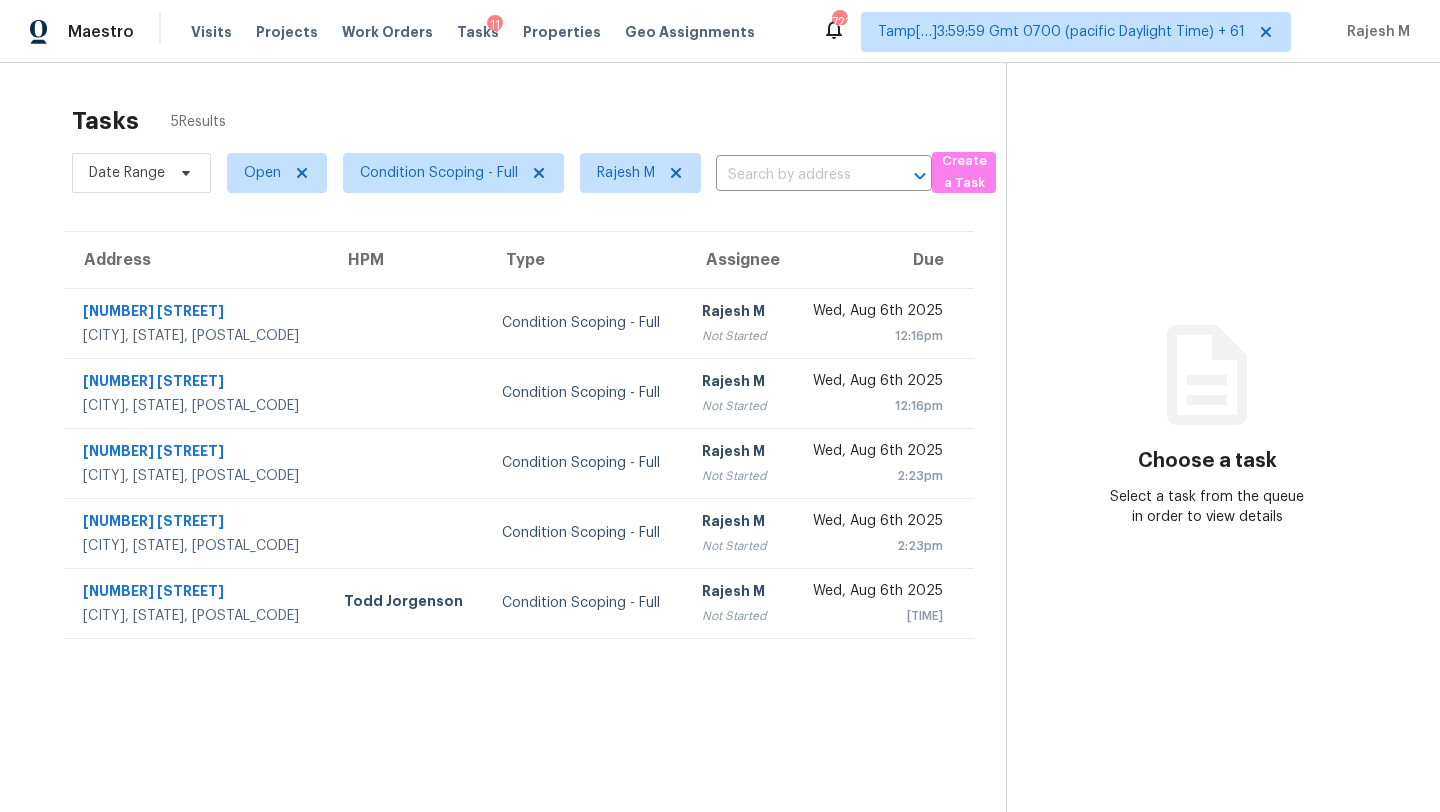 scroll, scrollTop: 0, scrollLeft: 0, axis: both 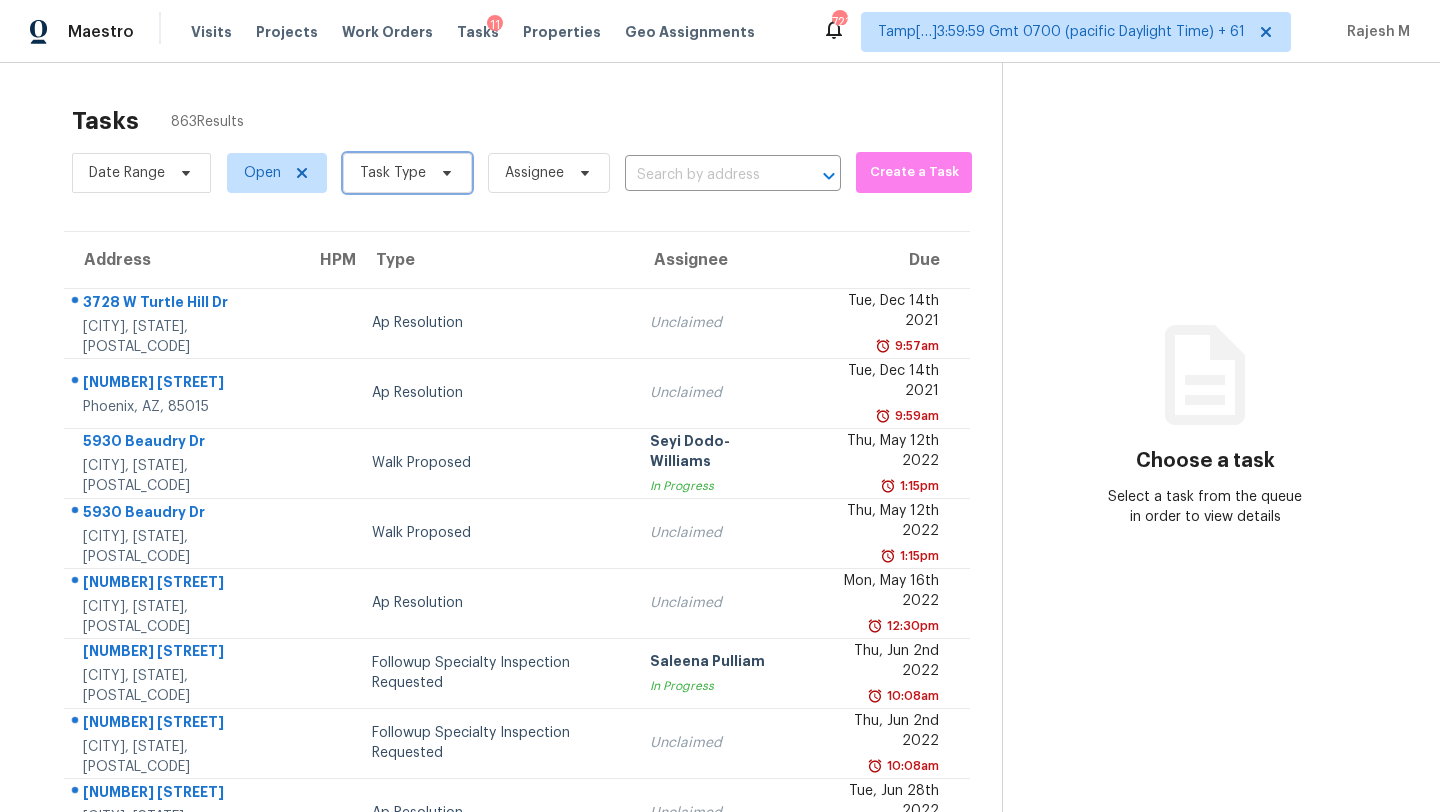 click 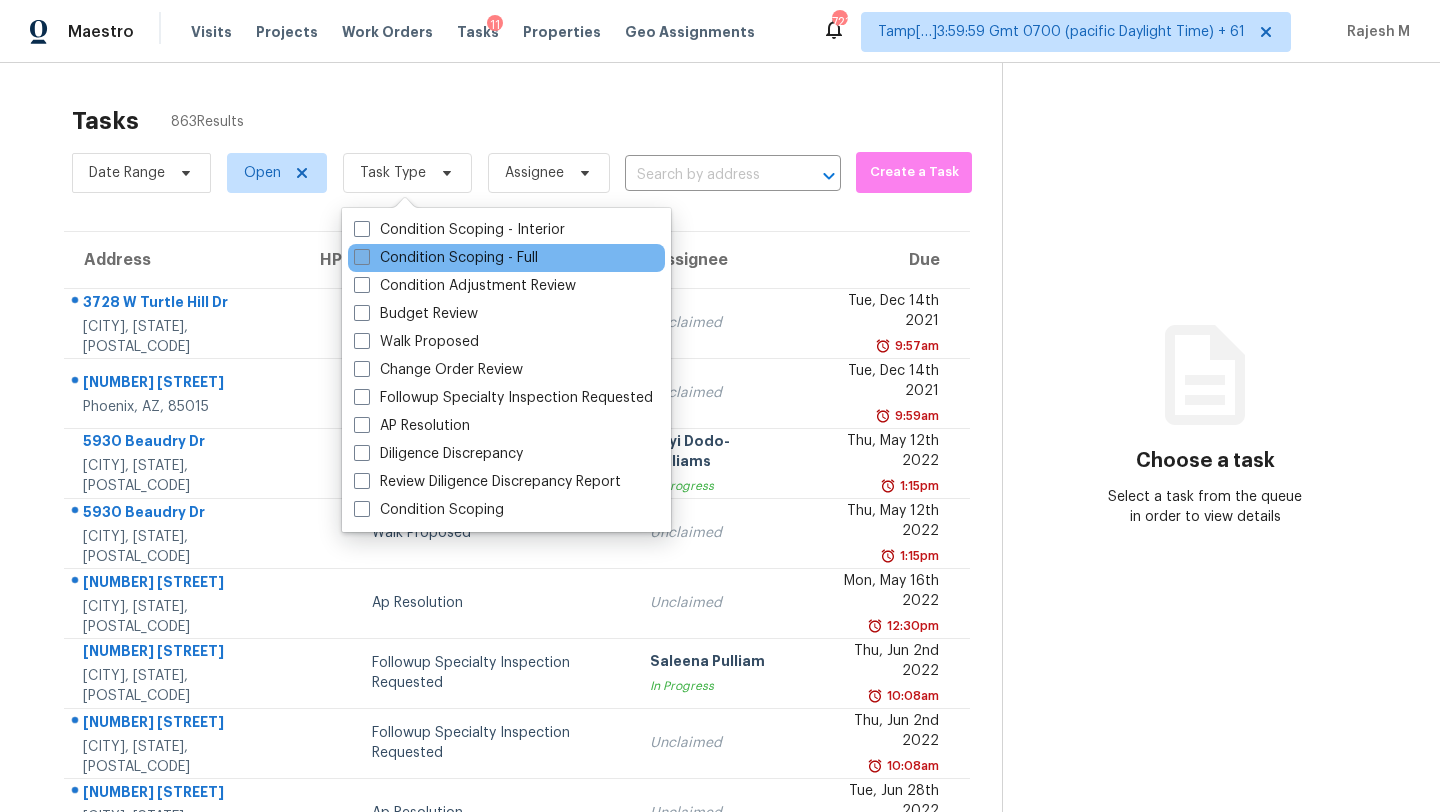 click on "Condition Scoping - Full" at bounding box center (446, 258) 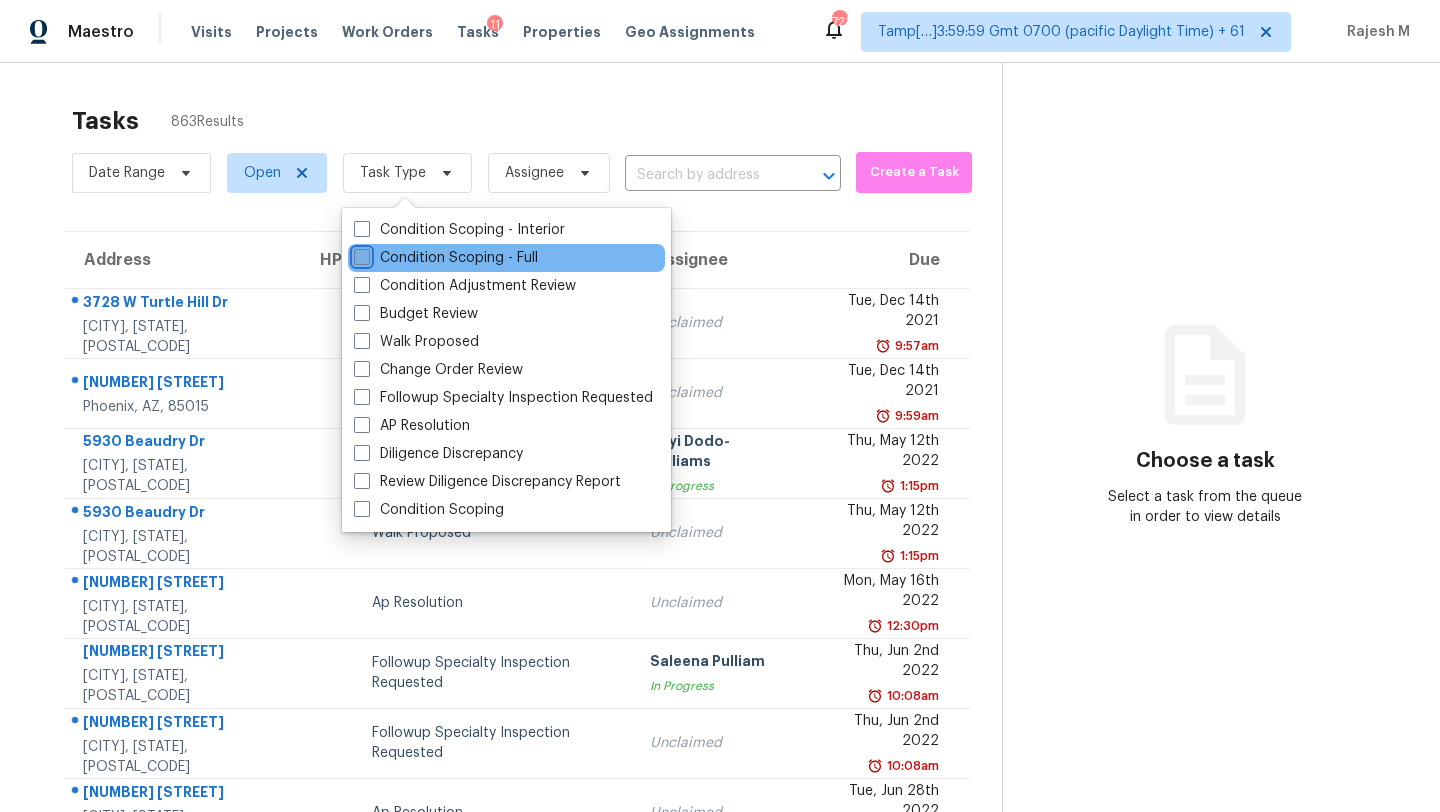 click on "Condition Scoping - Full" at bounding box center [360, 254] 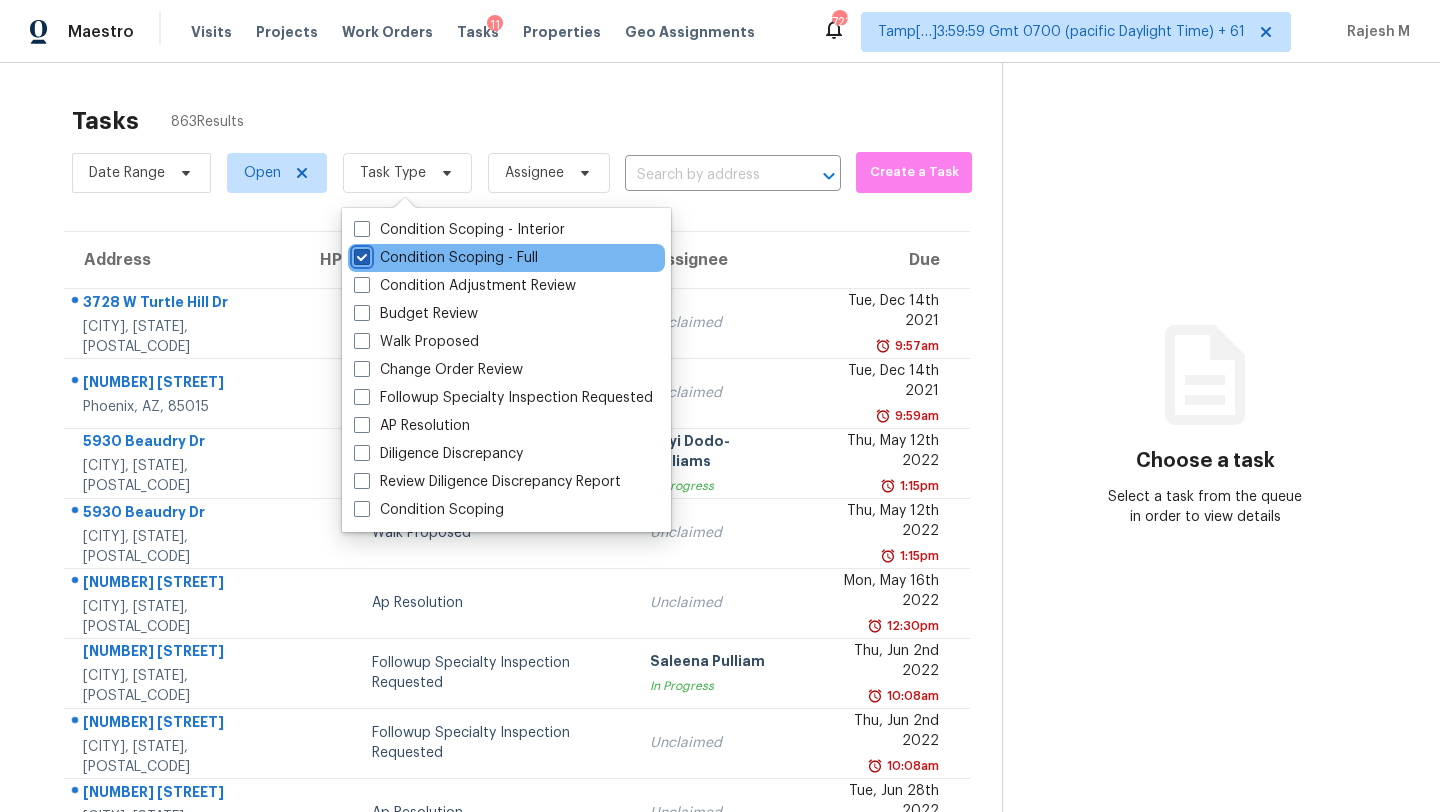 checkbox on "true" 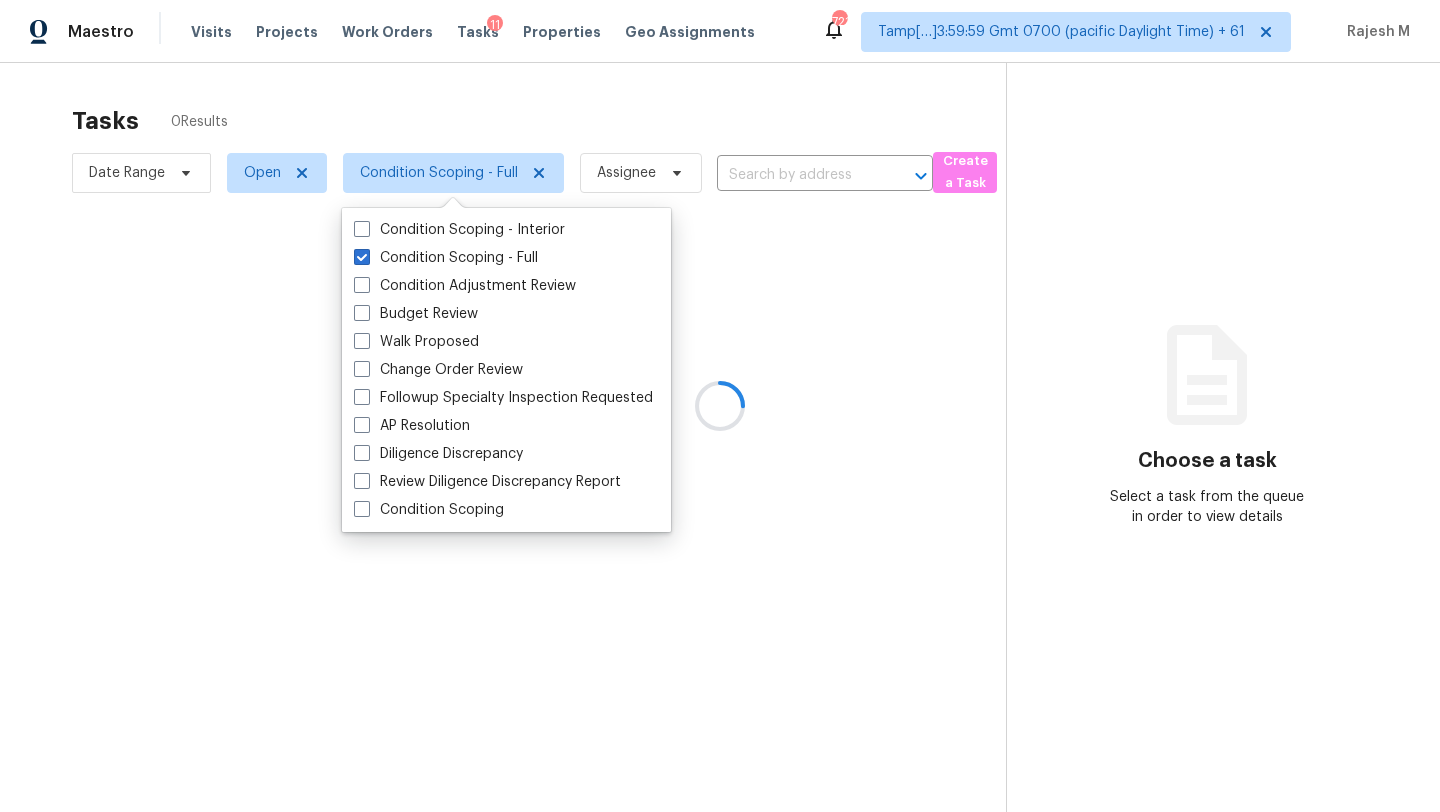 click at bounding box center [720, 406] 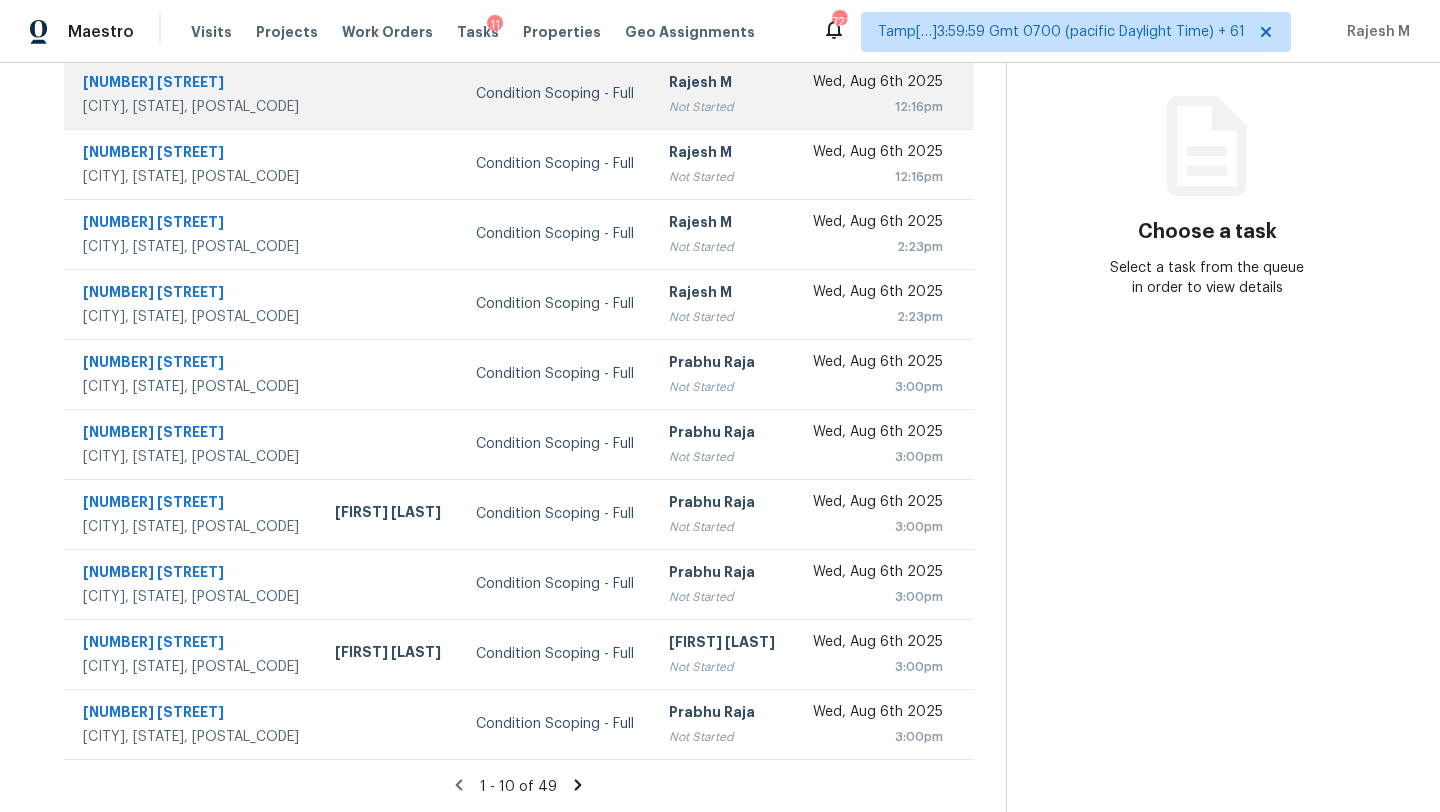 scroll, scrollTop: 0, scrollLeft: 0, axis: both 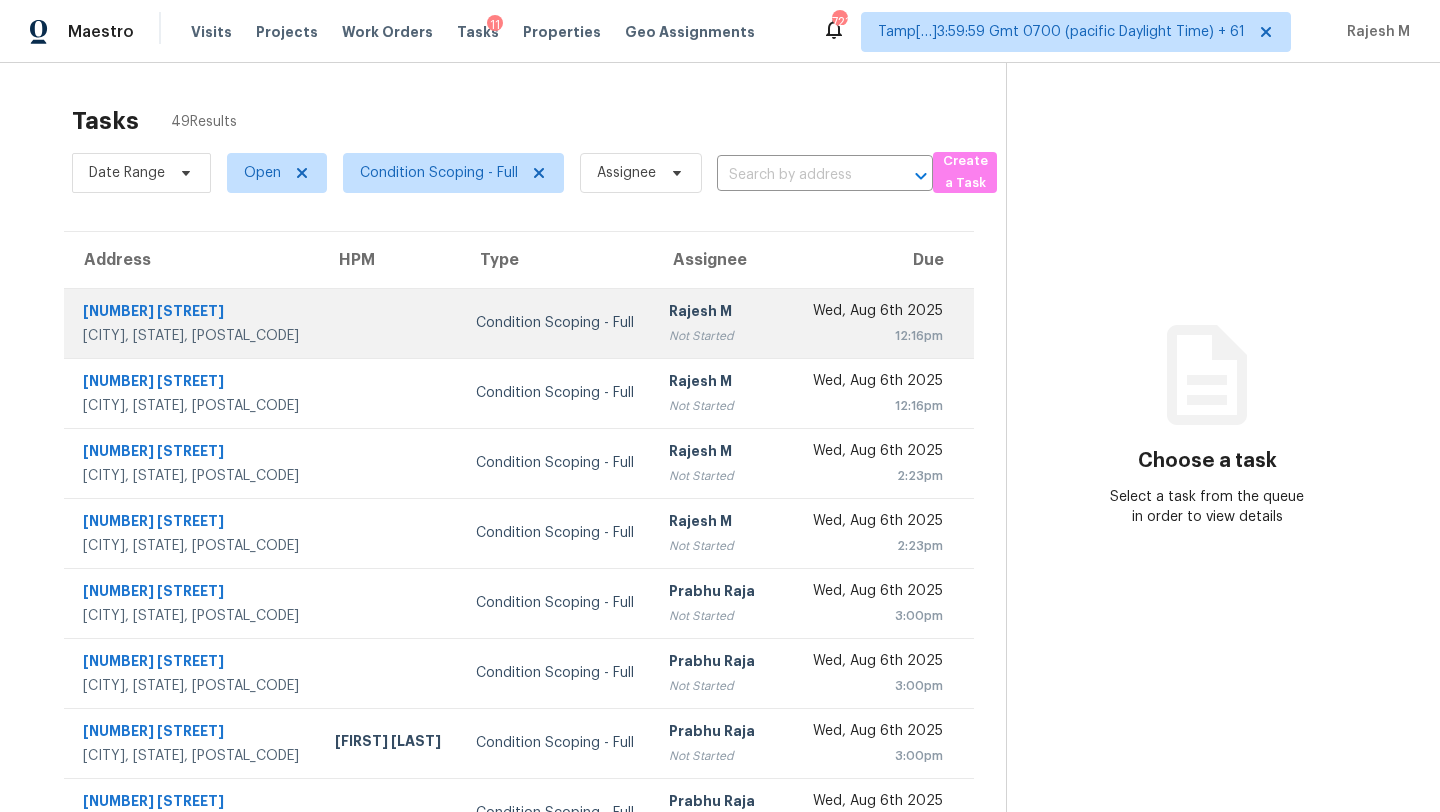 click on "Rajesh M Not Started" at bounding box center [723, 323] 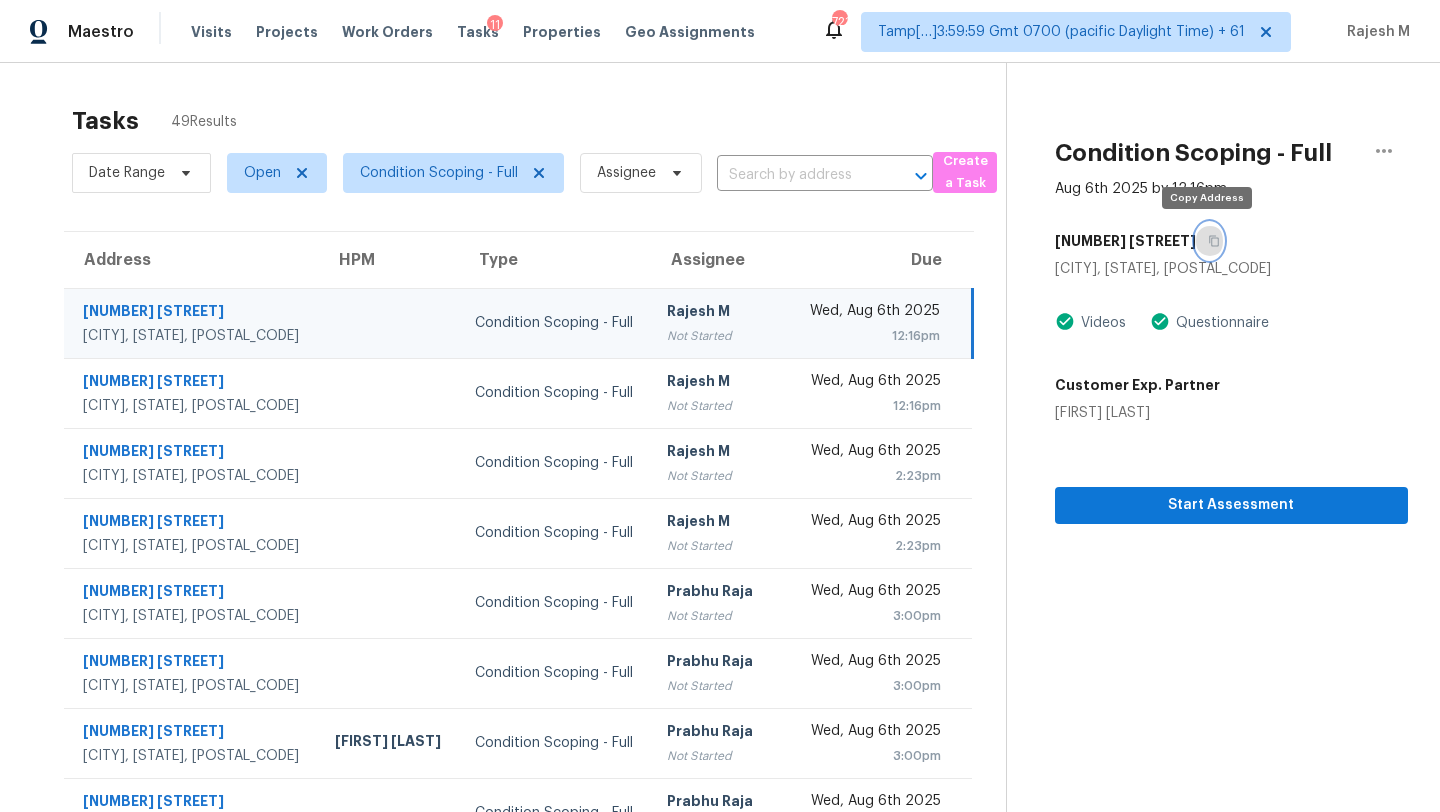 click 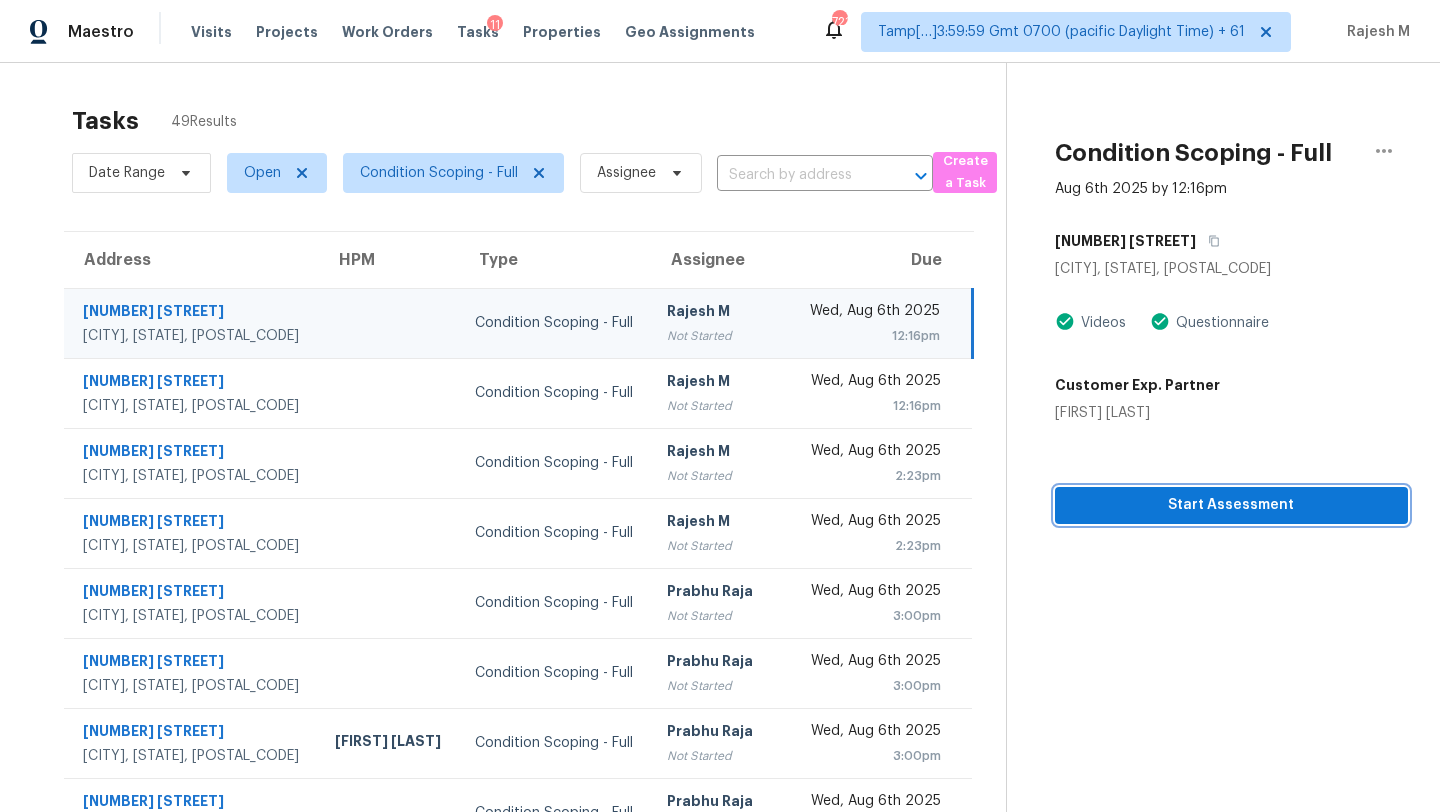 click on "Start Assessment" at bounding box center (1231, 505) 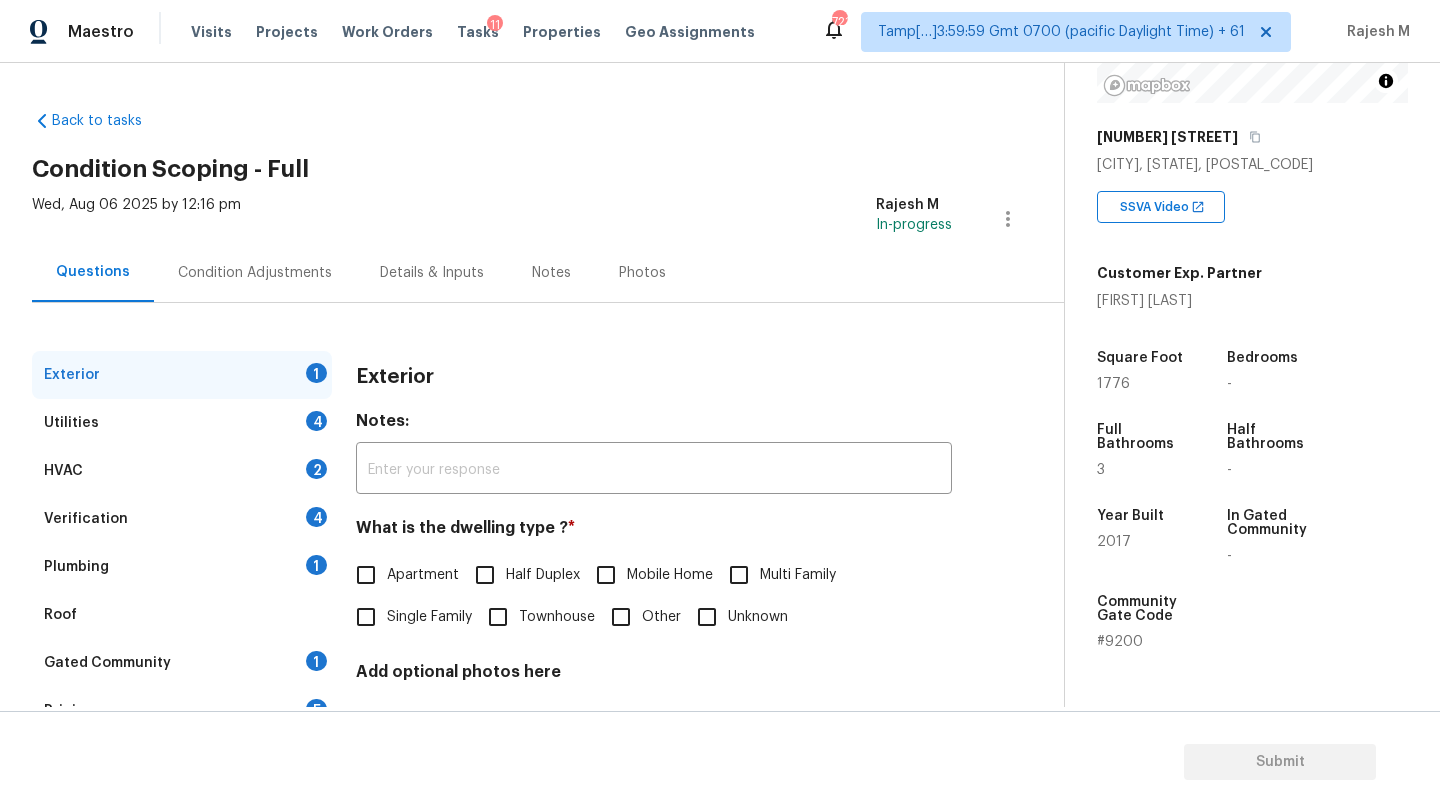 scroll, scrollTop: 418, scrollLeft: 0, axis: vertical 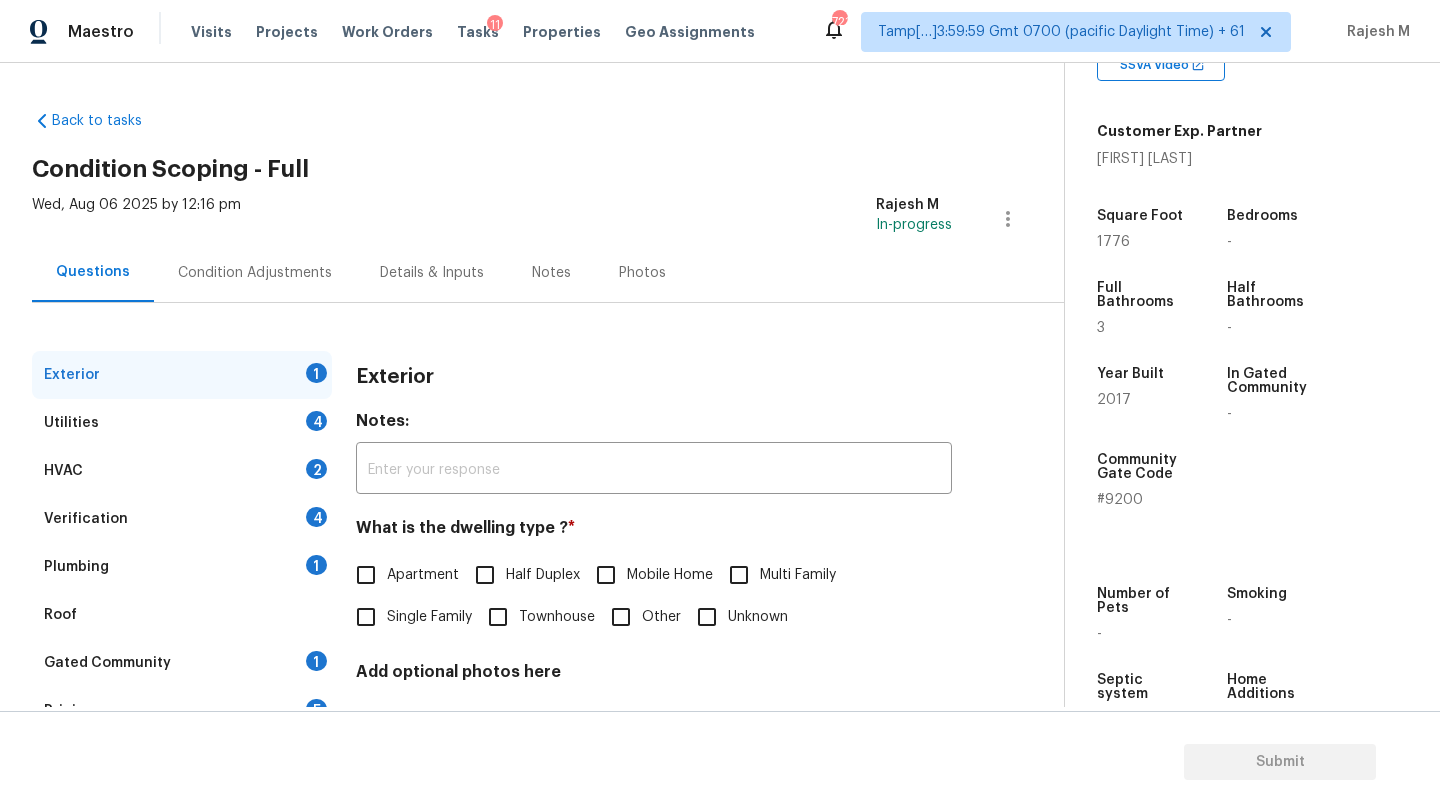 click on "Single Family" at bounding box center [429, 617] 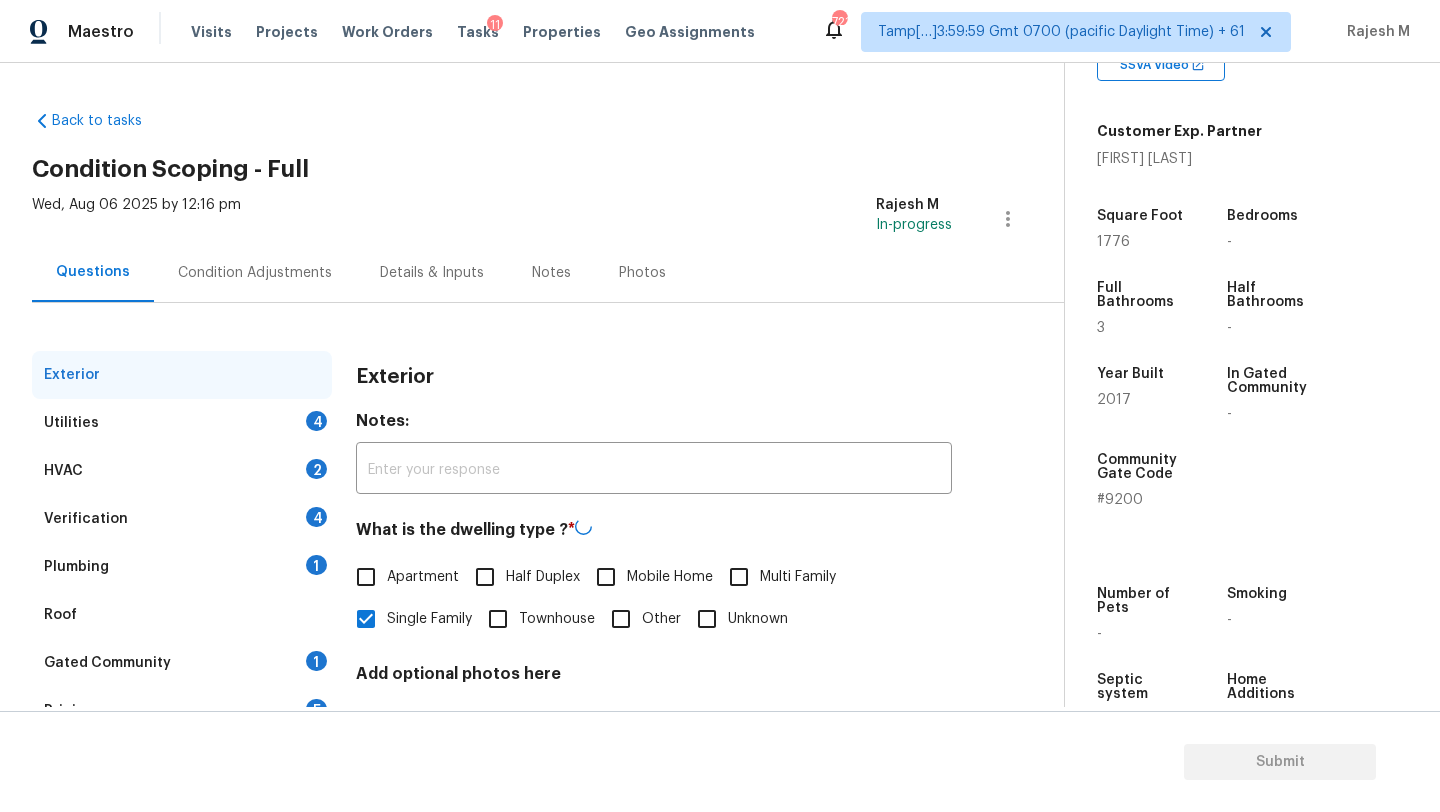 click on "Gated Community 1" at bounding box center [182, 663] 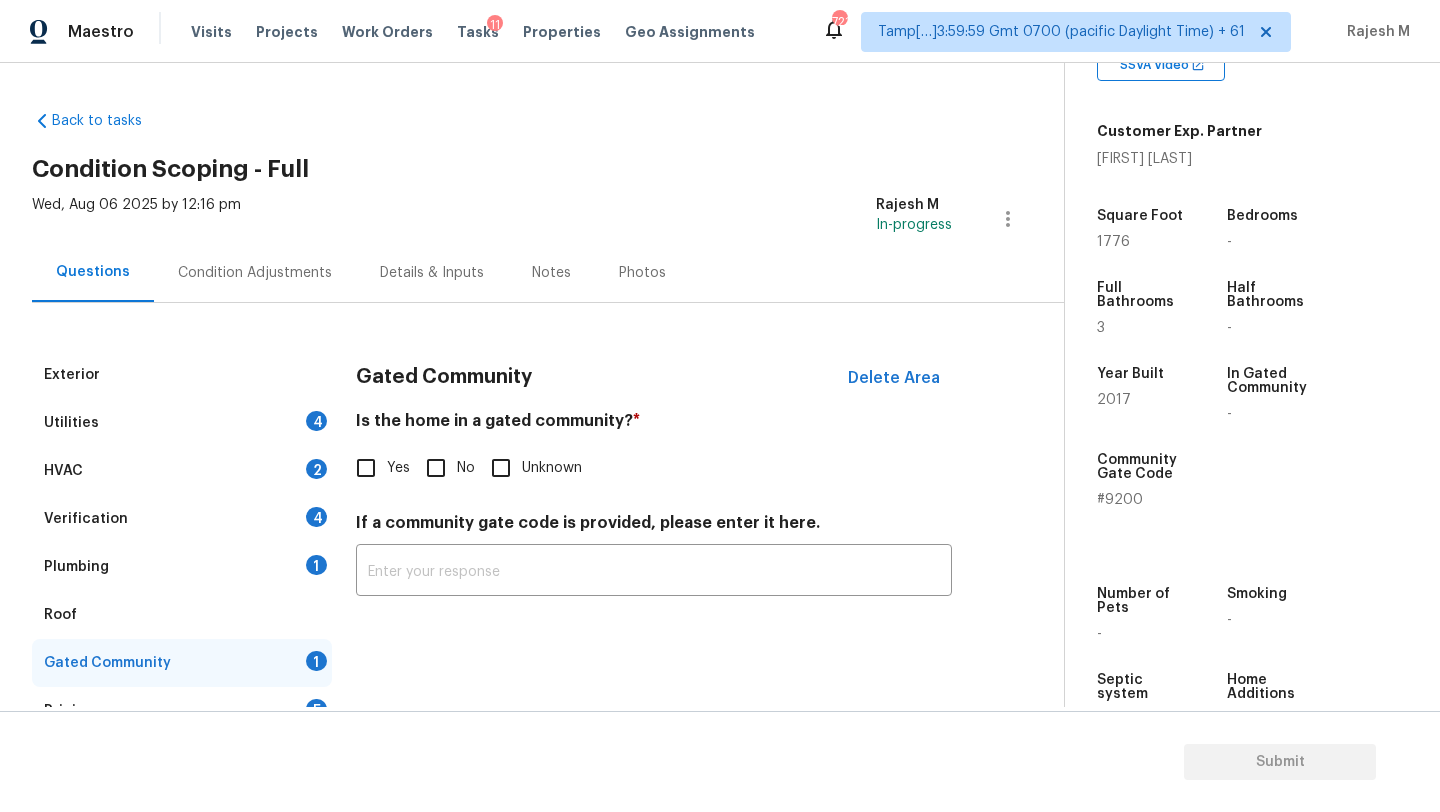 click on "Yes" at bounding box center [366, 468] 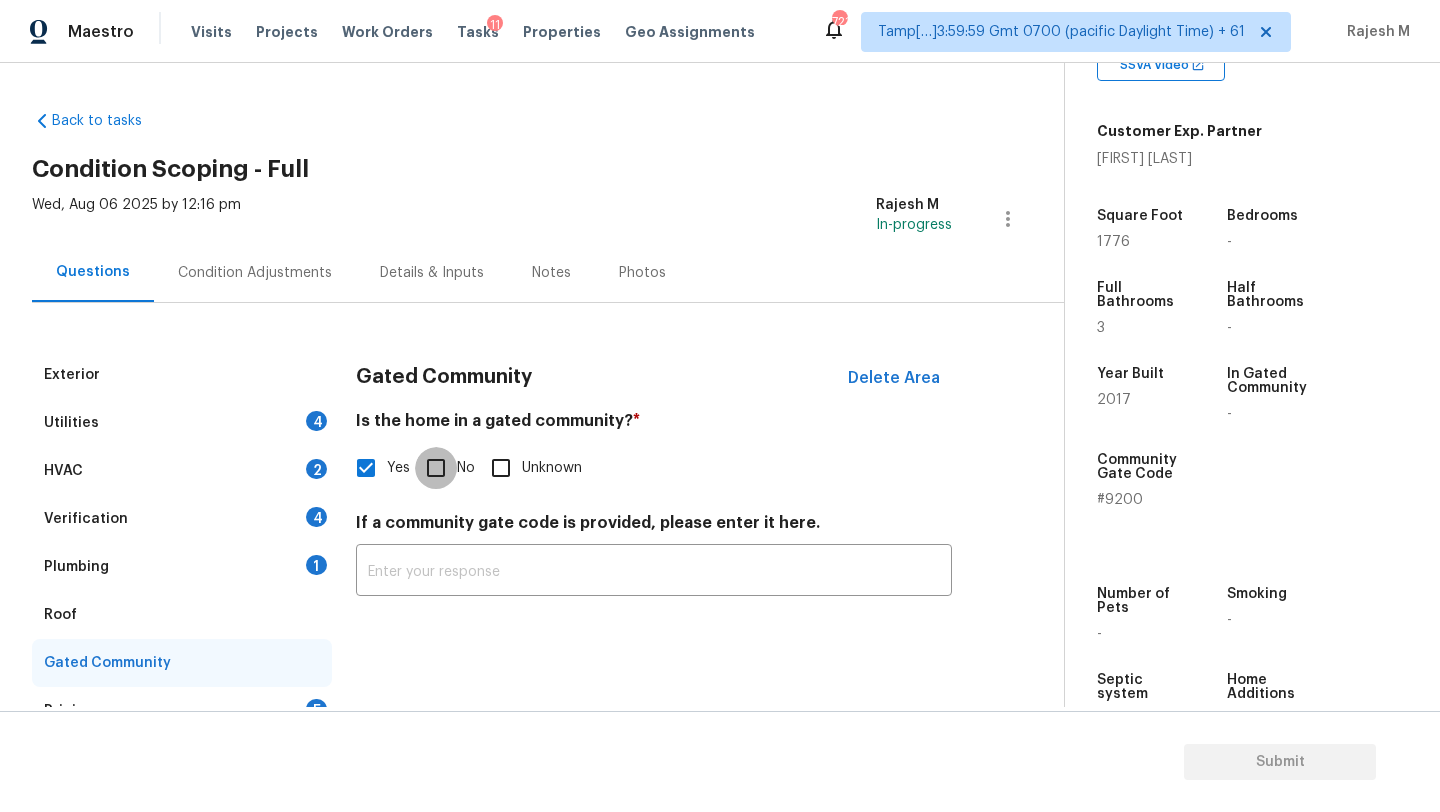click on "No" at bounding box center [436, 468] 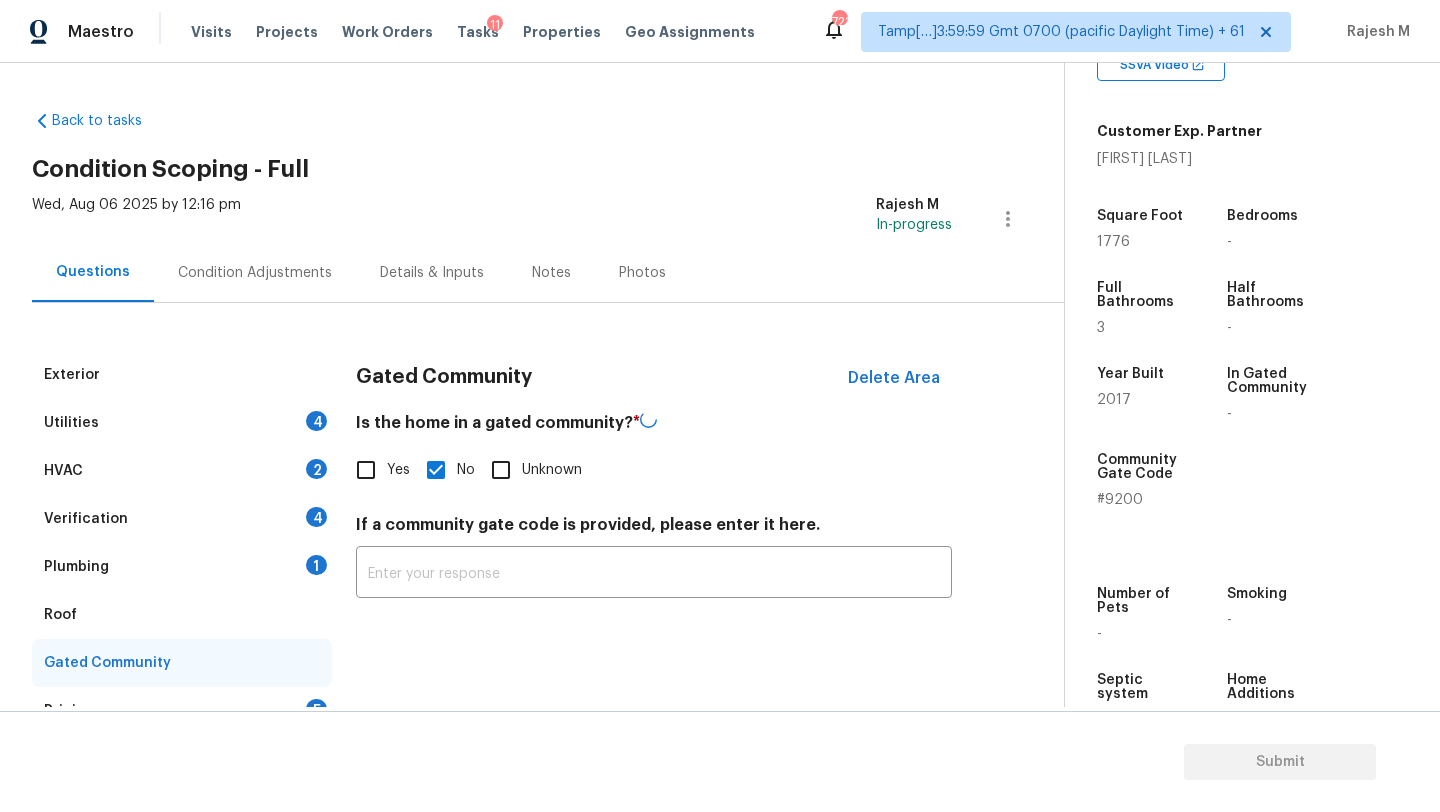 click on "Roof" at bounding box center [182, 615] 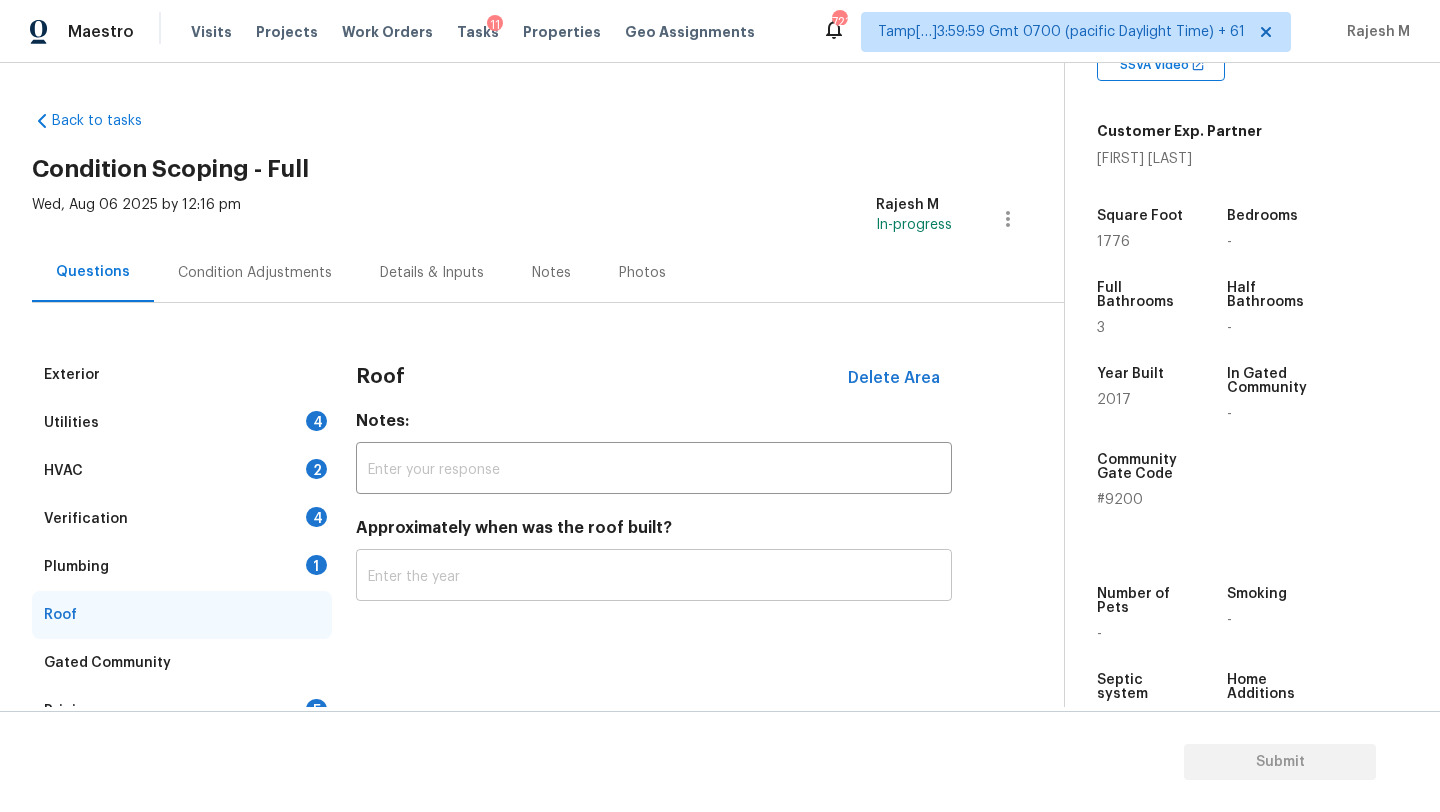 click at bounding box center (654, 577) 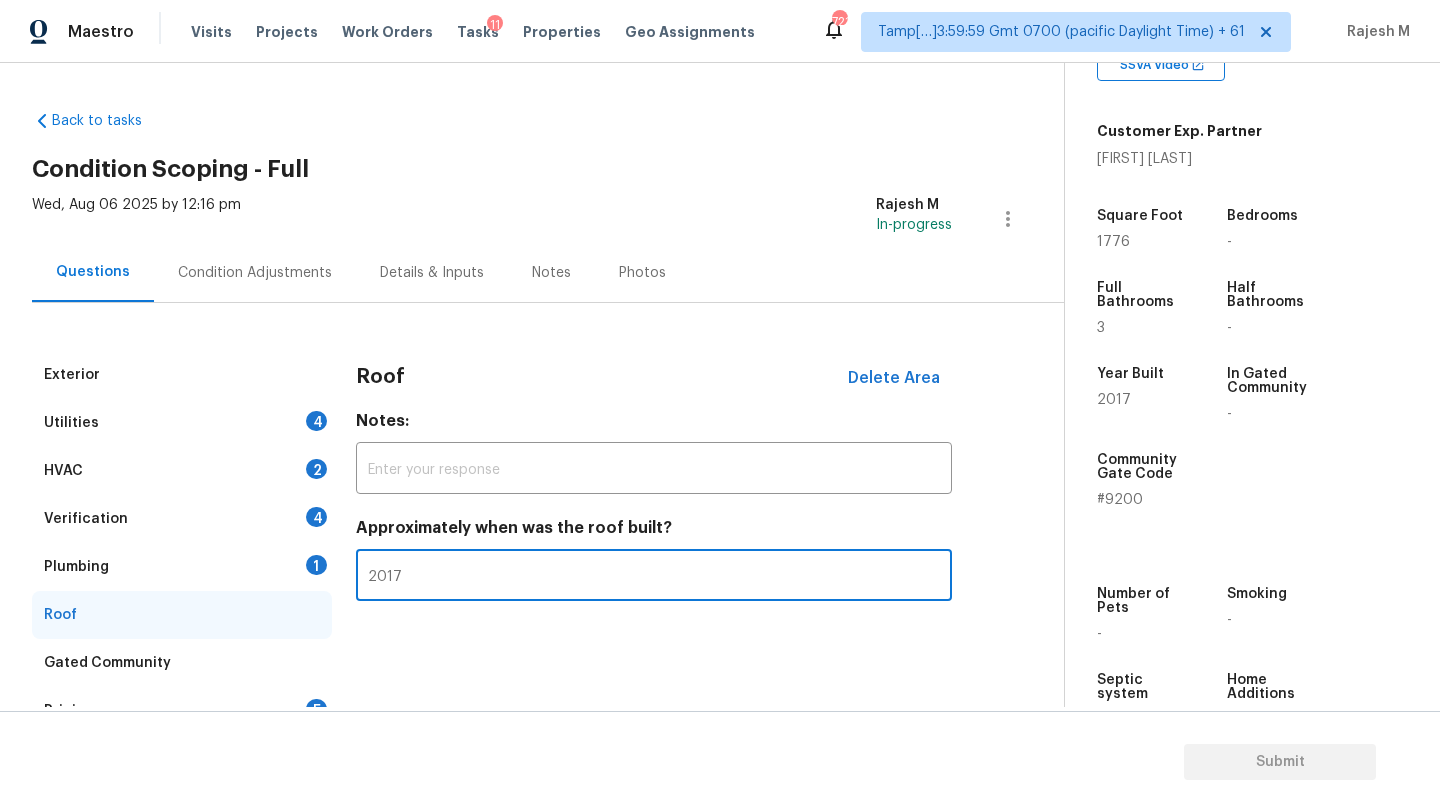 scroll, scrollTop: 82, scrollLeft: 0, axis: vertical 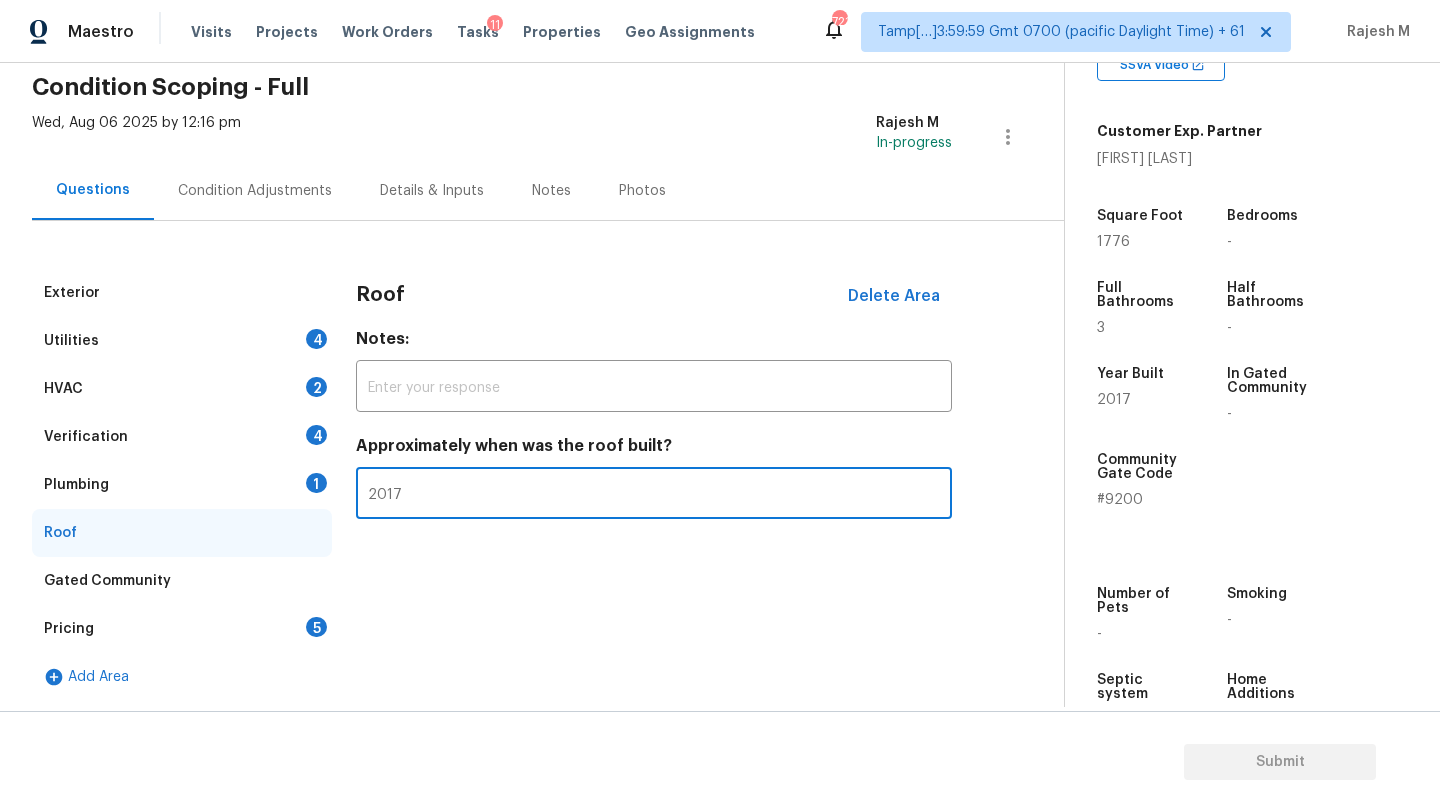 type on "2017" 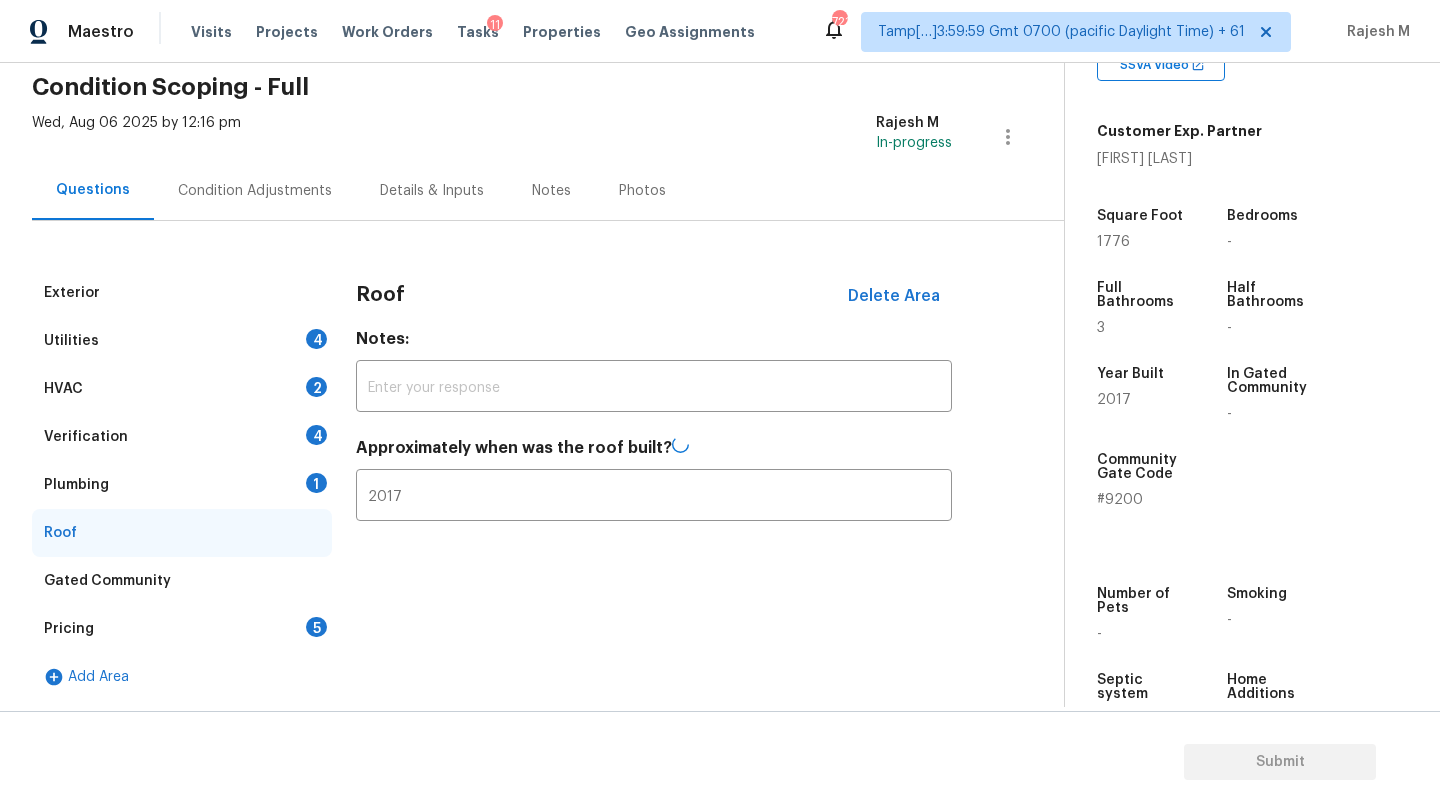 click on "Gated Community" at bounding box center [182, 581] 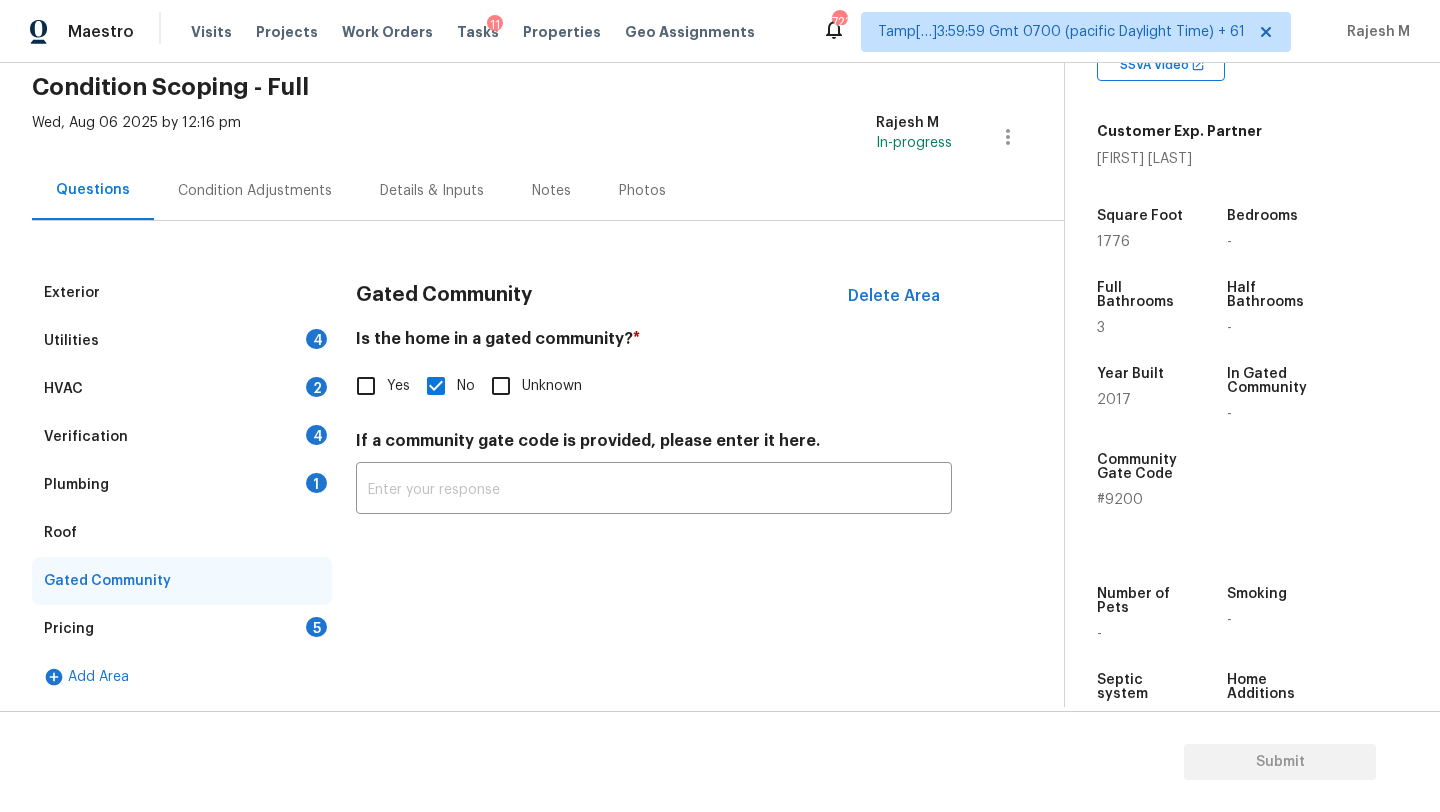 click on "Yes" at bounding box center [366, 386] 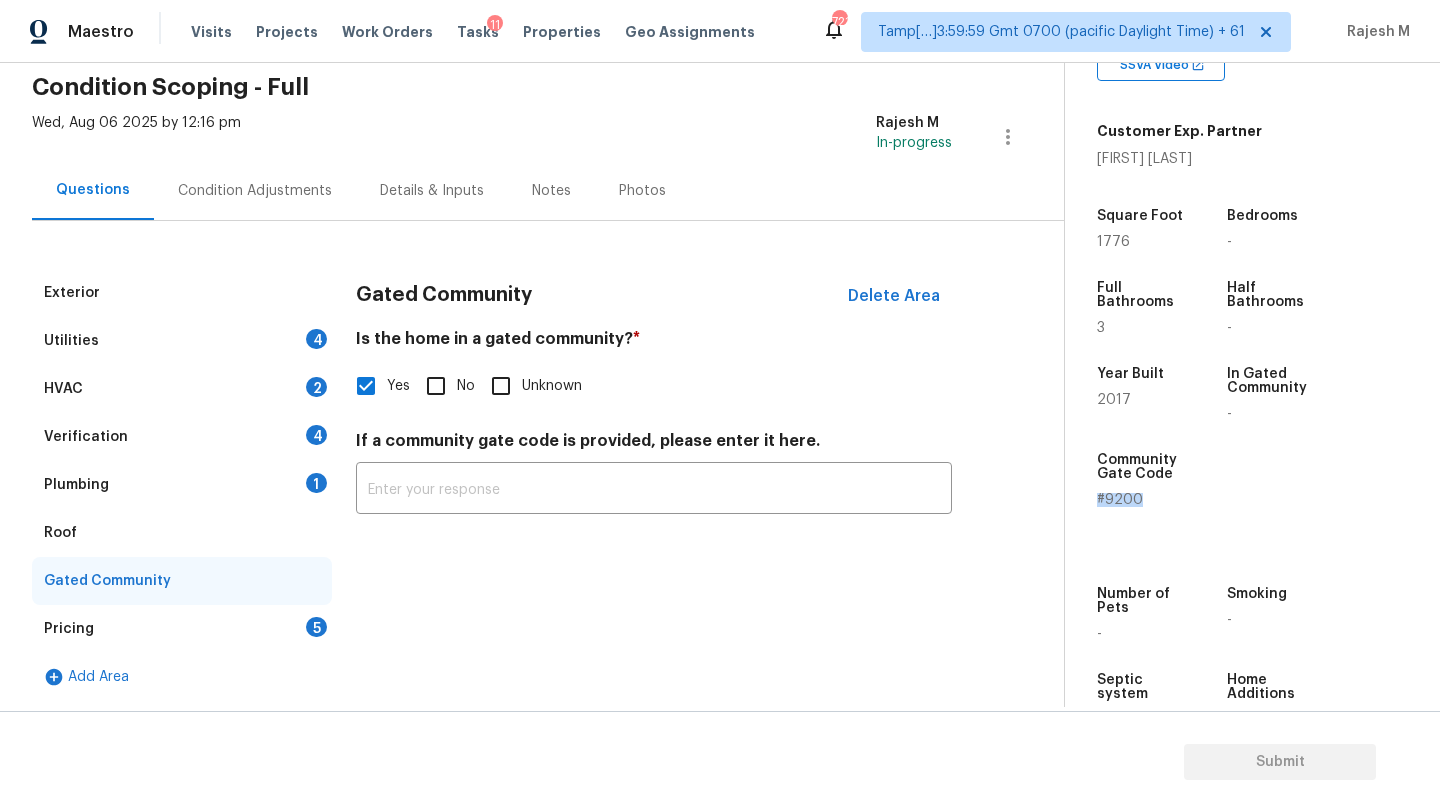drag, startPoint x: 1091, startPoint y: 503, endPoint x: 1152, endPoint y: 503, distance: 61 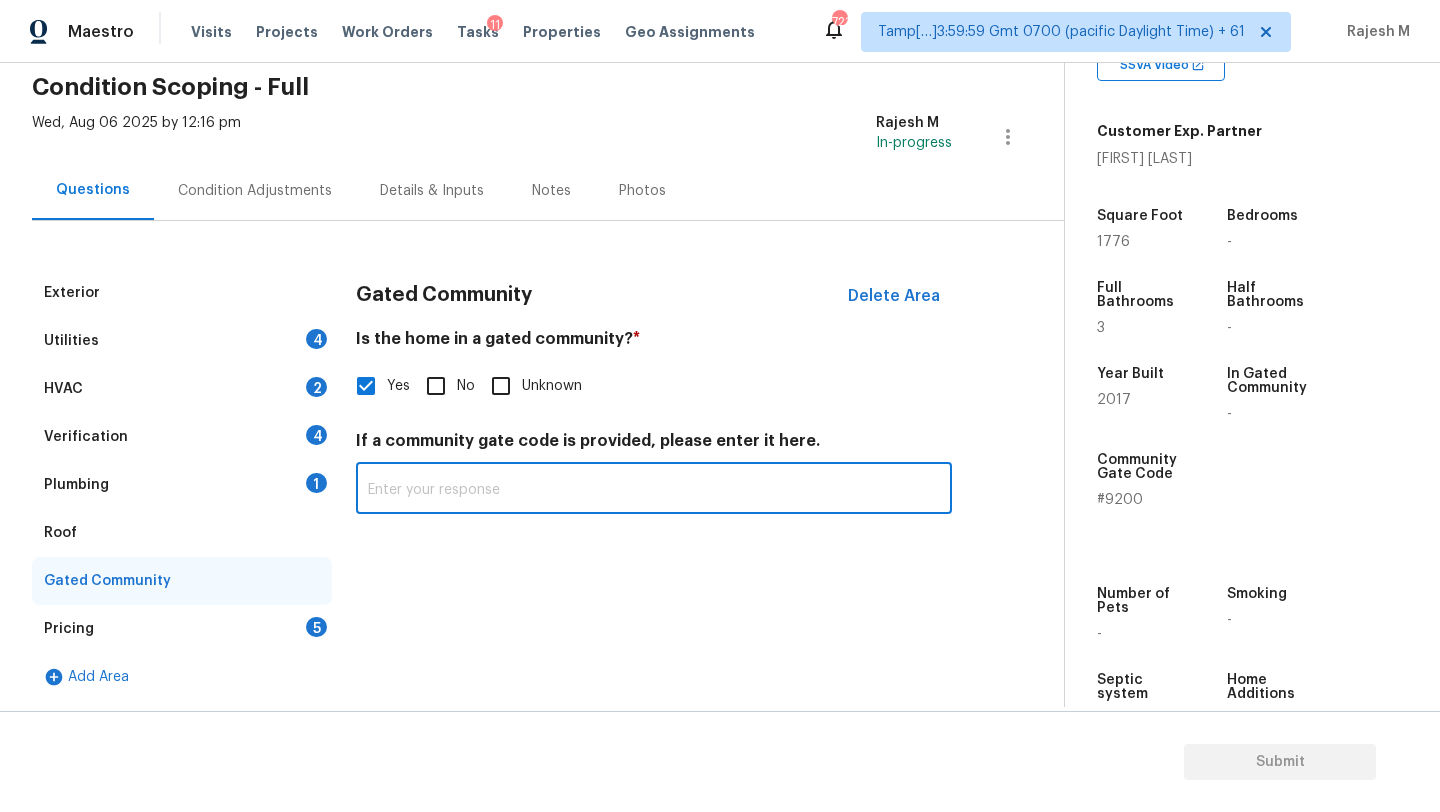 click at bounding box center (654, 490) 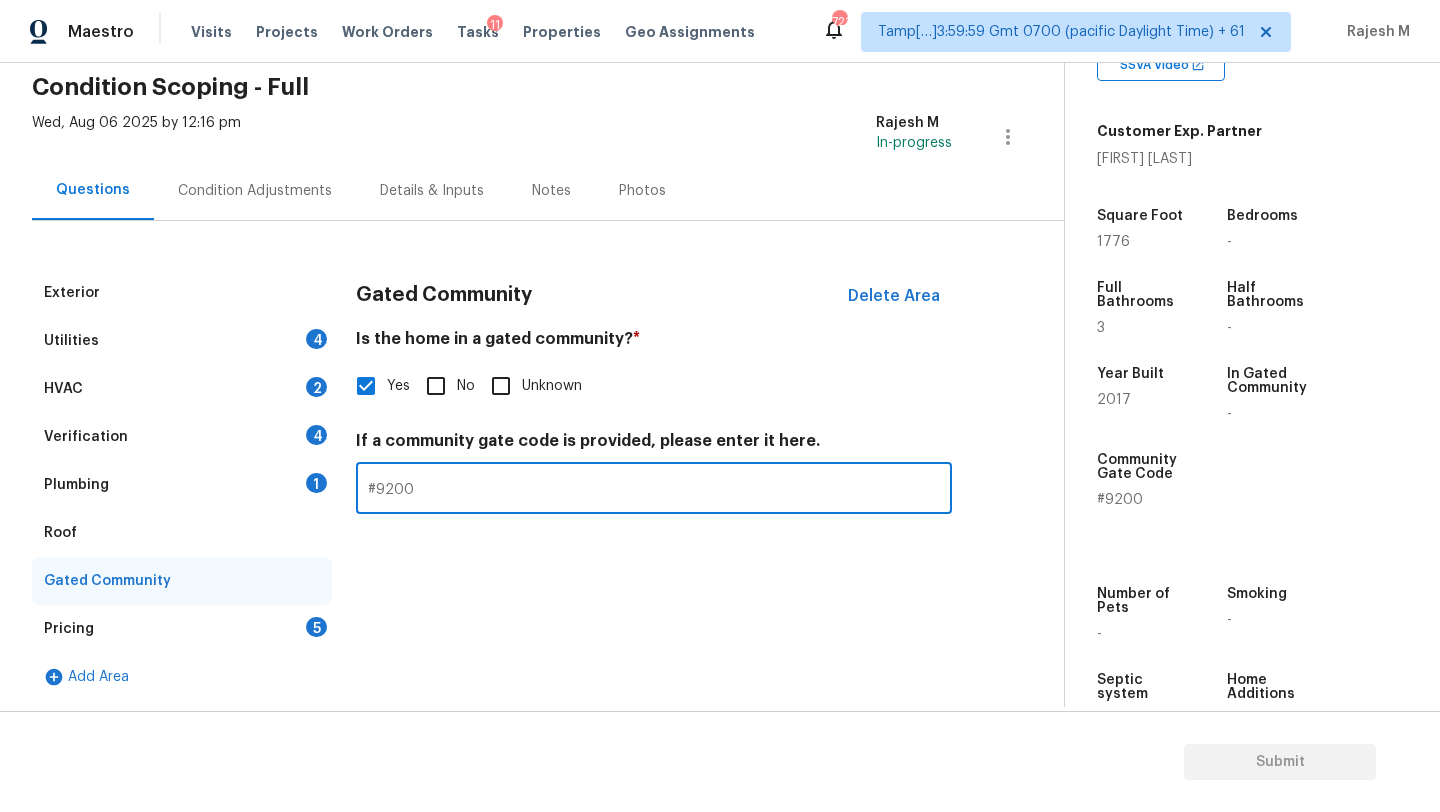 type on "#9200" 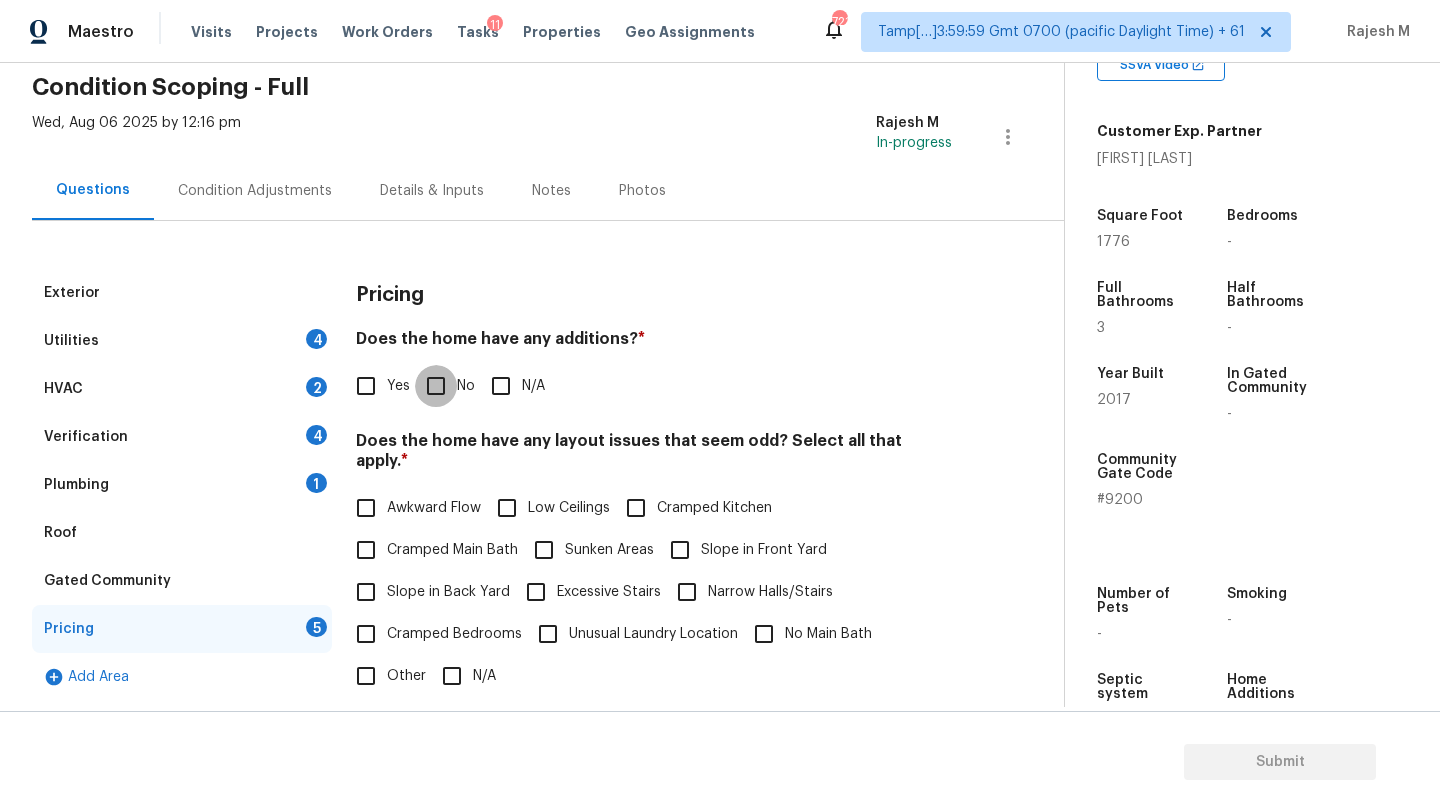 click on "No" at bounding box center [436, 386] 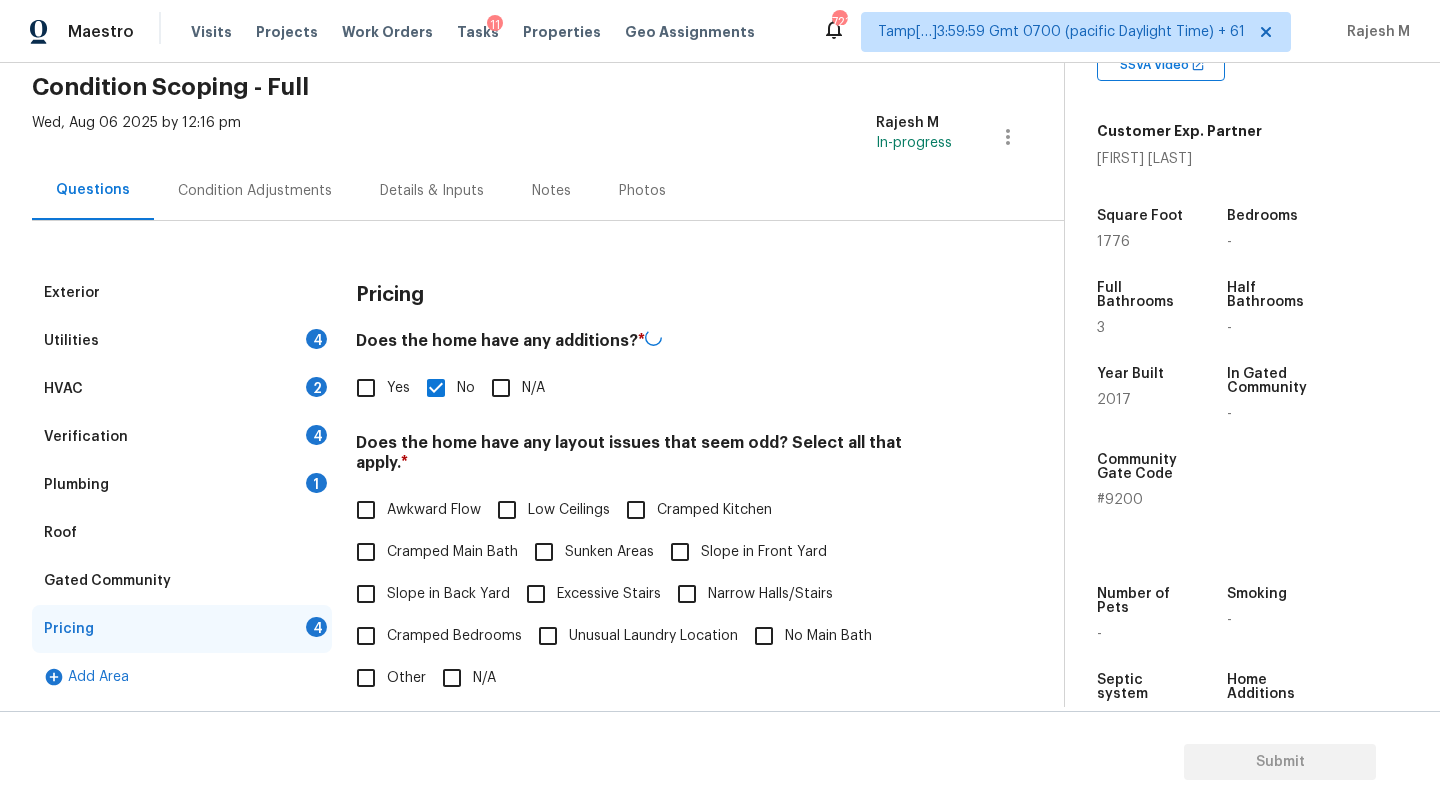 click on "N/A" at bounding box center [452, 678] 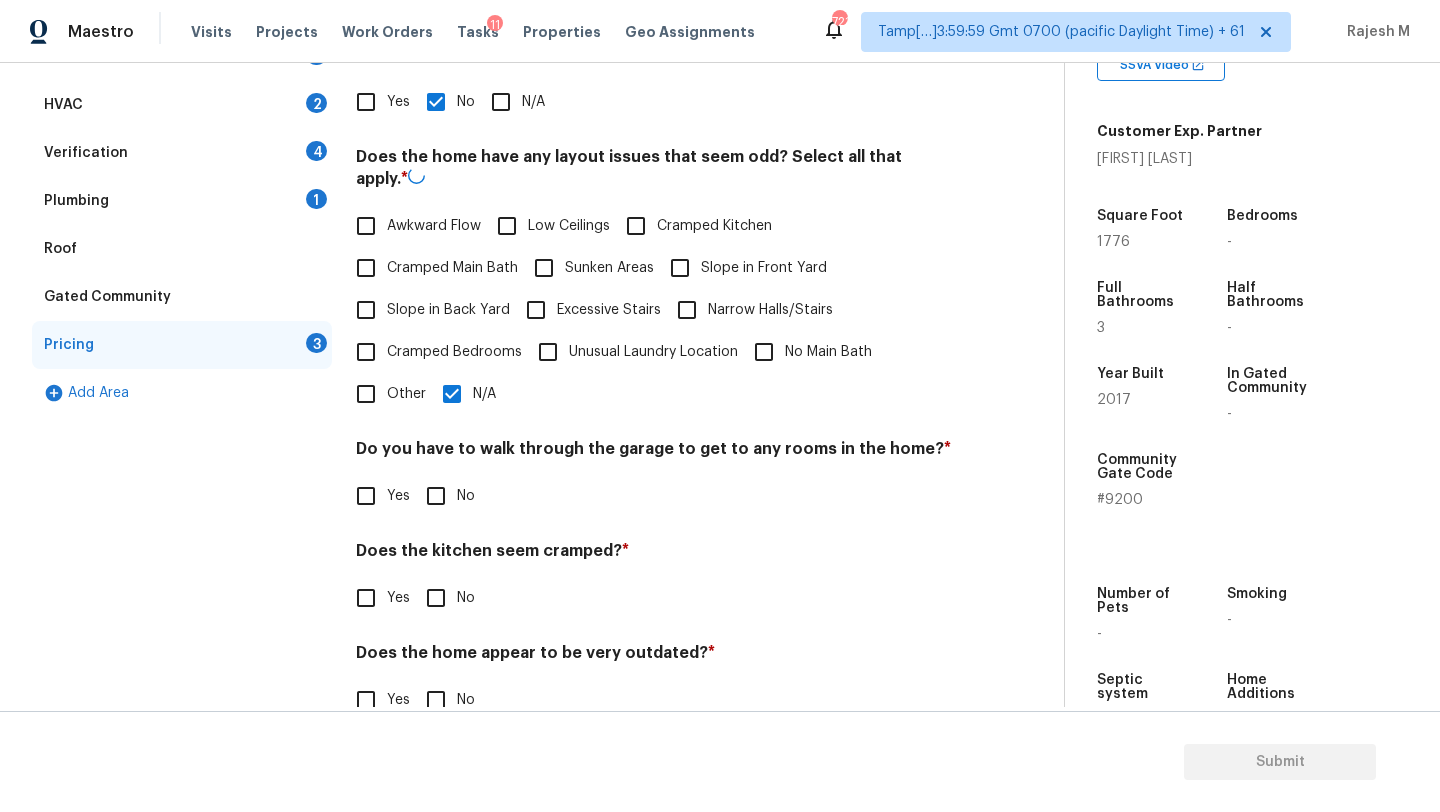 scroll, scrollTop: 388, scrollLeft: 0, axis: vertical 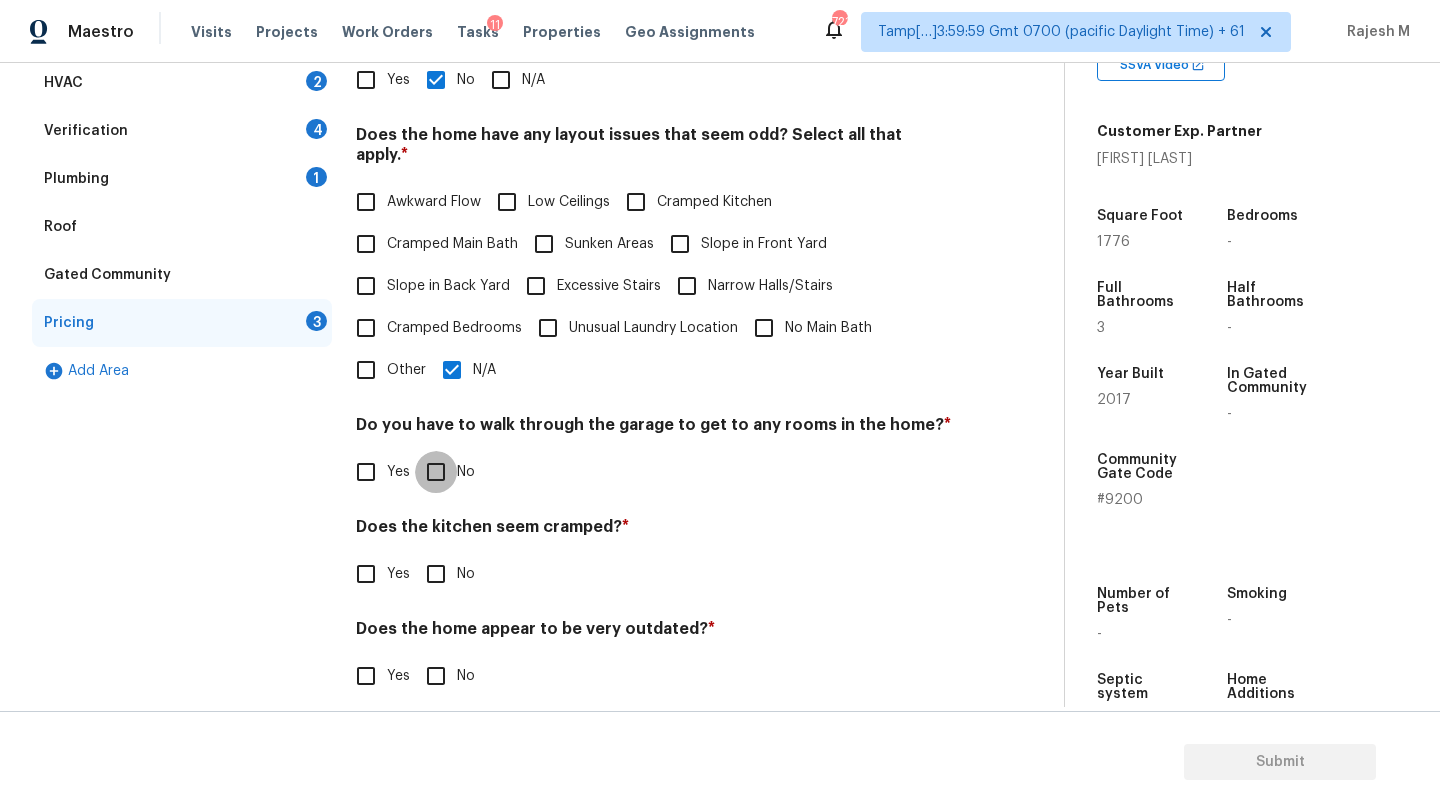 click on "No" at bounding box center [436, 472] 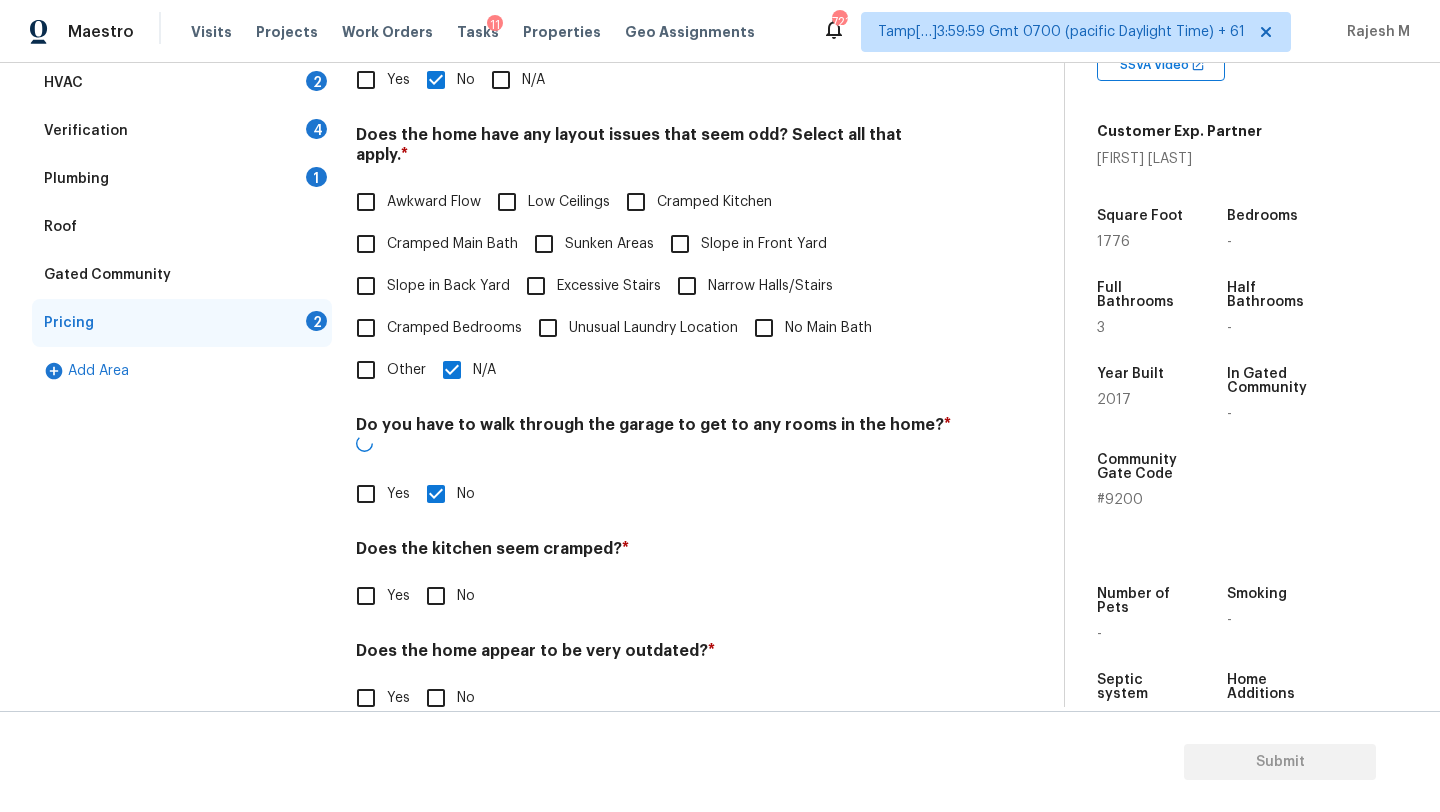 click on "No" at bounding box center [436, 596] 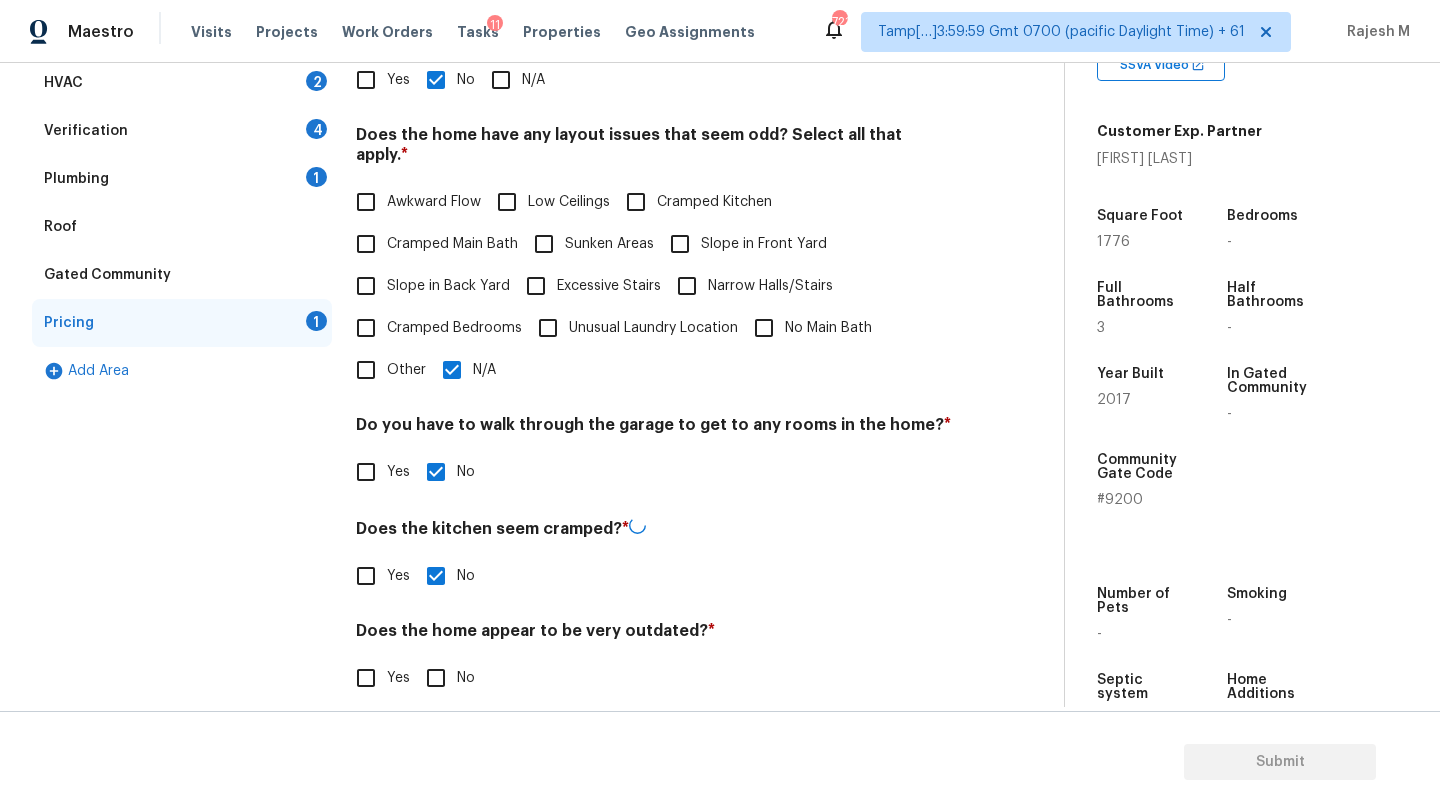 click on "Pricing Does the home have any additions?  * Yes No N/A Does the home have any layout issues that seem odd? Select all that apply.  * Awkward Flow Low Ceilings Cramped Kitchen Cramped Main Bath Sunken Areas Slope in Front Yard Slope in Back Yard Excessive Stairs Narrow Halls/Stairs Cramped Bedrooms Unusual Laundry Location No Main Bath Other N/A Do you have to walk through the garage to get to any rooms in the home?  * Yes No Does the kitchen seem cramped?  * Yes No Does the home appear to be very outdated?  * Yes No" at bounding box center (654, 343) 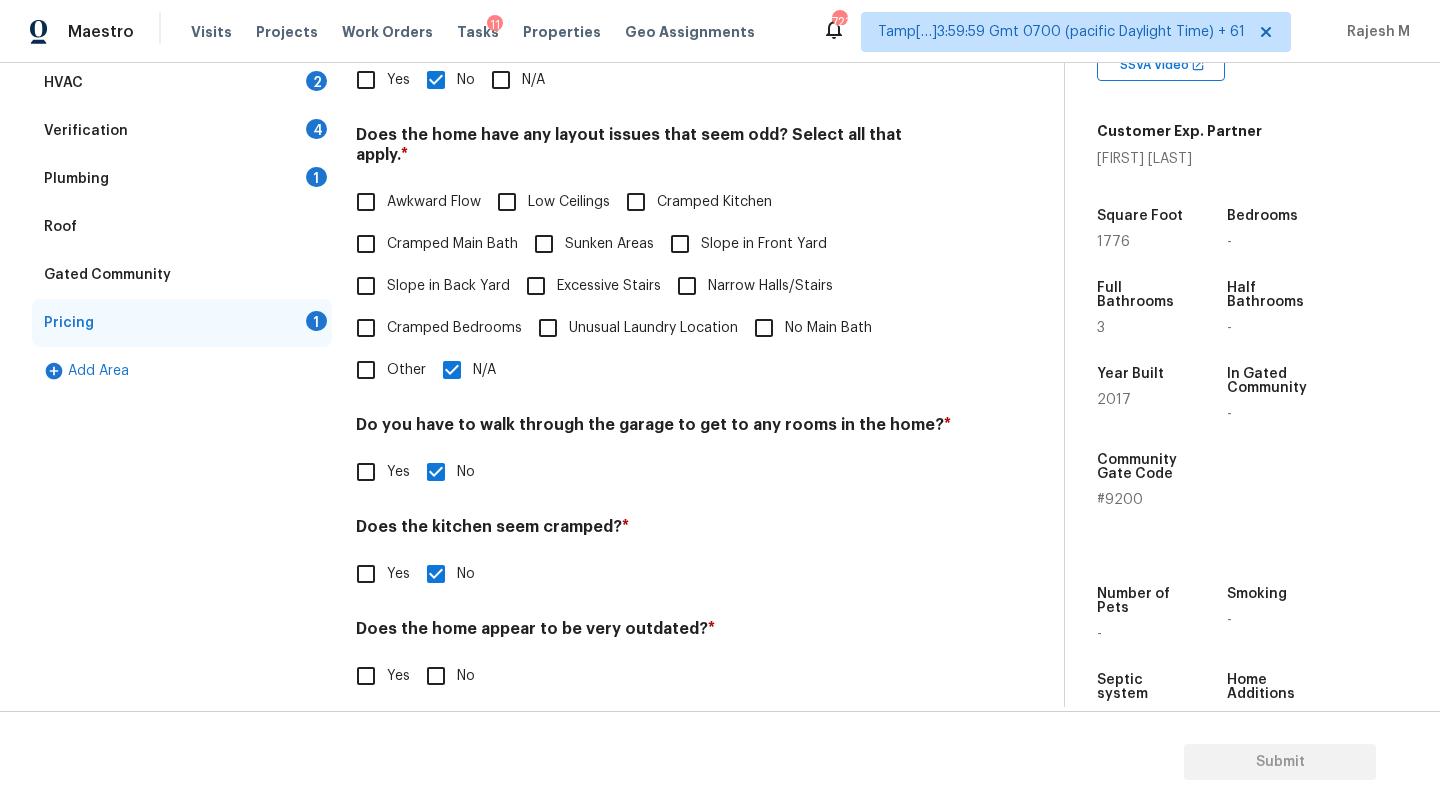 click on "No" at bounding box center [436, 676] 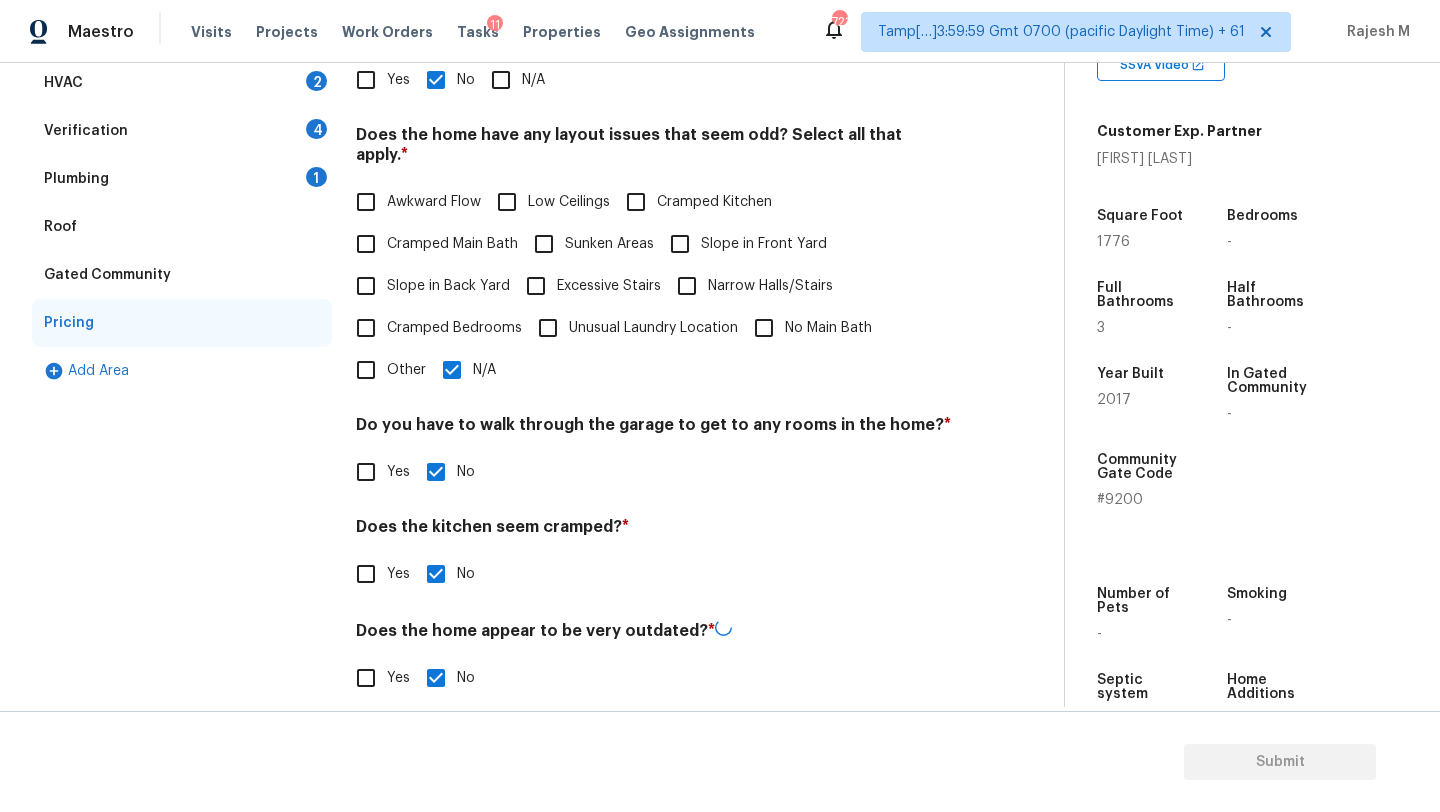 scroll, scrollTop: 89, scrollLeft: 0, axis: vertical 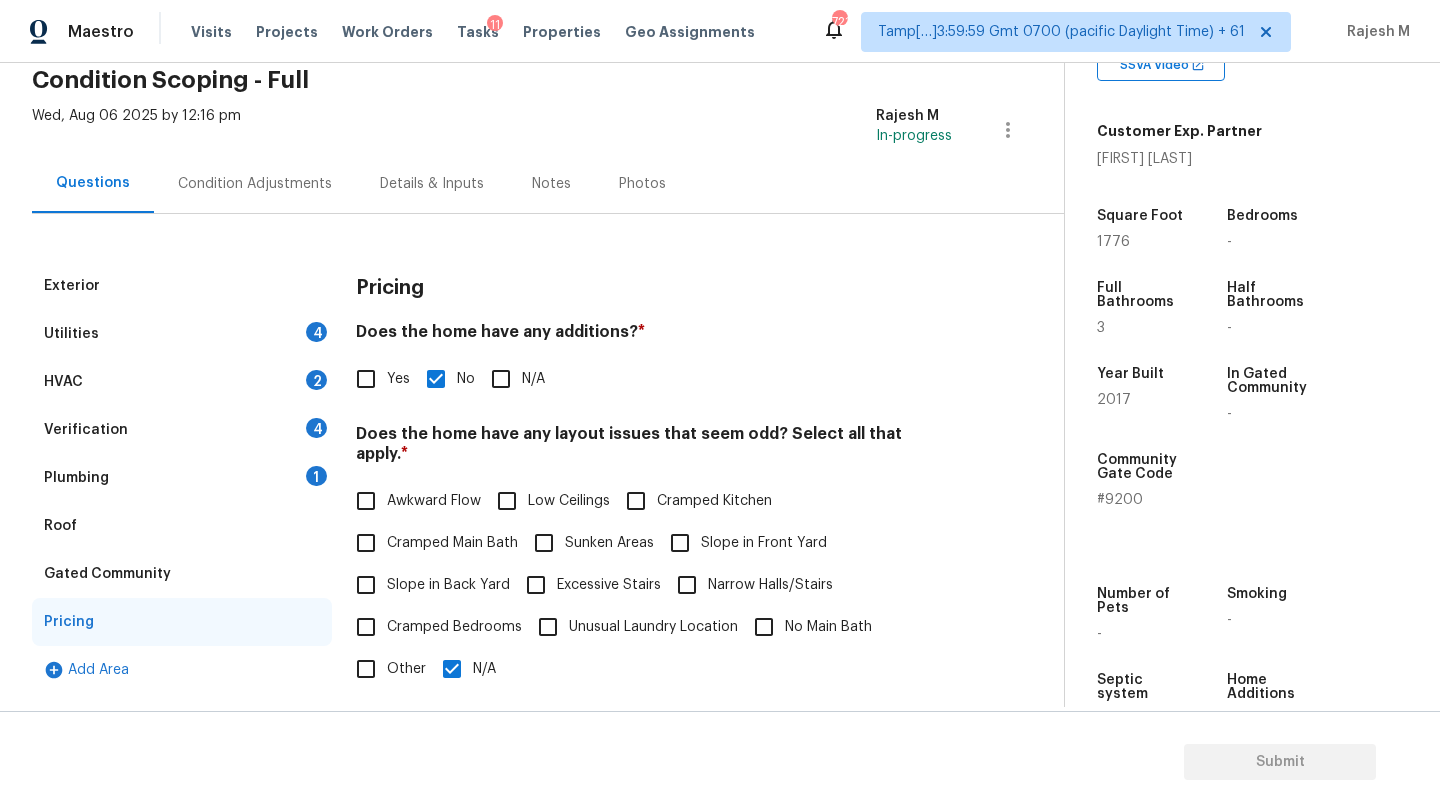 click on "Plumbing 1" at bounding box center (182, 478) 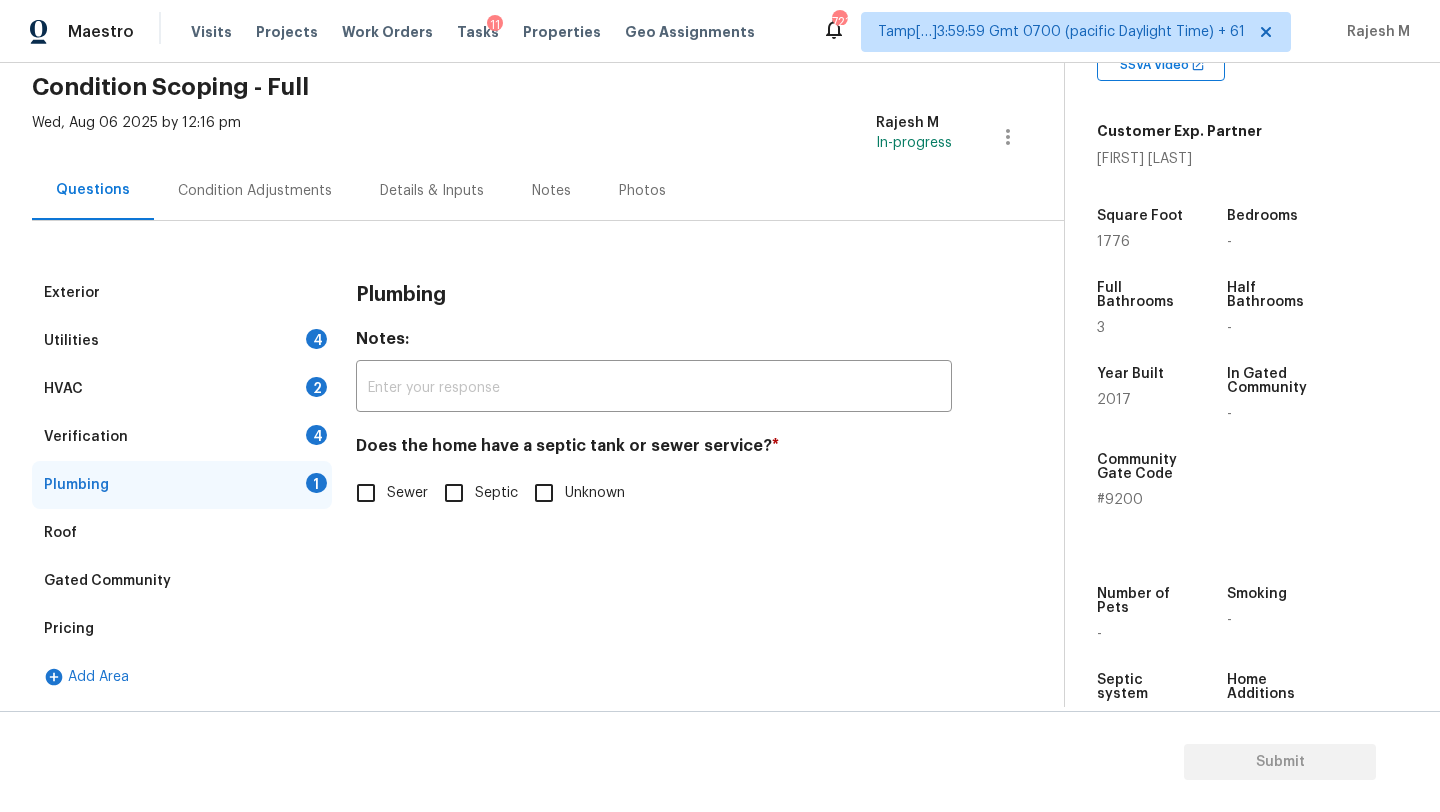 click on "Sewer" at bounding box center [366, 493] 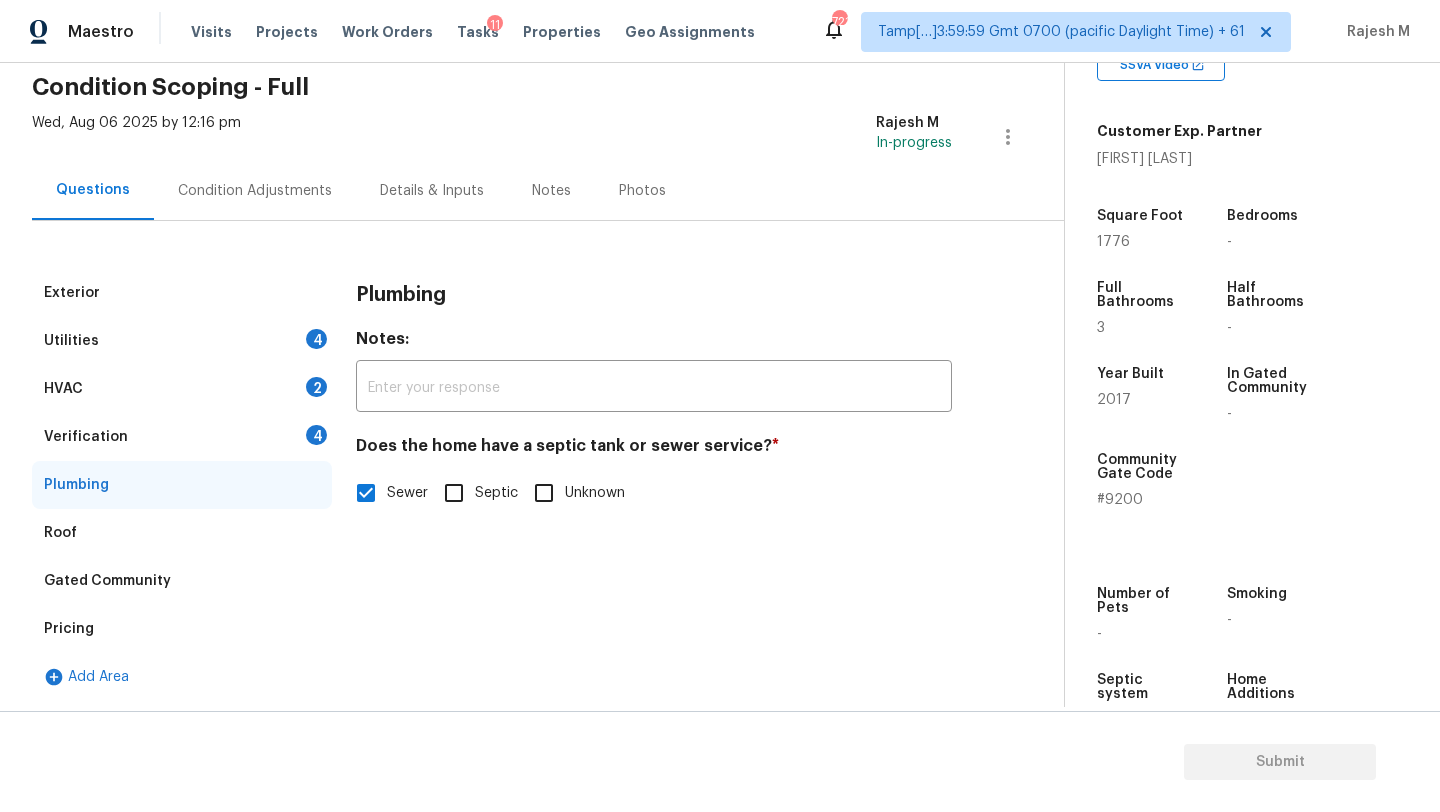 click on "Verification 4" at bounding box center (182, 437) 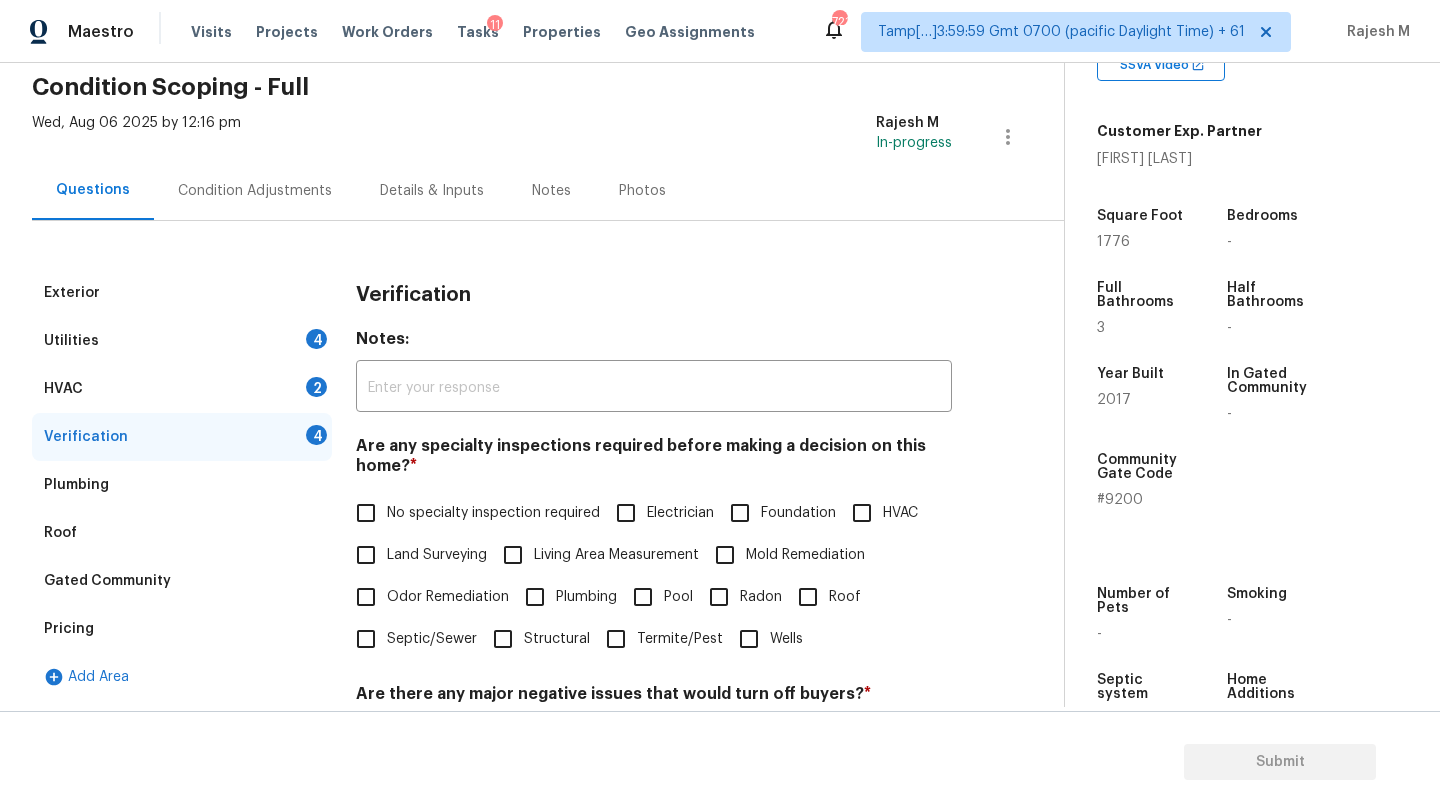 click on "No specialty inspection required" at bounding box center (493, 513) 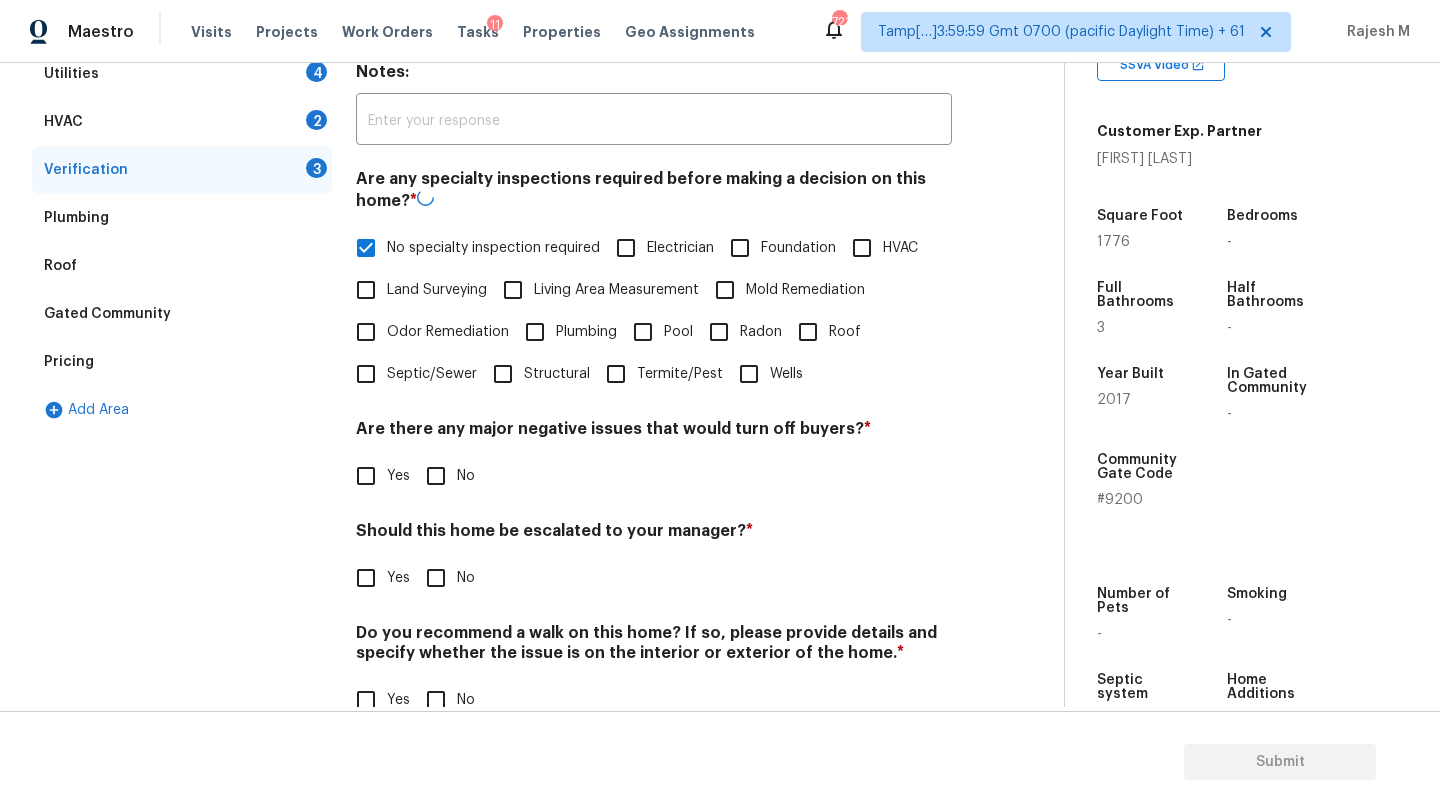 scroll, scrollTop: 381, scrollLeft: 0, axis: vertical 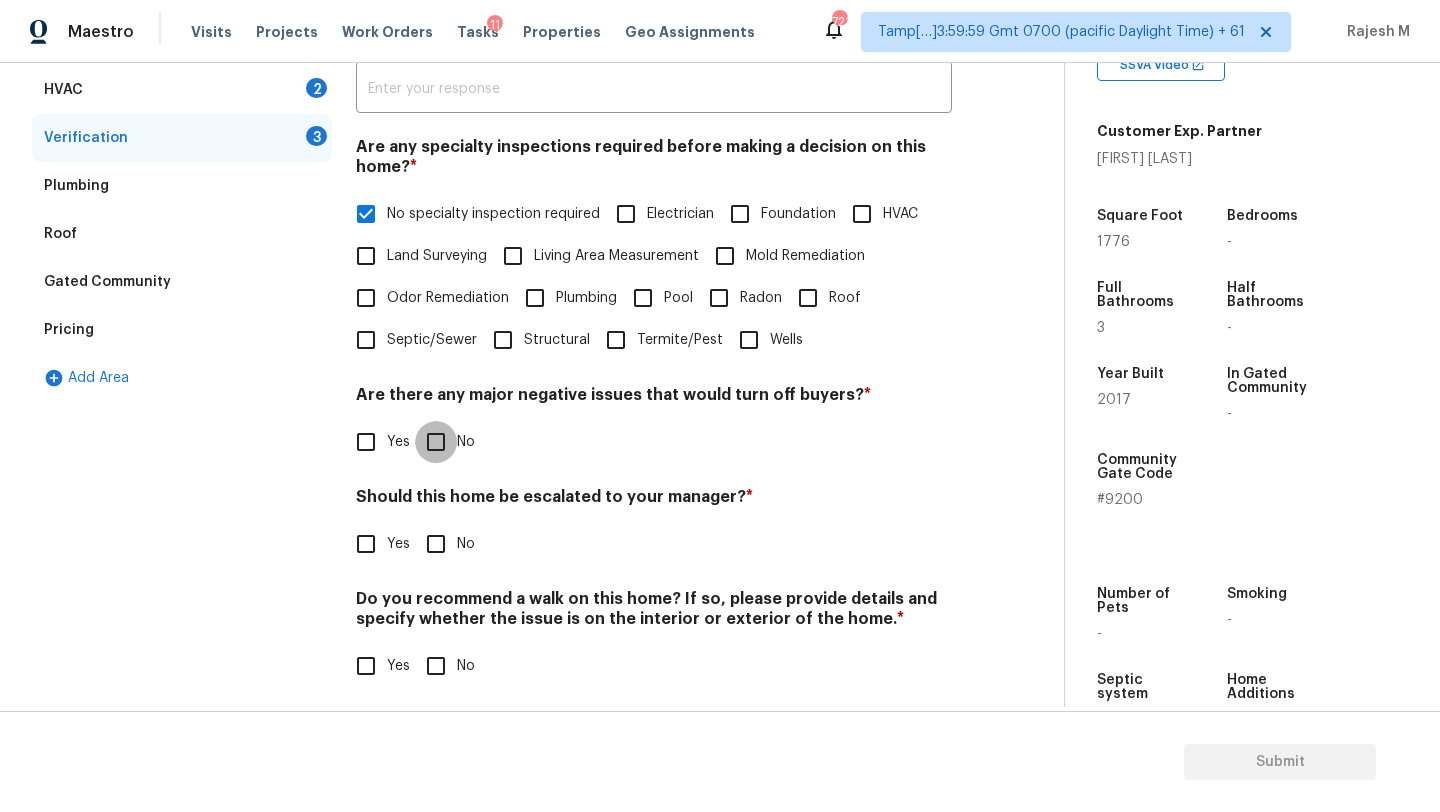click on "No" at bounding box center [436, 442] 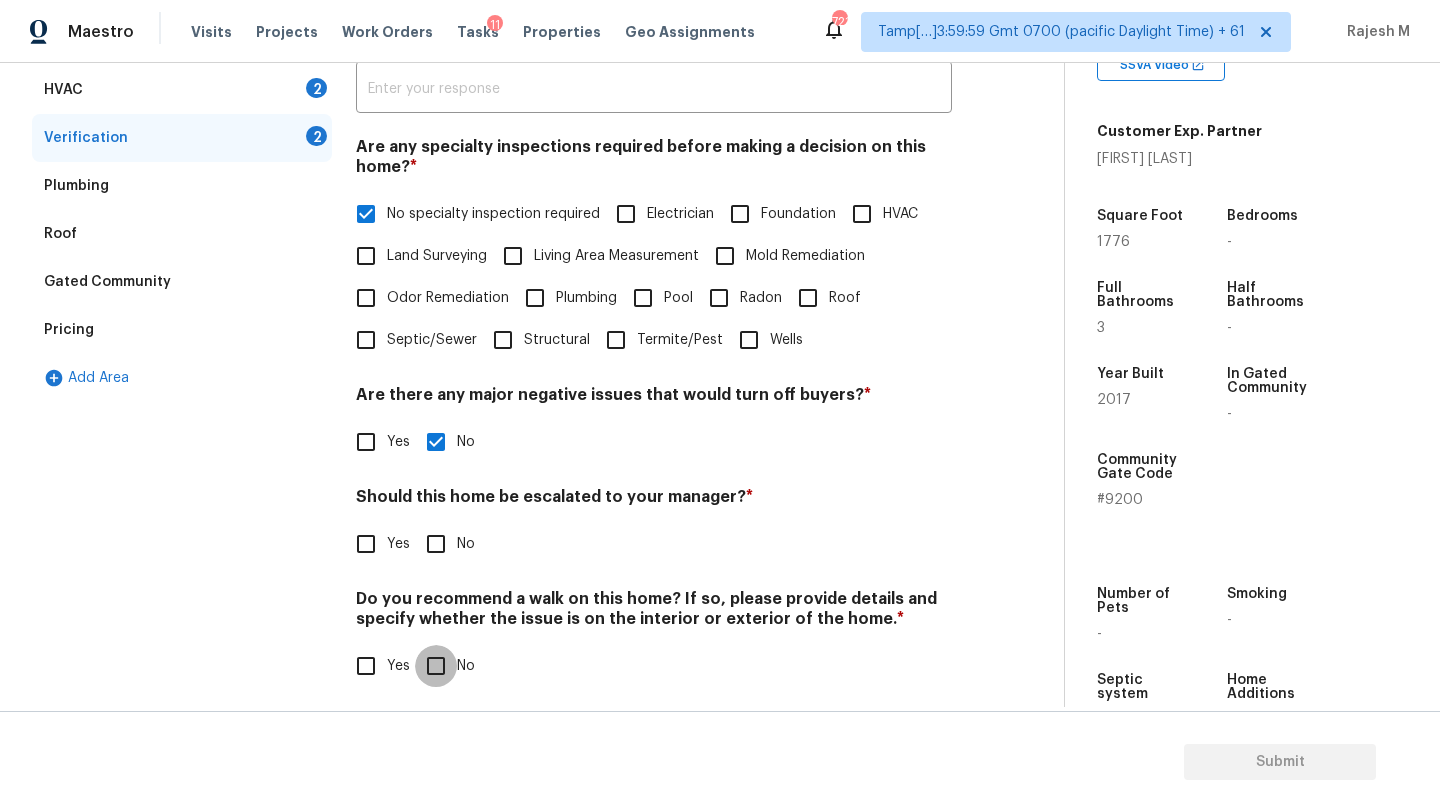 click on "No" at bounding box center (436, 666) 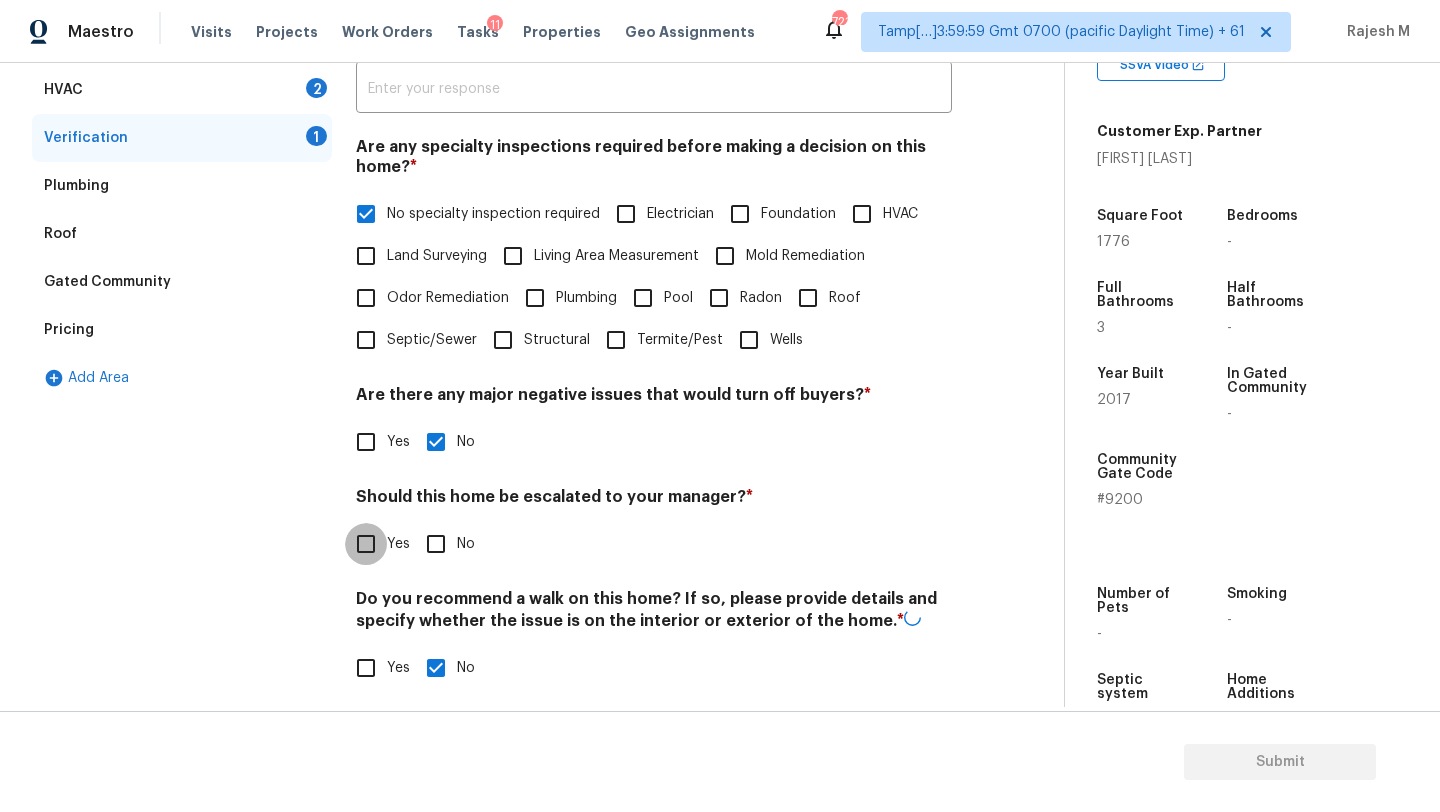 click on "Yes" at bounding box center [366, 544] 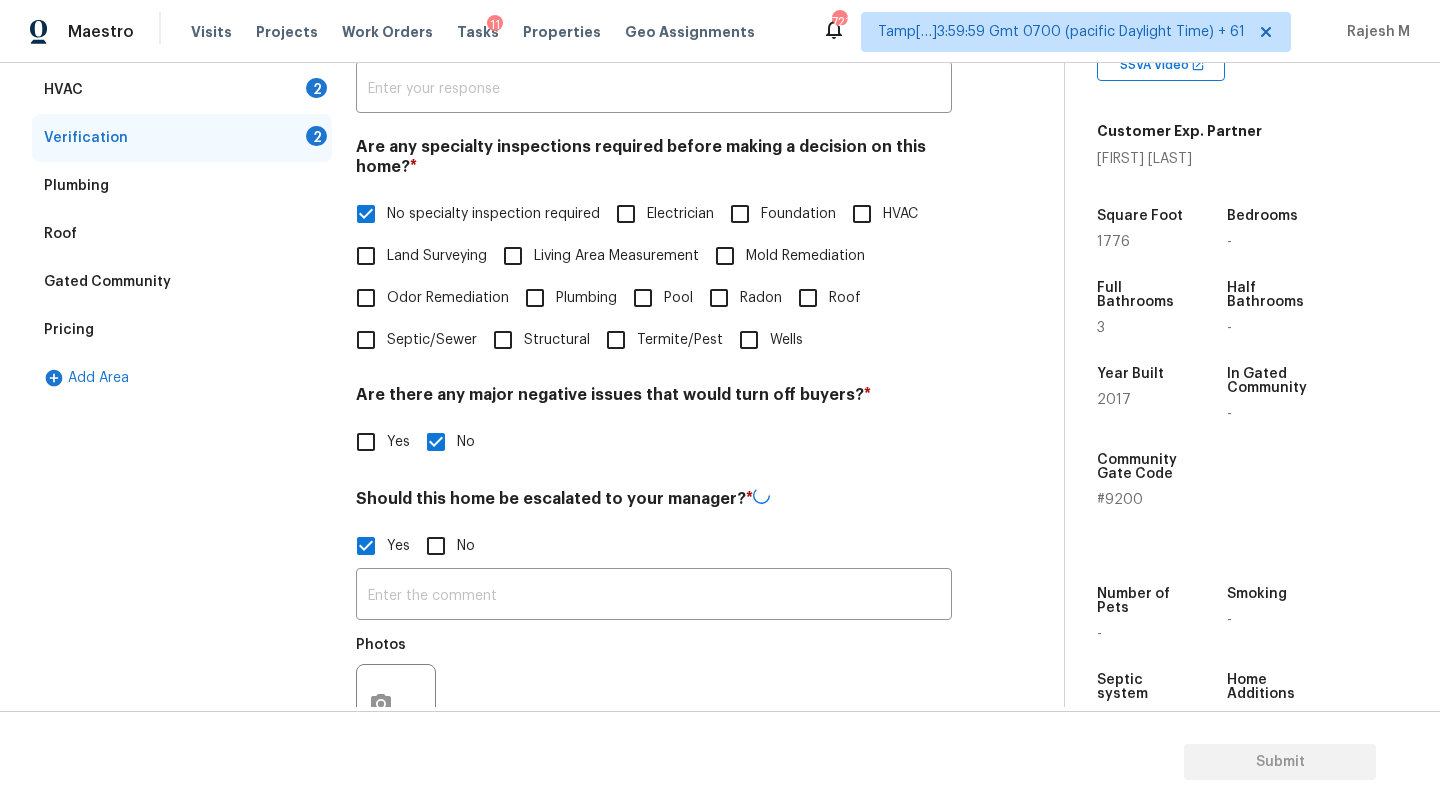 click on "Photos" at bounding box center (654, 691) 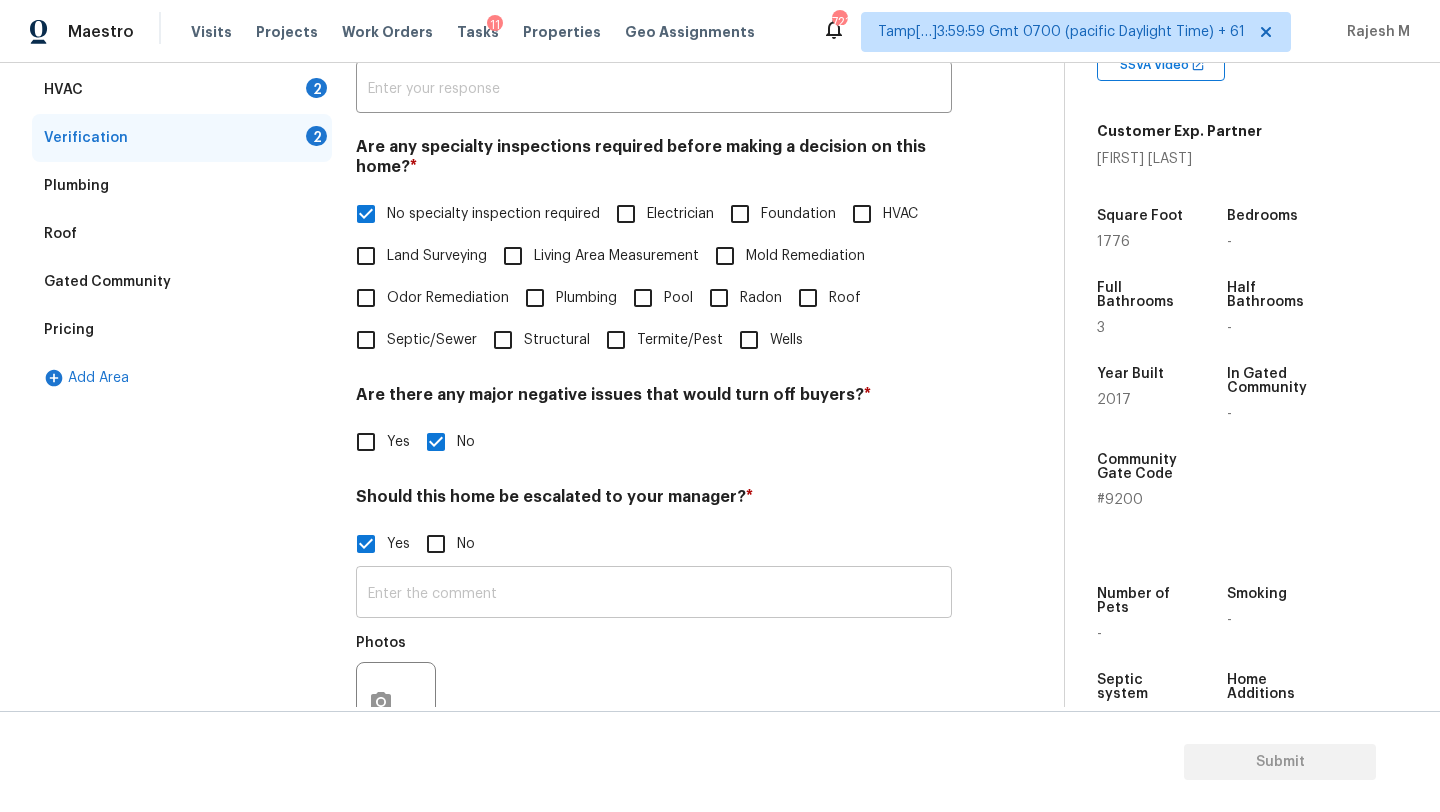 click at bounding box center [654, 594] 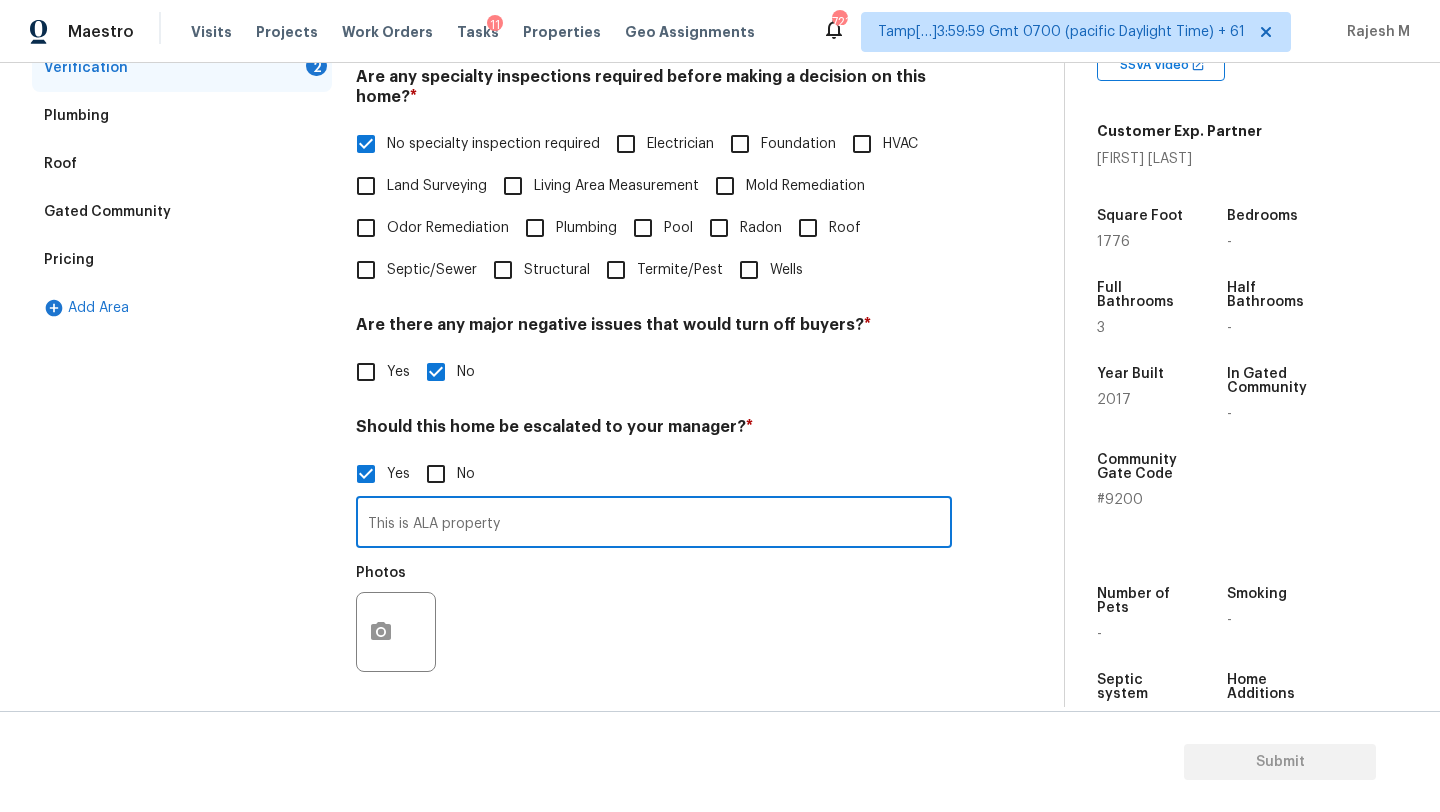 scroll, scrollTop: 544, scrollLeft: 0, axis: vertical 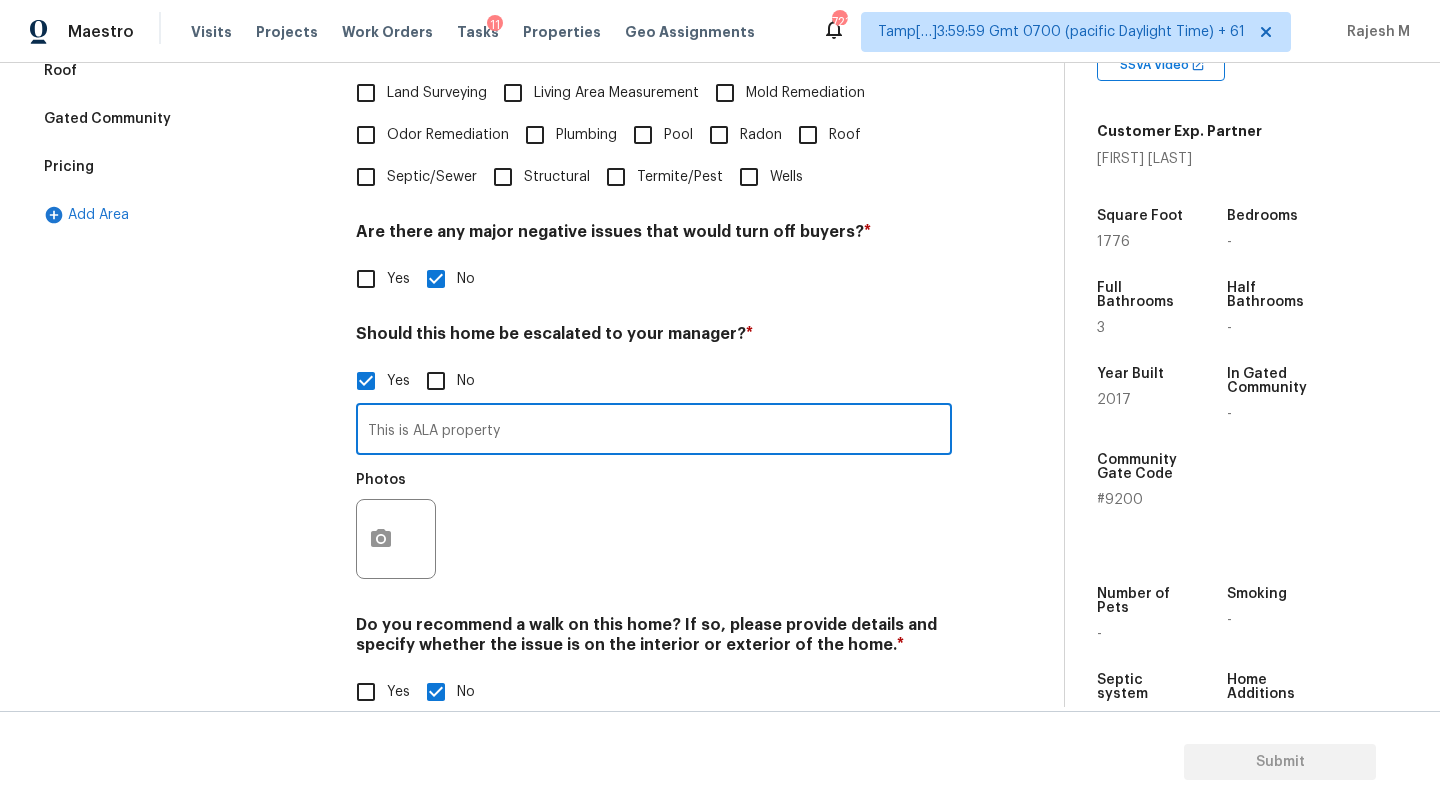 type on "This is ALA property" 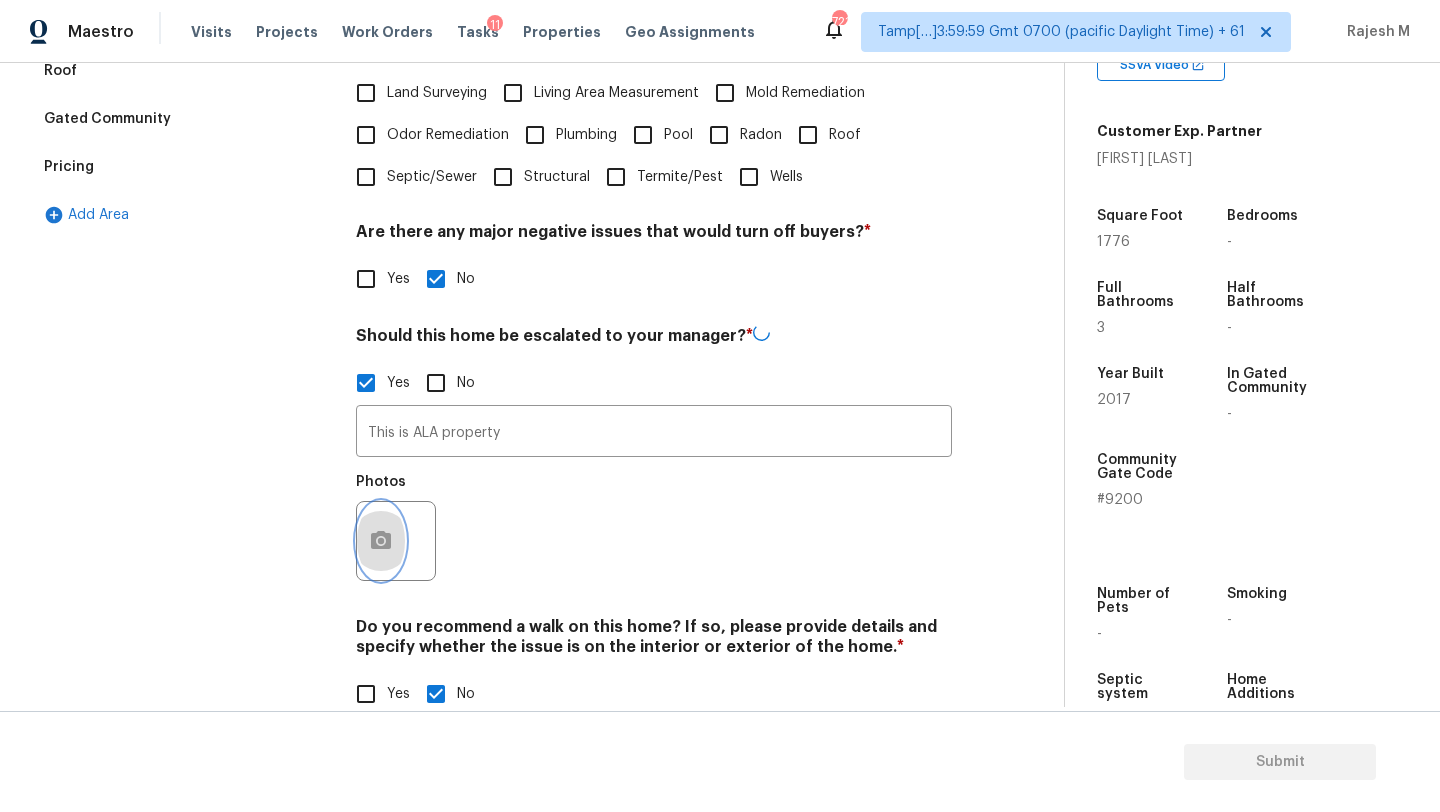 click at bounding box center (381, 541) 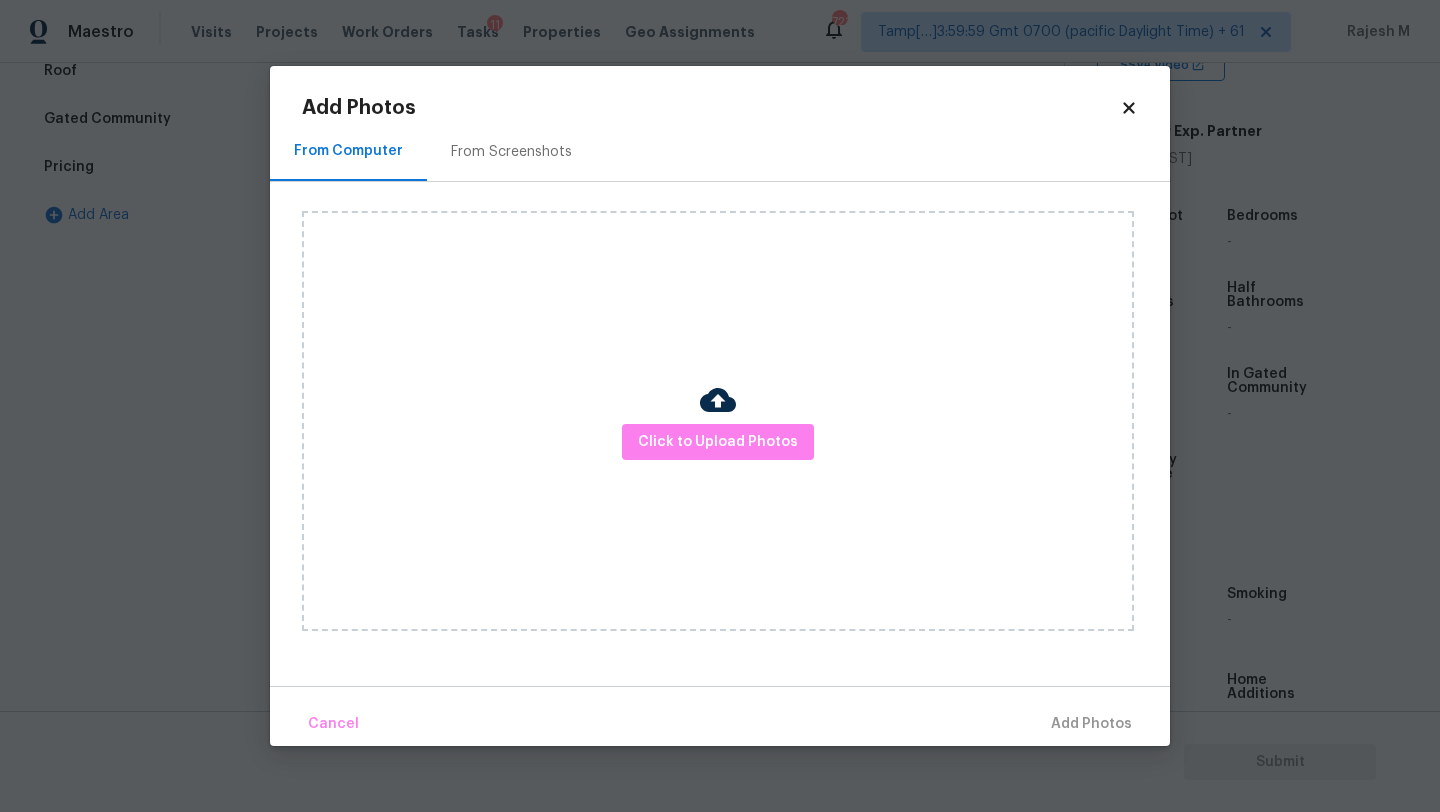 click on "From Screenshots" at bounding box center (511, 152) 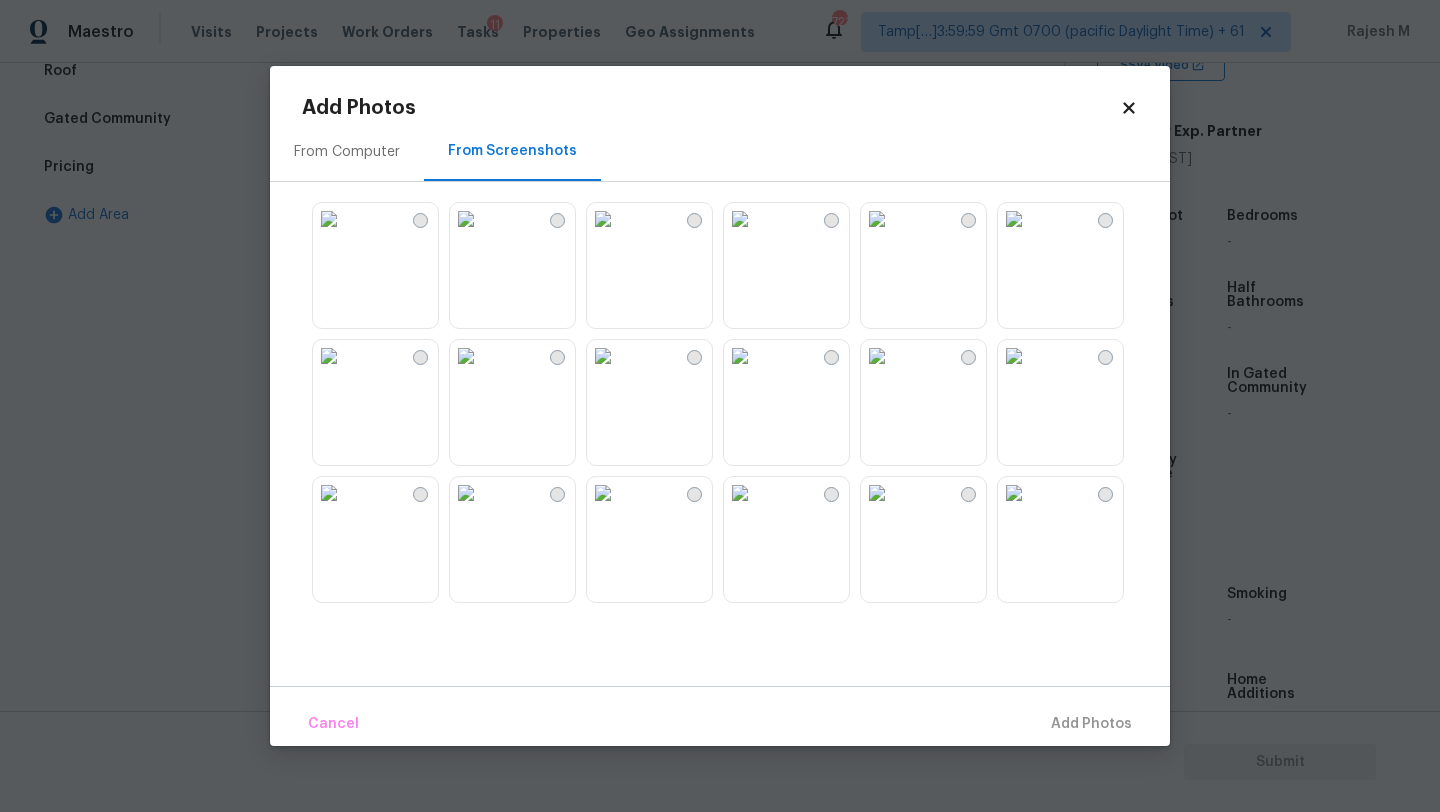 click at bounding box center (1014, 219) 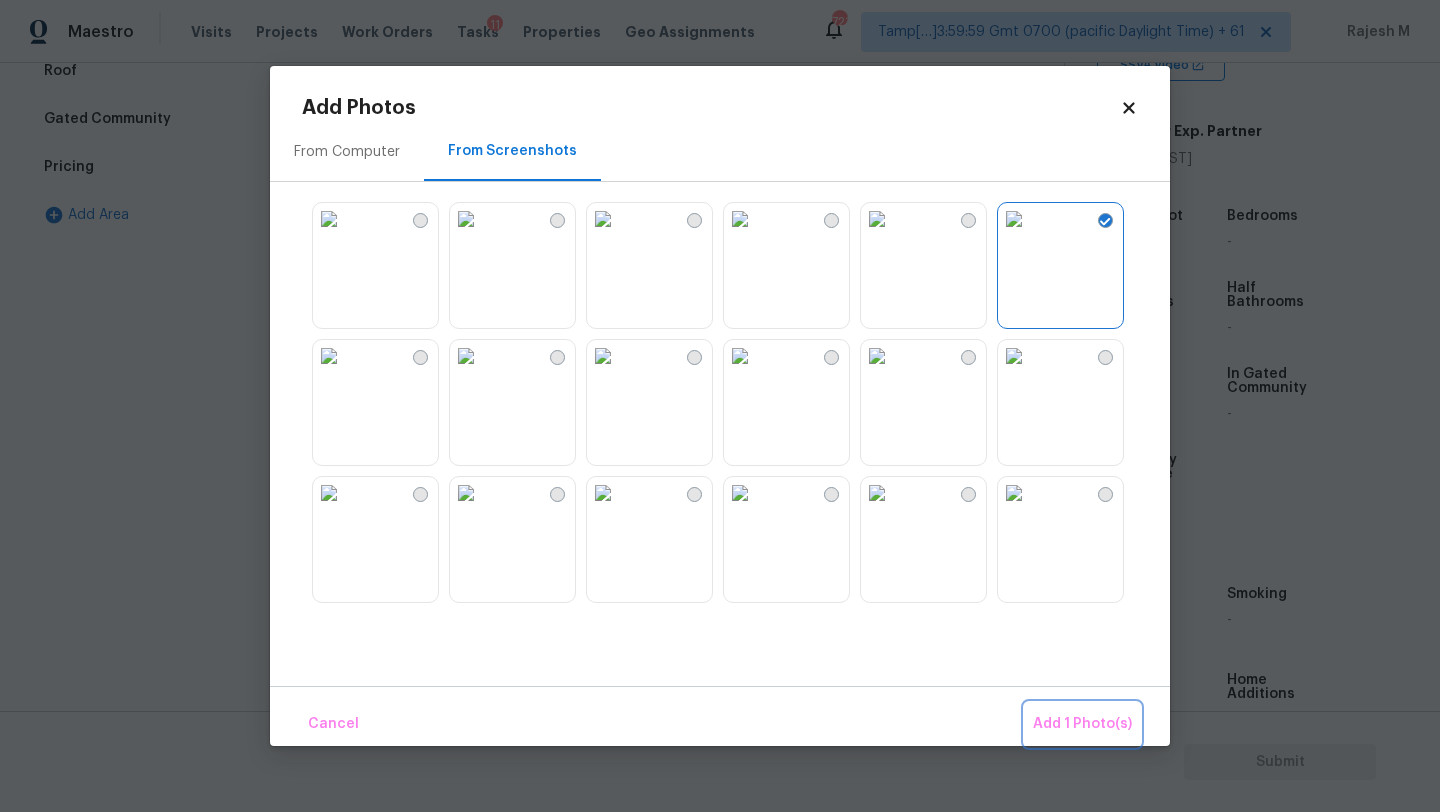 click on "Add 1 Photo(s)" at bounding box center [1082, 724] 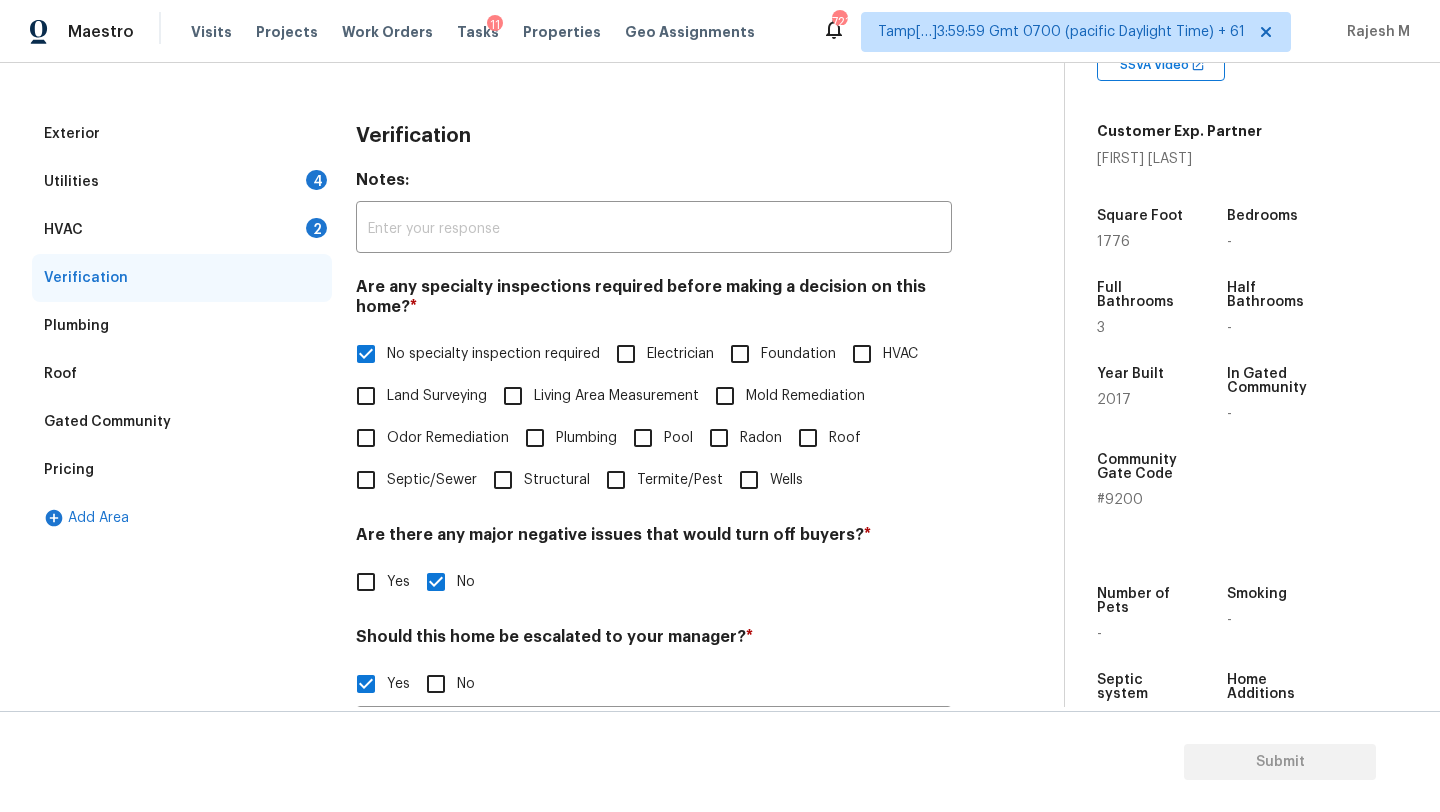 scroll, scrollTop: 152, scrollLeft: 0, axis: vertical 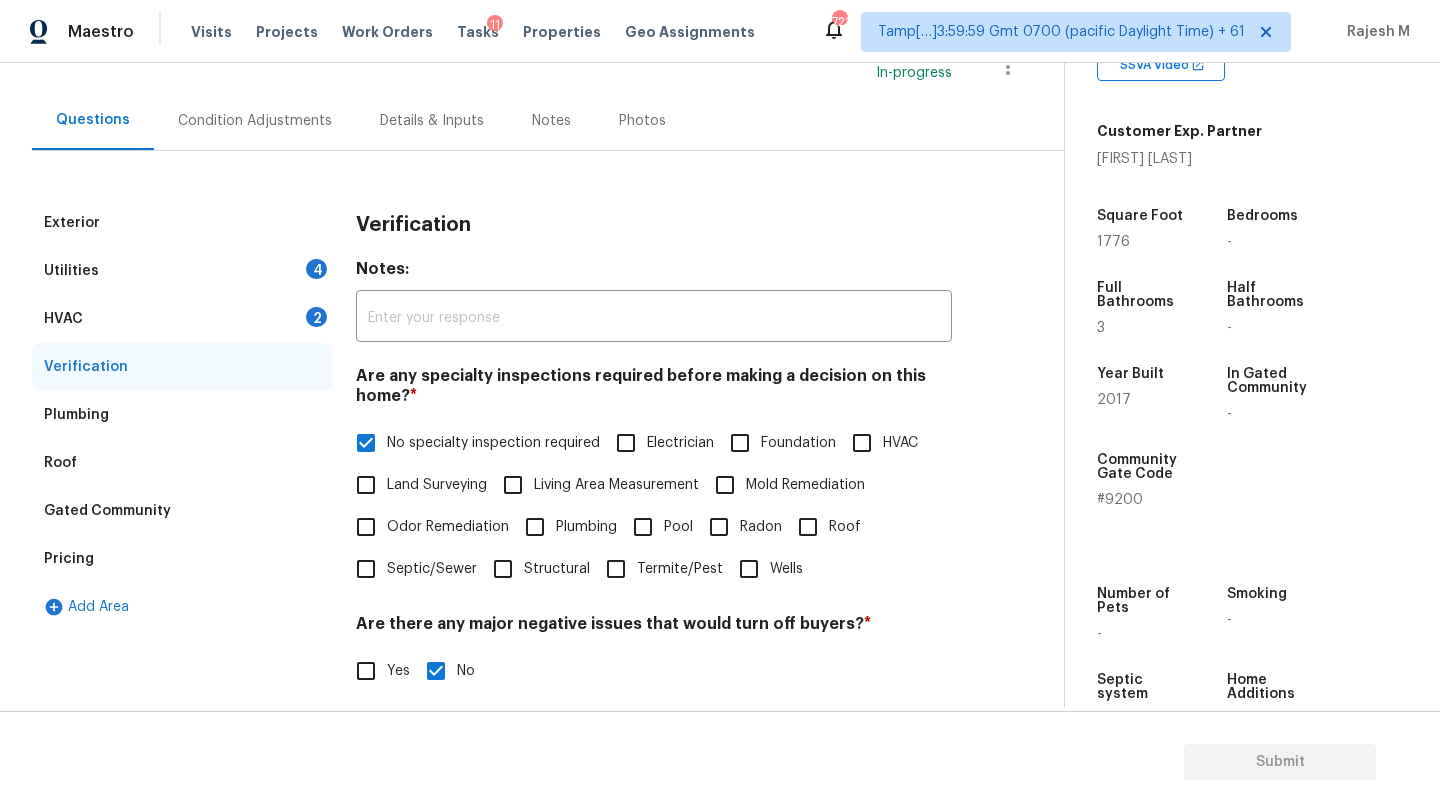 click on "HVAC 2" at bounding box center (182, 319) 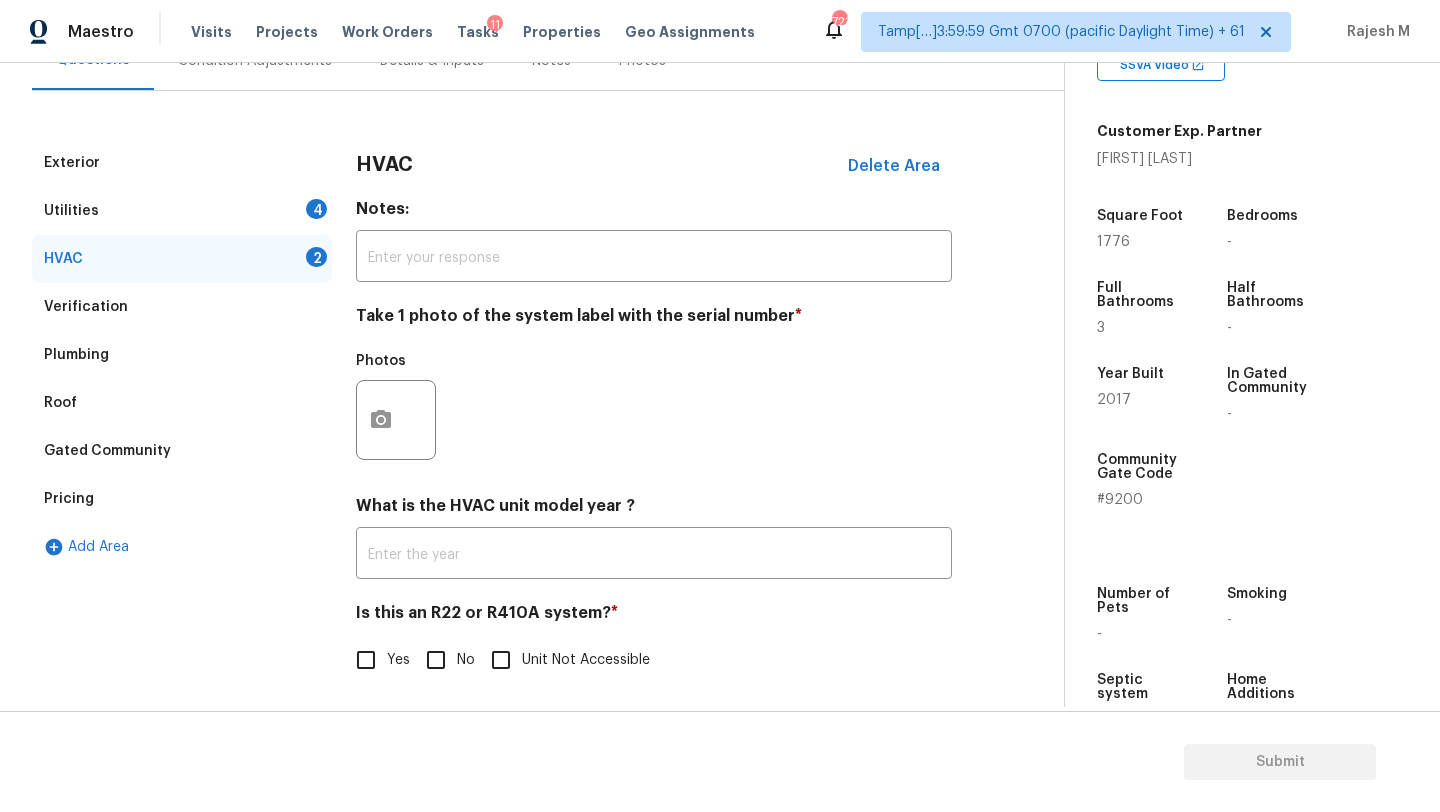 scroll, scrollTop: 217, scrollLeft: 0, axis: vertical 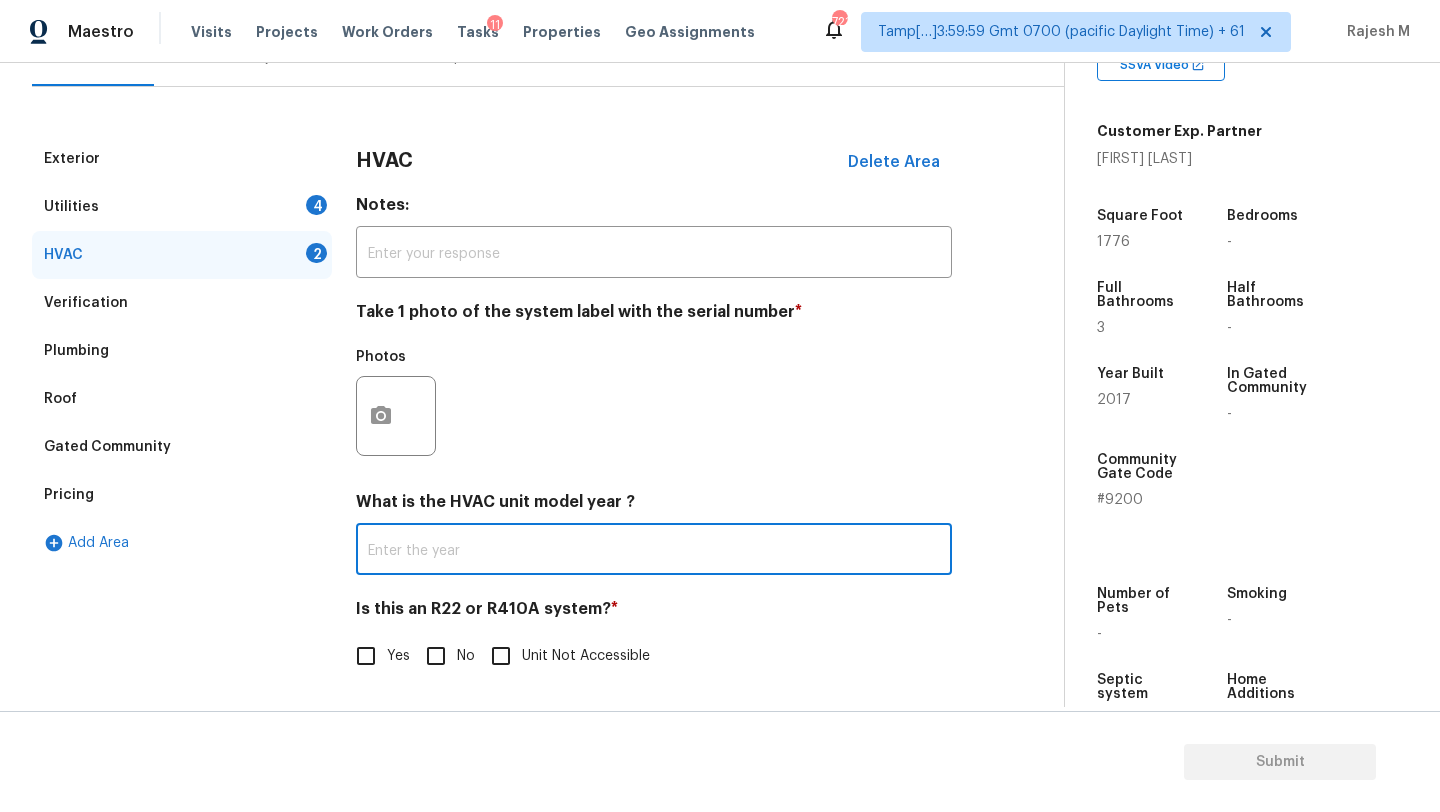 click at bounding box center (654, 551) 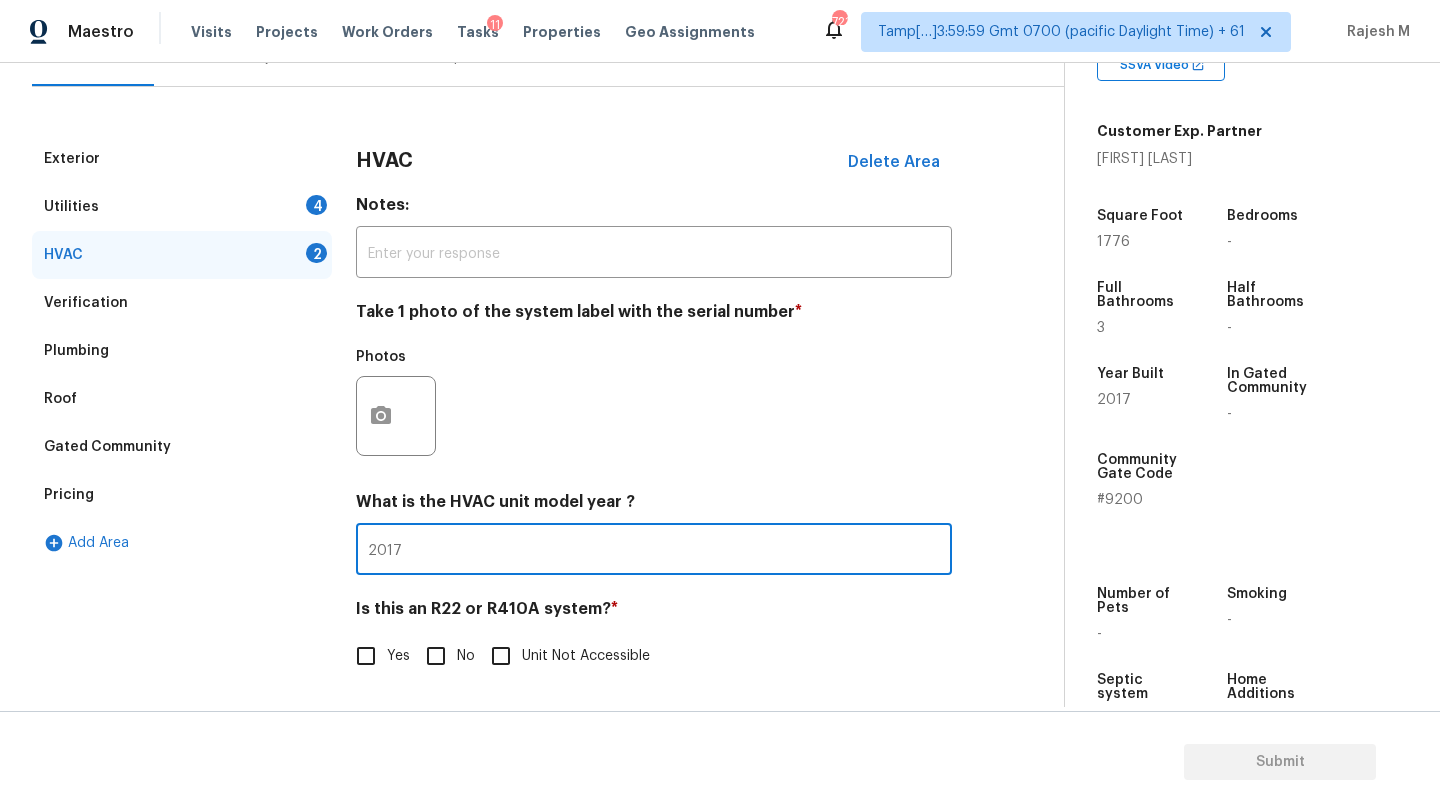 type on "2017" 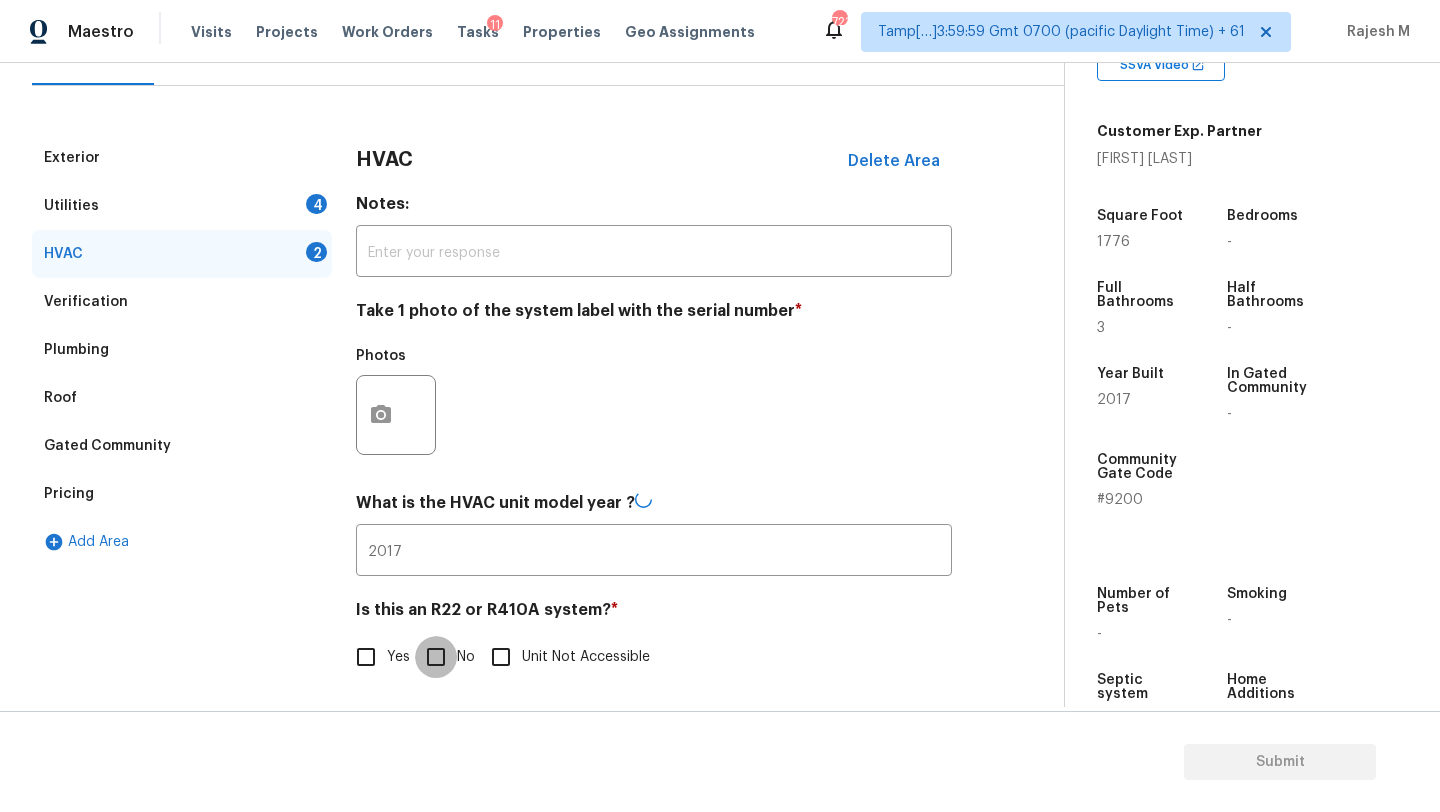 click on "No" at bounding box center (436, 657) 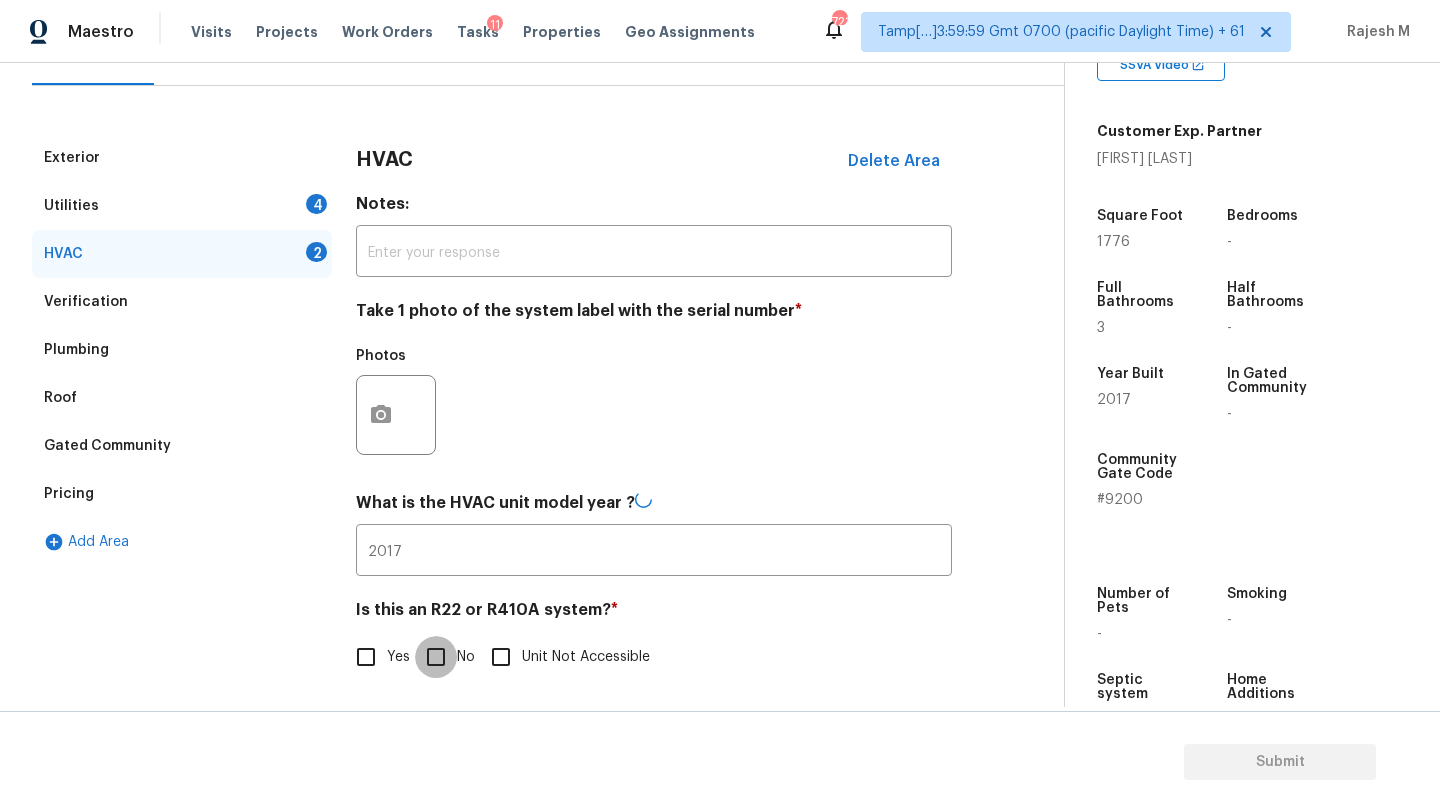 checkbox on "true" 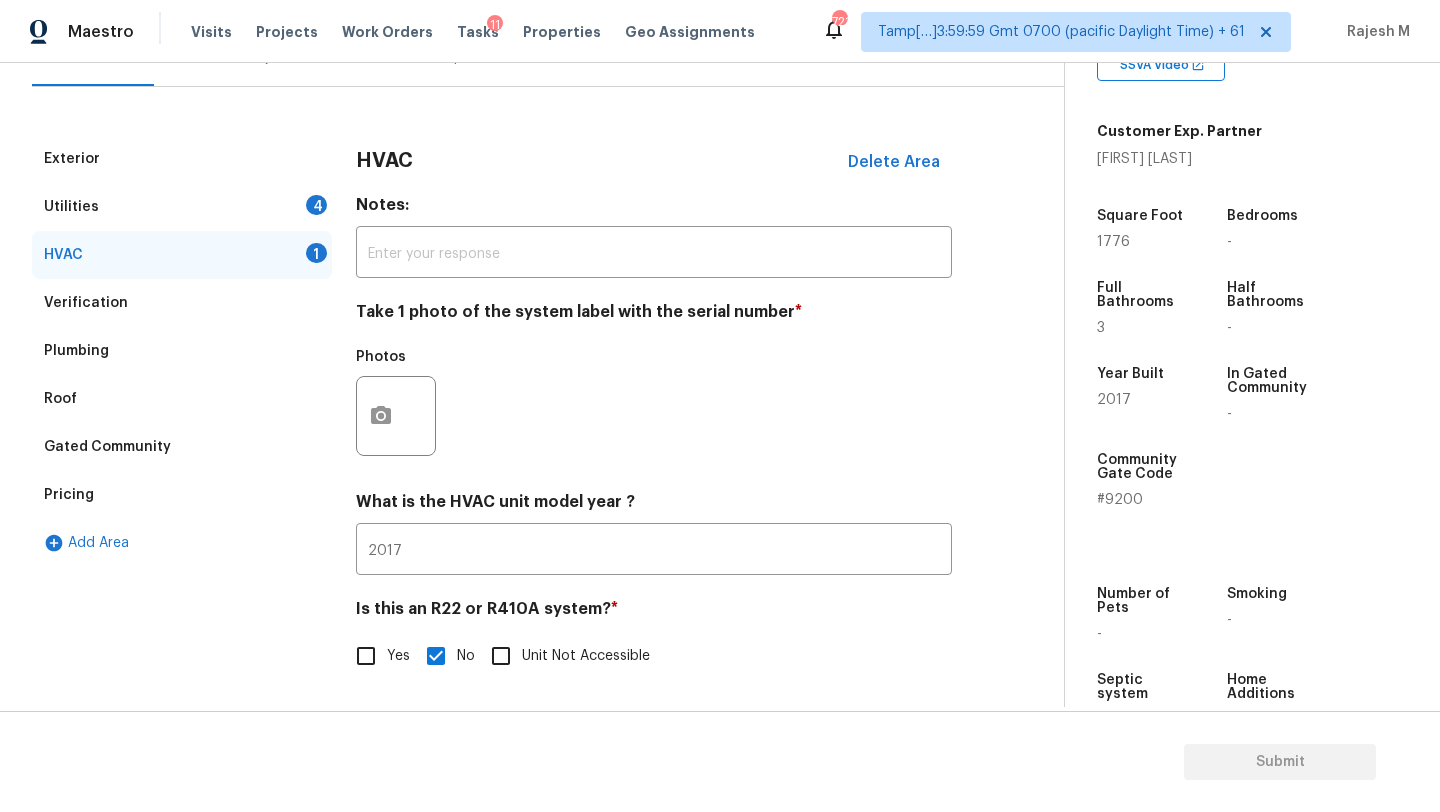 click on "Utilities 4" at bounding box center (182, 207) 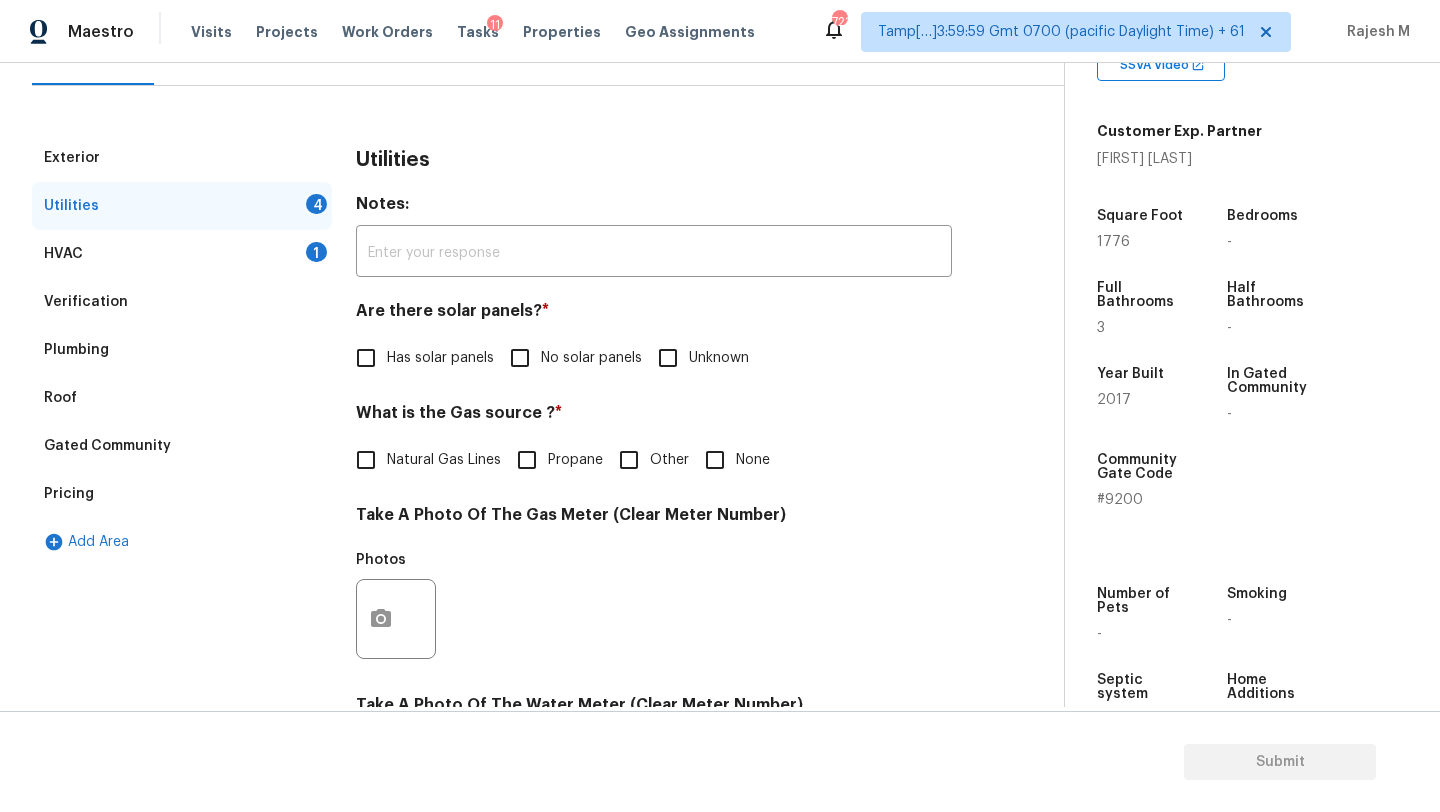 click on "No solar panels" at bounding box center [520, 358] 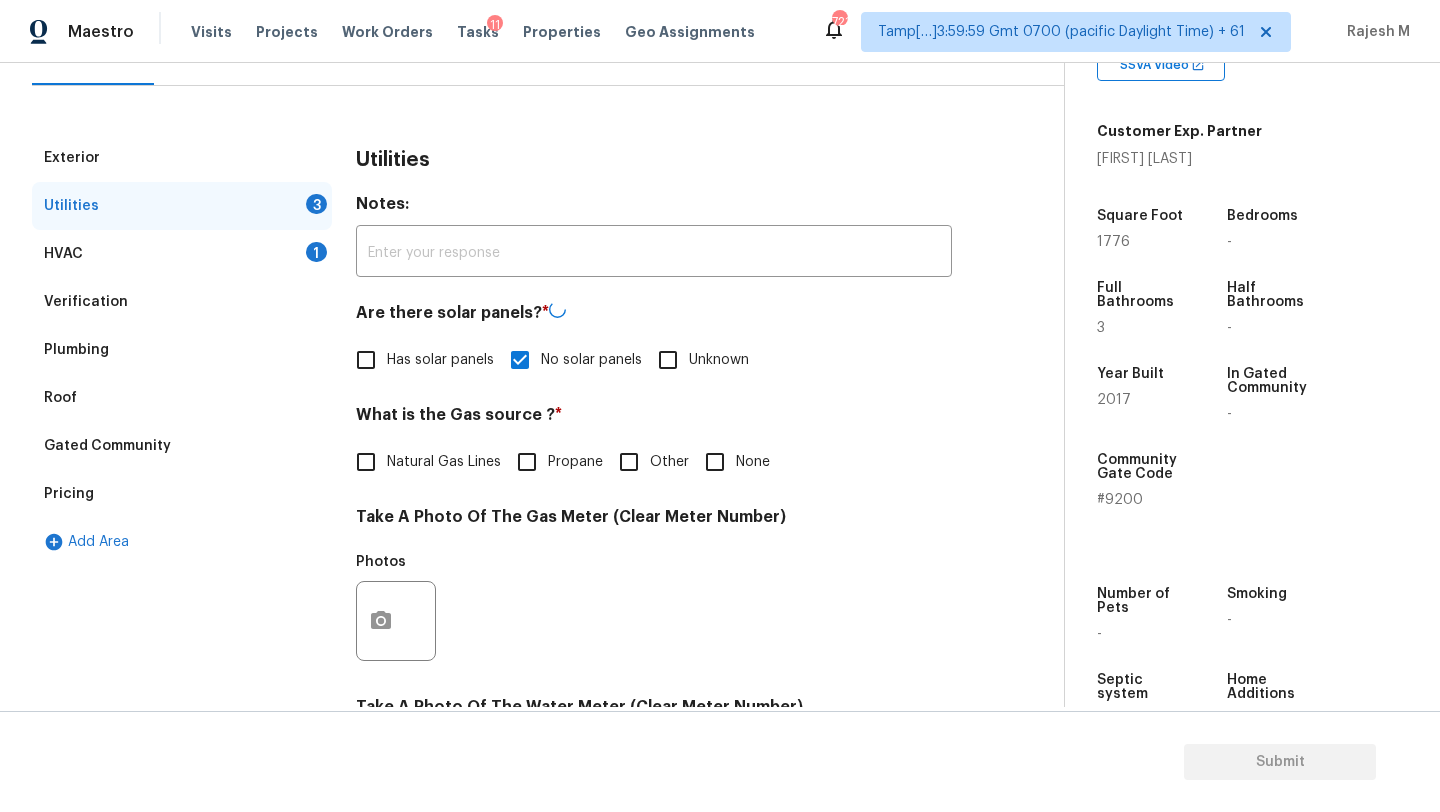 click on "Natural Gas Lines" at bounding box center (444, 462) 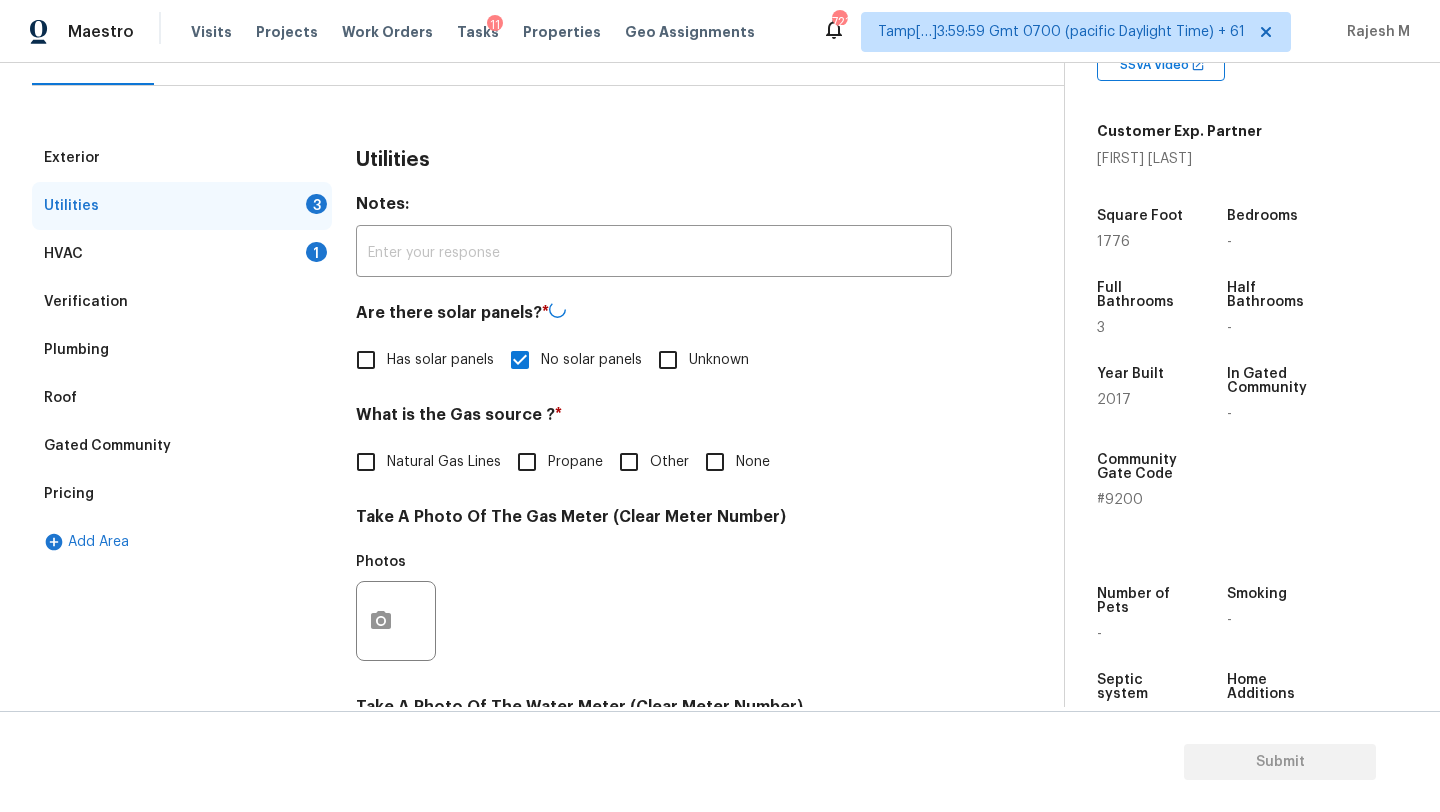 click on "Natural Gas Lines" at bounding box center (366, 462) 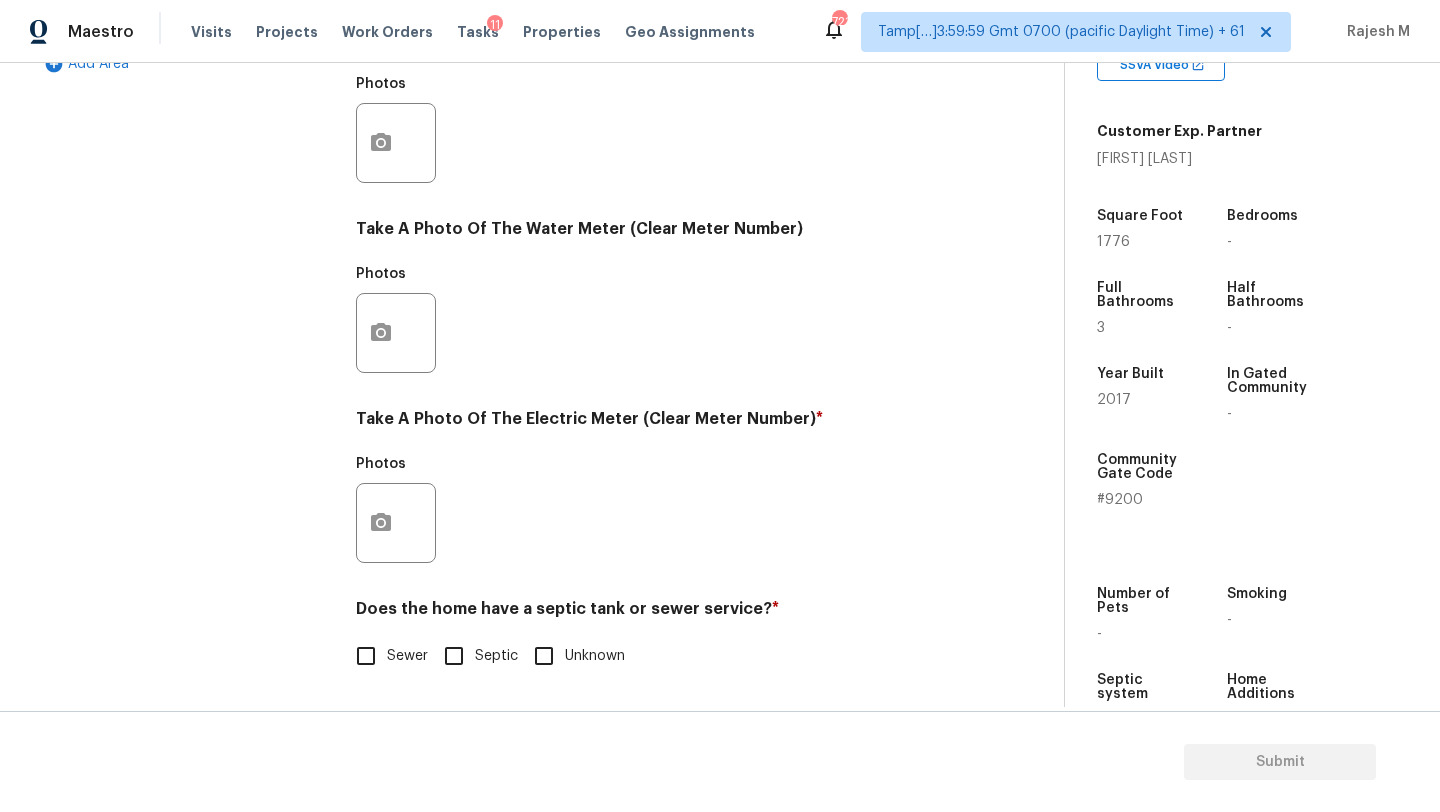scroll, scrollTop: 693, scrollLeft: 0, axis: vertical 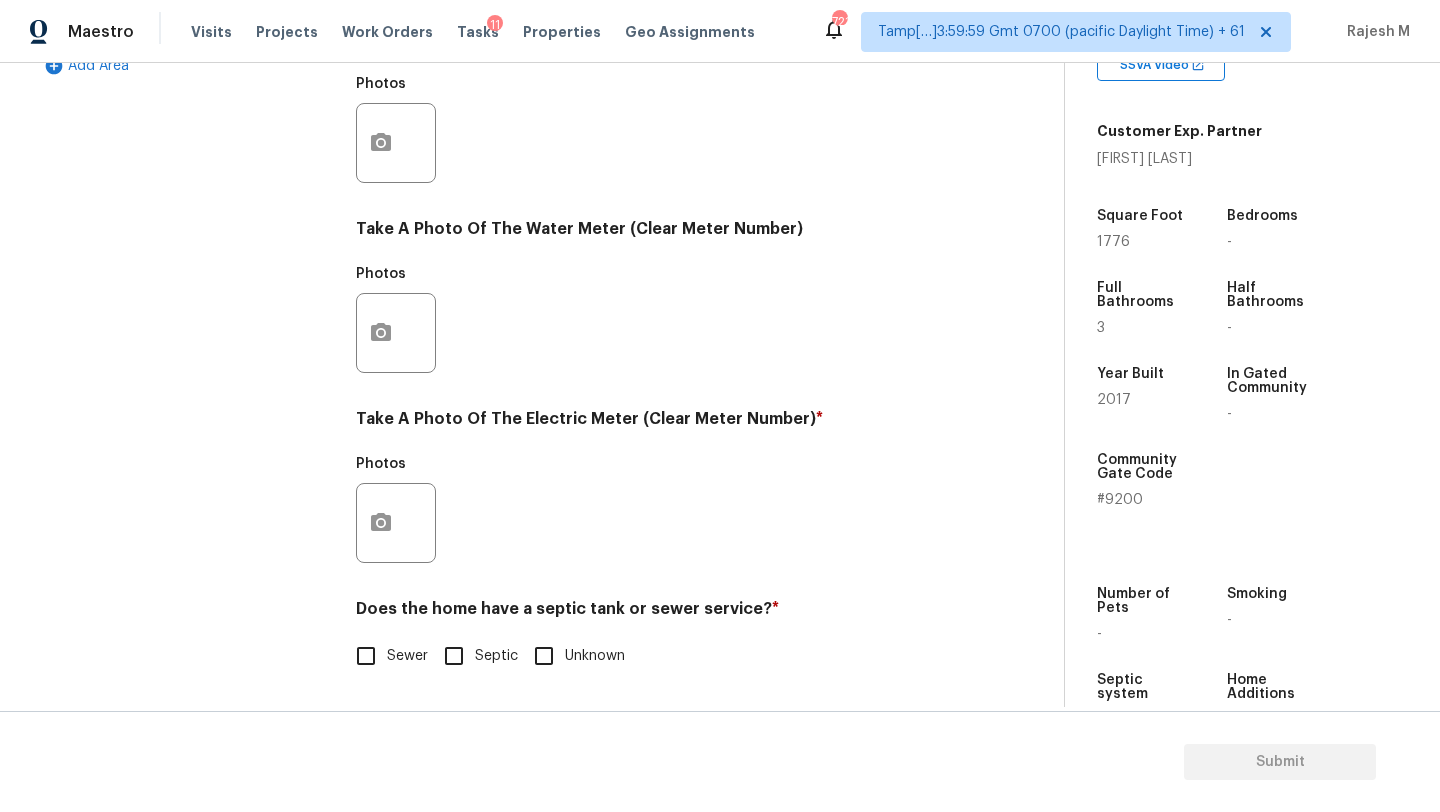 click on "Sewer" at bounding box center [366, 656] 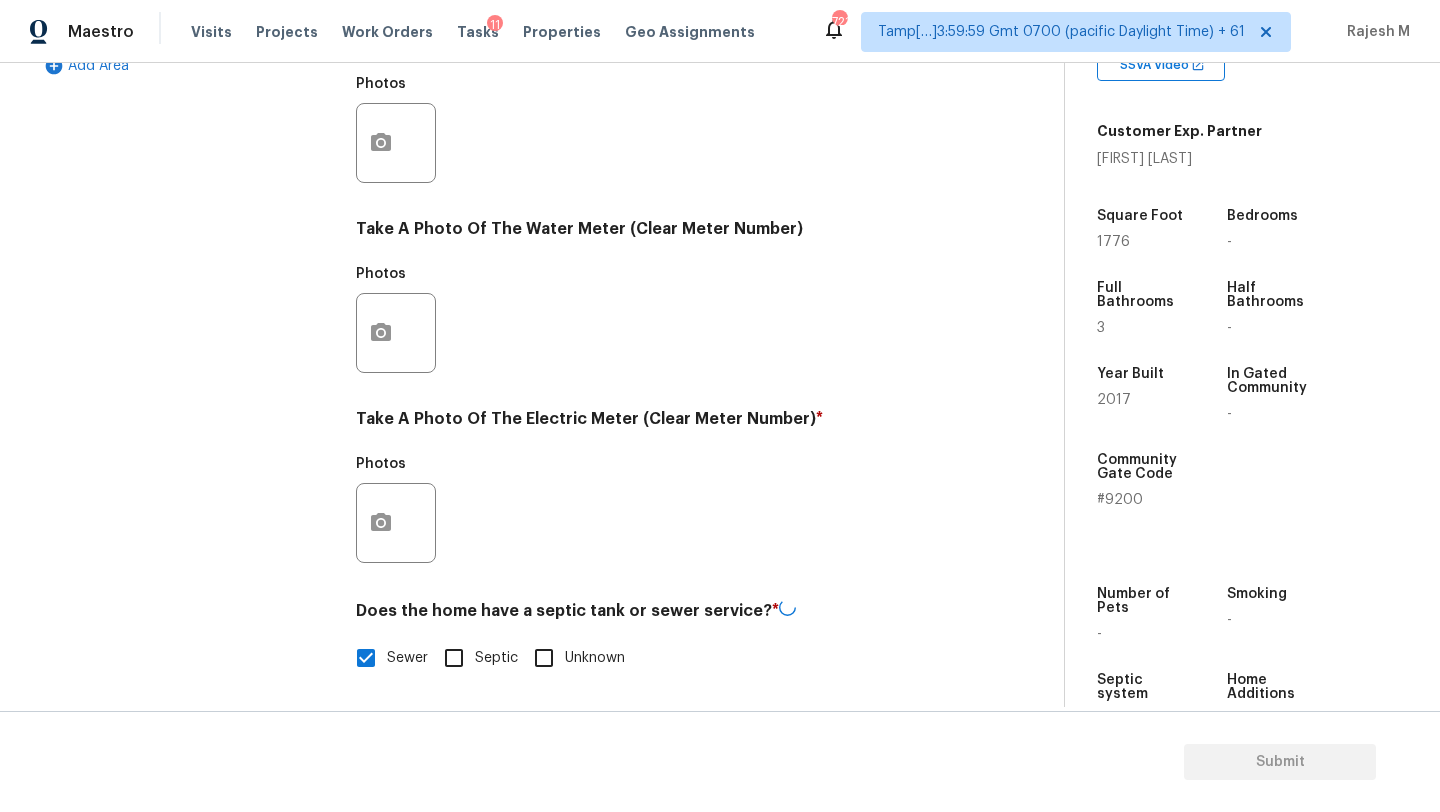 scroll, scrollTop: 0, scrollLeft: 0, axis: both 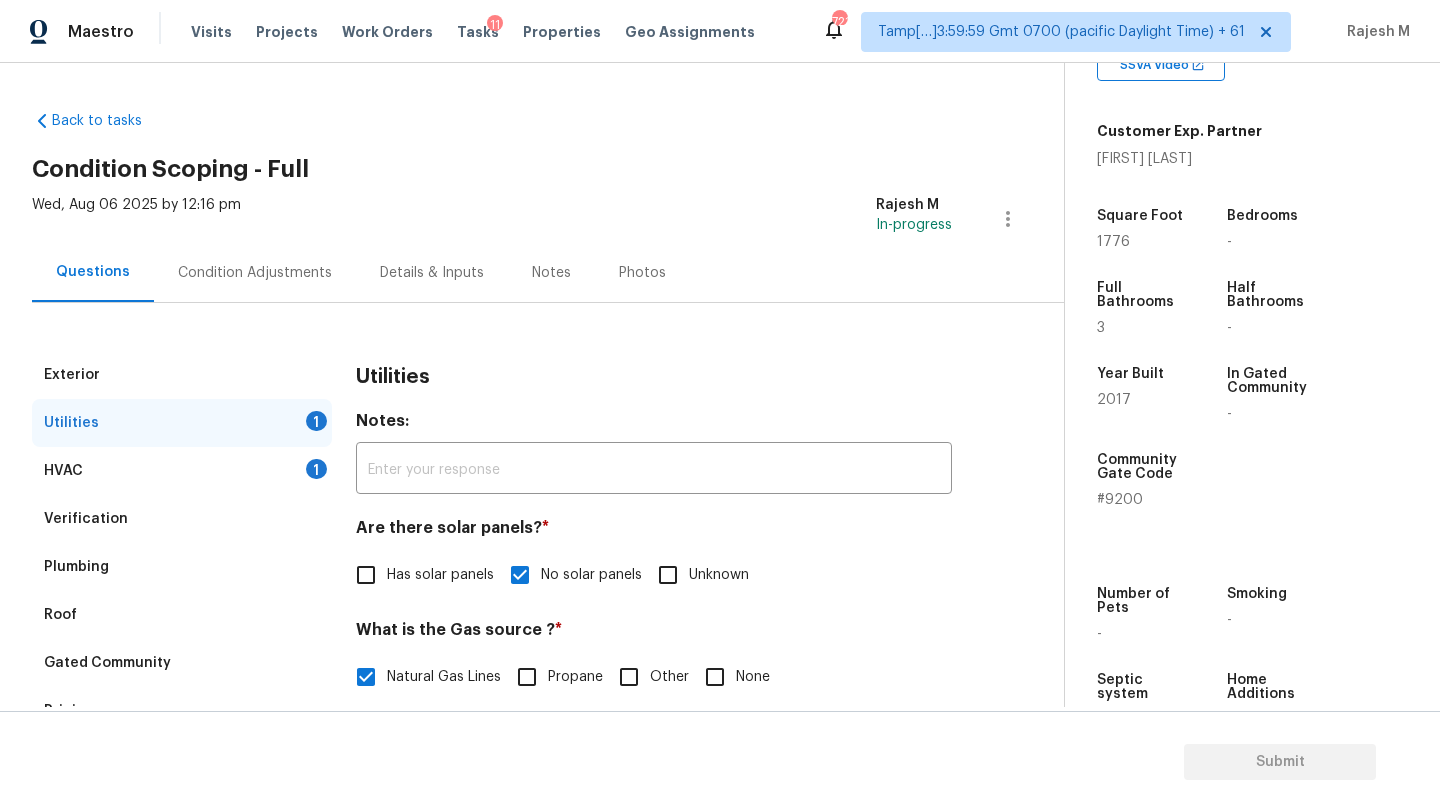 click on "Condition Adjustments" at bounding box center [255, 273] 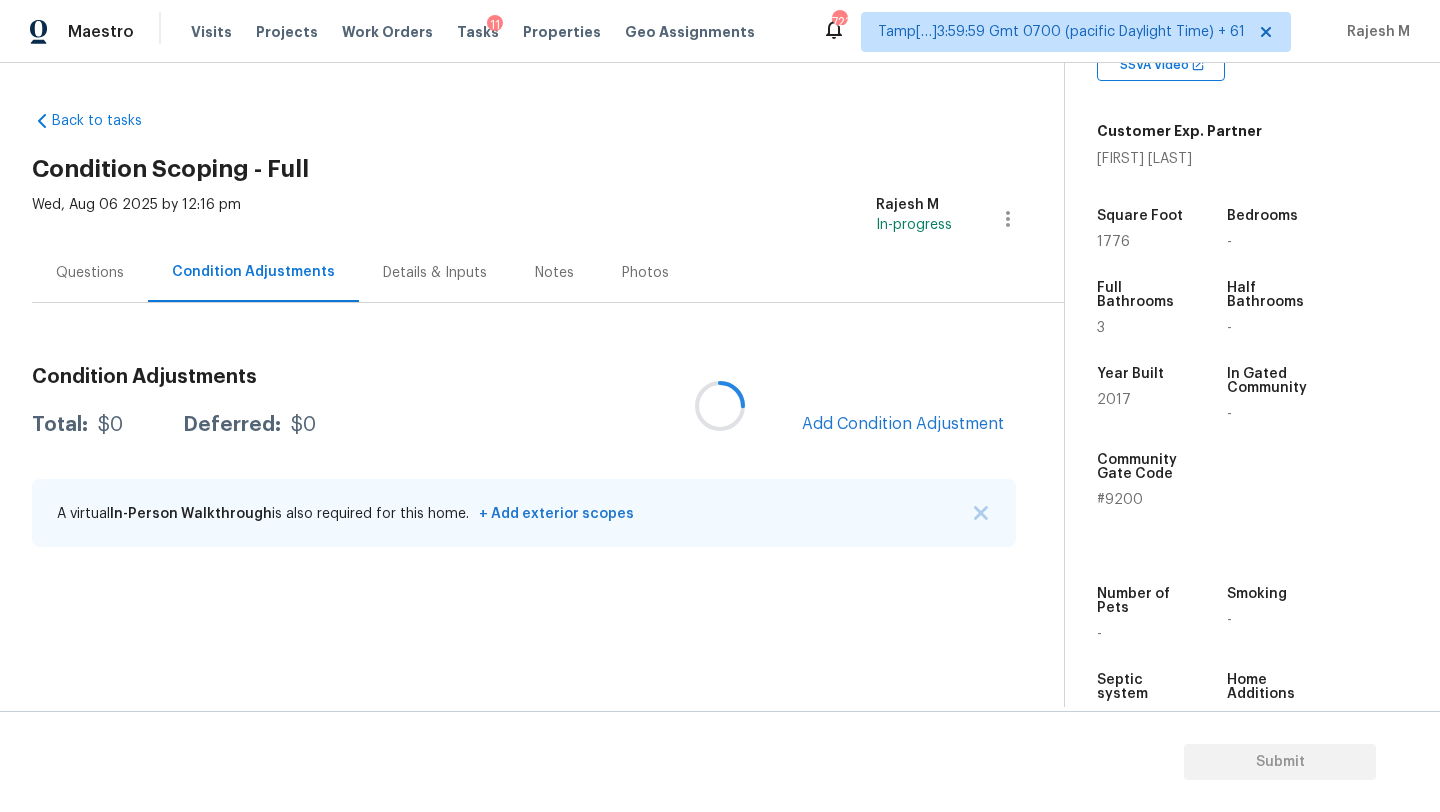 click at bounding box center (720, 406) 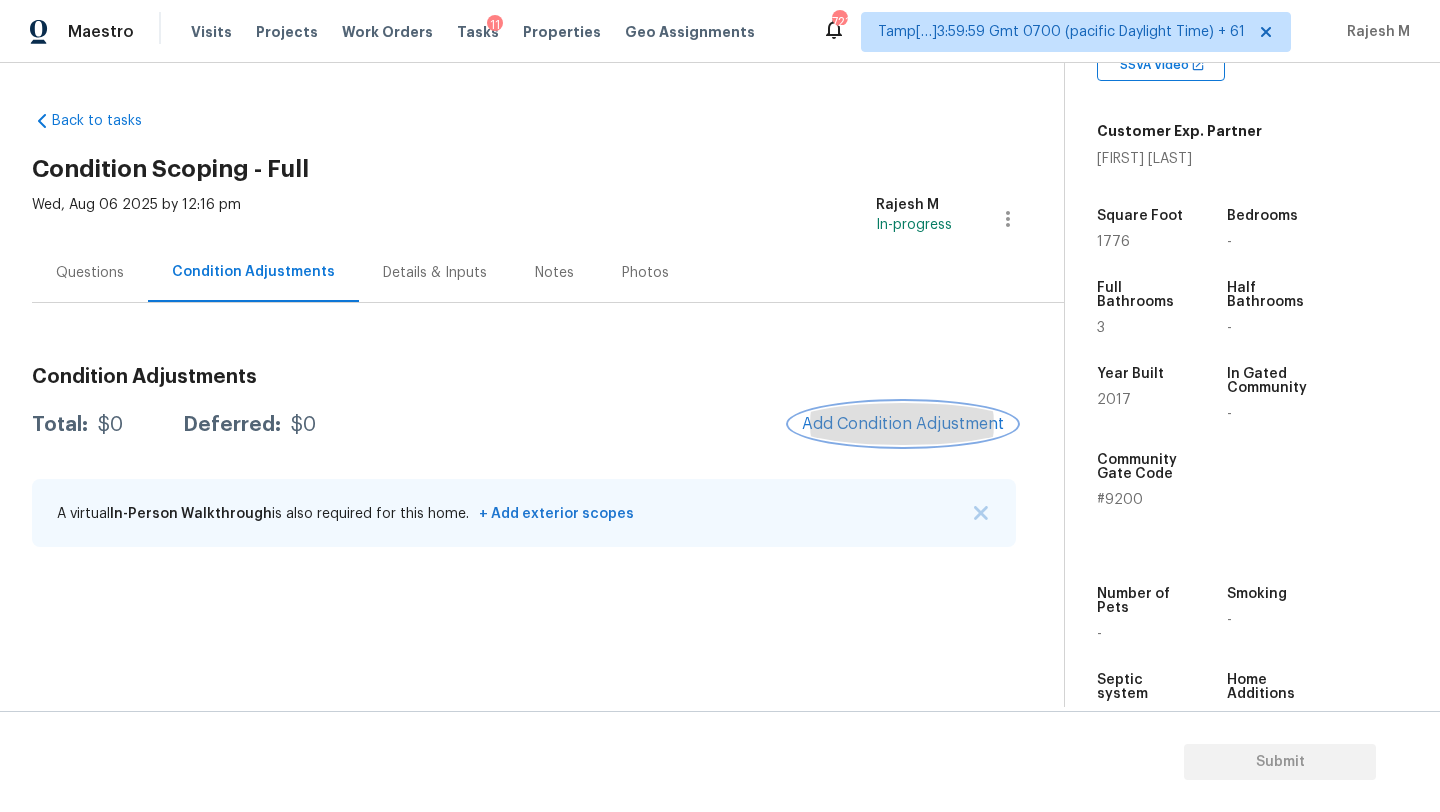 click on "Add Condition Adjustment" at bounding box center (903, 424) 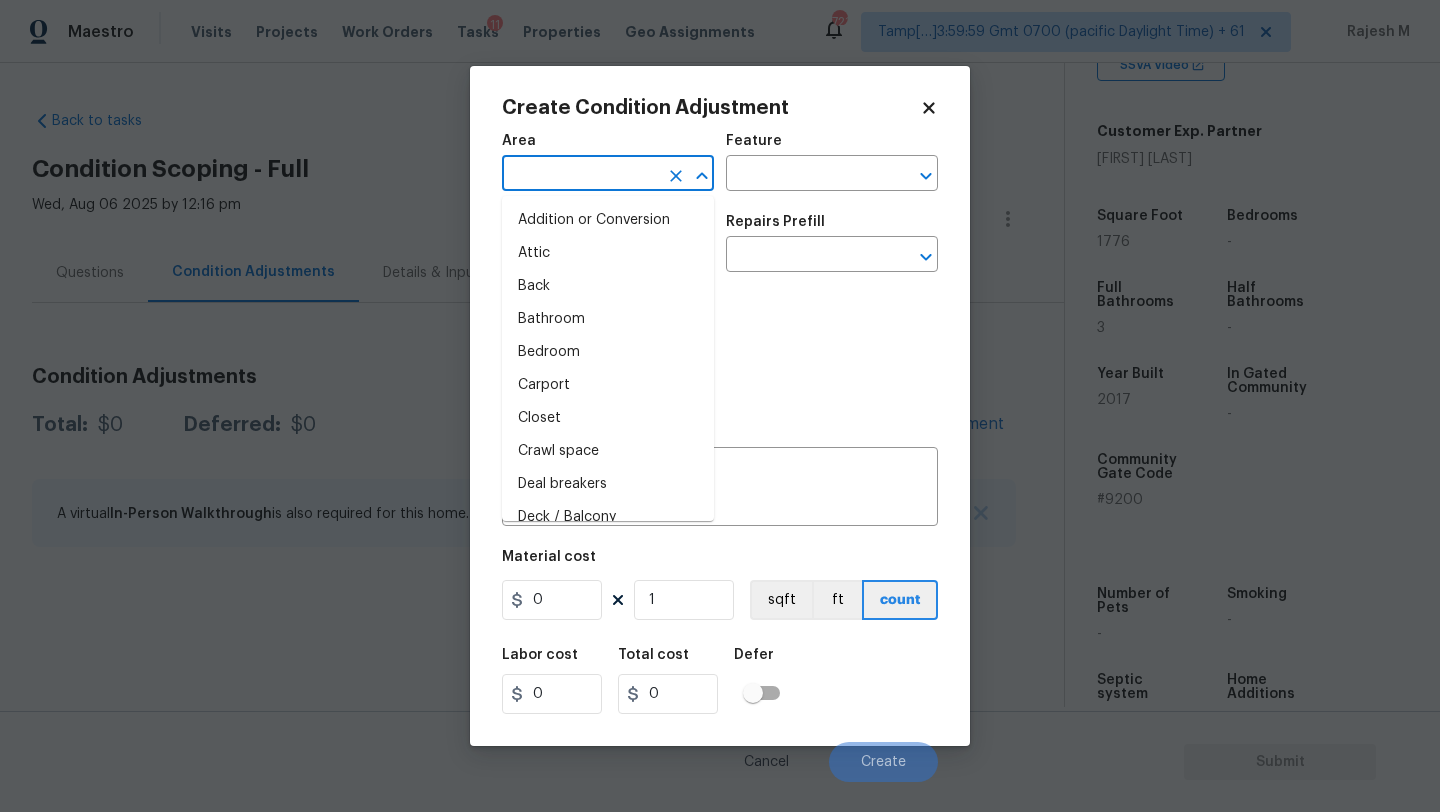 click at bounding box center [580, 175] 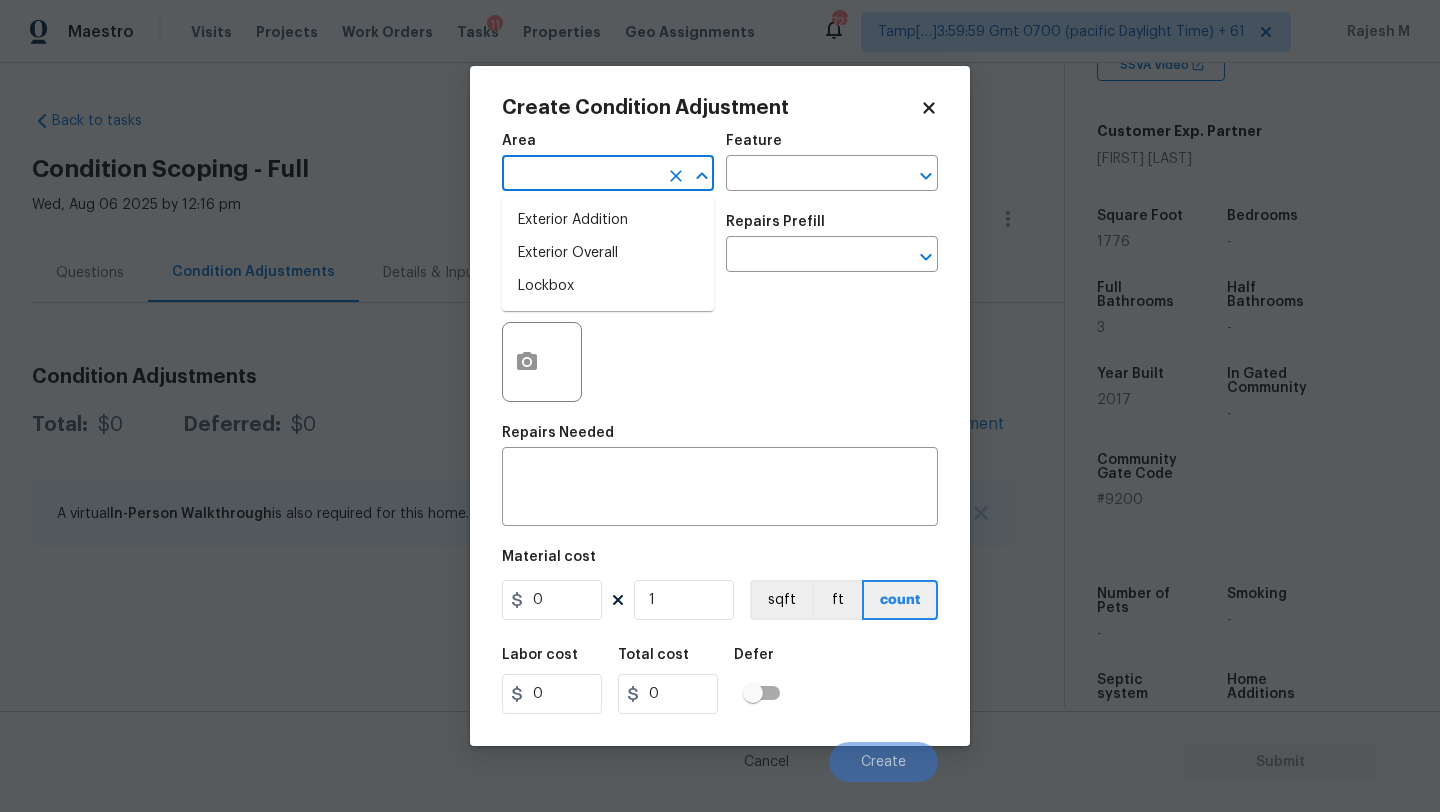 type on "x" 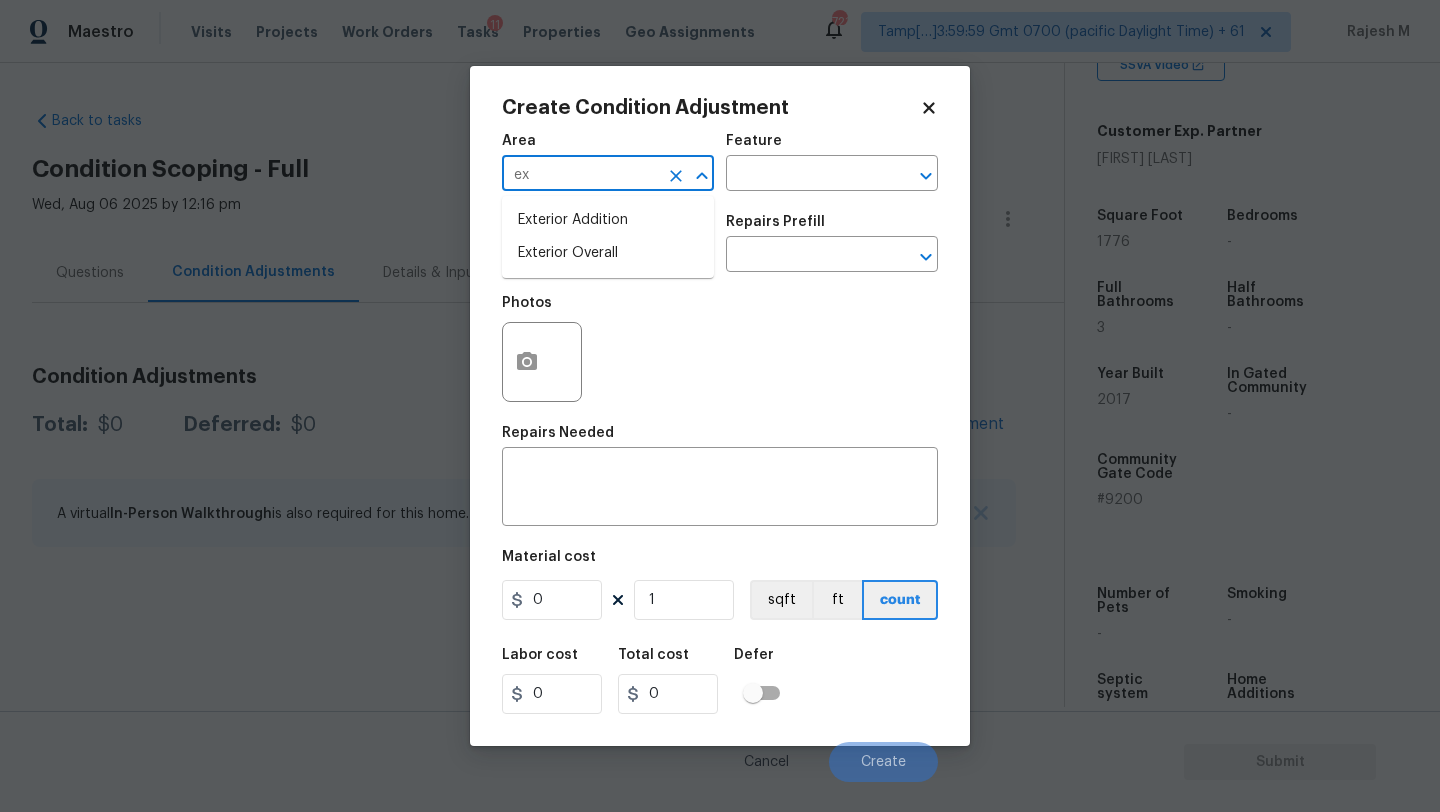 click on "Exterior Overall" at bounding box center [608, 253] 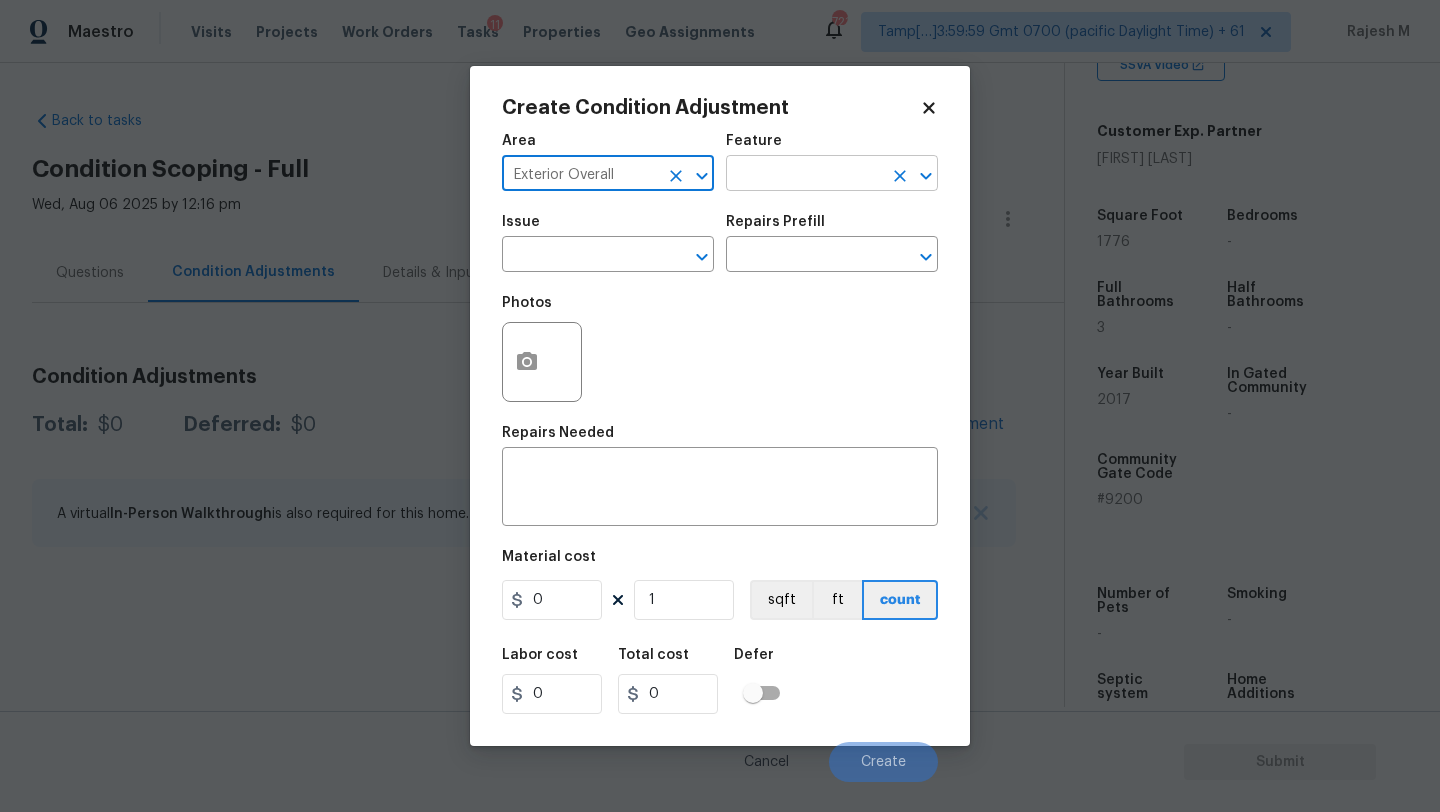 type on "Exterior Overall" 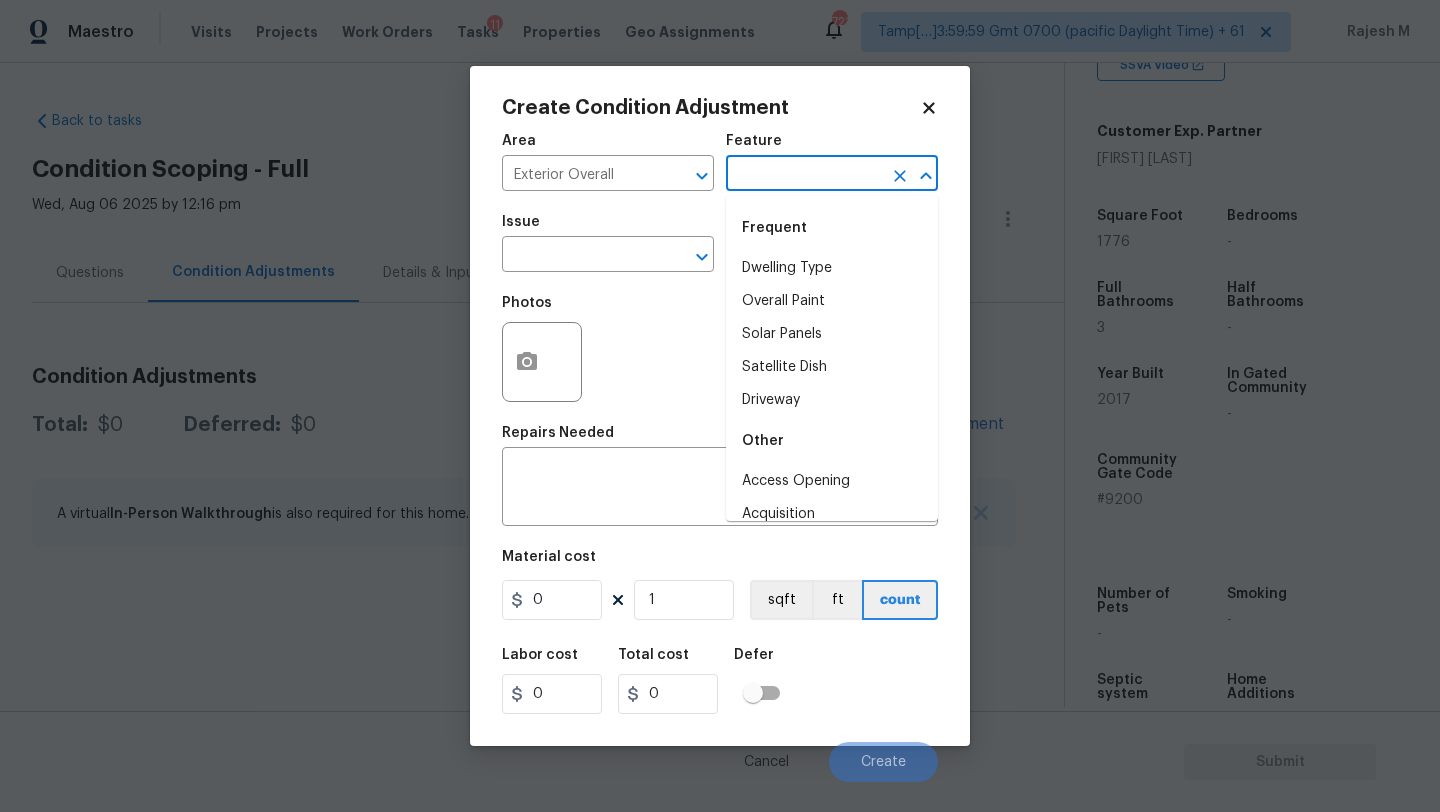 click at bounding box center [804, 175] 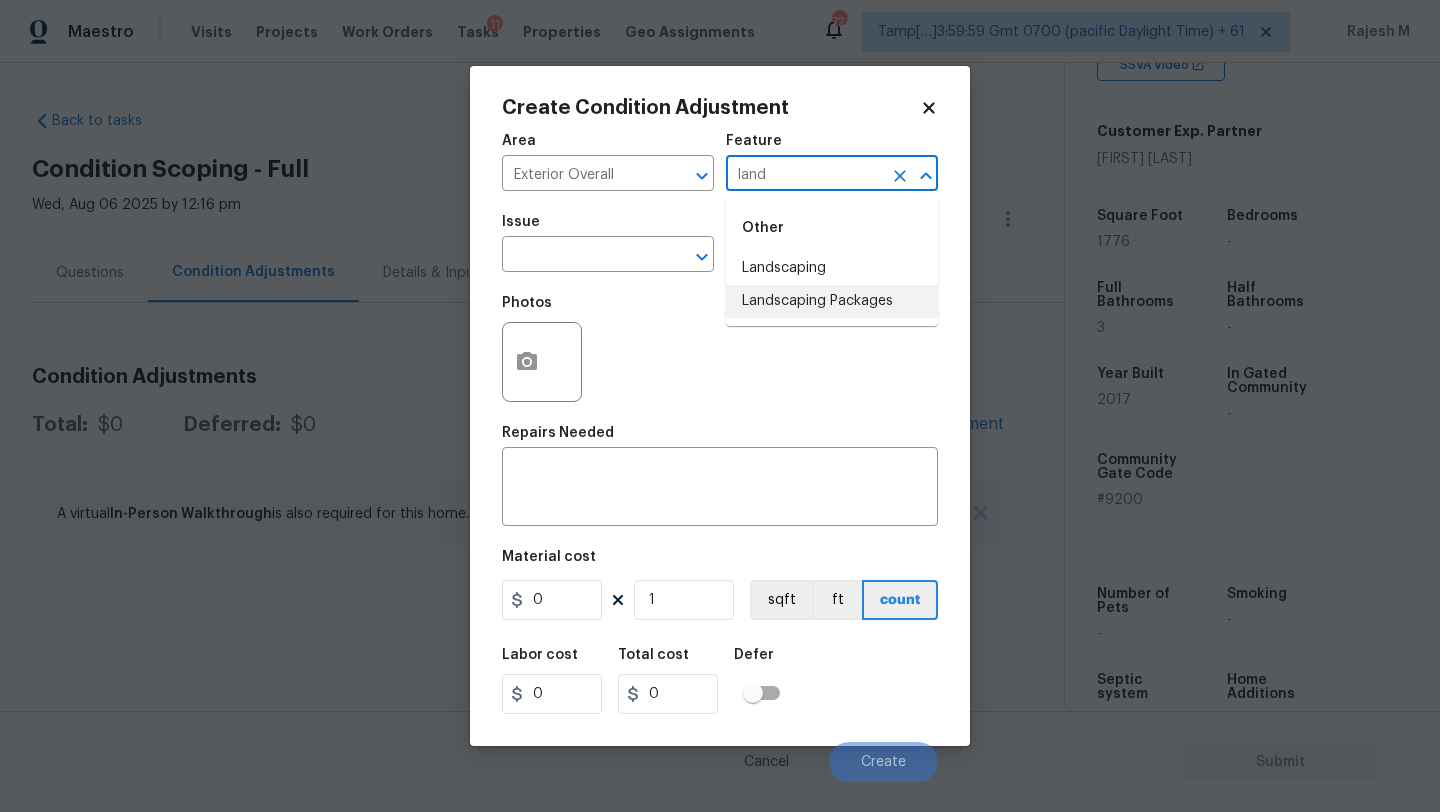 click on "Landscaping Packages" at bounding box center [832, 301] 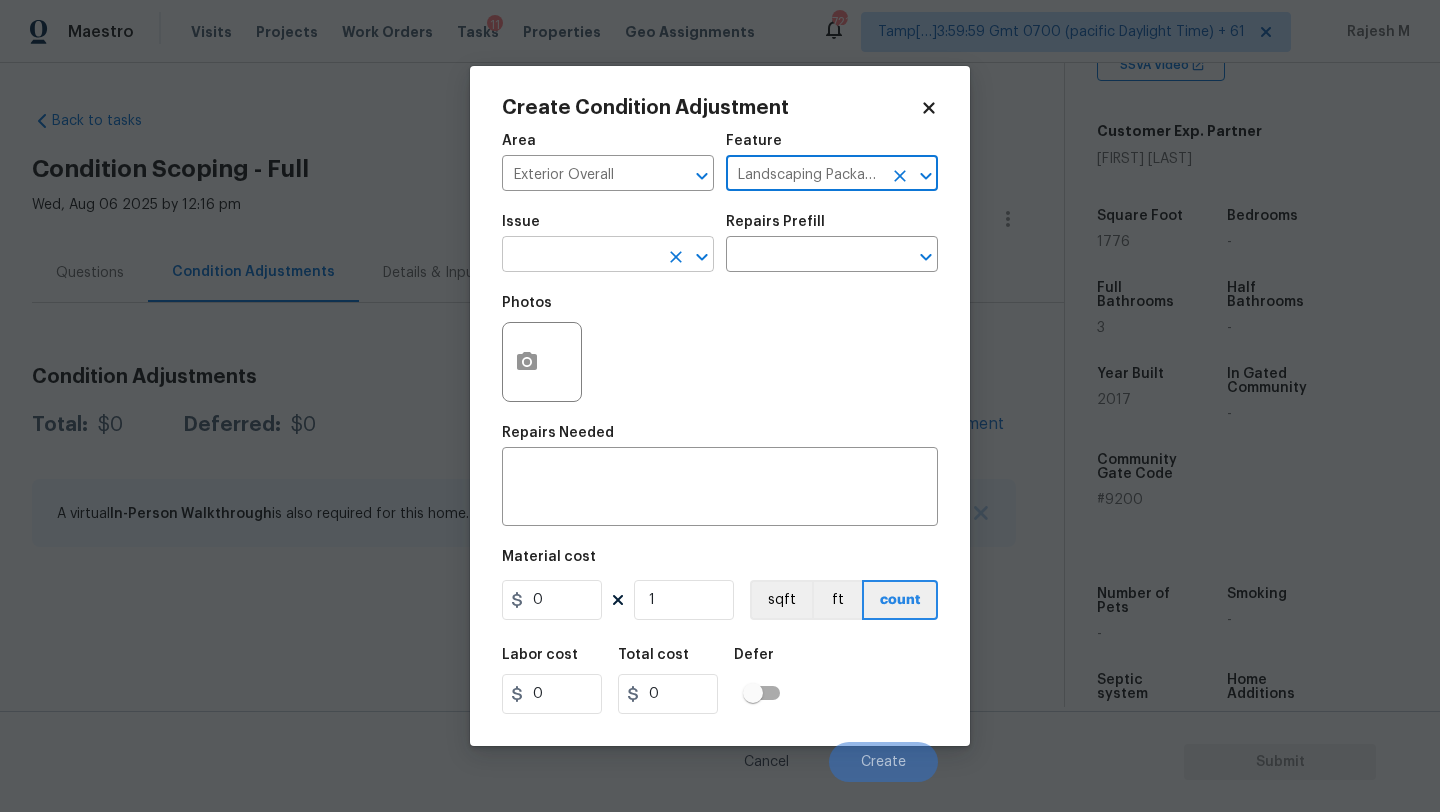 type on "Landscaping Packages" 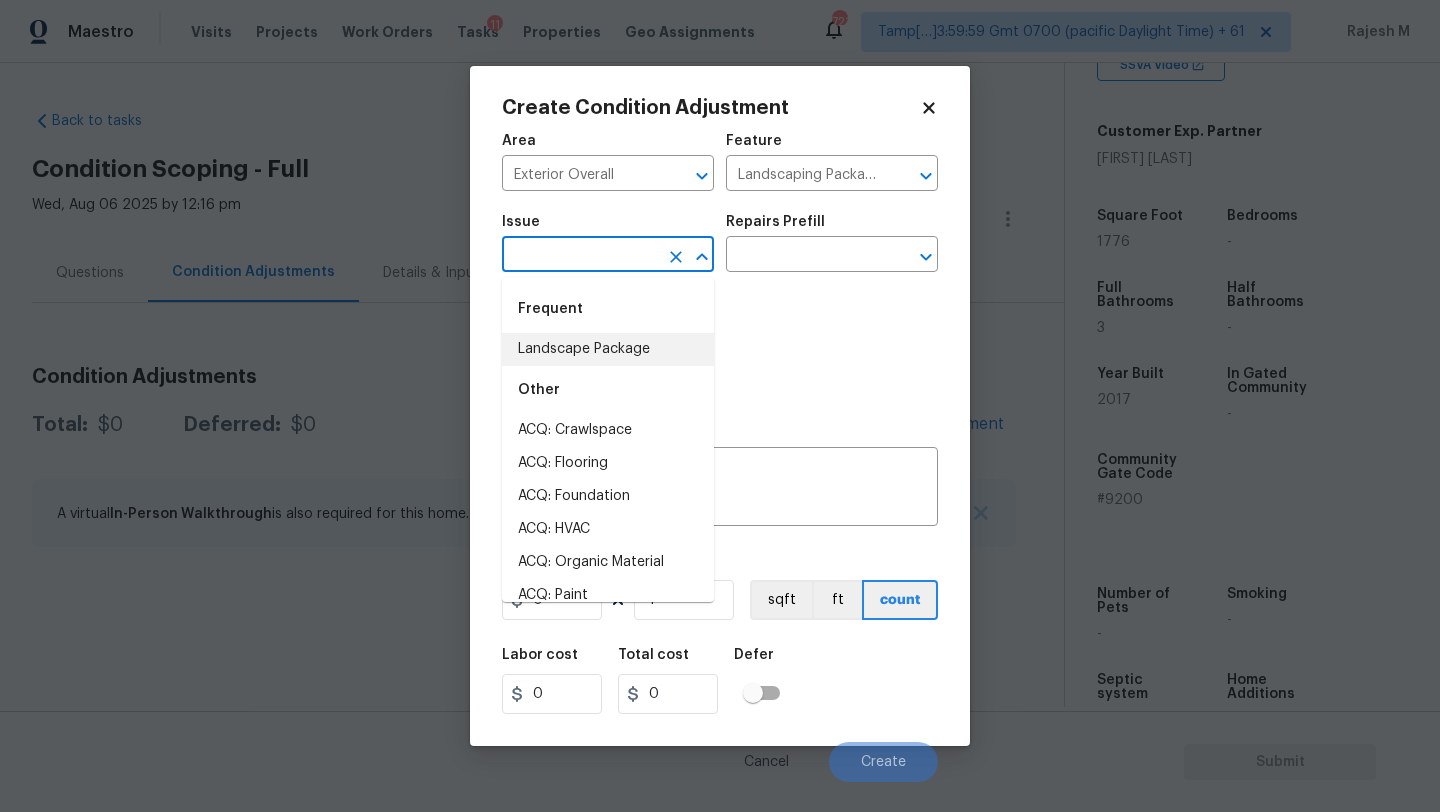 click on "Landscape Package" at bounding box center [608, 349] 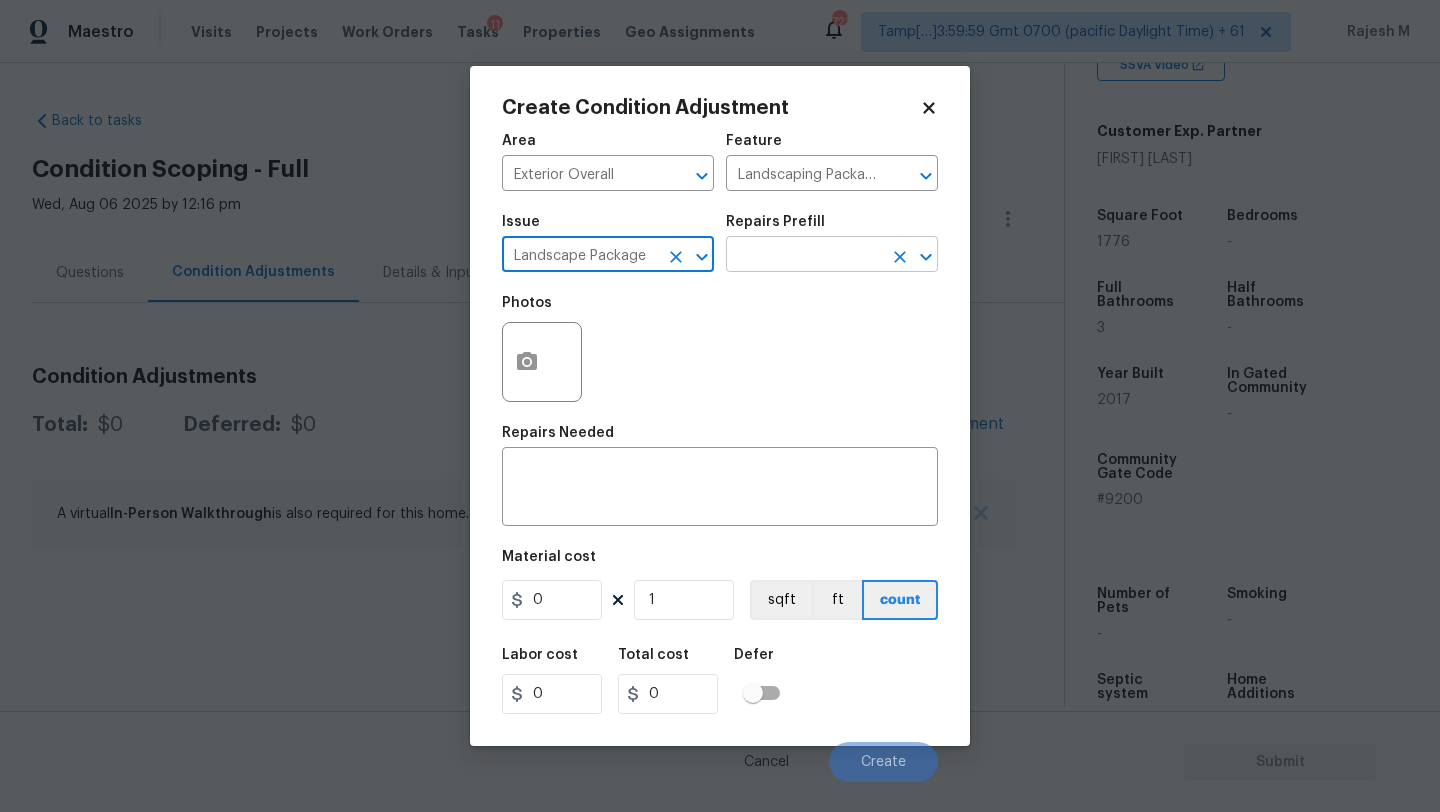 click at bounding box center (804, 256) 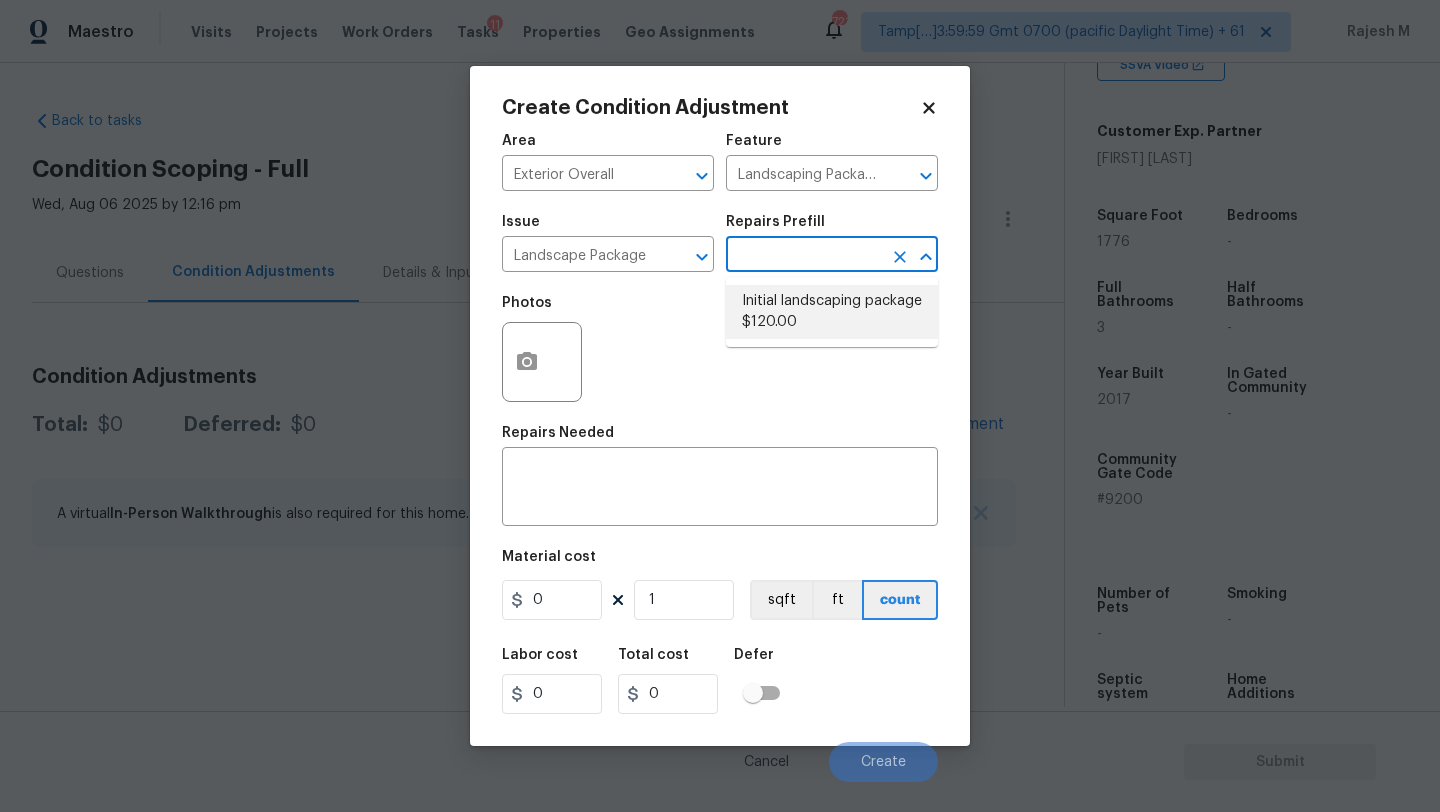 click on "Initial landscaping package $120.00" at bounding box center [832, 312] 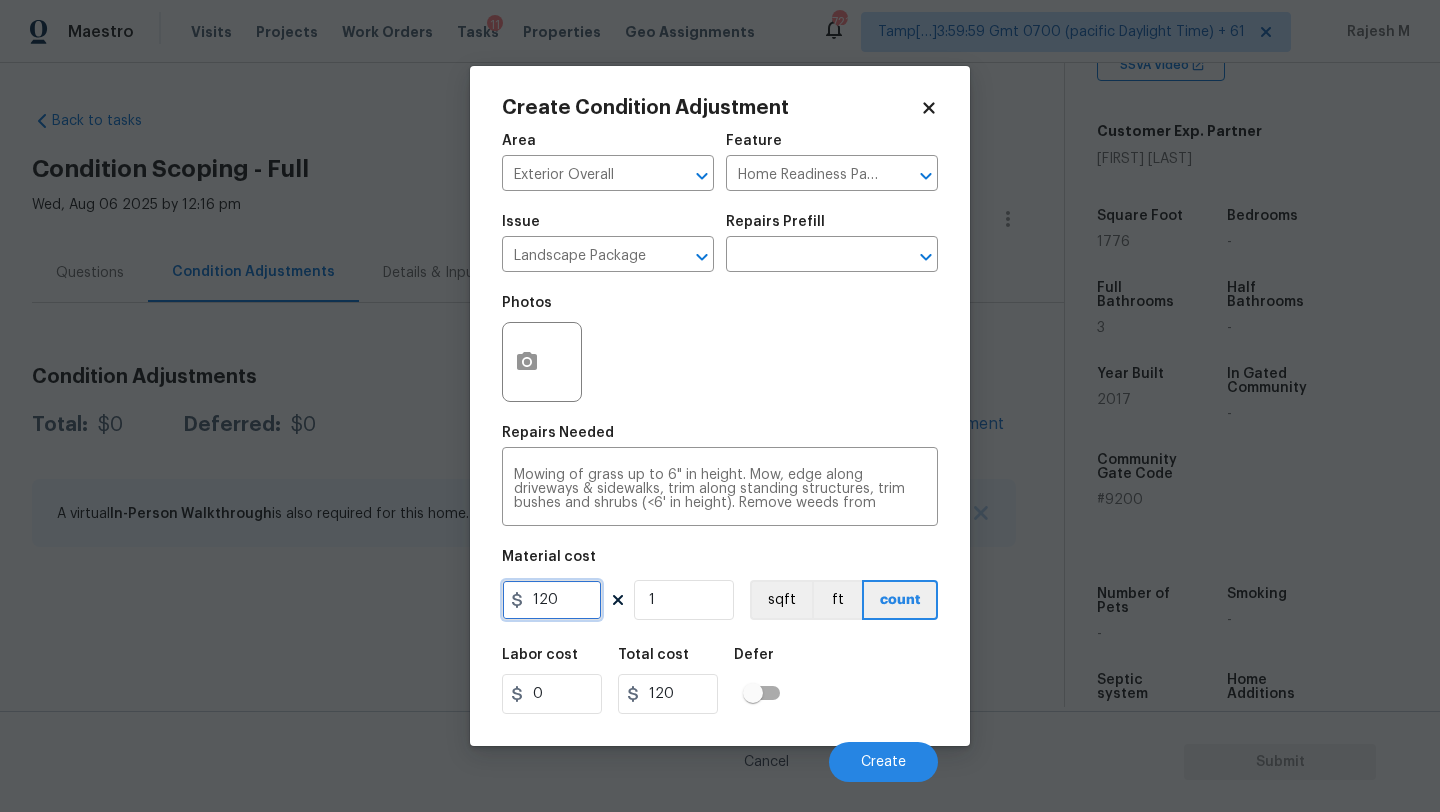 click on "120" at bounding box center [552, 600] 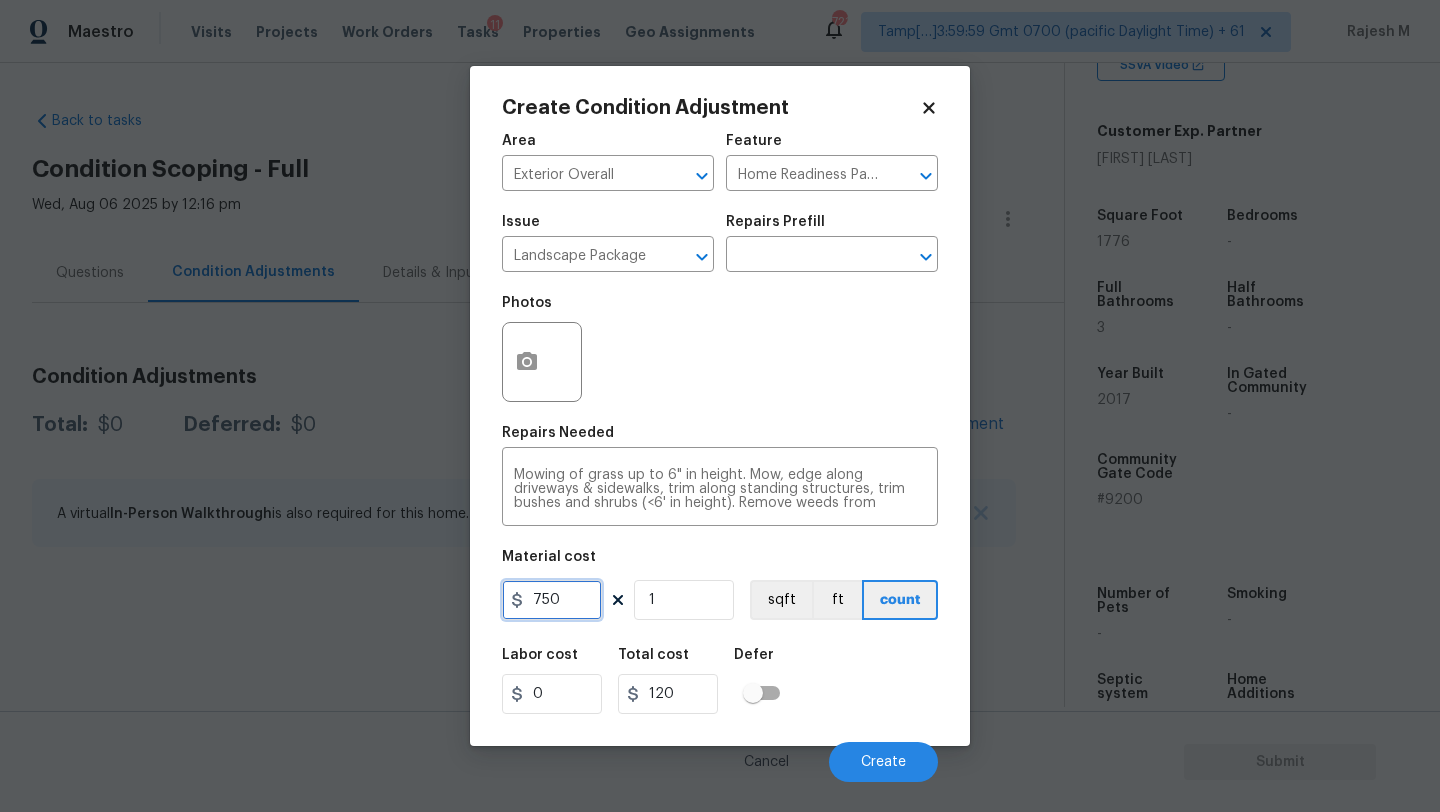 type on "750" 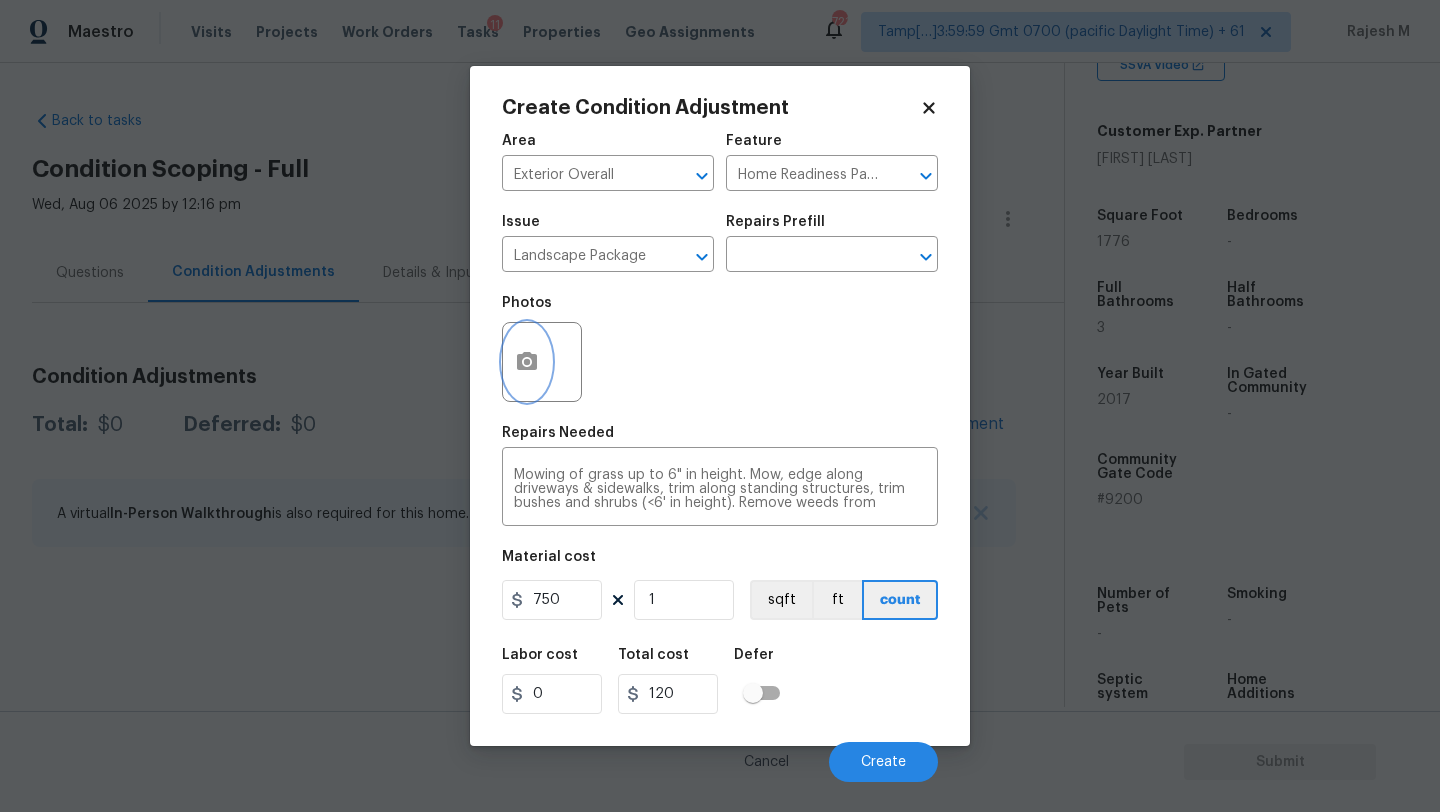 type on "750" 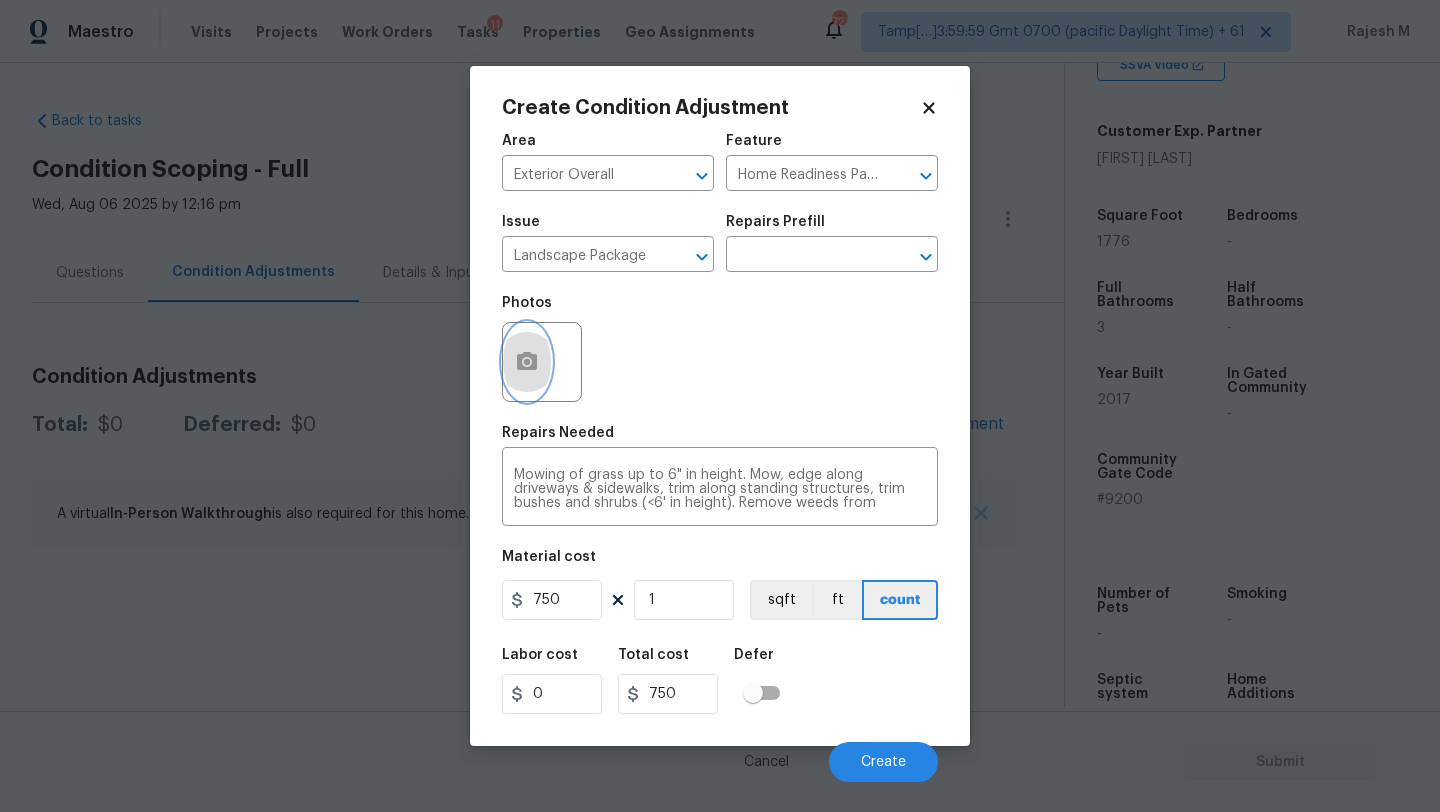 click at bounding box center (527, 362) 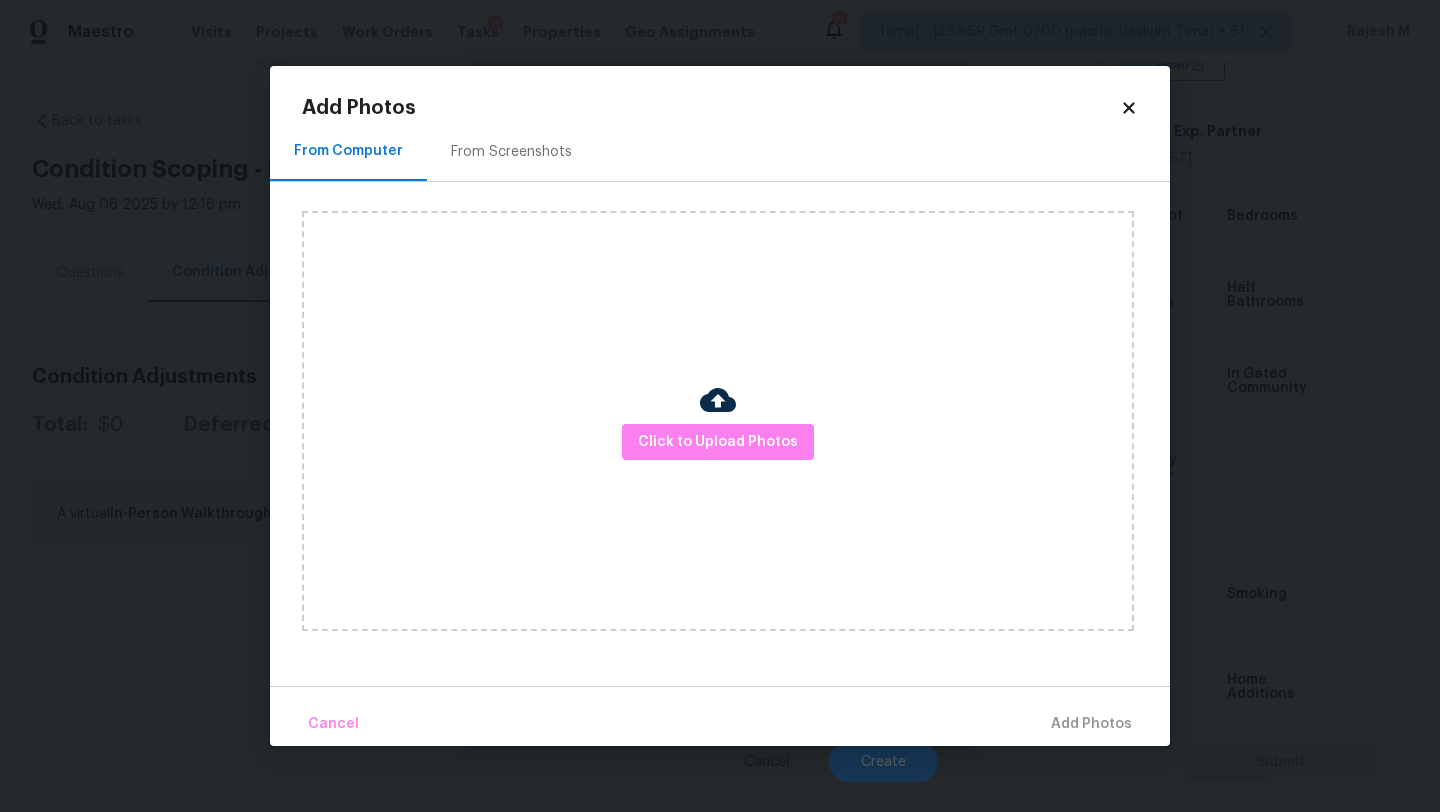 click on "From Screenshots" at bounding box center (511, 151) 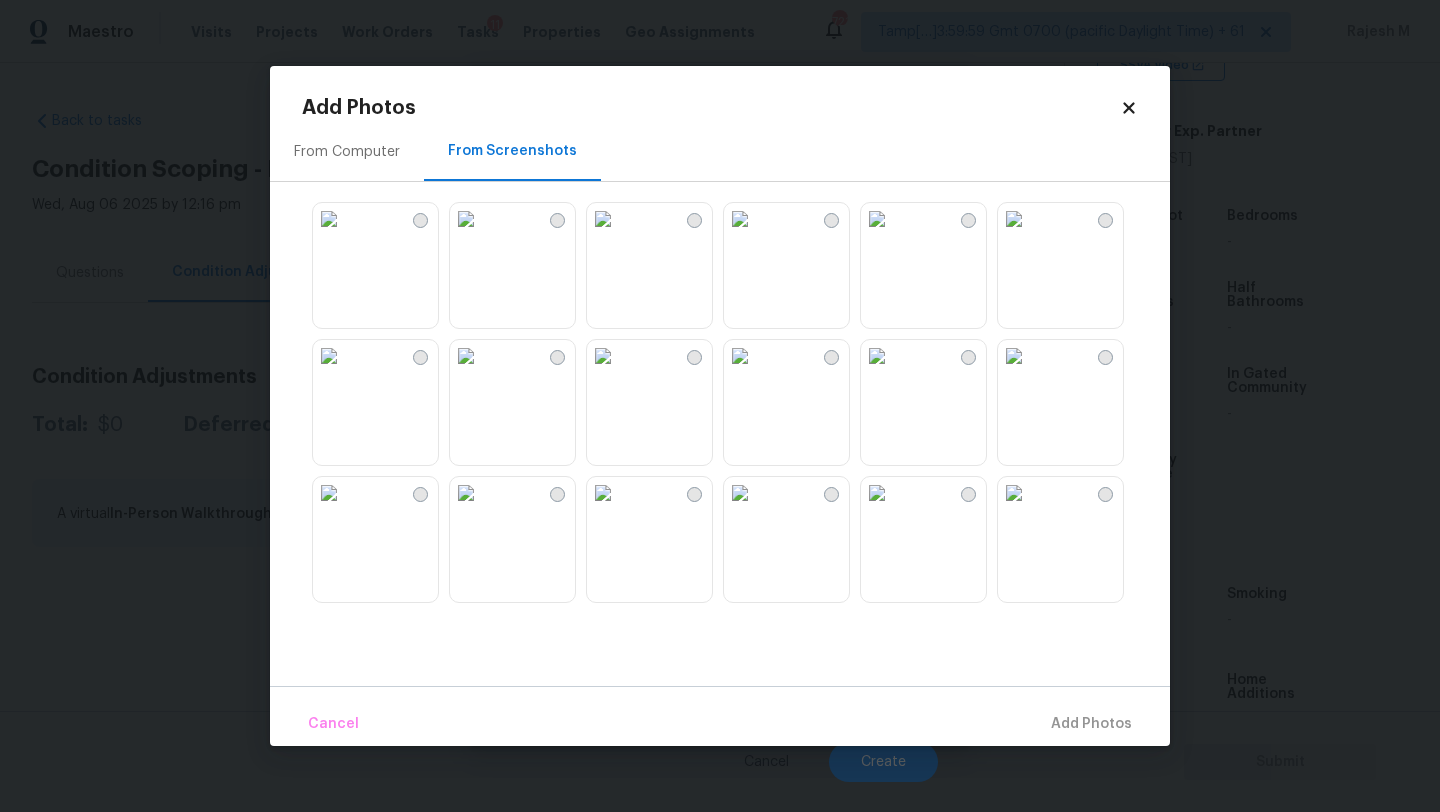 click at bounding box center [877, 356] 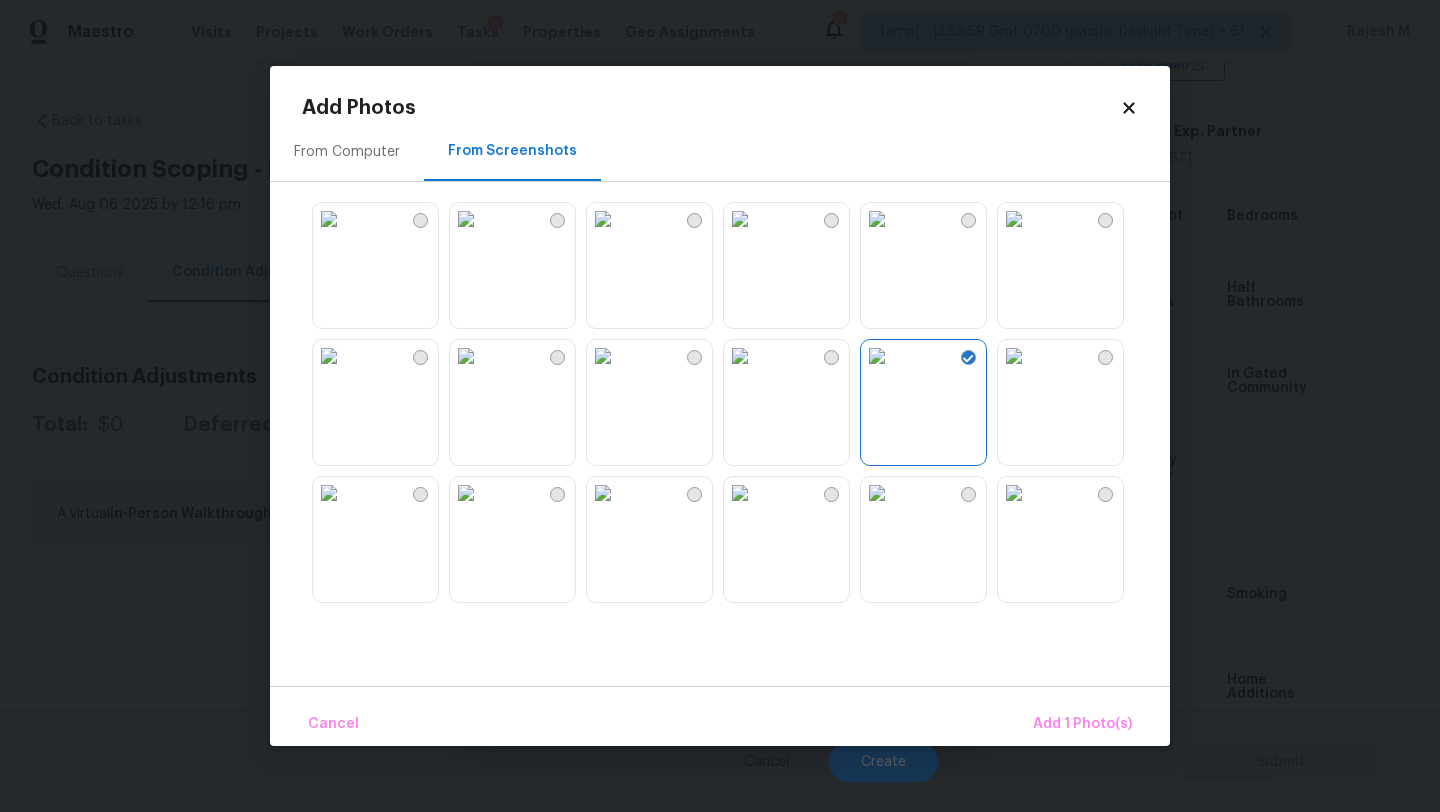 click at bounding box center (1014, 356) 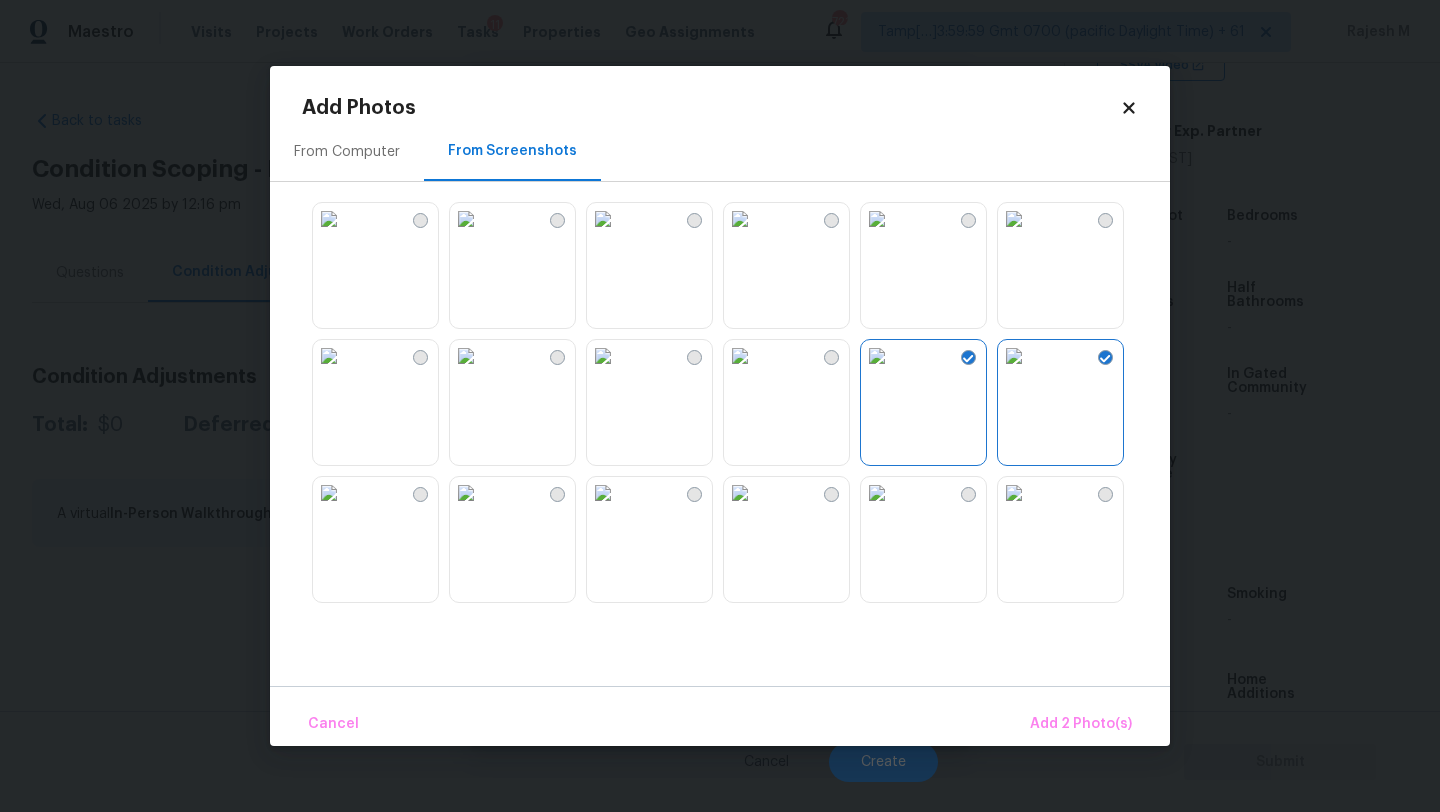 click at bounding box center (329, 356) 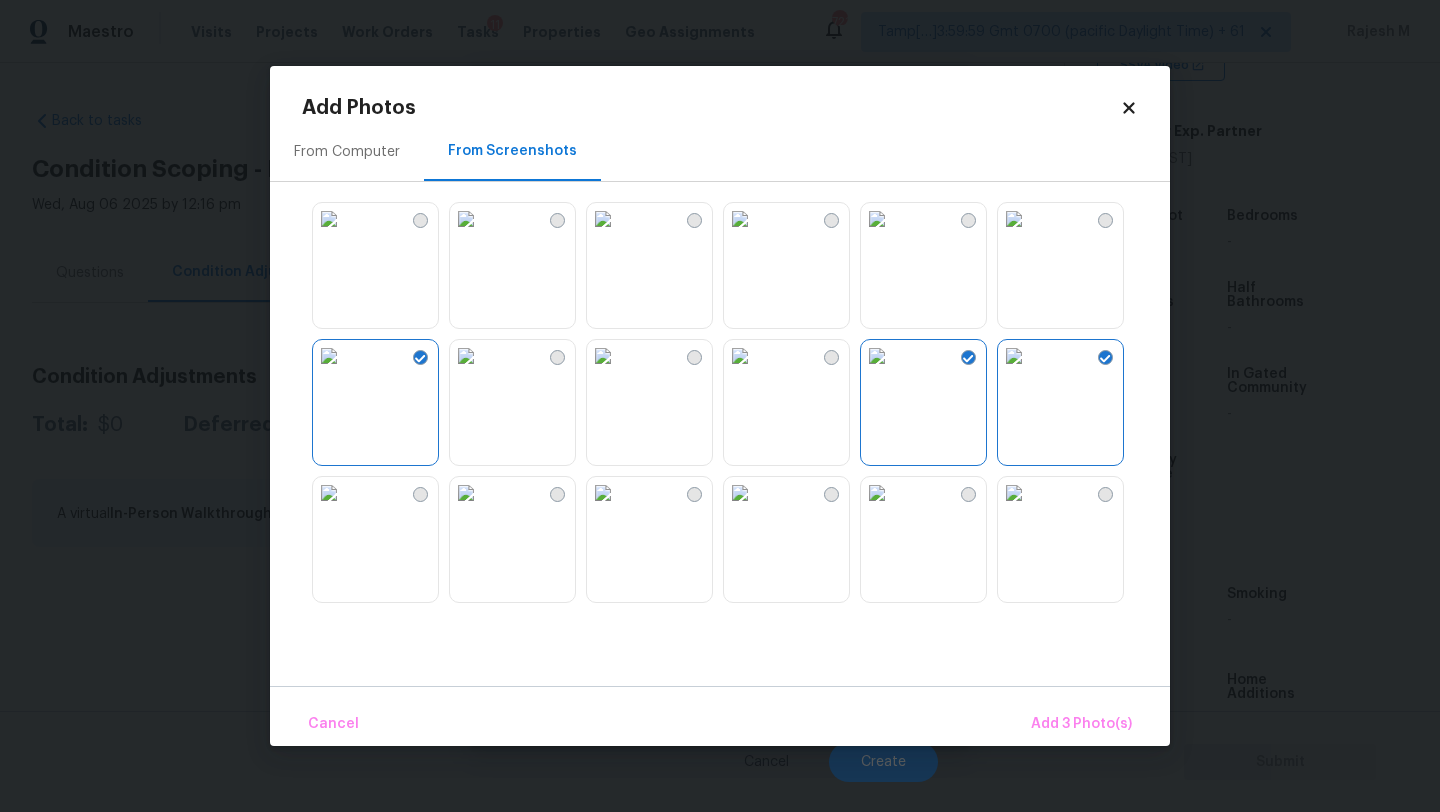 click at bounding box center (329, 219) 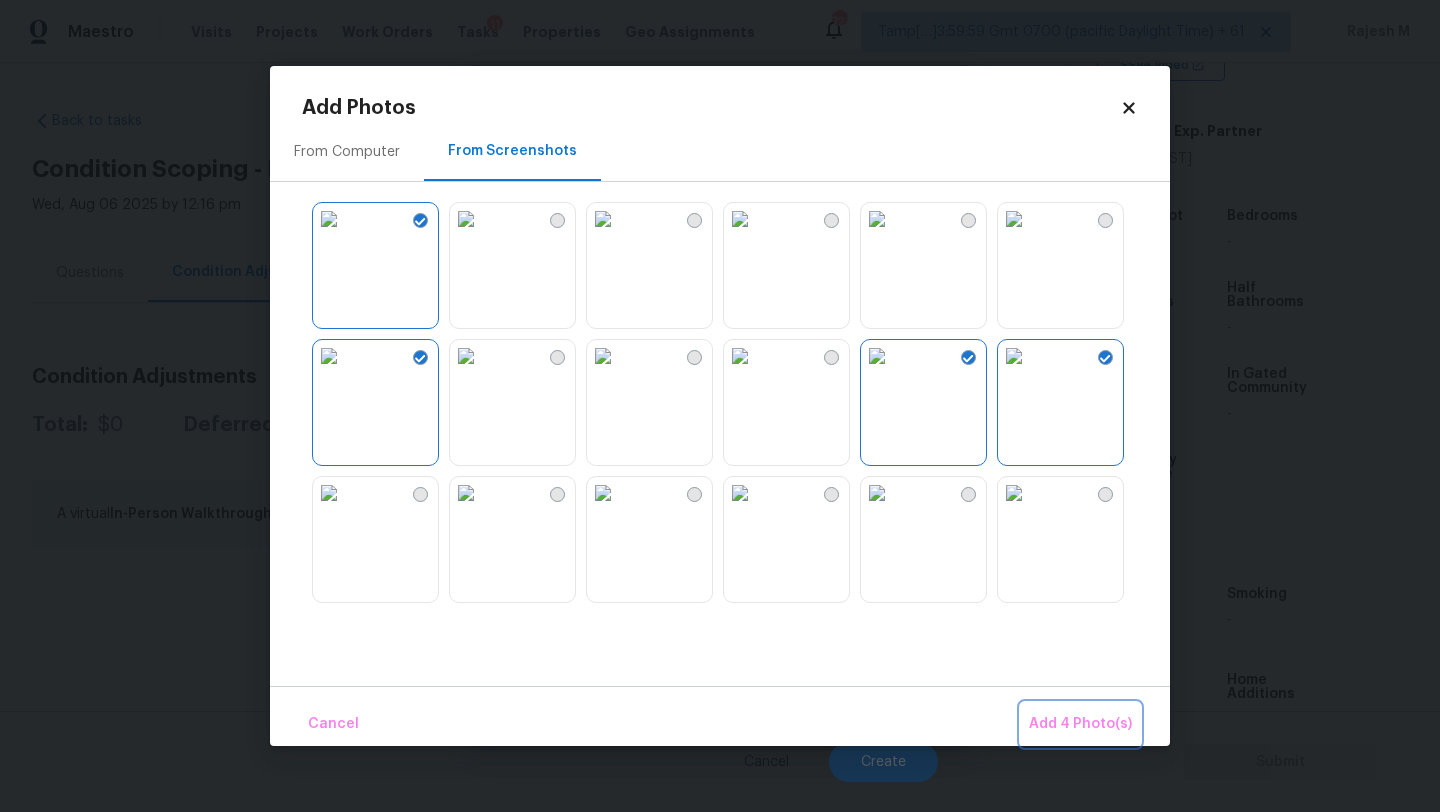 click on "Add 4 Photo(s)" at bounding box center [1080, 724] 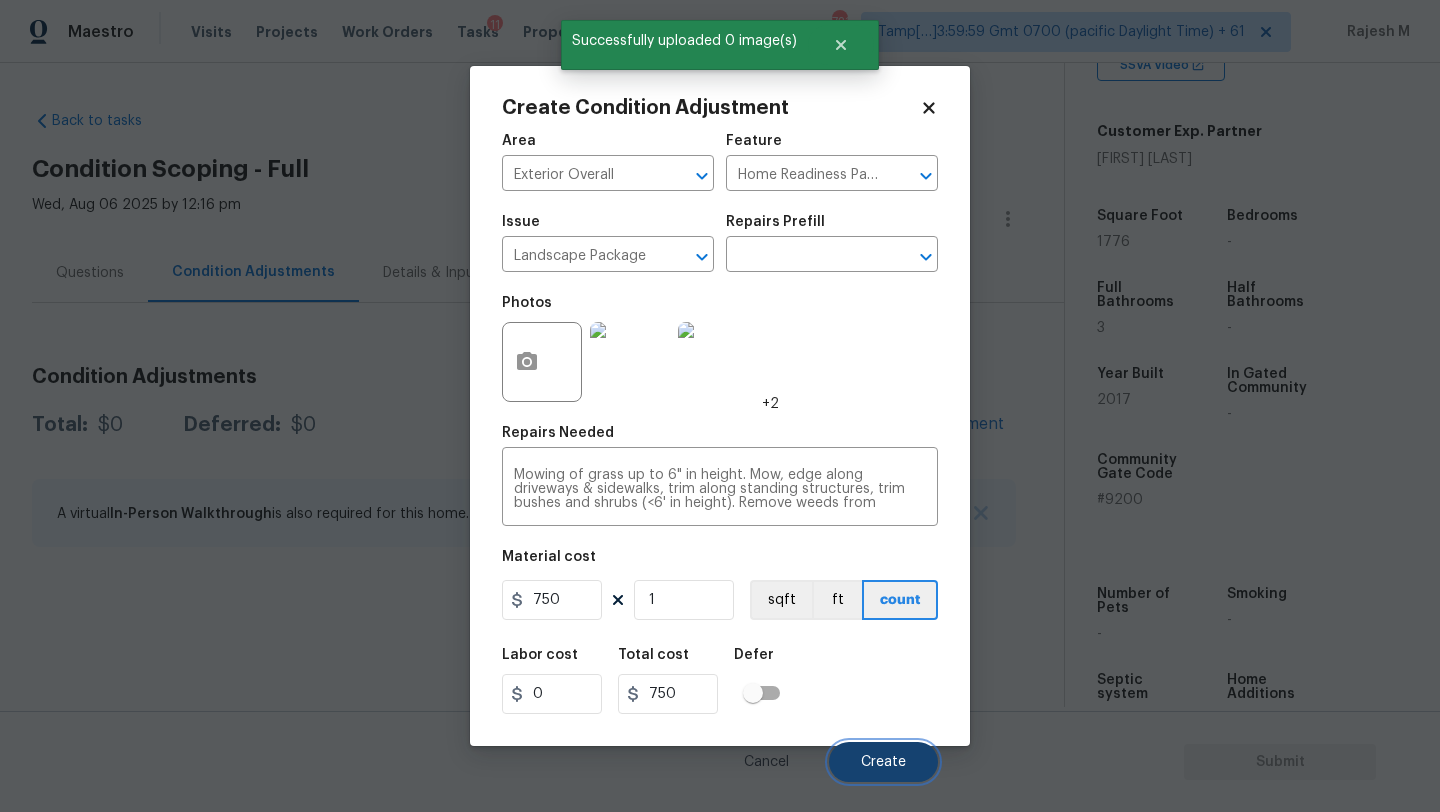 click on "Create" at bounding box center [883, 762] 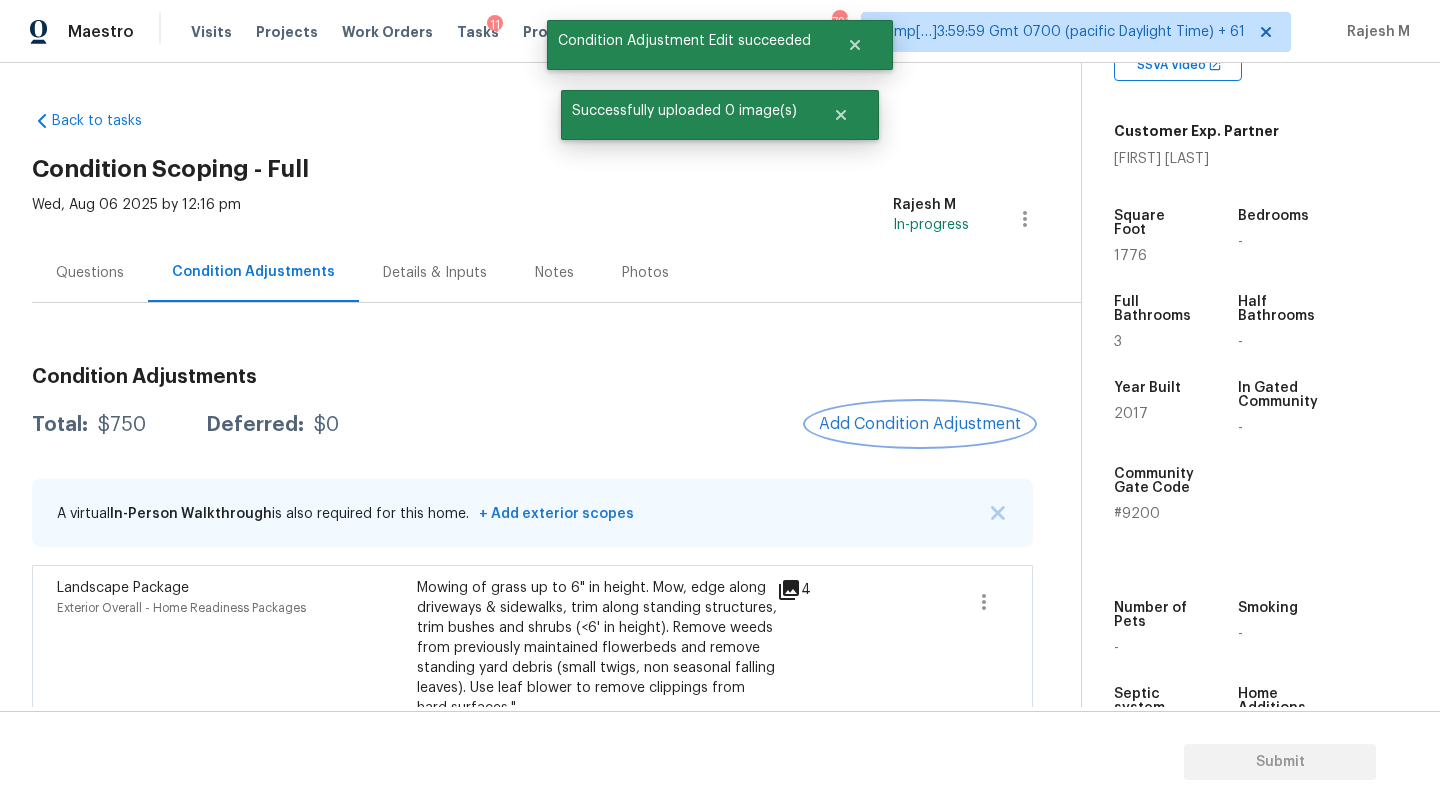 click on "Add Condition Adjustment" at bounding box center [920, 424] 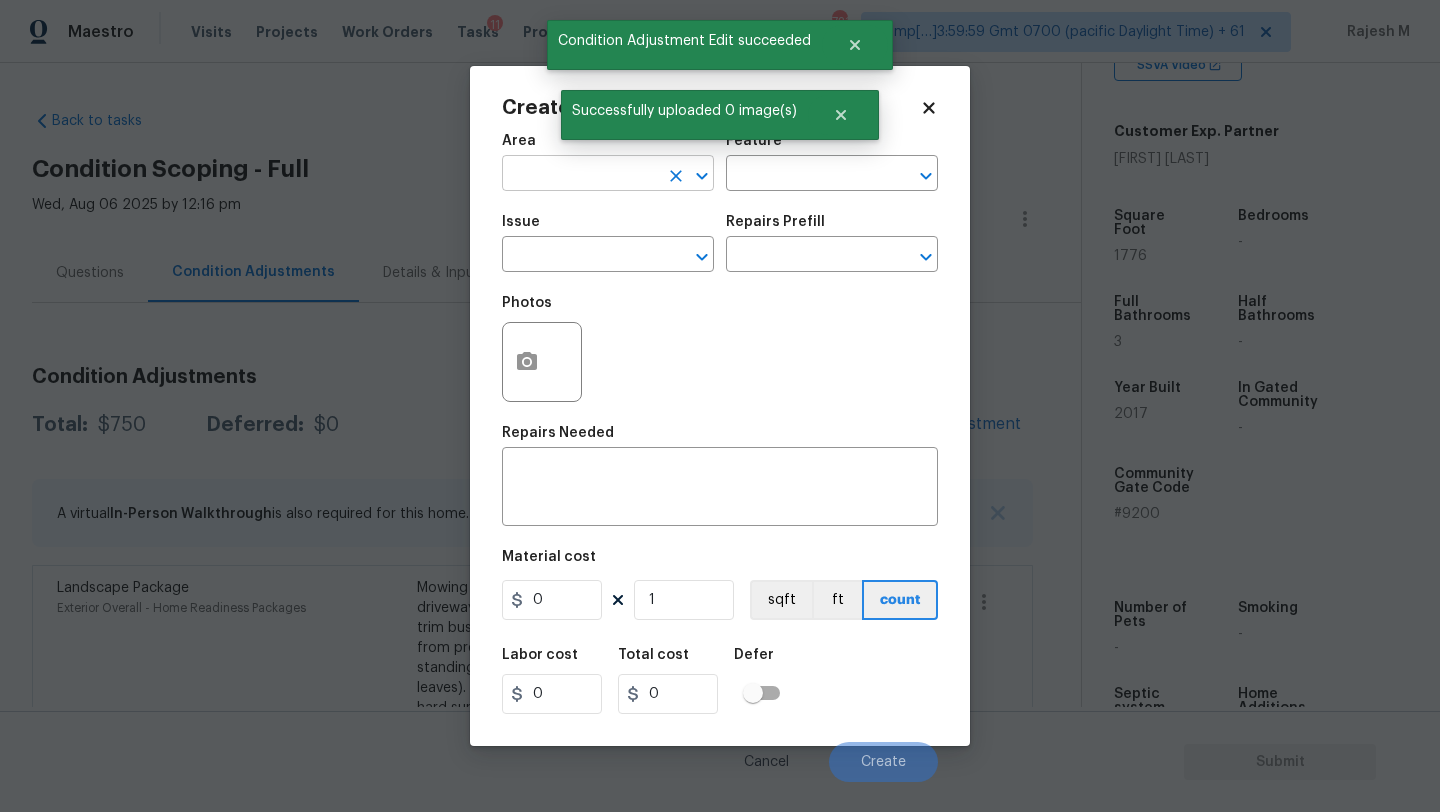 click at bounding box center [580, 175] 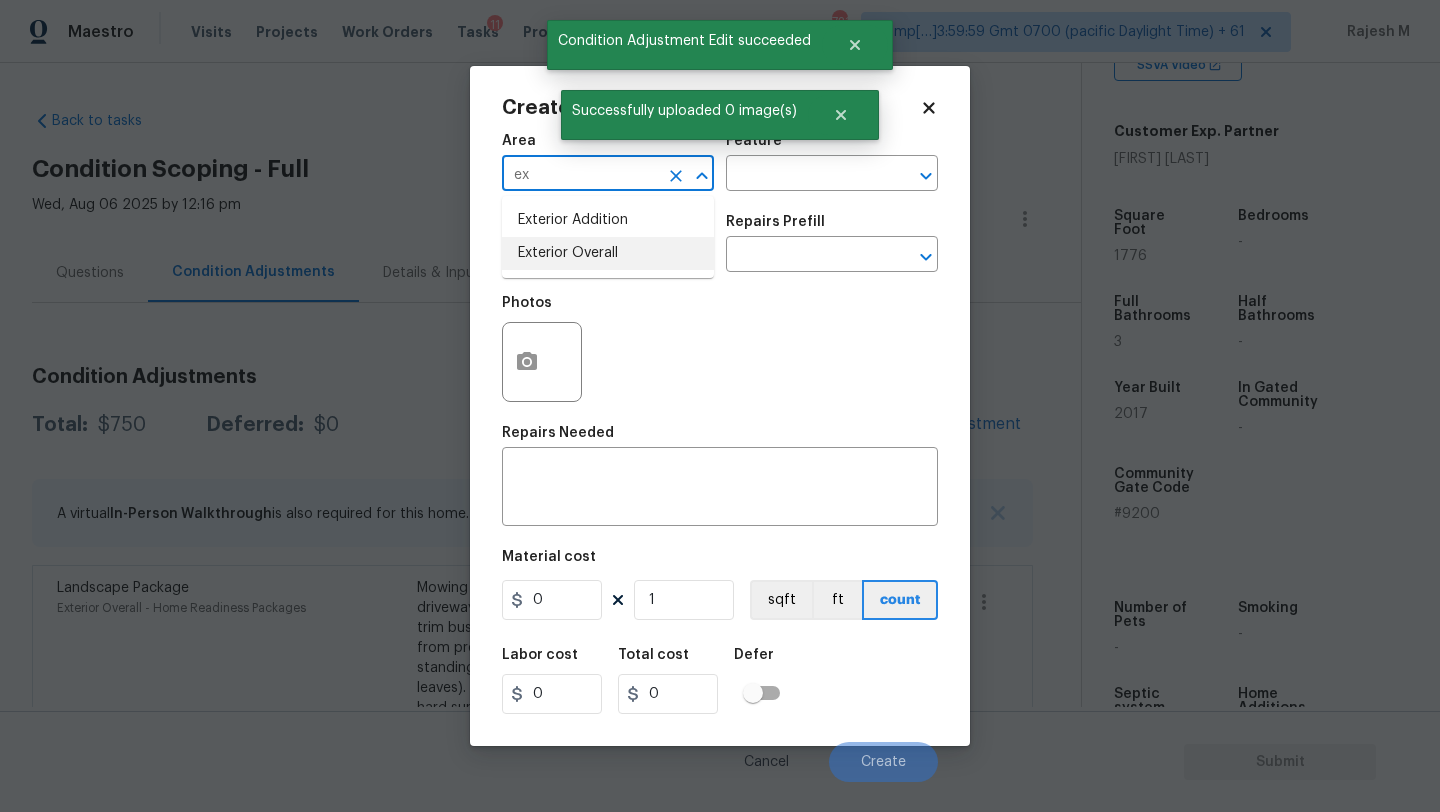 click on "Exterior Overall" at bounding box center (608, 253) 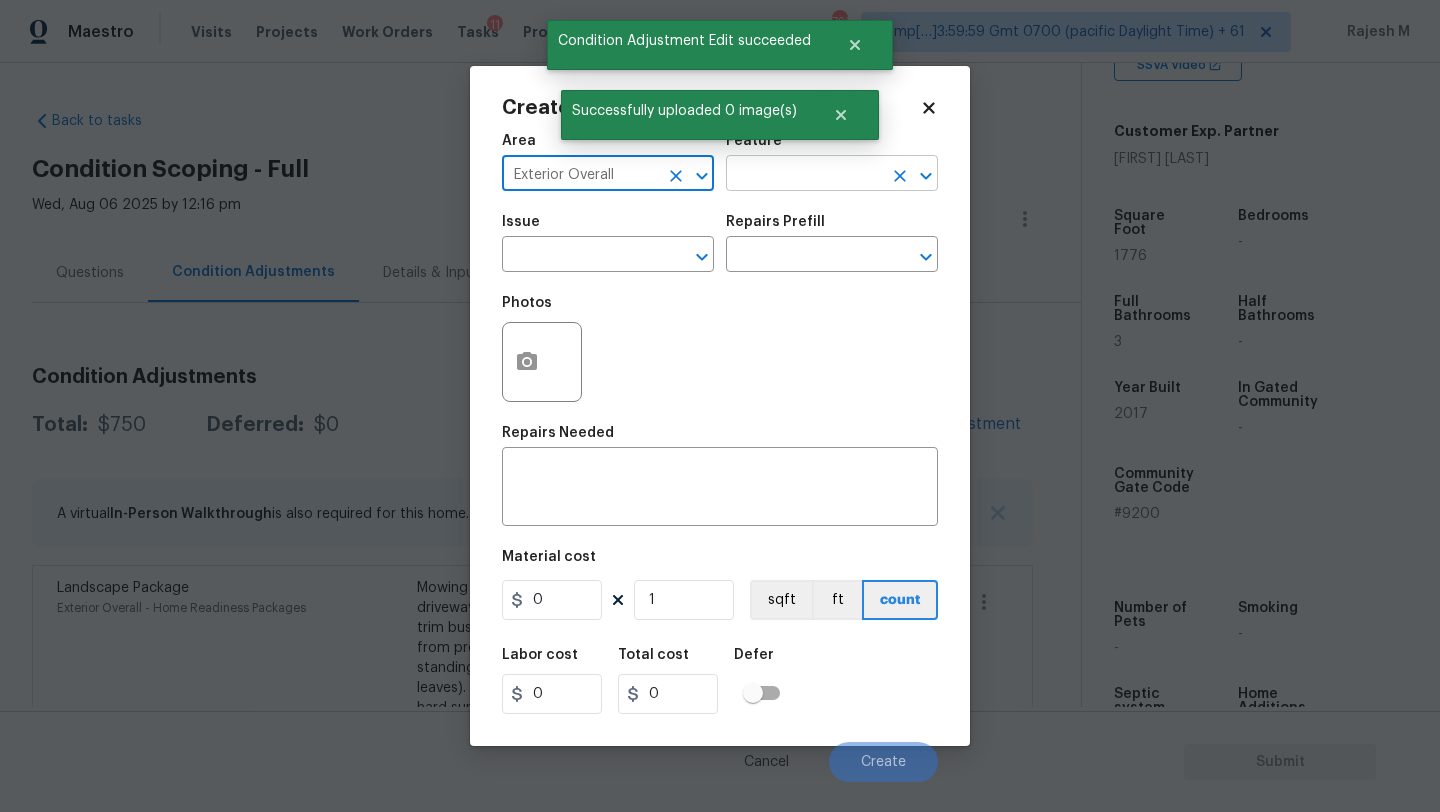 type on "Exterior Overall" 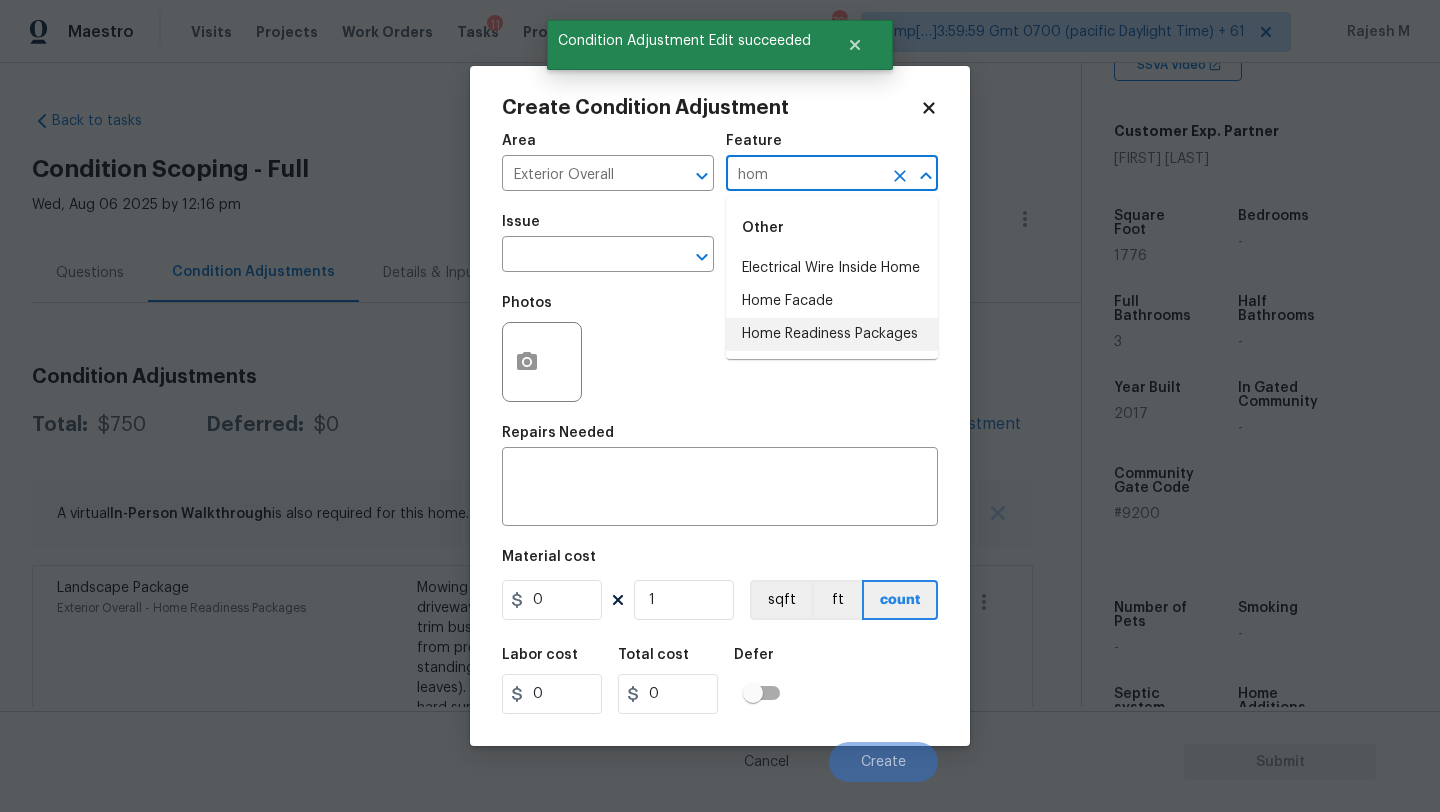 click on "Home Readiness Packages" at bounding box center (832, 334) 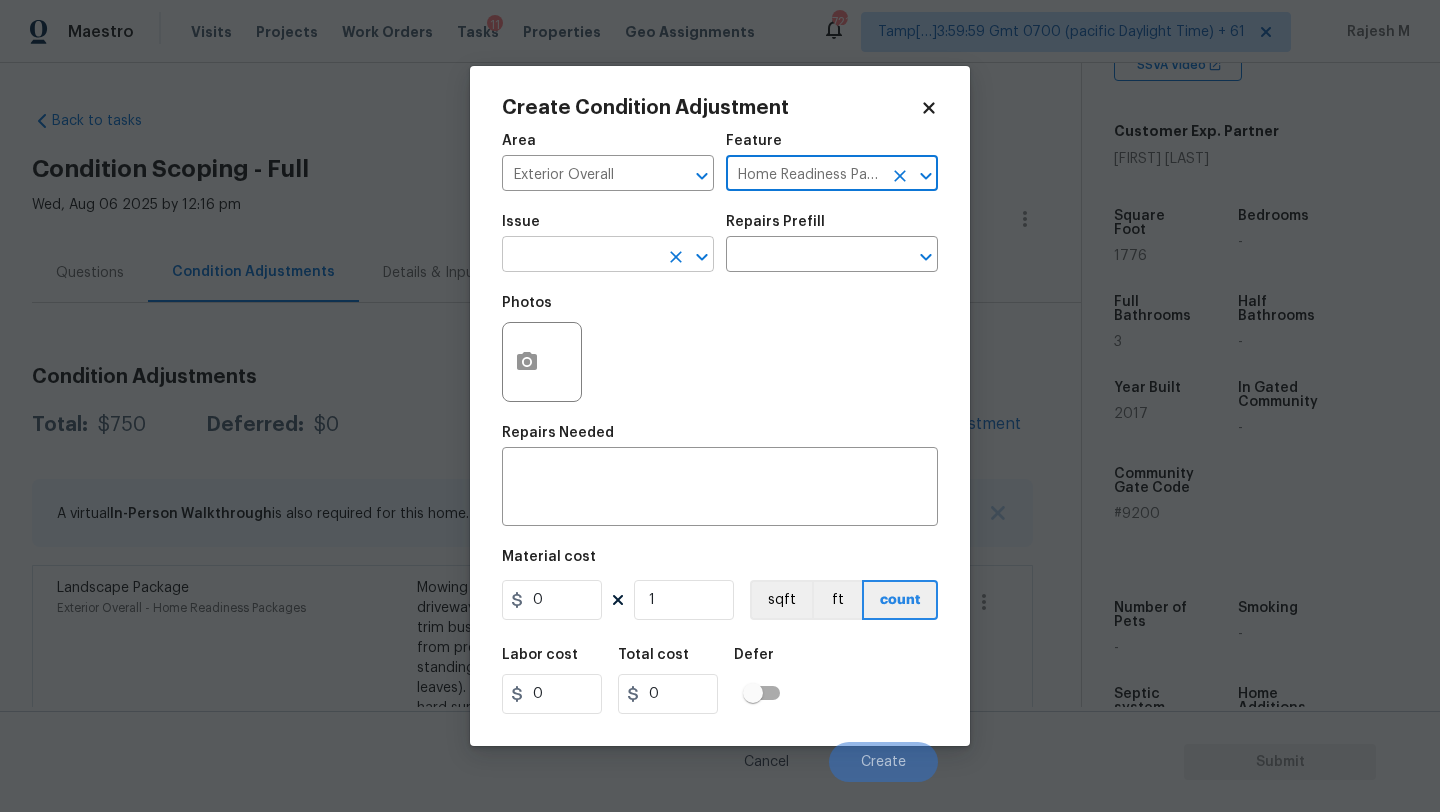type on "Home Readiness Packages" 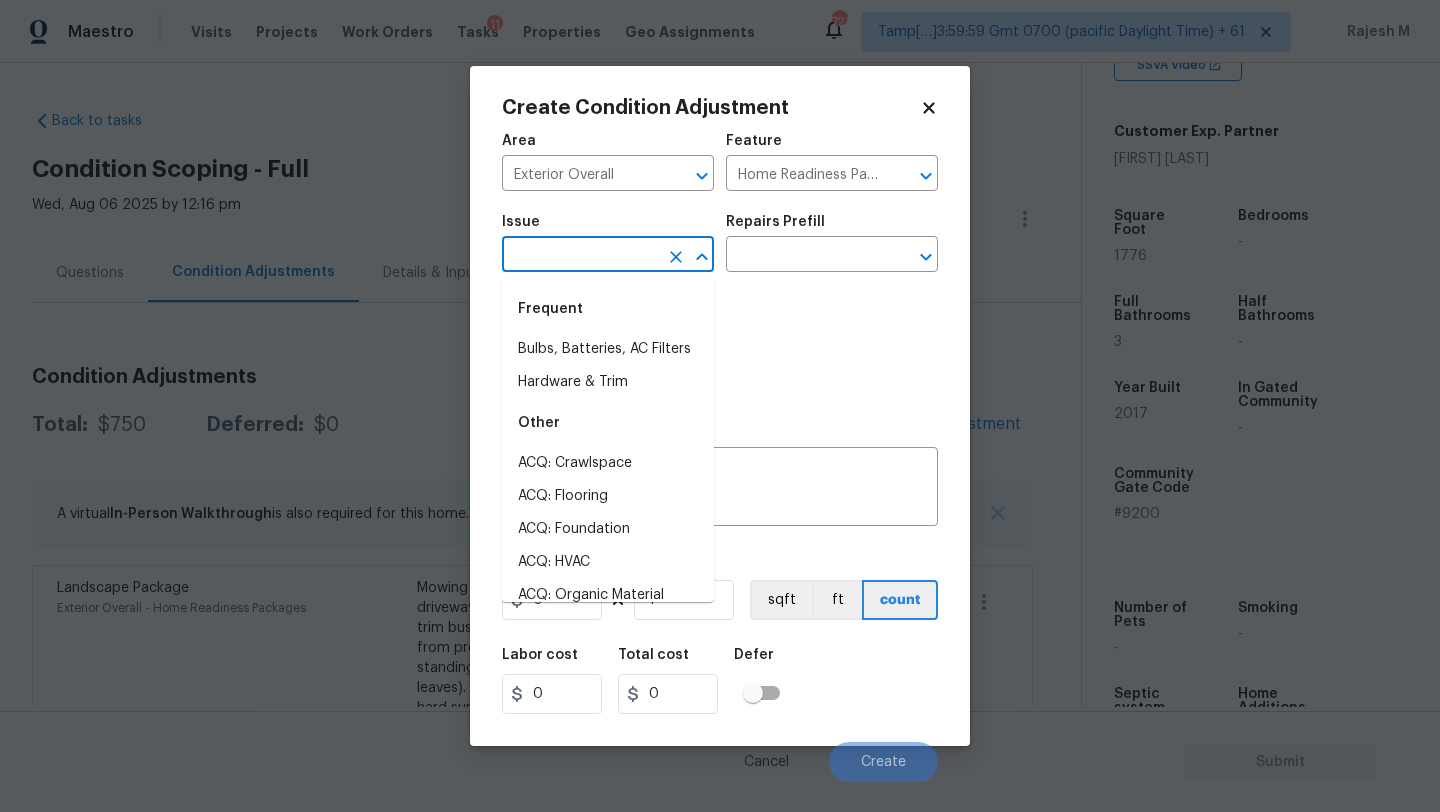 click at bounding box center [580, 256] 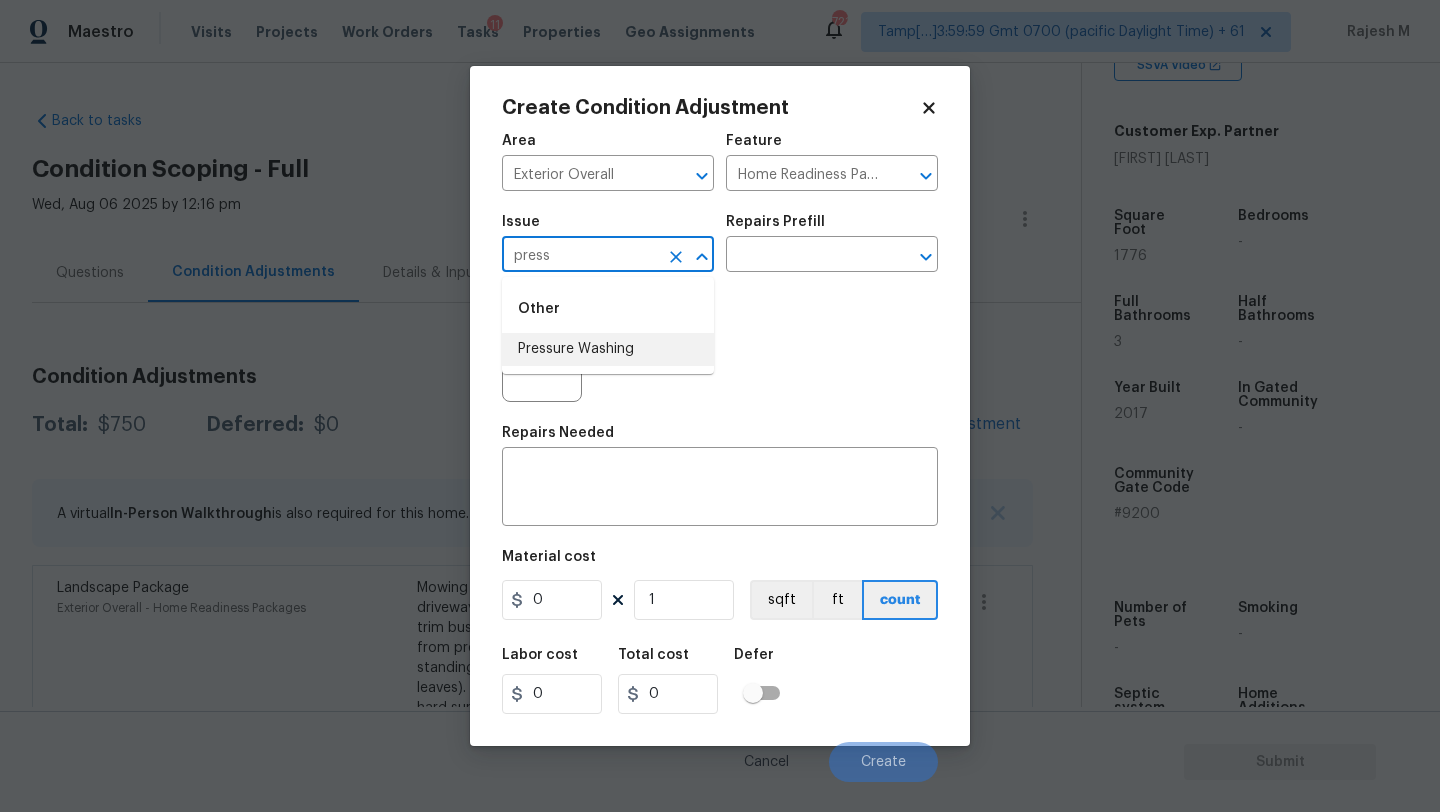 click on "Pressure Washing" at bounding box center [608, 349] 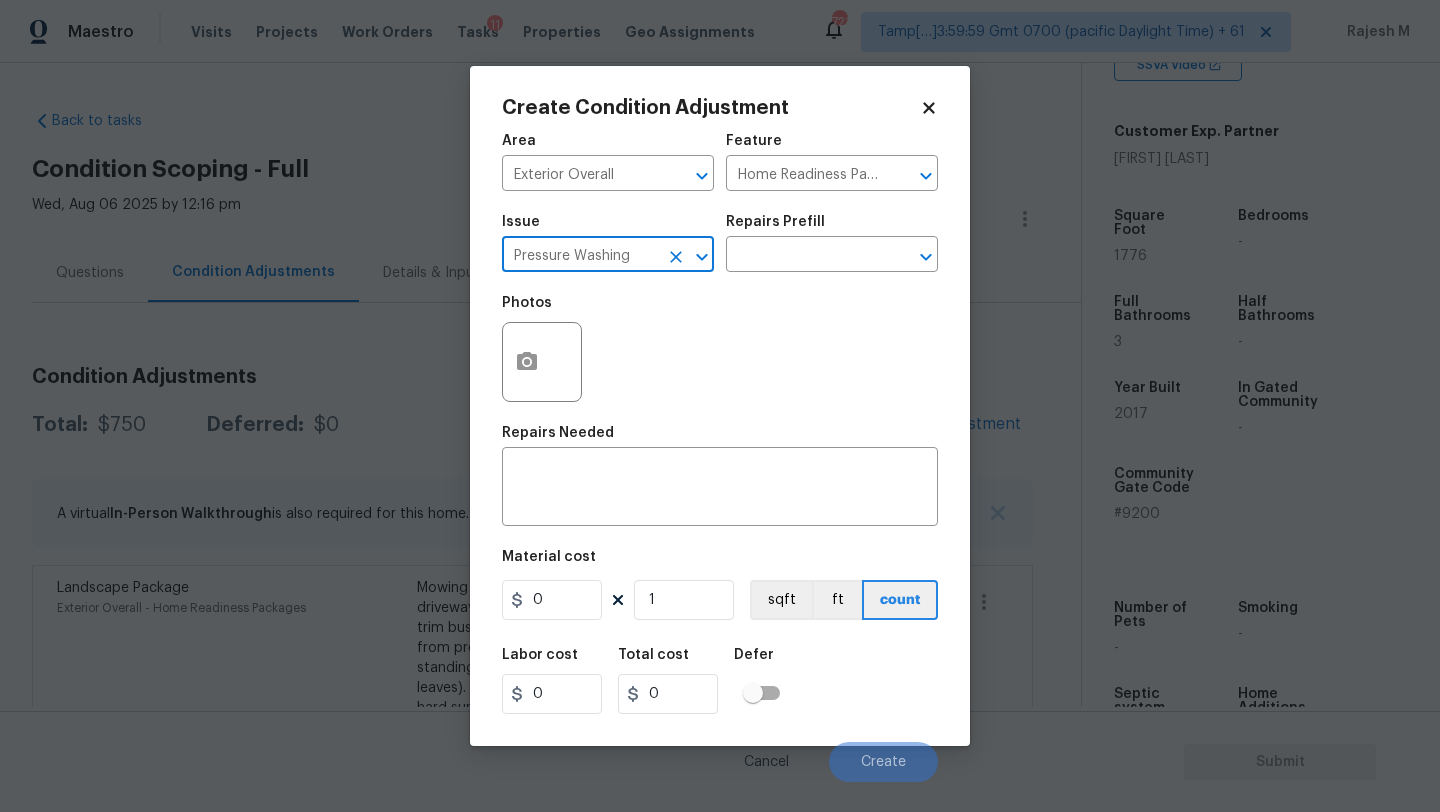 type on "Pressure Washing" 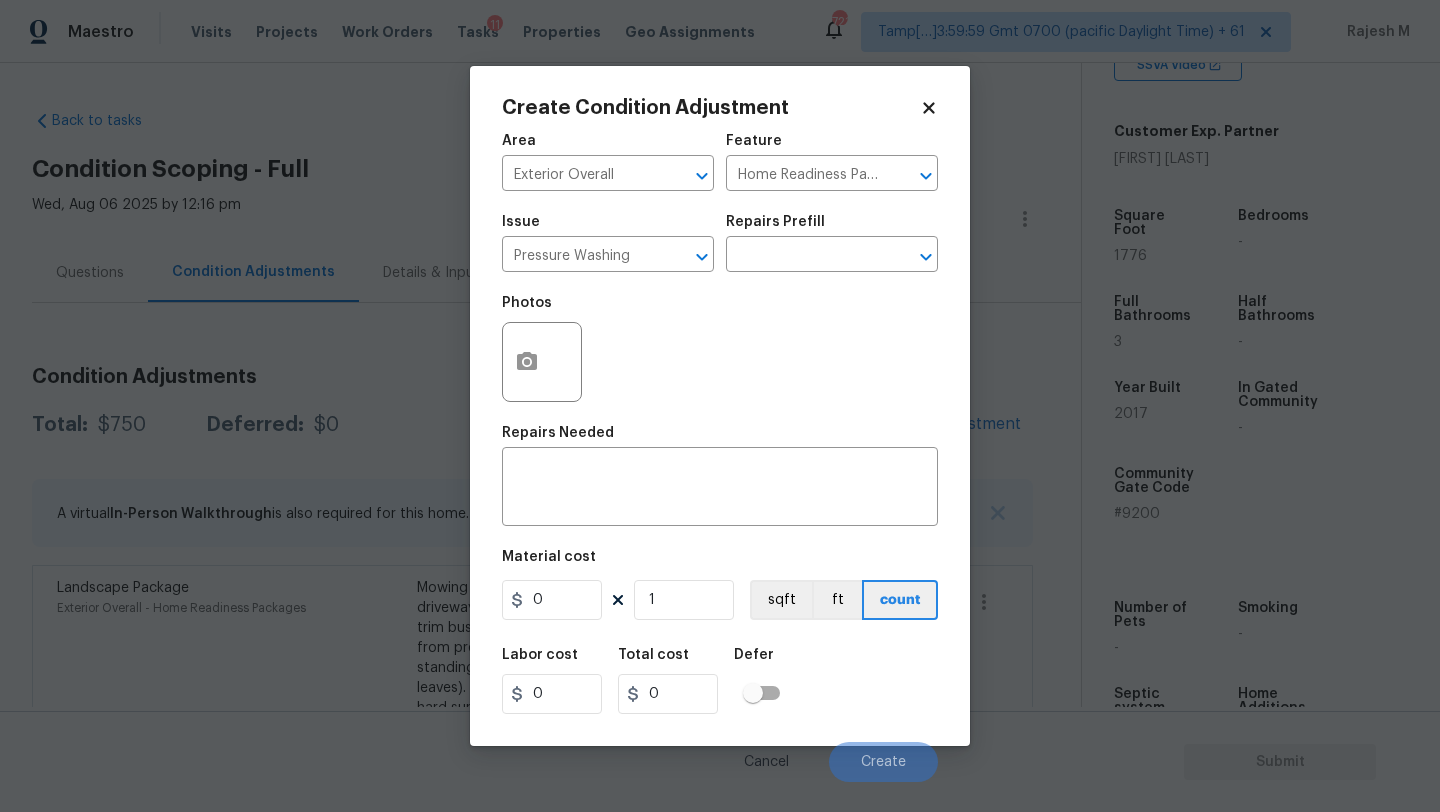 click on "Repairs Prefill" at bounding box center (832, 228) 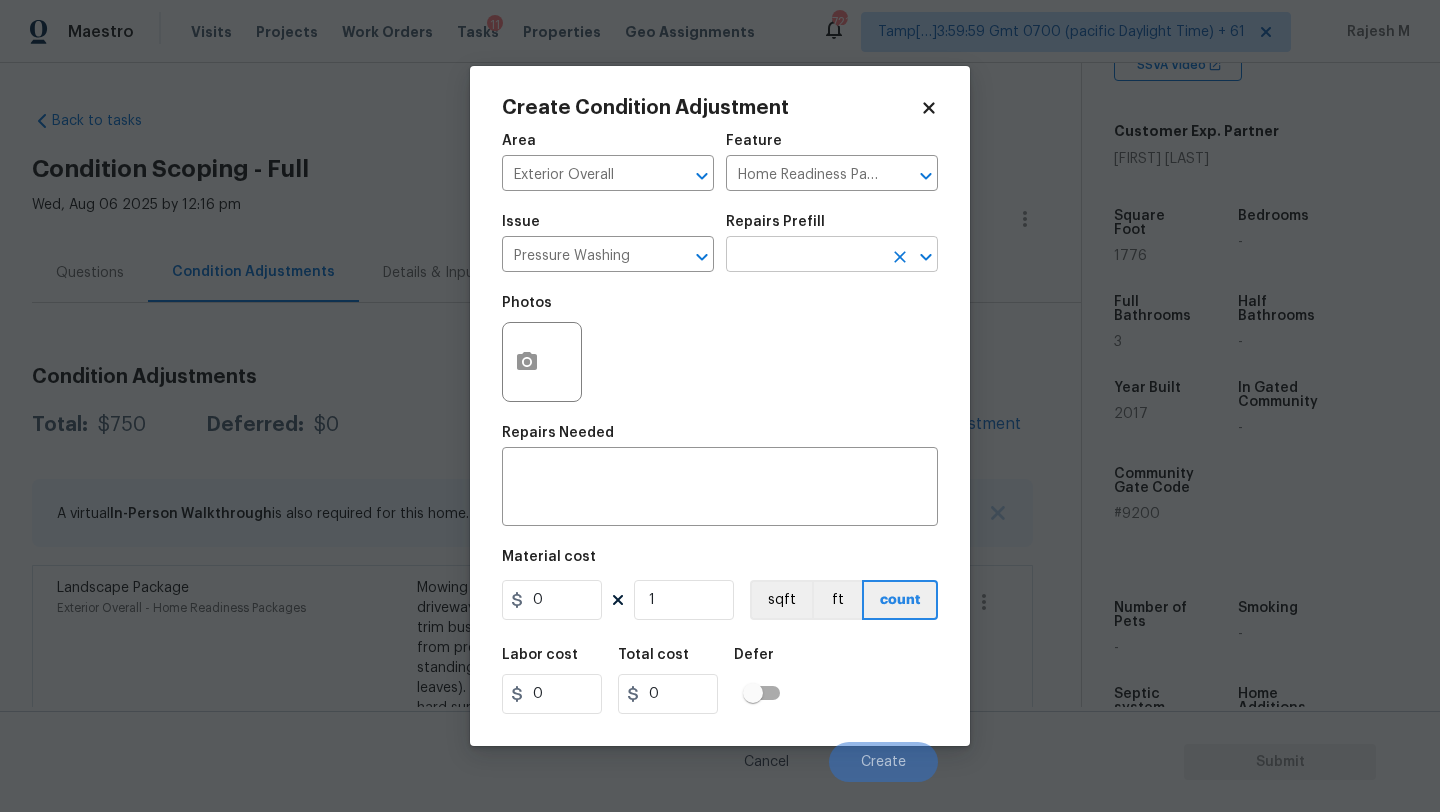 click at bounding box center (804, 256) 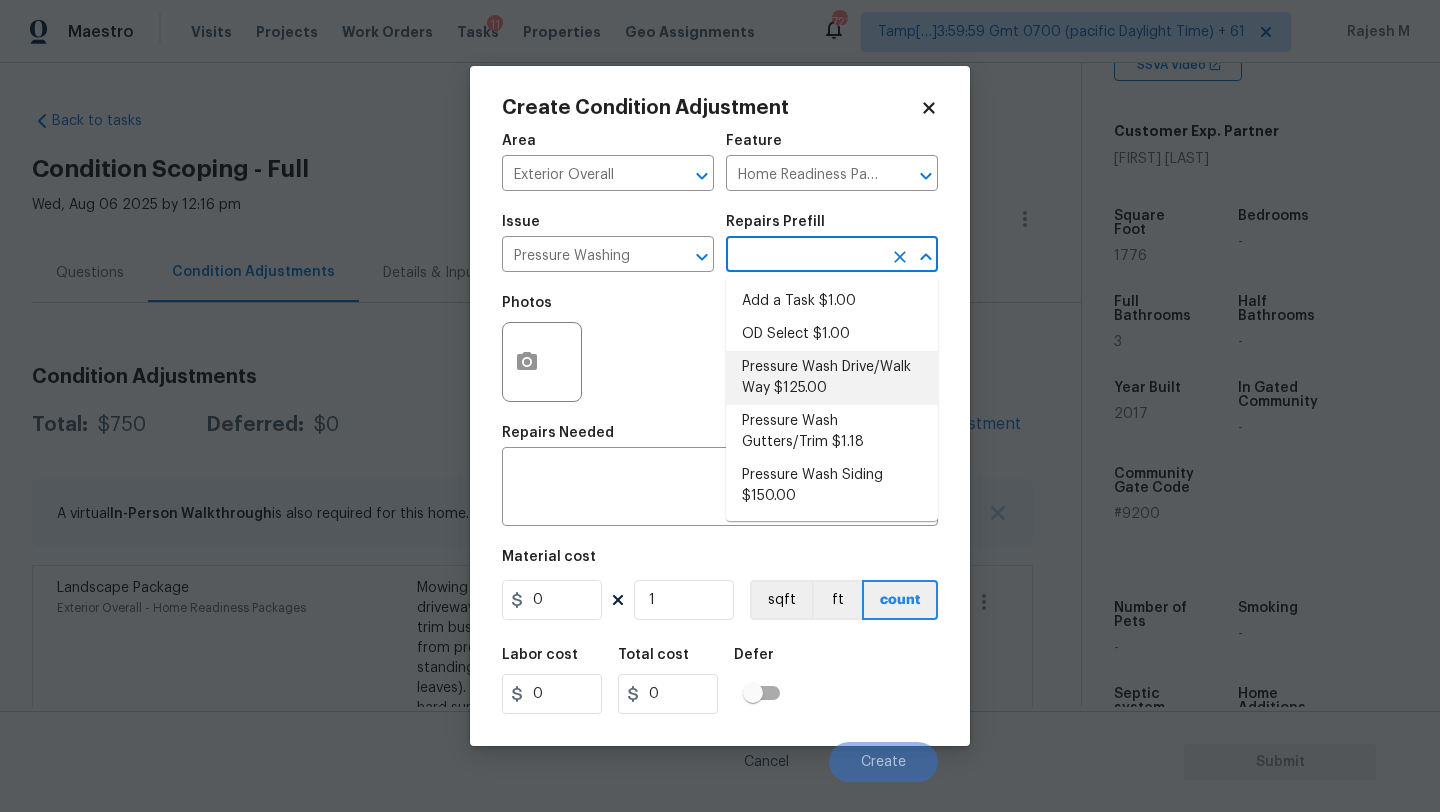 click on "Pressure Wash Drive/Walk Way $125.00" at bounding box center [832, 378] 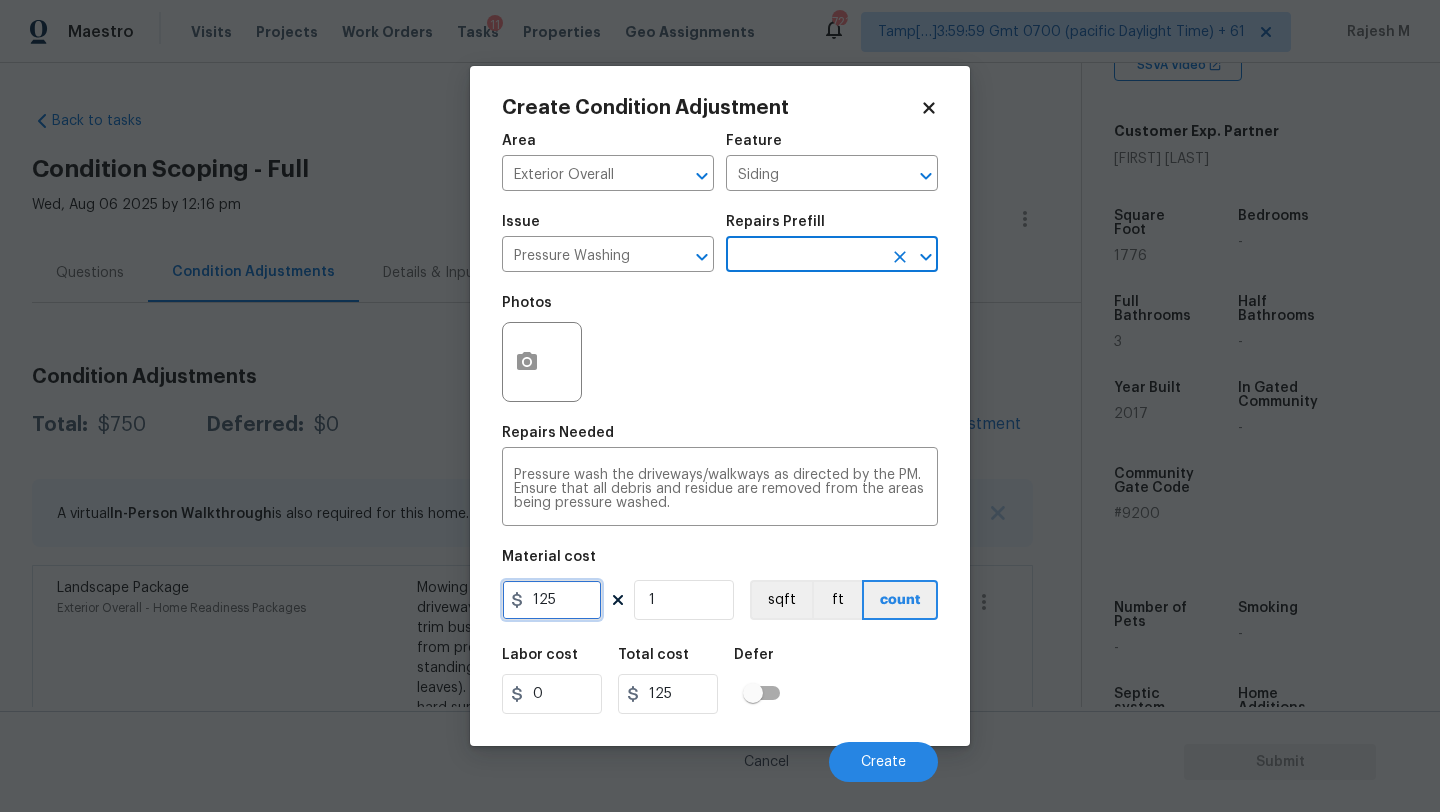 click on "125" at bounding box center (552, 600) 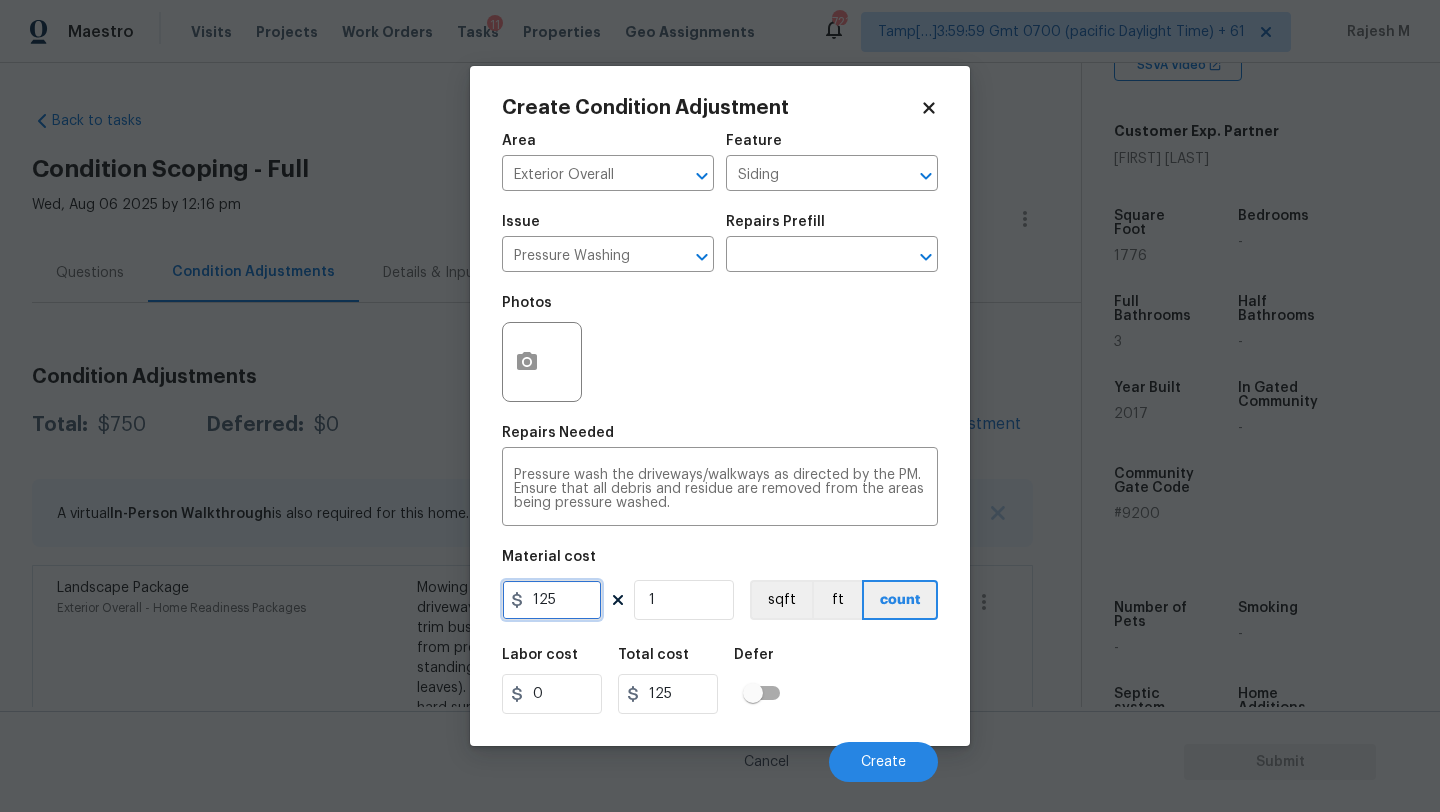 click on "125" at bounding box center [552, 600] 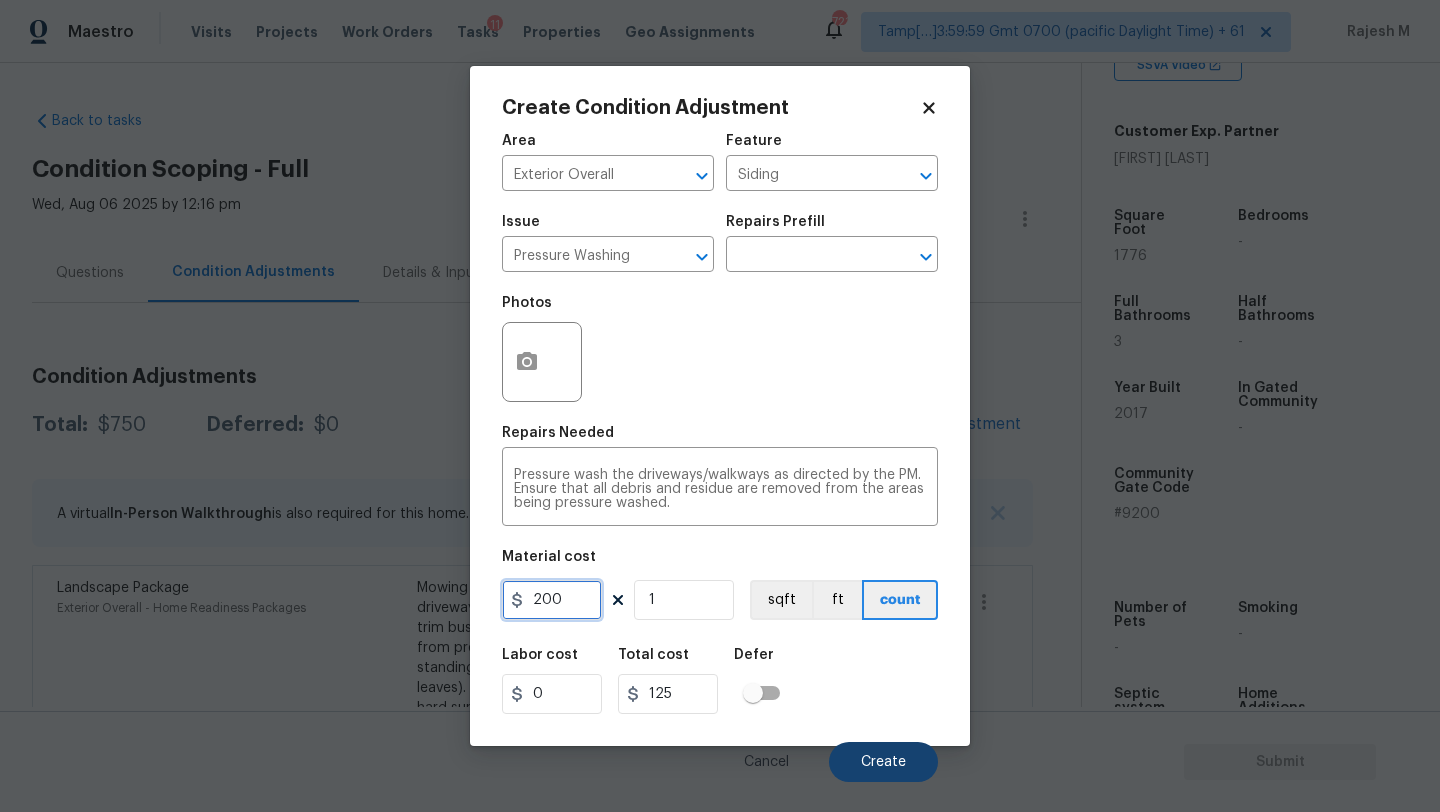 type on "200" 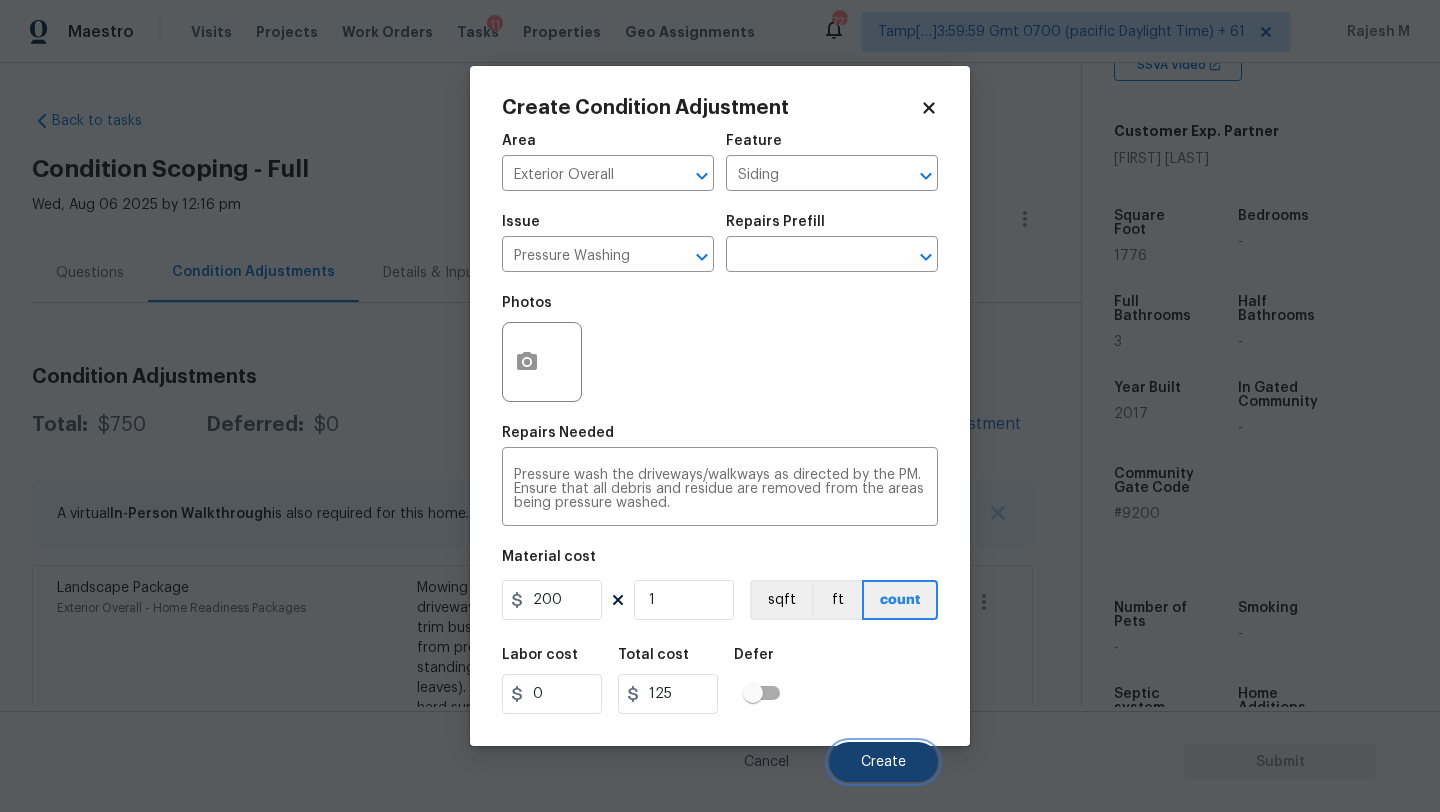 type on "200" 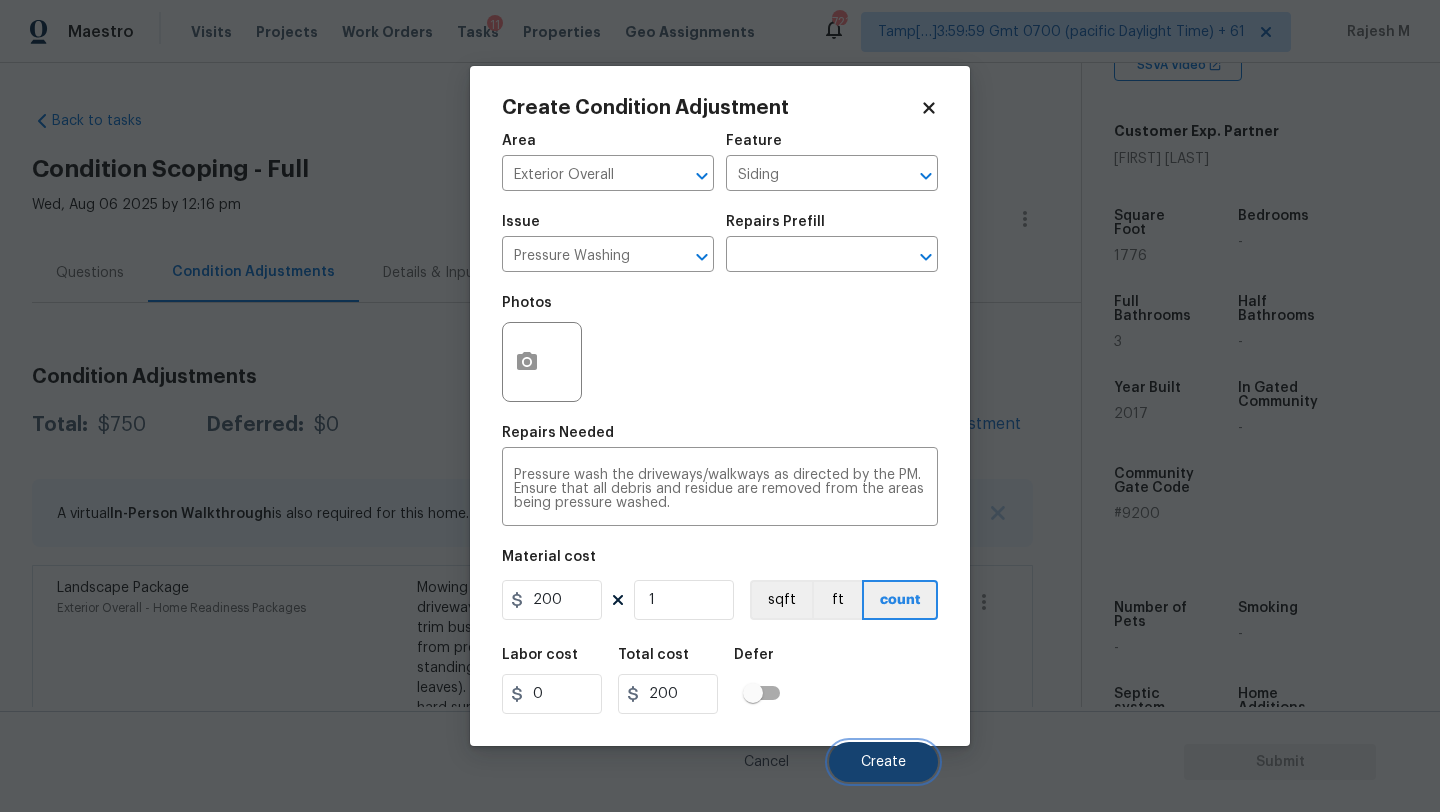 click on "Create" at bounding box center (883, 762) 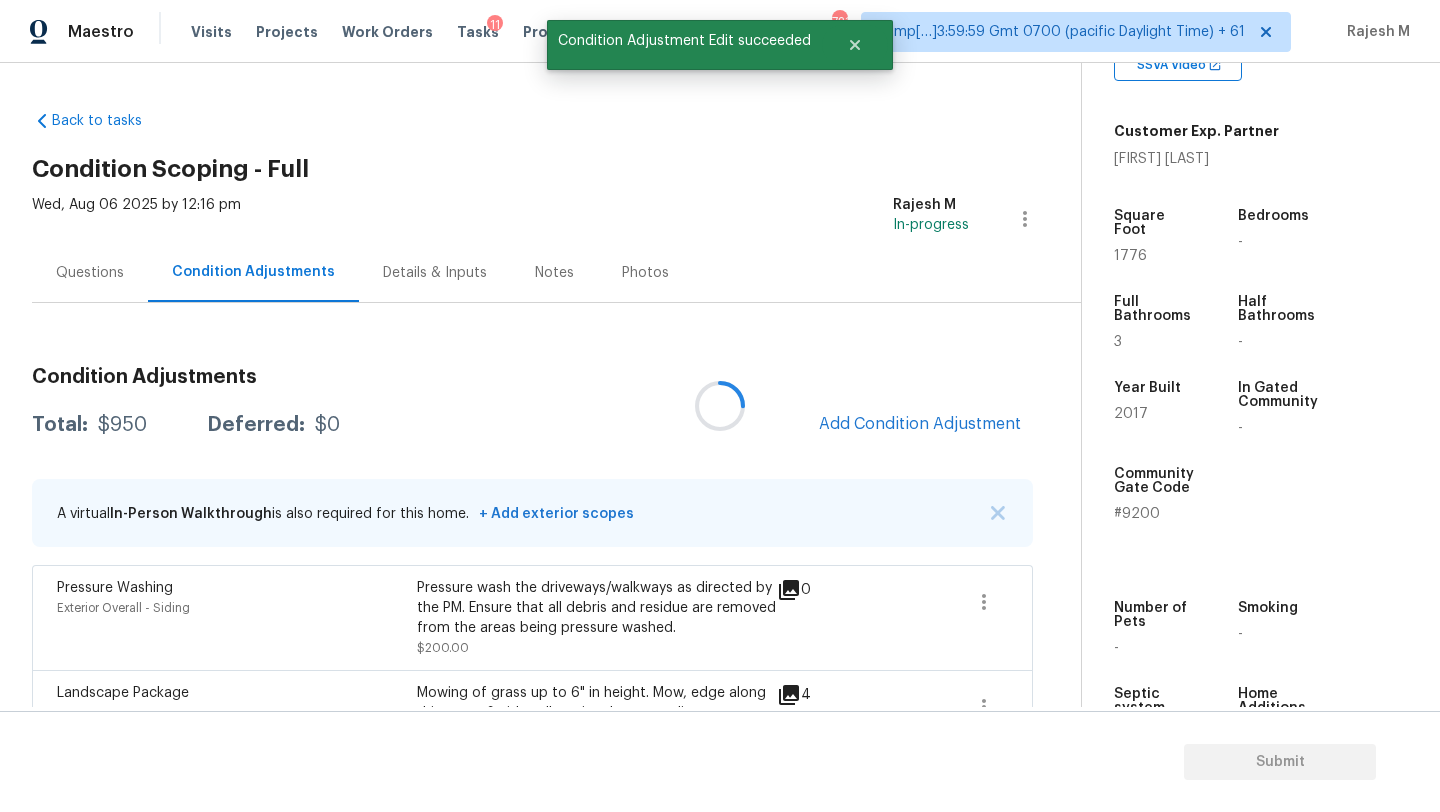 click at bounding box center (720, 406) 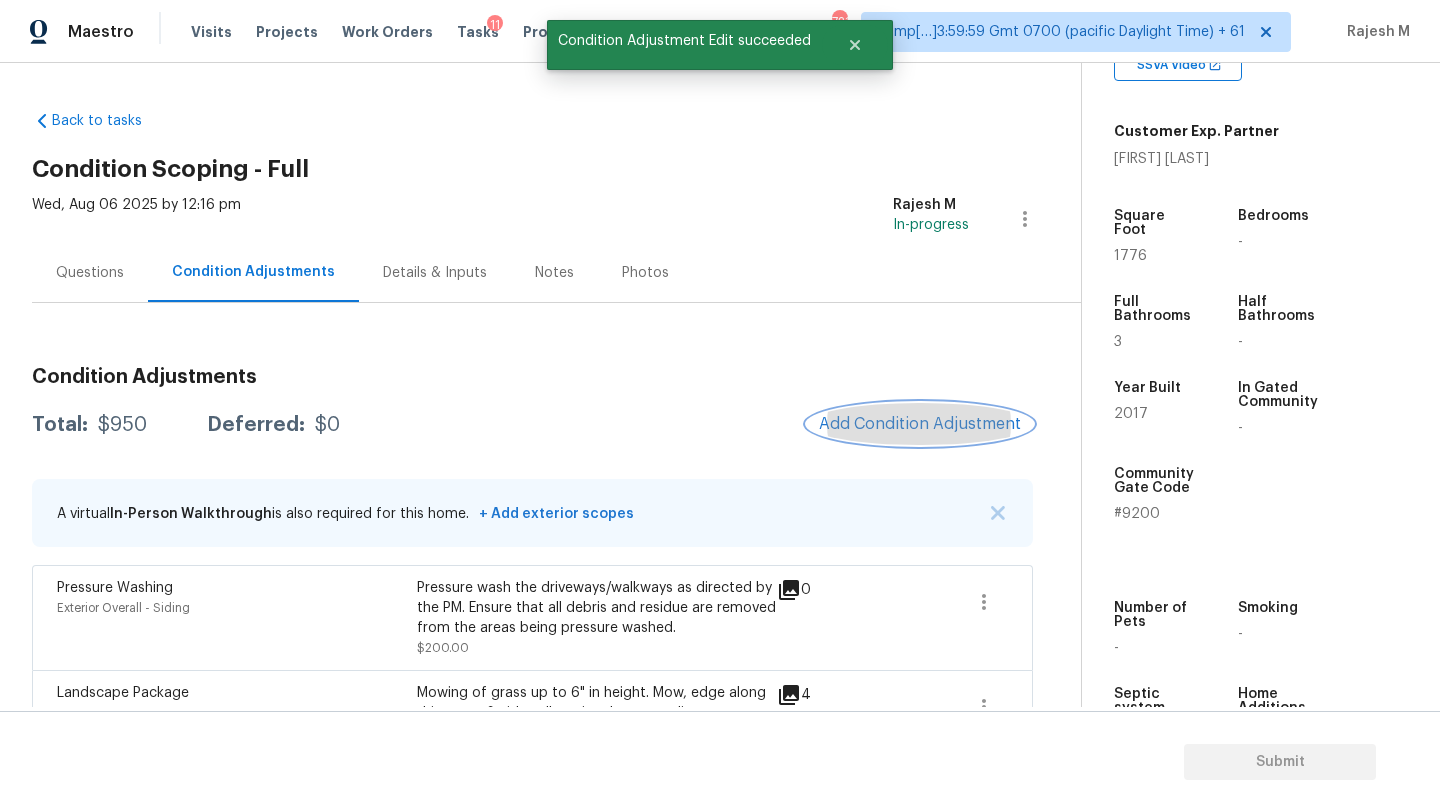 click on "Add Condition Adjustment" at bounding box center (920, 424) 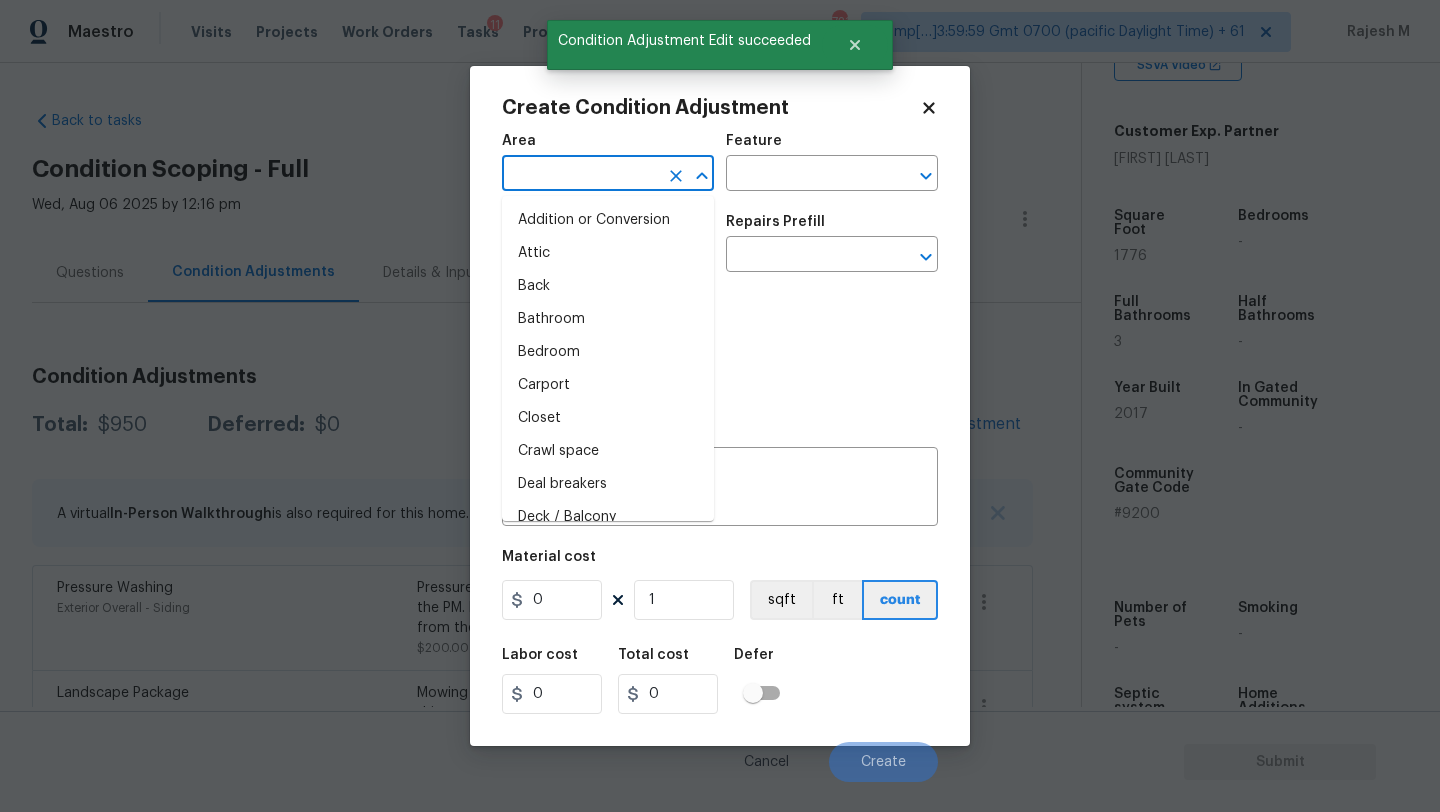 click at bounding box center [580, 175] 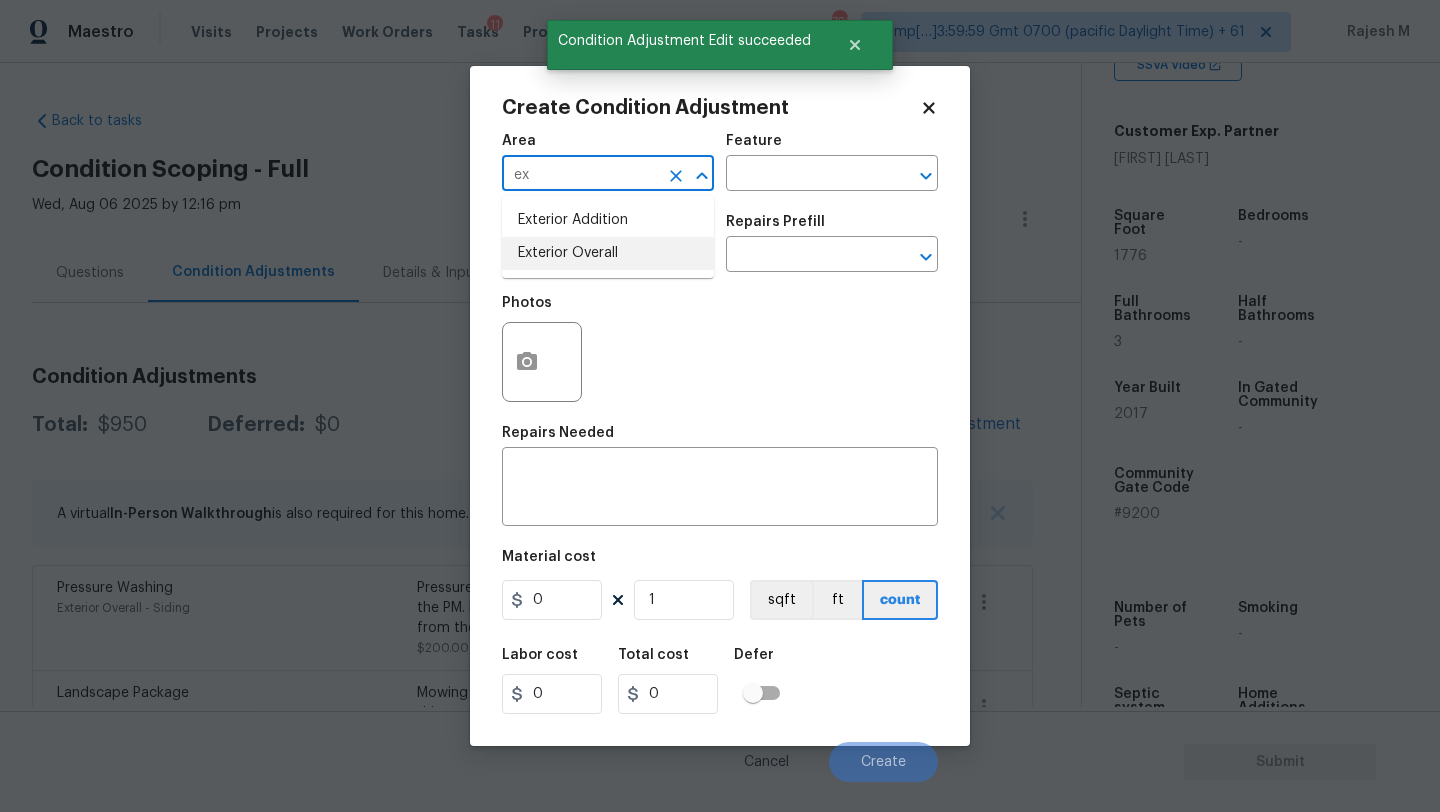 click on "Exterior Overall" at bounding box center (608, 253) 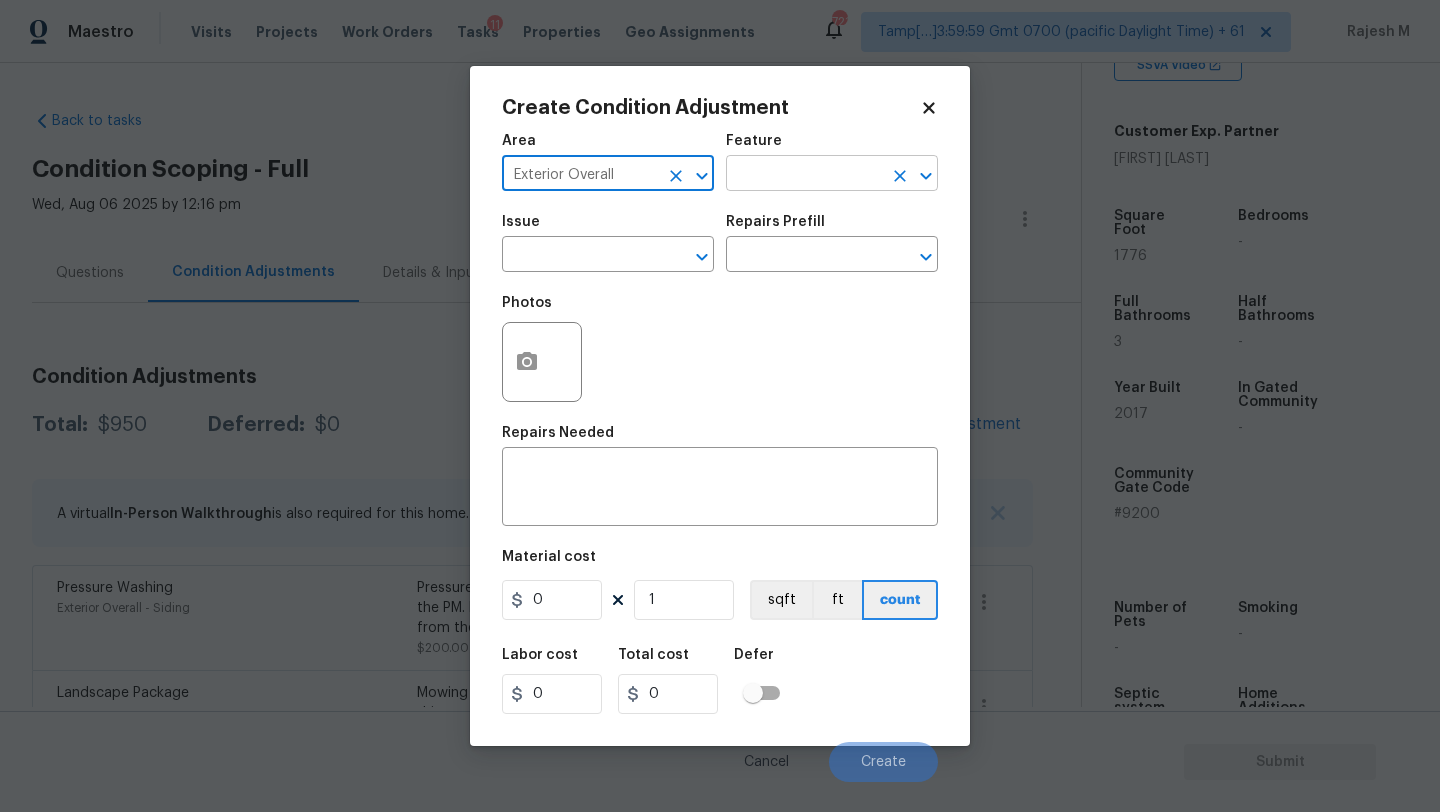 type on "Exterior Overall" 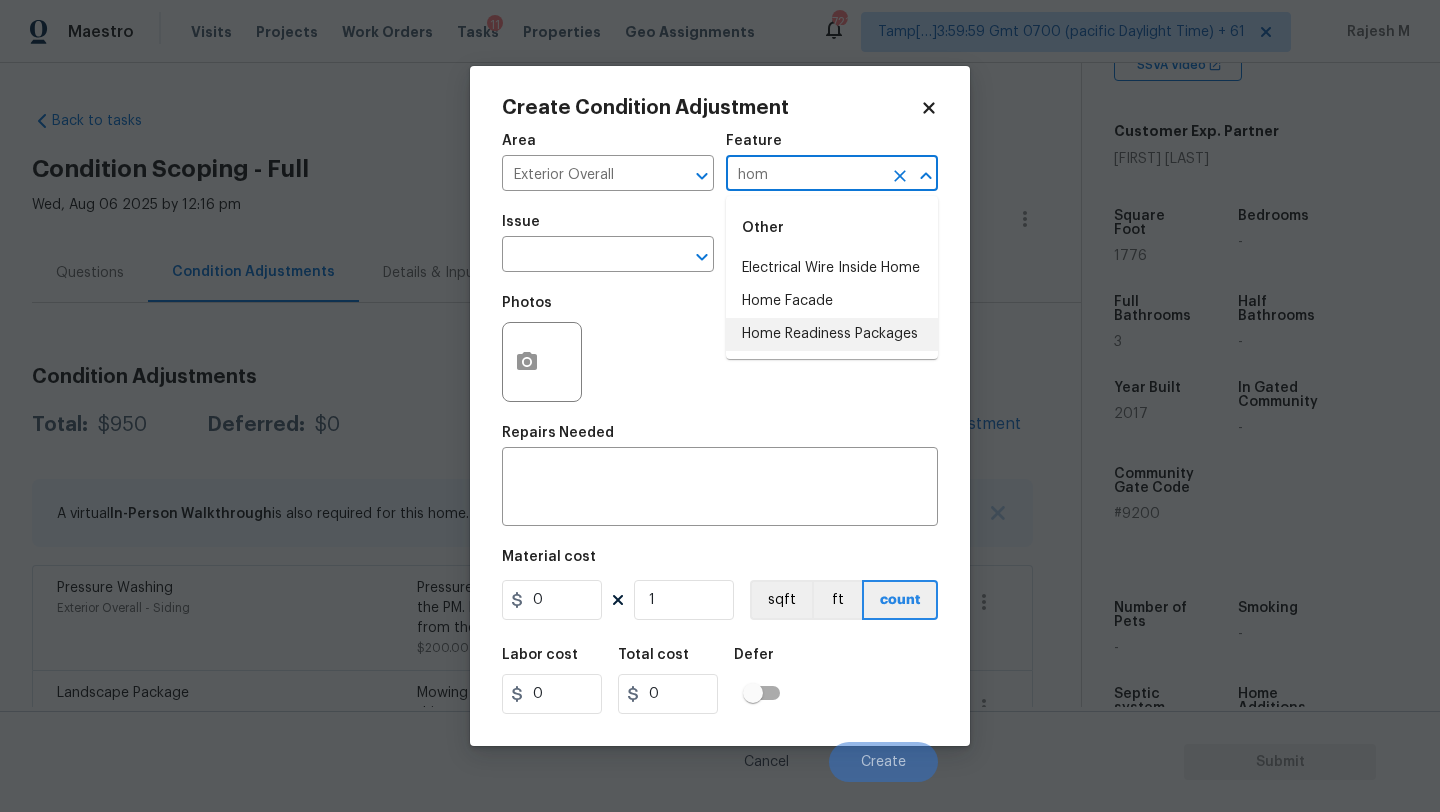 click on "Home Readiness Packages" at bounding box center (832, 334) 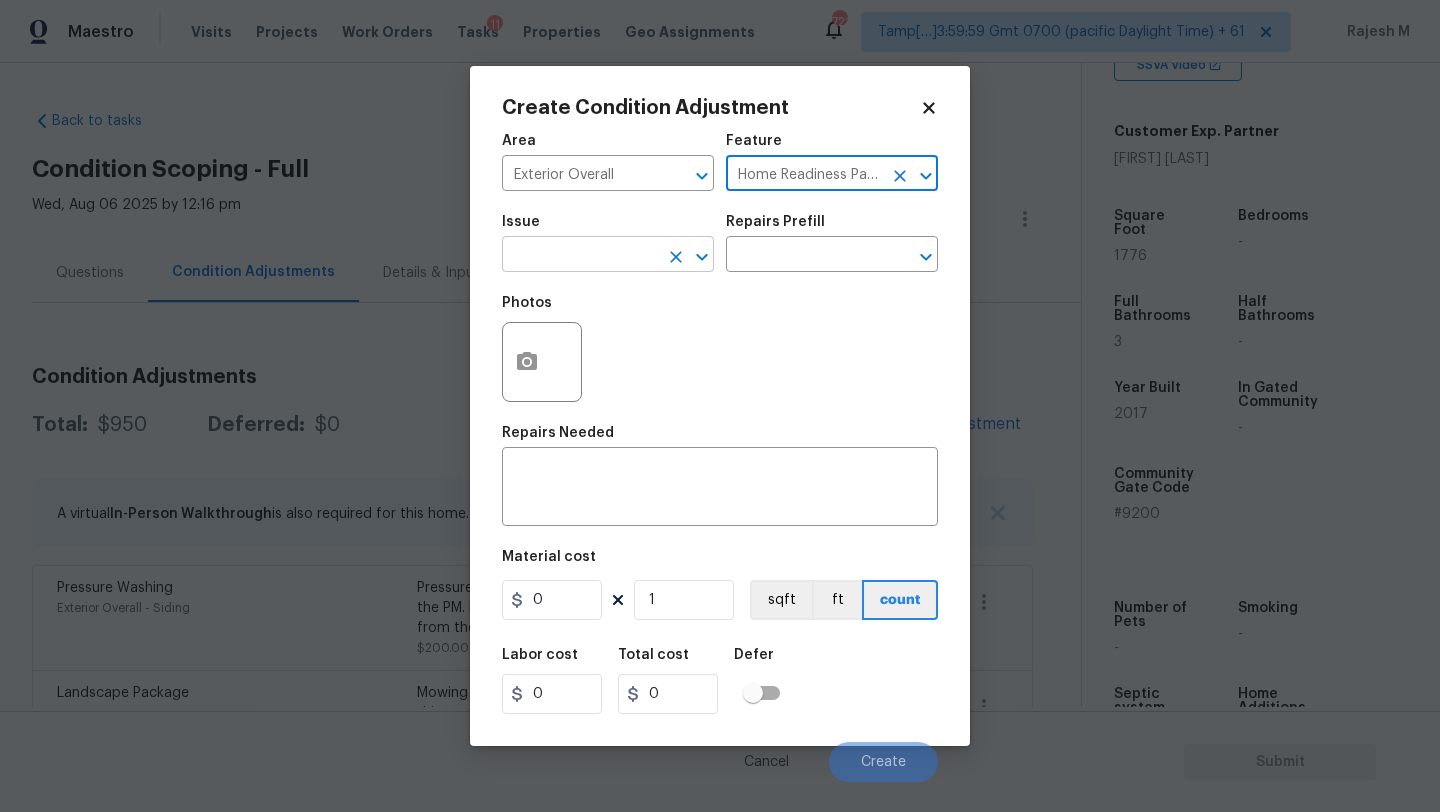 type on "Home Readiness Packages" 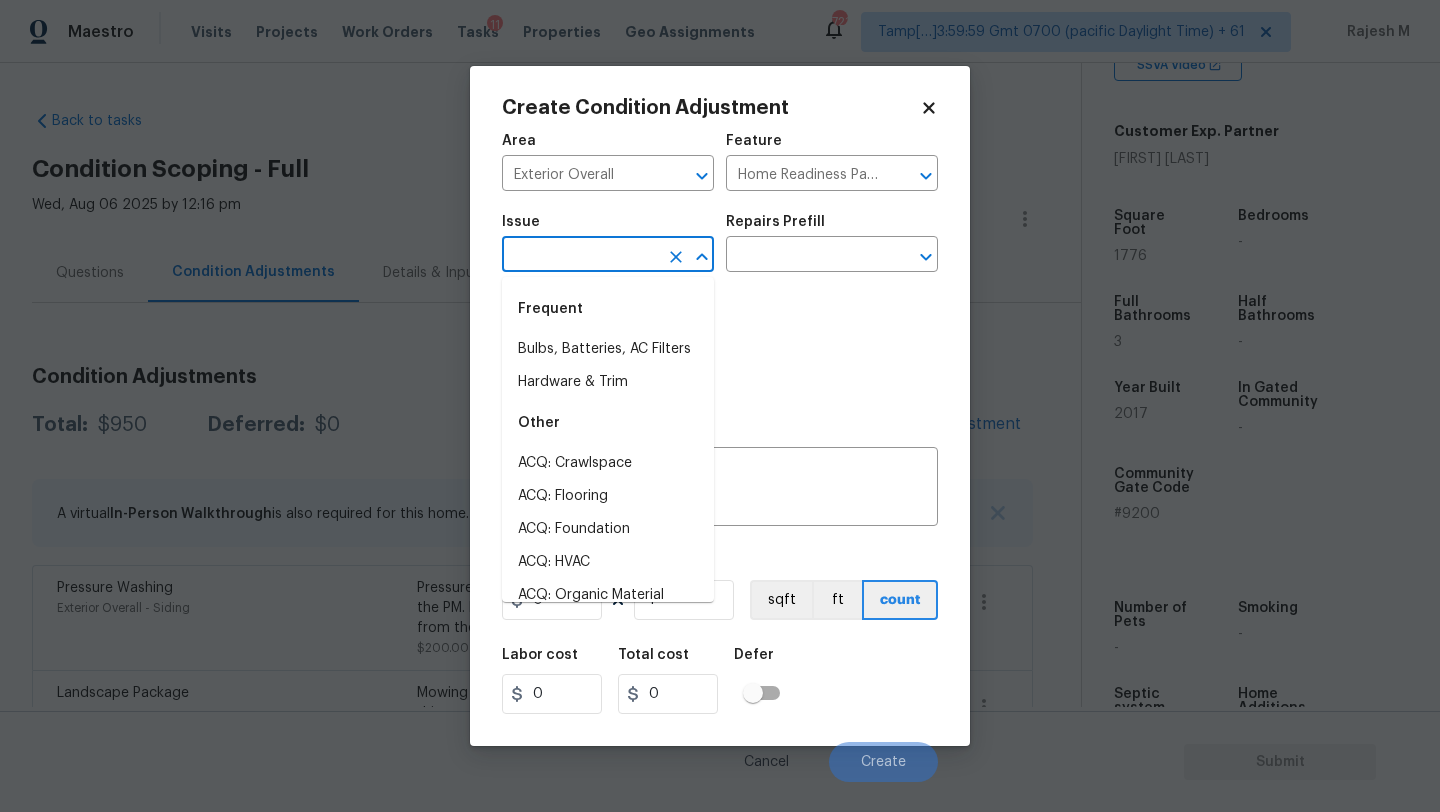 click at bounding box center (580, 256) 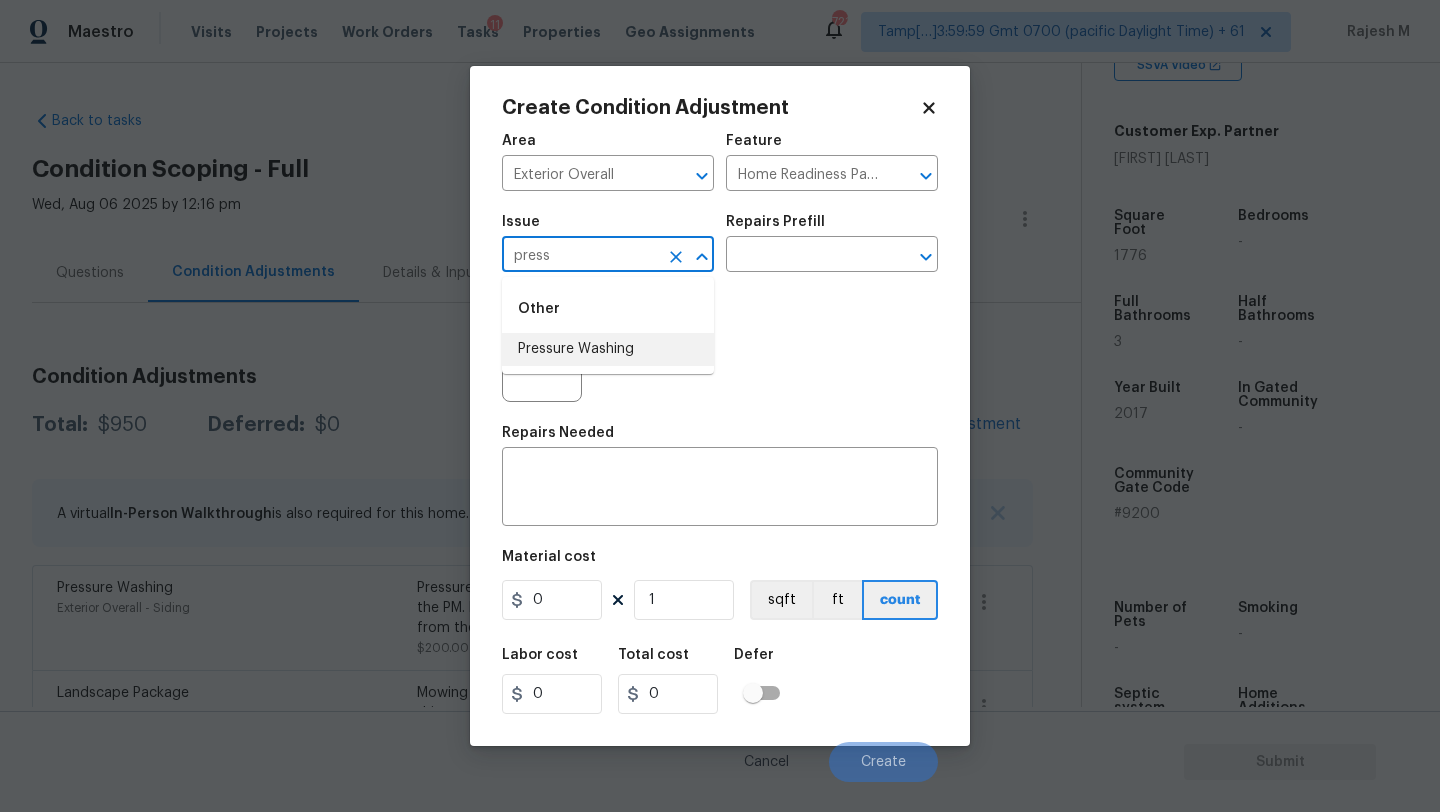 click on "Pressure Washing" at bounding box center (608, 349) 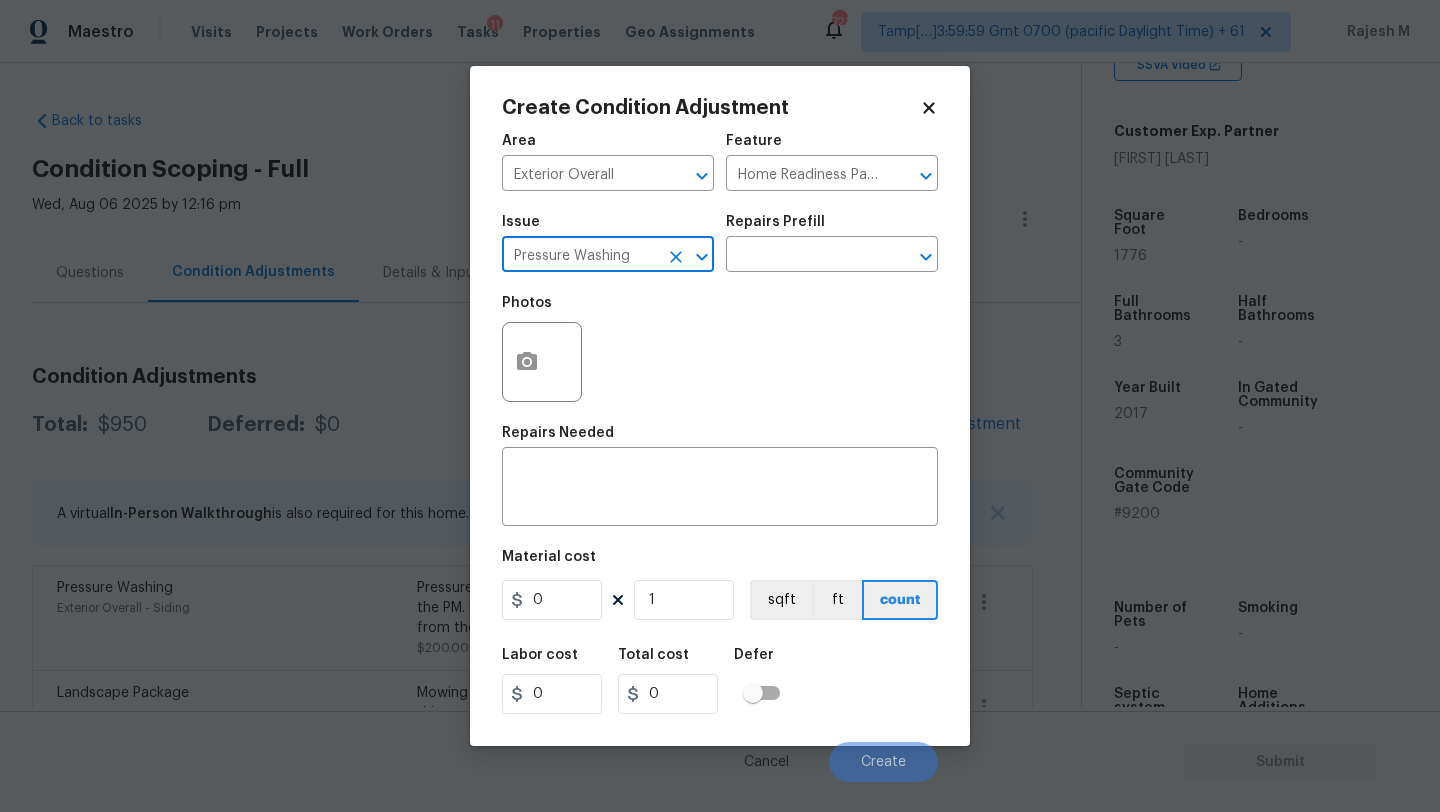 type on "Pressure Washing" 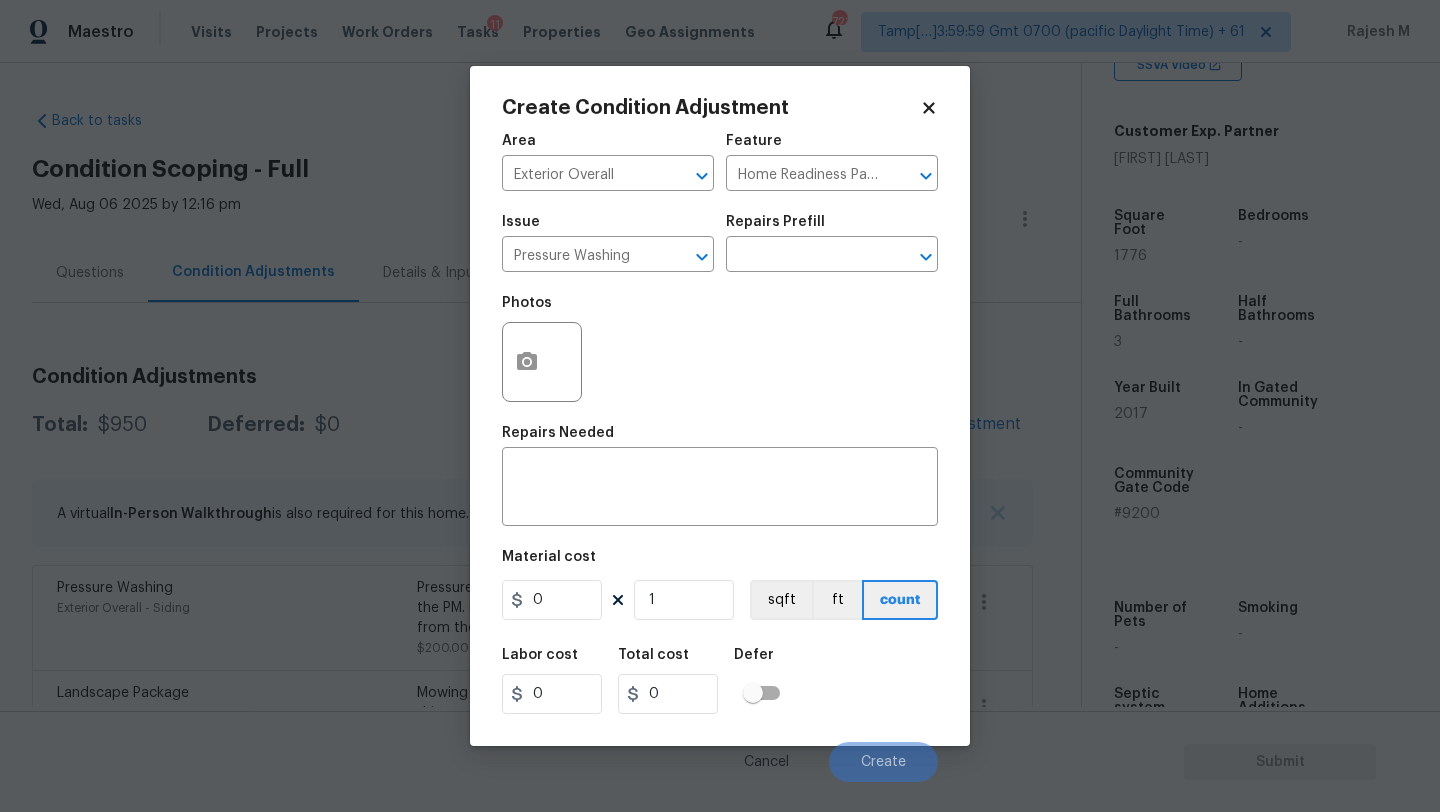 click on "Repairs Prefill" at bounding box center [832, 228] 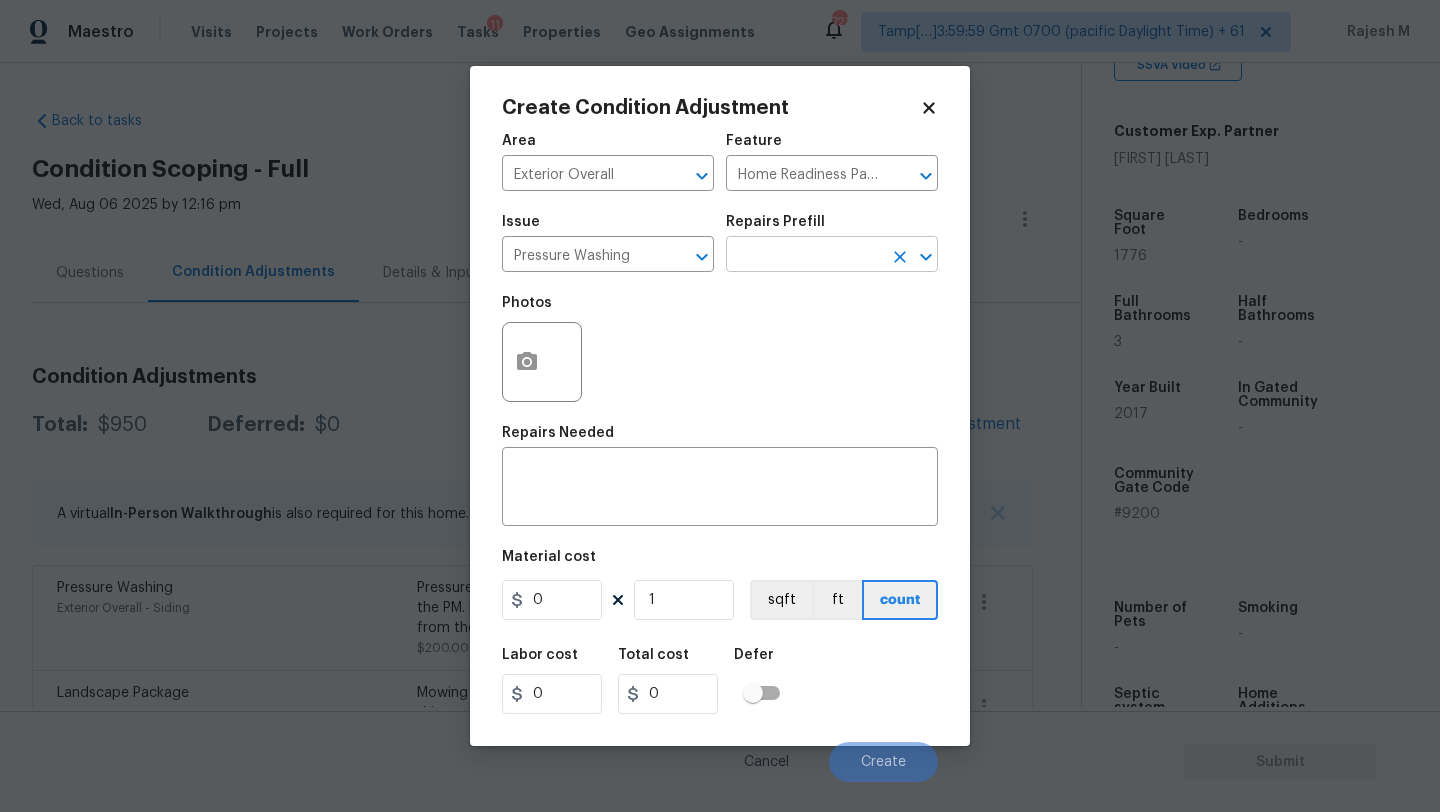 click at bounding box center (804, 256) 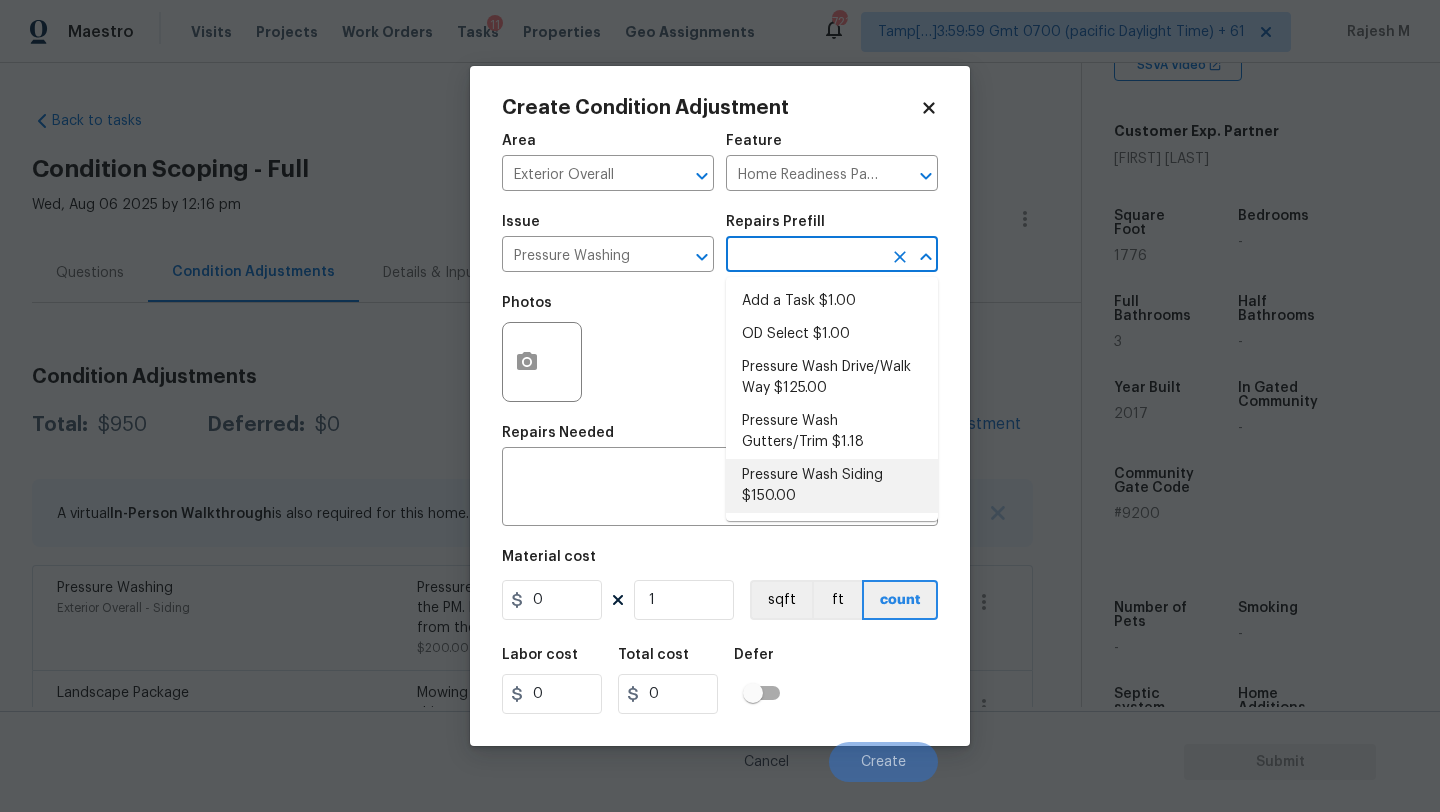 click on "Pressure Wash Siding $150.00" at bounding box center (832, 486) 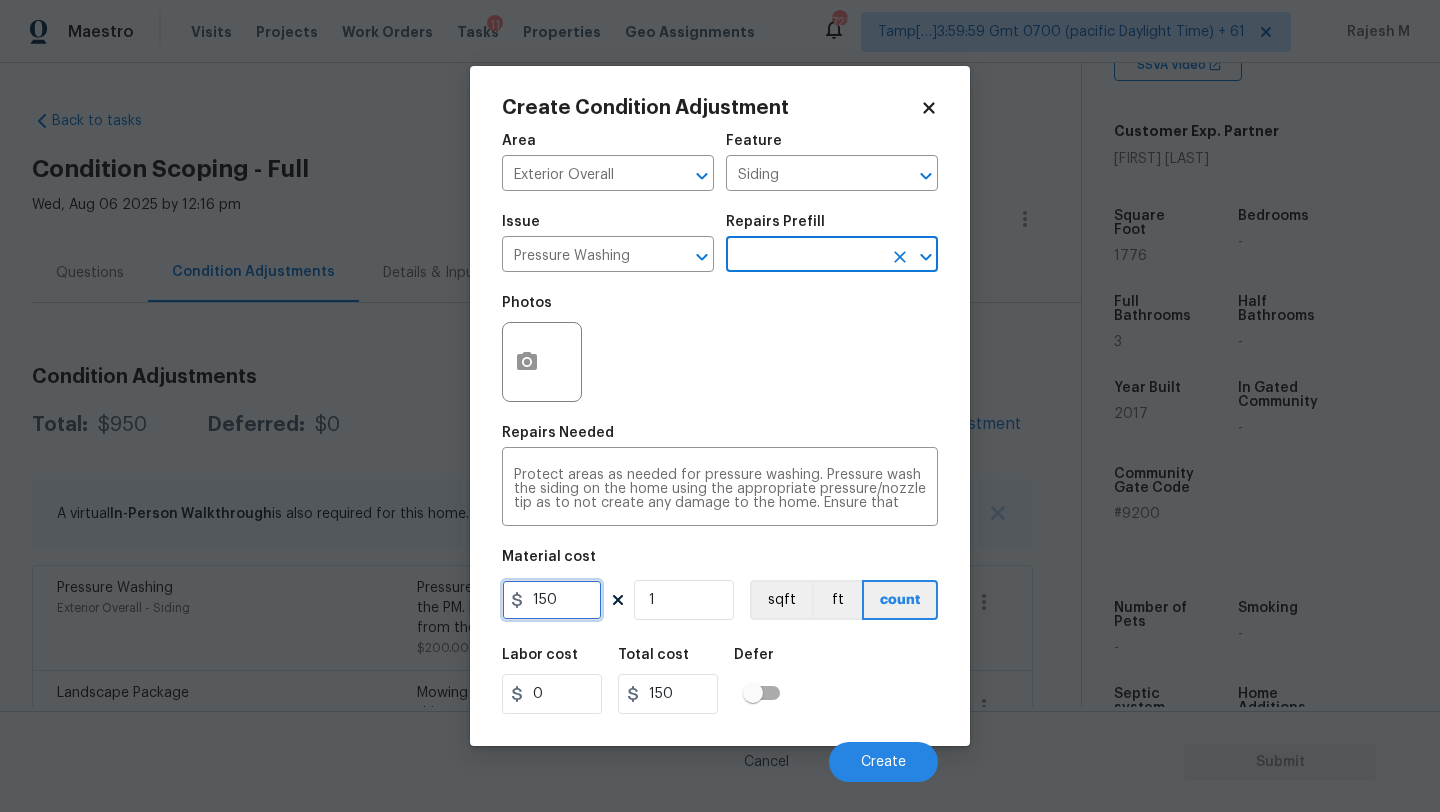 click on "150" at bounding box center (552, 600) 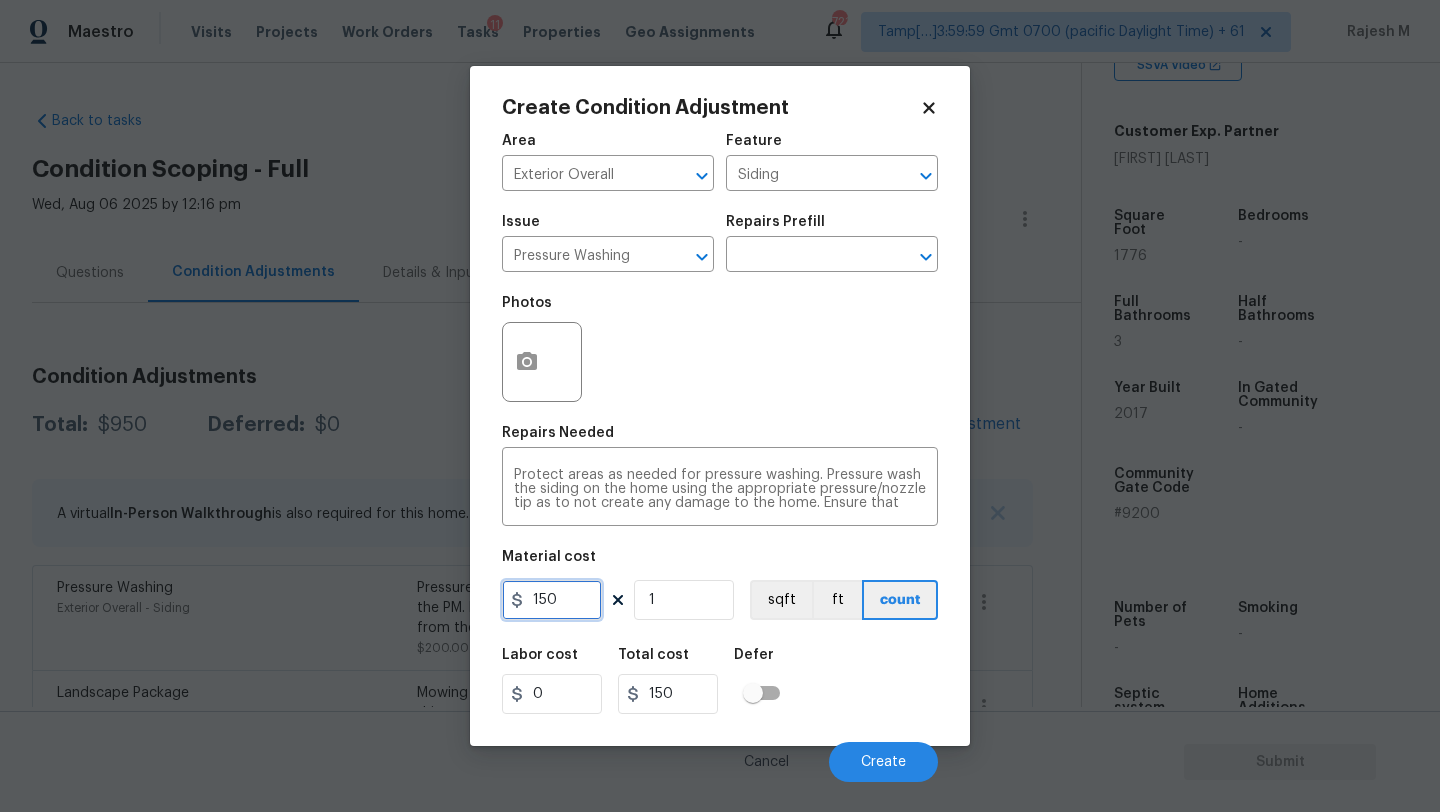 click on "150" at bounding box center (552, 600) 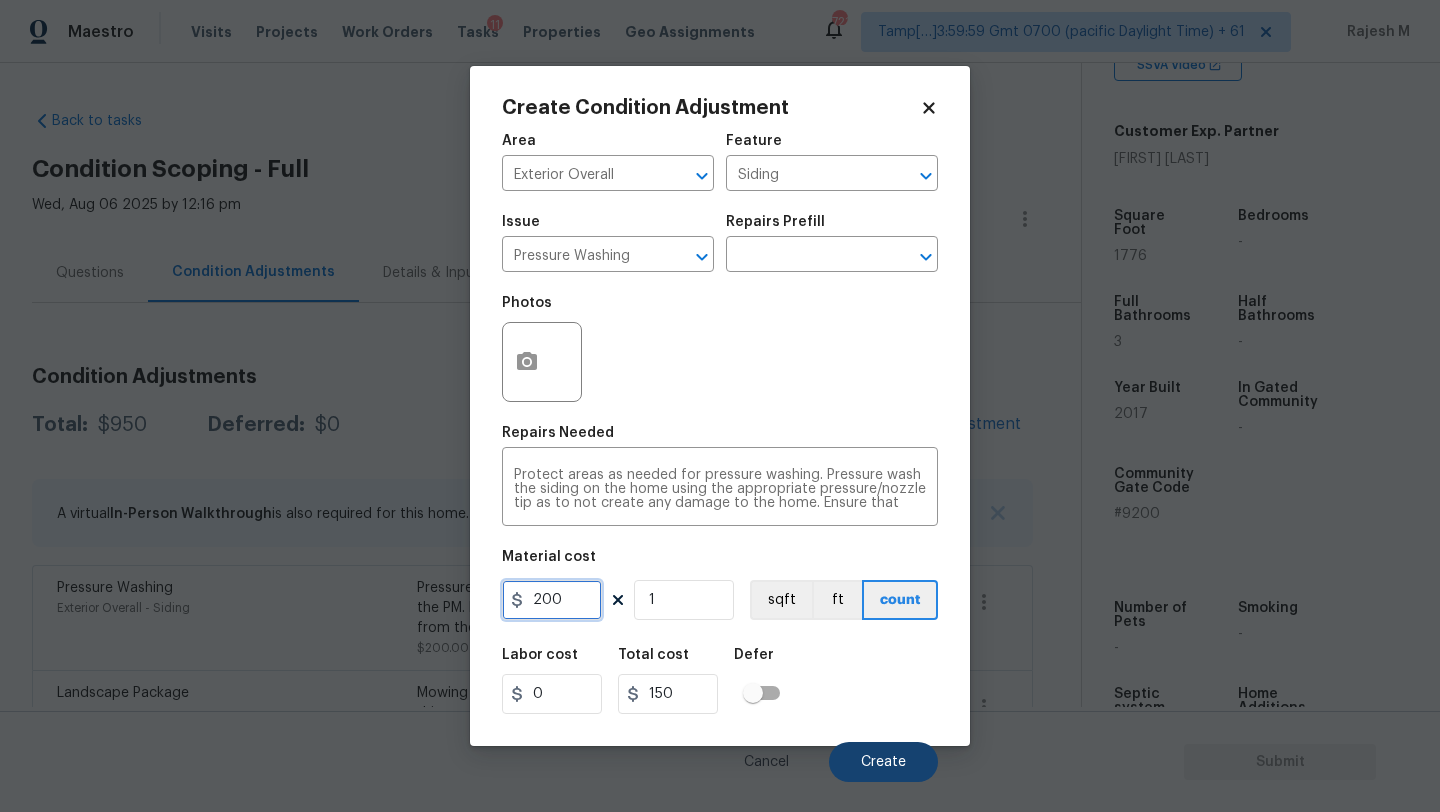 type on "200" 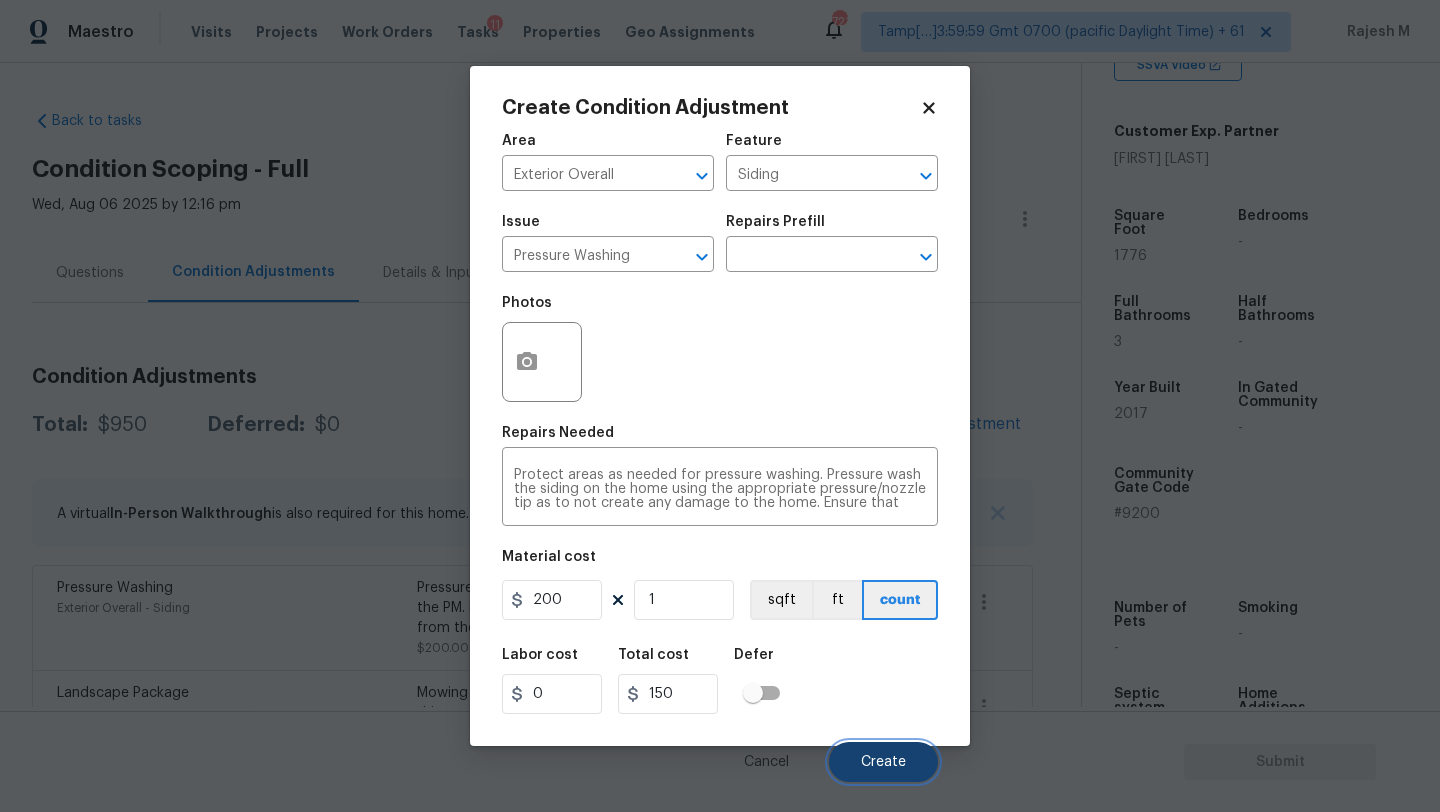 type on "200" 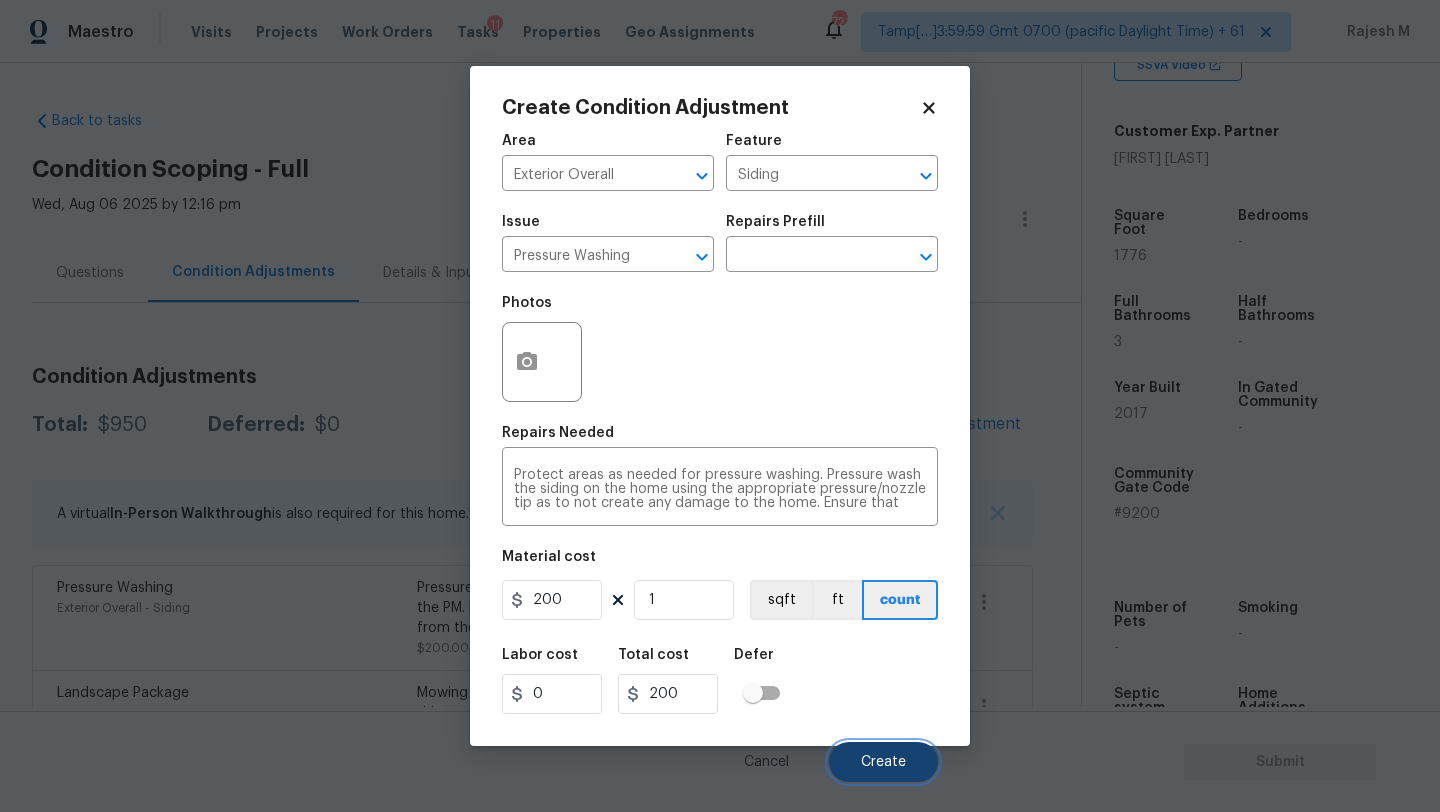 click on "Create" at bounding box center (883, 762) 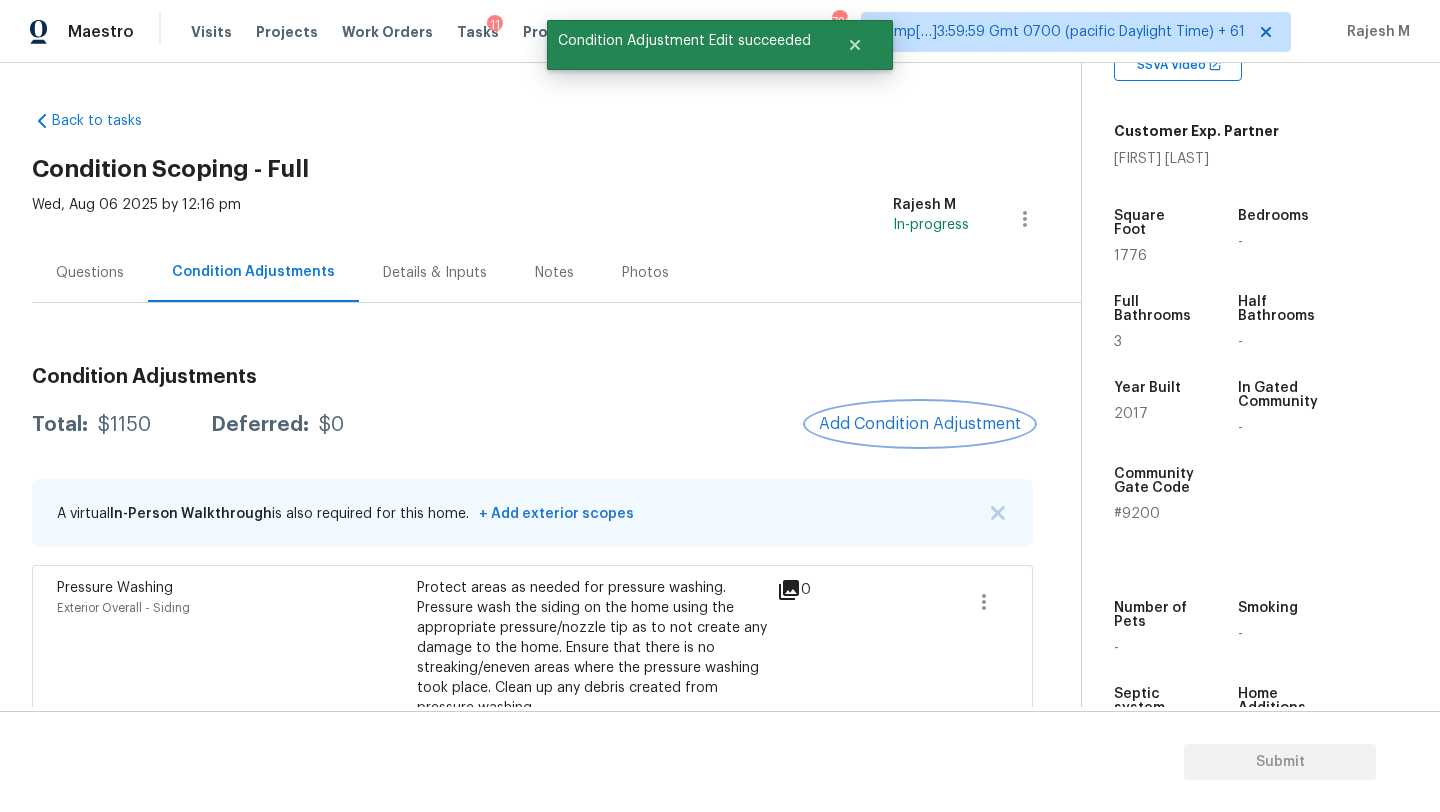 scroll, scrollTop: 152, scrollLeft: 0, axis: vertical 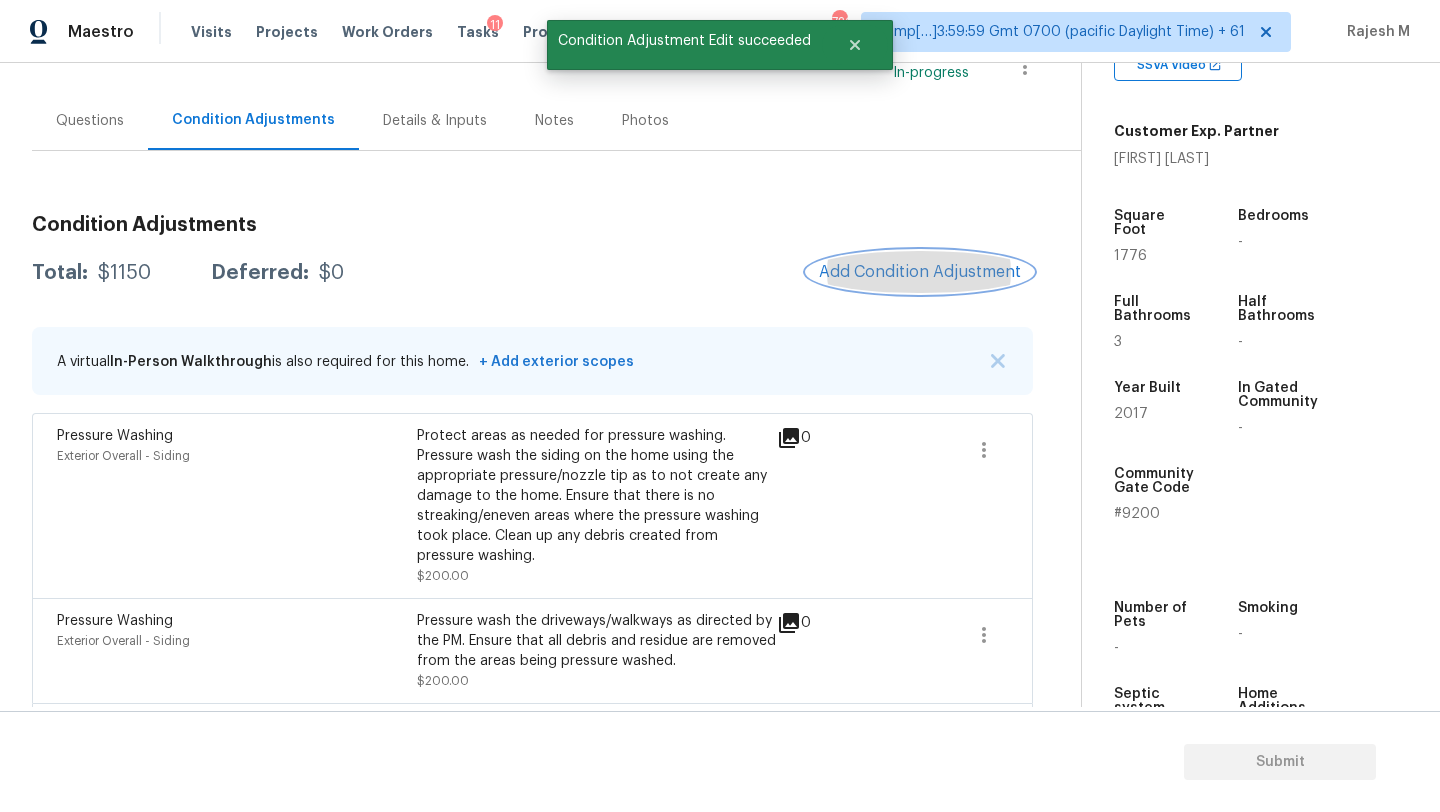 click on "Add Condition Adjustment" at bounding box center (920, 272) 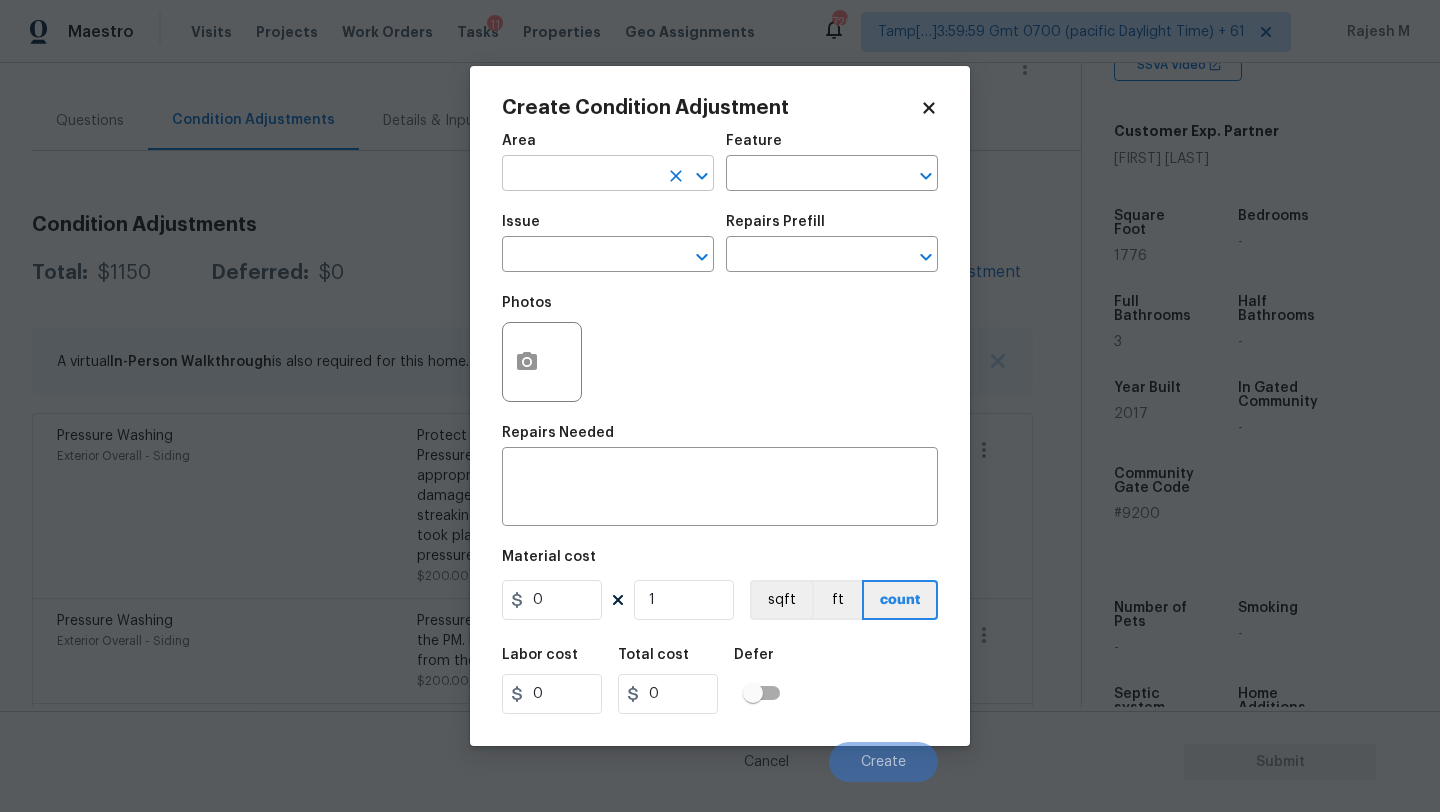 click at bounding box center (580, 175) 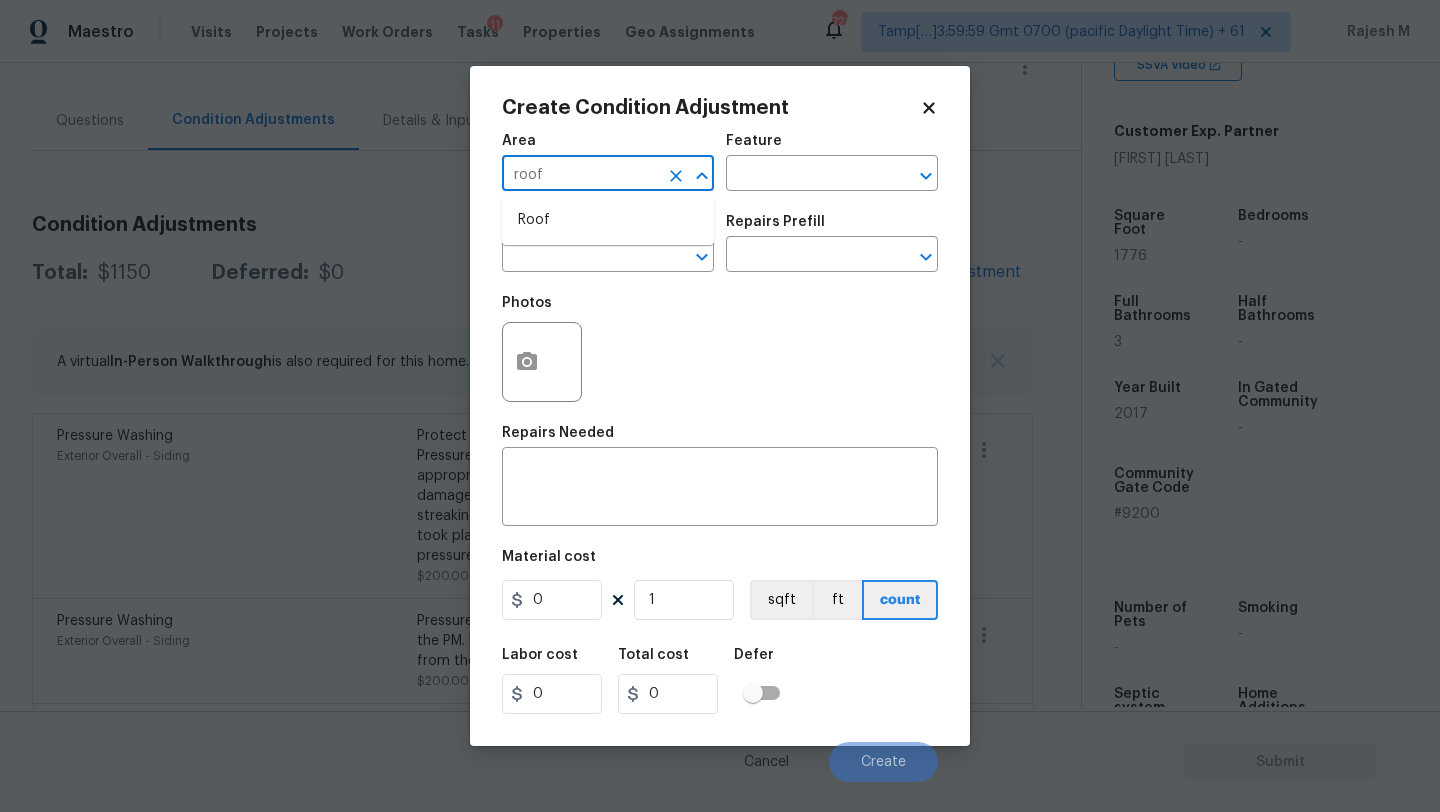 click on "Roof" at bounding box center (608, 220) 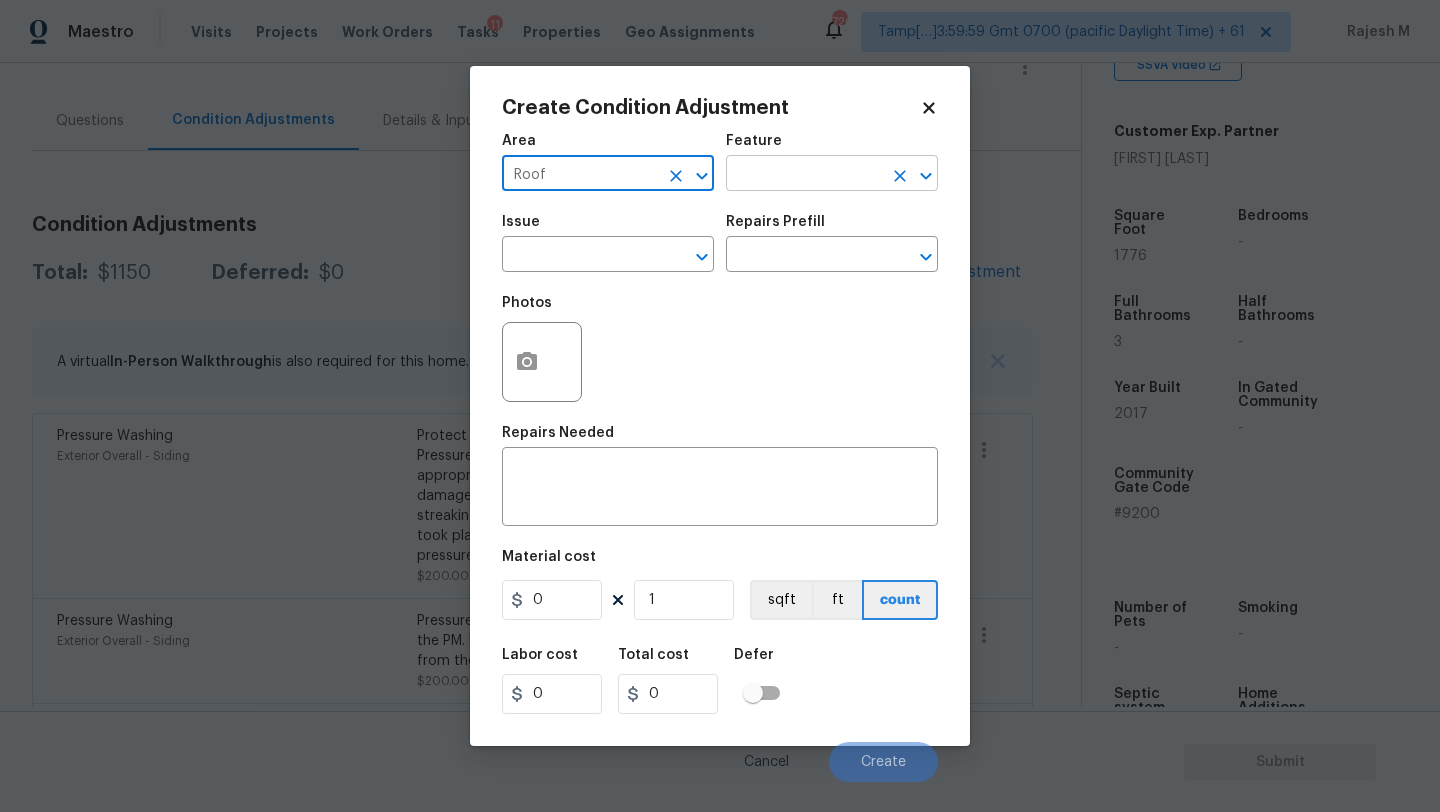 type on "Roof" 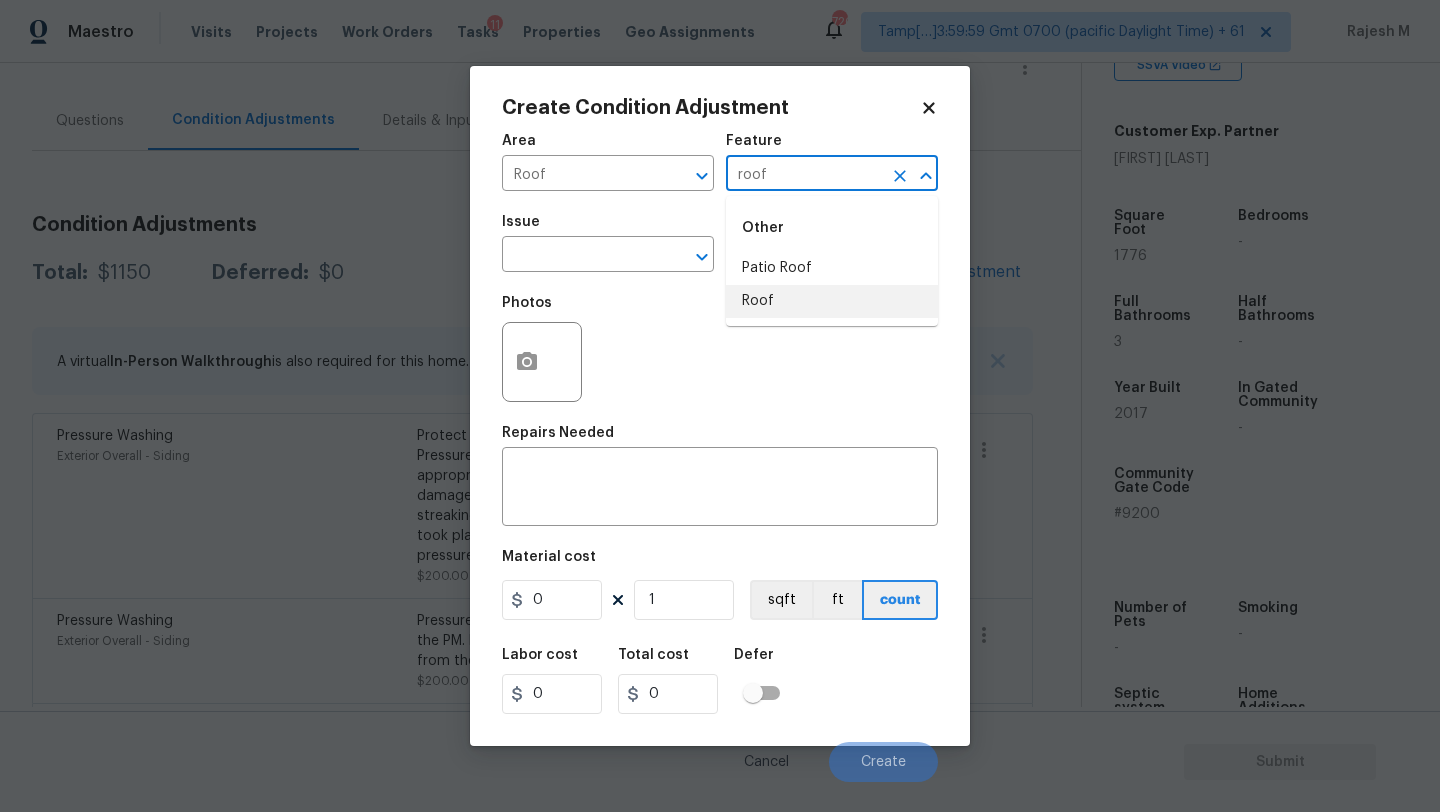 drag, startPoint x: 787, startPoint y: 297, endPoint x: 628, endPoint y: 273, distance: 160.80112 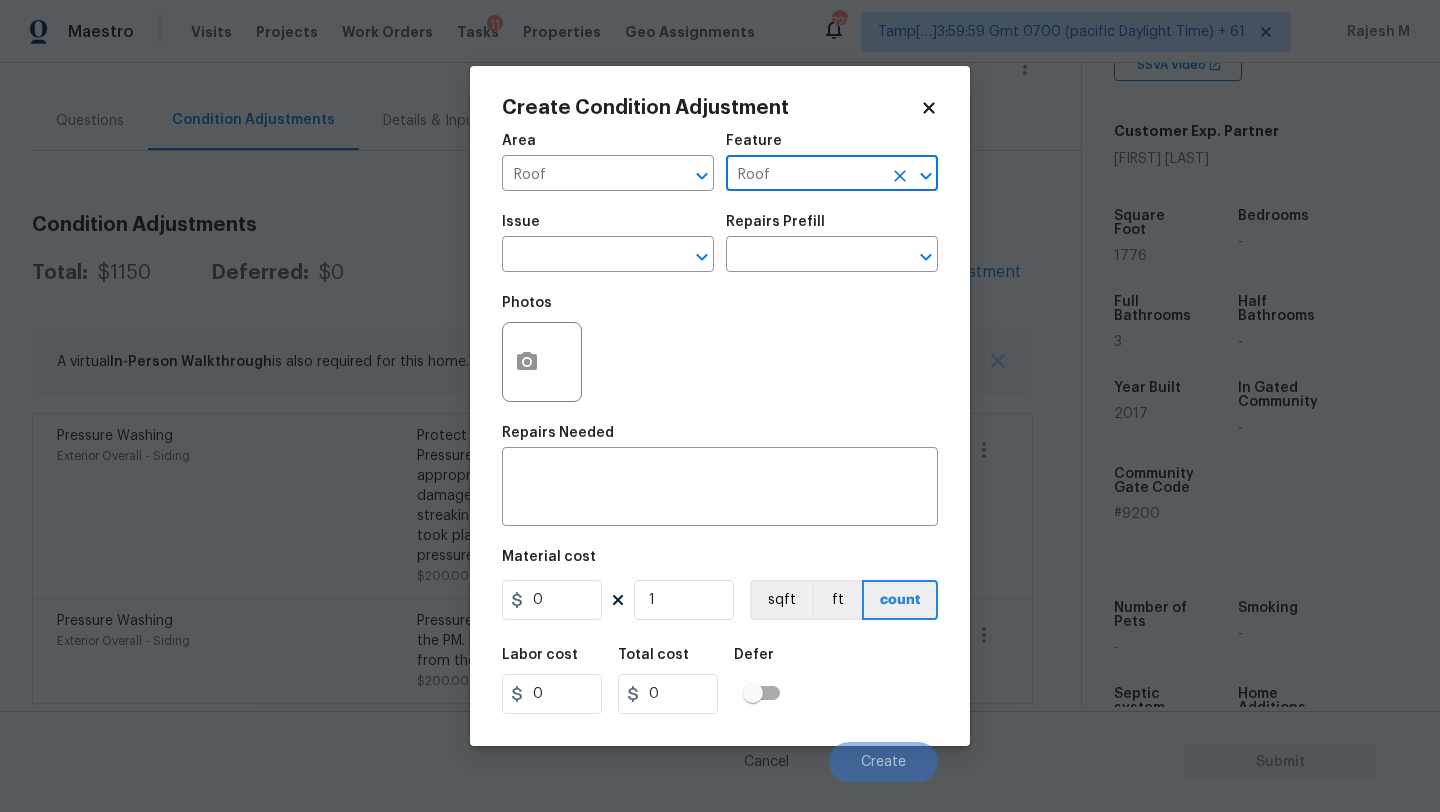 type on "Roof" 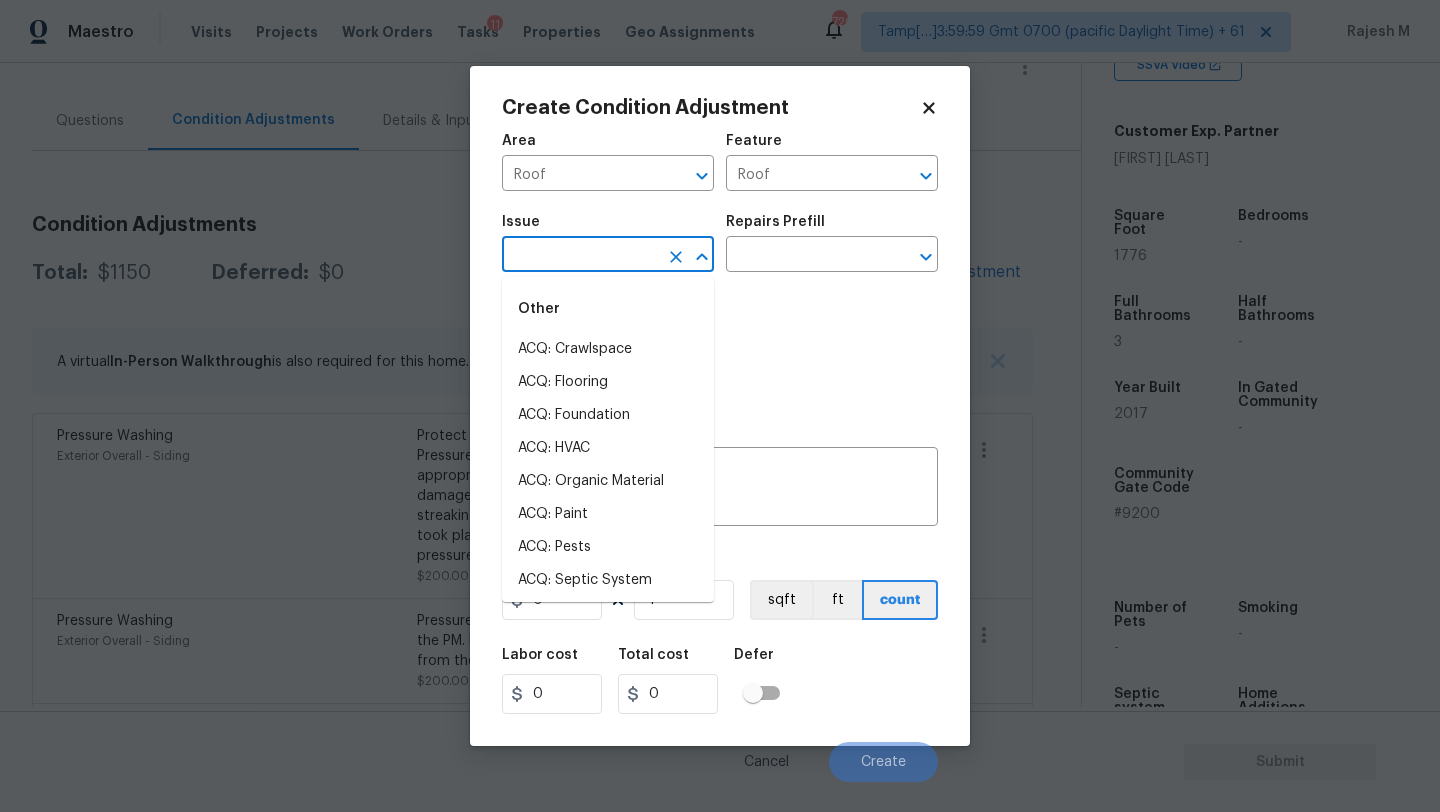 click at bounding box center [580, 256] 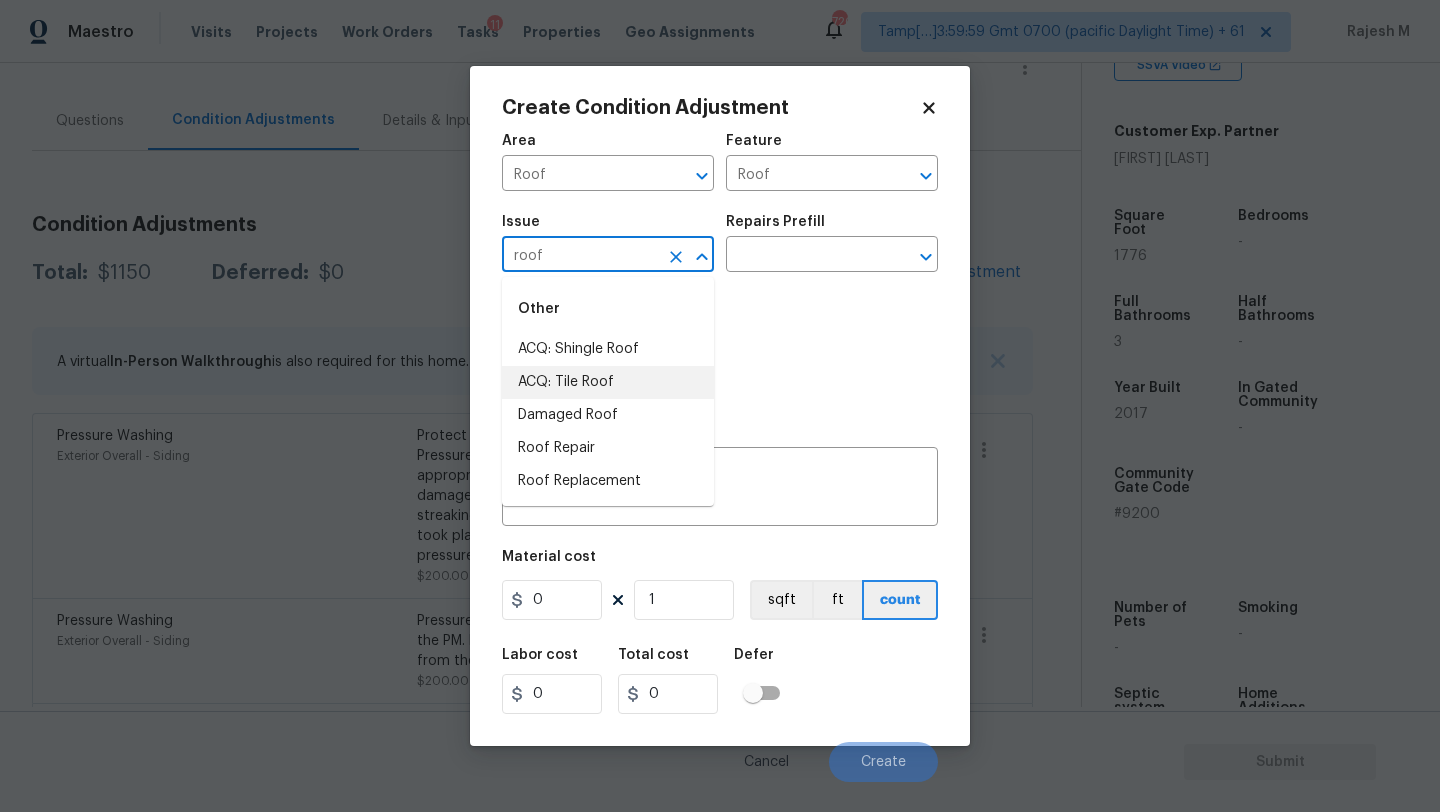 click on "ACQ: Tile Roof" at bounding box center [608, 382] 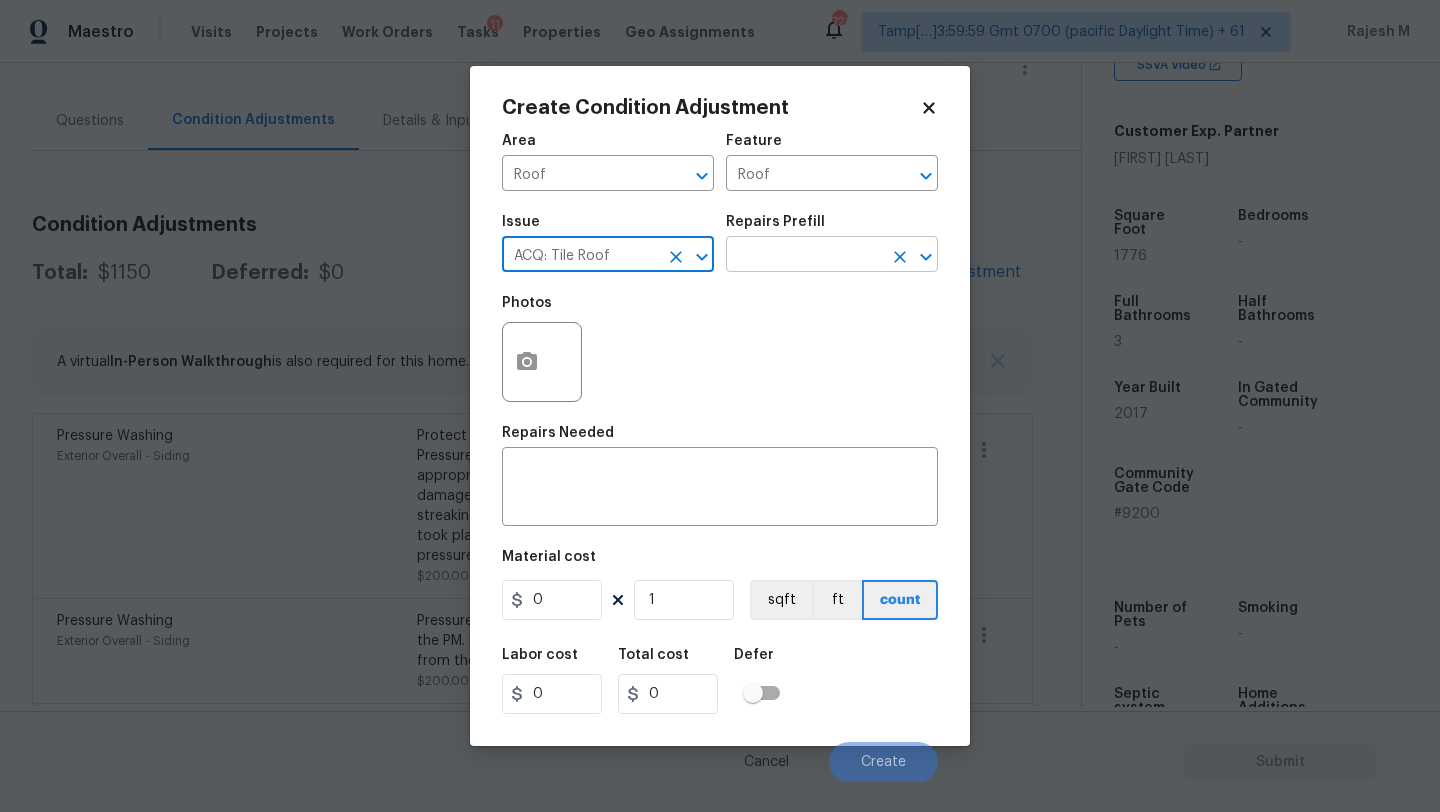 type on "ACQ: Tile Roof" 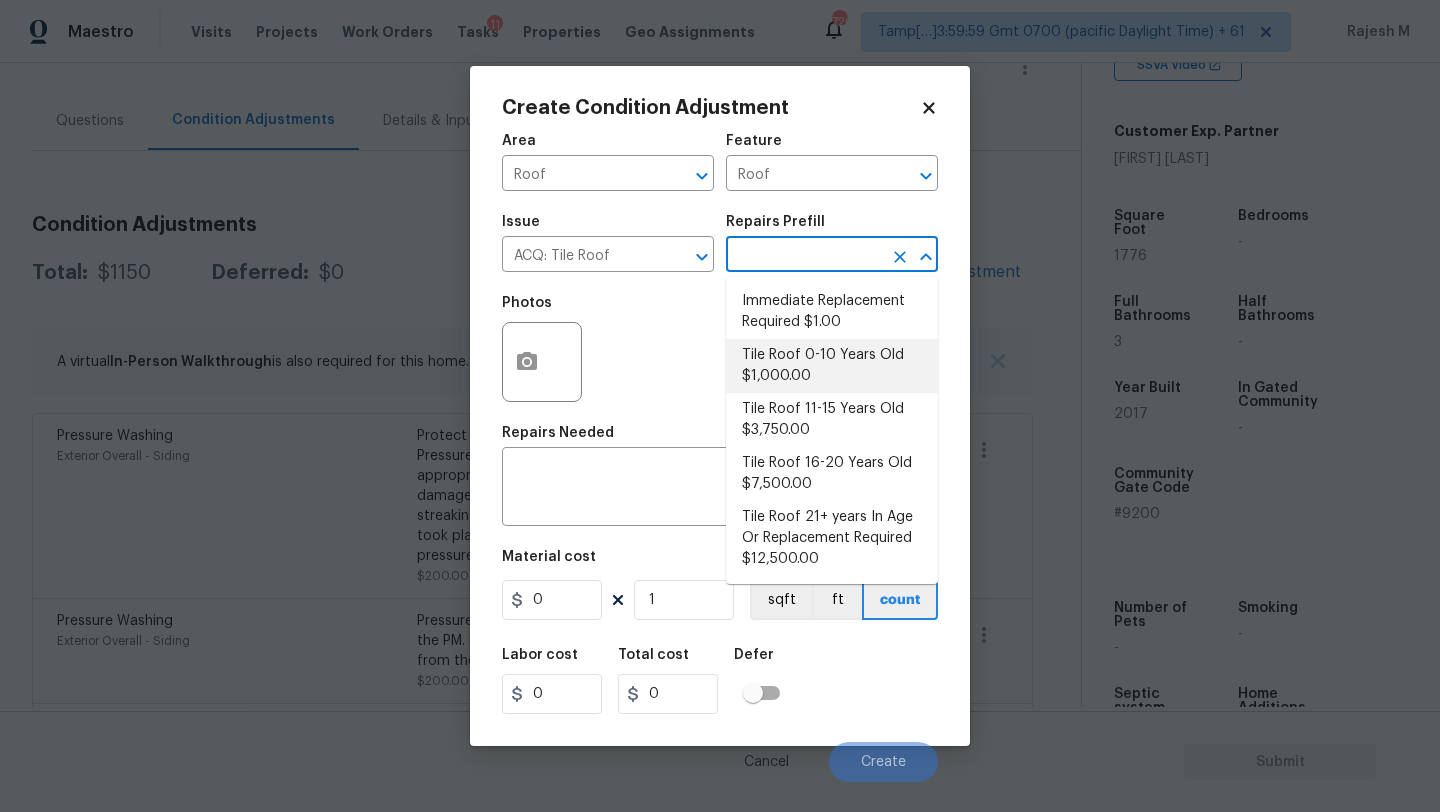 click on "Tile Roof 0-10 Years Old $1,000.00" at bounding box center (832, 366) 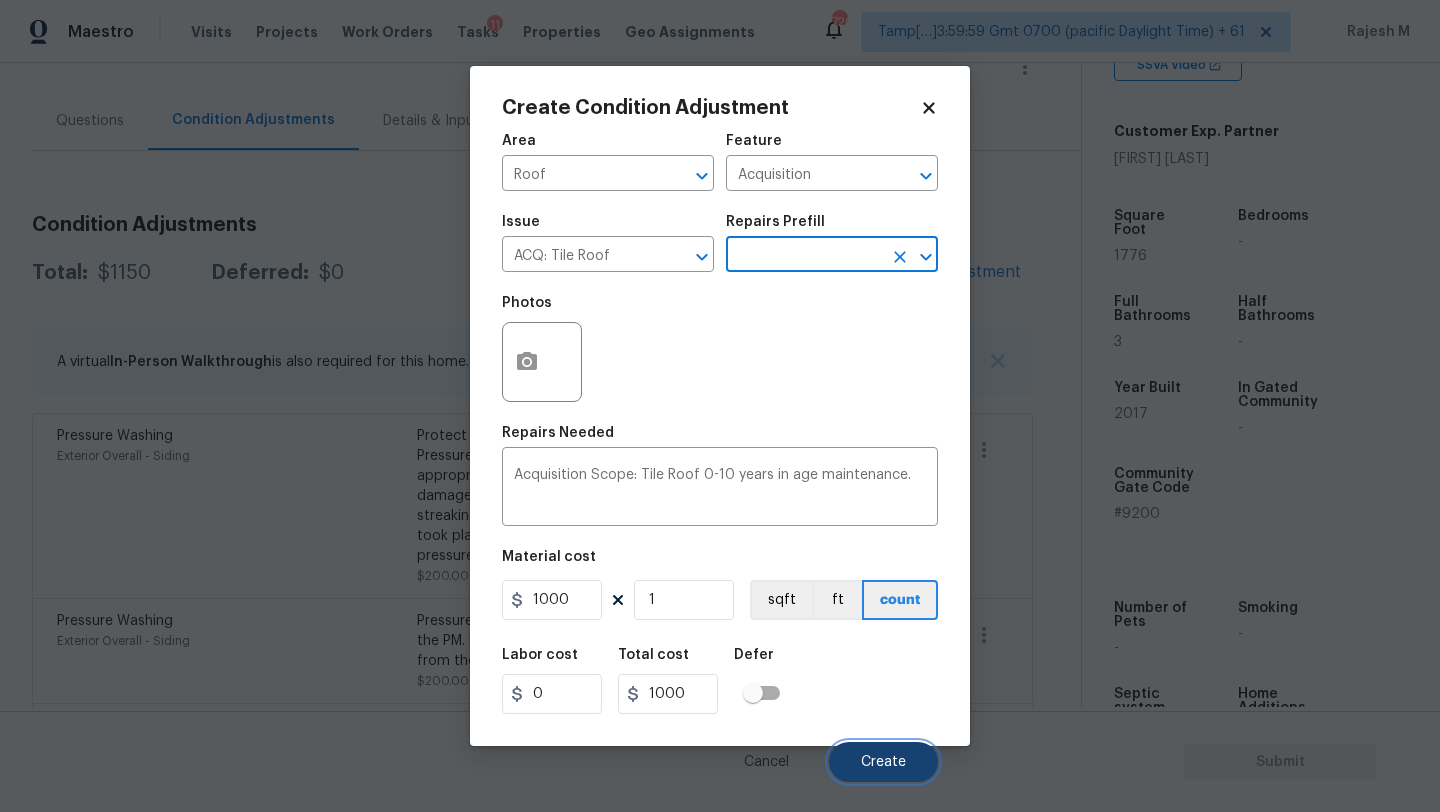 click on "Create" at bounding box center (883, 762) 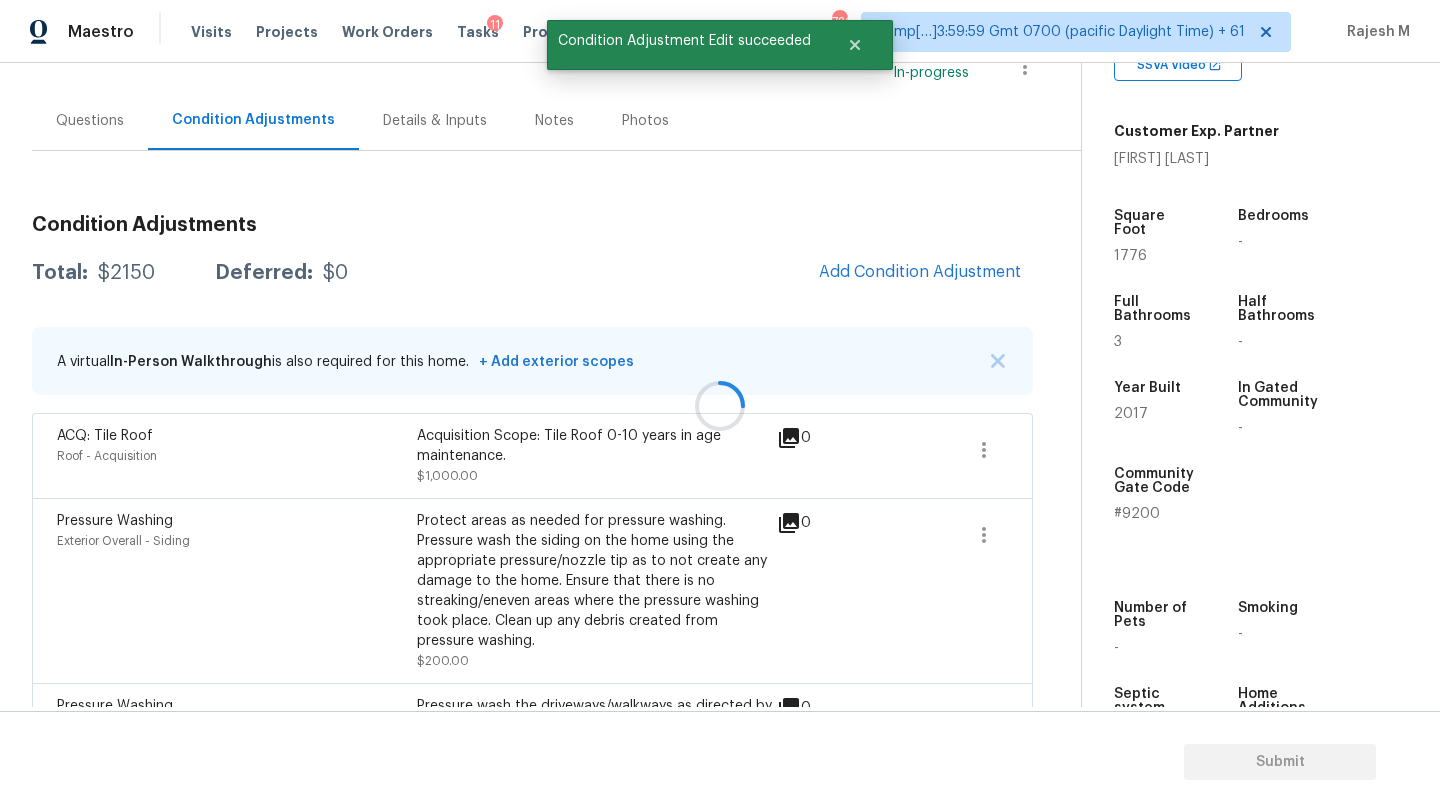 click at bounding box center [720, 406] 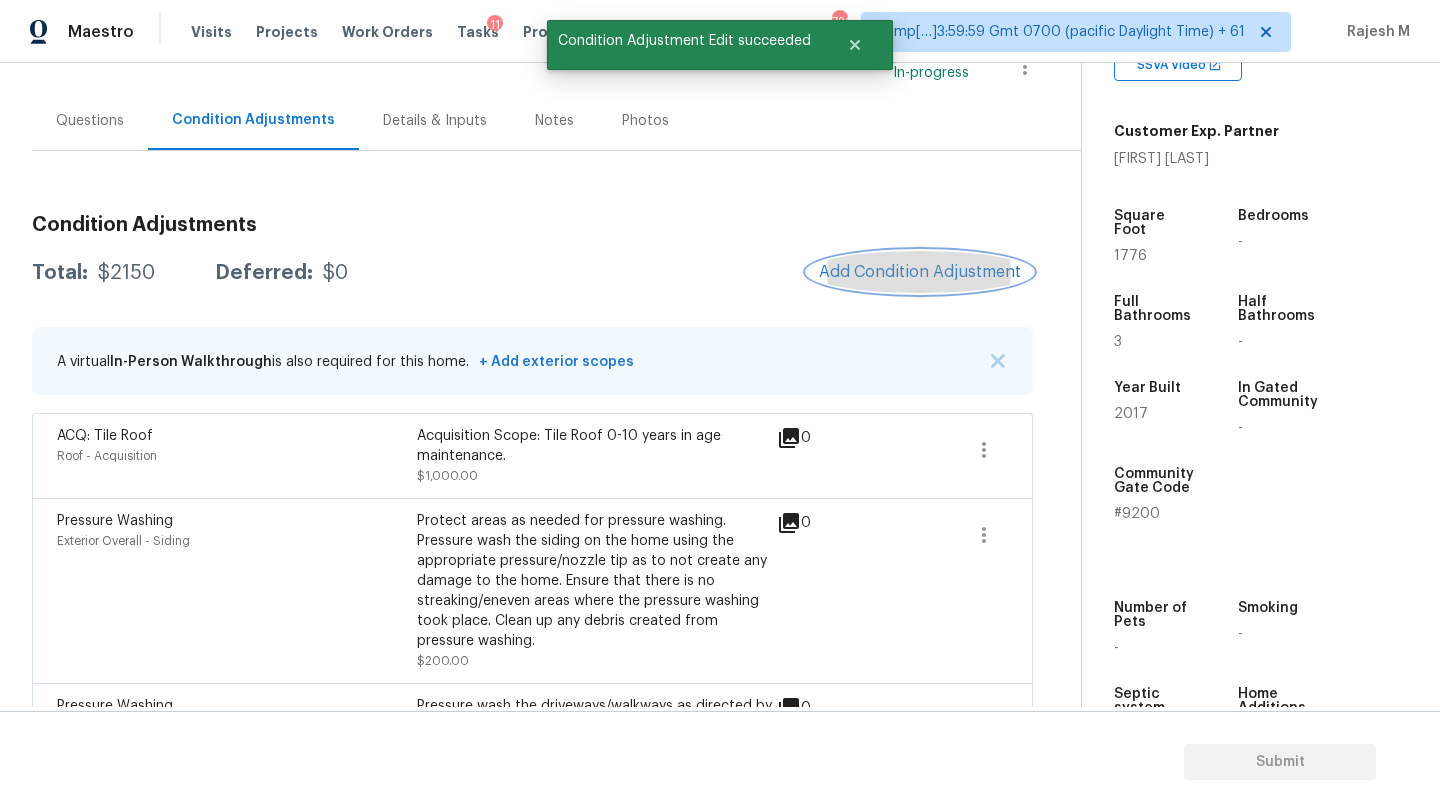 click on "Add Condition Adjustment" at bounding box center (920, 272) 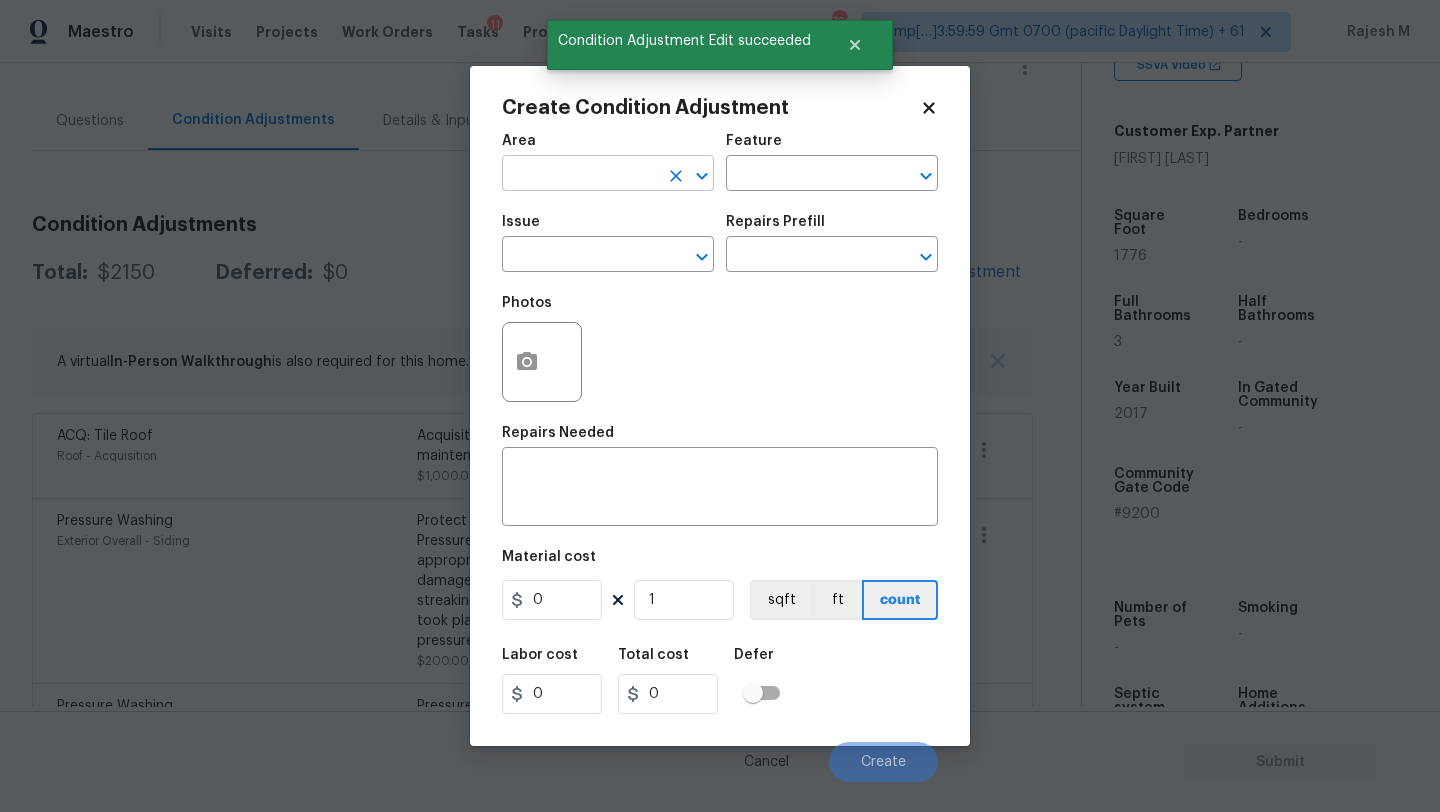 click at bounding box center [580, 175] 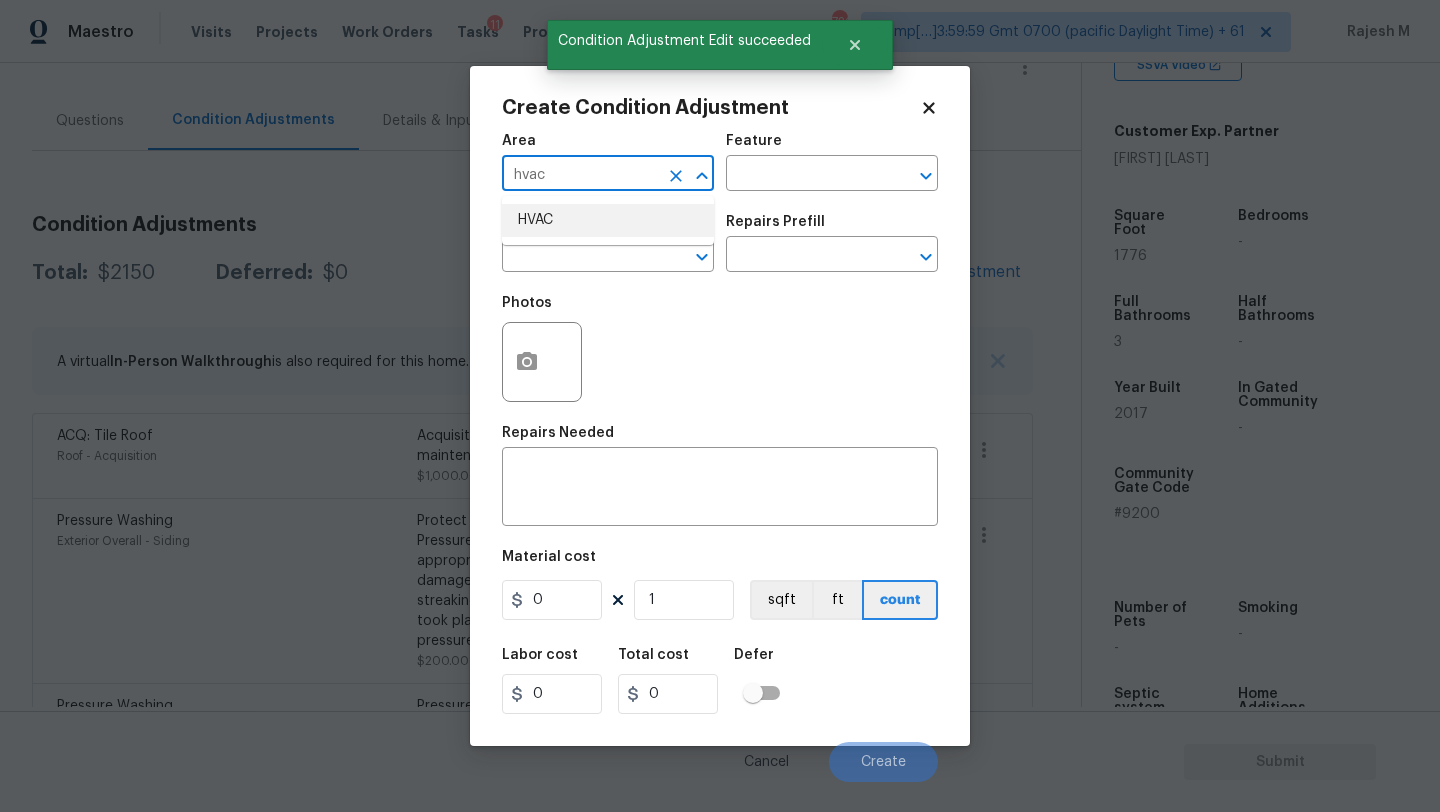click on "HVAC" at bounding box center [608, 220] 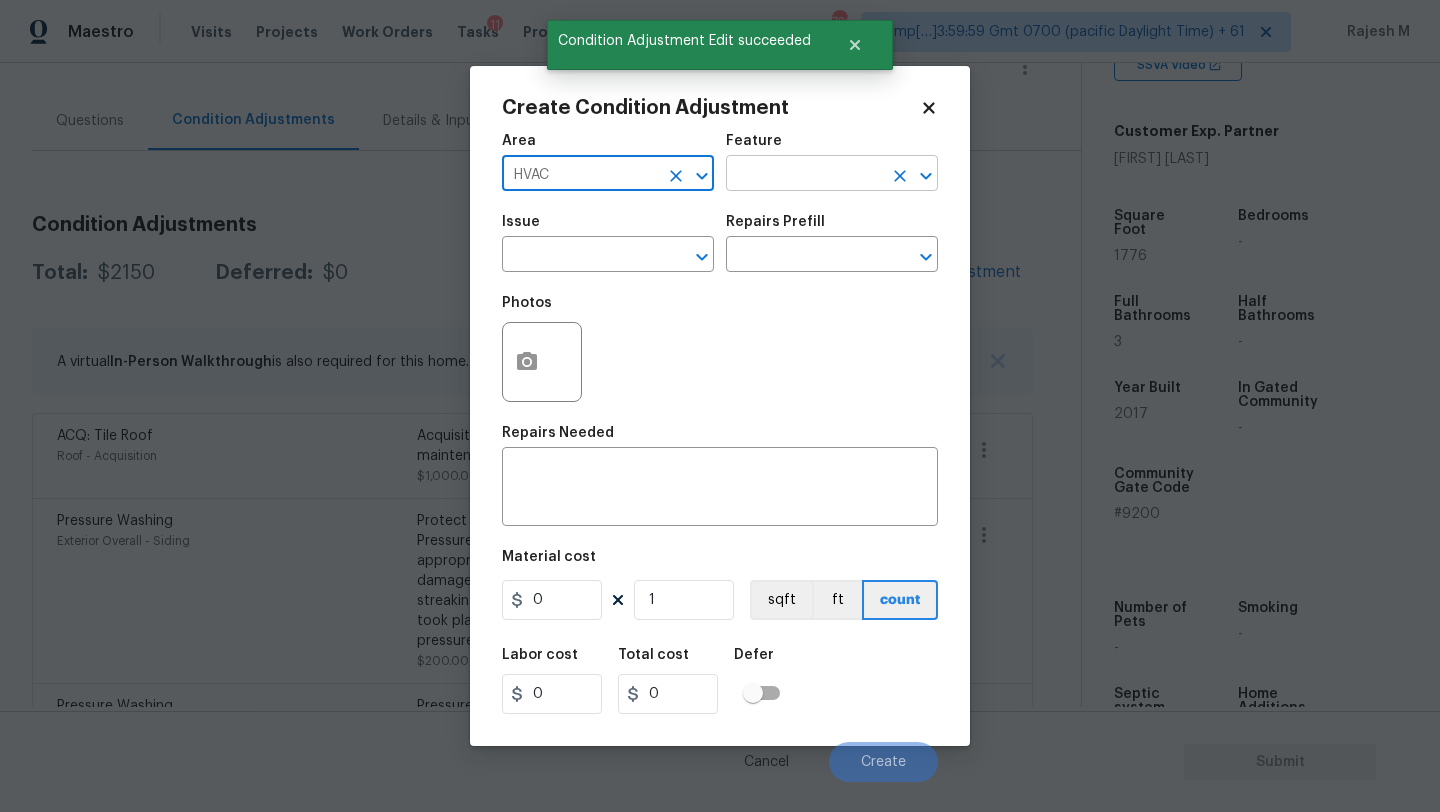type on "HVAC" 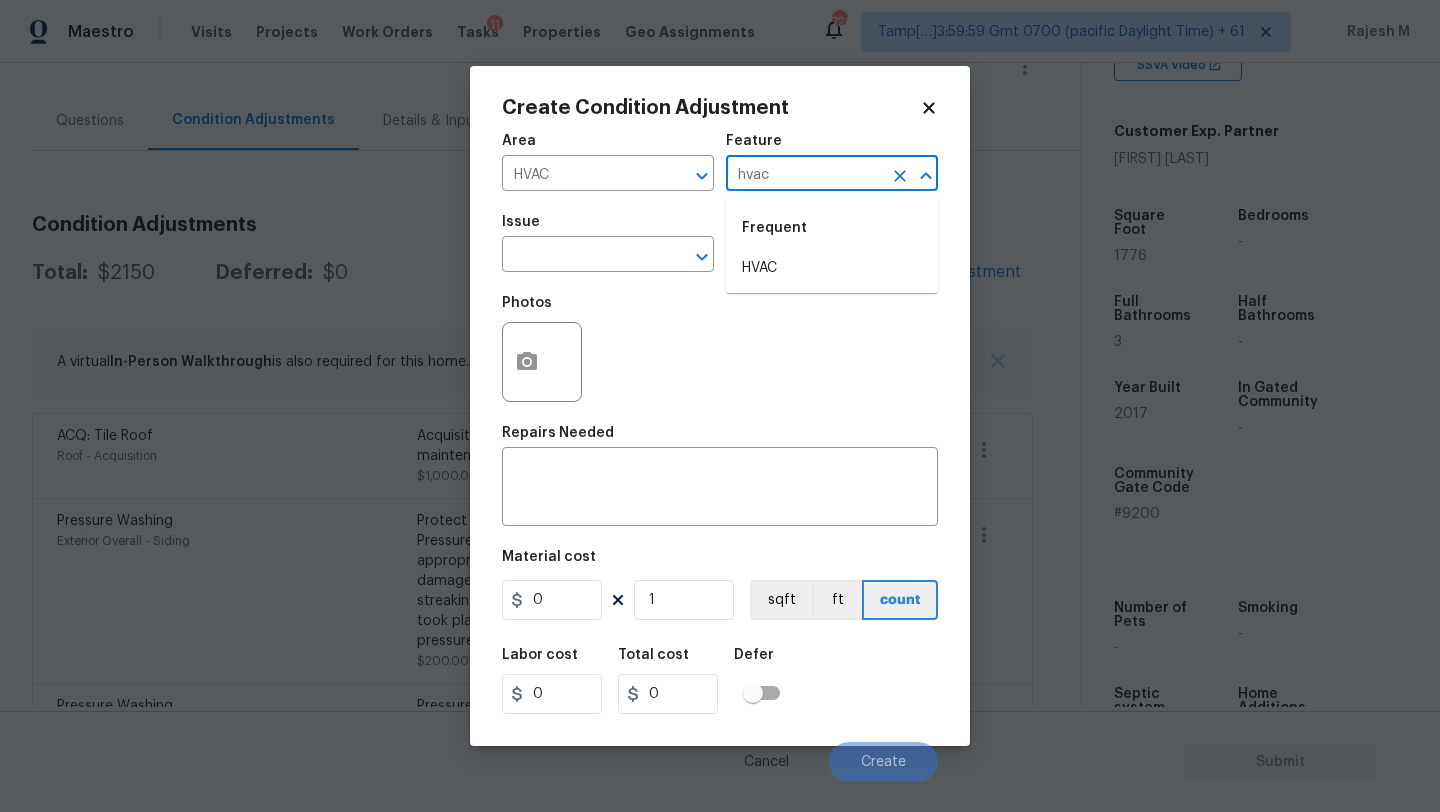 click on "Frequent" at bounding box center [832, 228] 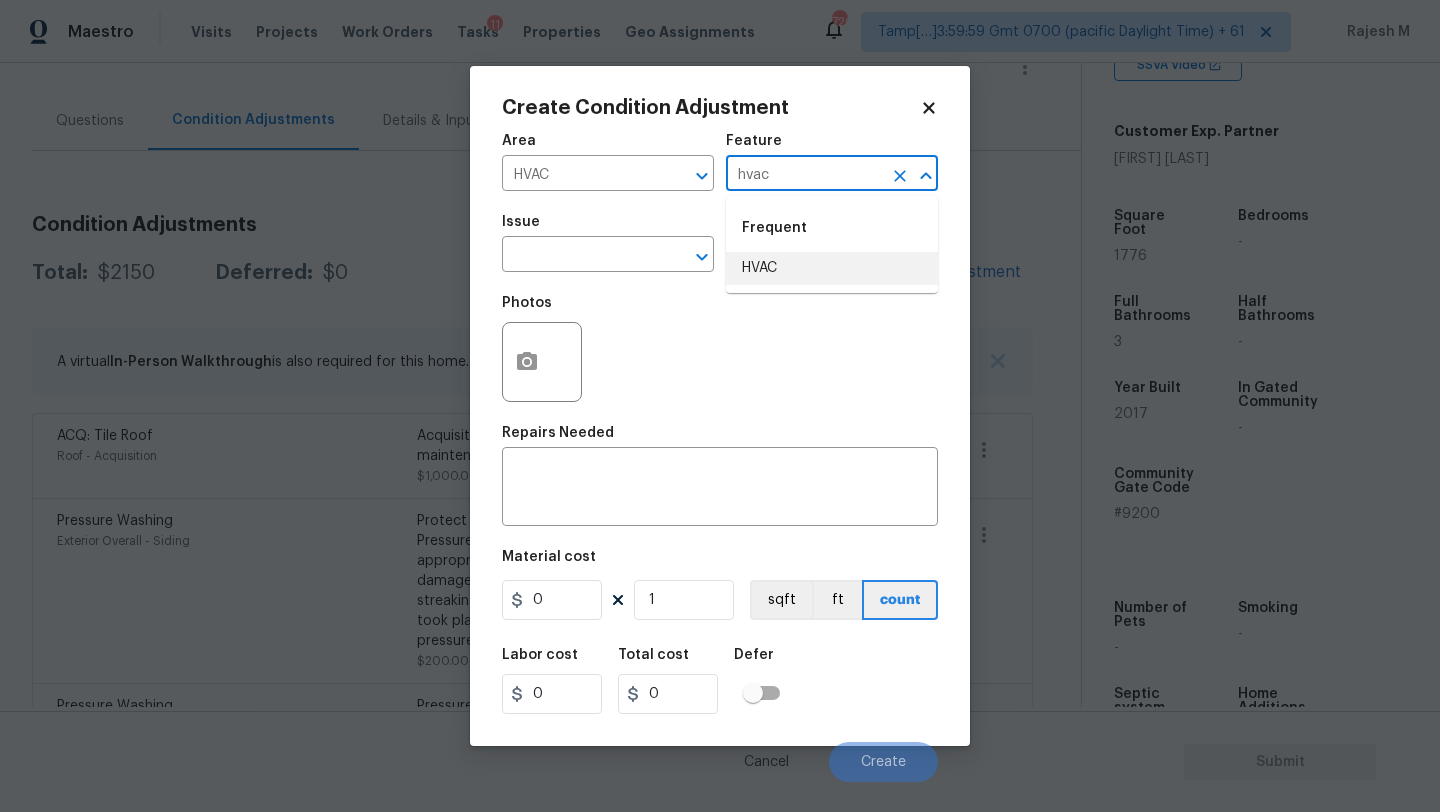 click on "HVAC" at bounding box center (832, 268) 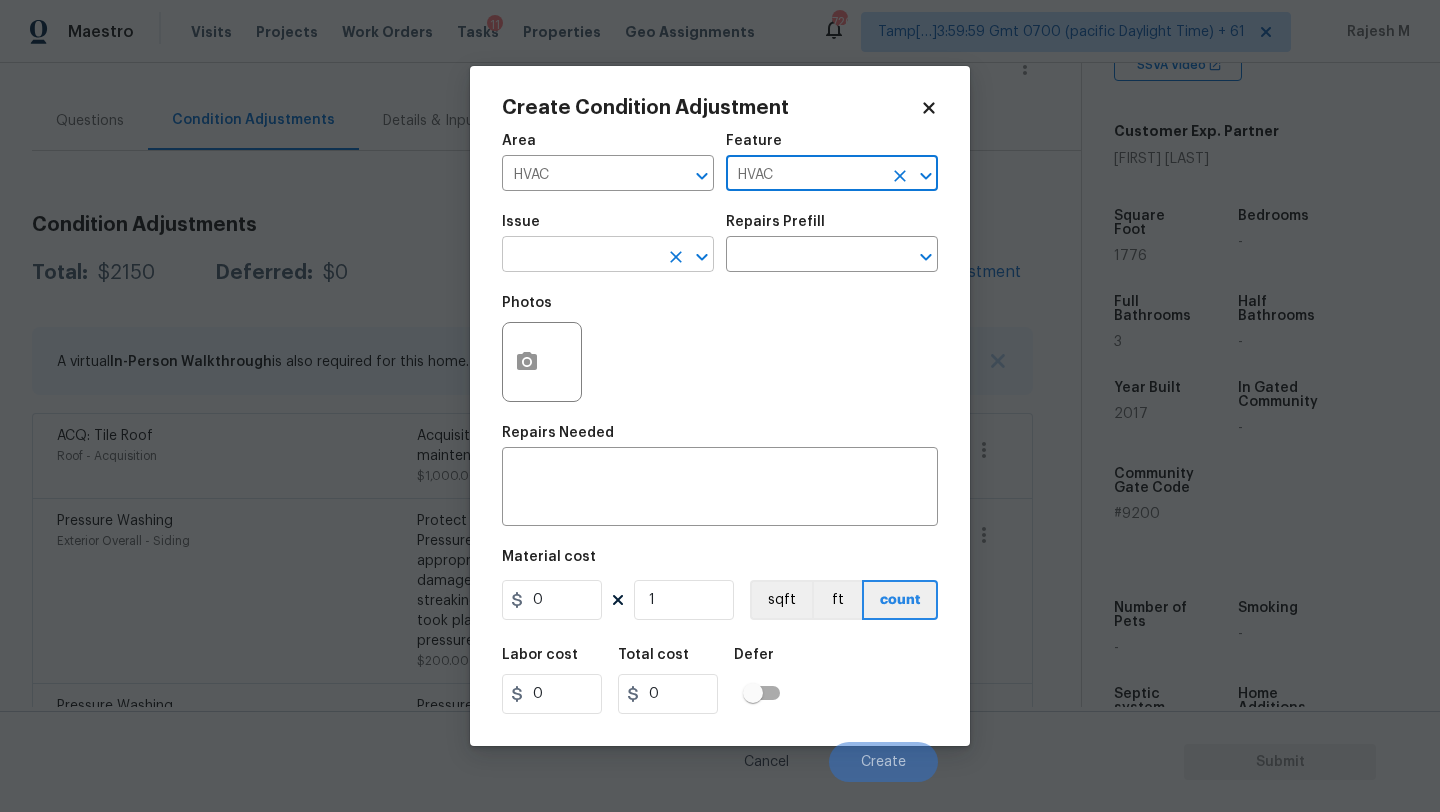 type on "HVAC" 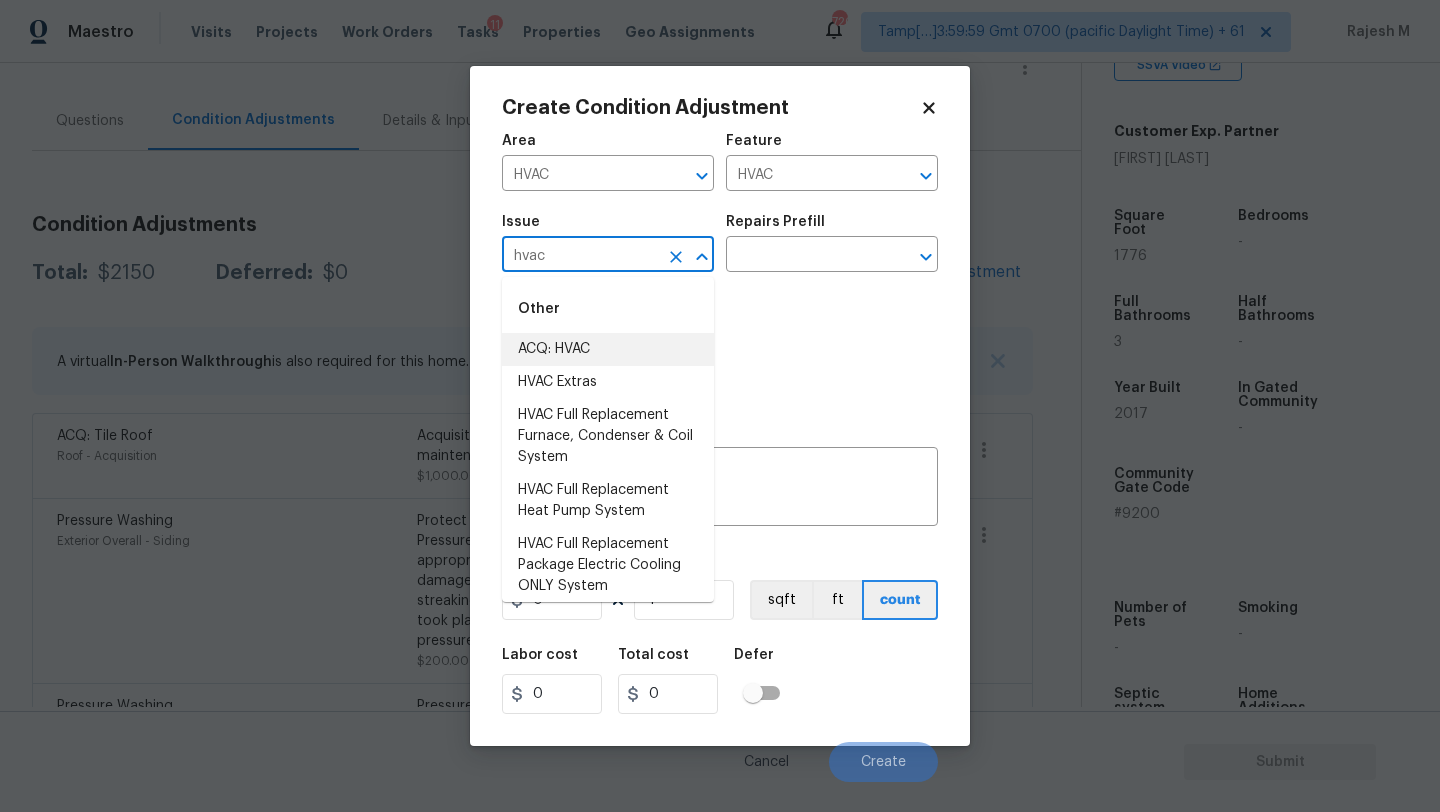 click on "ACQ: HVAC" at bounding box center [608, 349] 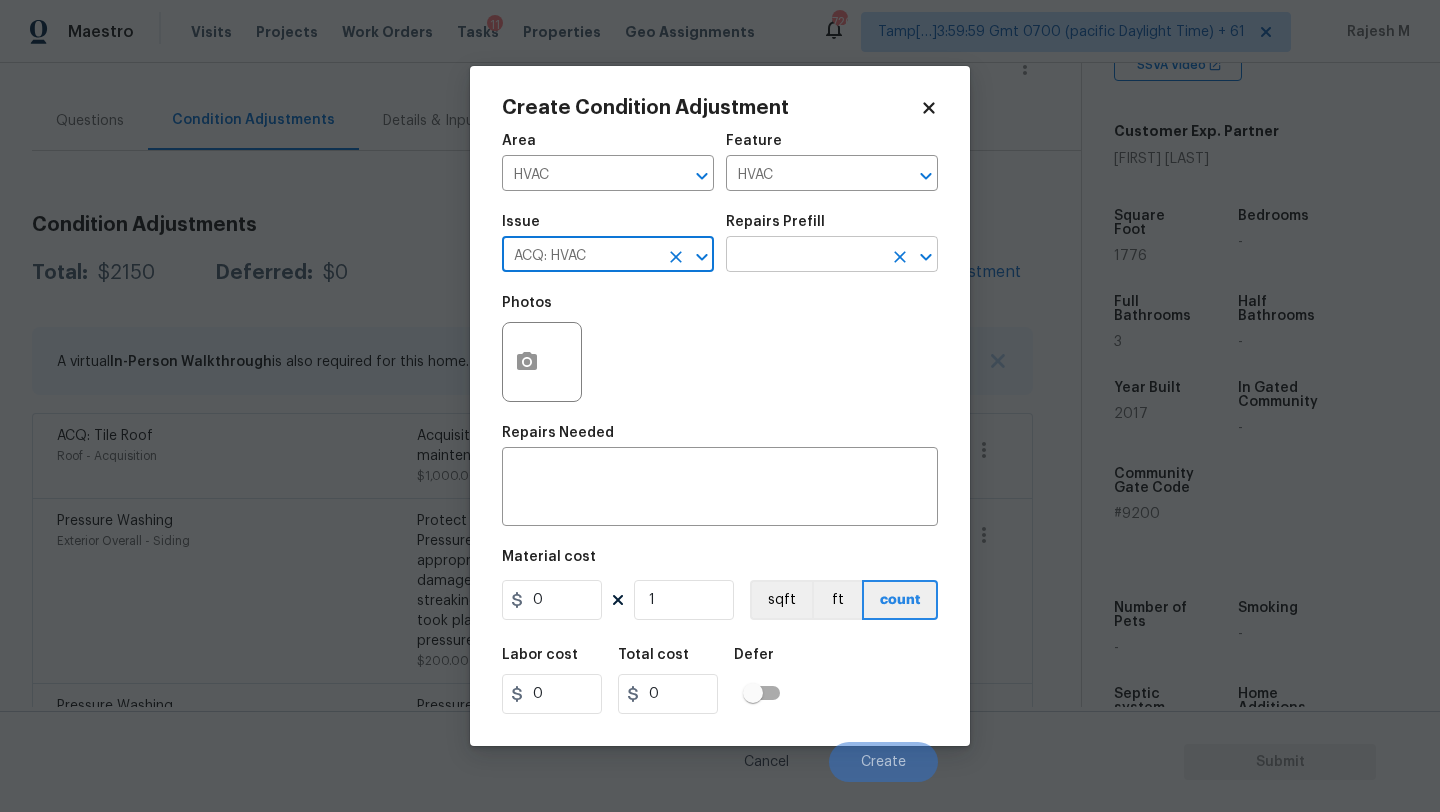 type on "ACQ: HVAC" 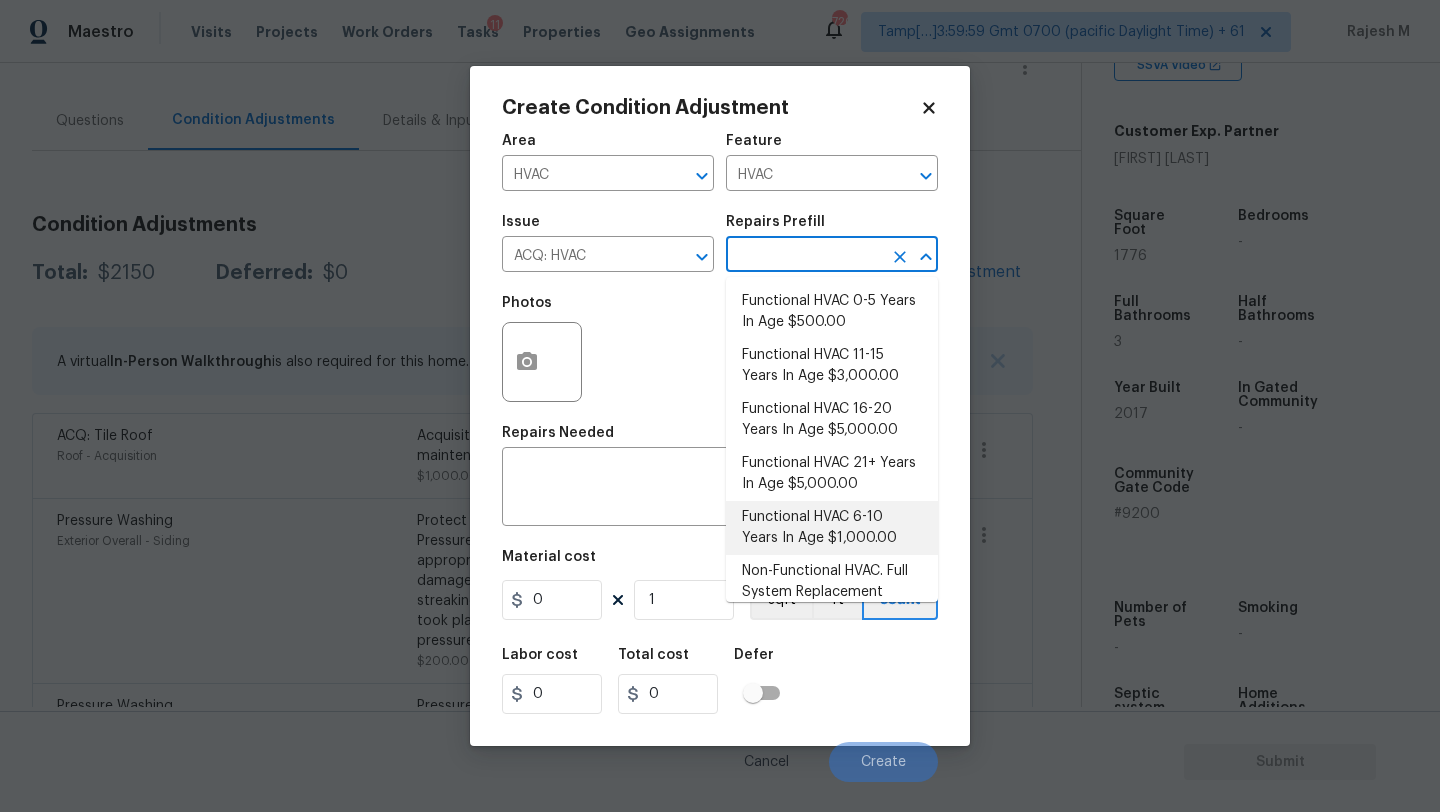 click on "Functional HVAC 6-10 Years In Age $1,000.00" at bounding box center [832, 528] 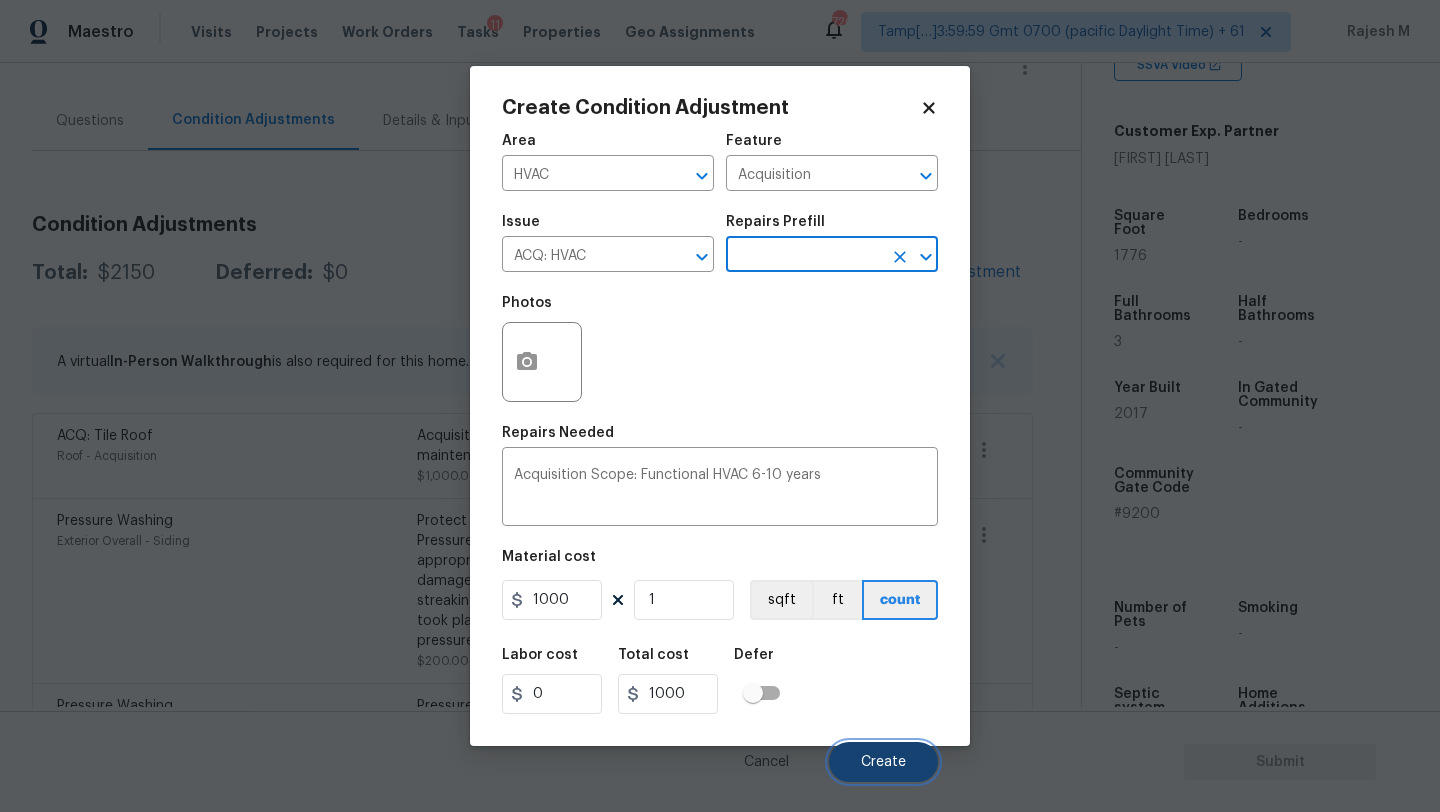 click on "Create" at bounding box center (883, 762) 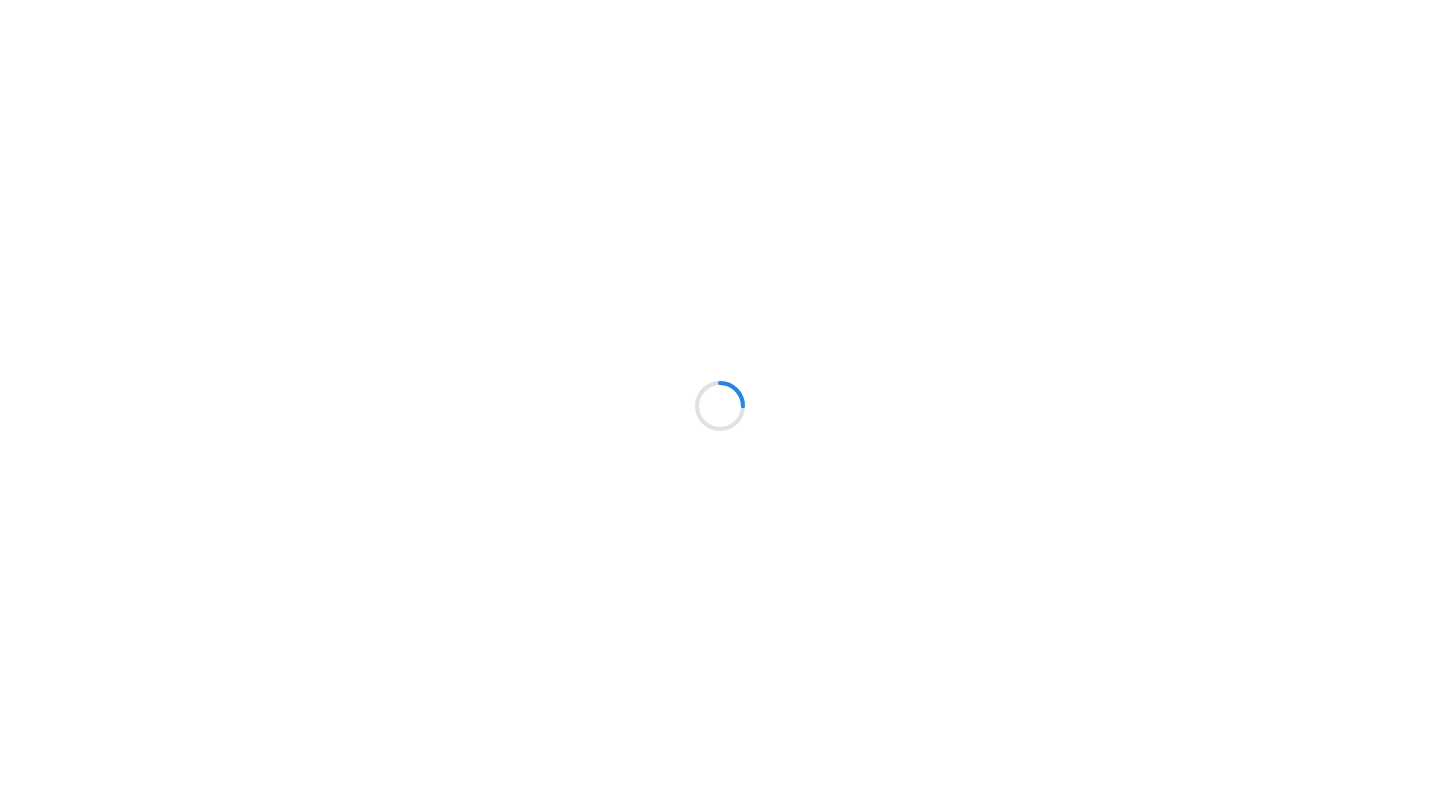 scroll, scrollTop: 0, scrollLeft: 0, axis: both 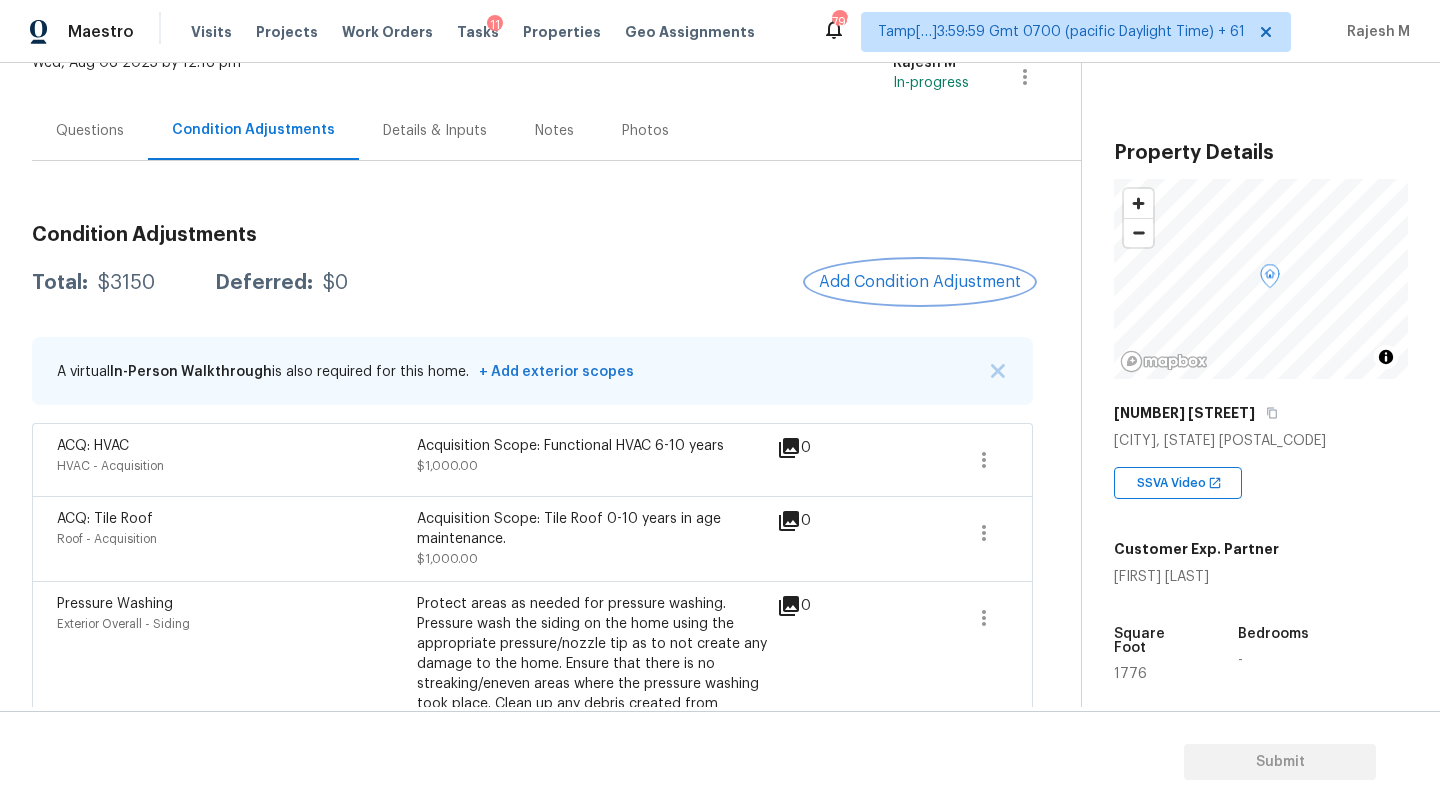 click on "Add Condition Adjustment" at bounding box center (920, 282) 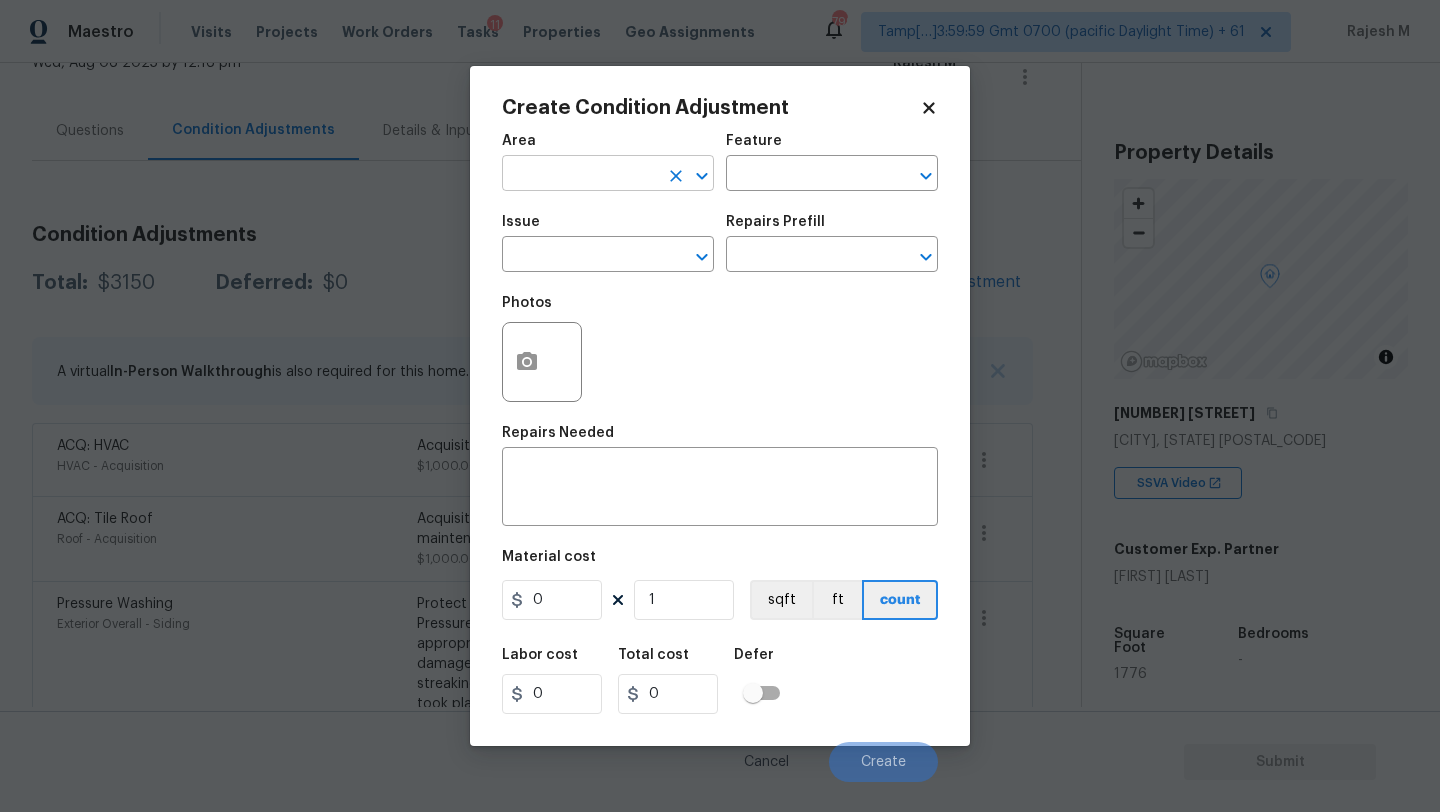 click at bounding box center (580, 175) 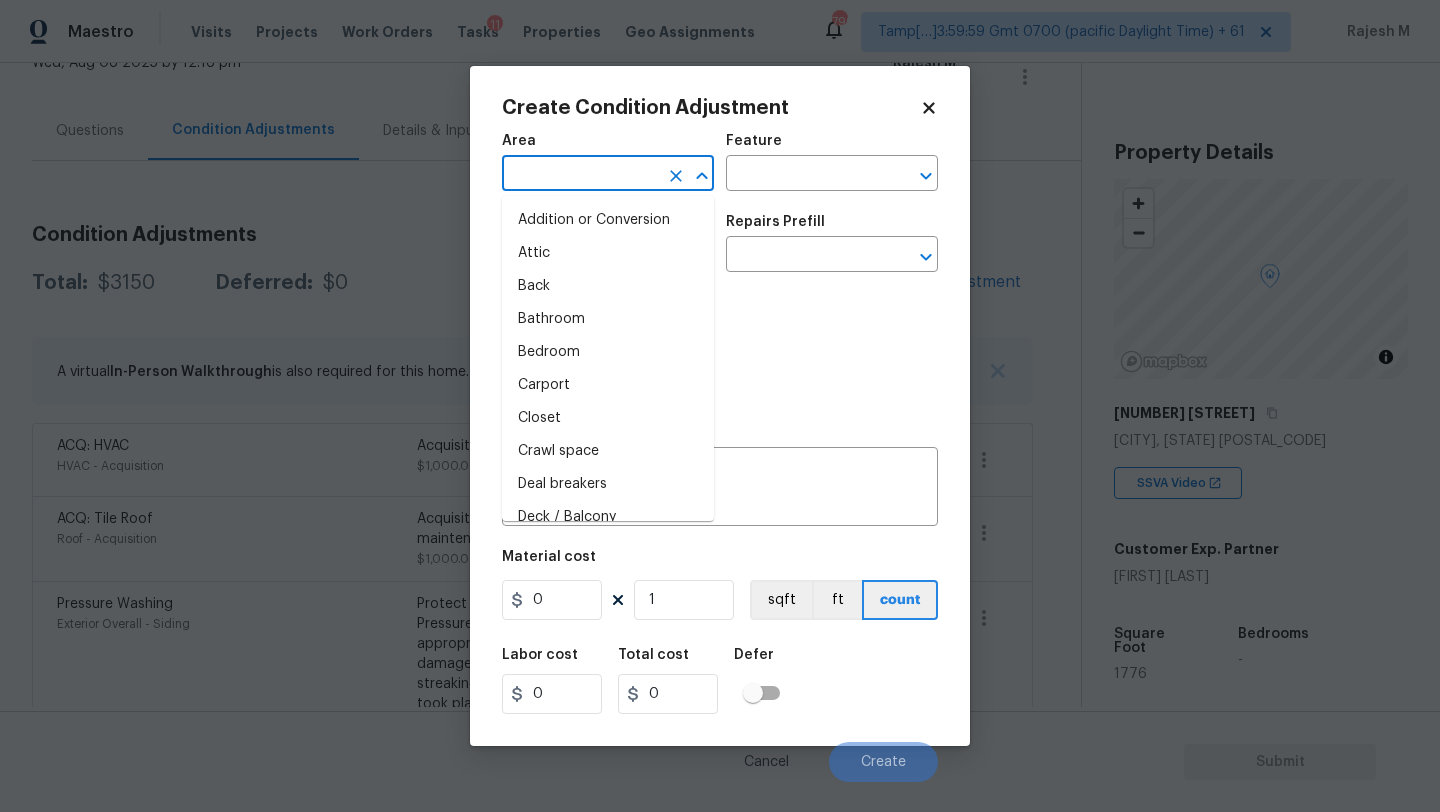 type on "i" 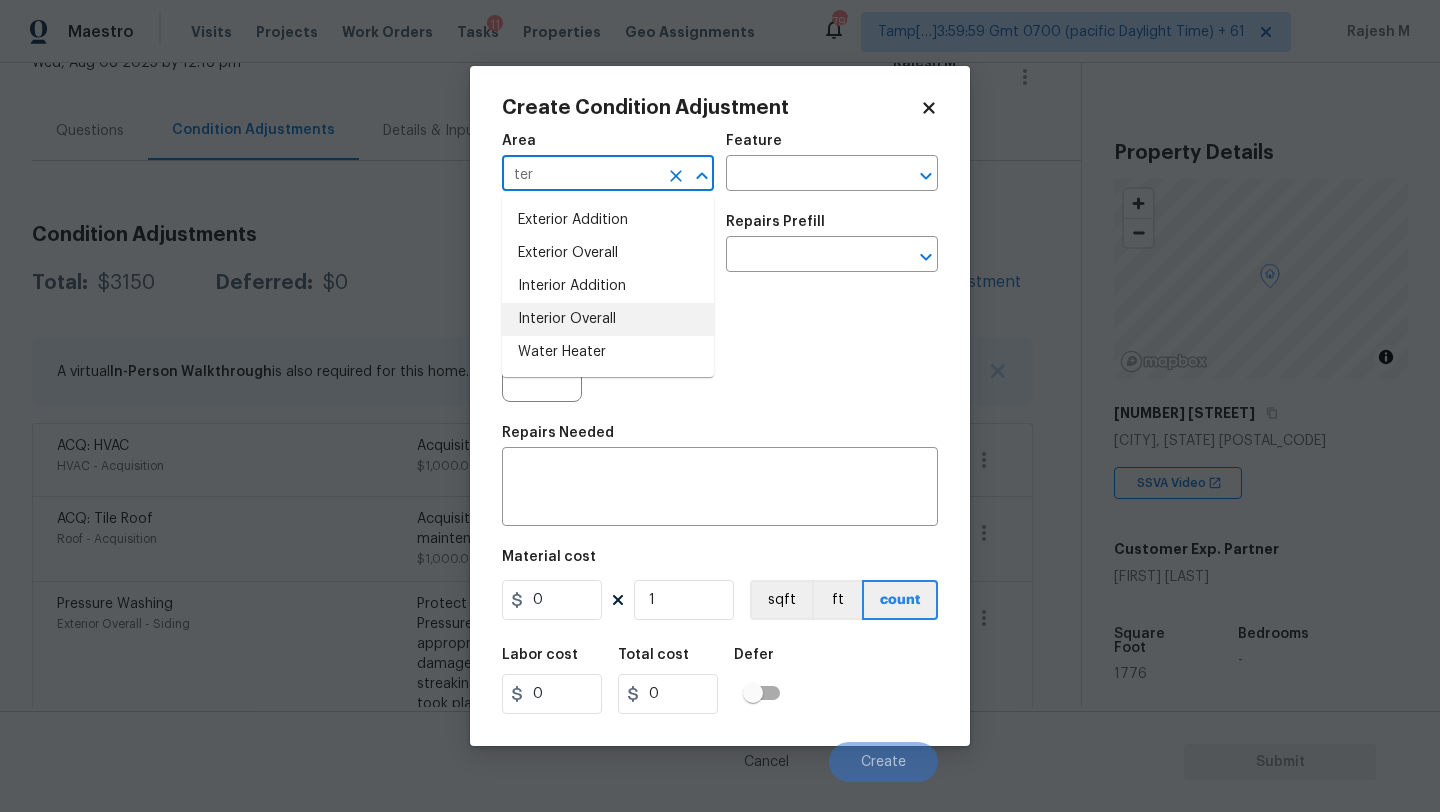 drag, startPoint x: 568, startPoint y: 363, endPoint x: 611, endPoint y: 310, distance: 68.24954 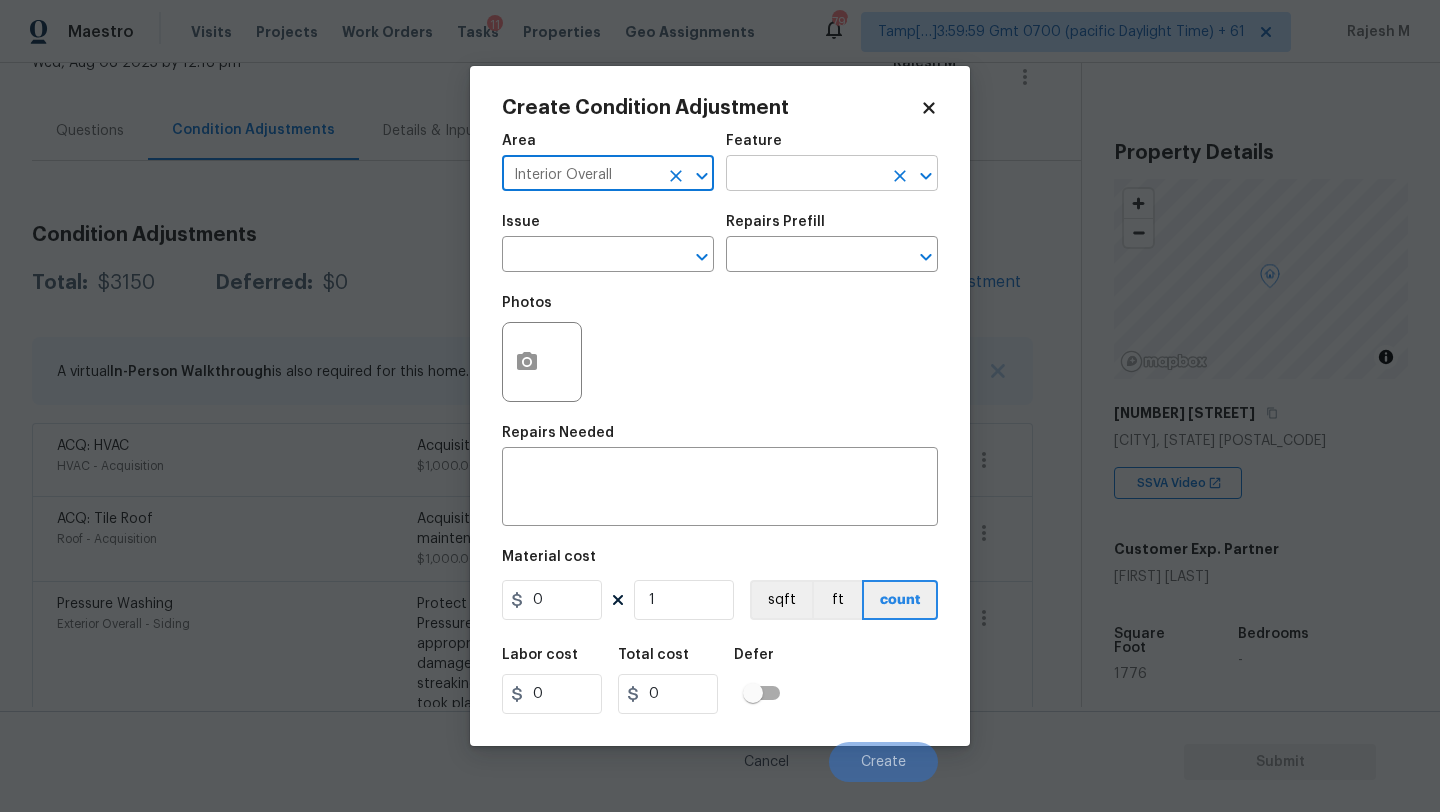 type on "Interior Overall" 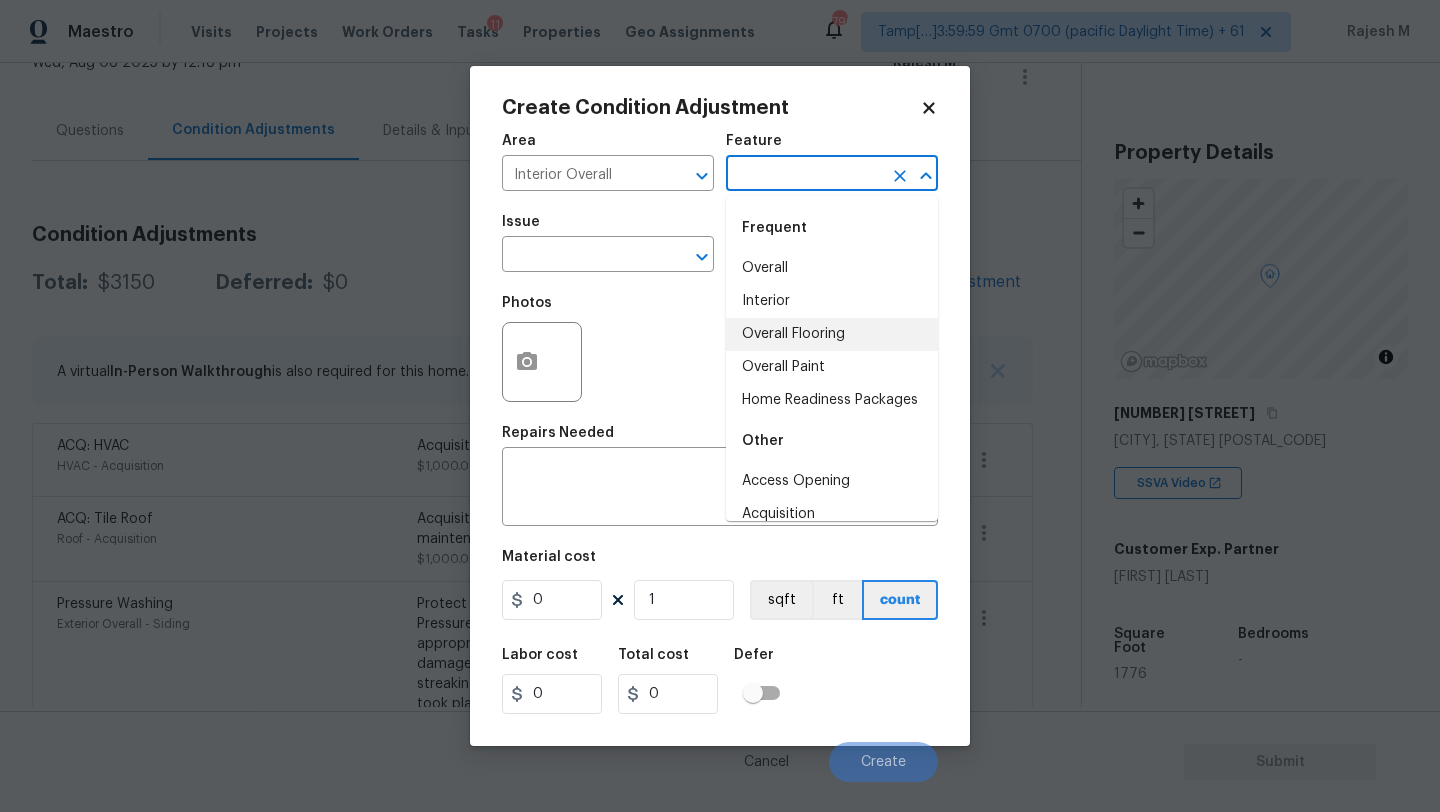 click on "Overall Flooring" at bounding box center [832, 334] 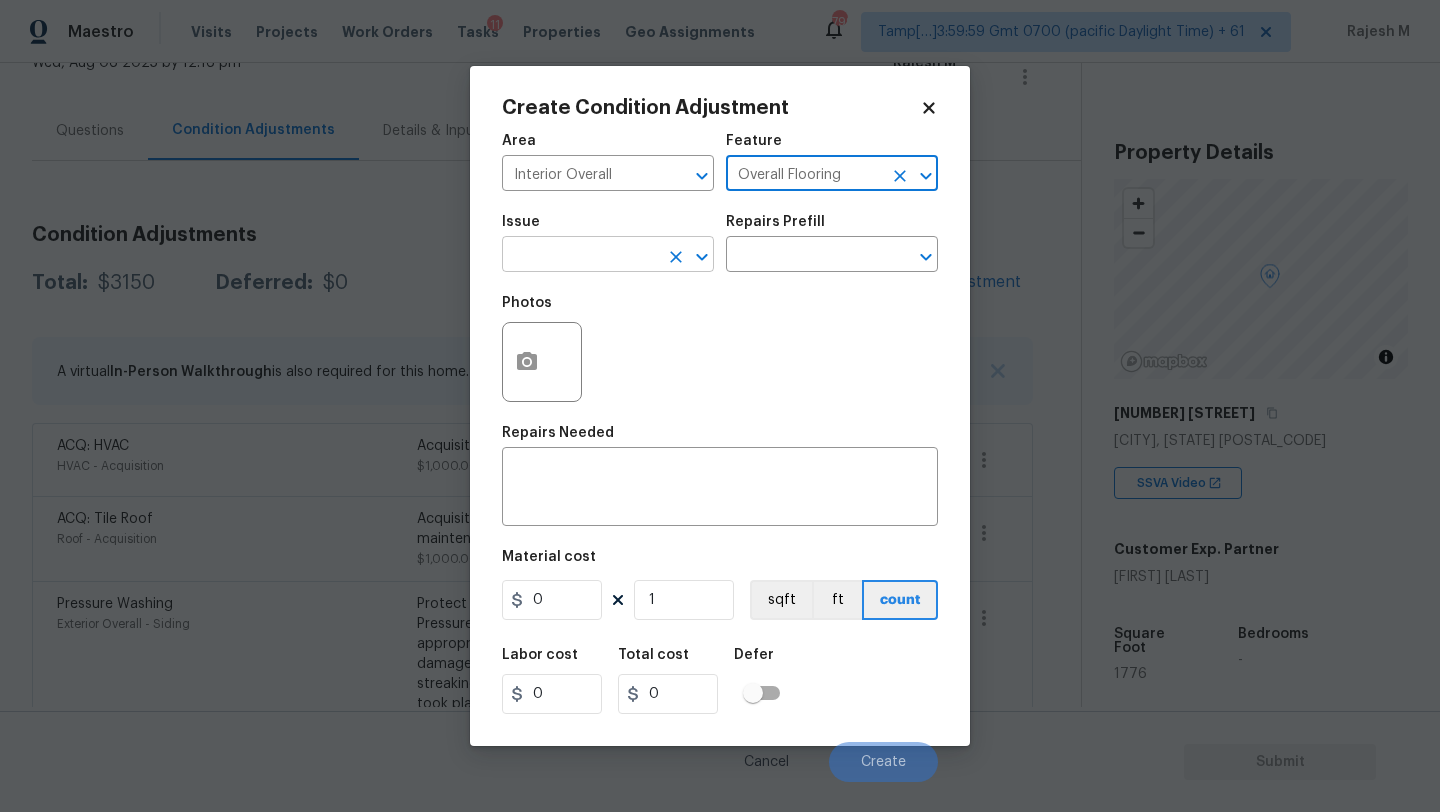 click at bounding box center (580, 256) 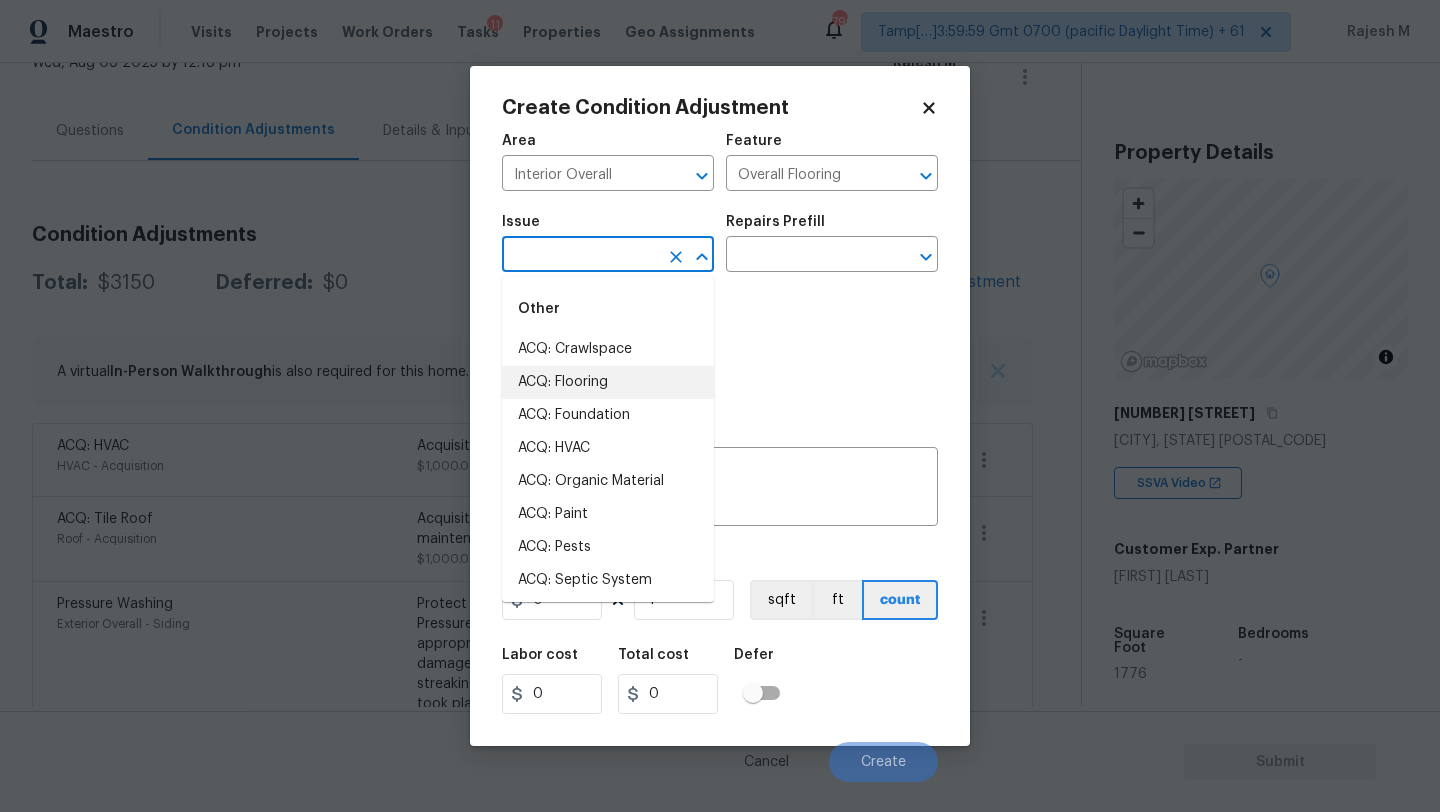 click on "ACQ: Flooring" at bounding box center [608, 382] 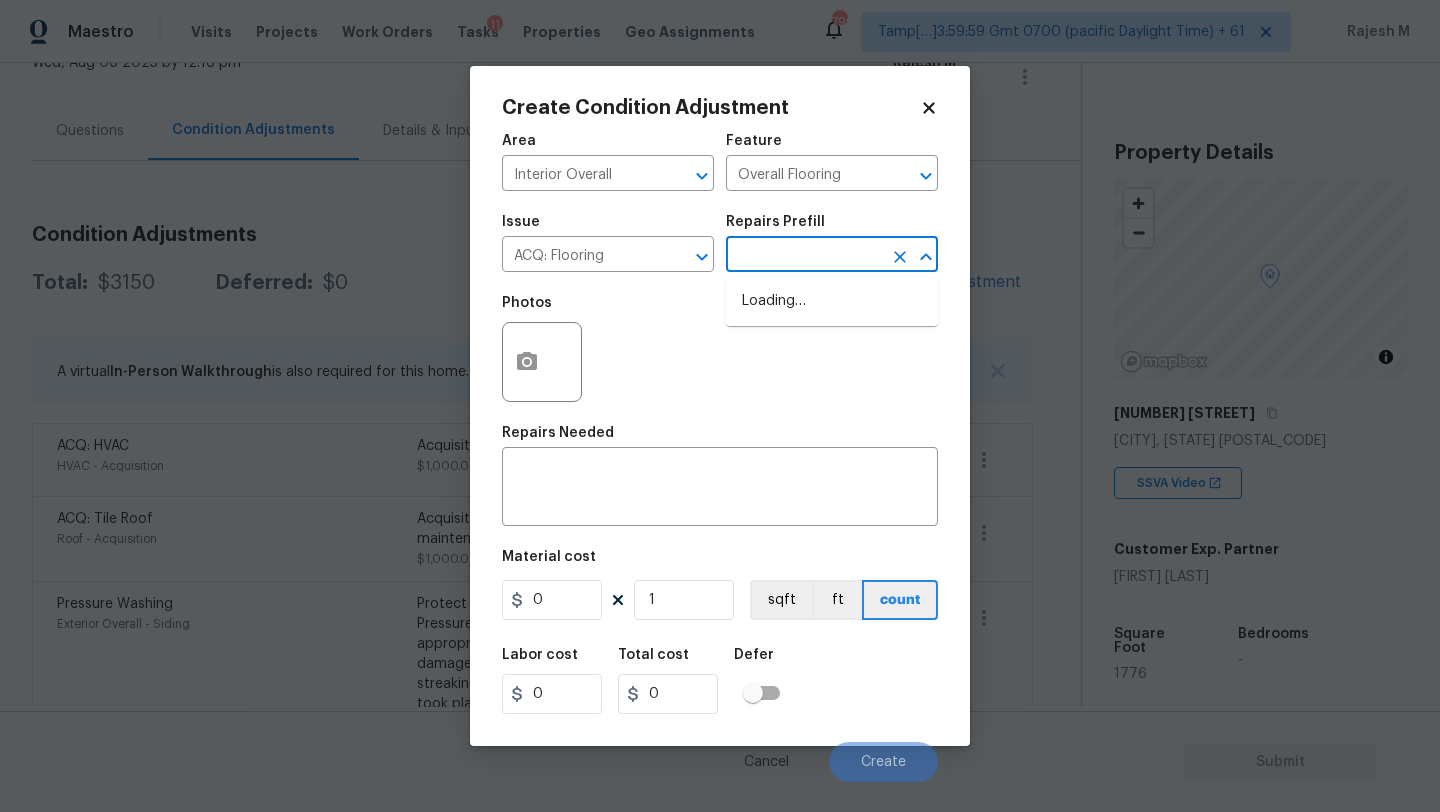 click at bounding box center (804, 256) 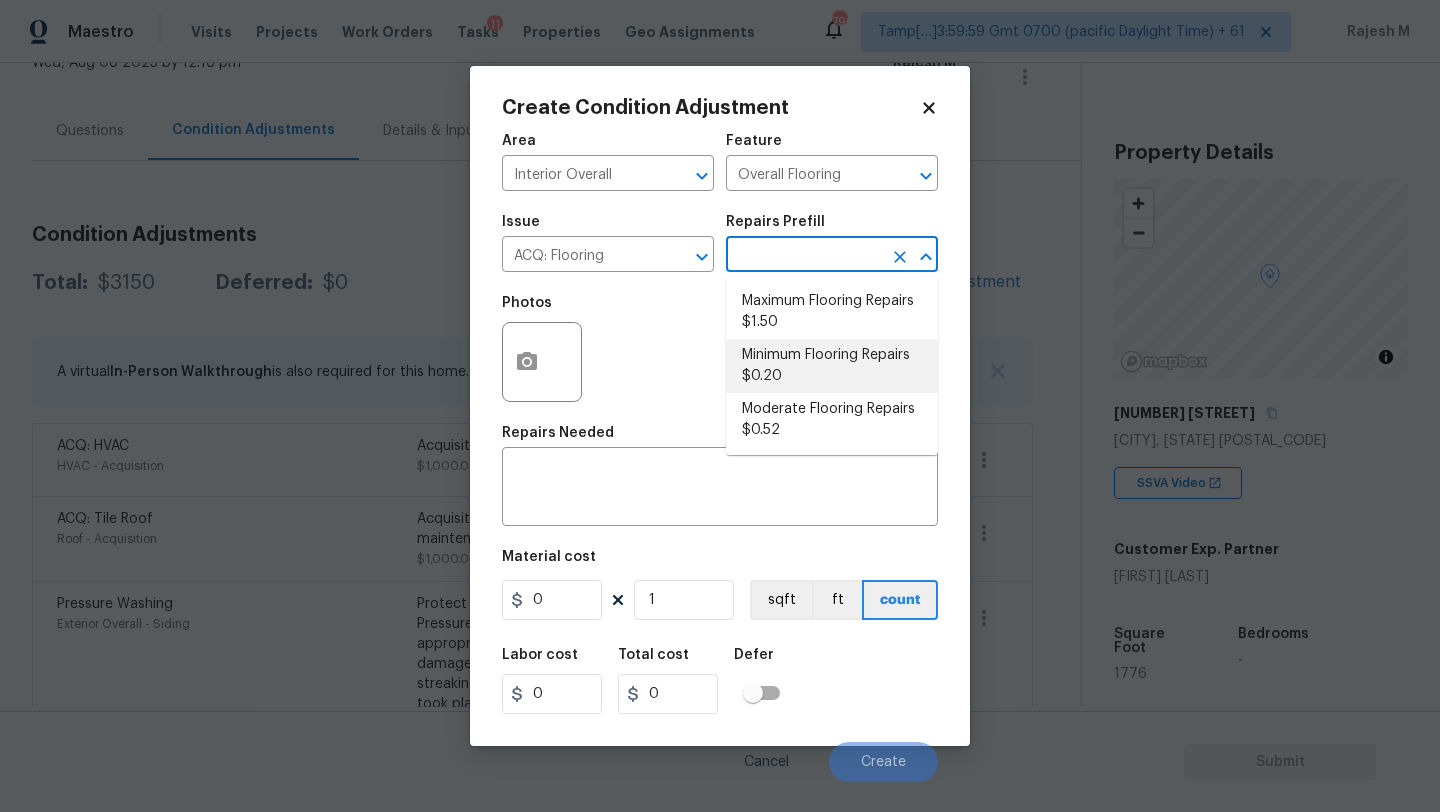 click on "Minimum Flooring Repairs $0.20" at bounding box center (832, 366) 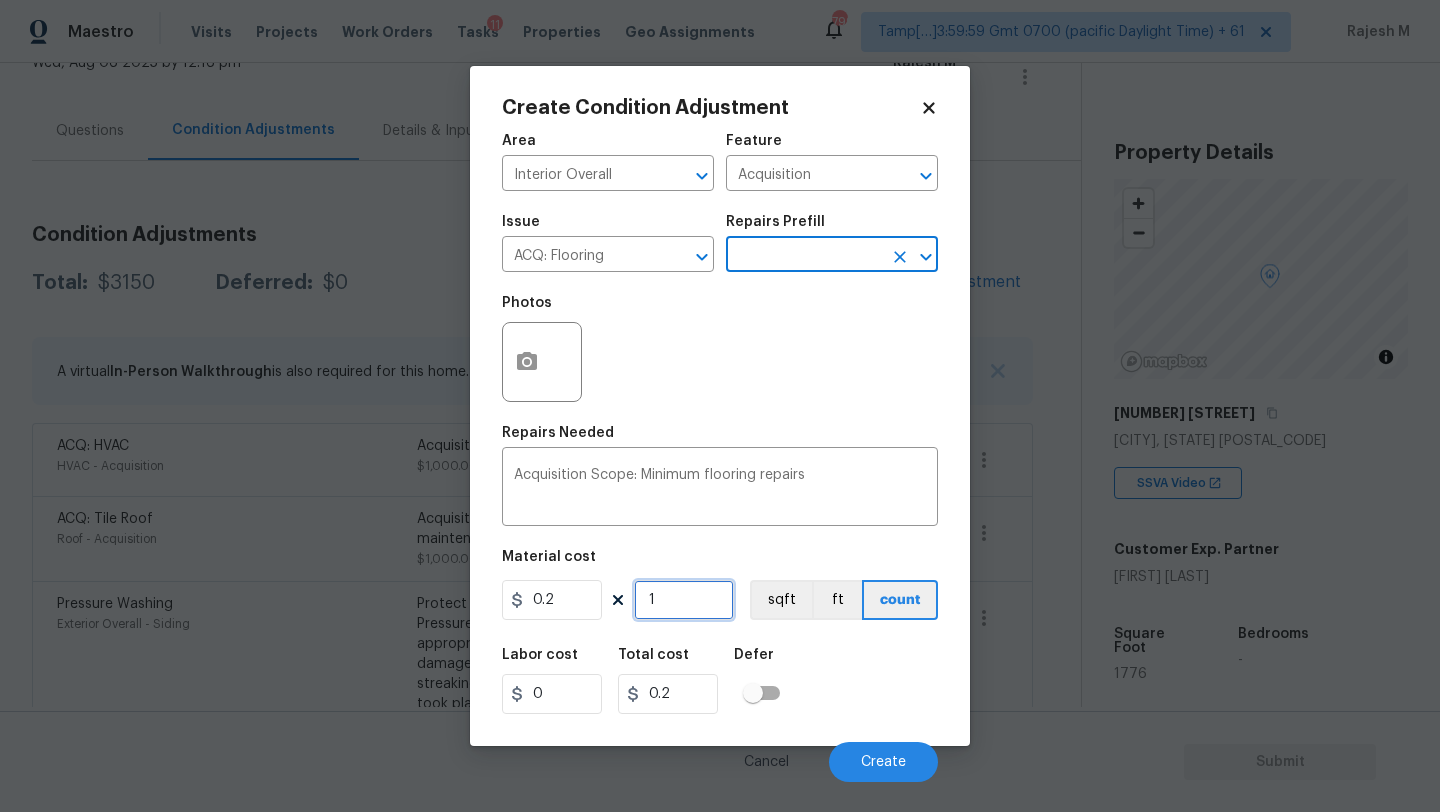 click on "1" at bounding box center [684, 600] 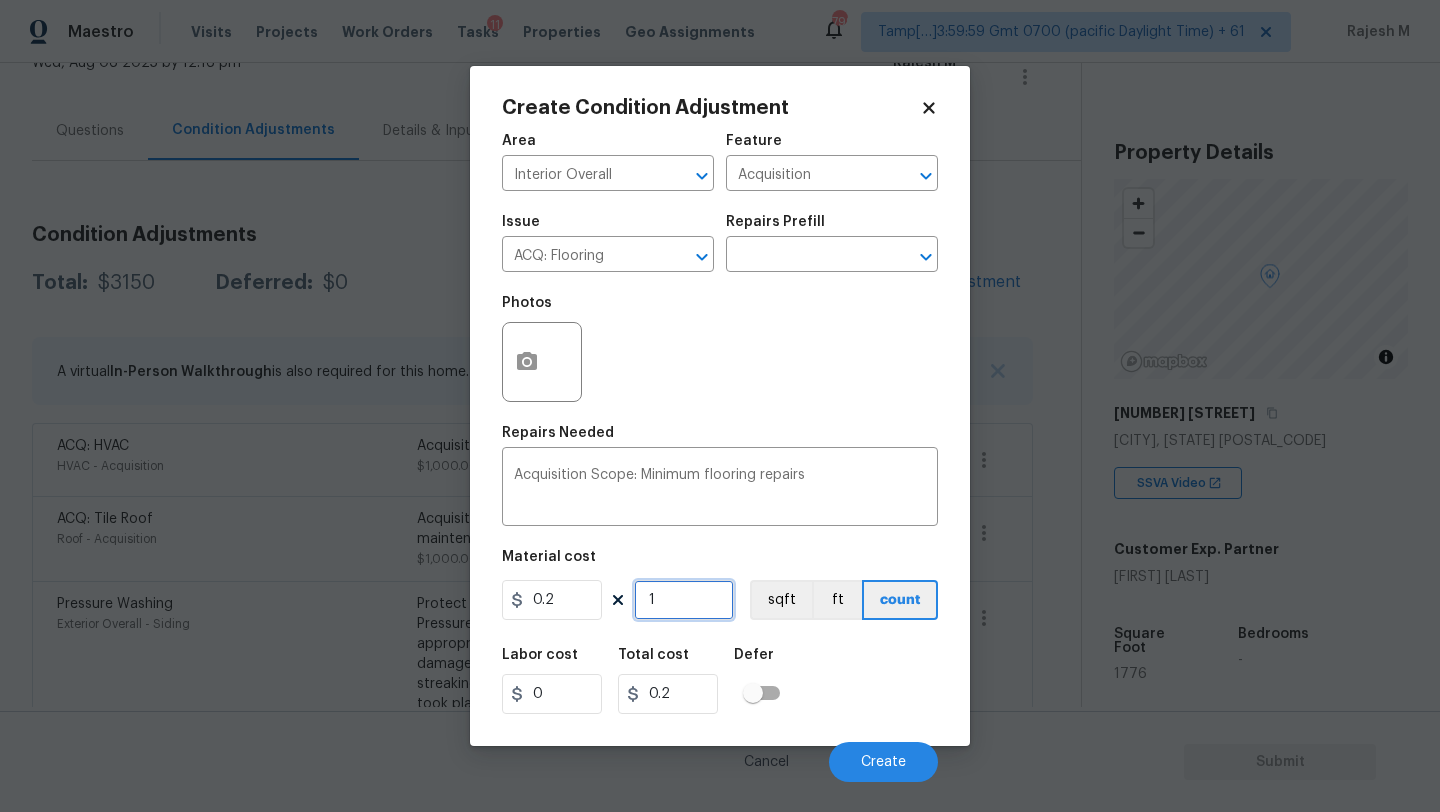 type on "17" 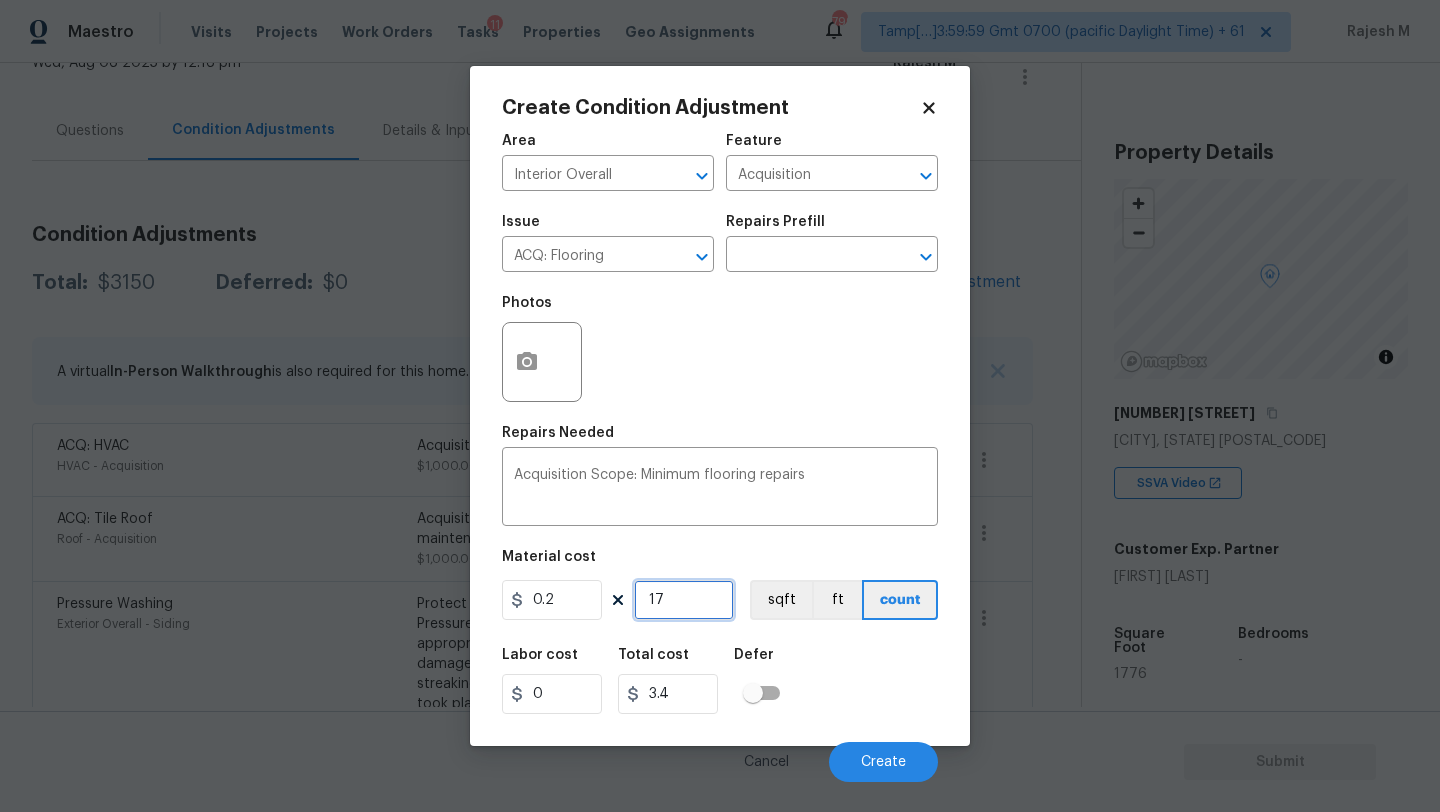 type on "177" 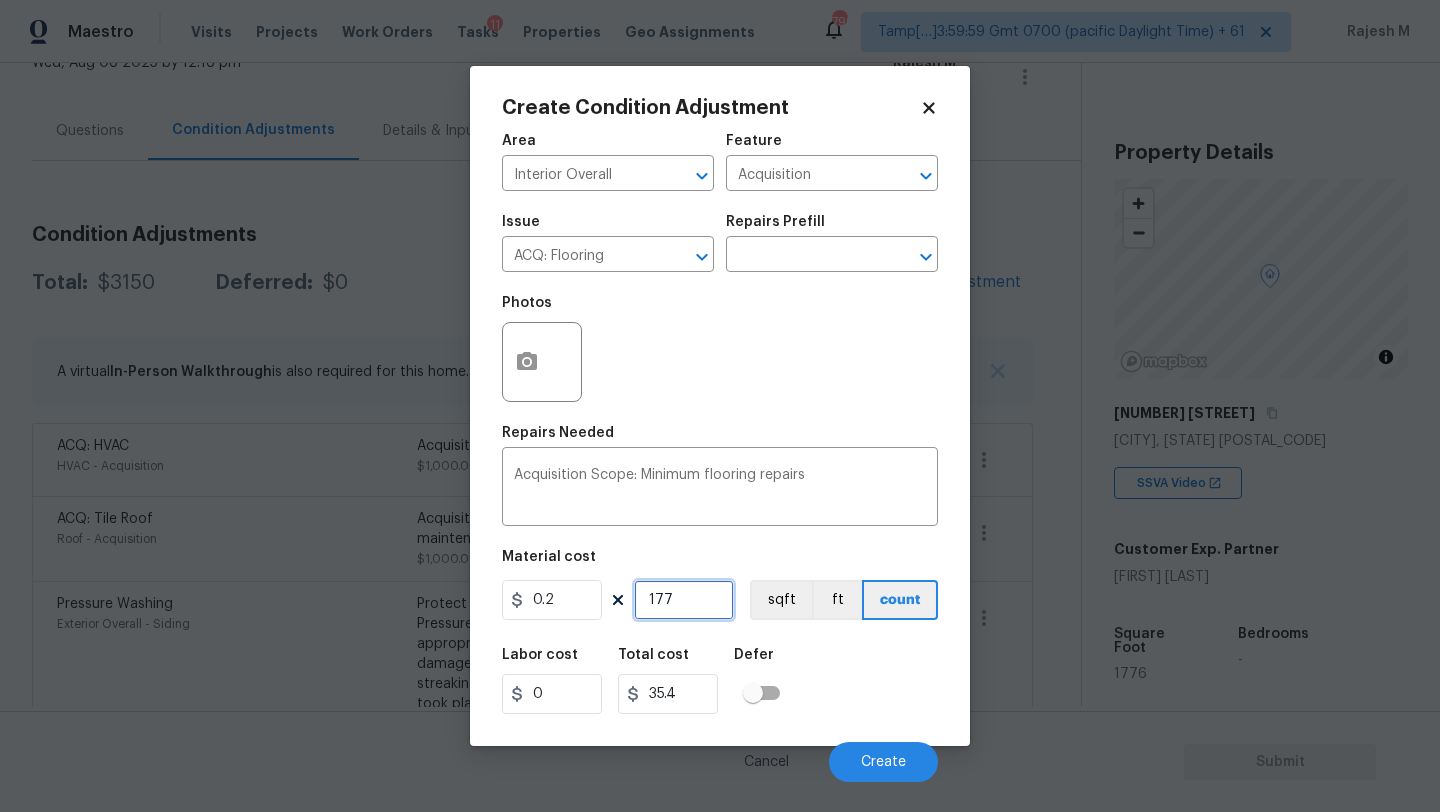type on "1776" 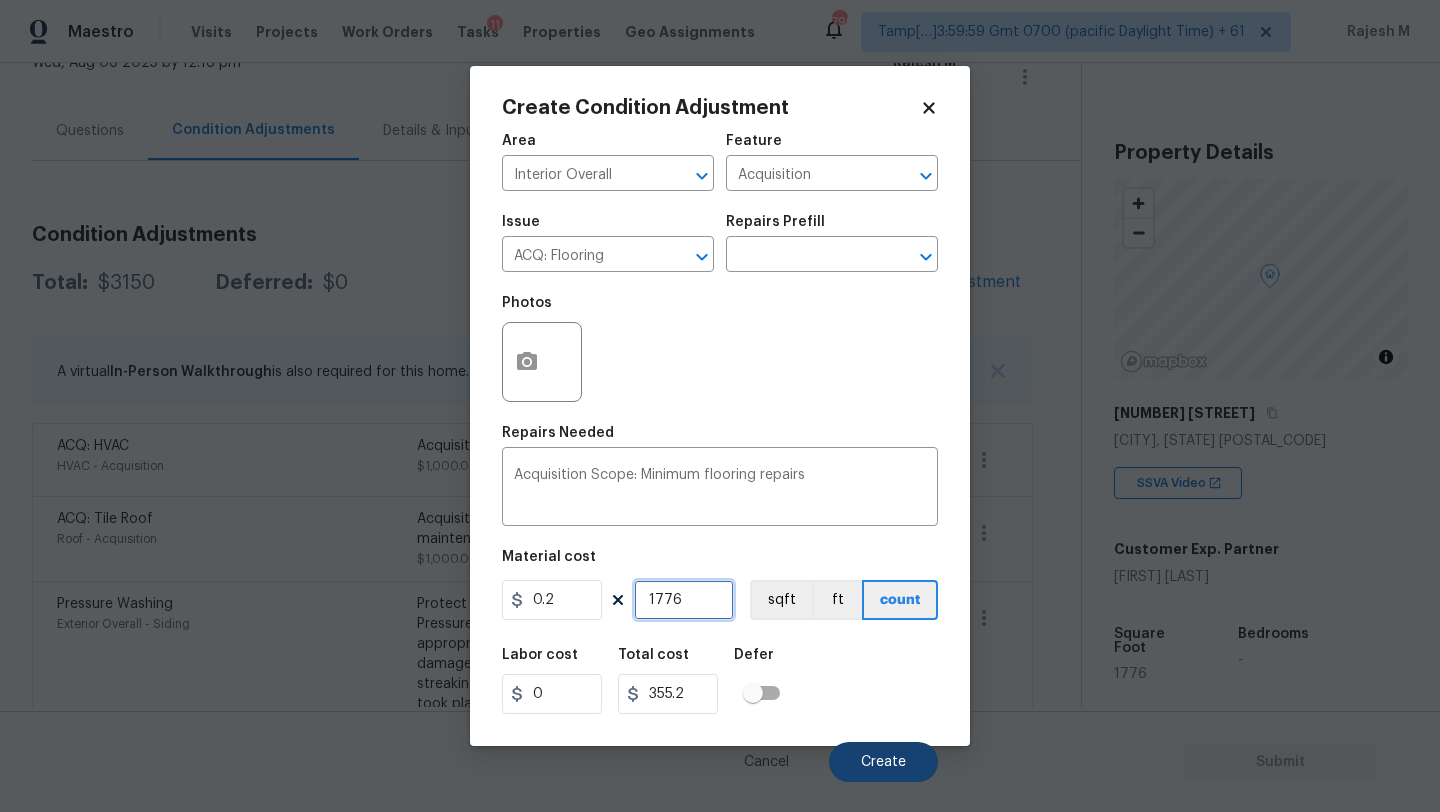 type on "1776" 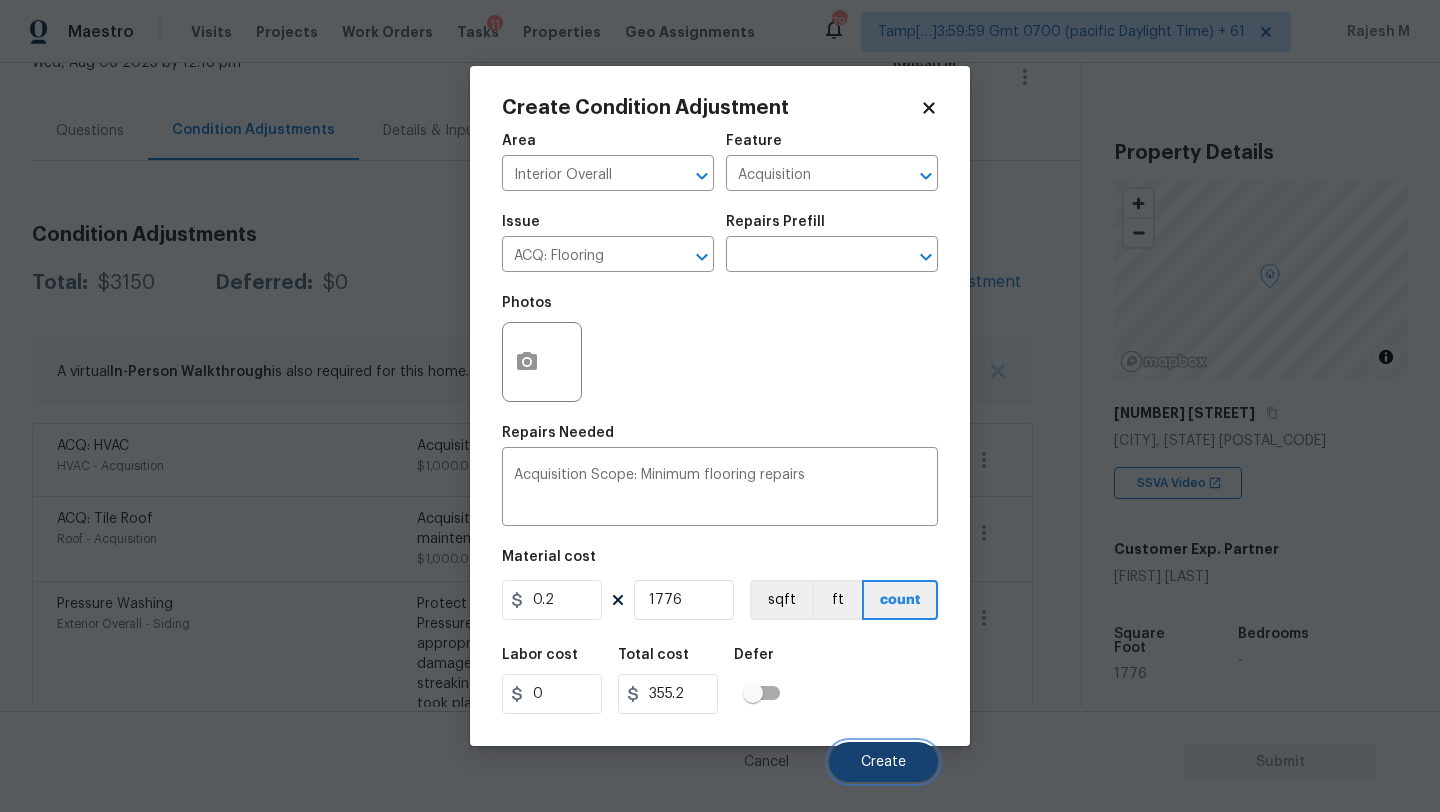 click on "Create" at bounding box center [883, 762] 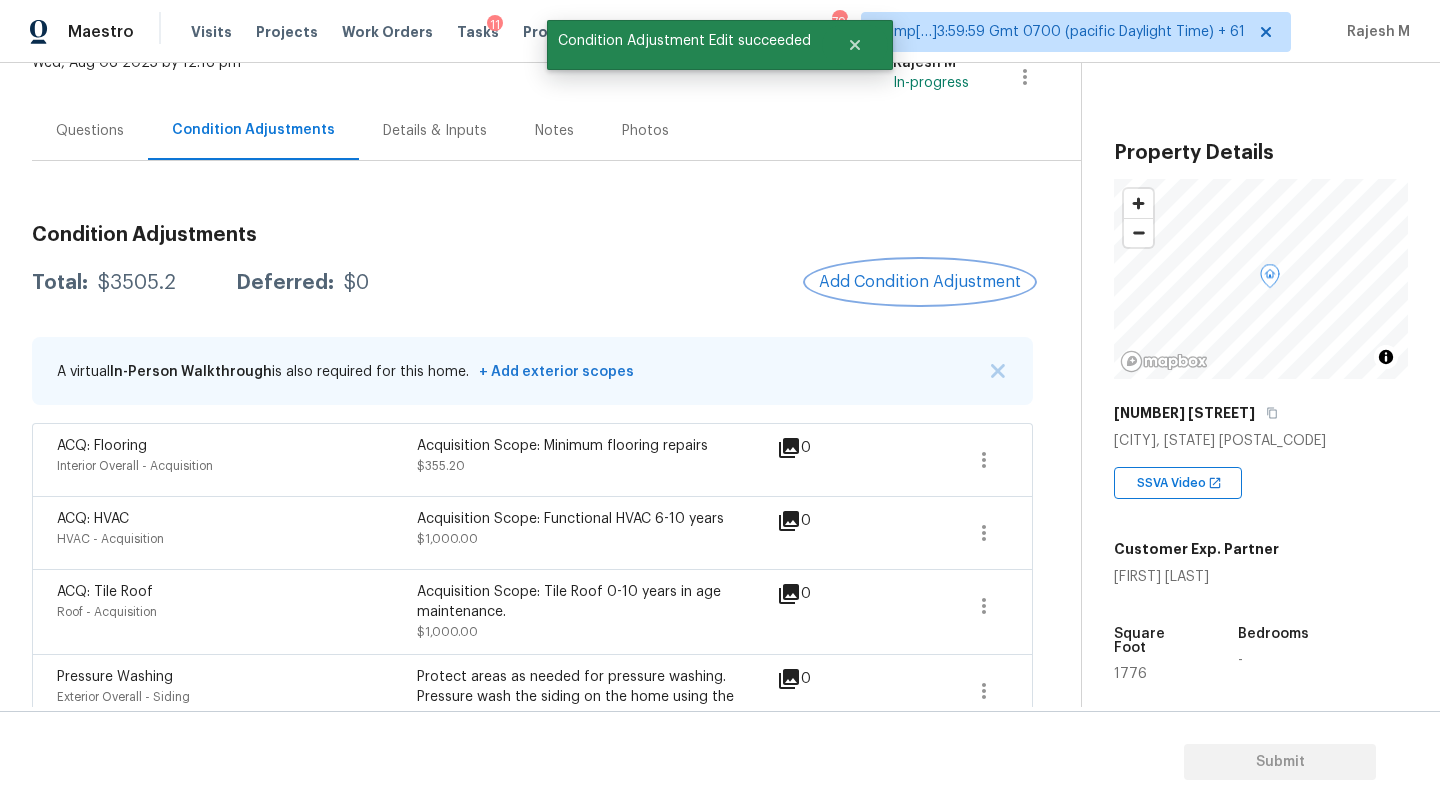 click on "Add Condition Adjustment" at bounding box center [920, 282] 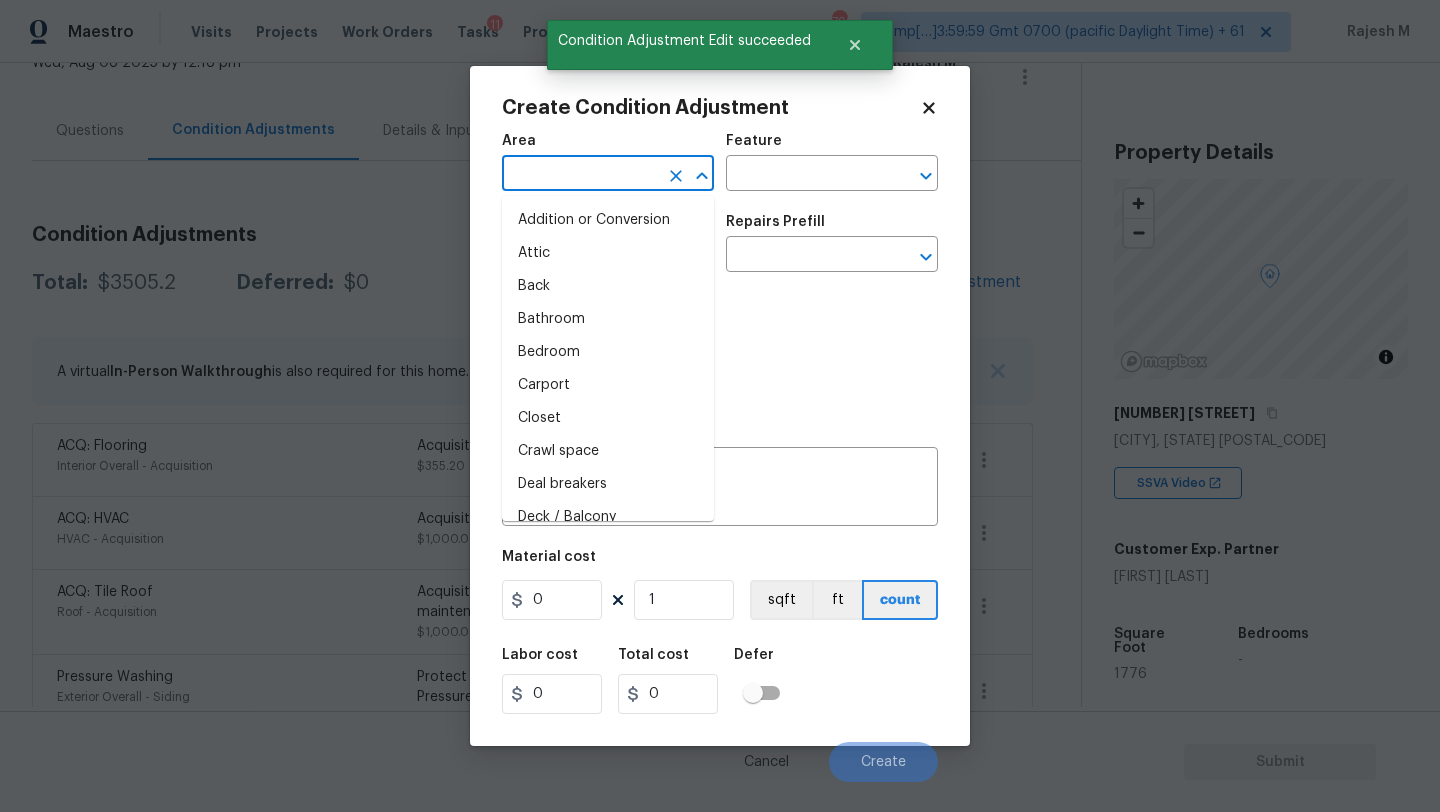 click at bounding box center (580, 175) 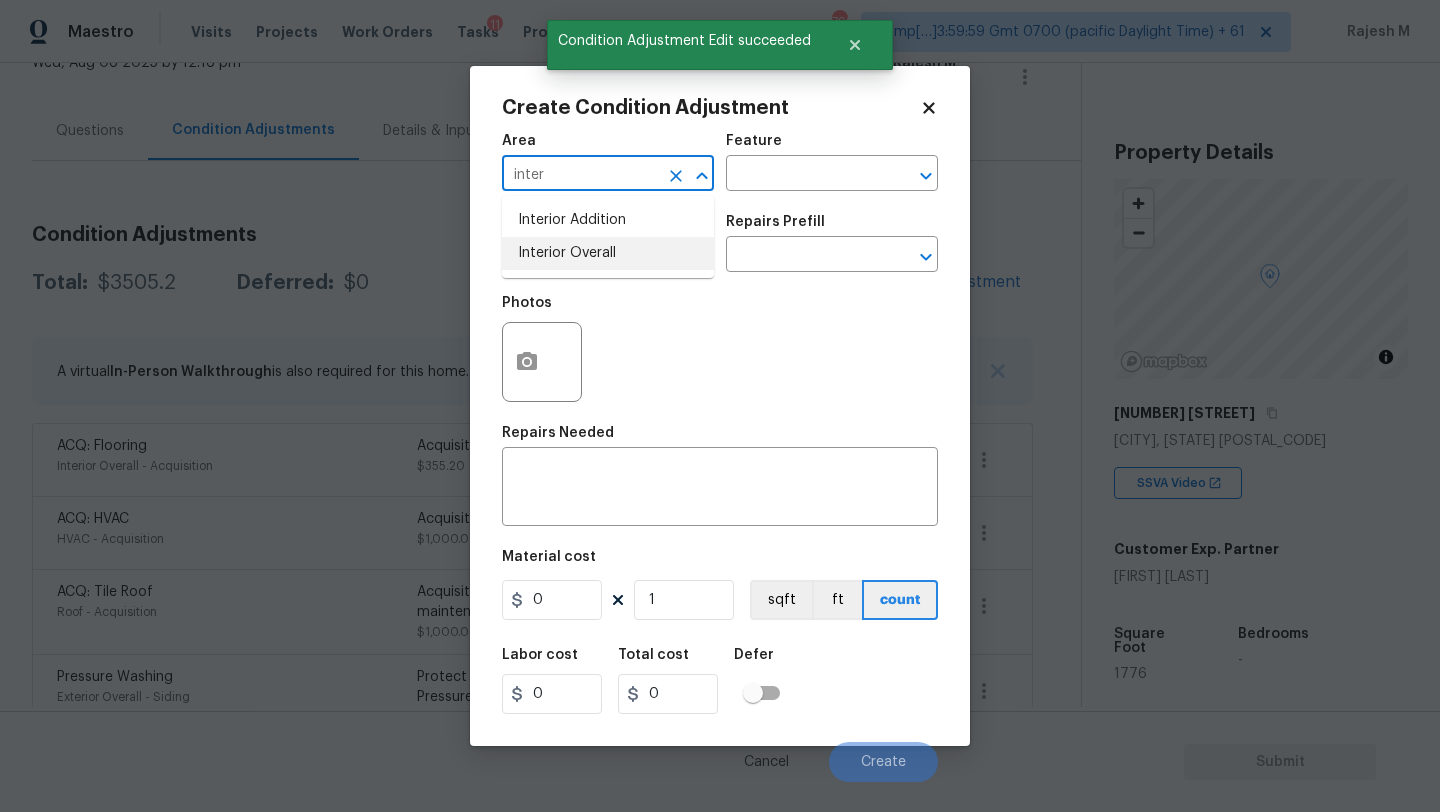 click on "Interior Addition Interior Overall" at bounding box center [608, 237] 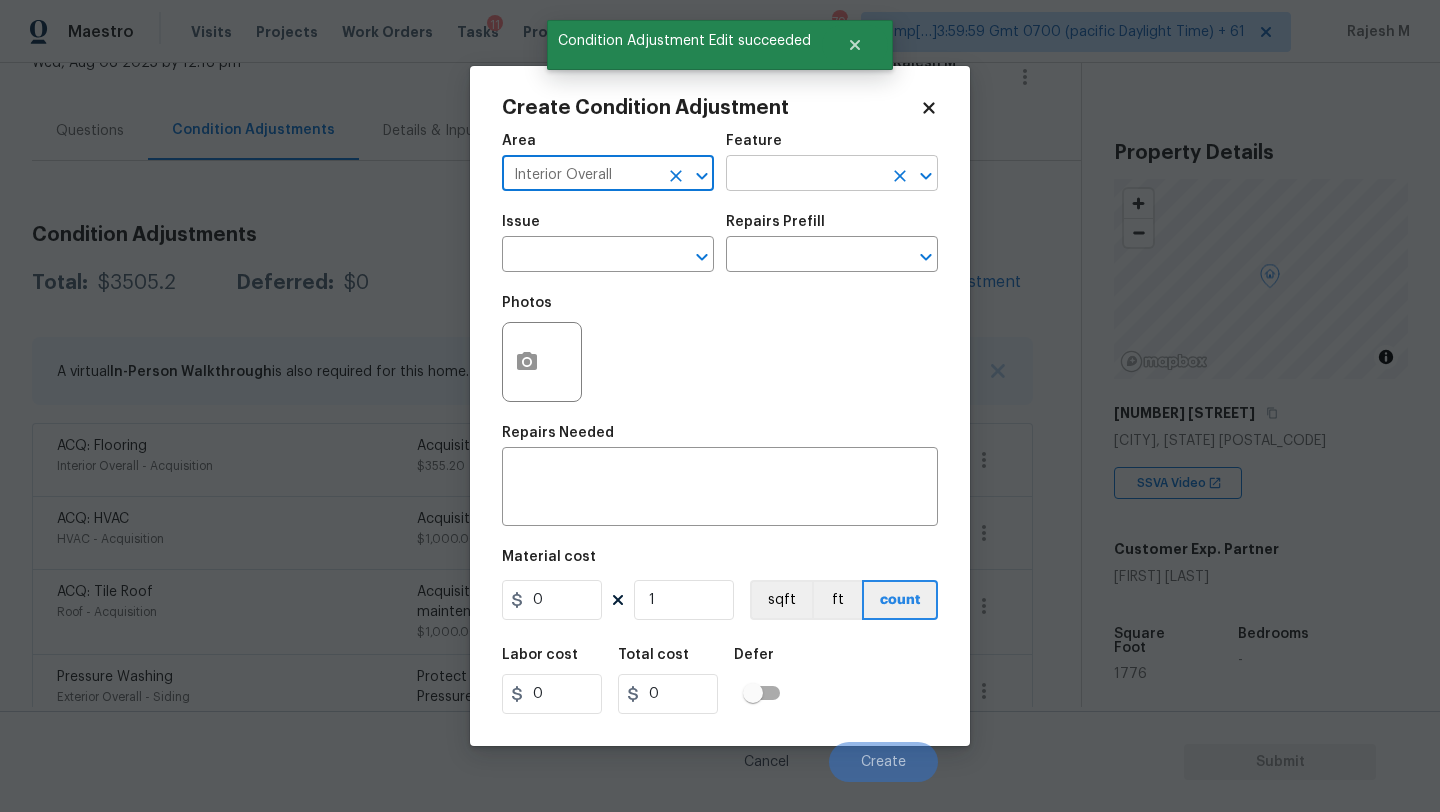 type on "Interior Overall" 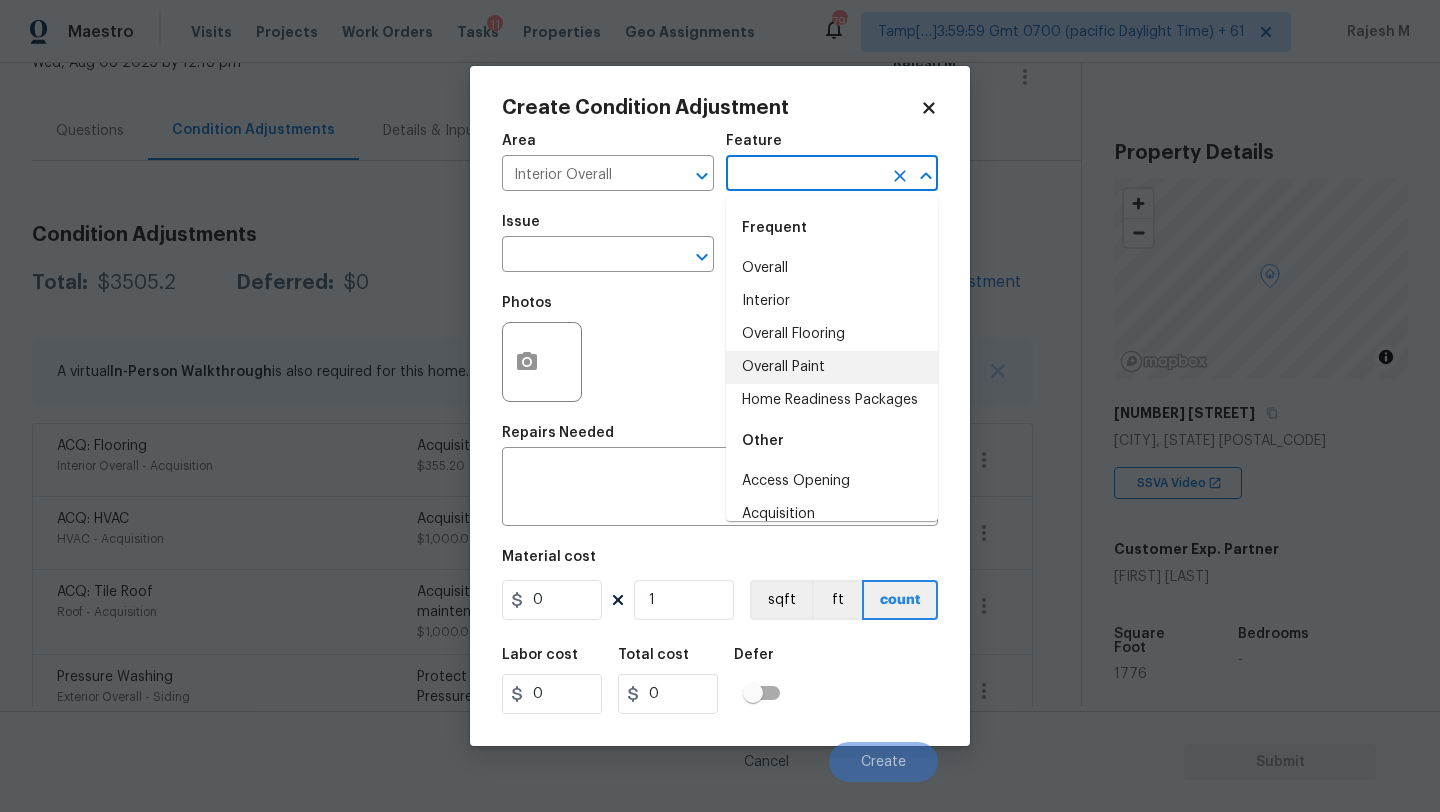 click on "Overall Paint" at bounding box center (832, 367) 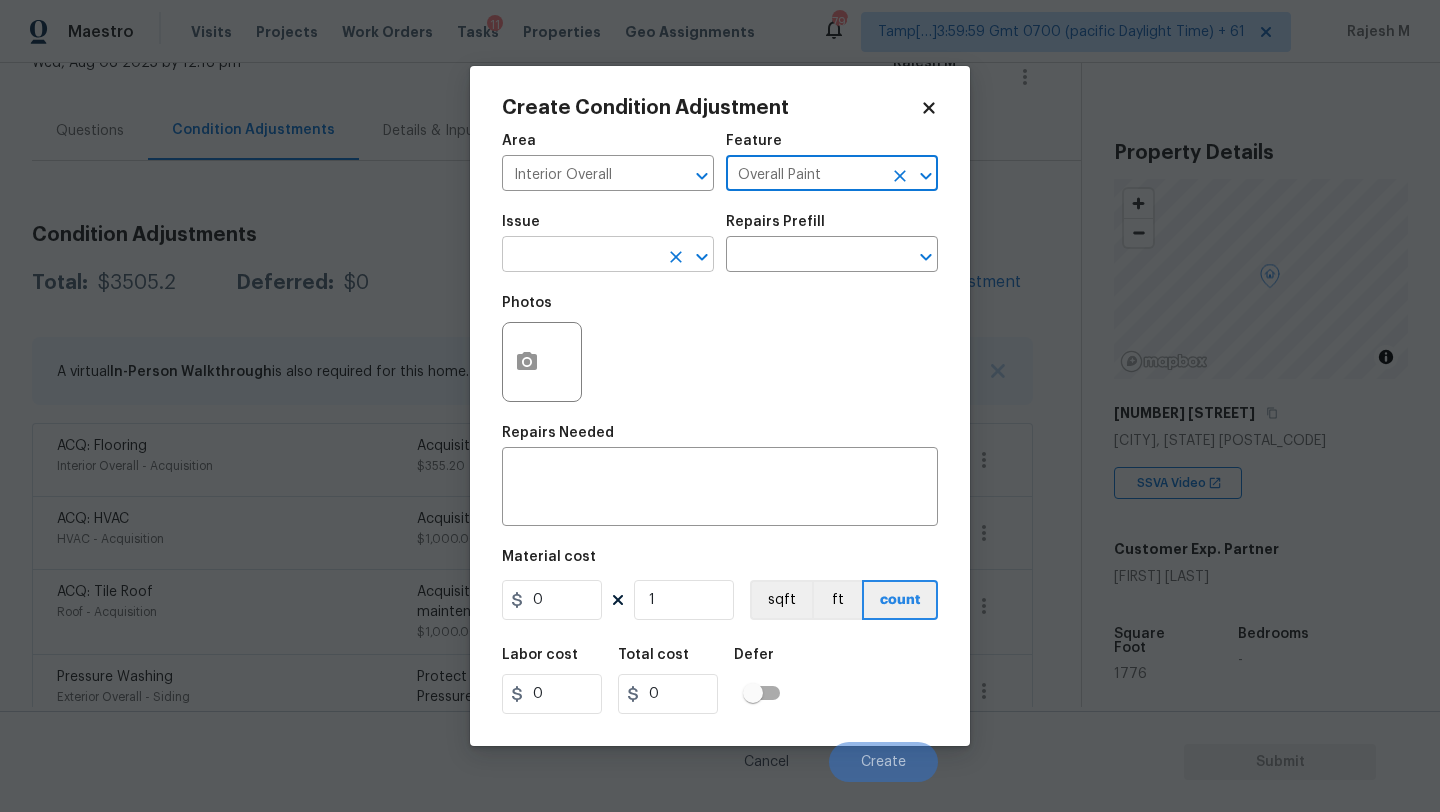 click at bounding box center (580, 256) 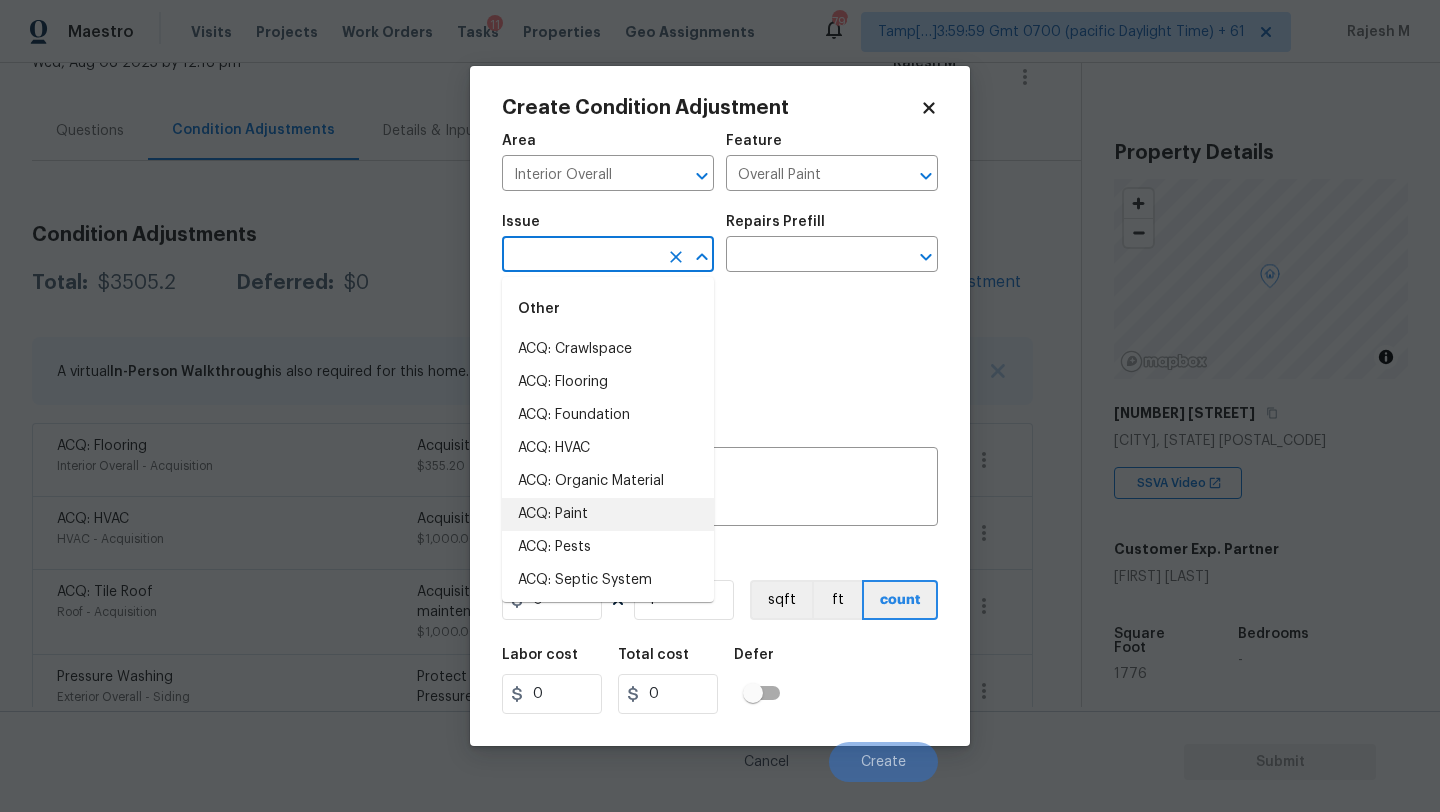 click on "ACQ: Paint" at bounding box center [608, 514] 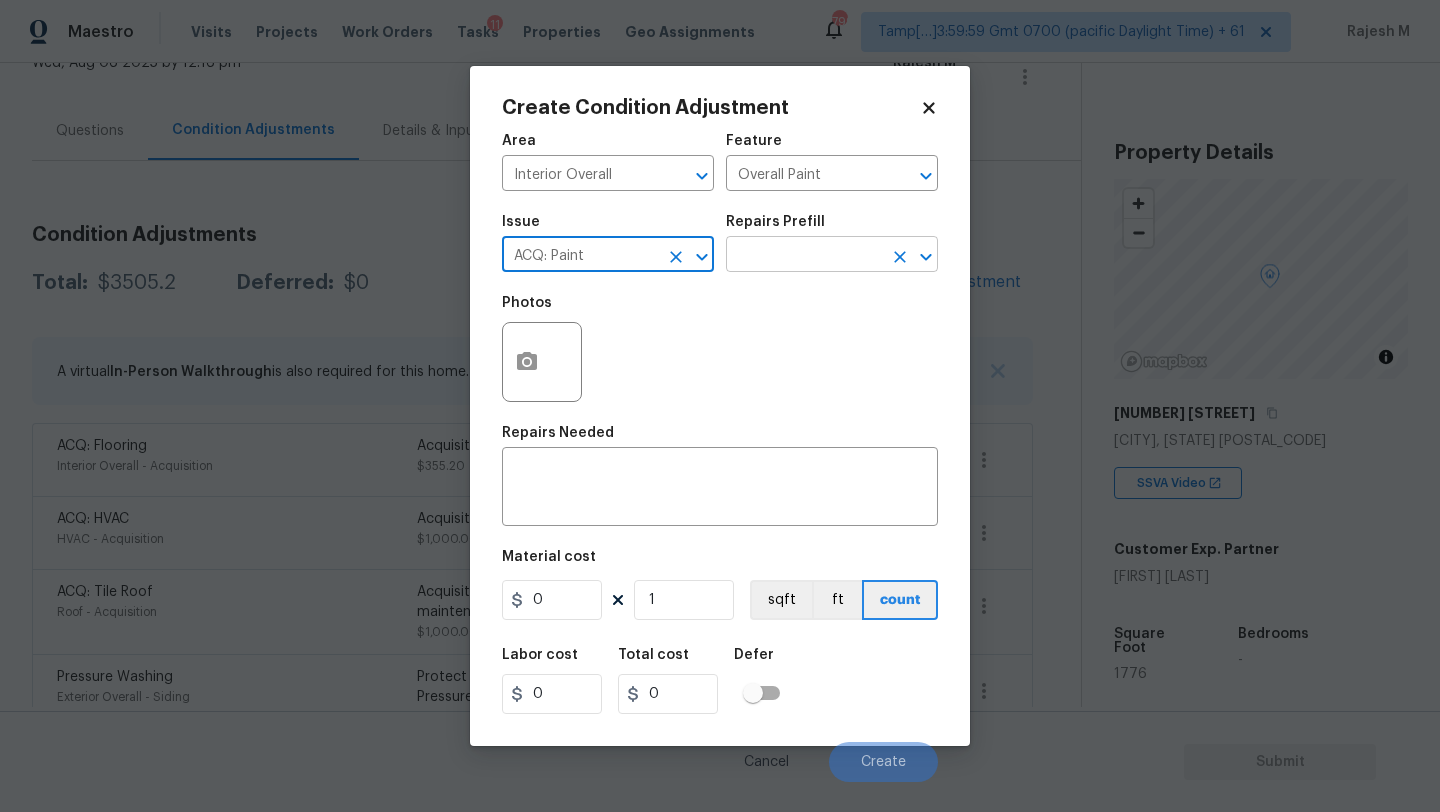 click at bounding box center (804, 256) 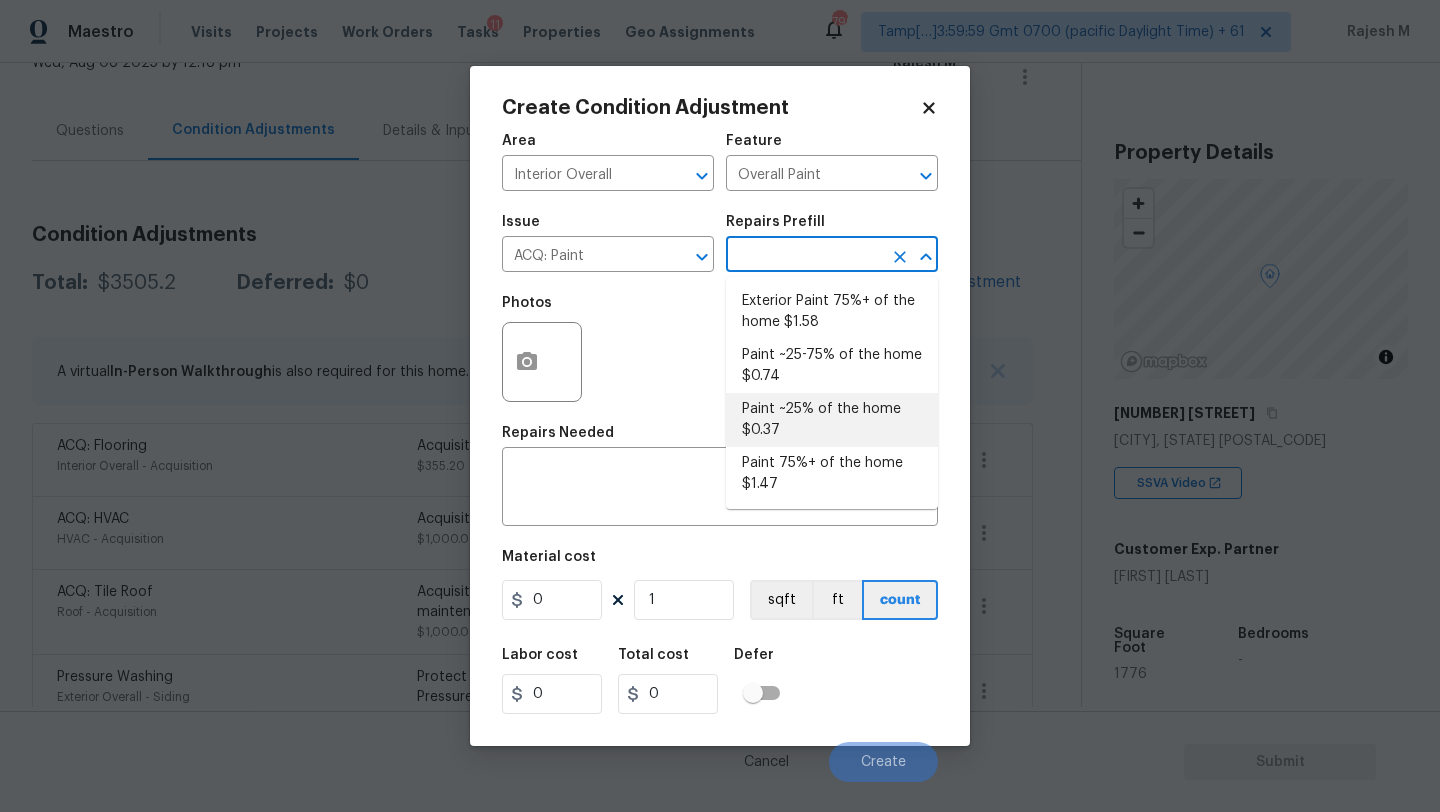 click on "Paint ~25% of the home $0.37" at bounding box center (832, 420) 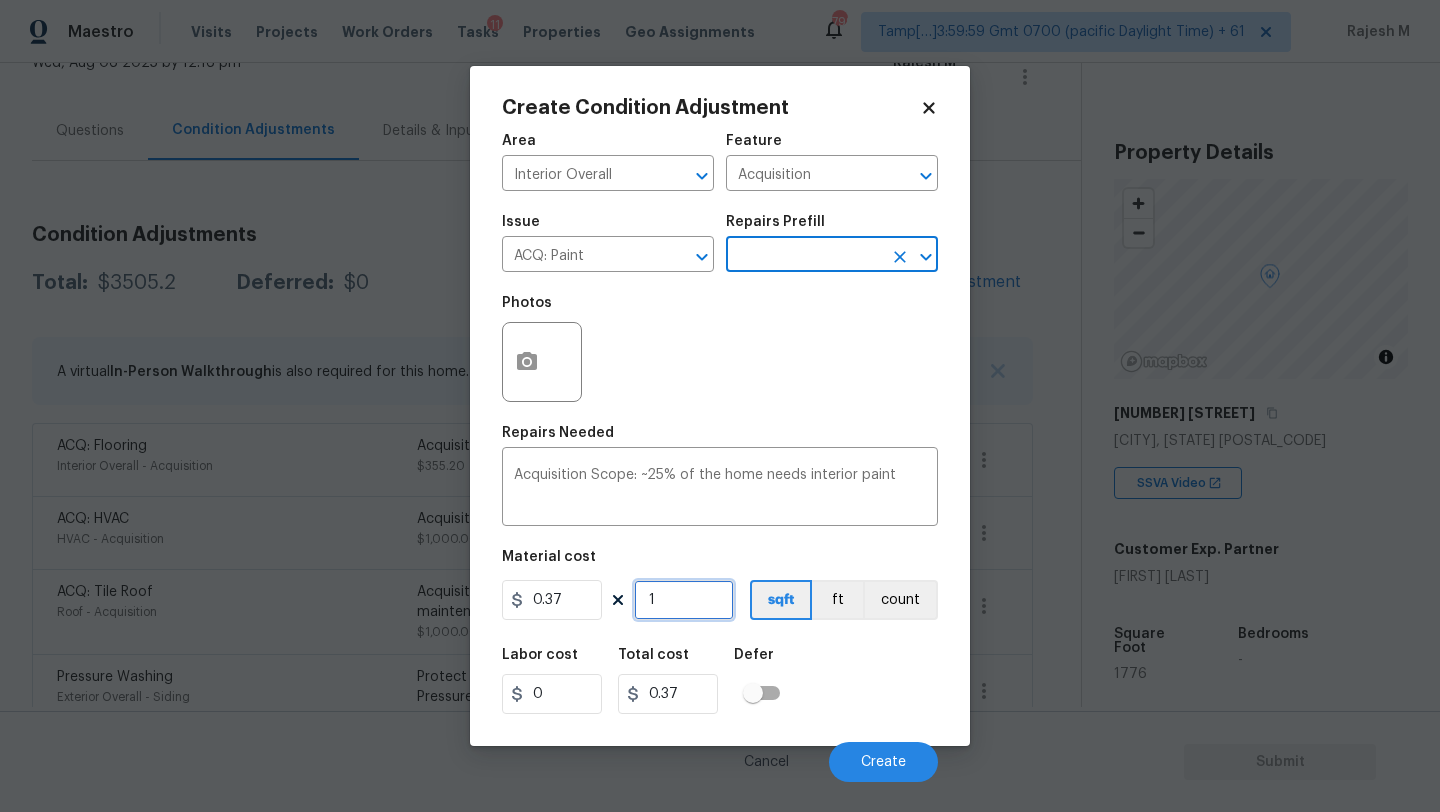 click on "1" at bounding box center [684, 600] 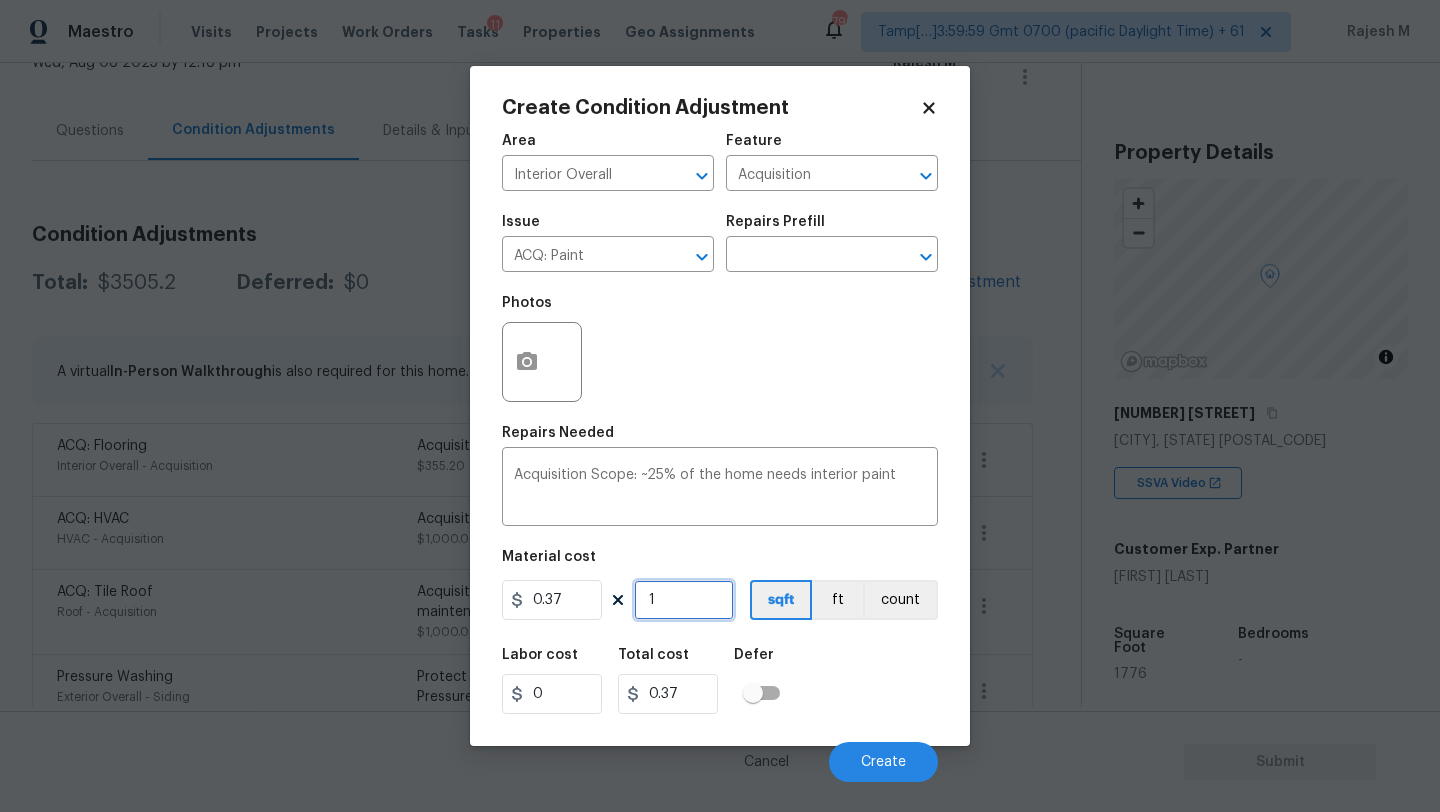 type on "17" 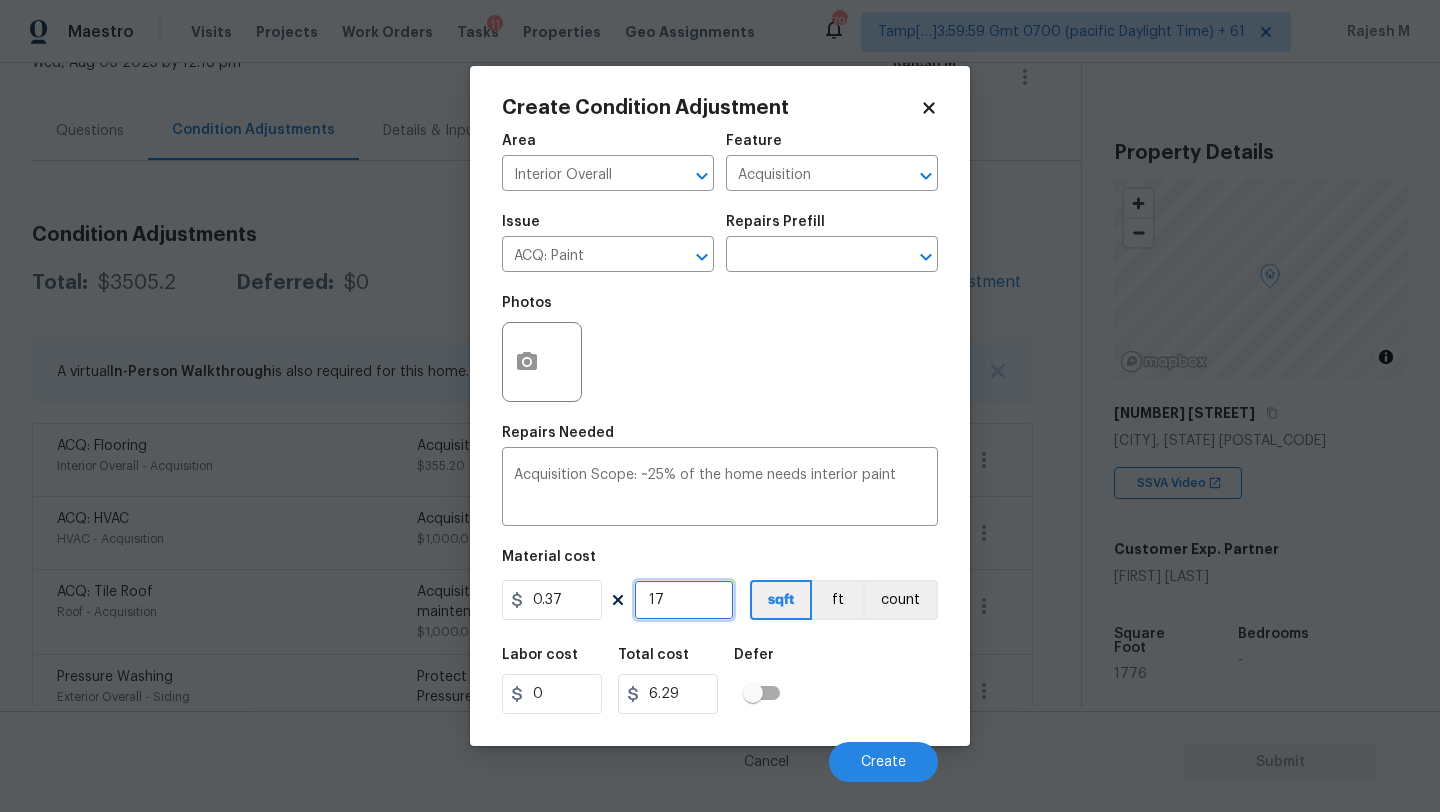 type on "177" 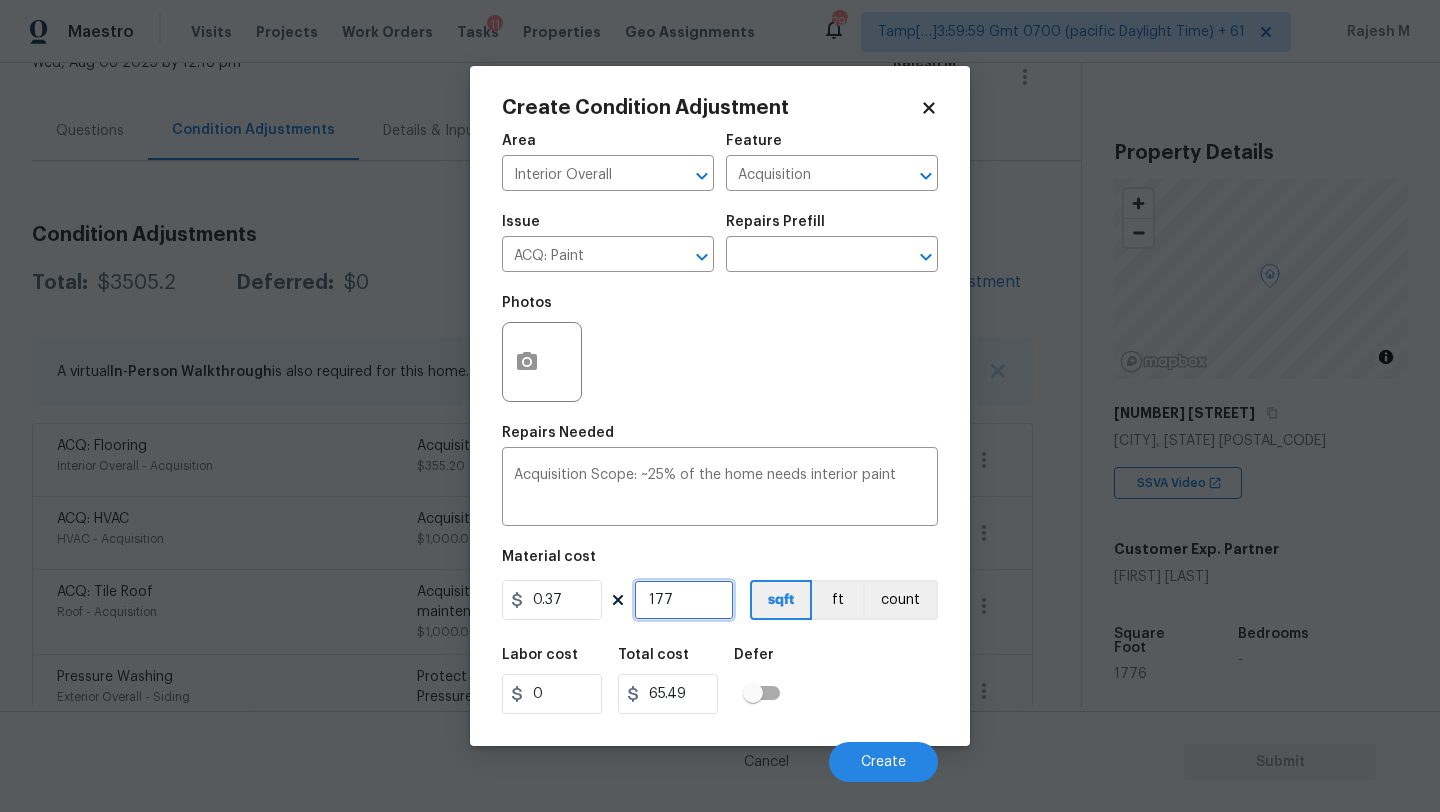 type on "1776" 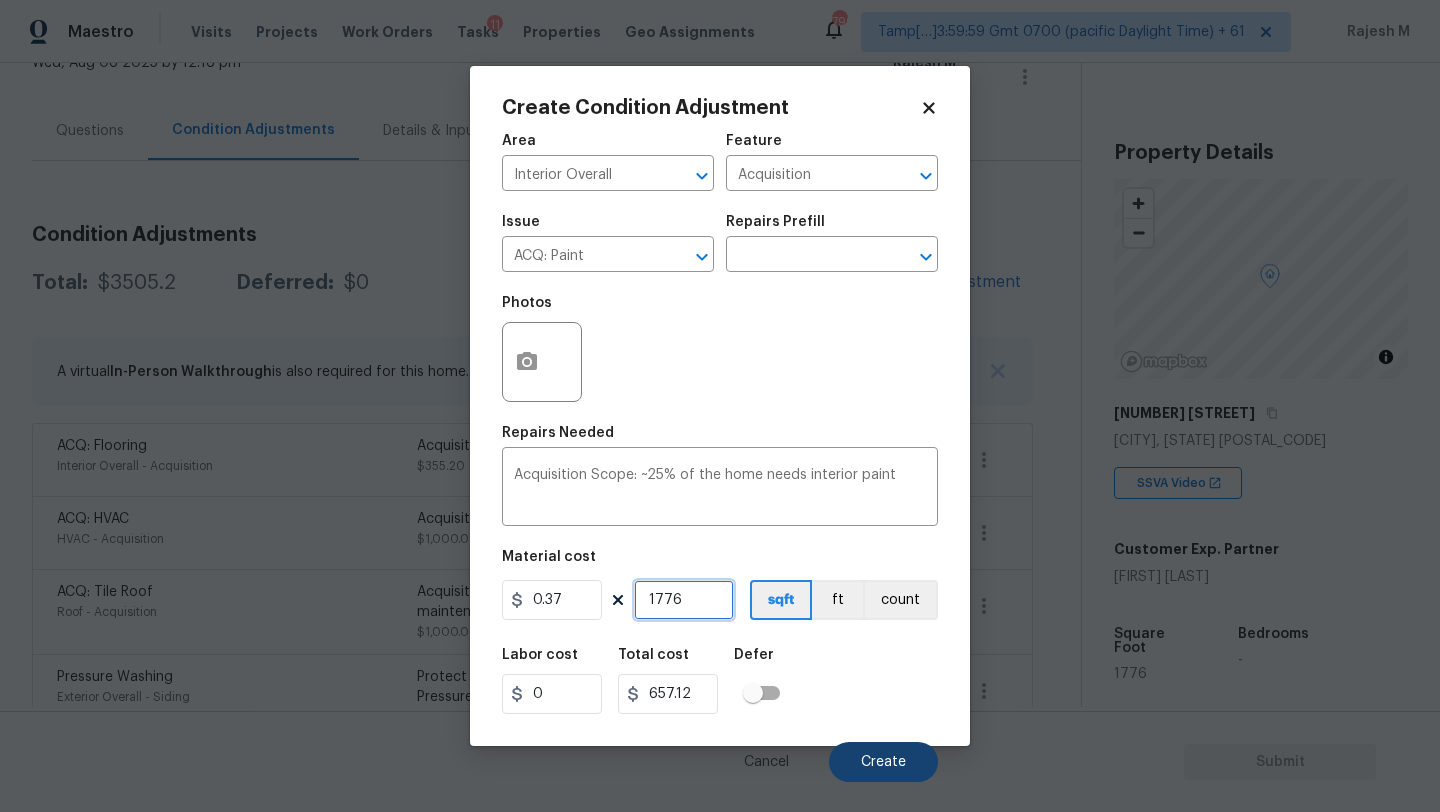 type on "1776" 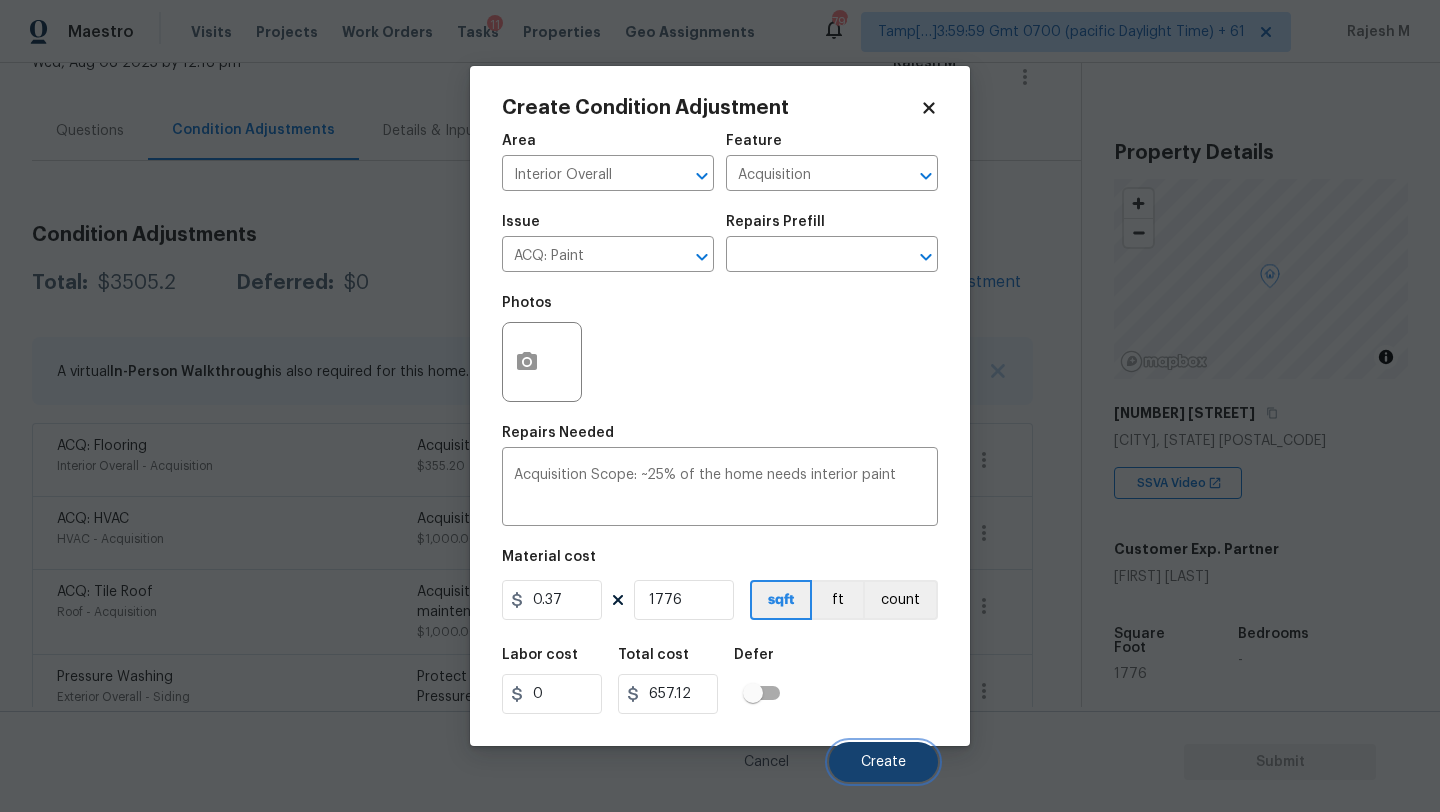 click on "Create" at bounding box center (883, 762) 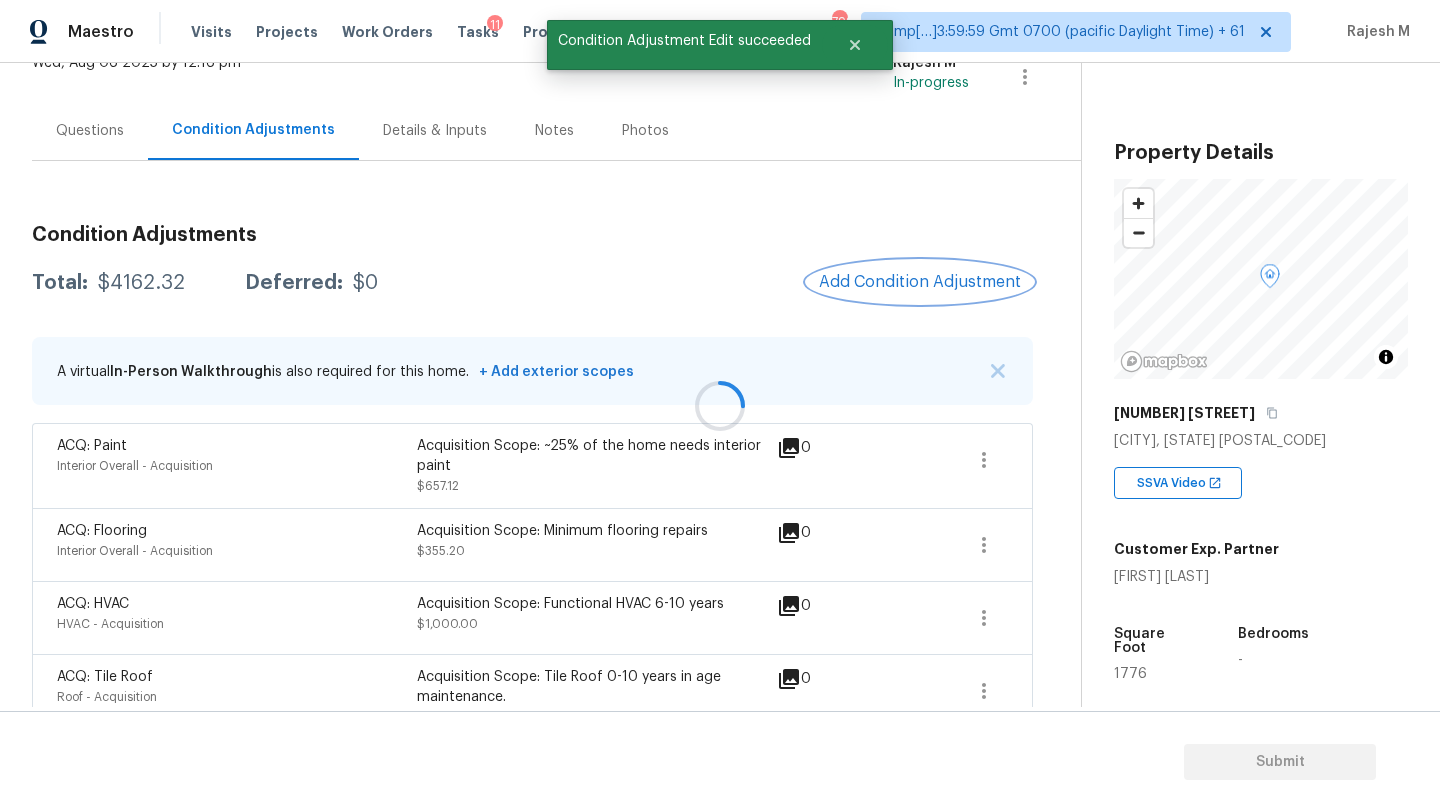 click on "Add Condition Adjustment" at bounding box center (920, 282) 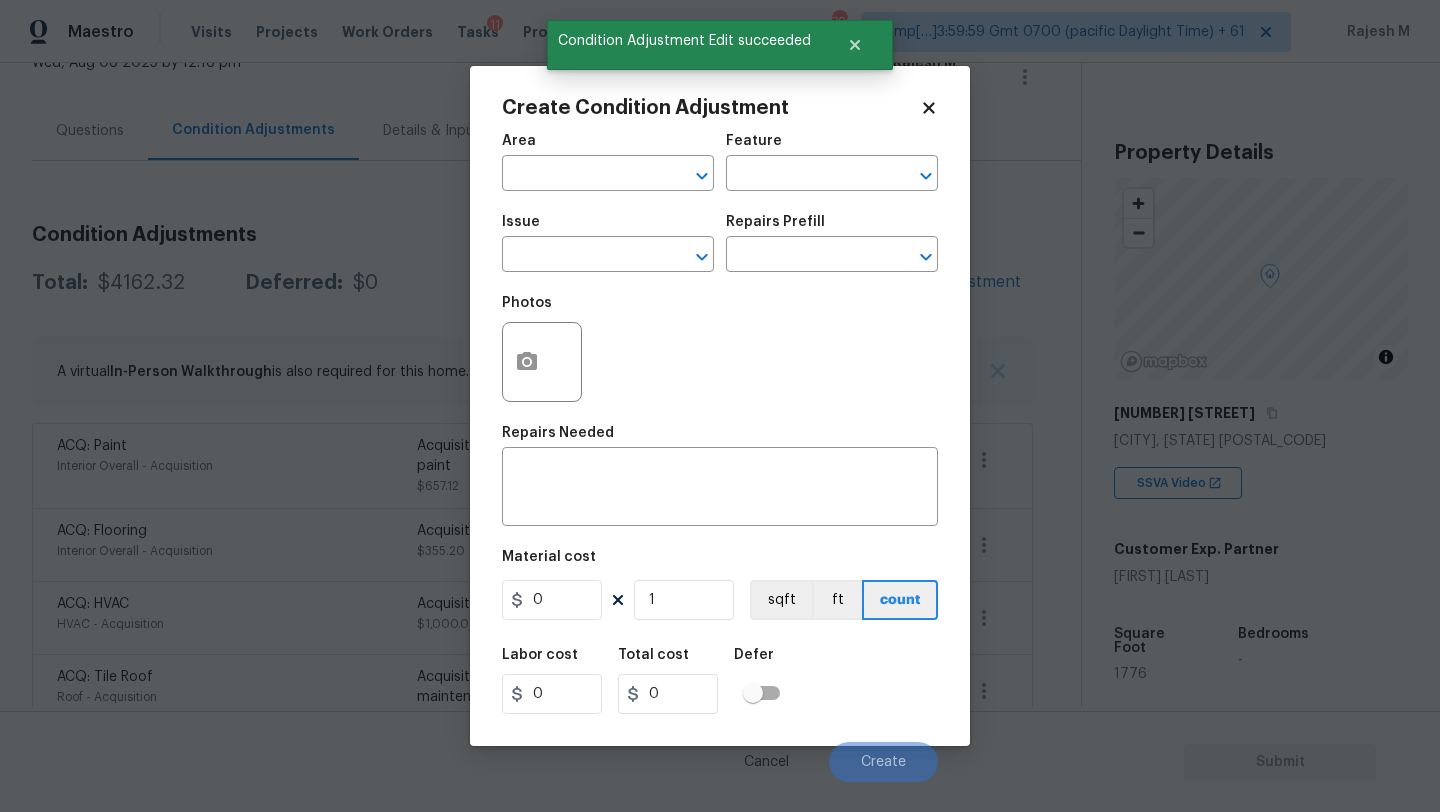 click on "Area" at bounding box center [608, 147] 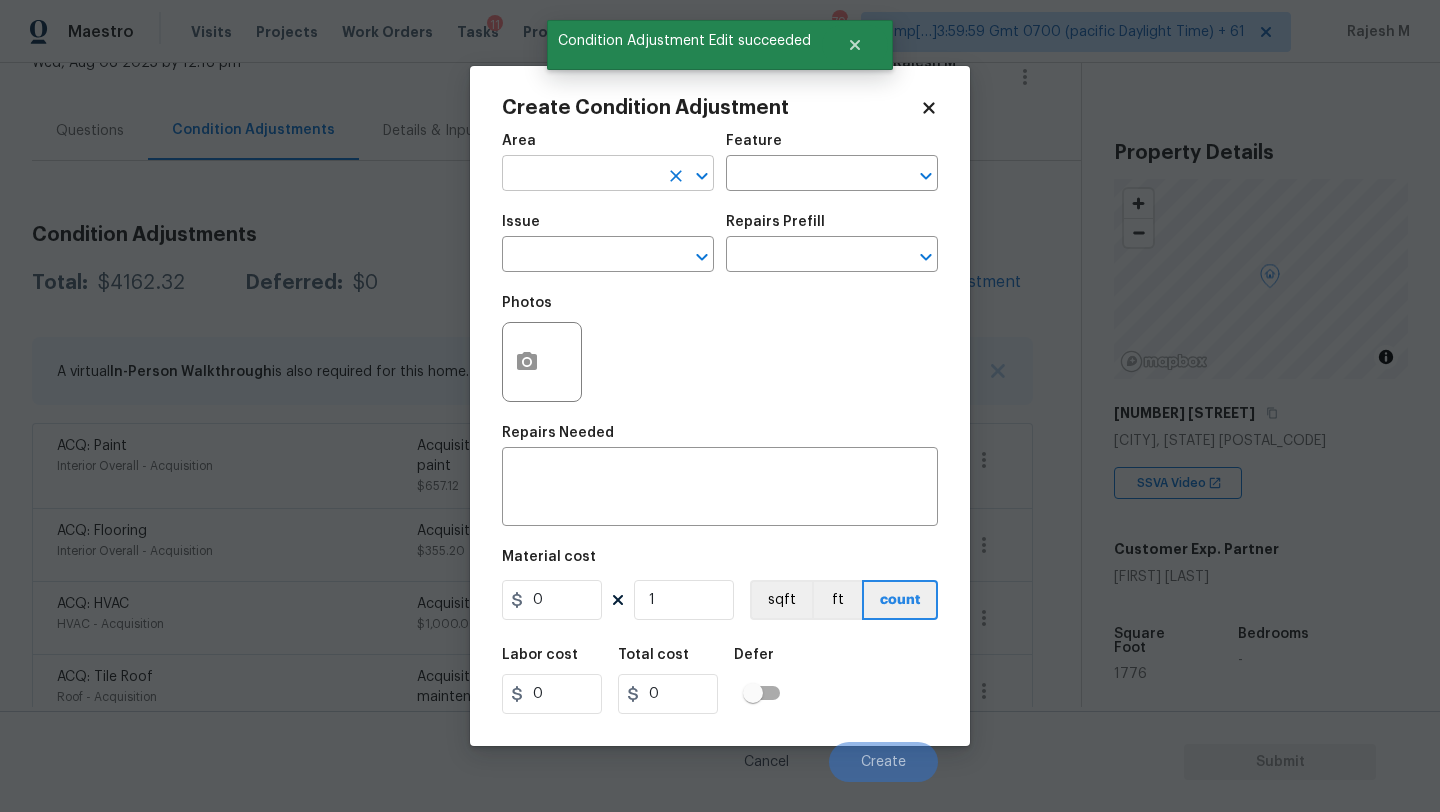 click at bounding box center (580, 175) 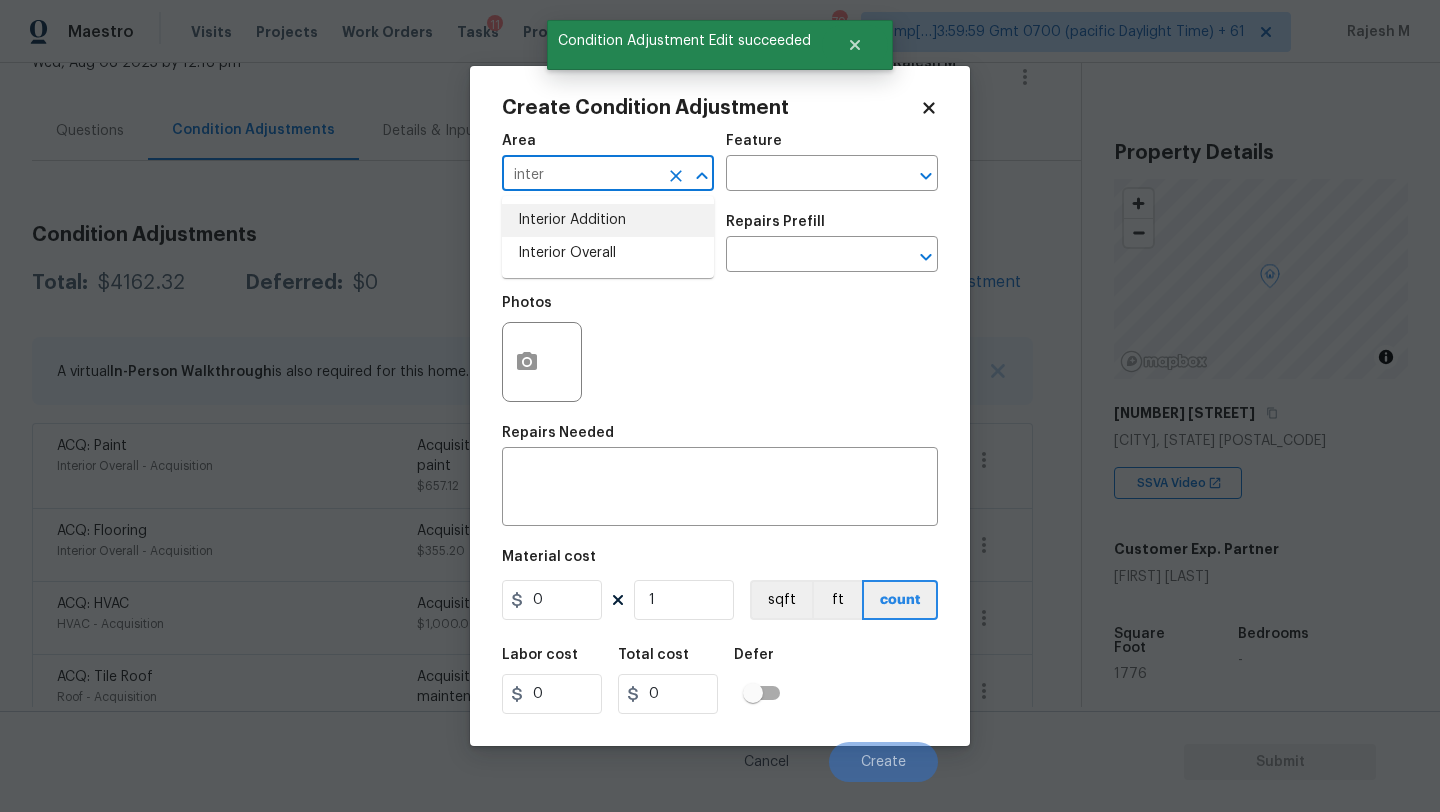 click on "Interior Overall" at bounding box center [608, 253] 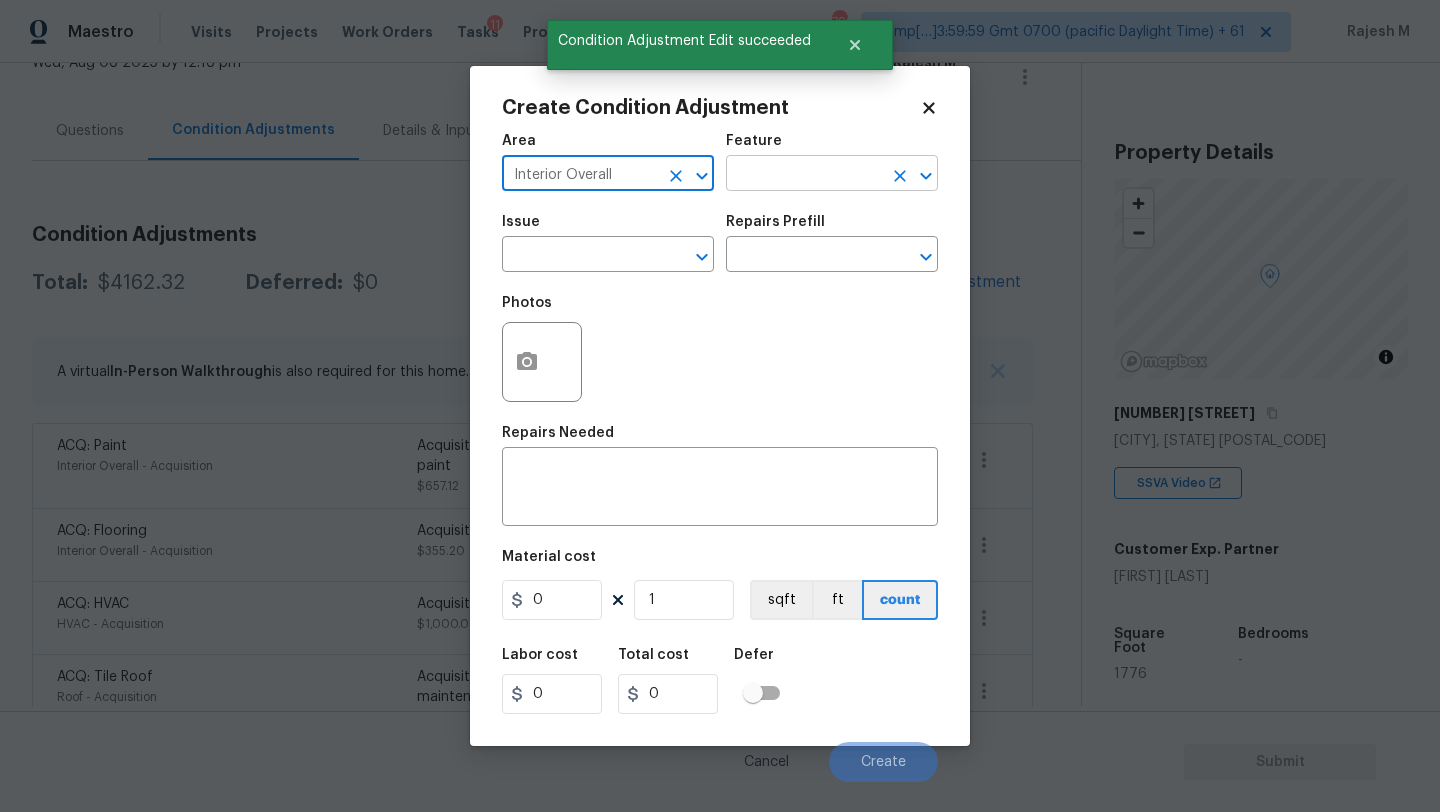 type on "Interior Overall" 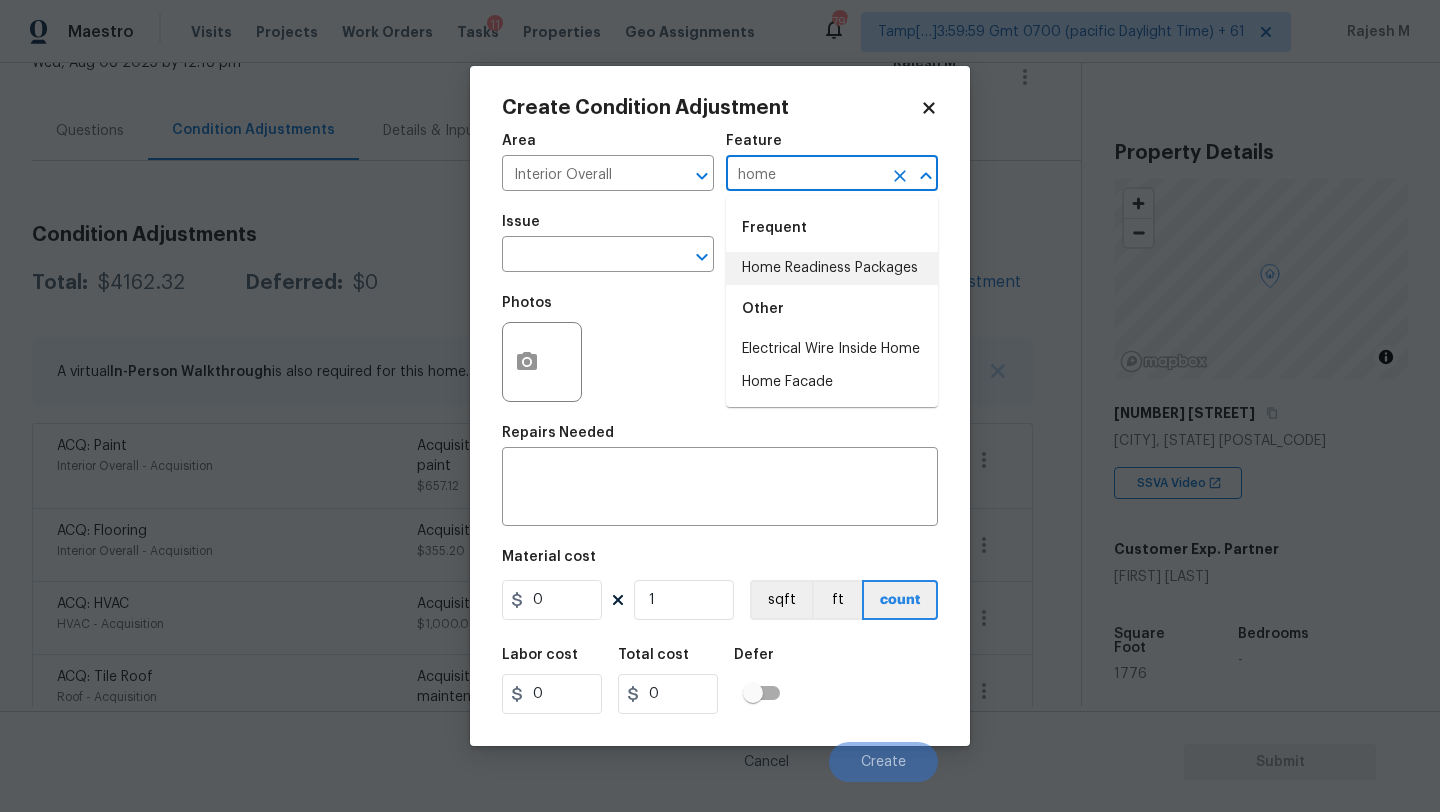click on "Home Readiness Packages" at bounding box center (832, 268) 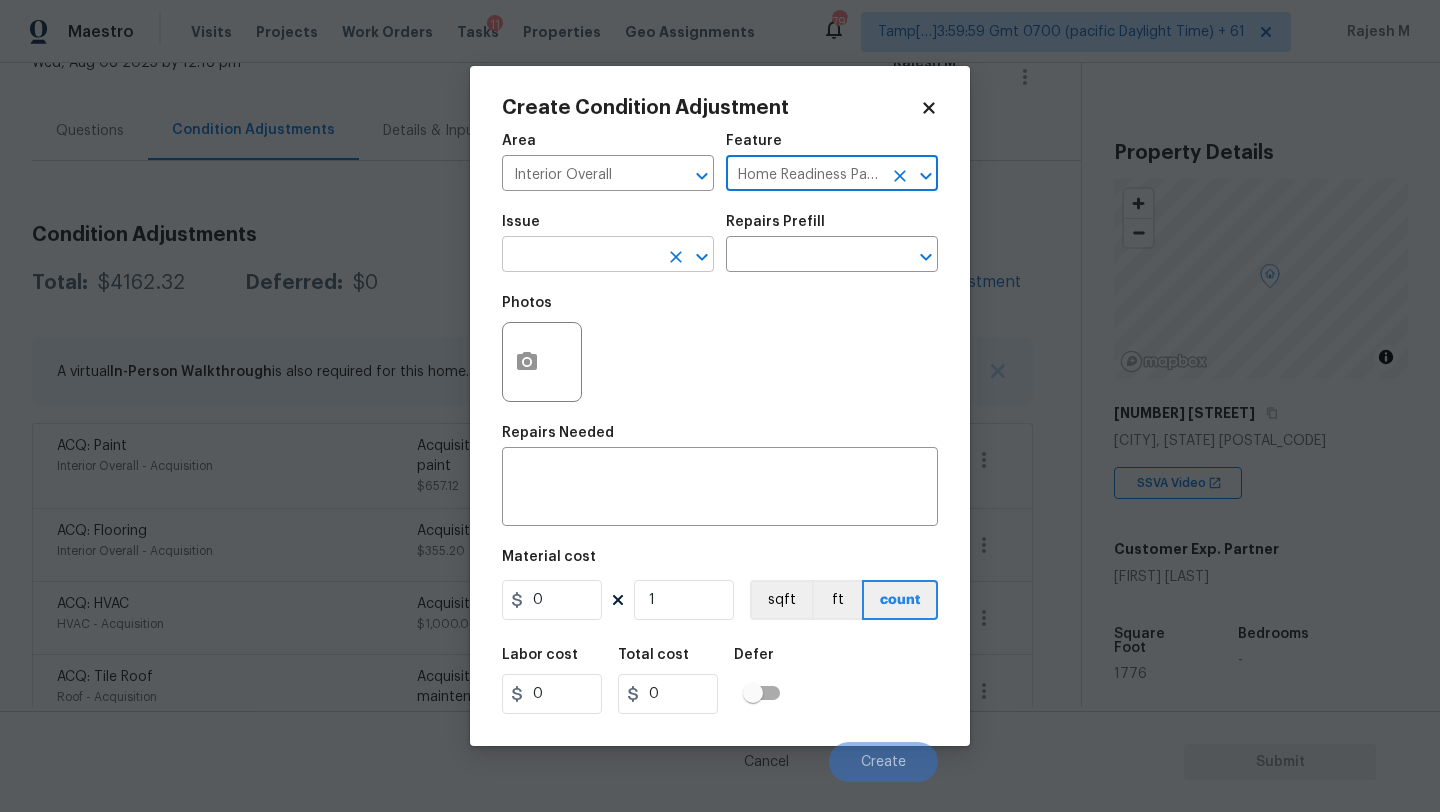 type on "Home Readiness Packages" 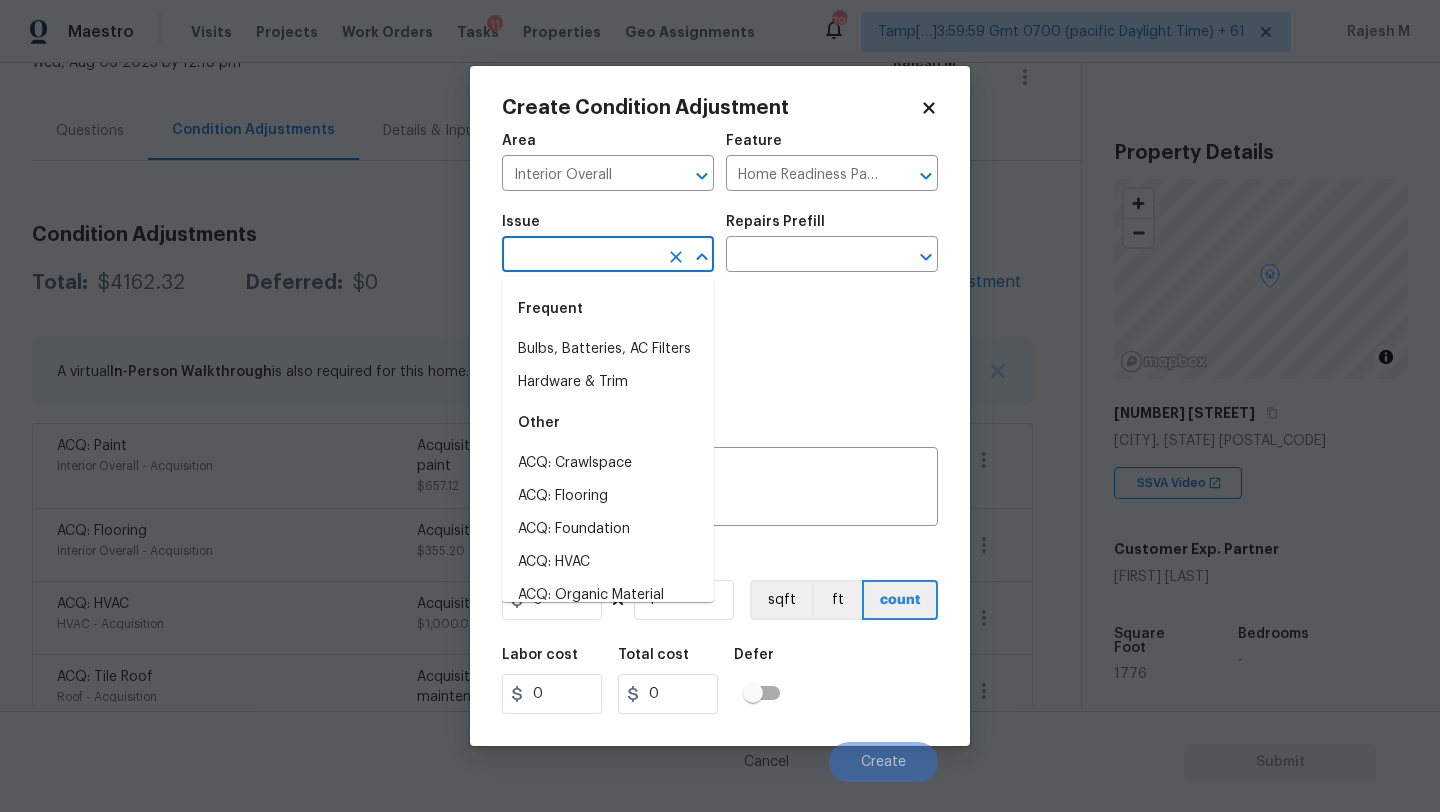 click at bounding box center [580, 256] 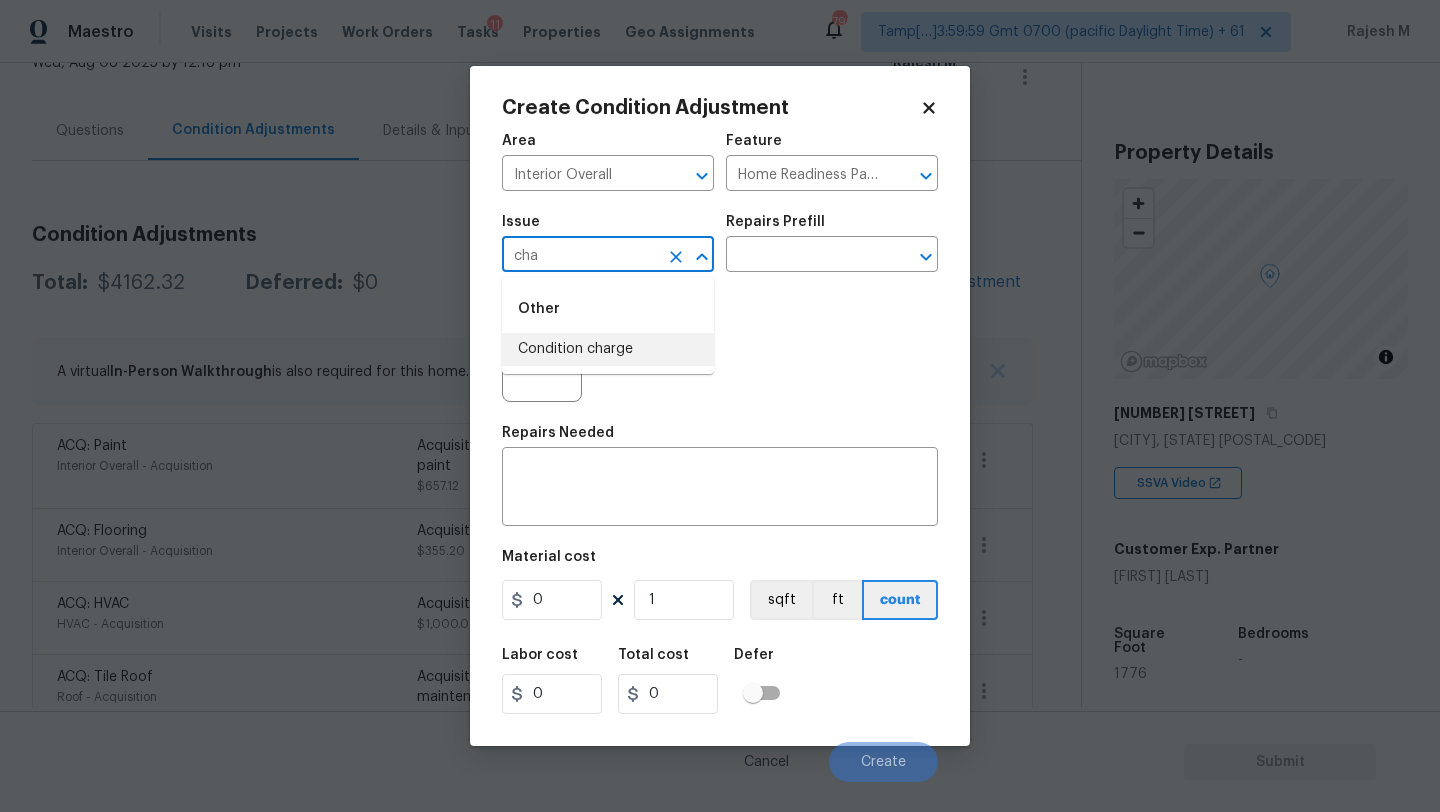 click on "Condition charge" at bounding box center [608, 349] 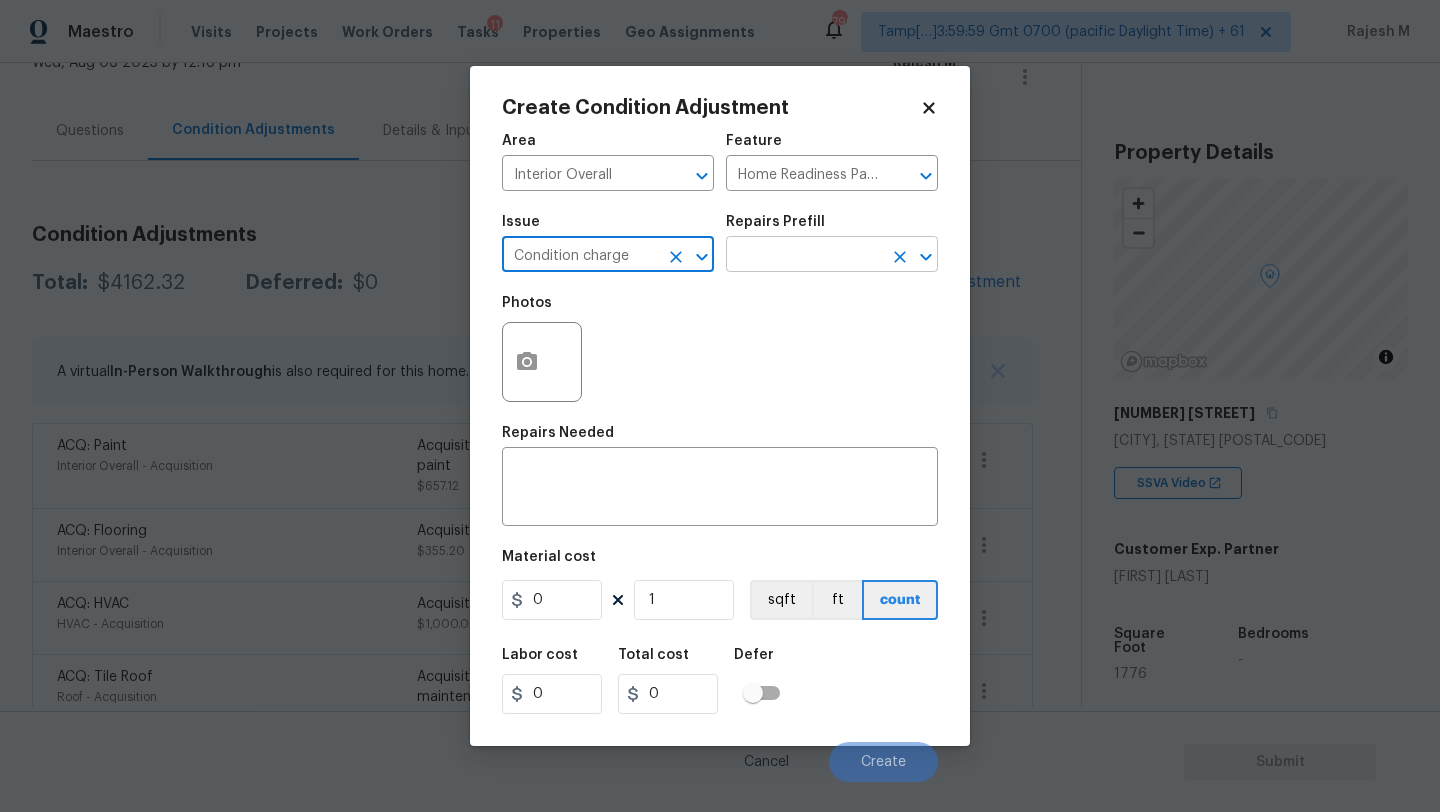 type on "Condition charge" 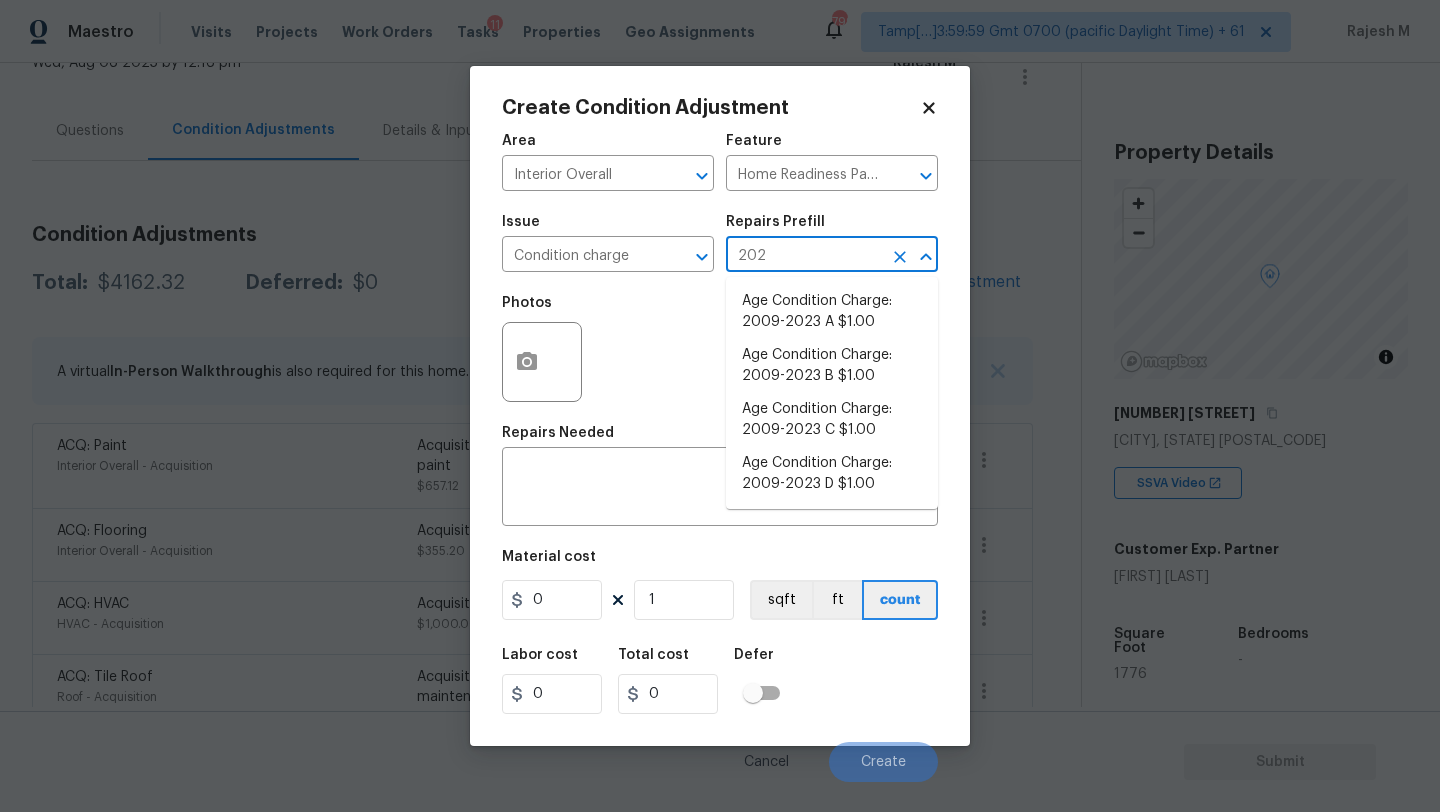 type on "2023" 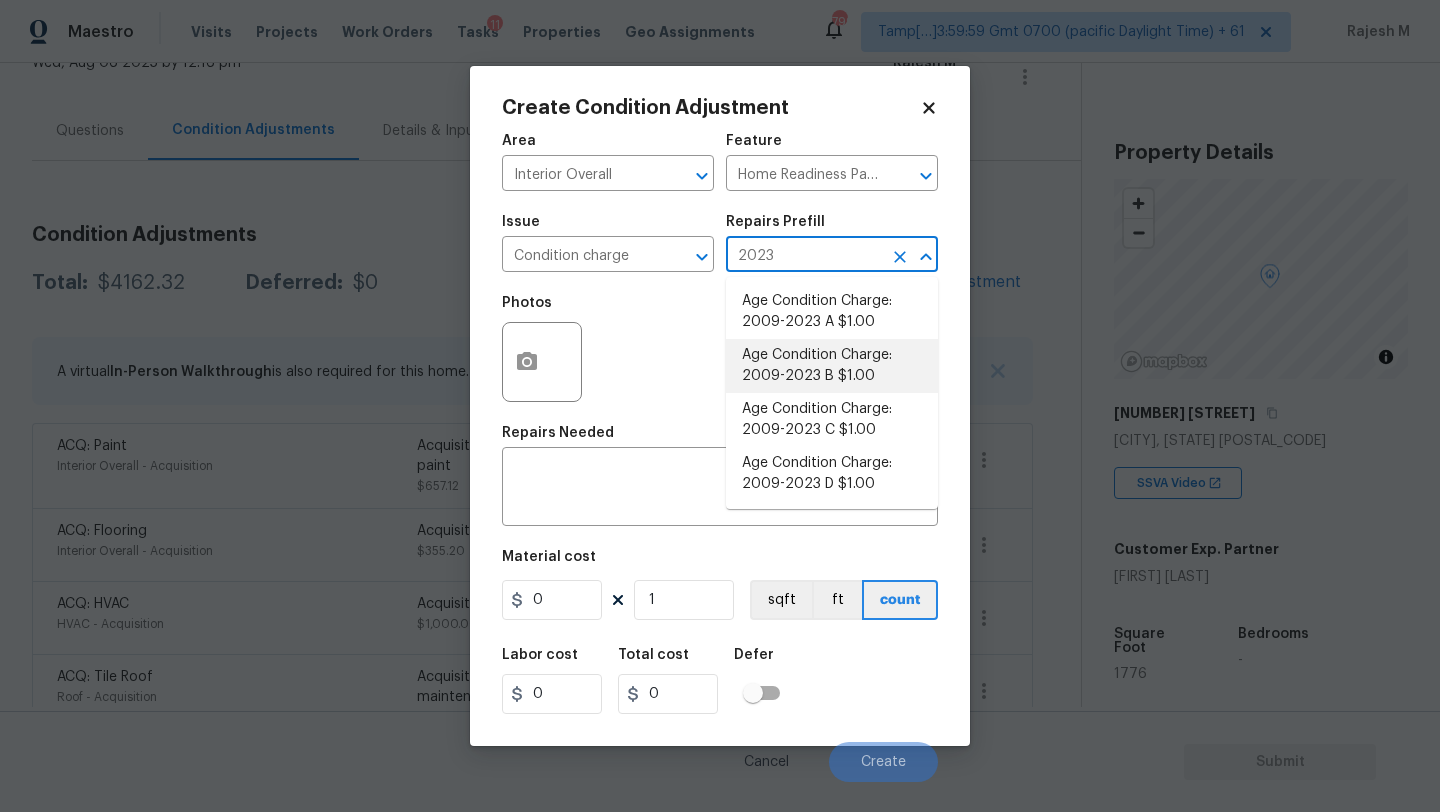 click on "Age Condition Charge: 2009-2023 B	 $1.00" at bounding box center [832, 366] 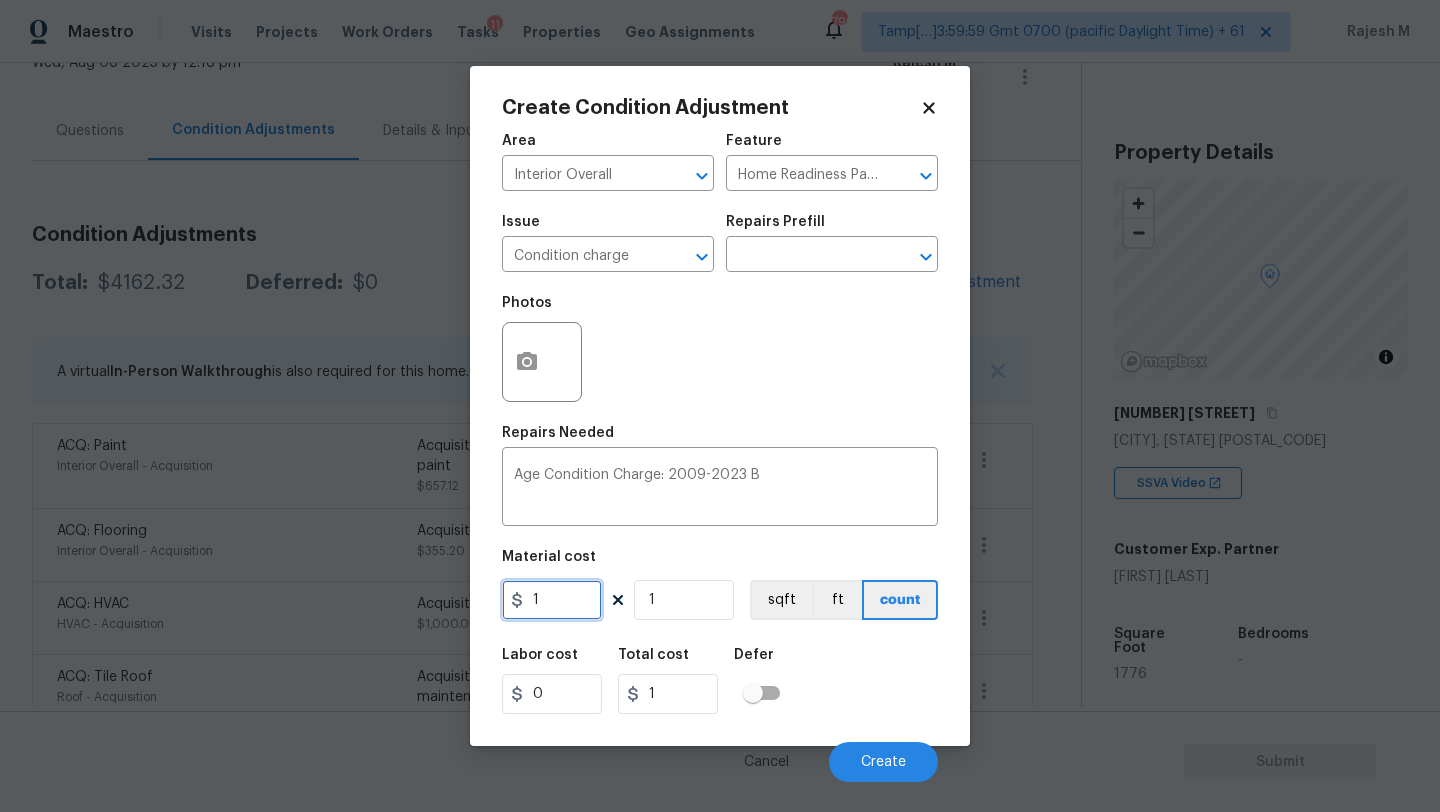 click on "1" at bounding box center (552, 600) 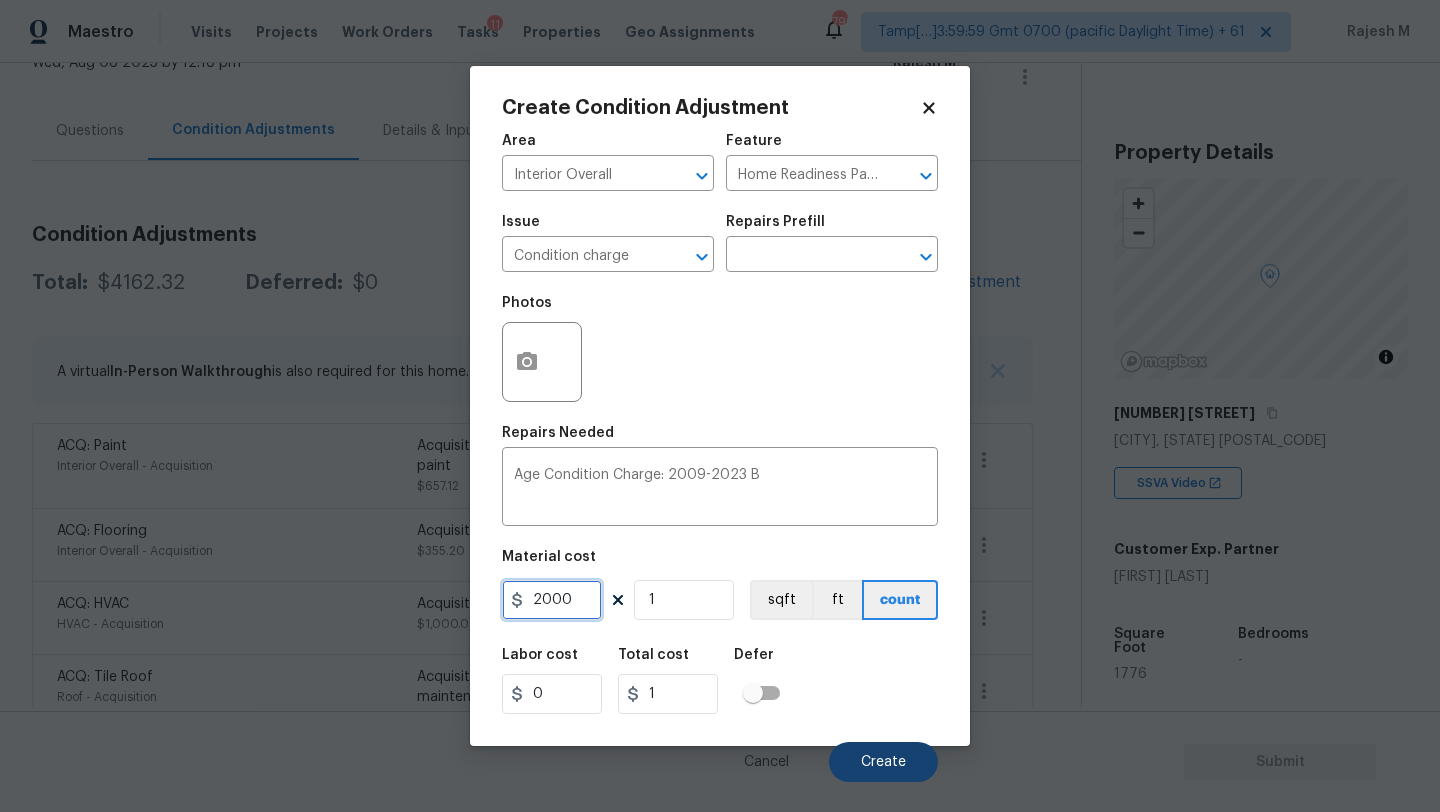 type on "2000" 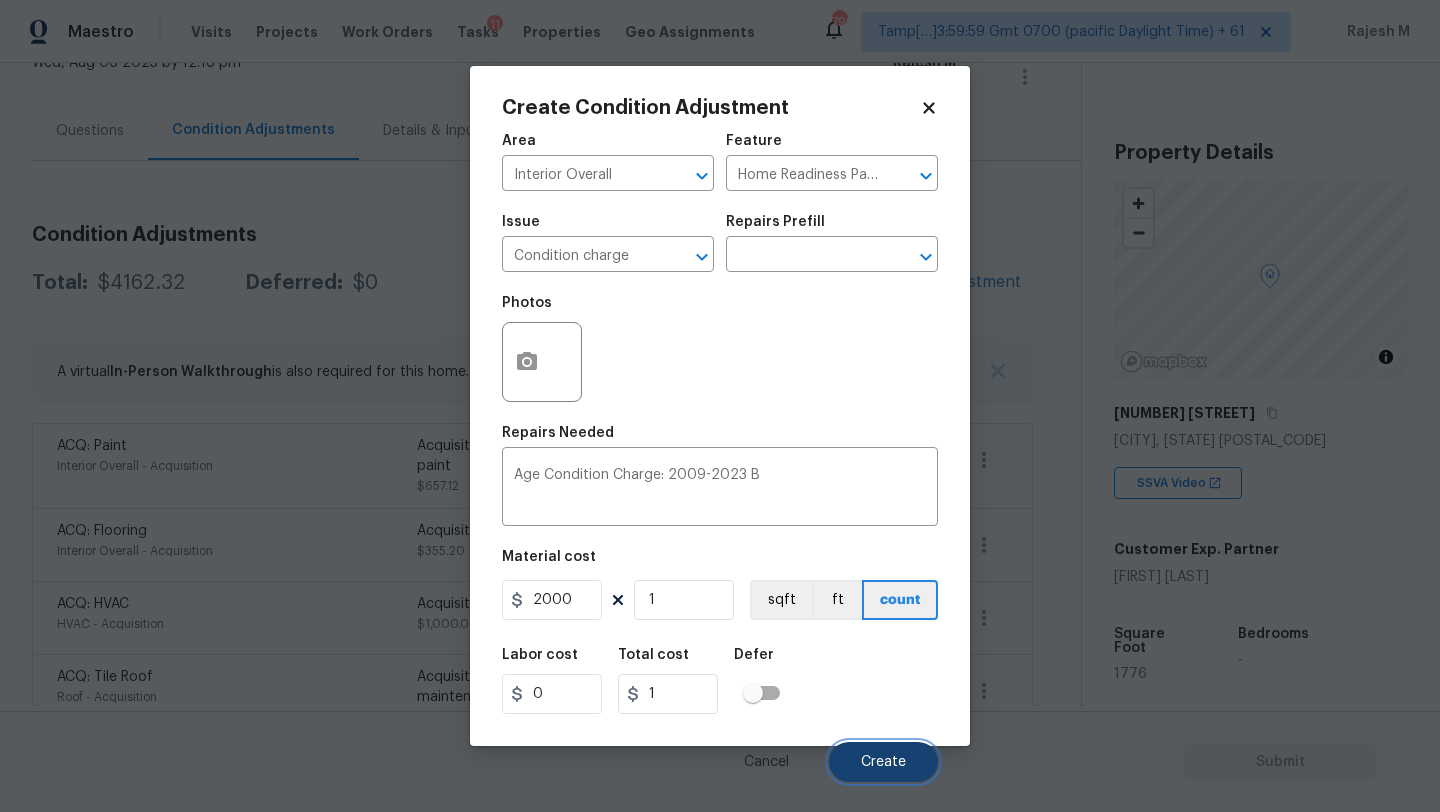 type on "2000" 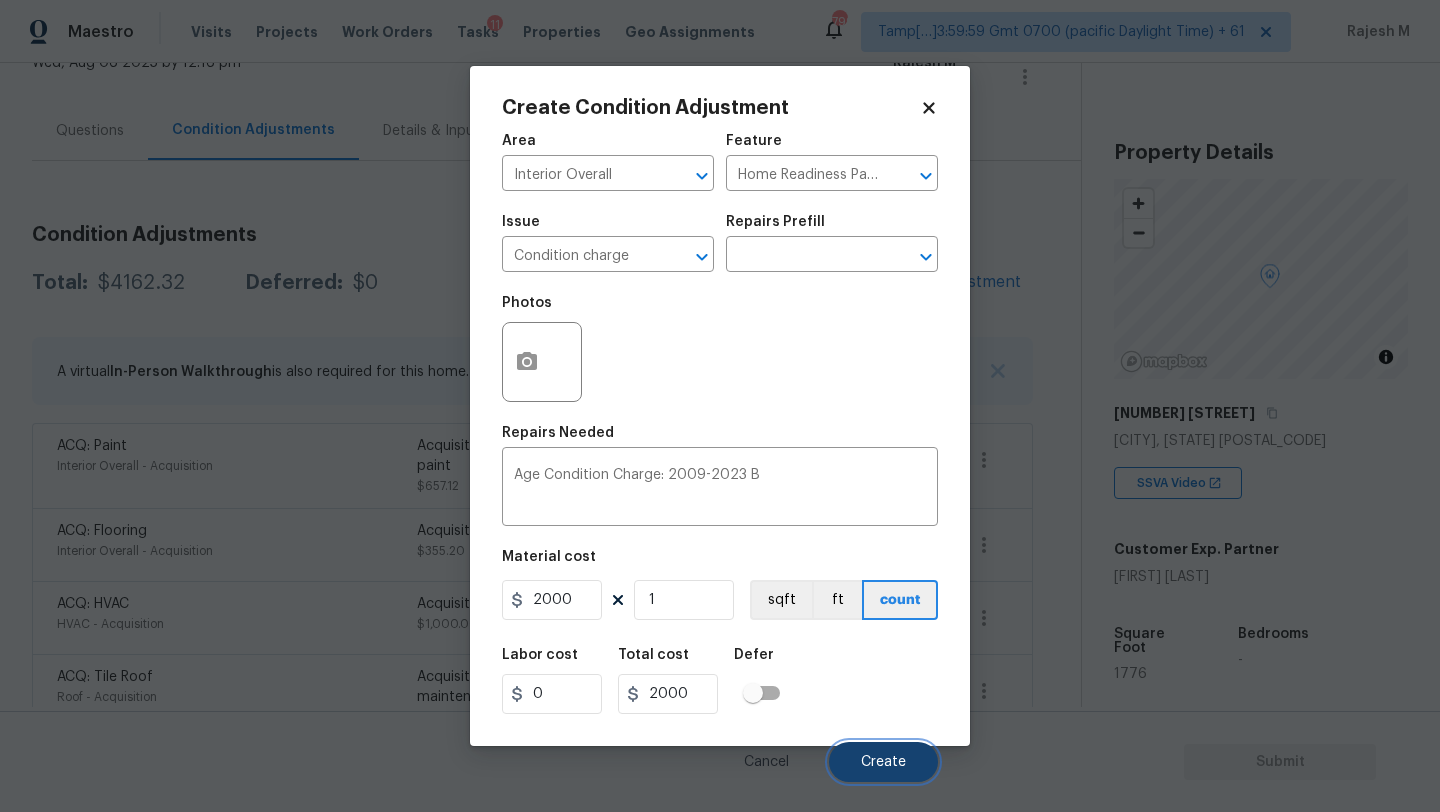 click on "Create" at bounding box center (883, 762) 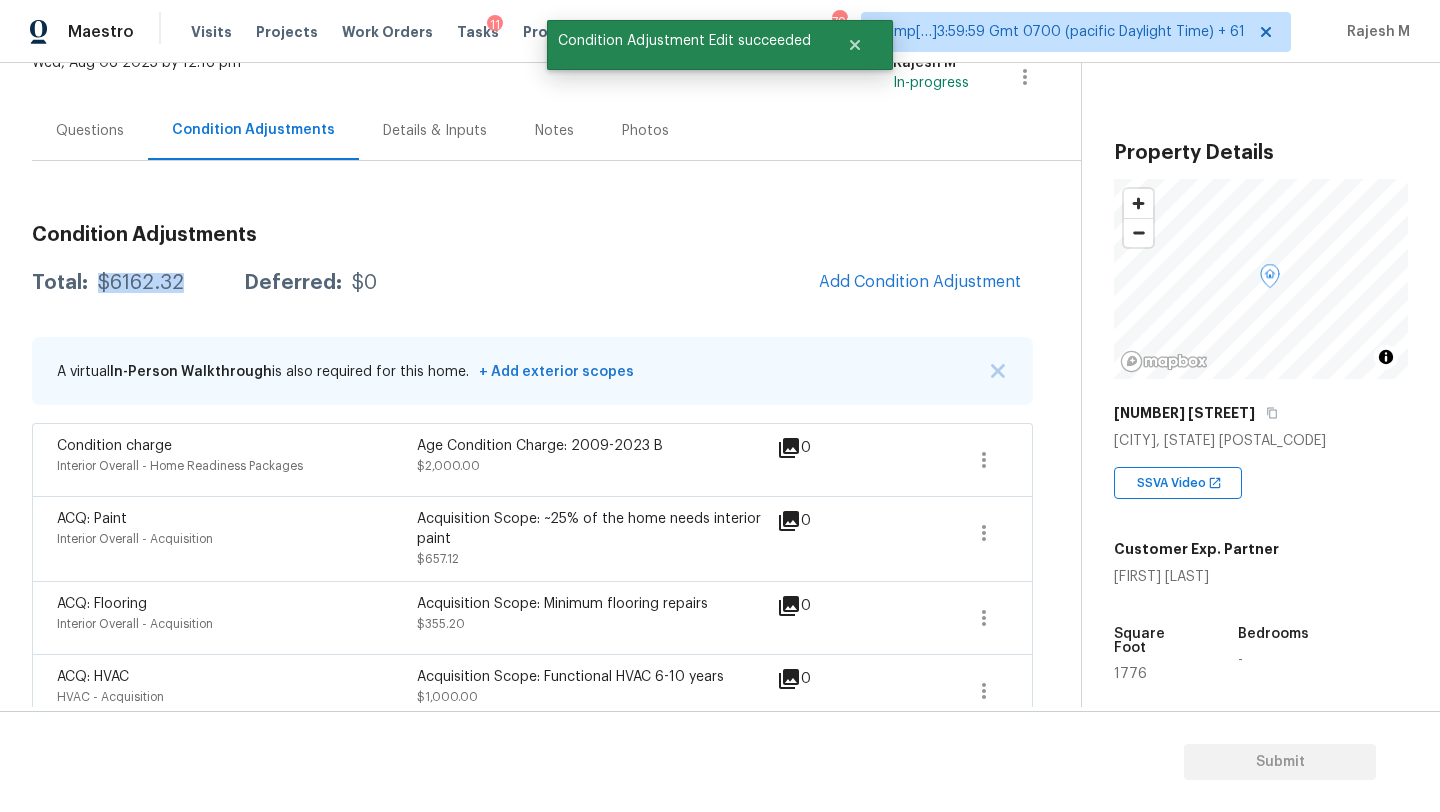 drag, startPoint x: 98, startPoint y: 283, endPoint x: 177, endPoint y: 285, distance: 79.025314 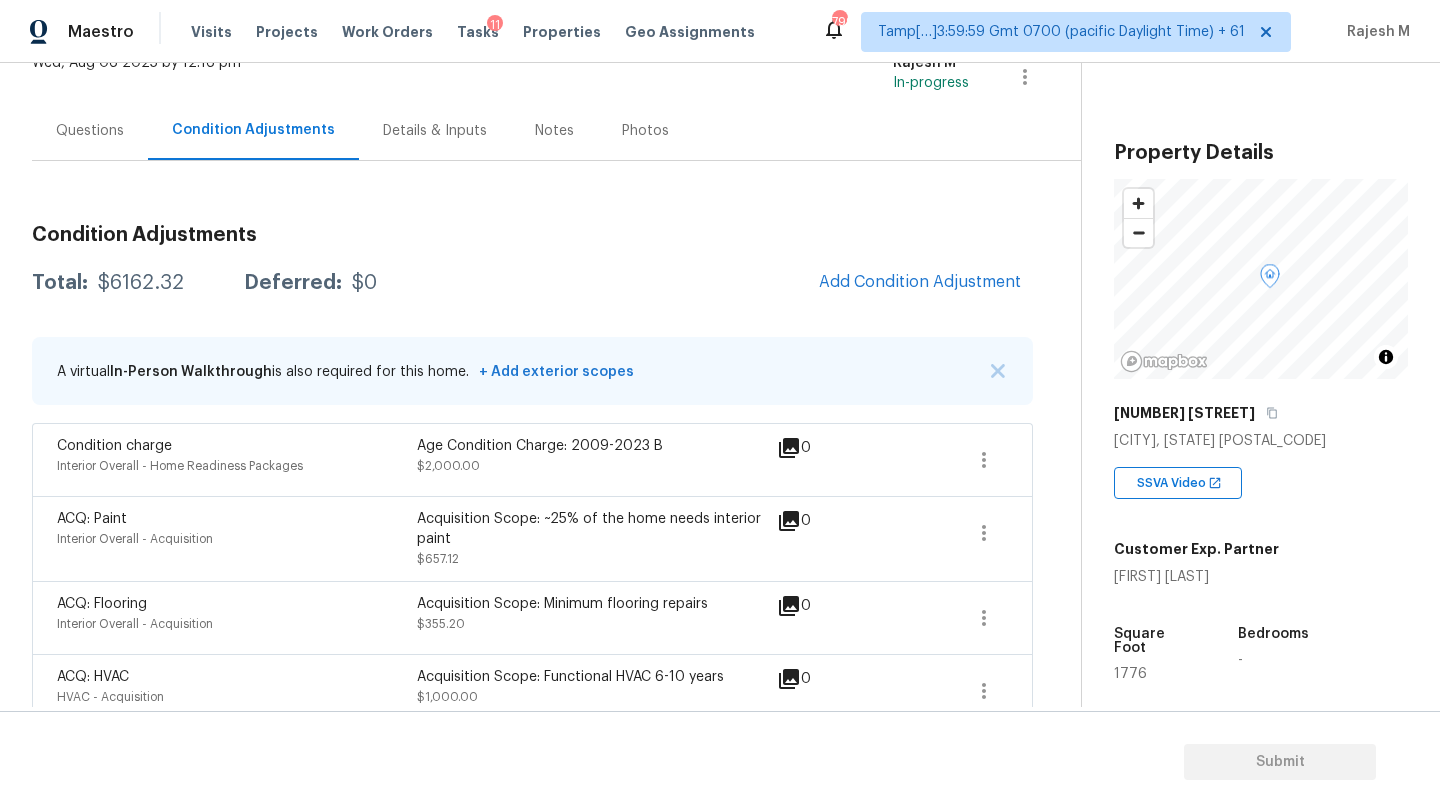 click on "Questions" at bounding box center [90, 131] 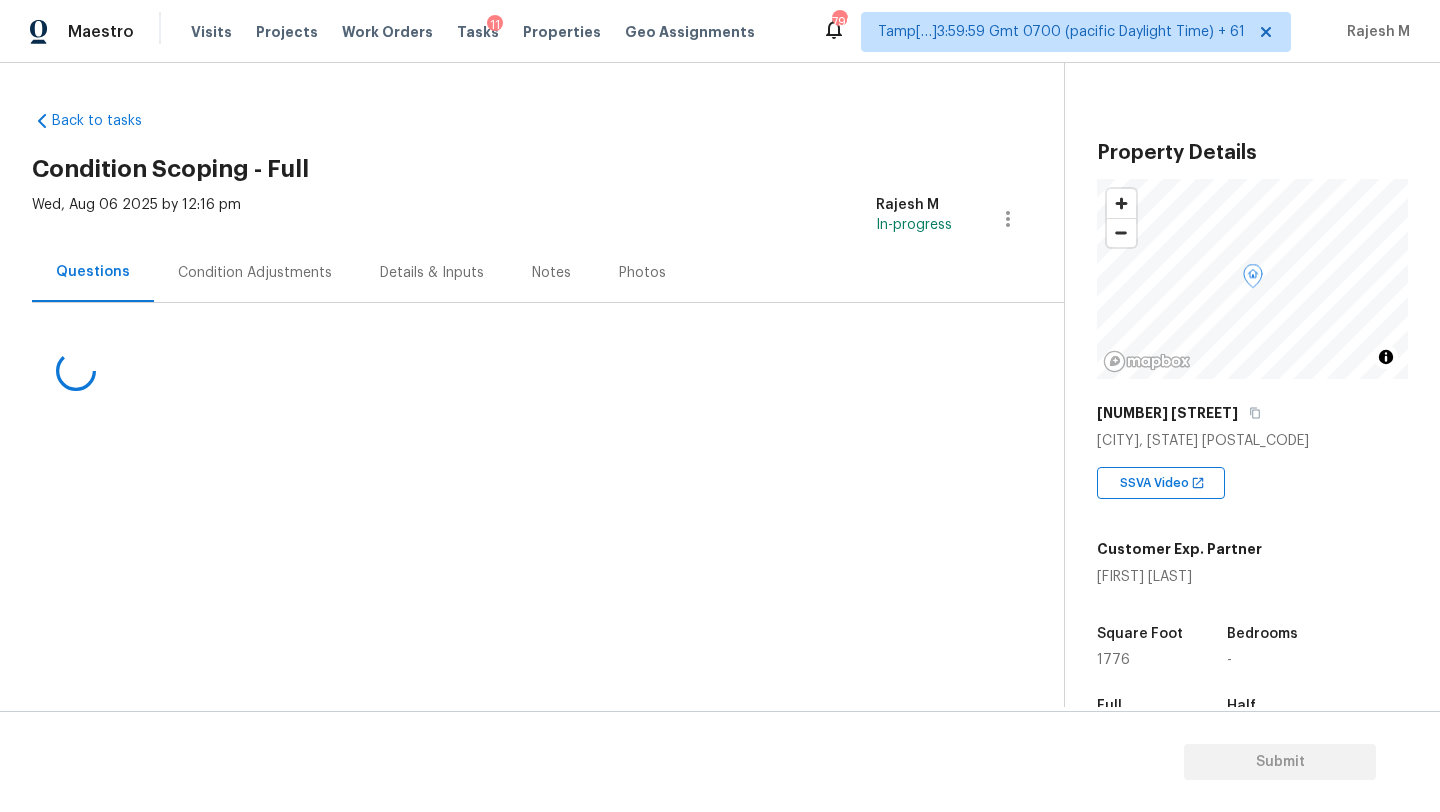 scroll, scrollTop: 0, scrollLeft: 0, axis: both 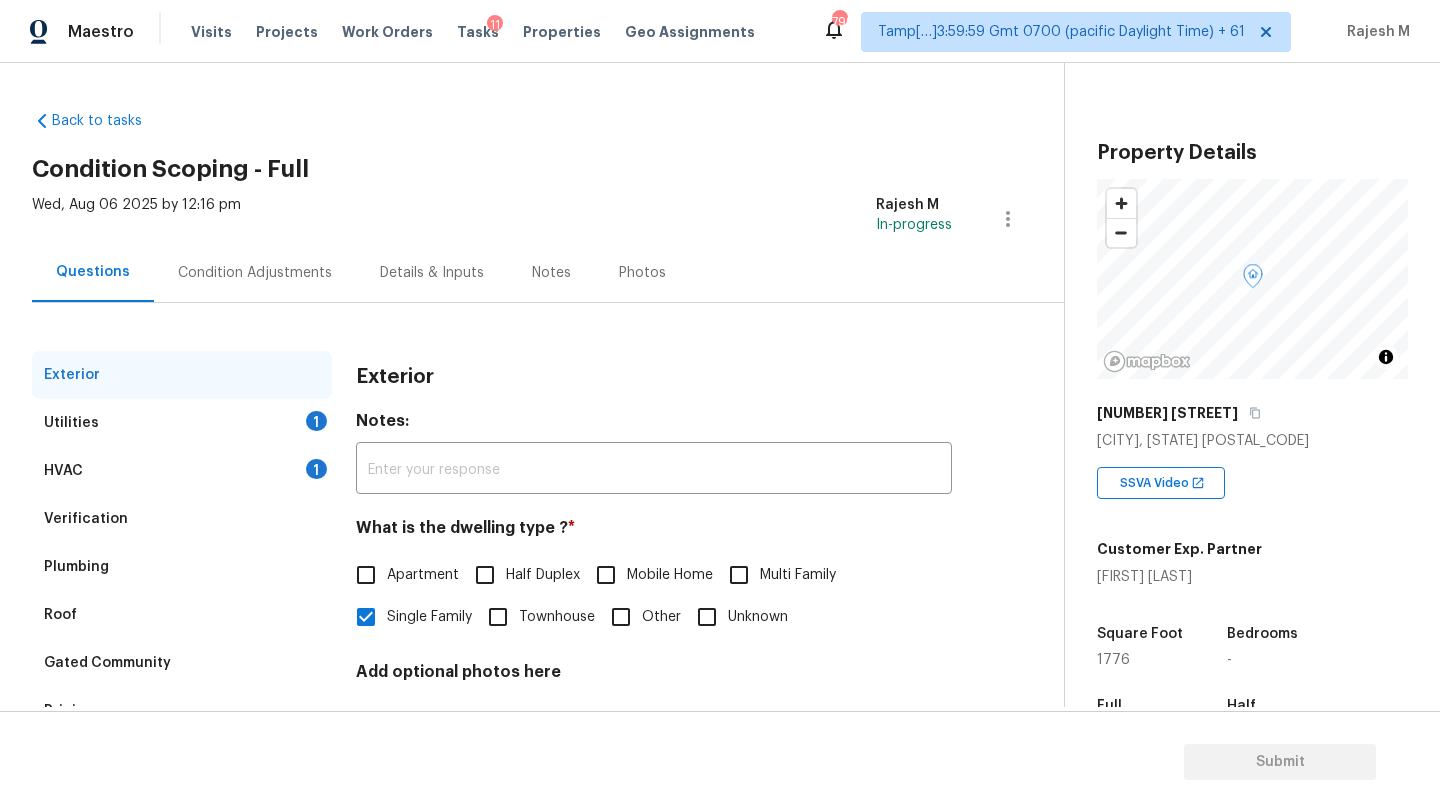 click on "HVAC 1" at bounding box center (182, 471) 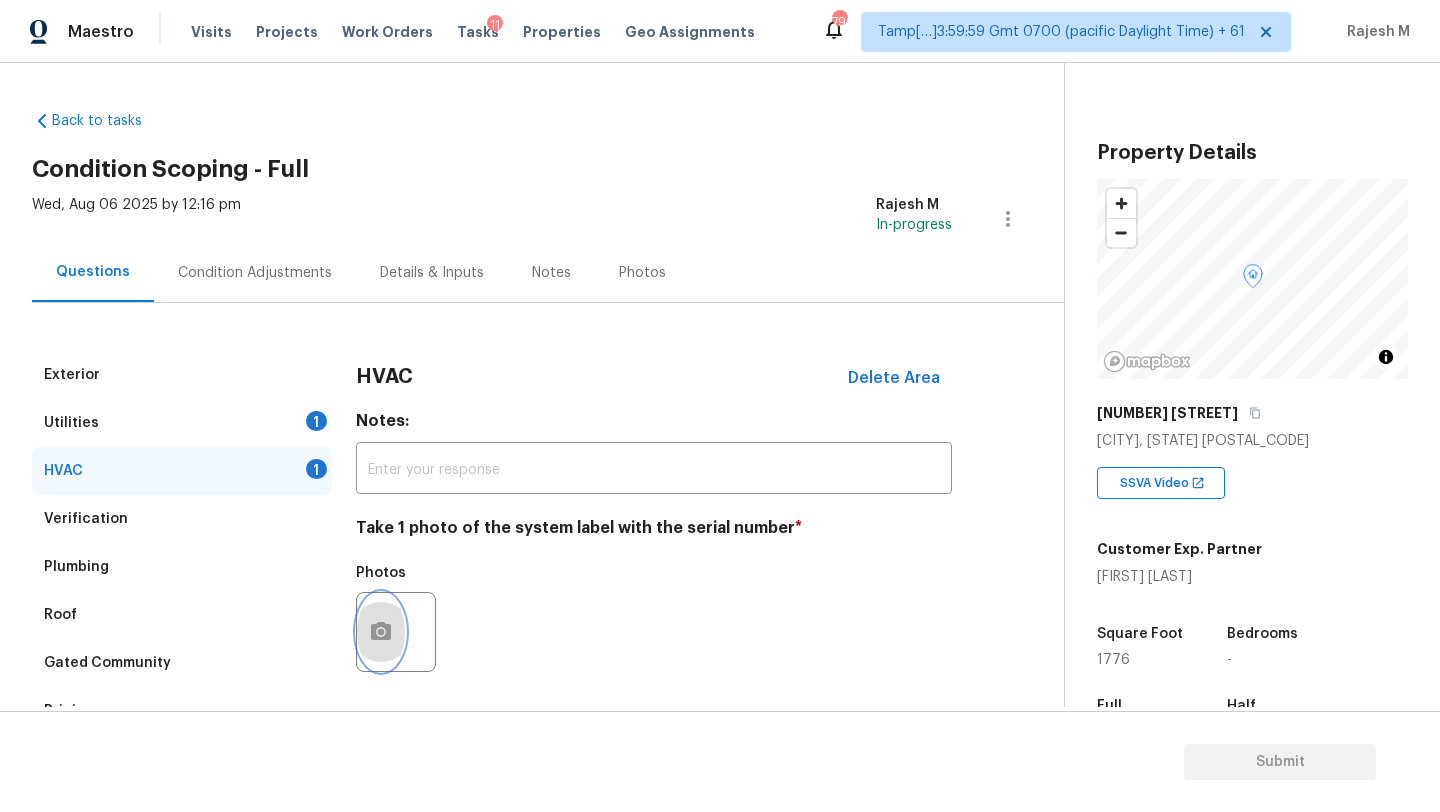 click at bounding box center [381, 632] 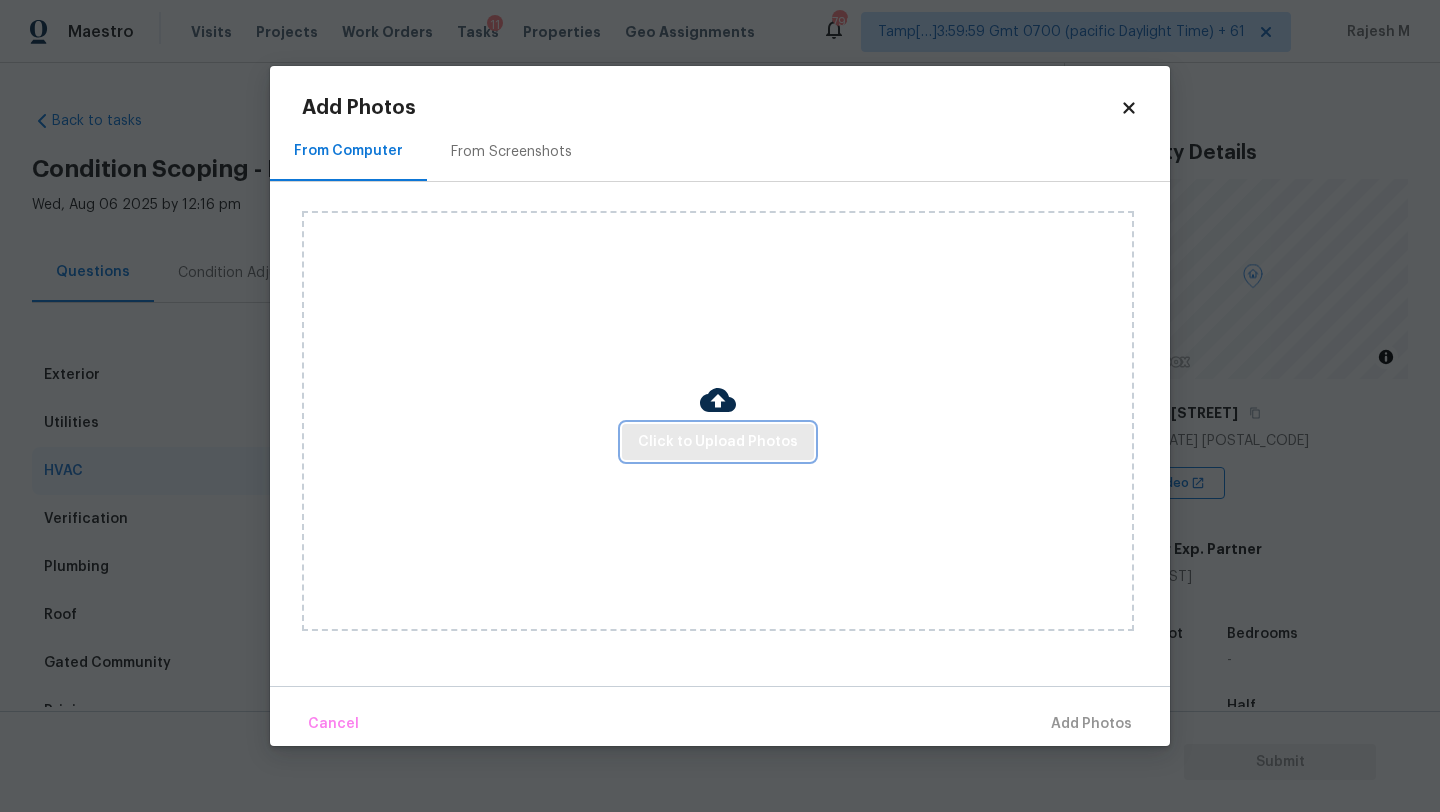 click on "Click to Upload Photos" at bounding box center (718, 442) 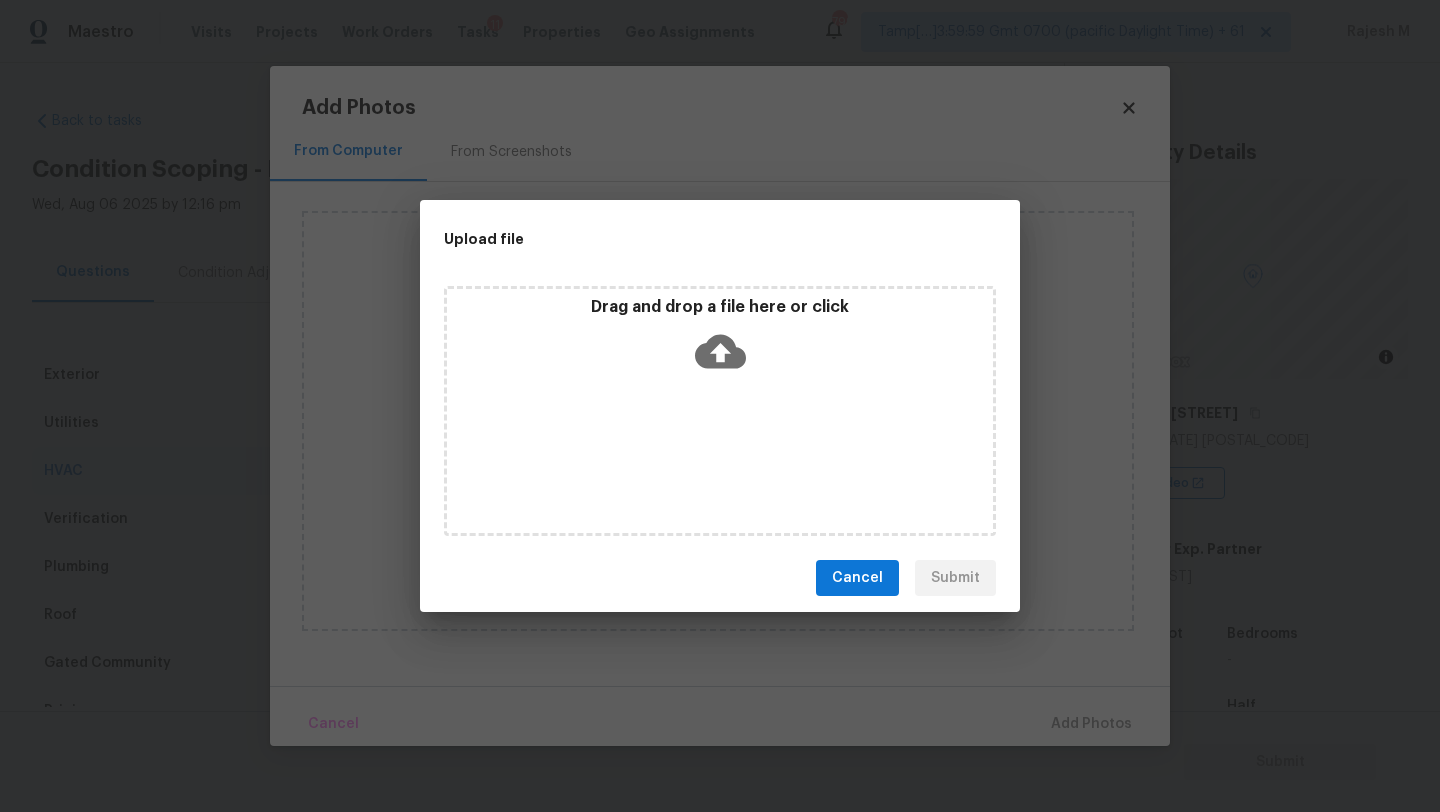 click on "Drag and drop a file here or click" at bounding box center [720, 411] 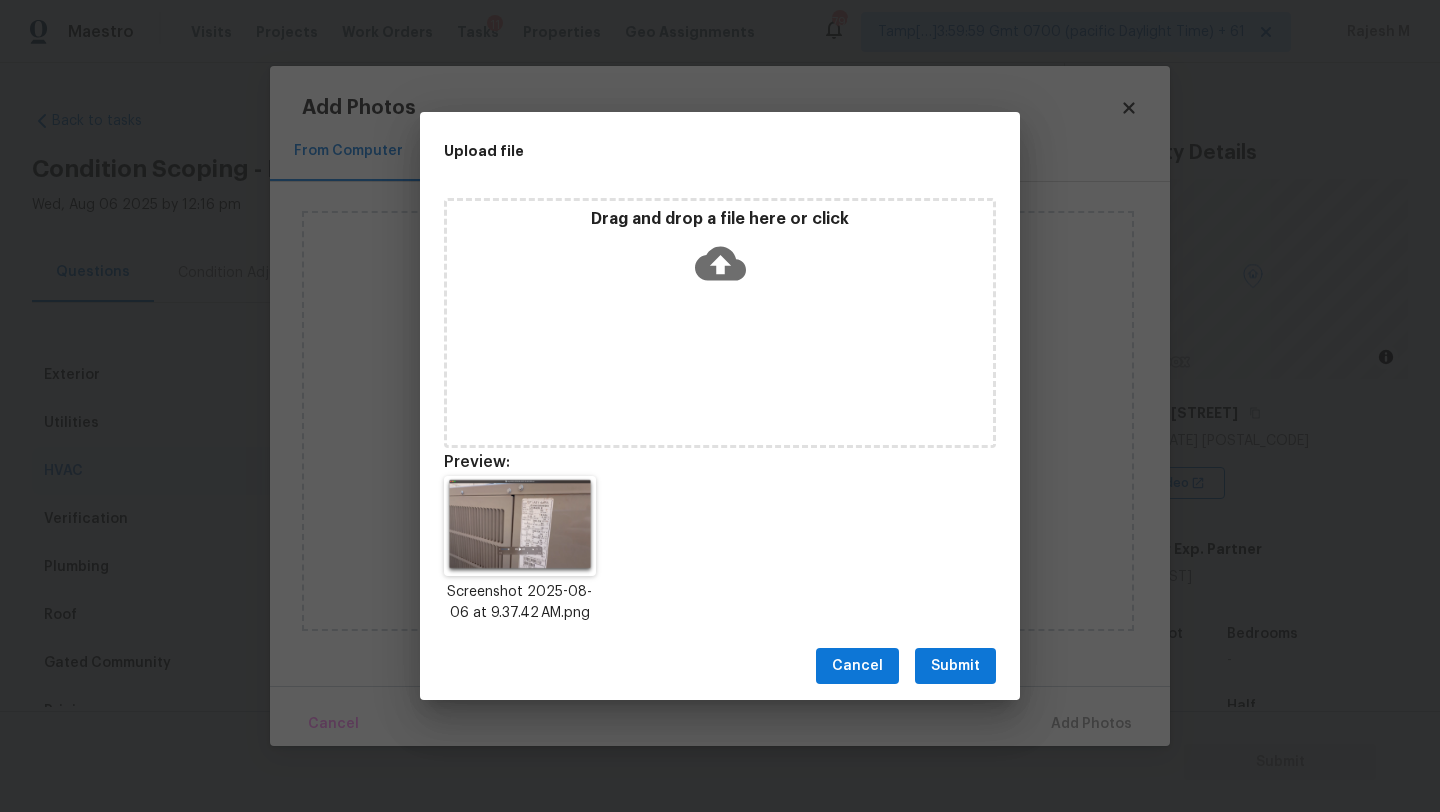 click on "Submit" at bounding box center (955, 666) 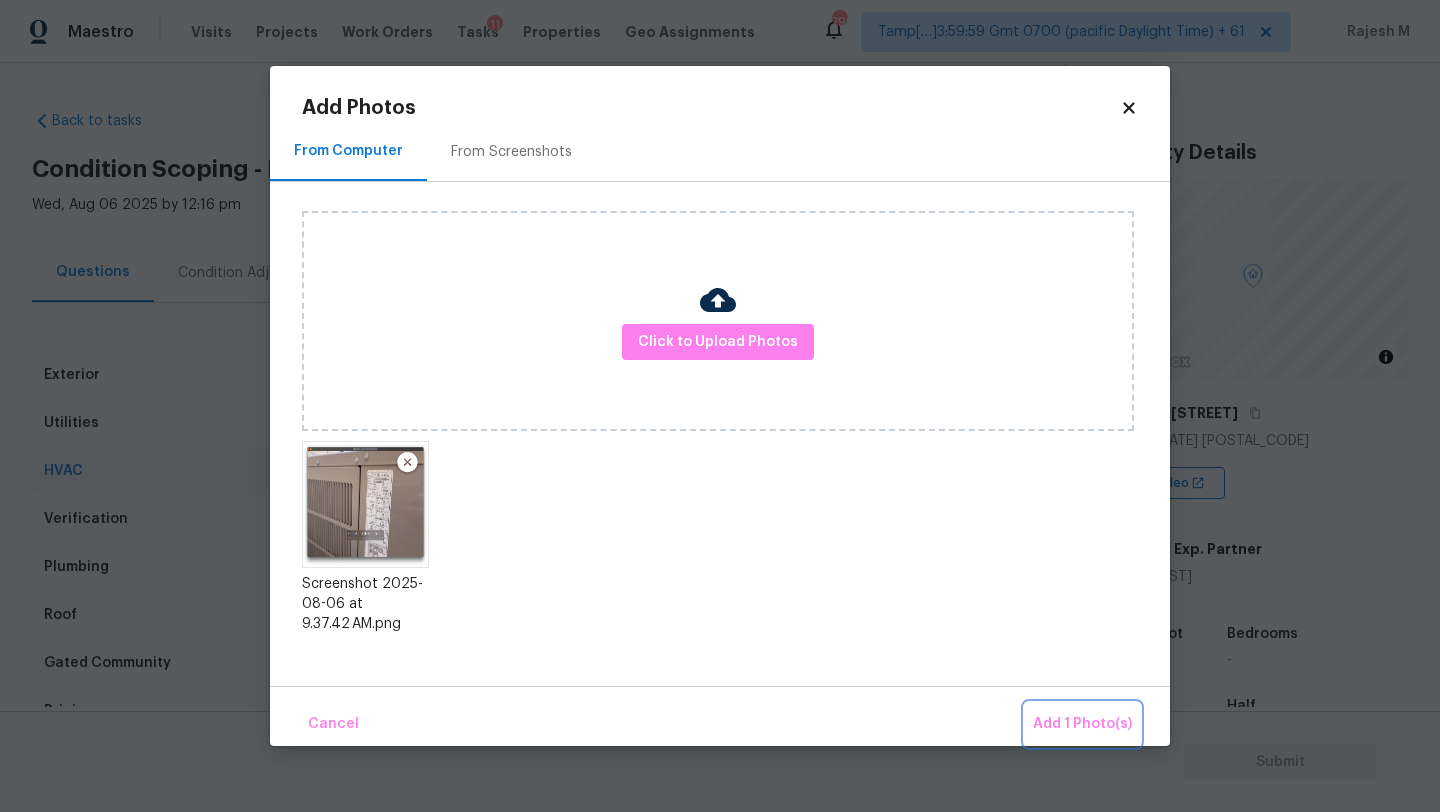 click on "Add 1 Photo(s)" at bounding box center (1082, 724) 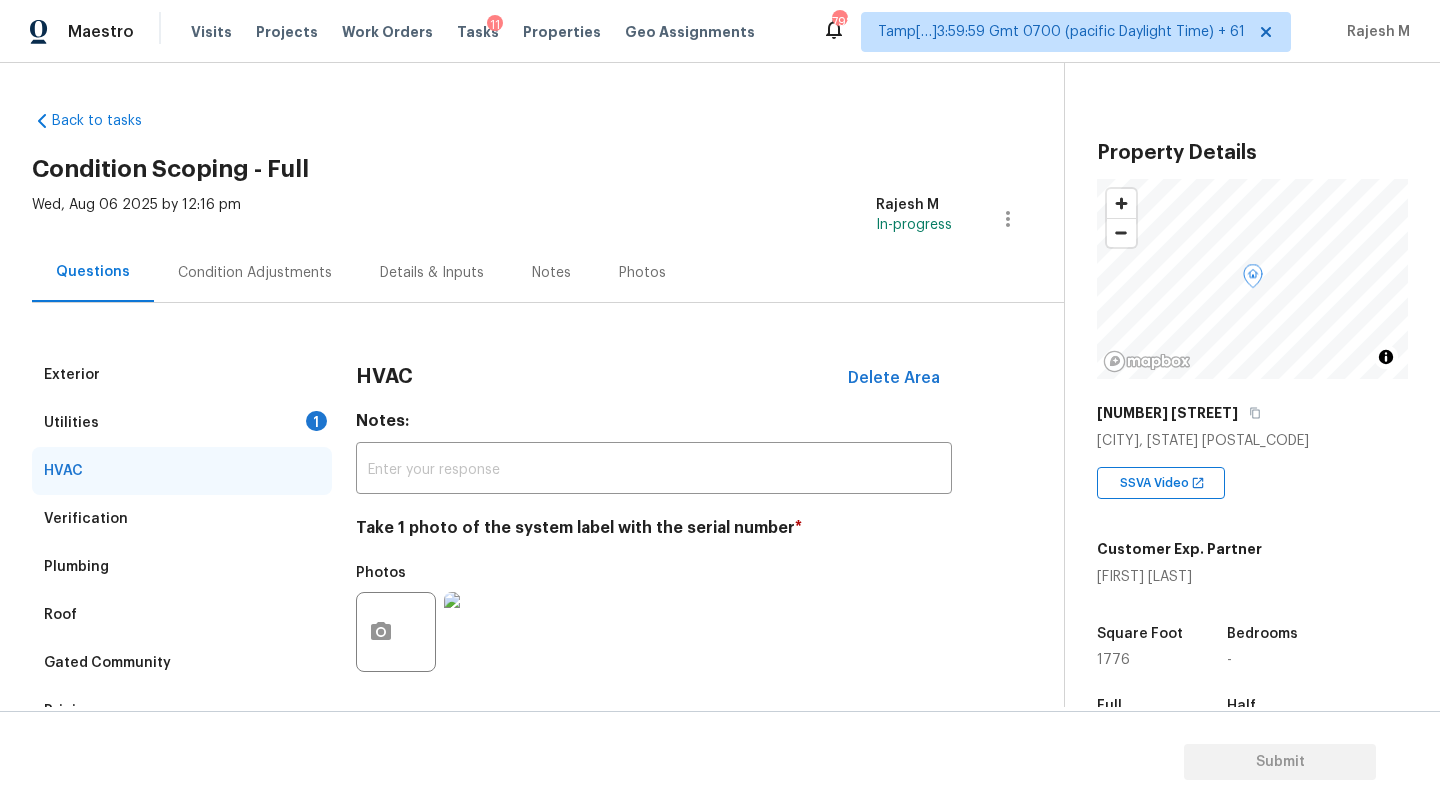 click on "Utilities 1" at bounding box center (182, 423) 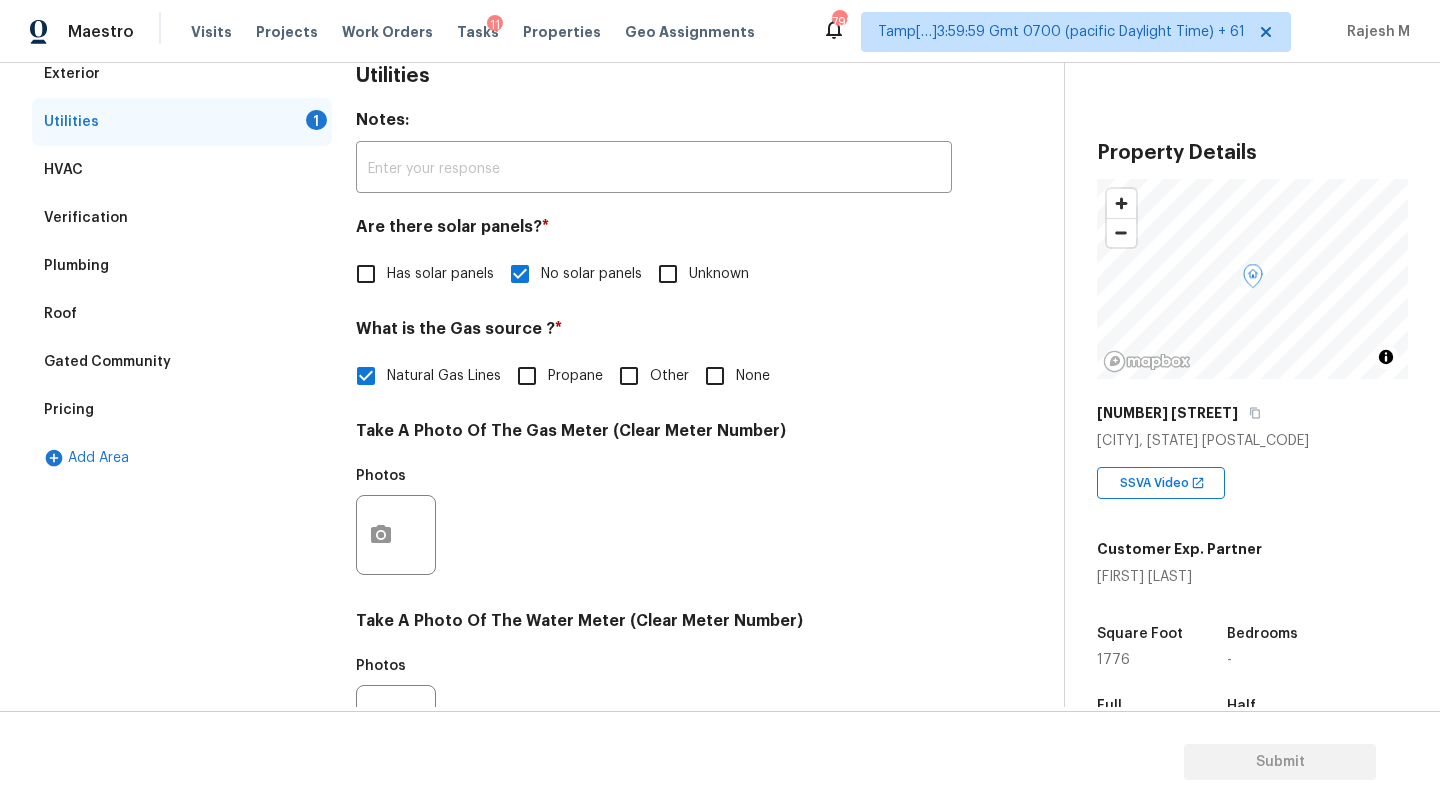 scroll, scrollTop: 515, scrollLeft: 0, axis: vertical 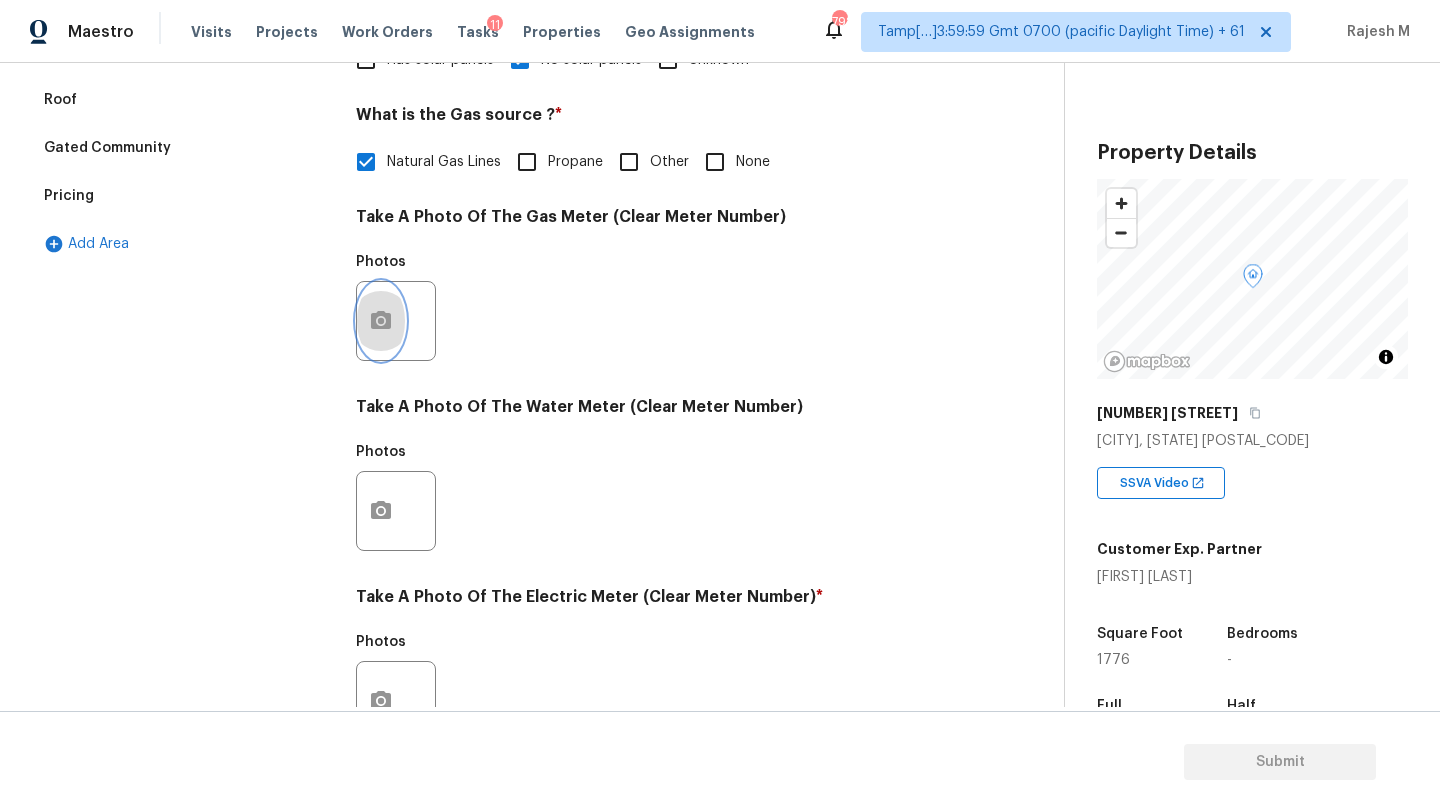click at bounding box center (381, 321) 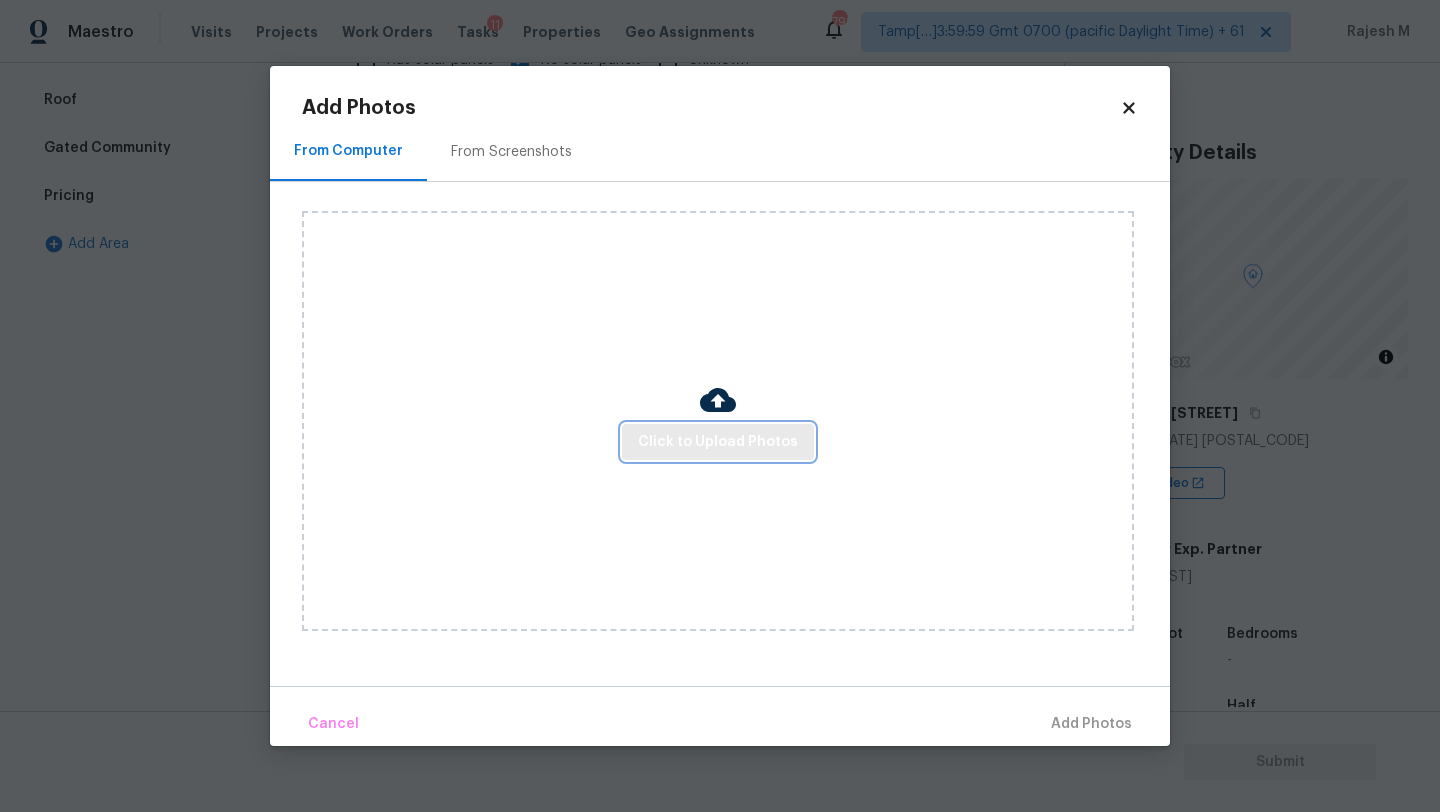 click on "Click to Upload Photos" at bounding box center (718, 442) 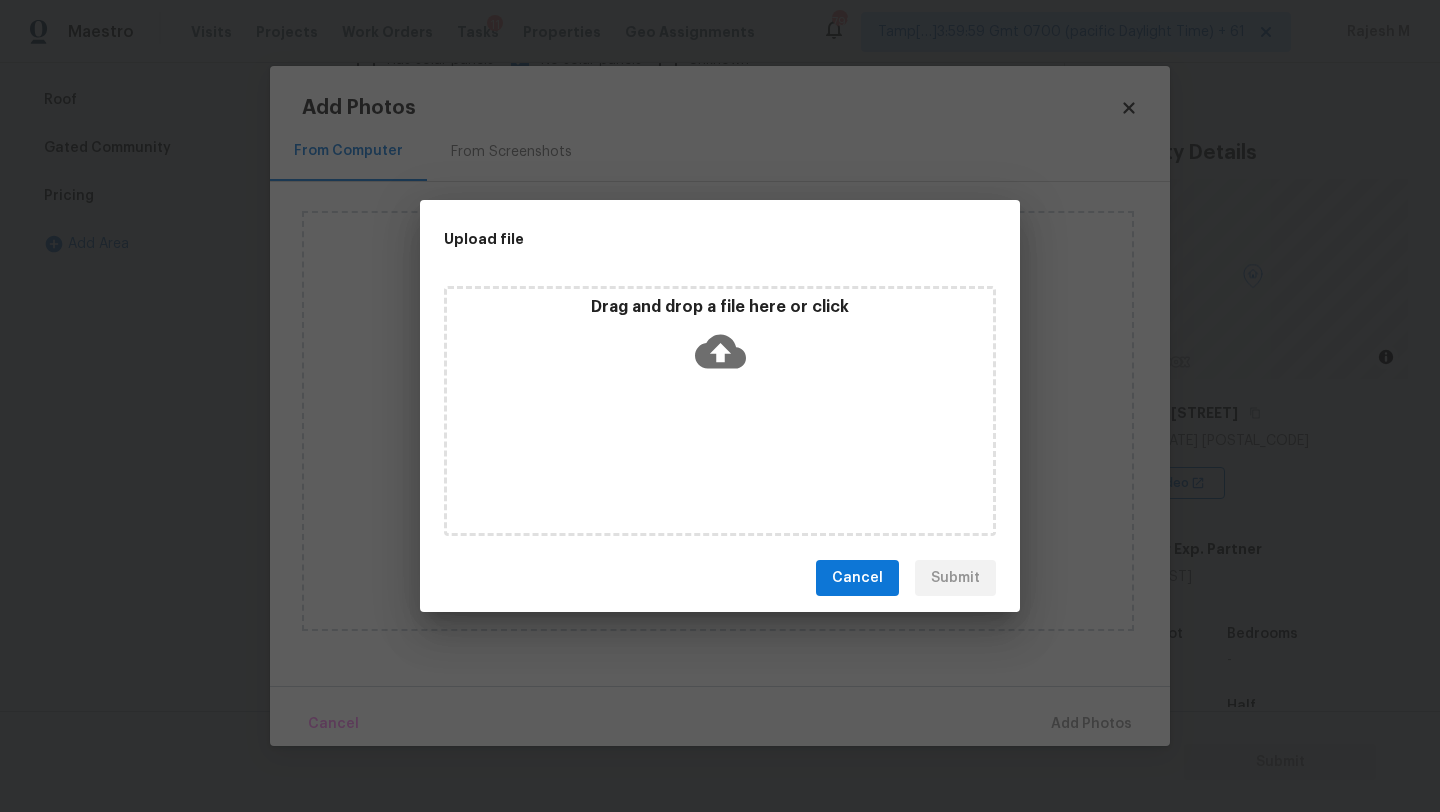 click on "Drag and drop a file here or click" at bounding box center (720, 411) 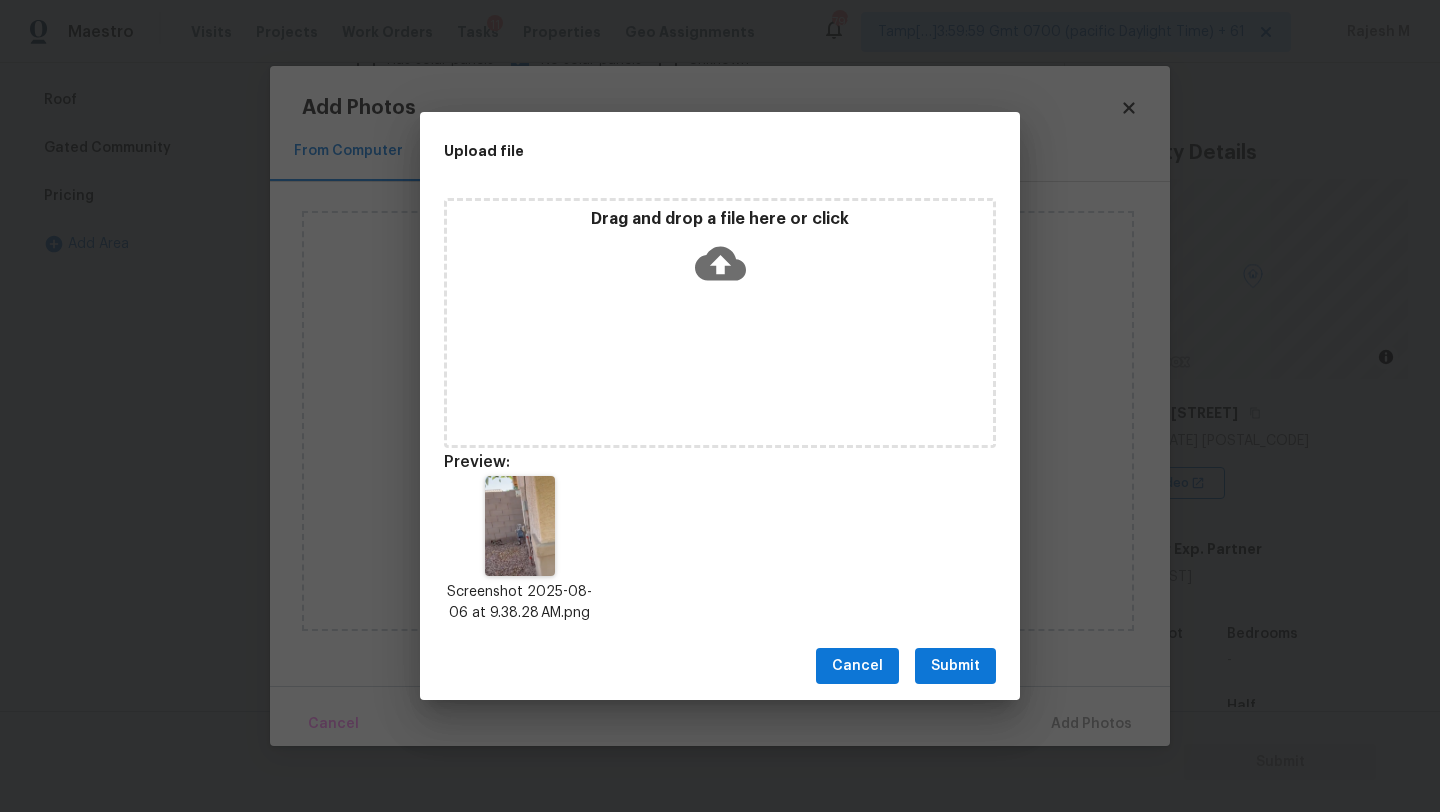 click on "Cancel Submit" at bounding box center (720, 666) 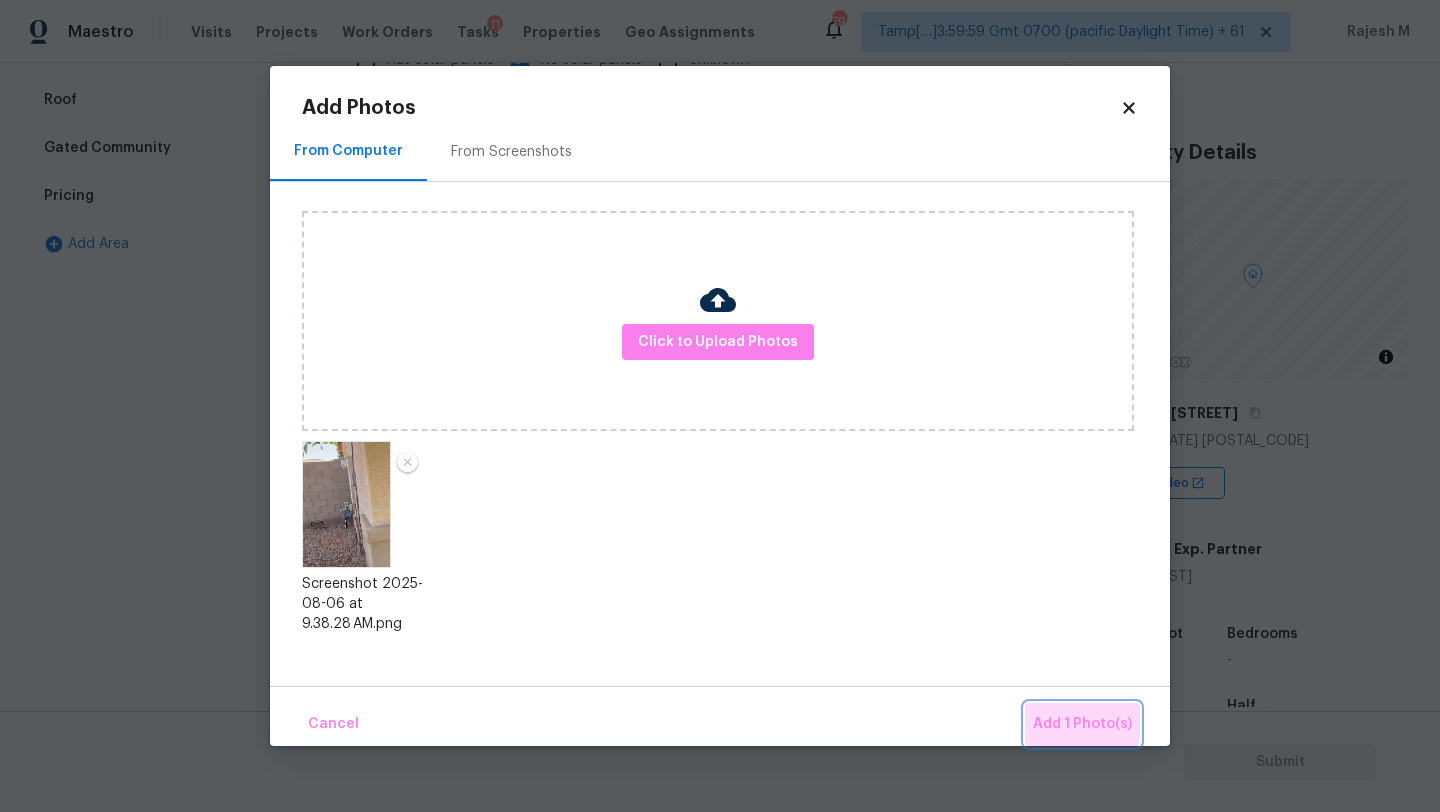 click on "Add 1 Photo(s)" at bounding box center (1082, 724) 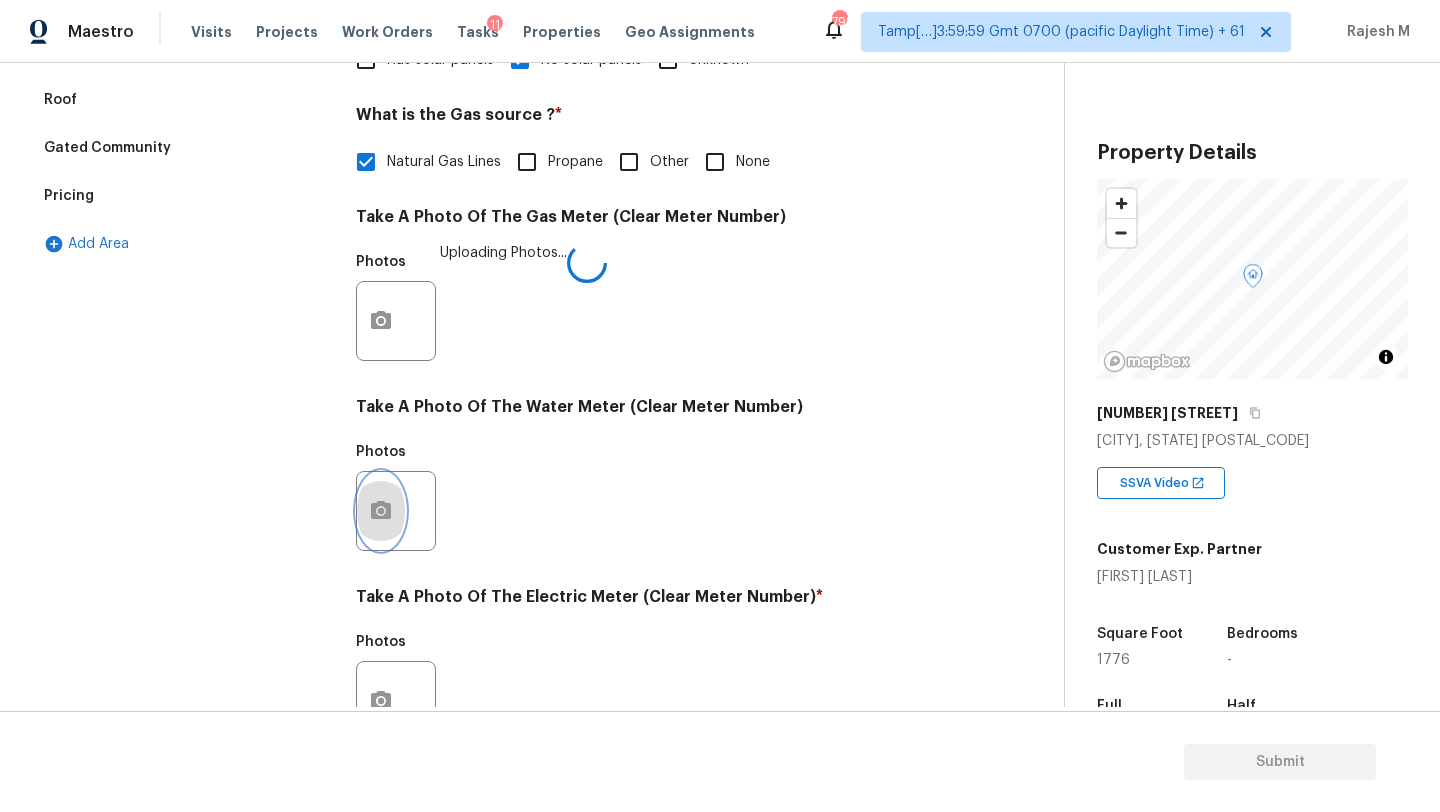click at bounding box center (381, 511) 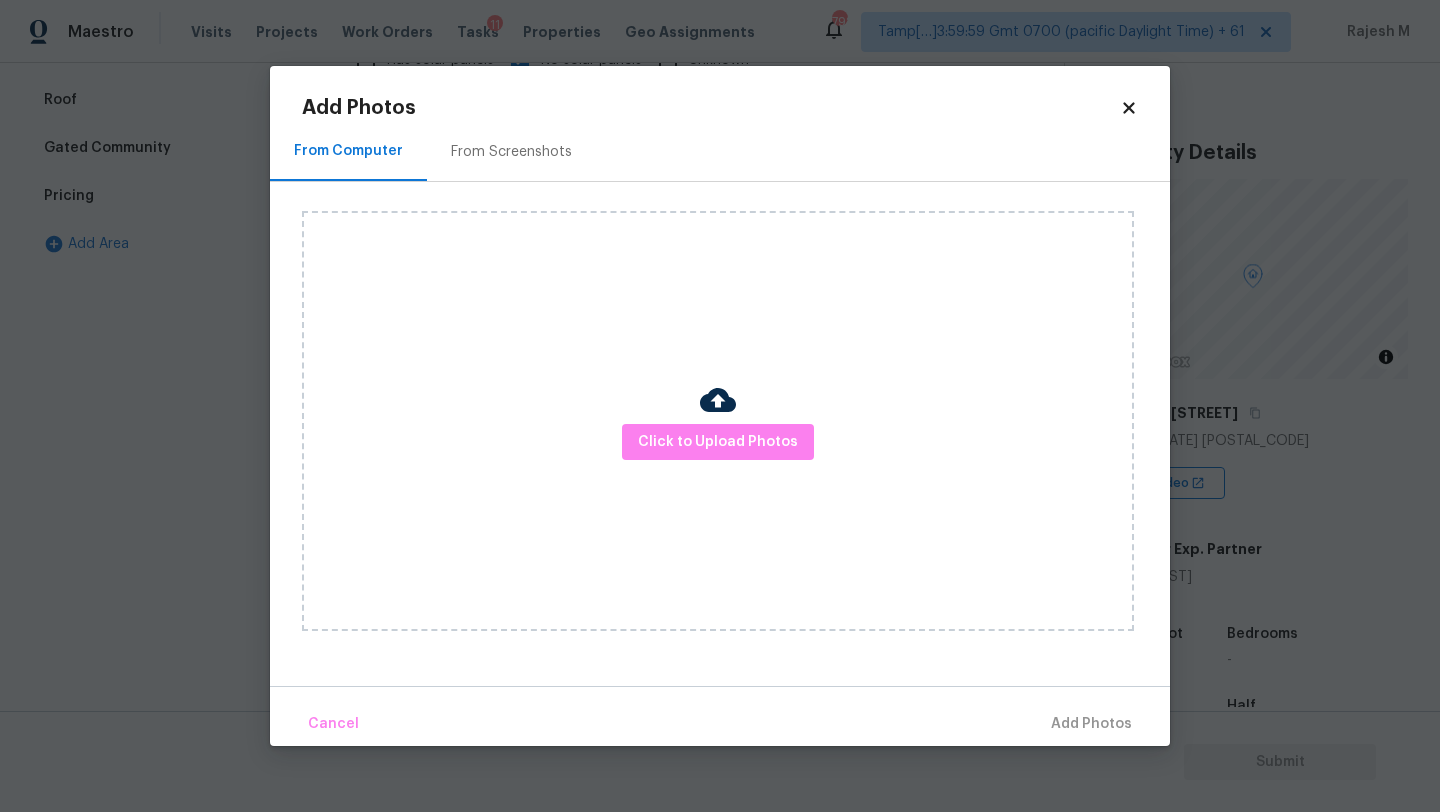 click on "From Screenshots" at bounding box center [511, 151] 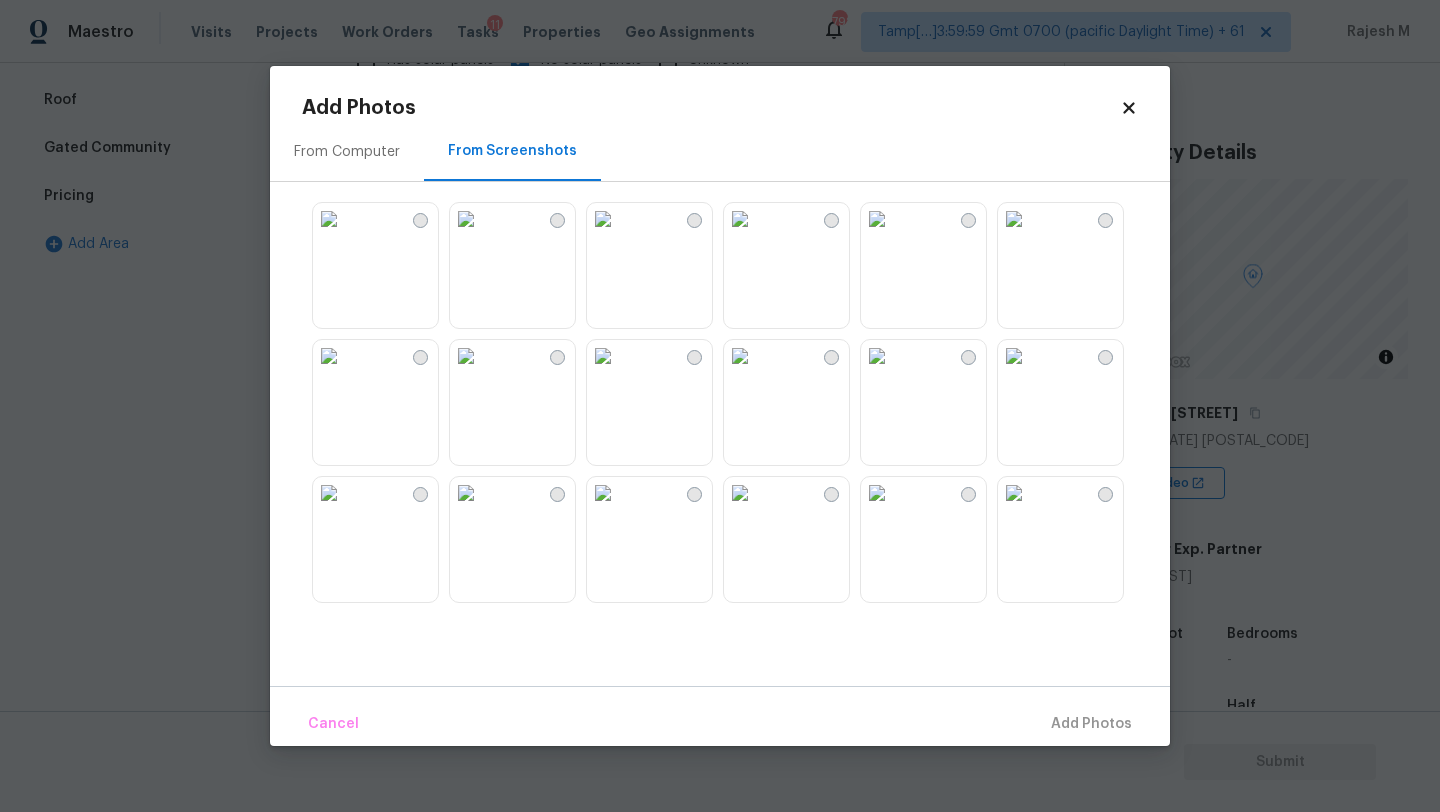 click at bounding box center (1014, 219) 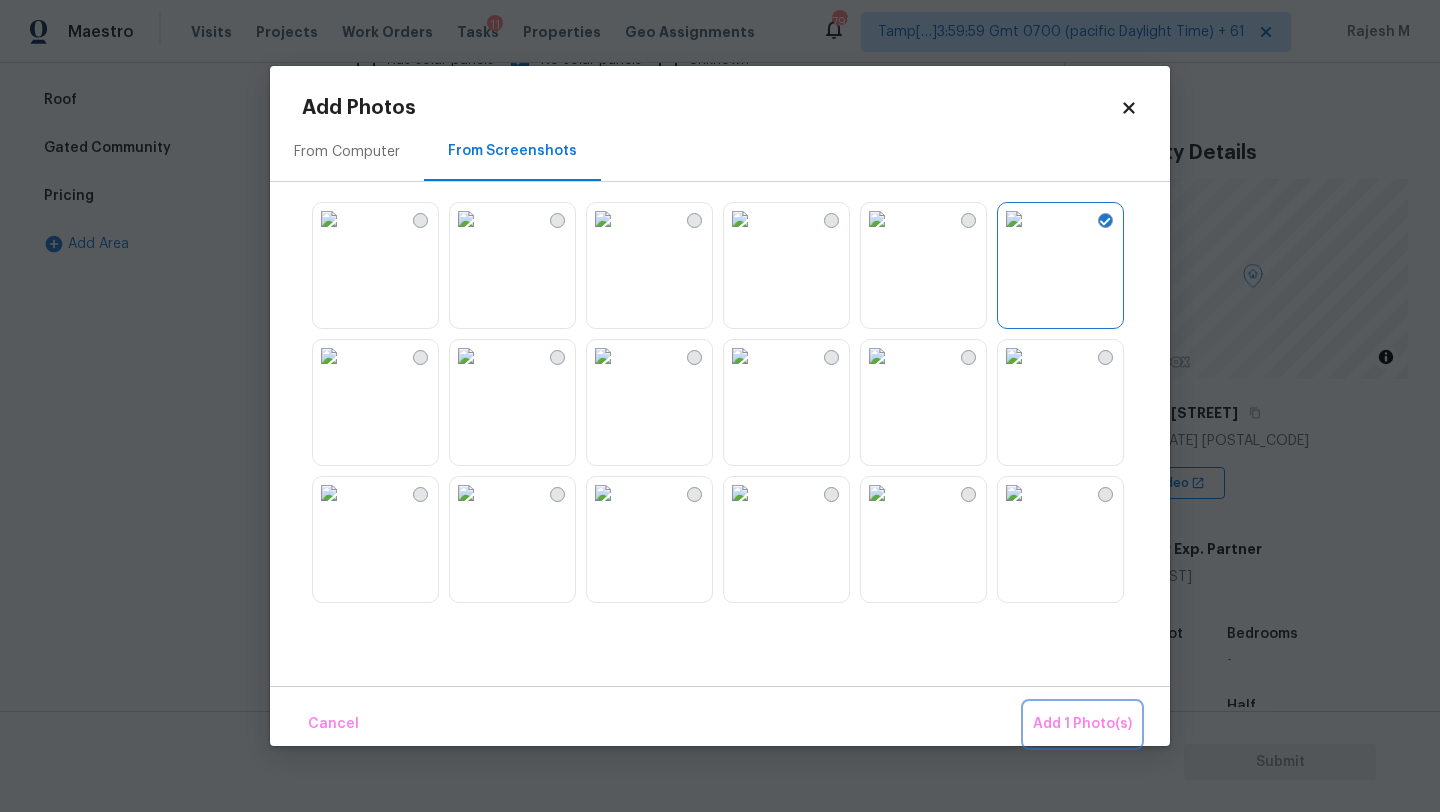 click on "Add 1 Photo(s)" at bounding box center [1082, 724] 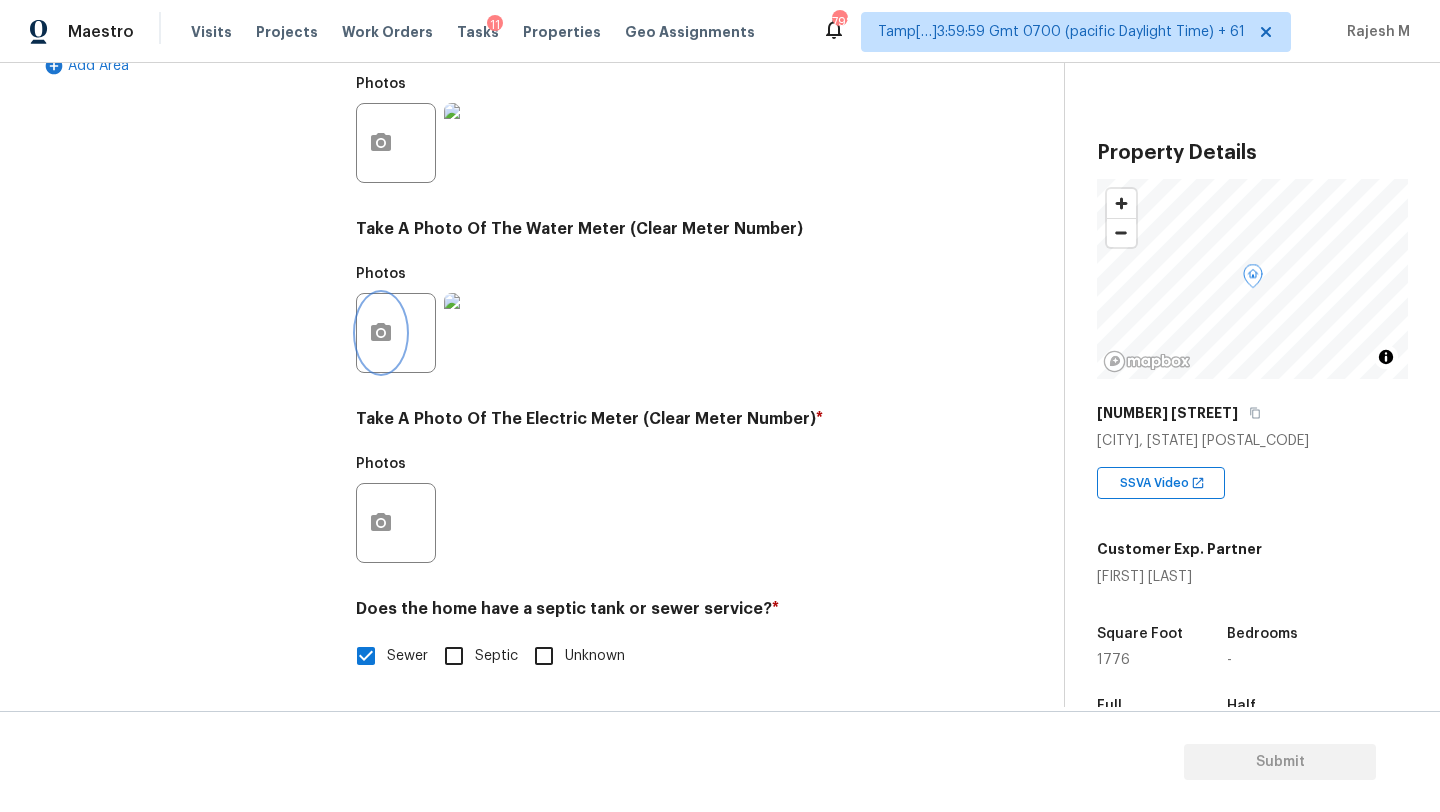 scroll, scrollTop: 693, scrollLeft: 0, axis: vertical 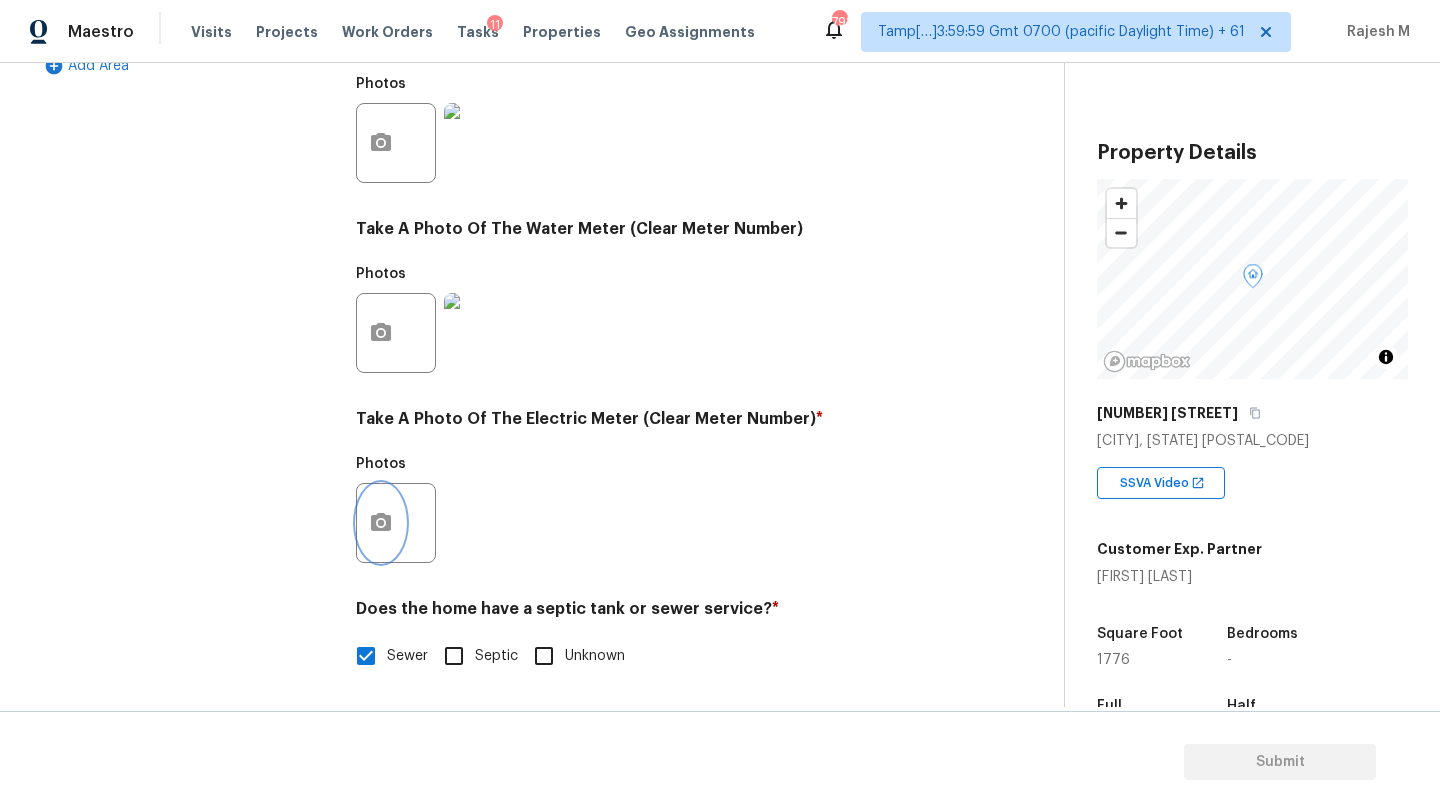 click 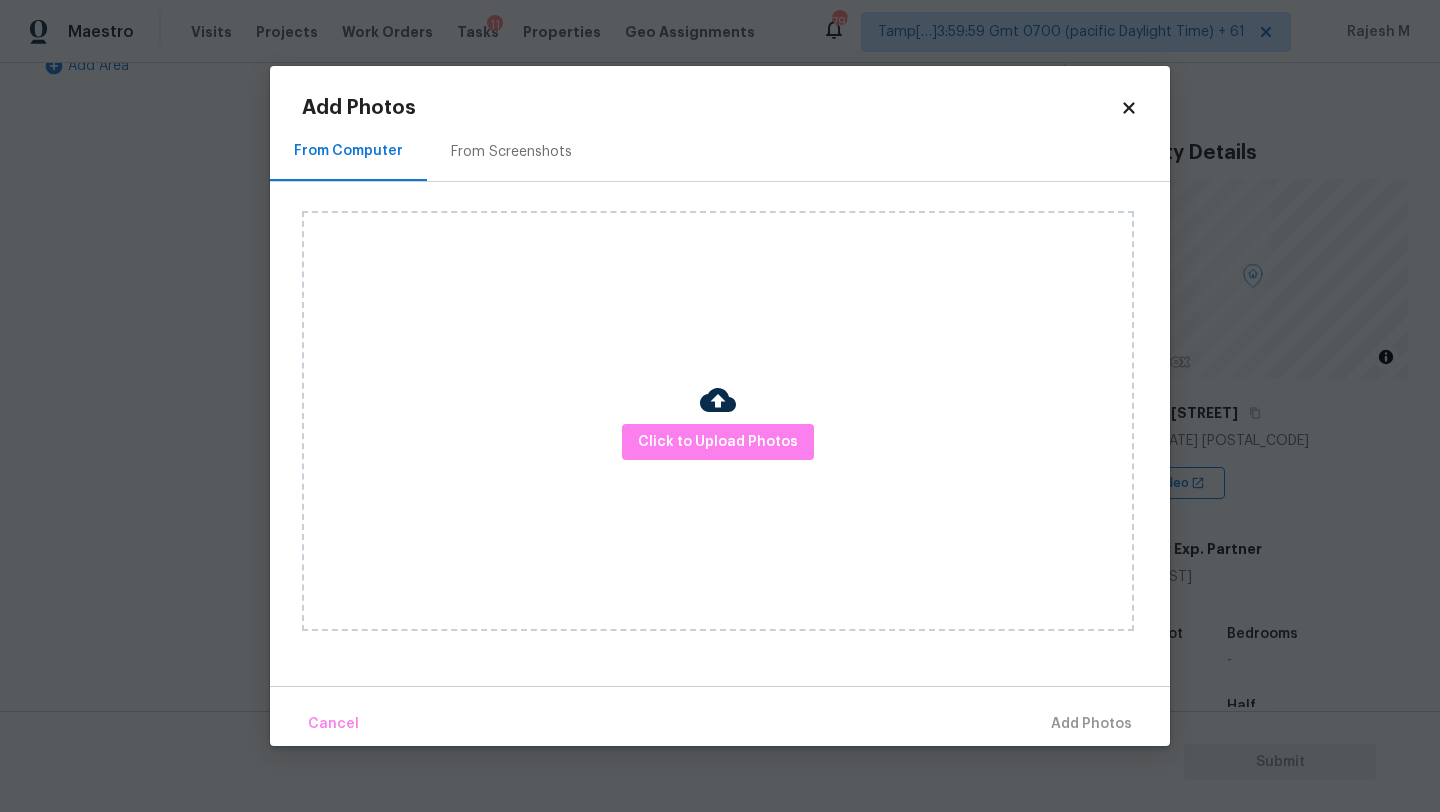 click on "From Screenshots" at bounding box center [511, 152] 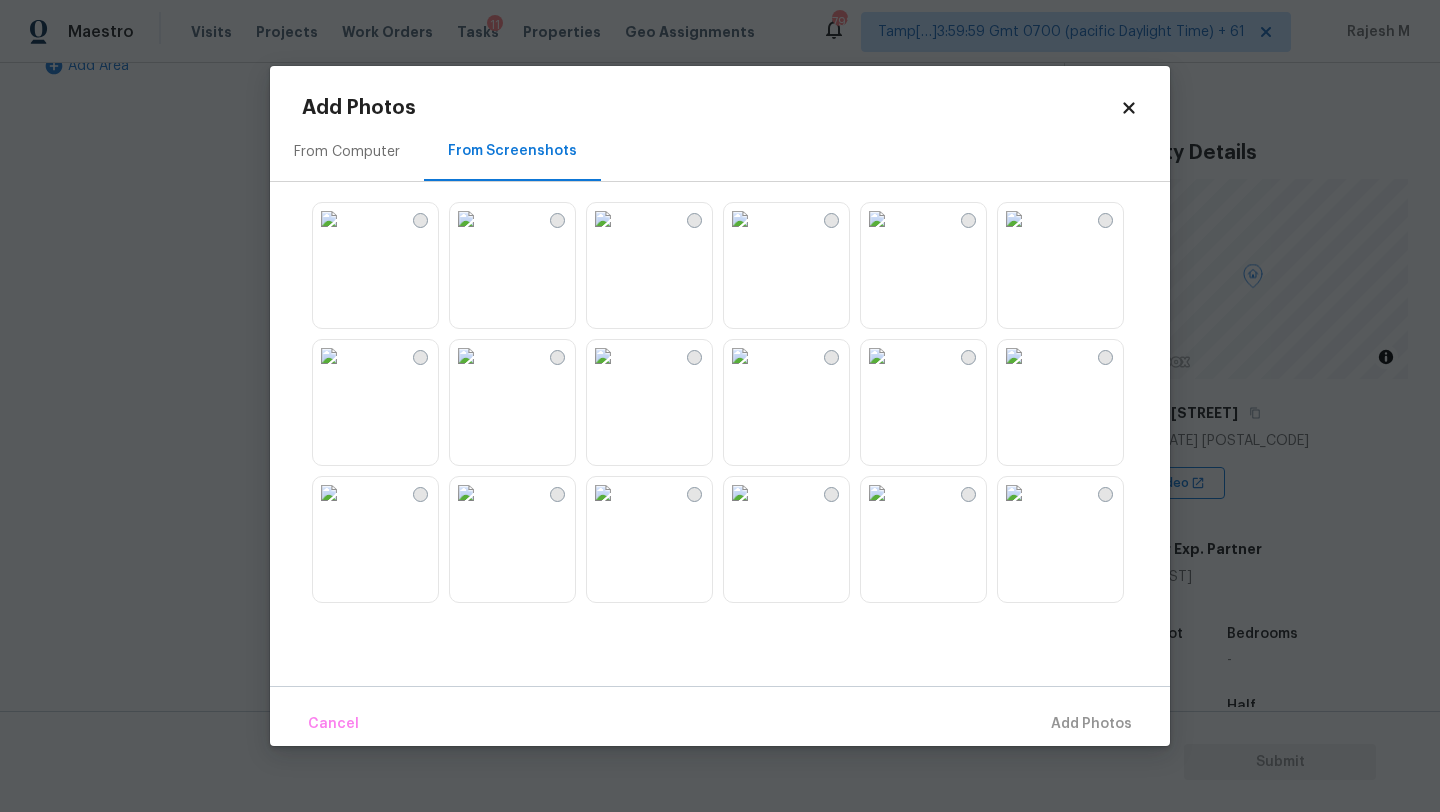 click at bounding box center [1014, 219] 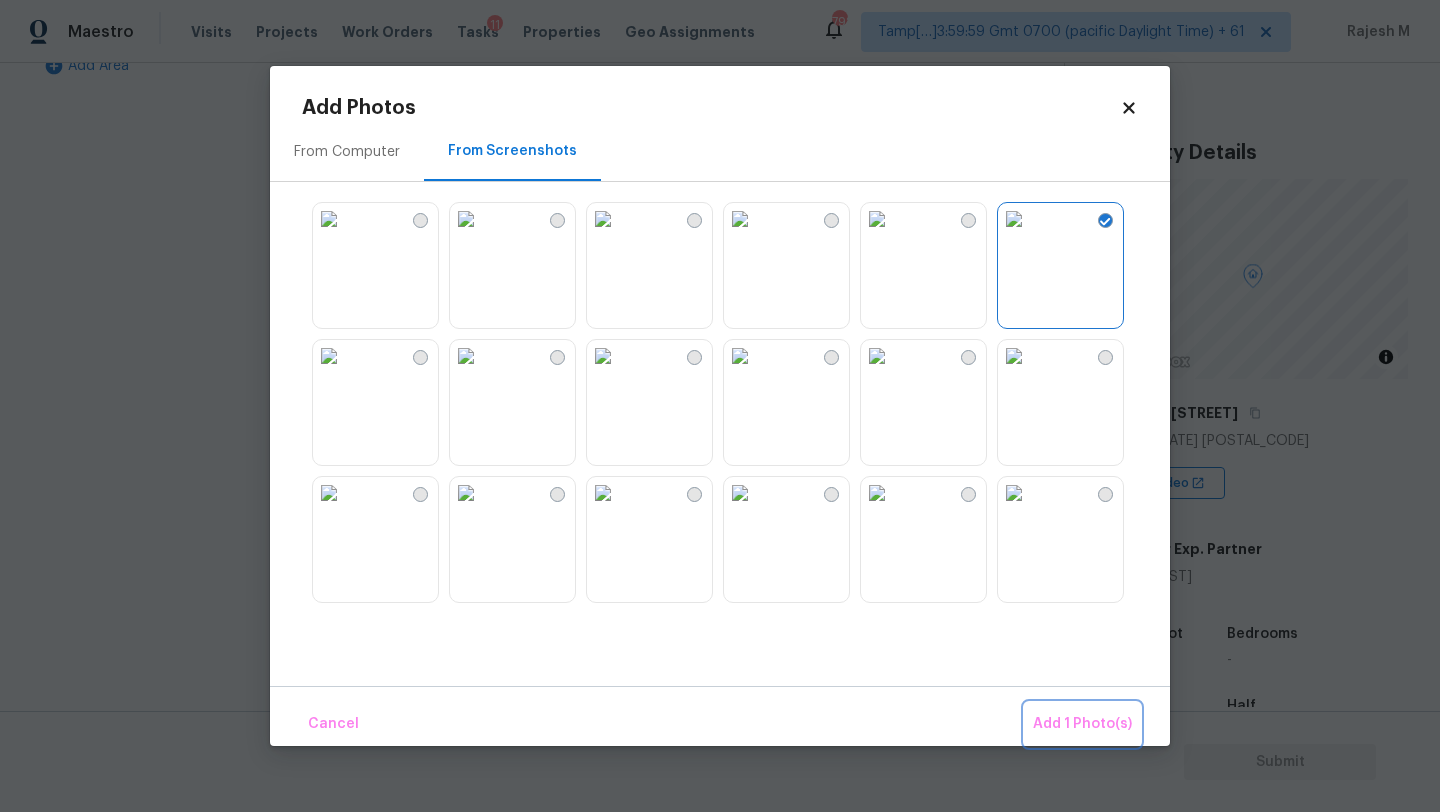 click on "Add 1 Photo(s)" at bounding box center (1082, 724) 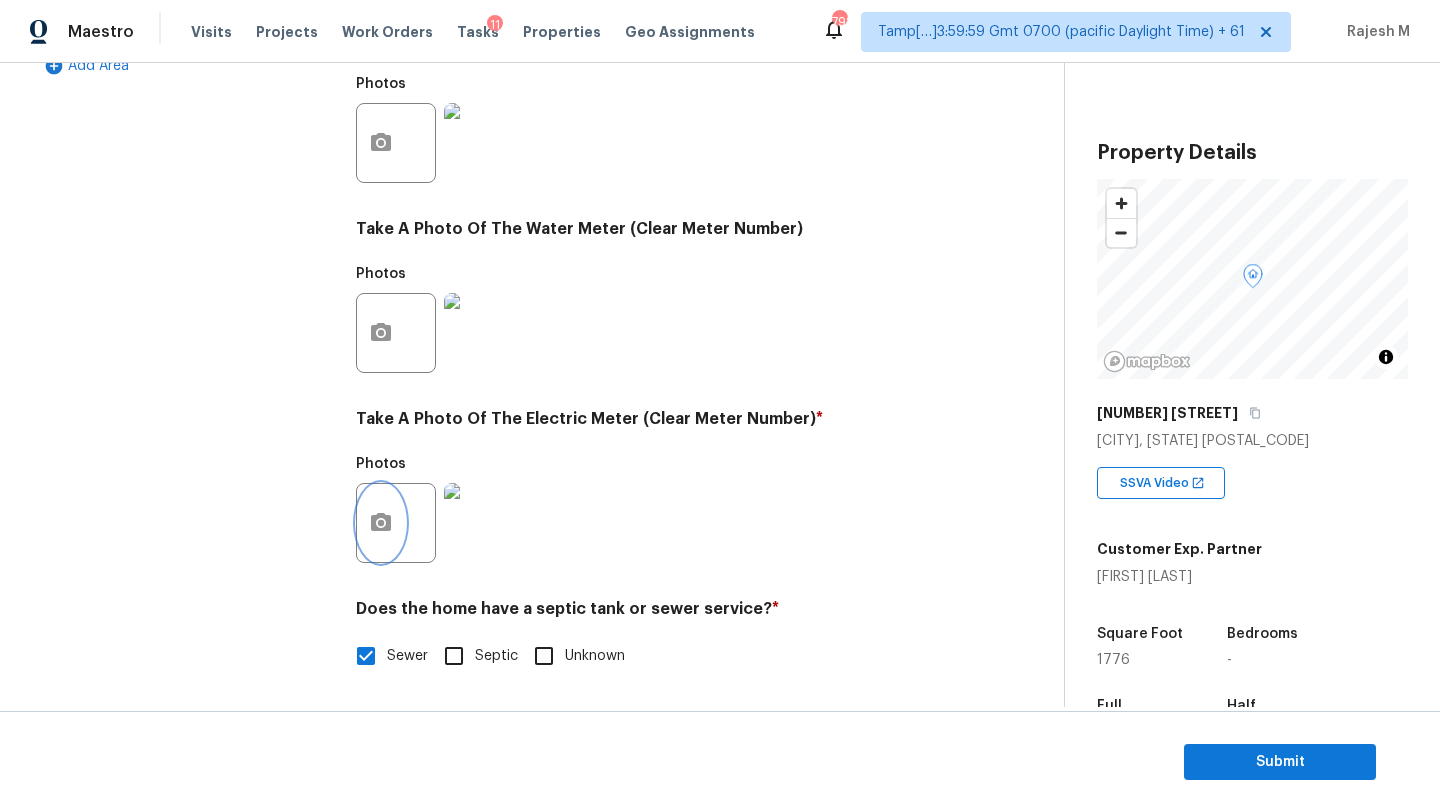 scroll, scrollTop: 0, scrollLeft: 0, axis: both 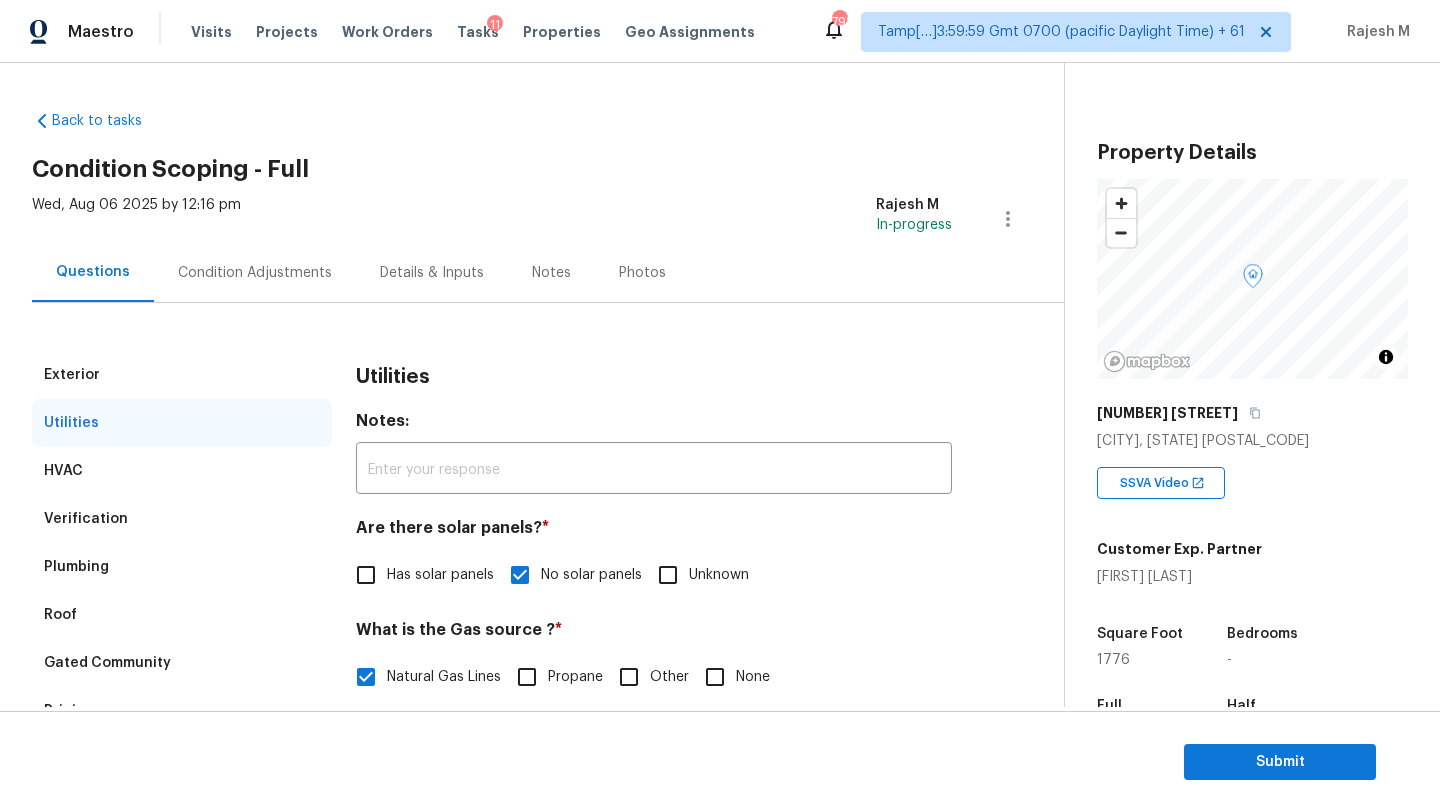 click on "Verification" at bounding box center [182, 519] 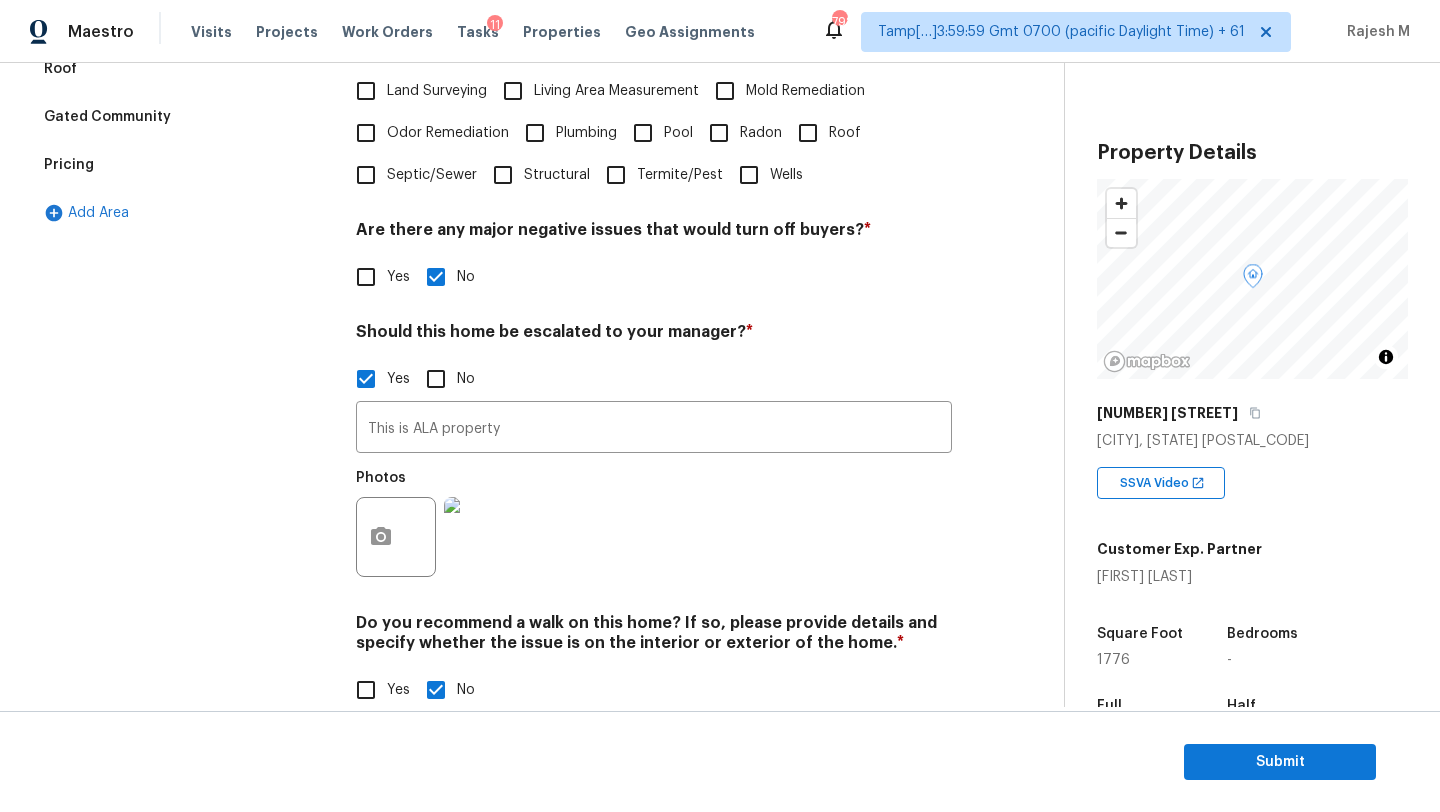 scroll, scrollTop: 581, scrollLeft: 0, axis: vertical 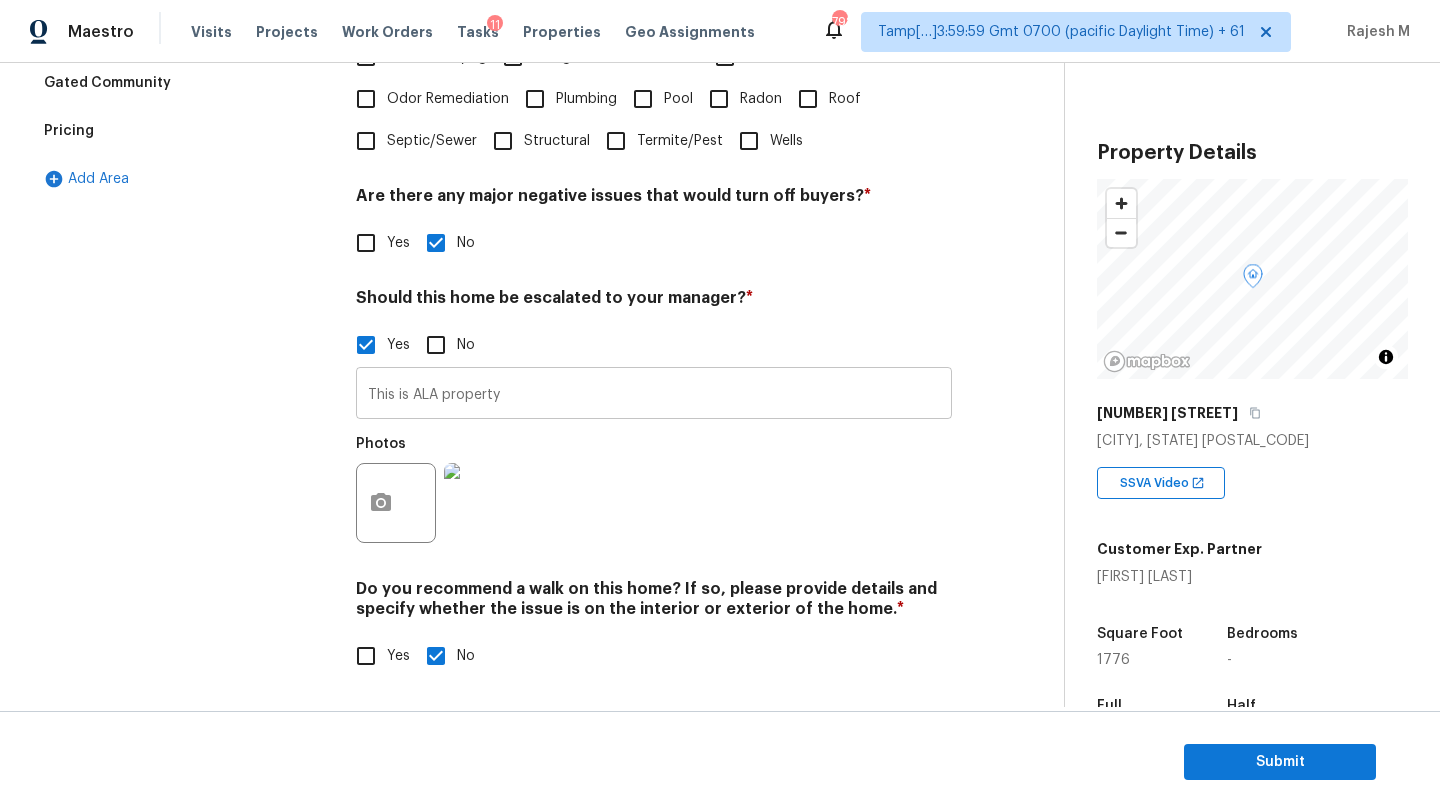 click on "This is ALA property" at bounding box center [654, 395] 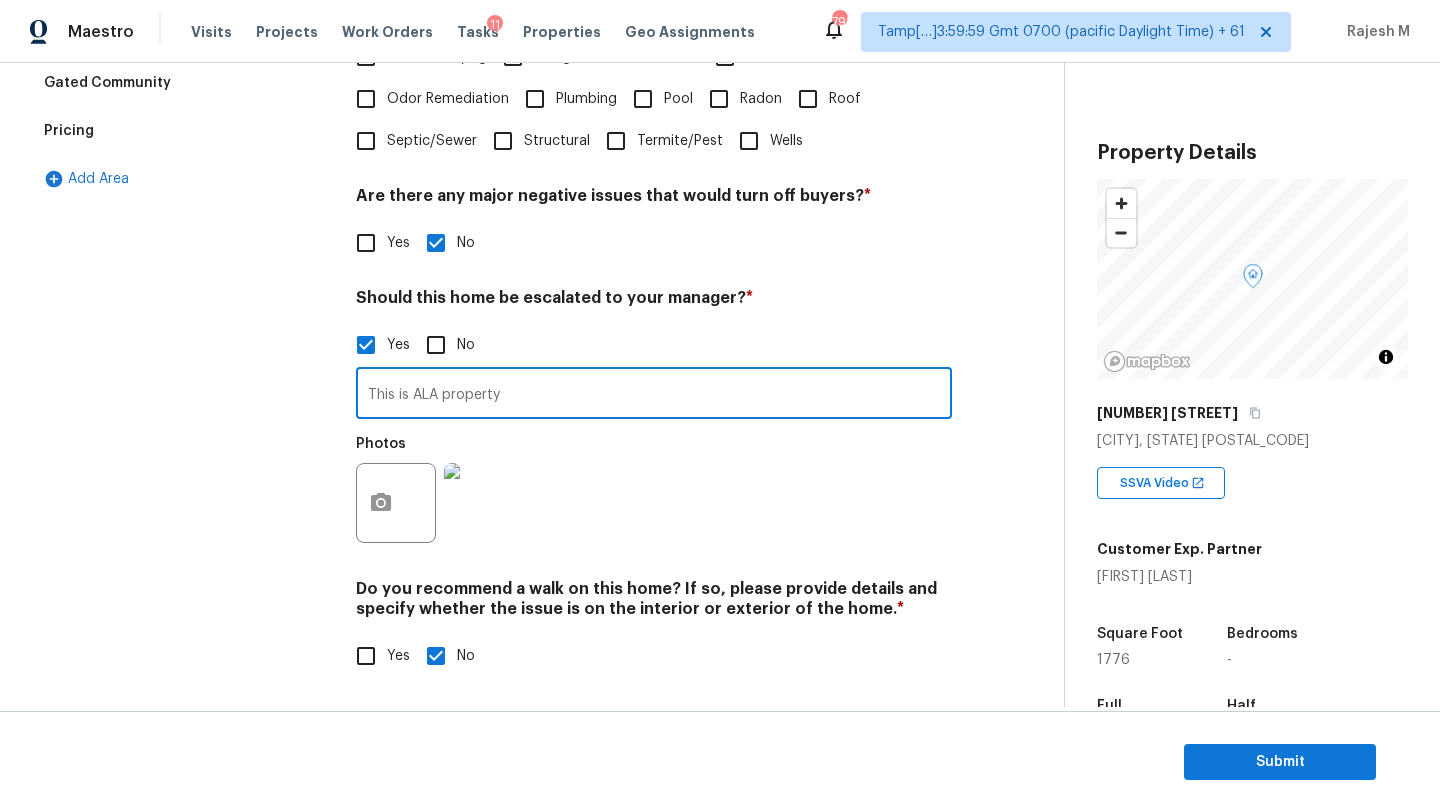 click on "This is ALA property" at bounding box center [654, 395] 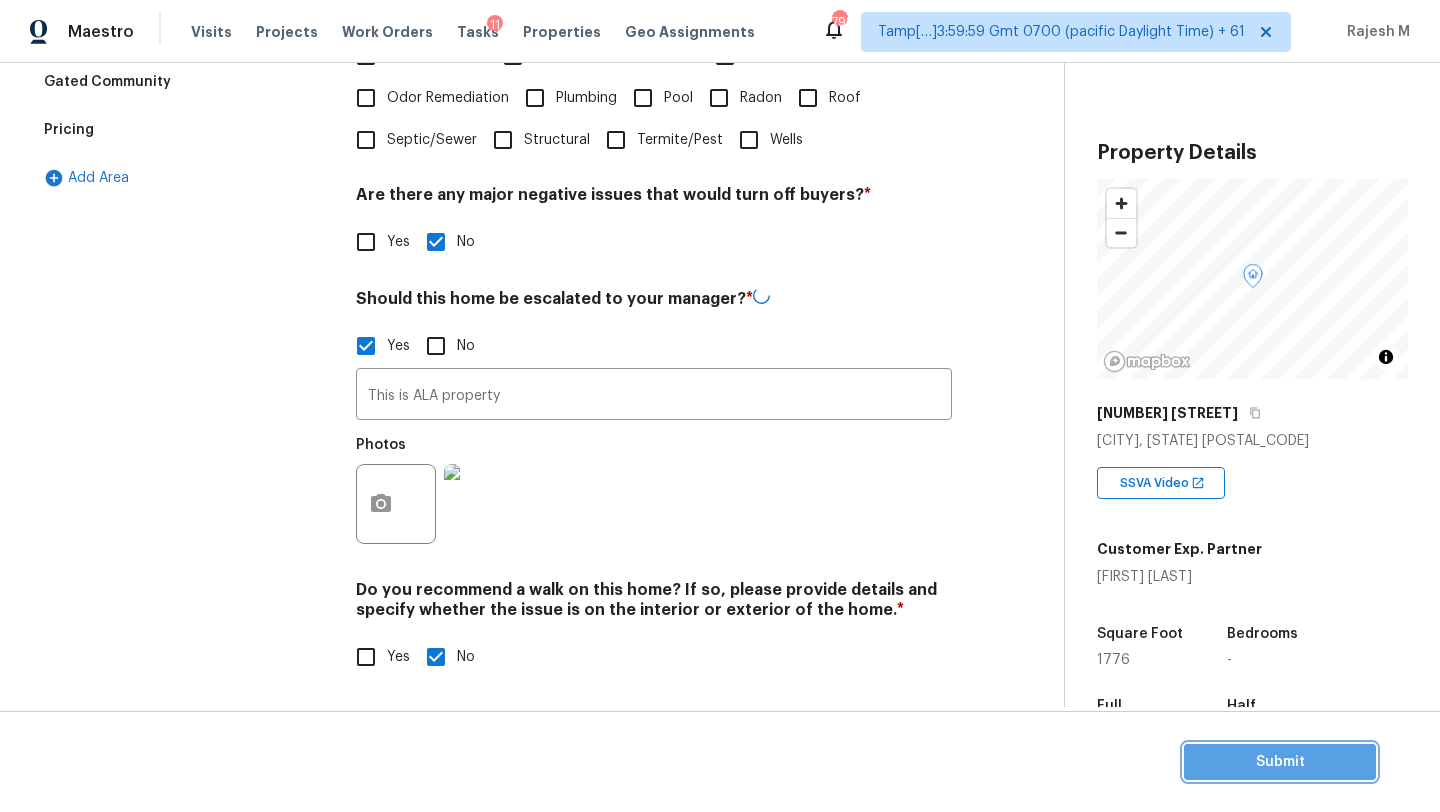click on "Submit" at bounding box center [1280, 762] 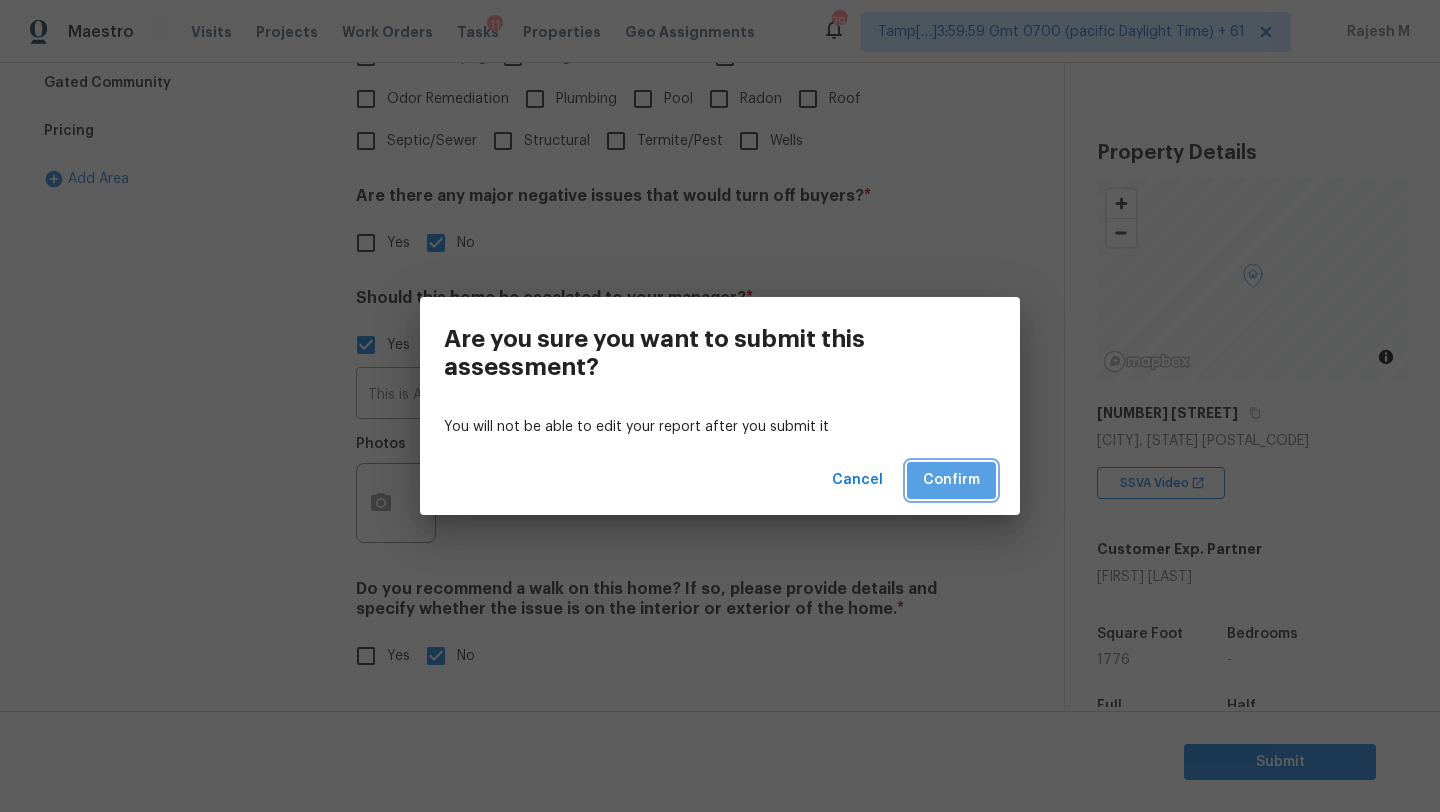 click on "Confirm" at bounding box center (951, 480) 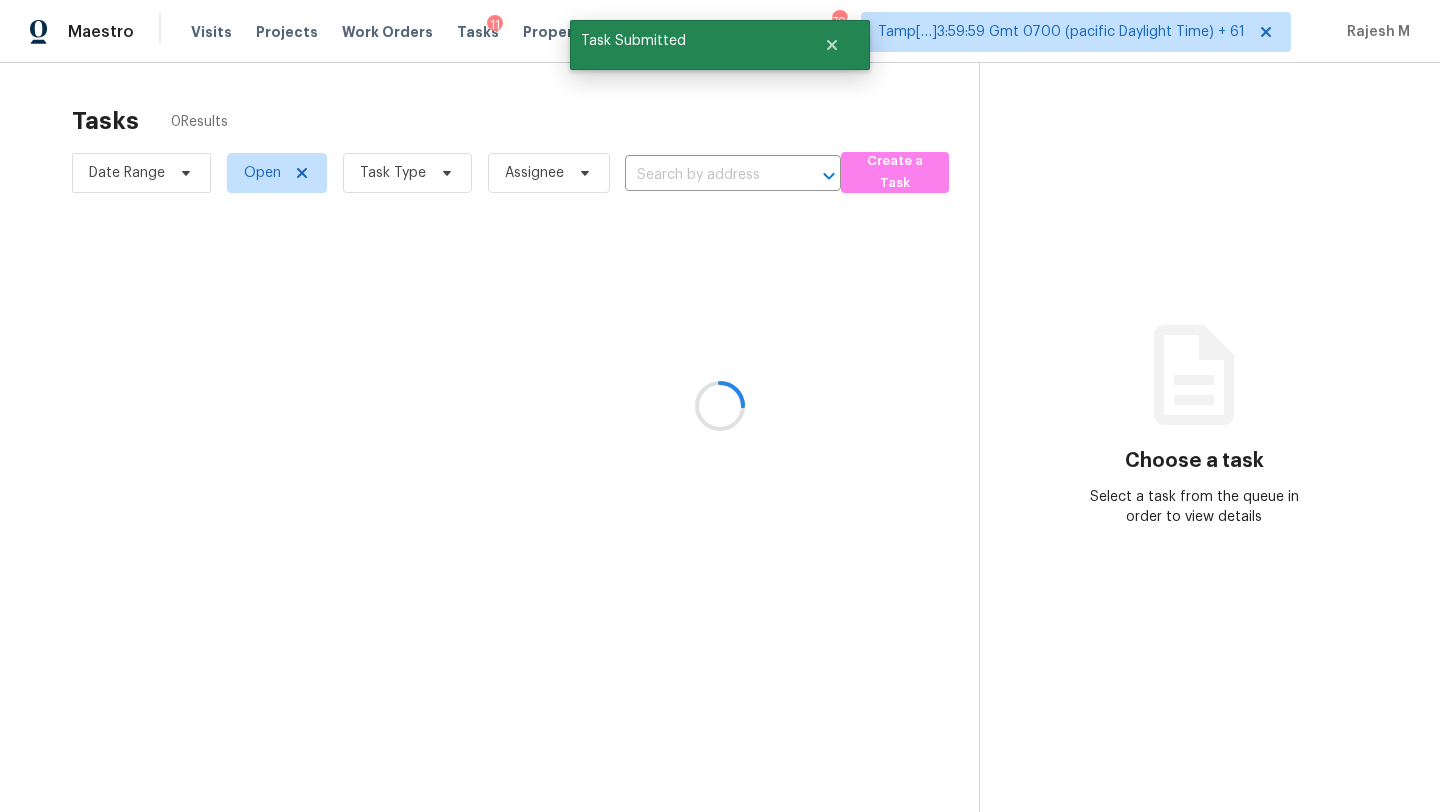 click at bounding box center [720, 406] 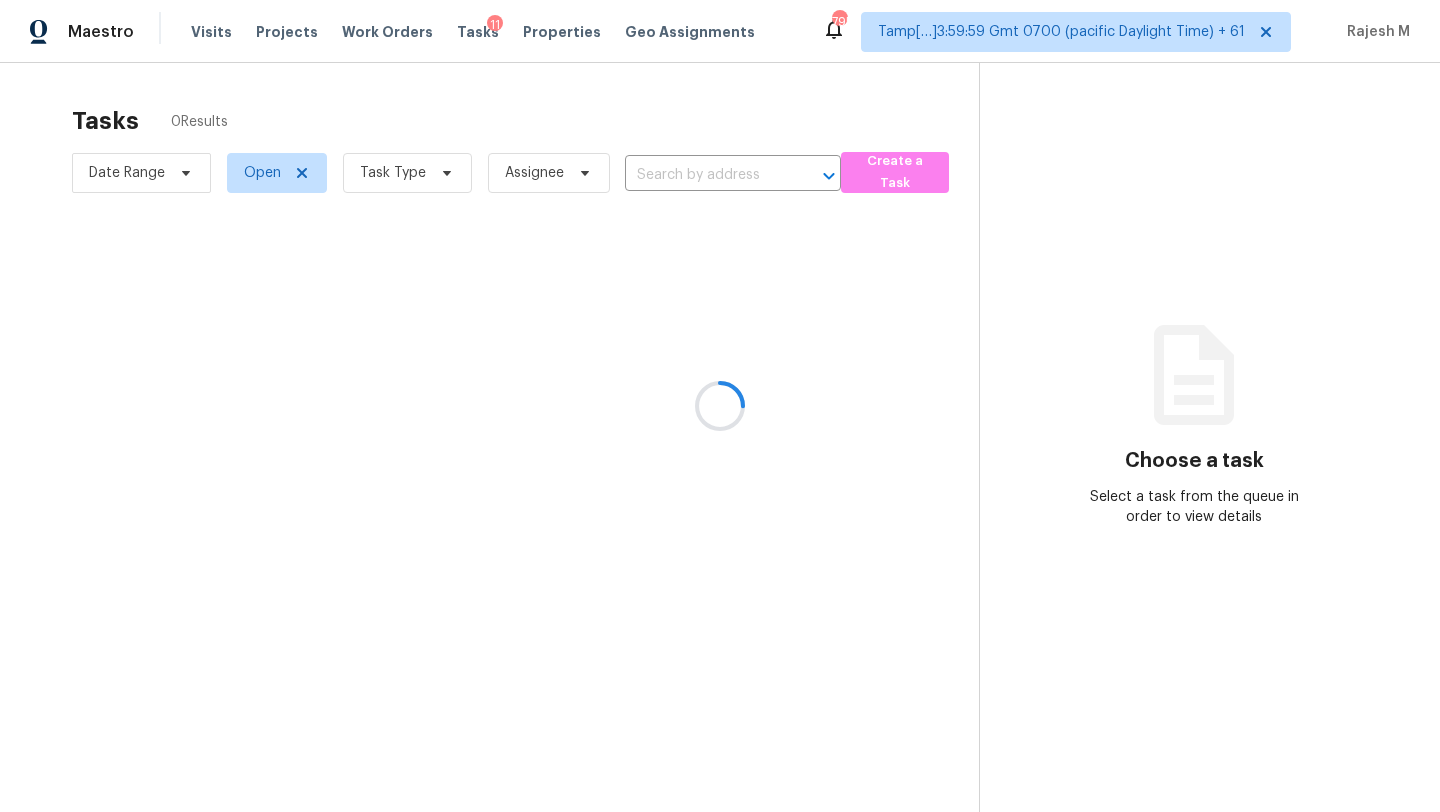 click at bounding box center [720, 406] 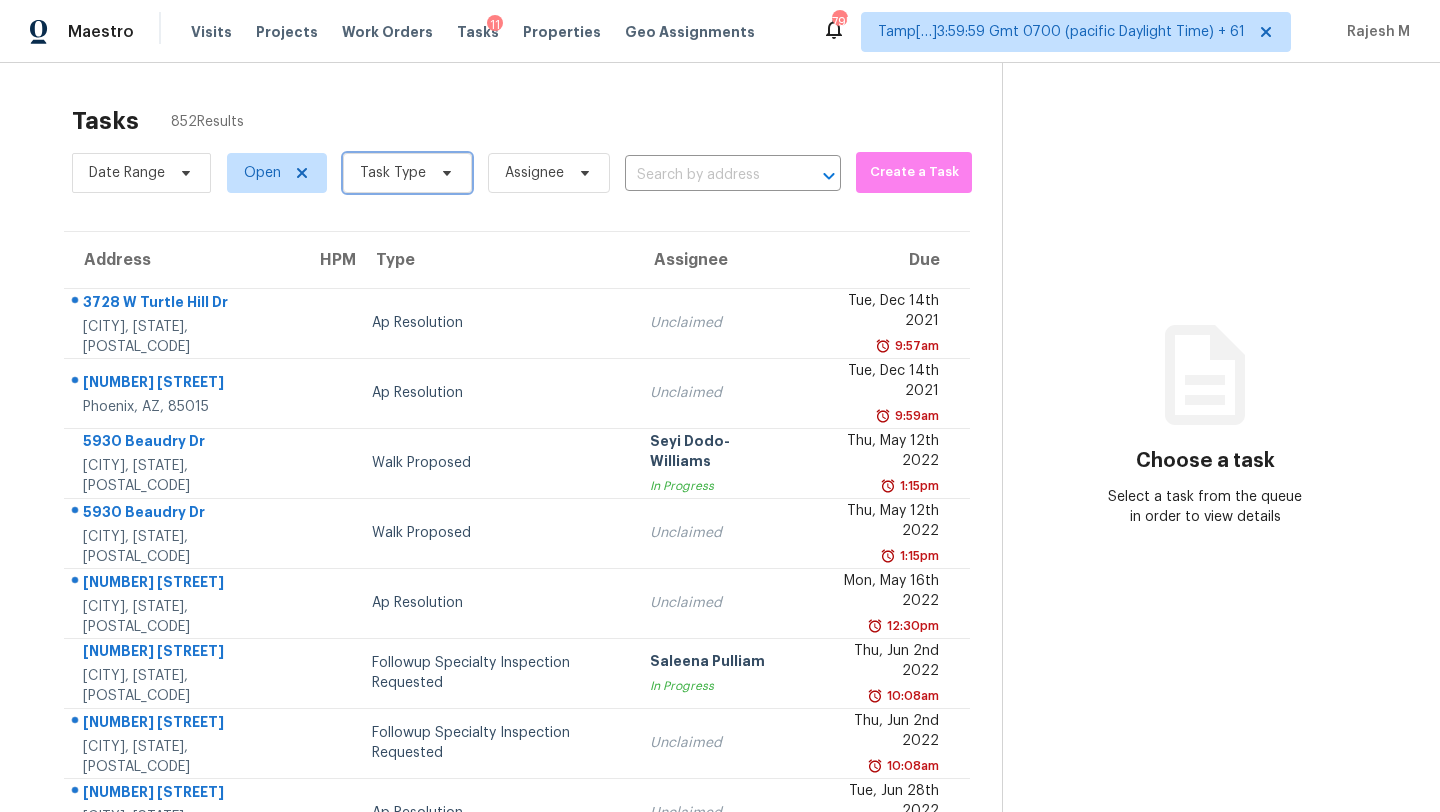 click on "Task Type" at bounding box center (407, 173) 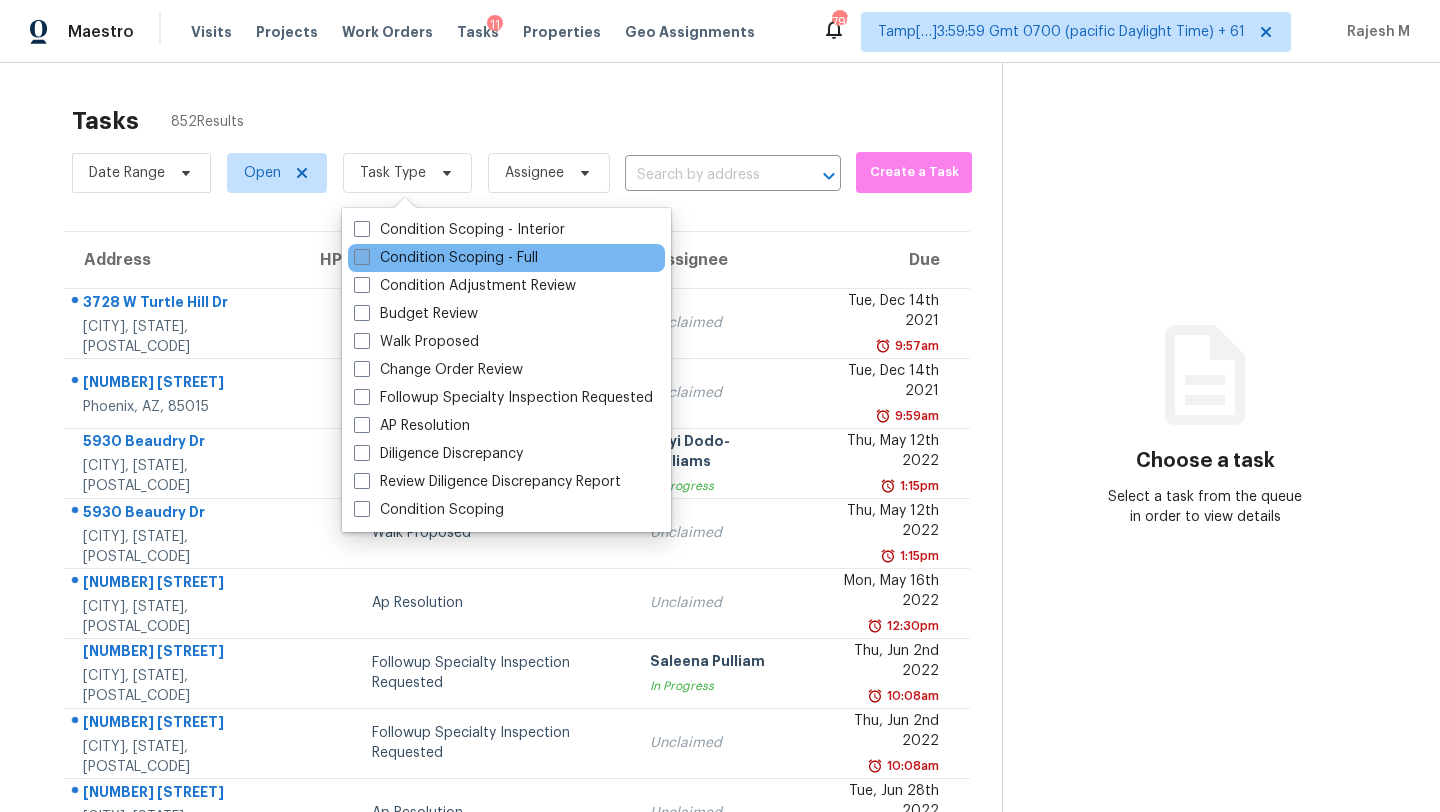 click on "Condition Scoping - Full" at bounding box center [446, 258] 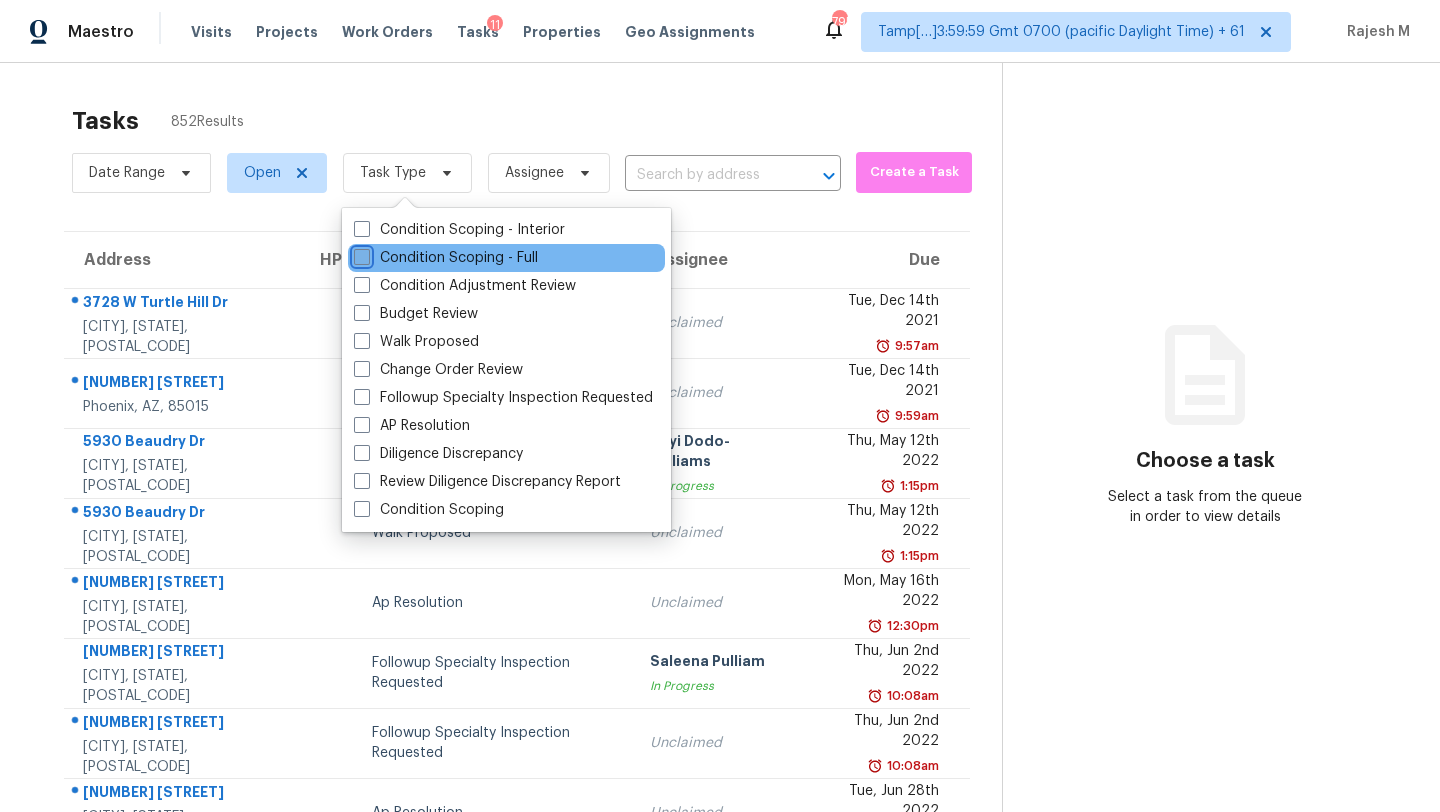 click on "Condition Scoping - Full" at bounding box center (360, 254) 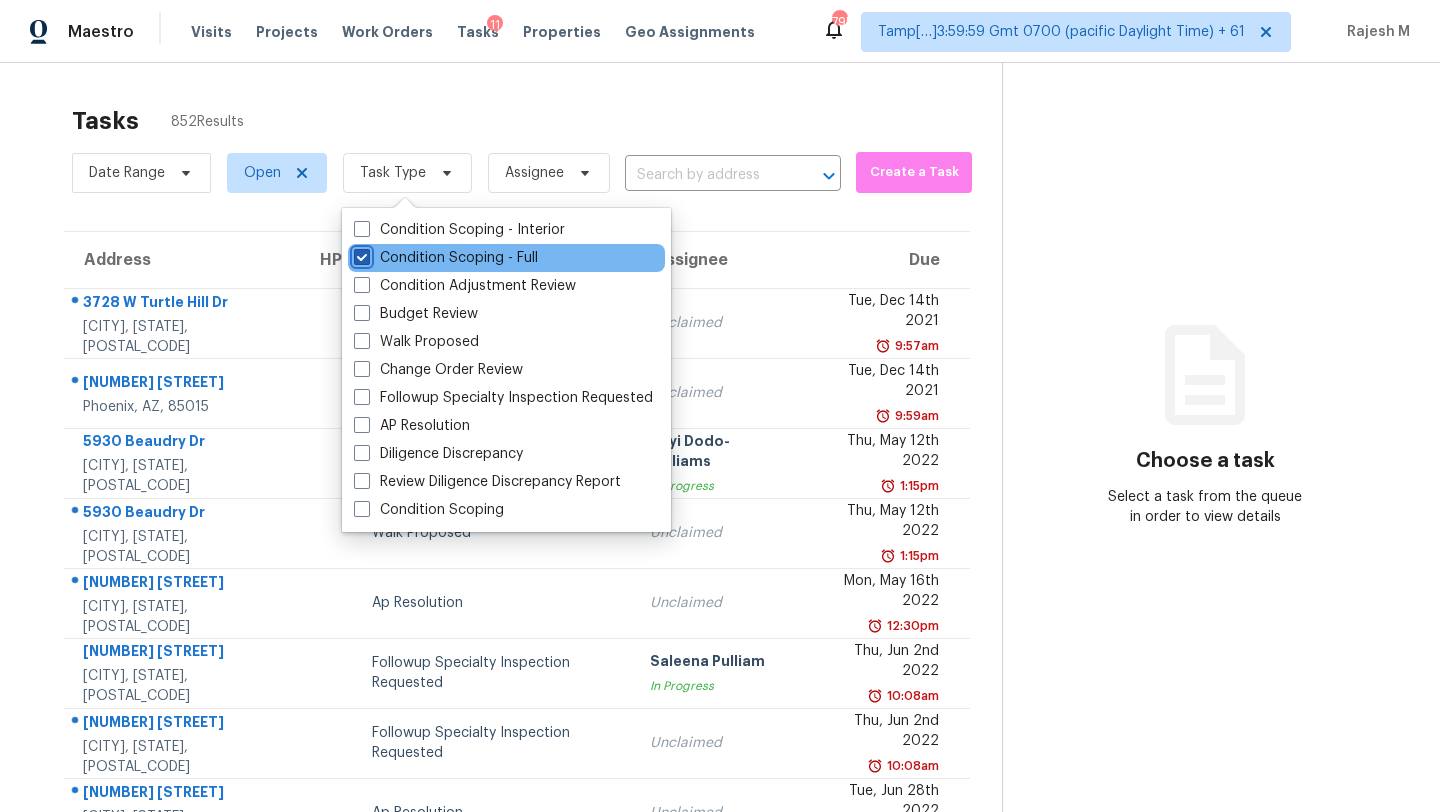 checkbox on "true" 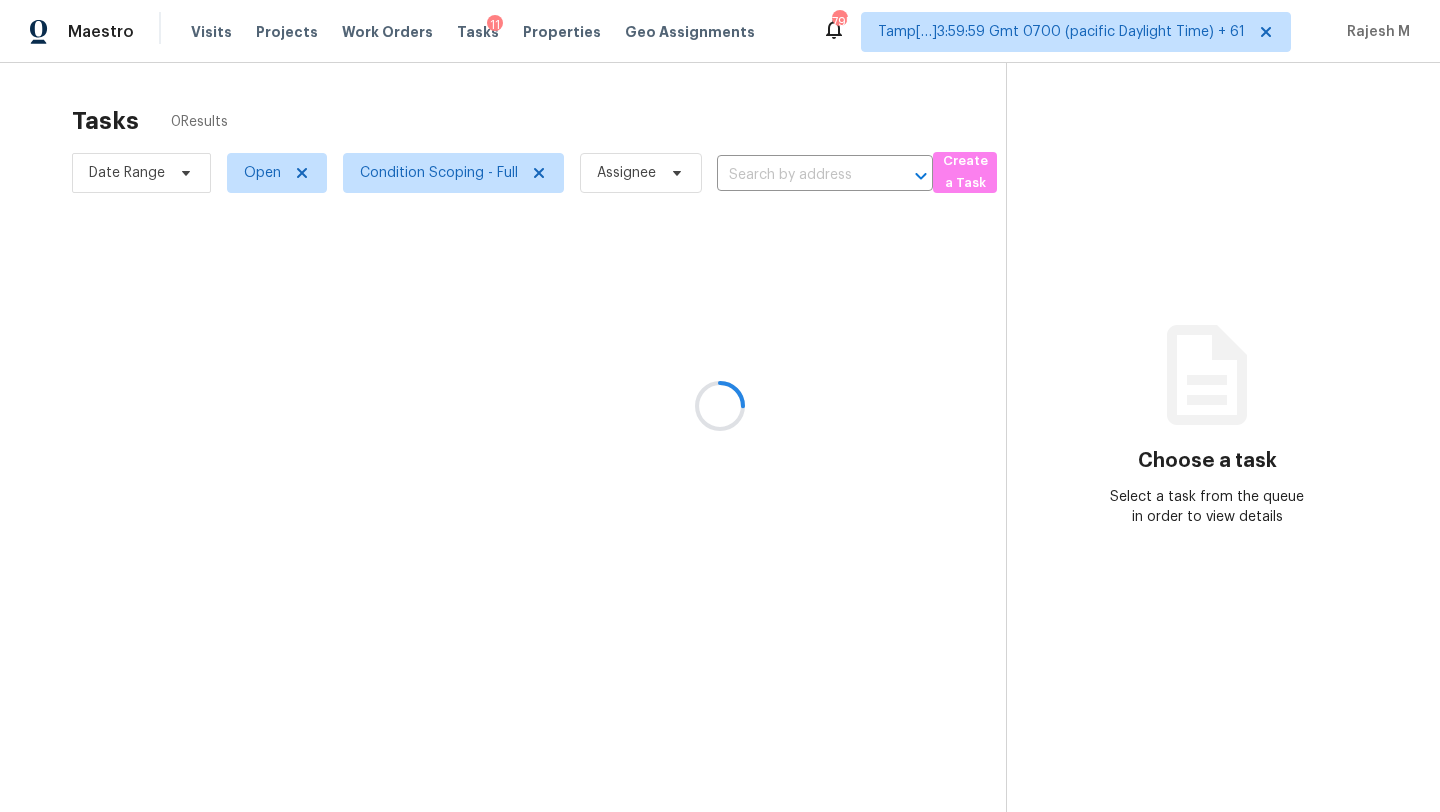 click at bounding box center [720, 406] 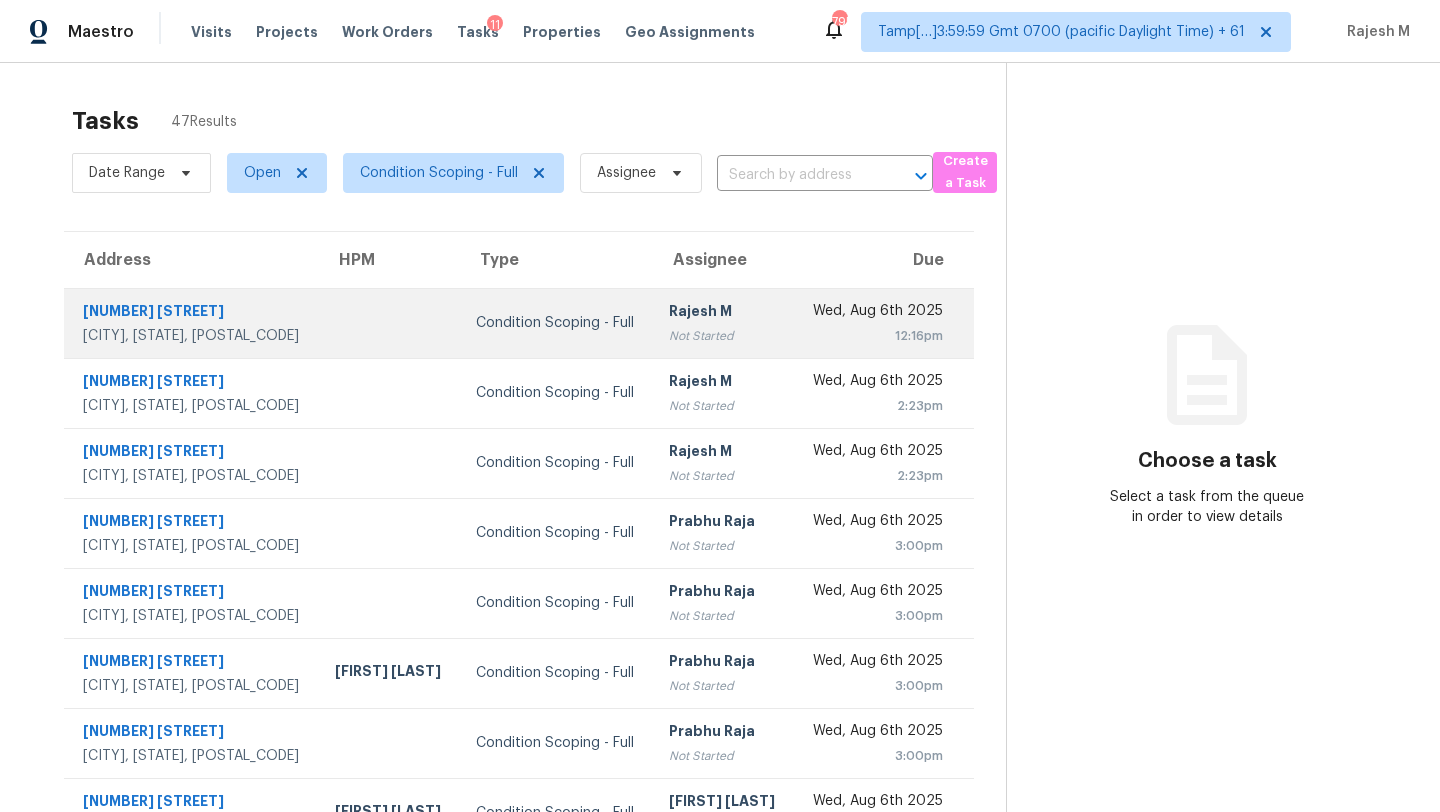click on "Rajesh M Not Started" at bounding box center (723, 323) 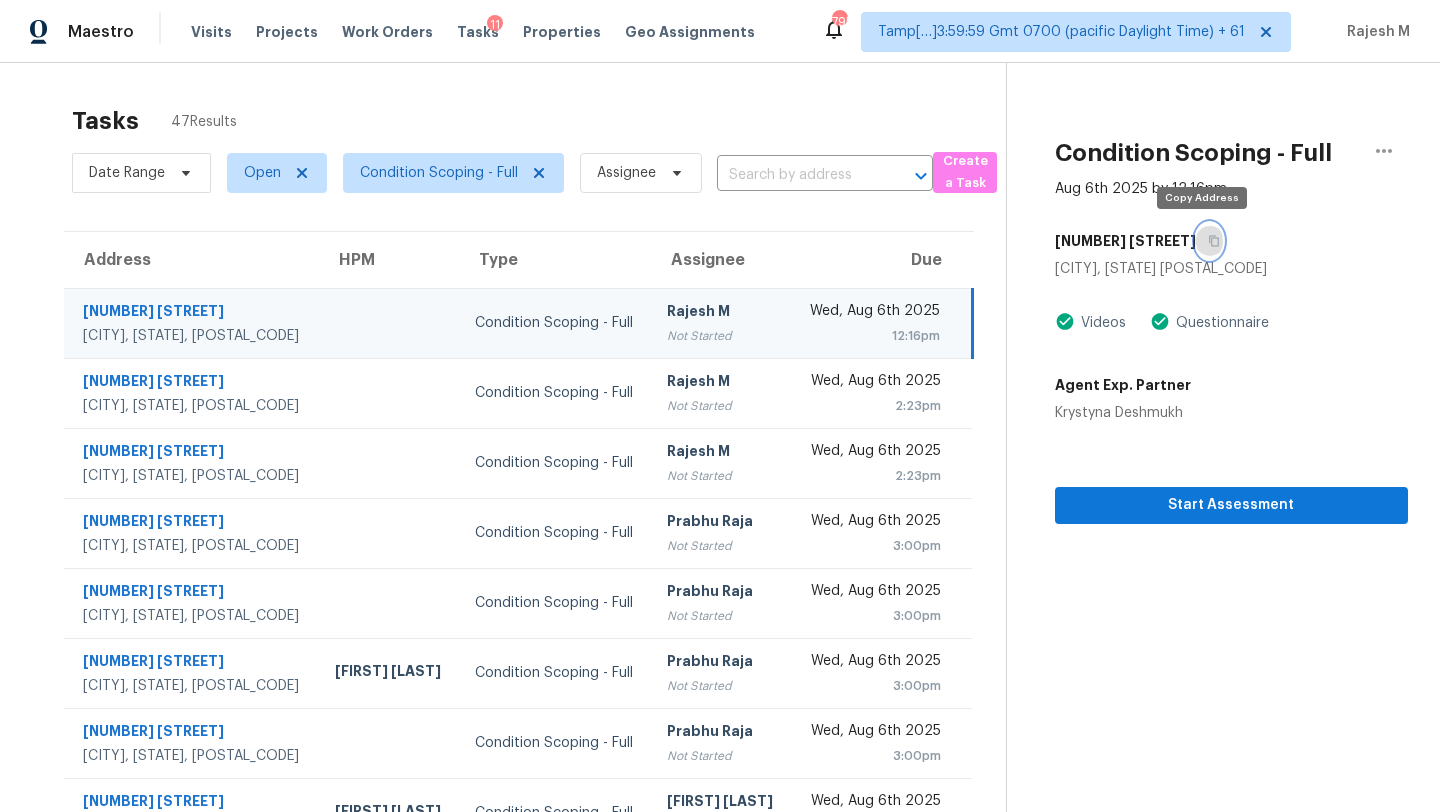 click 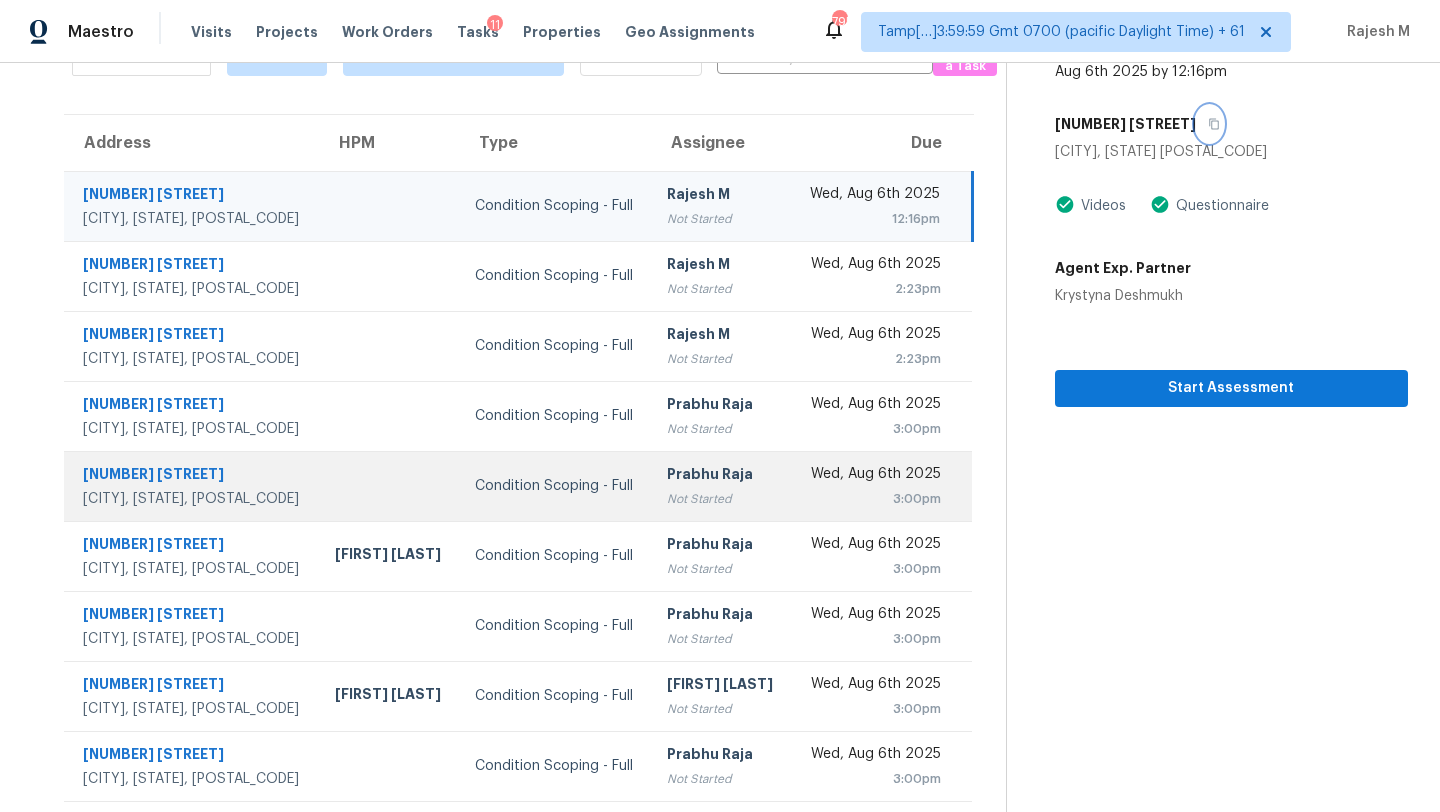 scroll, scrollTop: 52, scrollLeft: 0, axis: vertical 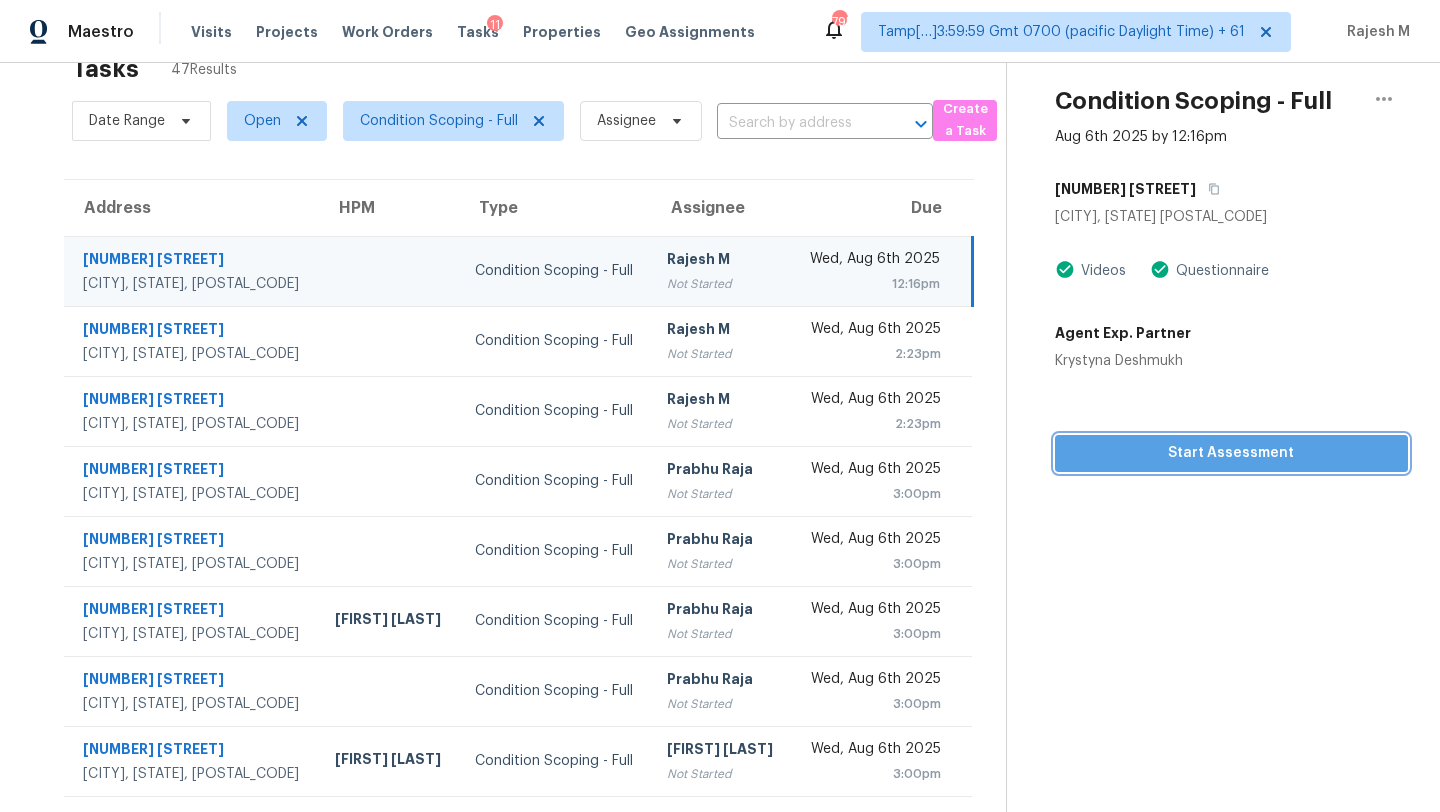 click on "Start Assessment" at bounding box center [1231, 453] 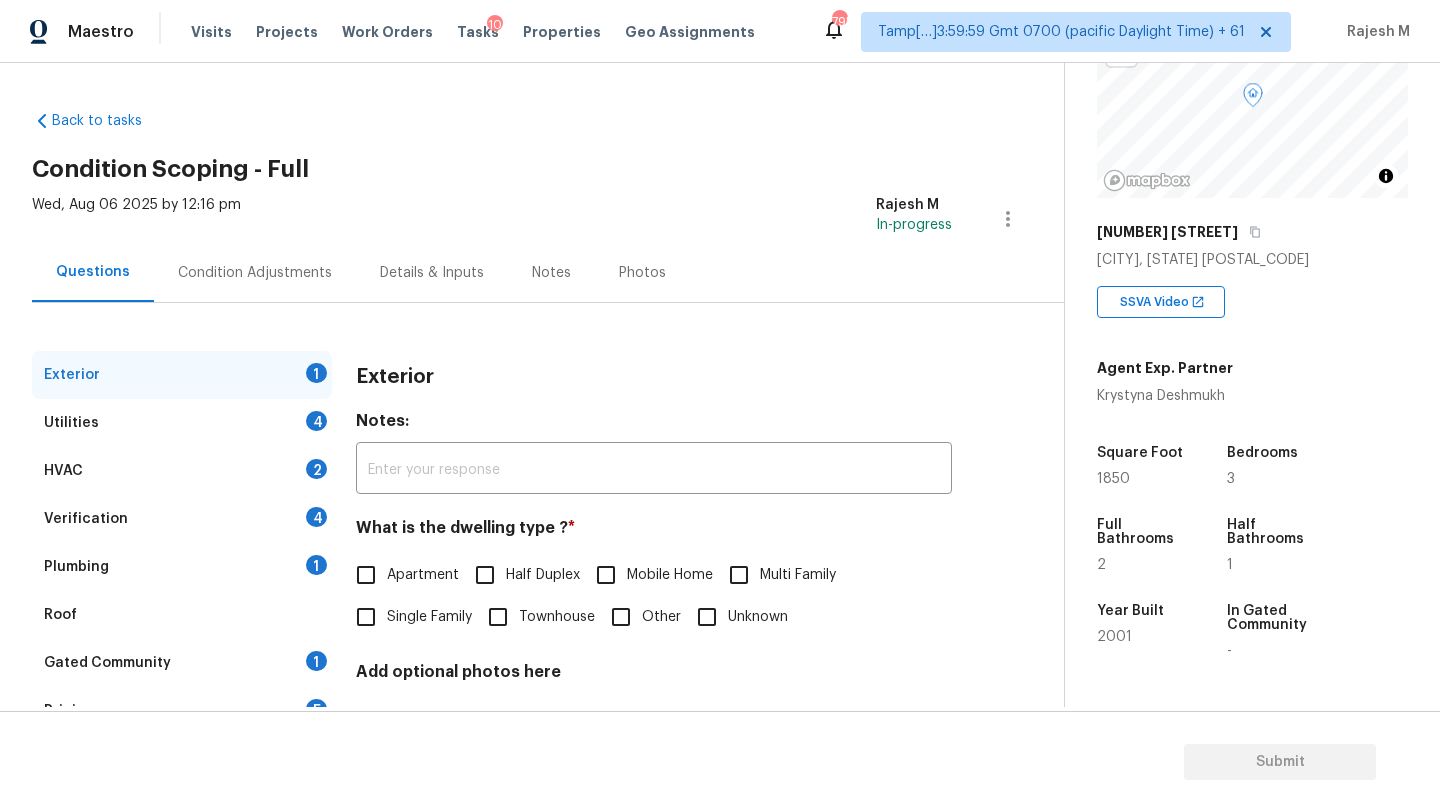 scroll, scrollTop: 266, scrollLeft: 0, axis: vertical 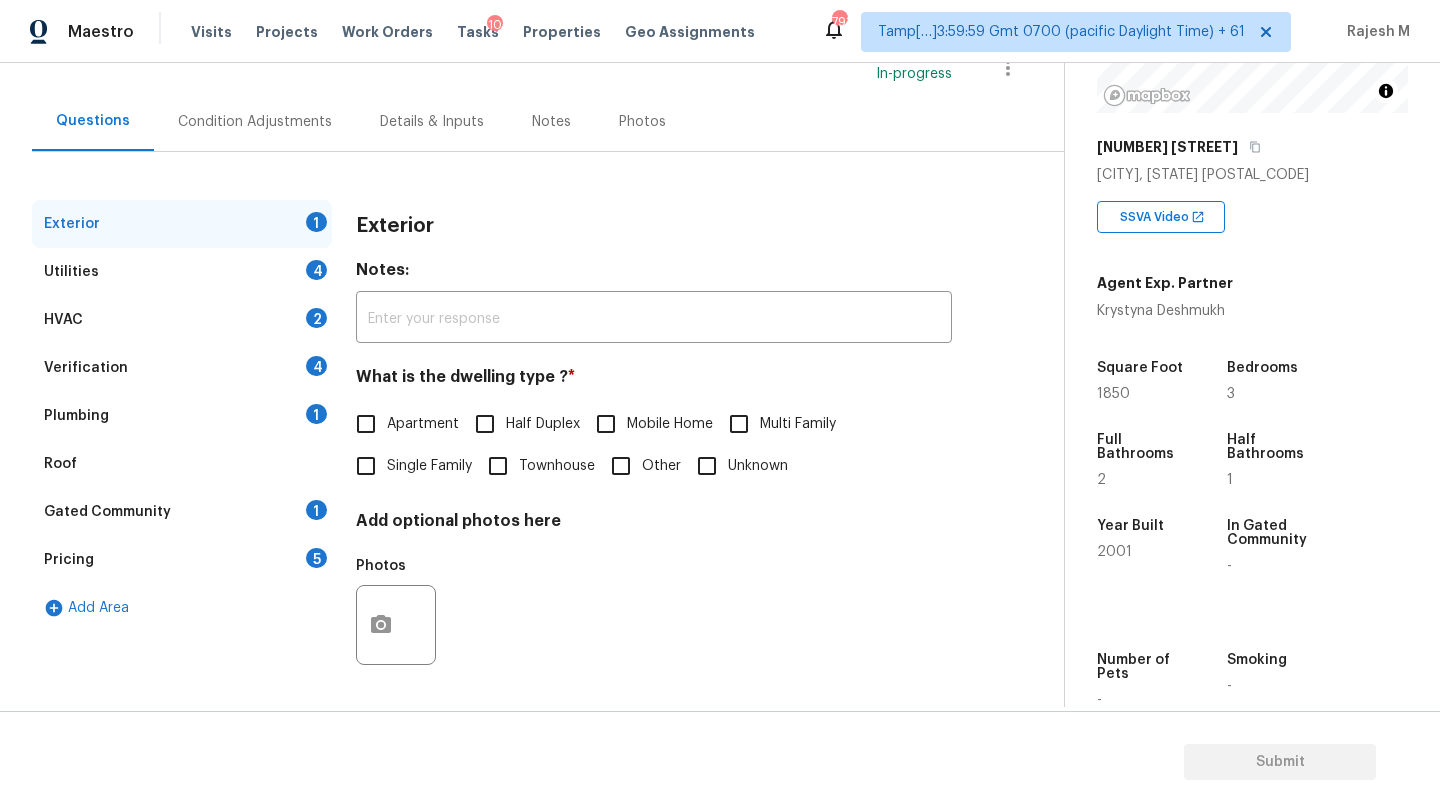 click on "Gated Community" at bounding box center (107, 512) 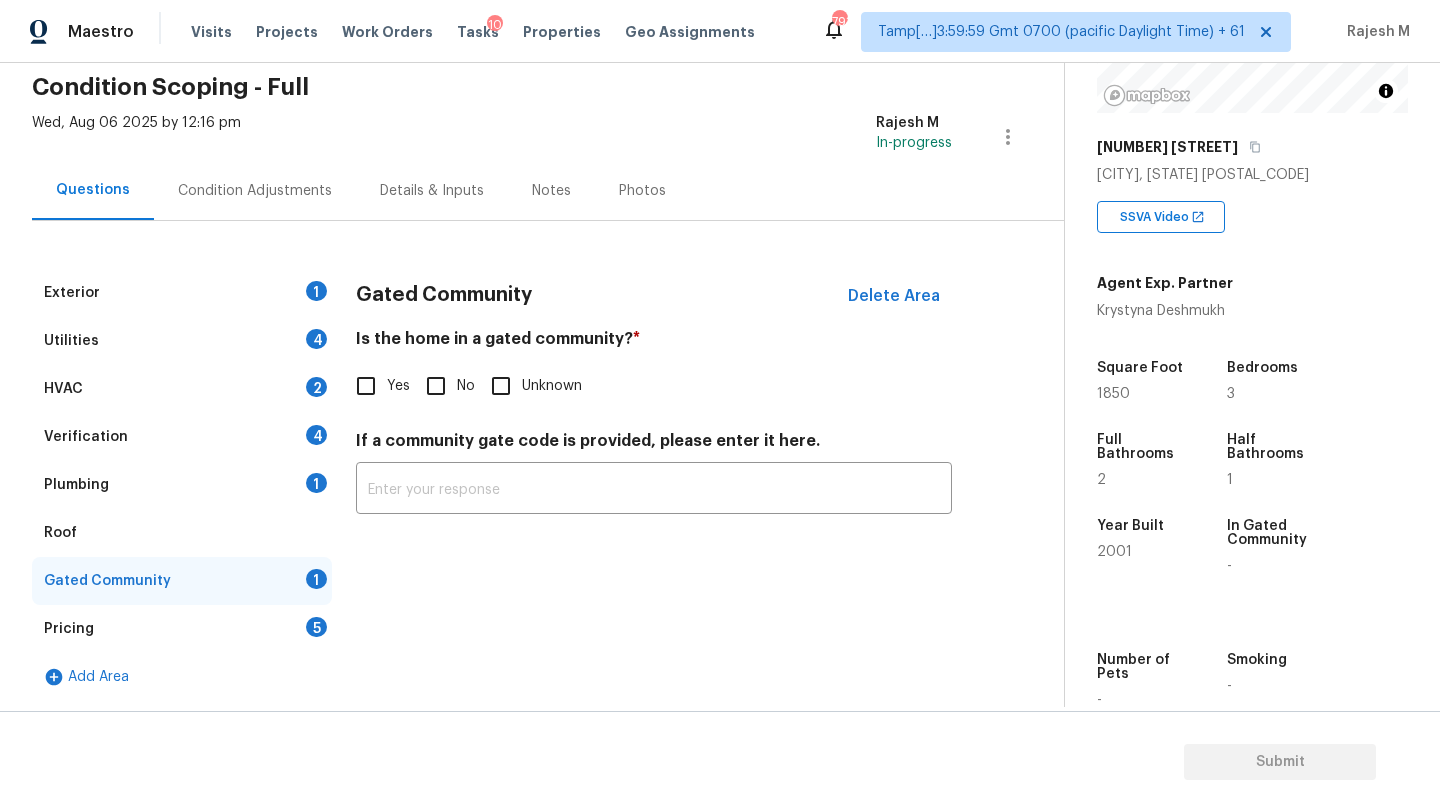 click on "No" at bounding box center [436, 386] 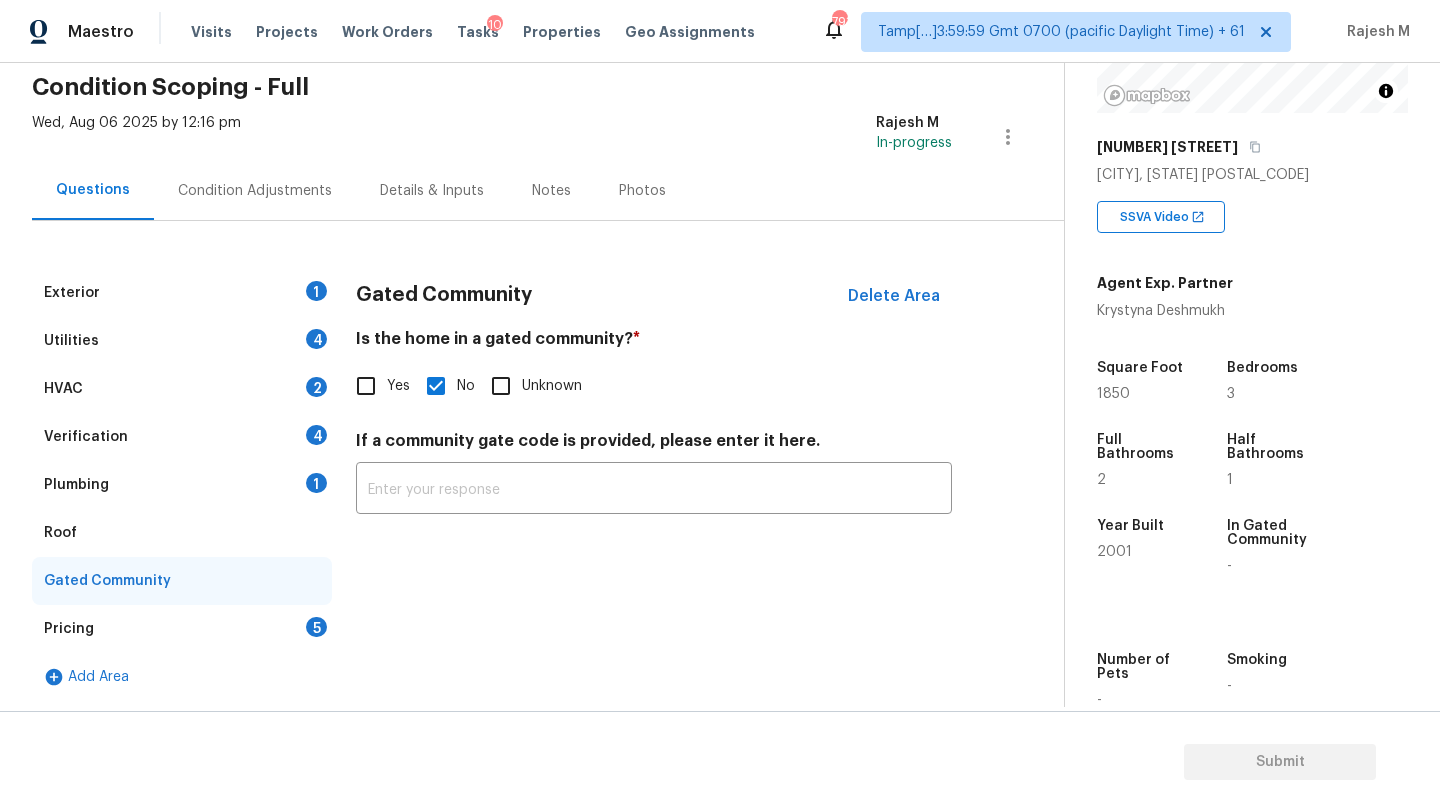 click on "Pricing 5" at bounding box center (182, 629) 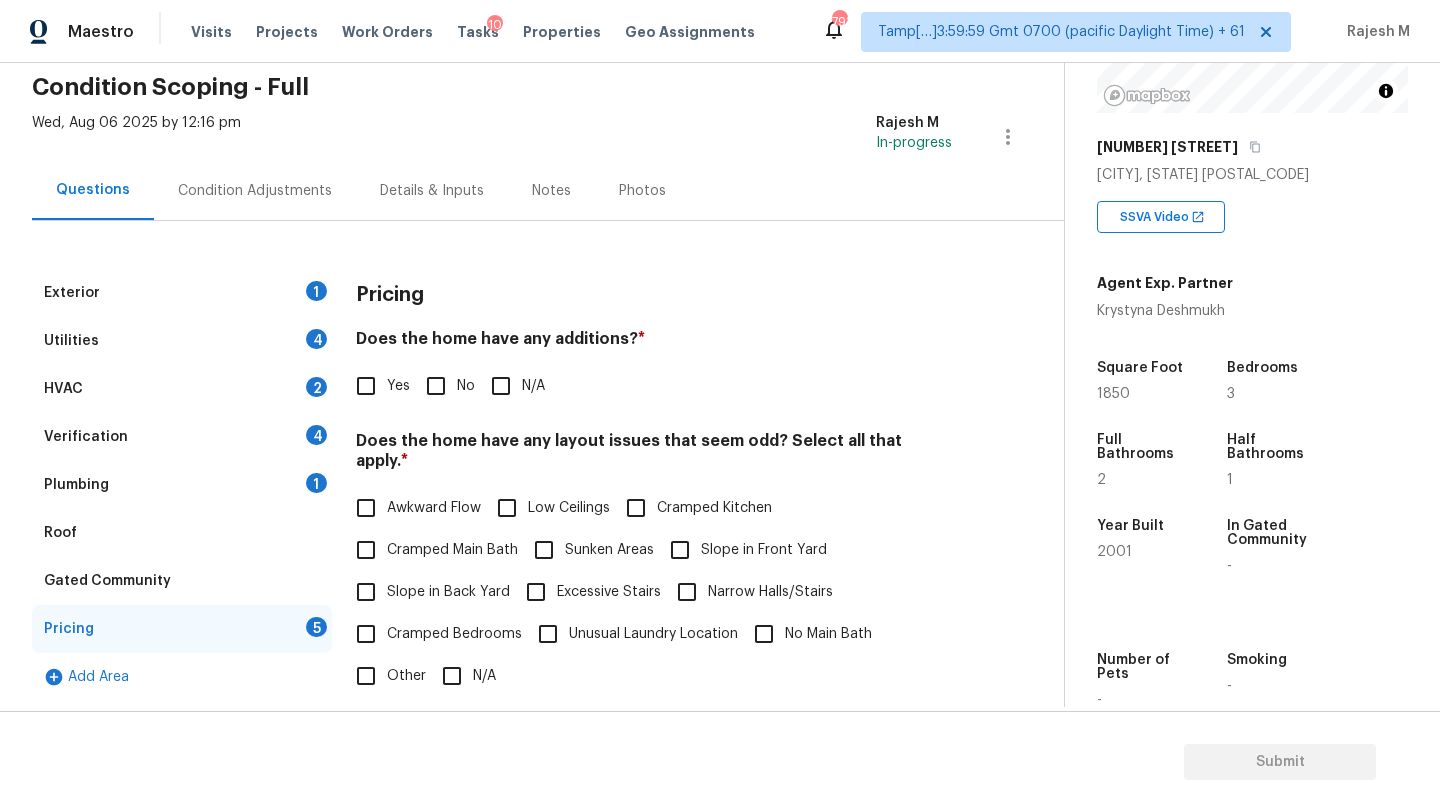 click on "No" at bounding box center (436, 386) 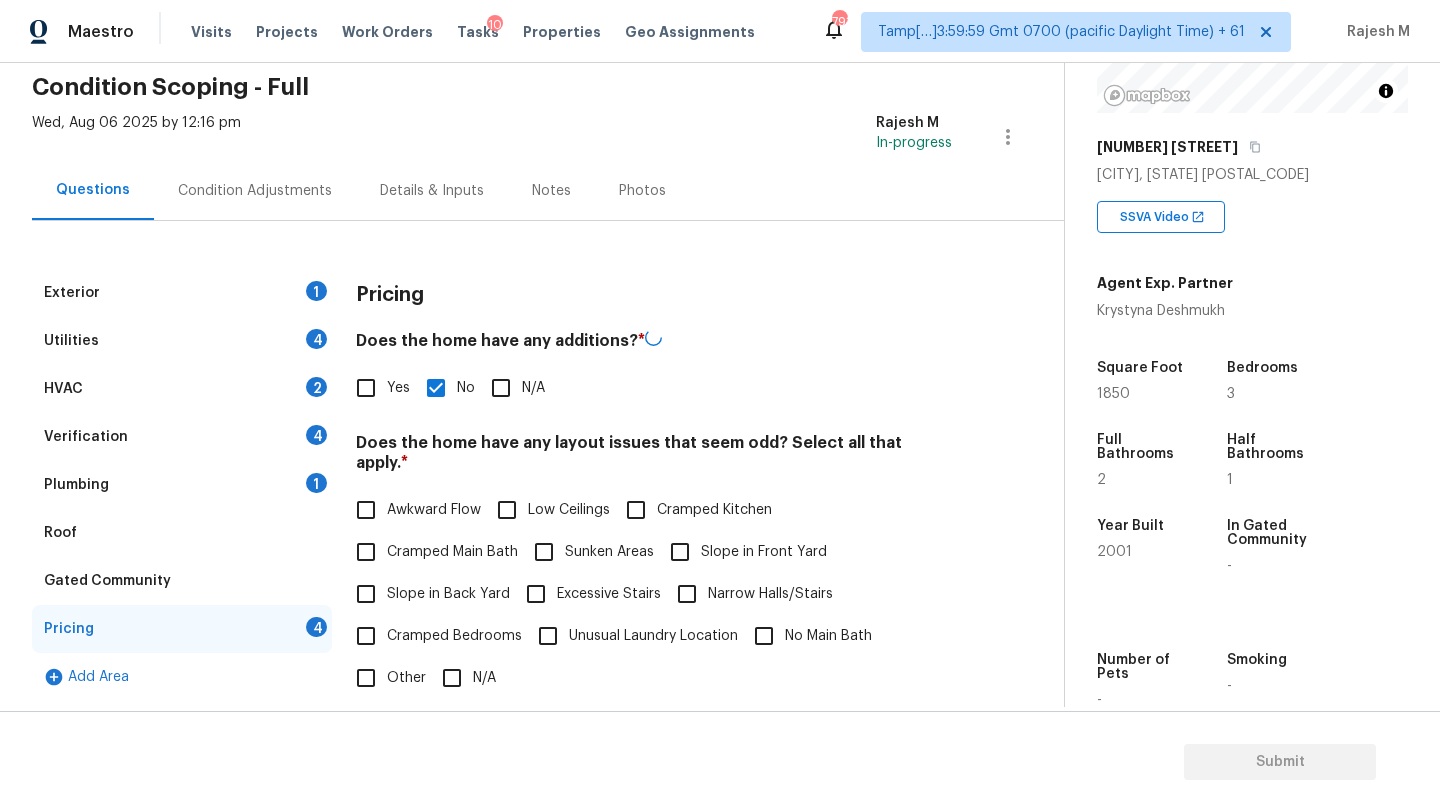 scroll, scrollTop: 380, scrollLeft: 0, axis: vertical 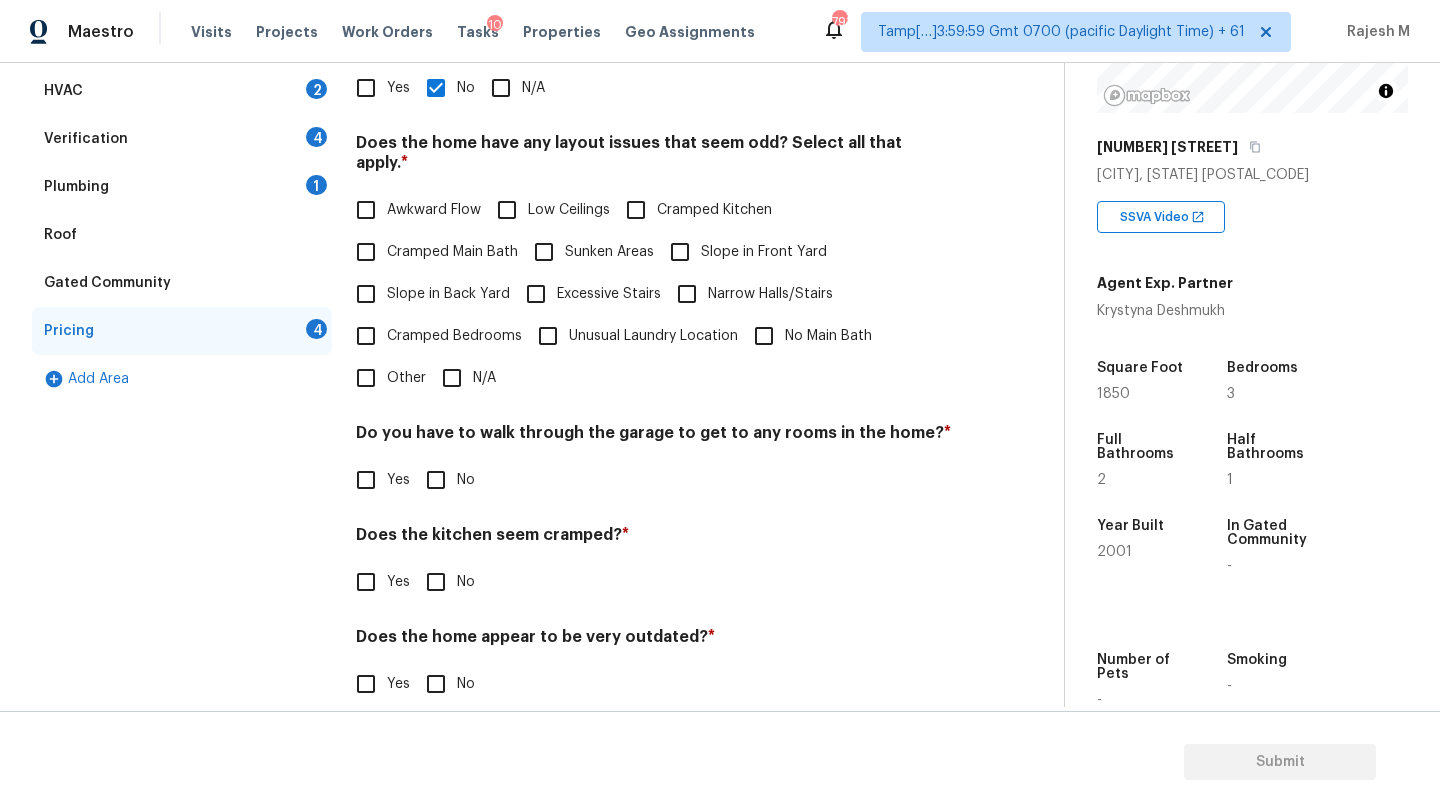 click on "Other" at bounding box center [366, 378] 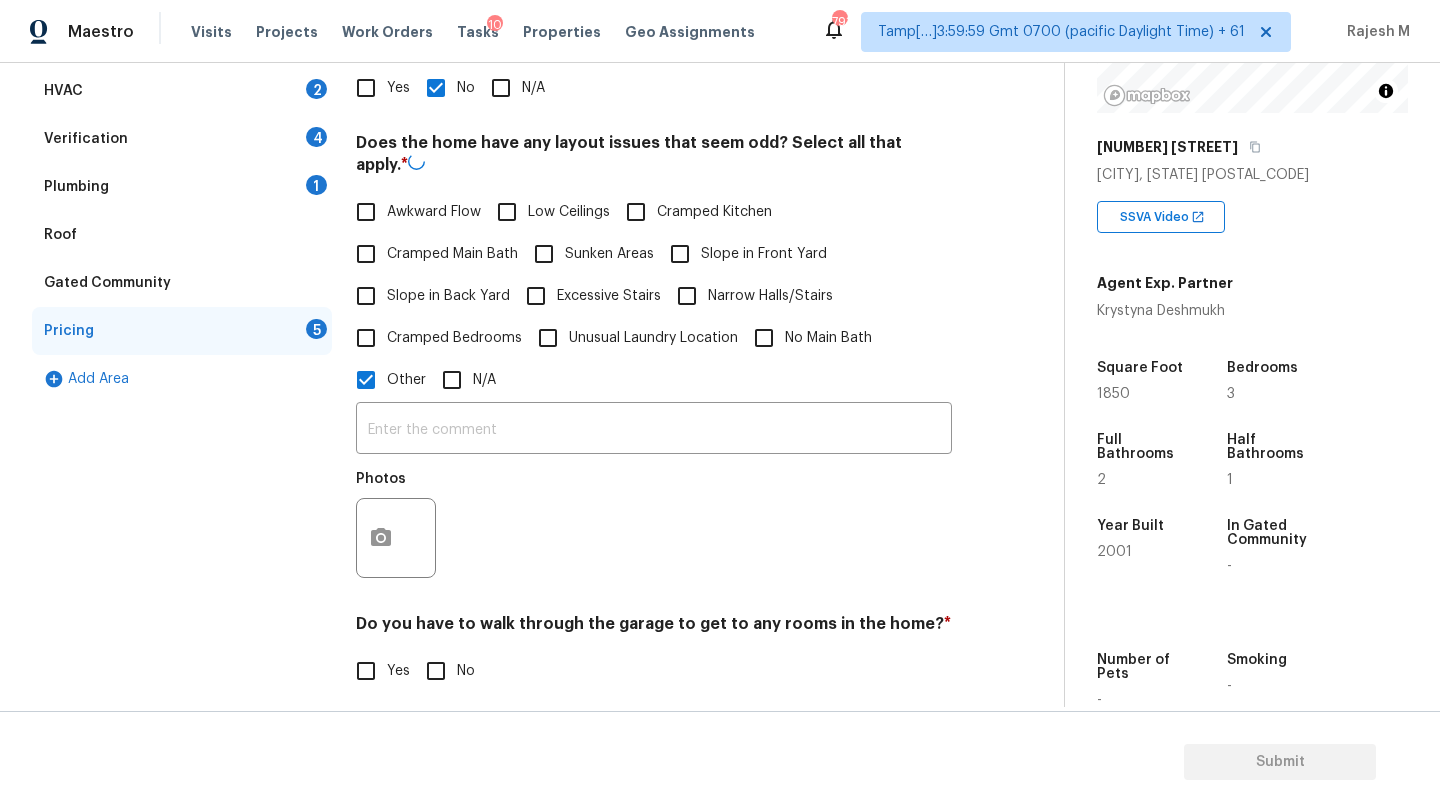 click on "​ Photos" at bounding box center (654, 495) 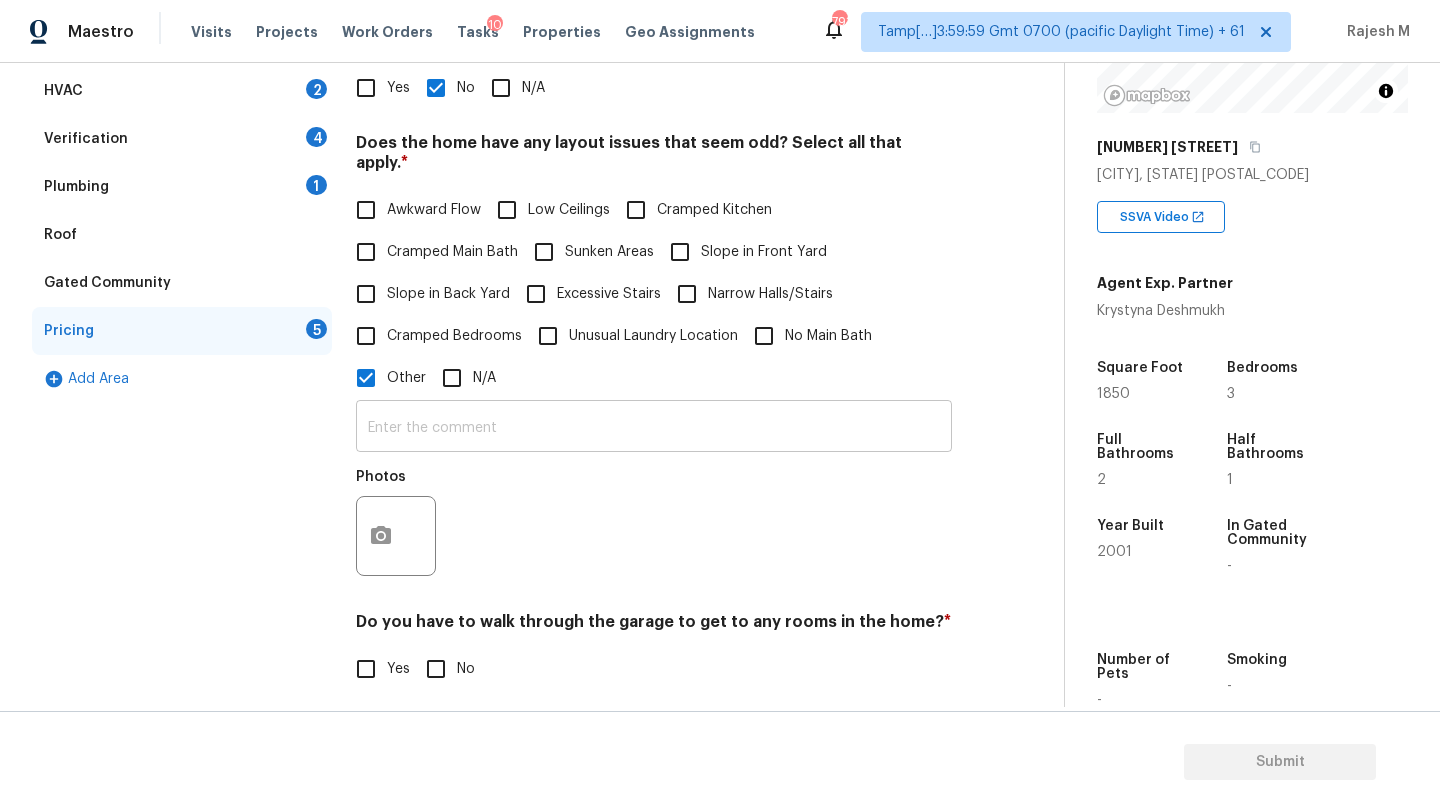 click at bounding box center [654, 428] 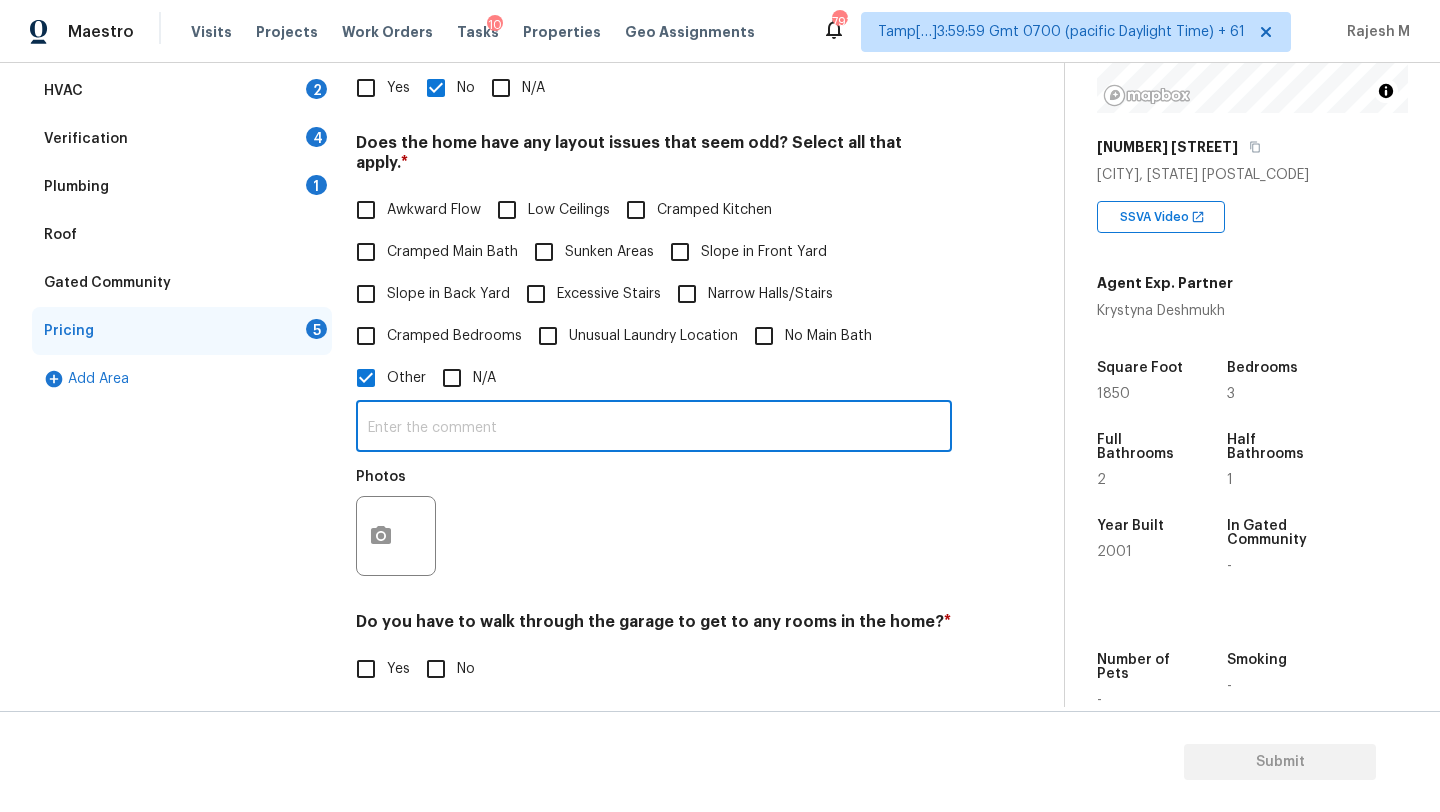 scroll, scrollTop: 554, scrollLeft: 0, axis: vertical 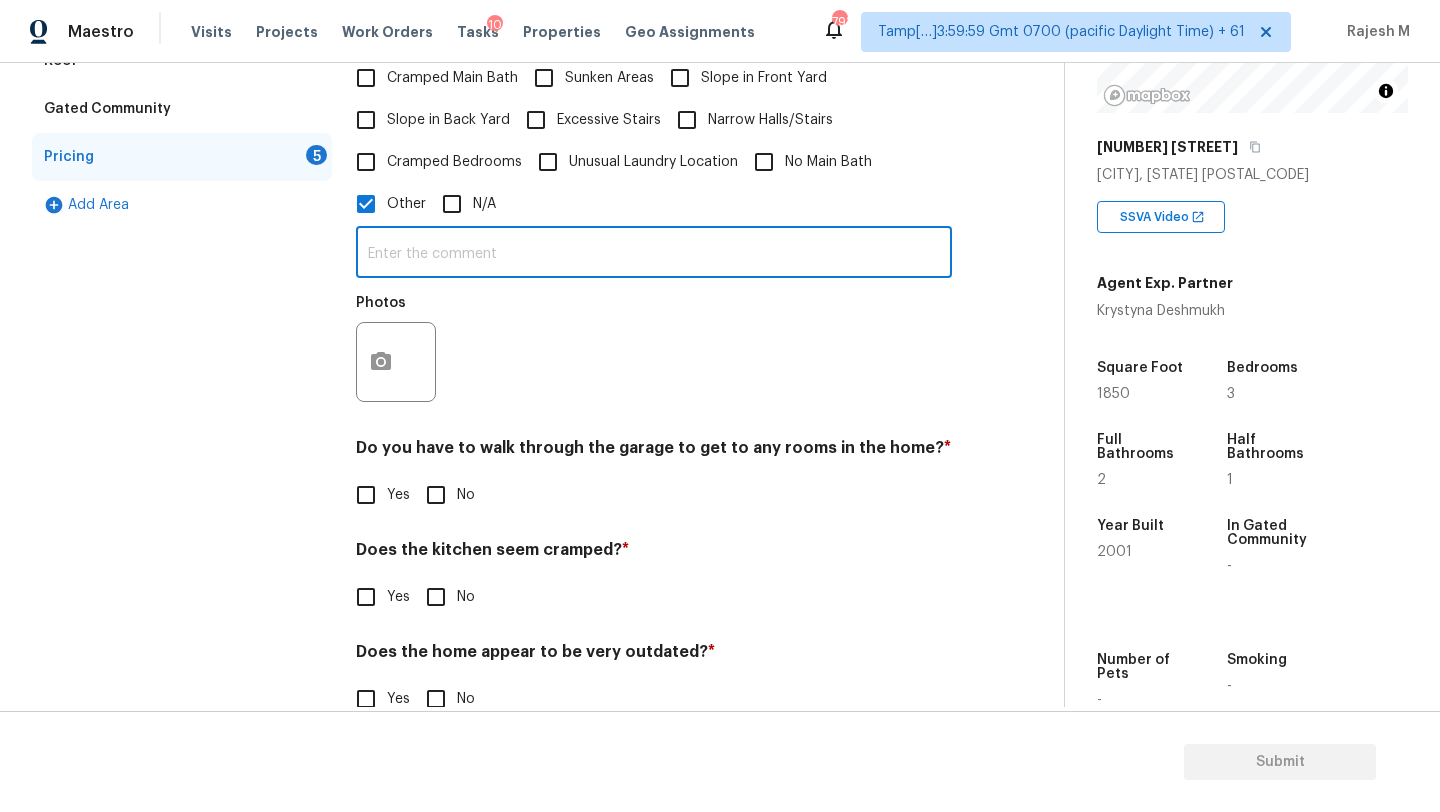 click on "No" at bounding box center (436, 495) 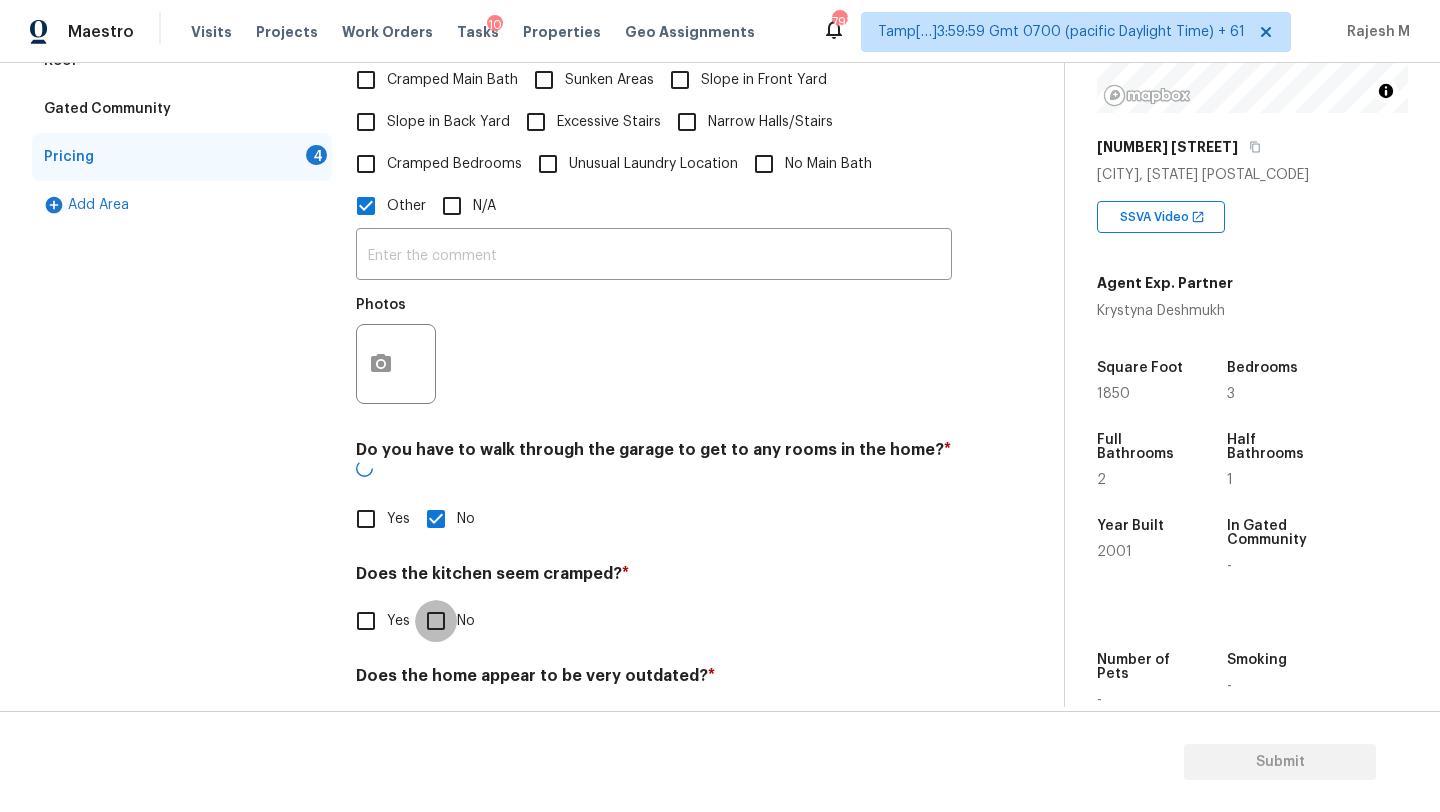 click on "No" at bounding box center [436, 621] 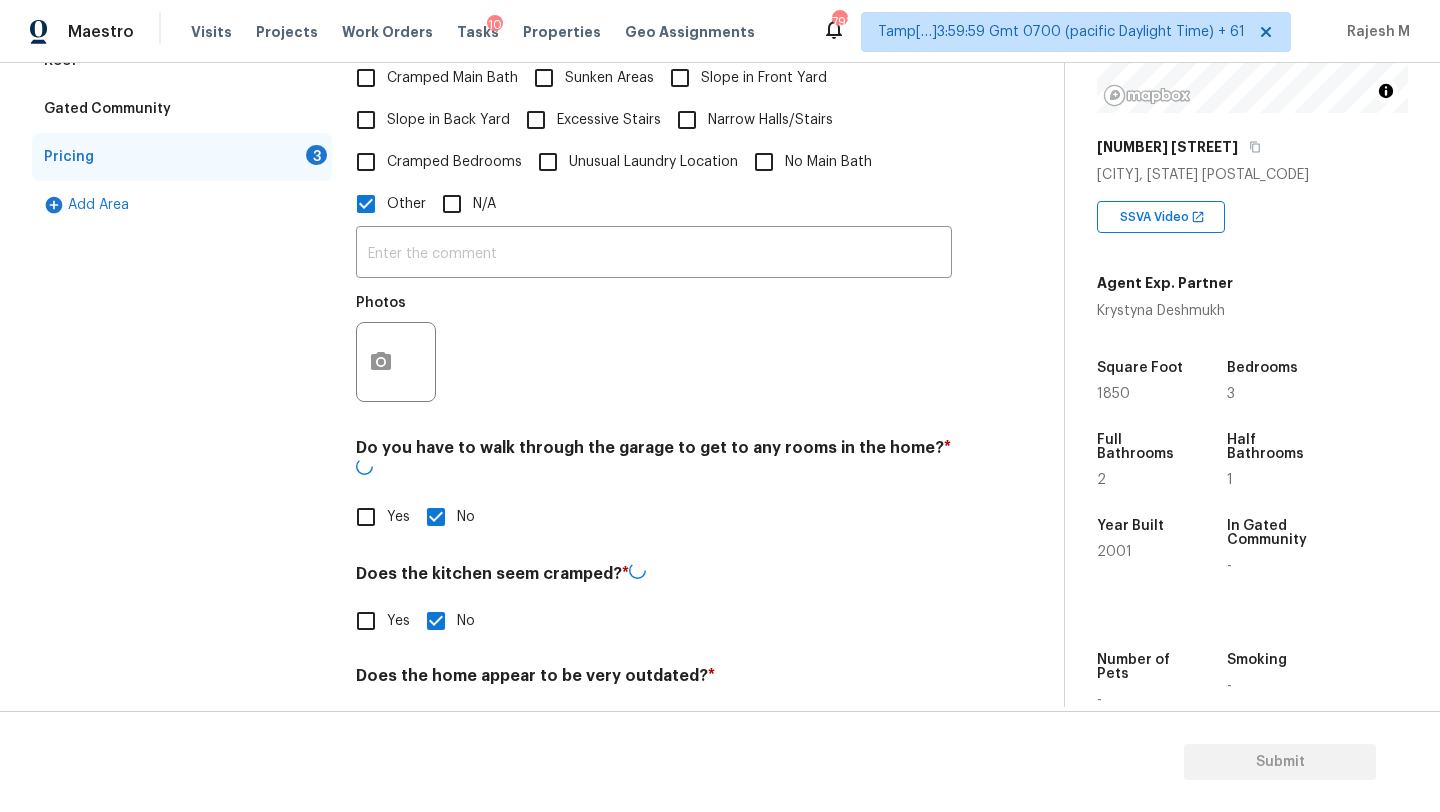 click on "No" at bounding box center [436, 723] 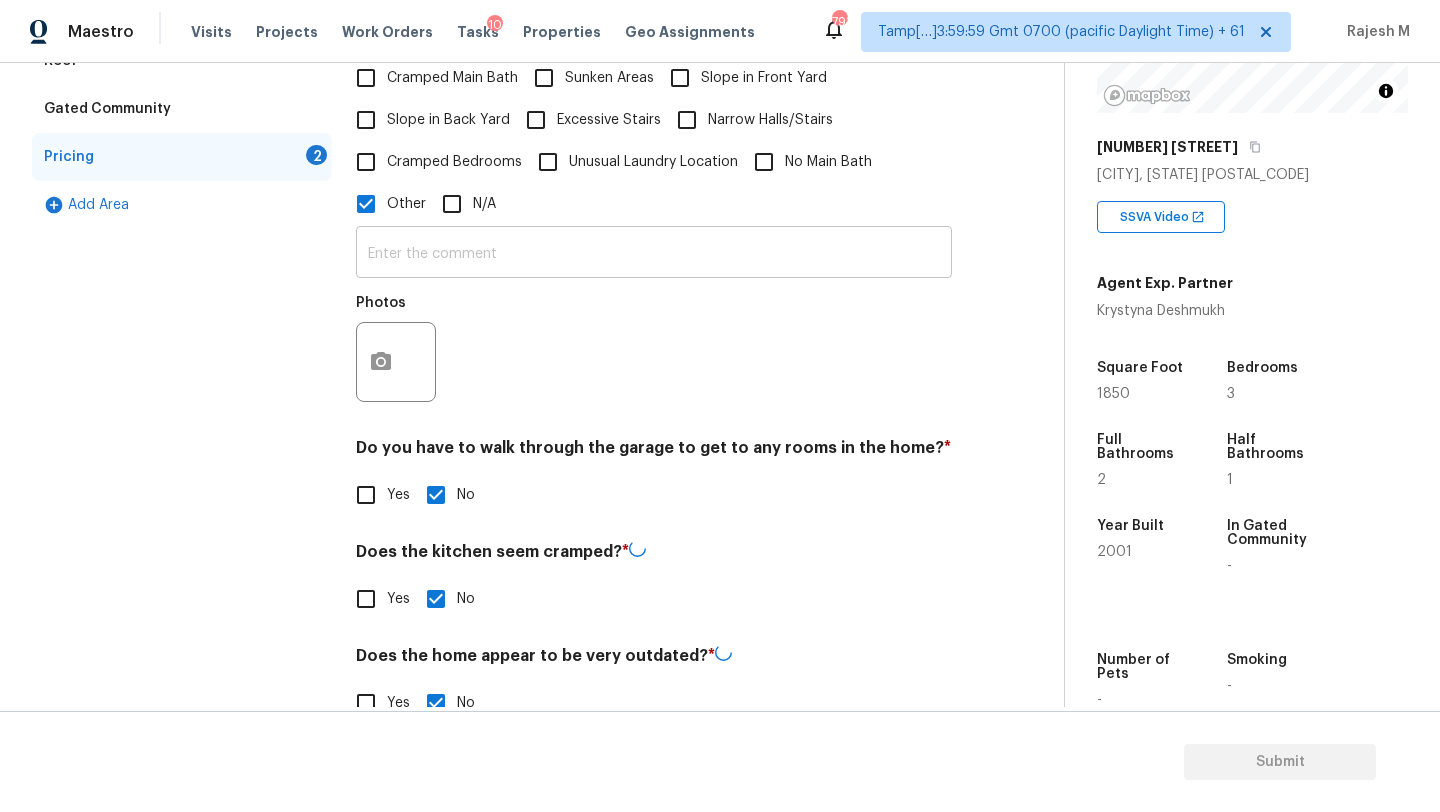 click at bounding box center (654, 254) 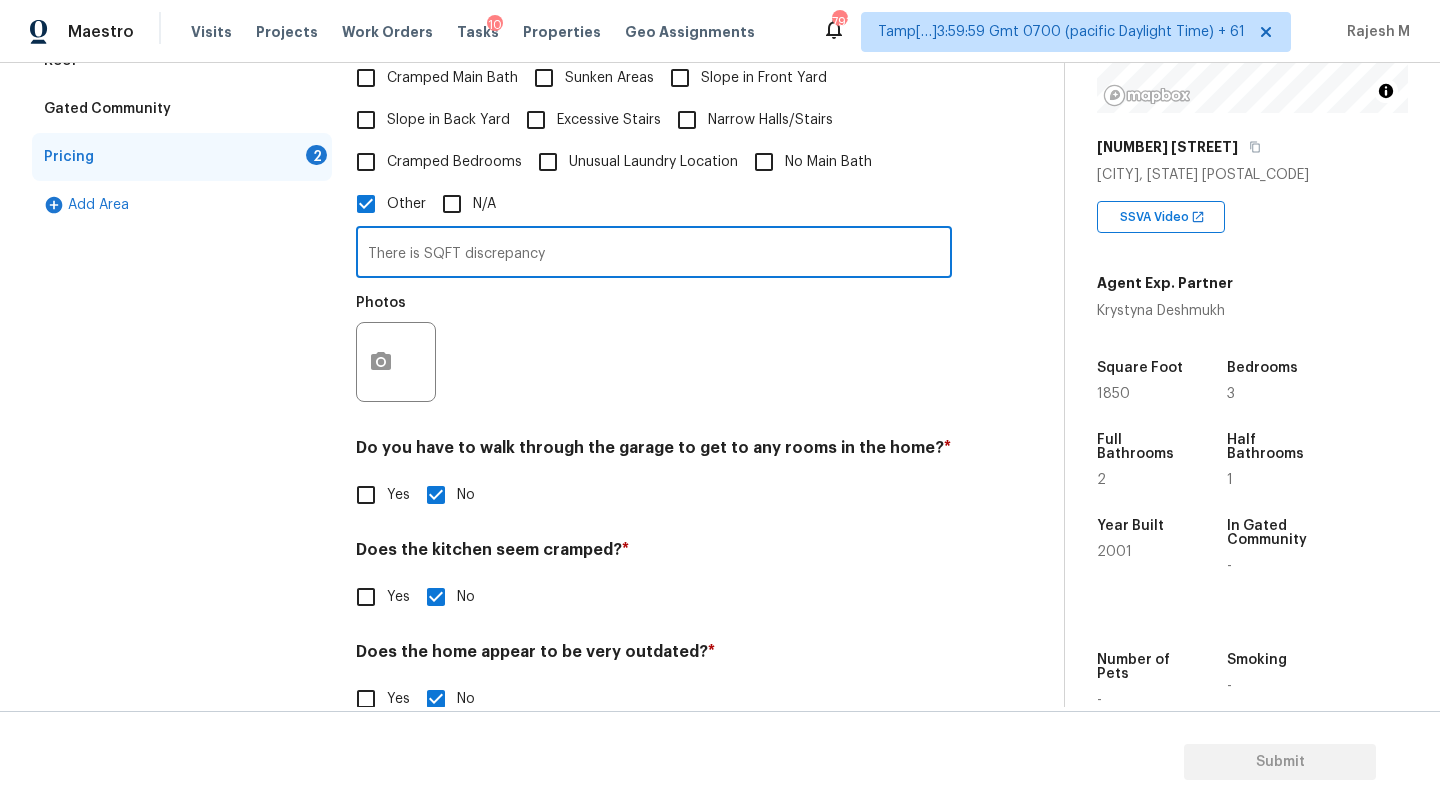 type on "There is SQFT discrepancy" 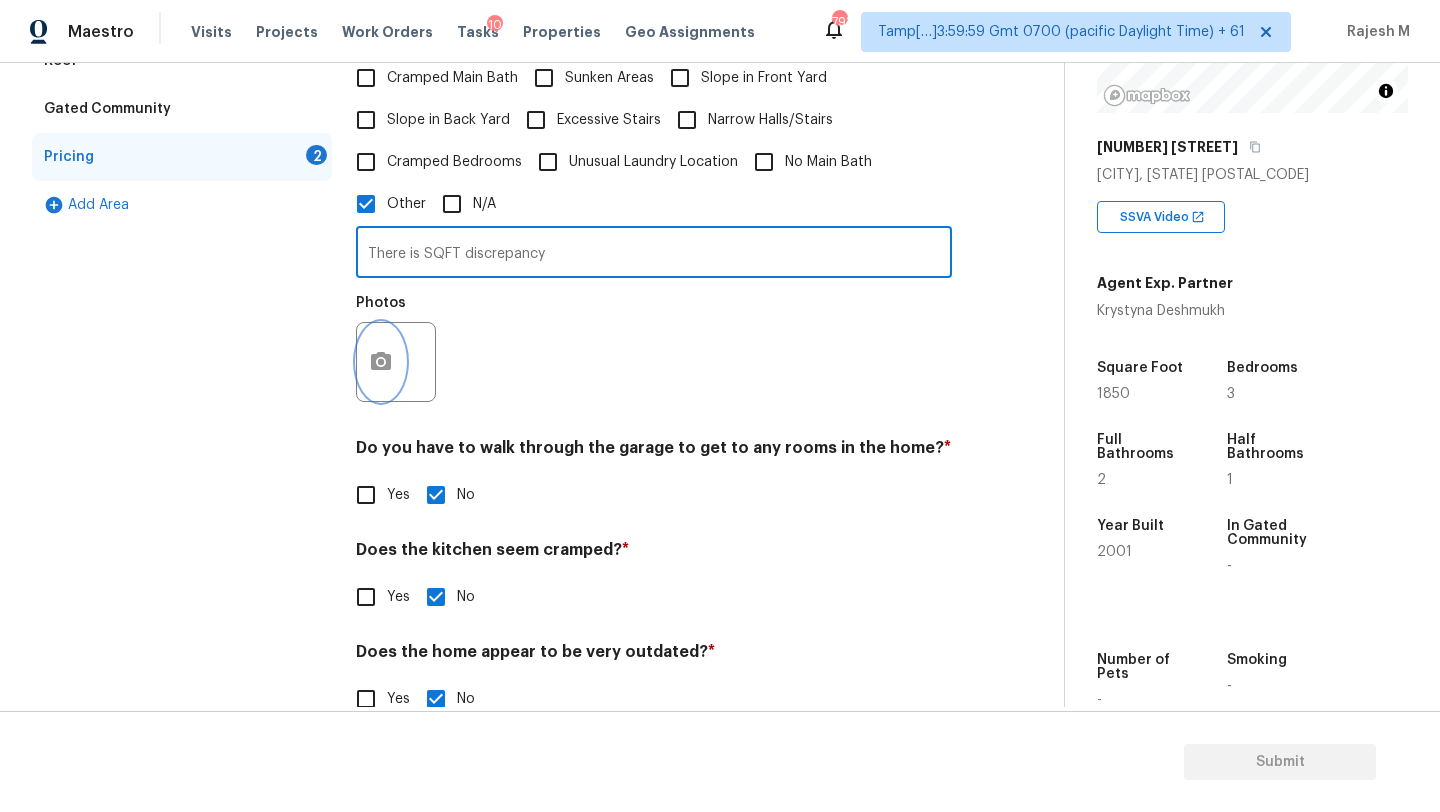 click at bounding box center [381, 362] 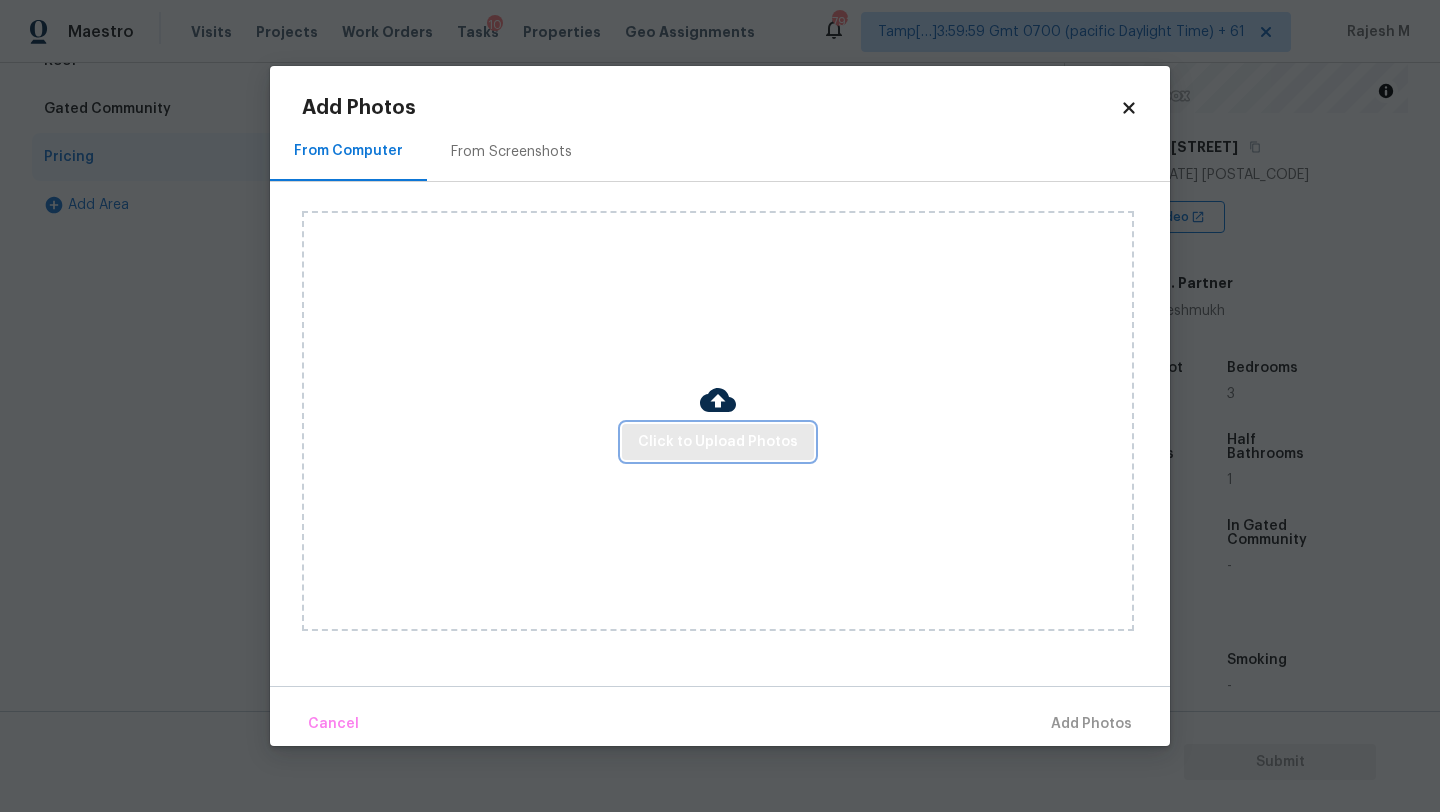 click on "Click to Upload Photos" at bounding box center (718, 442) 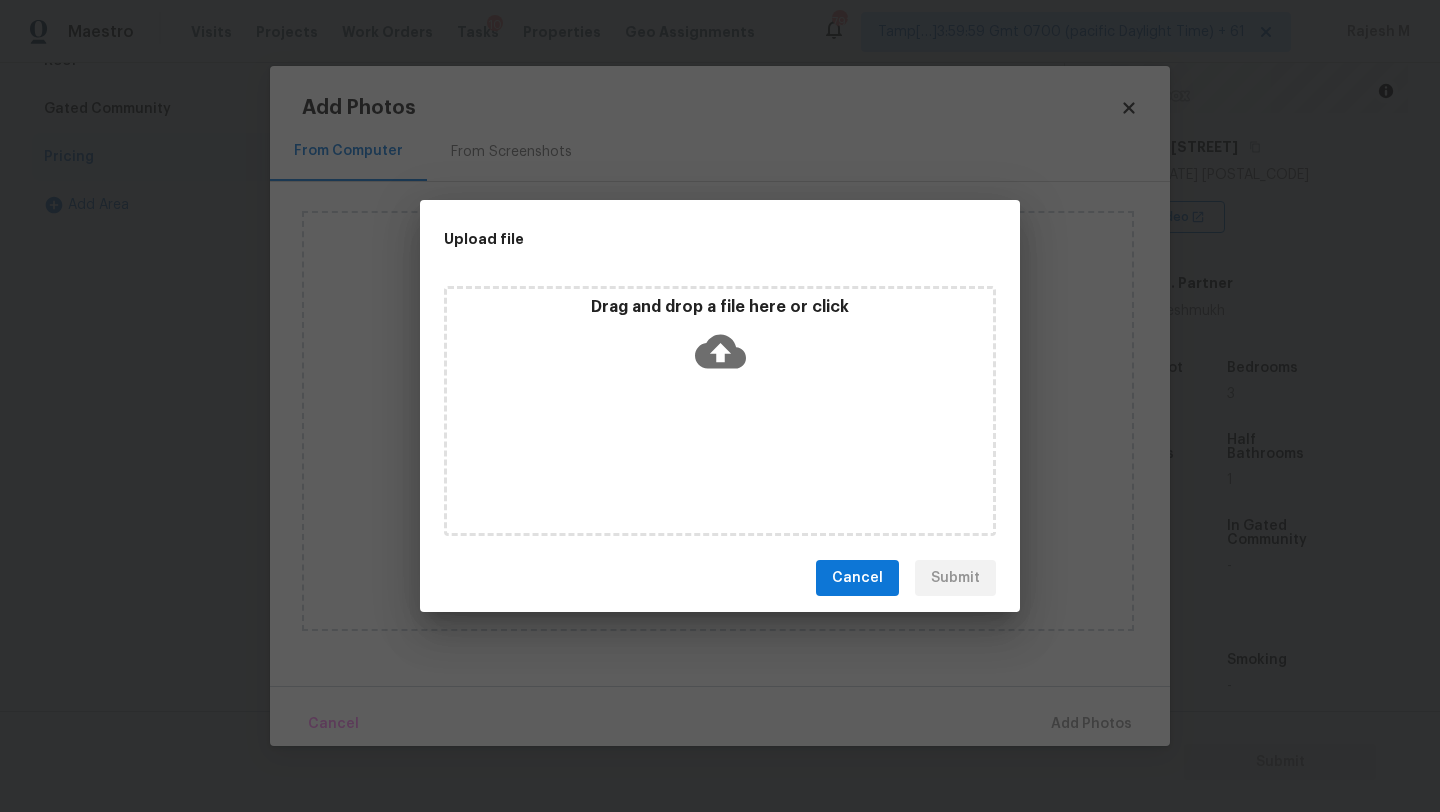 click on "Drag and drop a file here or click" at bounding box center (720, 340) 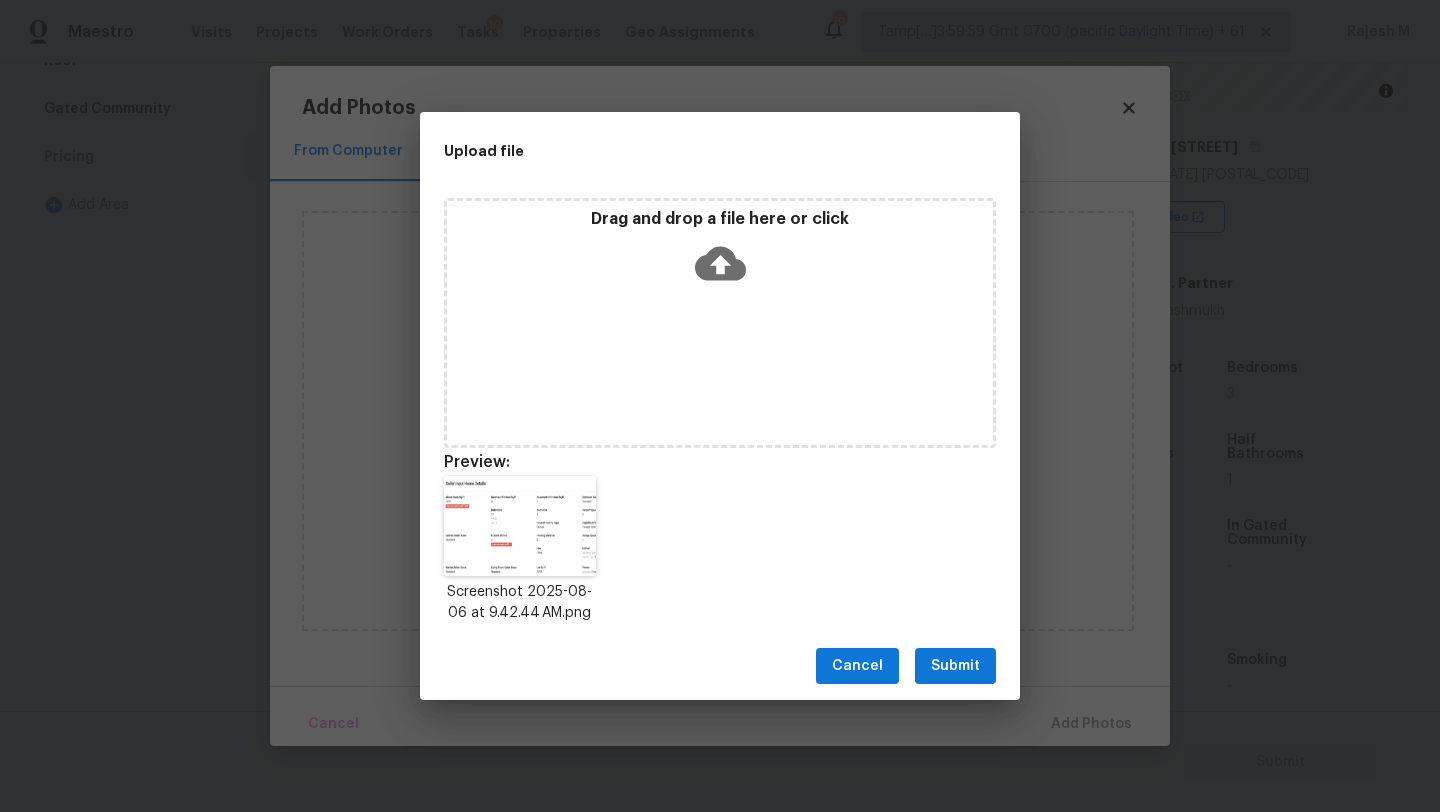 click on "Submit" at bounding box center (955, 666) 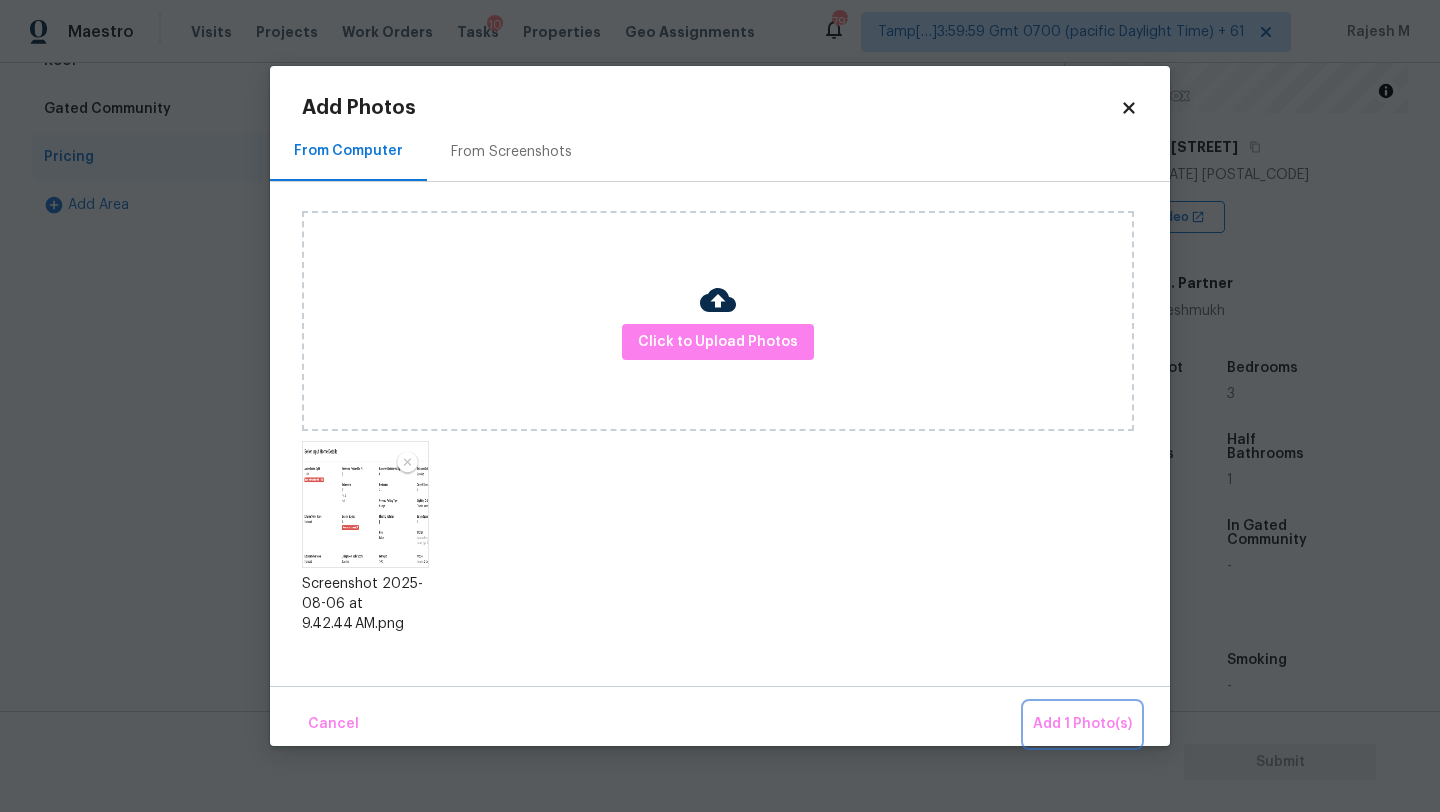 click on "Add 1 Photo(s)" at bounding box center (1082, 724) 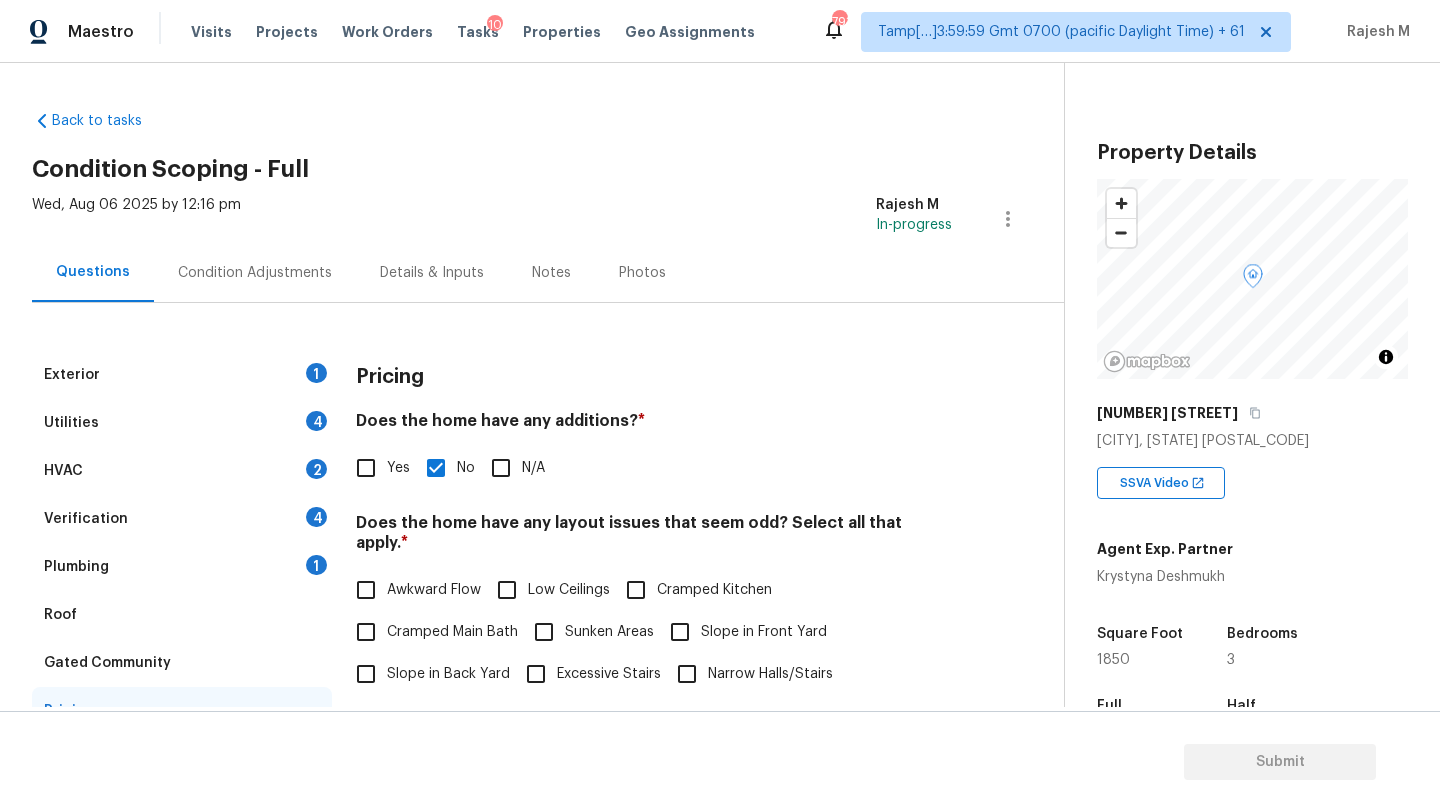 scroll, scrollTop: 0, scrollLeft: 0, axis: both 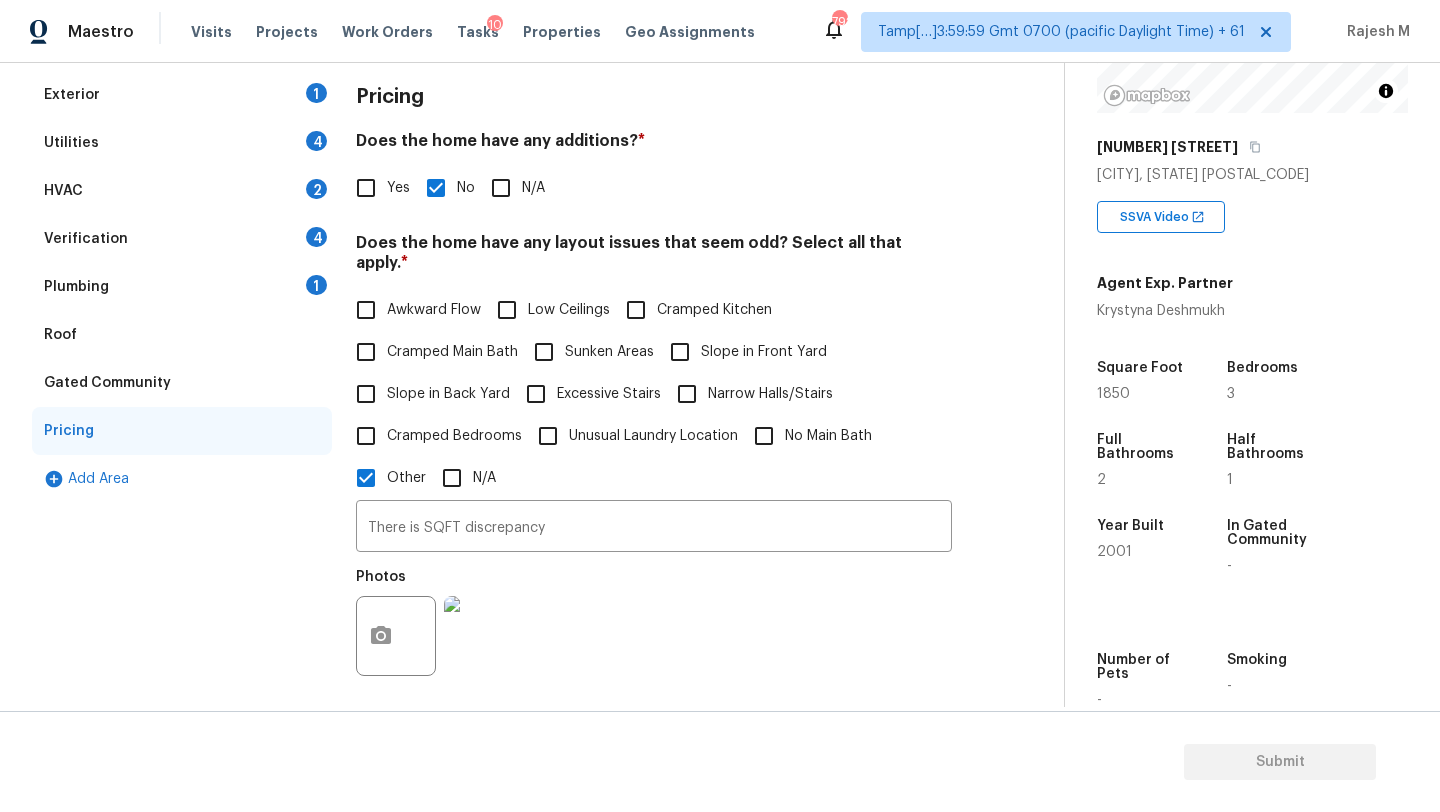 click on "Gated Community" at bounding box center [107, 383] 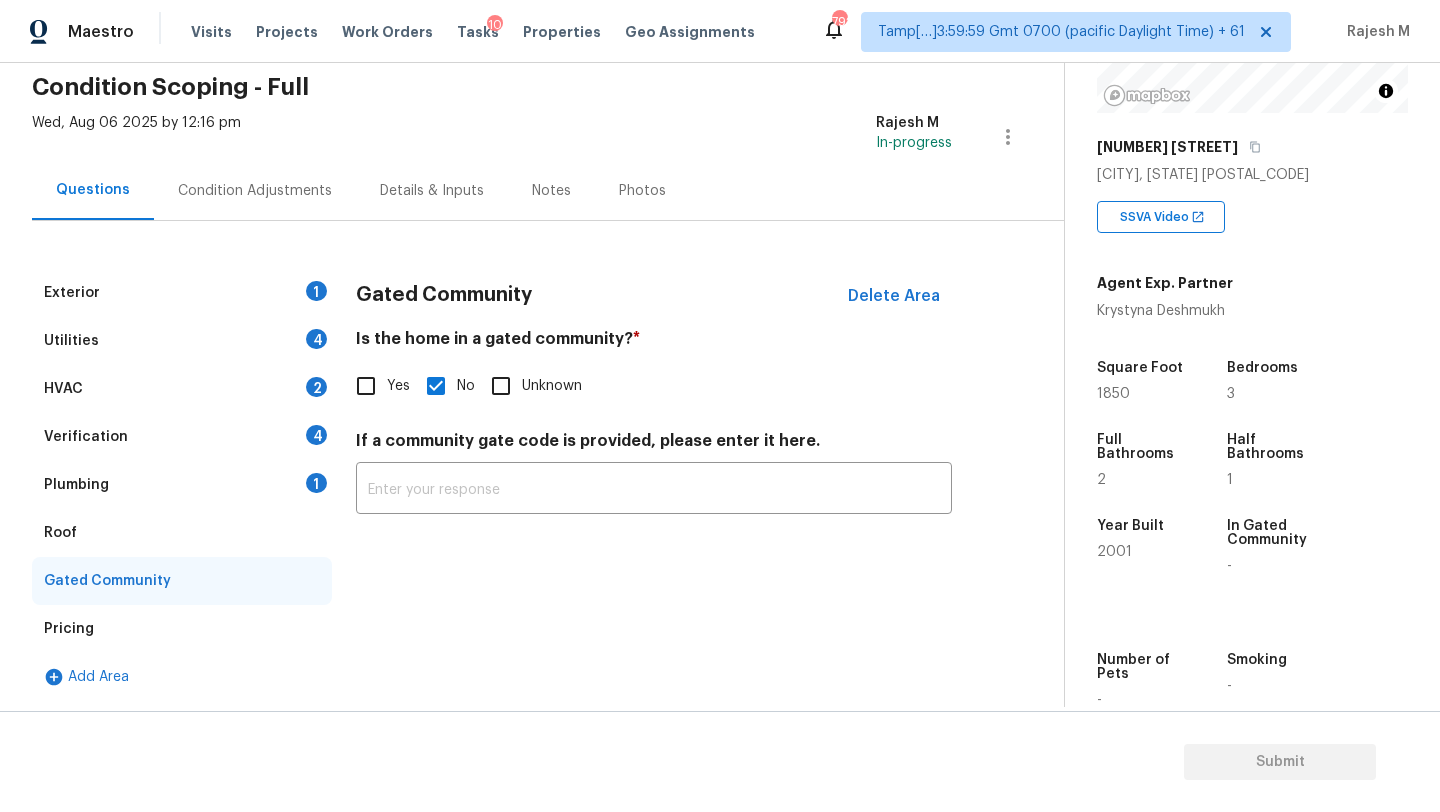 scroll, scrollTop: 82, scrollLeft: 0, axis: vertical 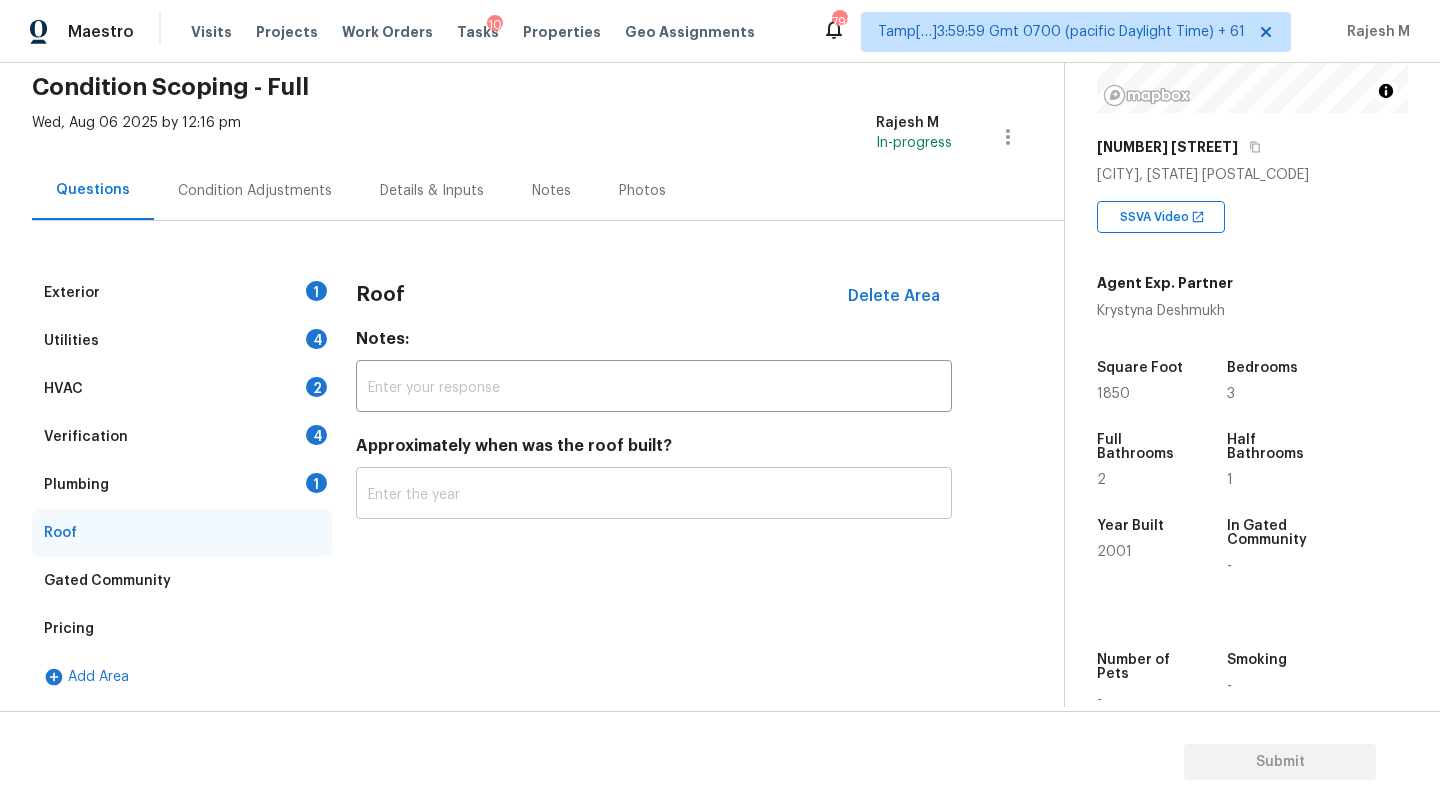 click at bounding box center [654, 495] 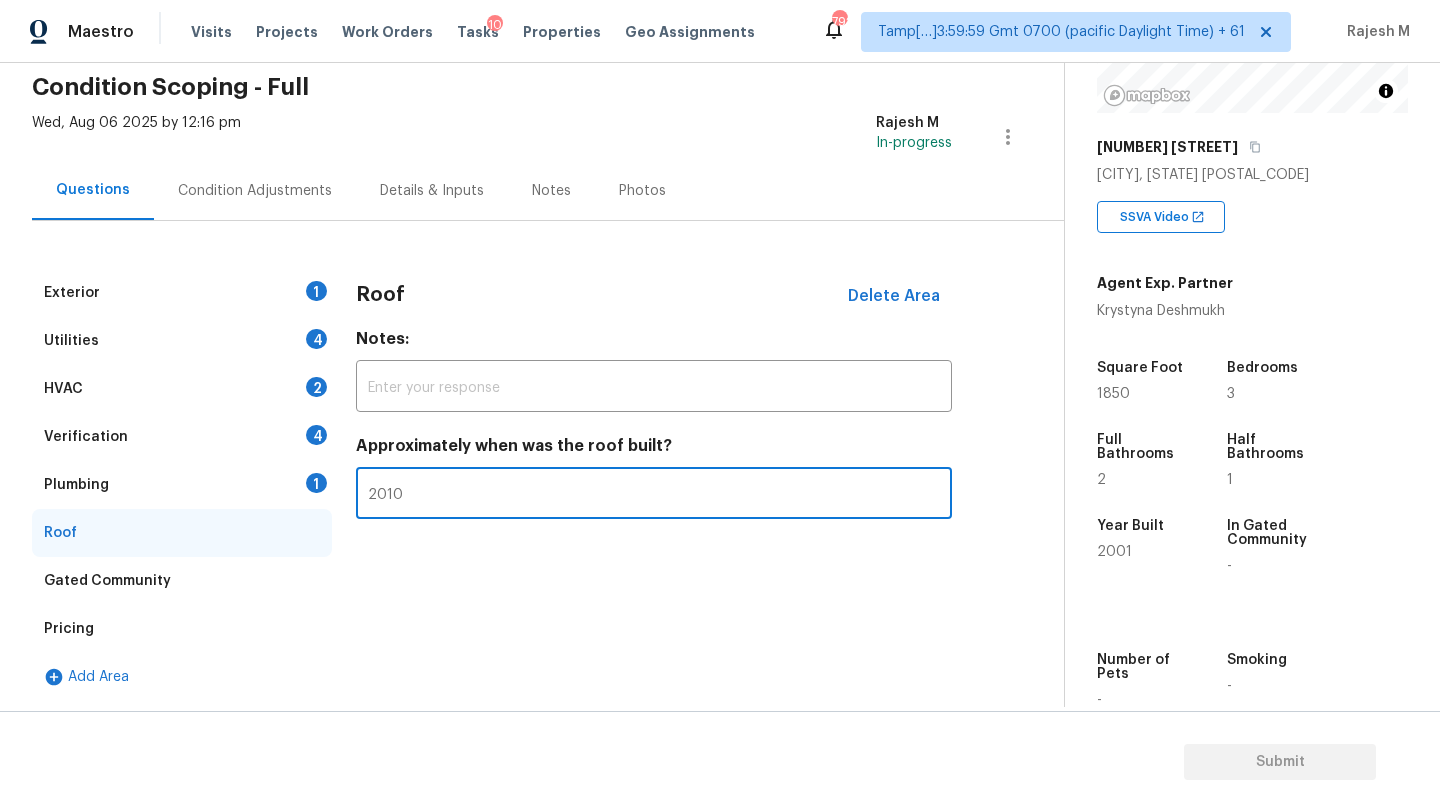 type on "2010" 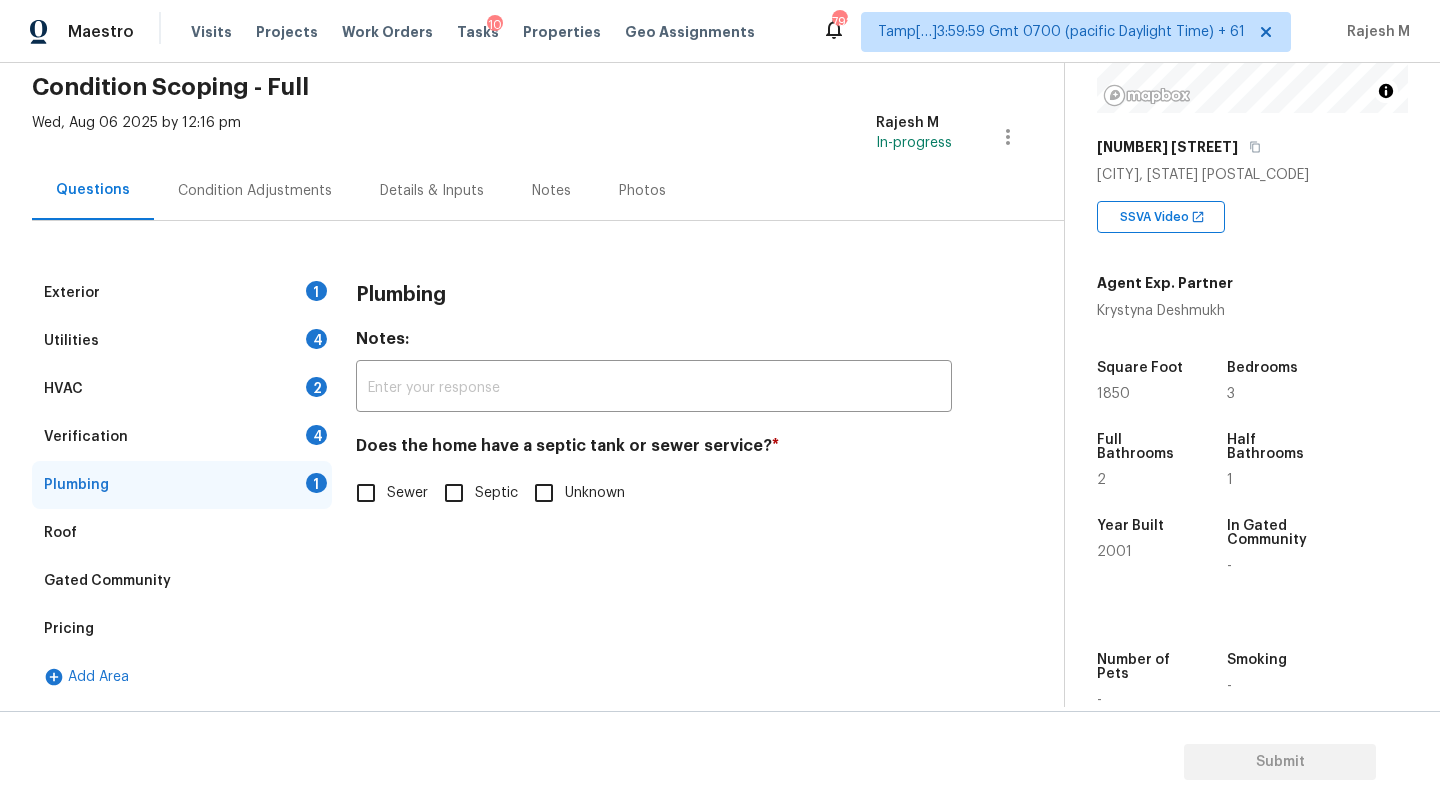click on "Sewer" at bounding box center [366, 493] 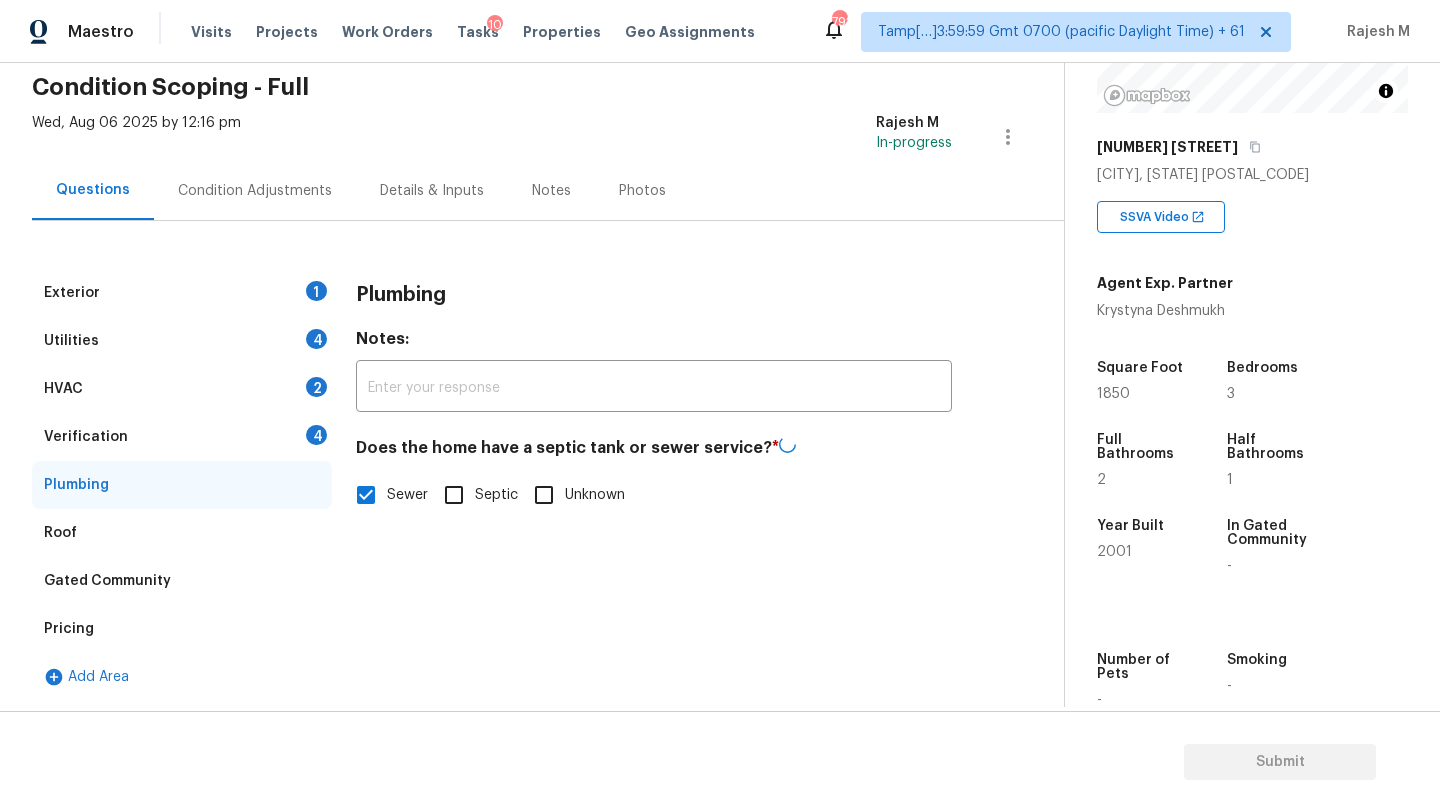 click on "HVAC 2" at bounding box center (182, 389) 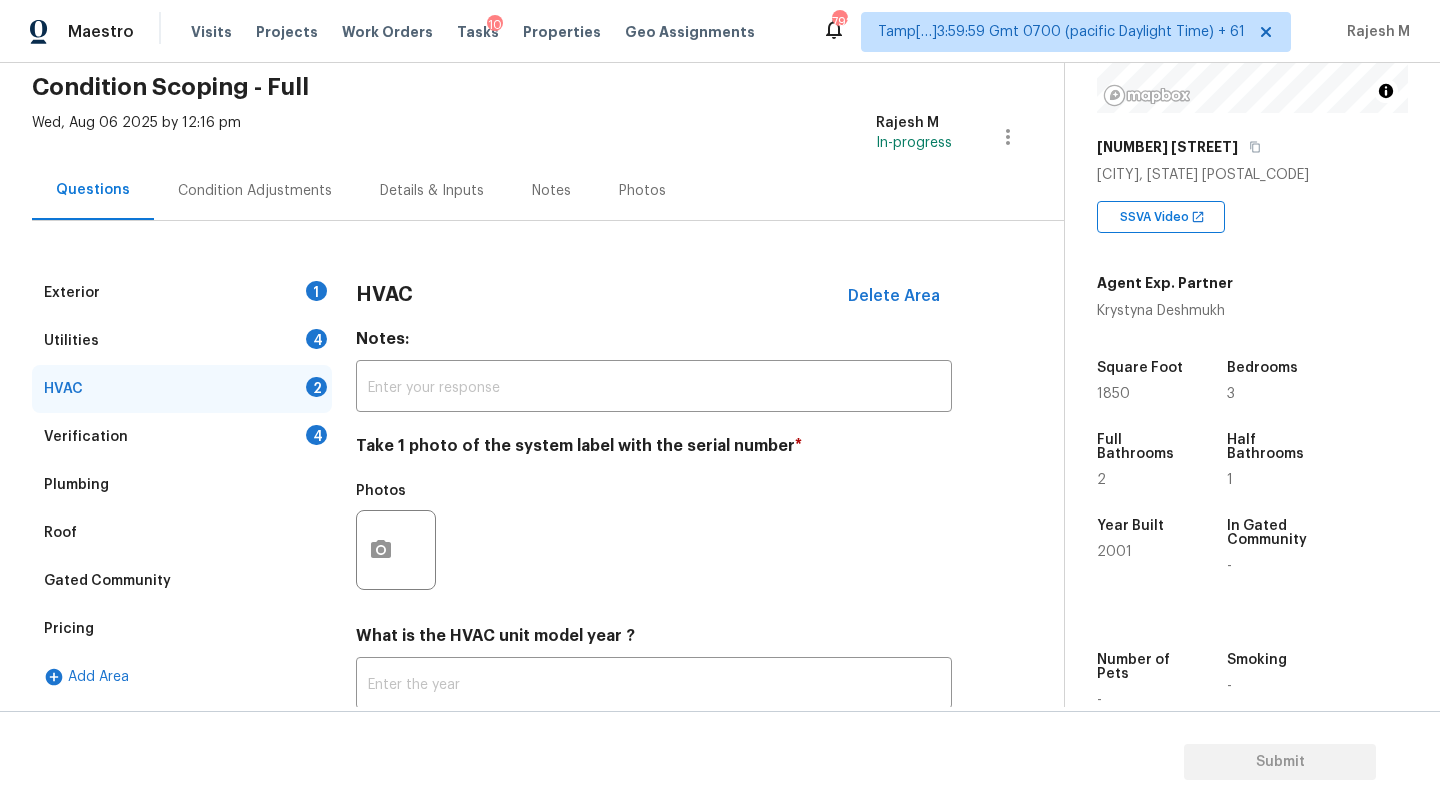 click on "Verification 4" at bounding box center (182, 437) 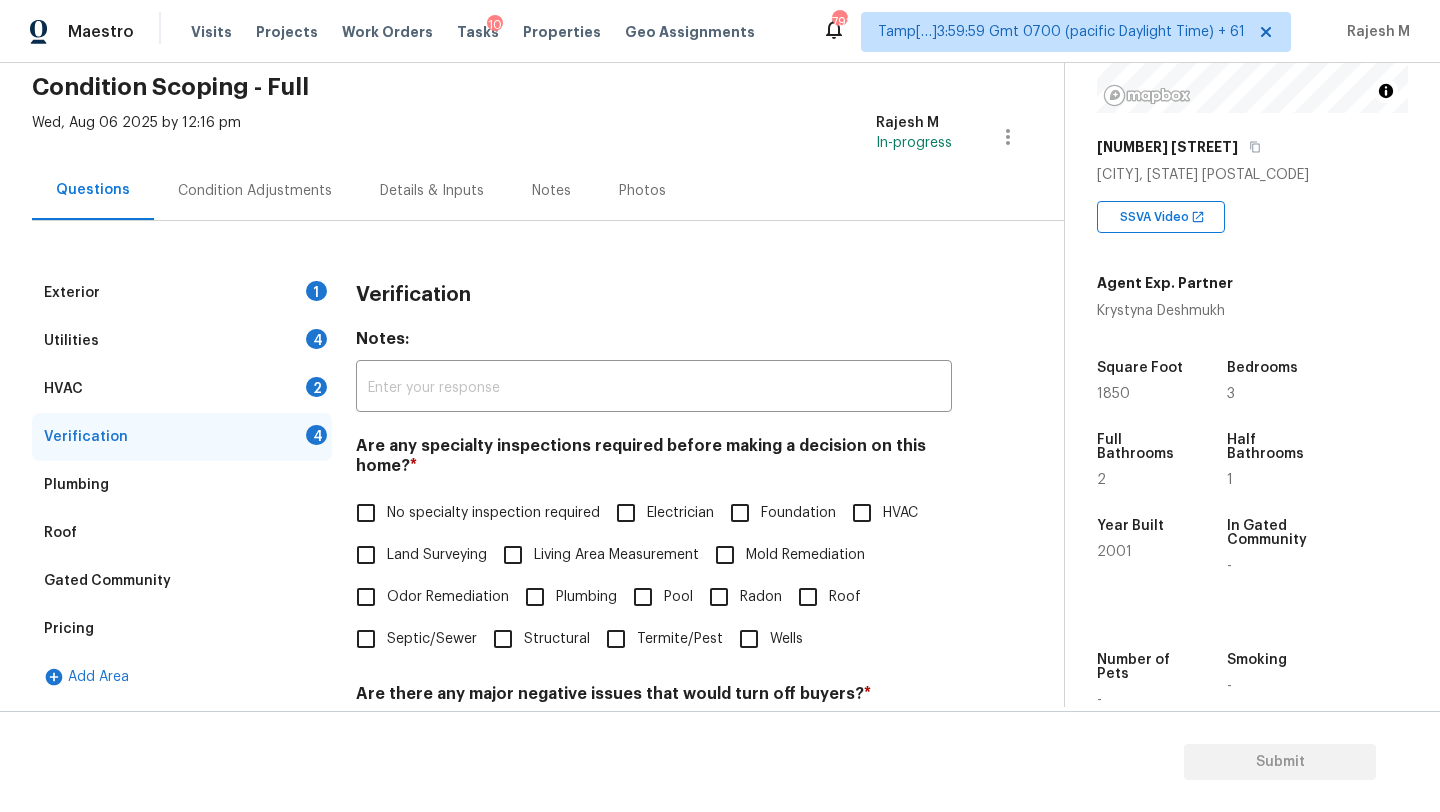 click on "HVAC" at bounding box center (862, 513) 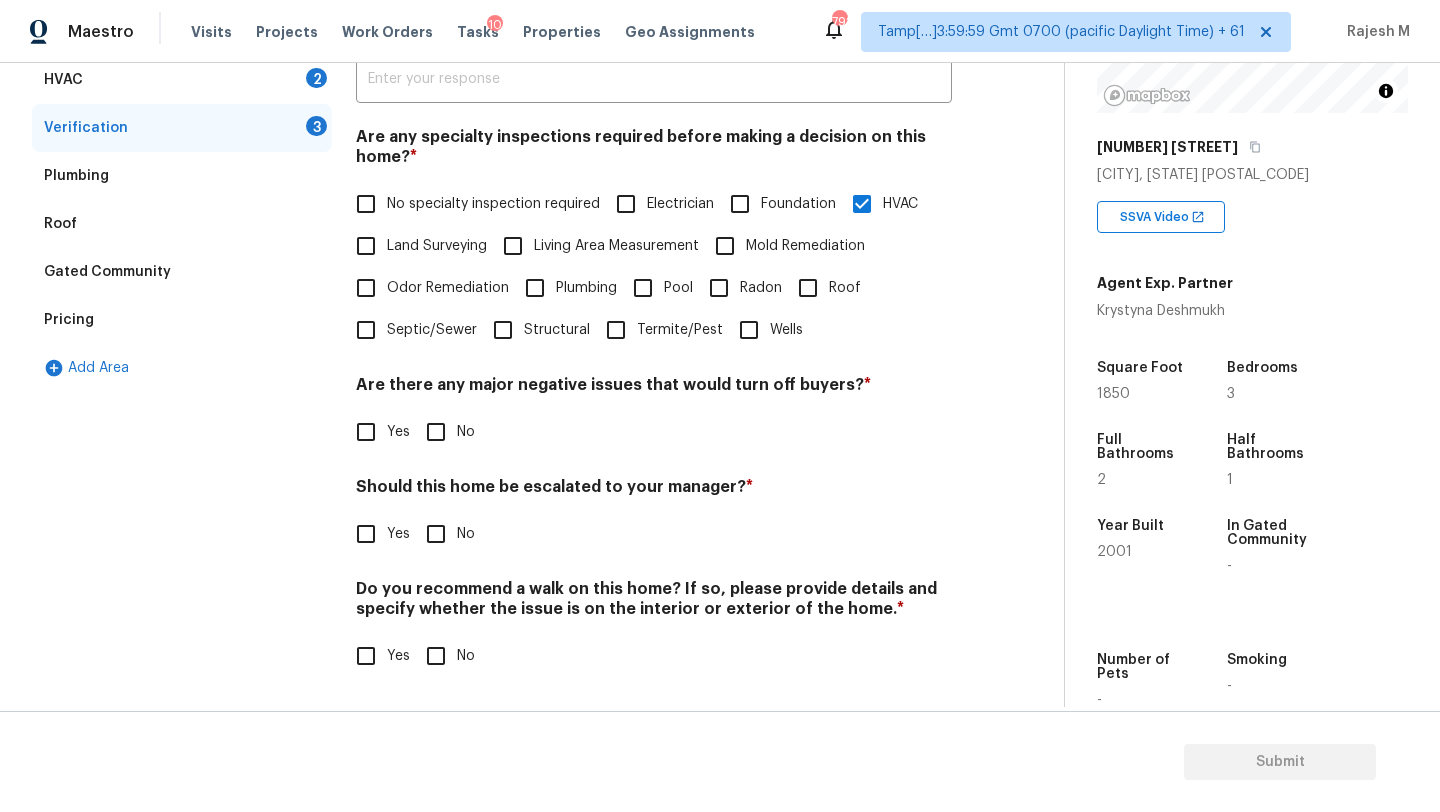 scroll, scrollTop: 391, scrollLeft: 0, axis: vertical 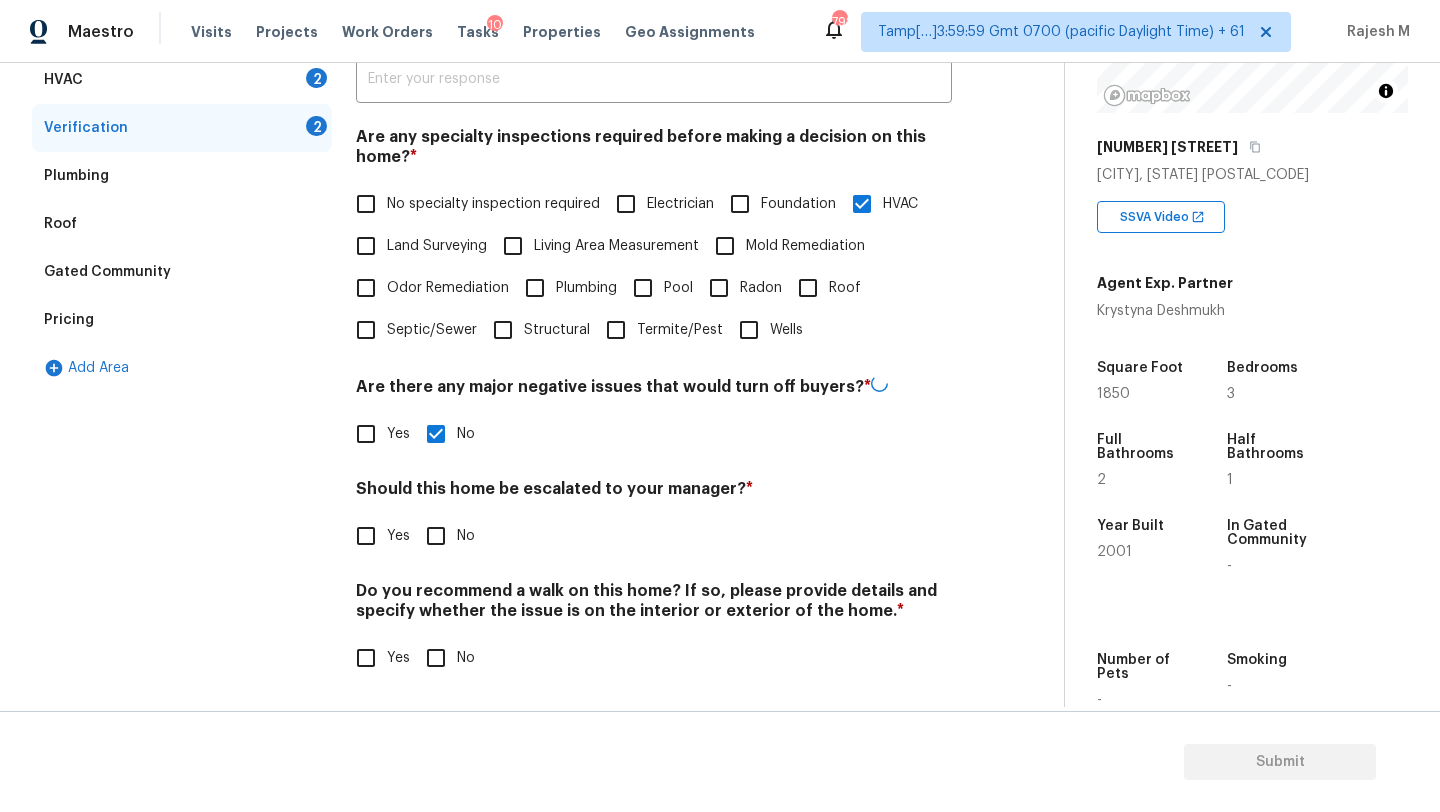click on "No" at bounding box center [436, 658] 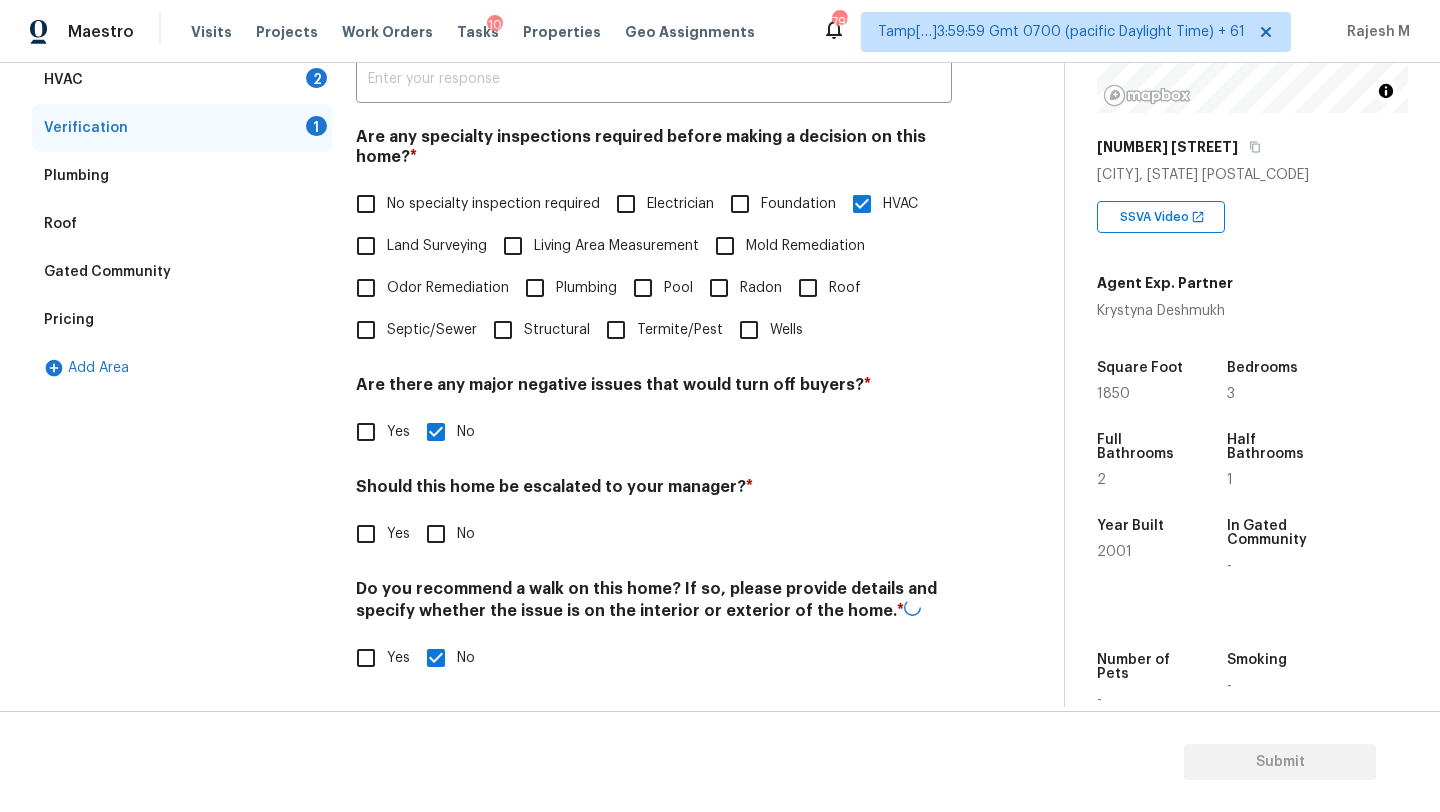 click on "Yes" at bounding box center (366, 534) 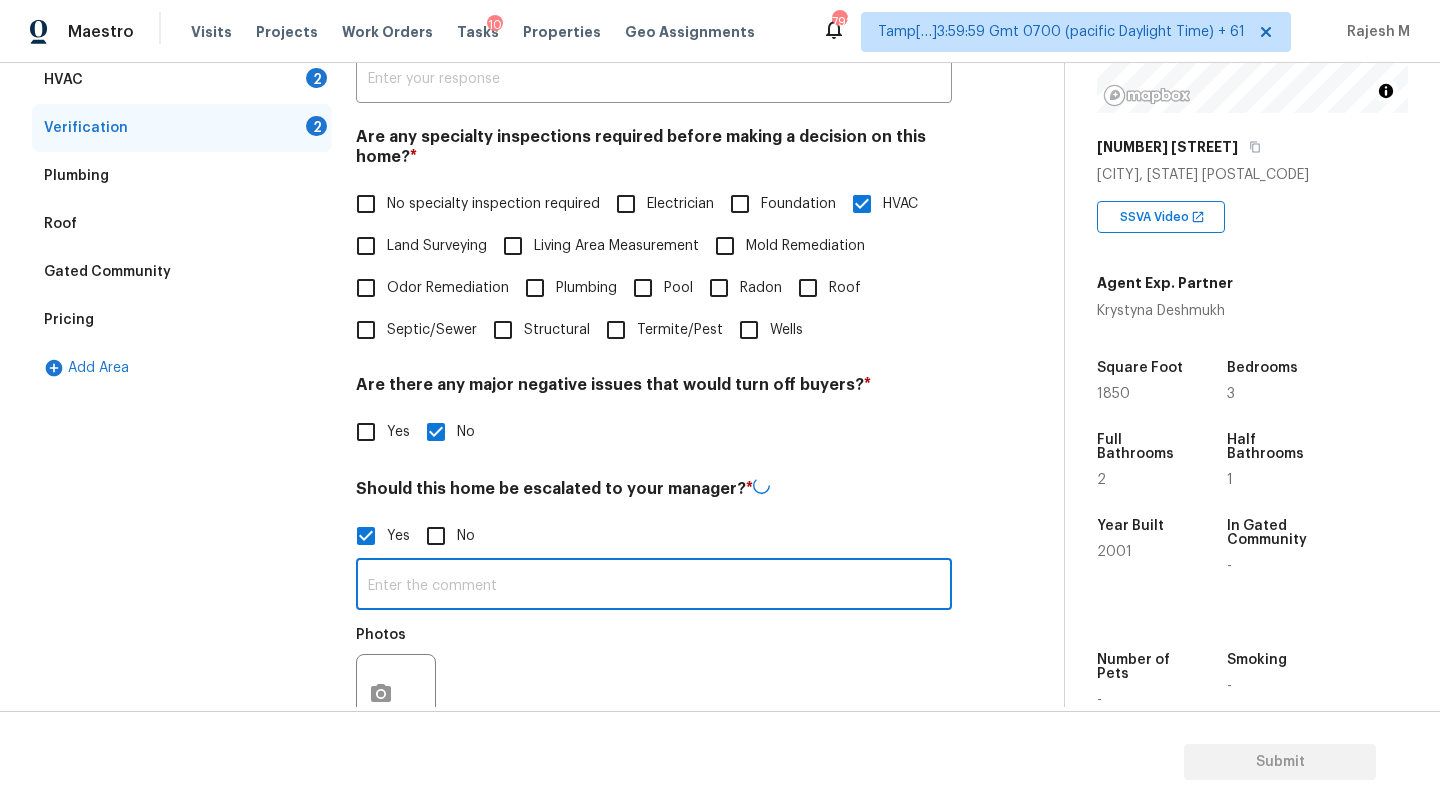 click at bounding box center [654, 586] 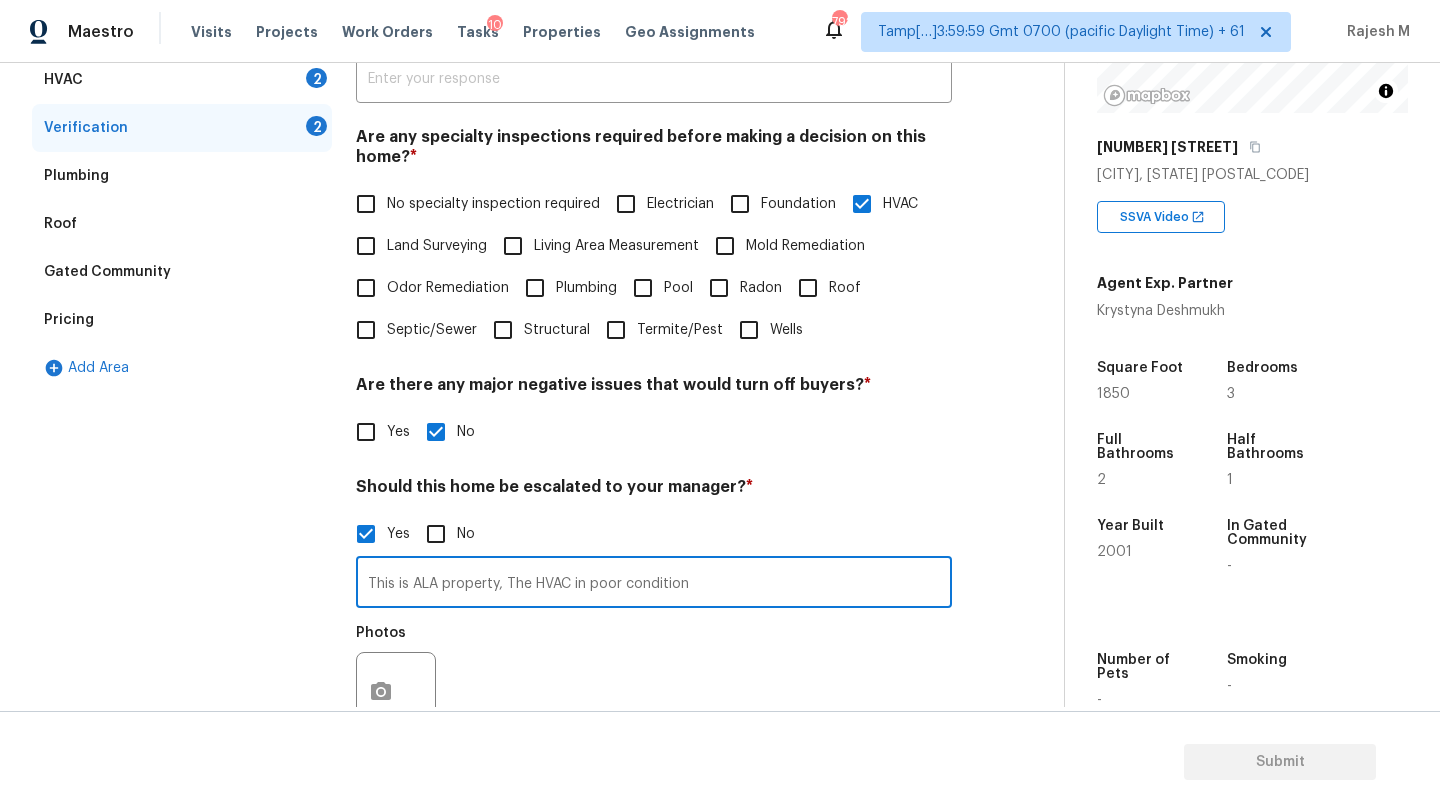 scroll, scrollTop: 581, scrollLeft: 0, axis: vertical 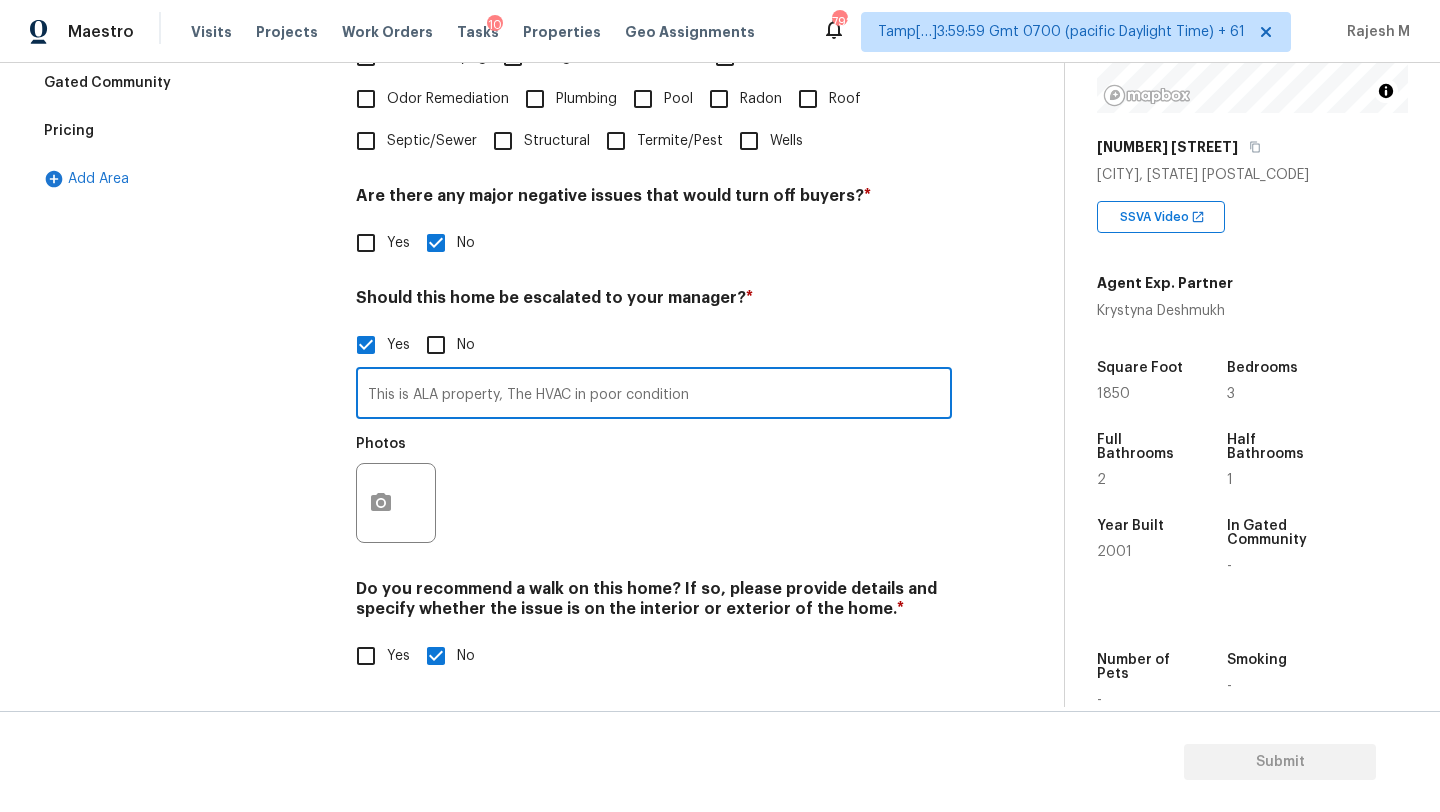 type on "This is ALA property, The HVAC in poor condition" 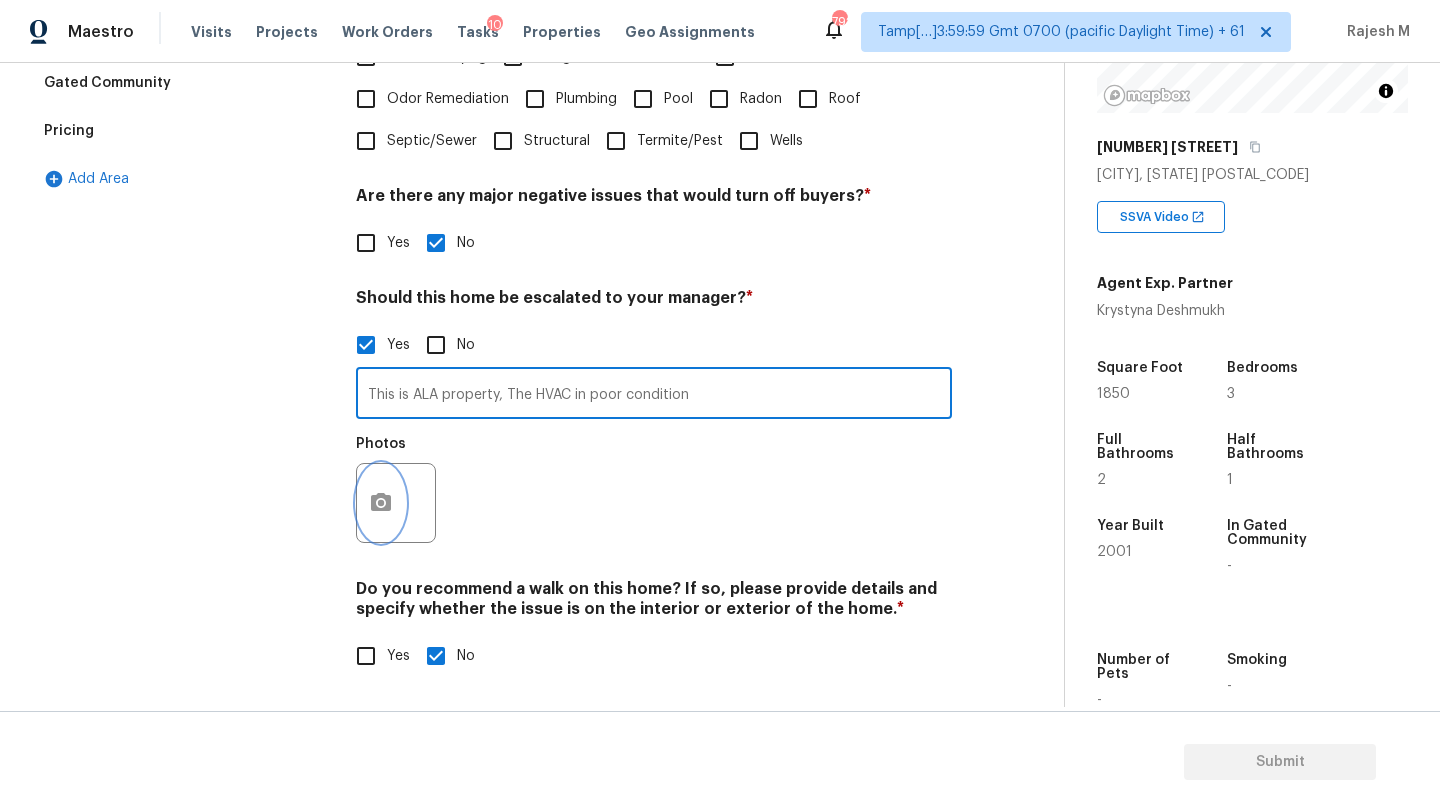 click 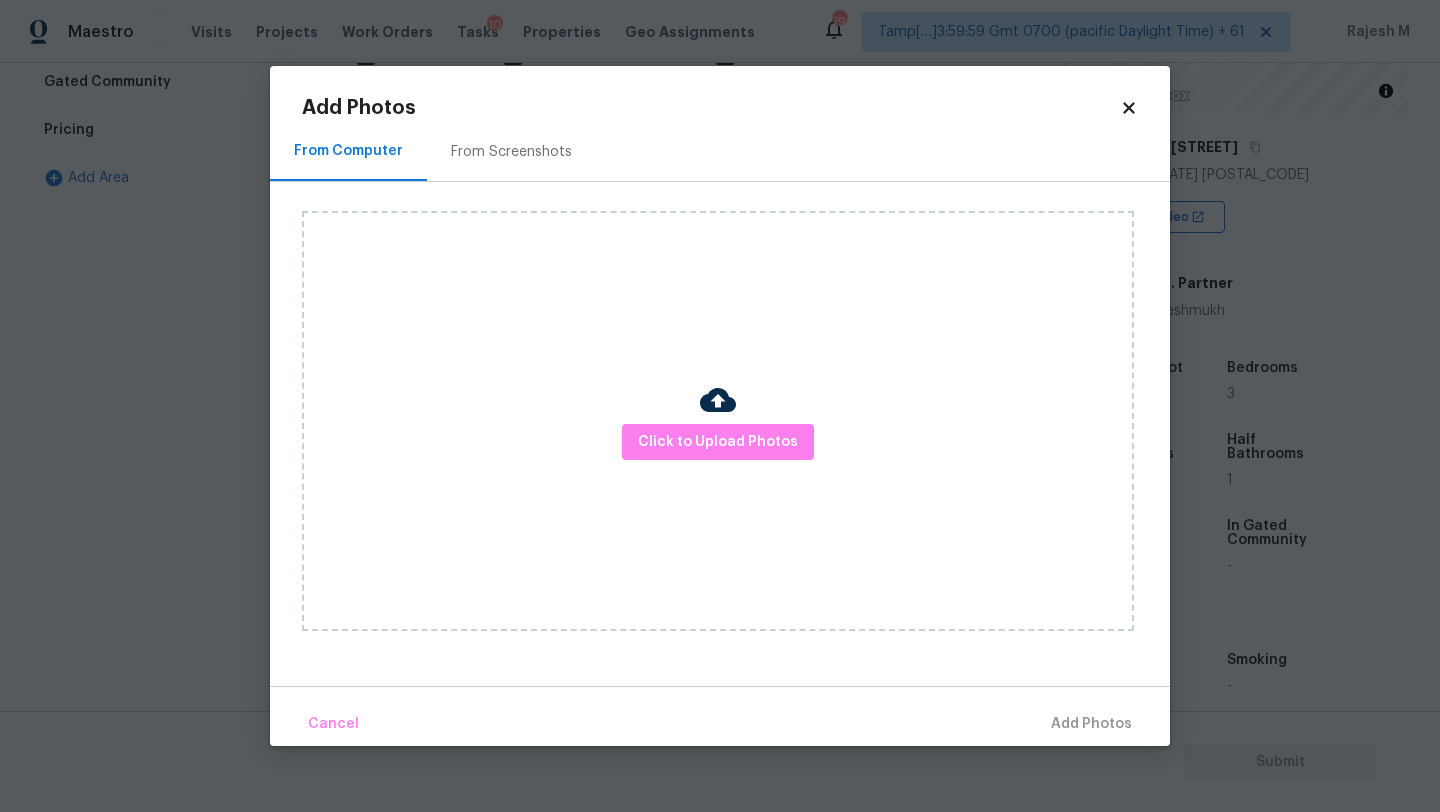 click on "From Screenshots" at bounding box center [511, 151] 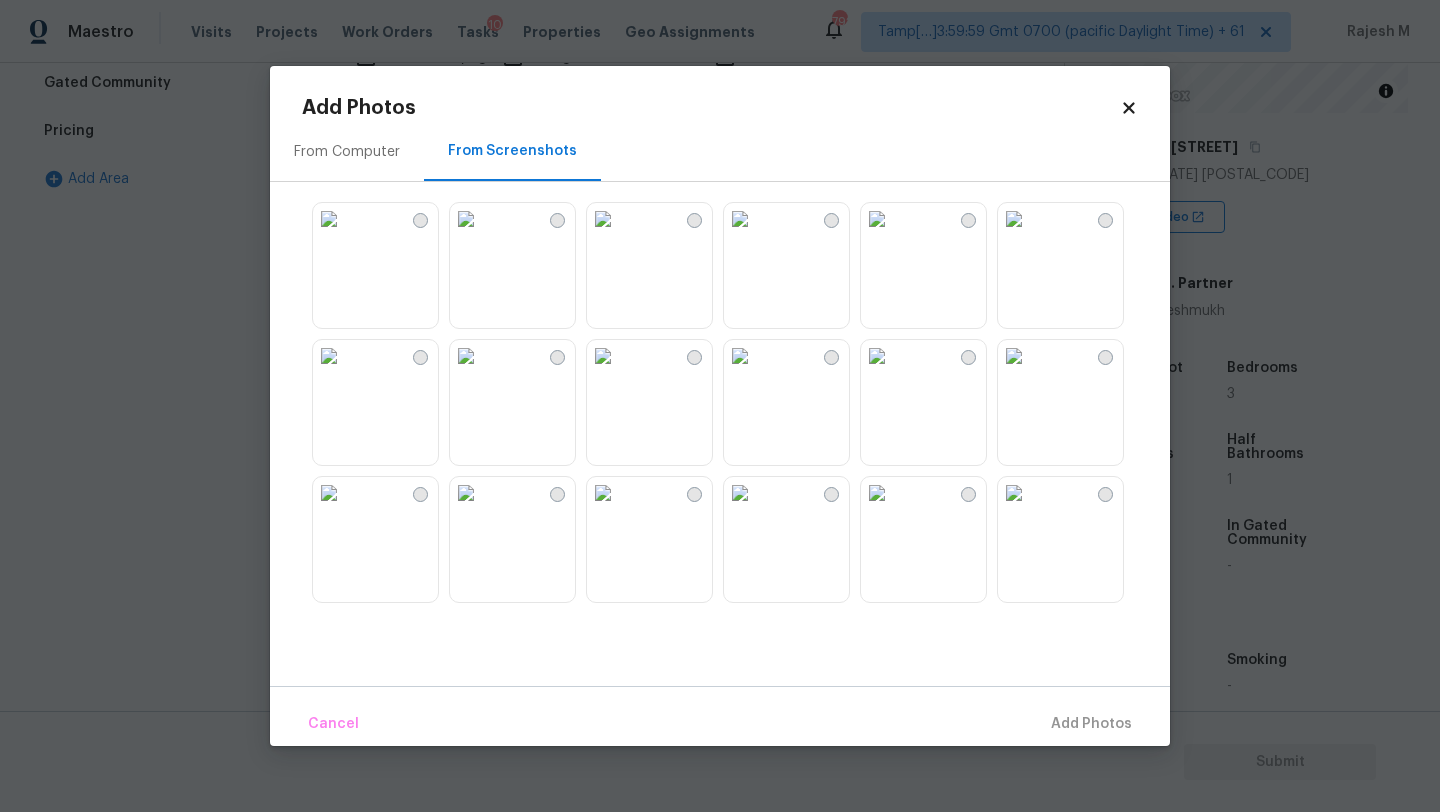 scroll, scrollTop: 192, scrollLeft: 0, axis: vertical 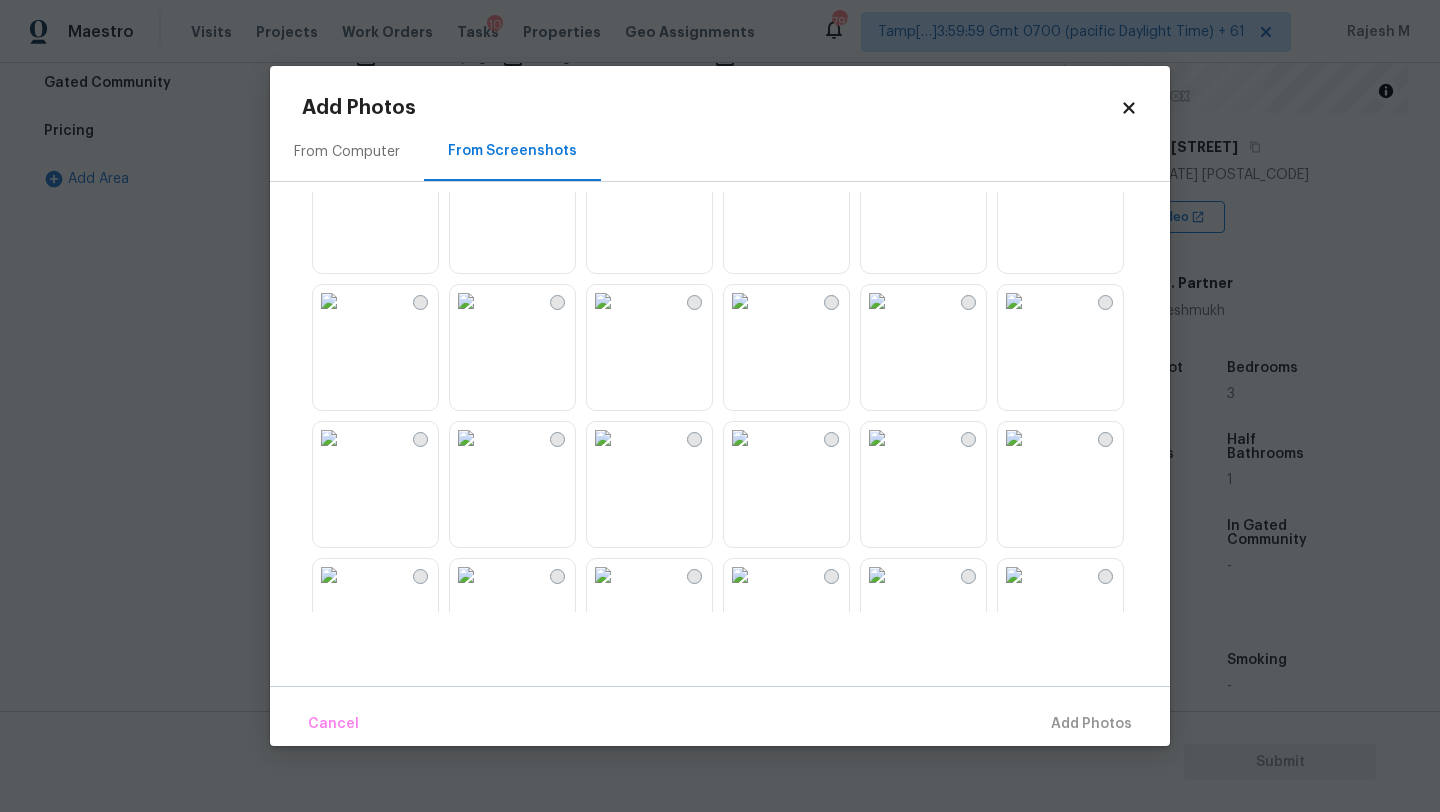 click at bounding box center [466, 301] 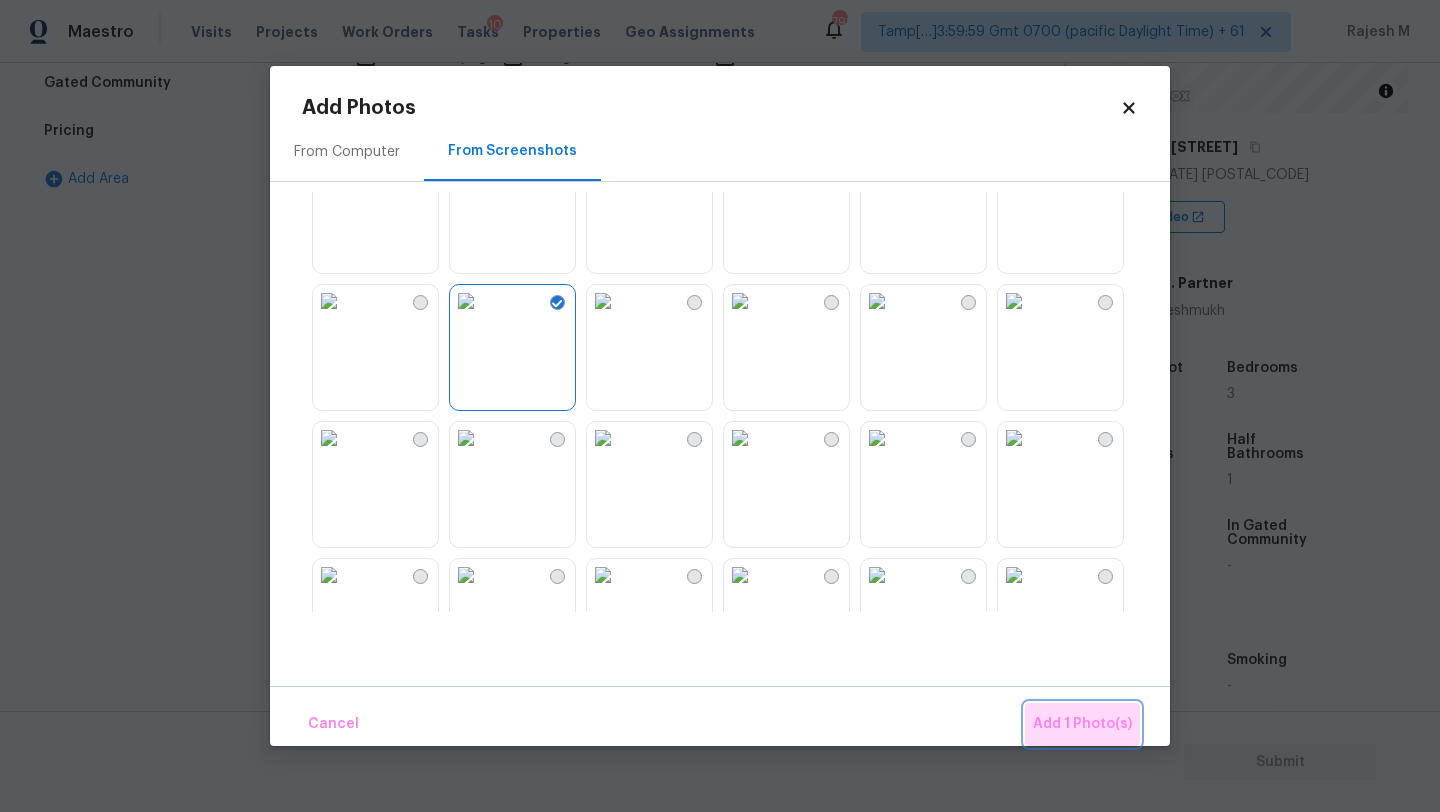 click on "Add 1 Photo(s)" at bounding box center (1082, 724) 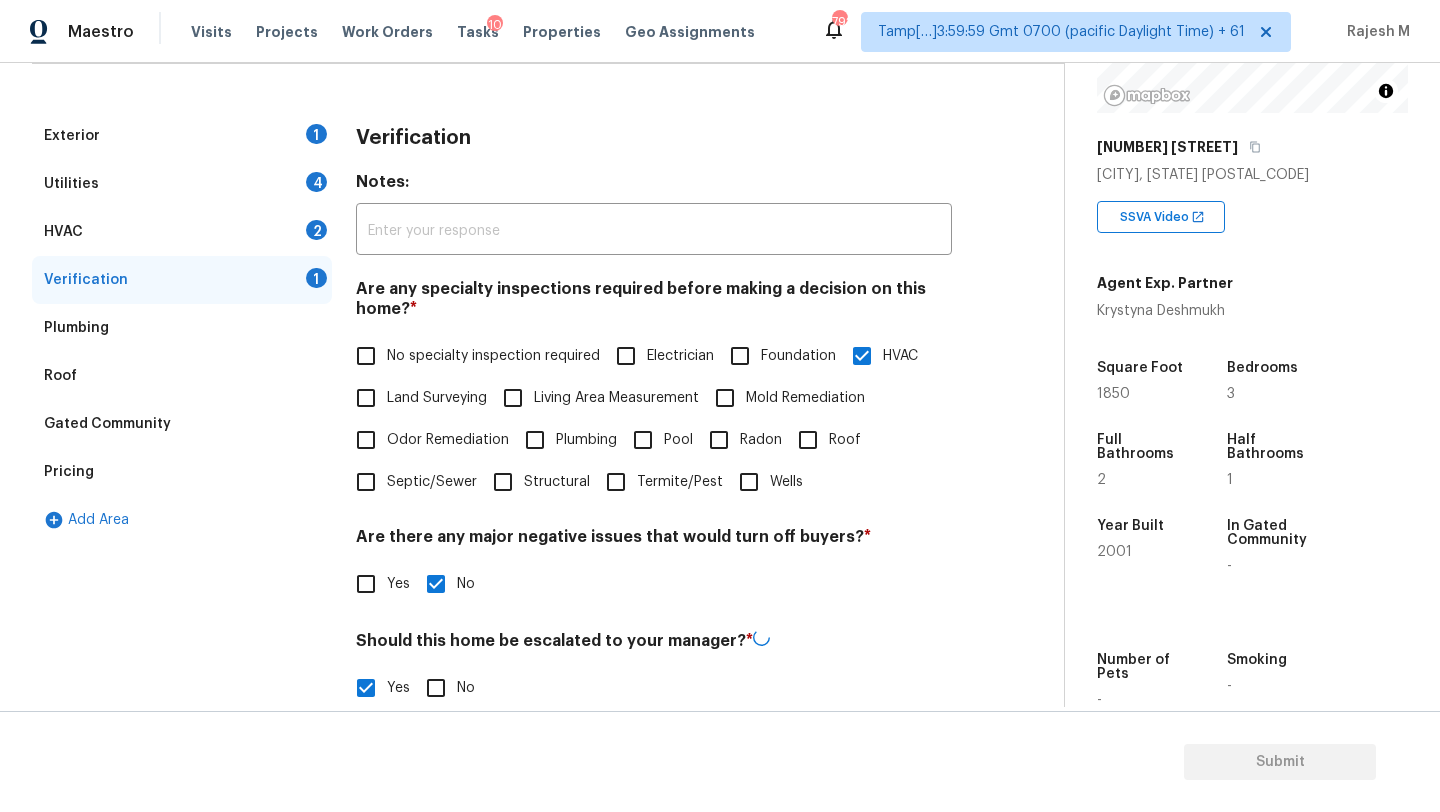 scroll, scrollTop: 17, scrollLeft: 0, axis: vertical 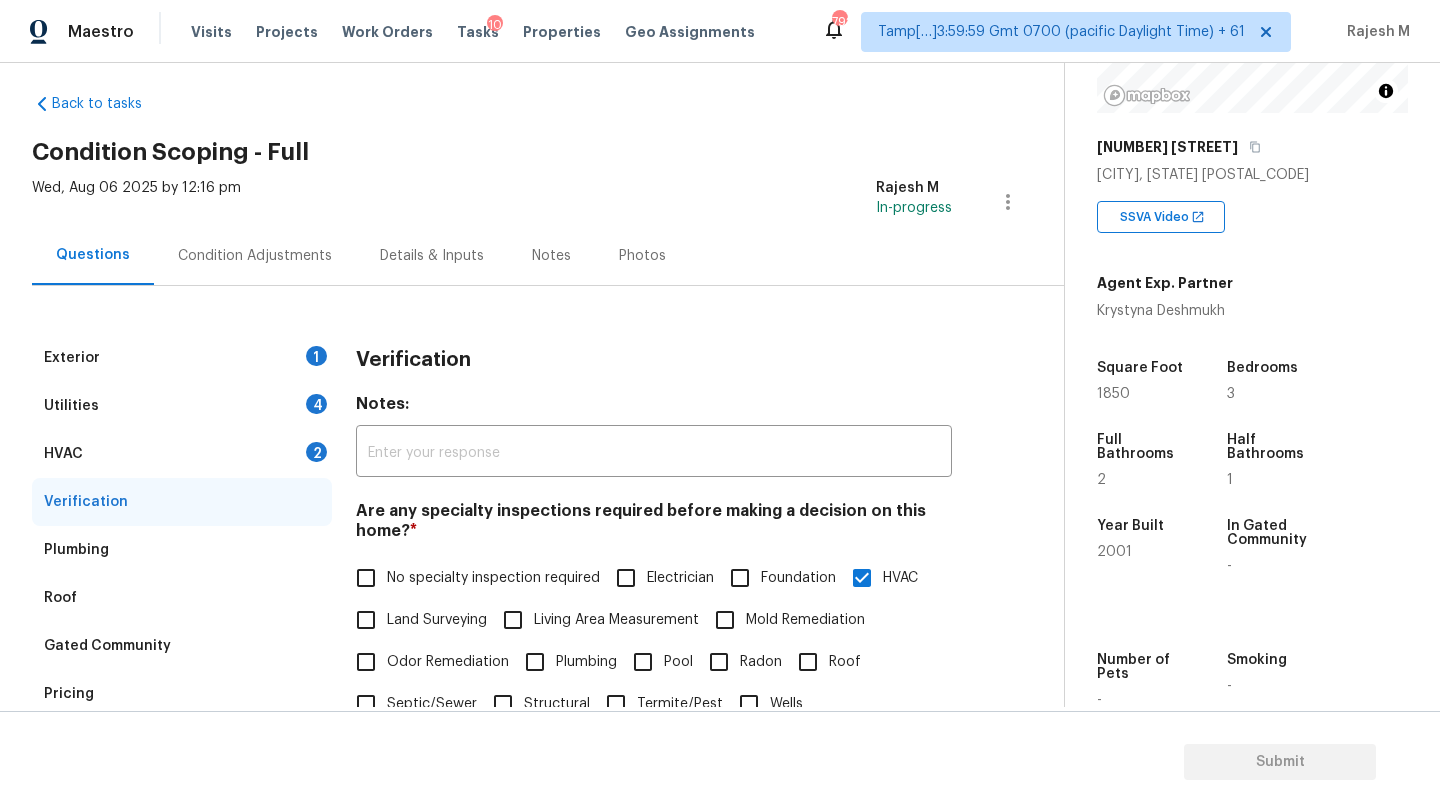 click on "HVAC 2" at bounding box center [182, 454] 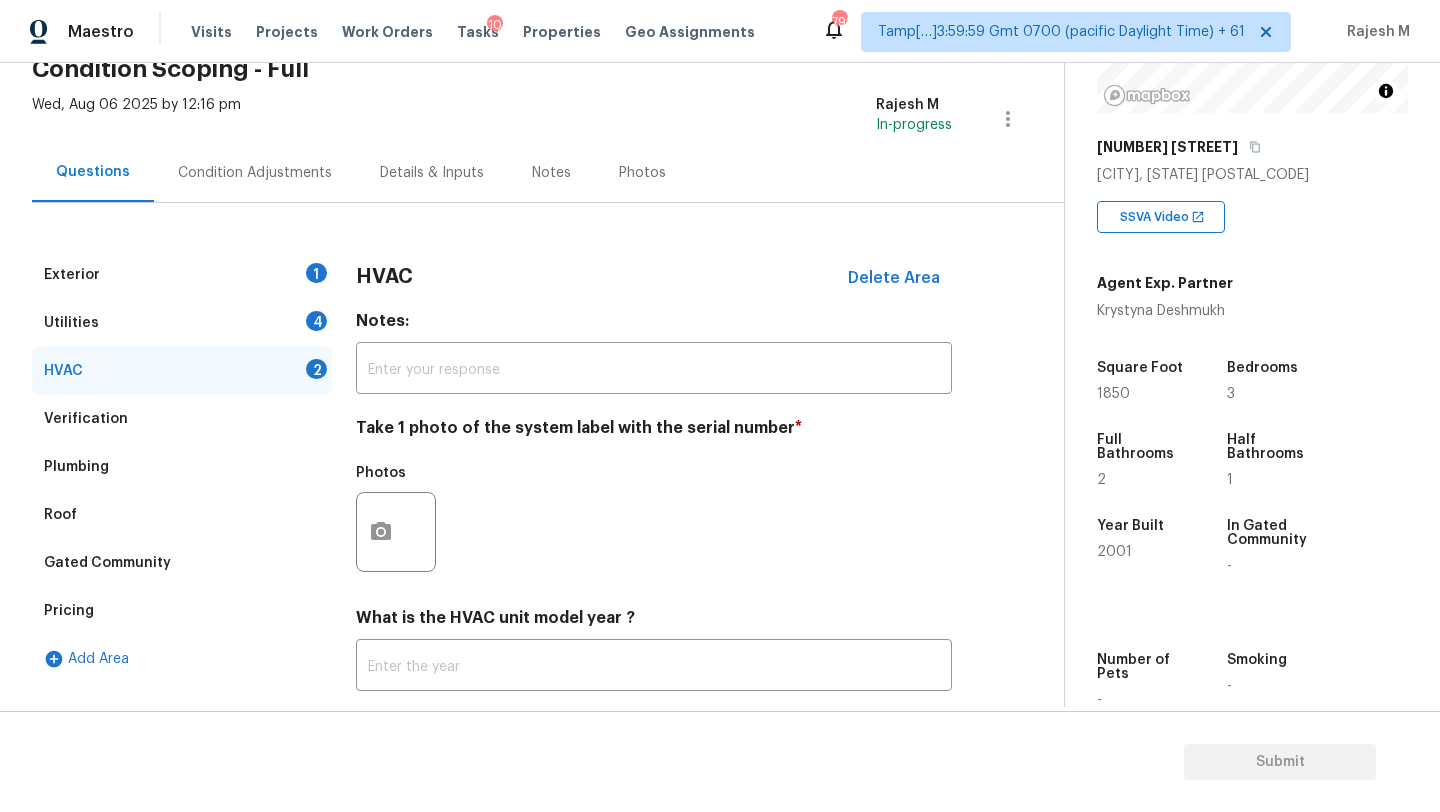 scroll, scrollTop: 217, scrollLeft: 0, axis: vertical 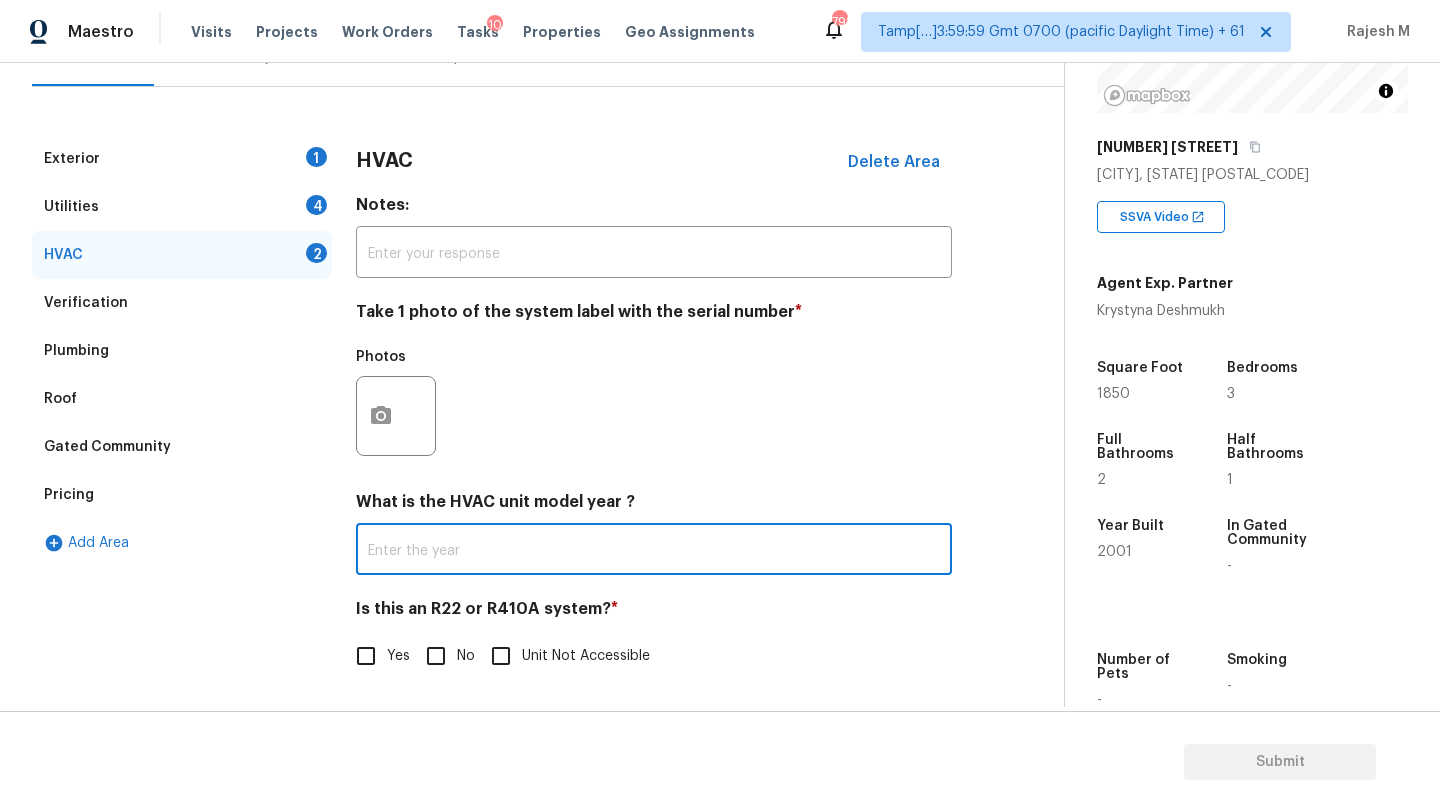 click at bounding box center (654, 551) 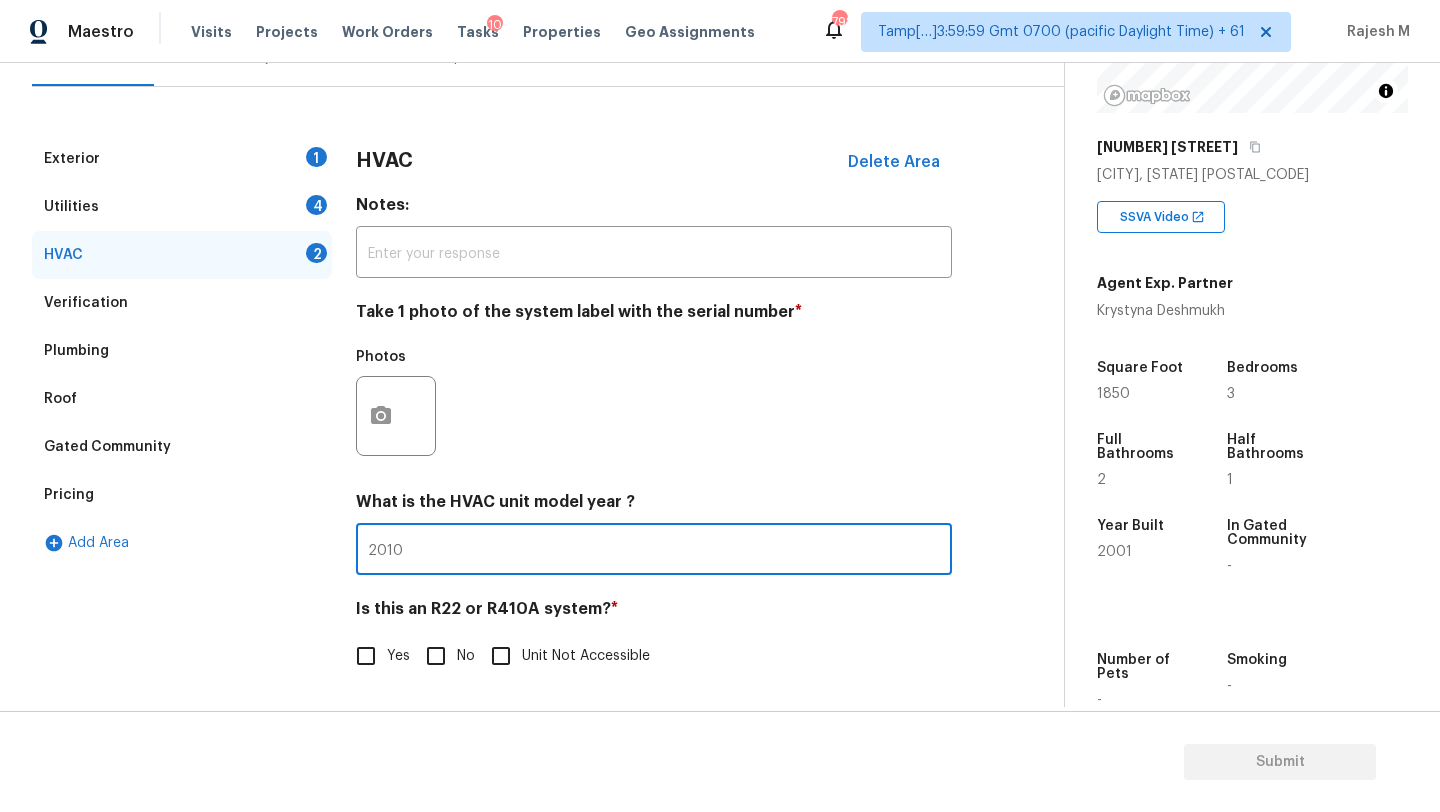 type on "2010" 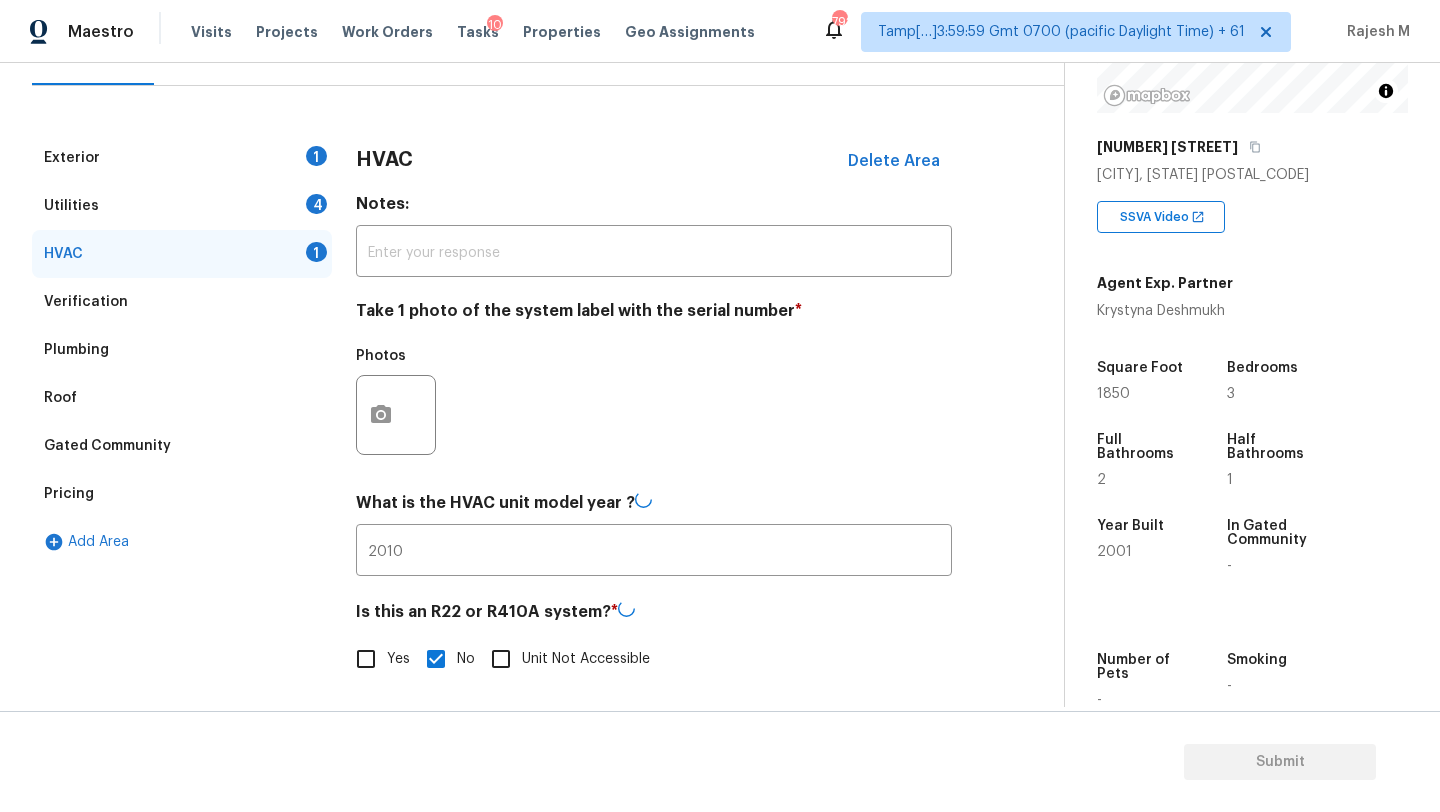 click on "Utilities 4" at bounding box center (182, 206) 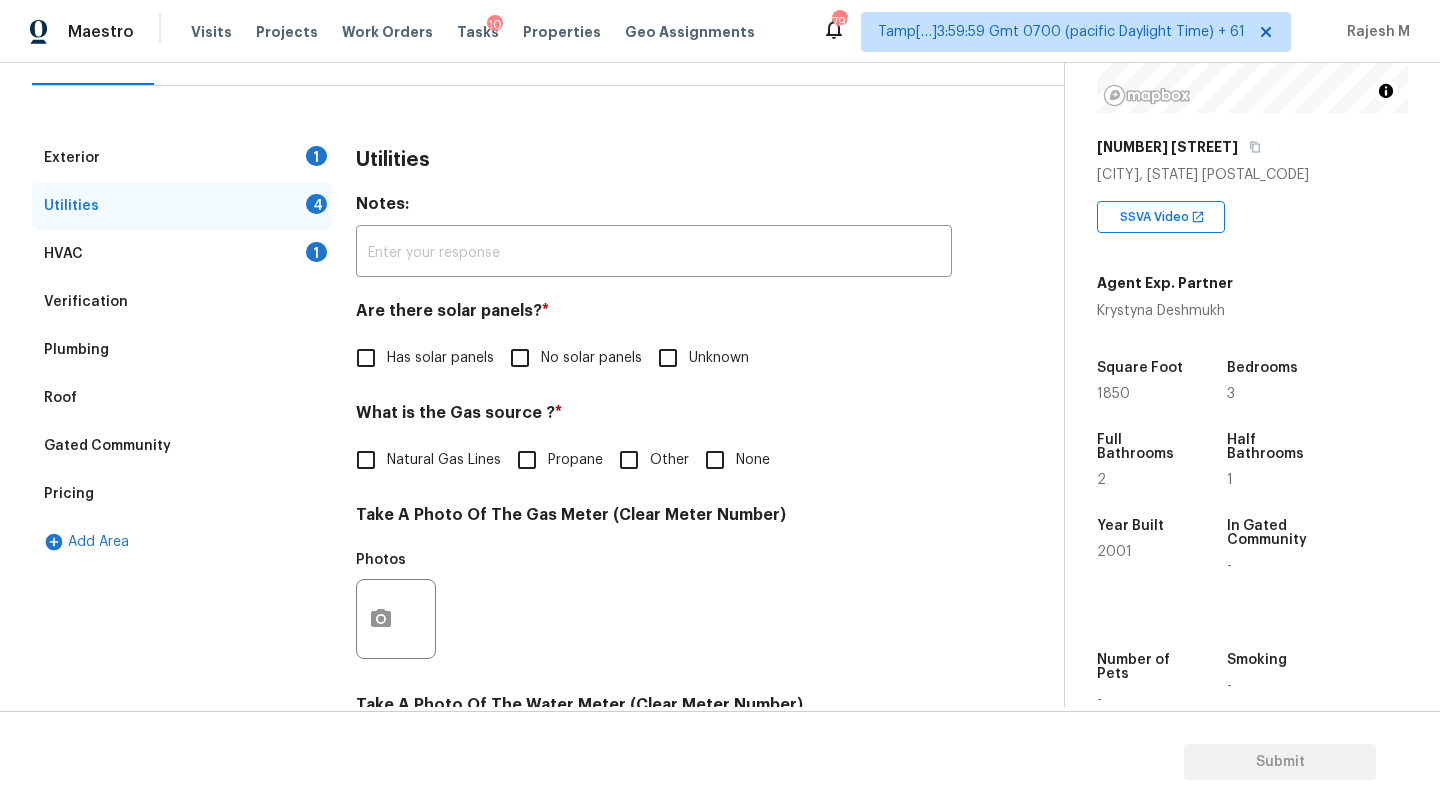 click on "No solar panels" at bounding box center [520, 358] 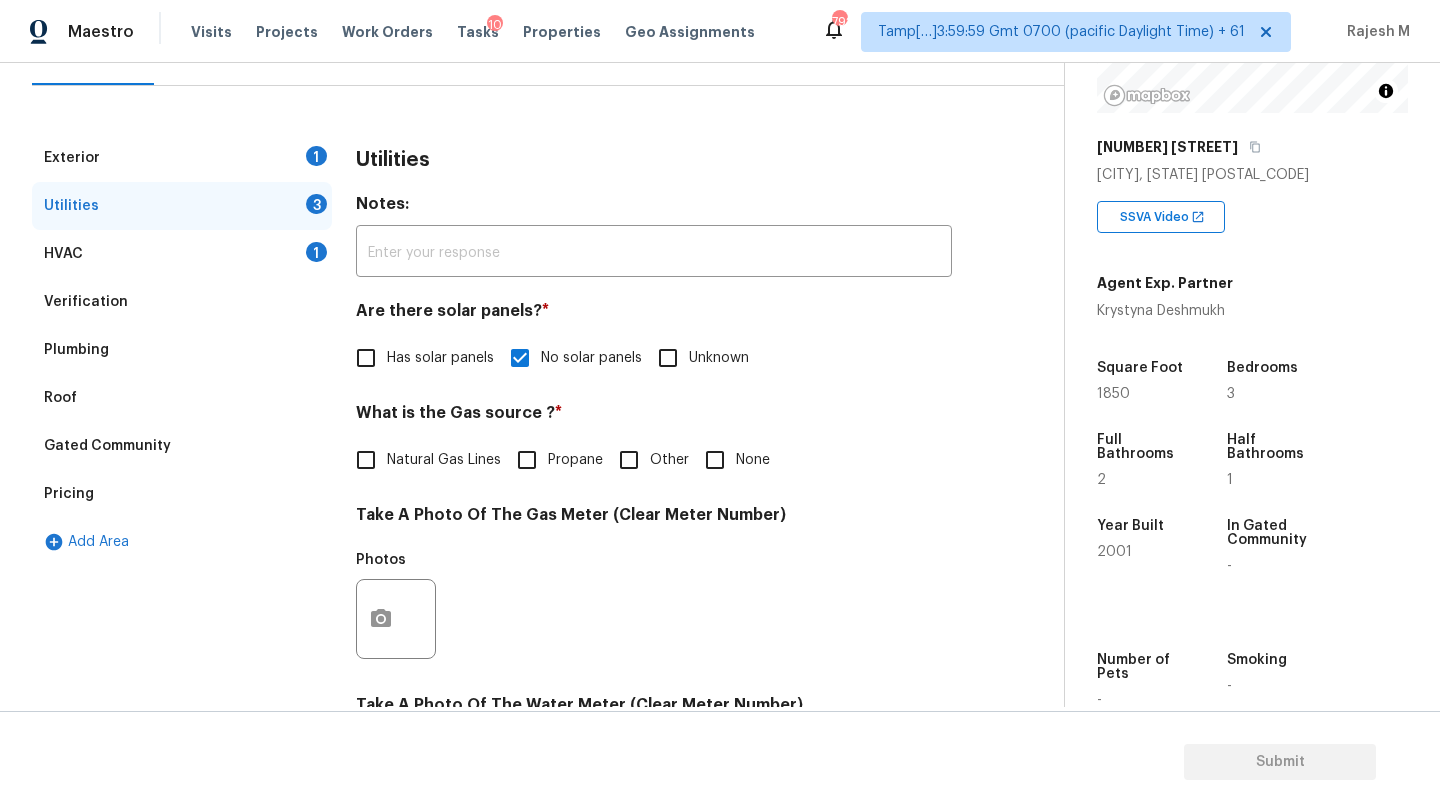 click on "Natural Gas Lines" at bounding box center (444, 460) 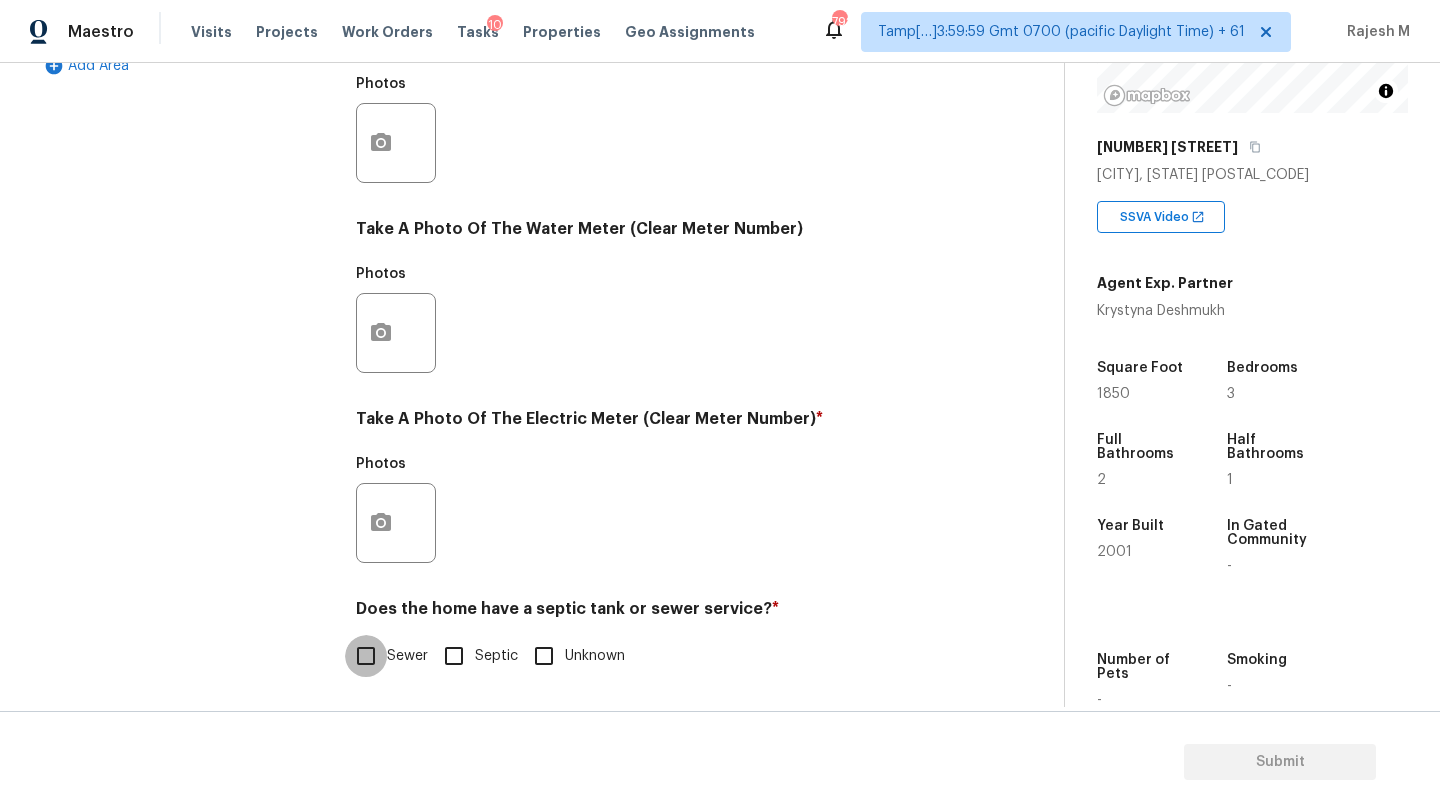 click on "Sewer" at bounding box center [366, 656] 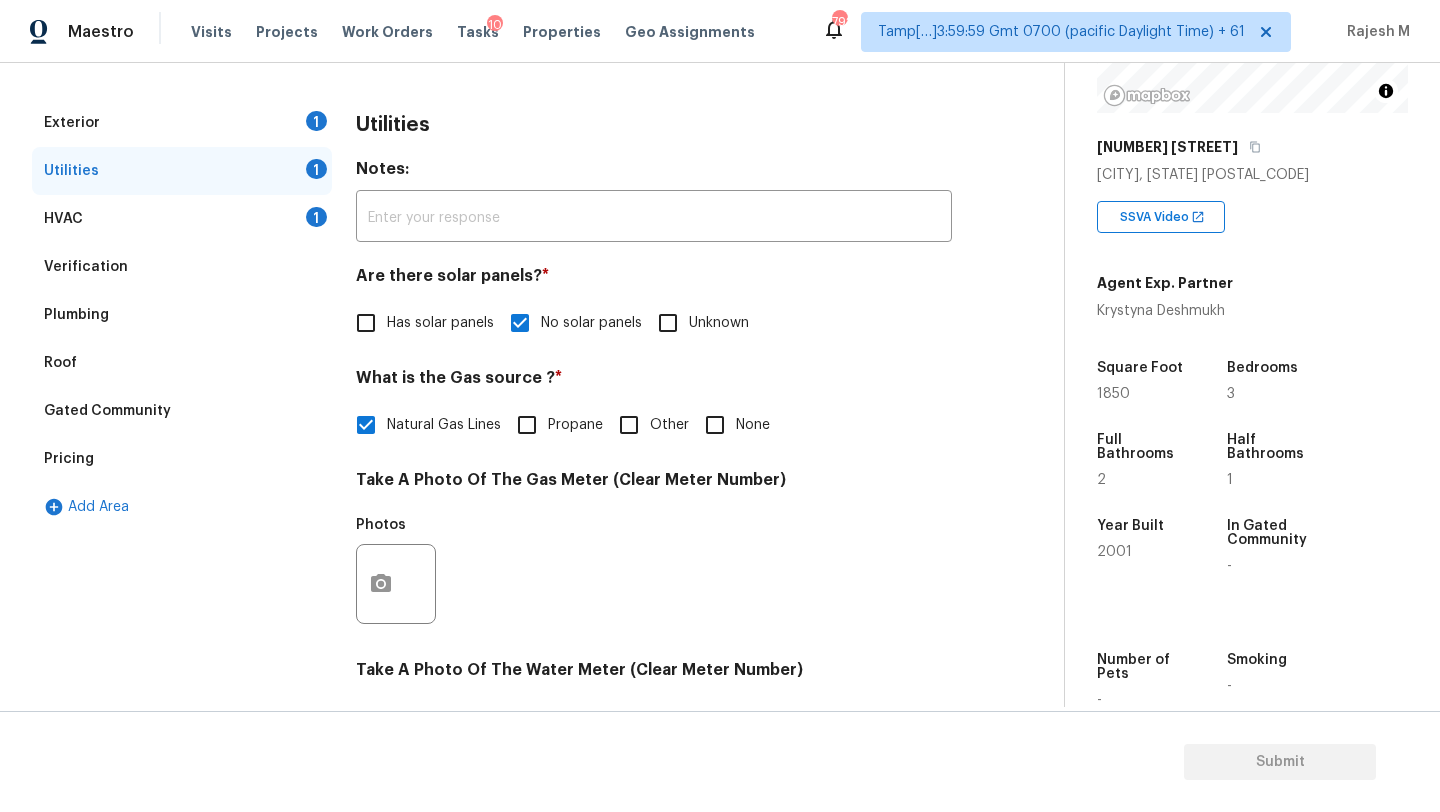 scroll, scrollTop: 0, scrollLeft: 0, axis: both 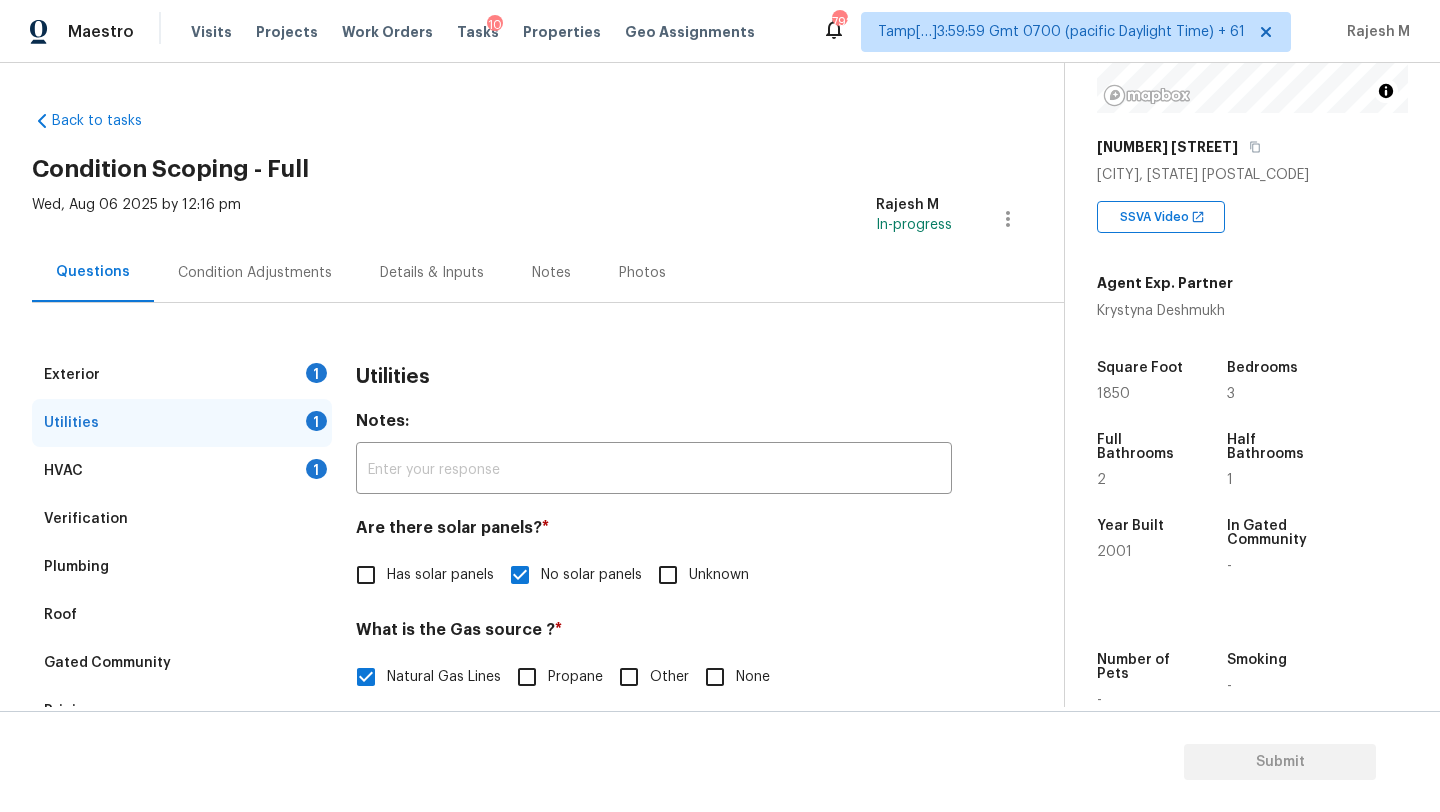 click on "Exterior 1" at bounding box center (182, 375) 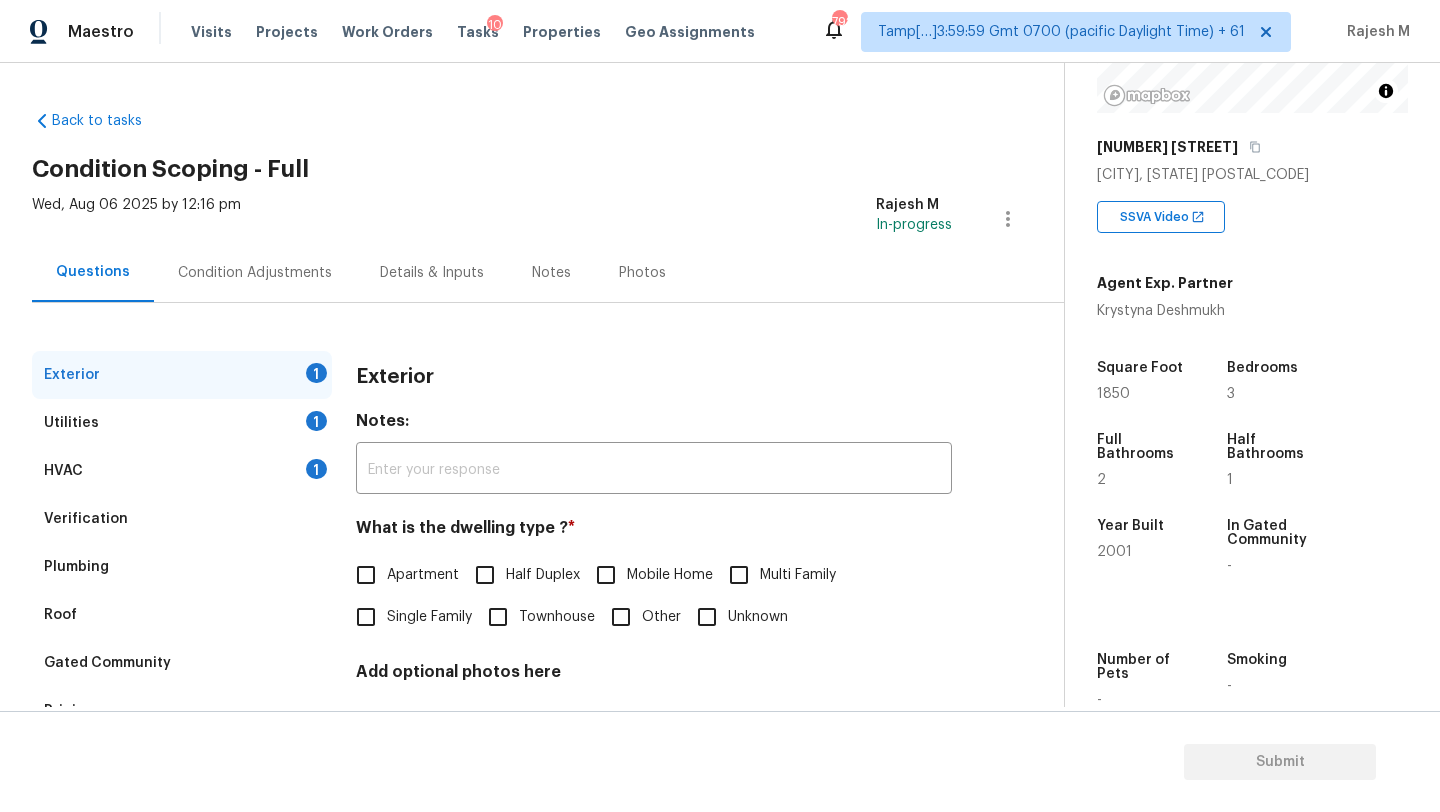 click on "Single Family" at bounding box center (429, 617) 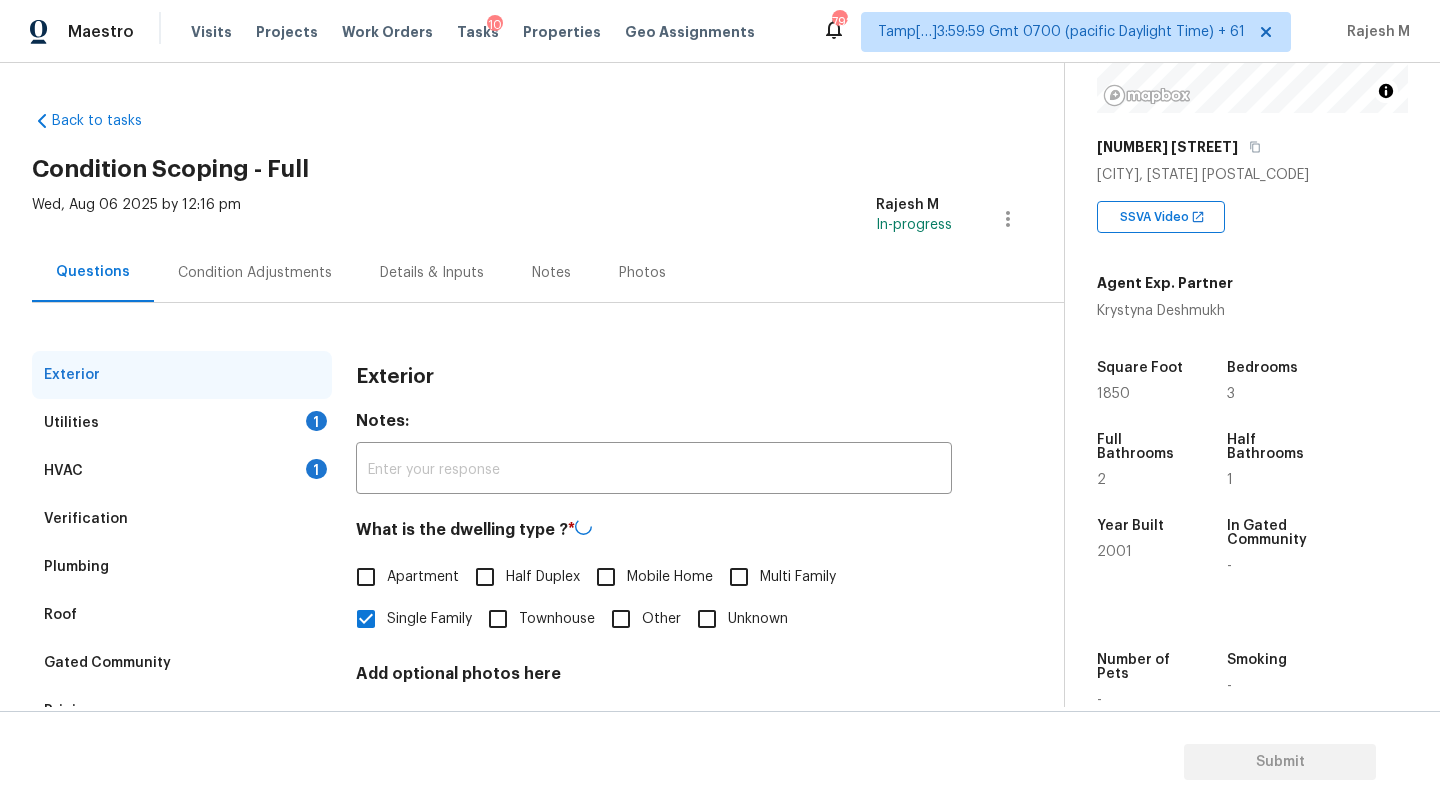 scroll, scrollTop: 153, scrollLeft: 0, axis: vertical 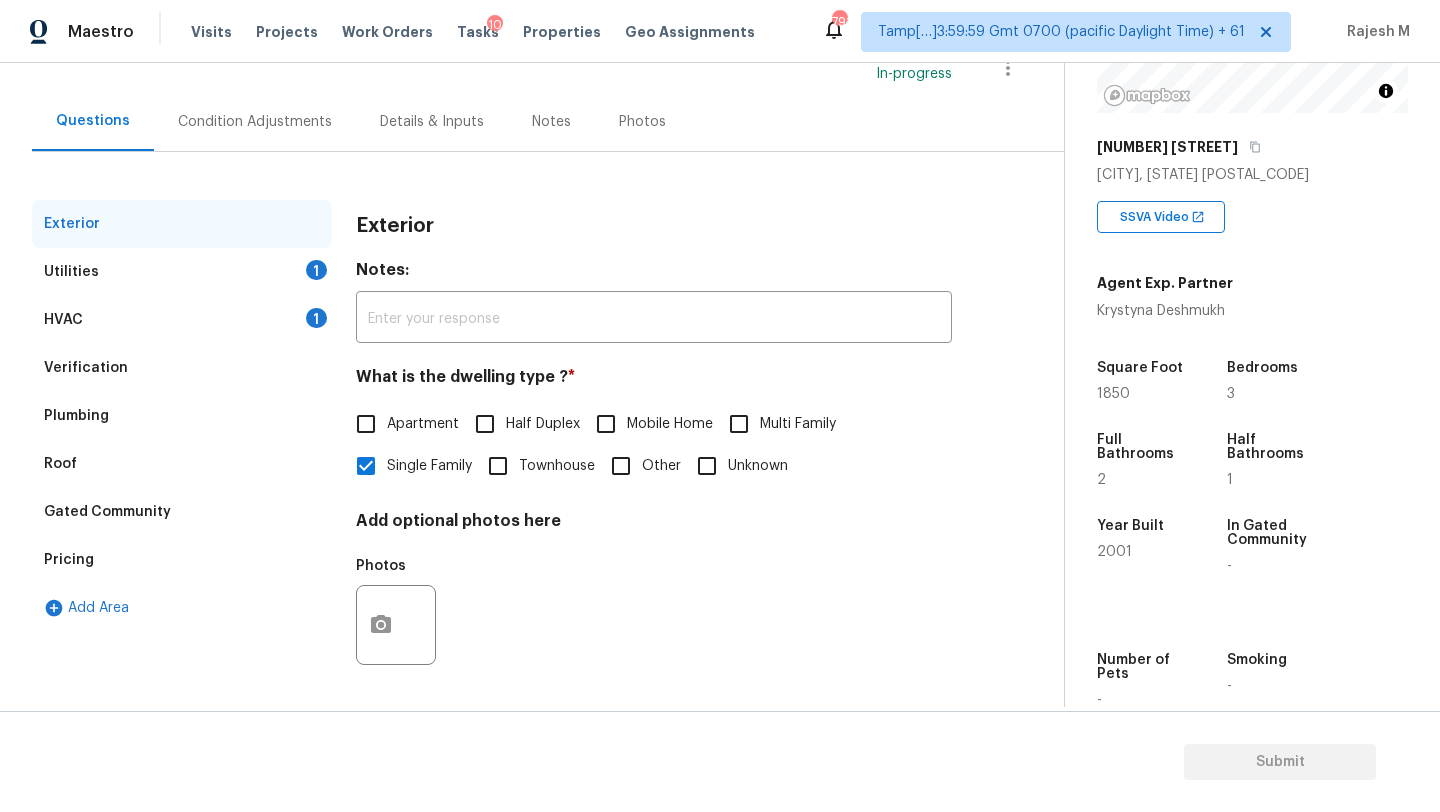 click on "Condition Adjustments" at bounding box center (255, 122) 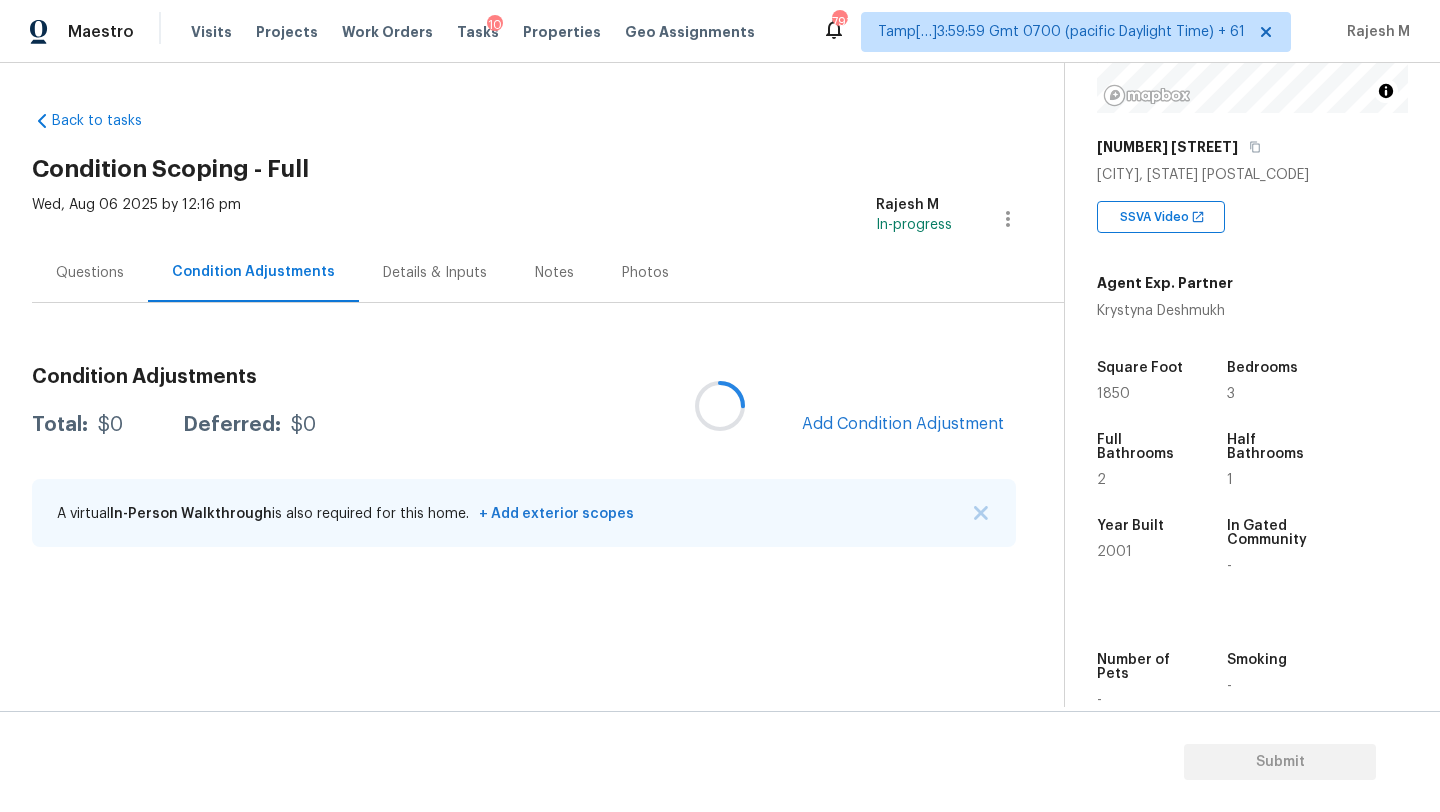 scroll, scrollTop: 0, scrollLeft: 0, axis: both 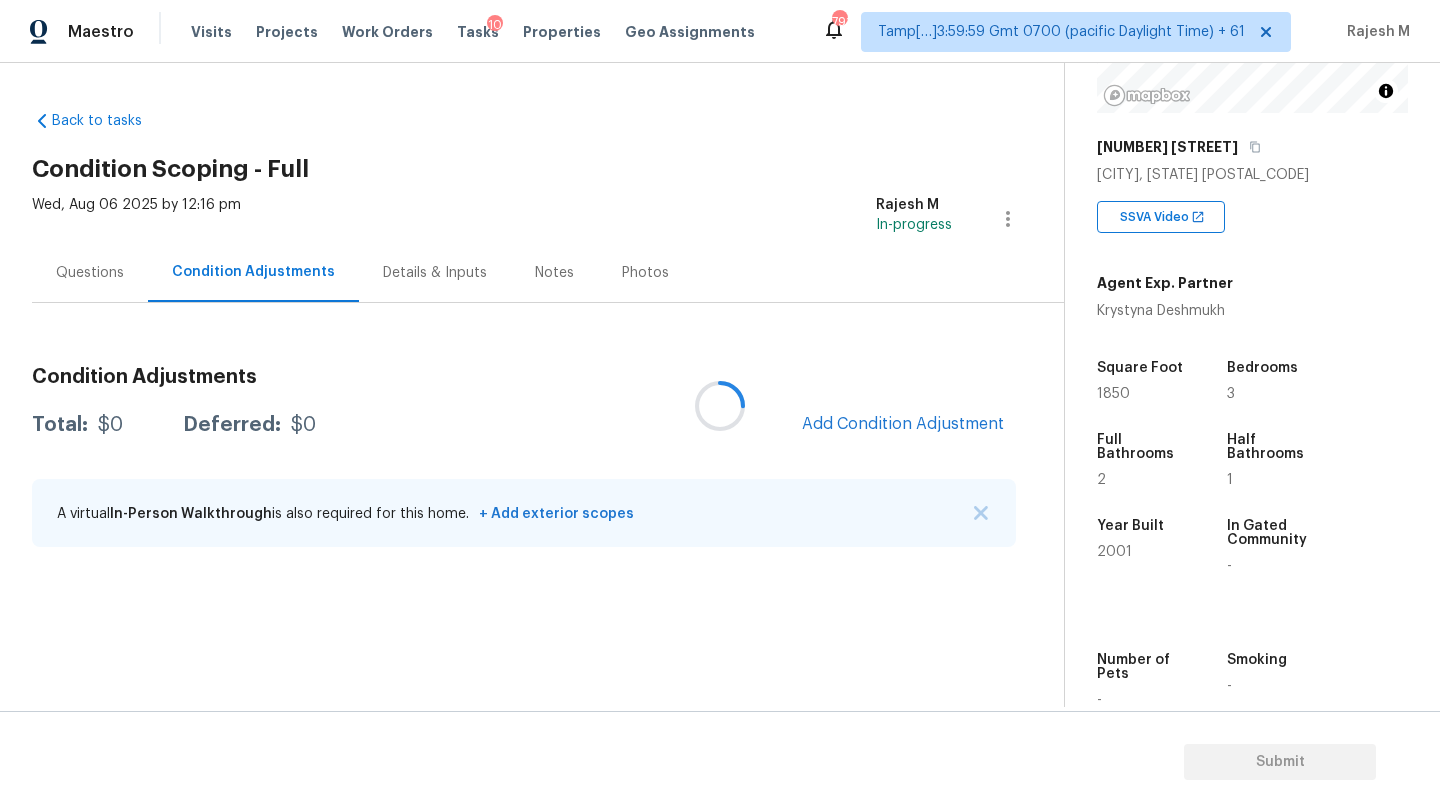 click at bounding box center [720, 406] 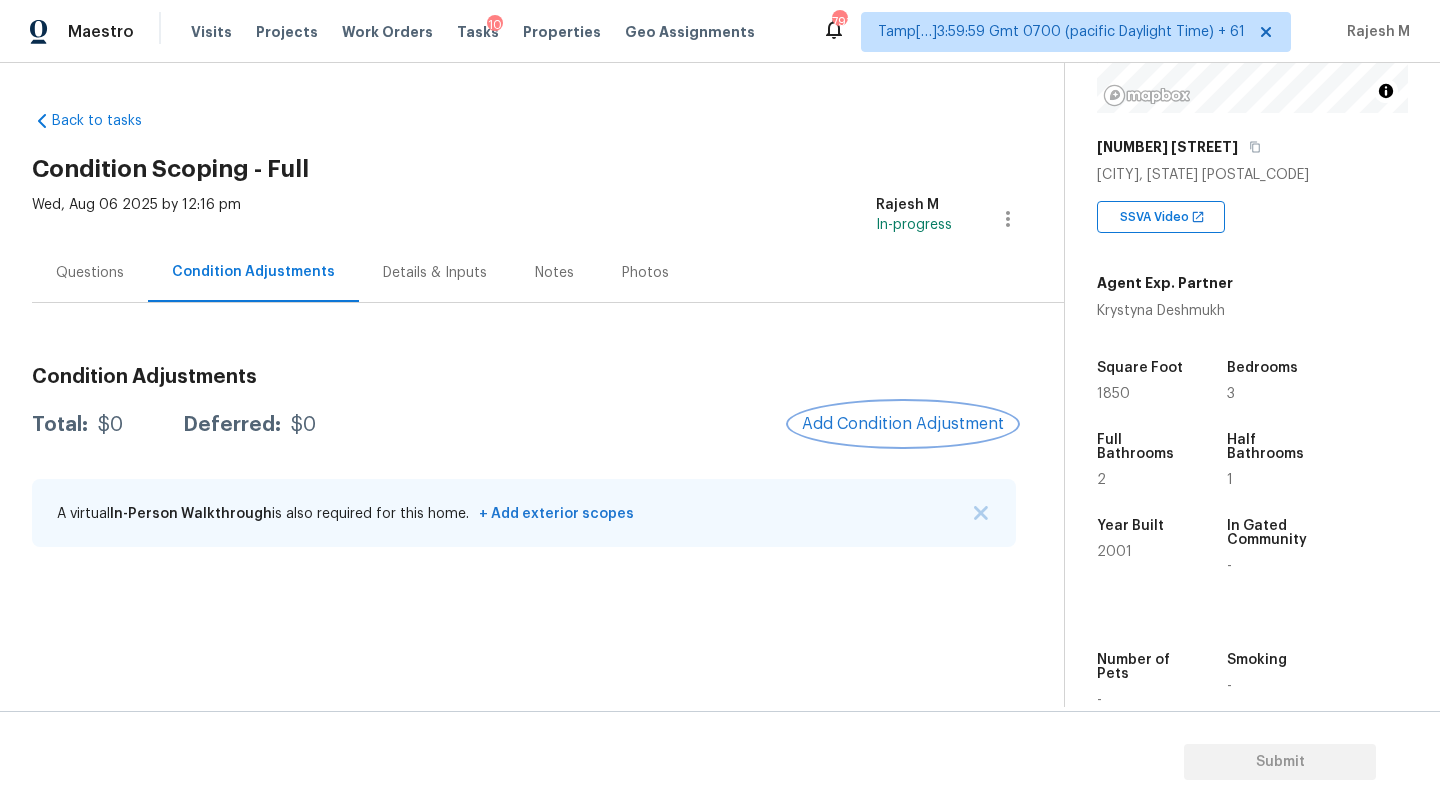click on "Add Condition Adjustment" at bounding box center (903, 424) 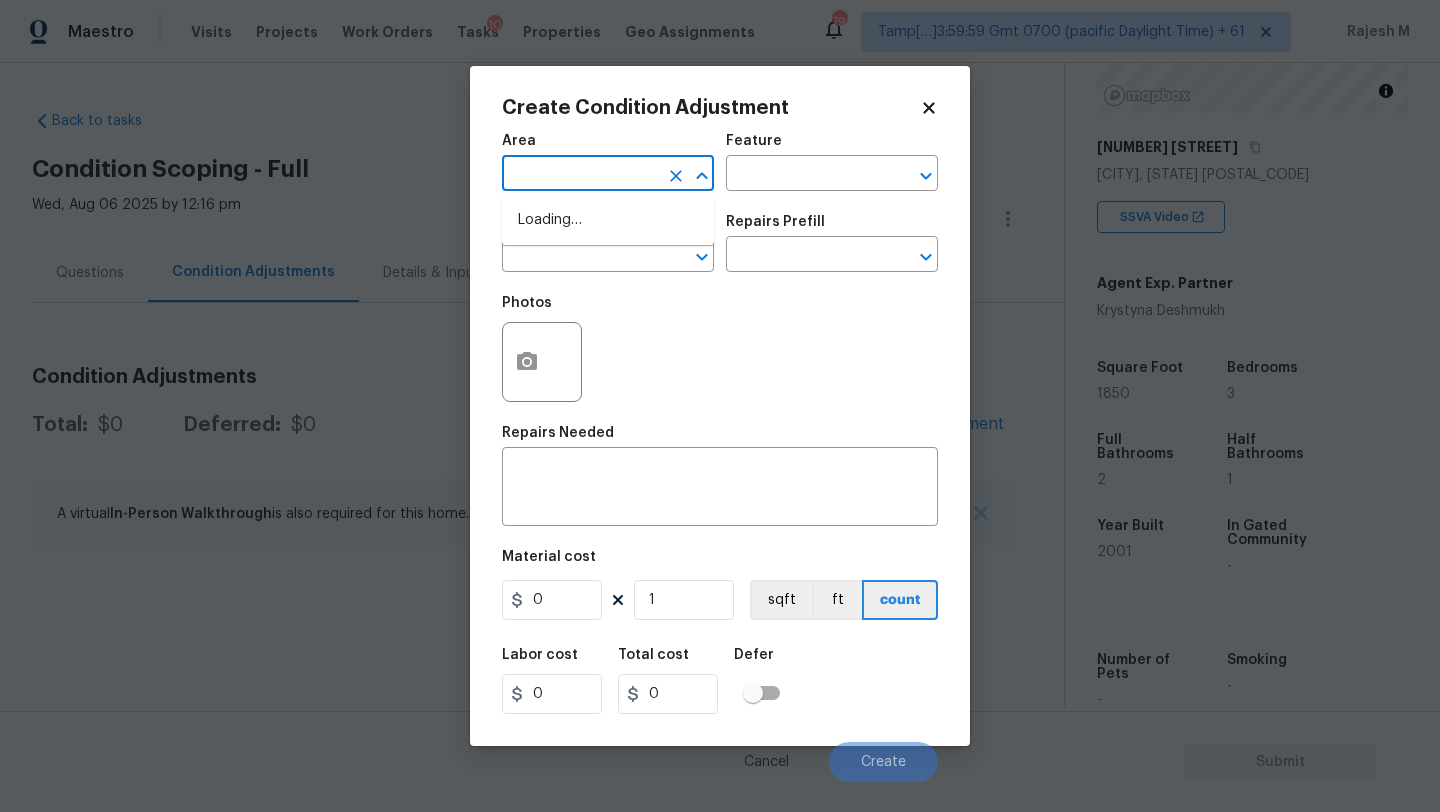 click at bounding box center [580, 175] 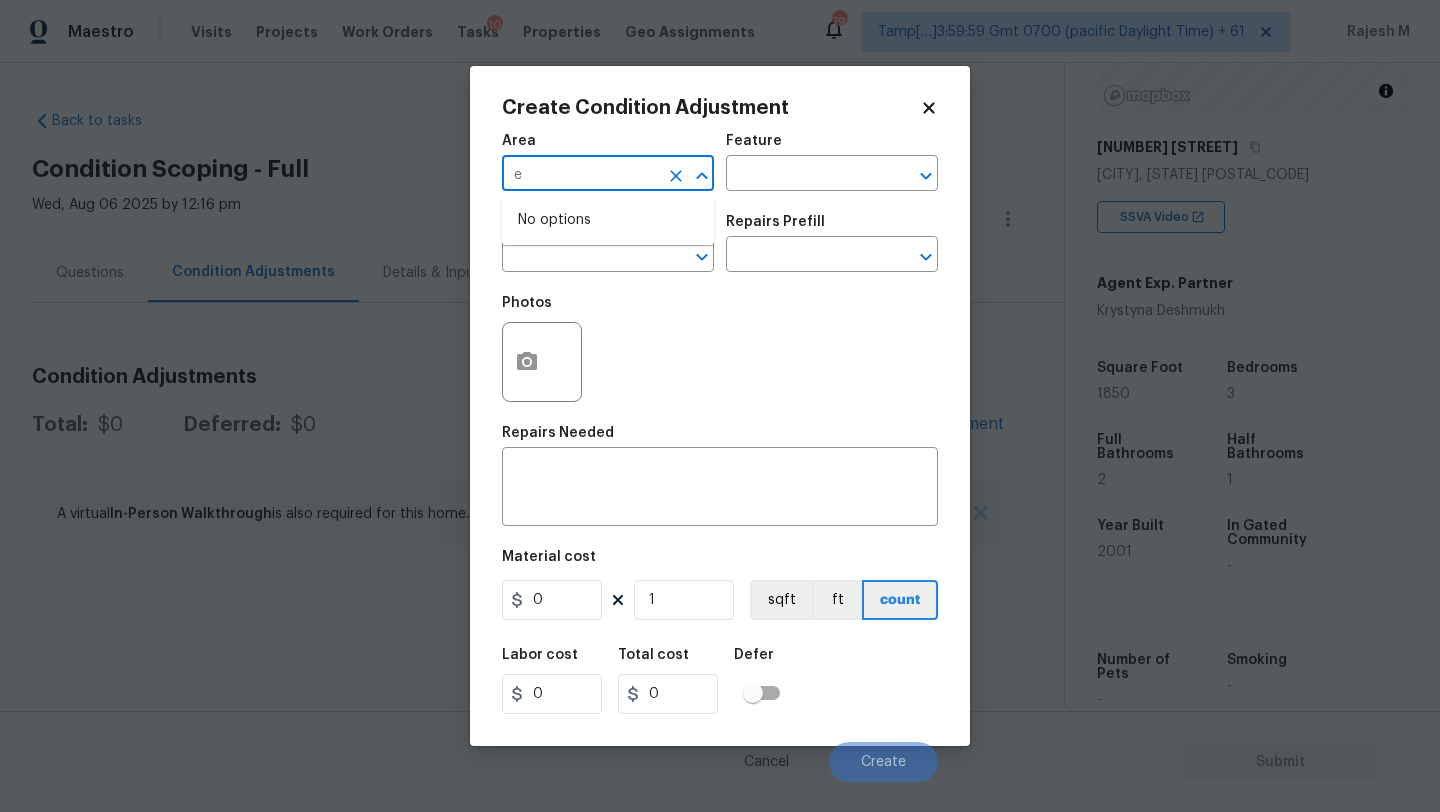type on "ex" 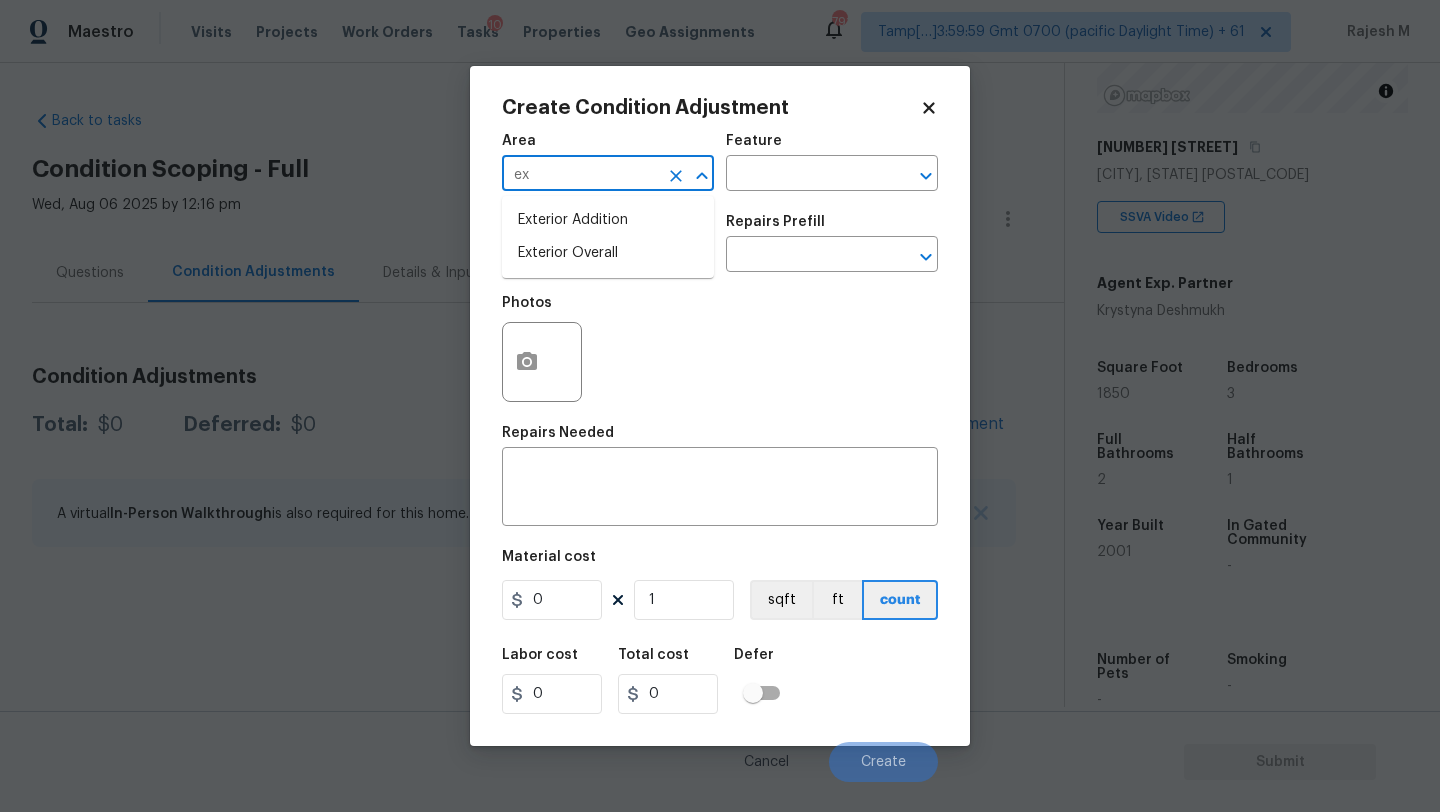 click on "Exterior Overall" at bounding box center (608, 253) 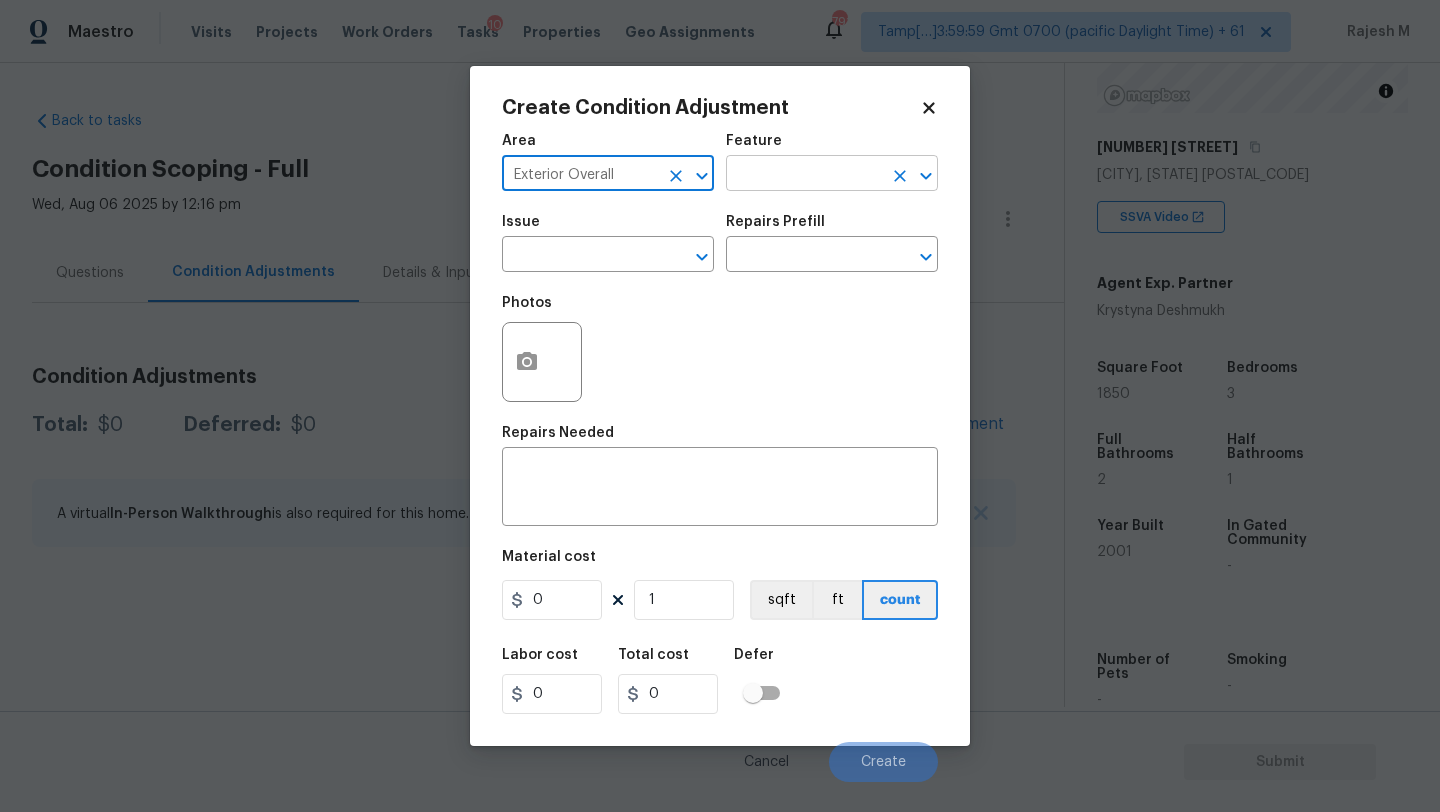 type on "Exterior Overall" 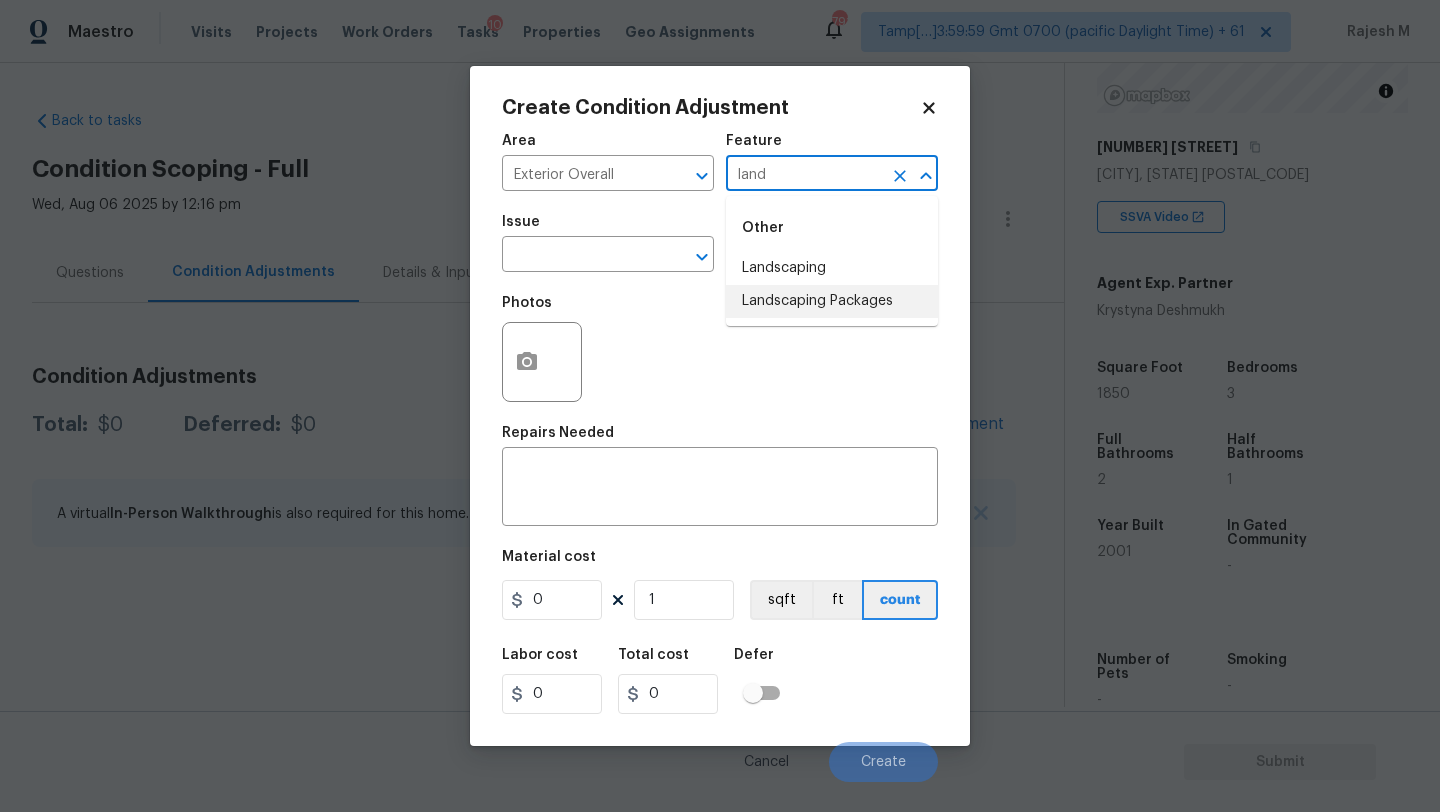 drag, startPoint x: 819, startPoint y: 302, endPoint x: 615, endPoint y: 278, distance: 205.4069 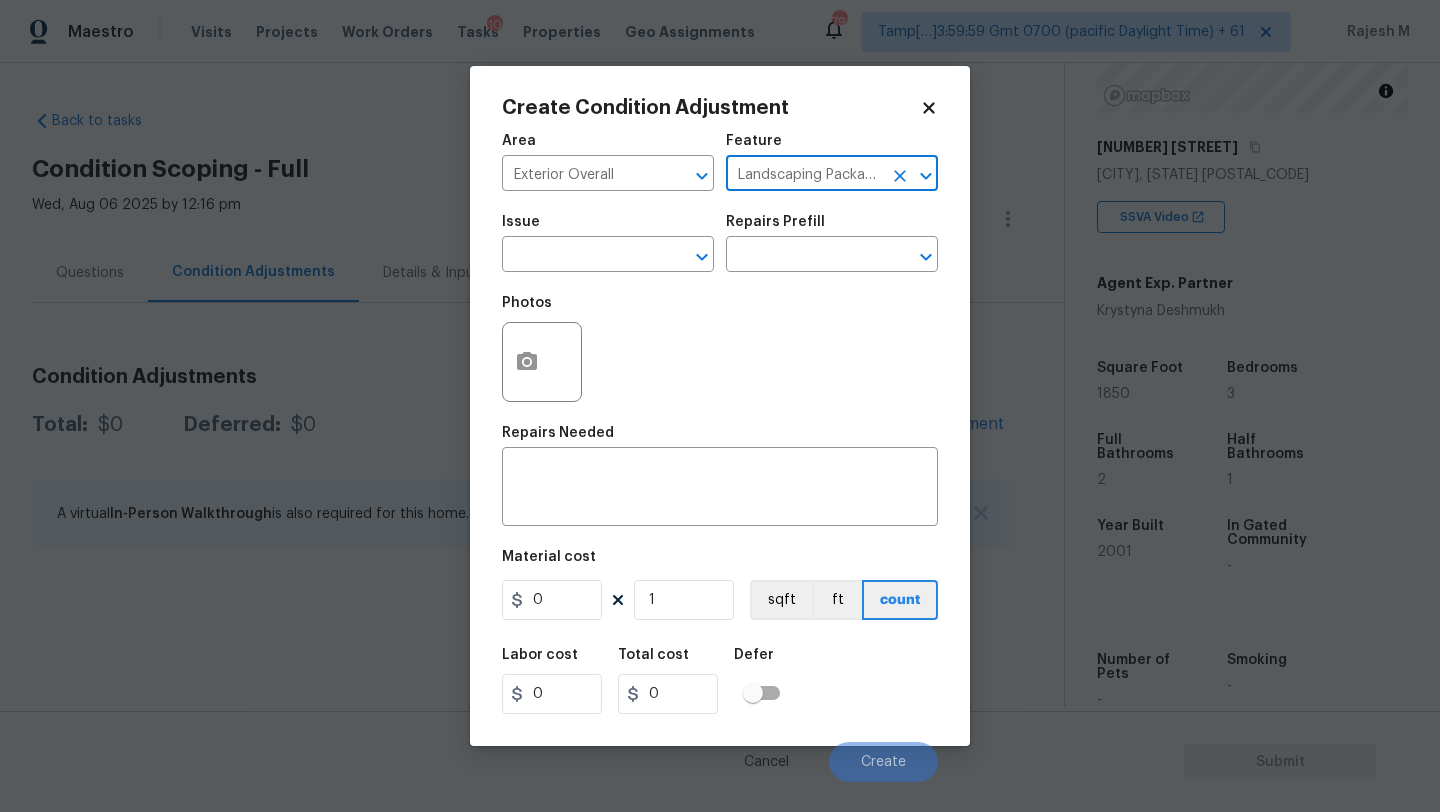 type on "Landscaping Packages" 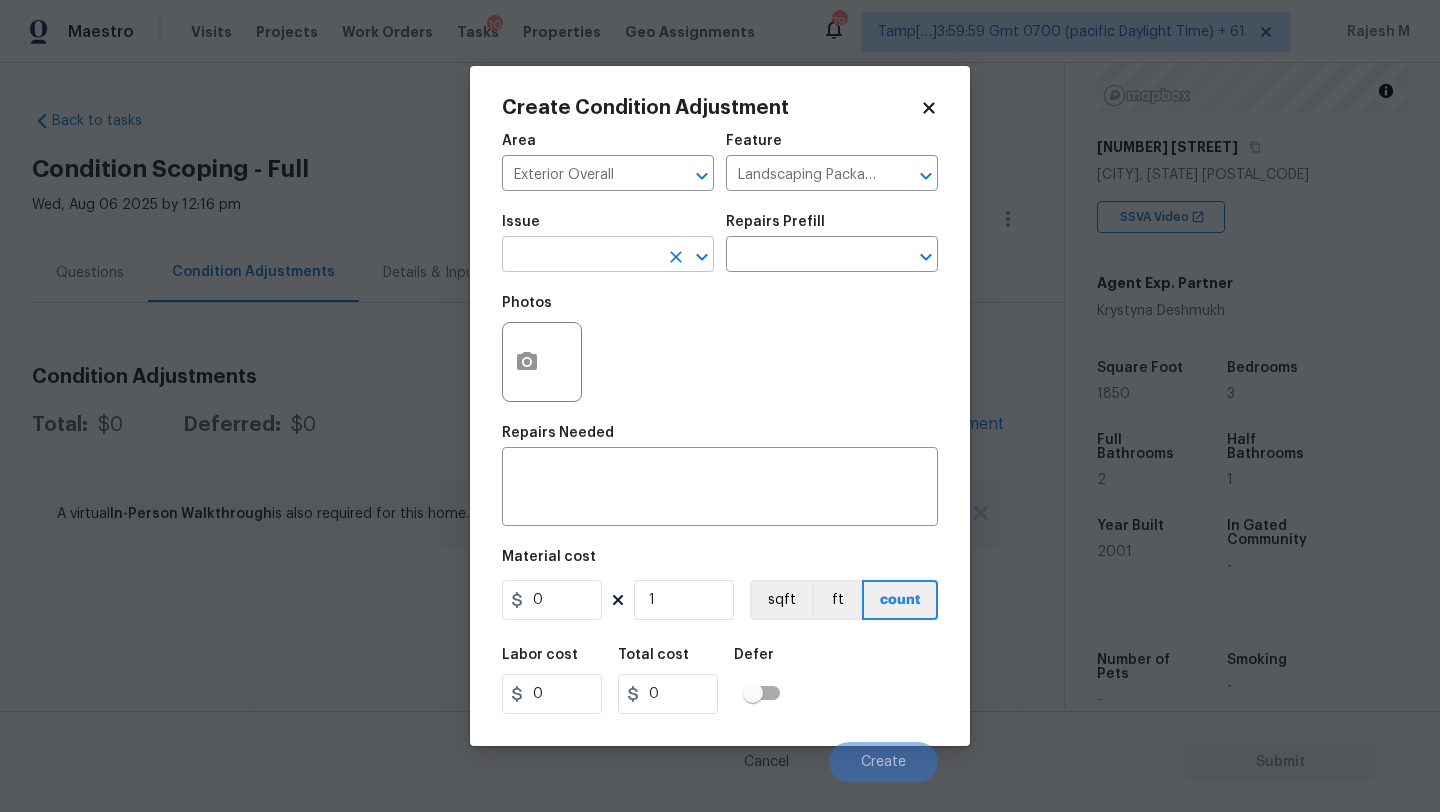 click at bounding box center [580, 256] 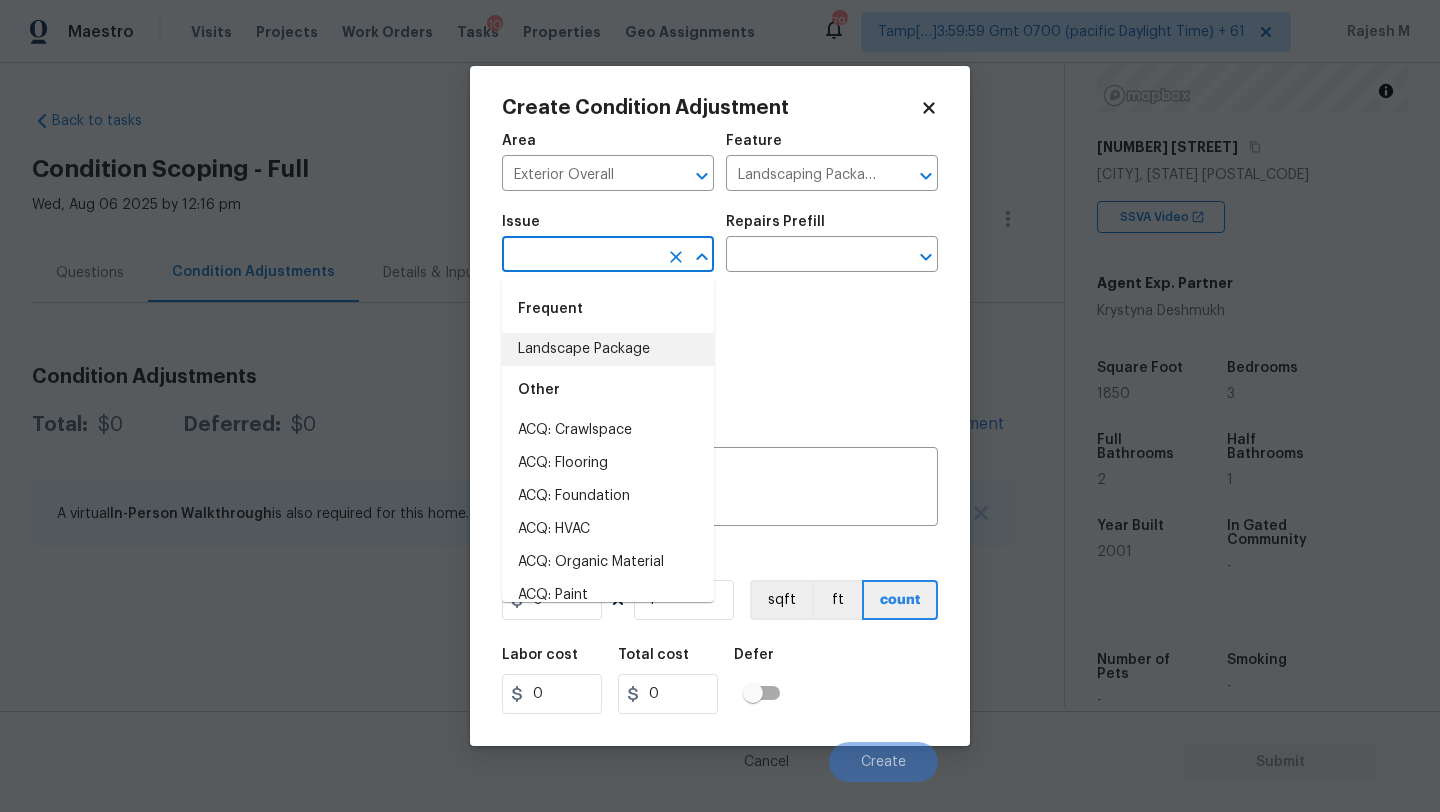 click on "Landscape Package" at bounding box center [608, 349] 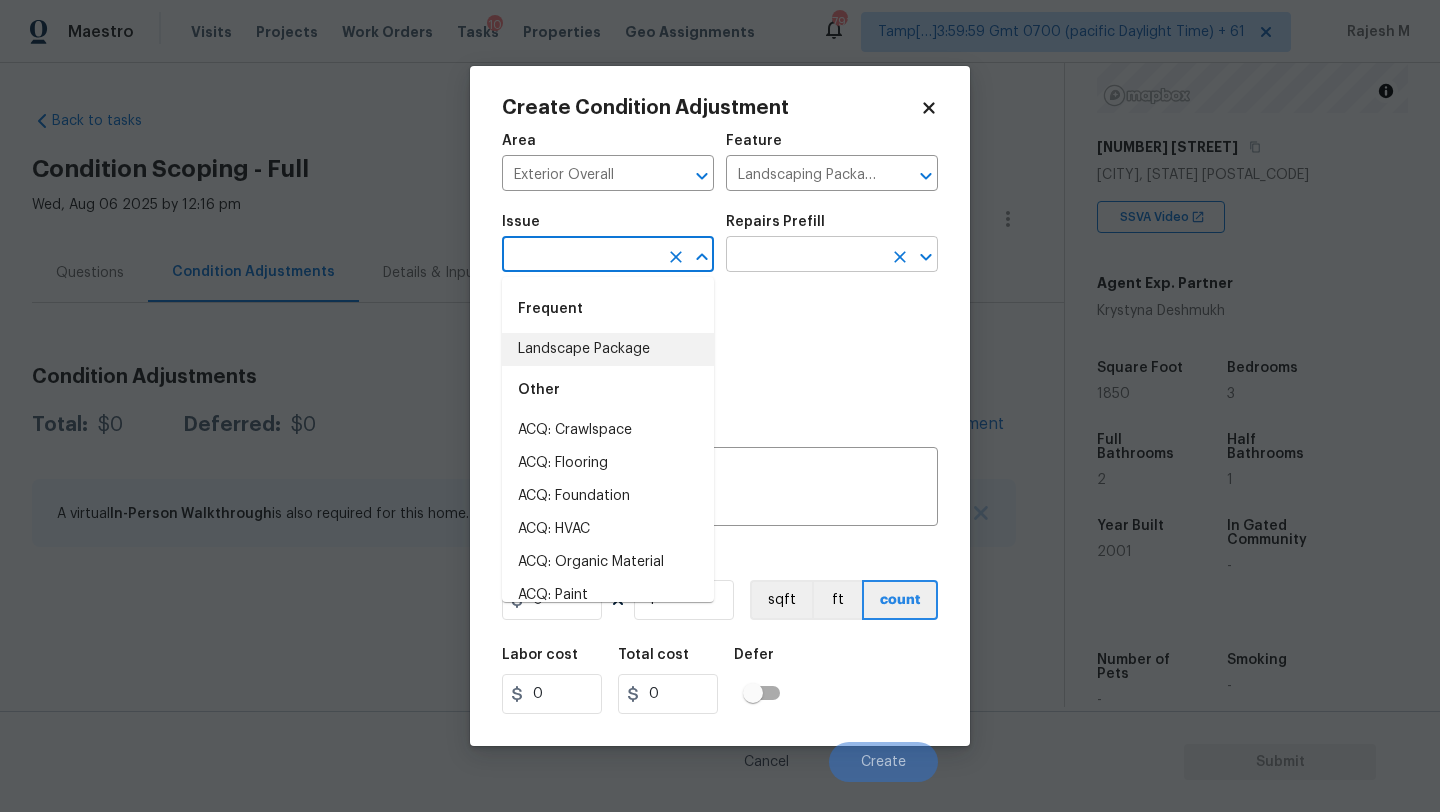 type on "Landscape Package" 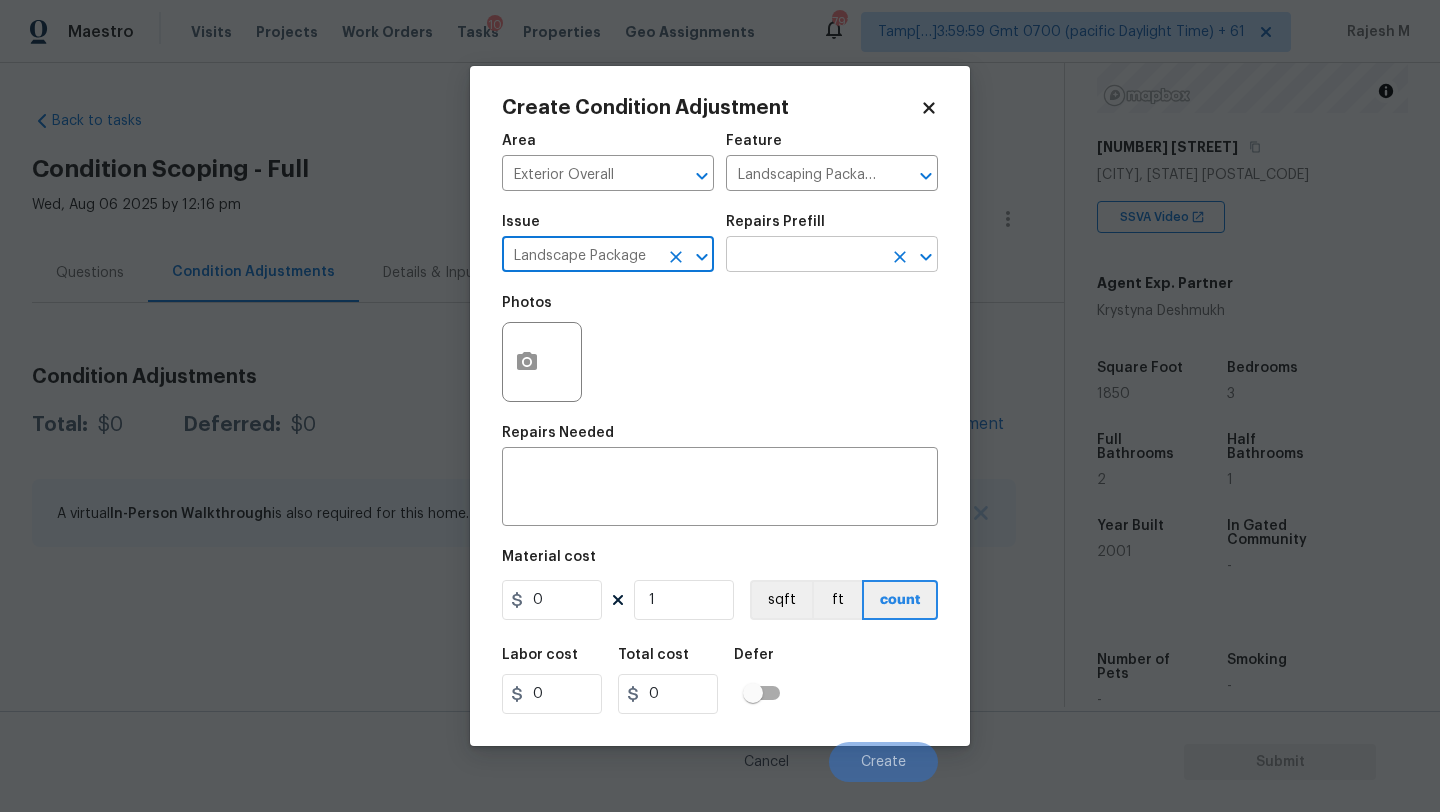 click at bounding box center (804, 256) 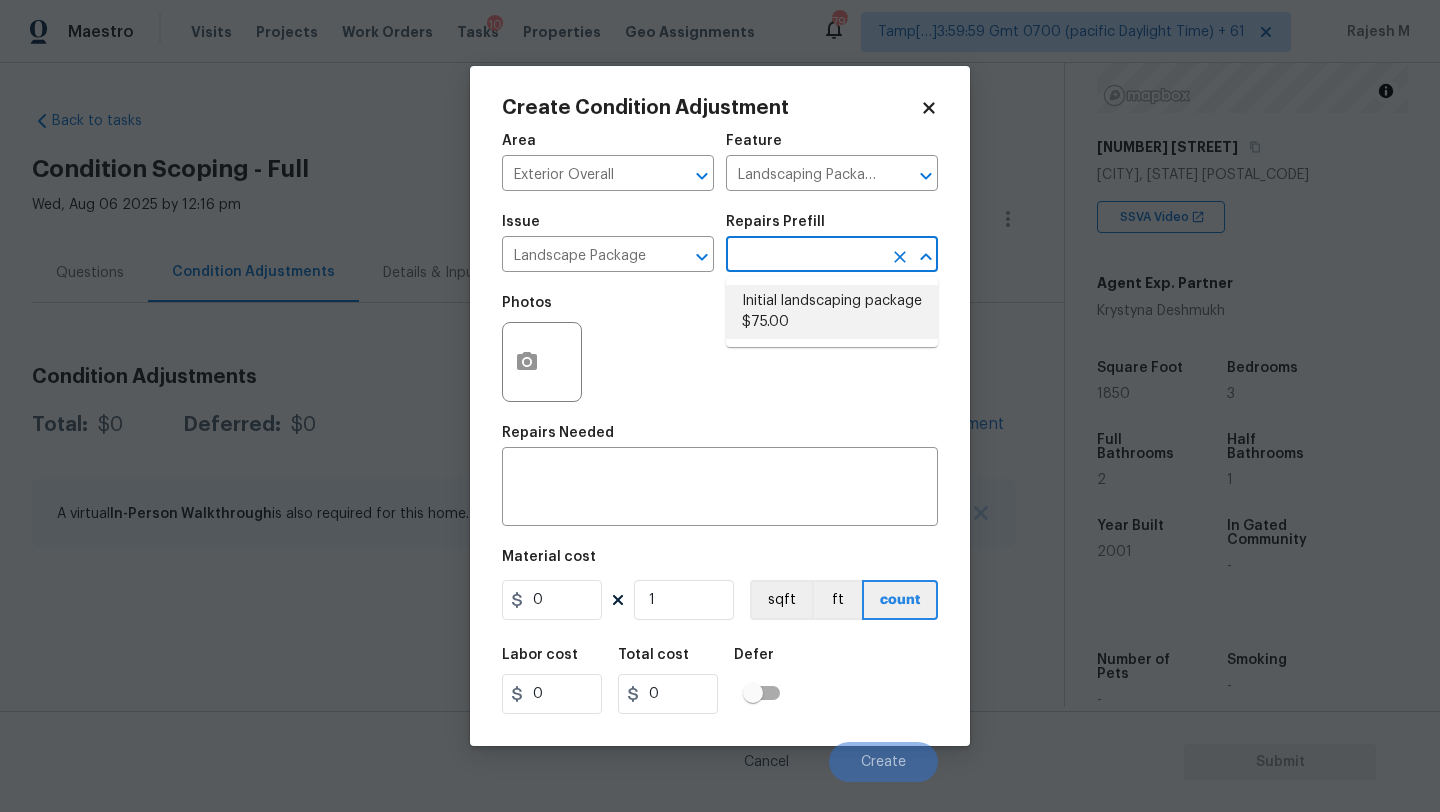 click on "Initial landscaping package $75.00" at bounding box center (832, 312) 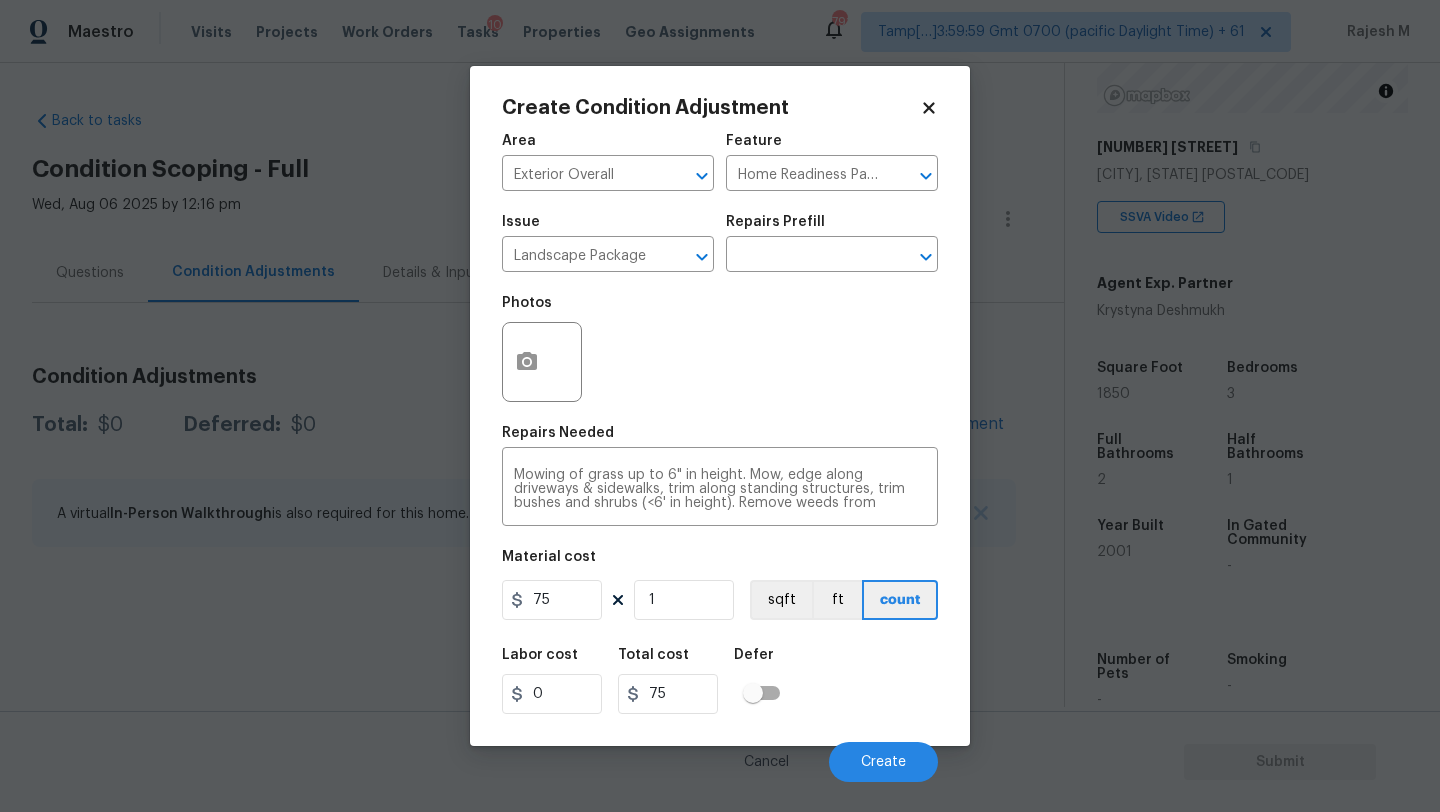 click on "Material cost 75 1 sqft ft count" at bounding box center [720, 587] 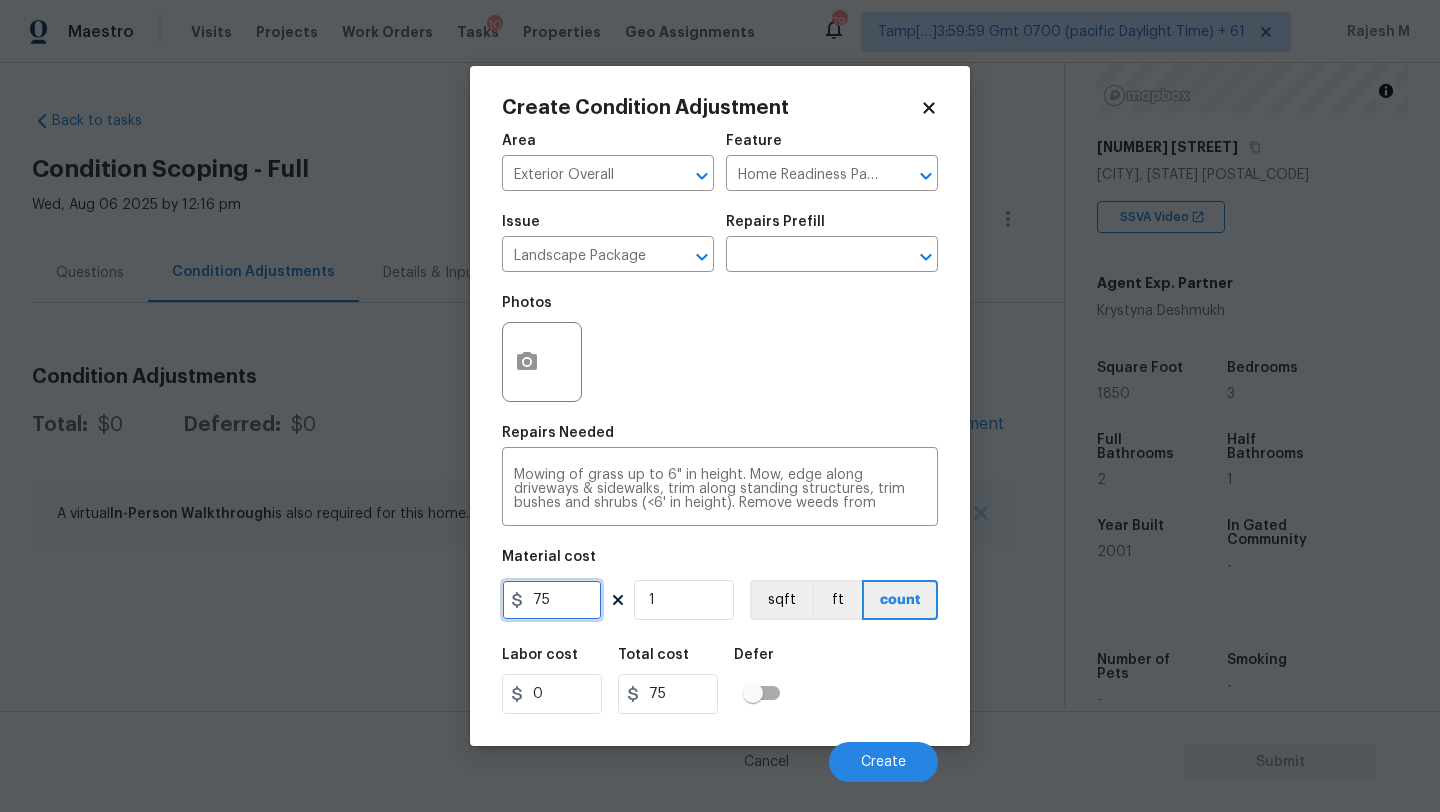 click on "75" at bounding box center (552, 600) 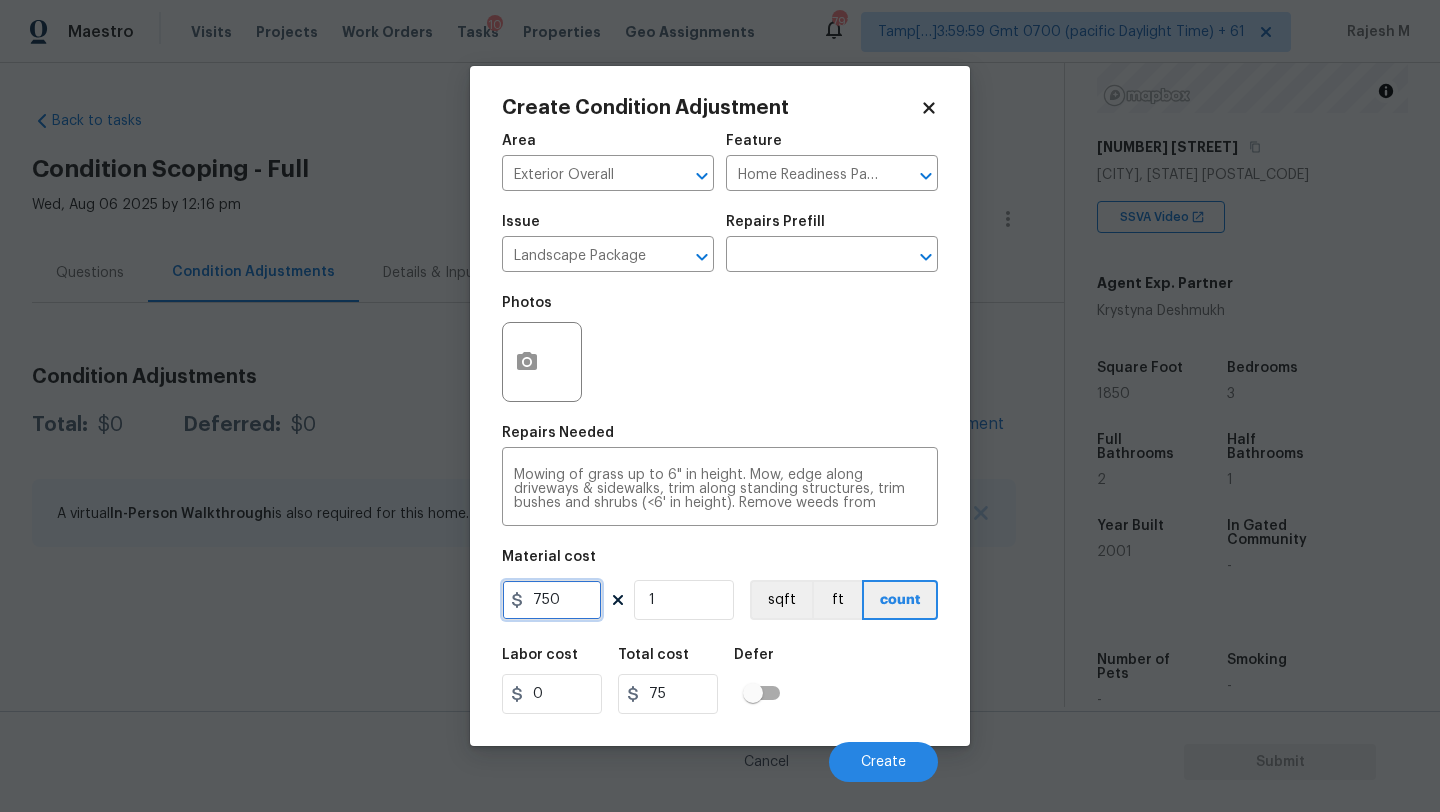 type on "750" 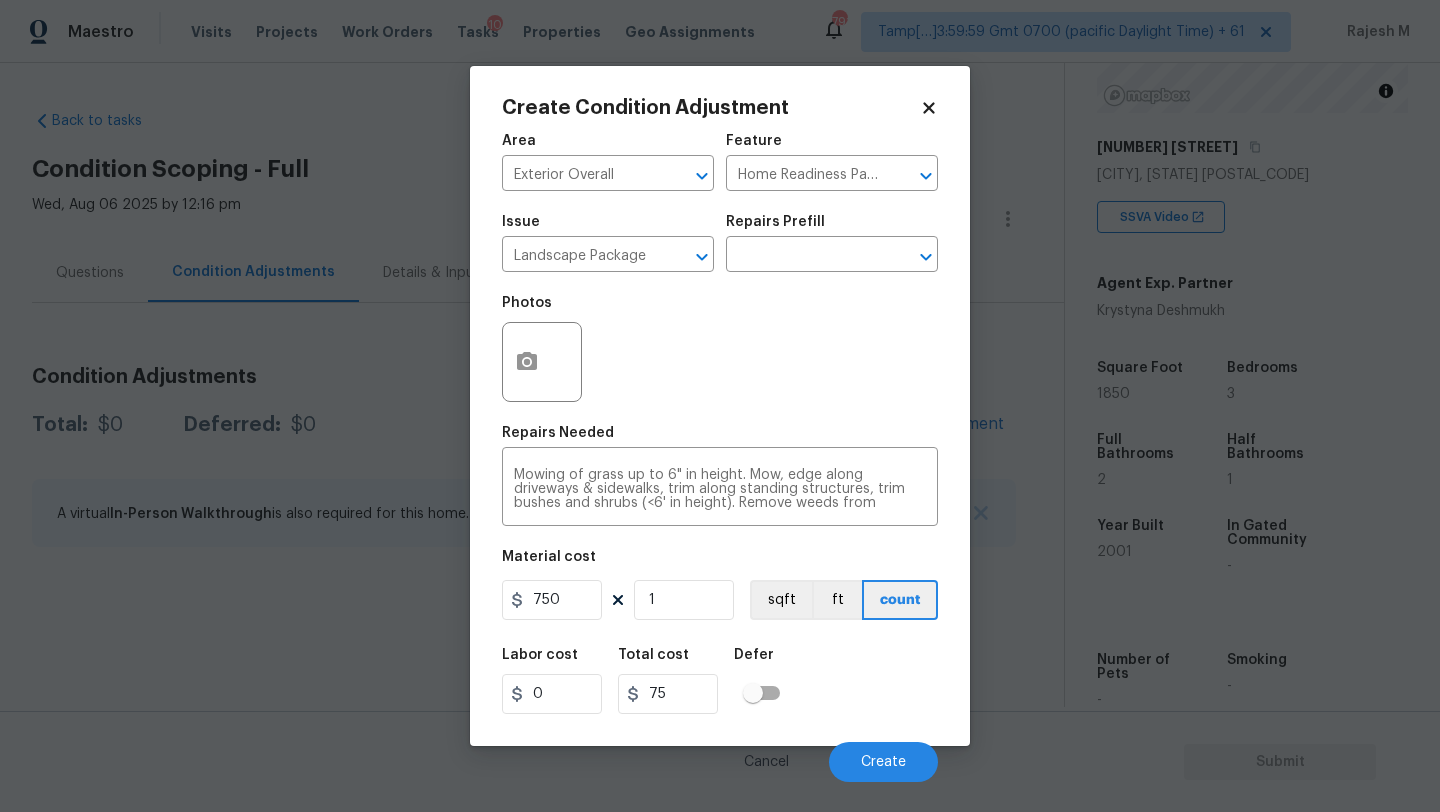 type on "750" 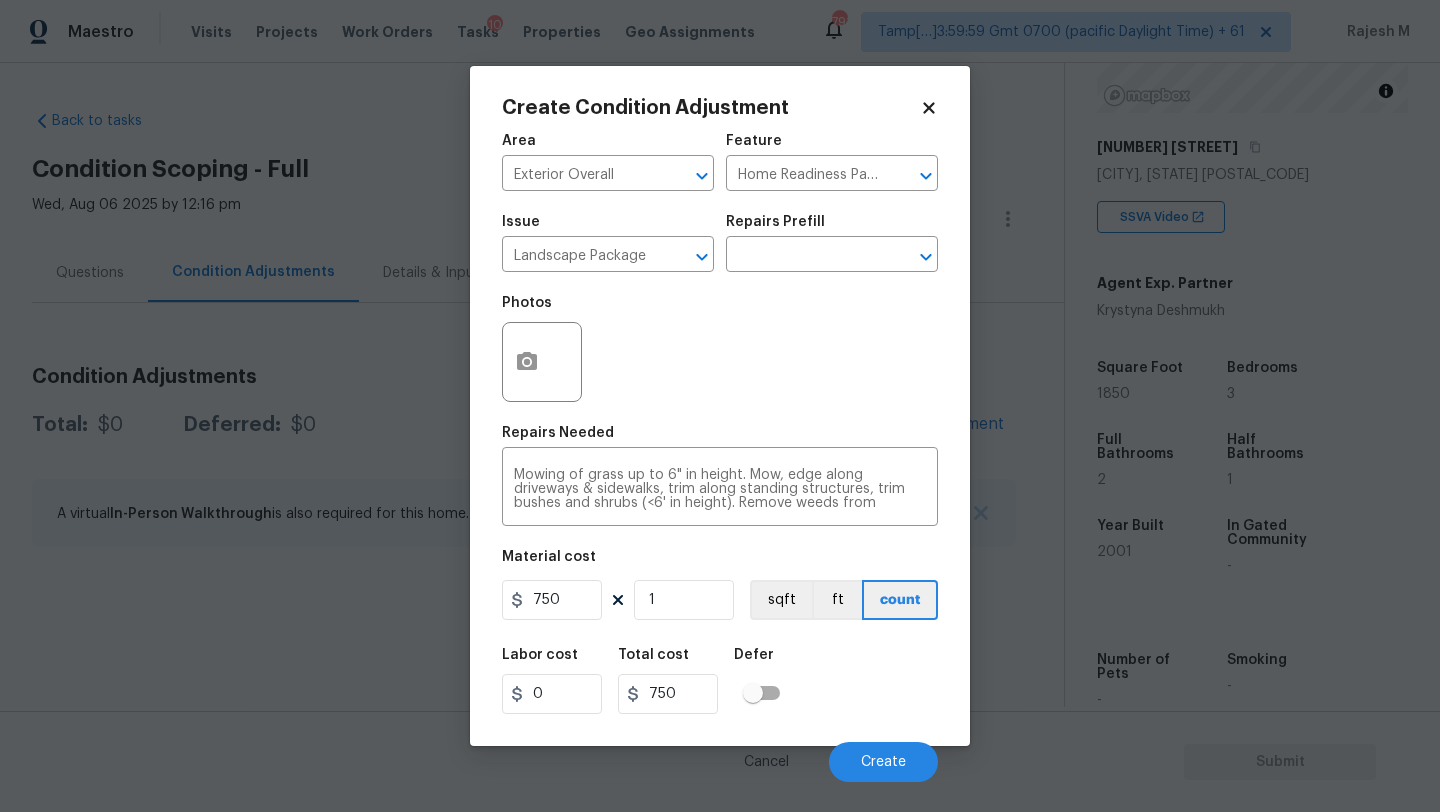 click at bounding box center [542, 362] 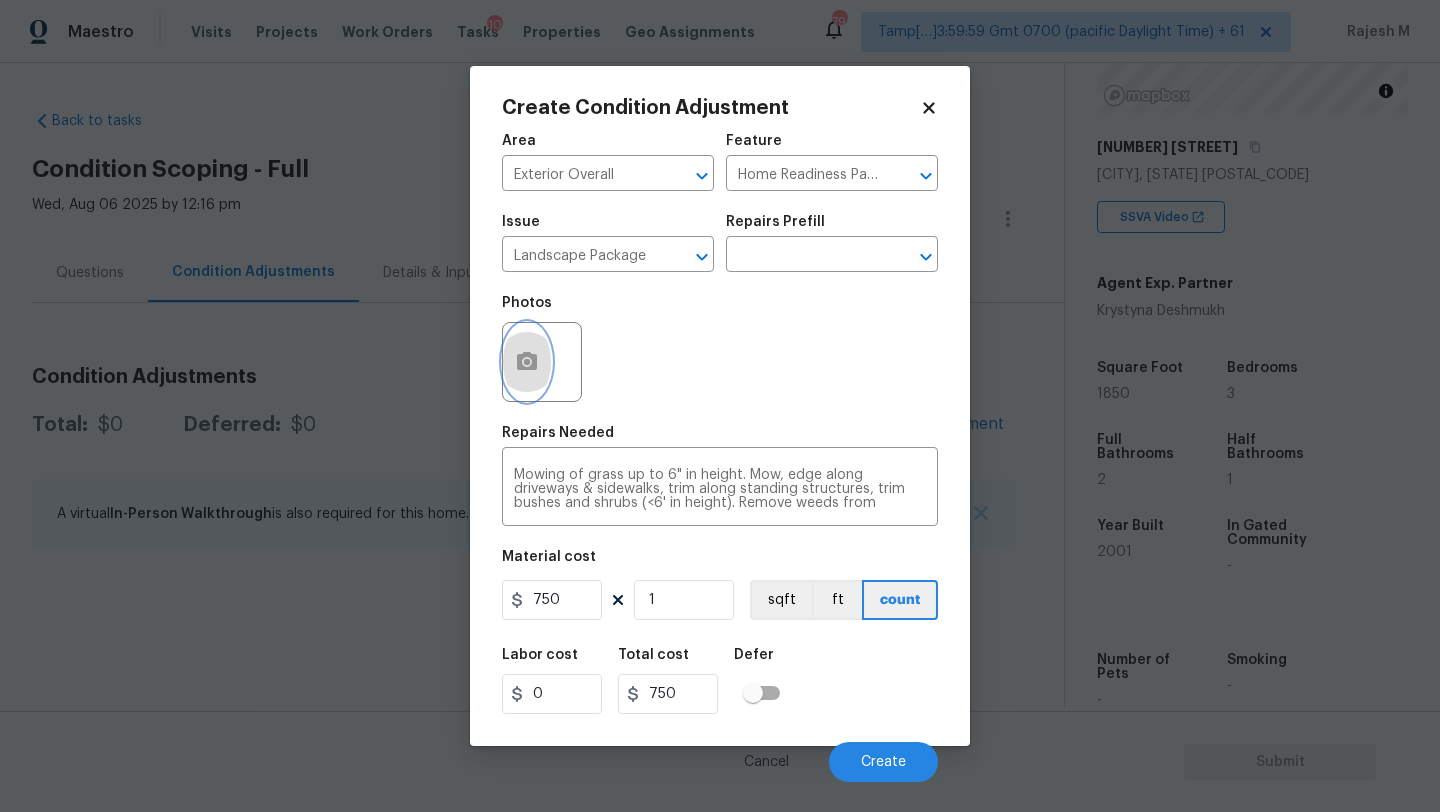click 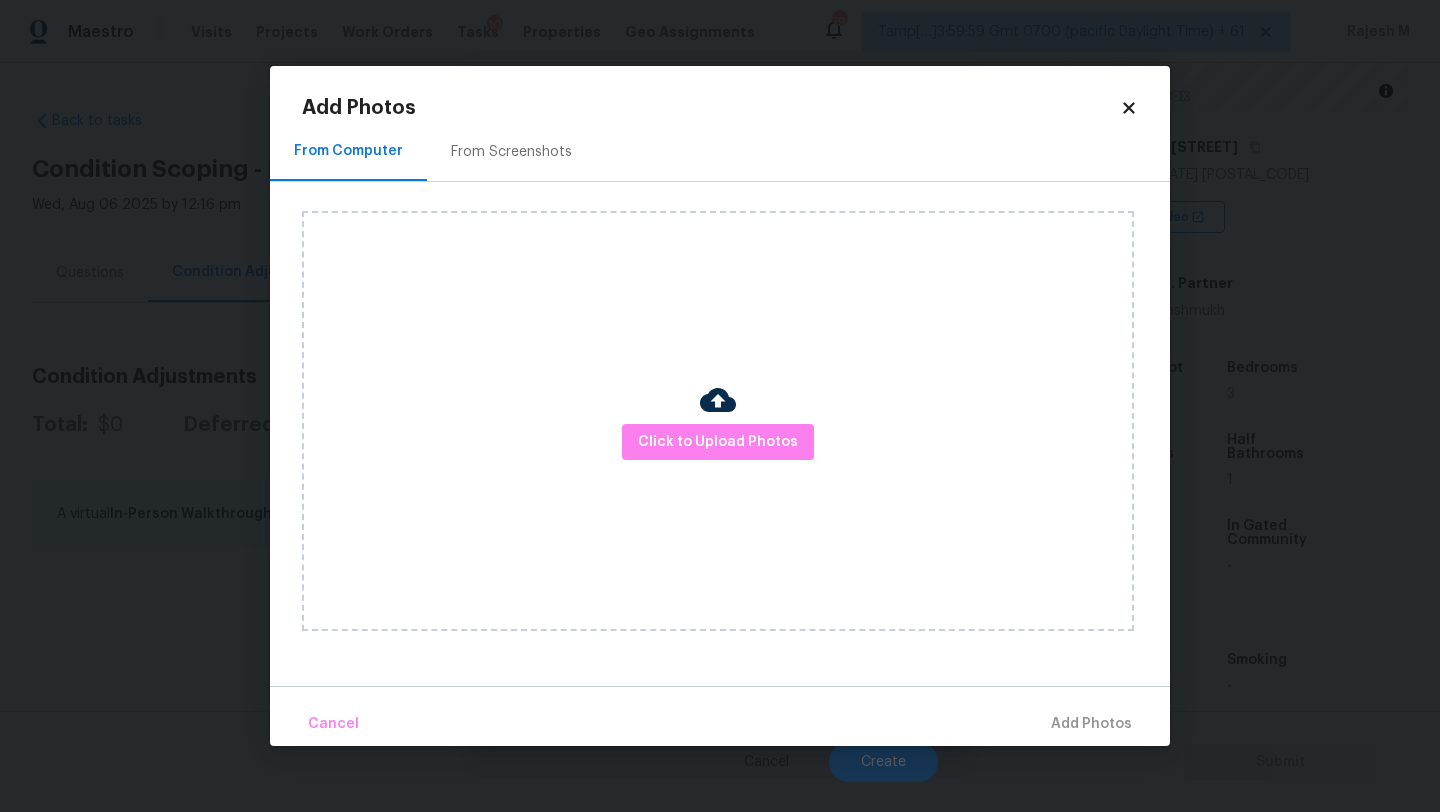 click on "From Screenshots" at bounding box center [511, 152] 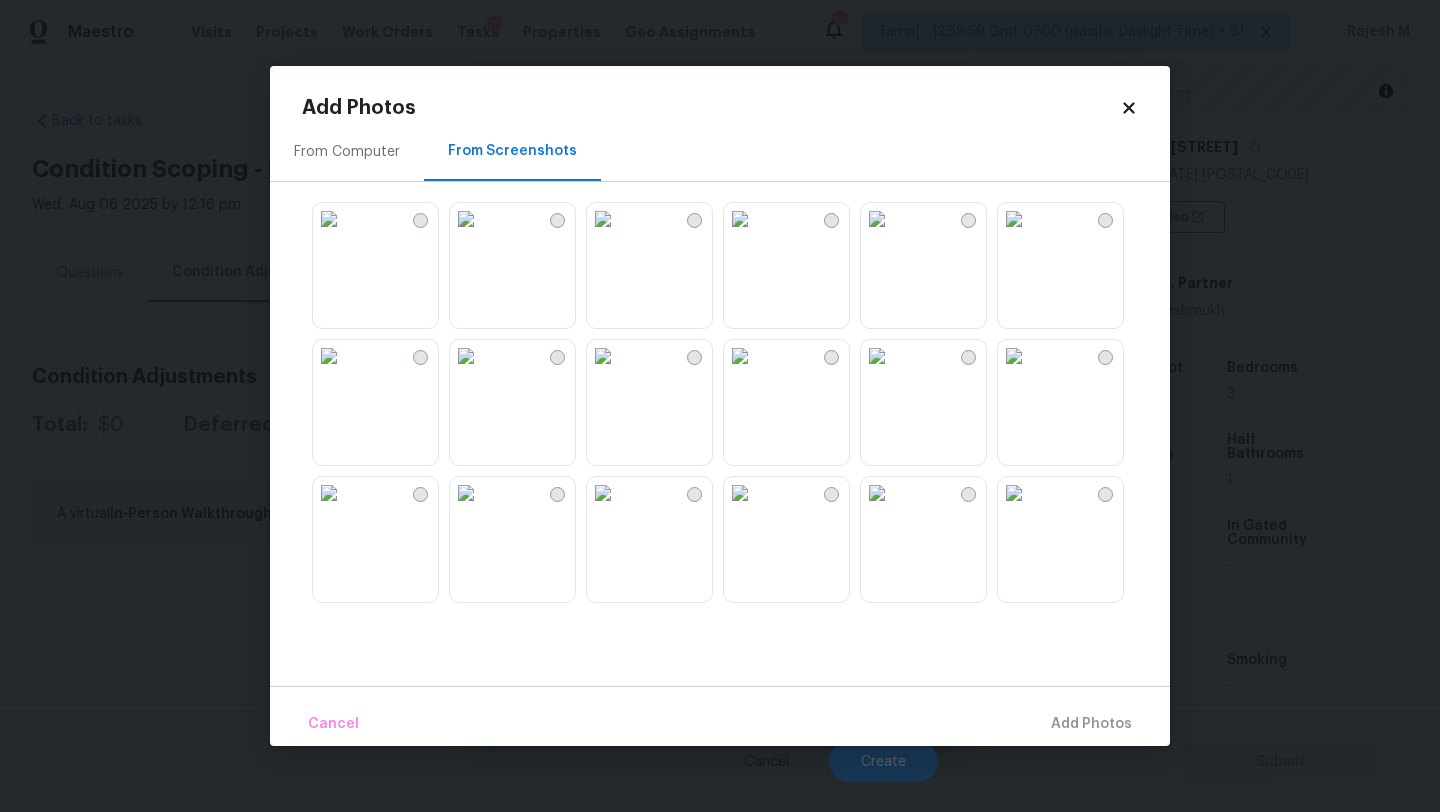 drag, startPoint x: 646, startPoint y: 265, endPoint x: 645, endPoint y: 276, distance: 11.045361 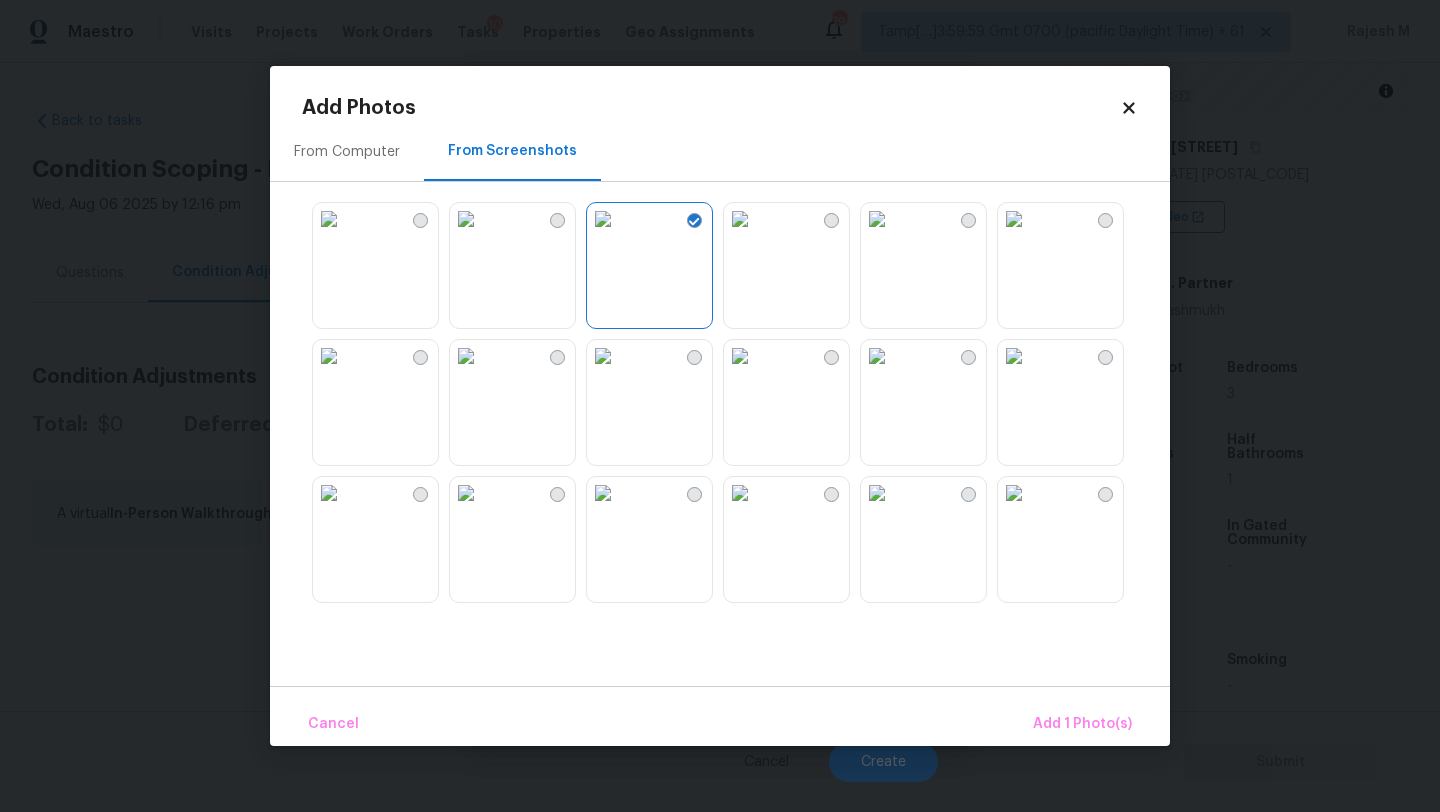 click at bounding box center (466, 493) 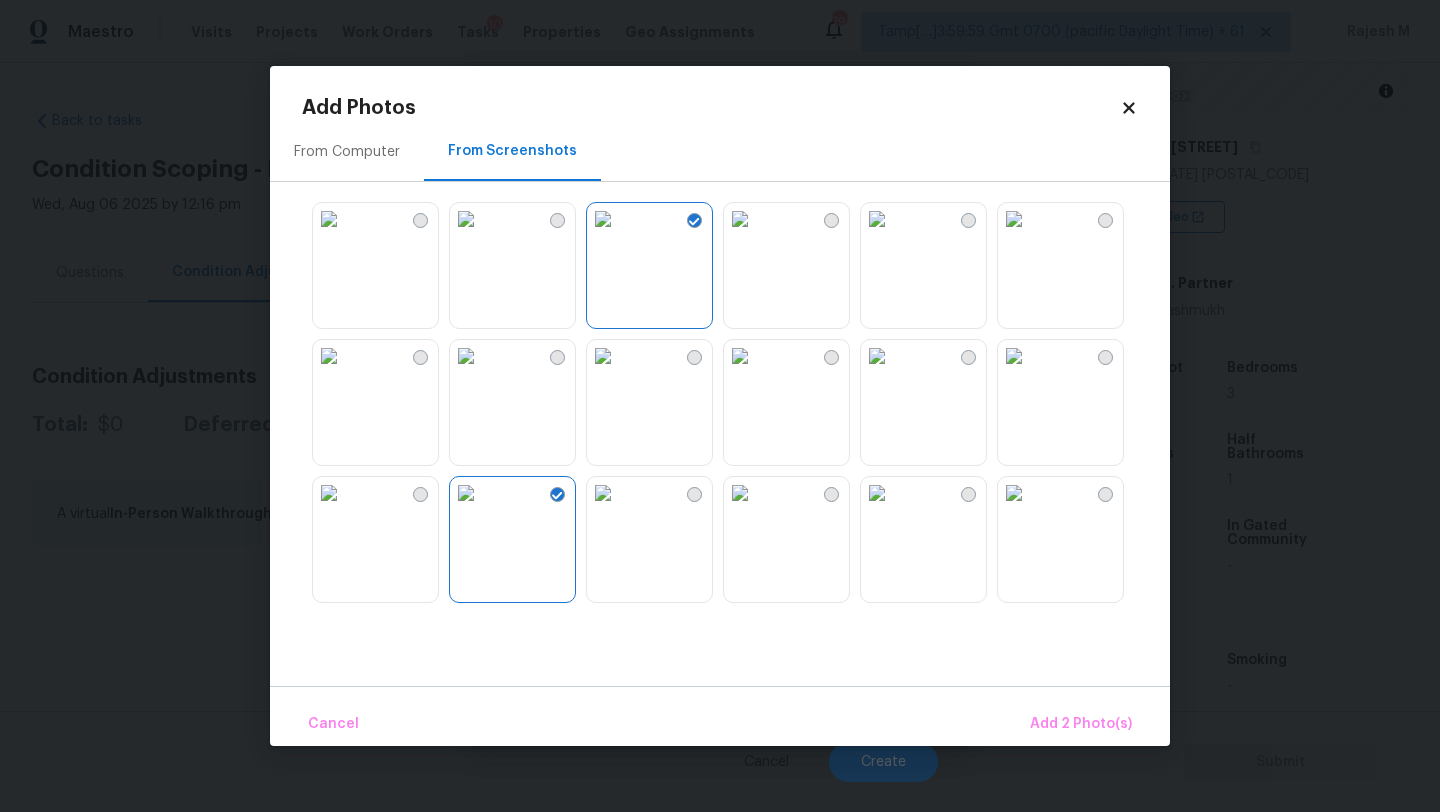 click at bounding box center (1014, 219) 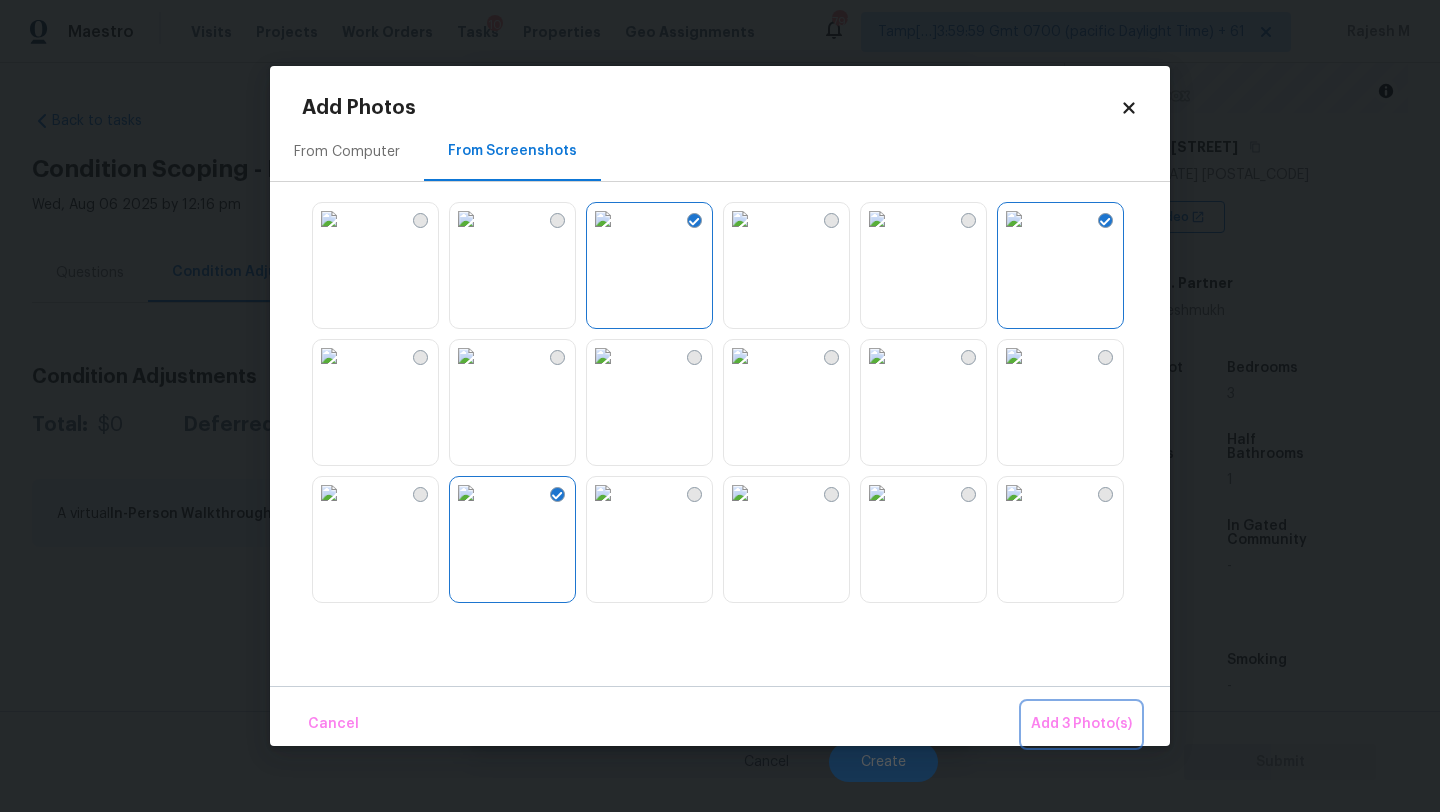 click on "Add 3 Photo(s)" at bounding box center (1081, 724) 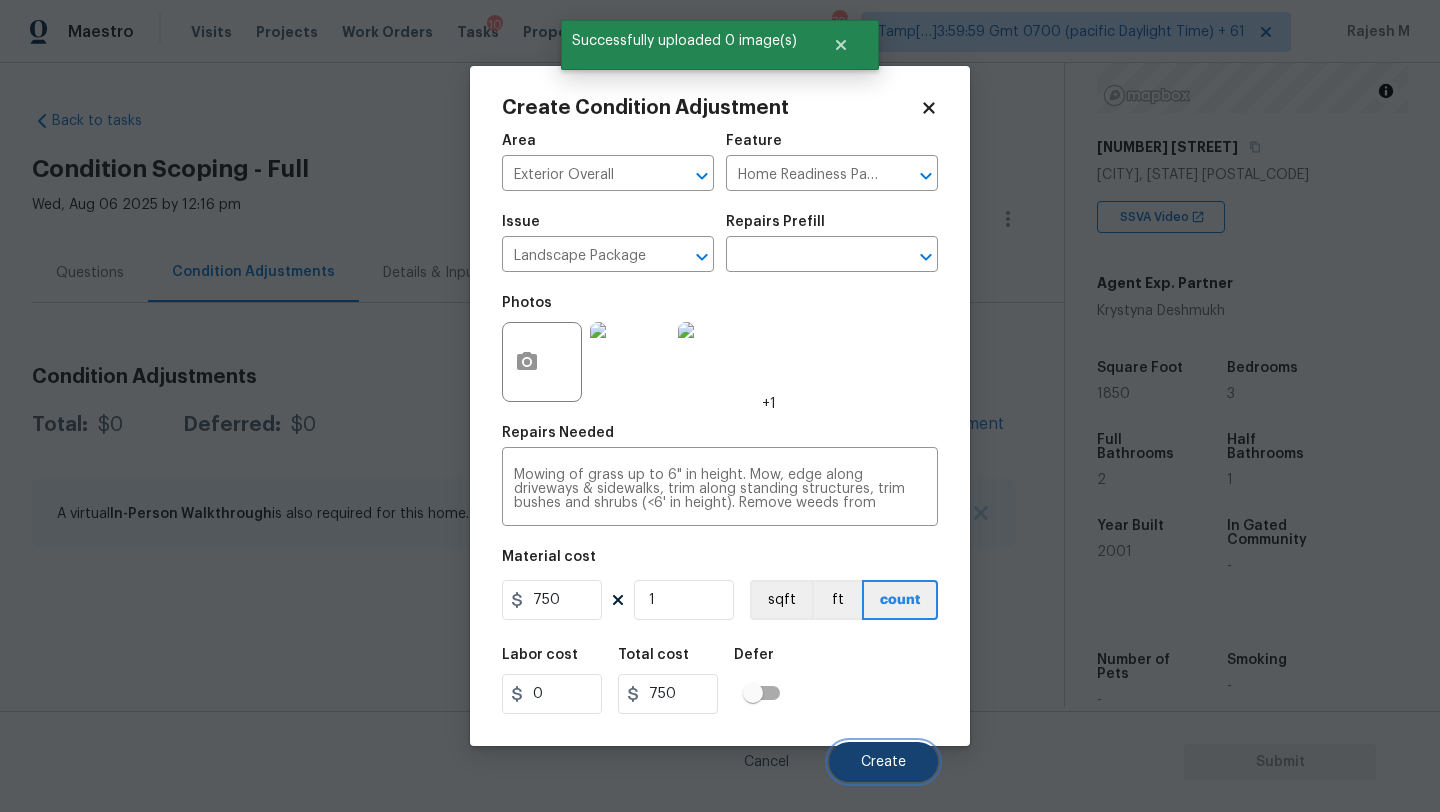 click on "Create" at bounding box center (883, 762) 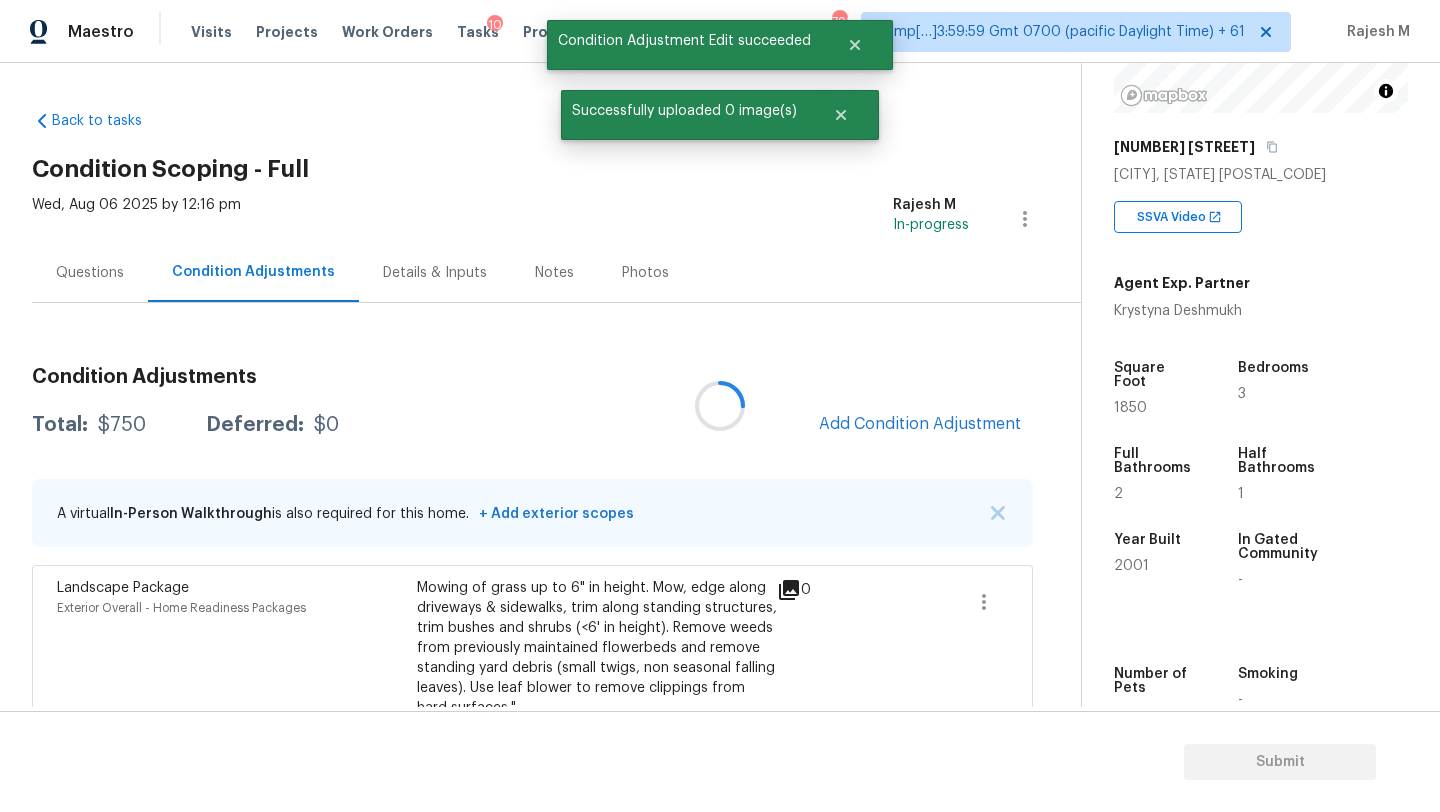 click at bounding box center [720, 406] 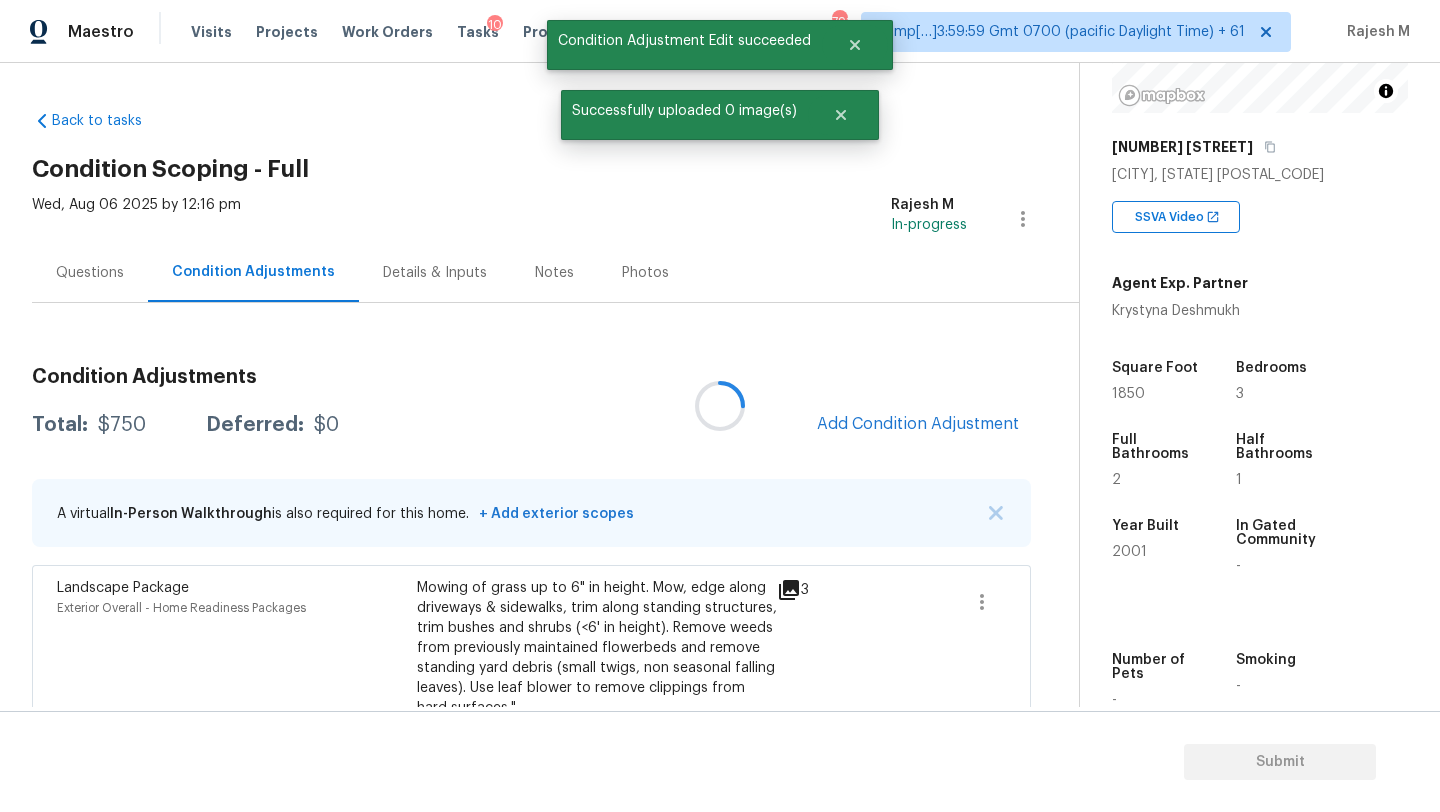 click at bounding box center (720, 406) 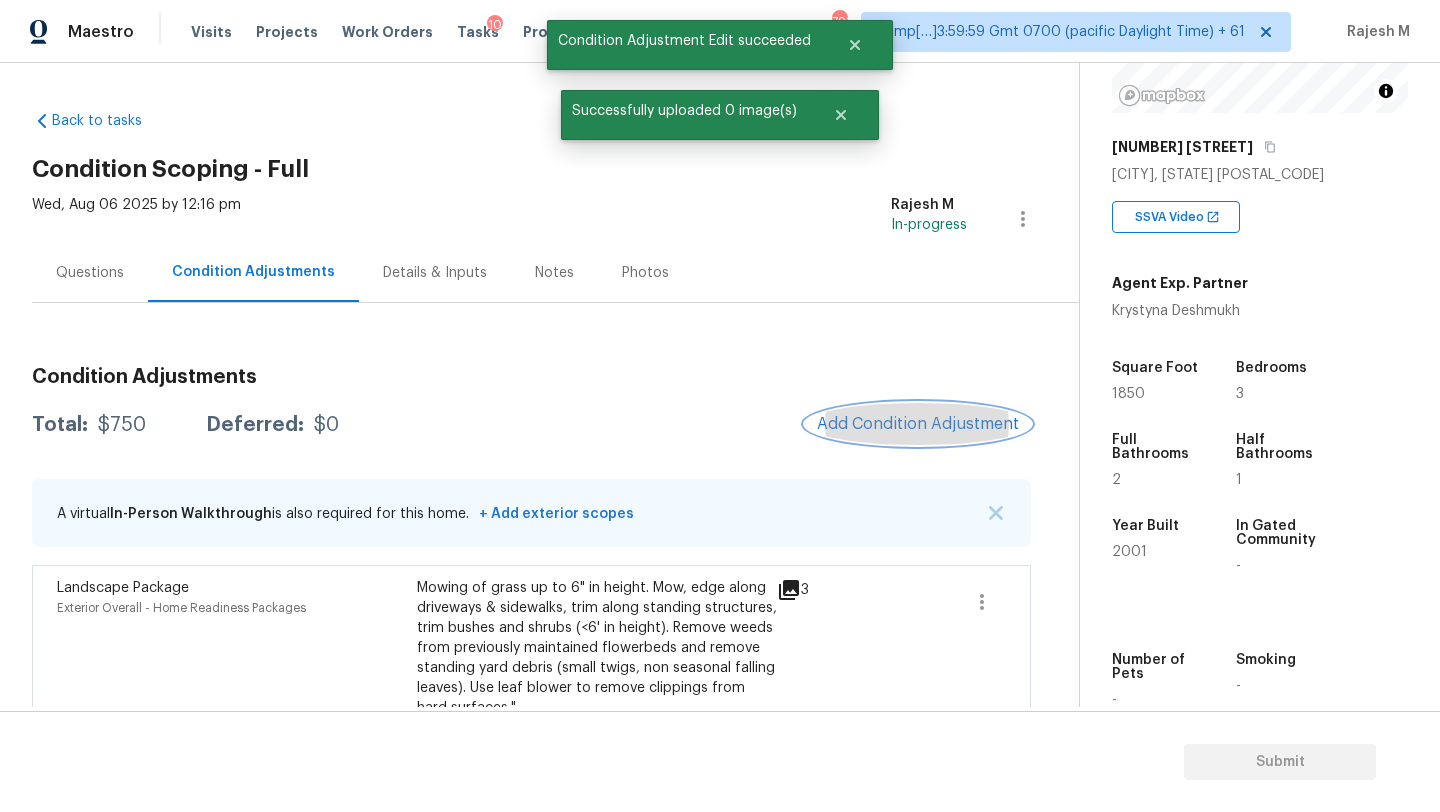 click on "Add Condition Adjustment" at bounding box center (918, 424) 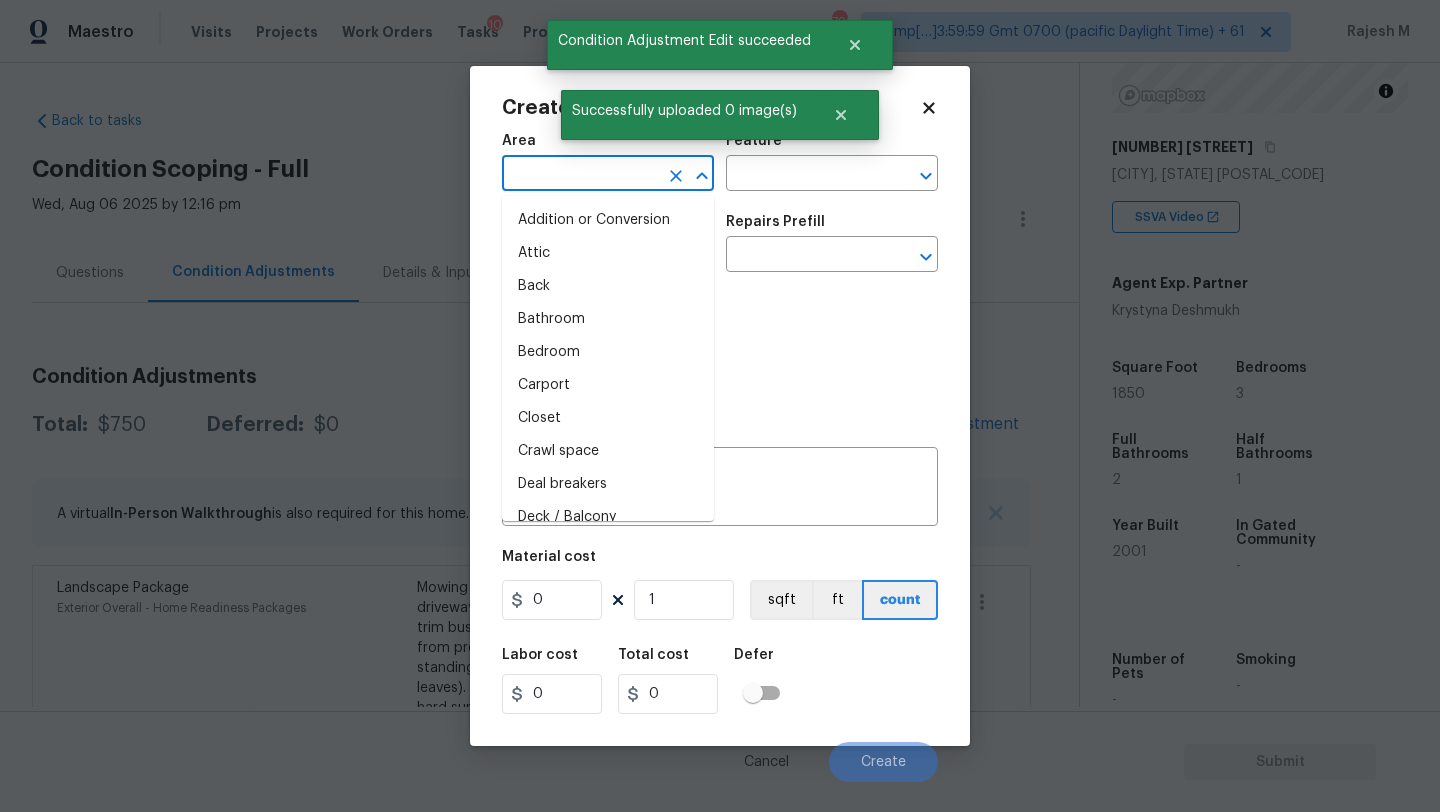 click at bounding box center [580, 175] 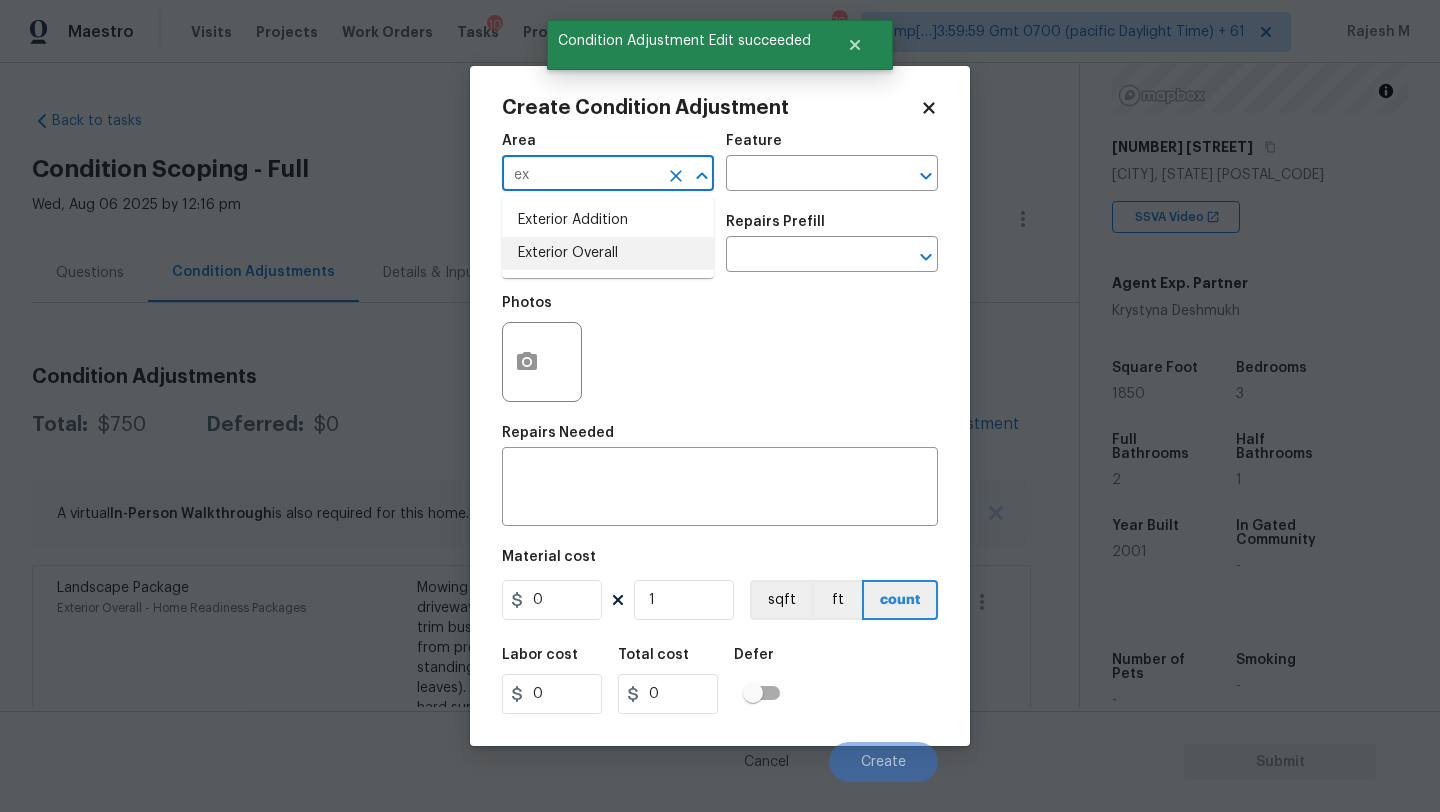 drag, startPoint x: 586, startPoint y: 250, endPoint x: 611, endPoint y: 234, distance: 29.681644 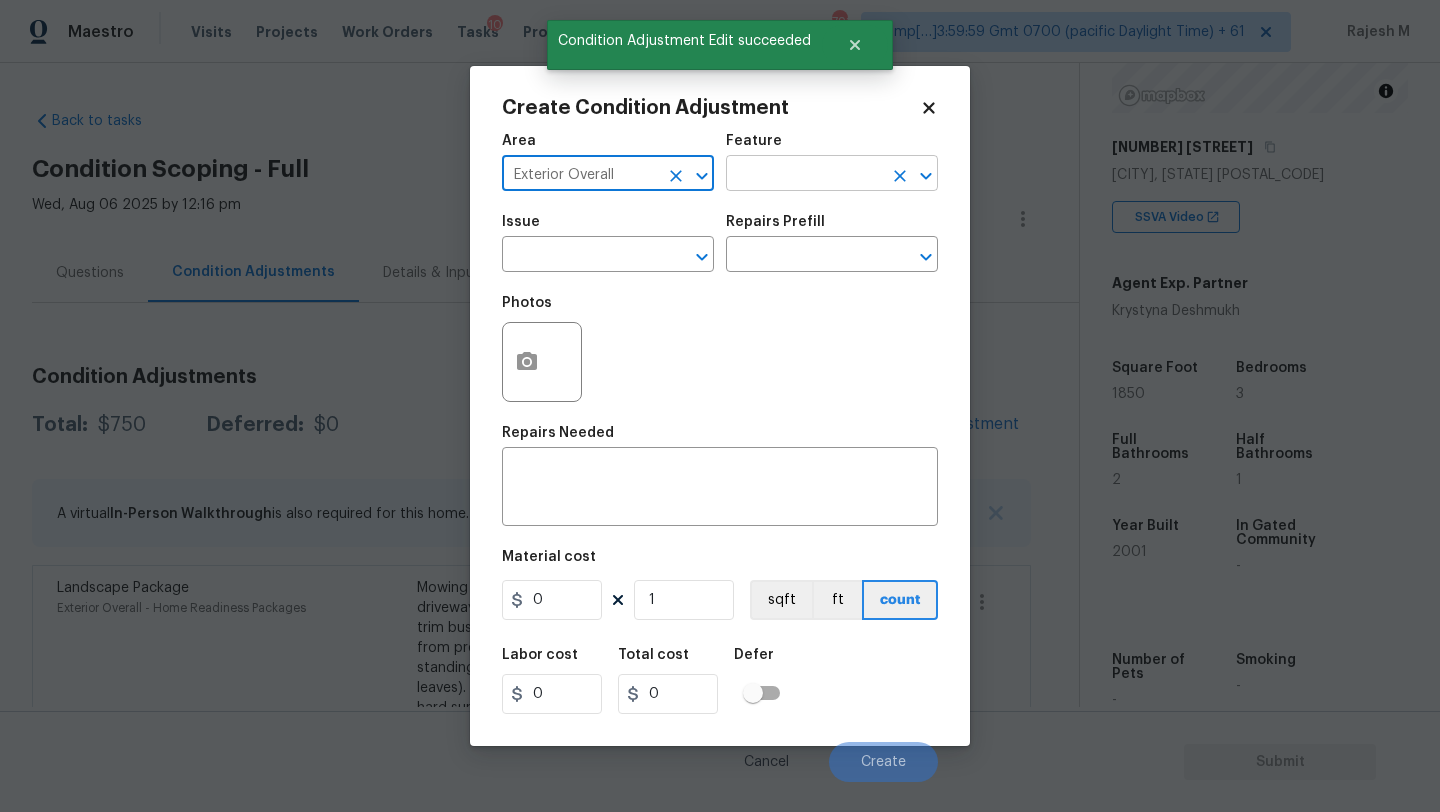 type on "Exterior Overall" 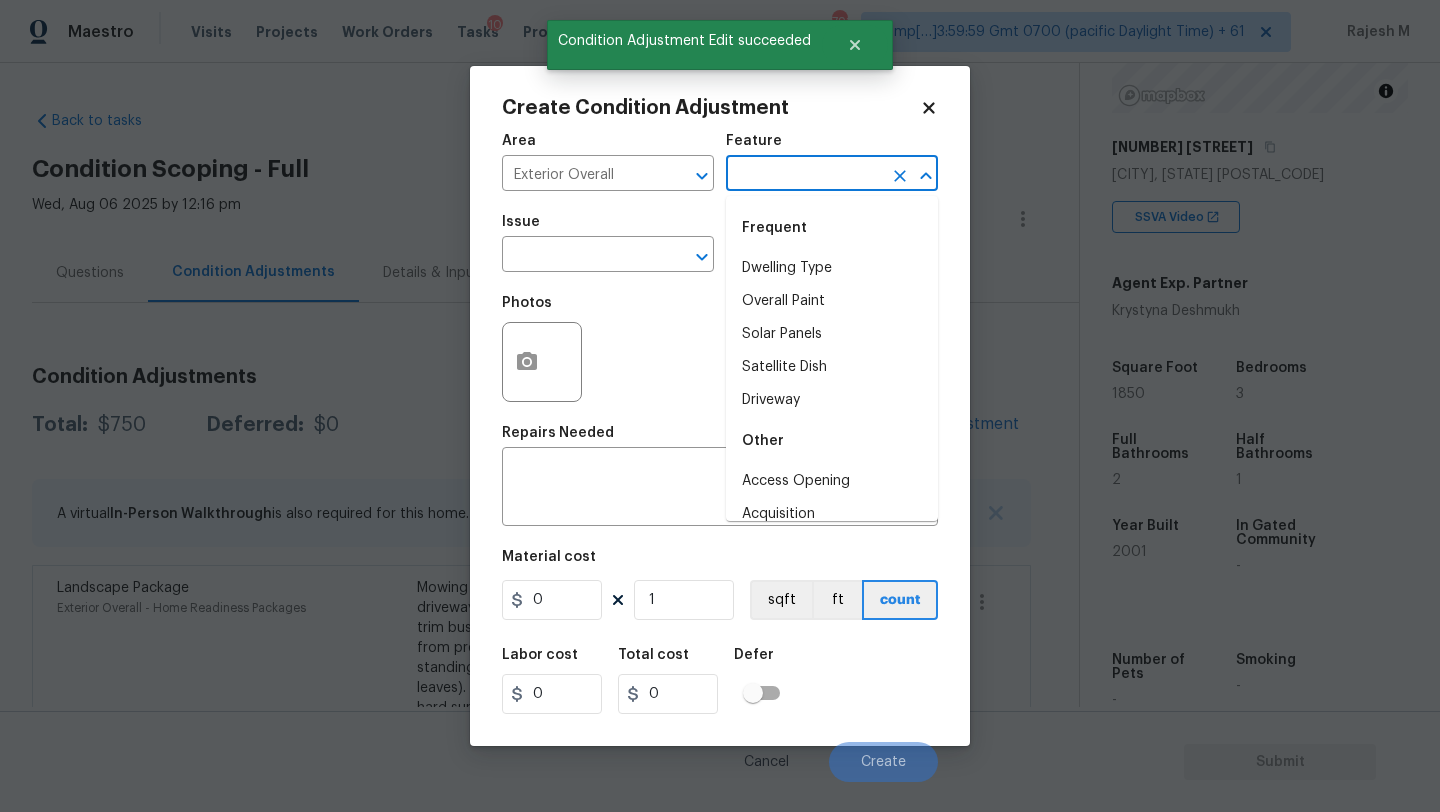 click at bounding box center (804, 175) 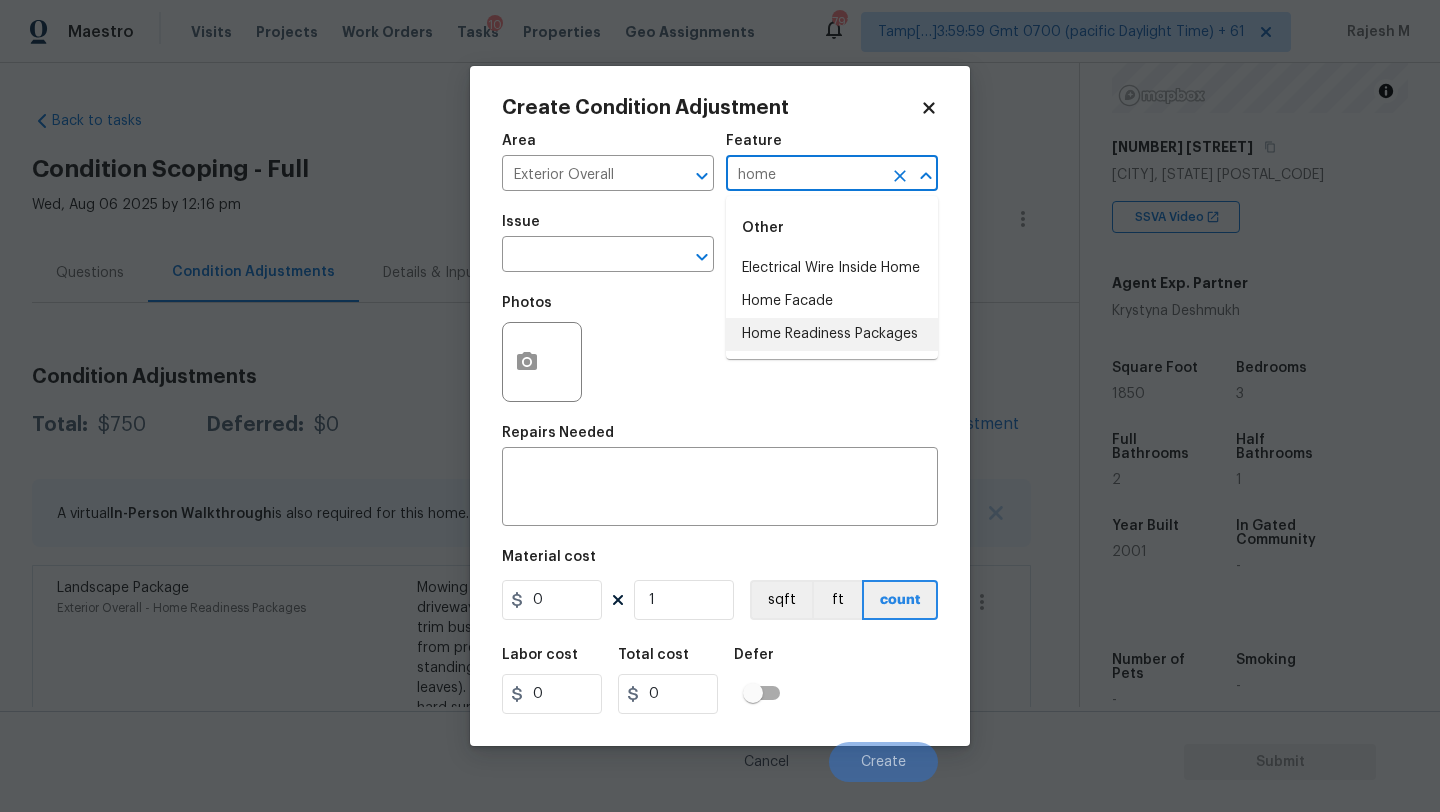 click on "Home Readiness Packages" at bounding box center (832, 334) 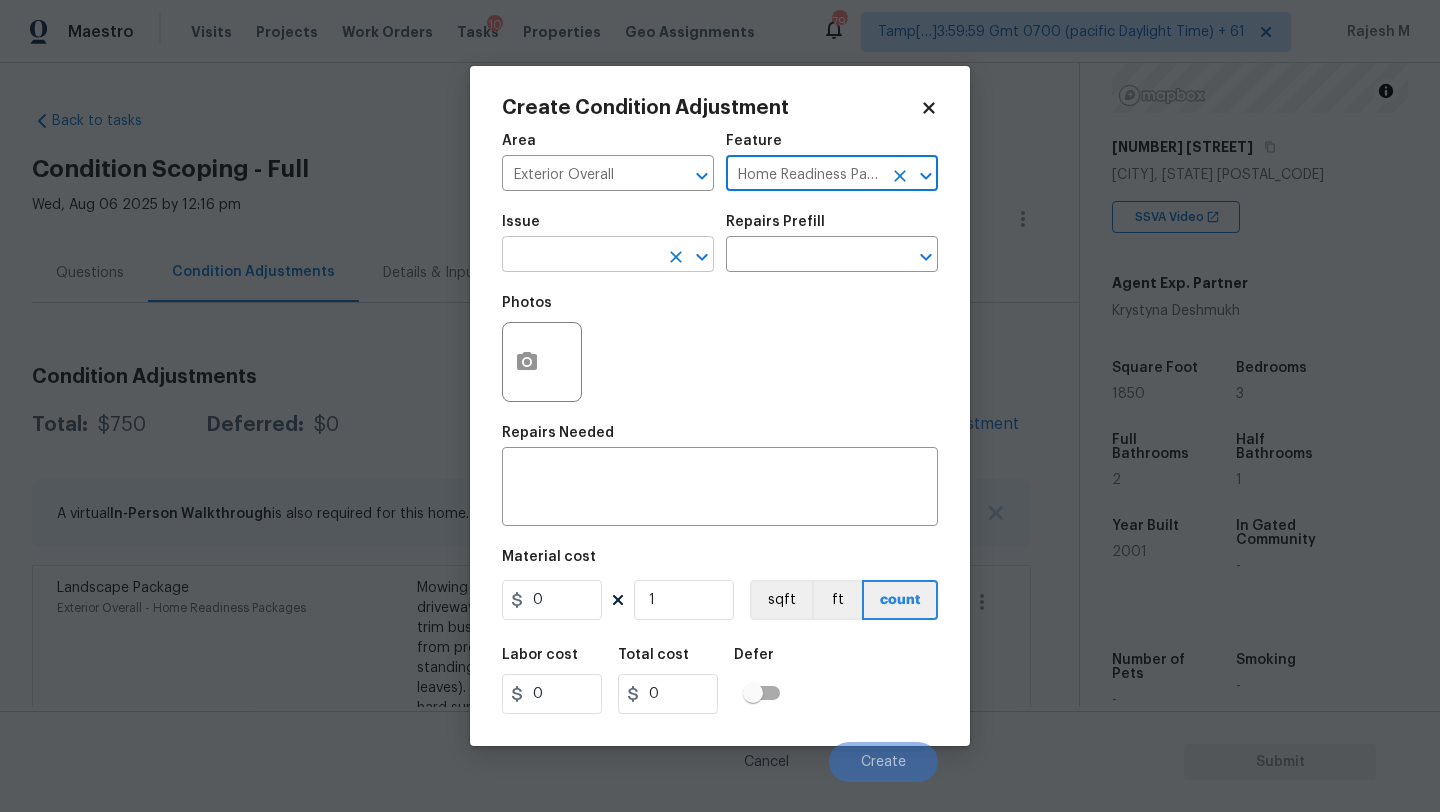 type on "Home Readiness Packages" 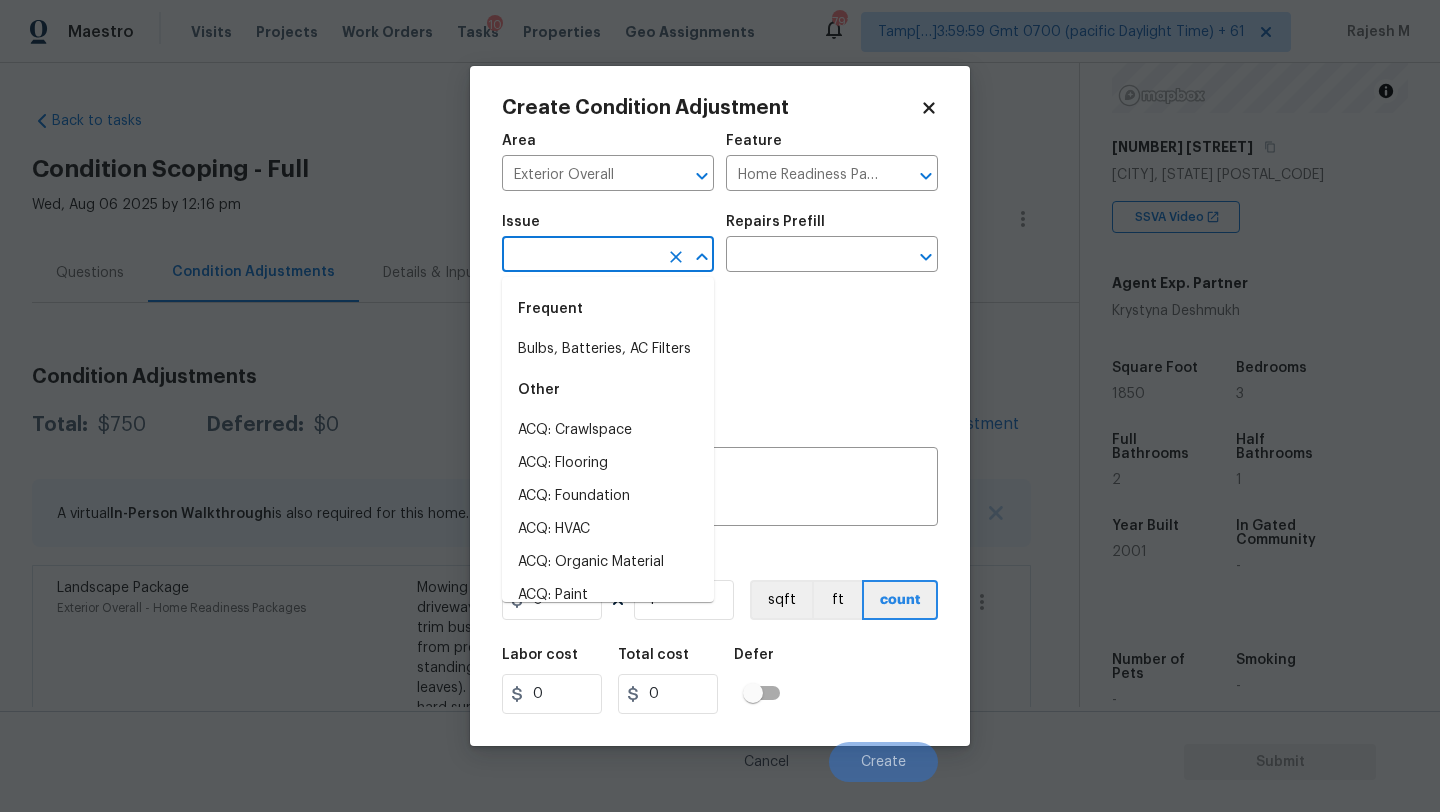 click at bounding box center (580, 256) 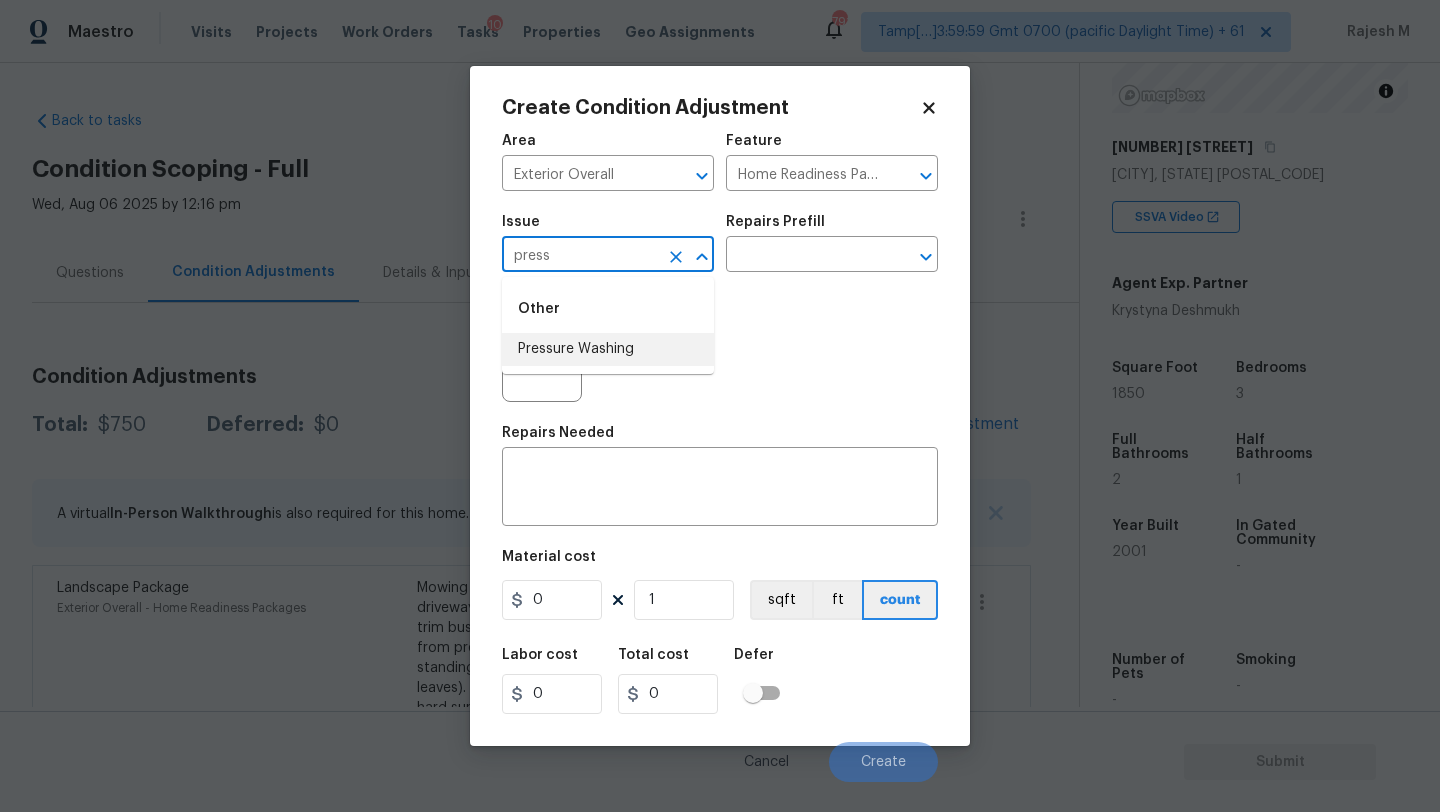 click on "Other Pressure Washing" at bounding box center [608, 325] 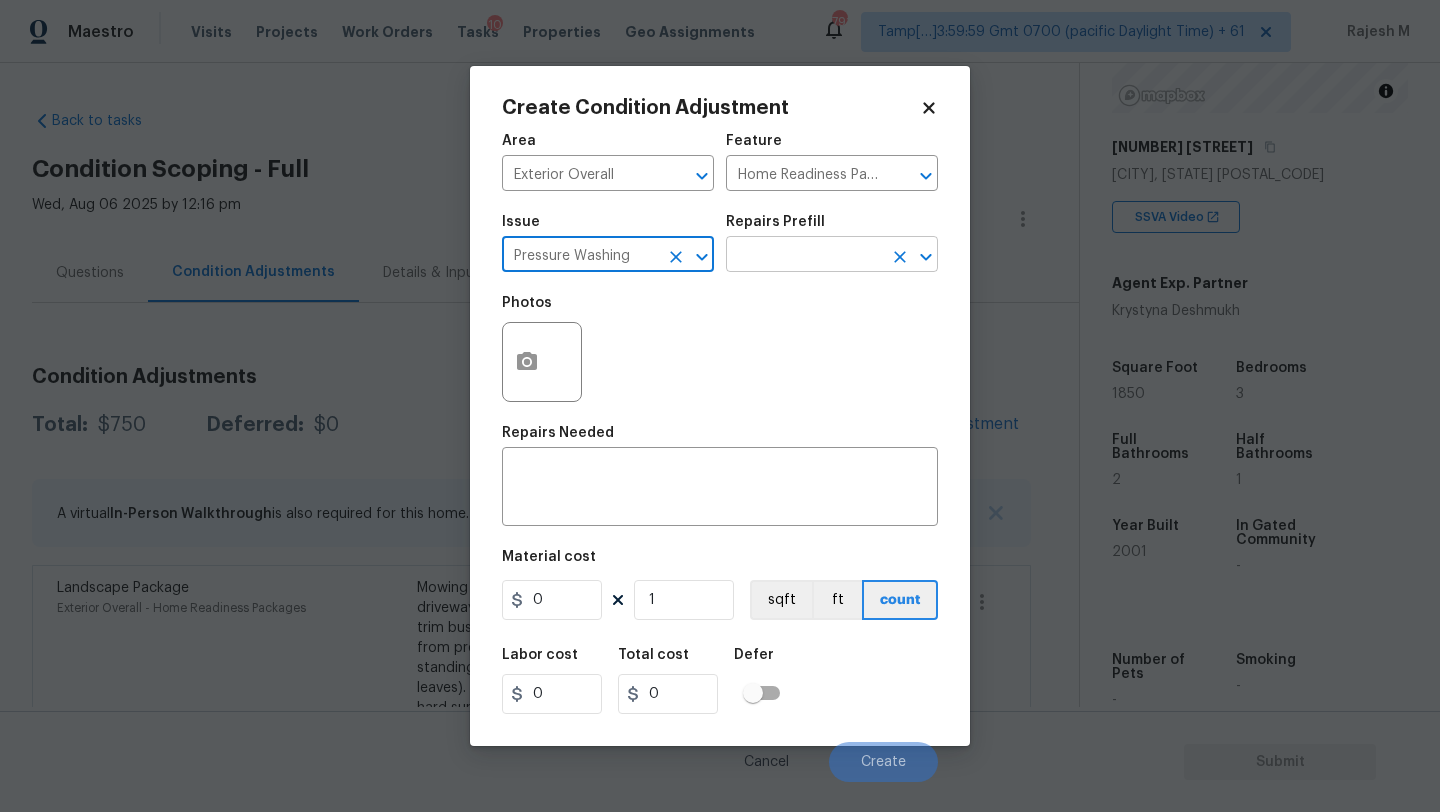 type on "Pressure Washing" 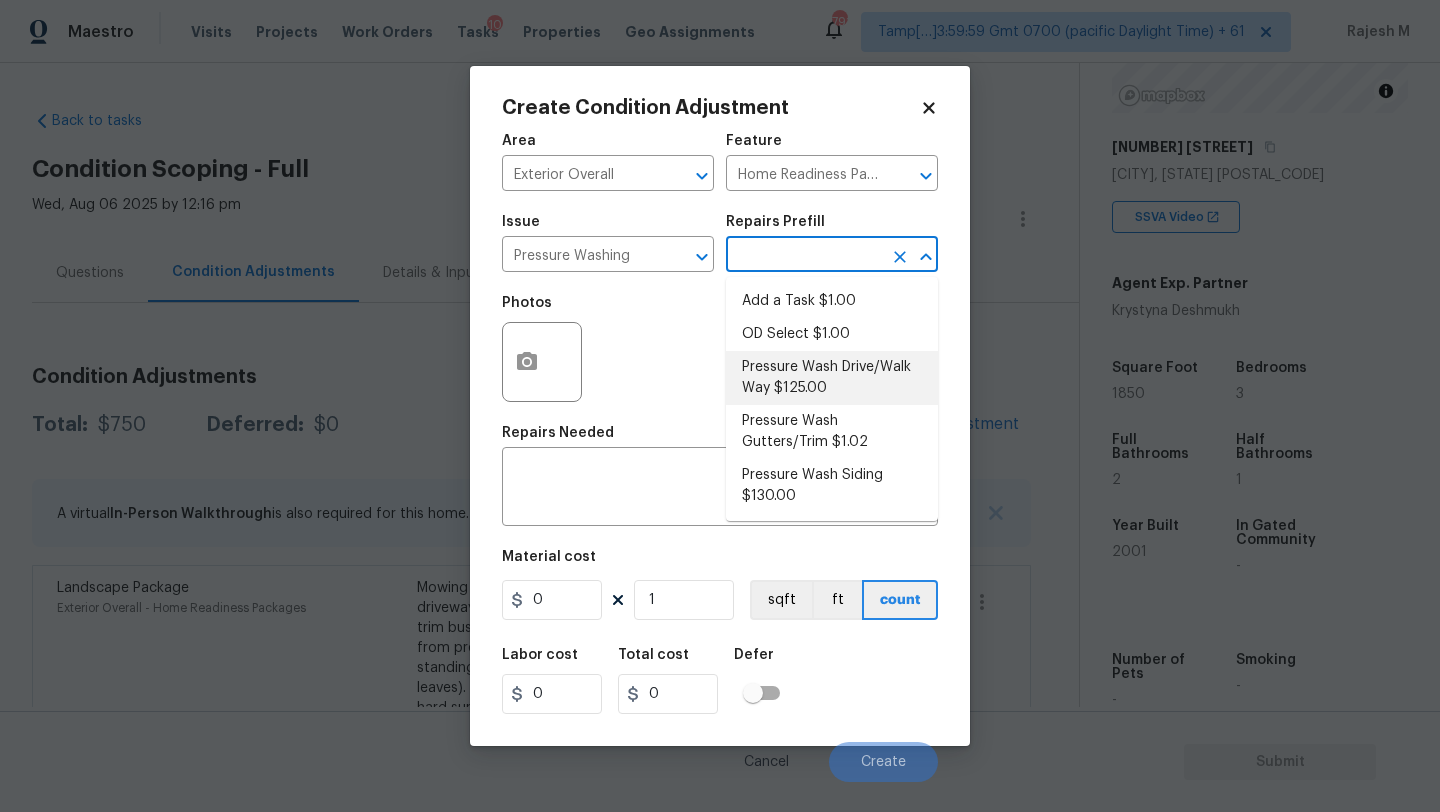 click on "Pressure Wash Drive/Walk Way $125.00" at bounding box center [832, 378] 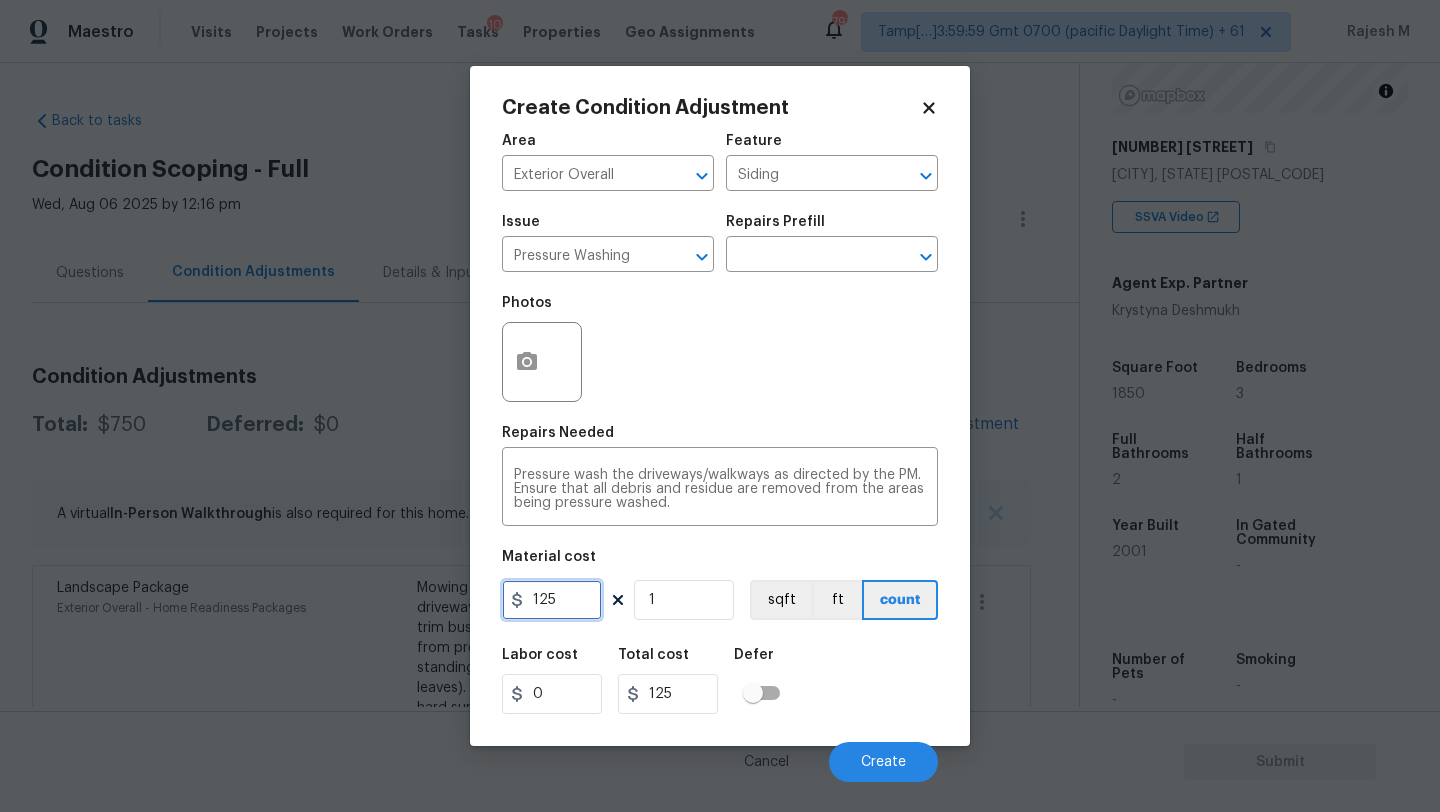 click on "125" at bounding box center (552, 600) 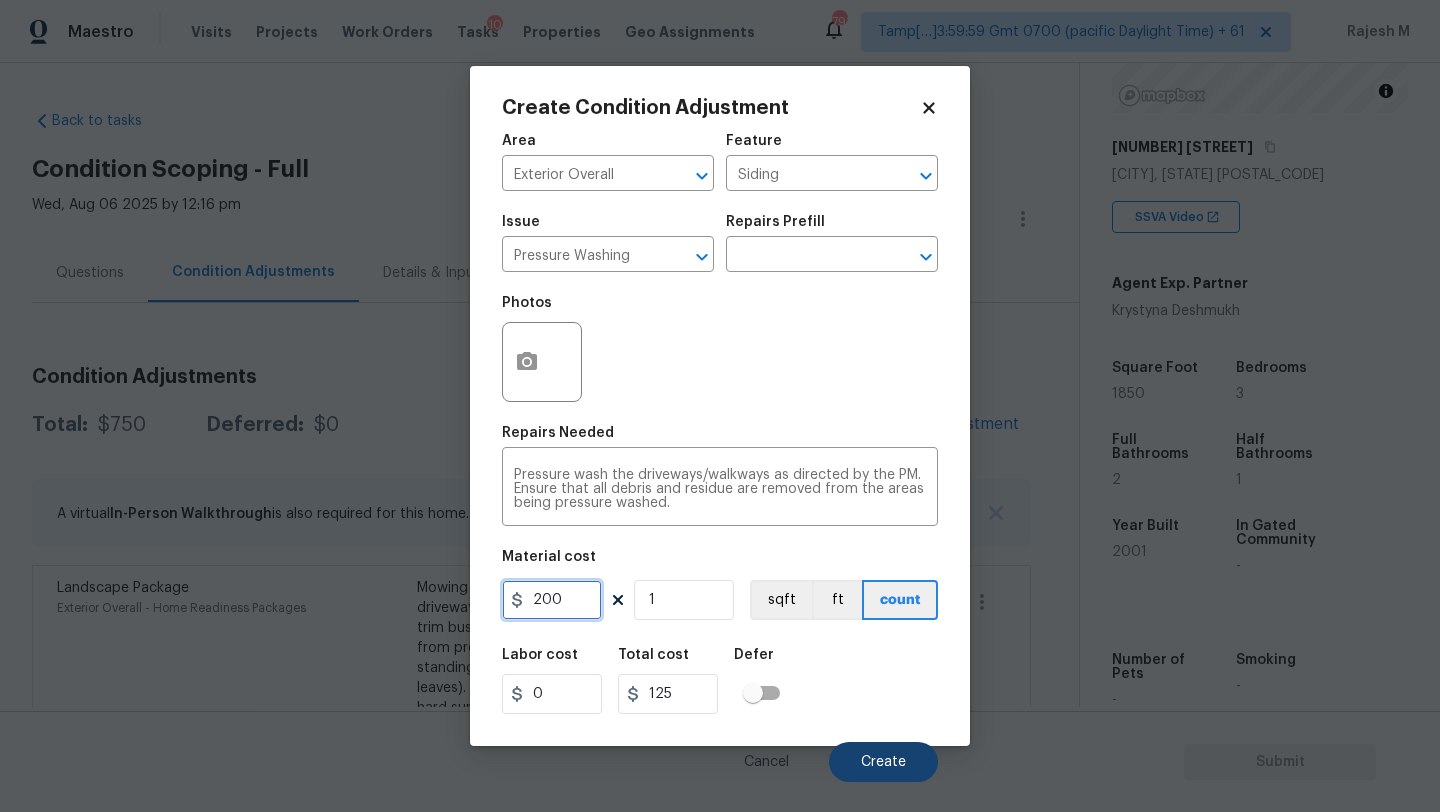 type on "200" 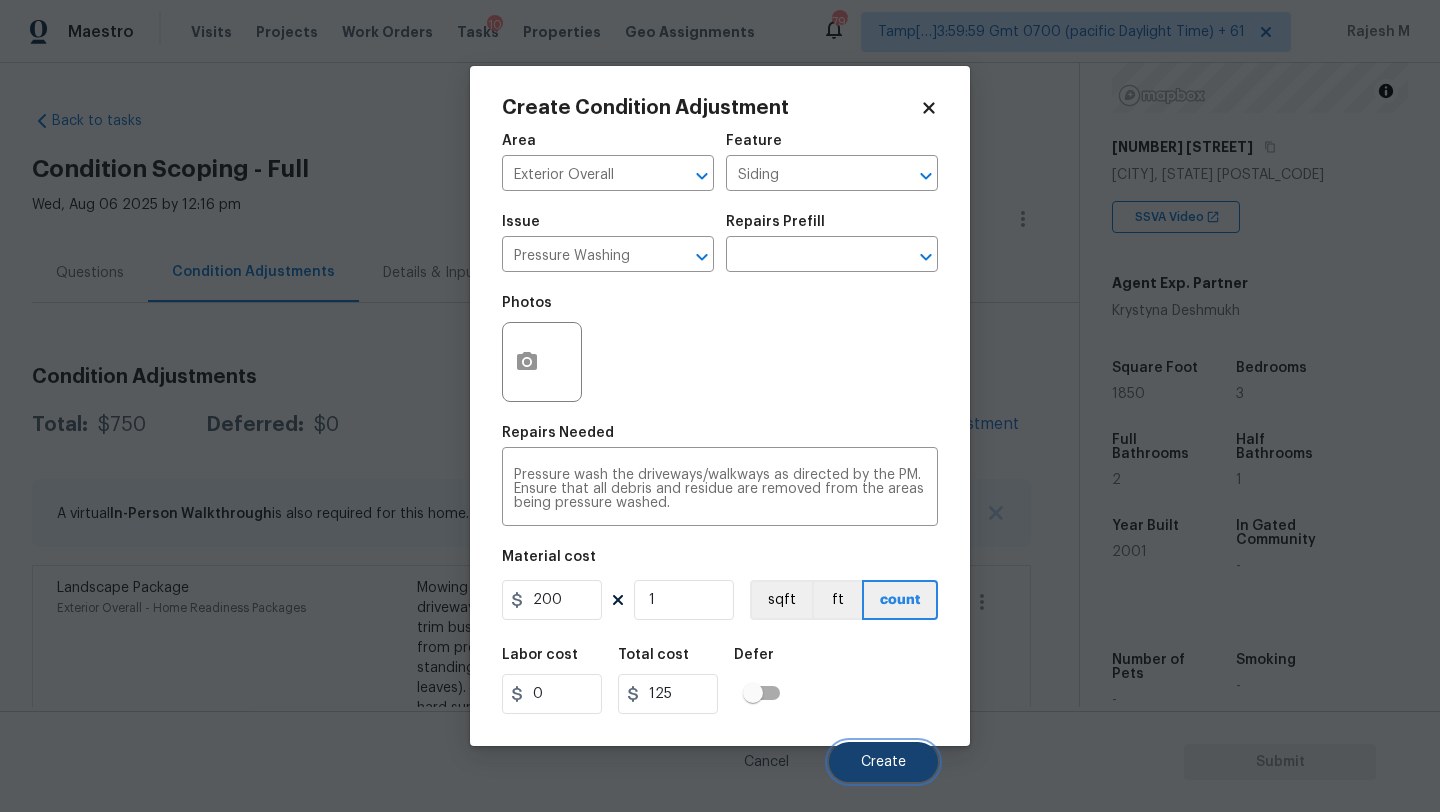 type on "200" 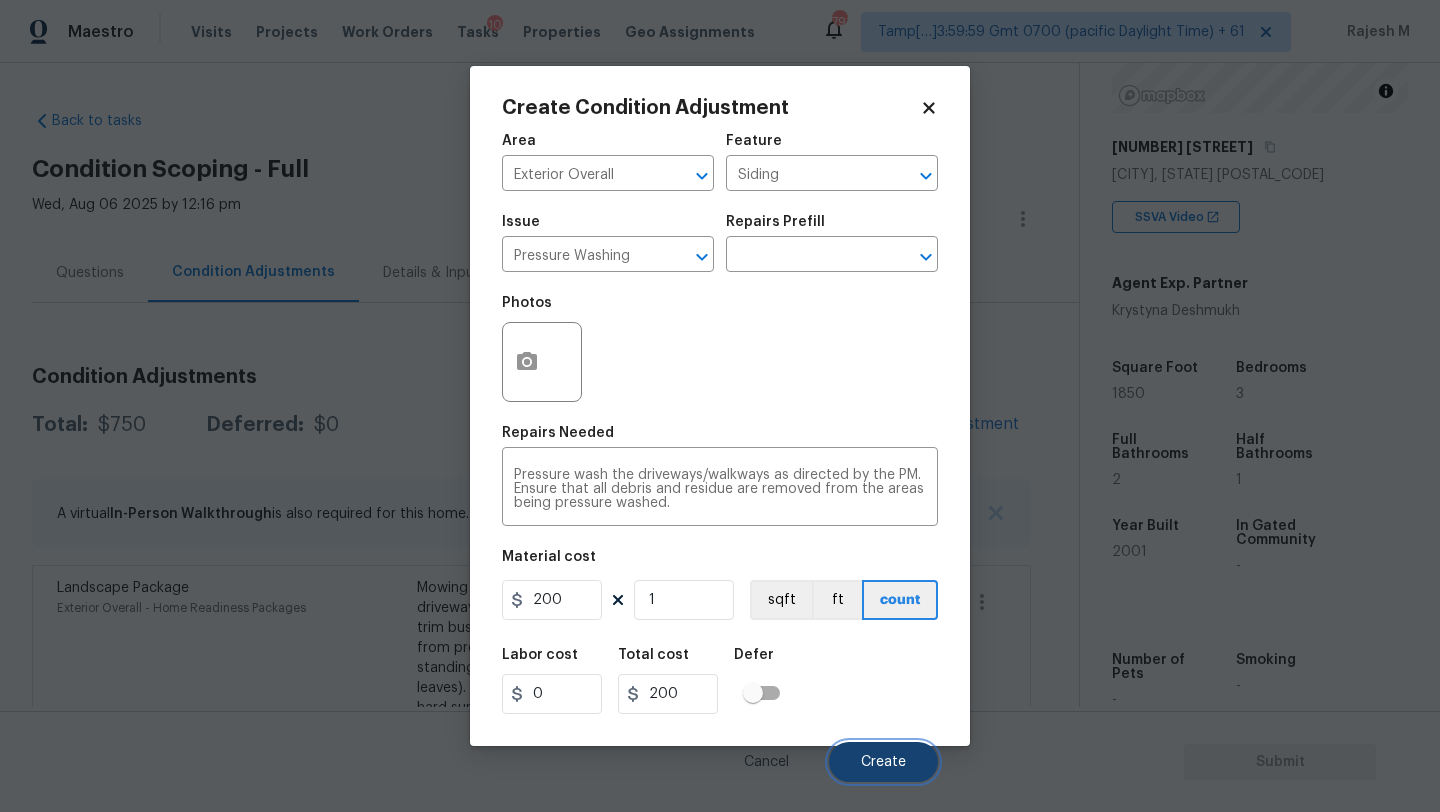 click on "Create" at bounding box center [883, 762] 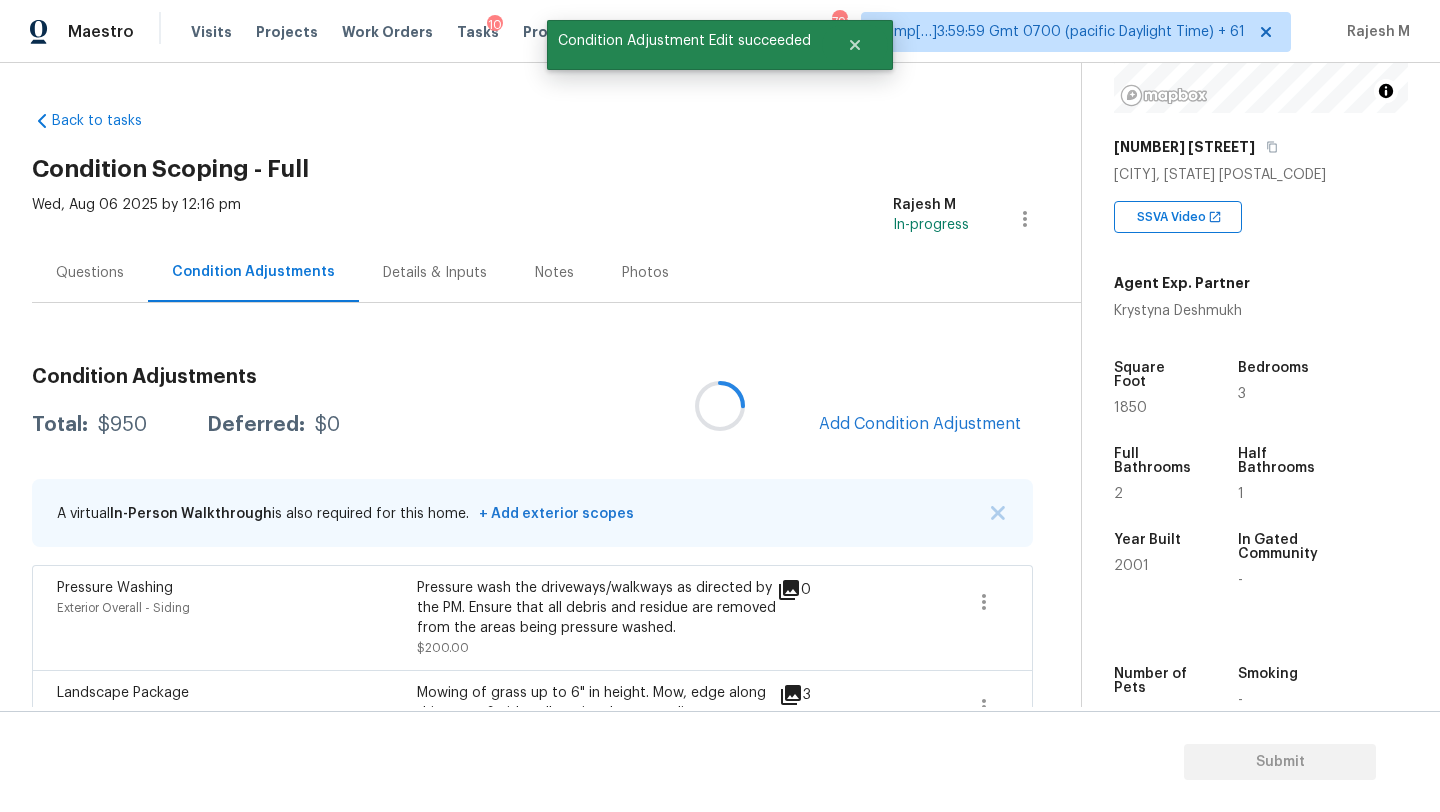 click at bounding box center [720, 406] 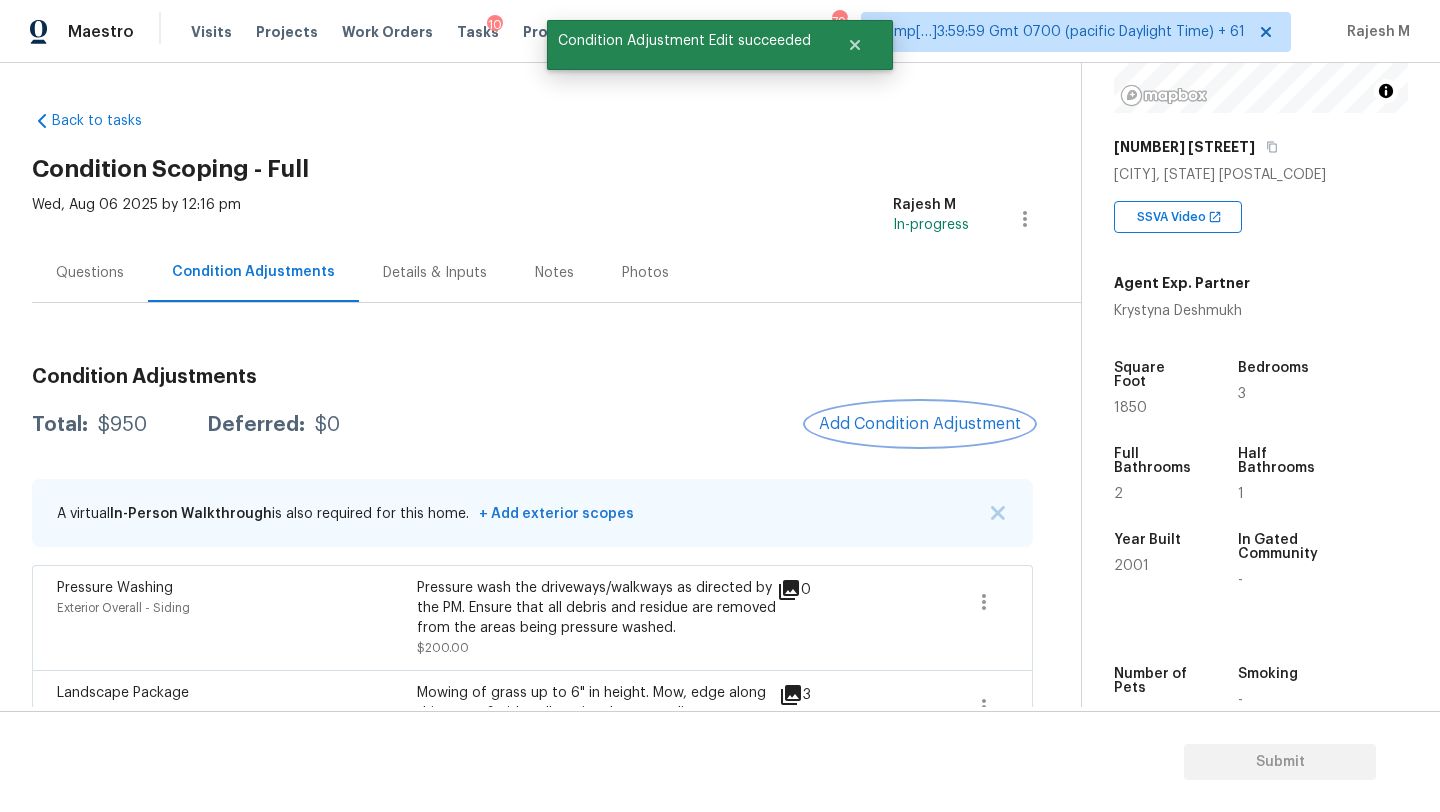 click on "Add Condition Adjustment" at bounding box center [920, 424] 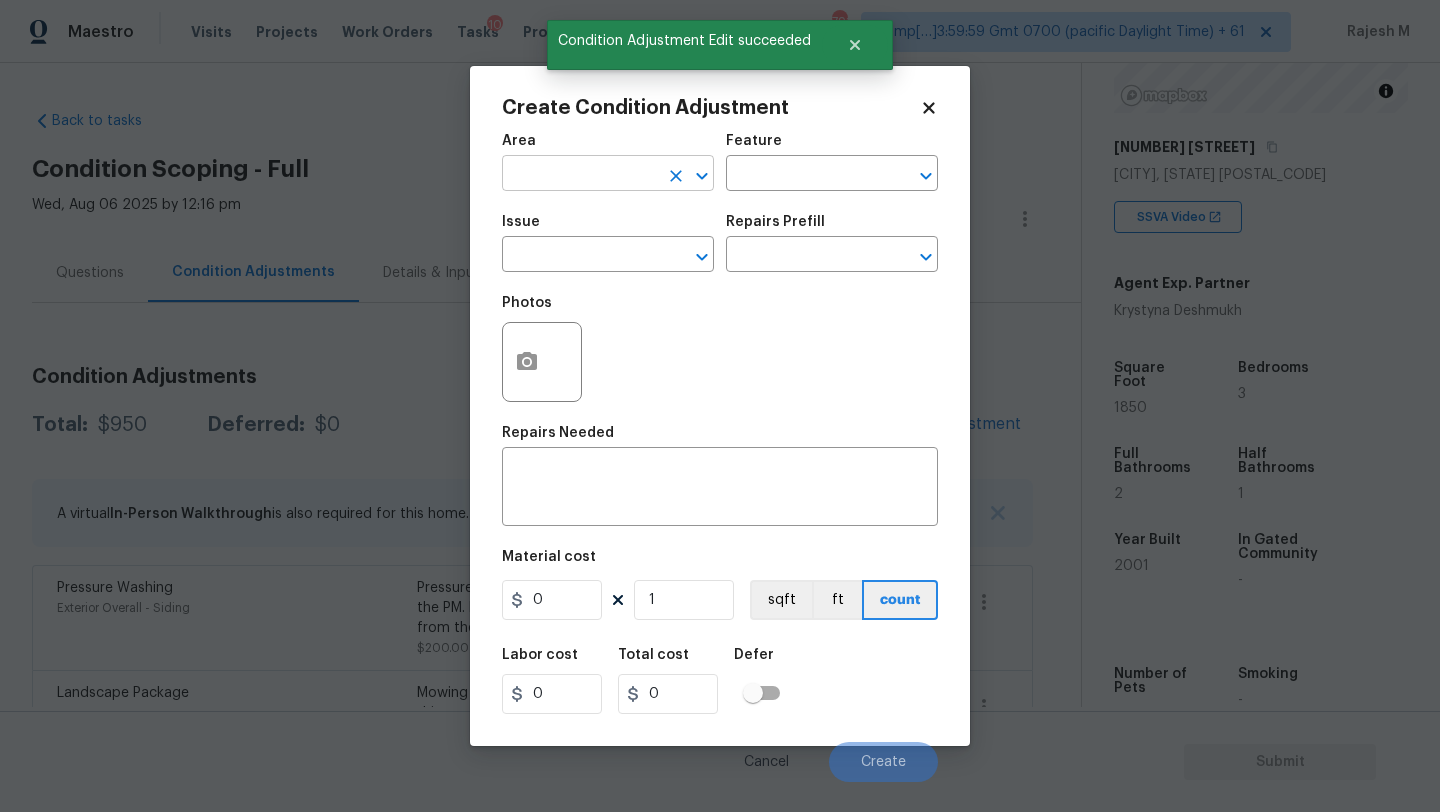 click at bounding box center (580, 175) 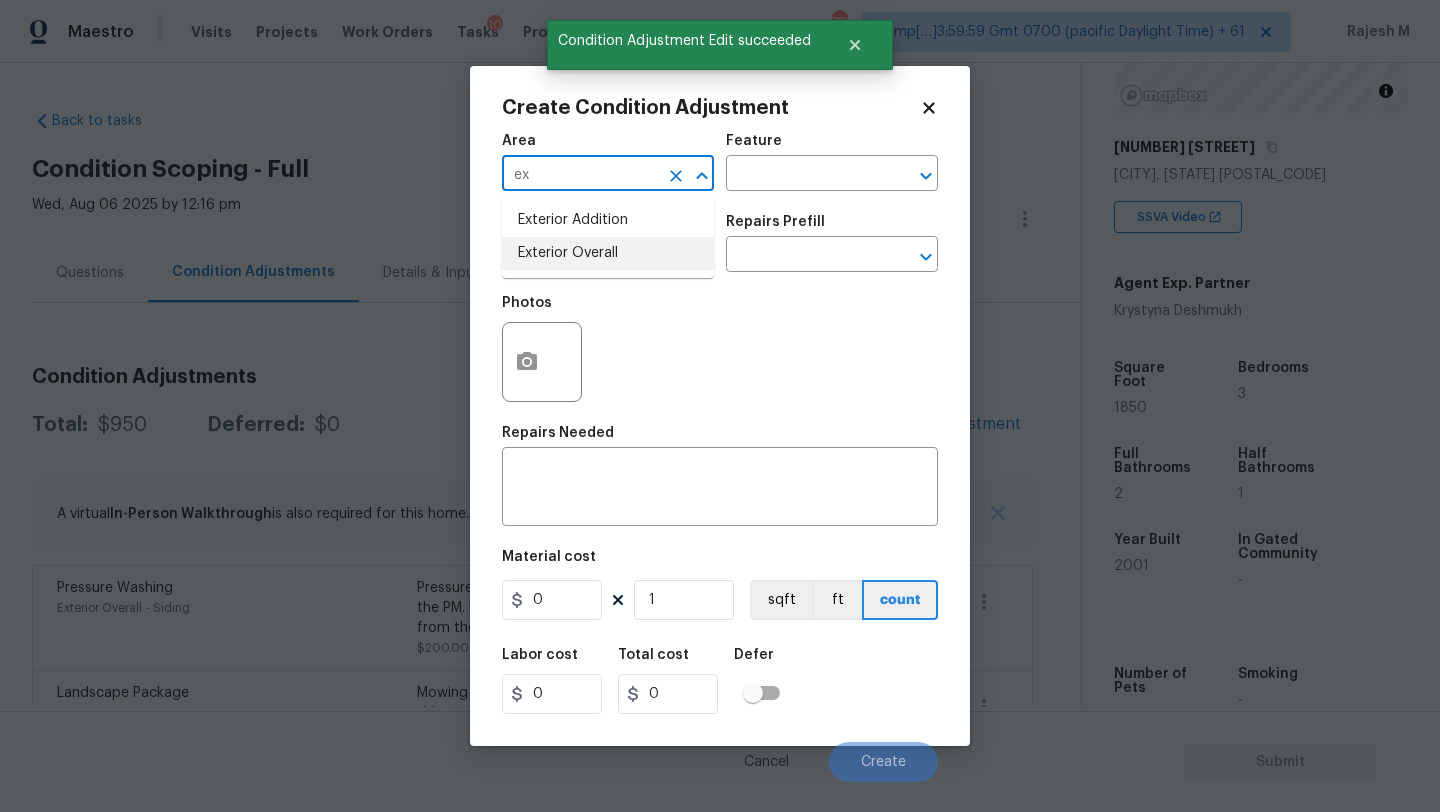 click on "Exterior Overall" at bounding box center [608, 253] 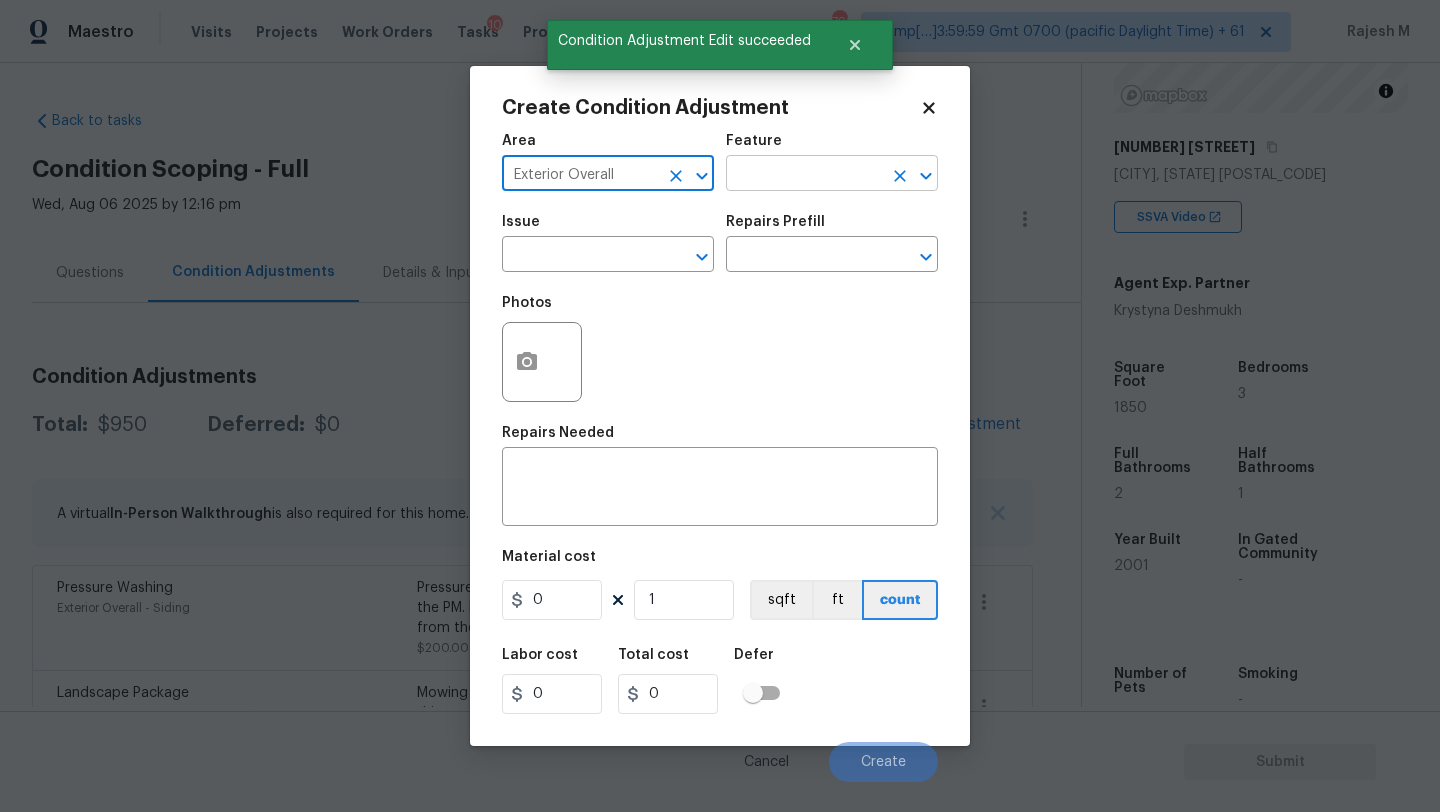 type on "Exterior Overall" 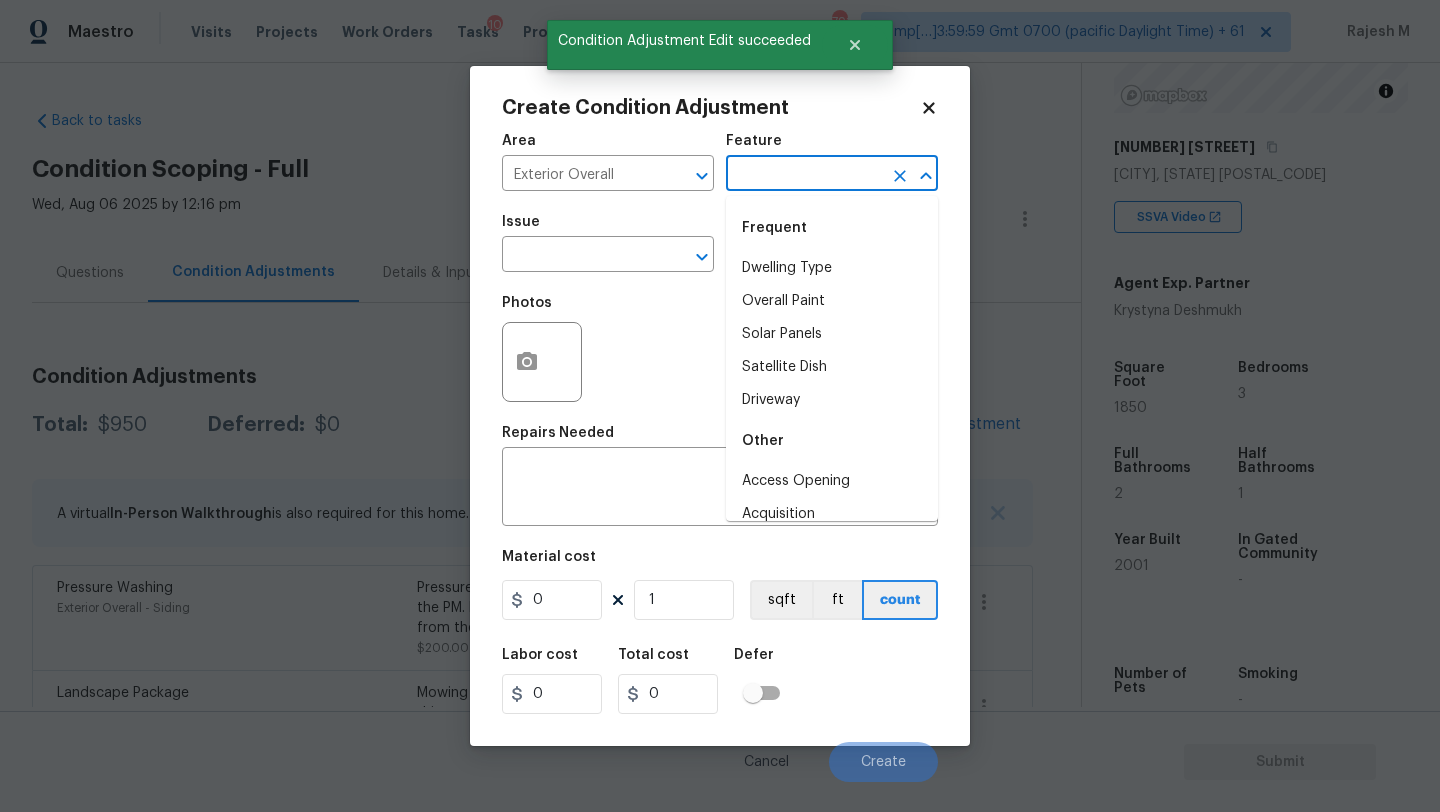 click at bounding box center (804, 175) 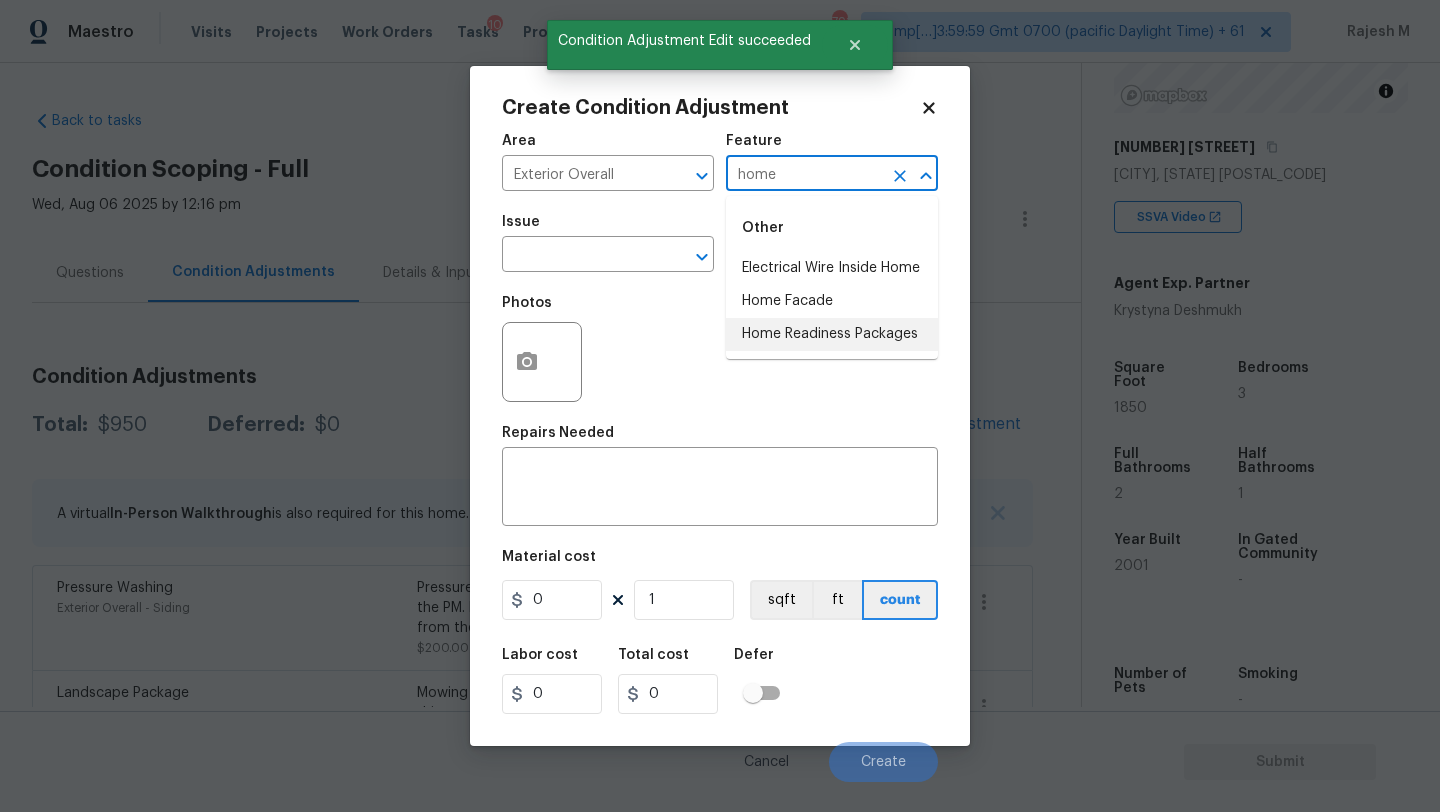click on "Home Readiness Packages" at bounding box center (832, 334) 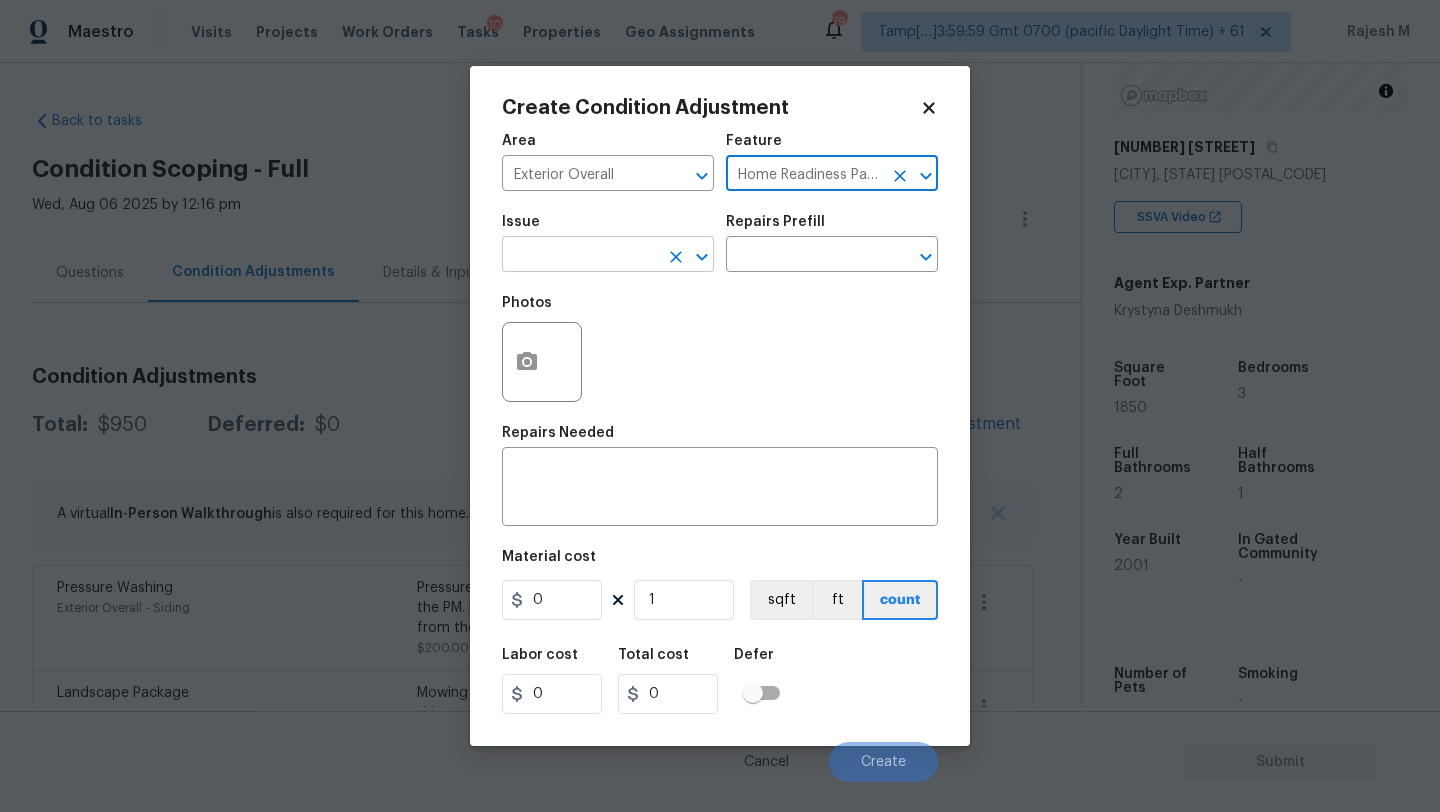 type on "Home Readiness Packages" 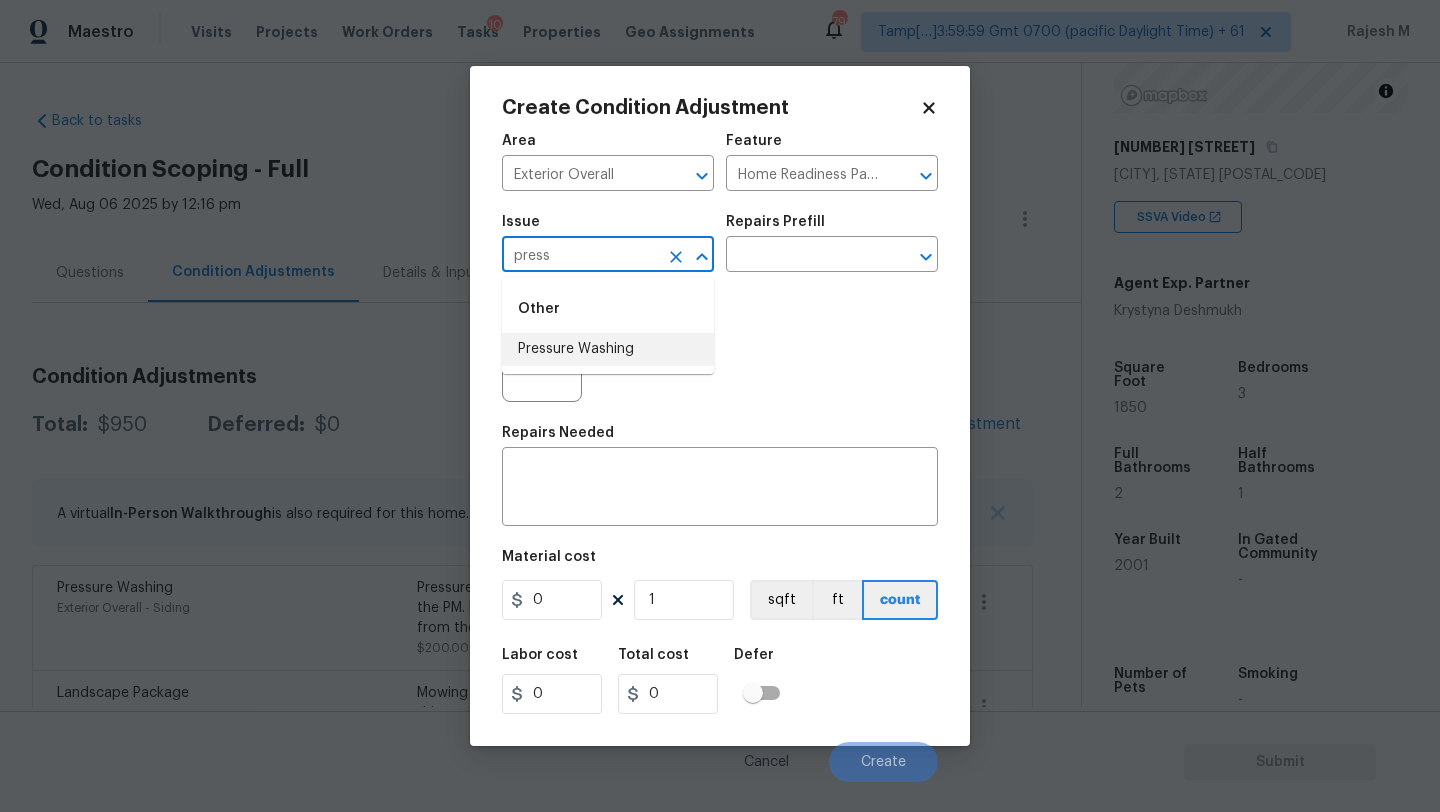click on "Pressure Washing" at bounding box center (608, 349) 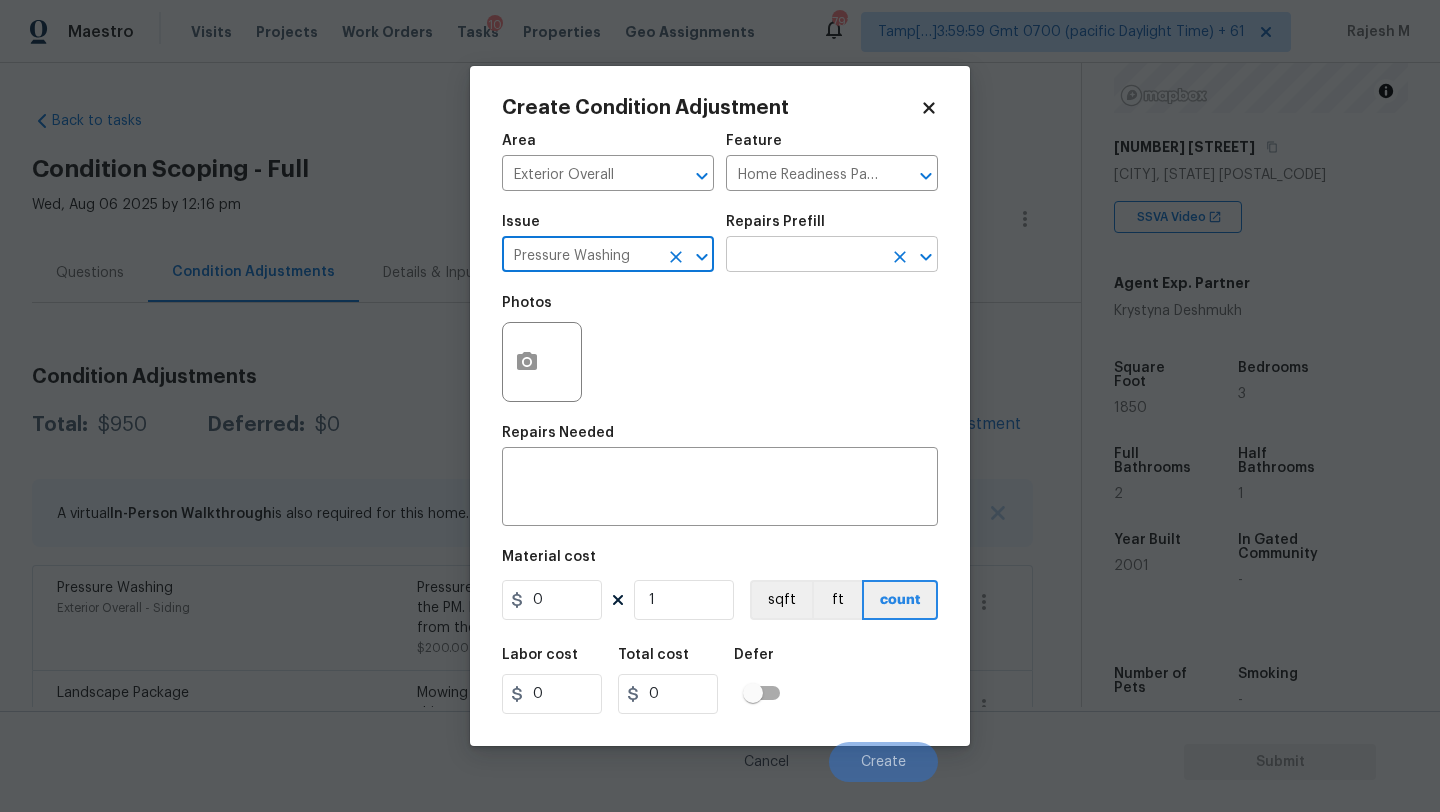 type on "Pressure Washing" 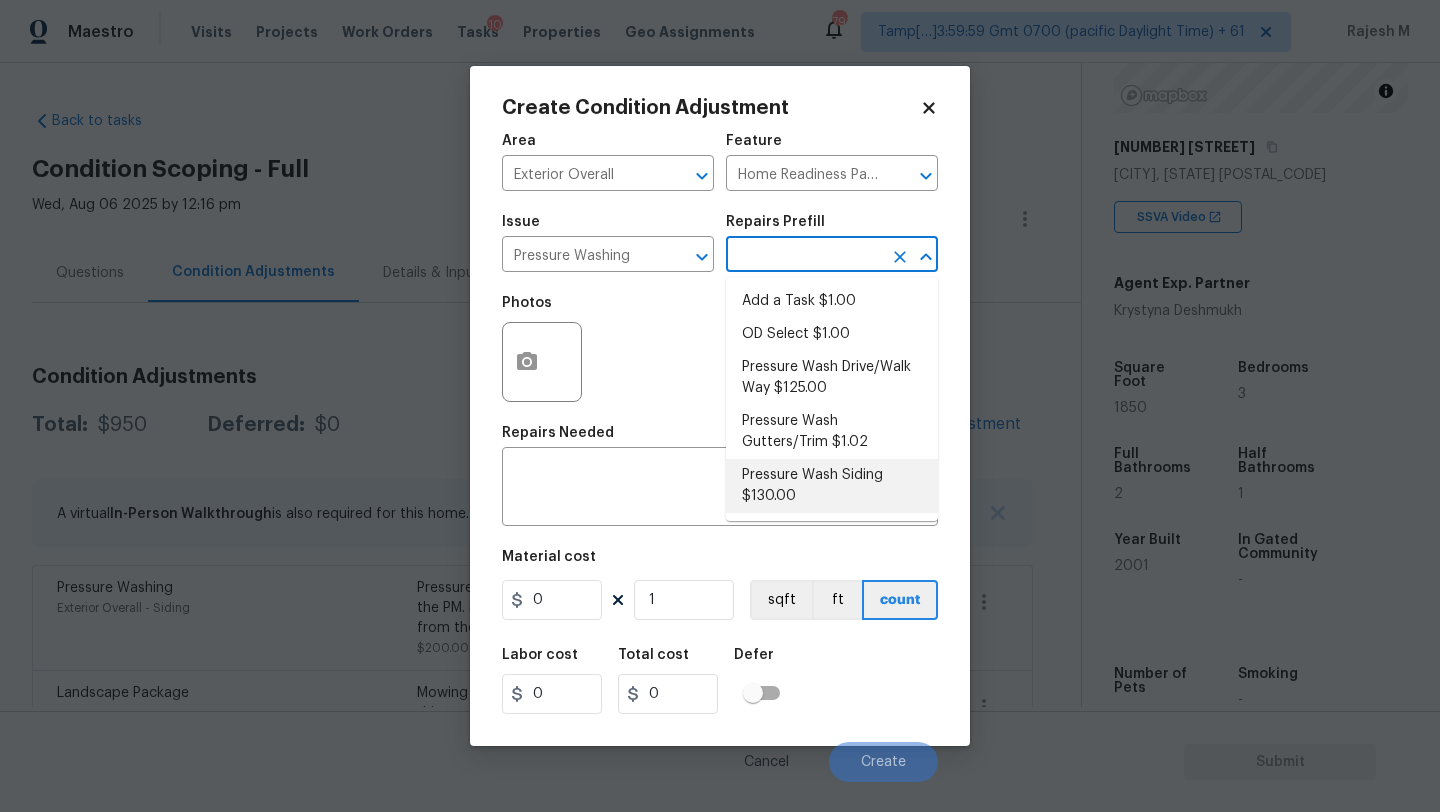 click on "Pressure Wash Siding $130.00" at bounding box center [832, 486] 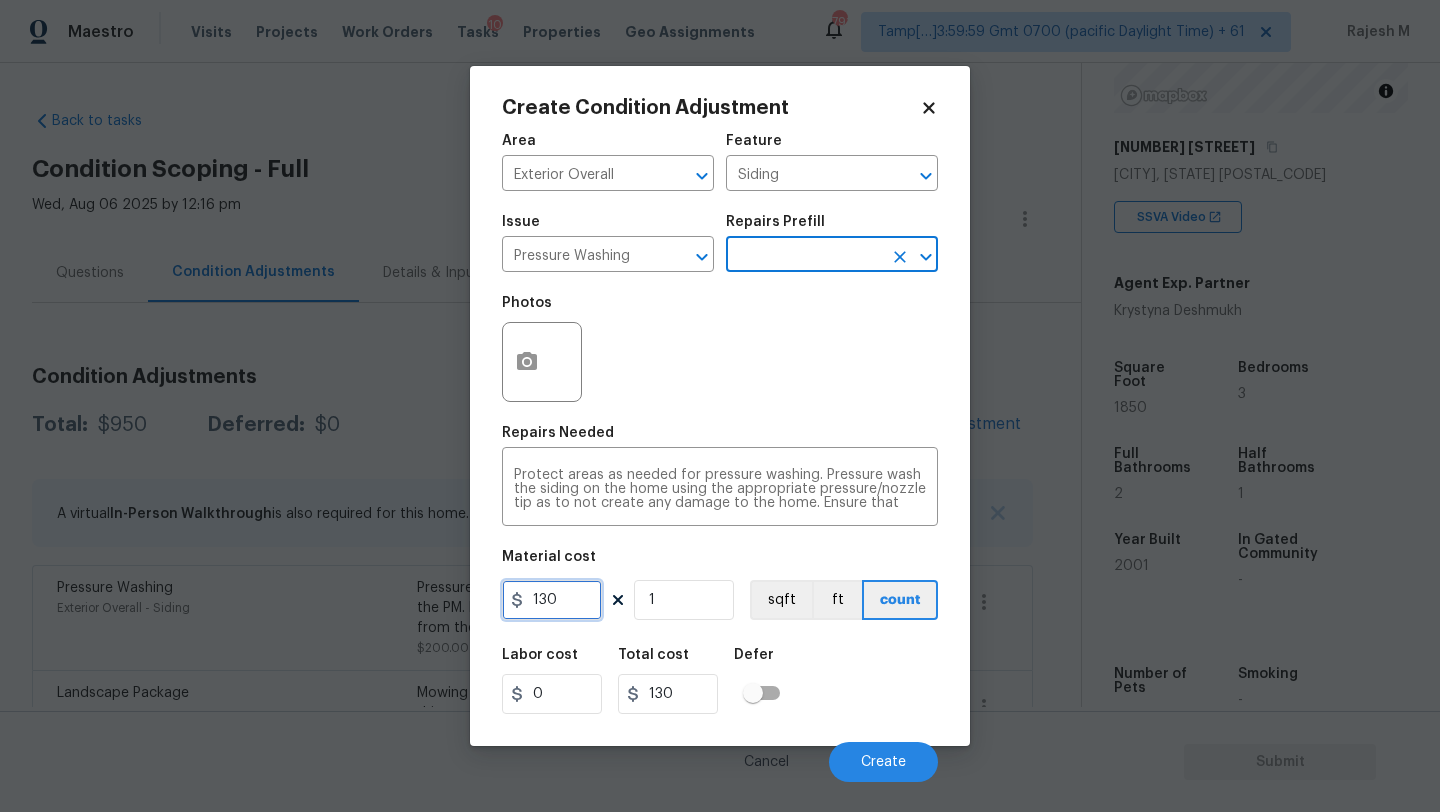 click on "130" at bounding box center [552, 600] 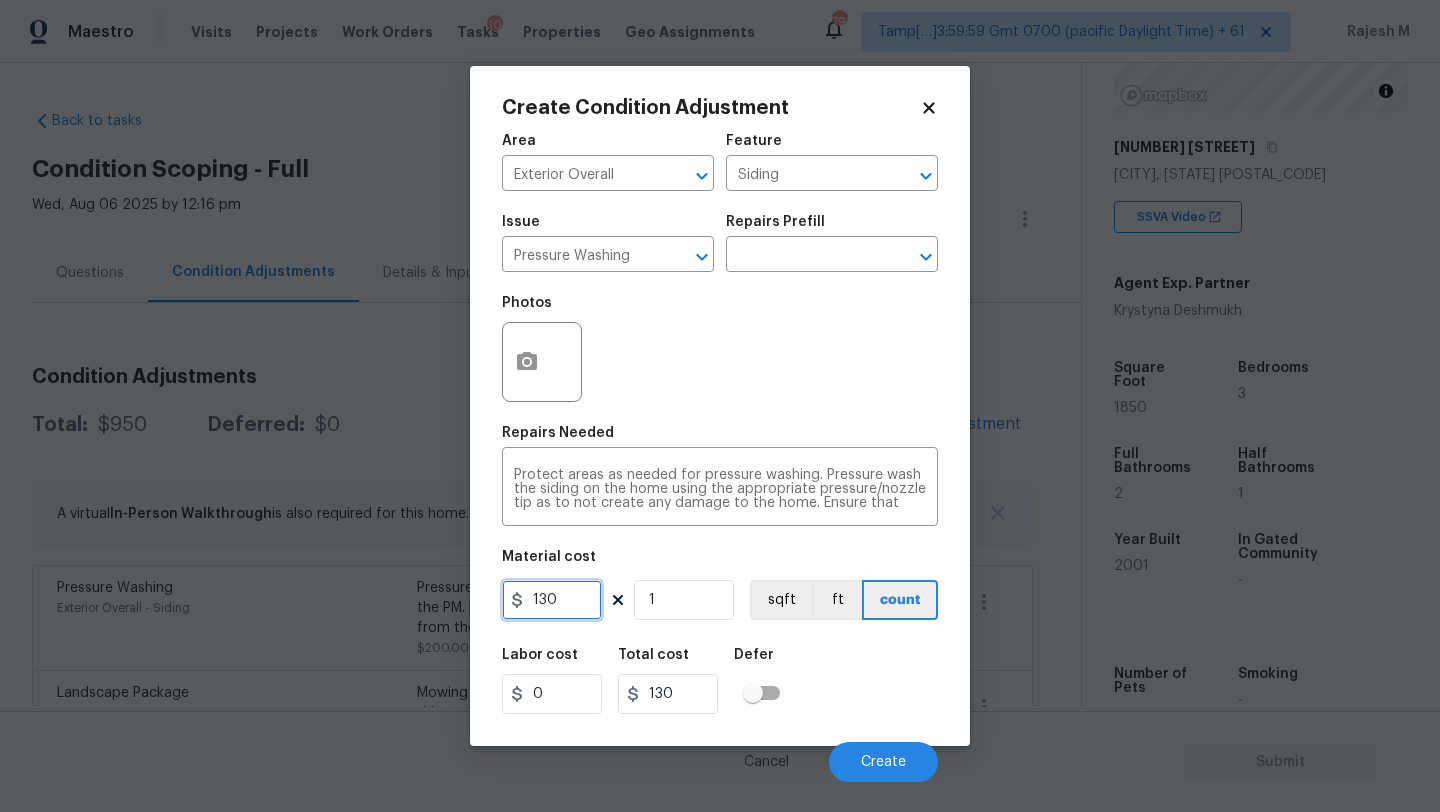 click on "130" at bounding box center (552, 600) 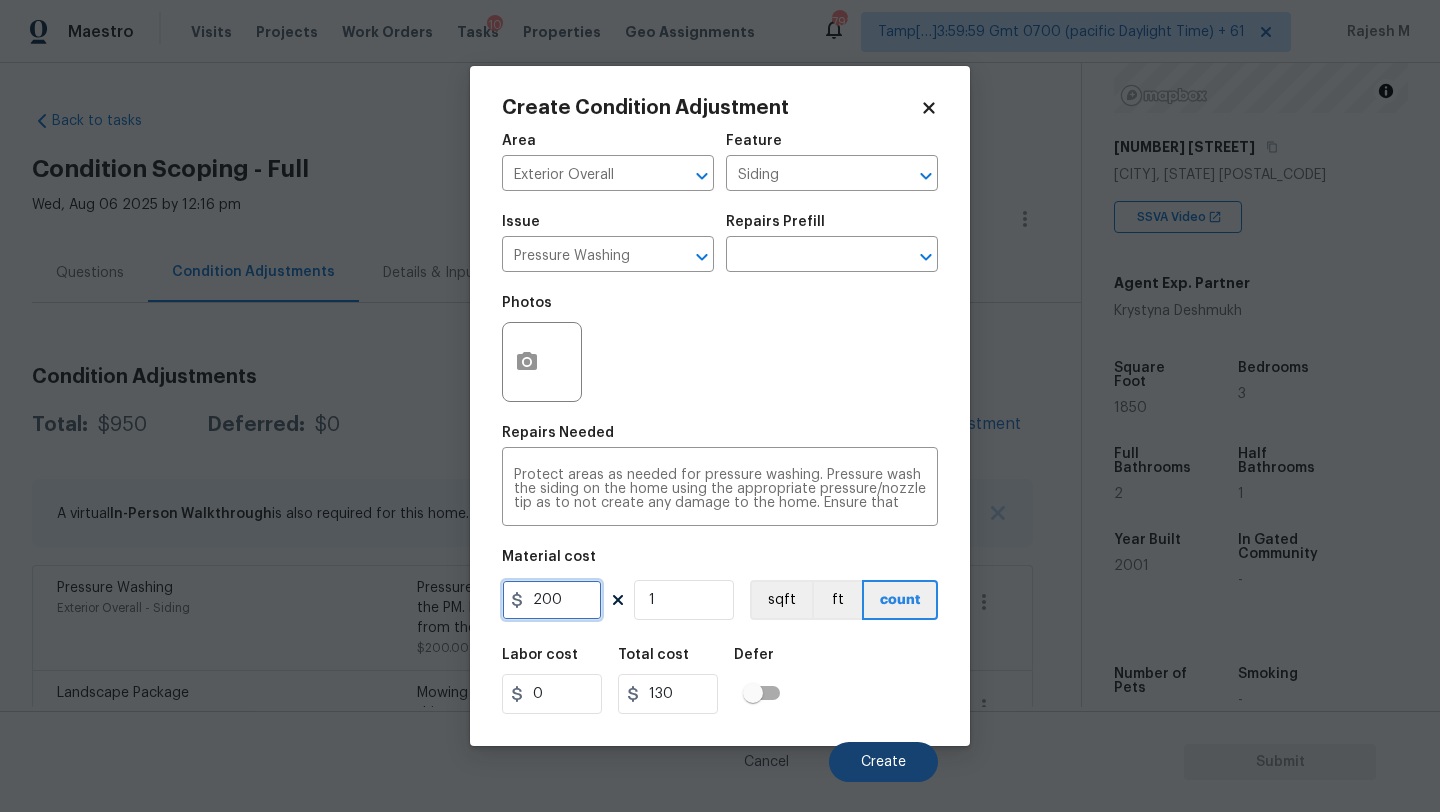 type on "200" 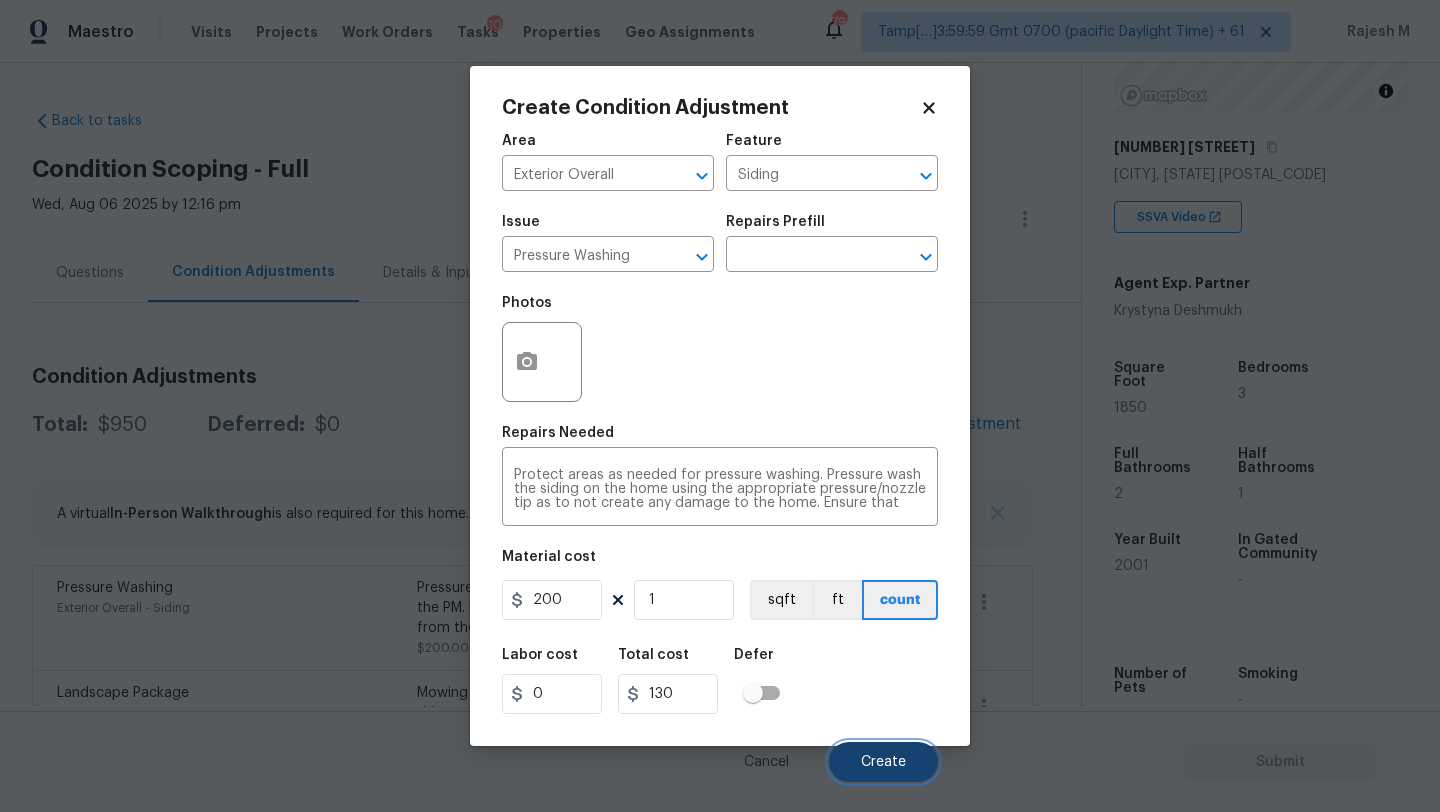 type on "200" 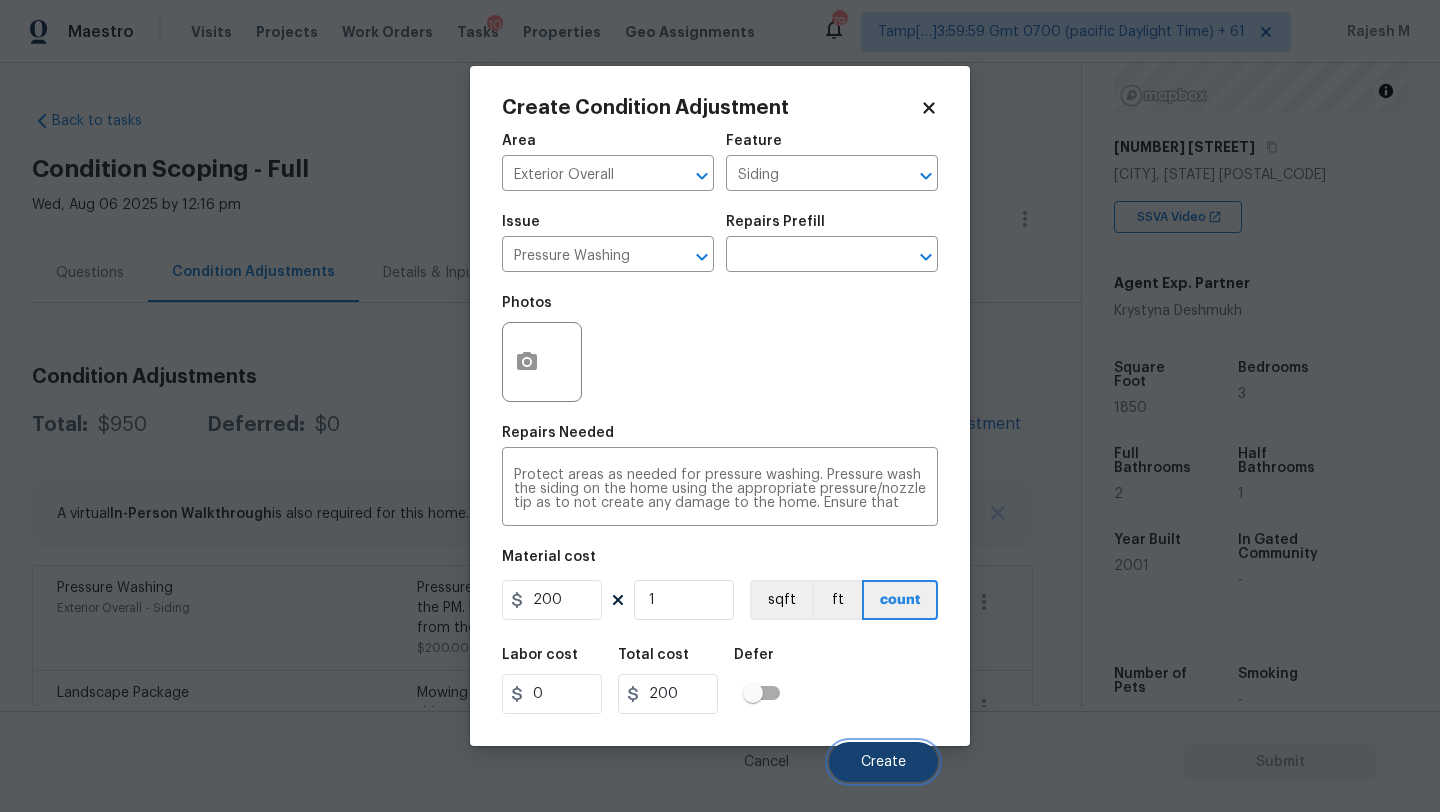 click on "Create" at bounding box center (883, 762) 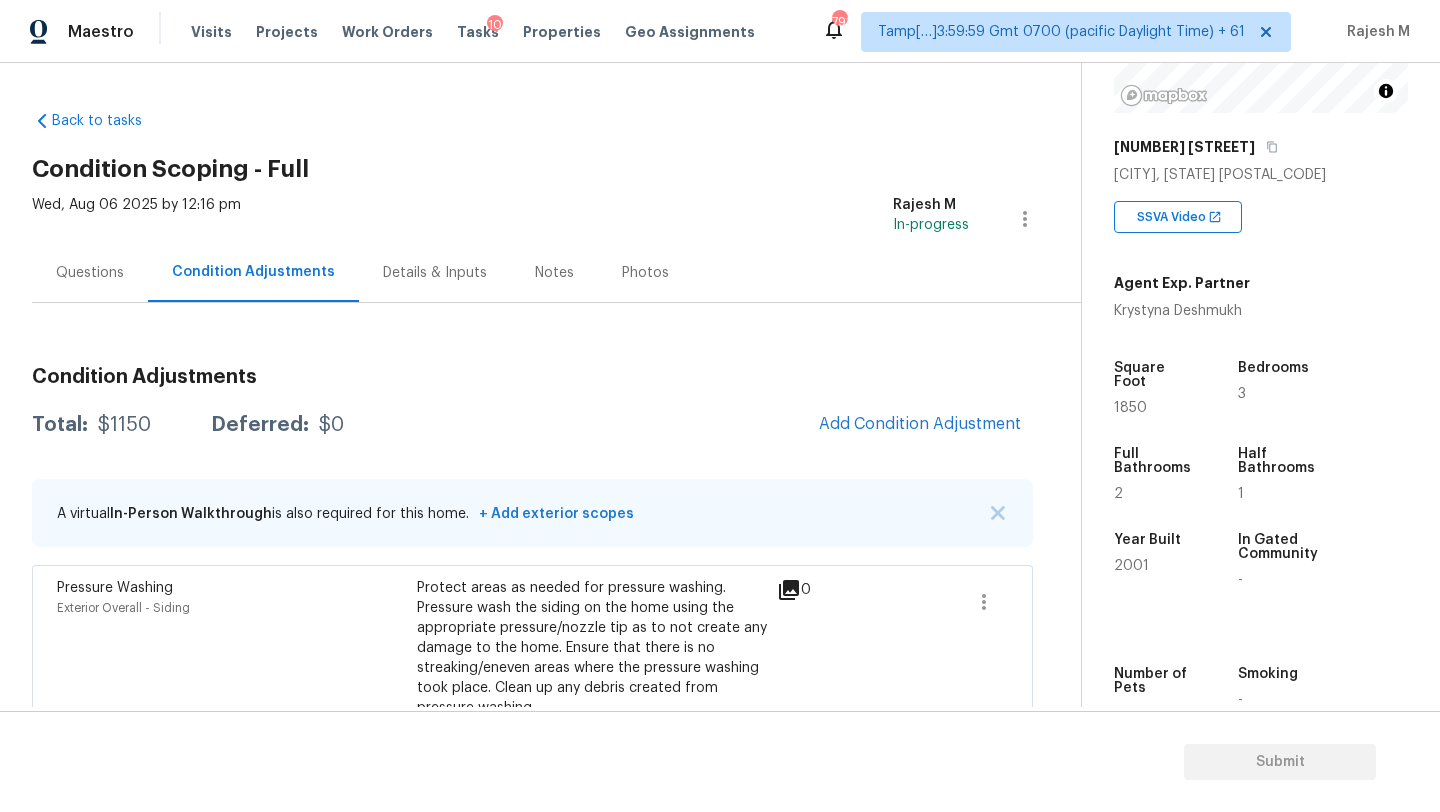 click on "Condition Adjustments Total:  $1150 Deferred:  $0 Add Condition Adjustment A virtual  In-Person Walkthrough  is also required for this home.   + Add exterior scopes Pressure Washing Exterior Overall - Siding Protect areas as needed for pressure washing. Pressure wash the siding on the home using the appropriate pressure/nozzle tip as to not create any damage to the home. Ensure that there is no streaking/eneven areas where the pressure washing took place. Clean up any debris created from pressure washing. $200.00   0 Pressure Washing Exterior Overall - Siding Pressure wash the driveways/walkways as directed by the PM. Ensure that all debris and residue are removed from the areas being pressure washed. $200.00   0 Landscape Package Exterior Overall - Home Readiness Packages $750.00   3" at bounding box center (532, 696) 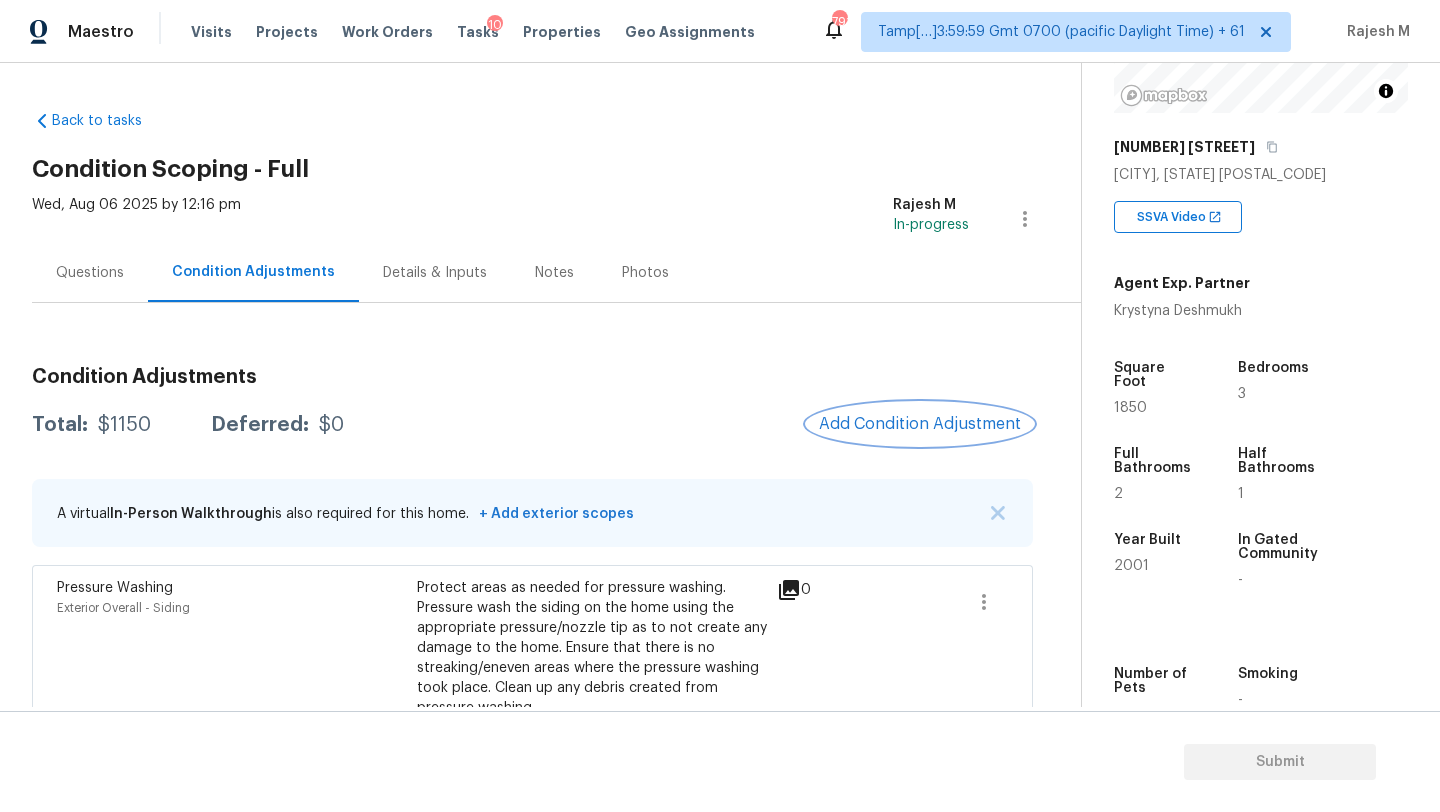 click on "Add Condition Adjustment" at bounding box center [920, 424] 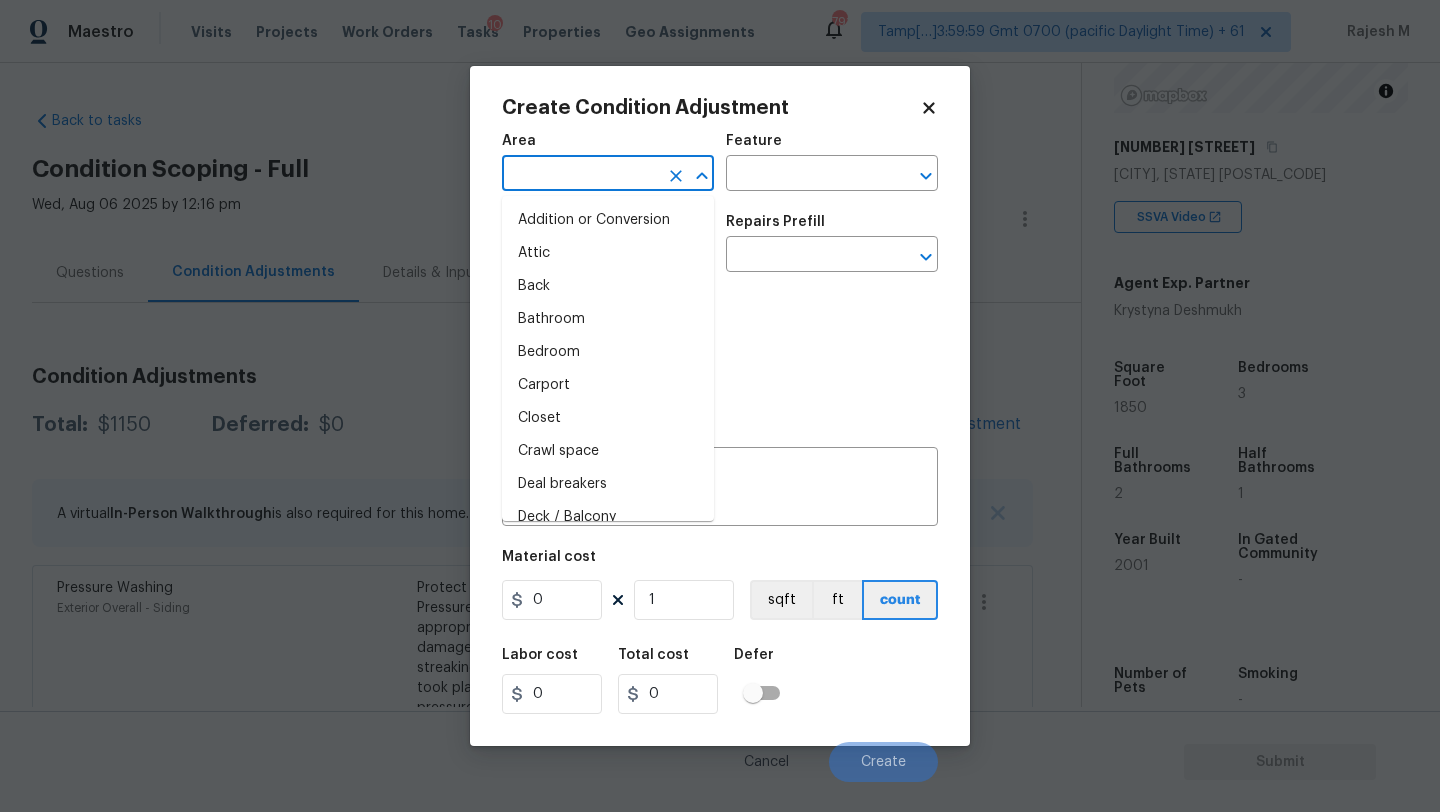 click at bounding box center [580, 175] 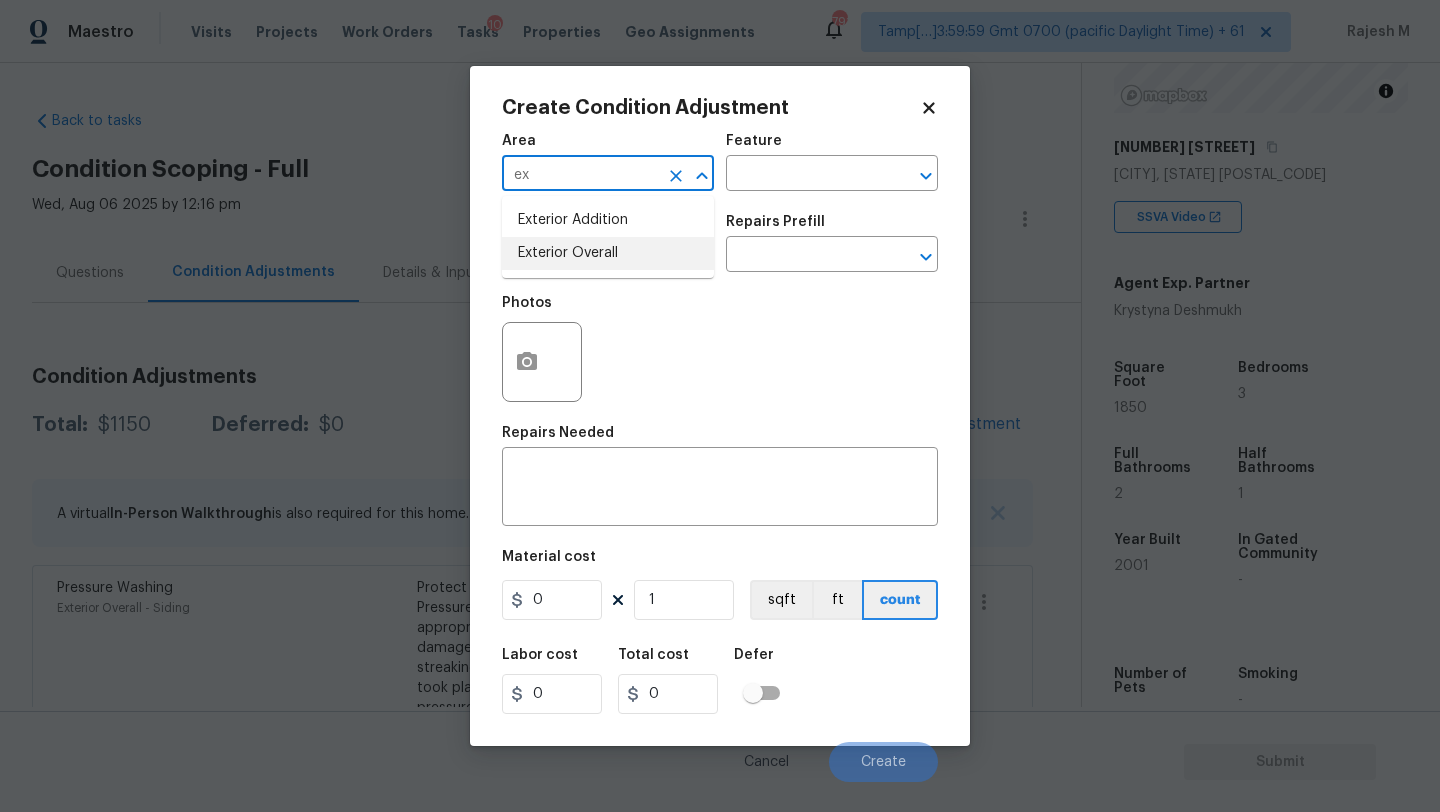 click on "Exterior Overall" at bounding box center (608, 253) 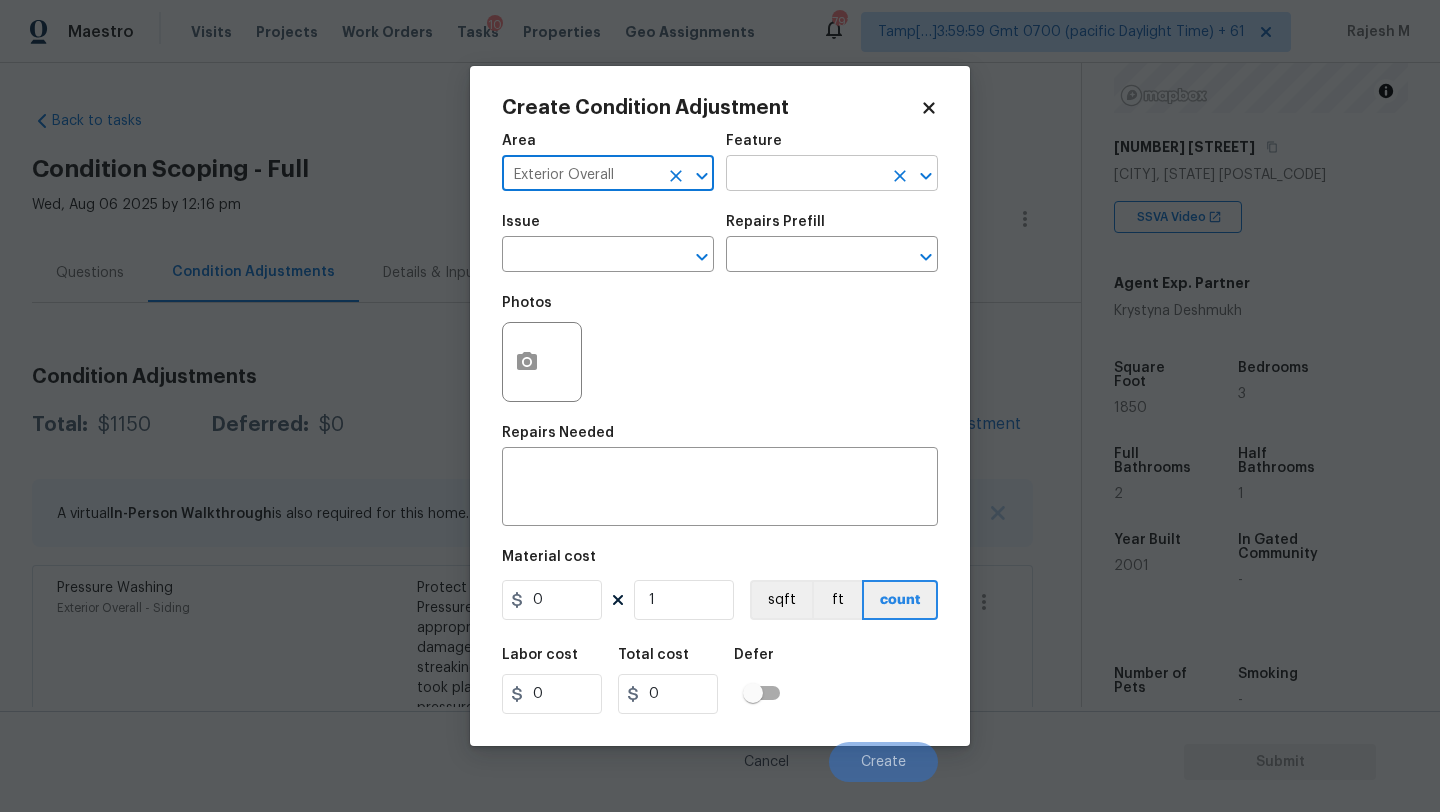 type on "Exterior Overall" 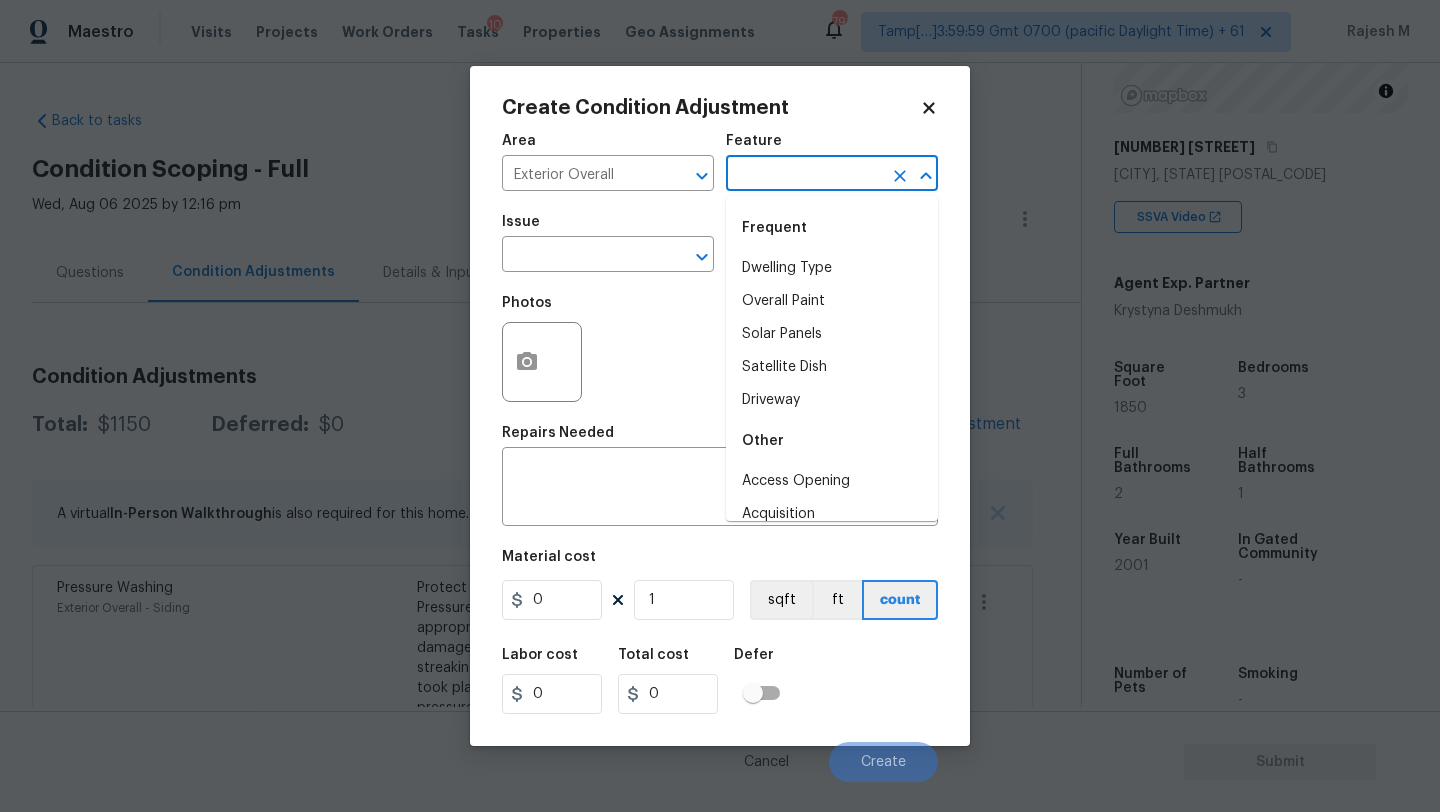 click at bounding box center (804, 175) 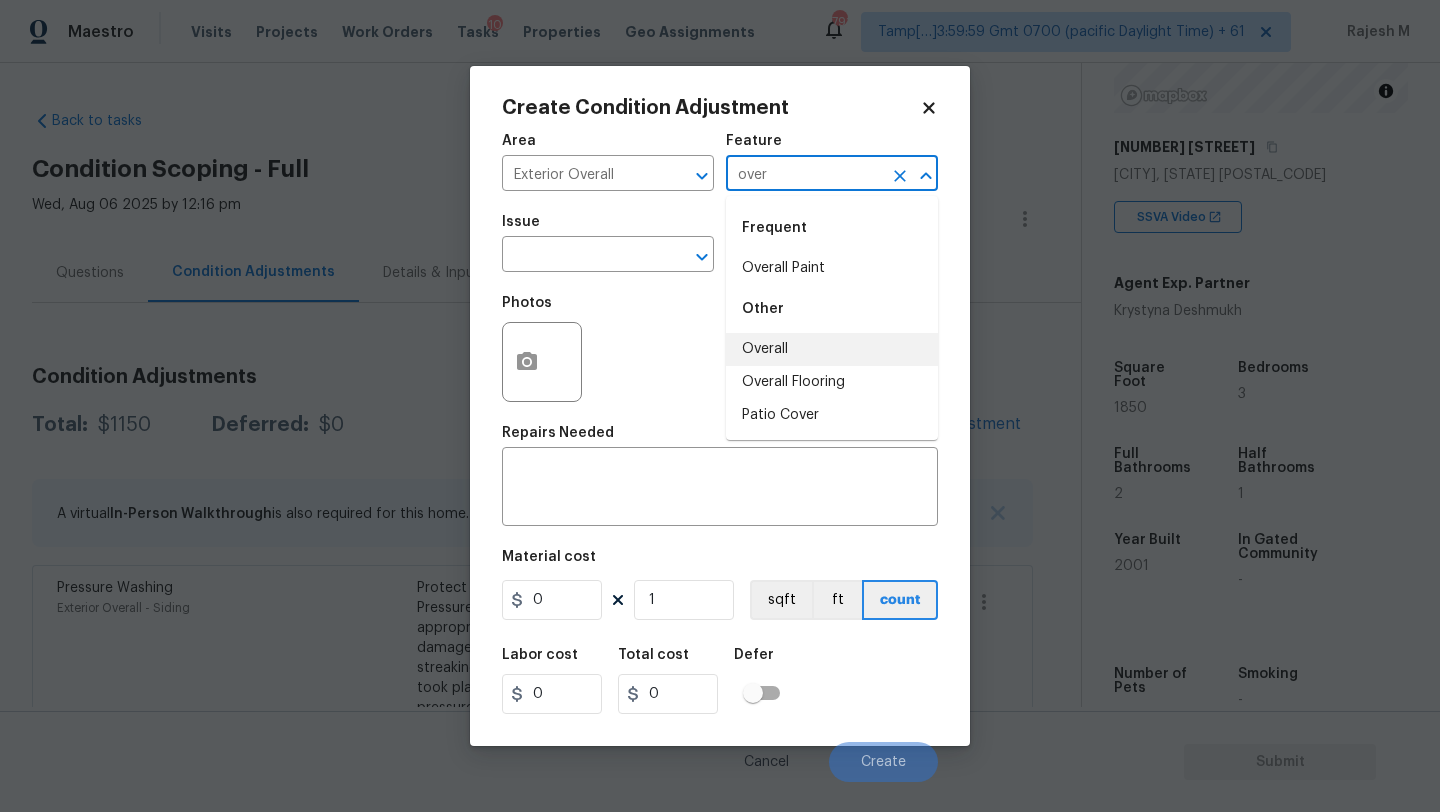 click on "Overall" at bounding box center [832, 349] 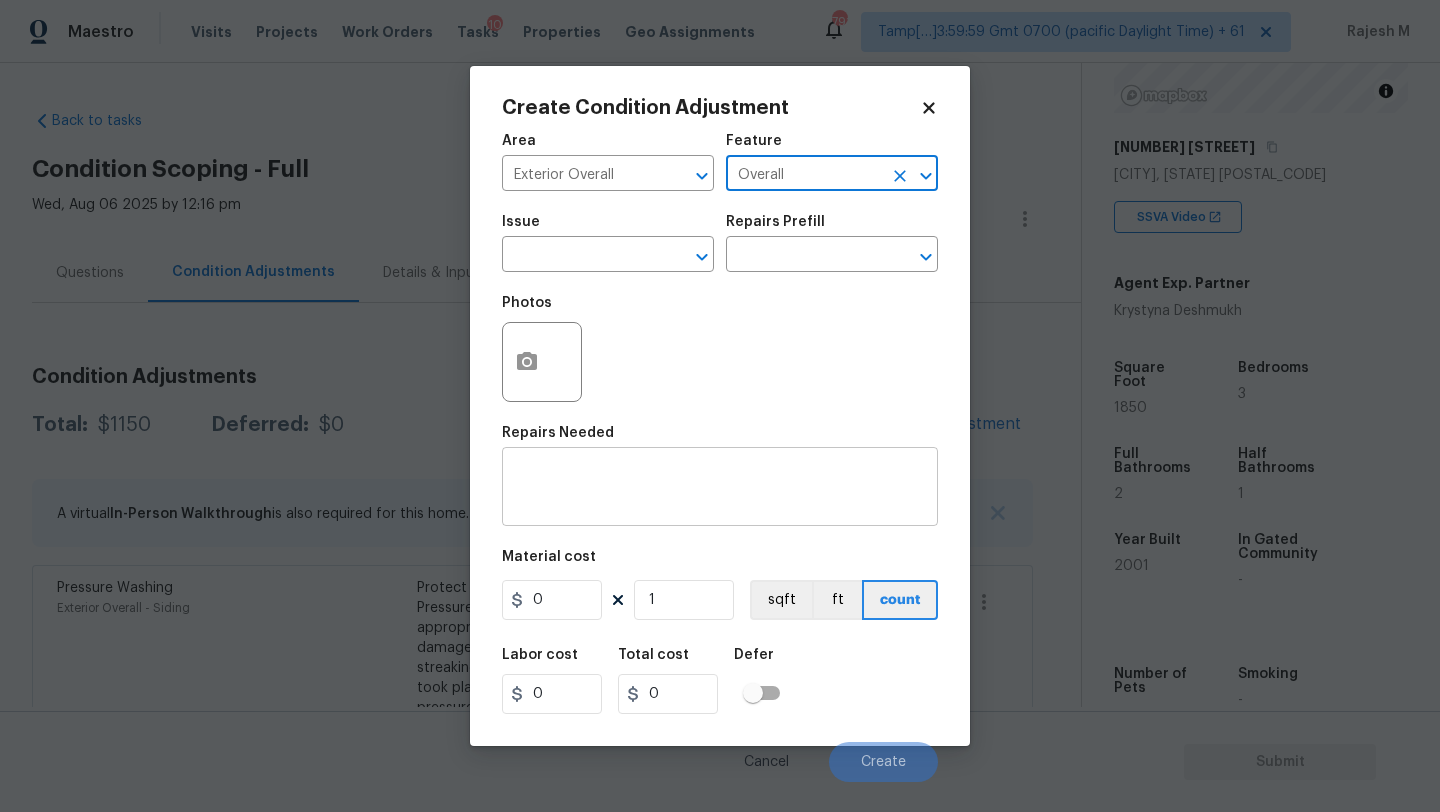 type on "Overall" 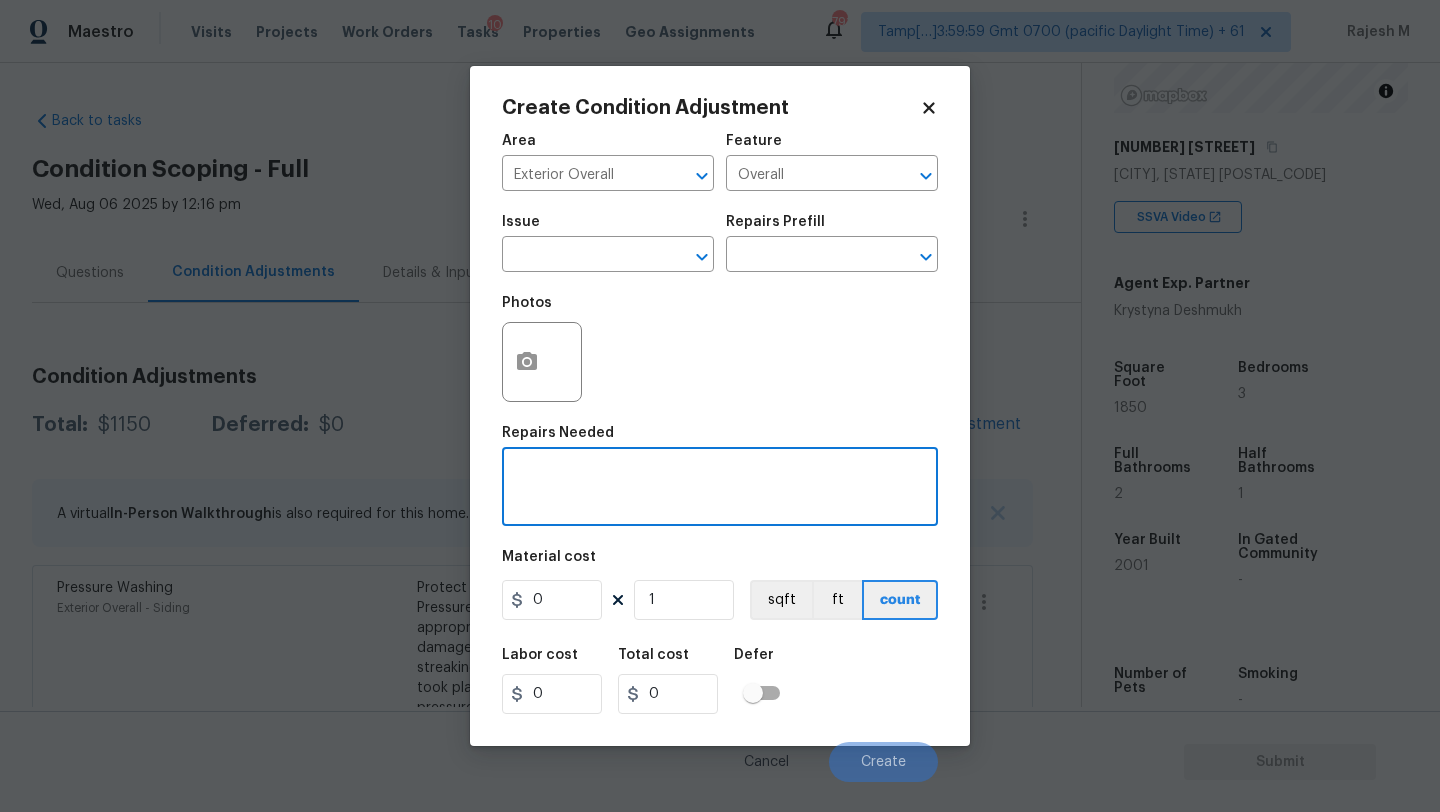 paste on "Repairs to siding, stucco, or paint" 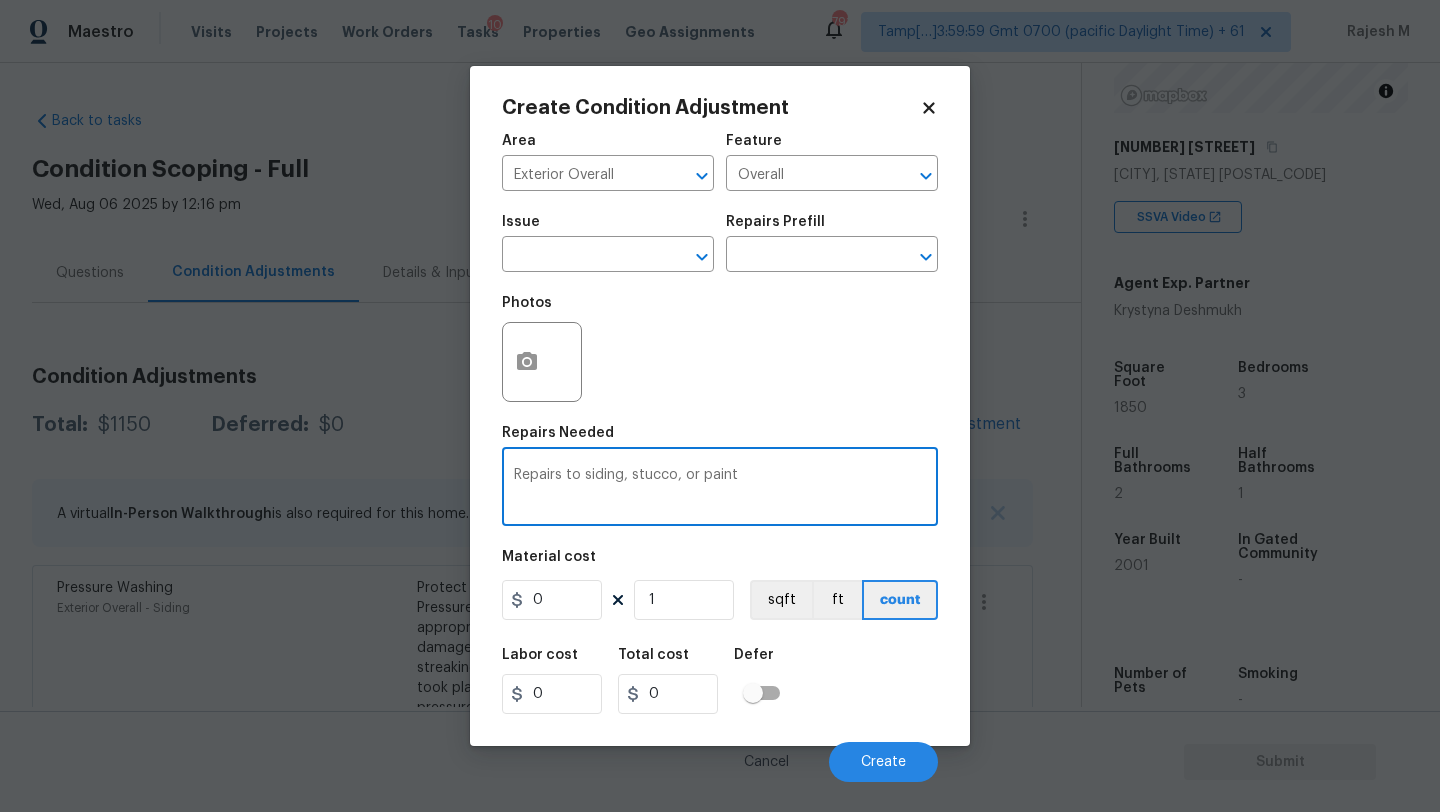 type on "Repairs to siding, stucco, or paint" 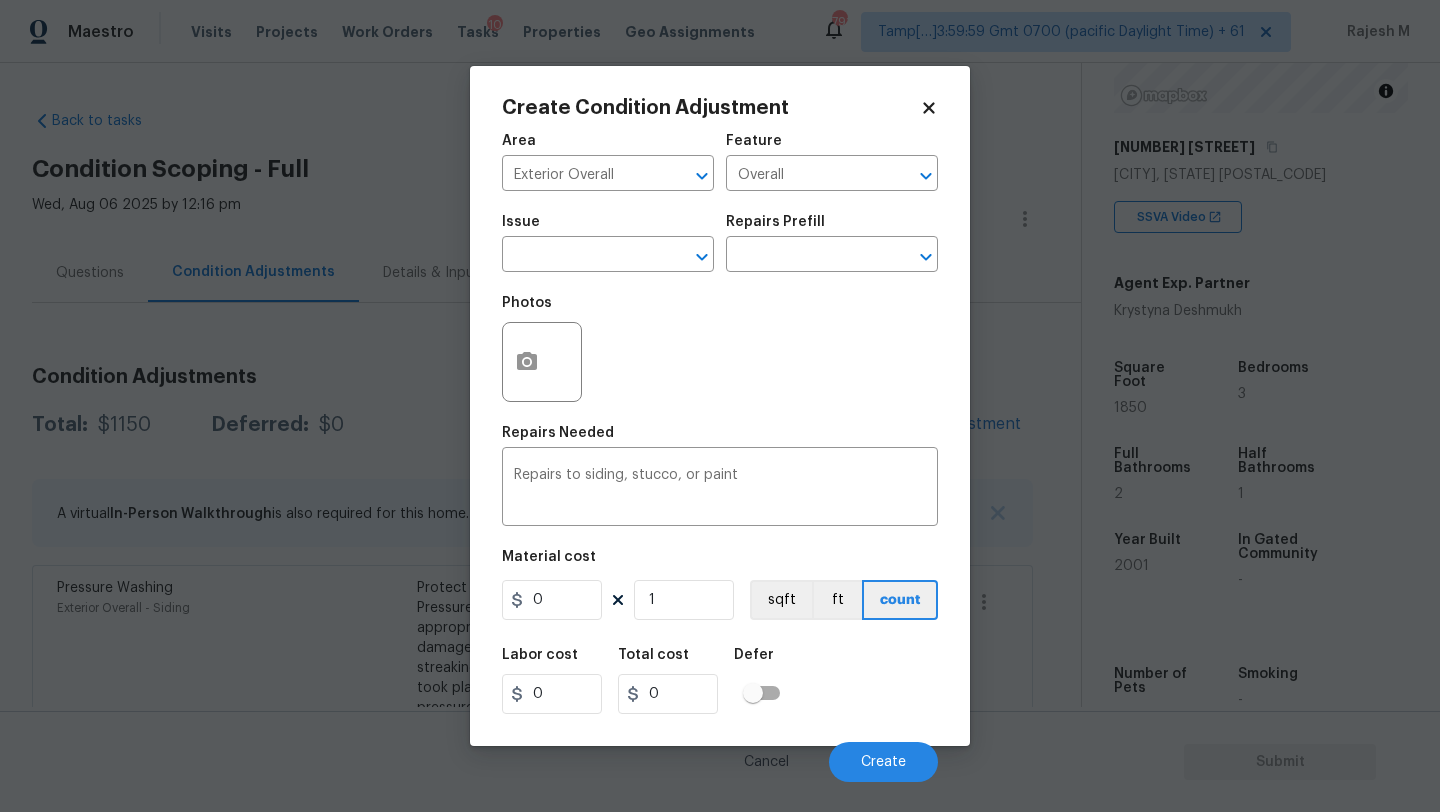 click on "Material cost 0 1 sqft ft count" at bounding box center [720, 587] 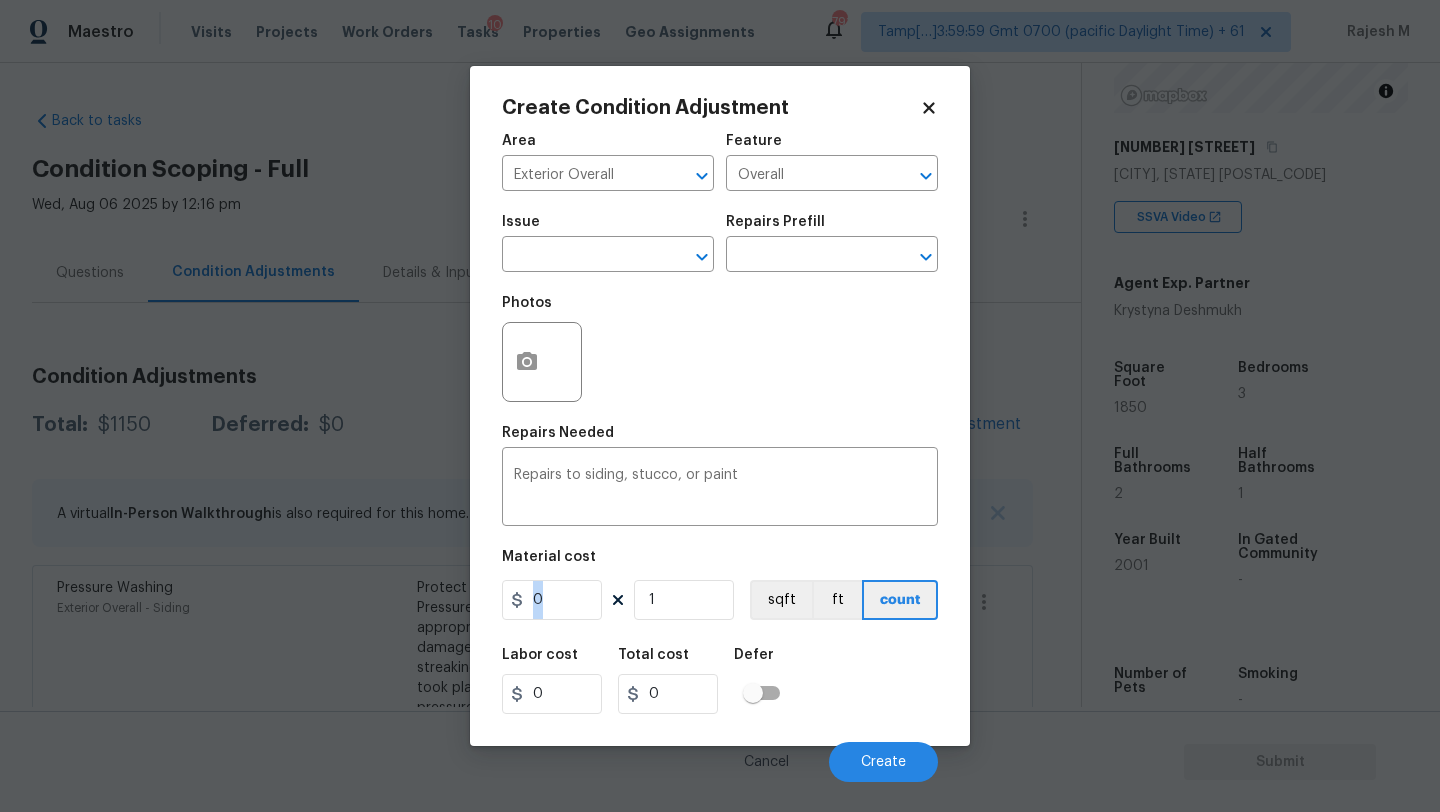 click on "Material cost 0 1 sqft ft count" at bounding box center [720, 587] 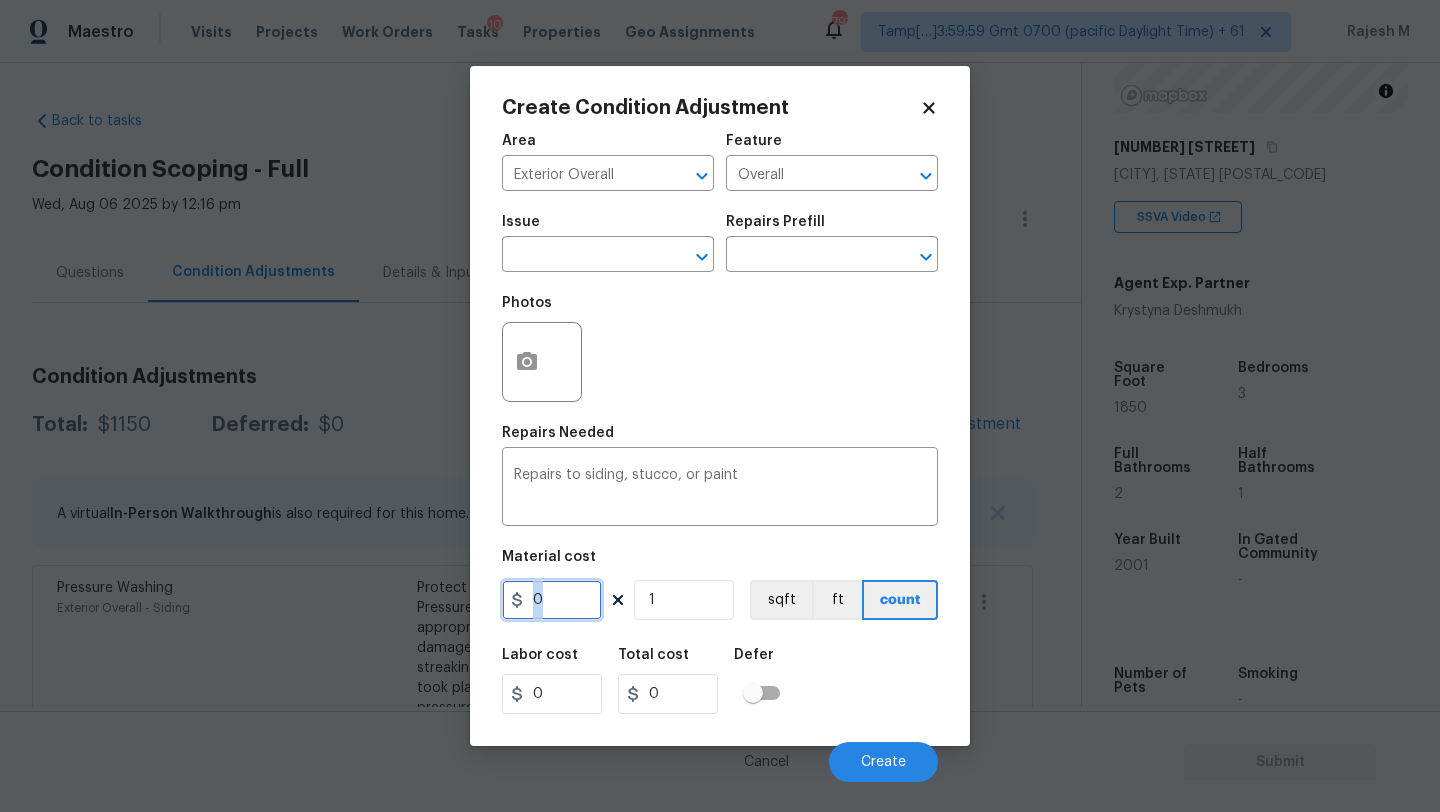click on "0" at bounding box center [552, 600] 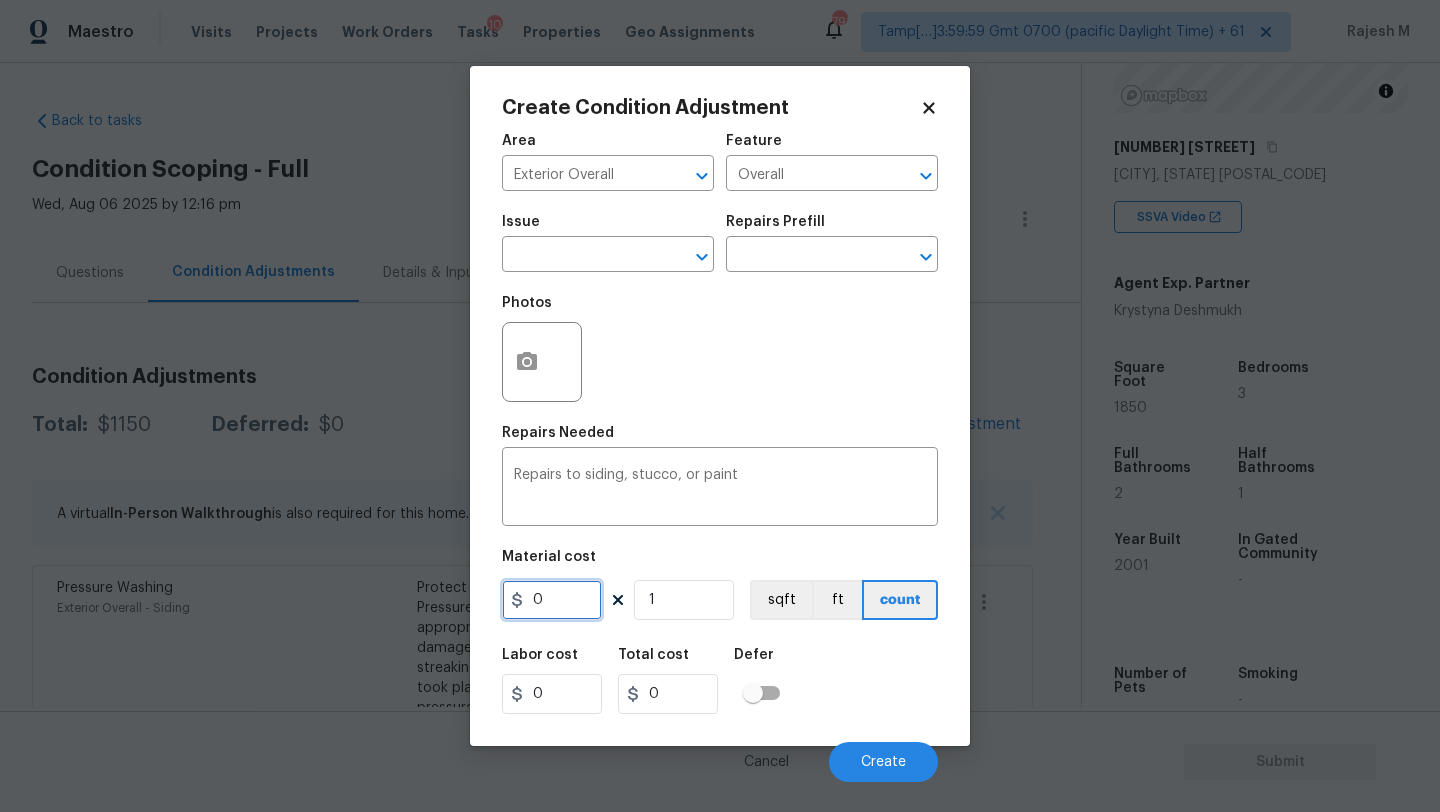 click on "0" at bounding box center [552, 600] 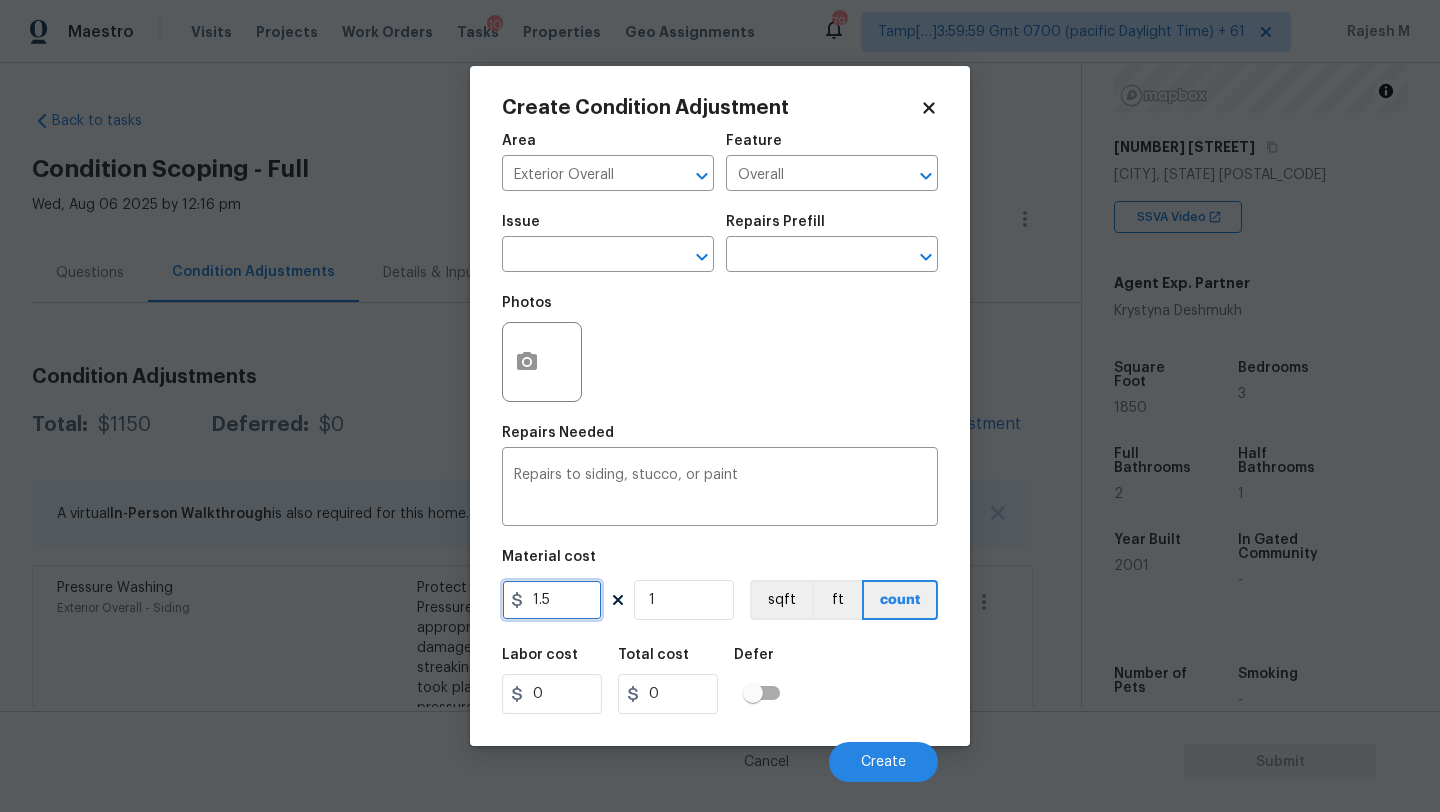 type on "1.5" 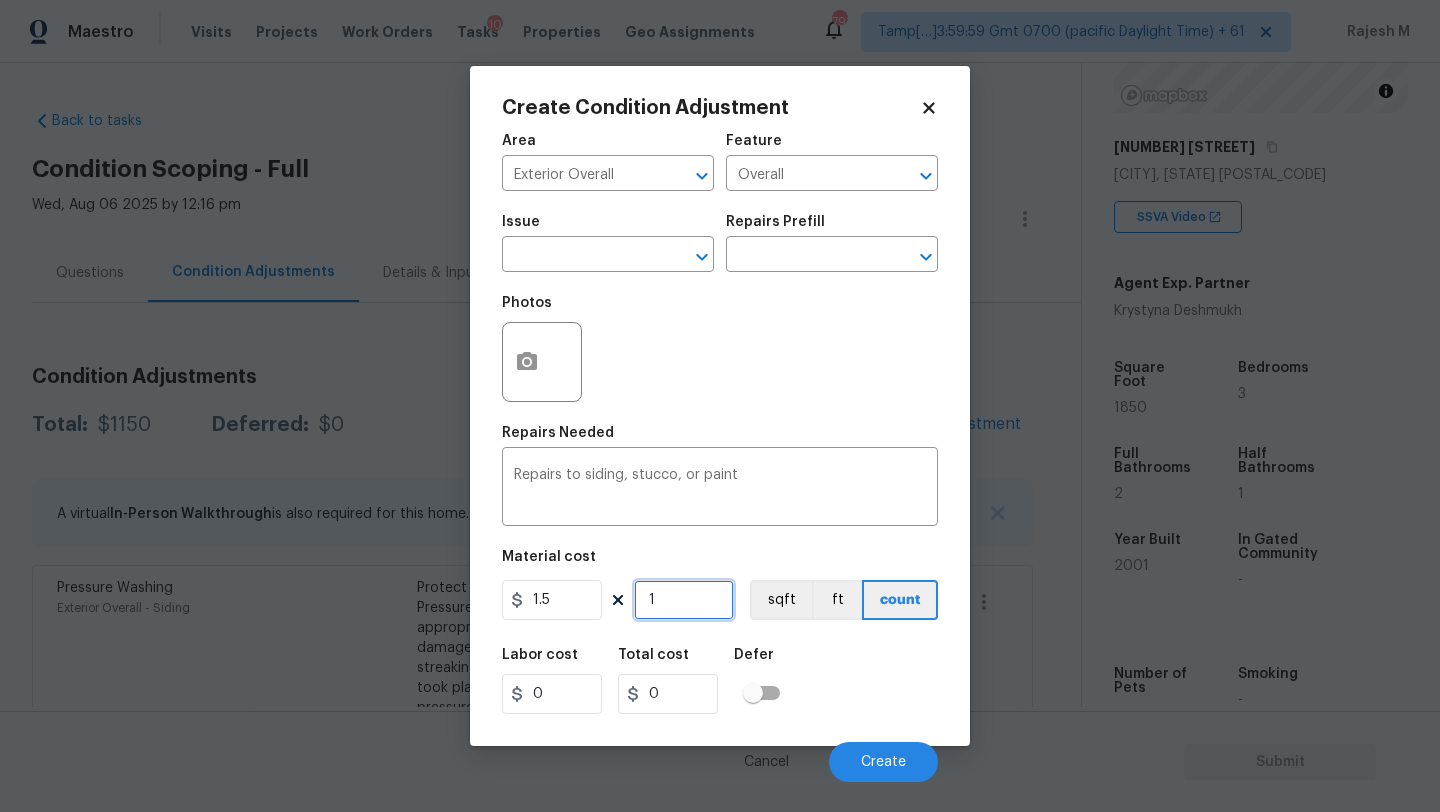 type on "1.5" 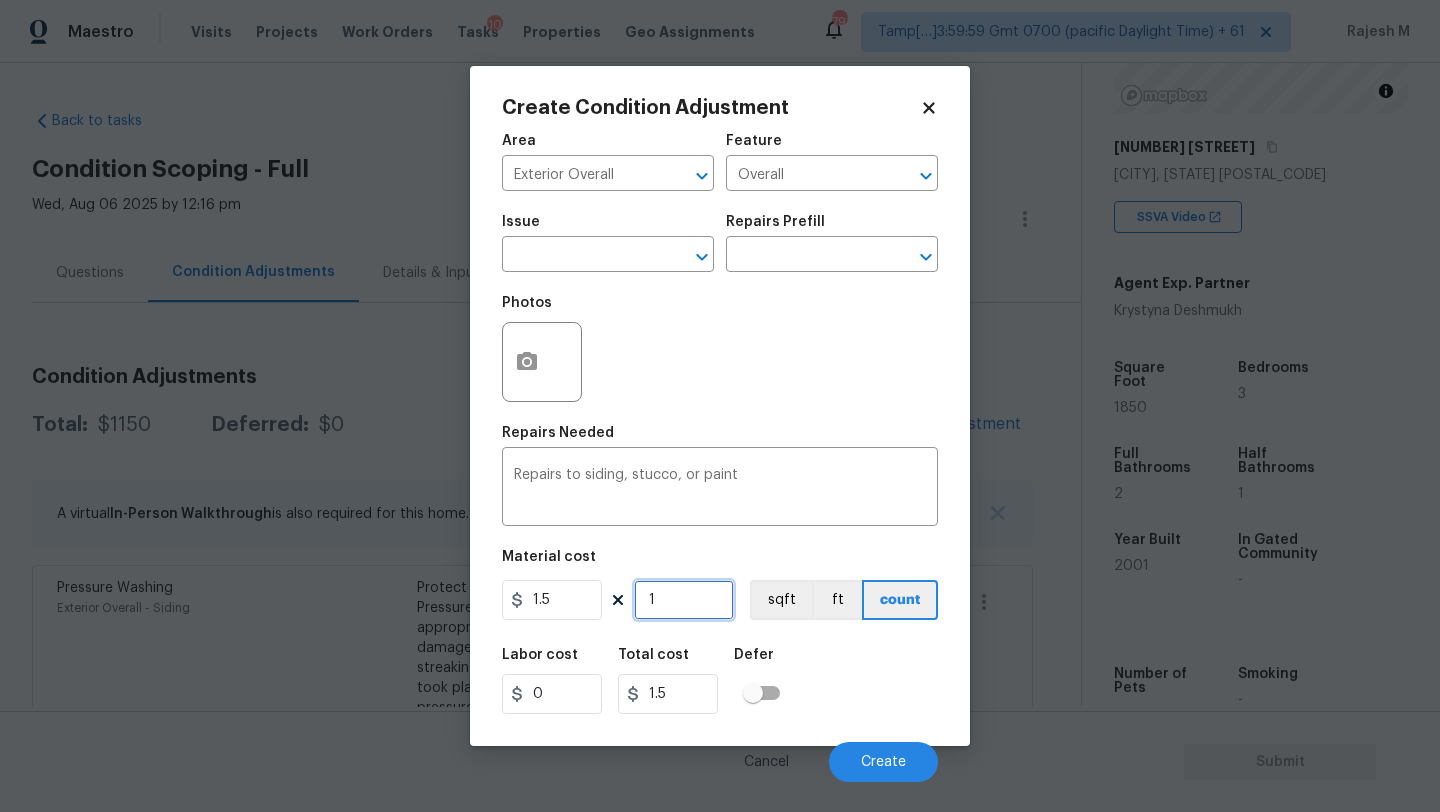 click on "1" at bounding box center (684, 600) 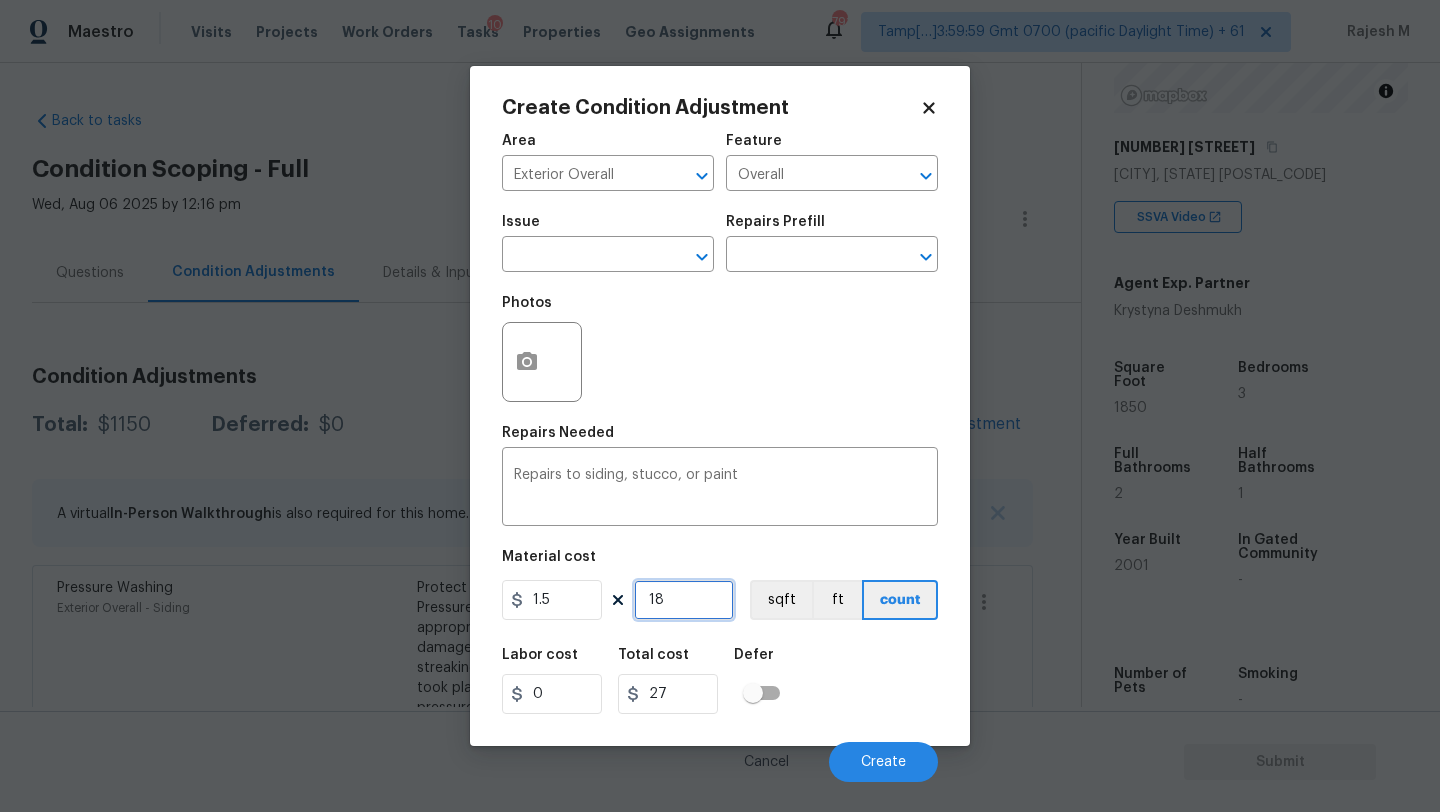 type on "185" 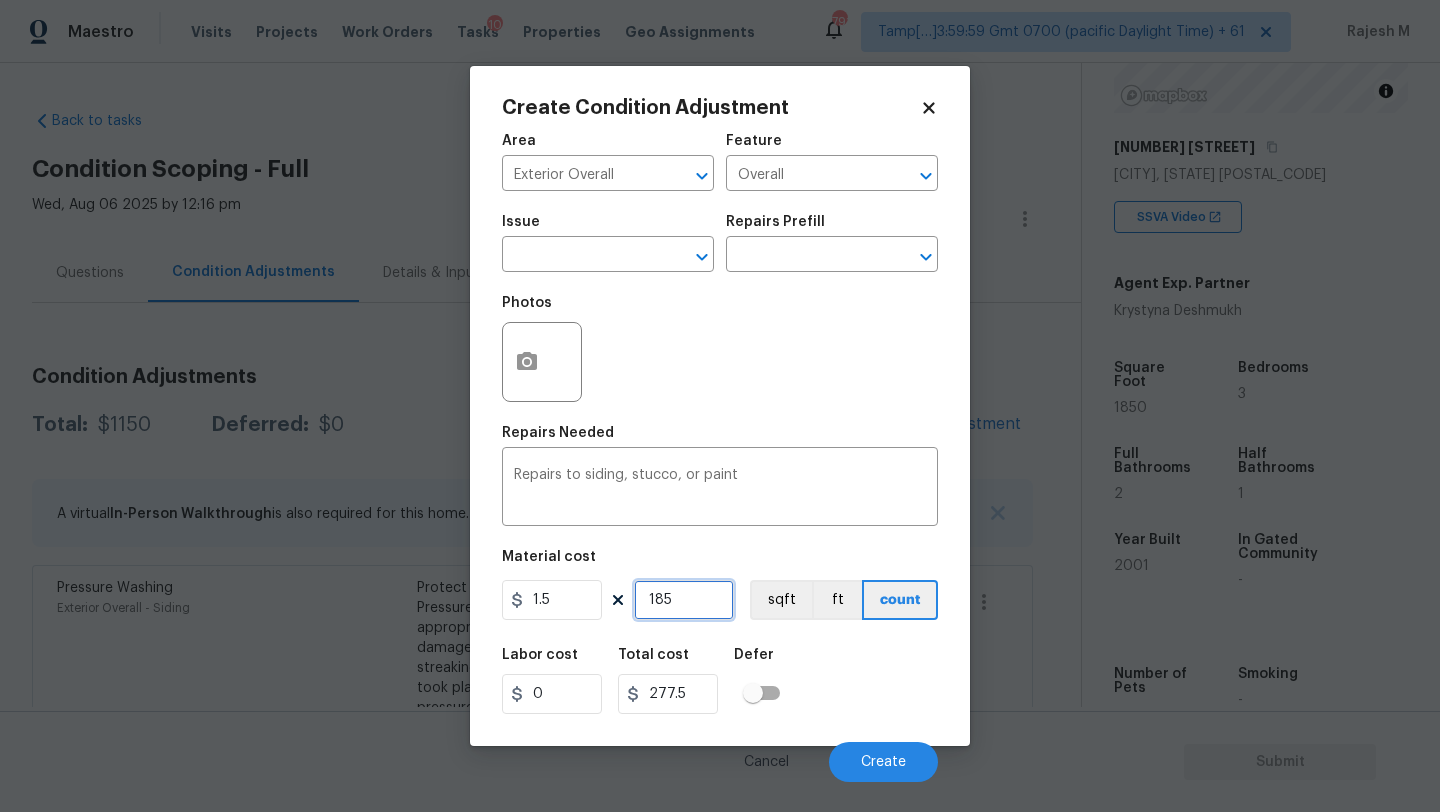 type on "1850" 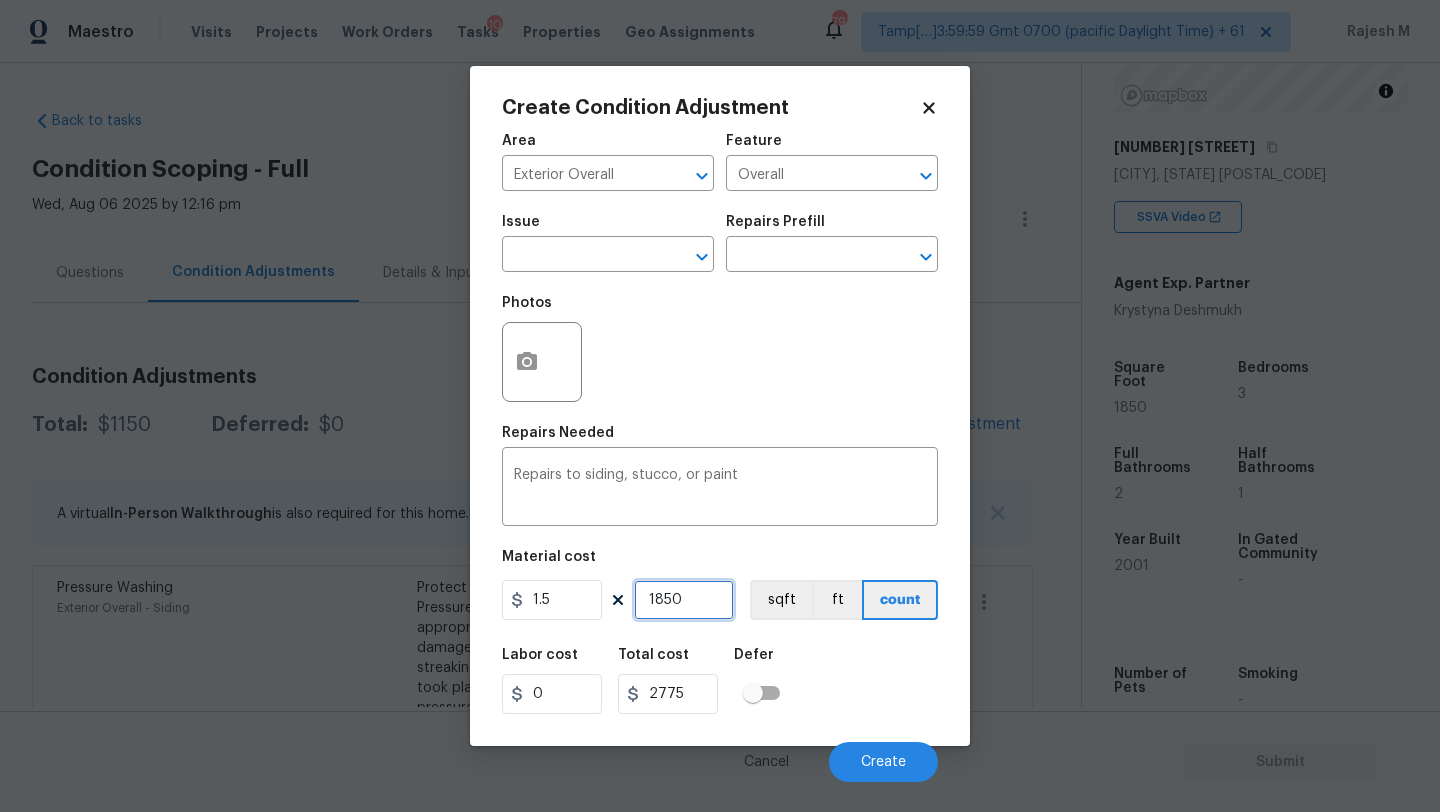 type on "1850" 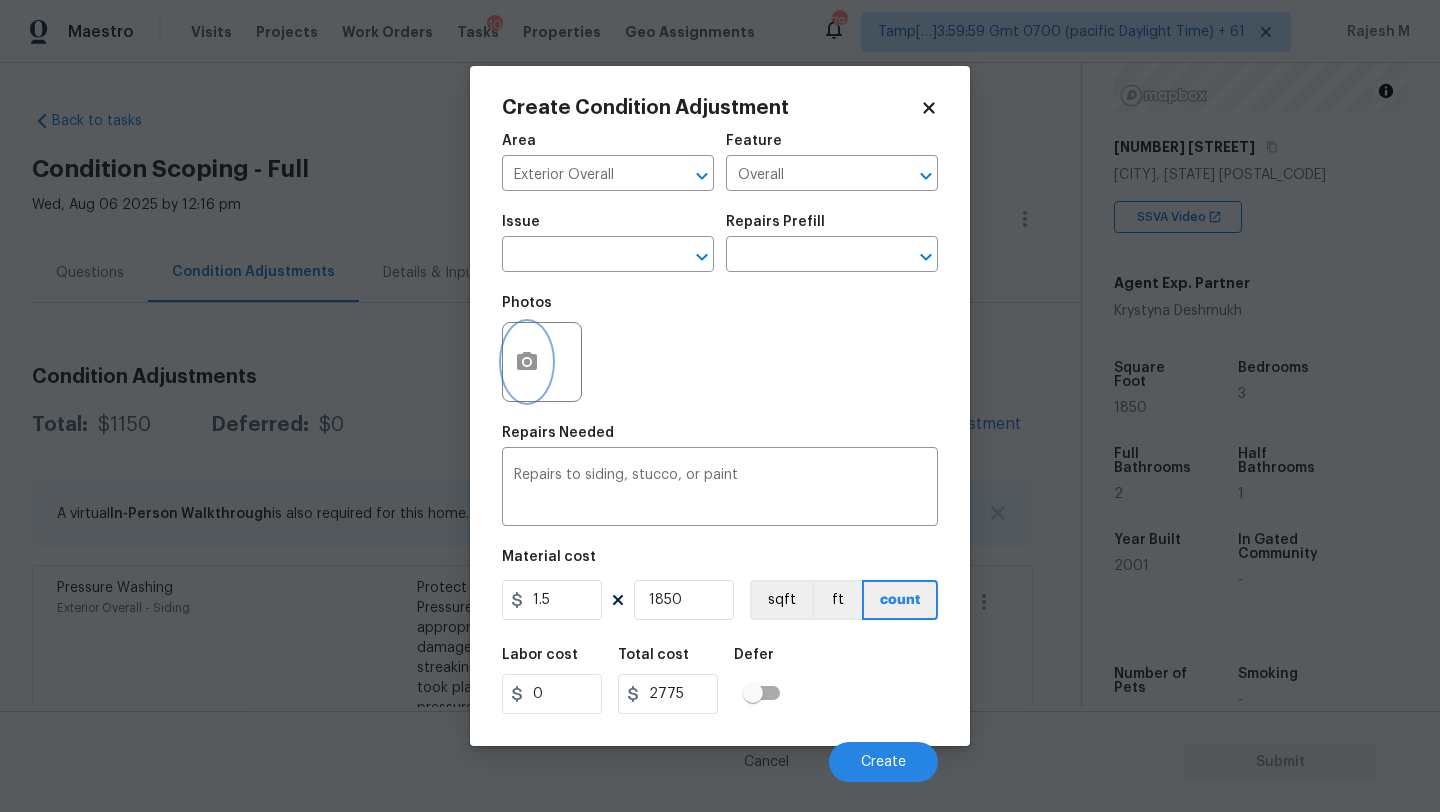 click 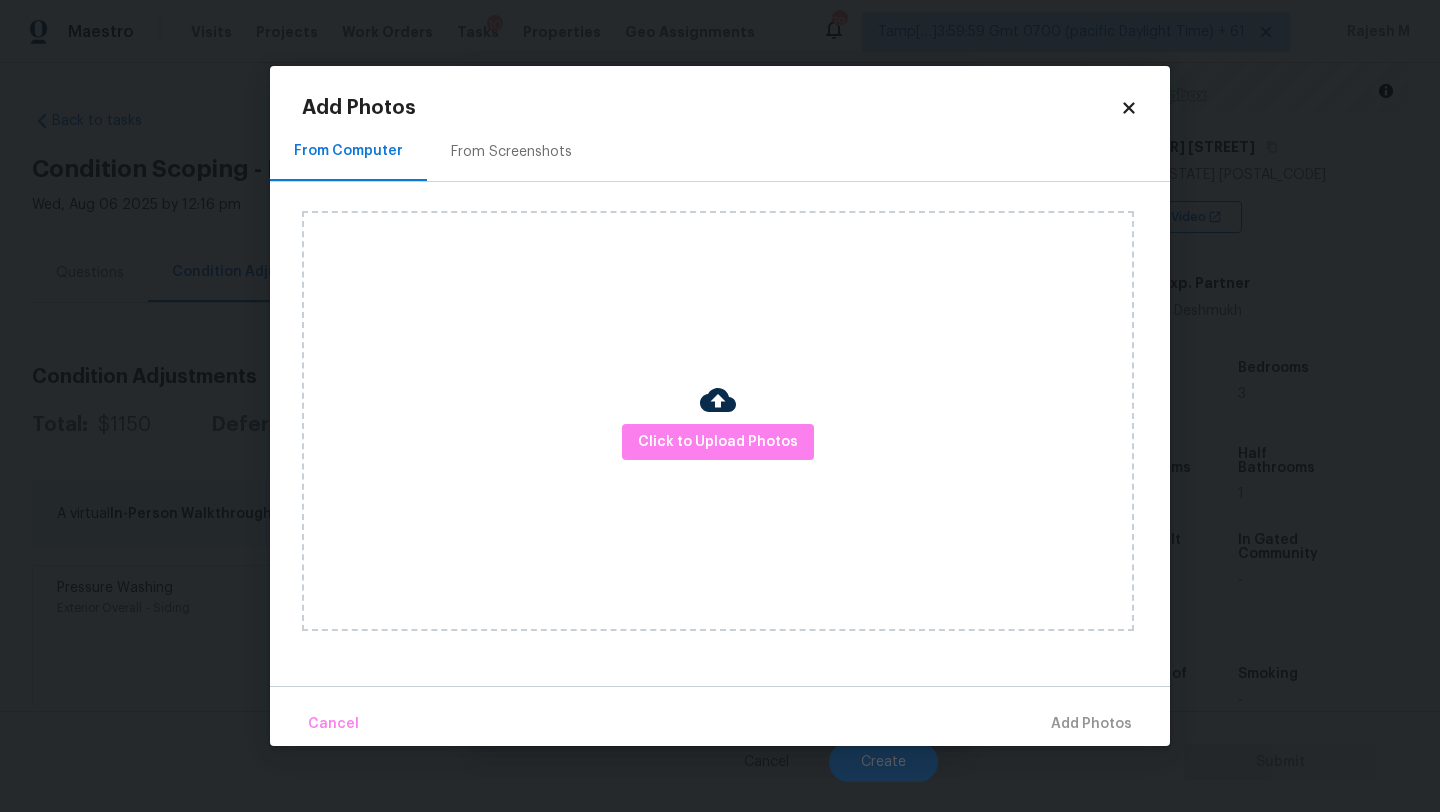 click on "From Screenshots" at bounding box center [511, 151] 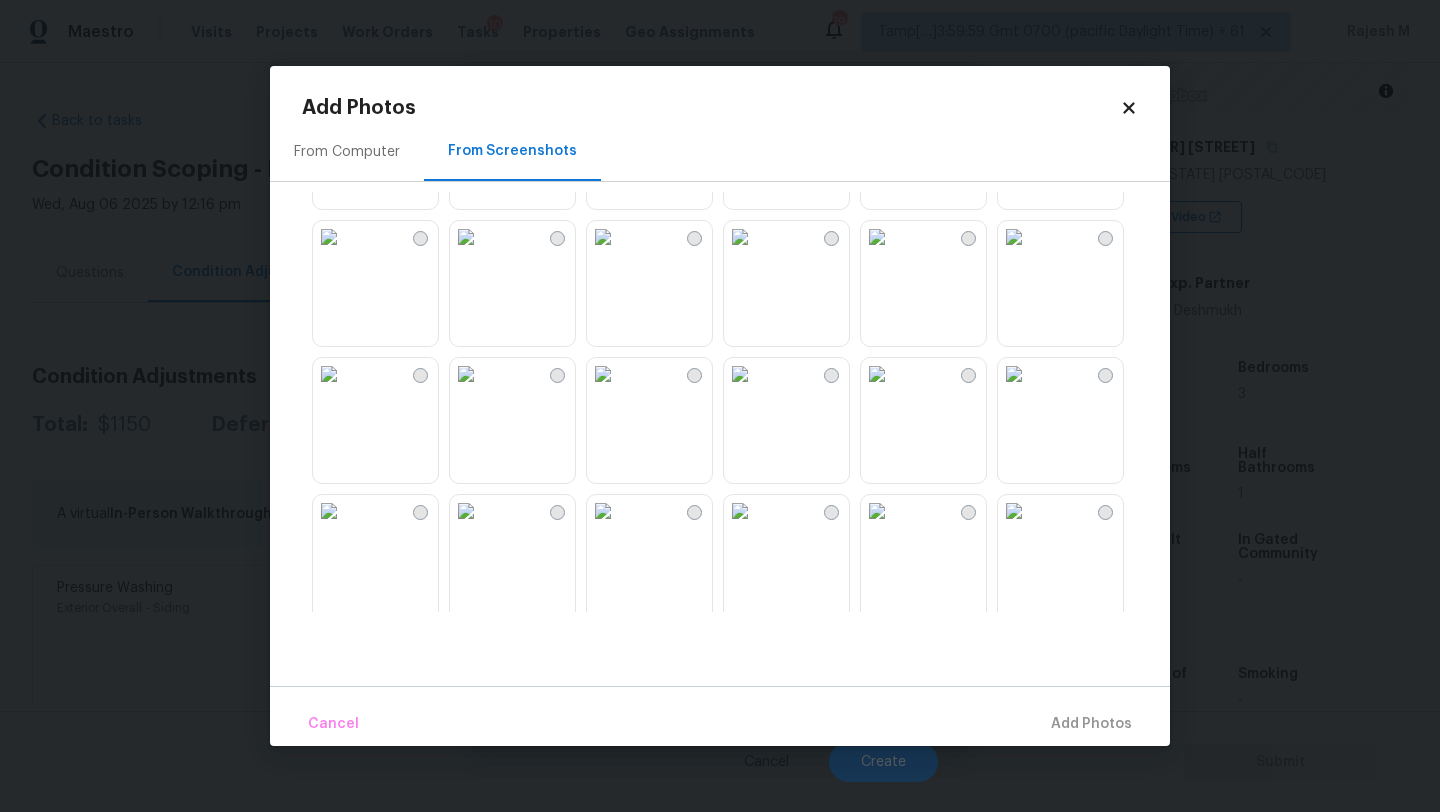 scroll, scrollTop: 277, scrollLeft: 0, axis: vertical 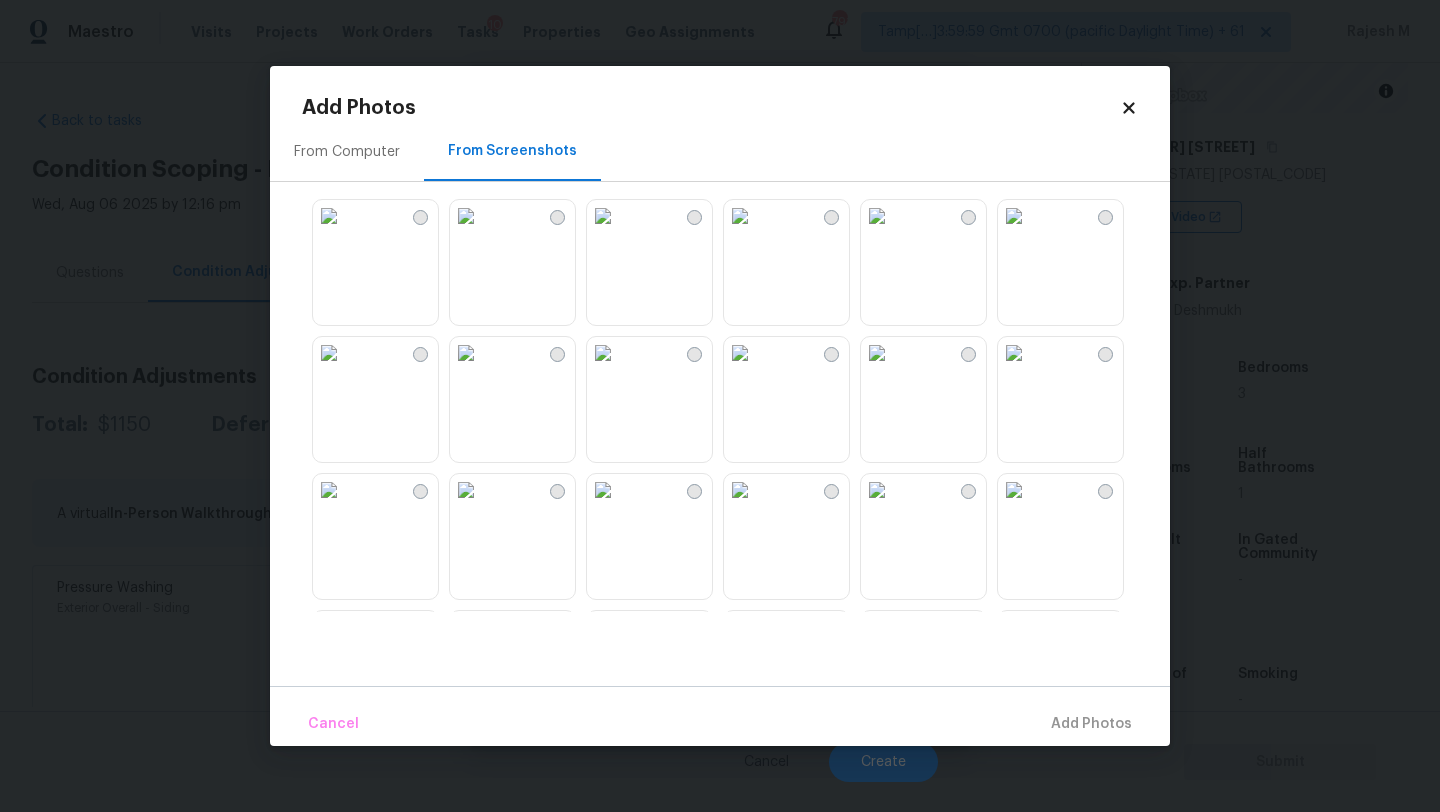 click at bounding box center (466, 216) 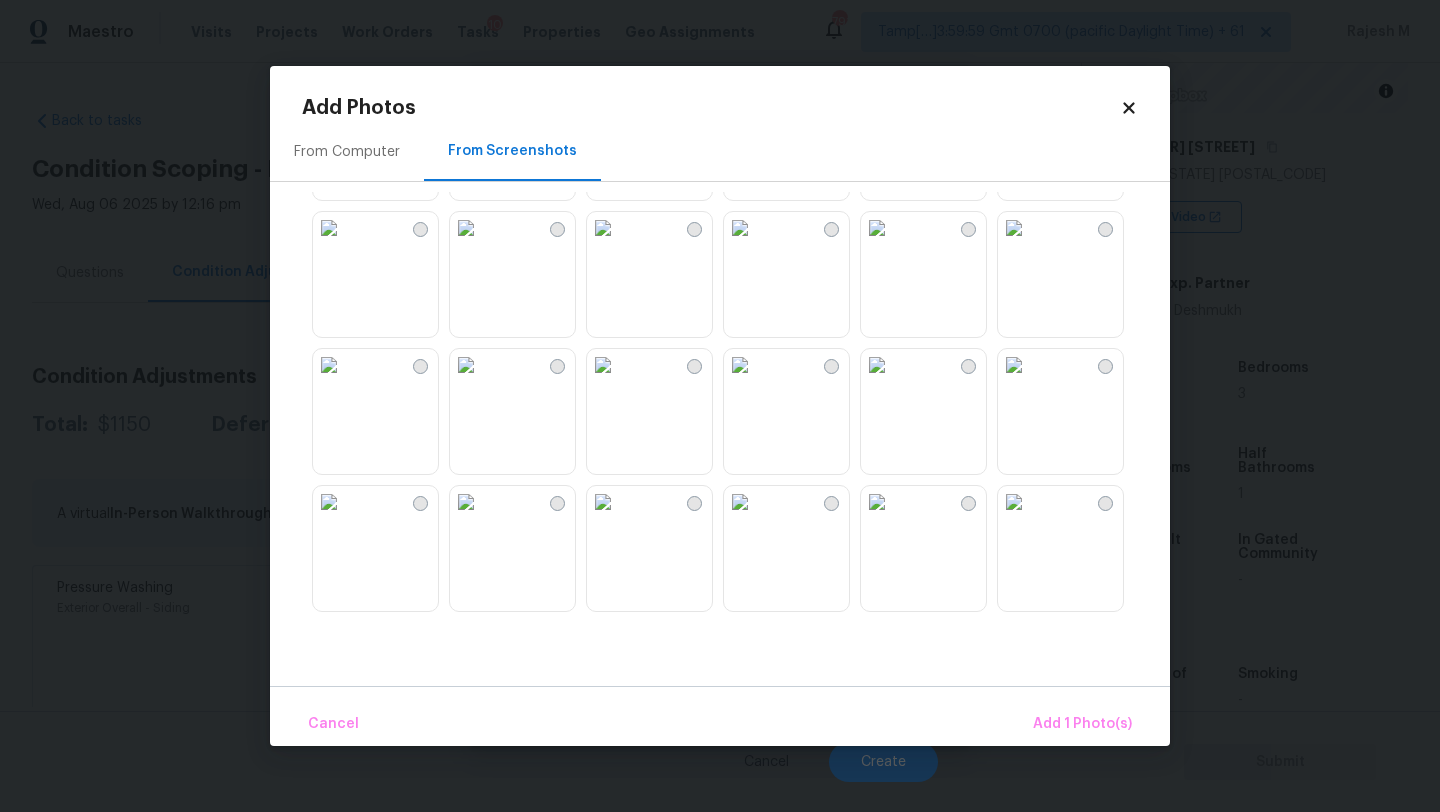scroll, scrollTop: 1103, scrollLeft: 0, axis: vertical 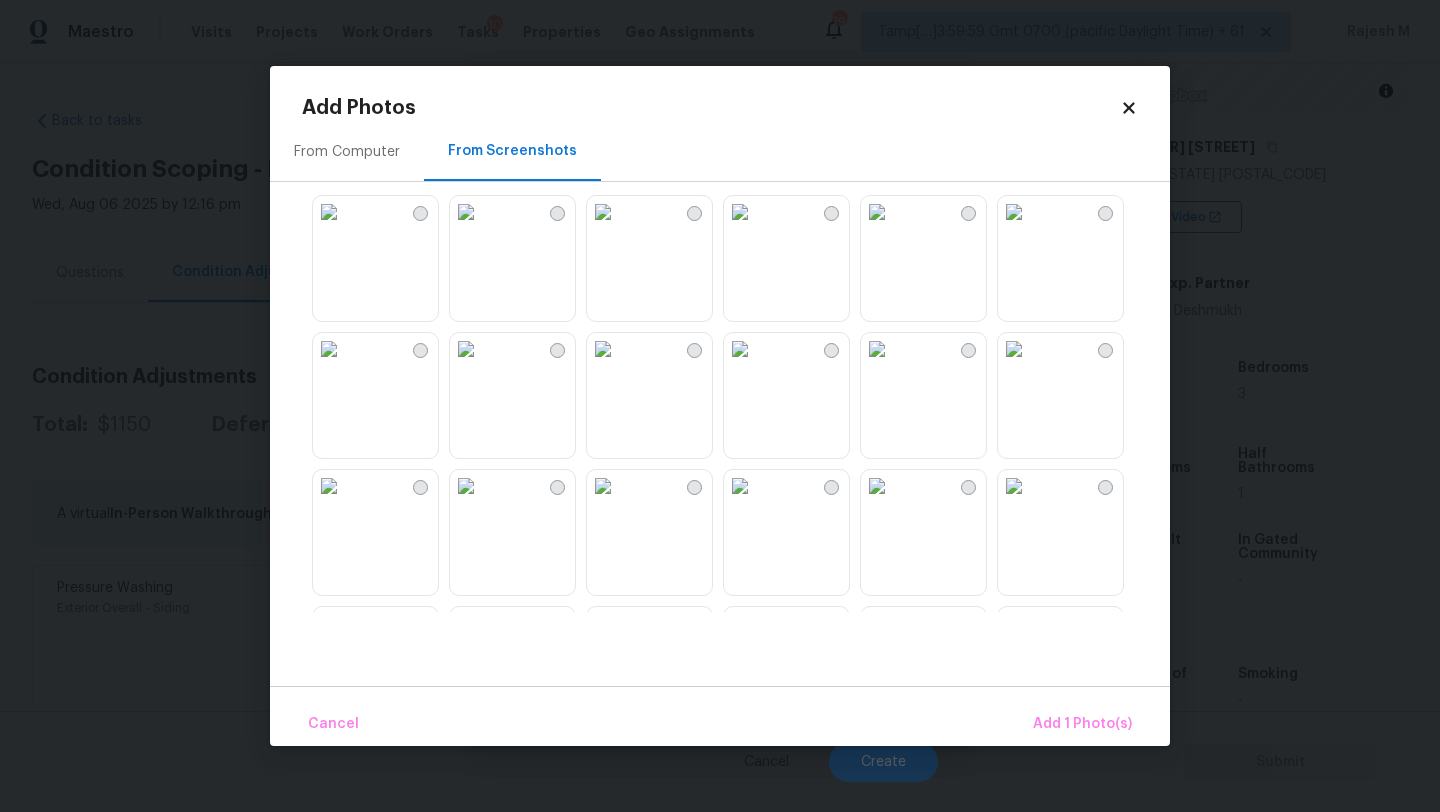 click at bounding box center [877, 349] 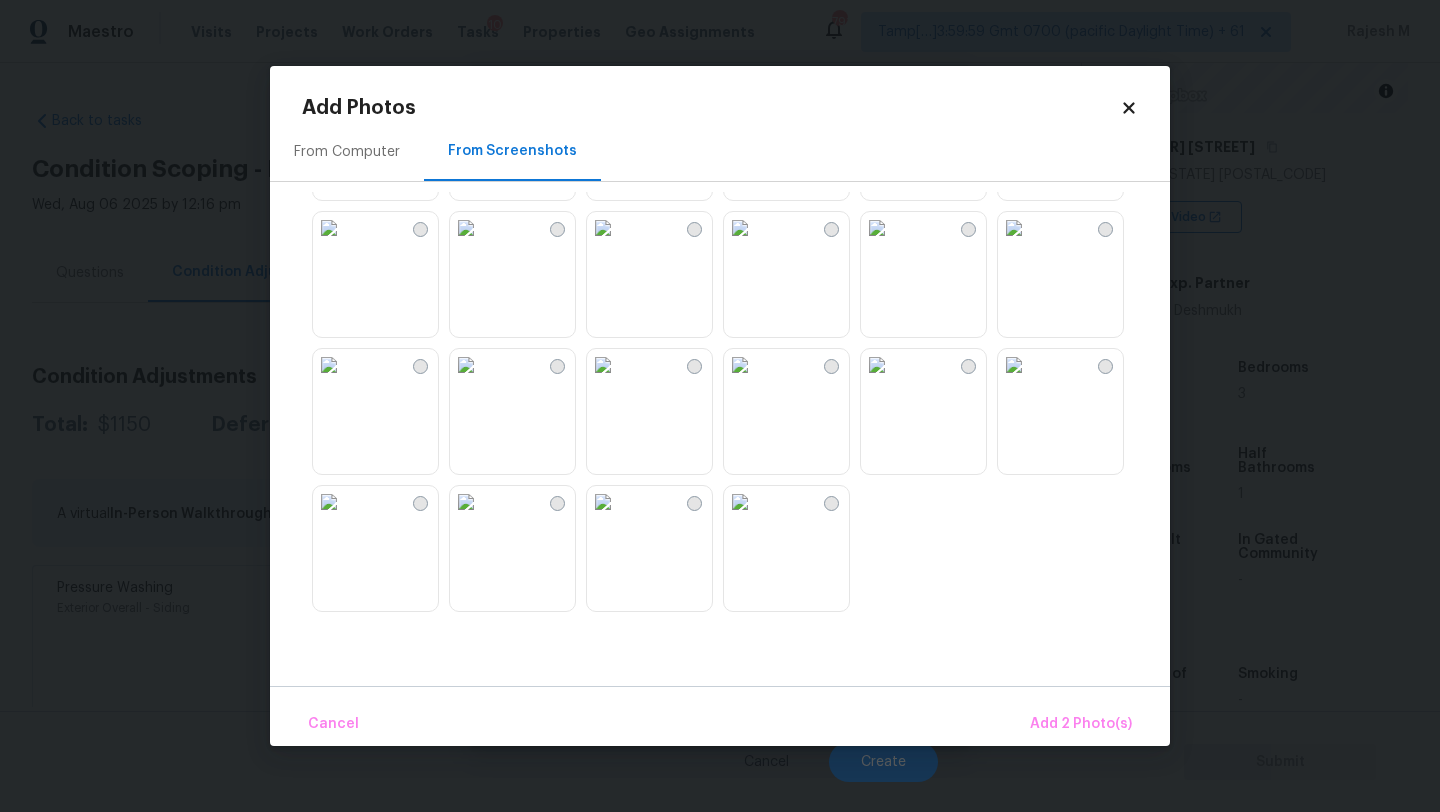 scroll, scrollTop: 1910, scrollLeft: 0, axis: vertical 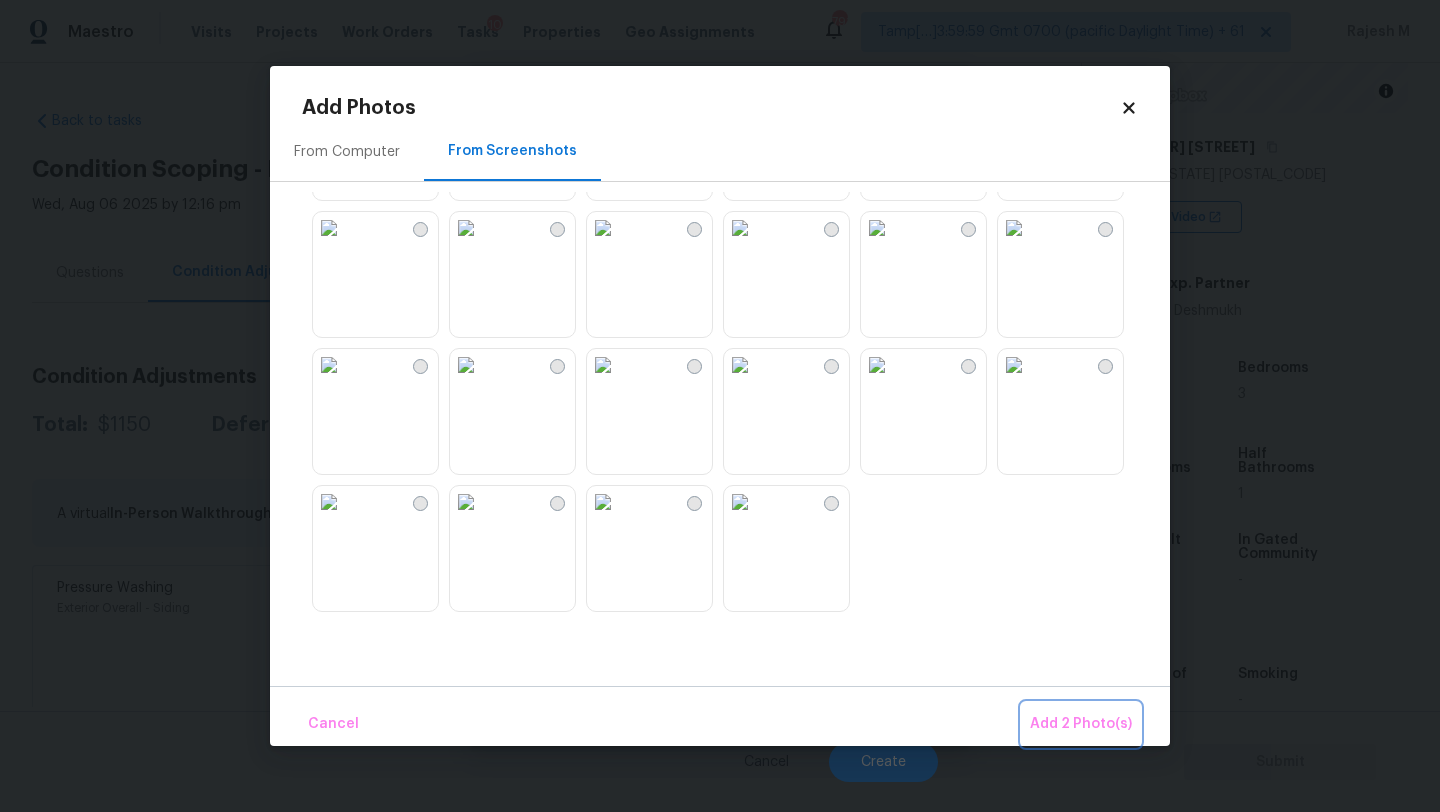 click on "Add 2 Photo(s)" at bounding box center (1081, 724) 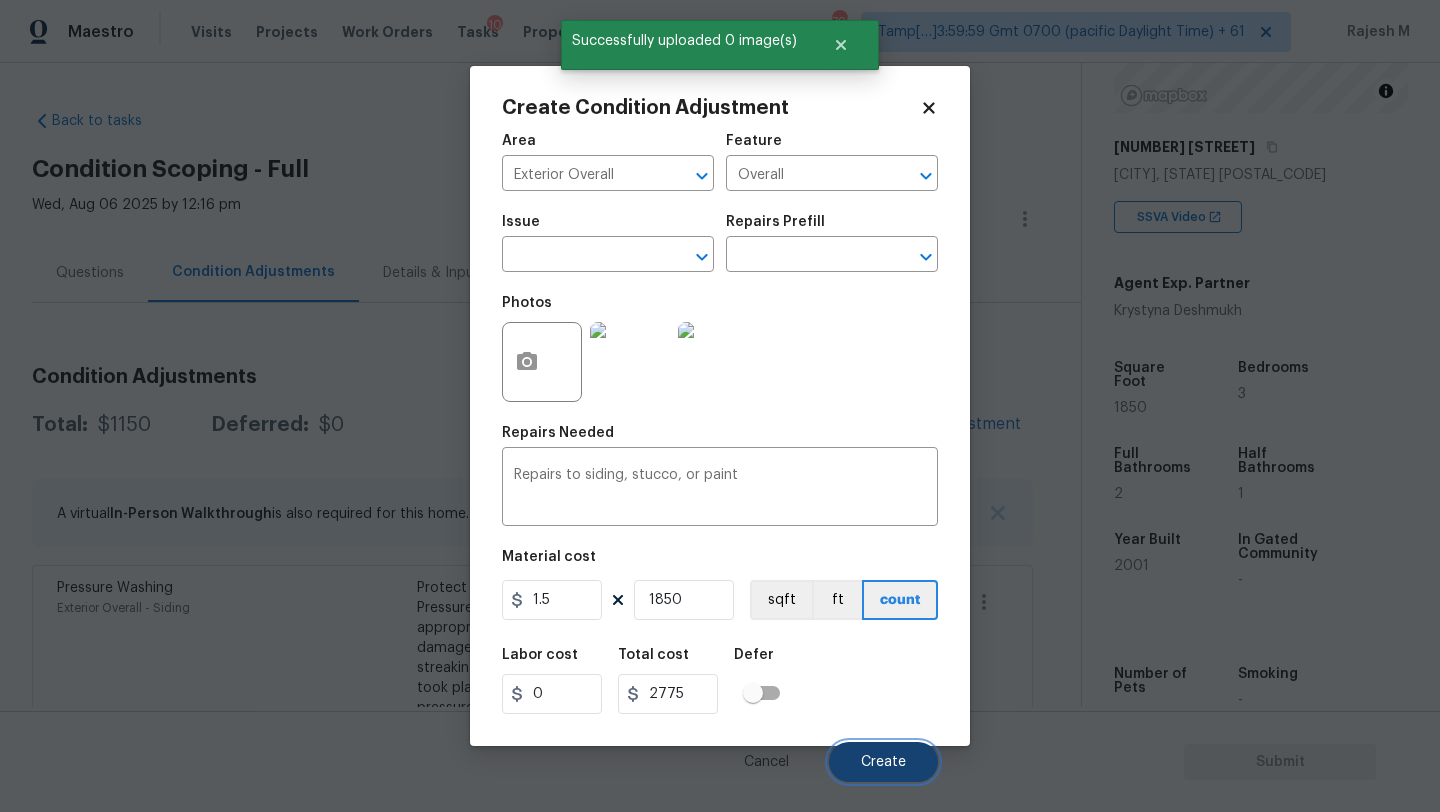 click on "Create" at bounding box center (883, 762) 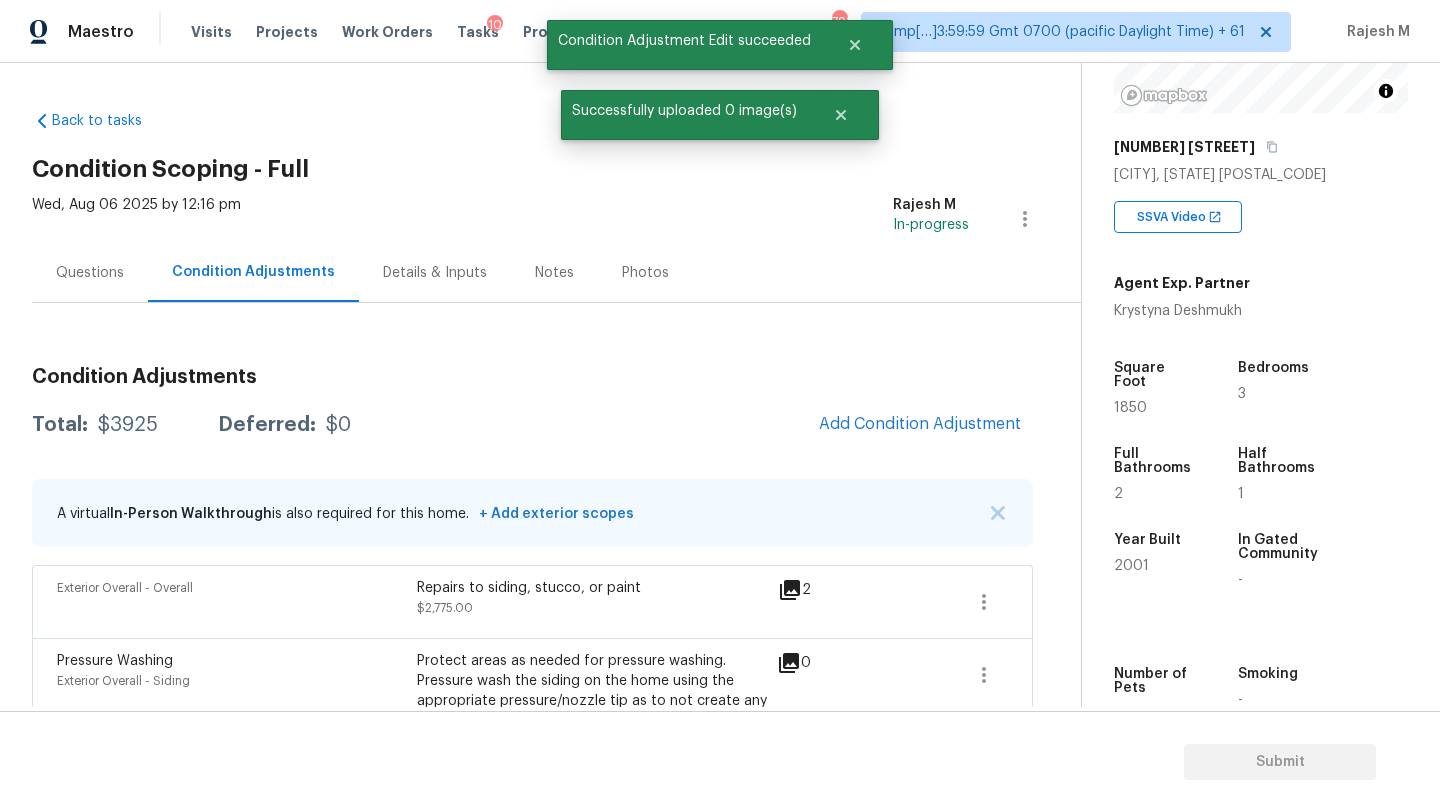 click on "Questions" at bounding box center [90, 273] 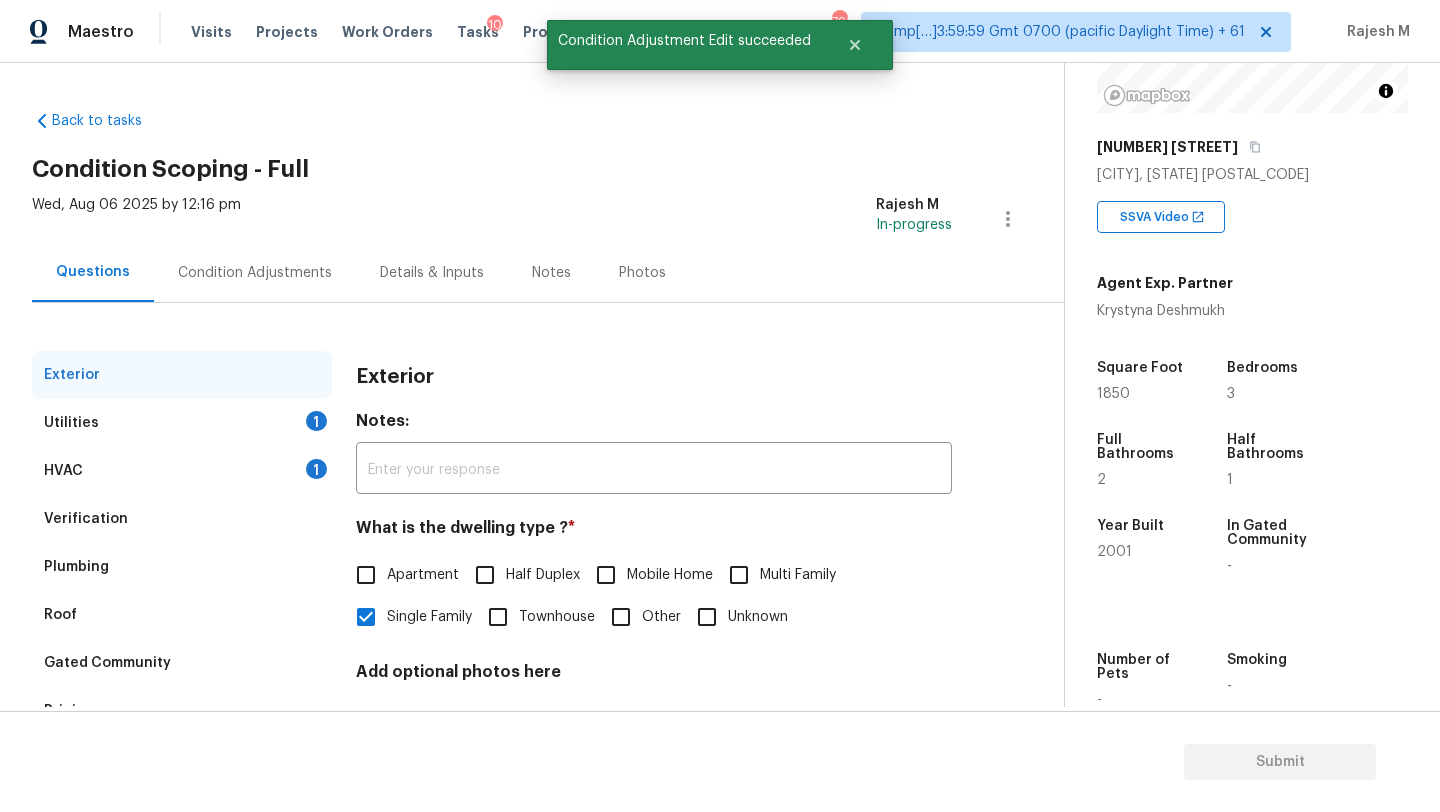 click on "Utilities 1" at bounding box center (182, 423) 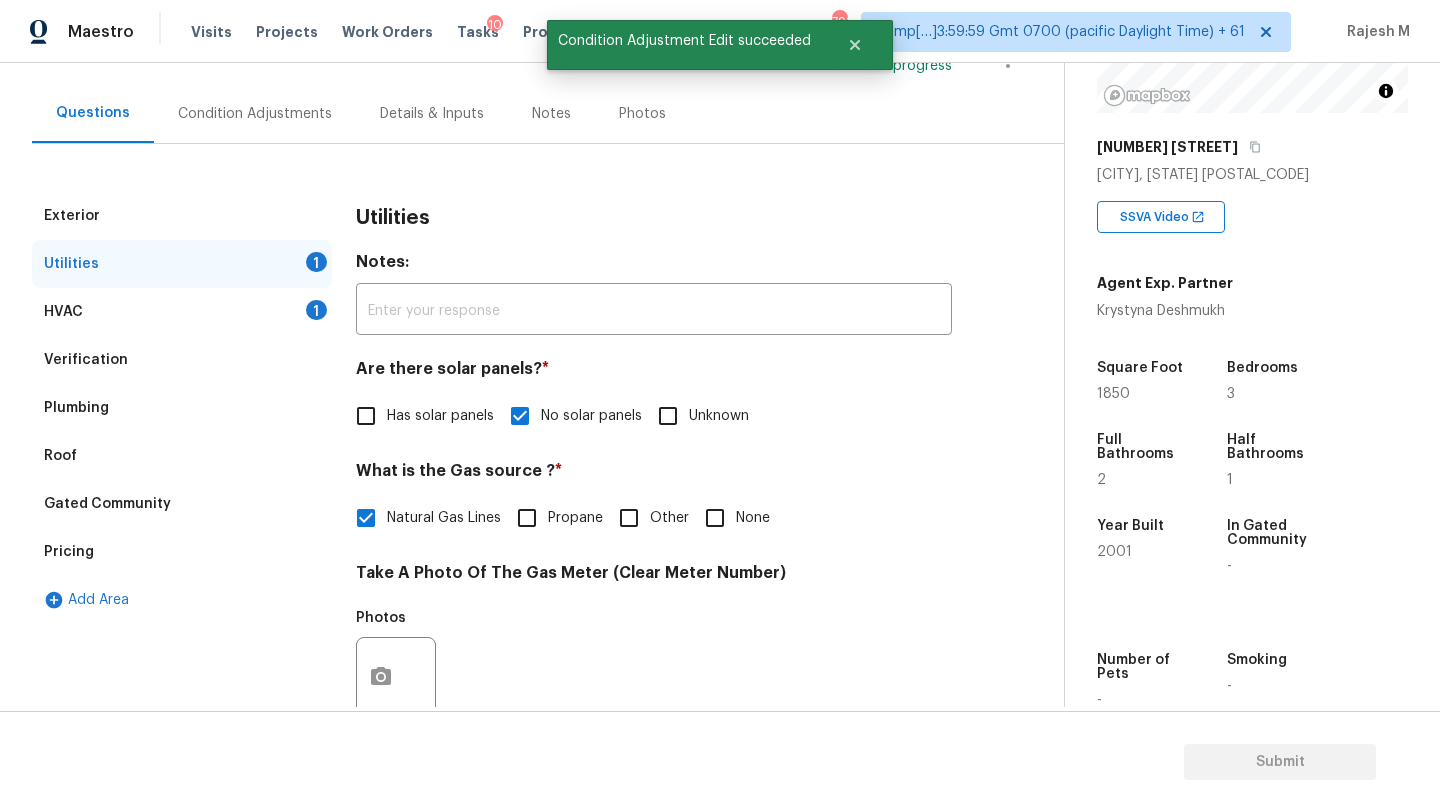 scroll, scrollTop: 112, scrollLeft: 0, axis: vertical 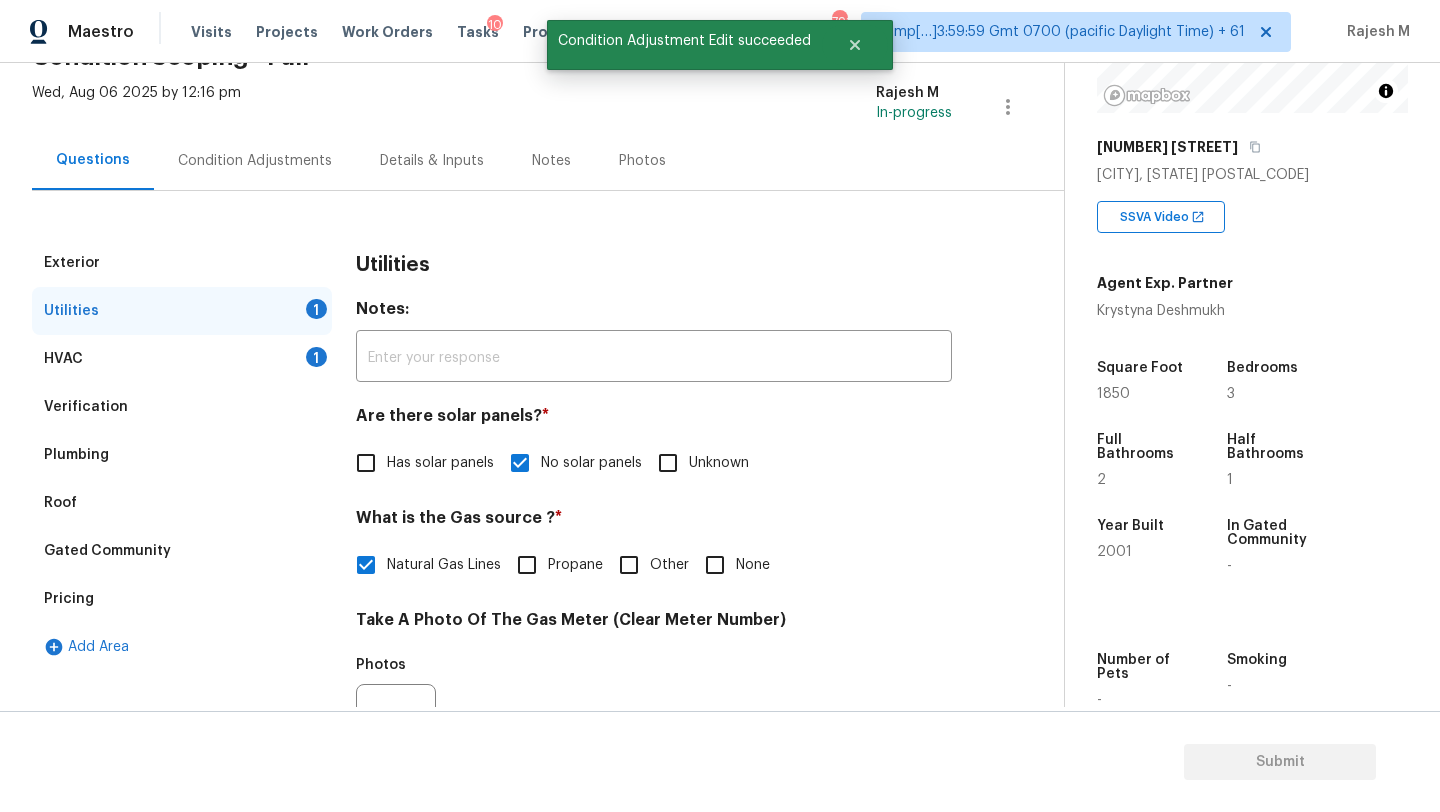 click on "HVAC 1" at bounding box center [182, 359] 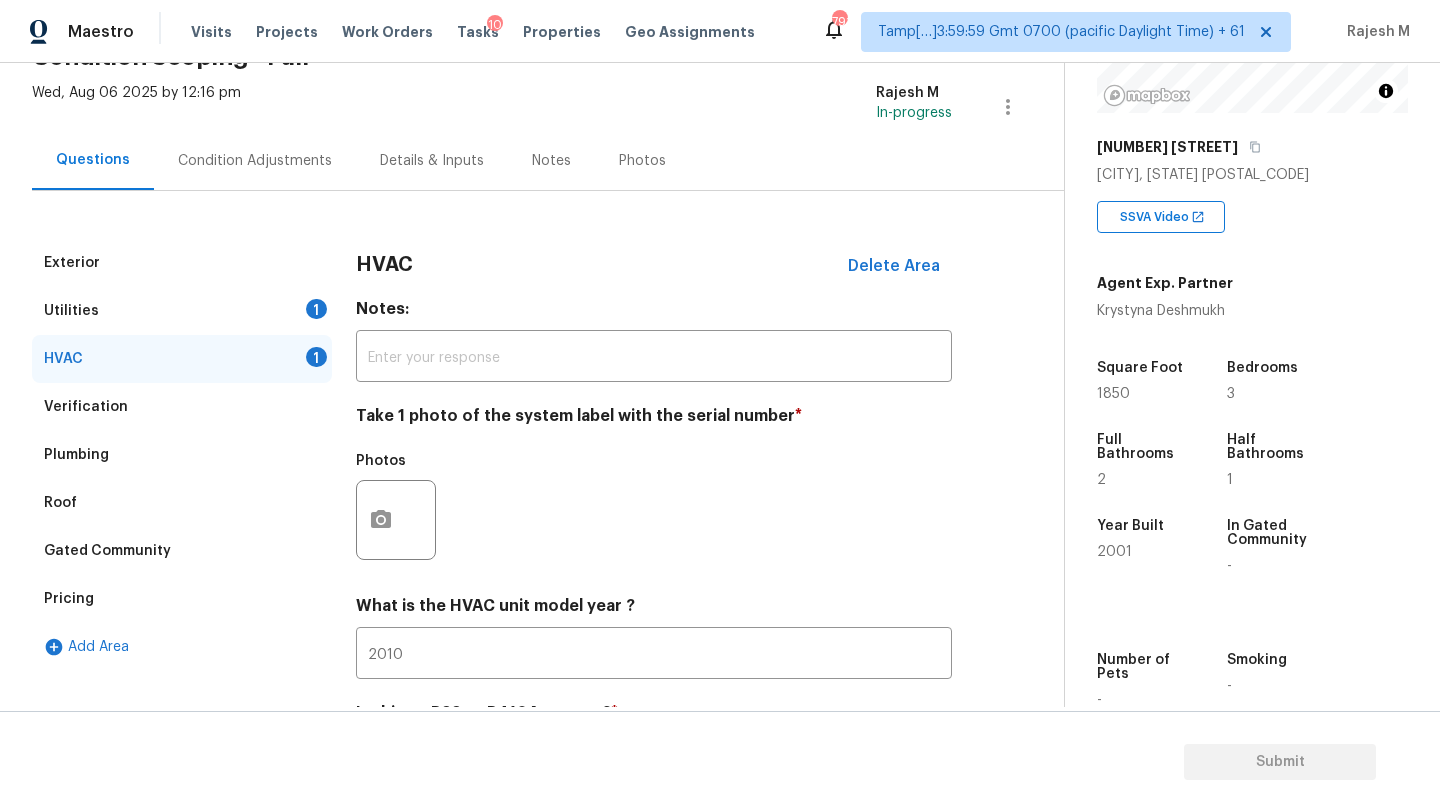 scroll, scrollTop: 199, scrollLeft: 0, axis: vertical 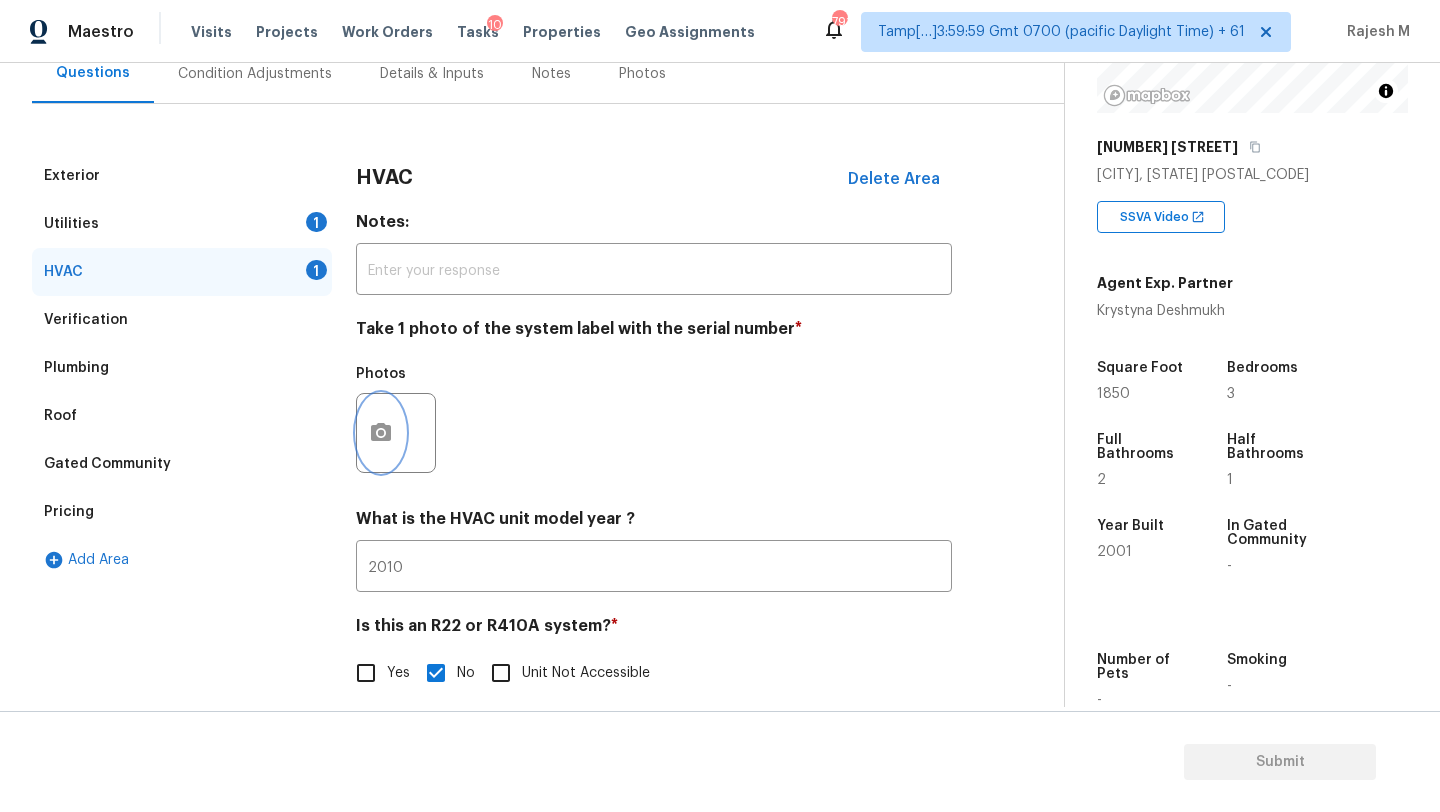 click at bounding box center (381, 433) 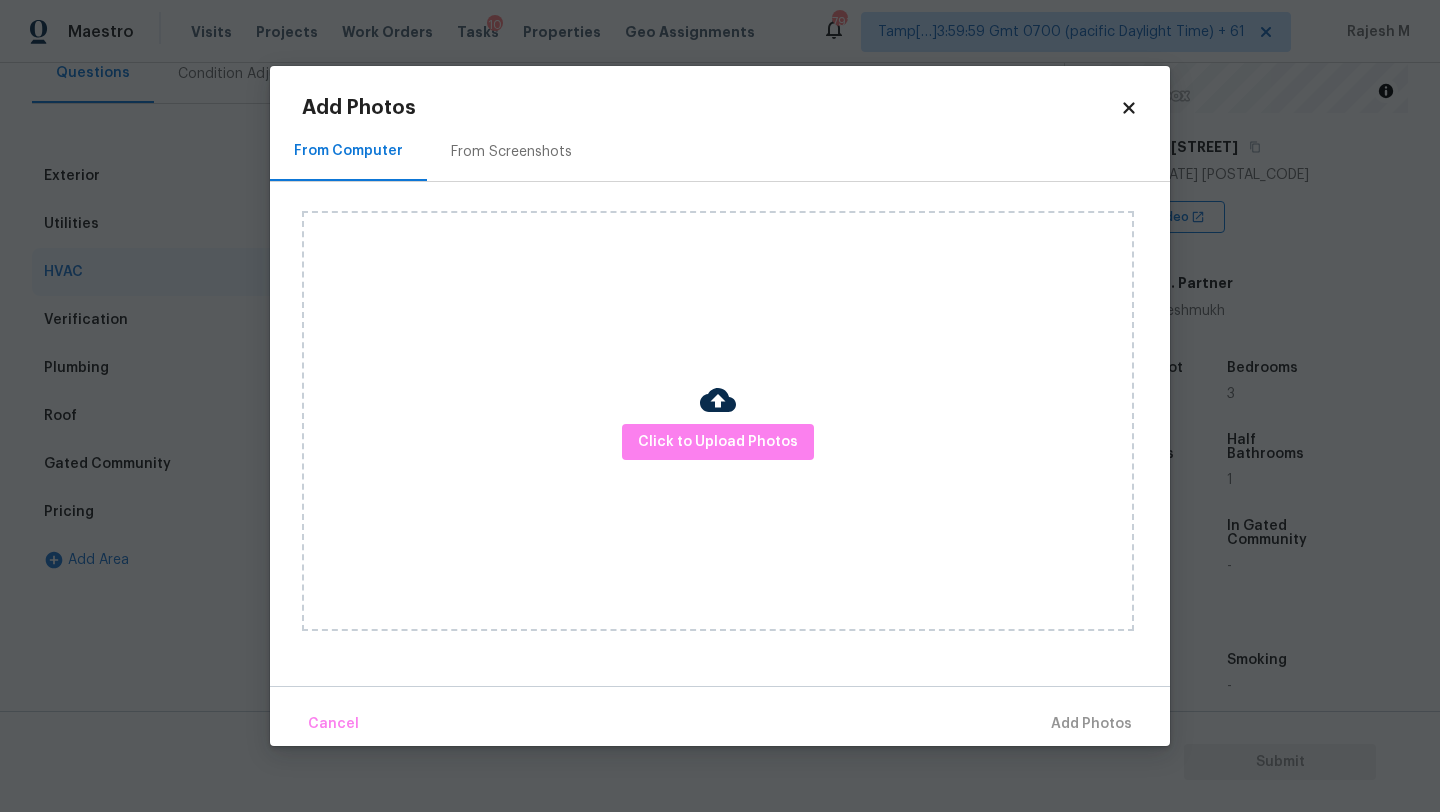click on "From Screenshots" at bounding box center (511, 152) 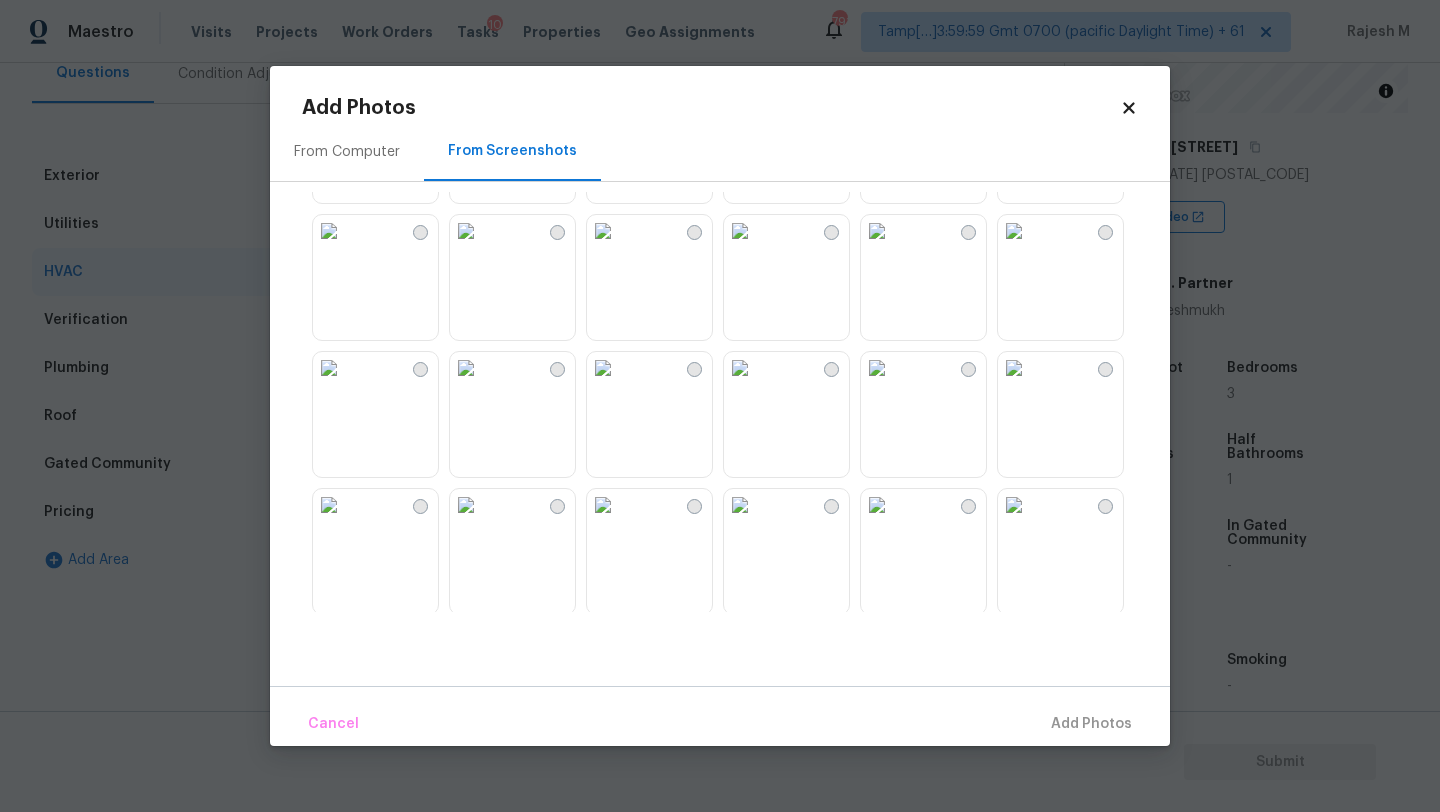 scroll, scrollTop: 1910, scrollLeft: 0, axis: vertical 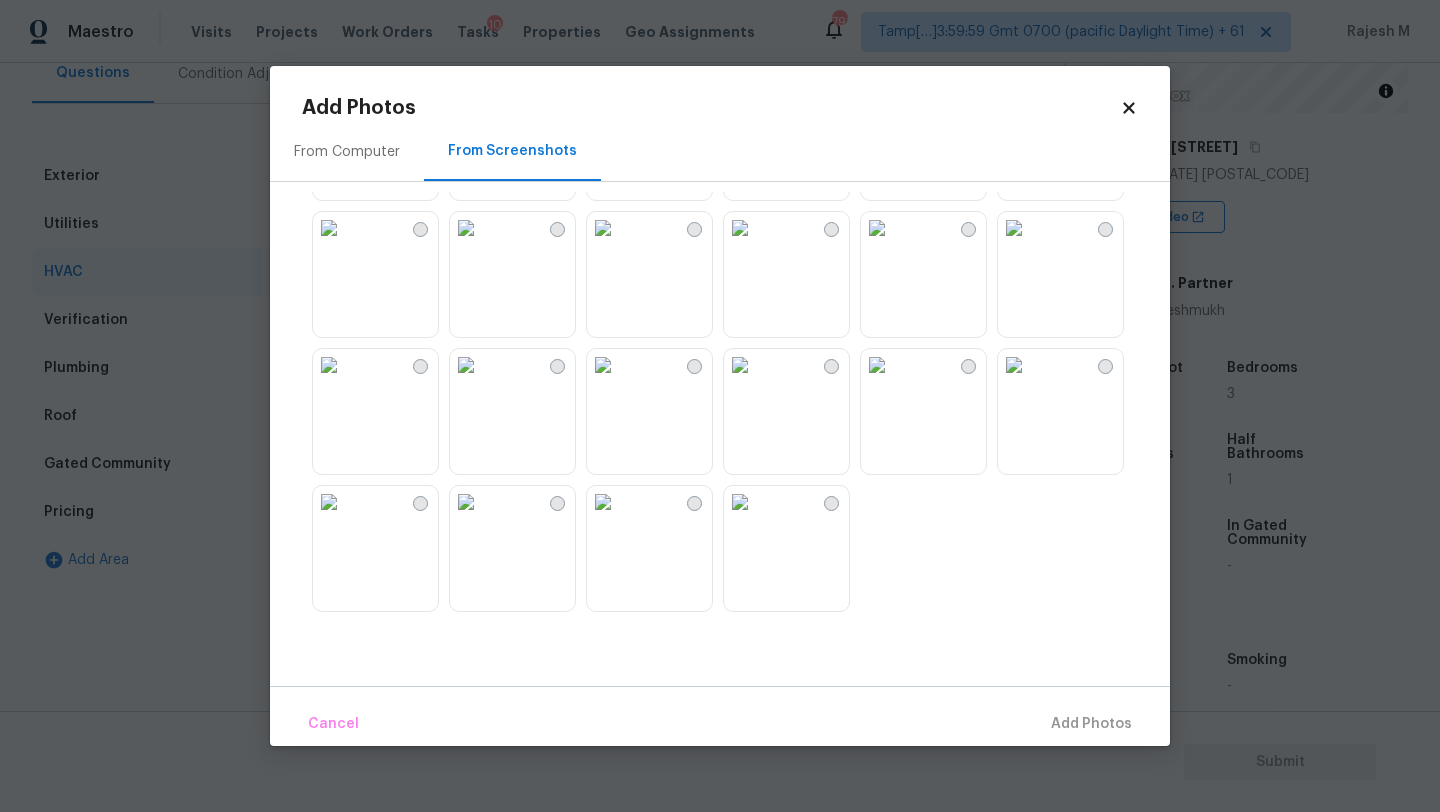 click at bounding box center [877, 365] 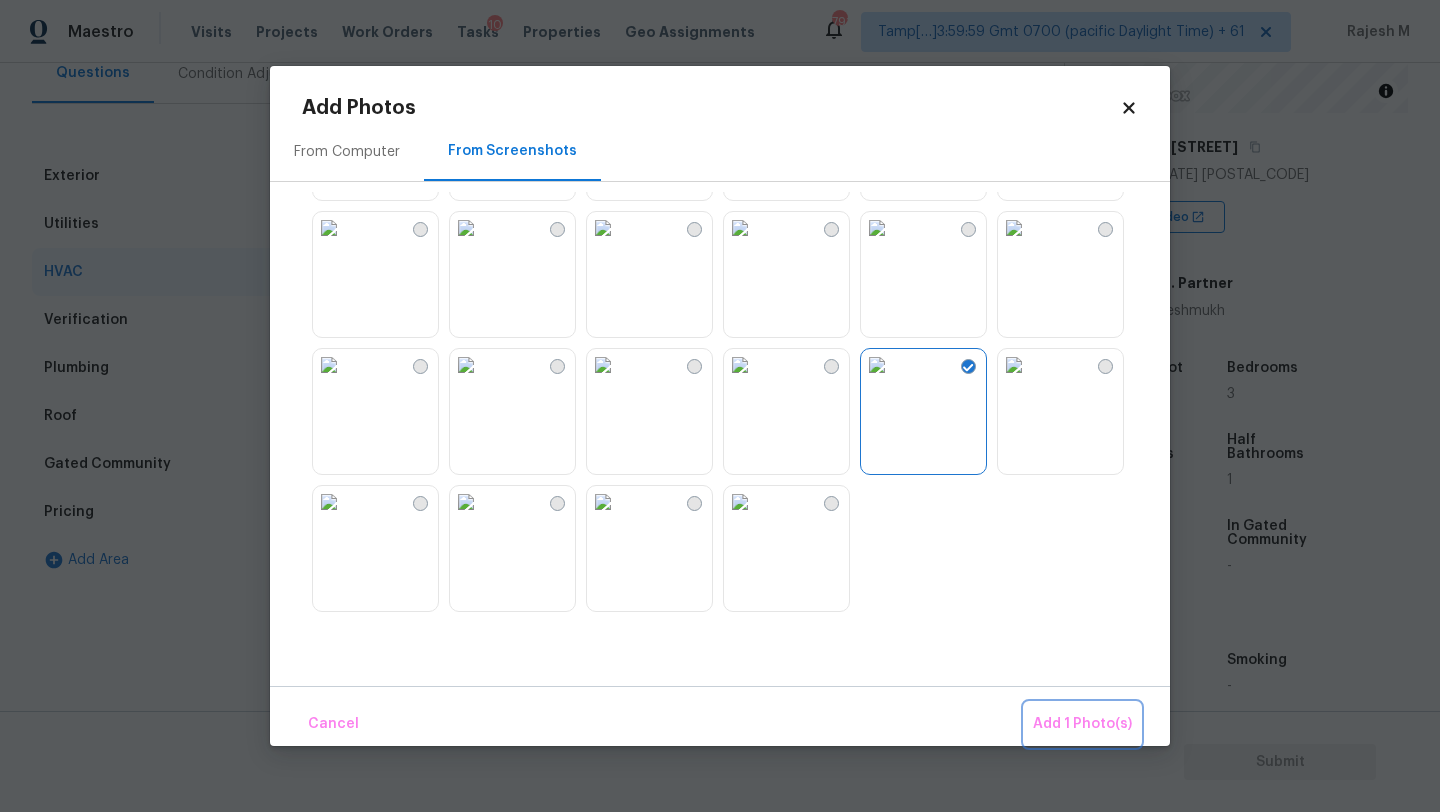 click on "Add 1 Photo(s)" at bounding box center [1082, 724] 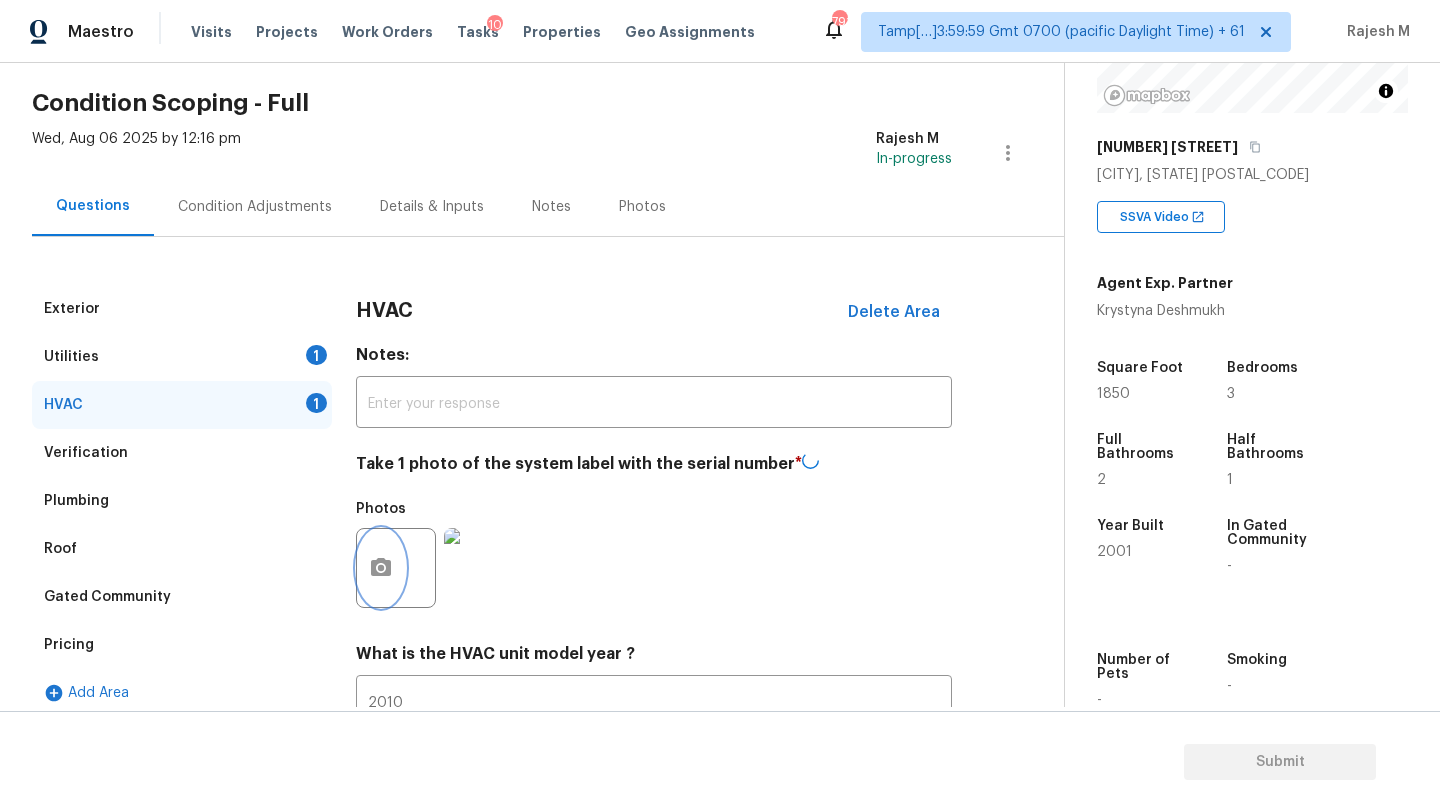 scroll, scrollTop: 0, scrollLeft: 0, axis: both 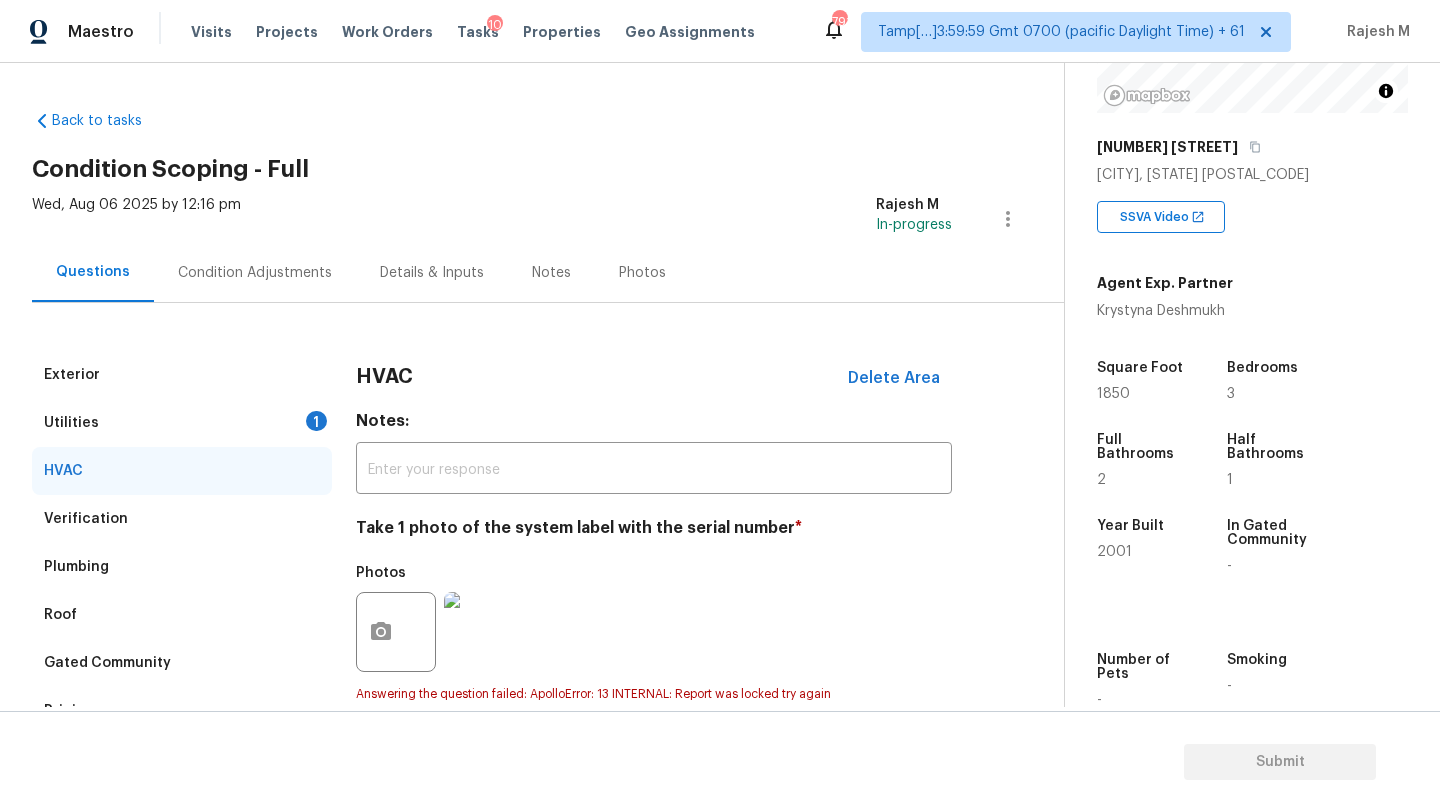 click on "Condition Adjustments" at bounding box center (255, 273) 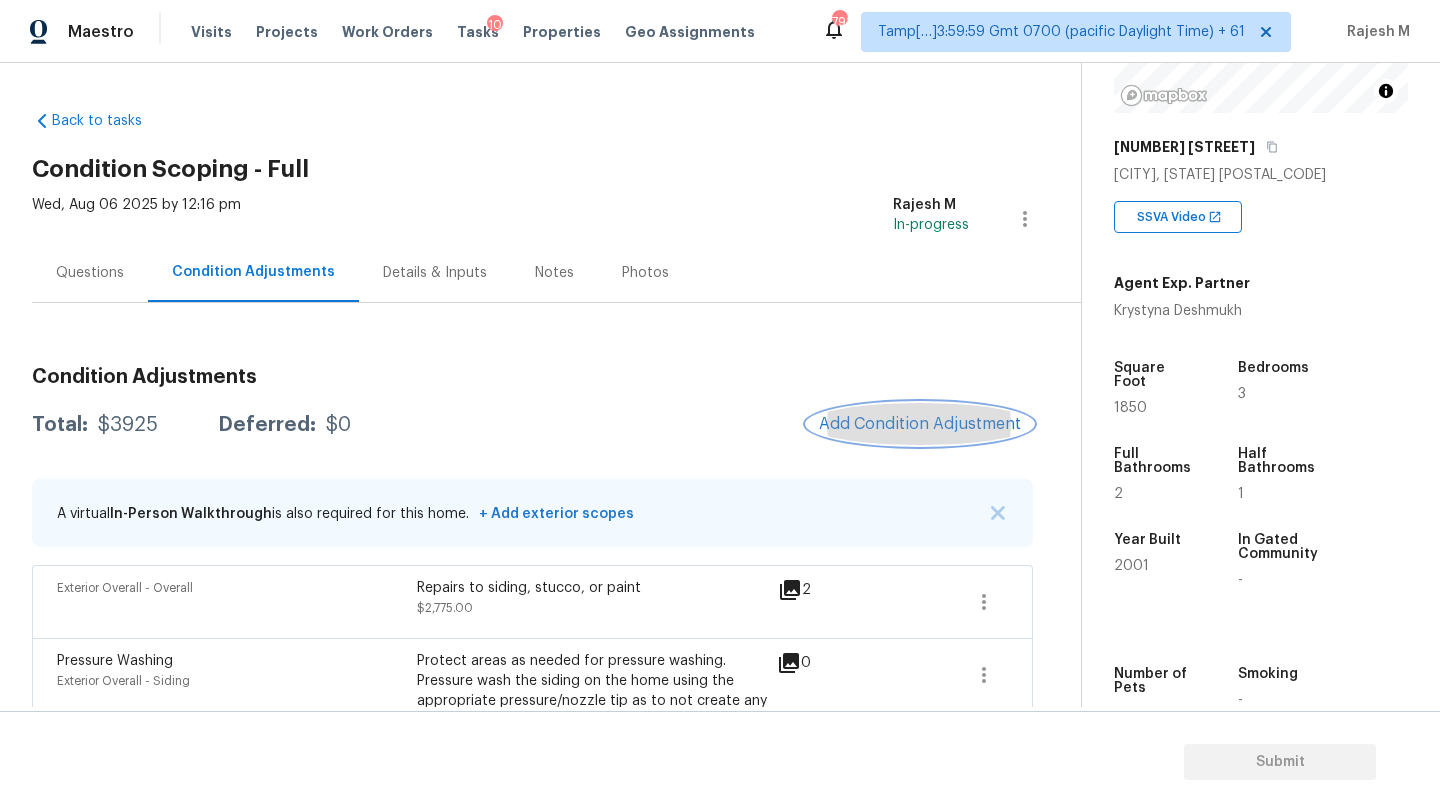 click on "Add Condition Adjustment" at bounding box center [920, 424] 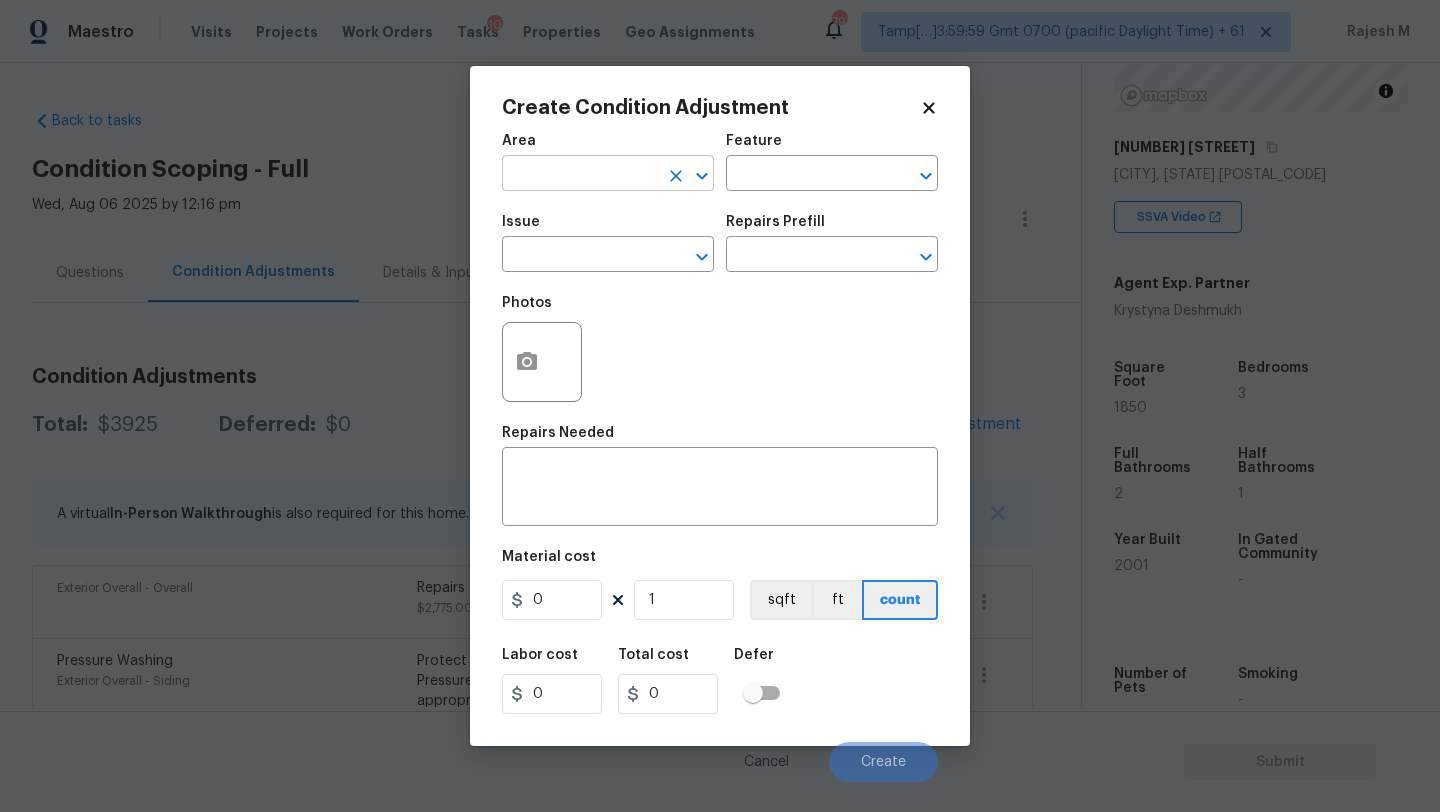 click at bounding box center [580, 175] 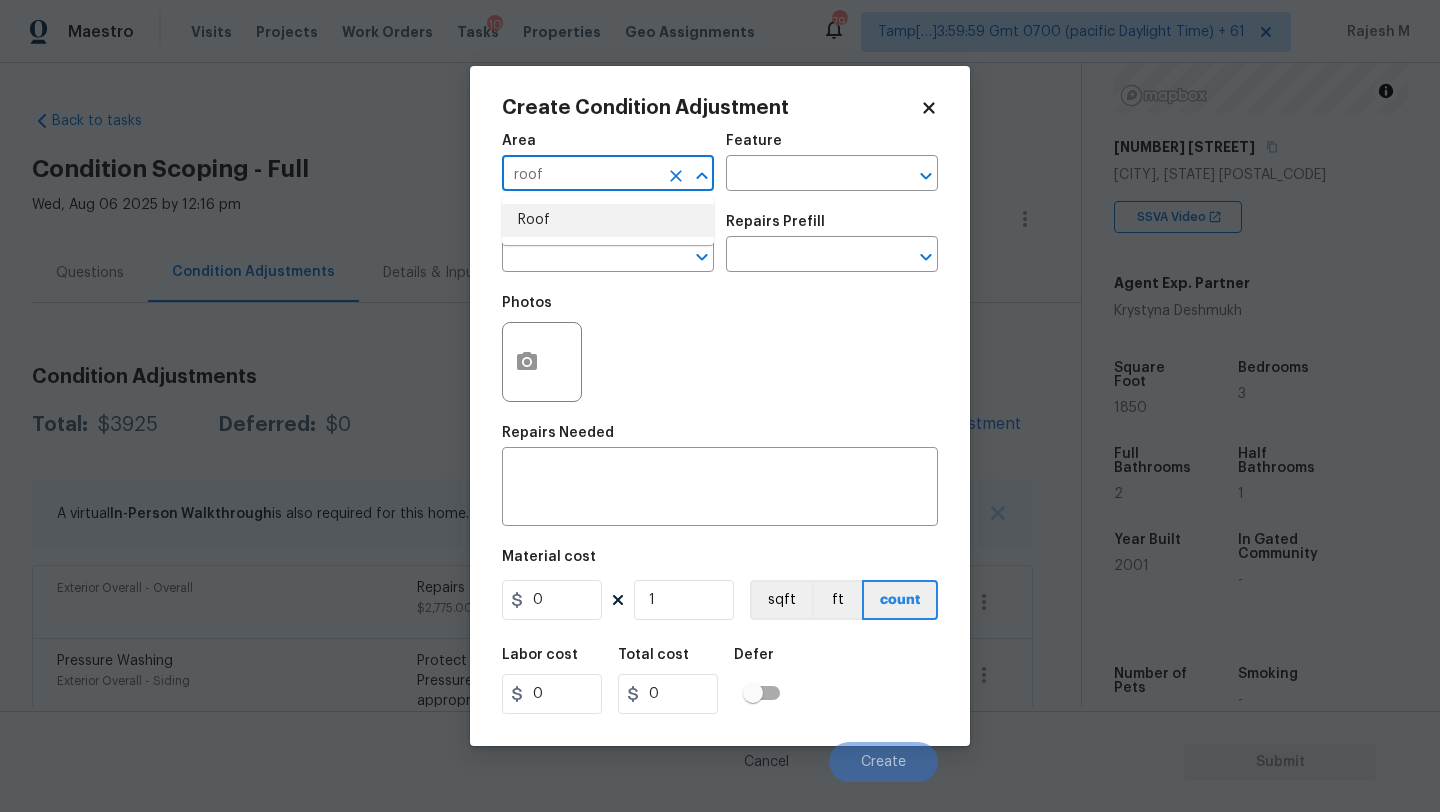 drag, startPoint x: 579, startPoint y: 239, endPoint x: 700, endPoint y: 206, distance: 125.4193 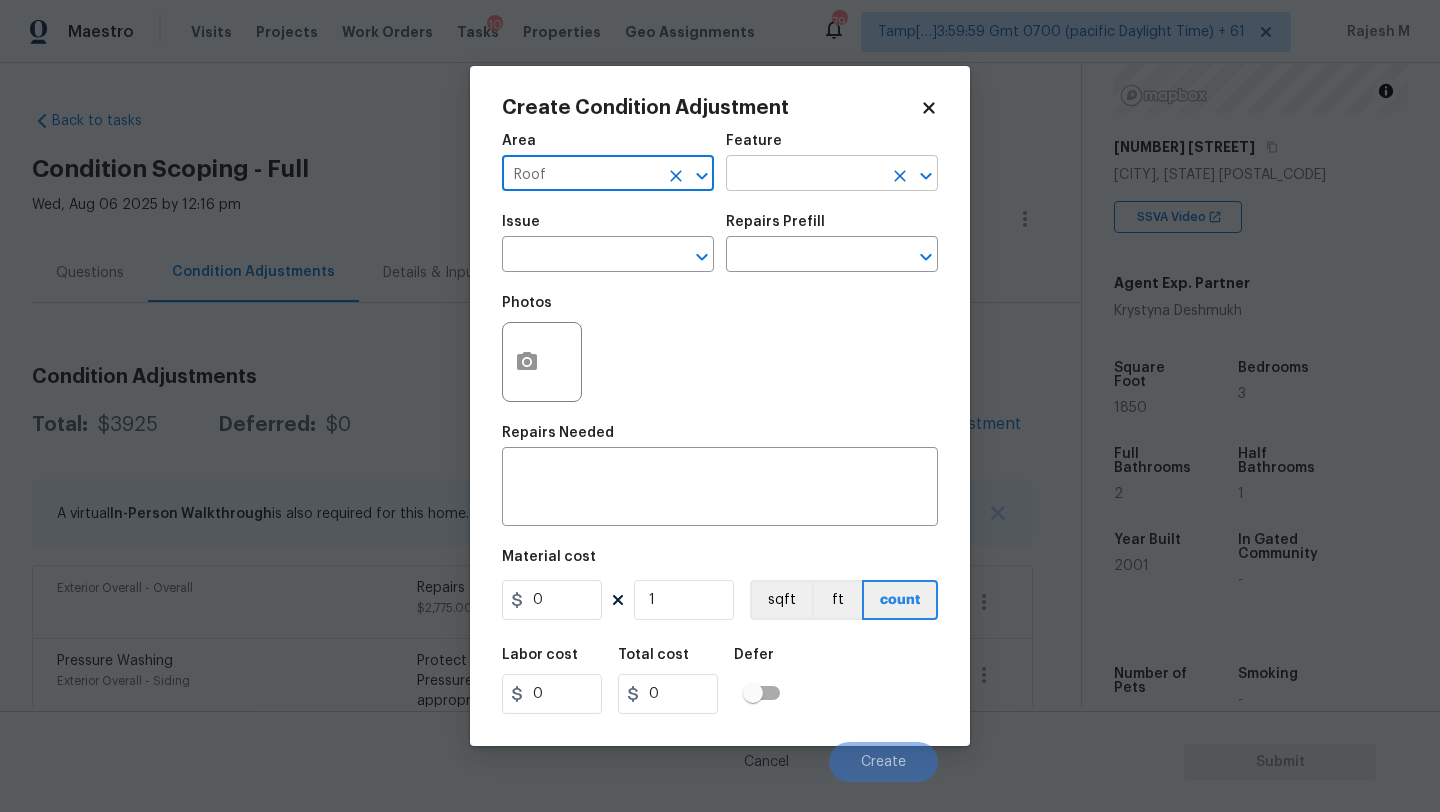 type on "Roof" 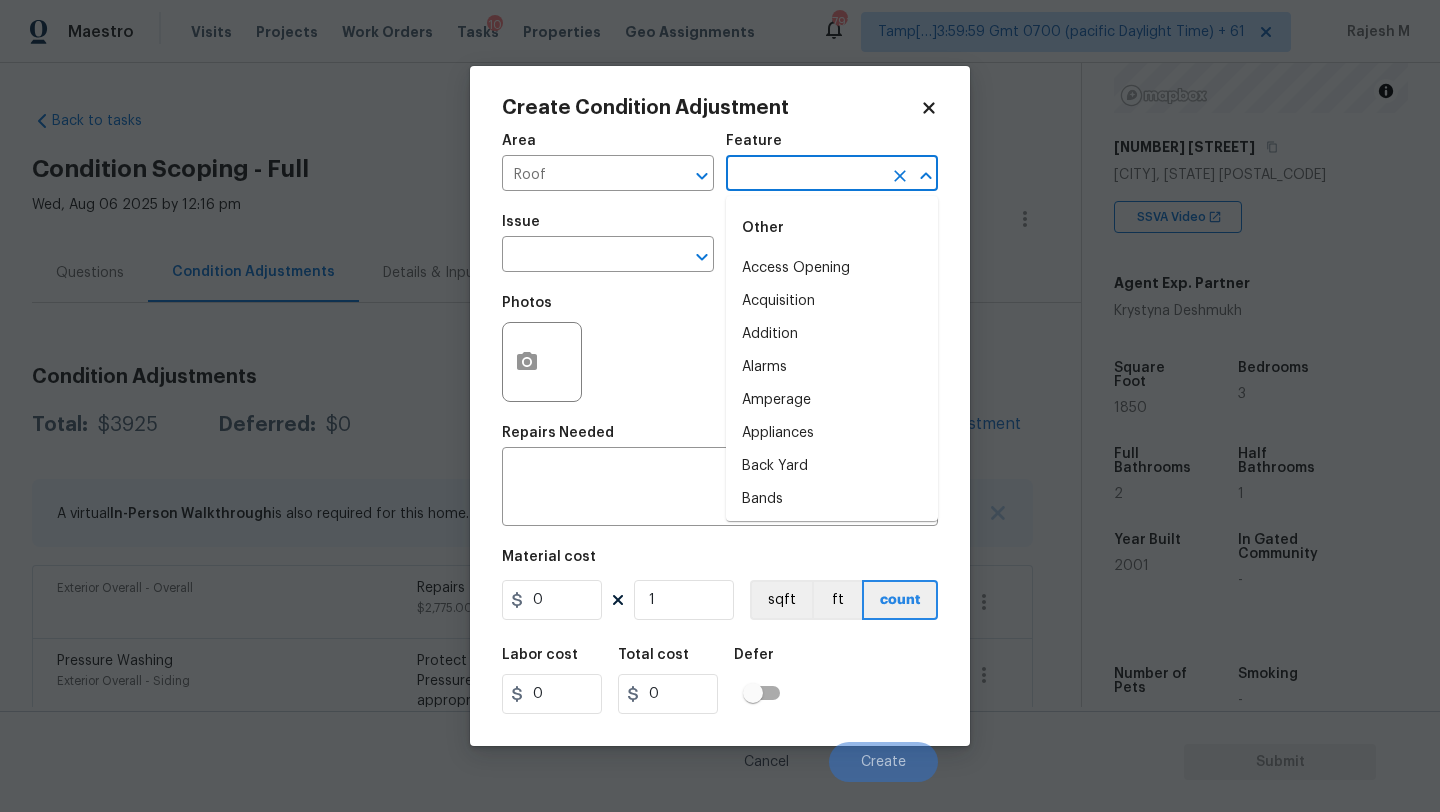 click at bounding box center (804, 175) 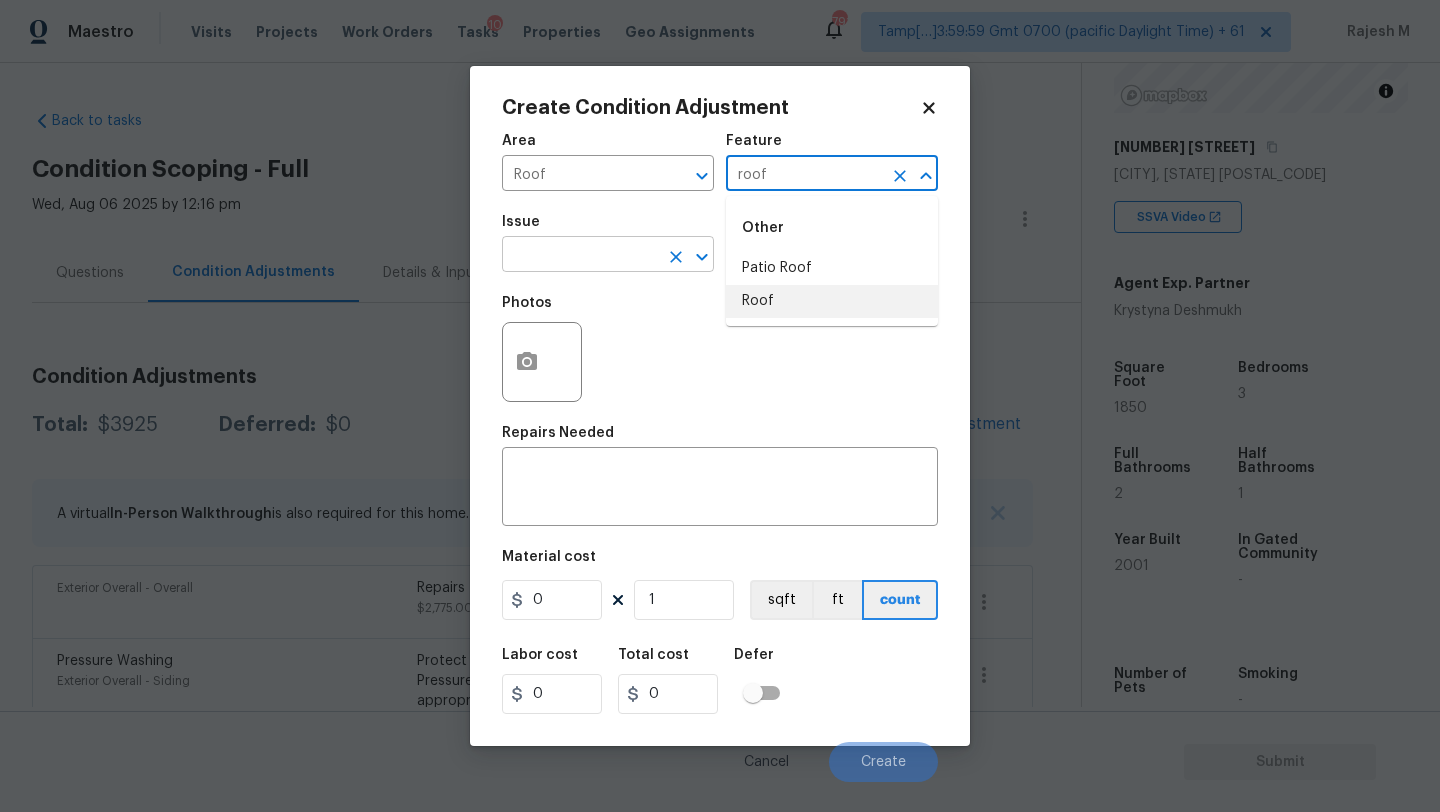 drag, startPoint x: 772, startPoint y: 302, endPoint x: 637, endPoint y: 271, distance: 138.51353 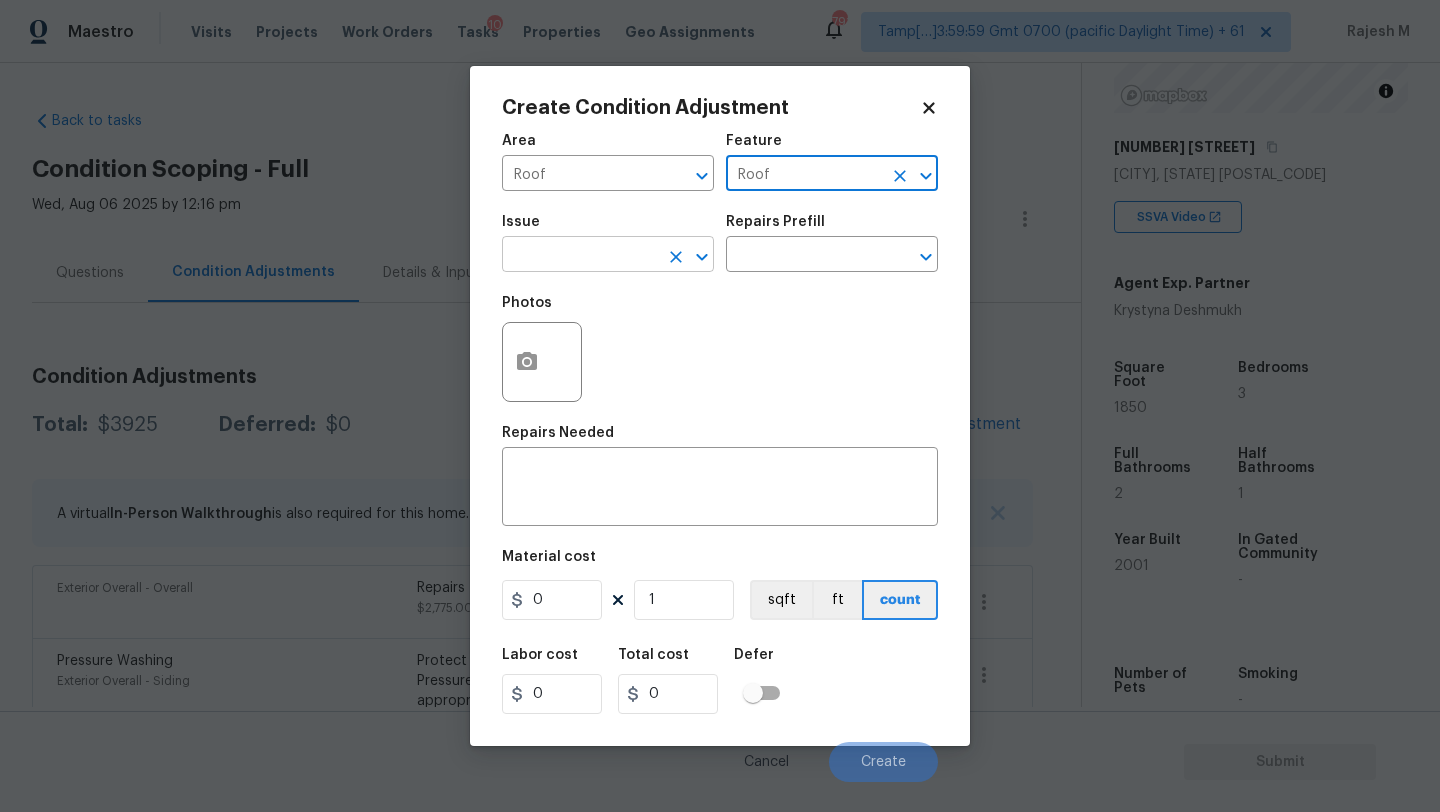 type on "Roof" 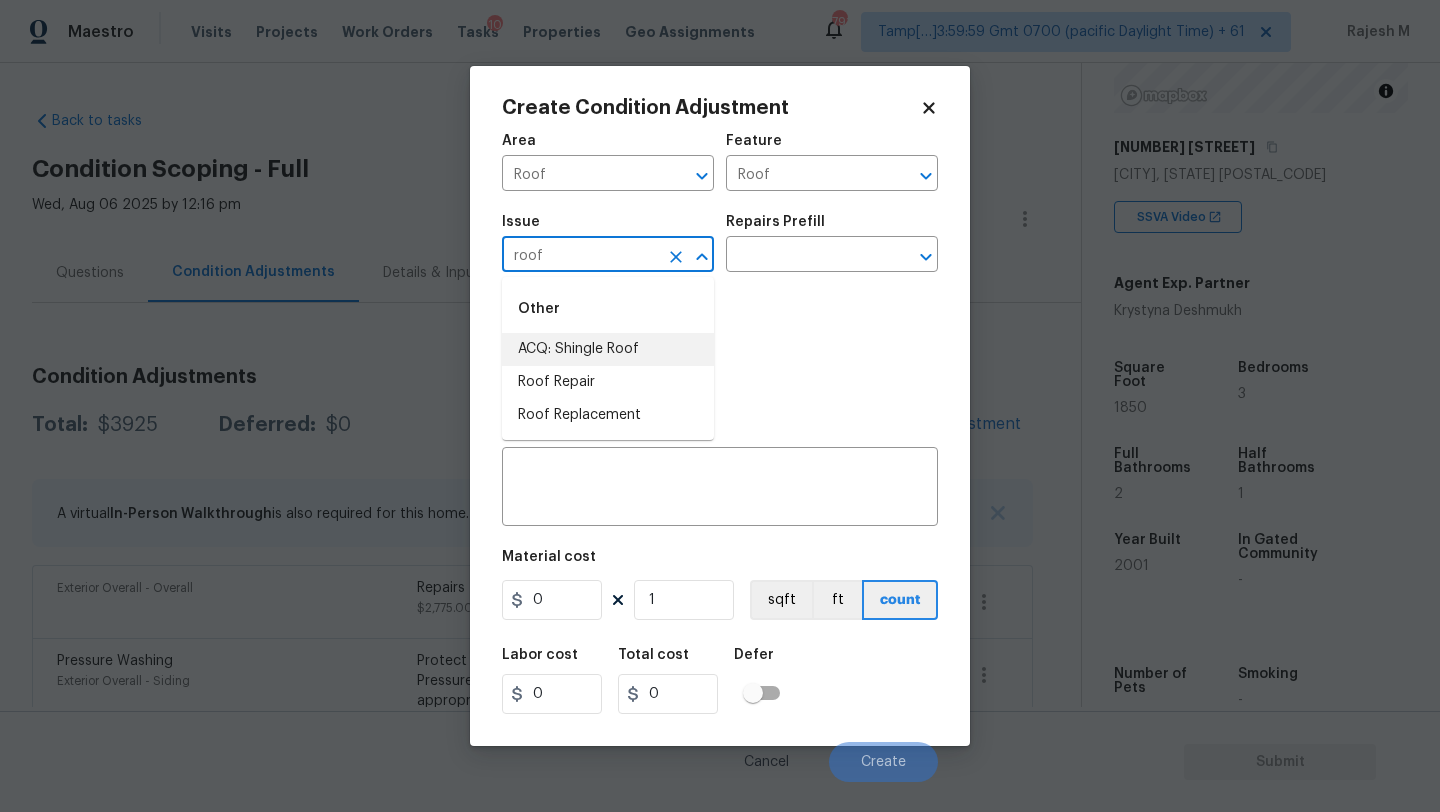 click on "ACQ: Shingle Roof" at bounding box center [608, 349] 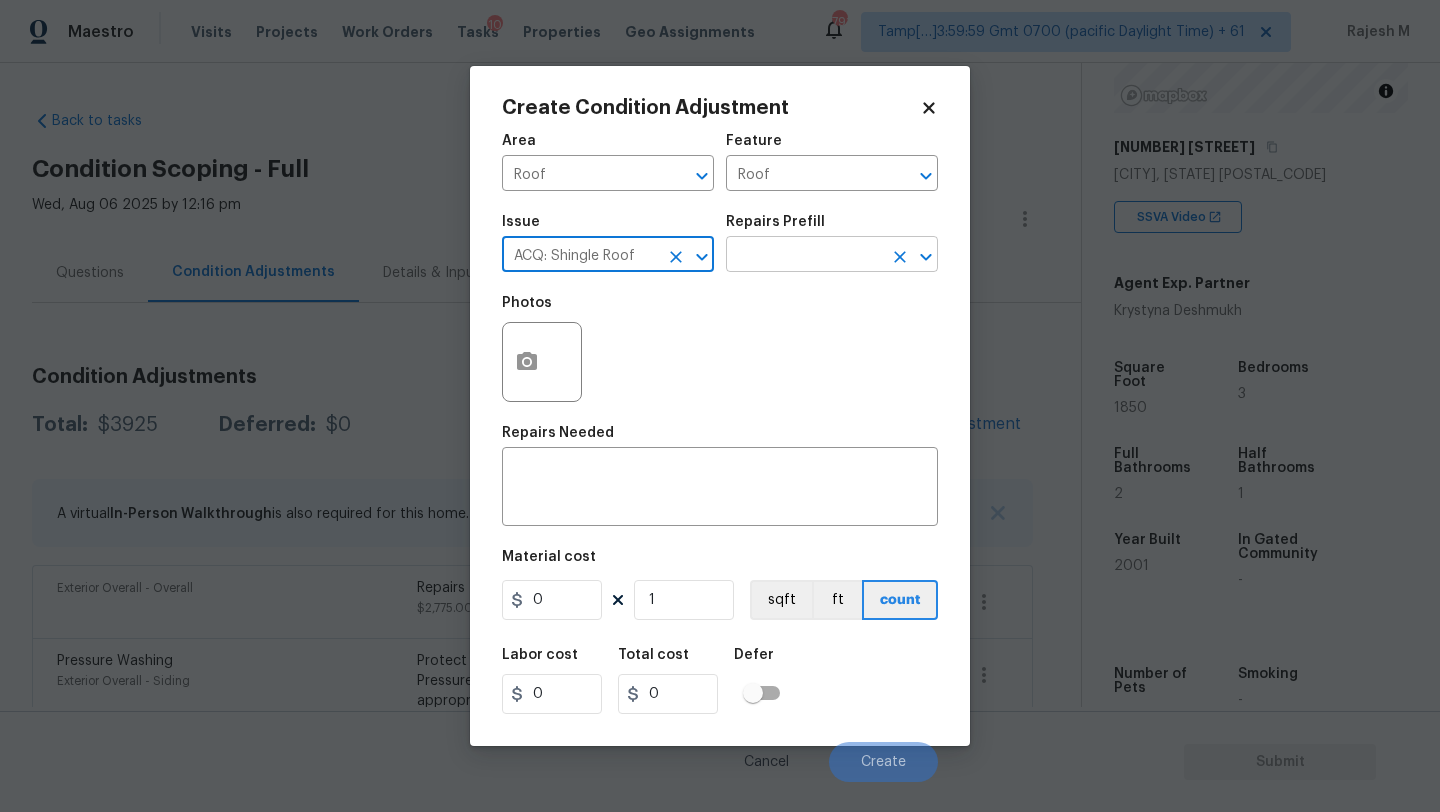 type on "ACQ: Shingle Roof" 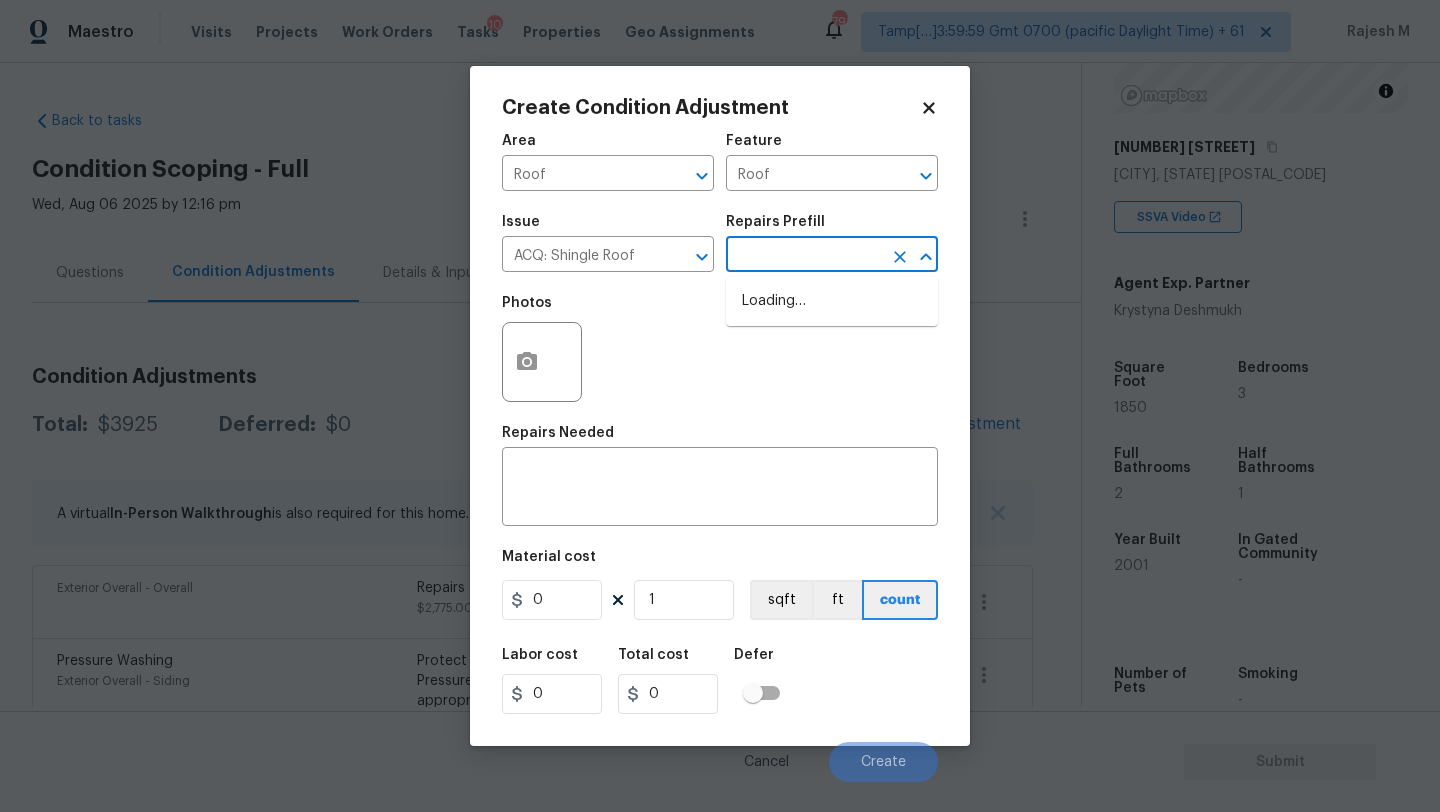 click at bounding box center (804, 256) 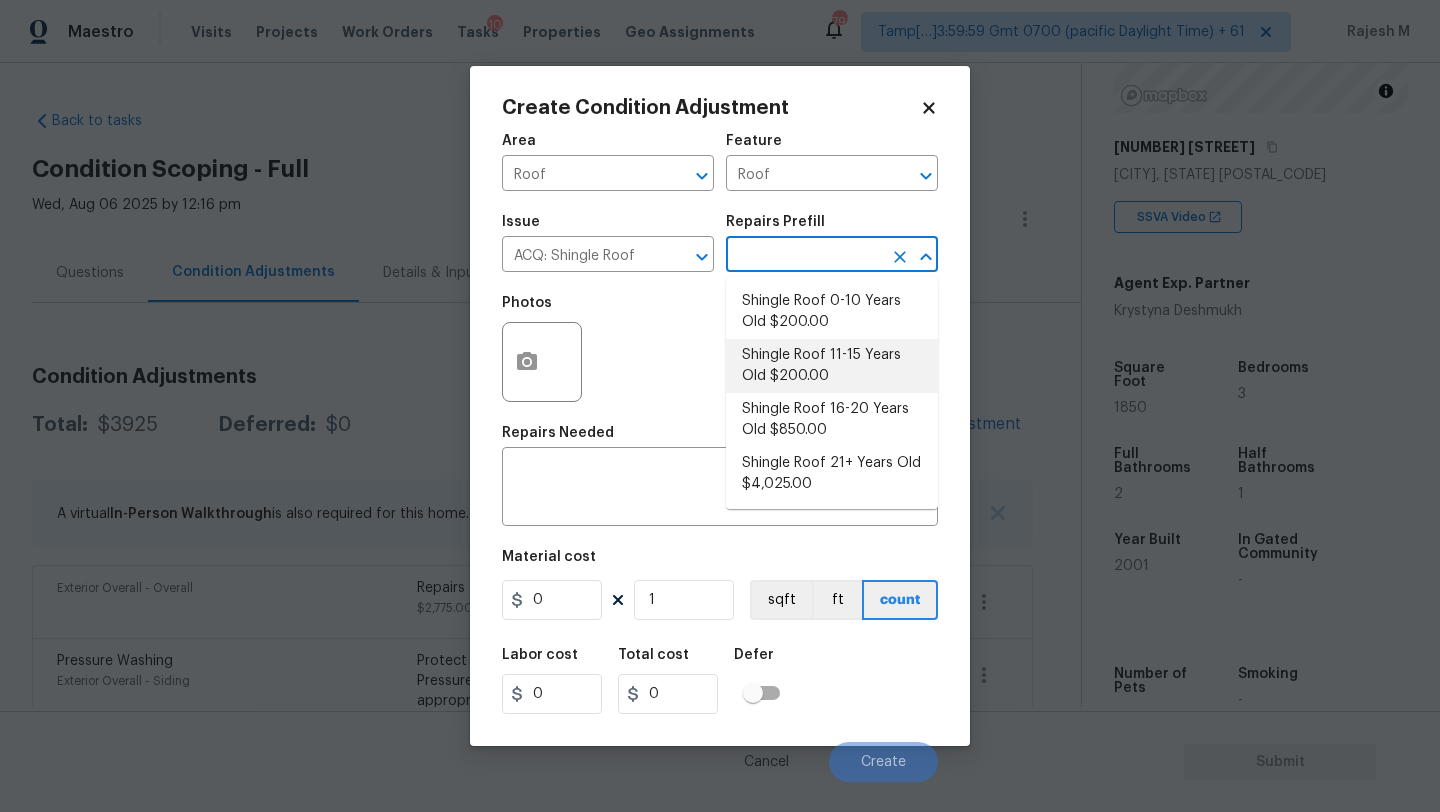 click on "Shingle Roof 11-15 Years Old $200.00" at bounding box center [832, 366] 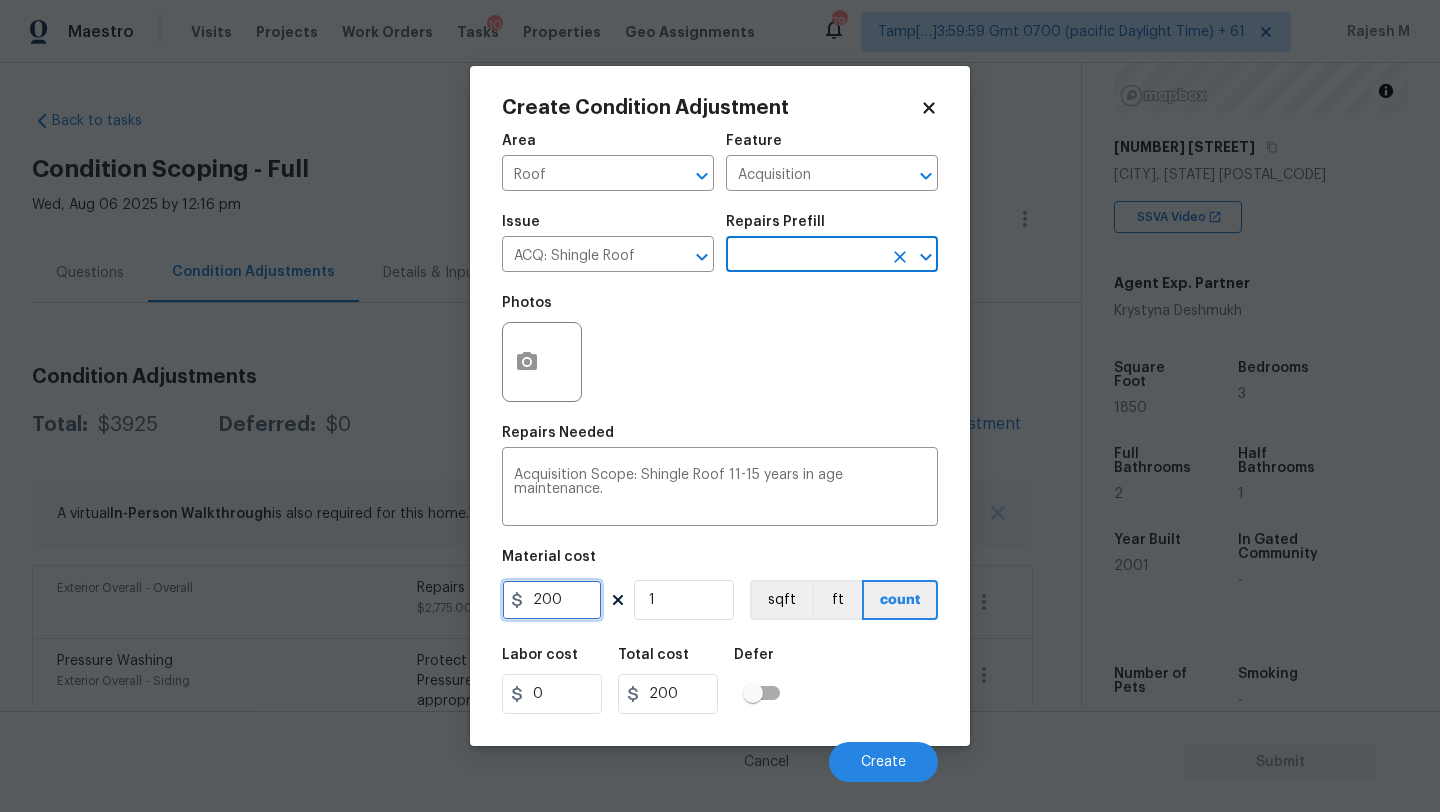 click on "200" at bounding box center [552, 600] 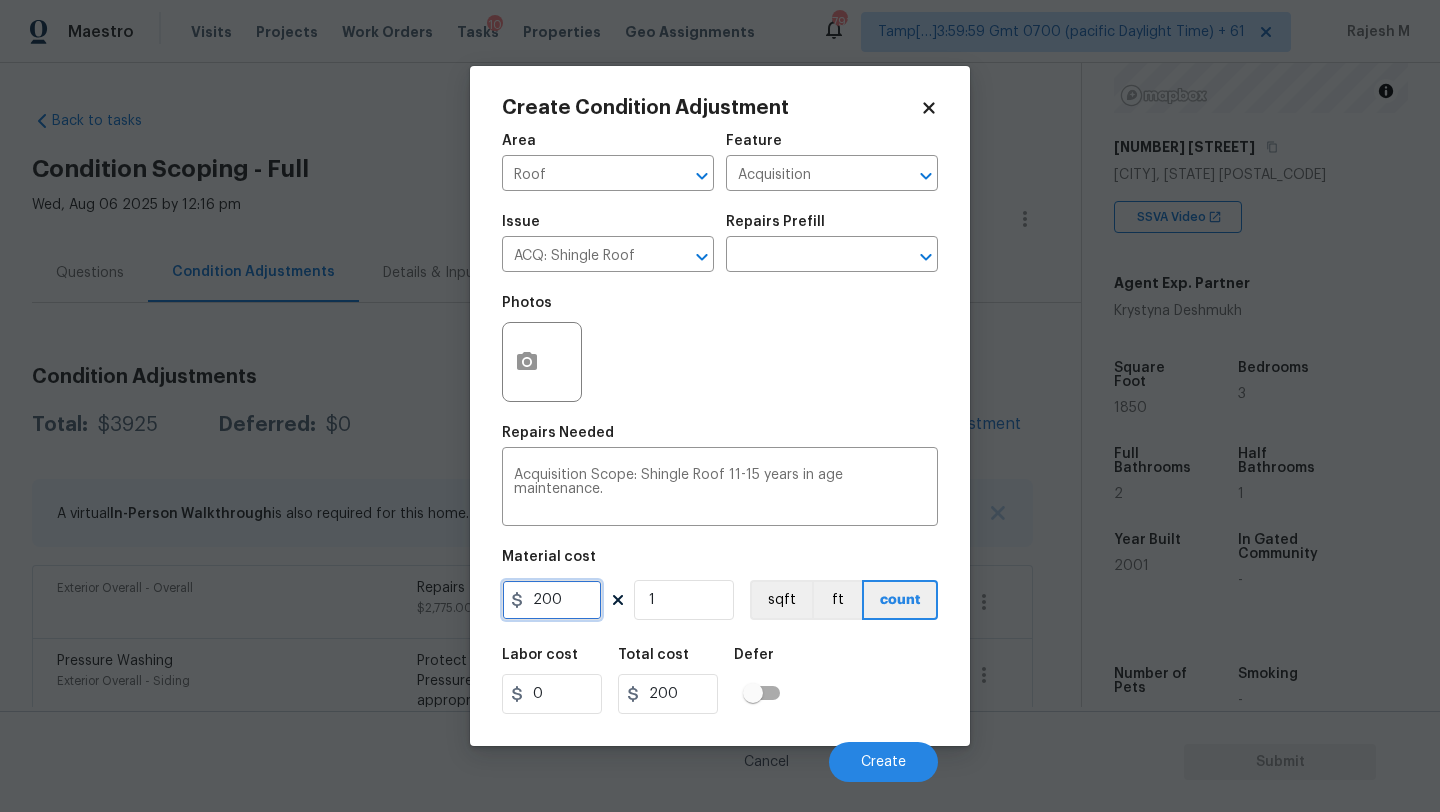 click on "200" at bounding box center [552, 600] 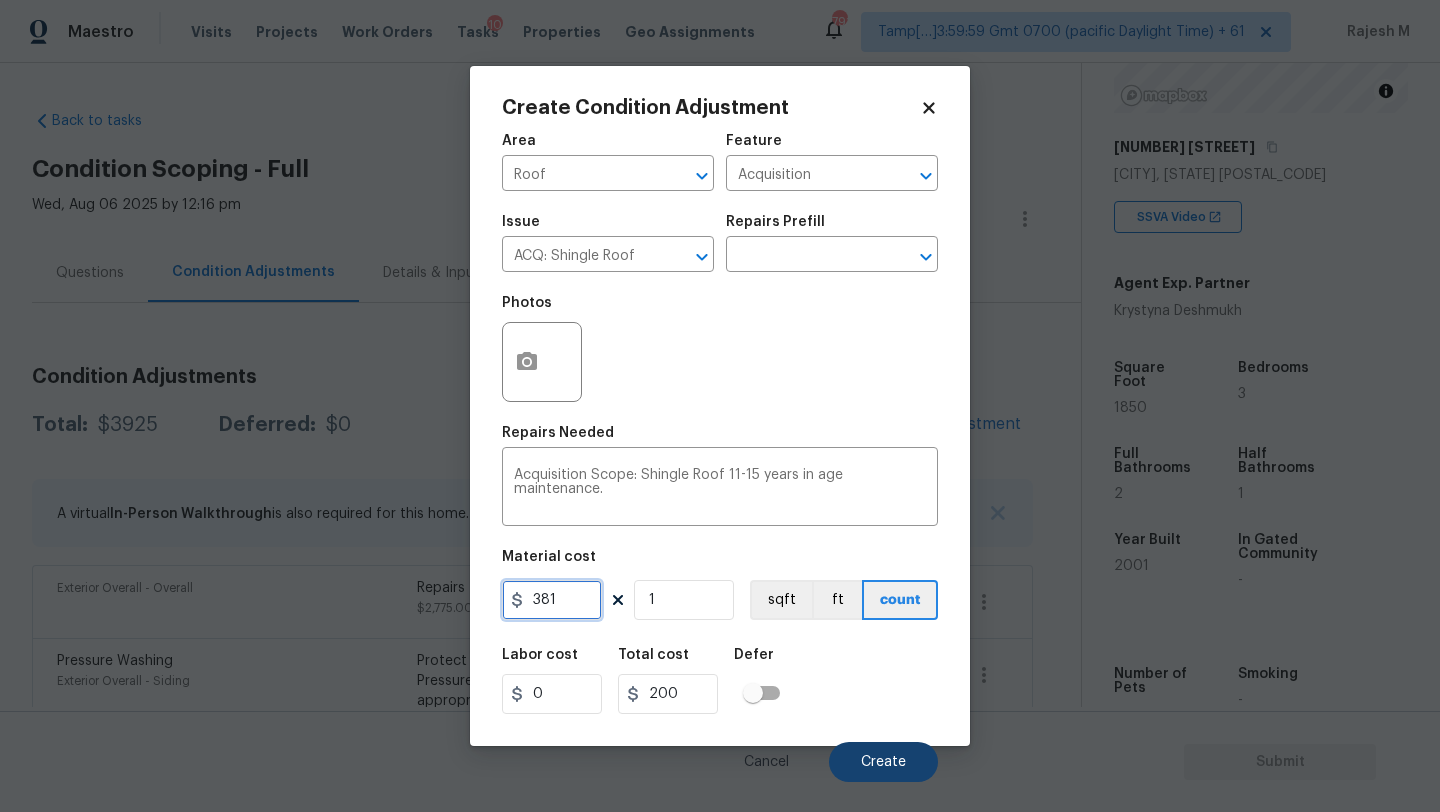 type on "381" 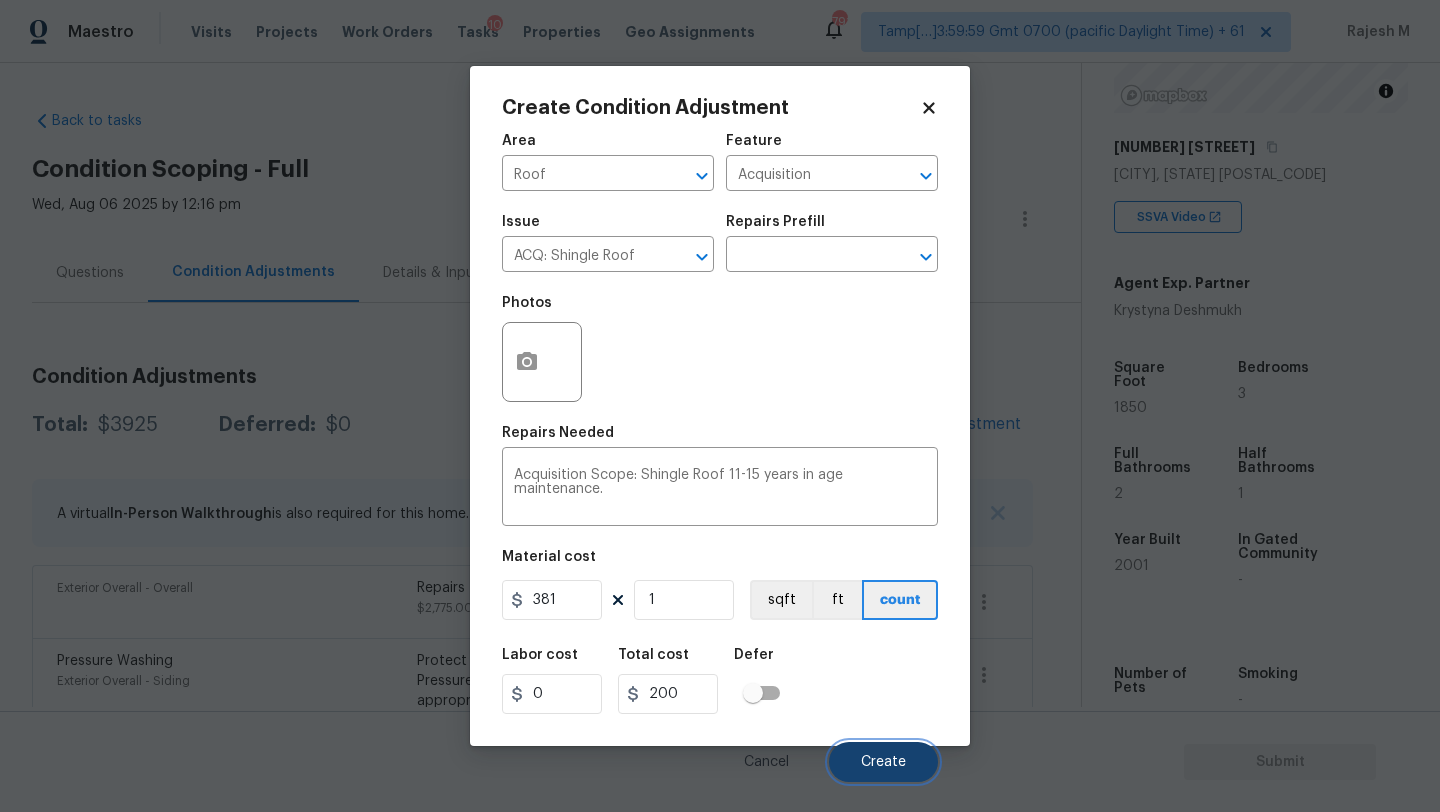 type on "381" 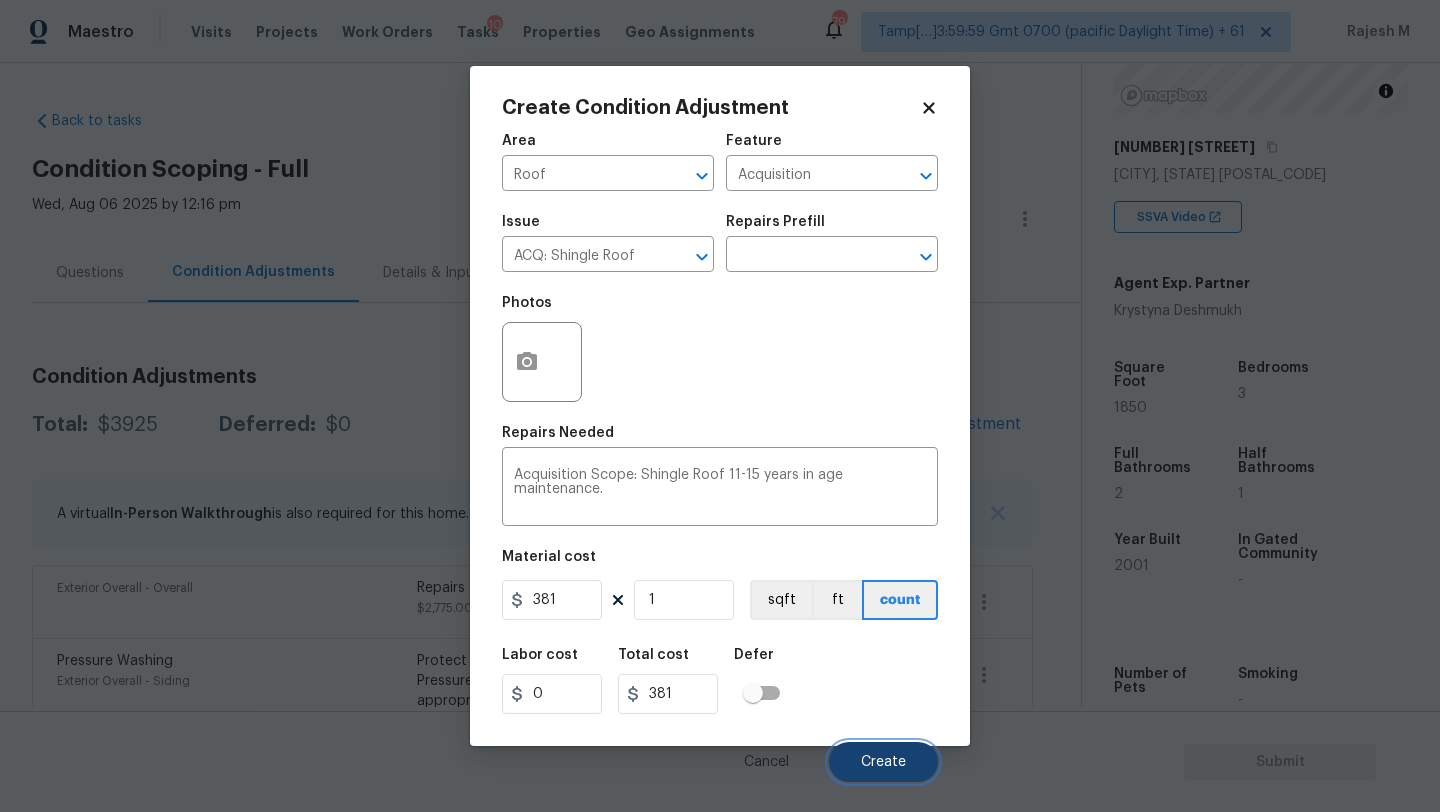 click on "Create" at bounding box center [883, 762] 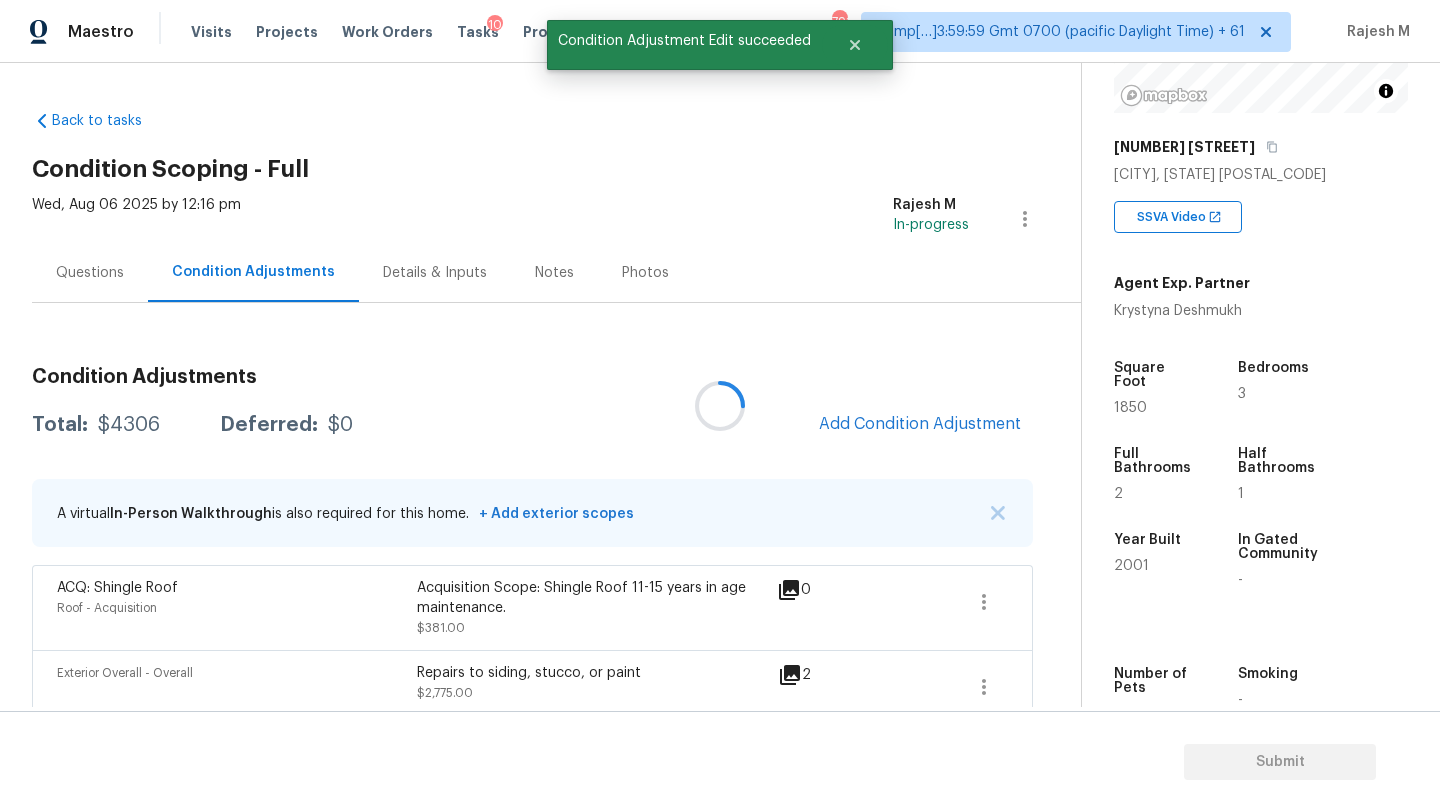 click at bounding box center [720, 406] 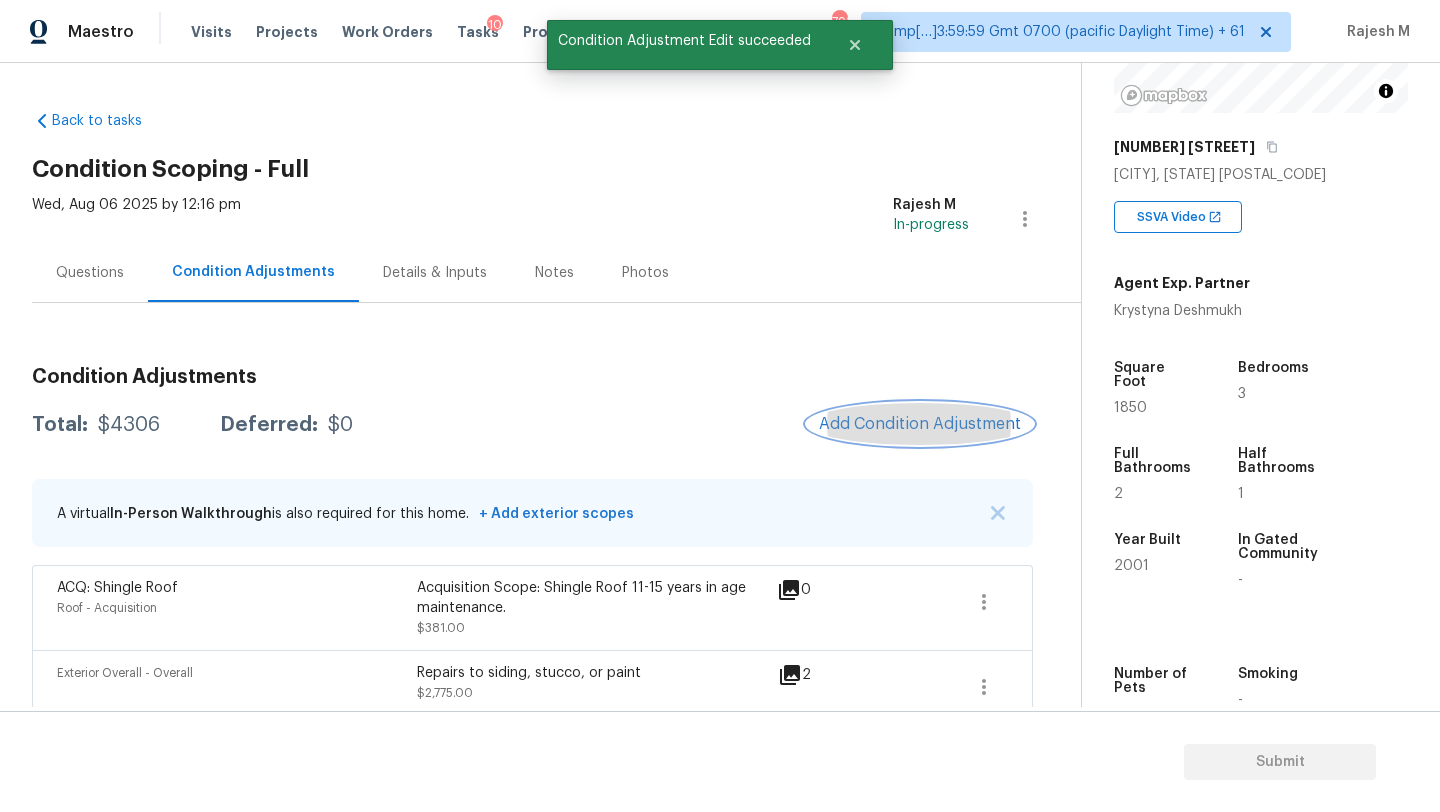 click on "Add Condition Adjustment" at bounding box center [920, 424] 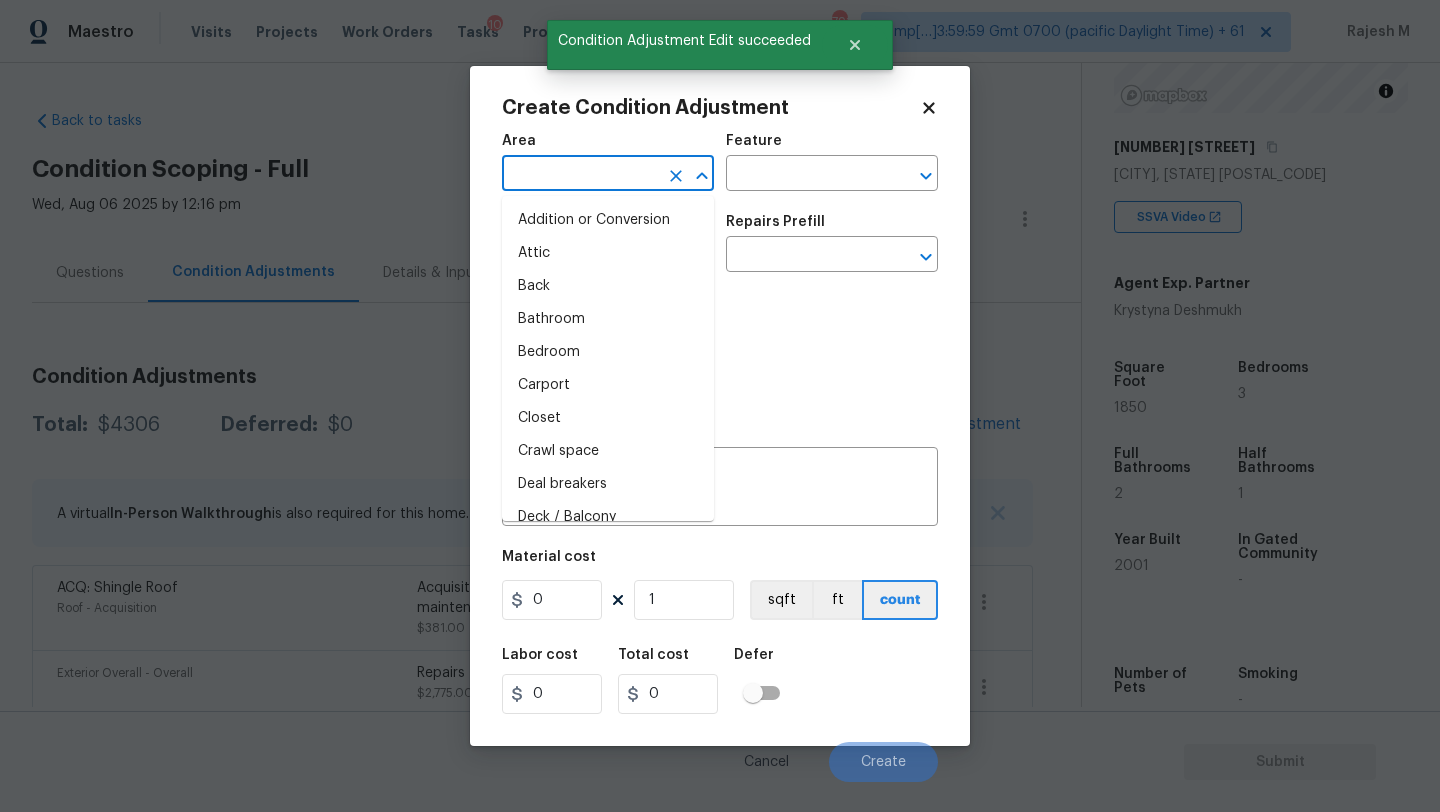 click at bounding box center (580, 175) 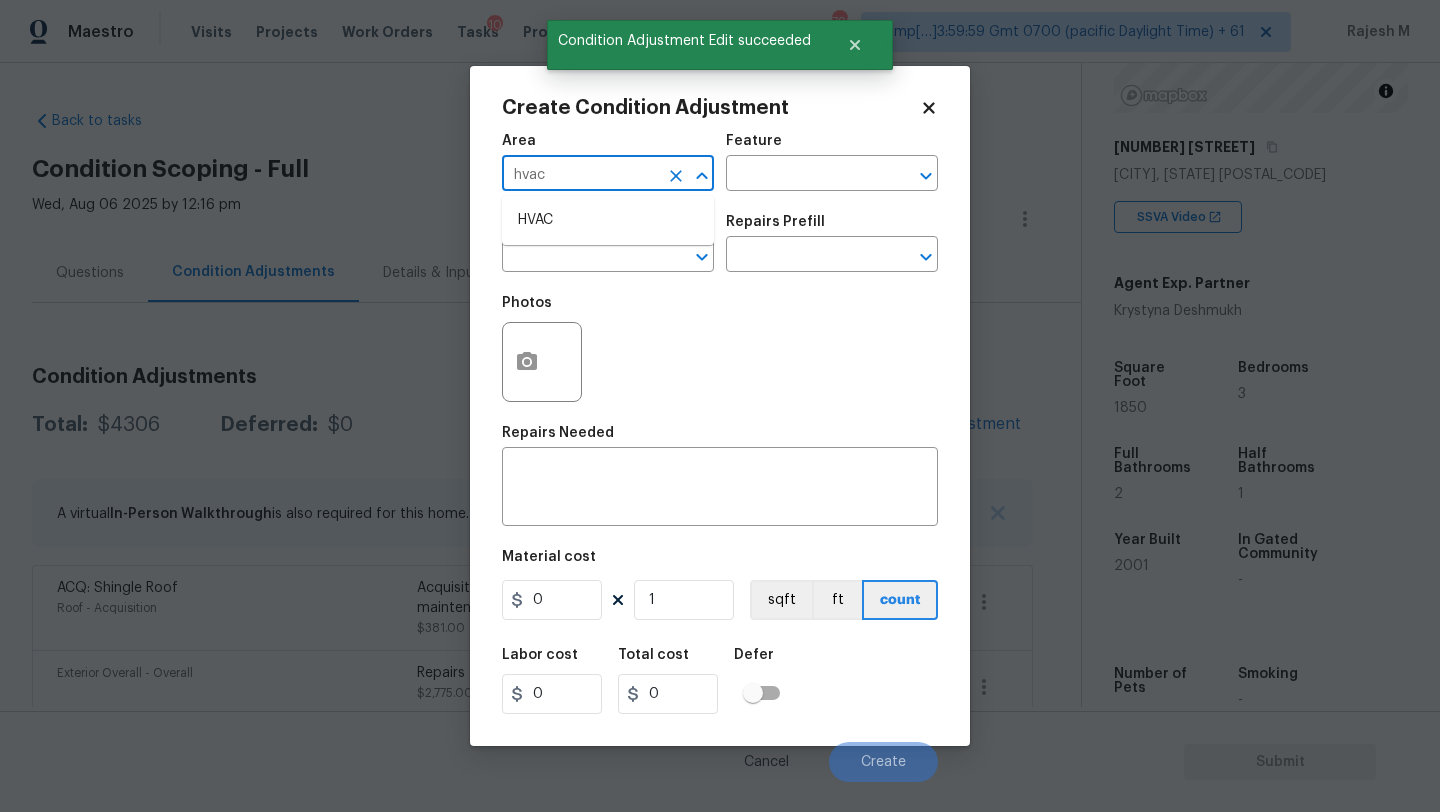 type on "hvac" 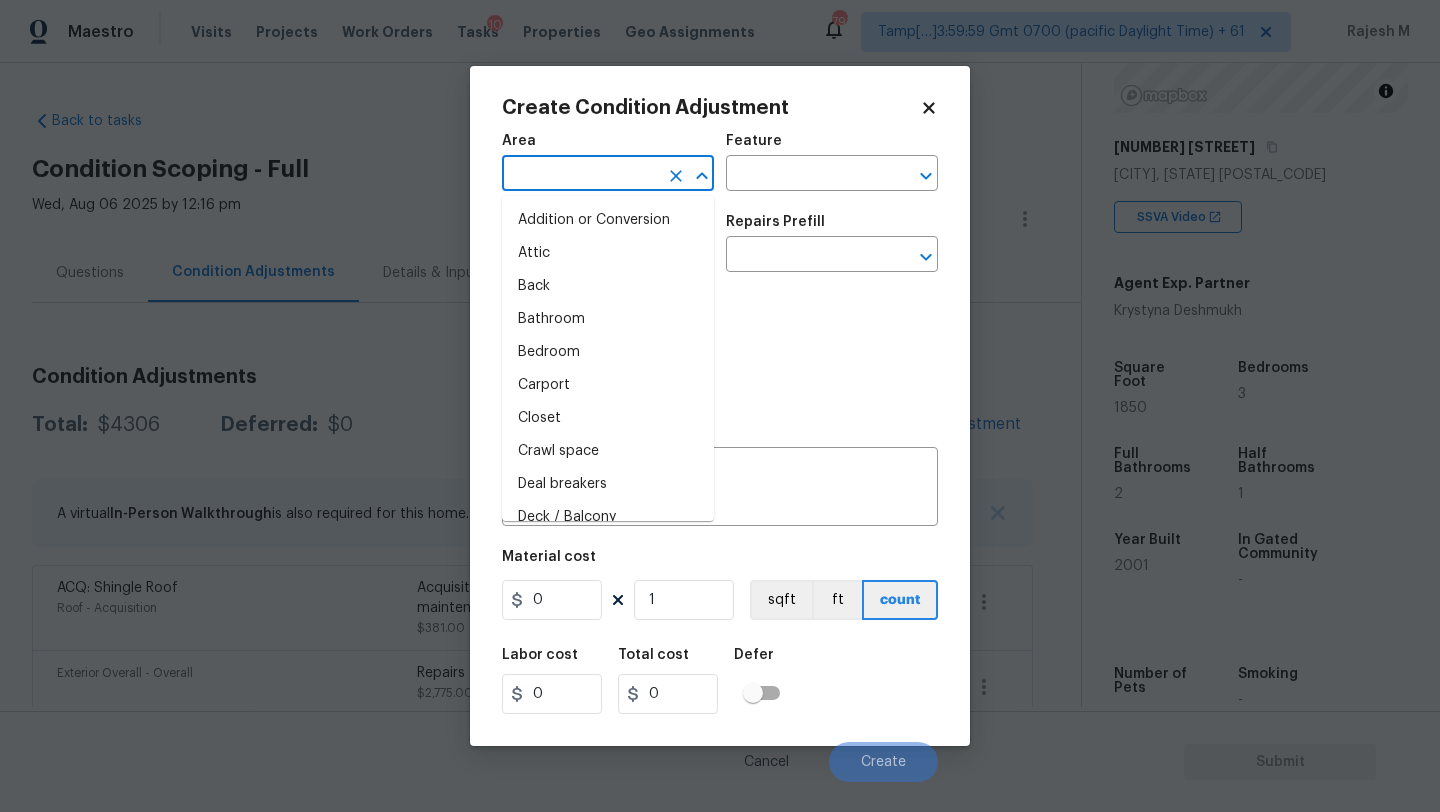 click at bounding box center [580, 175] 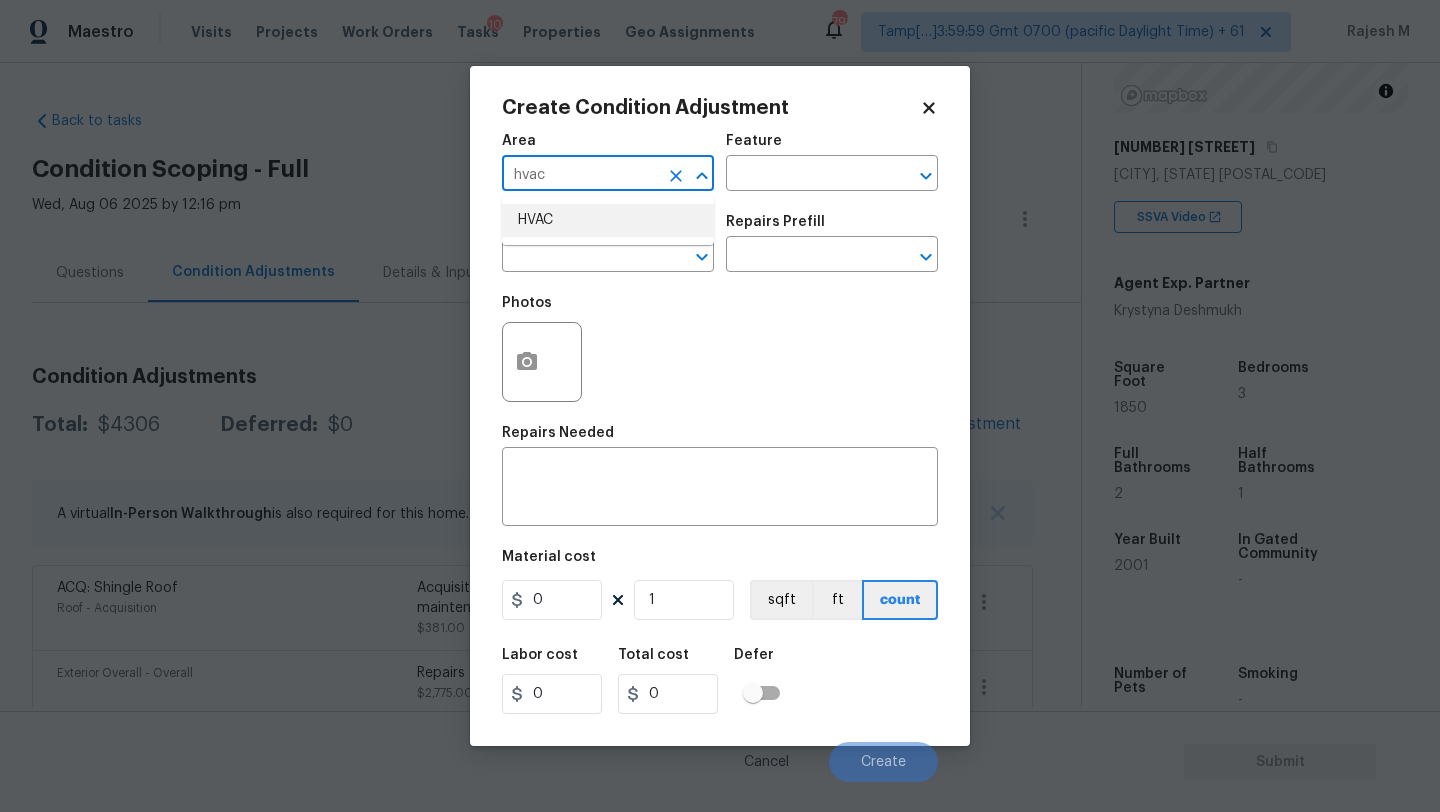 drag, startPoint x: 595, startPoint y: 221, endPoint x: 826, endPoint y: 154, distance: 240.52026 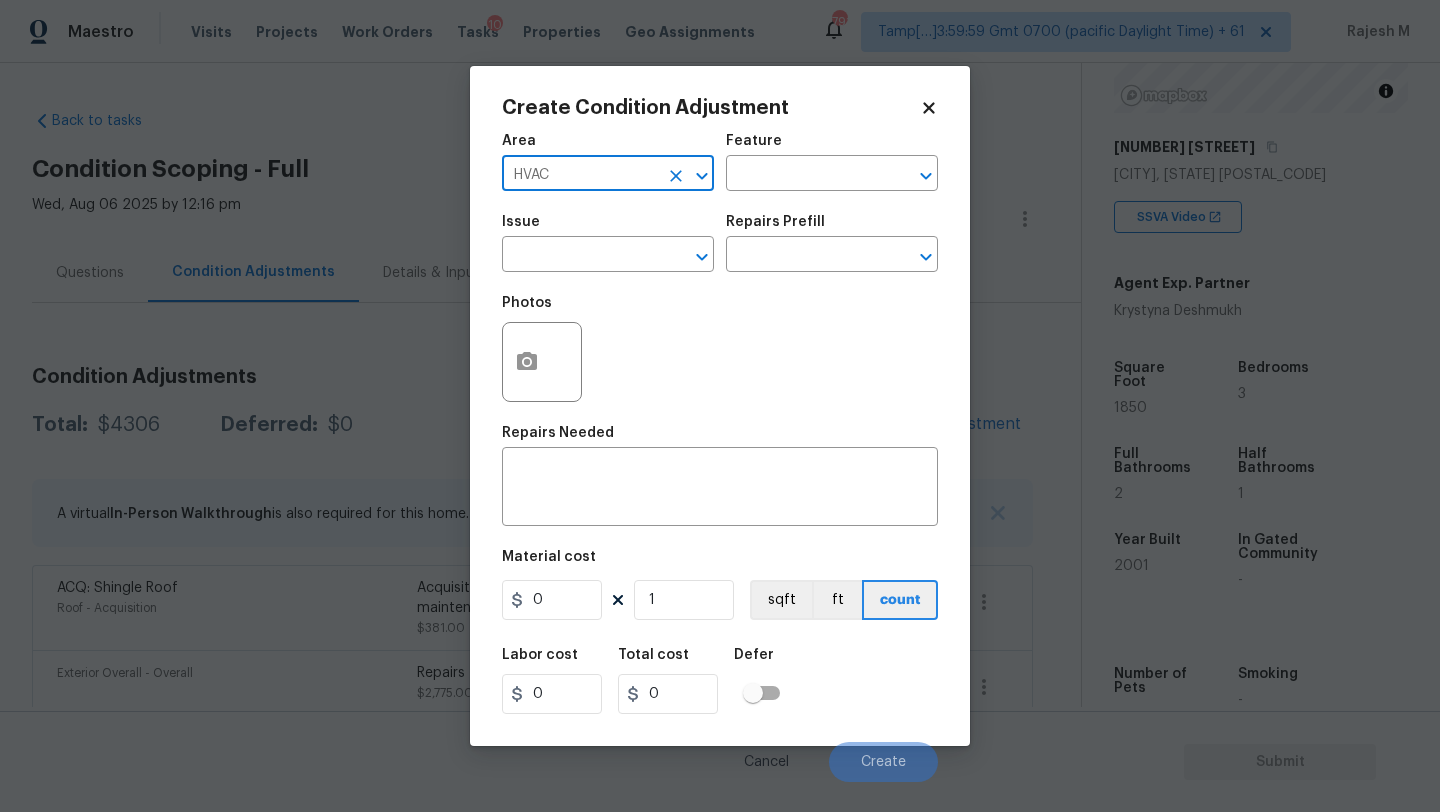 type on "HVAC" 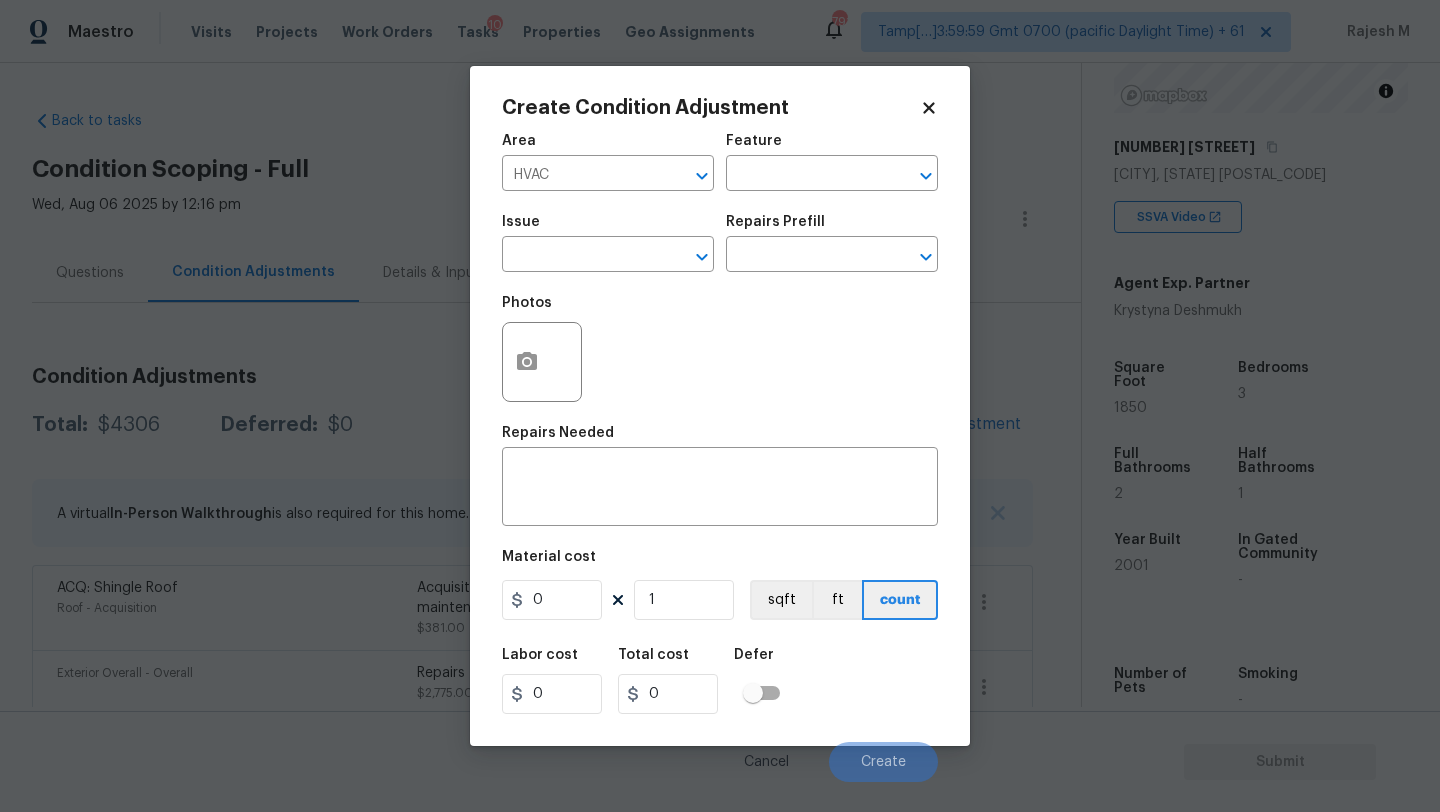 click on "Feature" at bounding box center [832, 147] 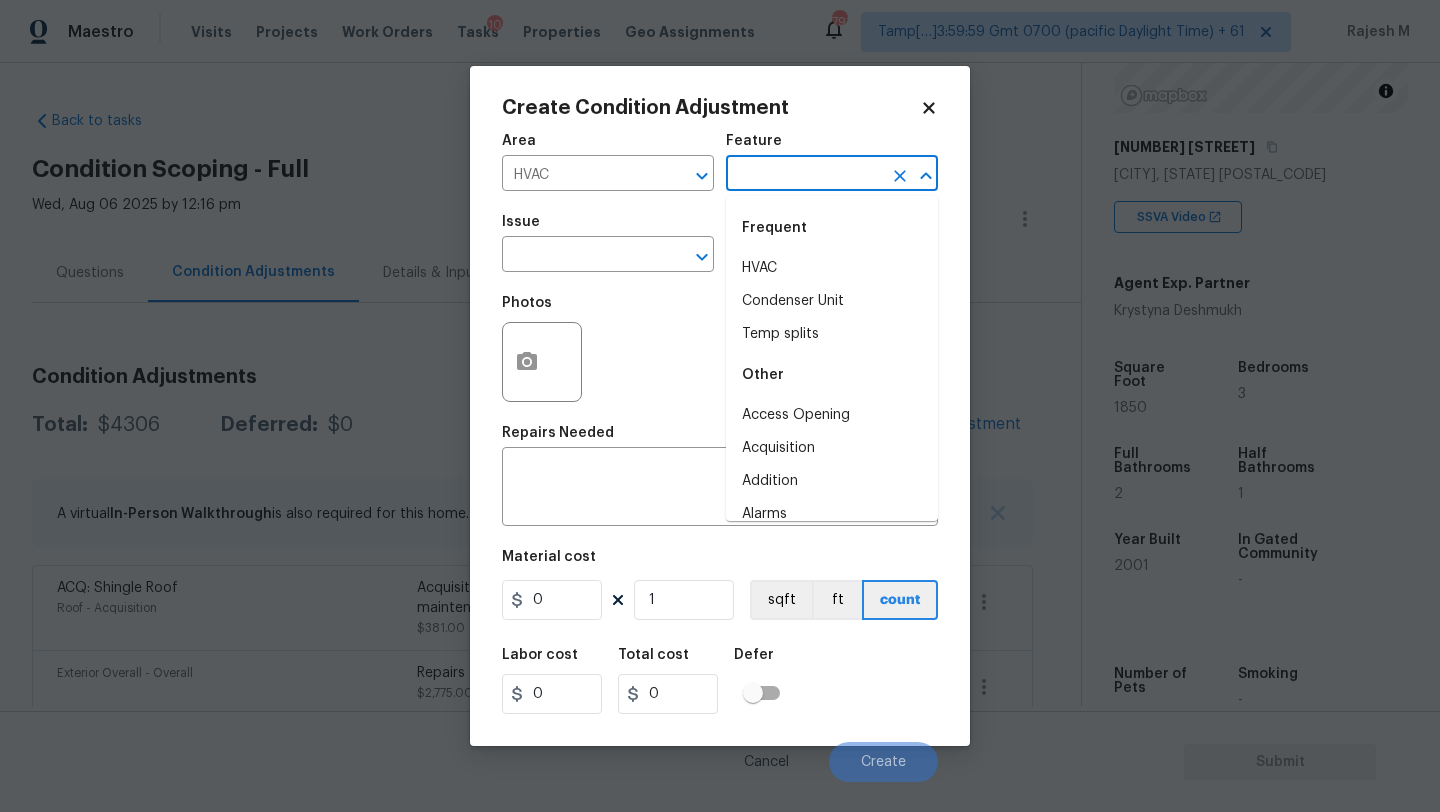 click at bounding box center (804, 175) 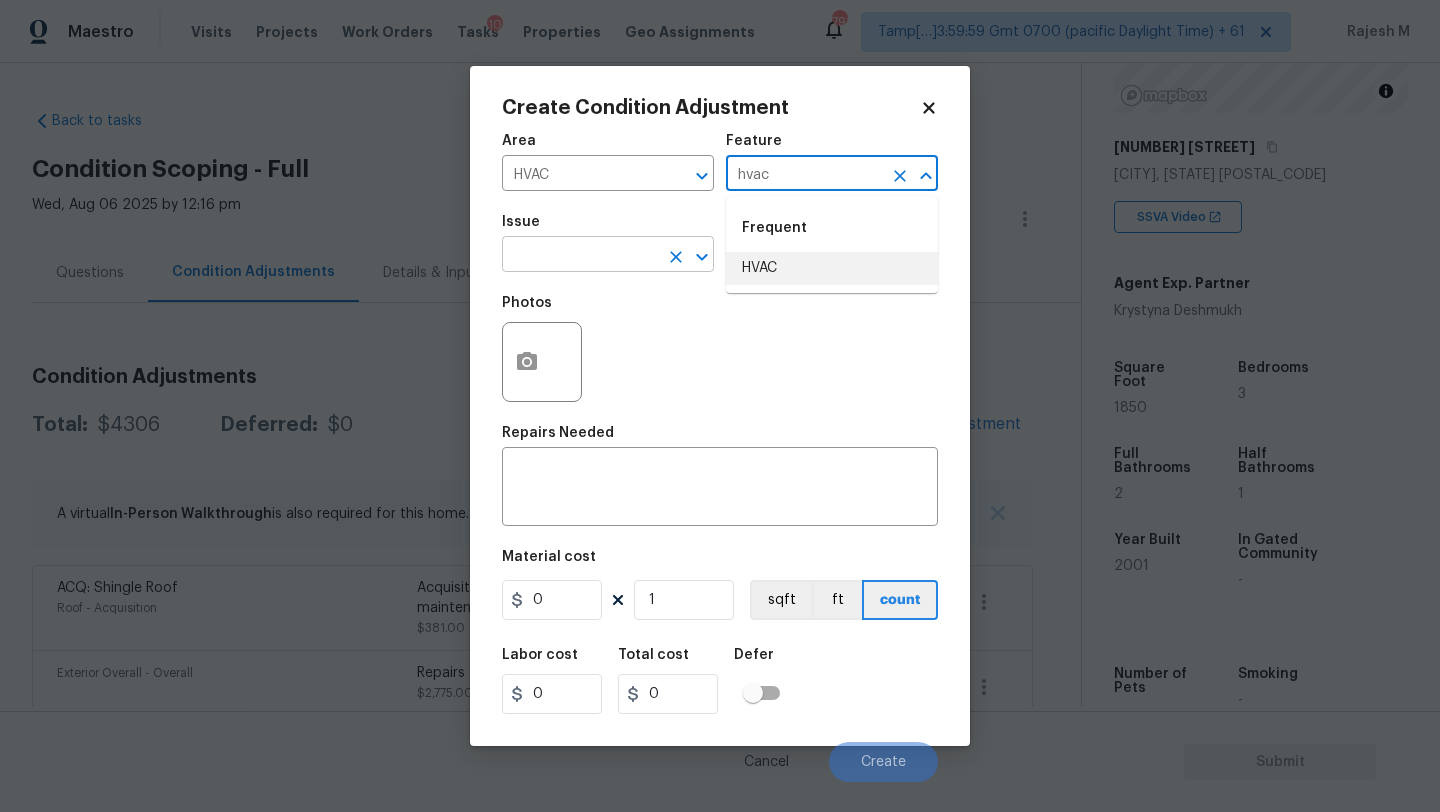 drag, startPoint x: 819, startPoint y: 268, endPoint x: 546, endPoint y: 263, distance: 273.04578 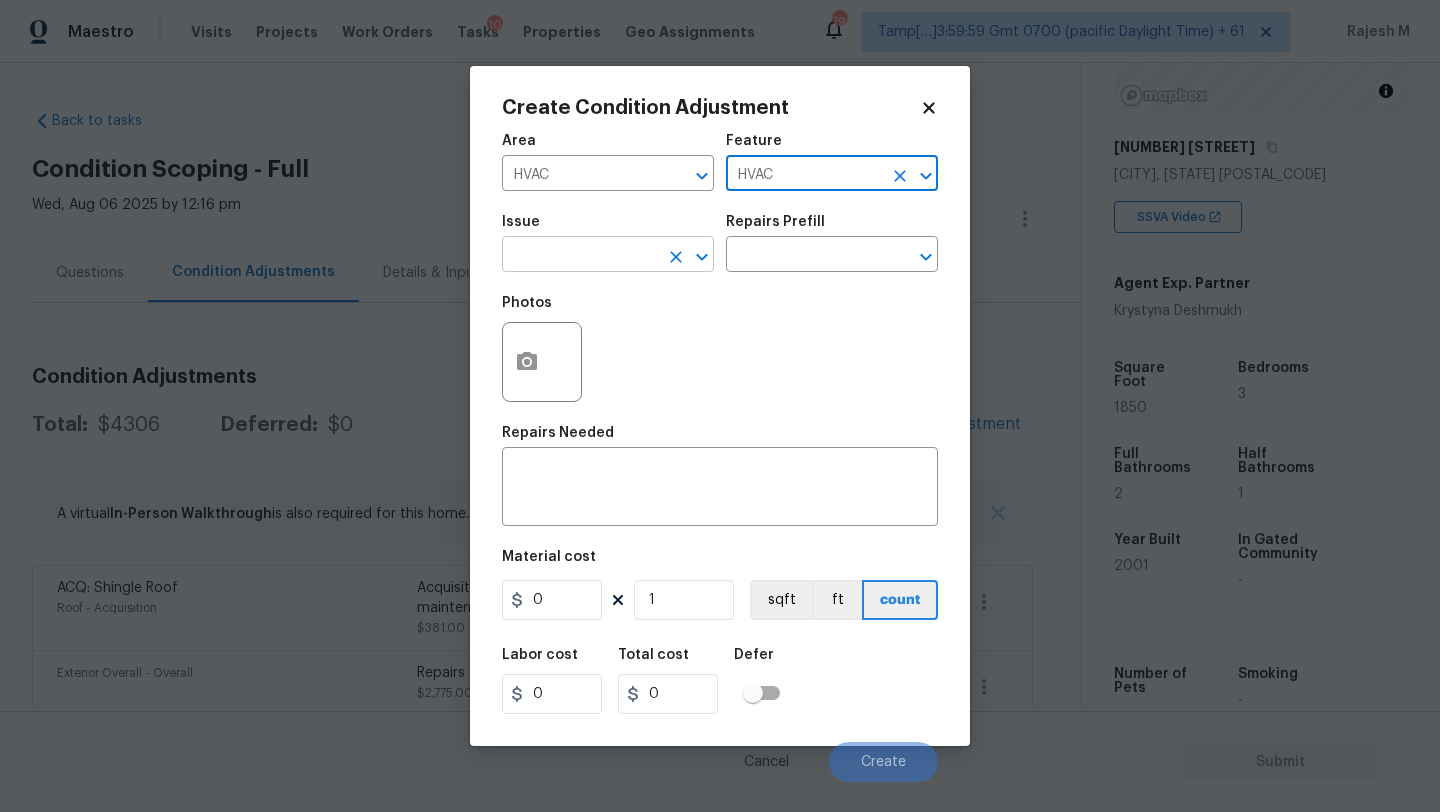 type on "HVAC" 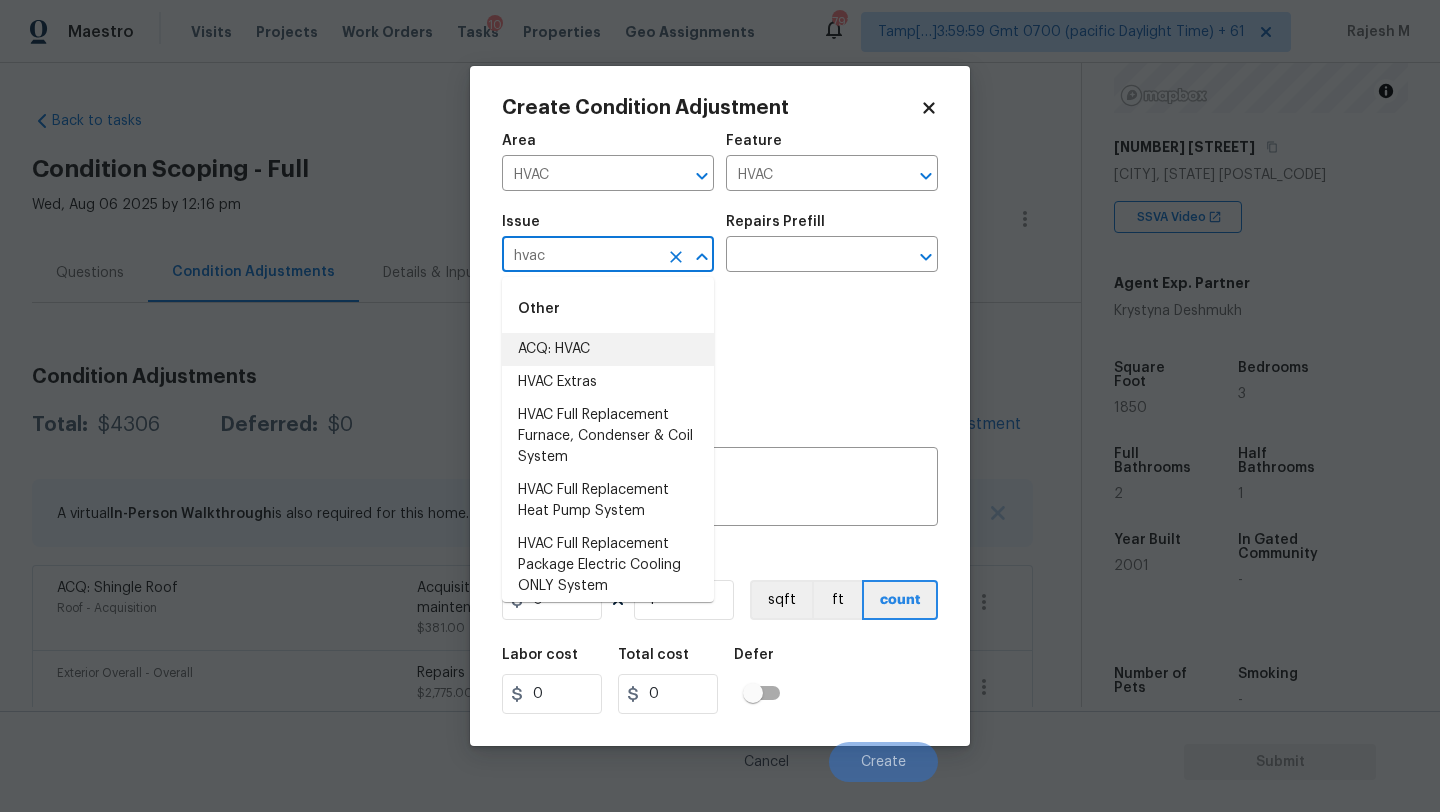 click on "ACQ: HVAC" at bounding box center [608, 349] 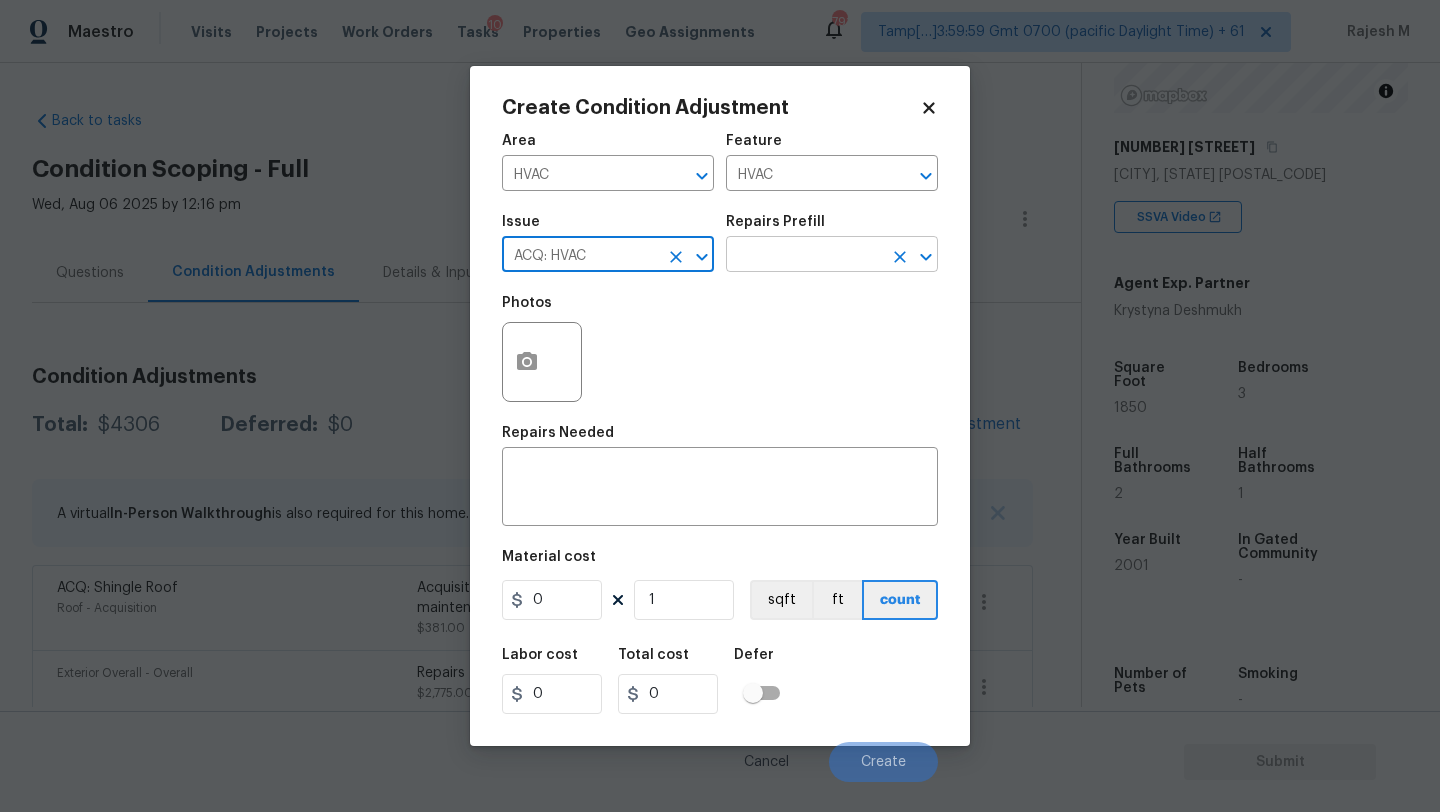 type on "ACQ: HVAC" 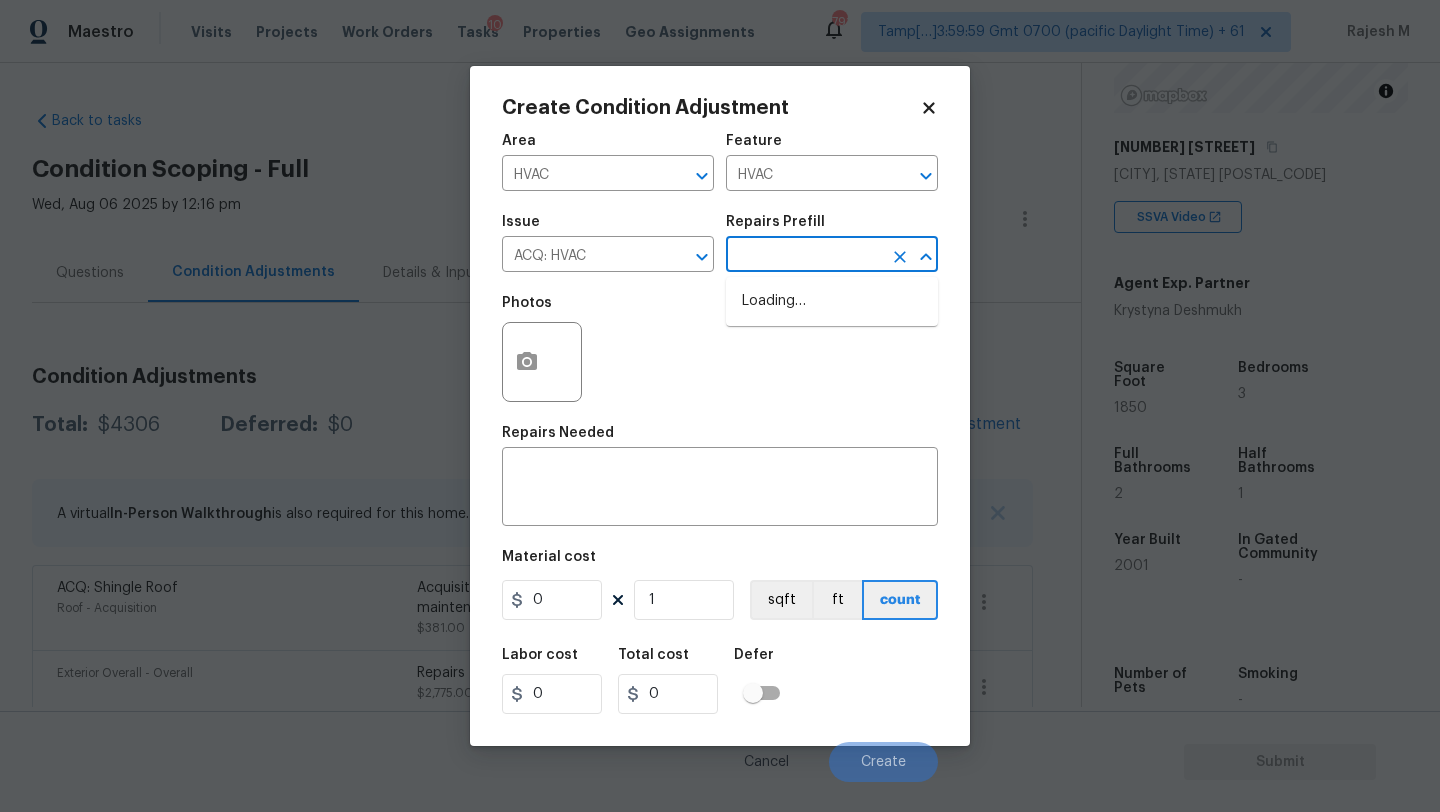 click at bounding box center (804, 256) 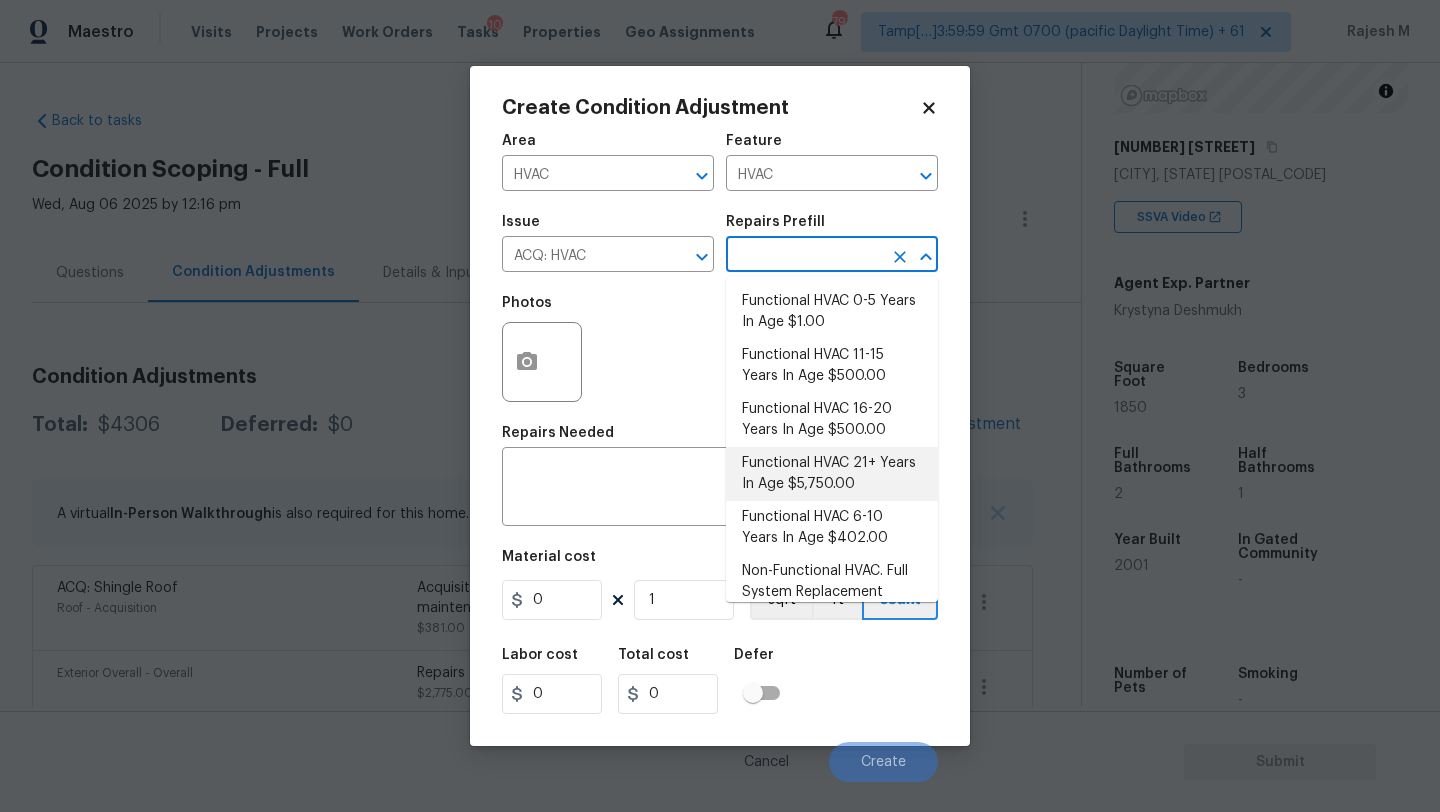 scroll, scrollTop: 111, scrollLeft: 0, axis: vertical 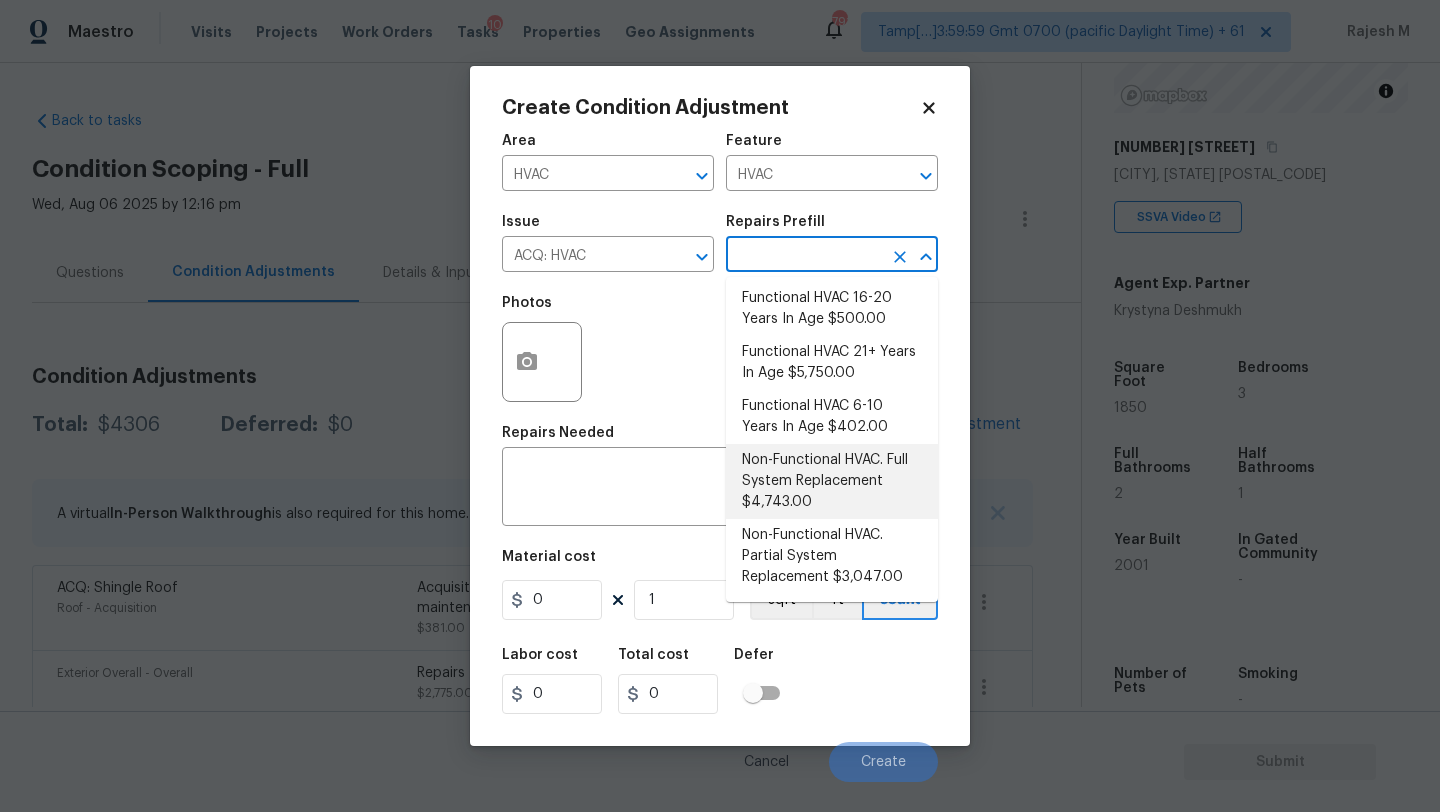 click on "Non-Functional HVAC. Full System Replacement $4,743.00" at bounding box center (832, 481) 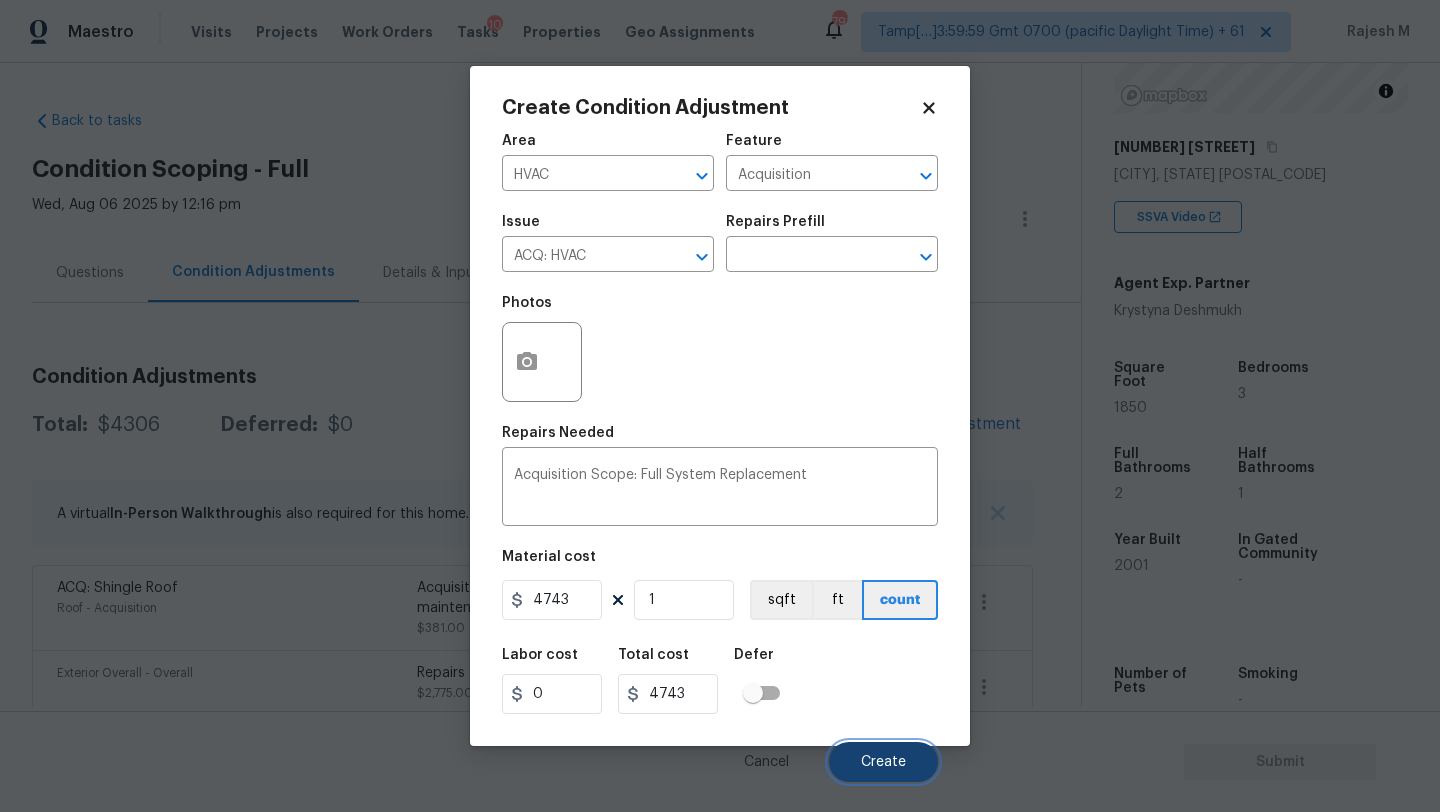 click on "Create" at bounding box center (883, 762) 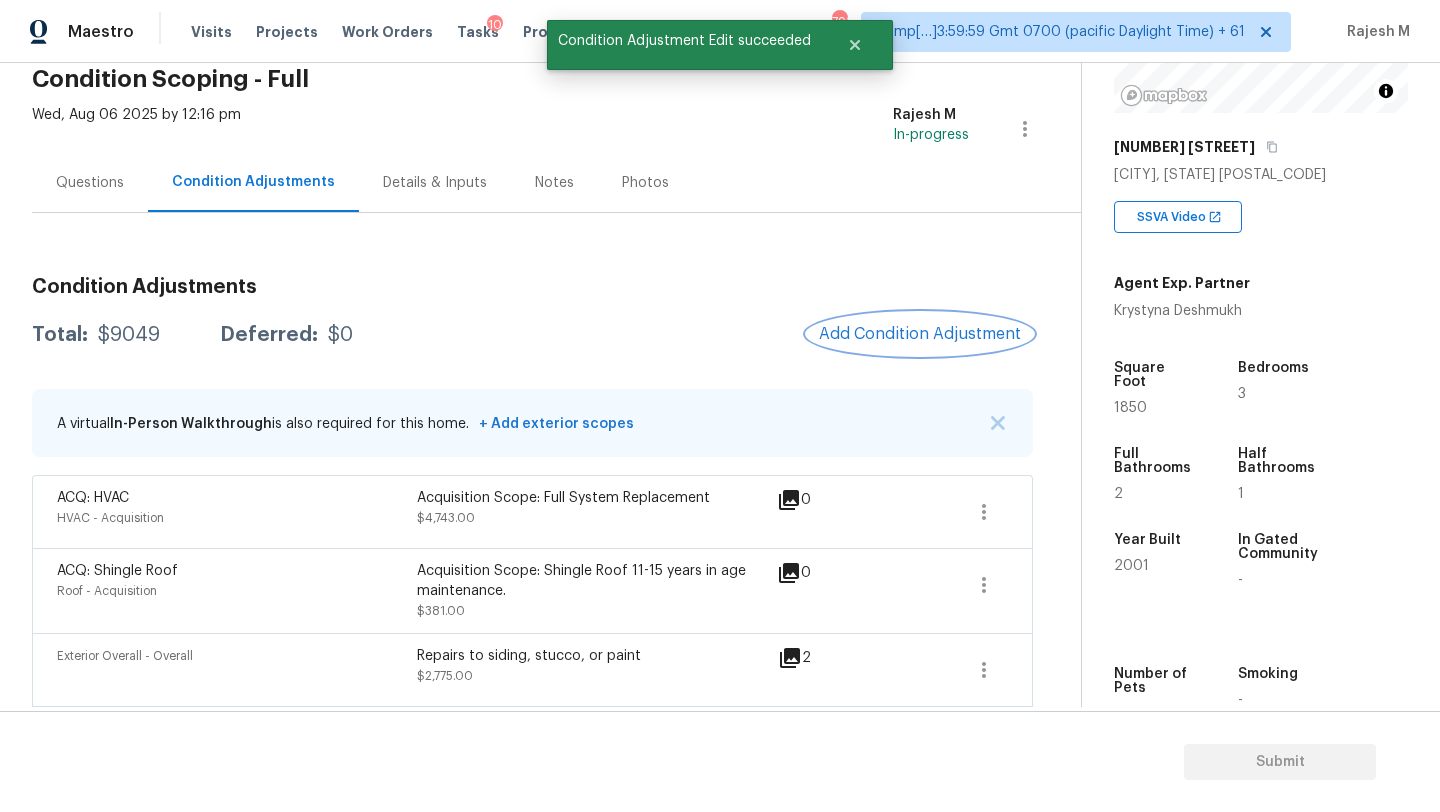 scroll, scrollTop: 104, scrollLeft: 0, axis: vertical 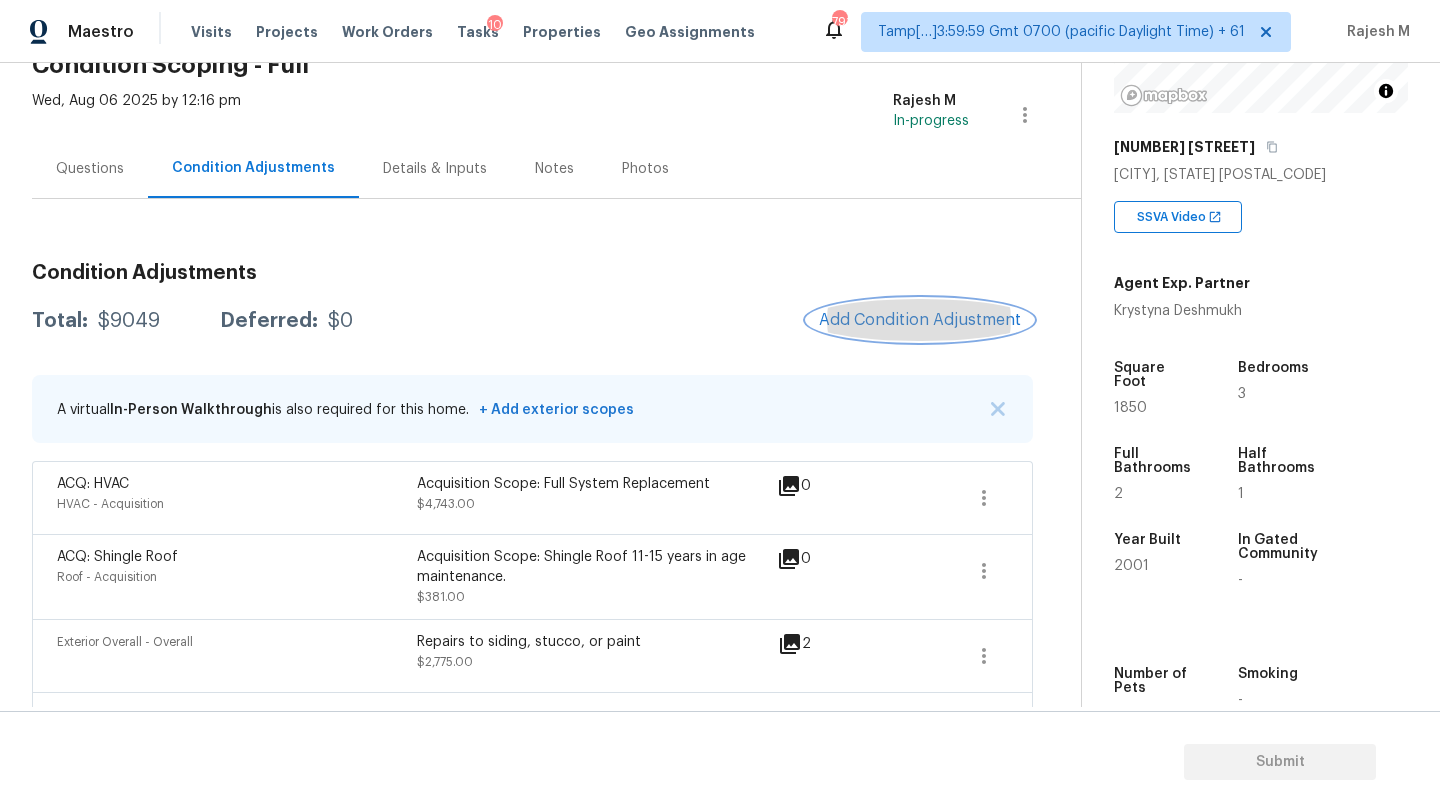 click on "Add Condition Adjustment" at bounding box center [920, 320] 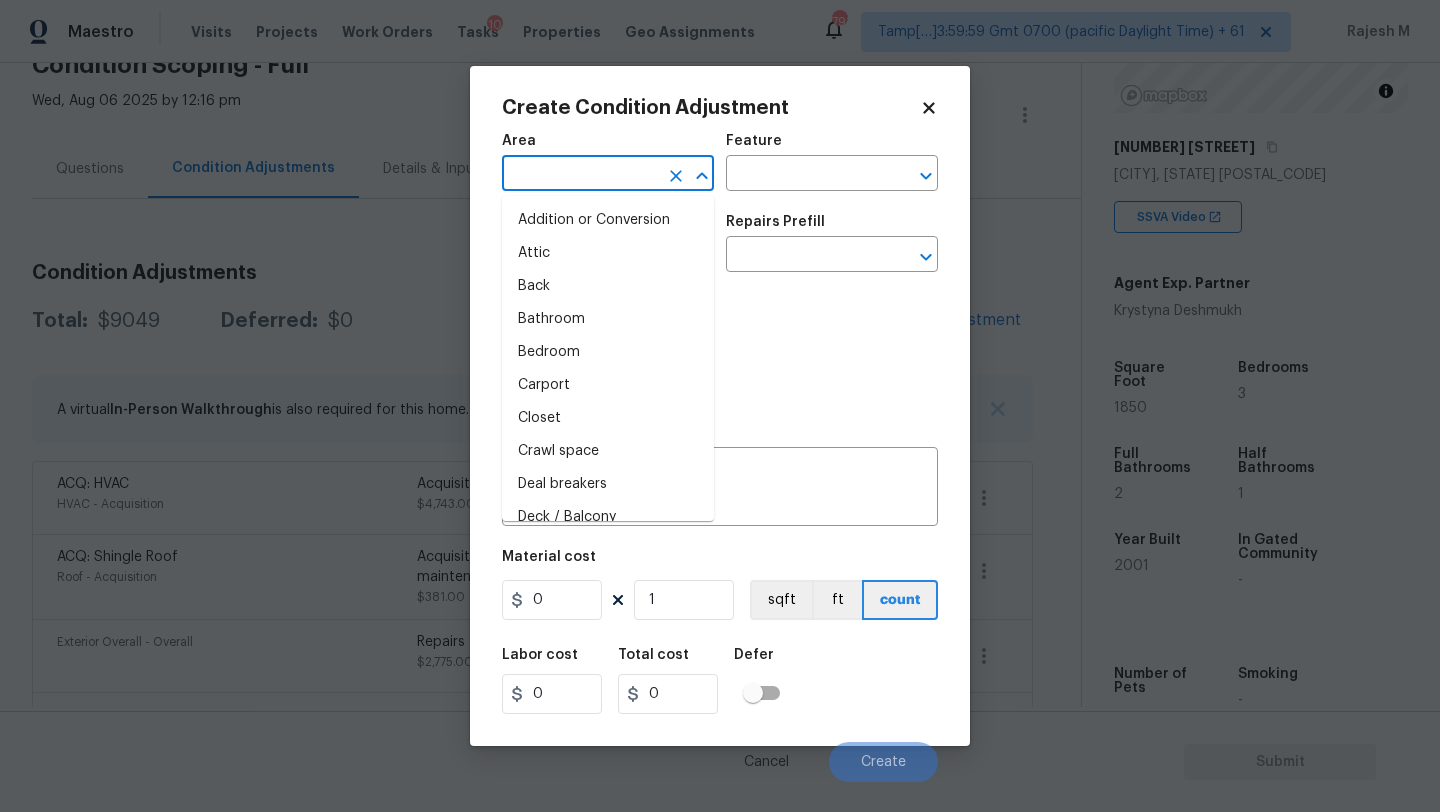 click at bounding box center (580, 175) 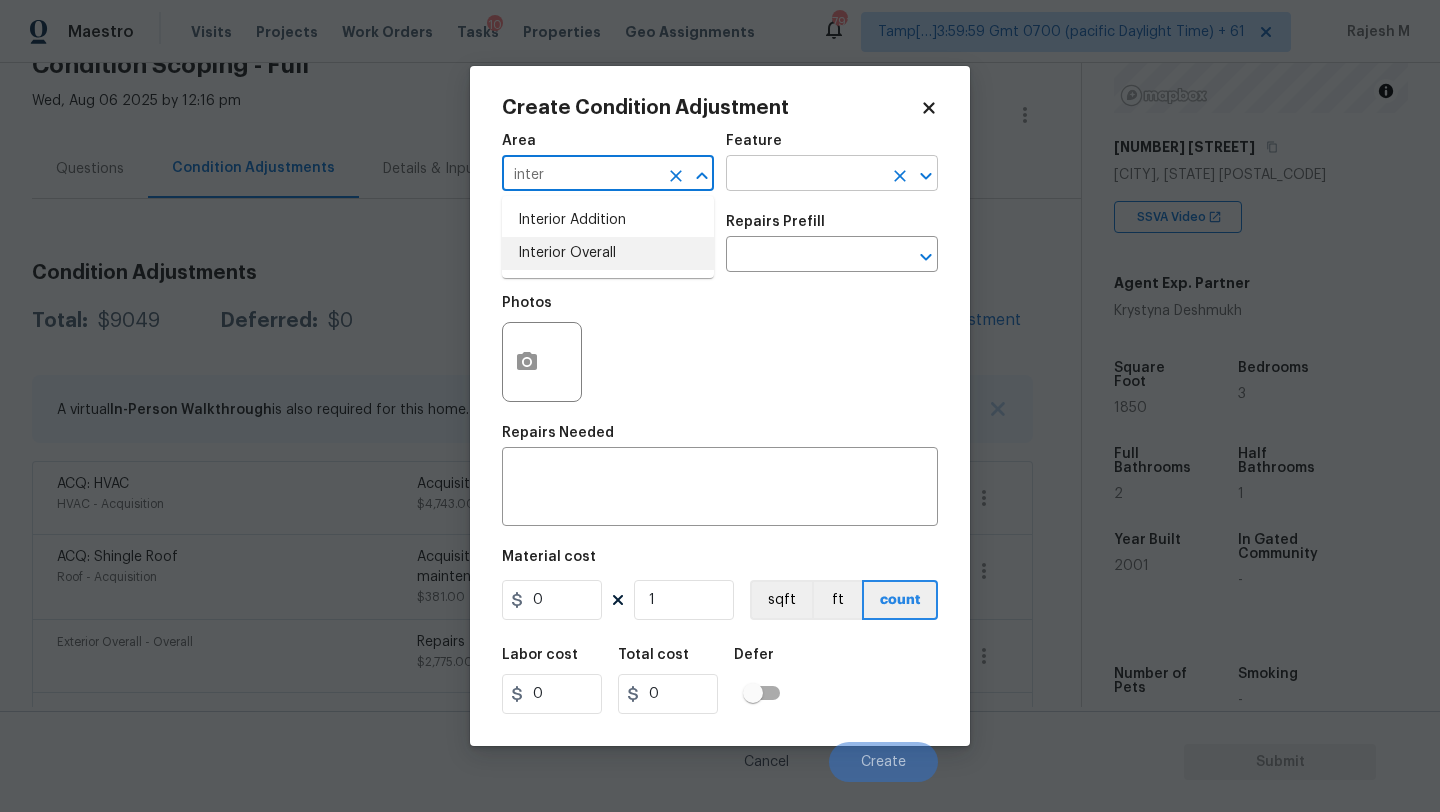drag, startPoint x: 562, startPoint y: 249, endPoint x: 758, endPoint y: 164, distance: 213.63754 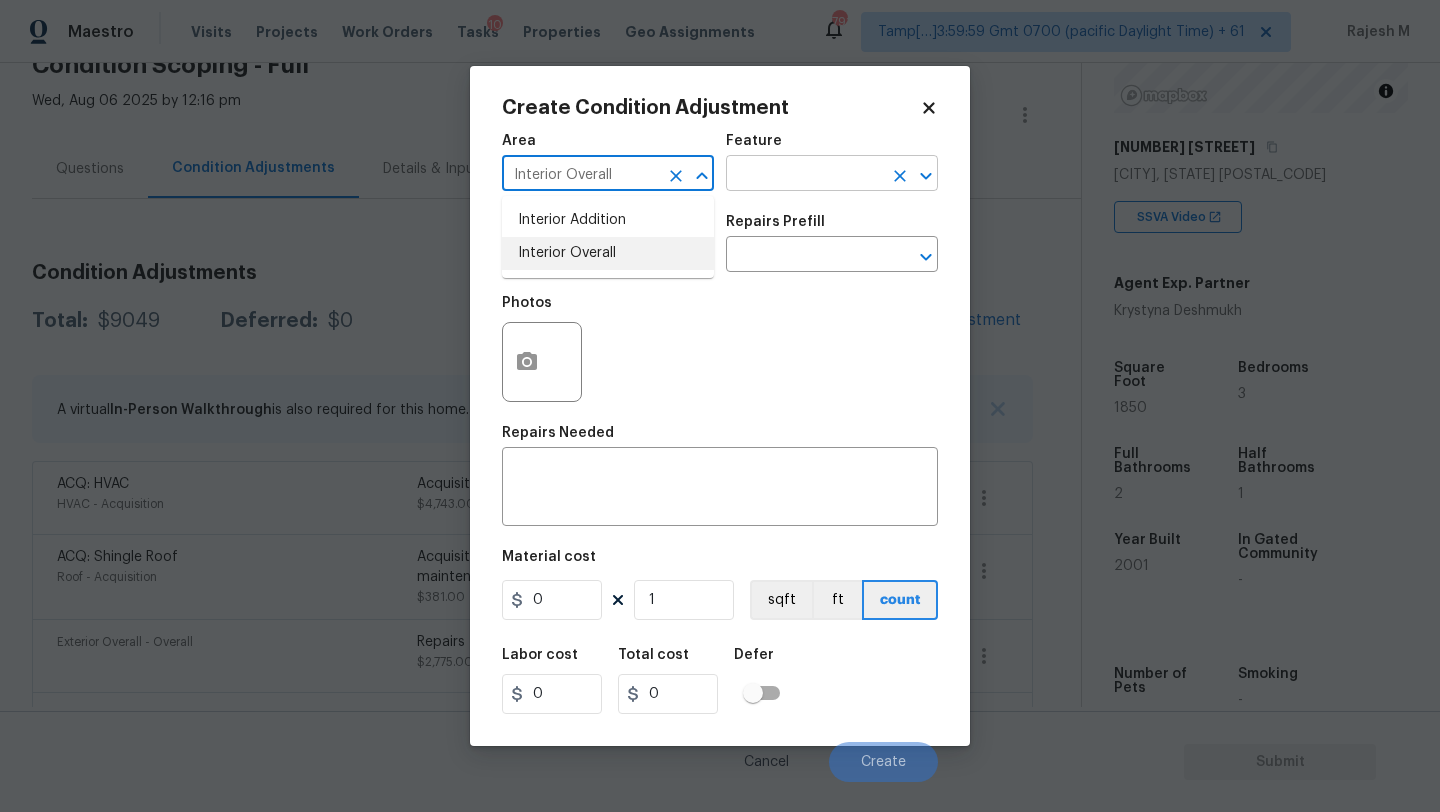 type on "Interior Overall" 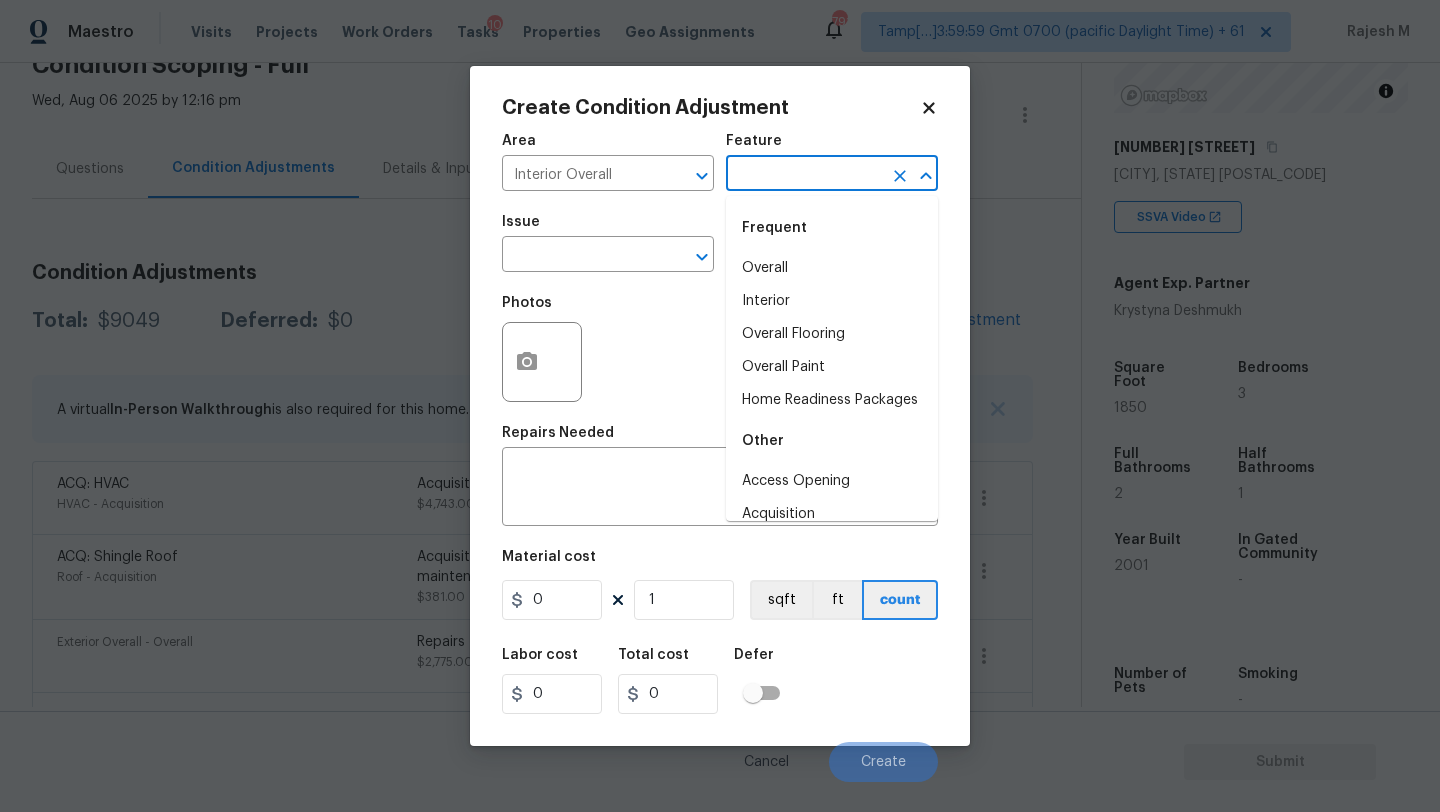 click at bounding box center (804, 175) 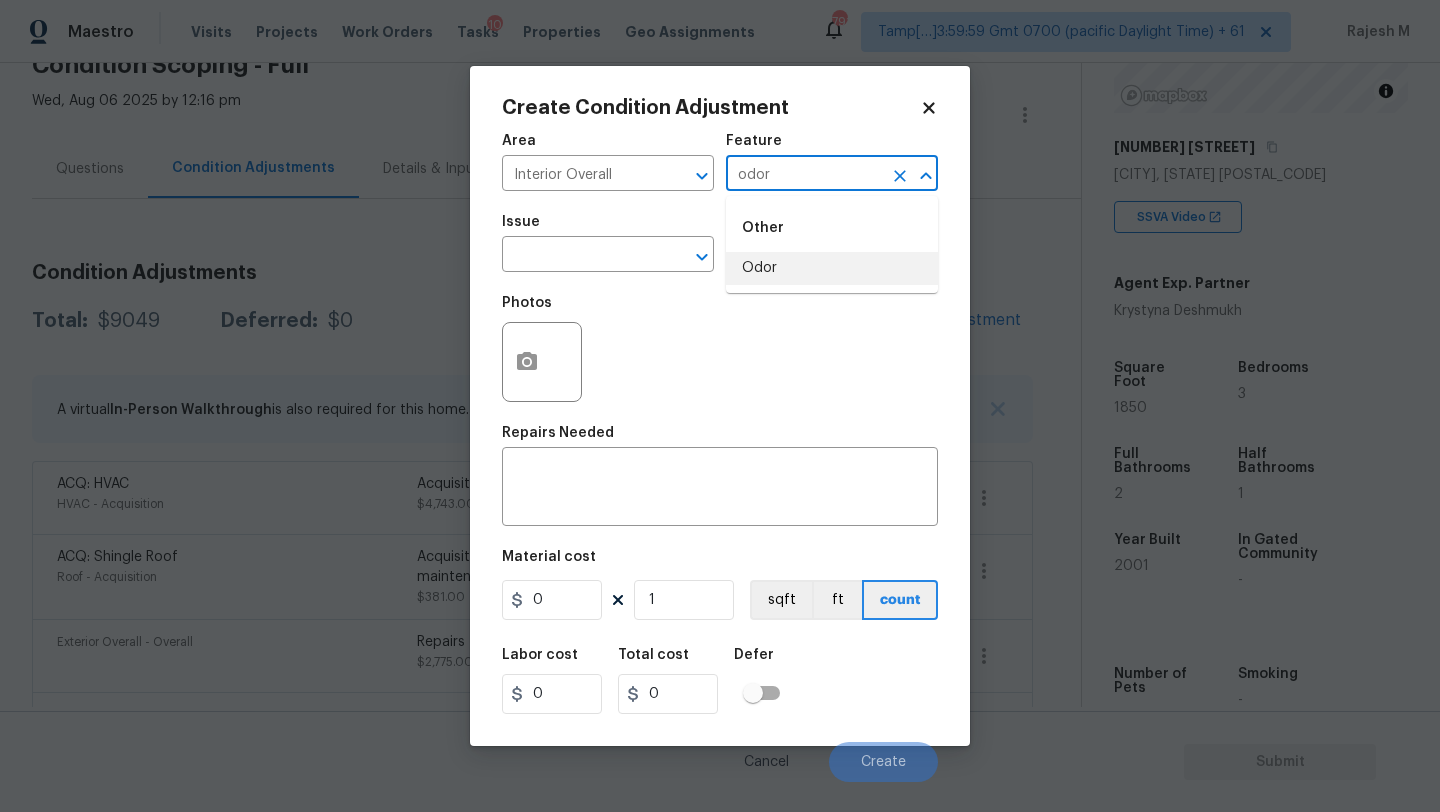 click on "Odor" at bounding box center (832, 268) 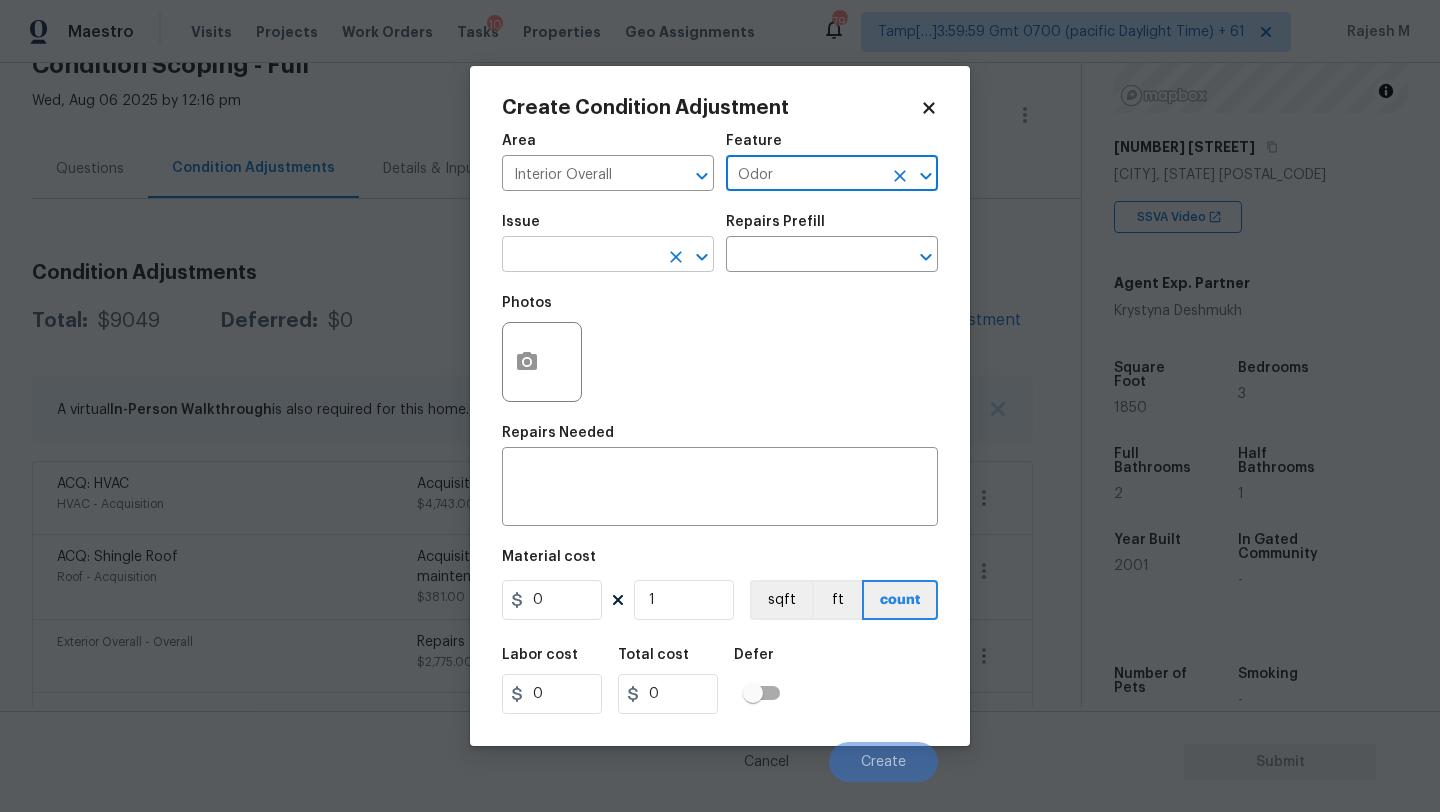 type on "Odor" 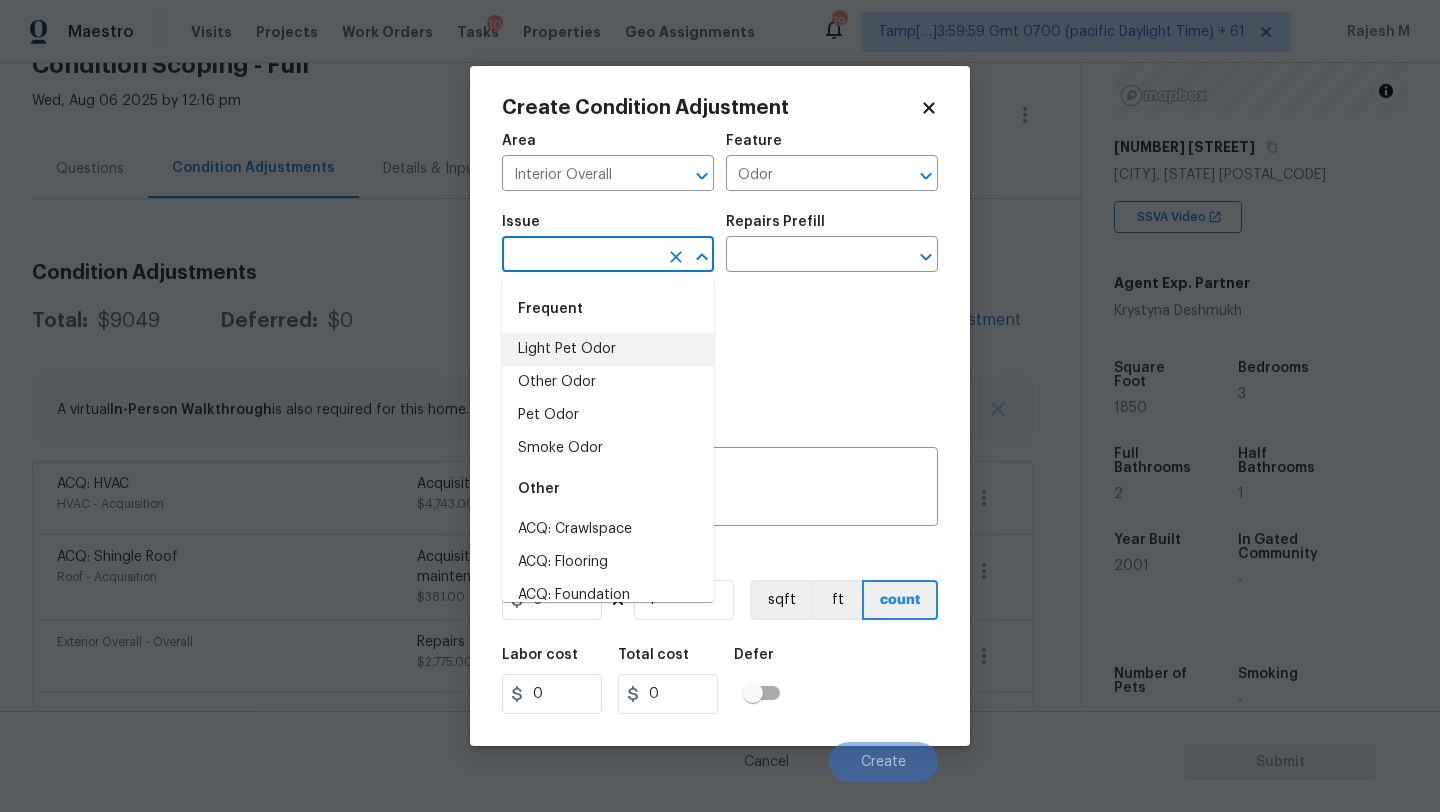 click on "Light Pet Odor" at bounding box center (608, 349) 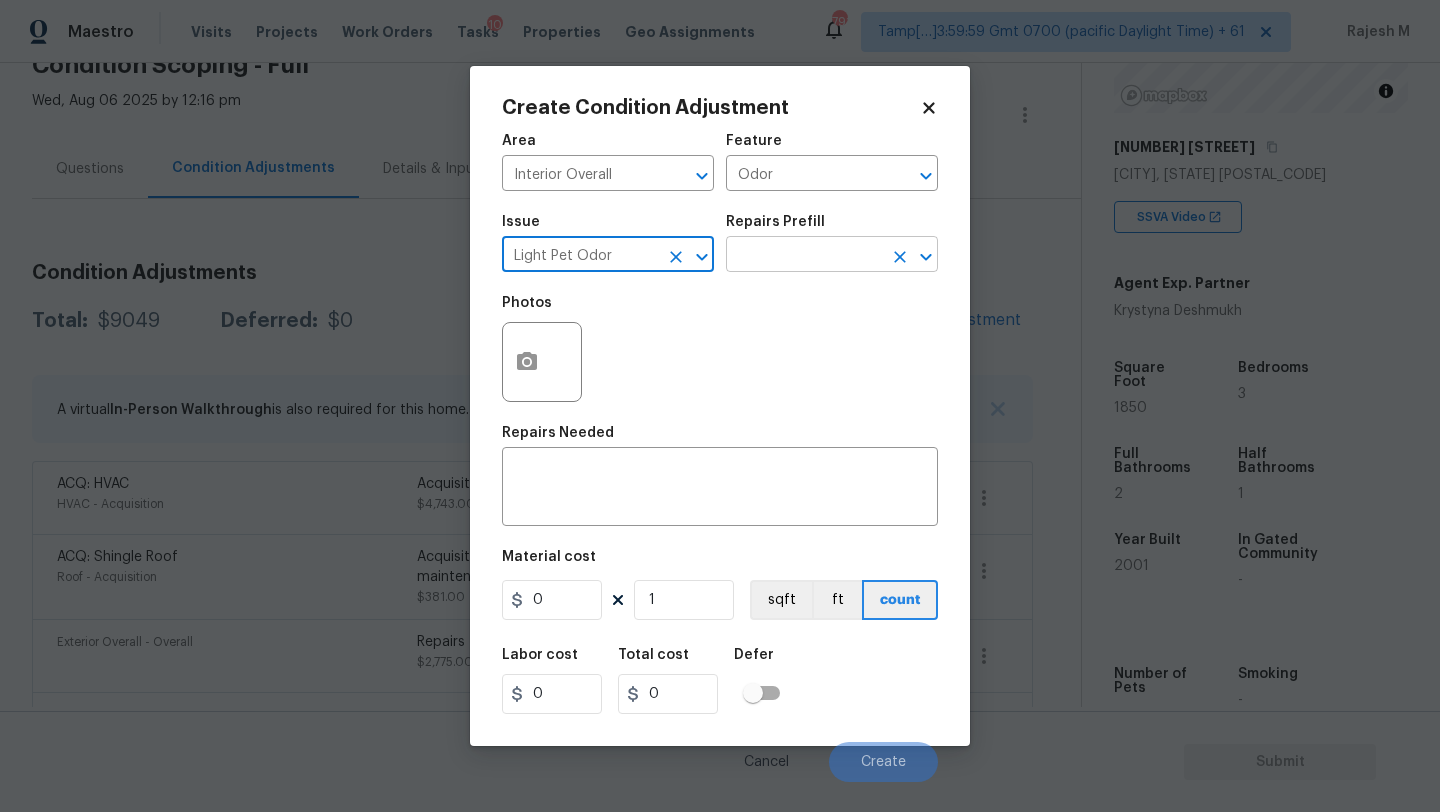 click at bounding box center (804, 256) 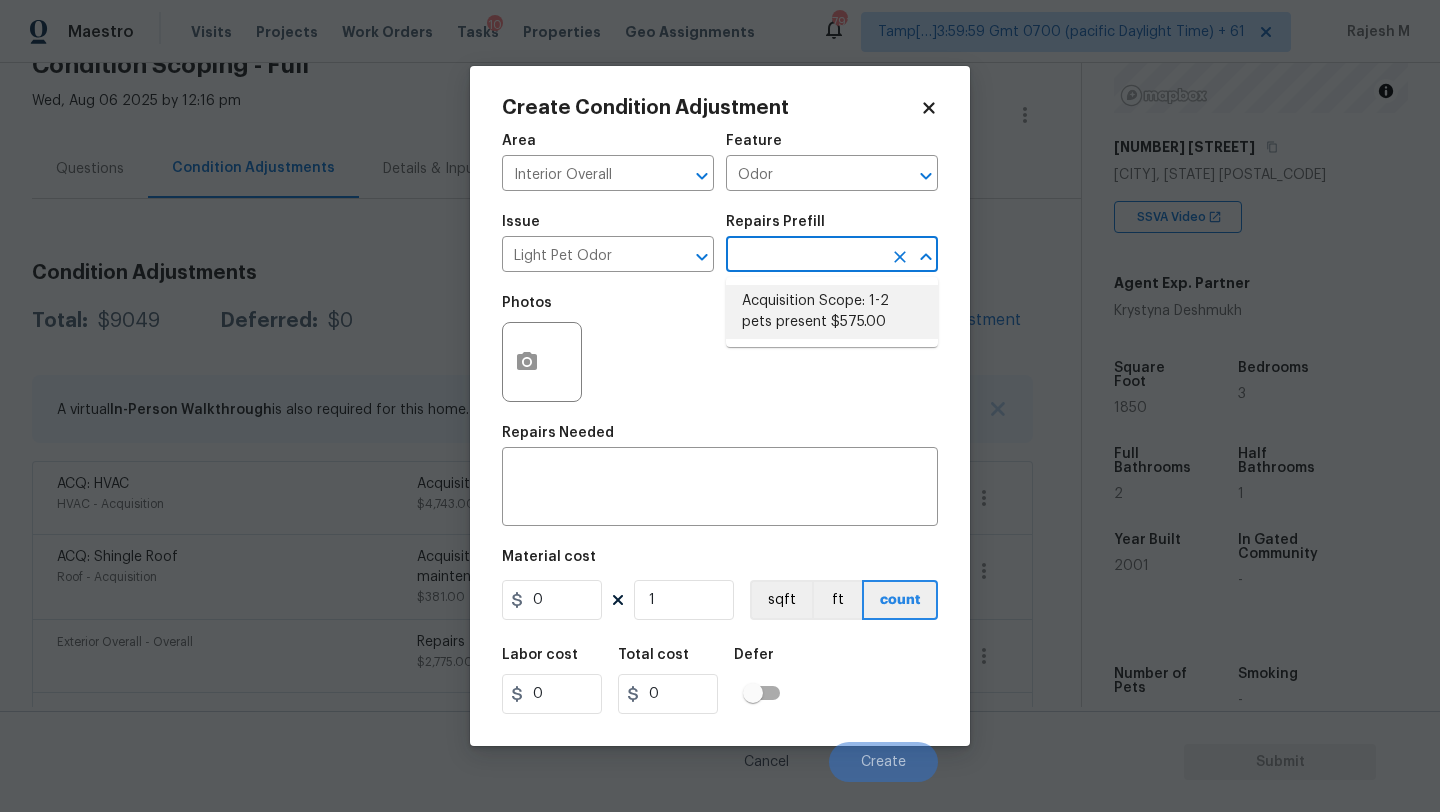 click on "Acquisition Scope: 1-2 pets present $575.00" at bounding box center (832, 312) 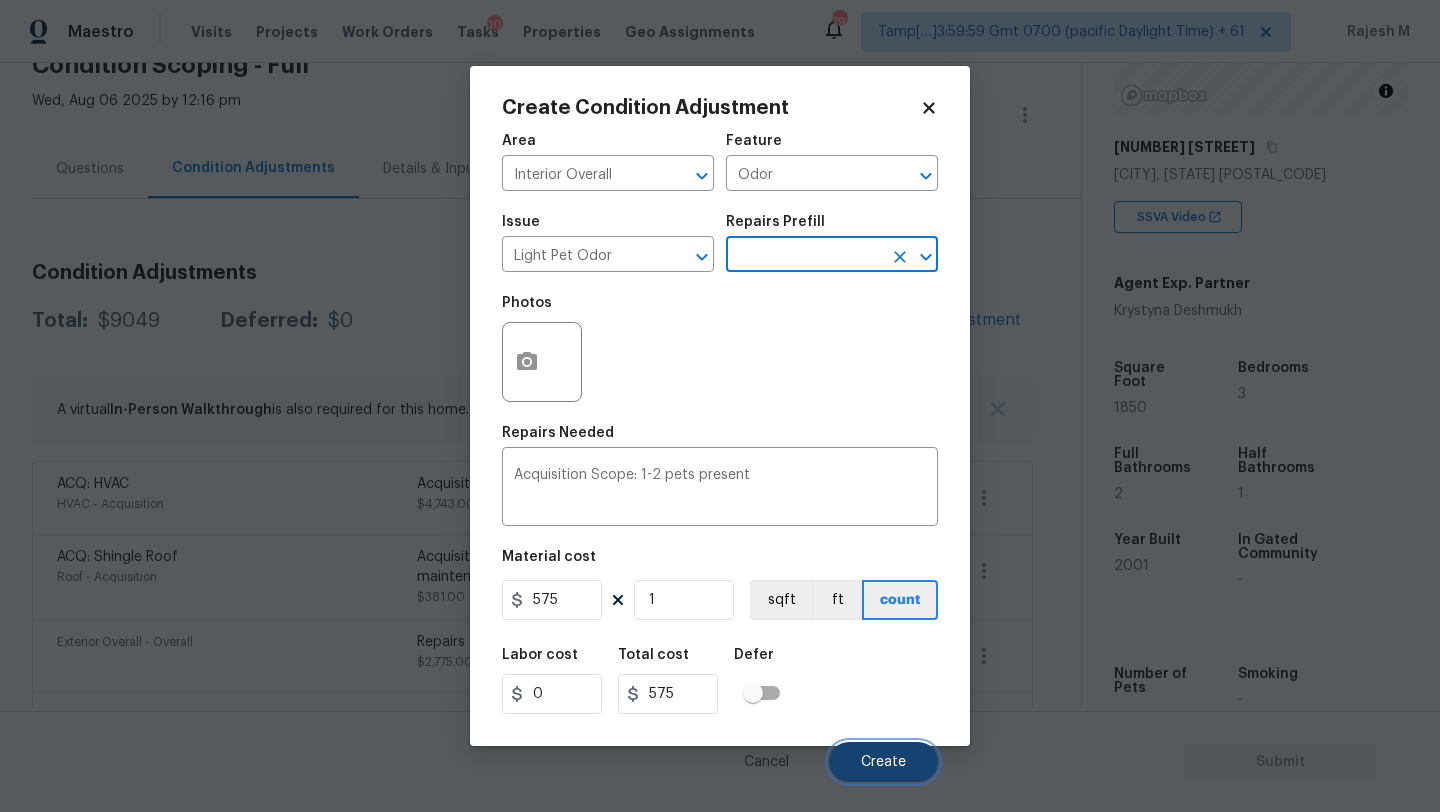 click on "Create" at bounding box center (883, 762) 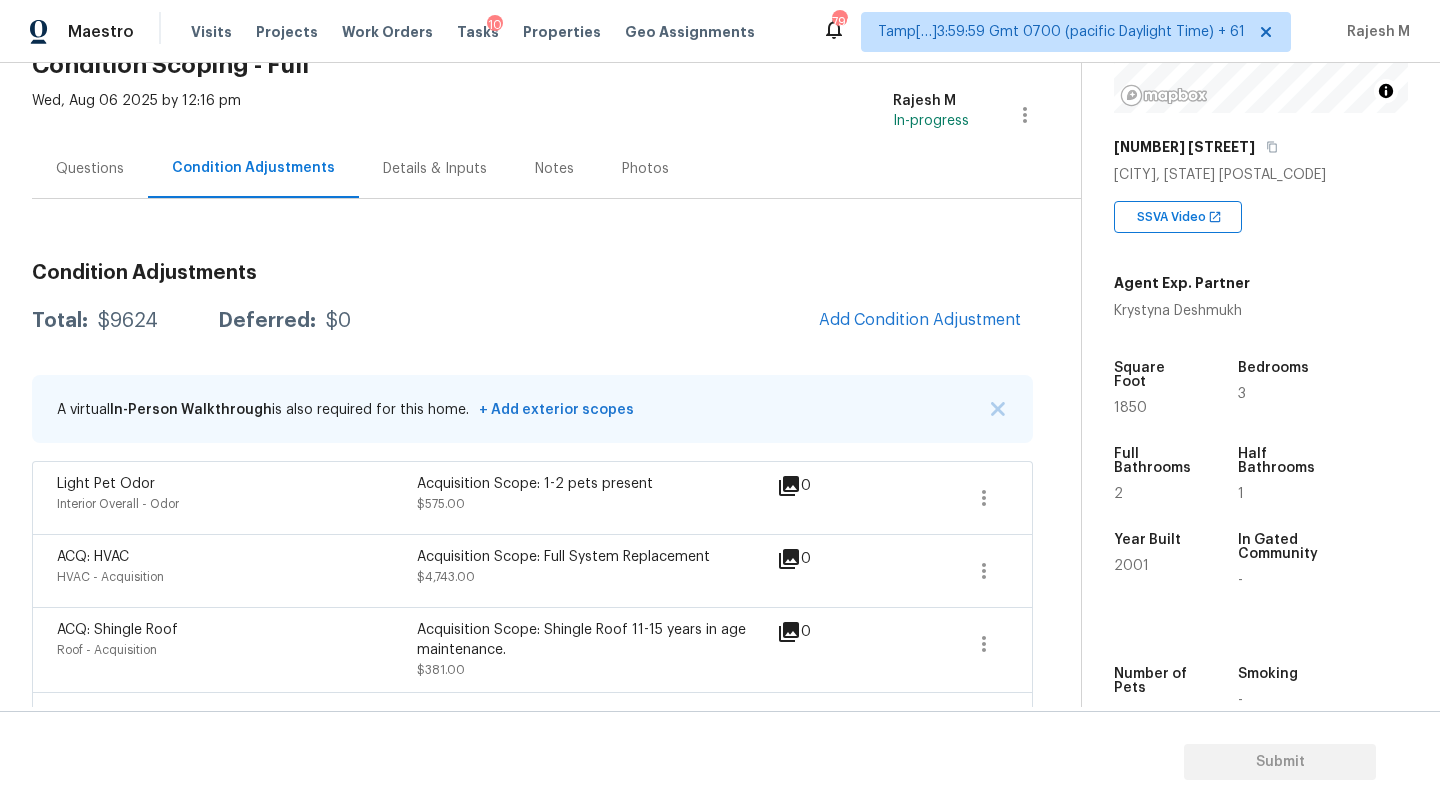 click on "Questions" at bounding box center (90, 169) 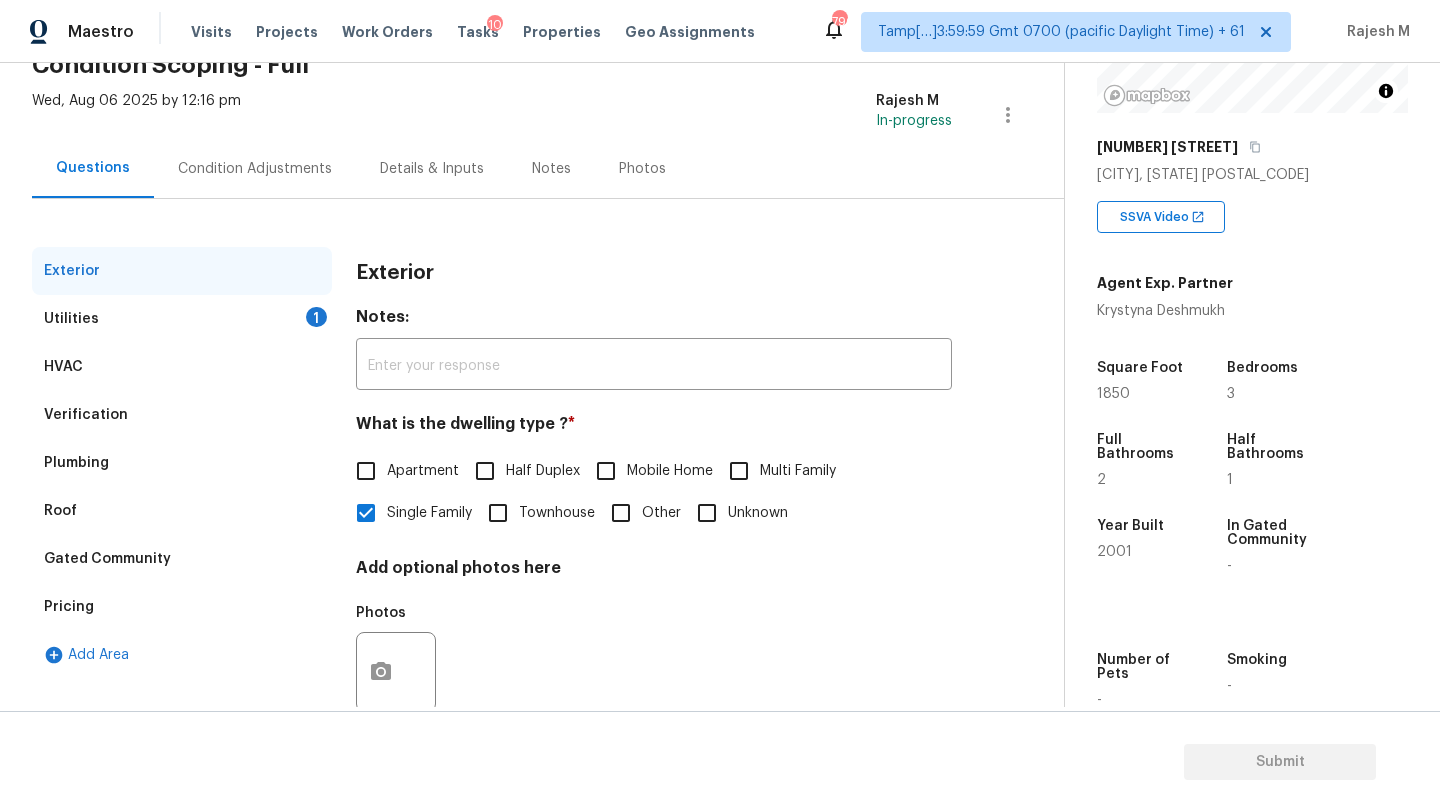 click on "Condition Adjustments" at bounding box center [255, 168] 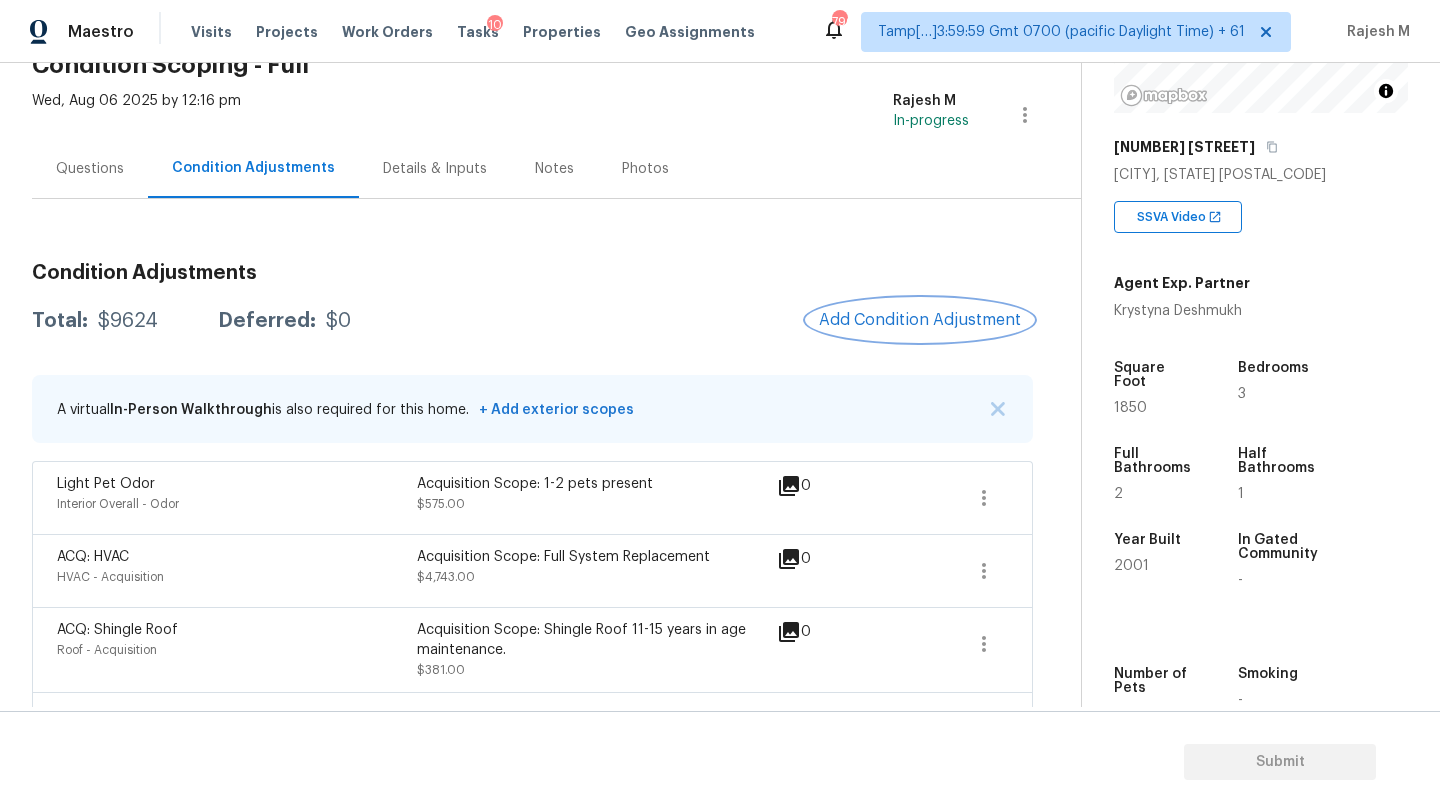 click on "Add Condition Adjustment" at bounding box center (920, 320) 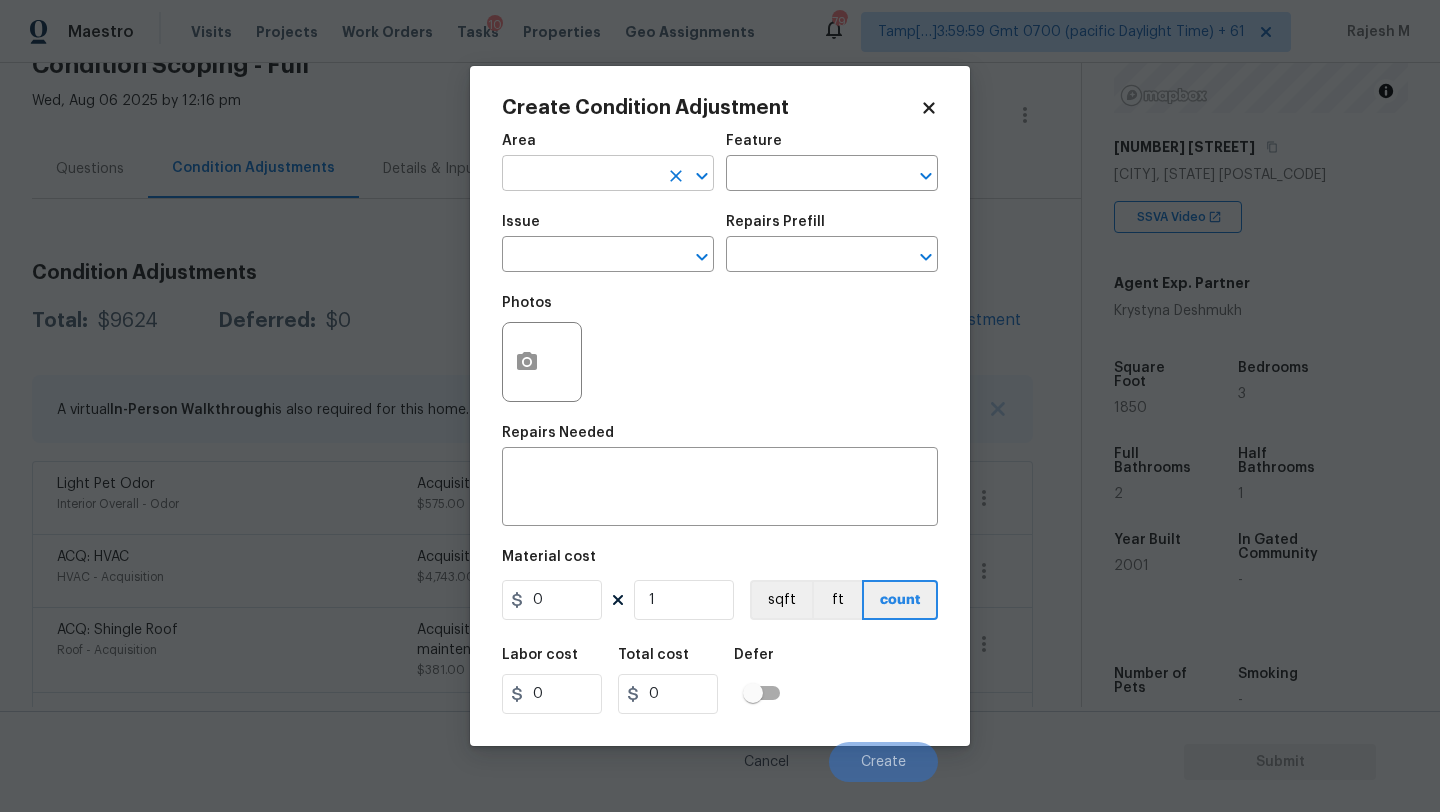 click at bounding box center (580, 175) 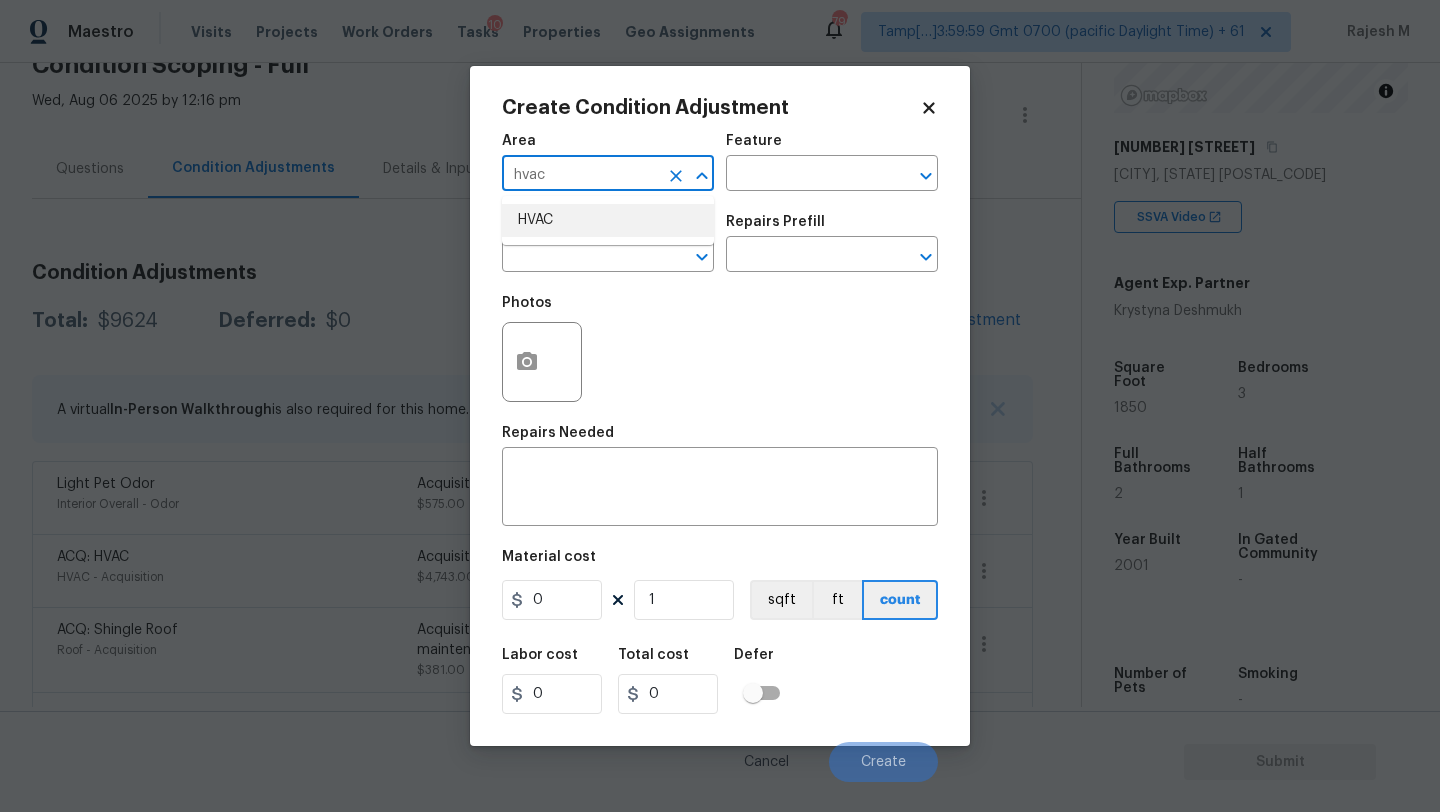 click on "HVAC" at bounding box center (608, 220) 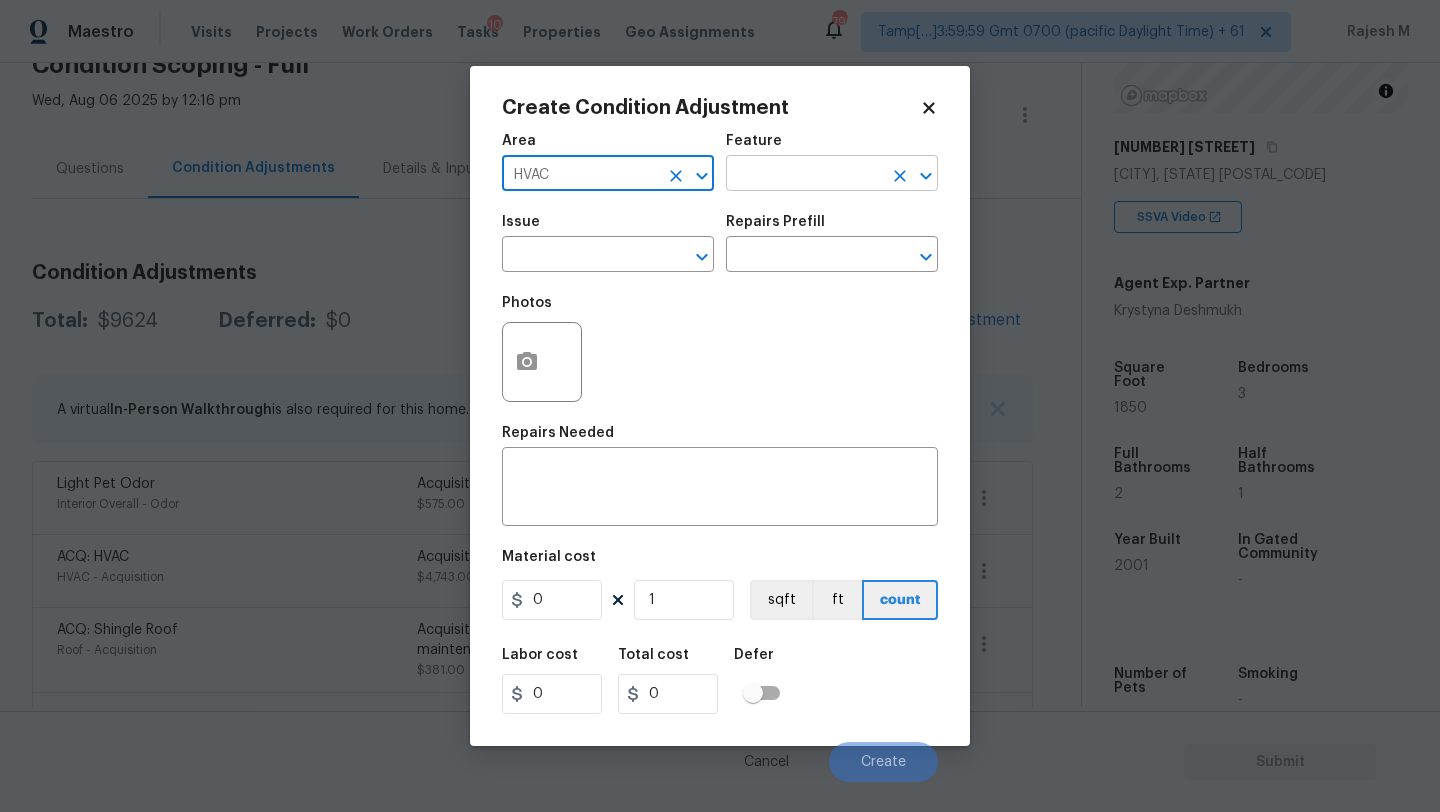 type on "HVAC" 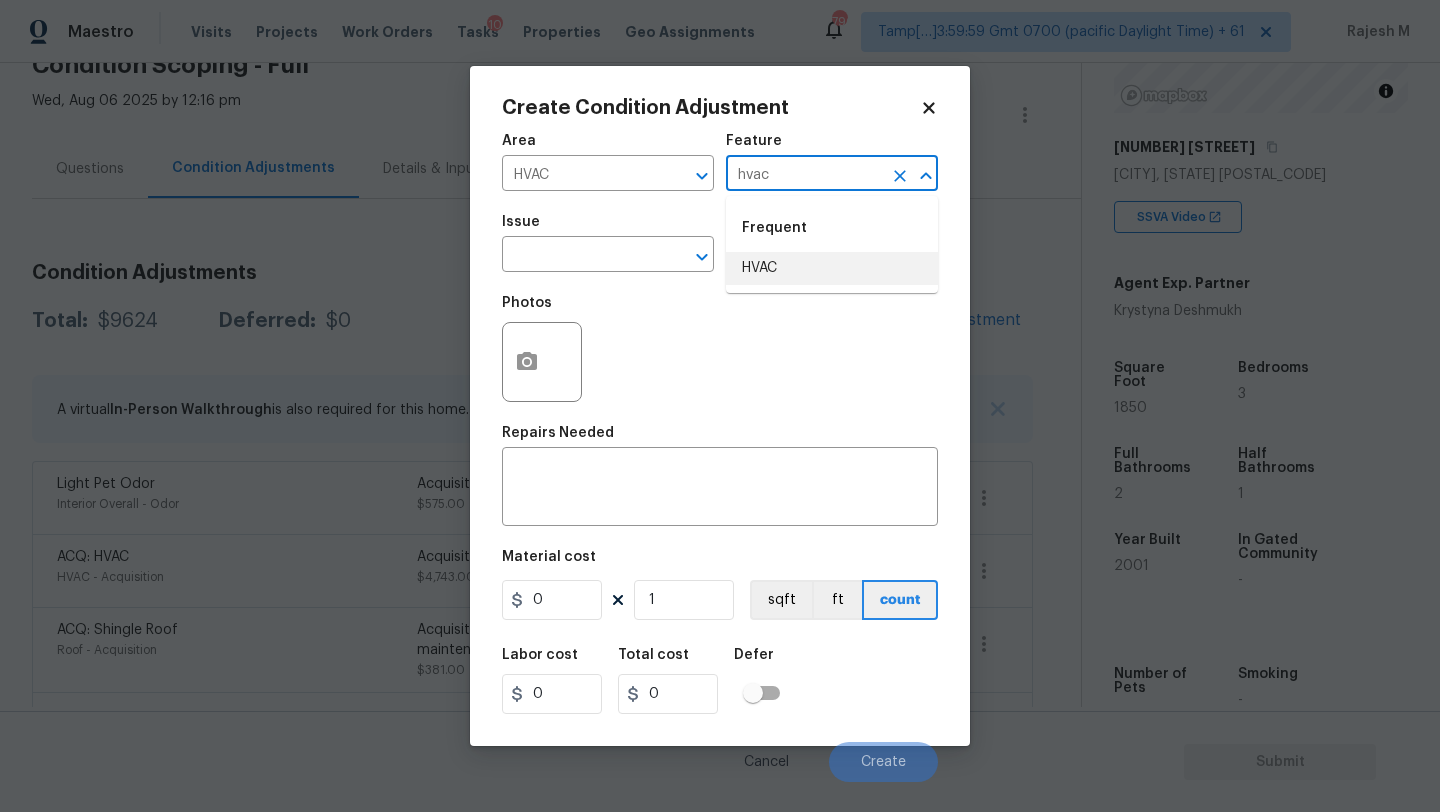 click on "HVAC" at bounding box center (832, 268) 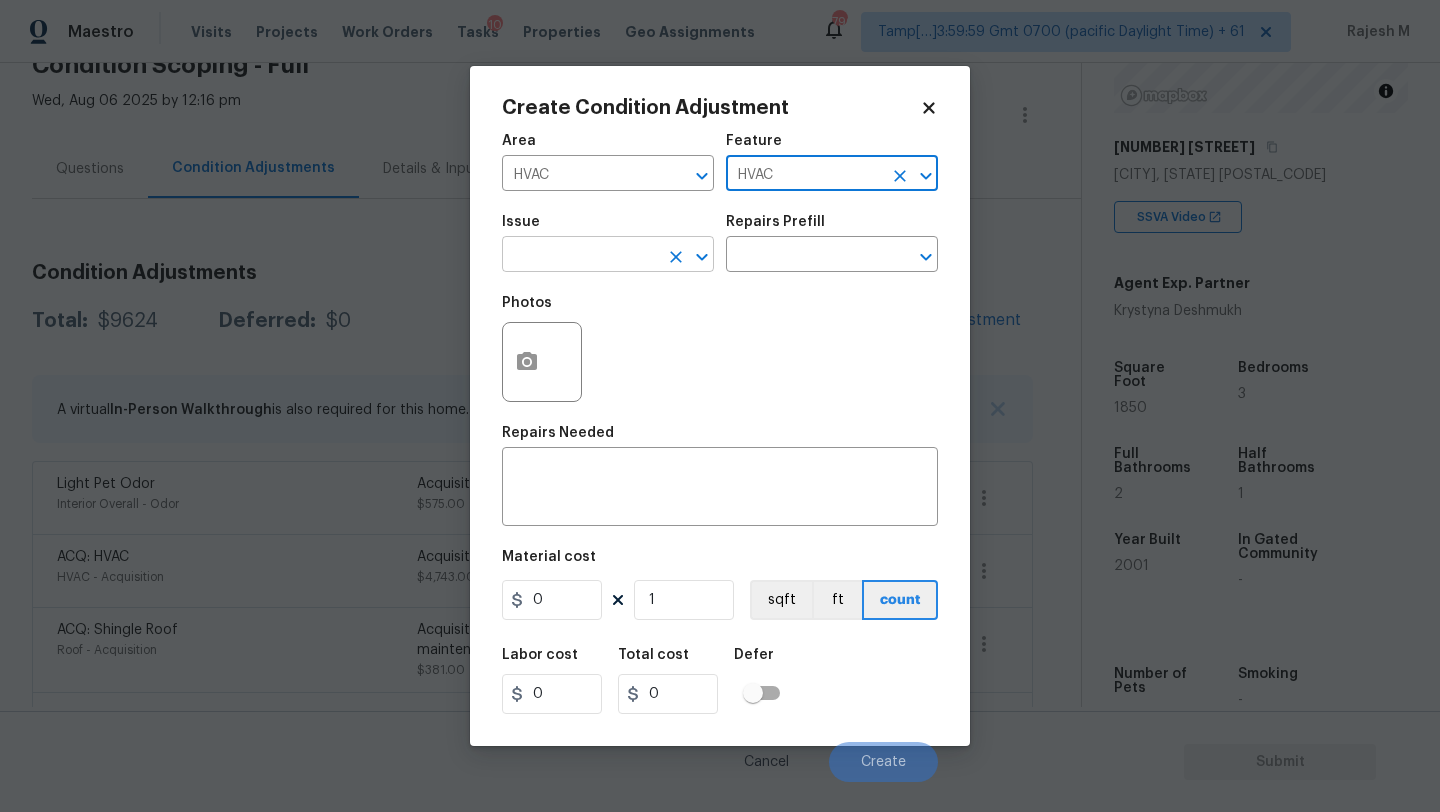 type on "HVAC" 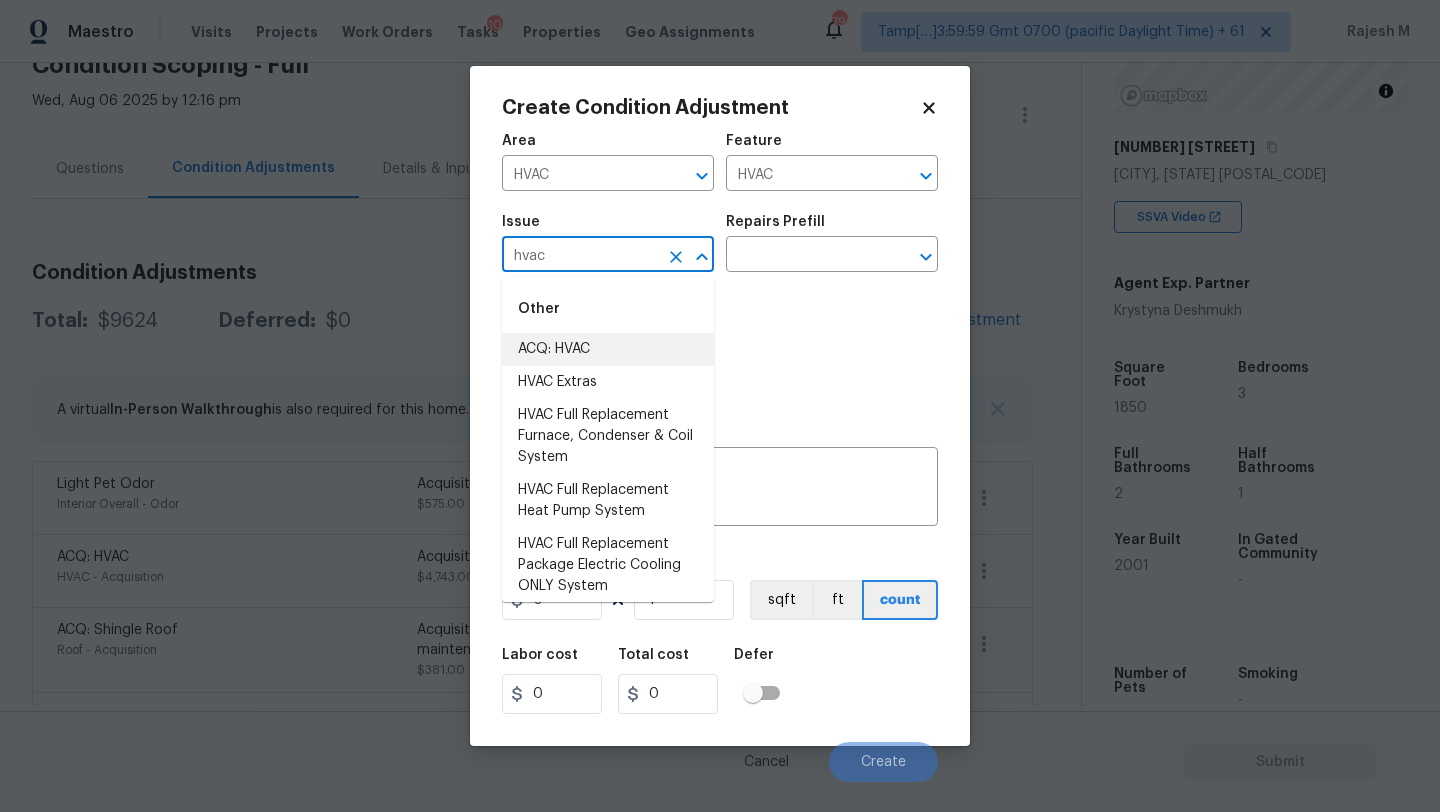 click on "ACQ: HVAC" at bounding box center [608, 349] 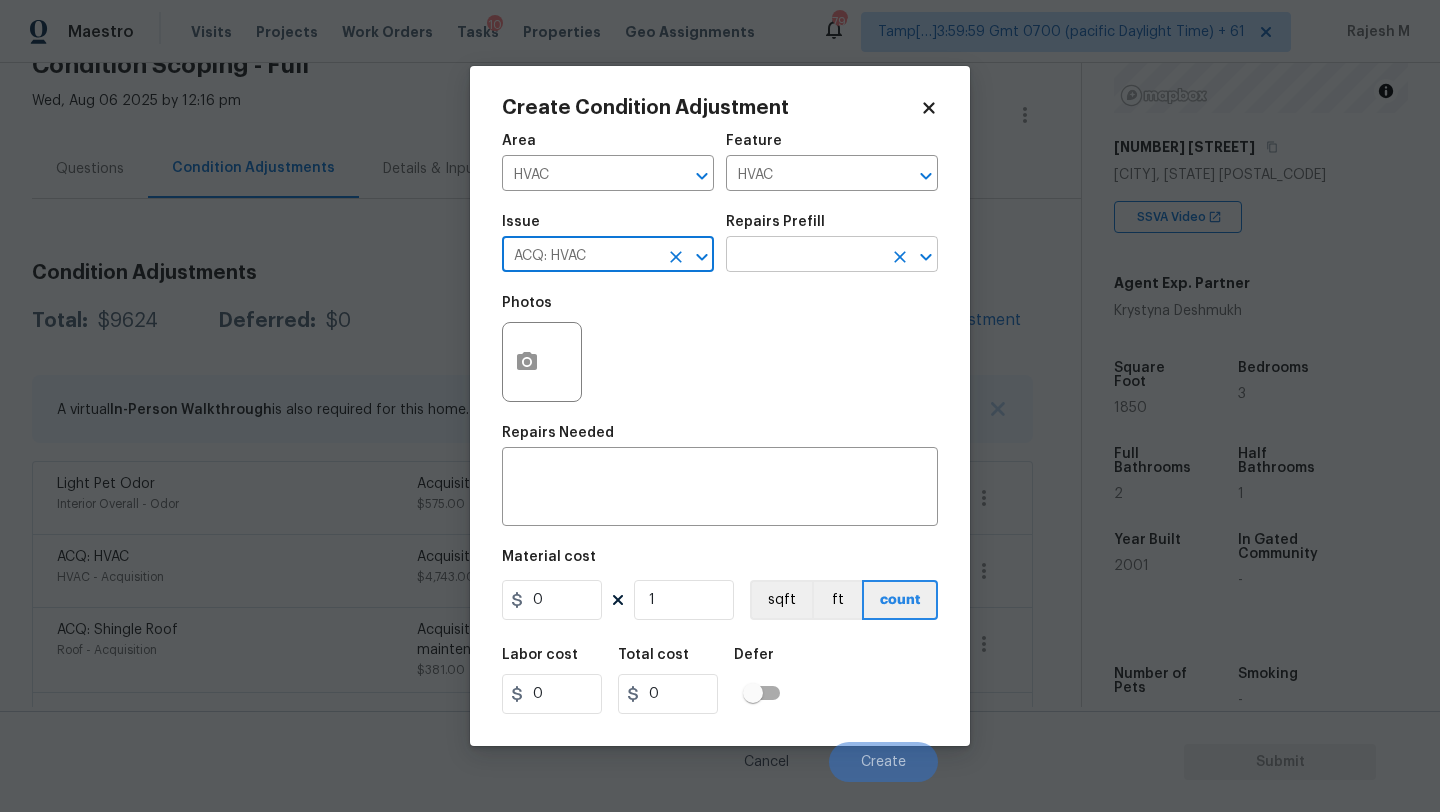 type on "ACQ: HVAC" 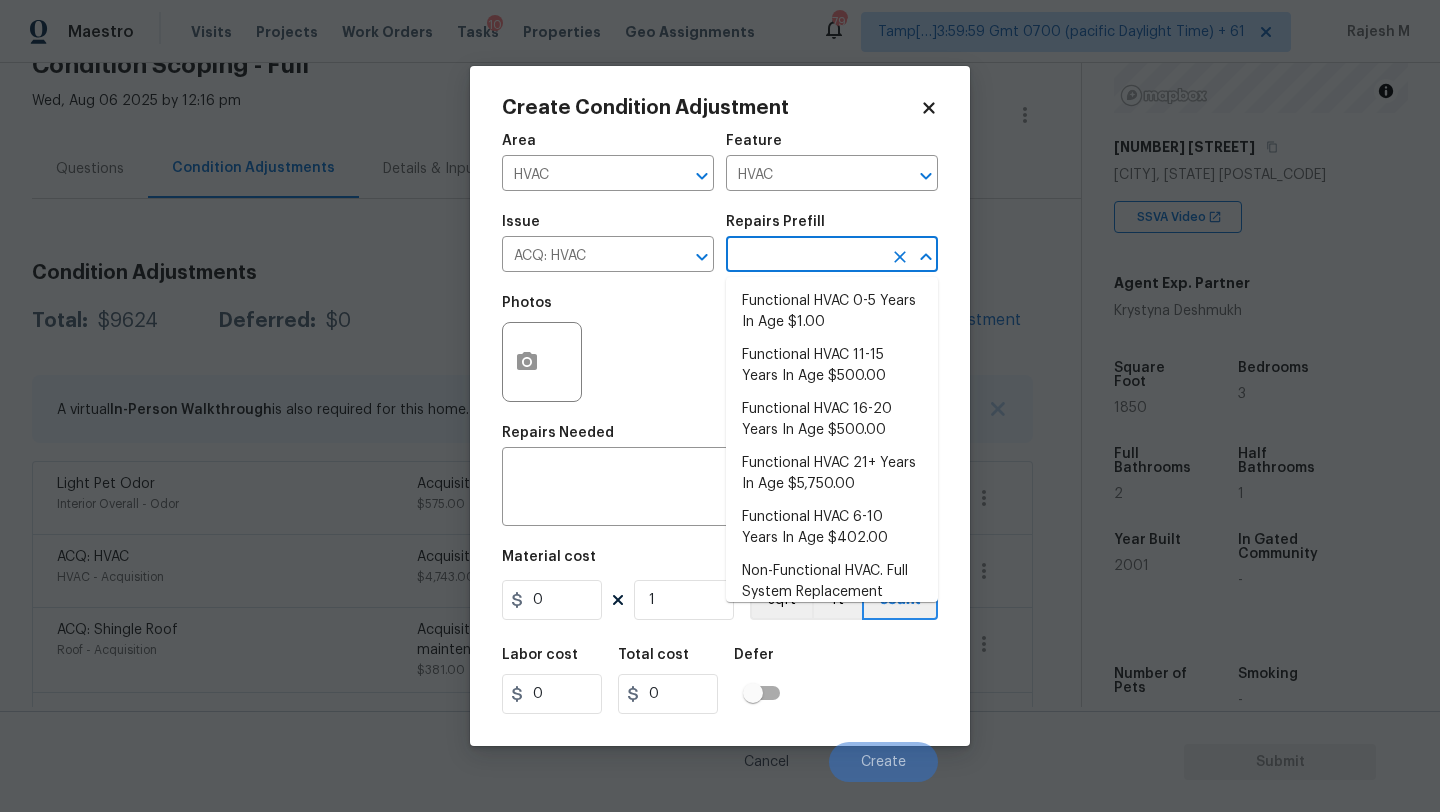 click at bounding box center [804, 256] 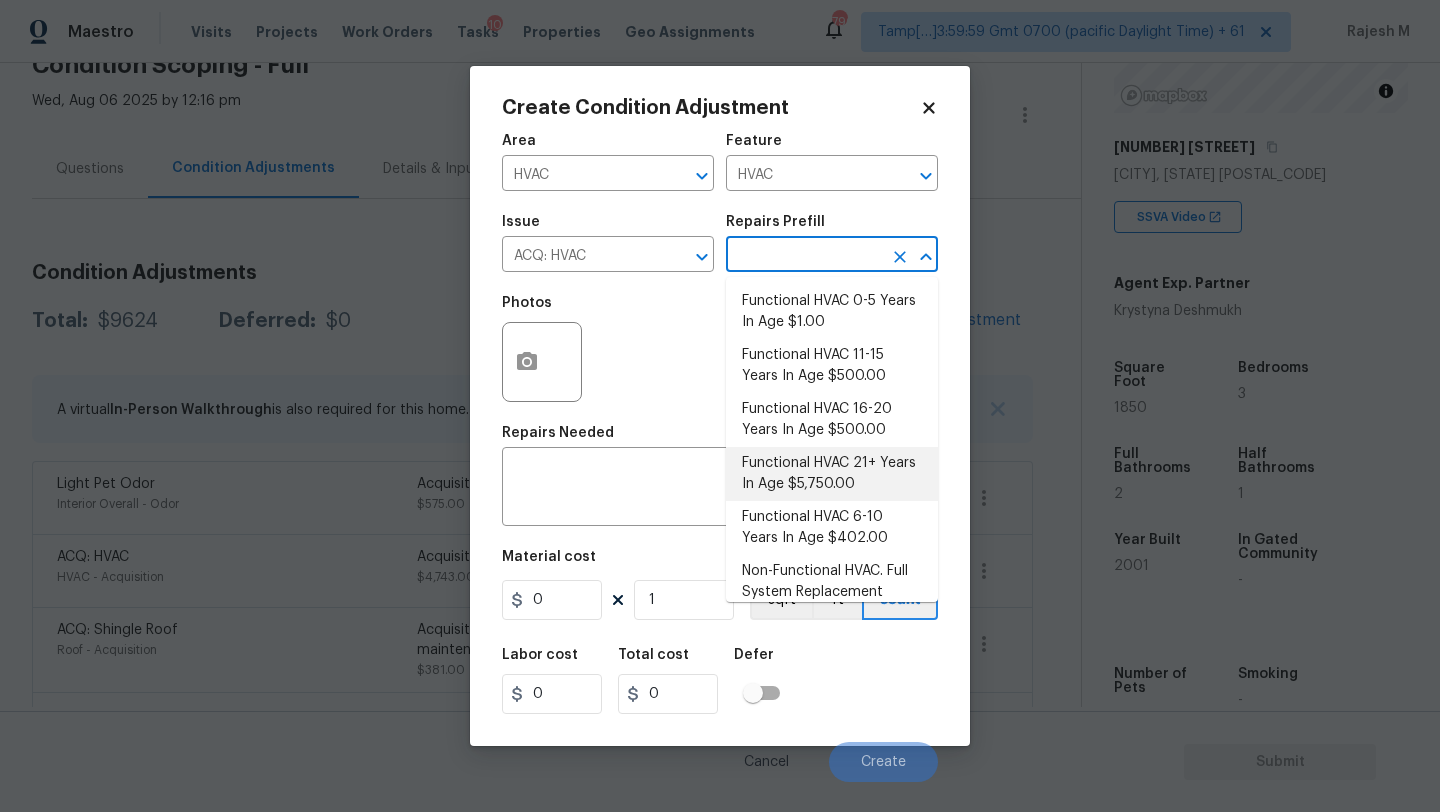 scroll, scrollTop: 41, scrollLeft: 0, axis: vertical 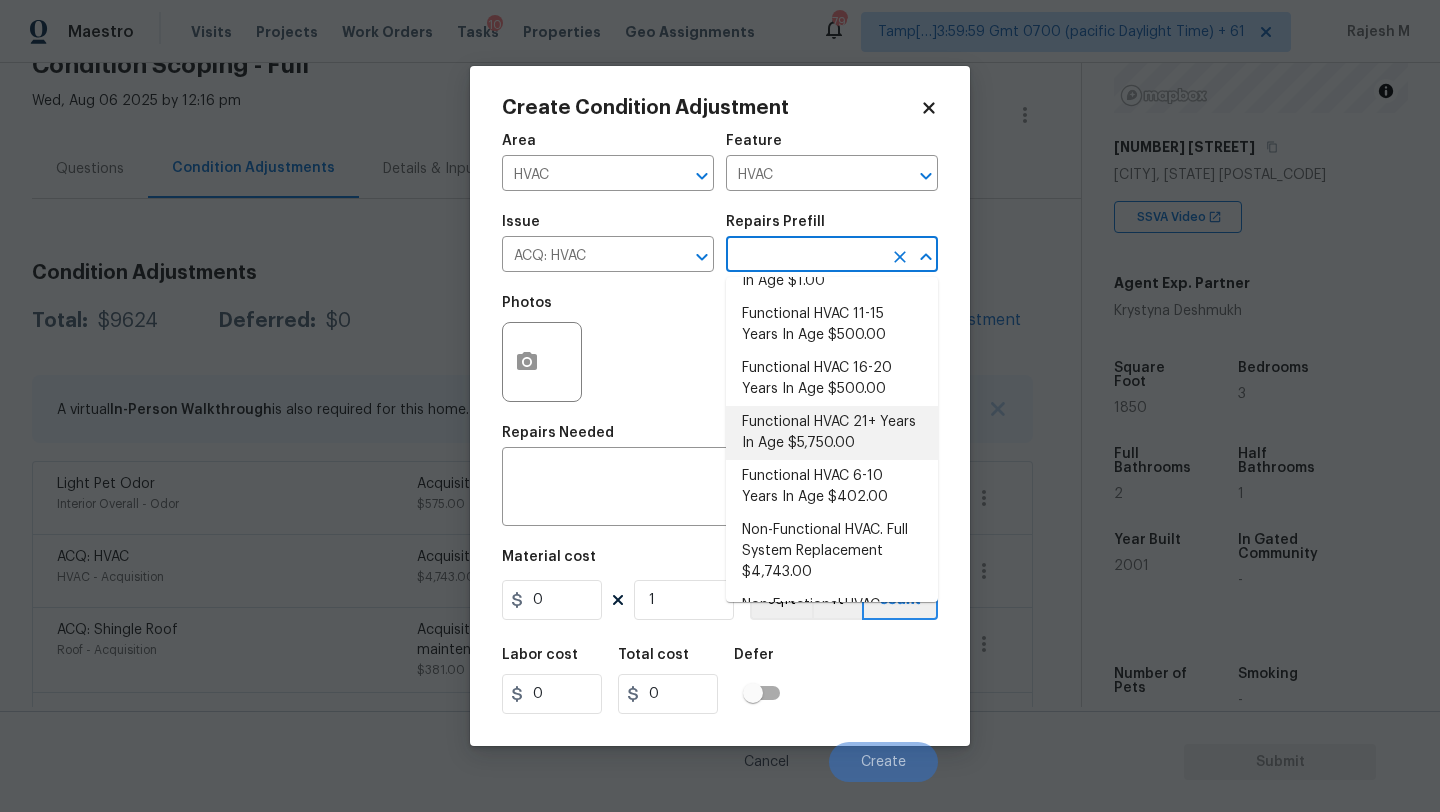 click on "Functional HVAC 21+ Years In Age $5,750.00" at bounding box center [832, 433] 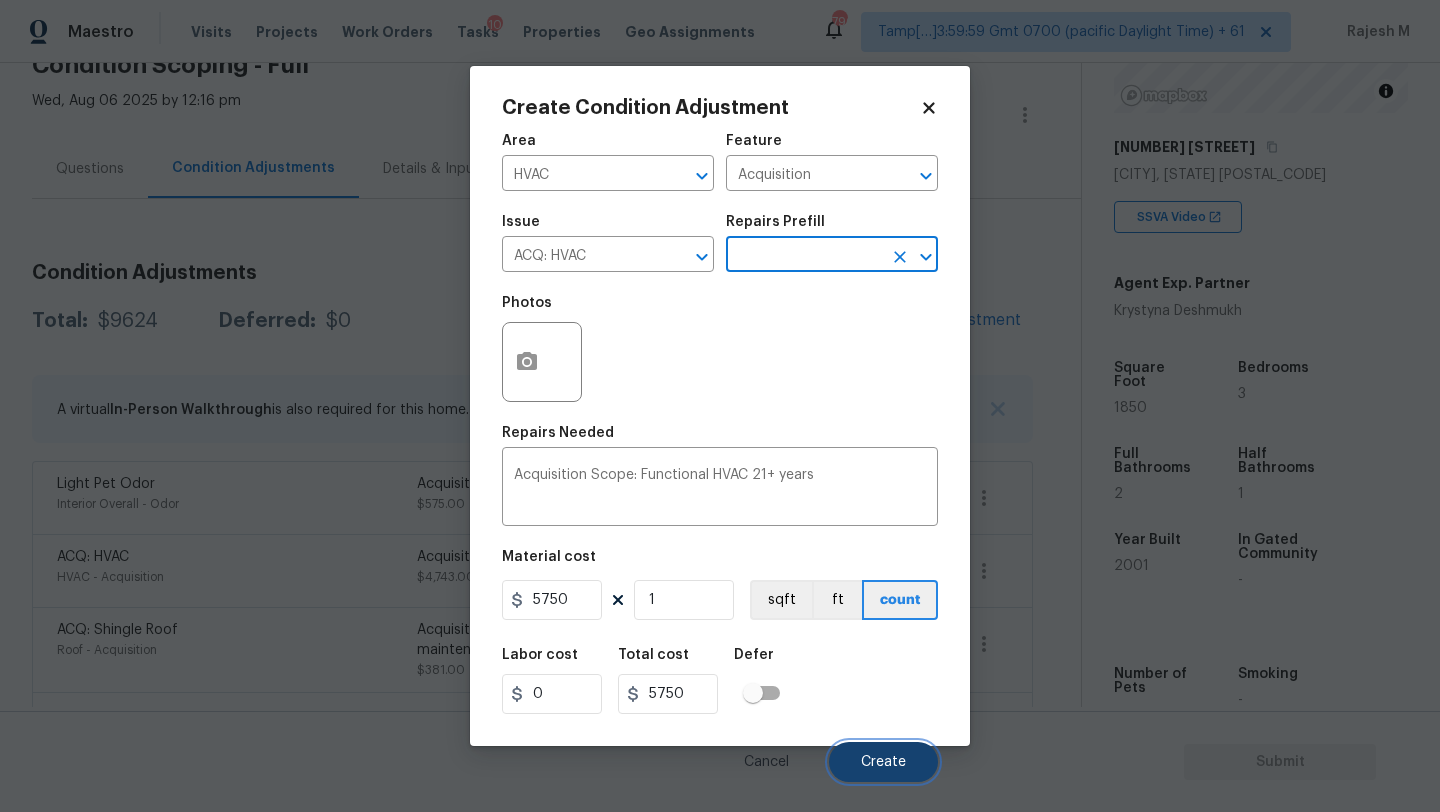 click on "Create" at bounding box center [883, 762] 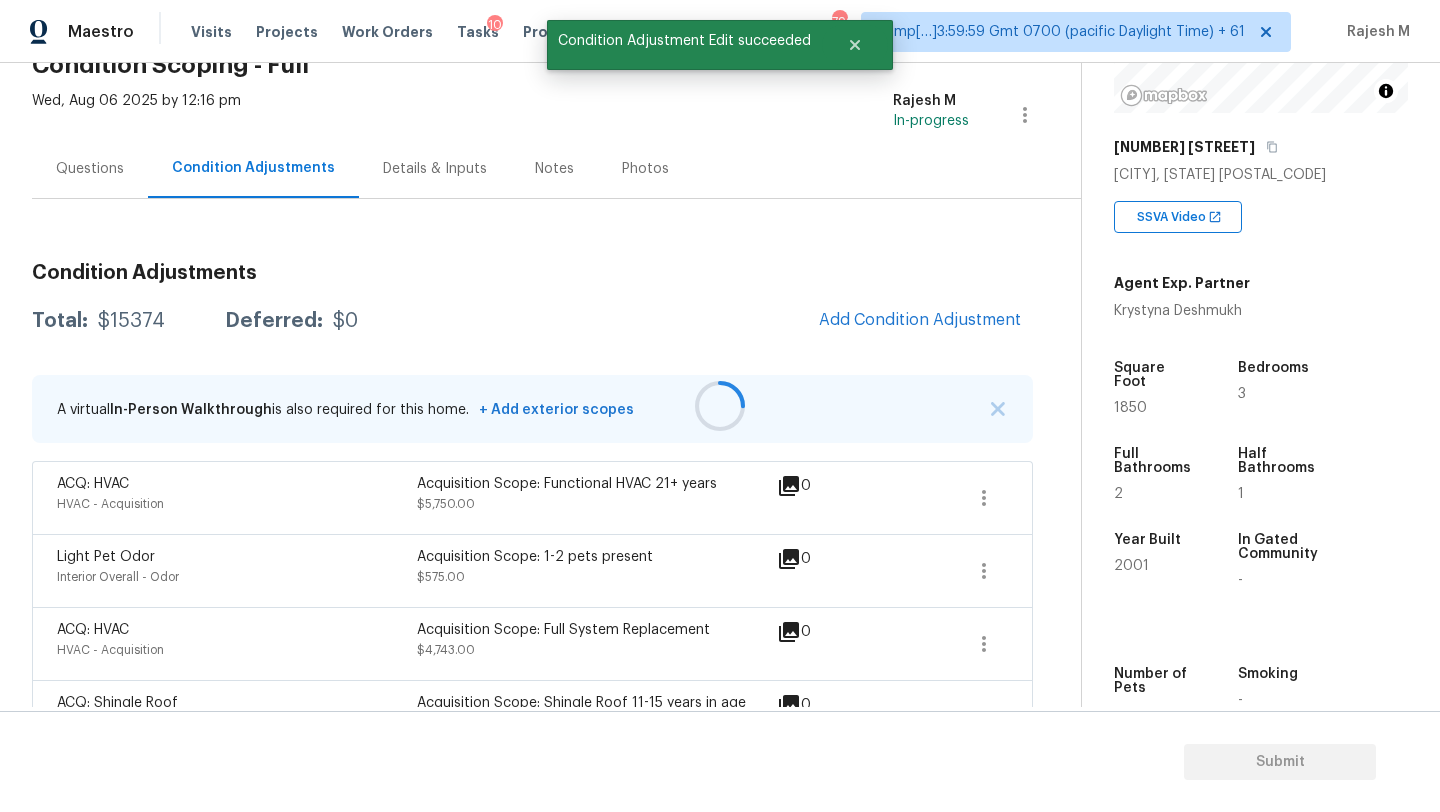 click at bounding box center (720, 406) 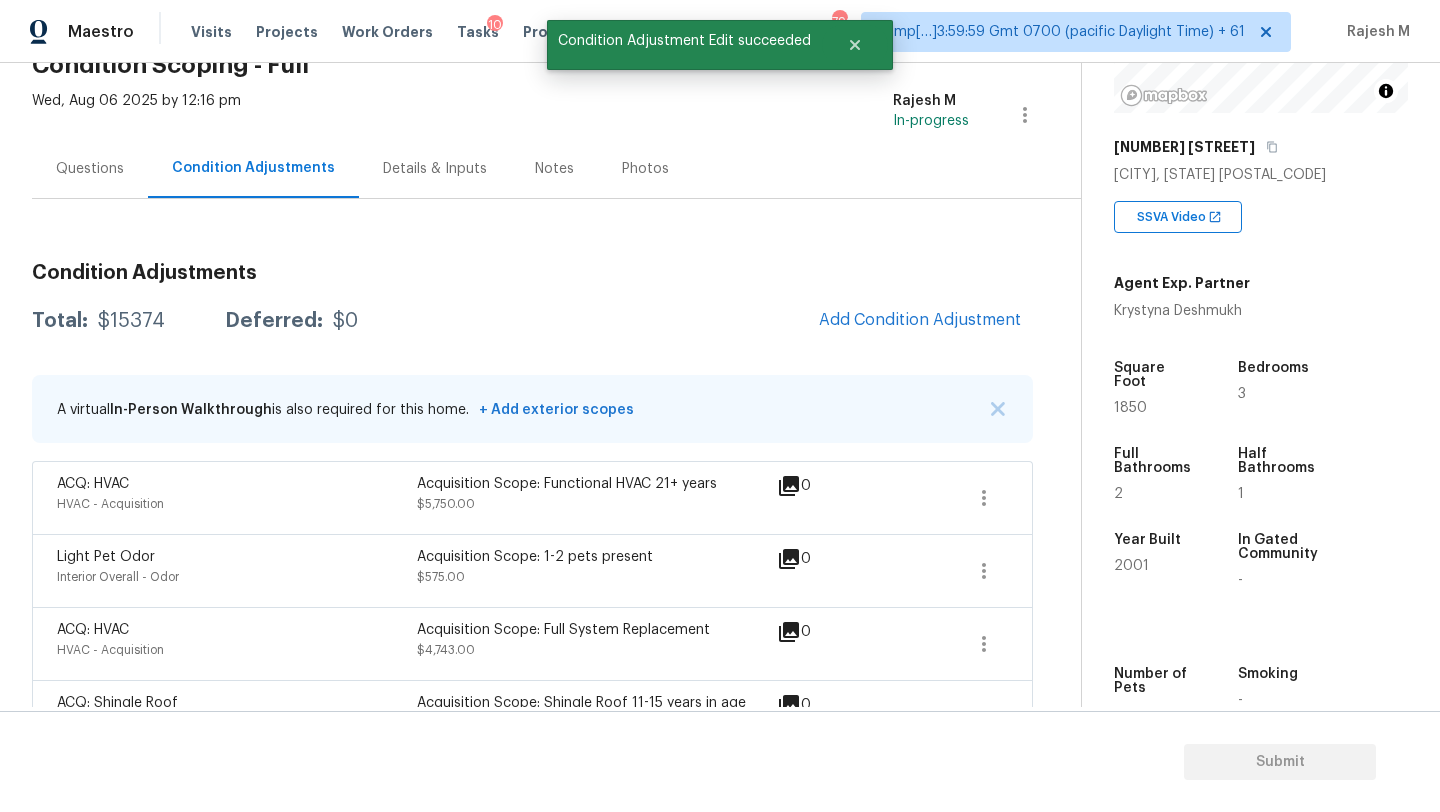 click on "Questions" at bounding box center (90, 169) 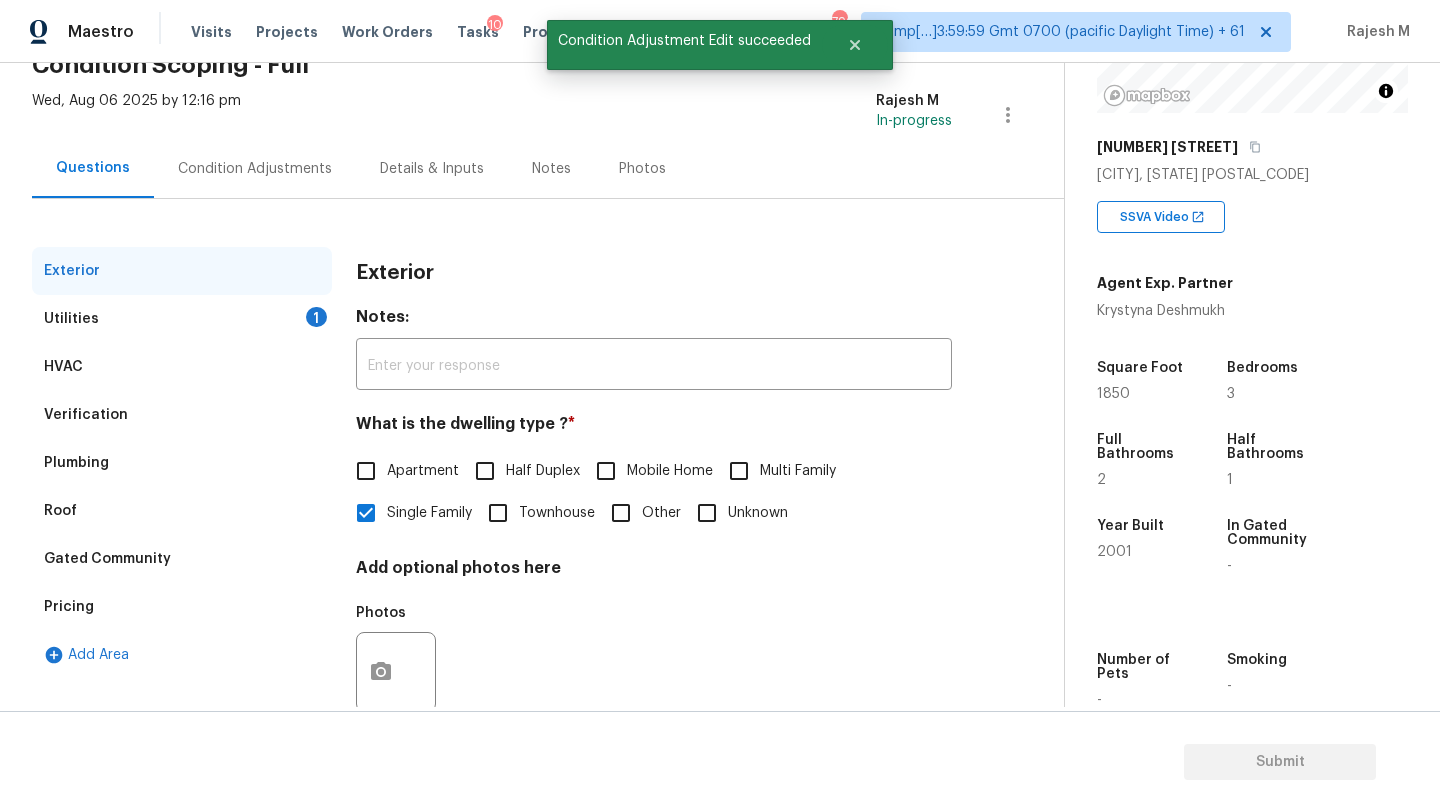 scroll, scrollTop: 104, scrollLeft: 0, axis: vertical 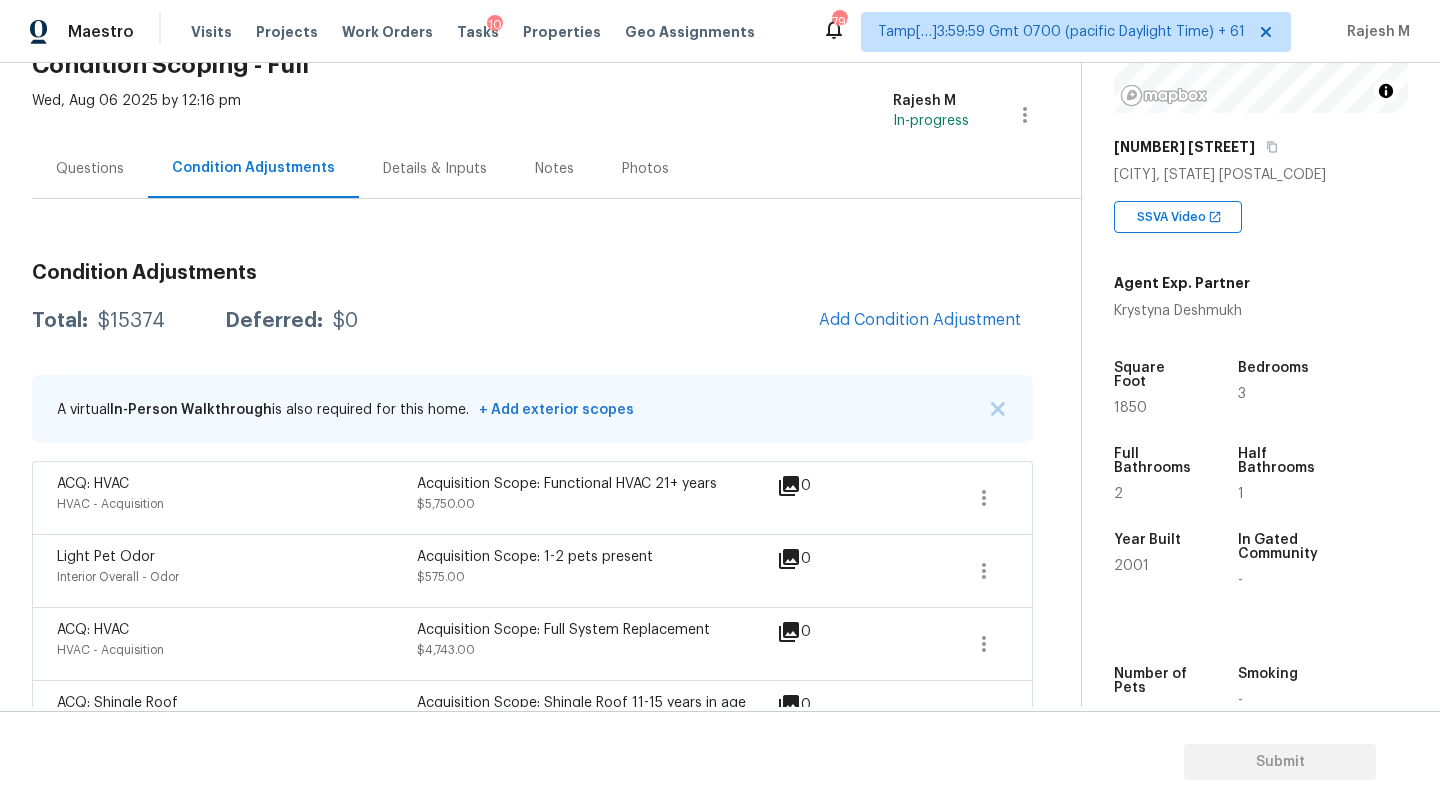 click on "Questions" at bounding box center [90, 168] 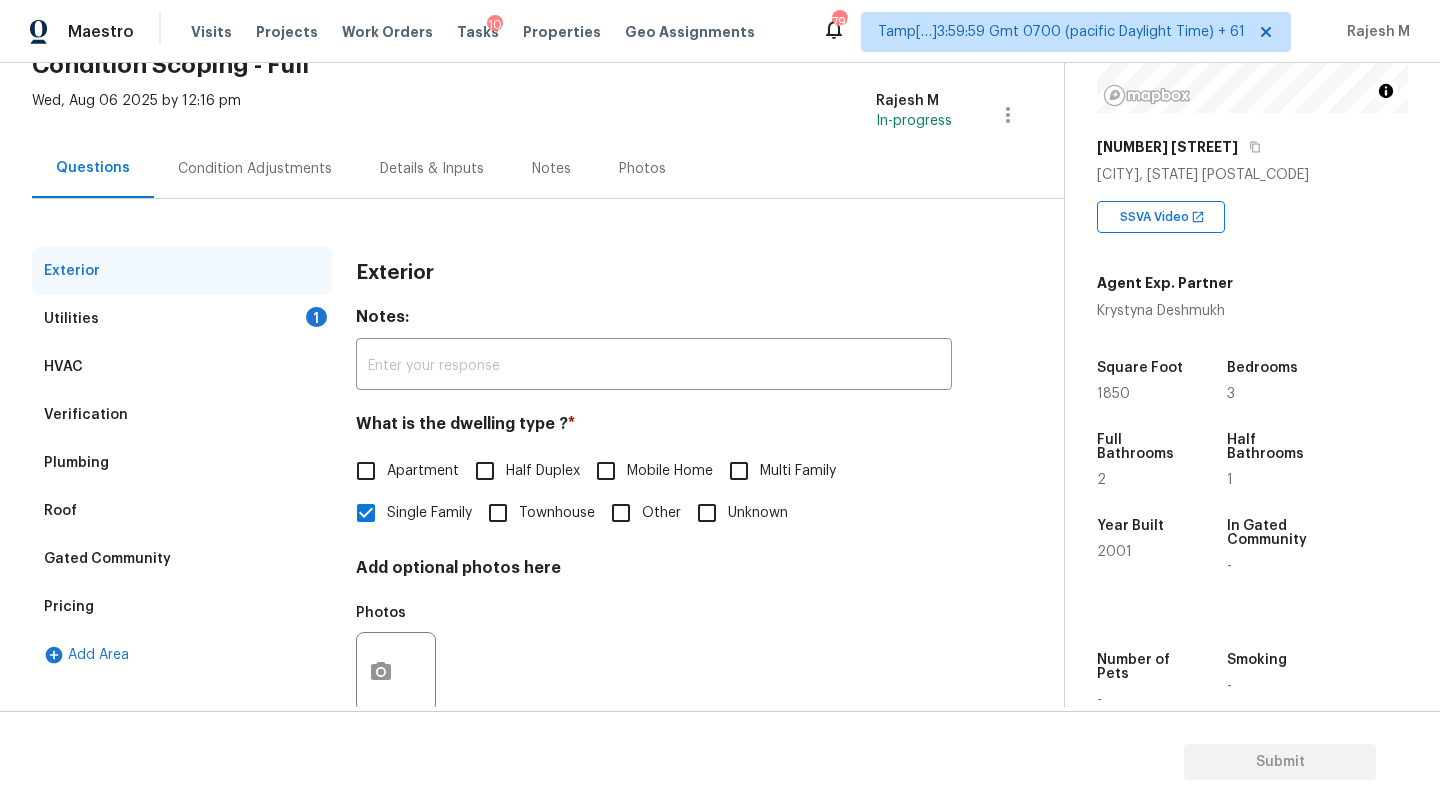 scroll, scrollTop: 104, scrollLeft: 0, axis: vertical 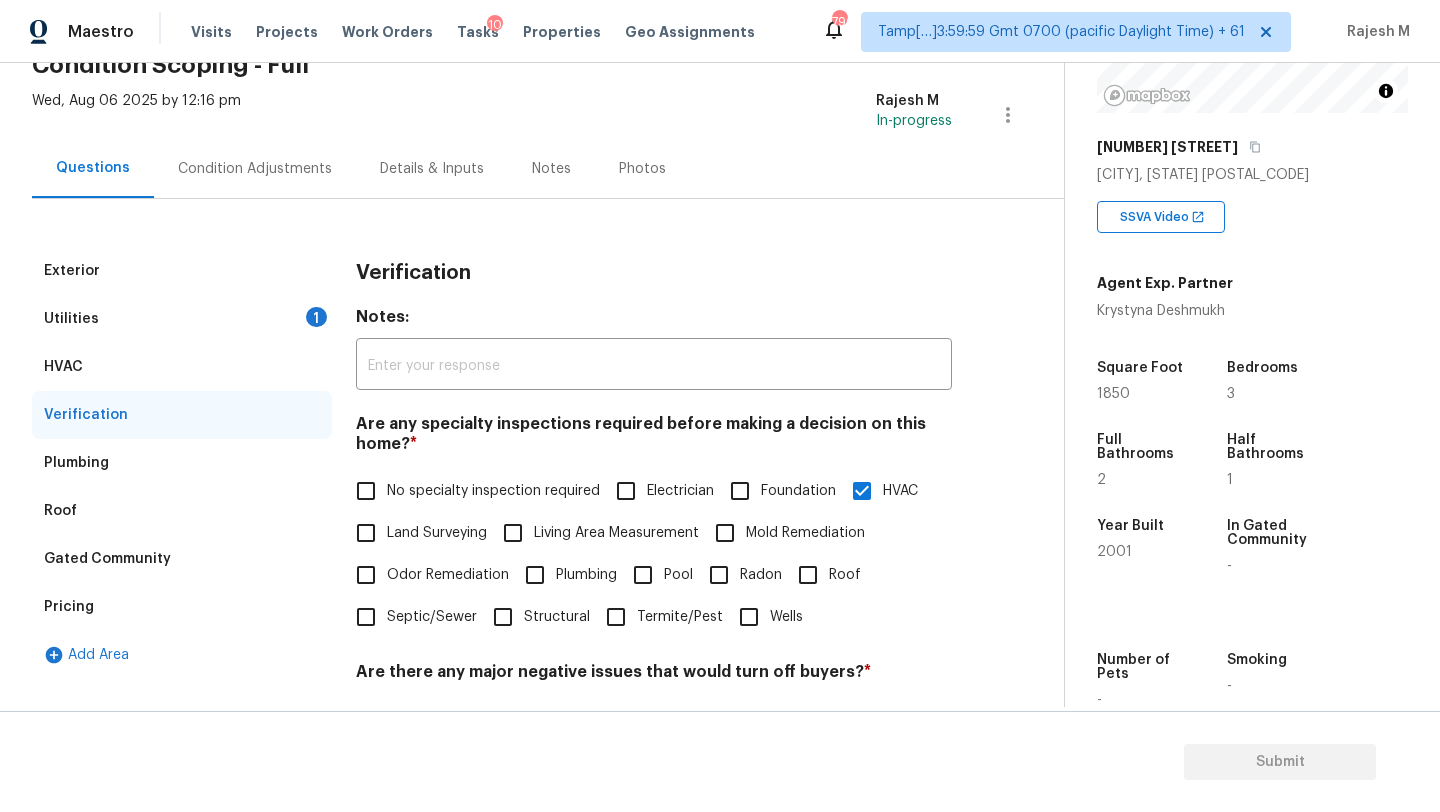 click on "HVAC" at bounding box center [182, 367] 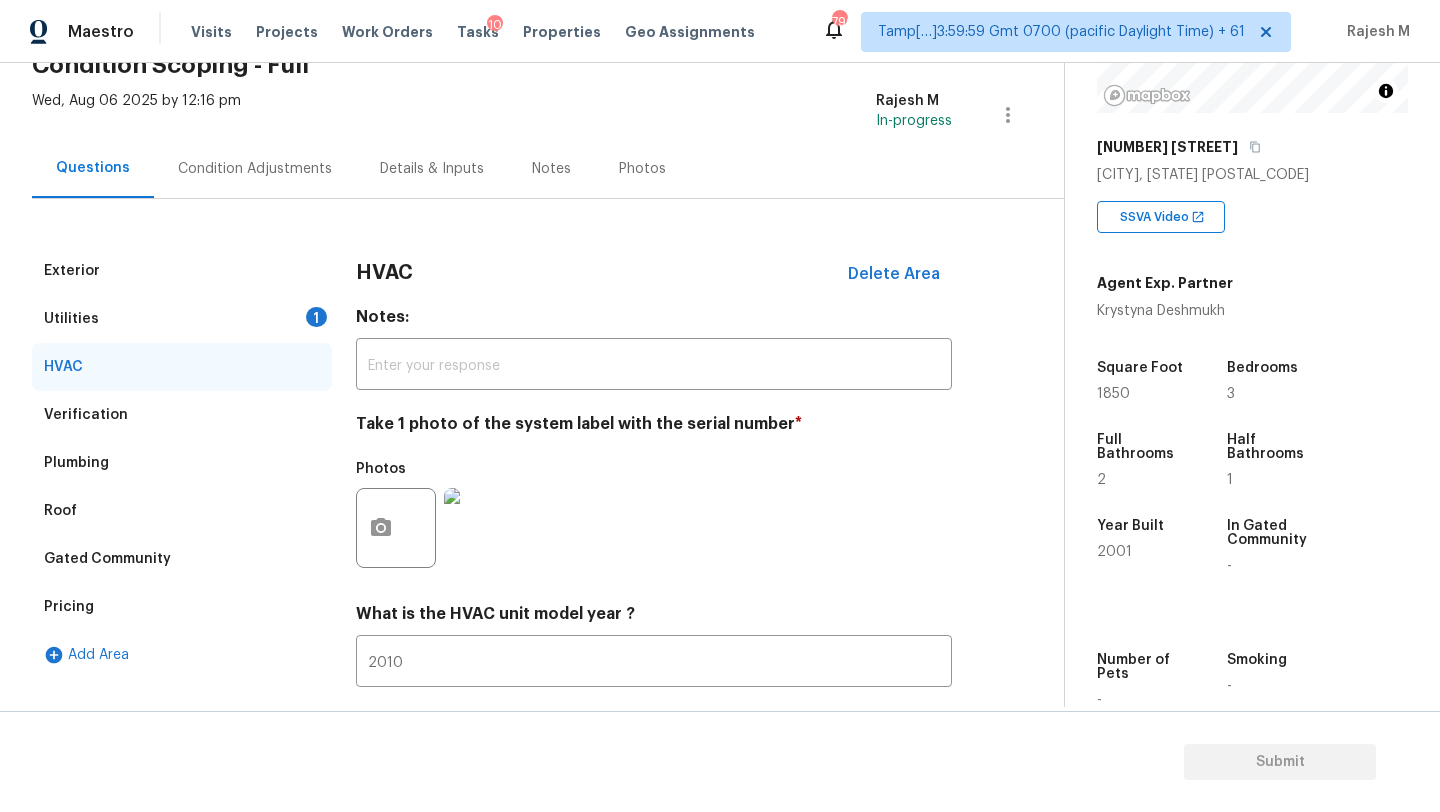 scroll, scrollTop: 202, scrollLeft: 0, axis: vertical 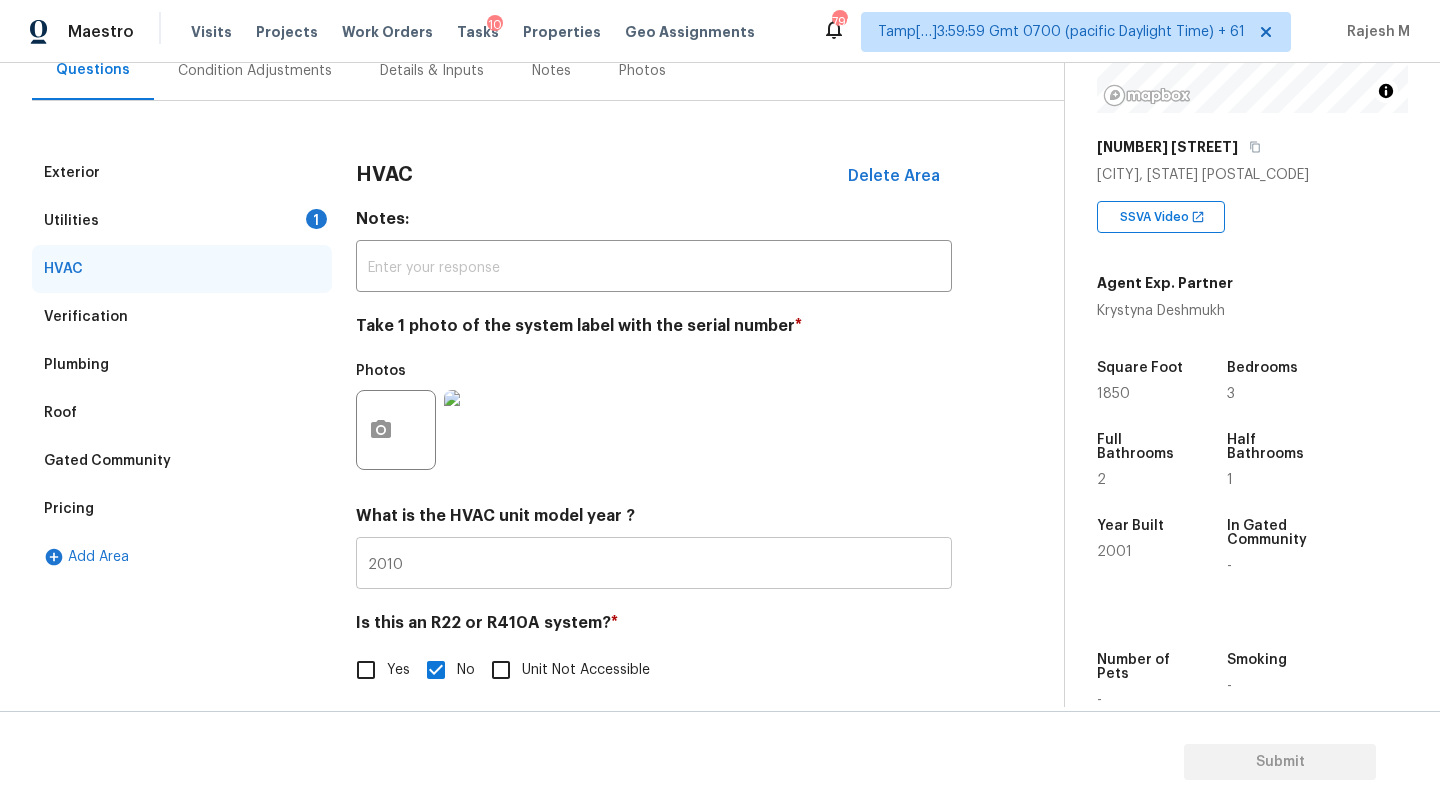 click on "2010" at bounding box center (654, 565) 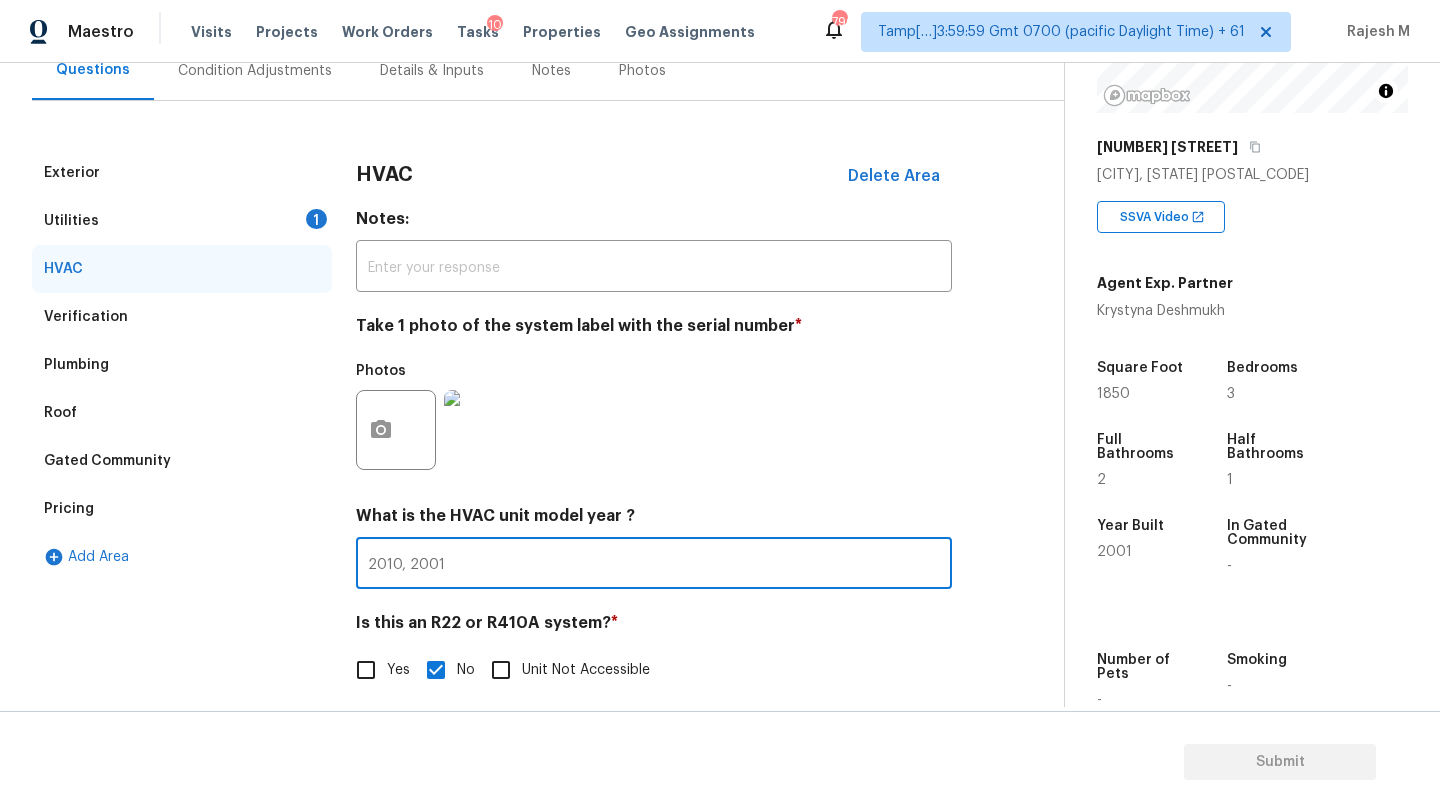 scroll, scrollTop: 73, scrollLeft: 0, axis: vertical 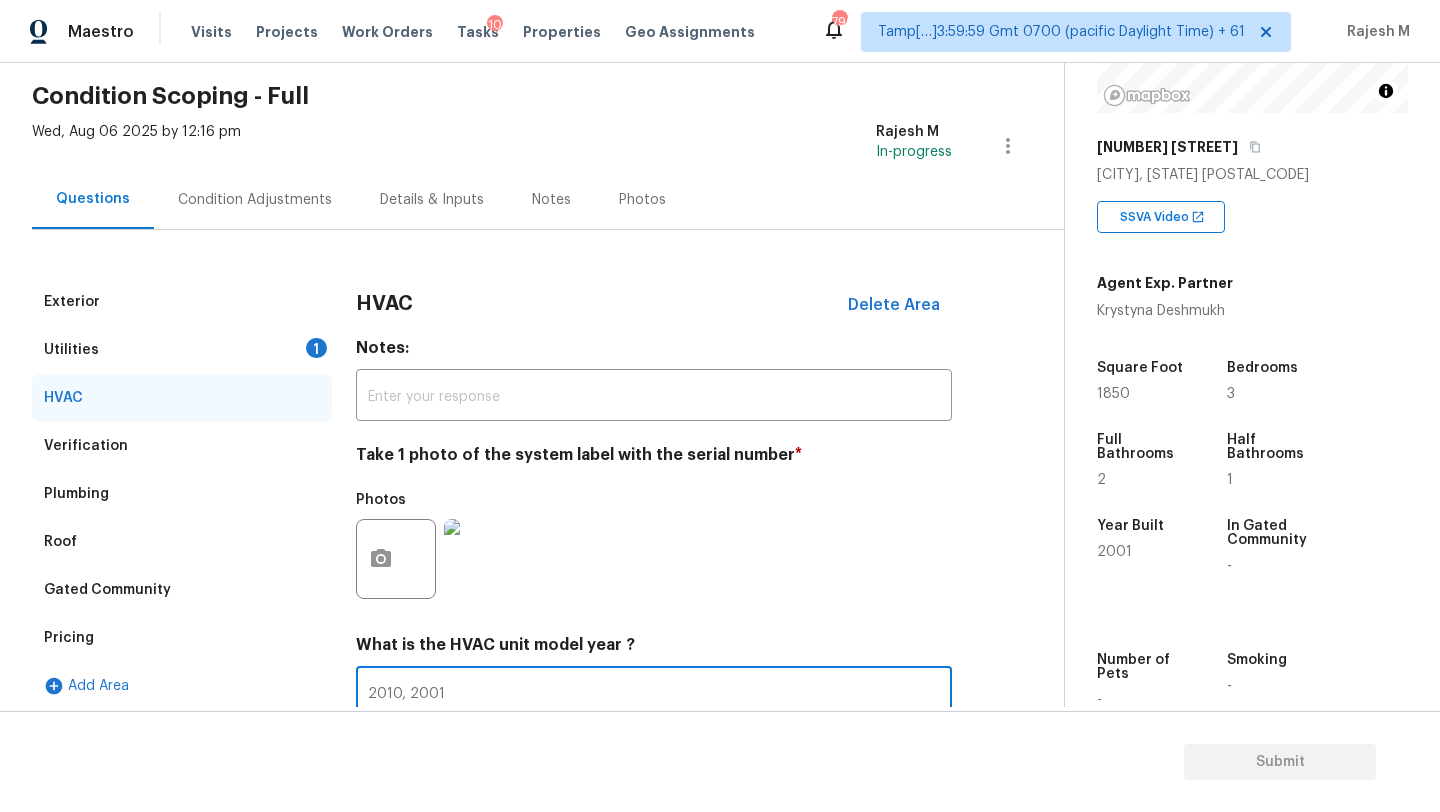 type on "2010, 2001" 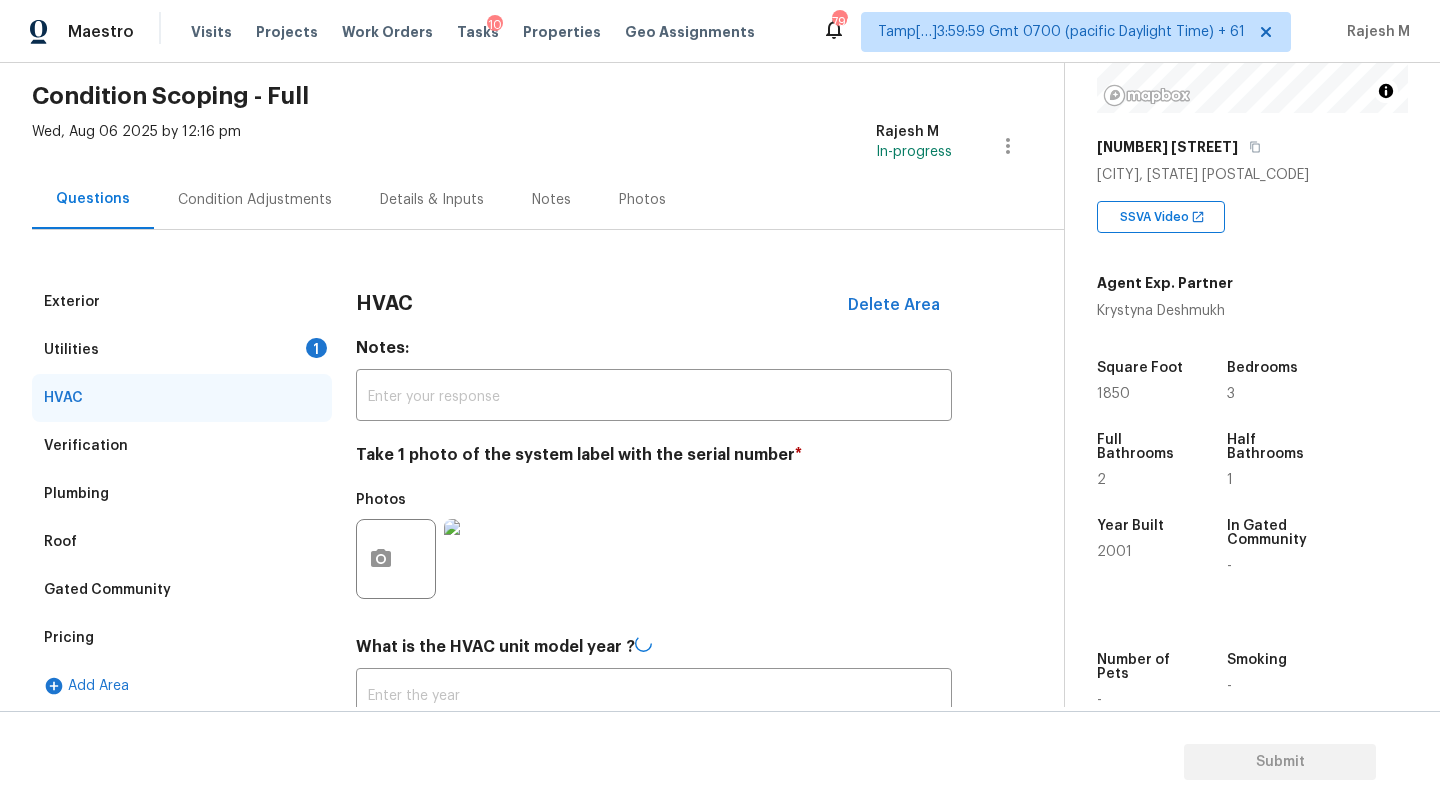 click on "Condition Adjustments" at bounding box center (255, 200) 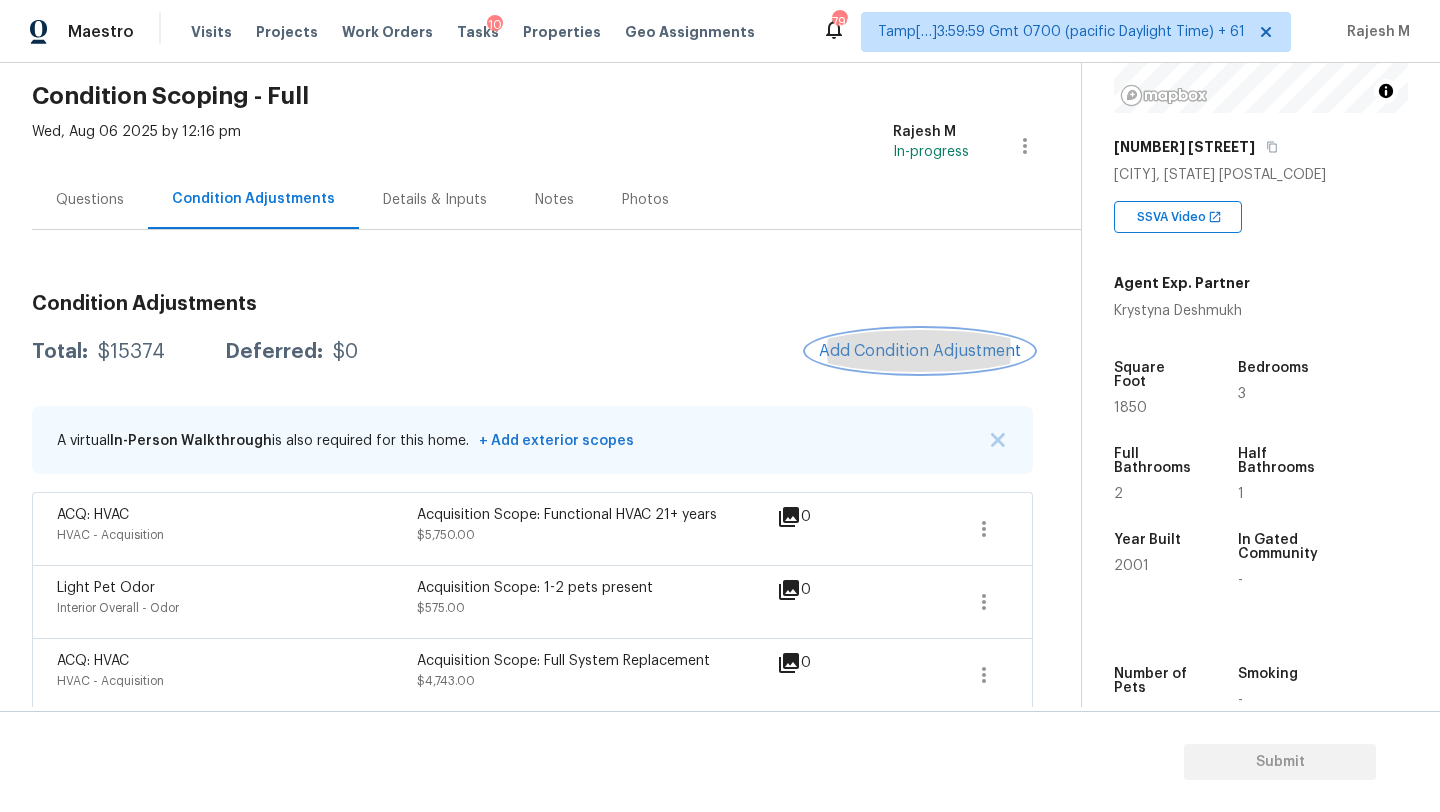 click on "Add Condition Adjustment" at bounding box center (920, 351) 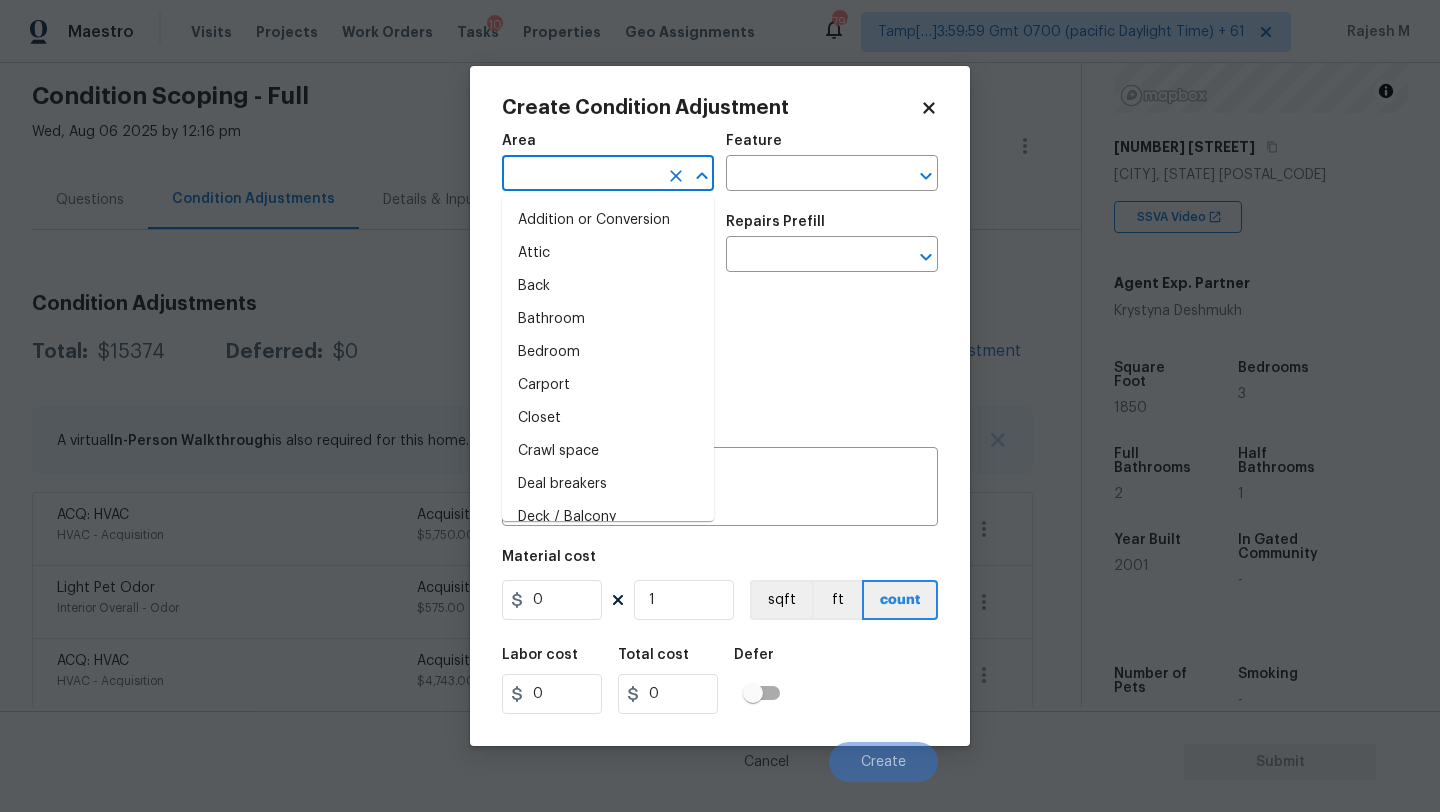 click at bounding box center (580, 175) 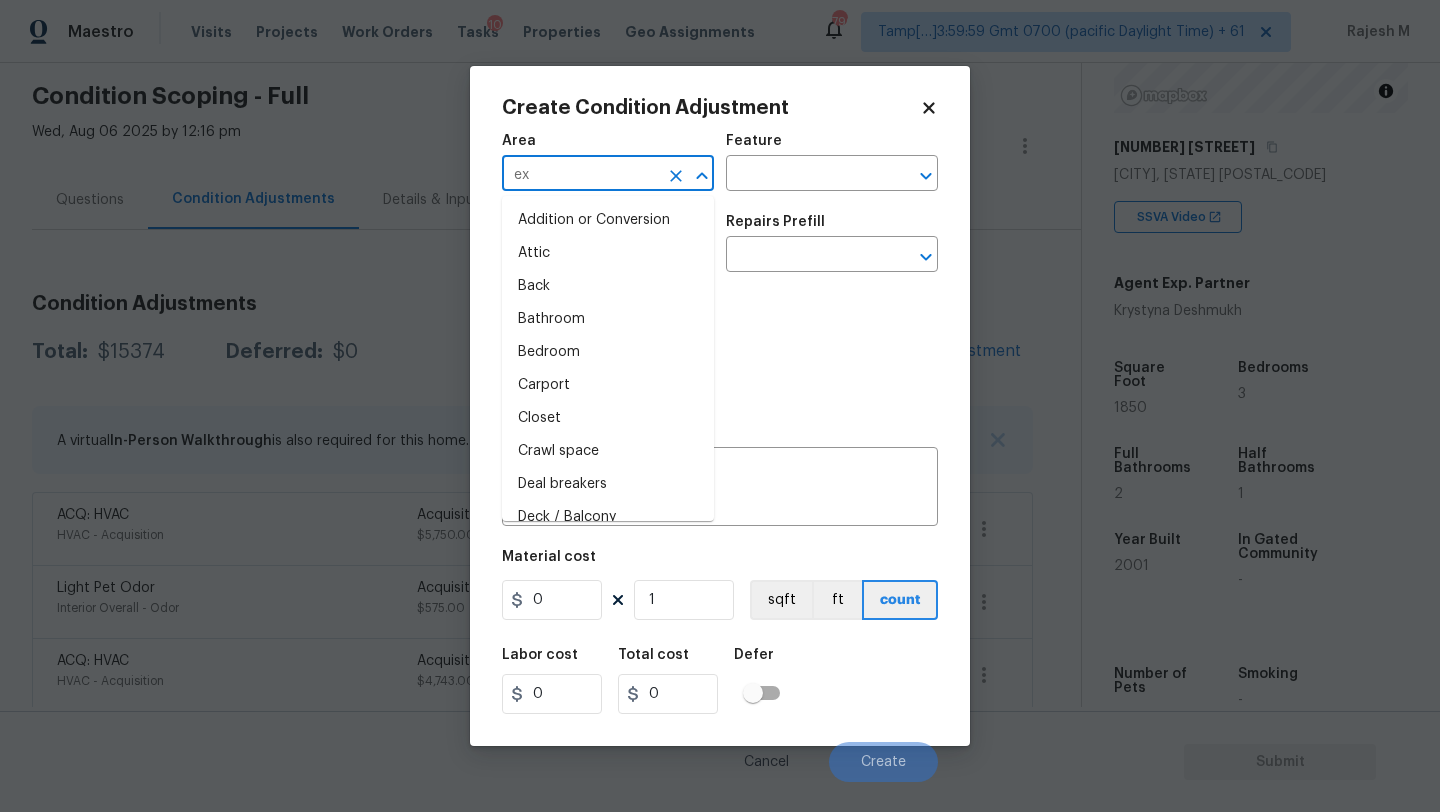 click on "ex" at bounding box center (580, 175) 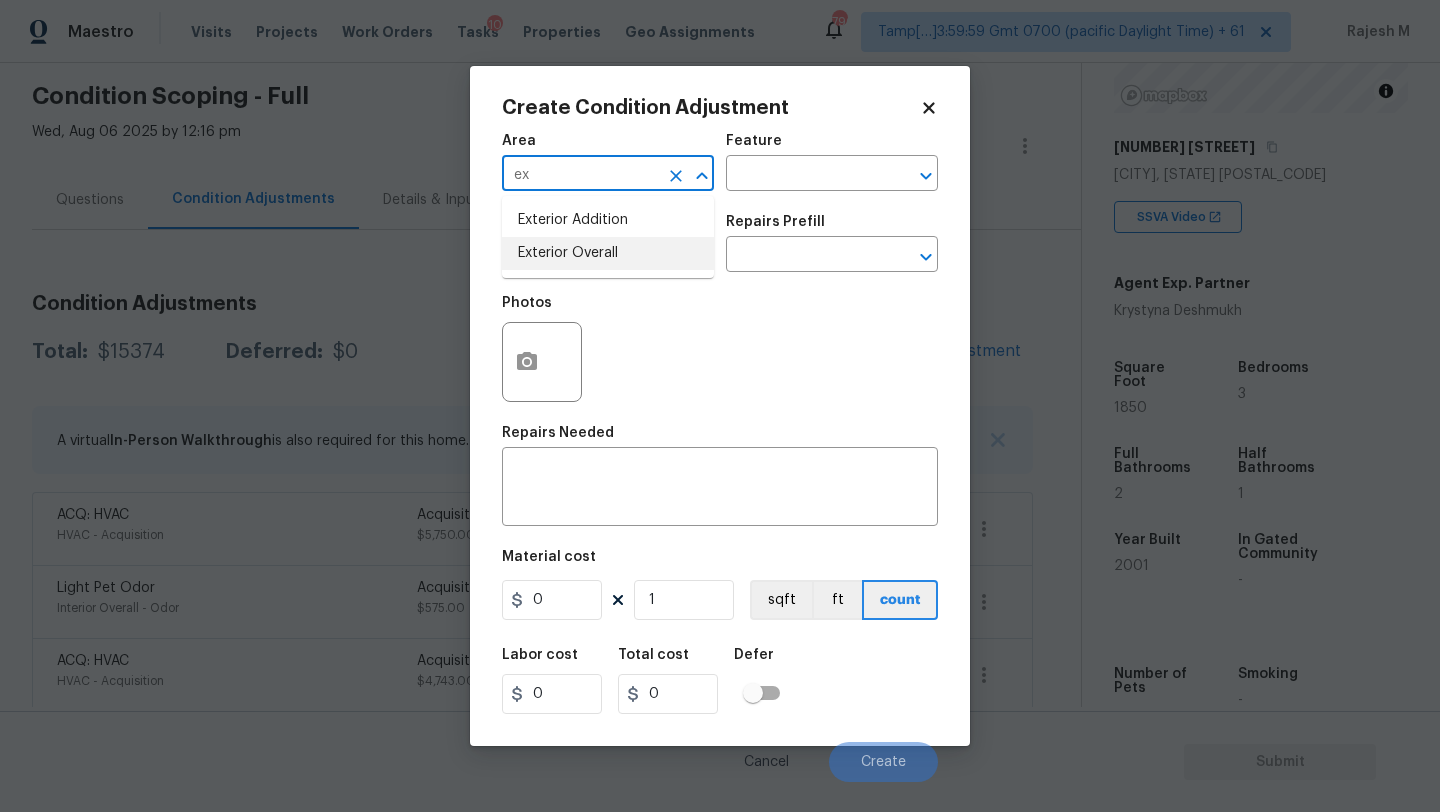 click on "Exterior Overall" at bounding box center [608, 253] 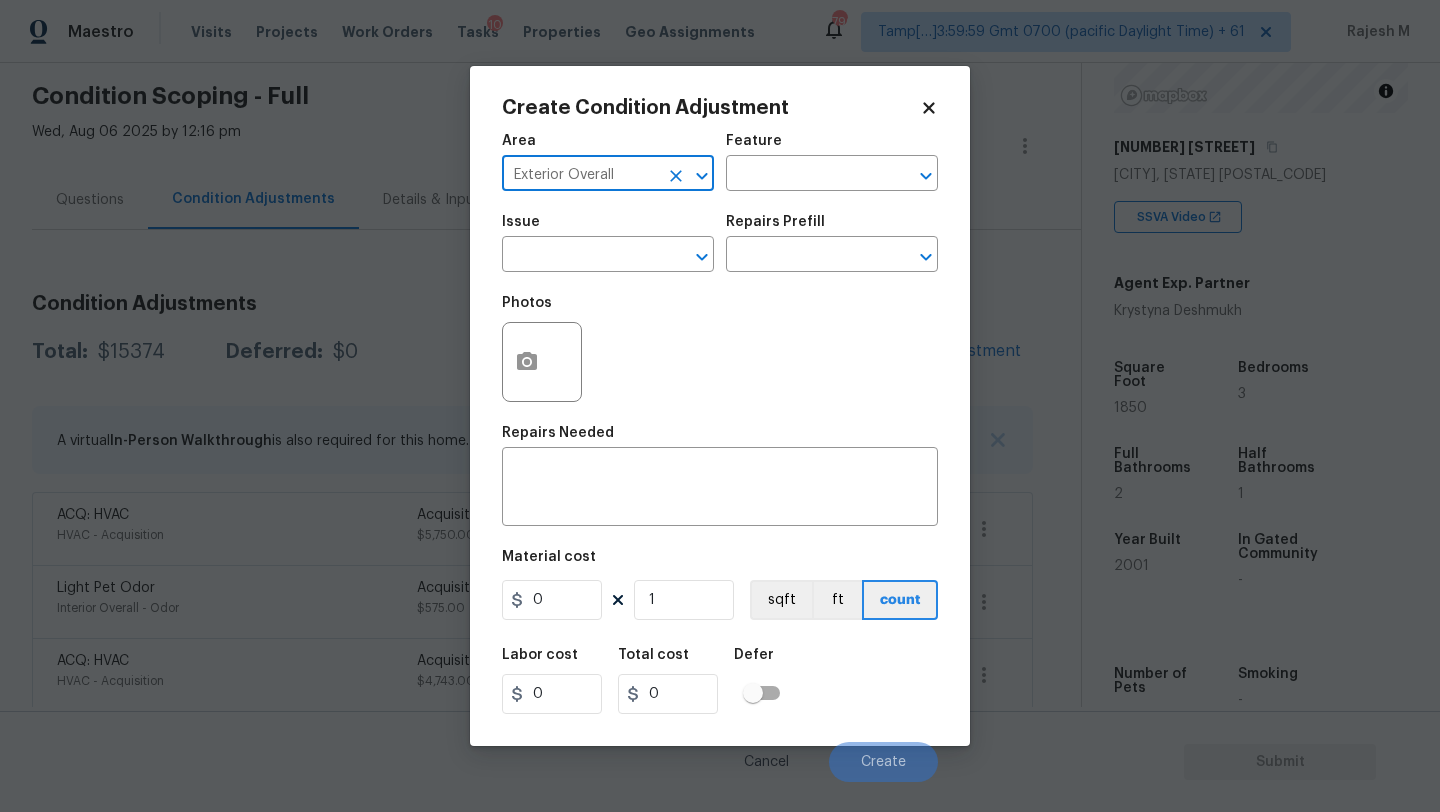 type on "Exterior Overall" 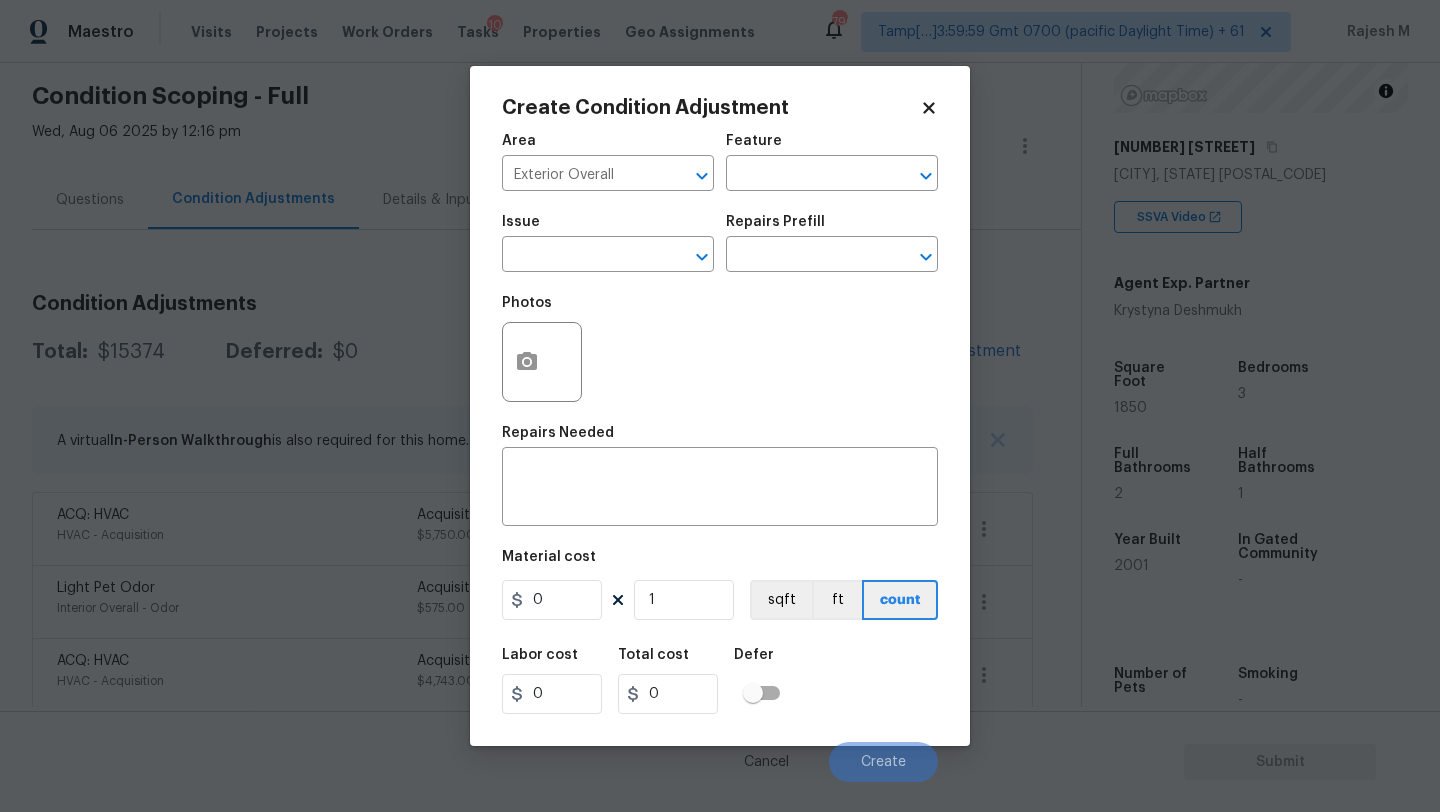 click on "Feature" at bounding box center [832, 147] 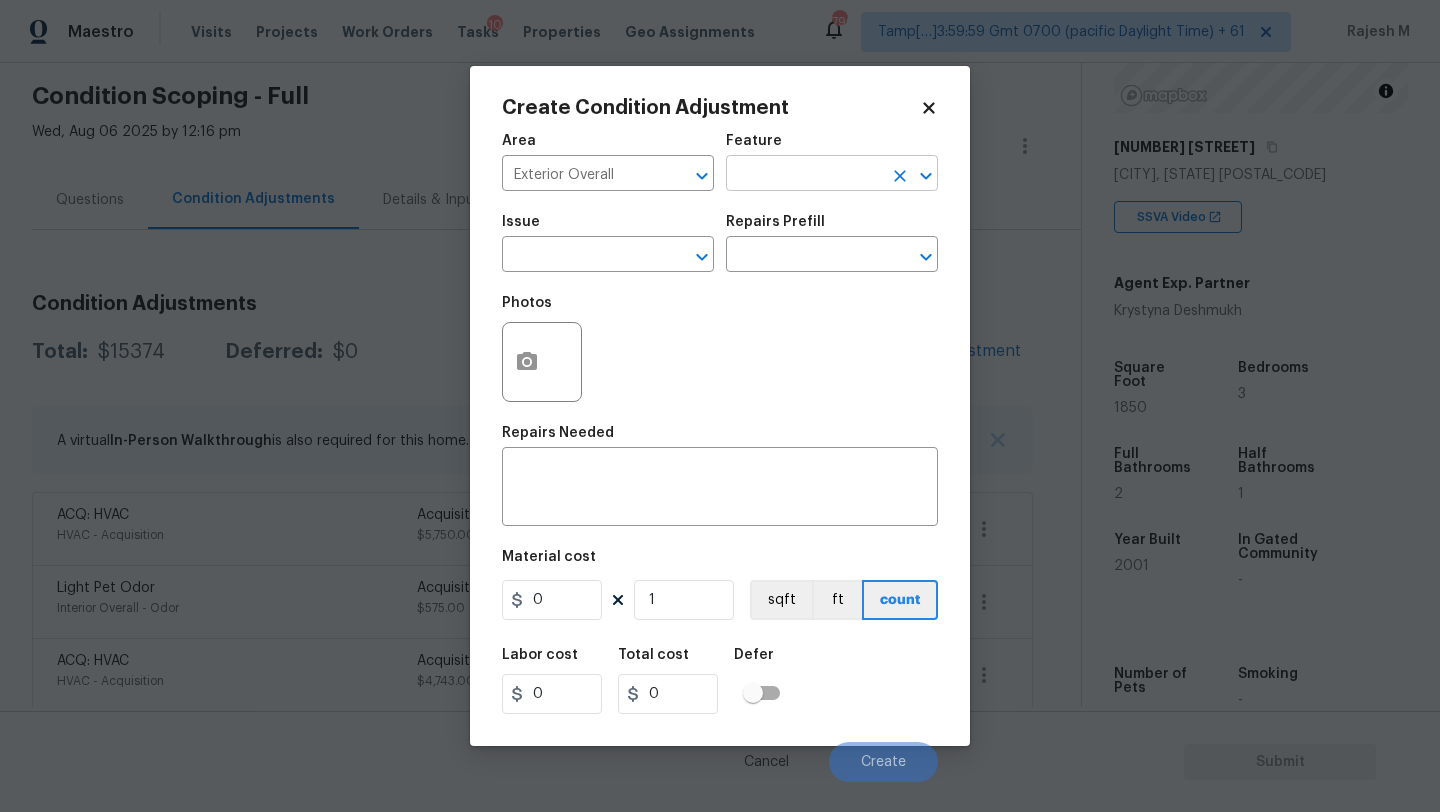 click at bounding box center (804, 175) 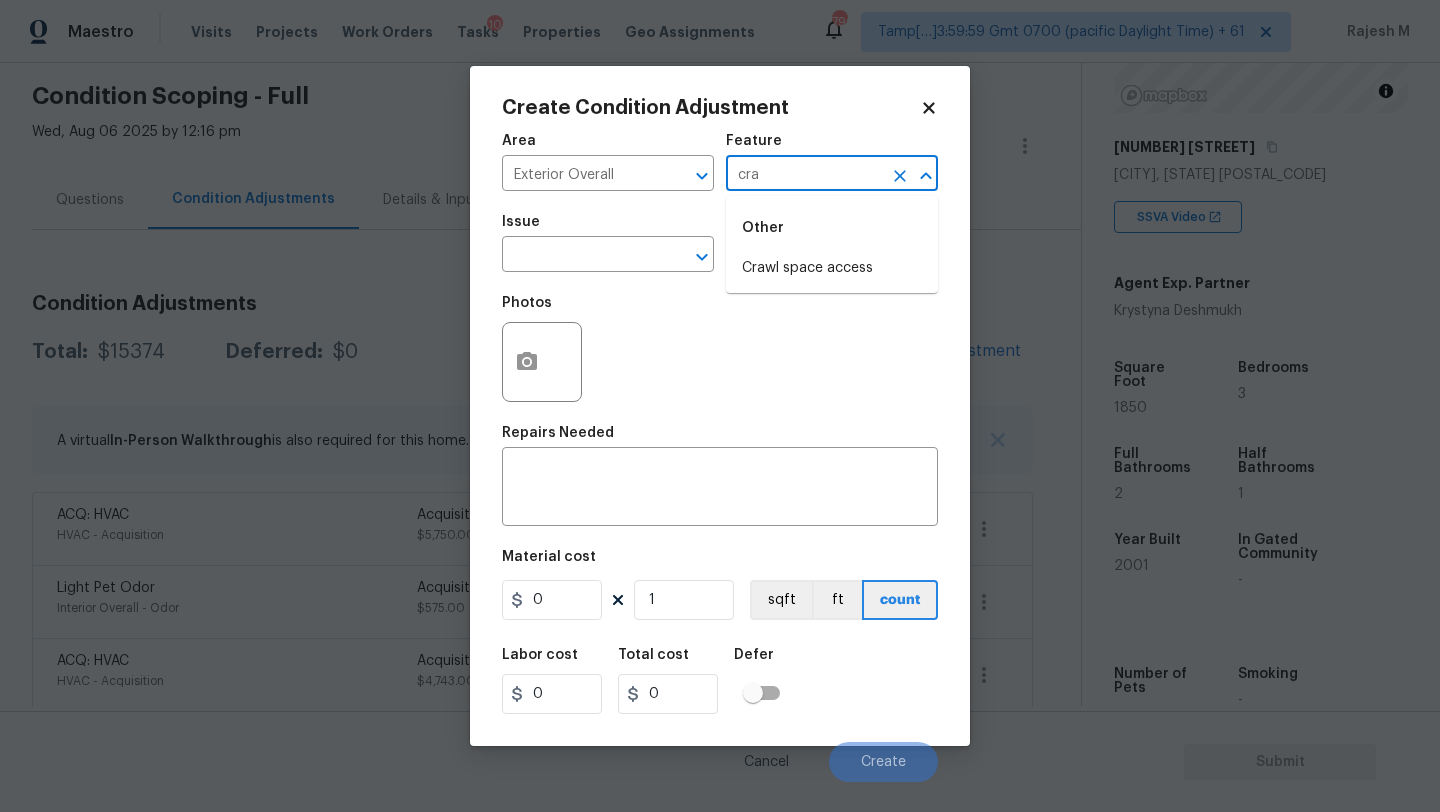 click on "Other" at bounding box center (832, 228) 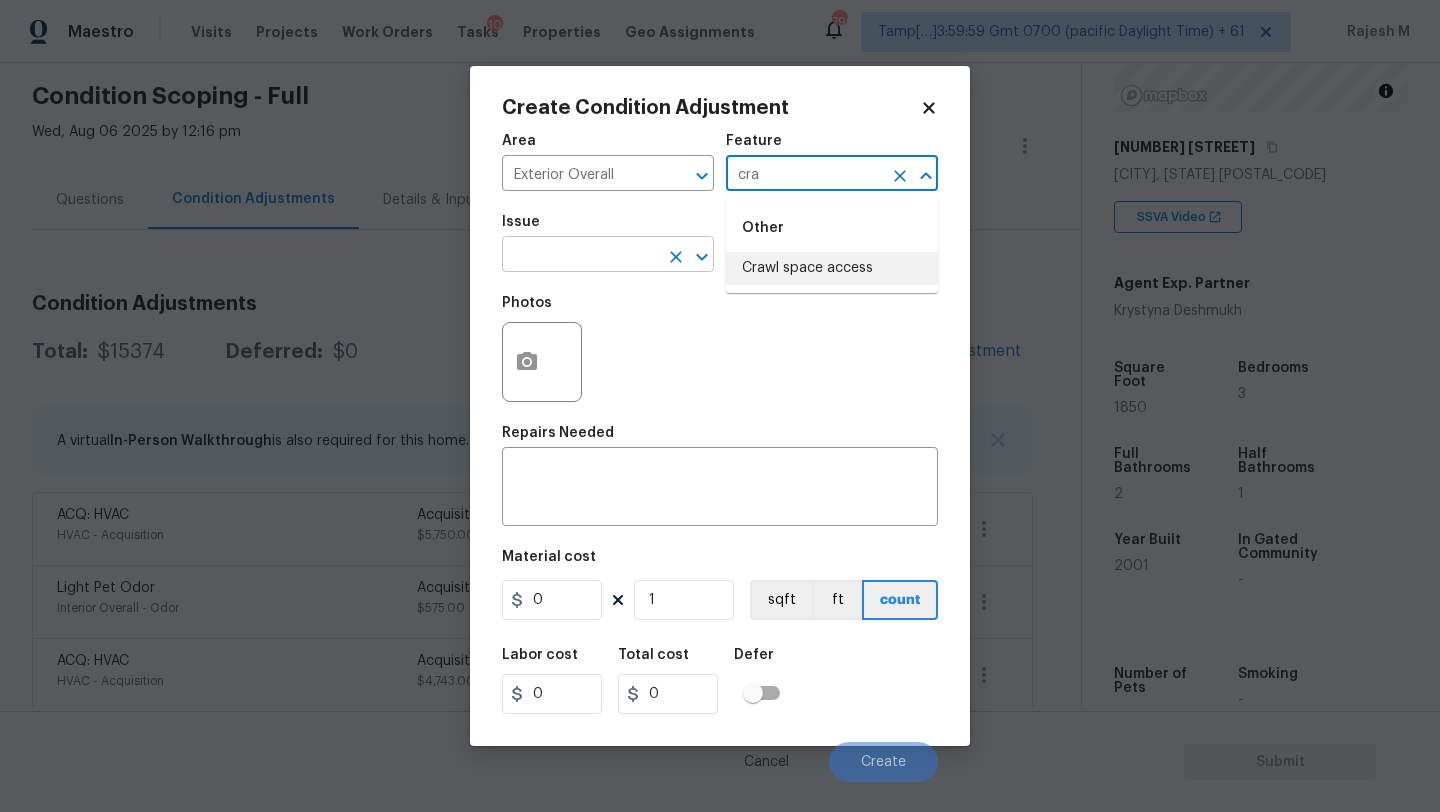 drag, startPoint x: 809, startPoint y: 264, endPoint x: 668, endPoint y: 264, distance: 141 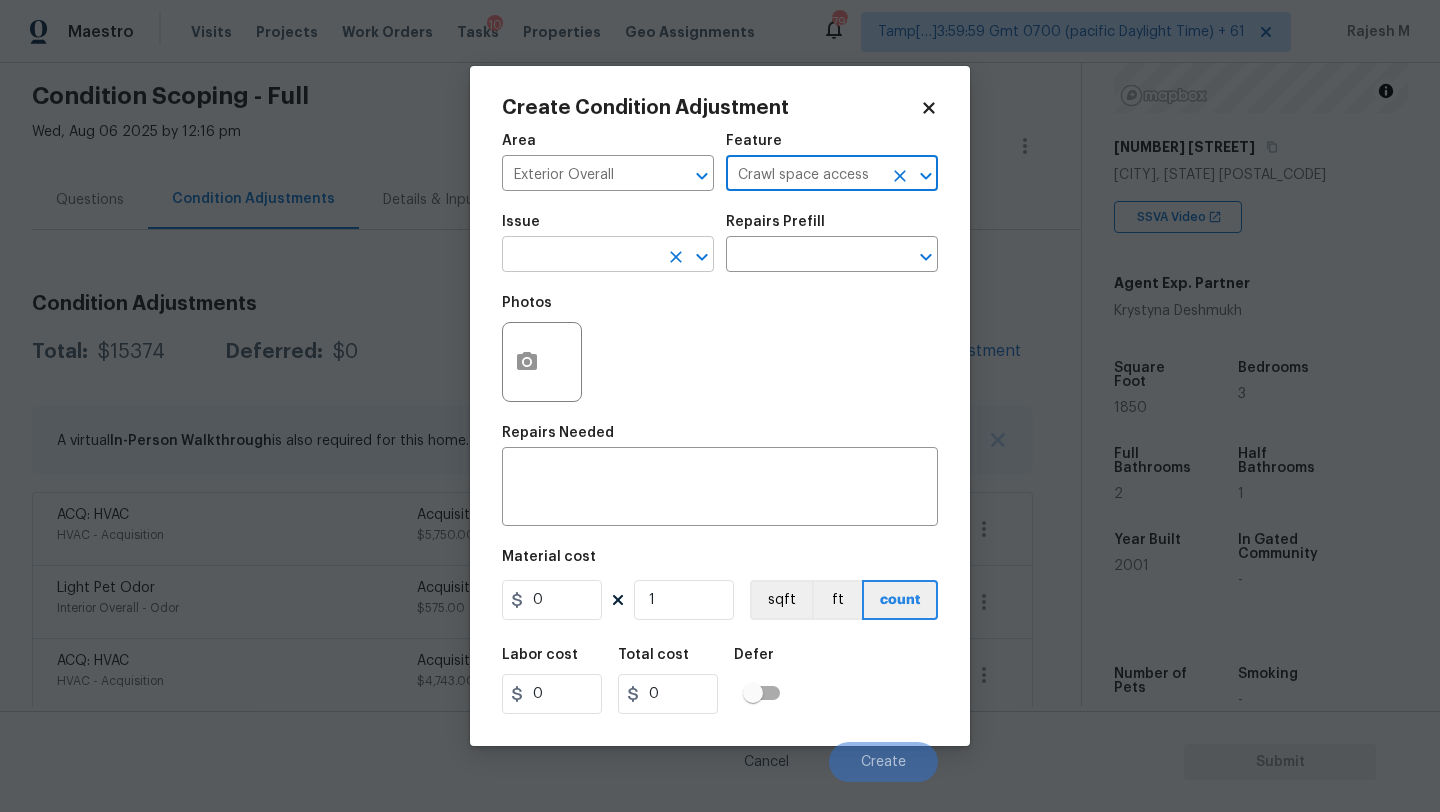 click 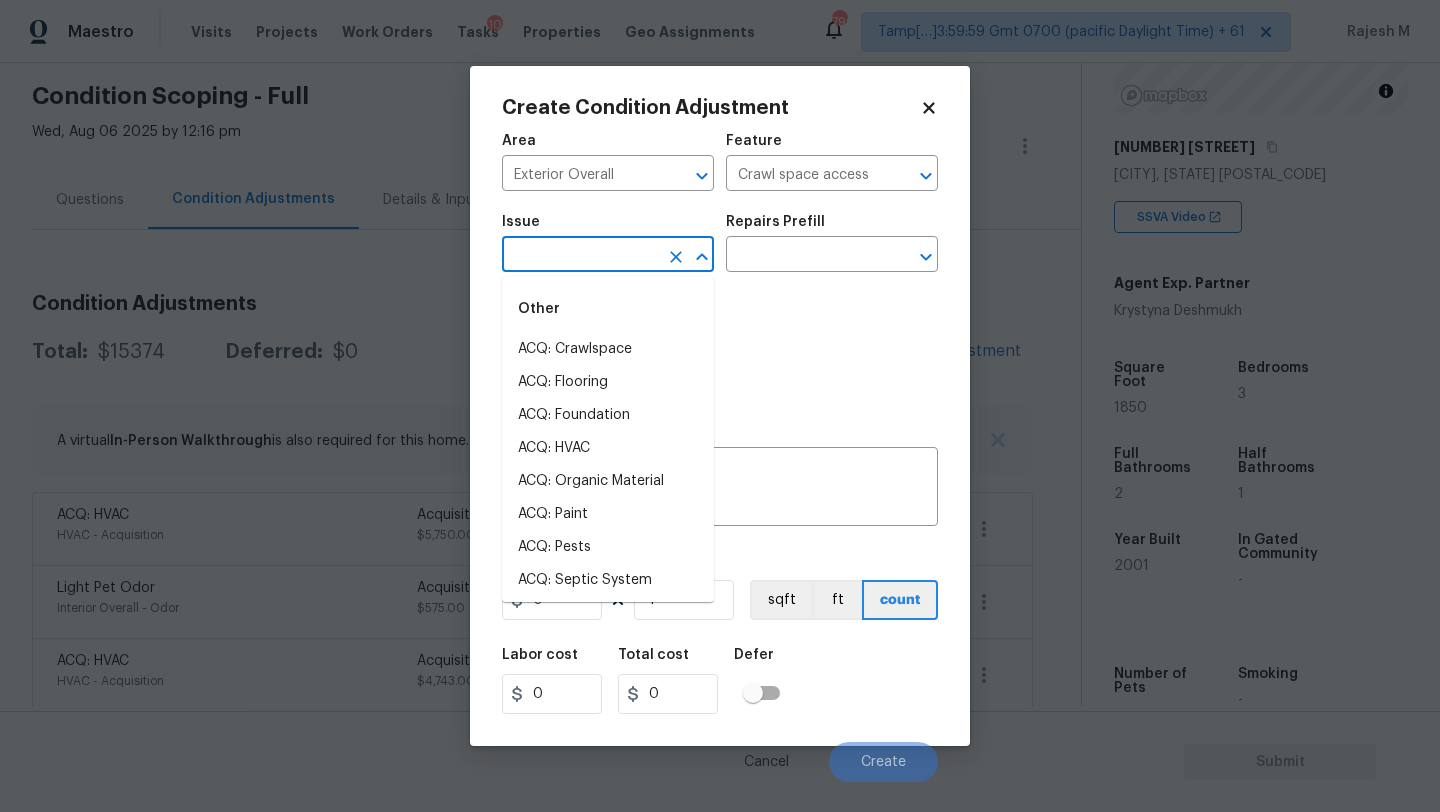 click at bounding box center [580, 256] 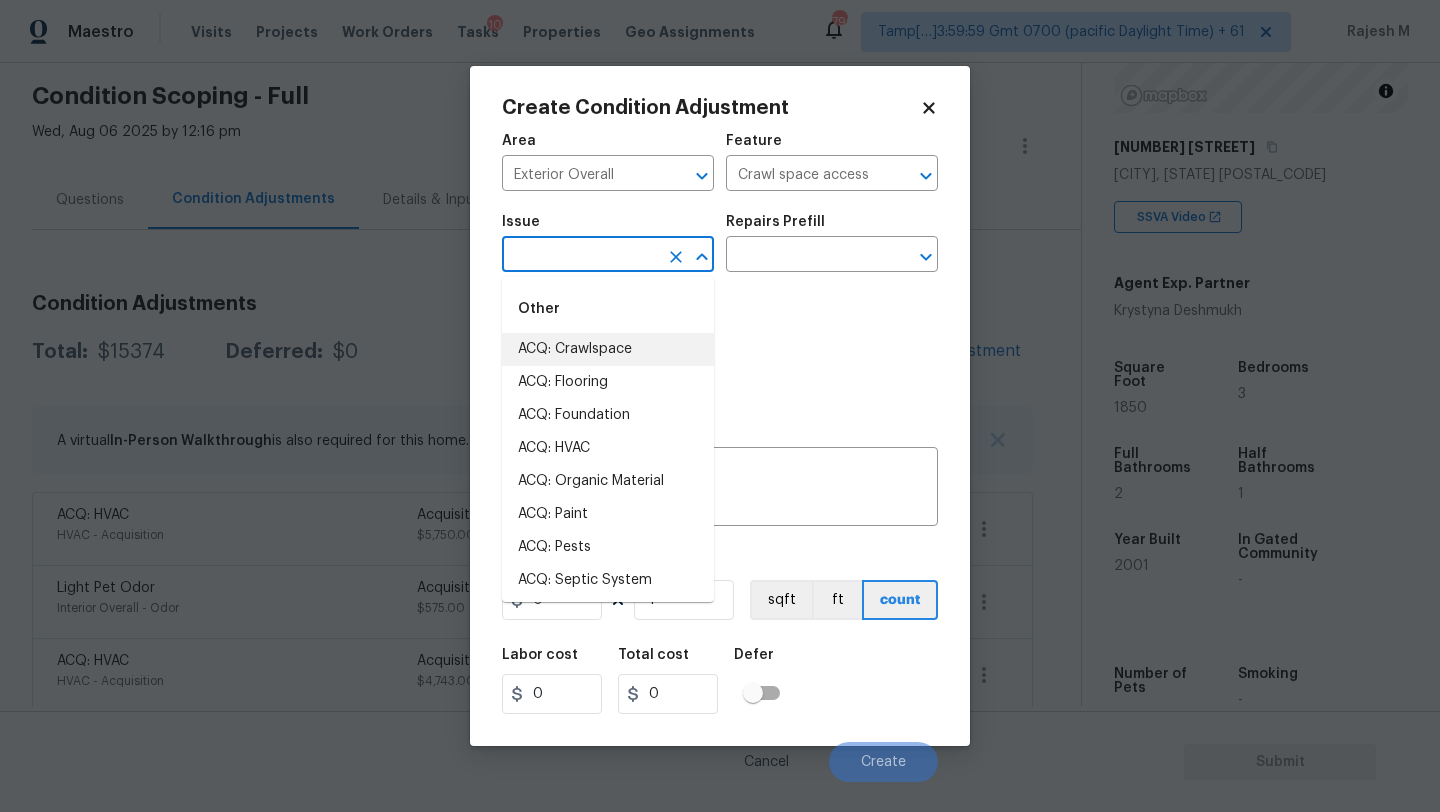 drag, startPoint x: 561, startPoint y: 342, endPoint x: 609, endPoint y: 312, distance: 56.603886 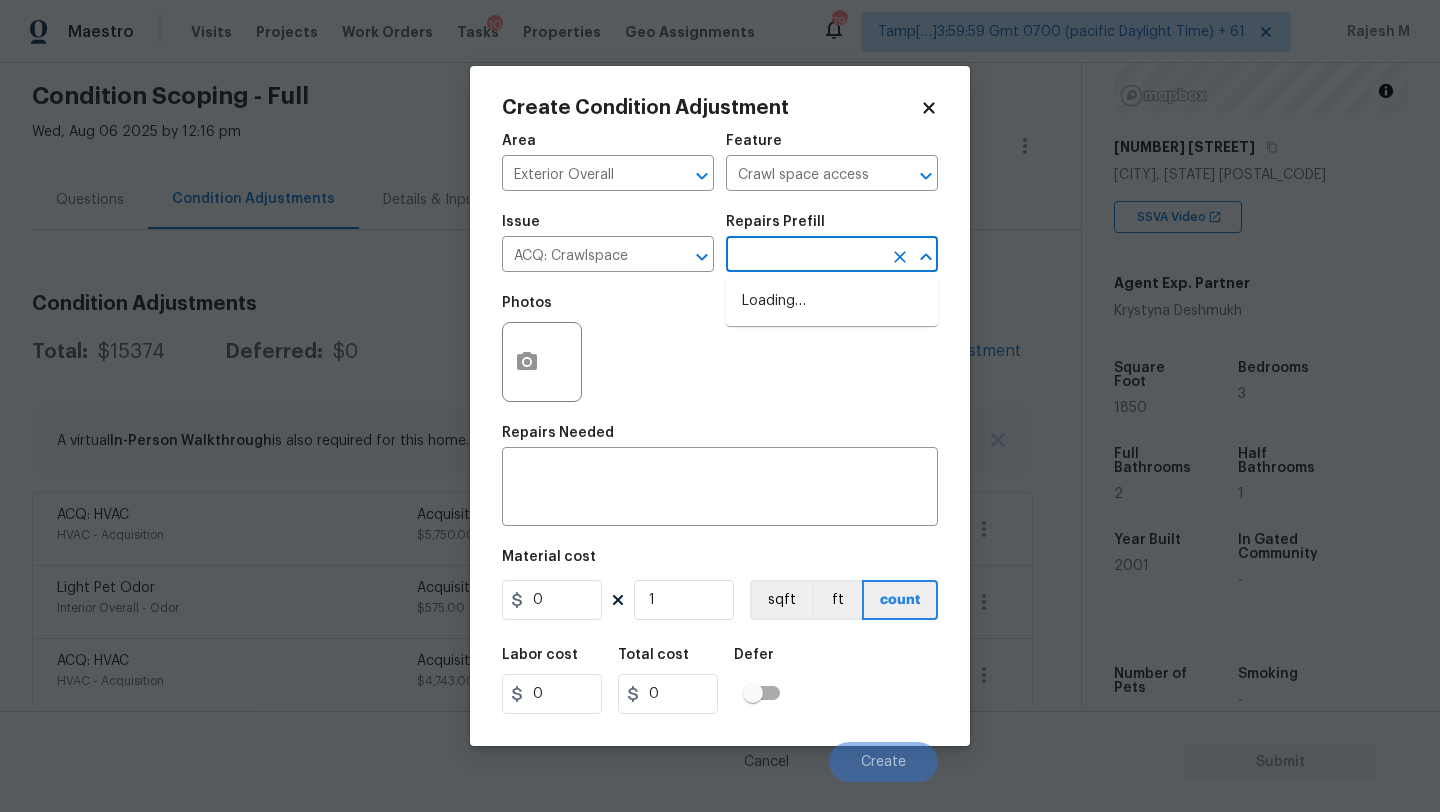 click at bounding box center (804, 256) 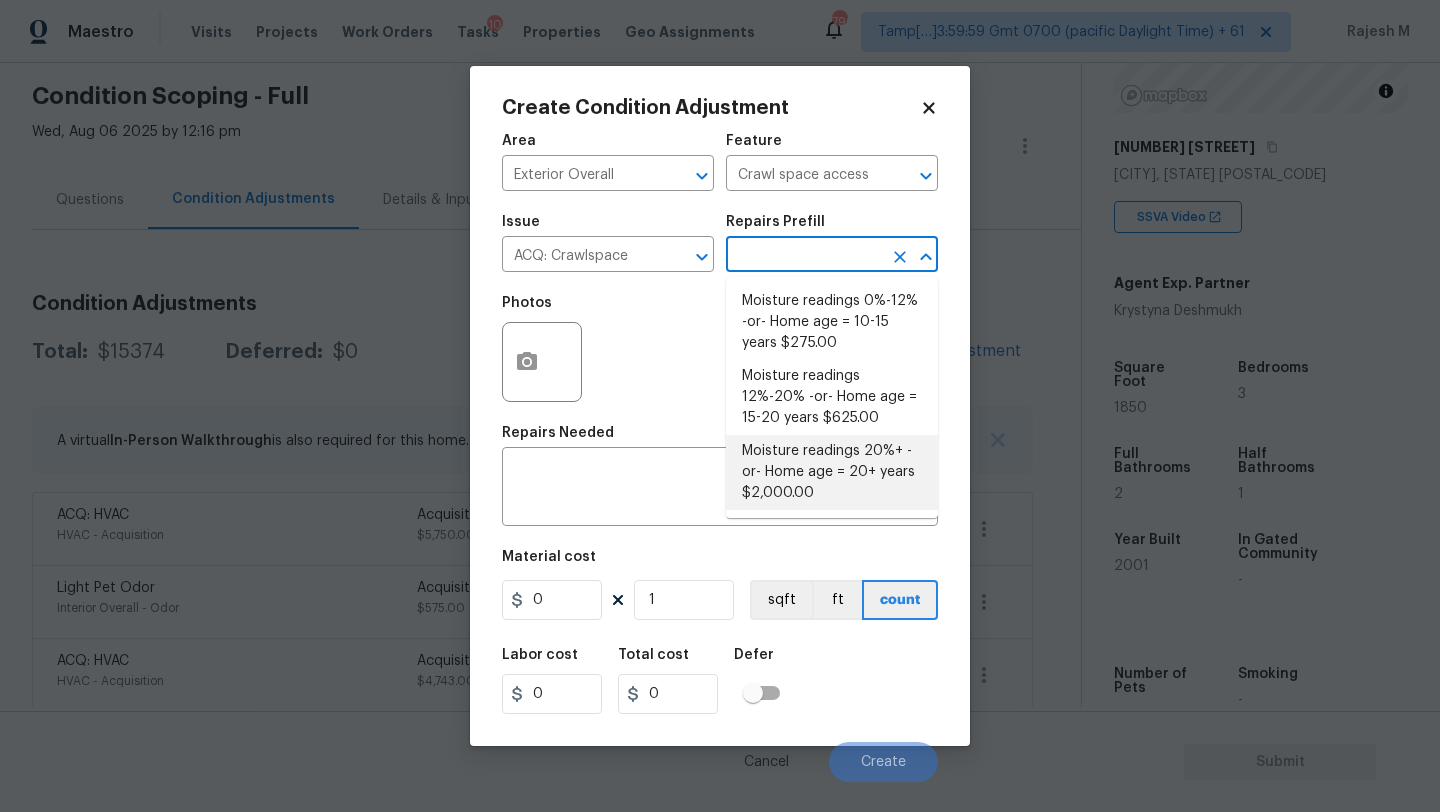click on "Moisture readings 20%+ -or- Home age = 20+ years $2,000.00" at bounding box center (832, 472) 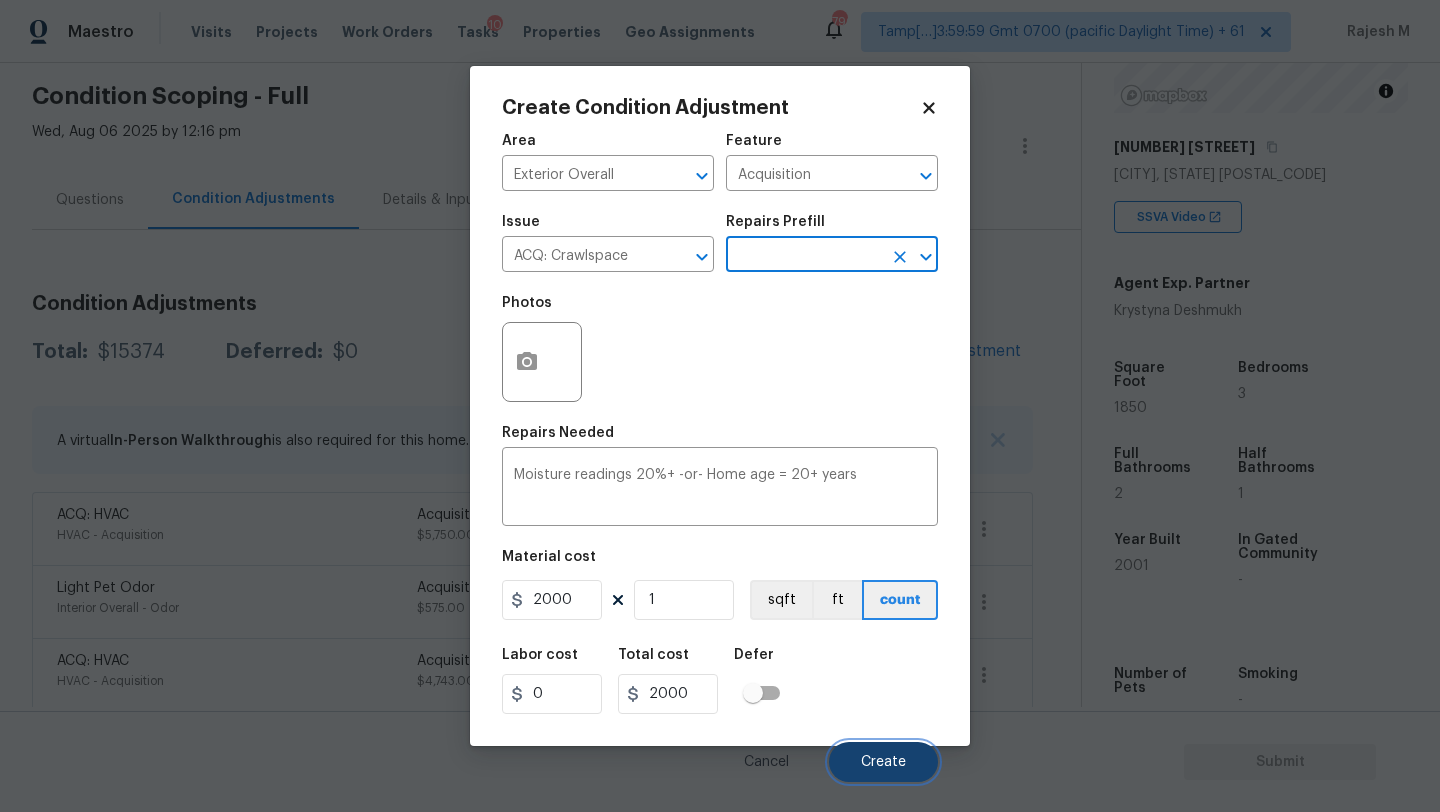 click on "Create" at bounding box center (883, 762) 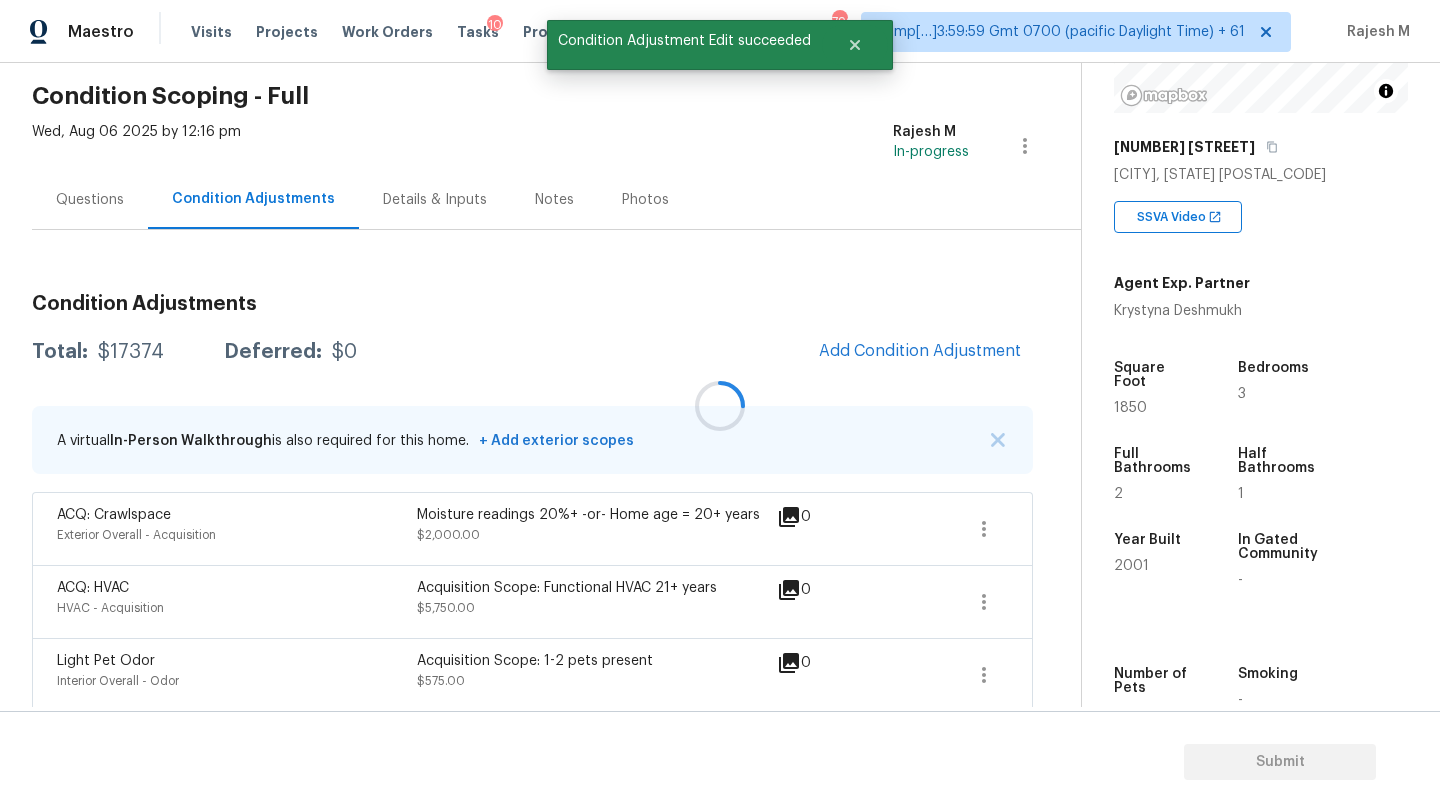 click at bounding box center [720, 406] 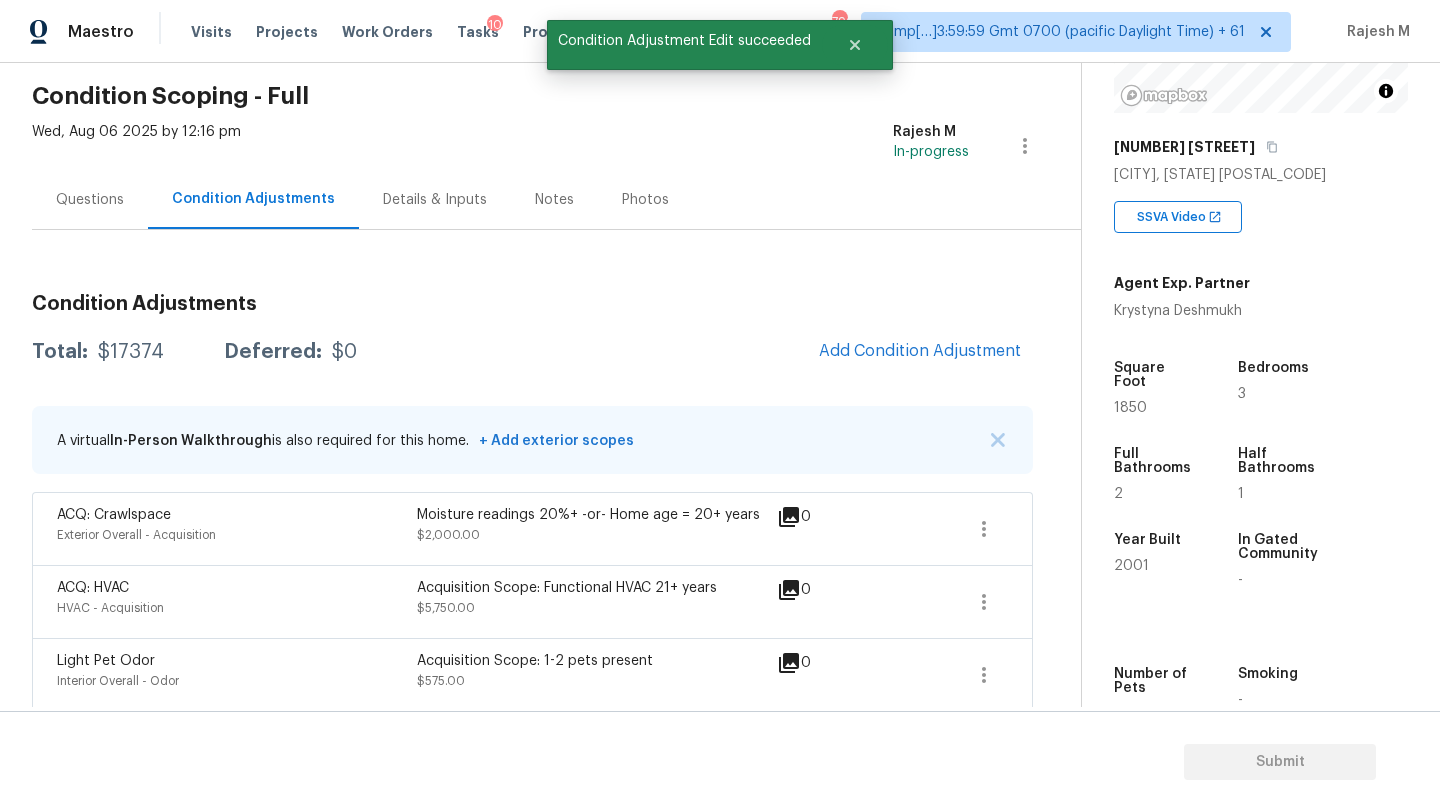 click on "Questions" at bounding box center [90, 200] 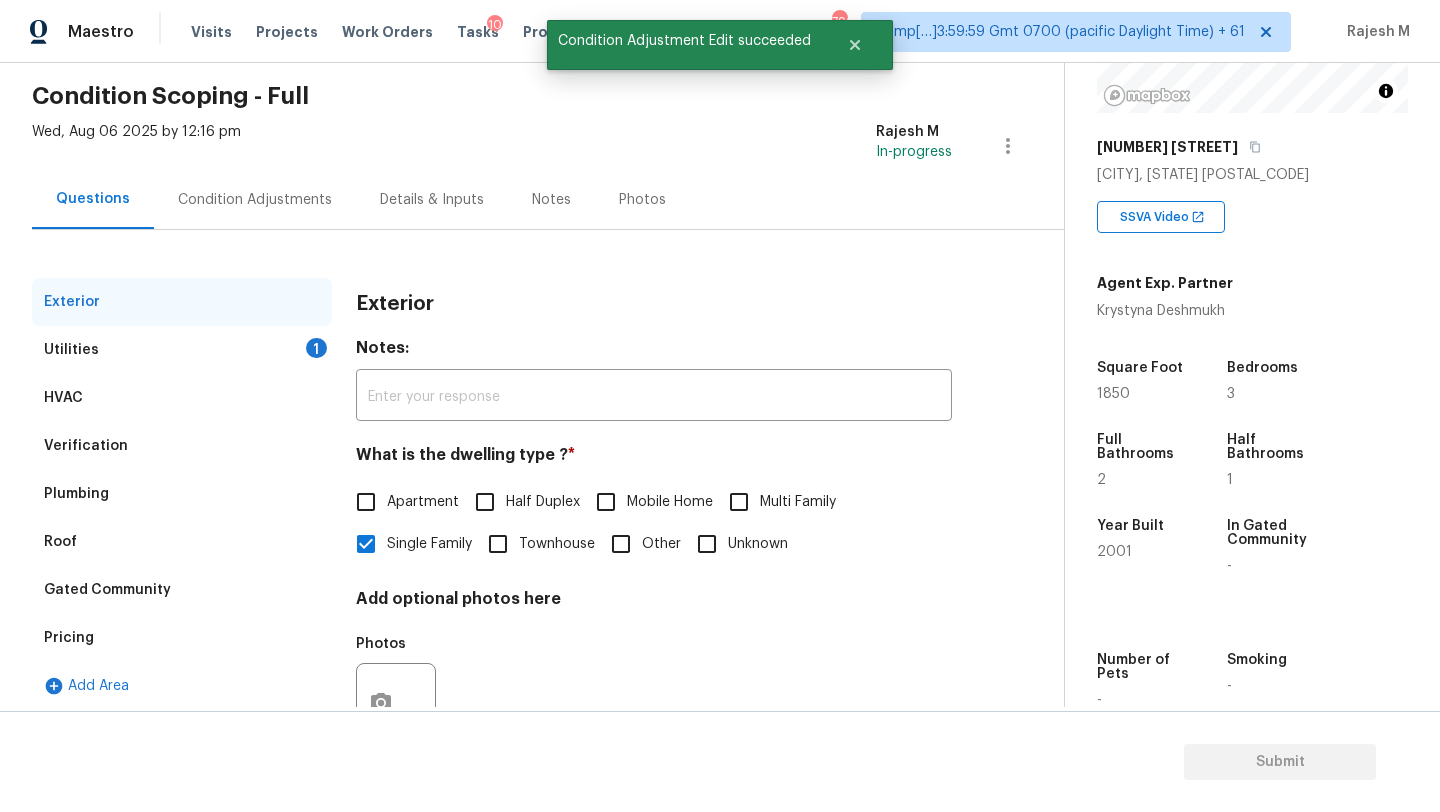 click on "Pricing" at bounding box center [69, 638] 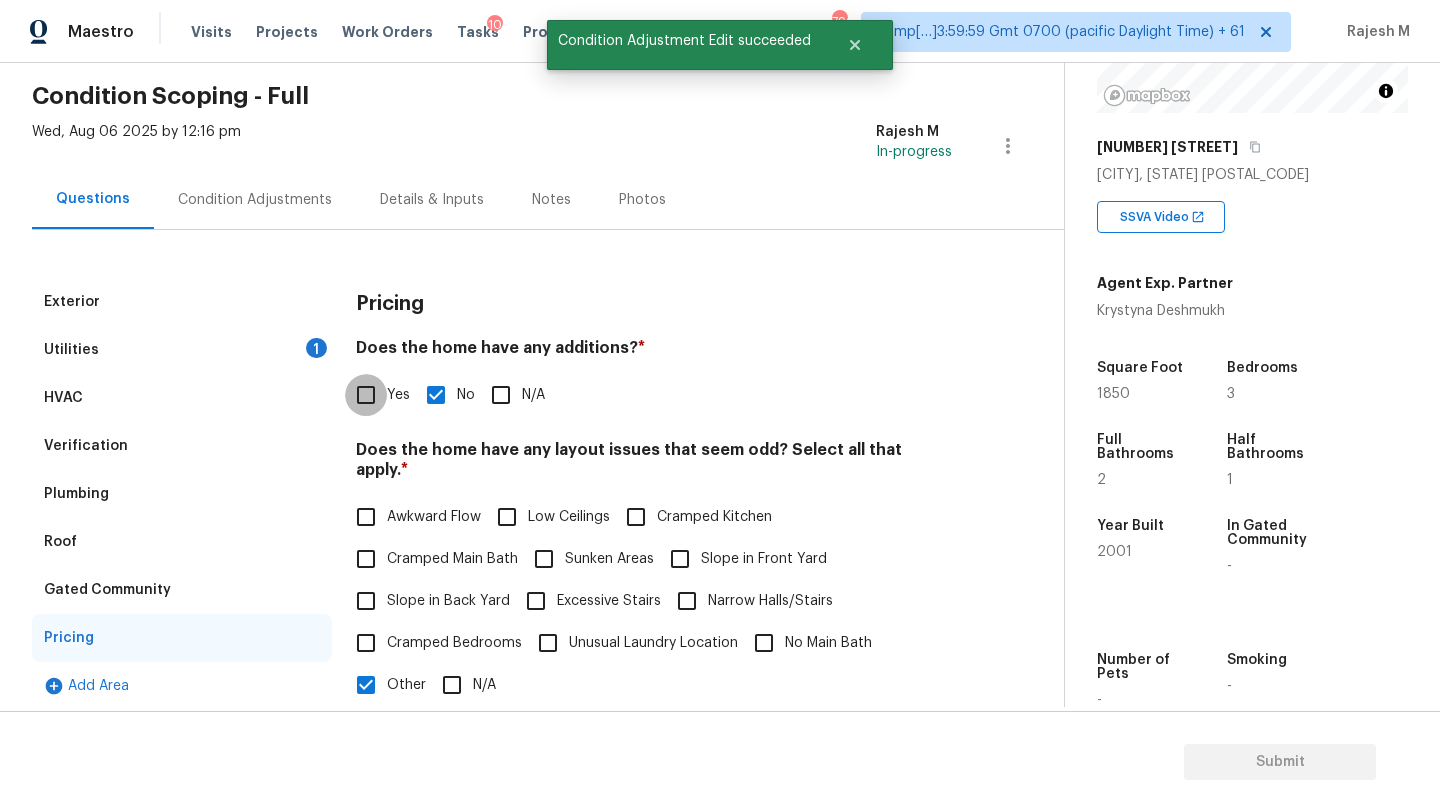 click on "Yes" at bounding box center (366, 395) 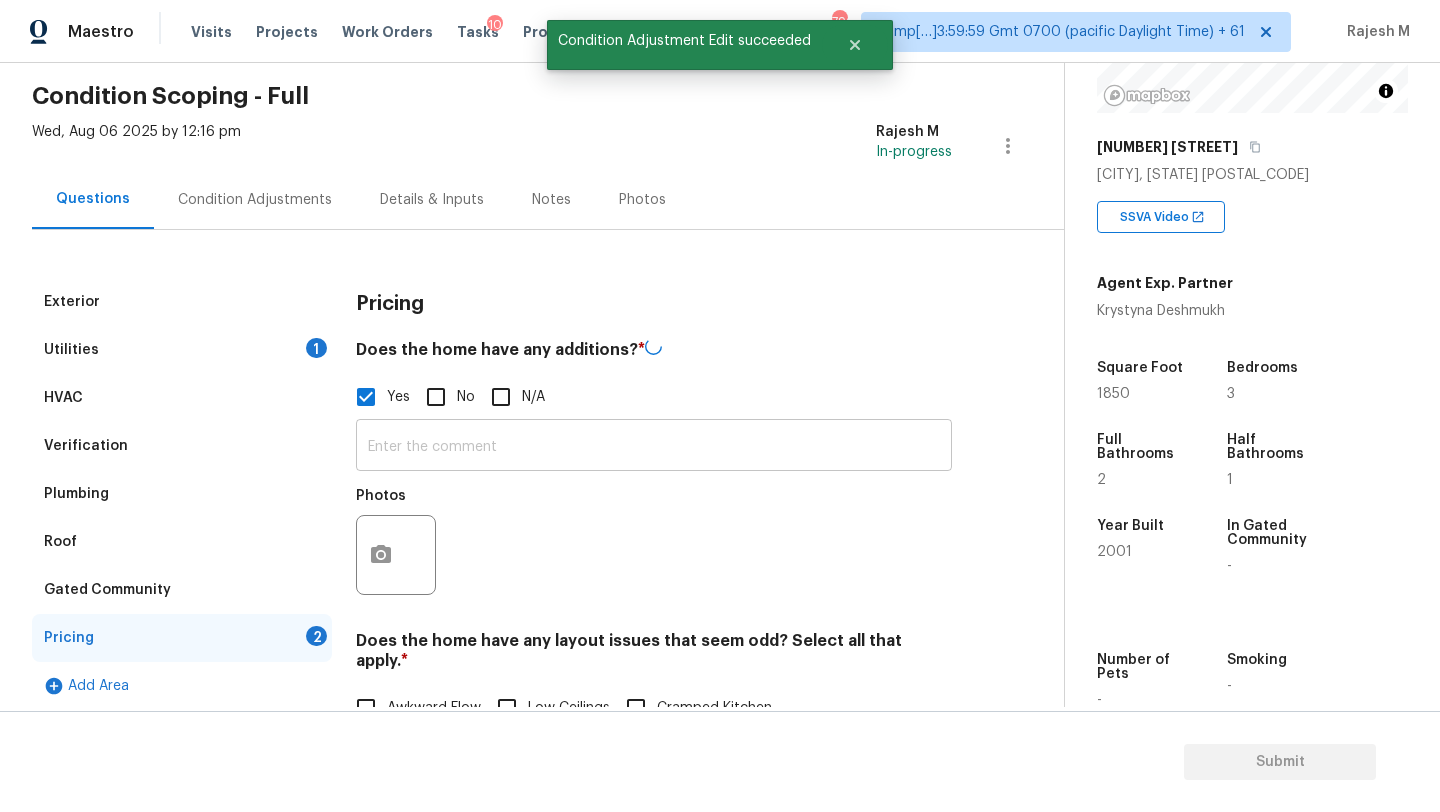 click at bounding box center (654, 447) 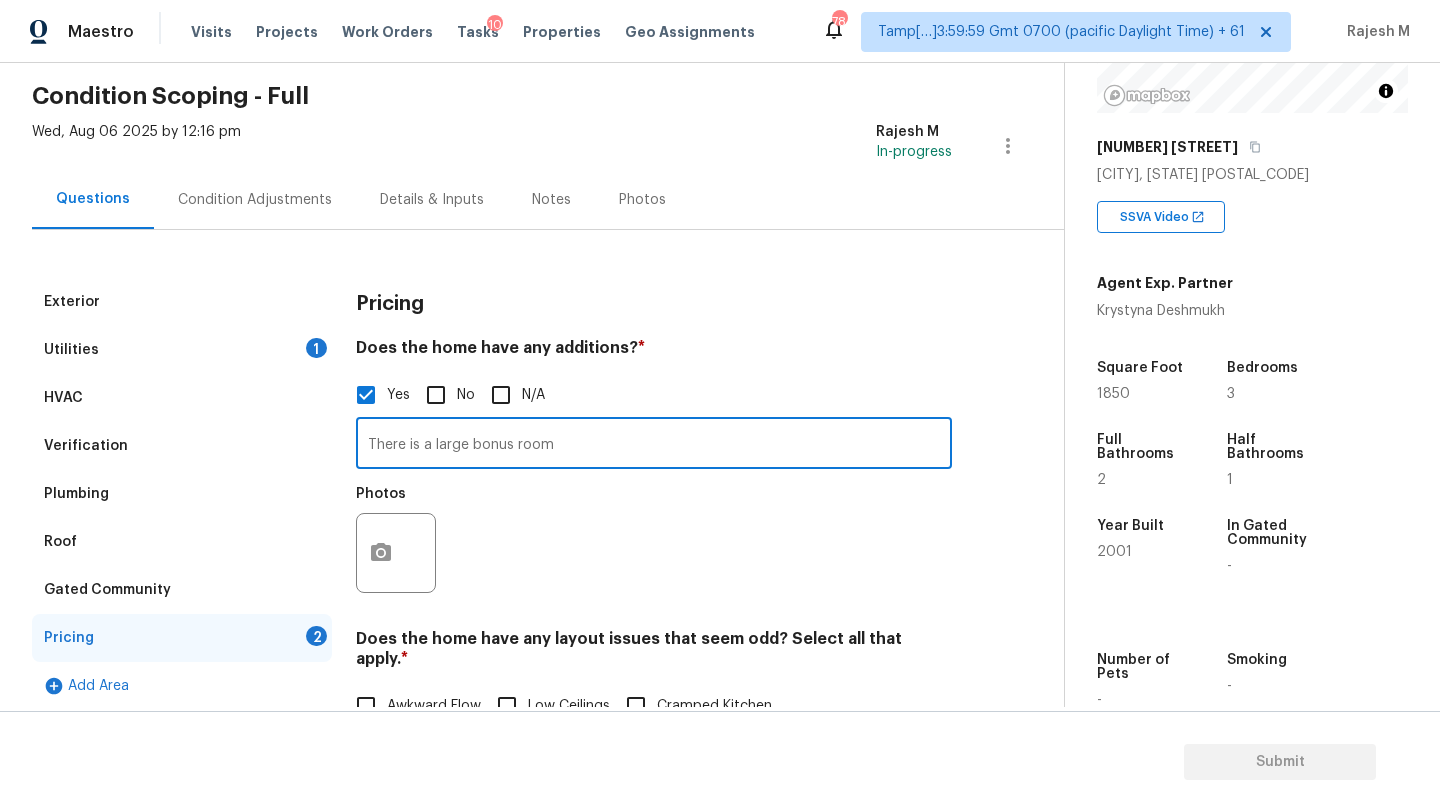 type on "There is a large bonus room" 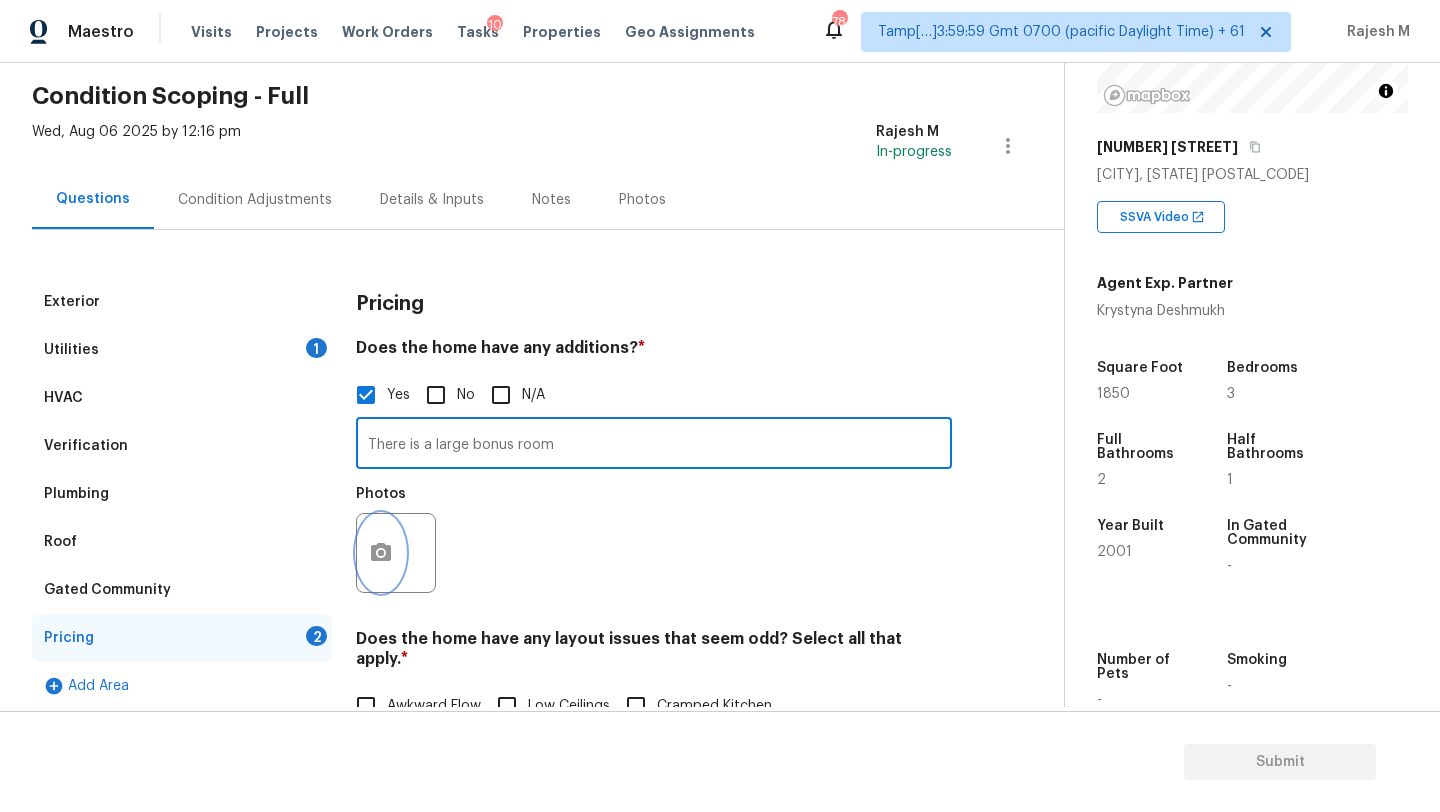 click 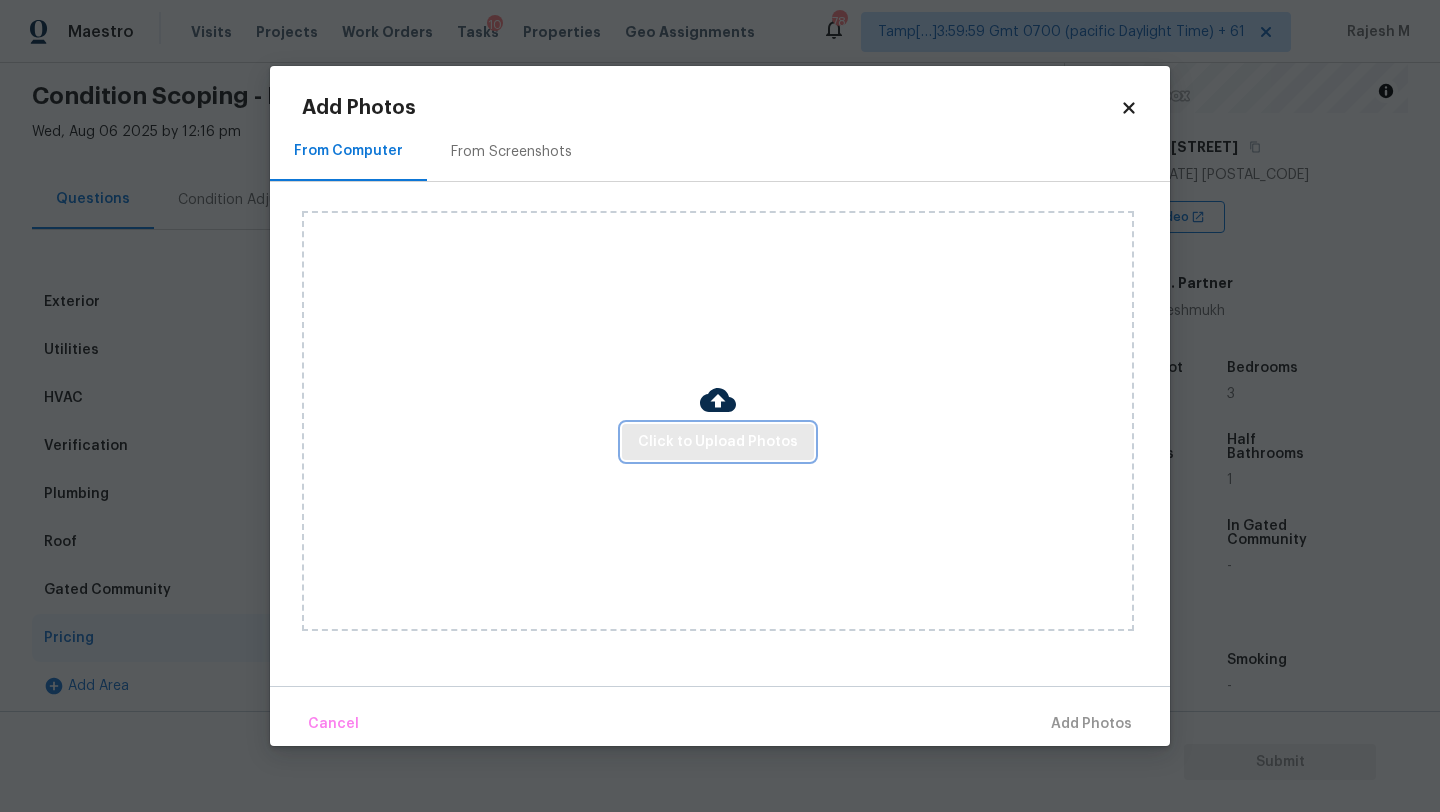 click on "Click to Upload Photos" at bounding box center [718, 442] 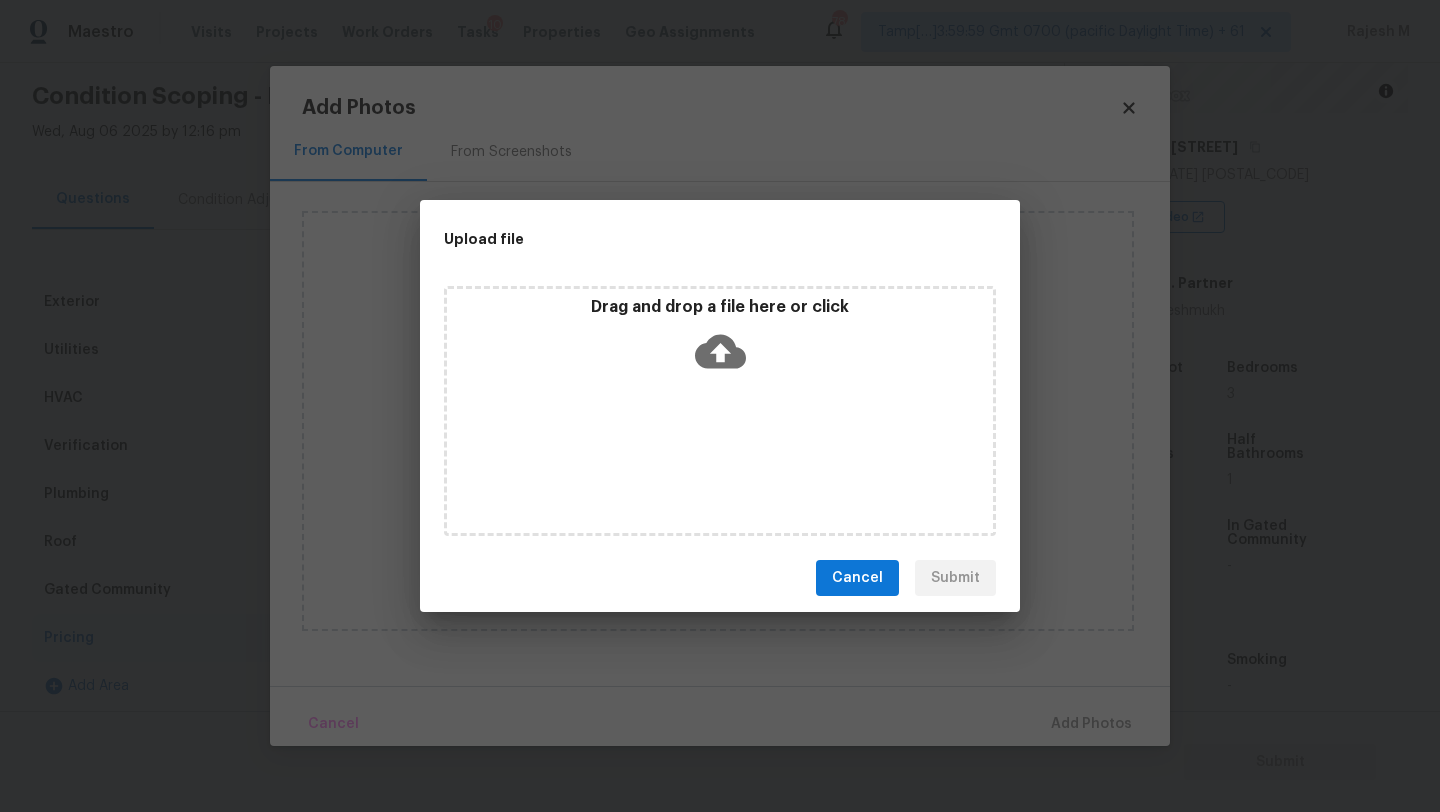 click on "Drag and drop a file here or click" at bounding box center (720, 411) 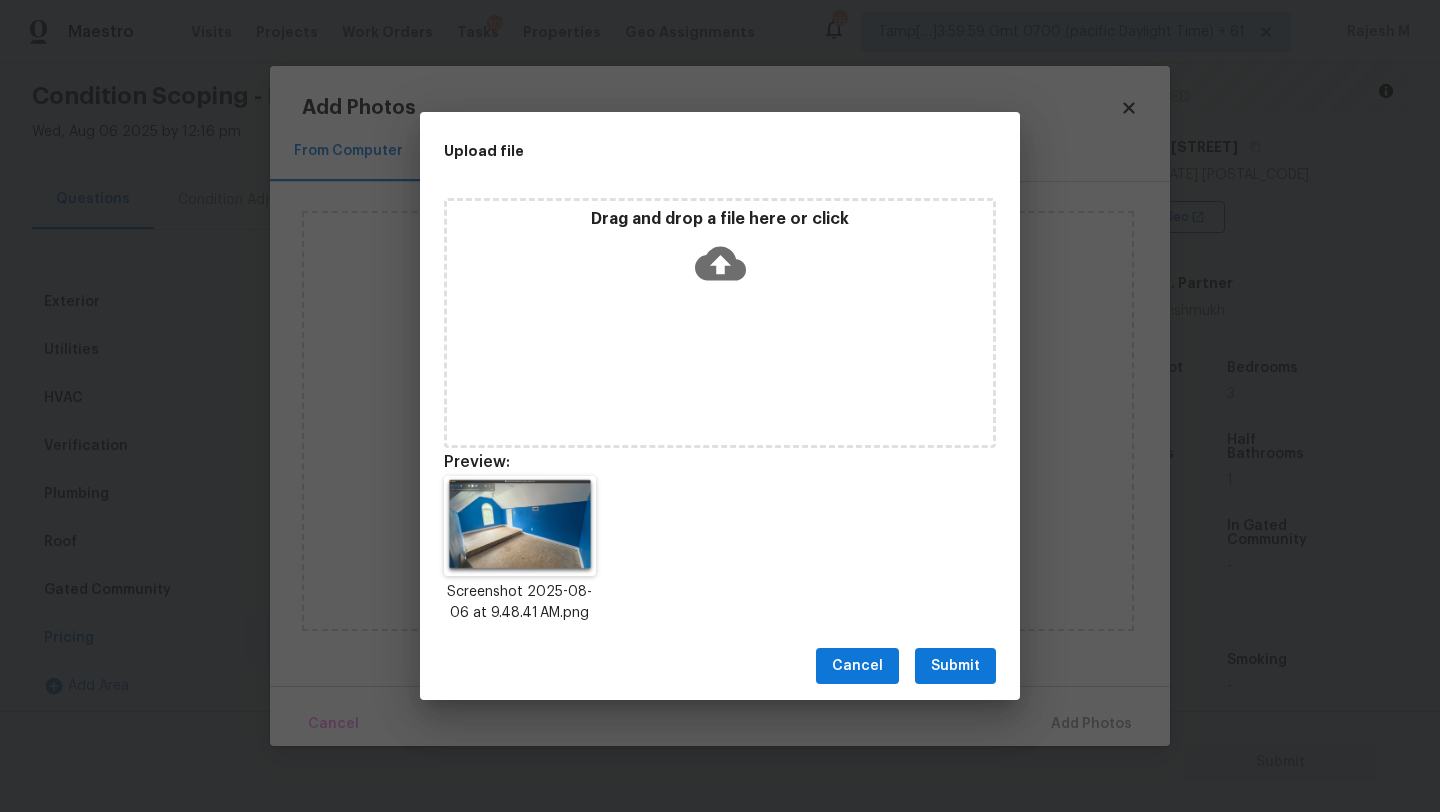 click on "Submit" at bounding box center (955, 666) 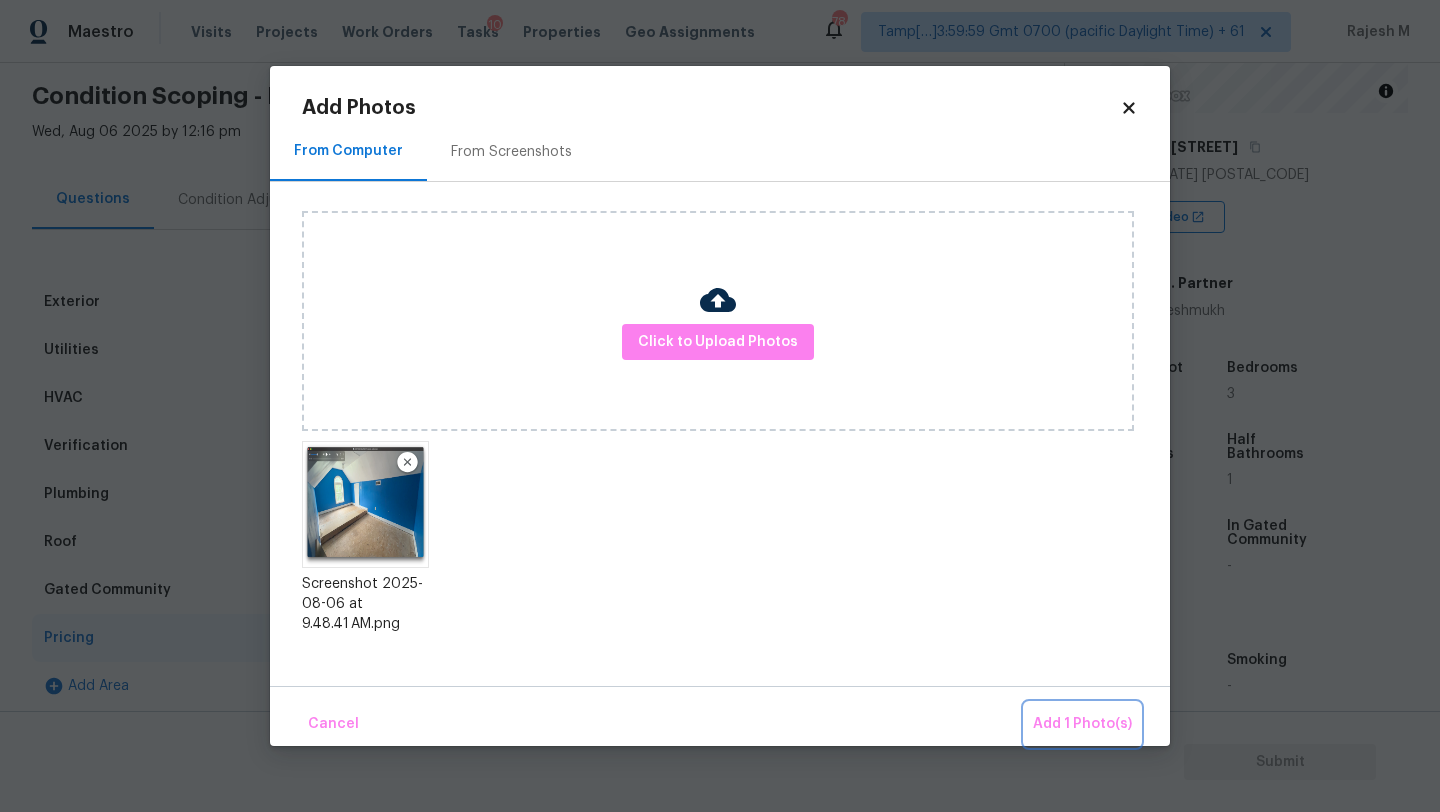click on "Add 1 Photo(s)" at bounding box center [1082, 724] 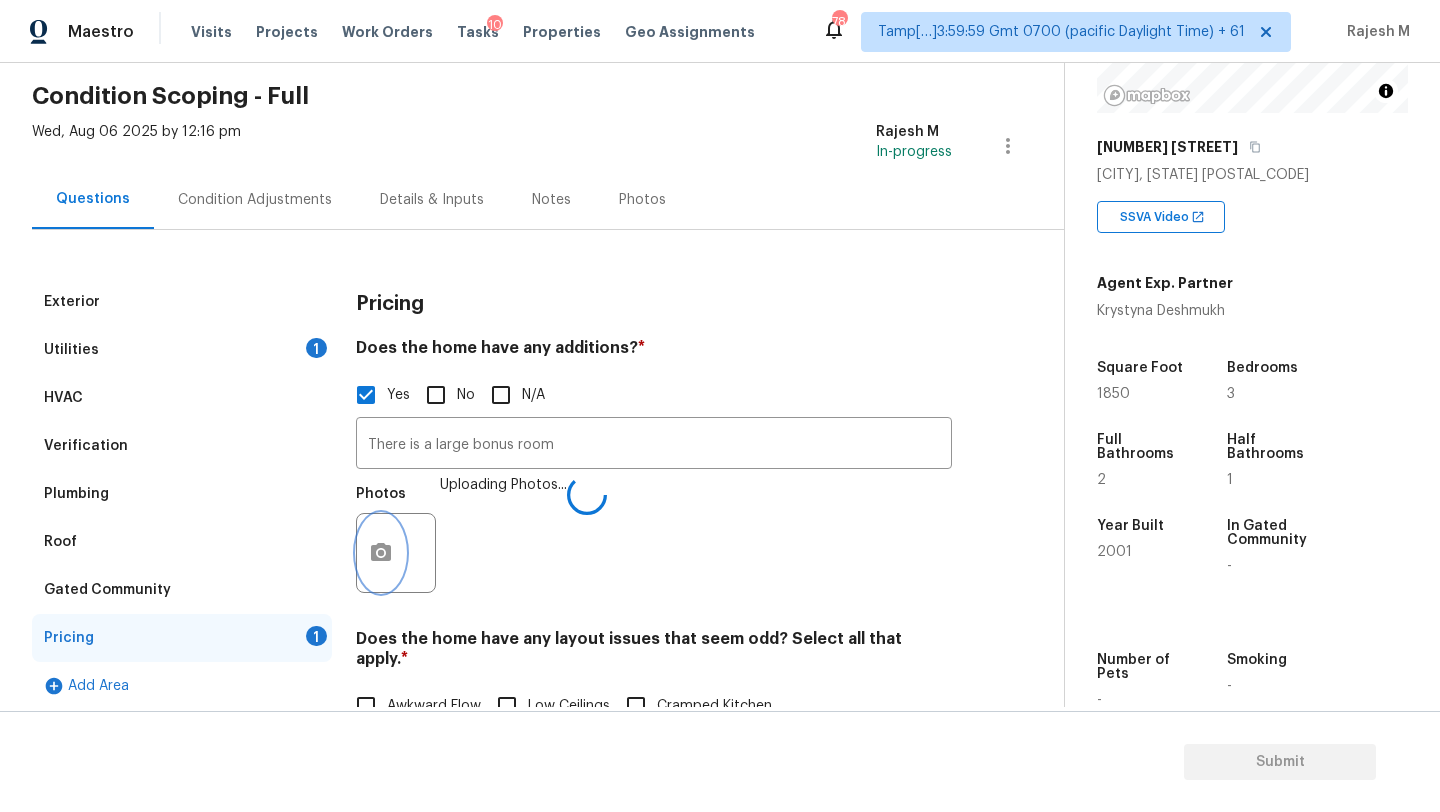 scroll, scrollTop: 141, scrollLeft: 0, axis: vertical 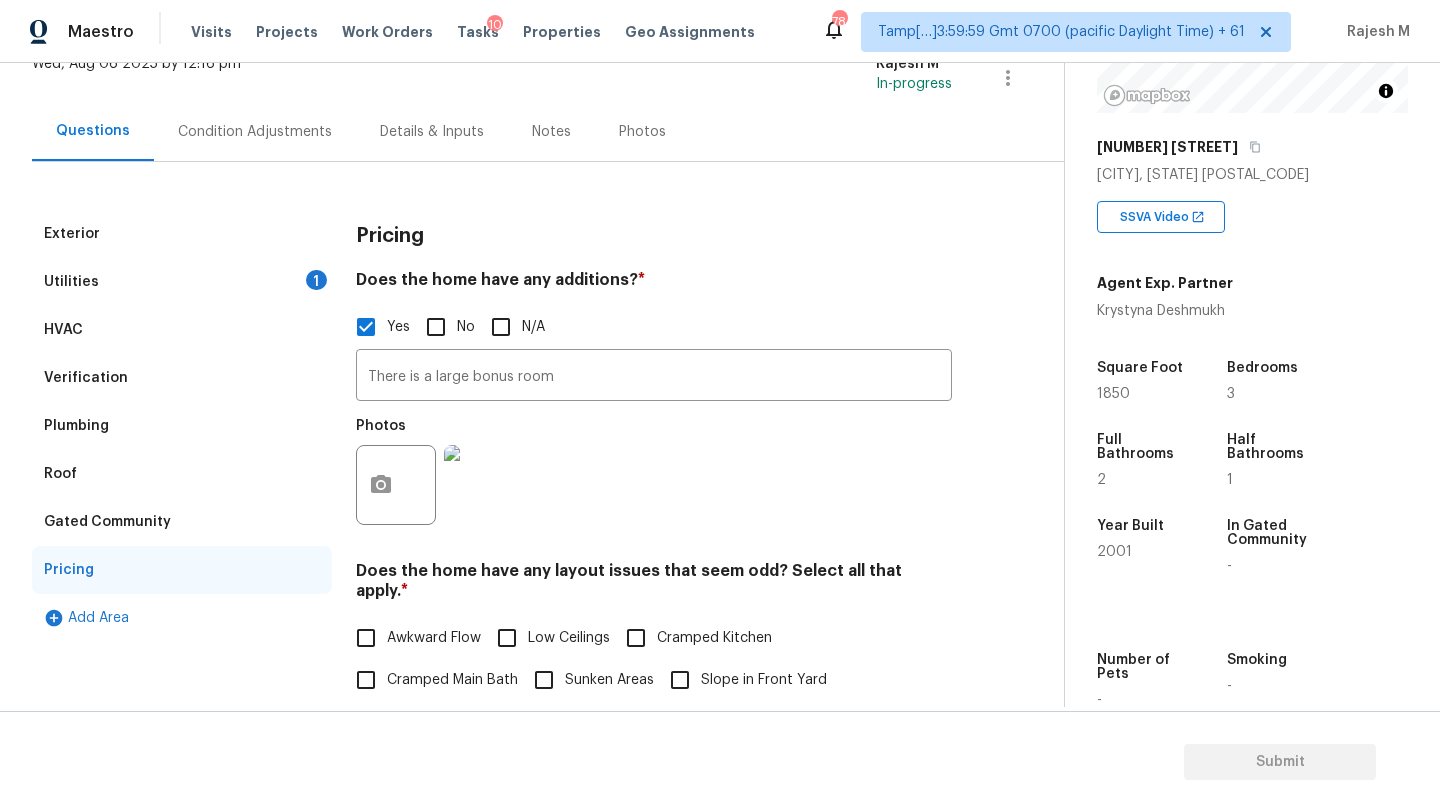 click on "HVAC" at bounding box center [182, 330] 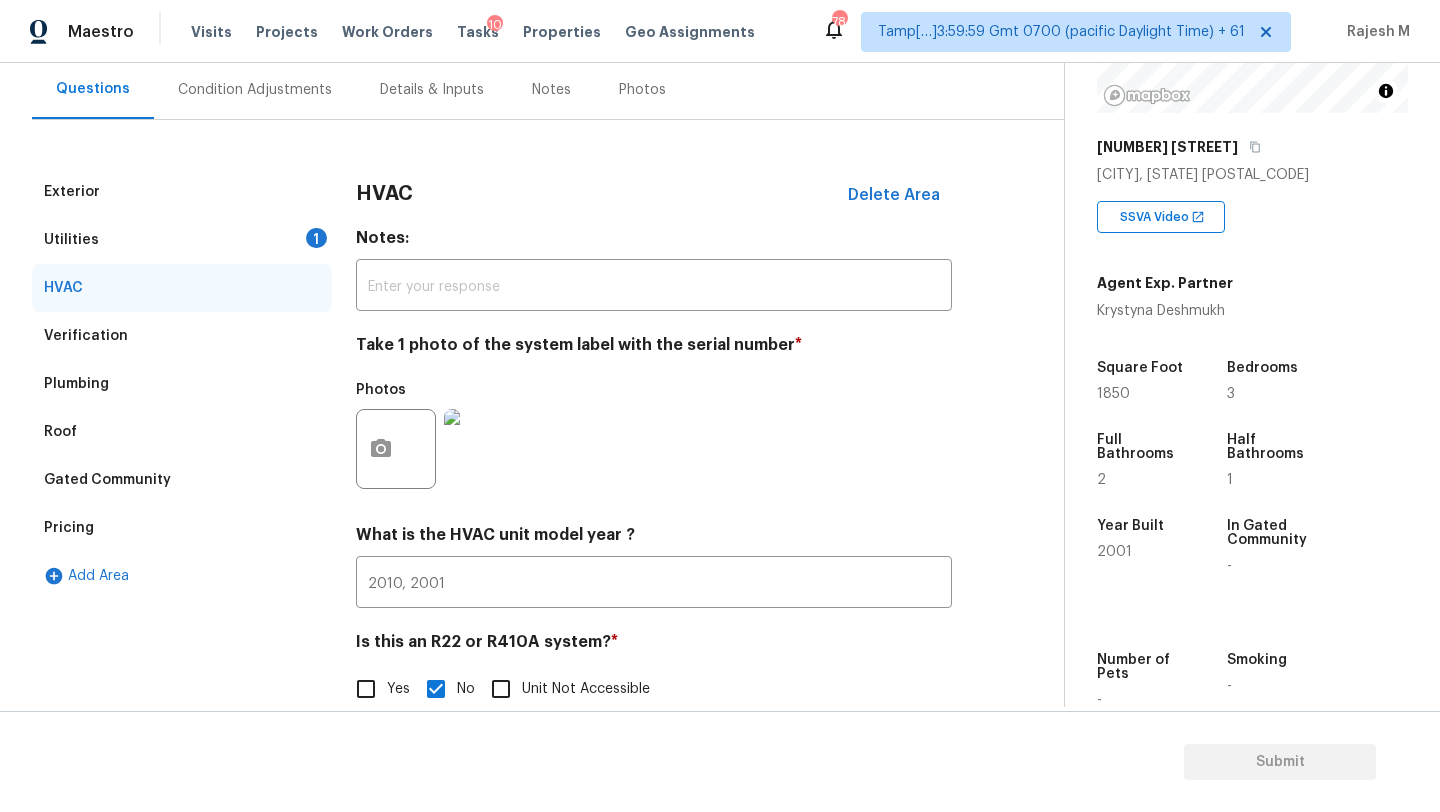 scroll, scrollTop: 217, scrollLeft: 0, axis: vertical 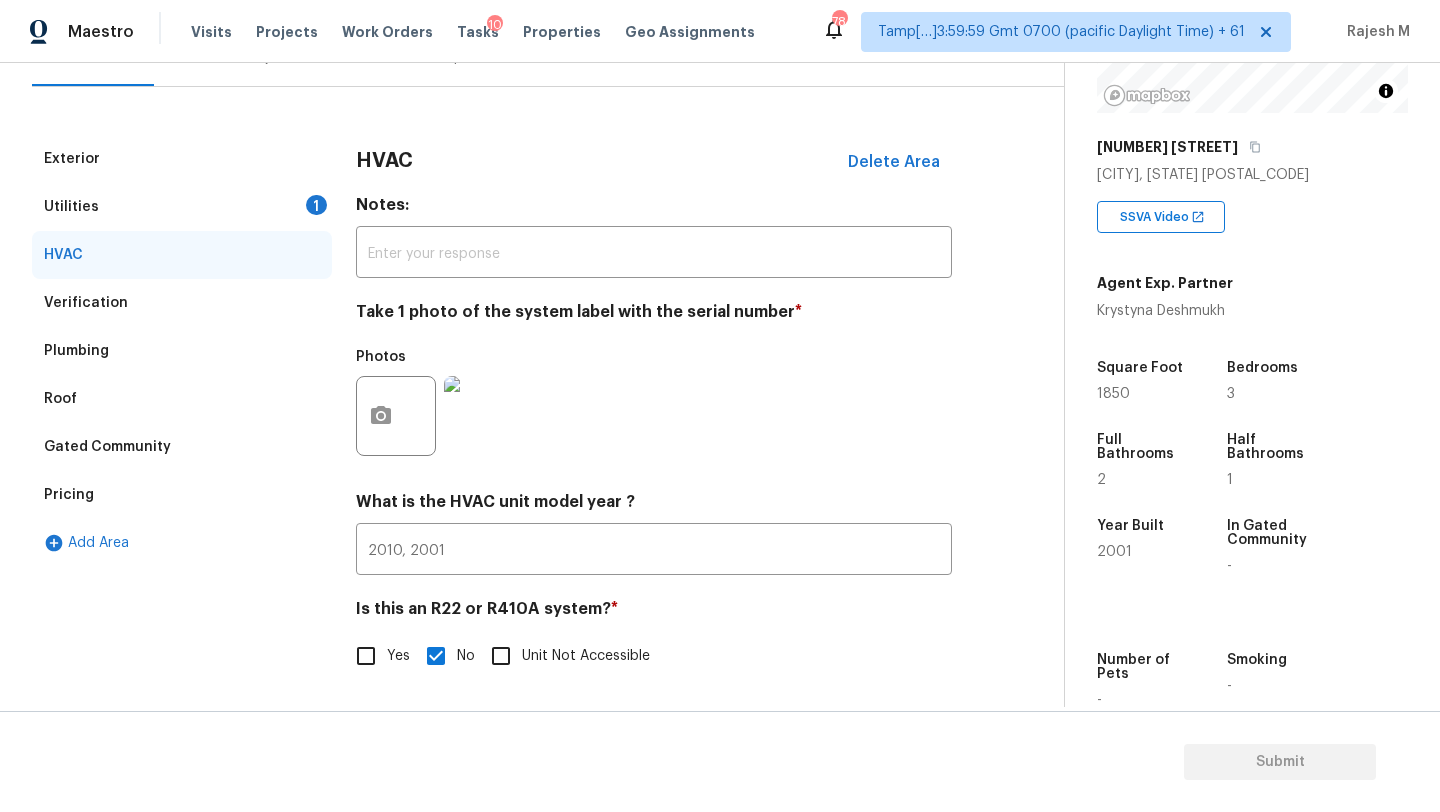 click at bounding box center (396, 416) 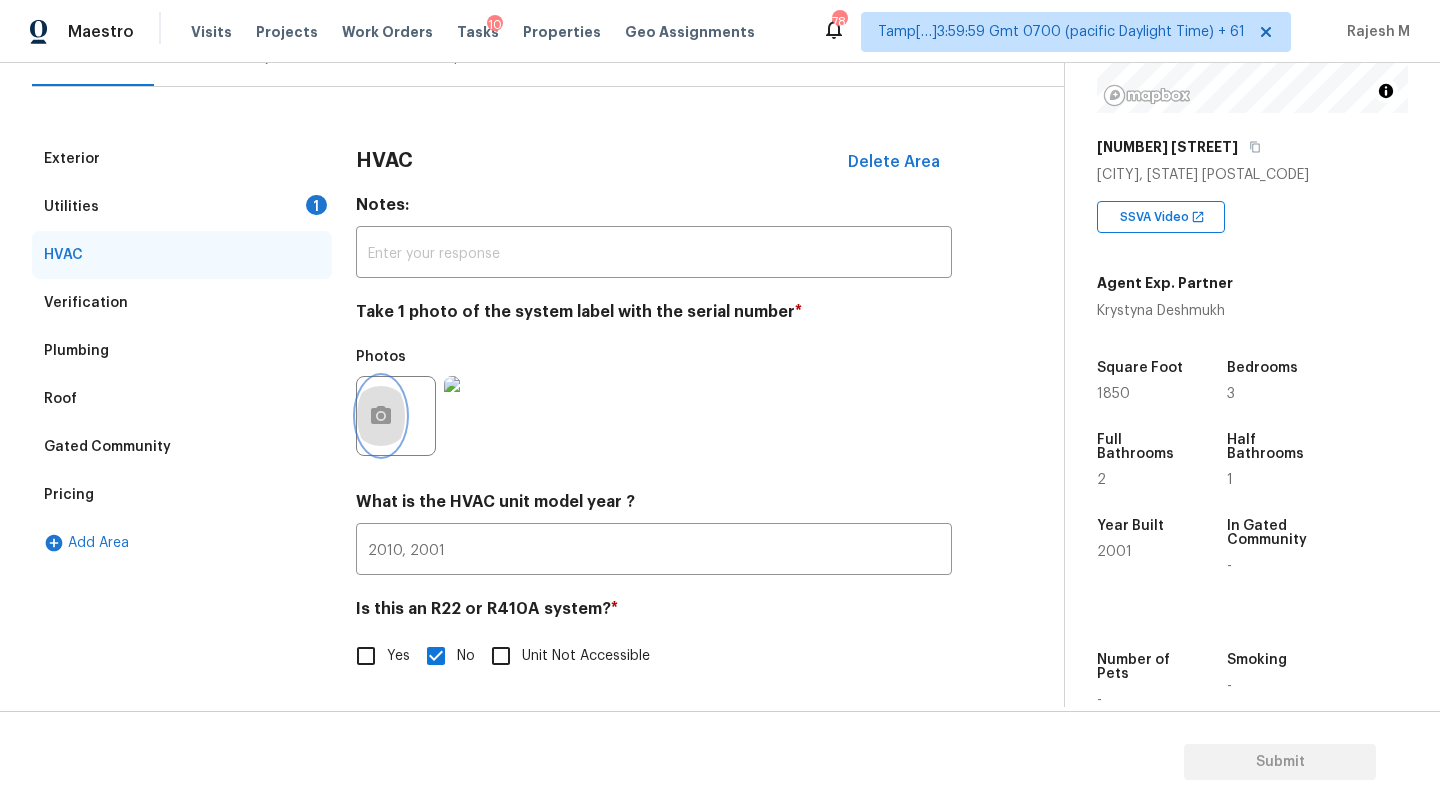 click at bounding box center (381, 416) 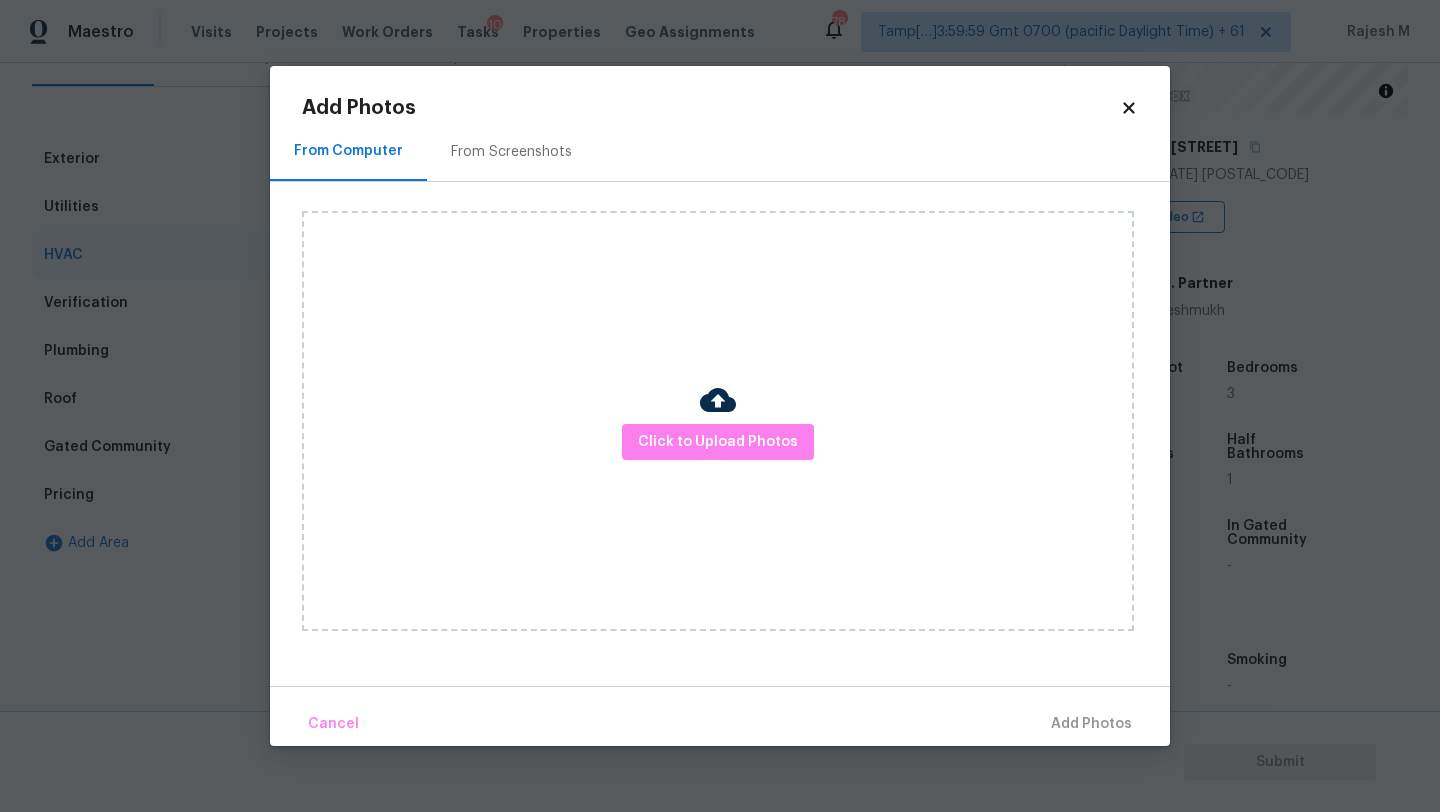 click on "From Screenshots" at bounding box center (511, 152) 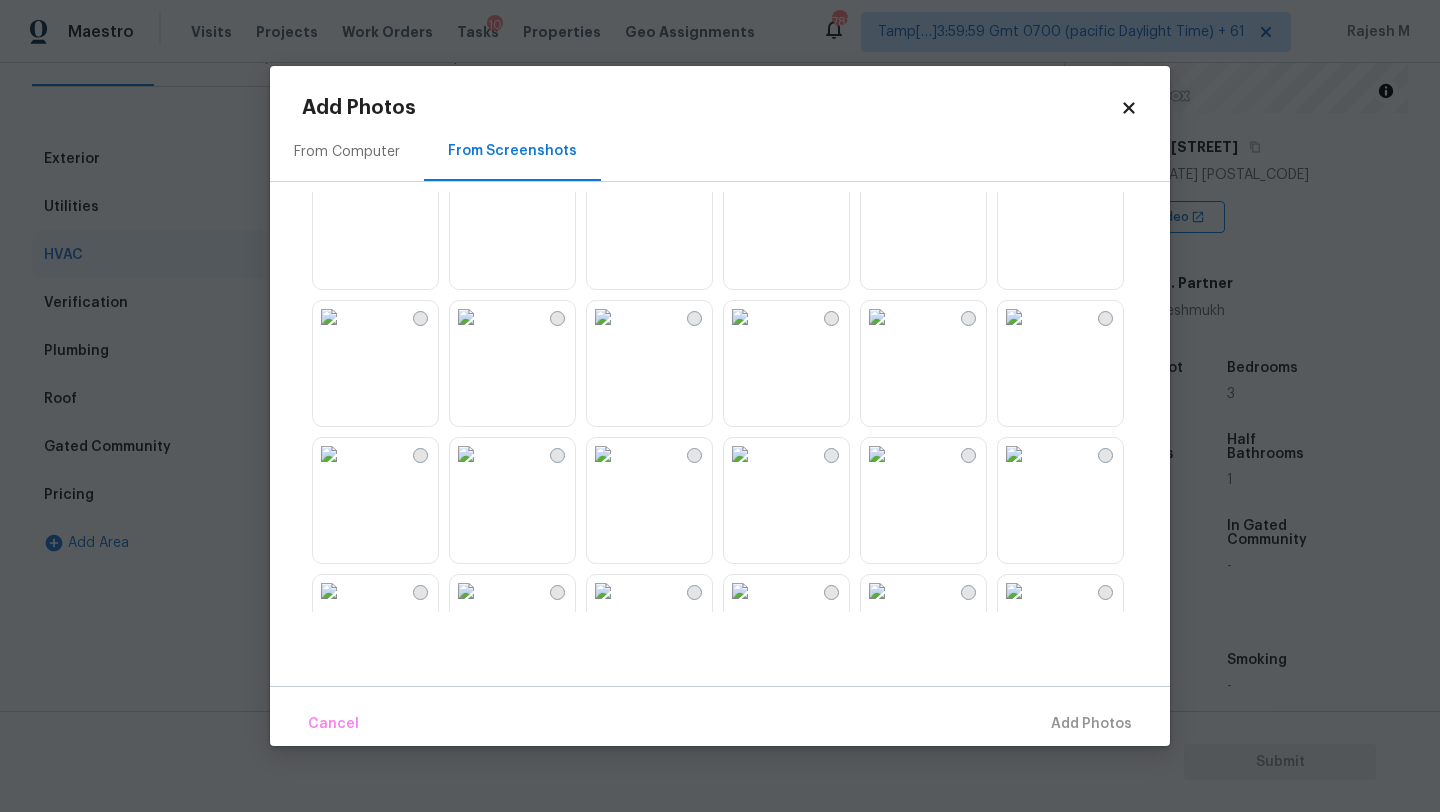 scroll, scrollTop: 298, scrollLeft: 0, axis: vertical 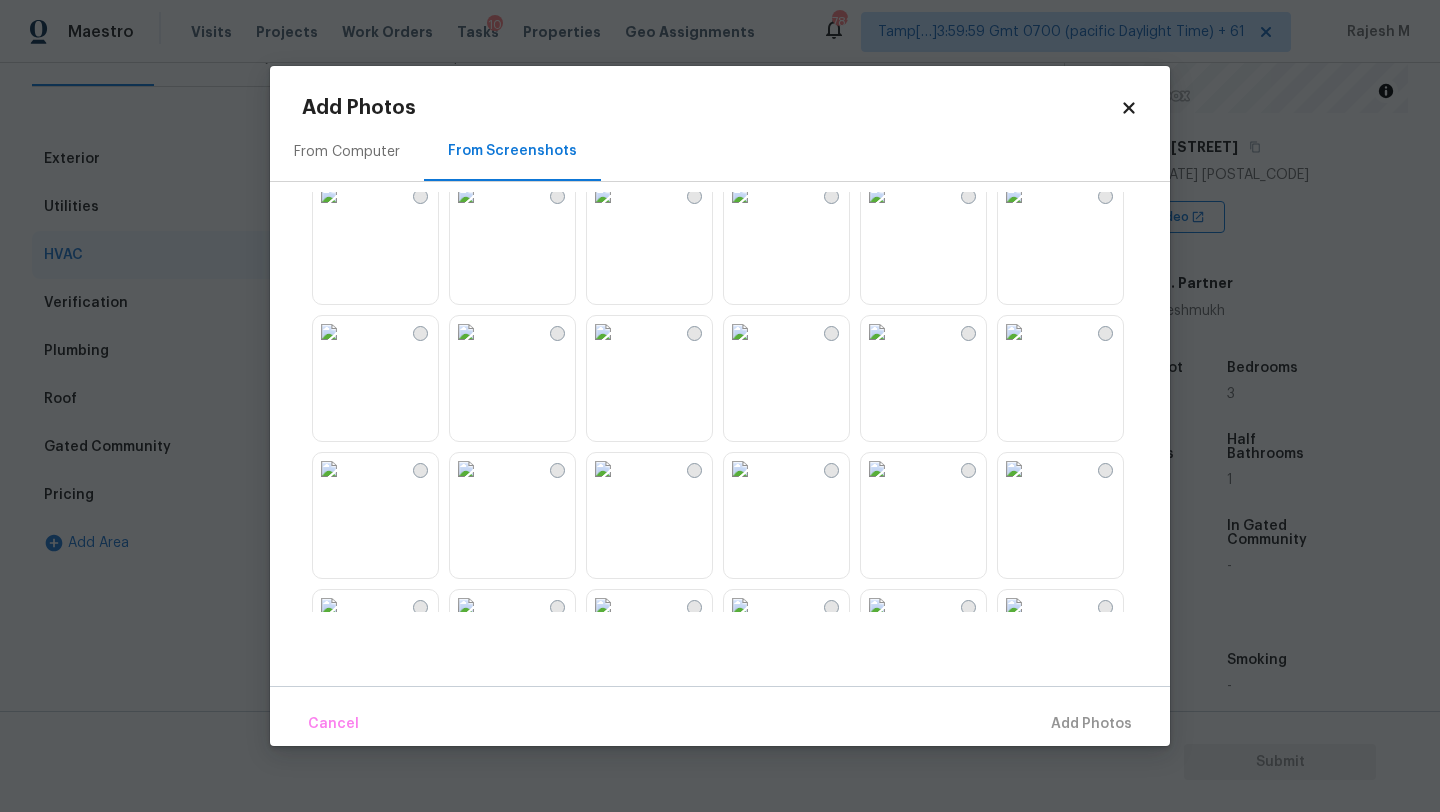 click on "From Computer" at bounding box center (347, 152) 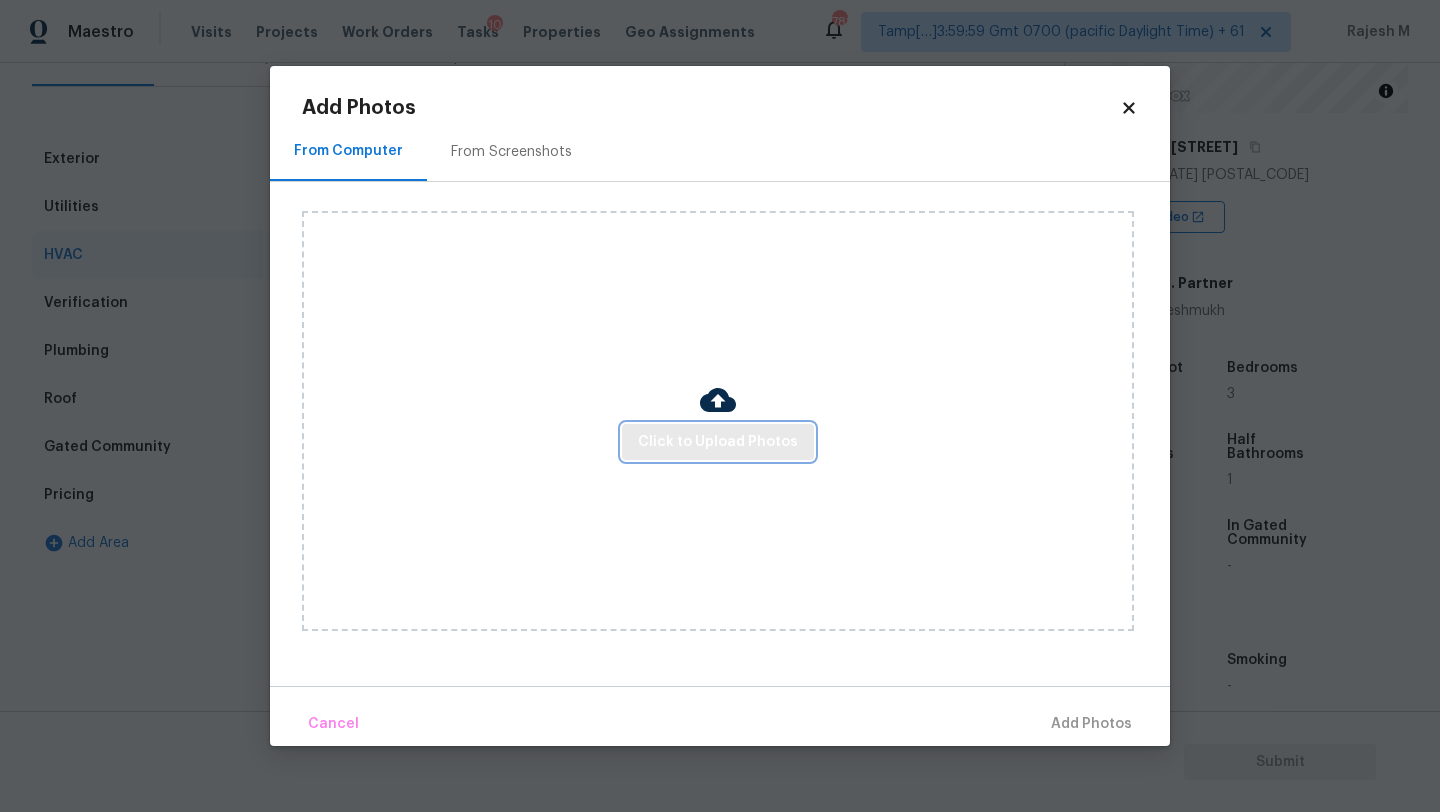 click on "Click to Upload Photos" at bounding box center [718, 442] 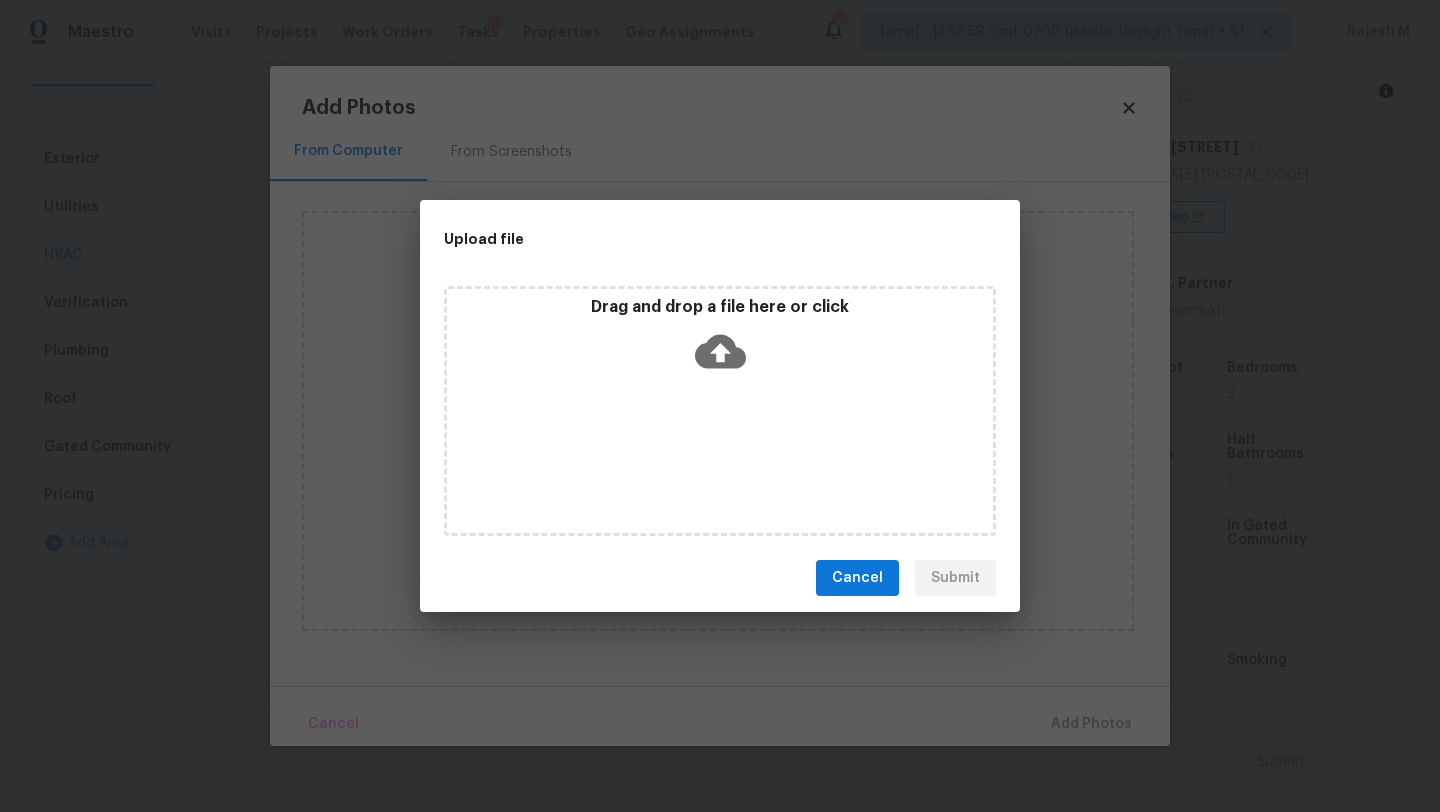 click on "Drag and drop a file here or click" at bounding box center (720, 411) 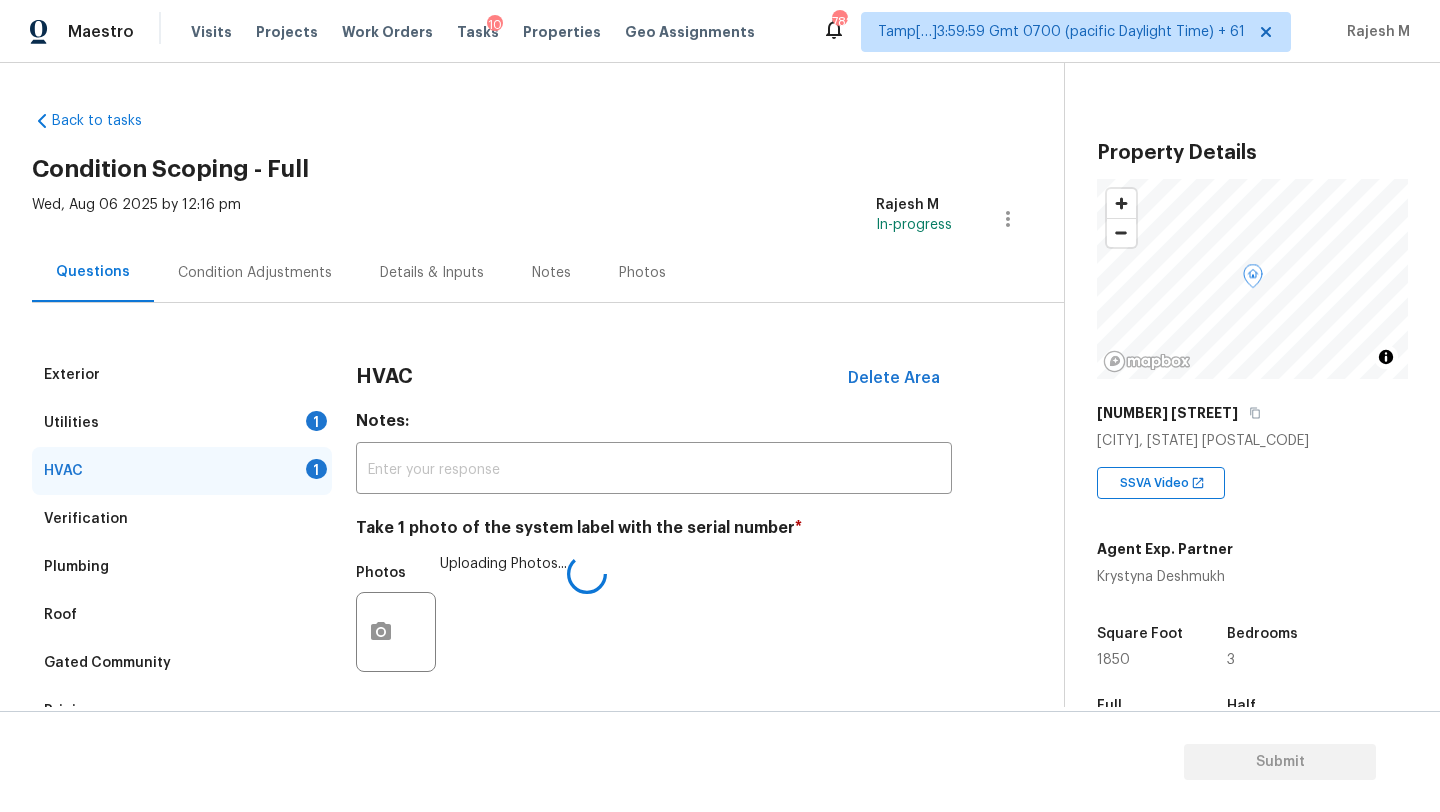 scroll, scrollTop: 0, scrollLeft: 0, axis: both 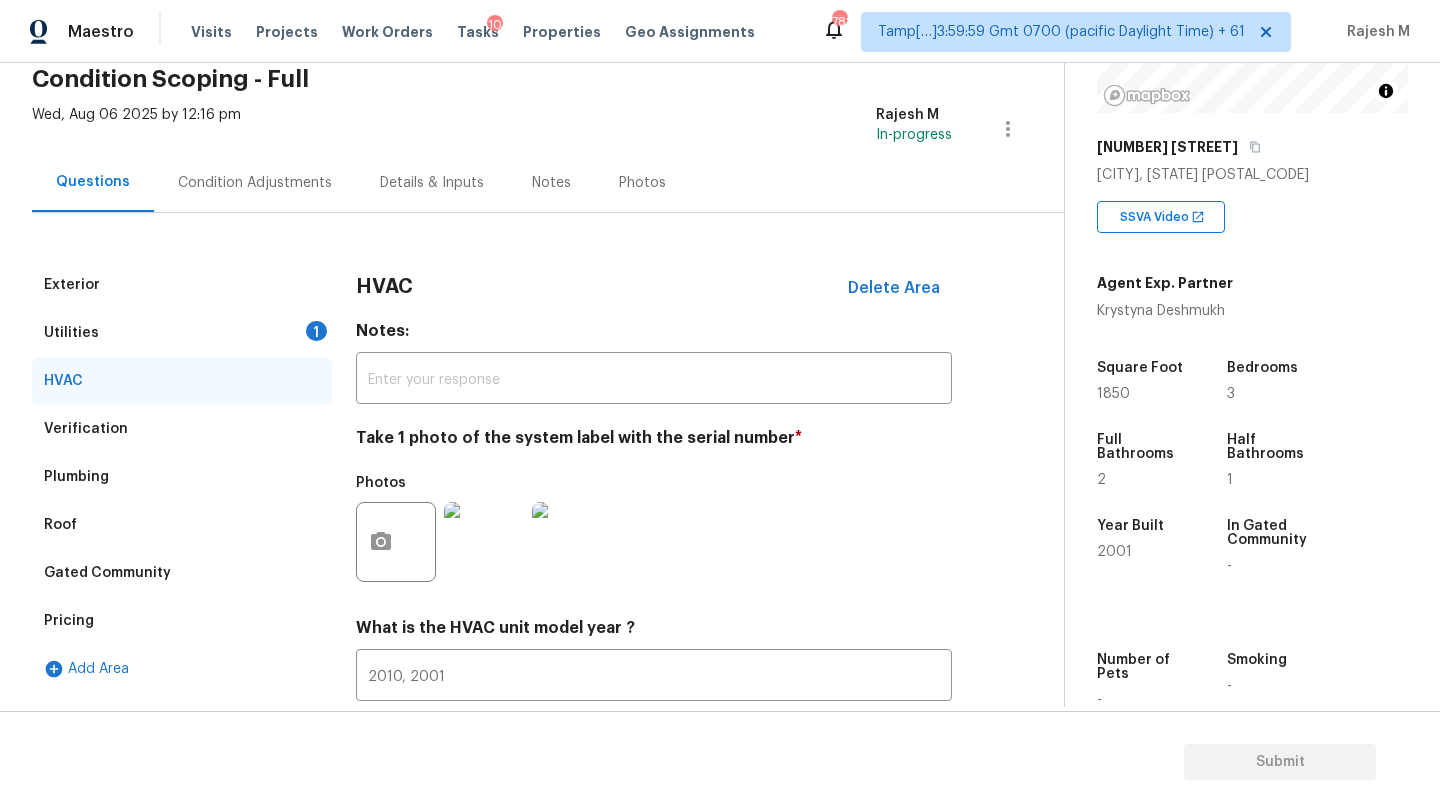 click on "Condition Adjustments" at bounding box center [255, 182] 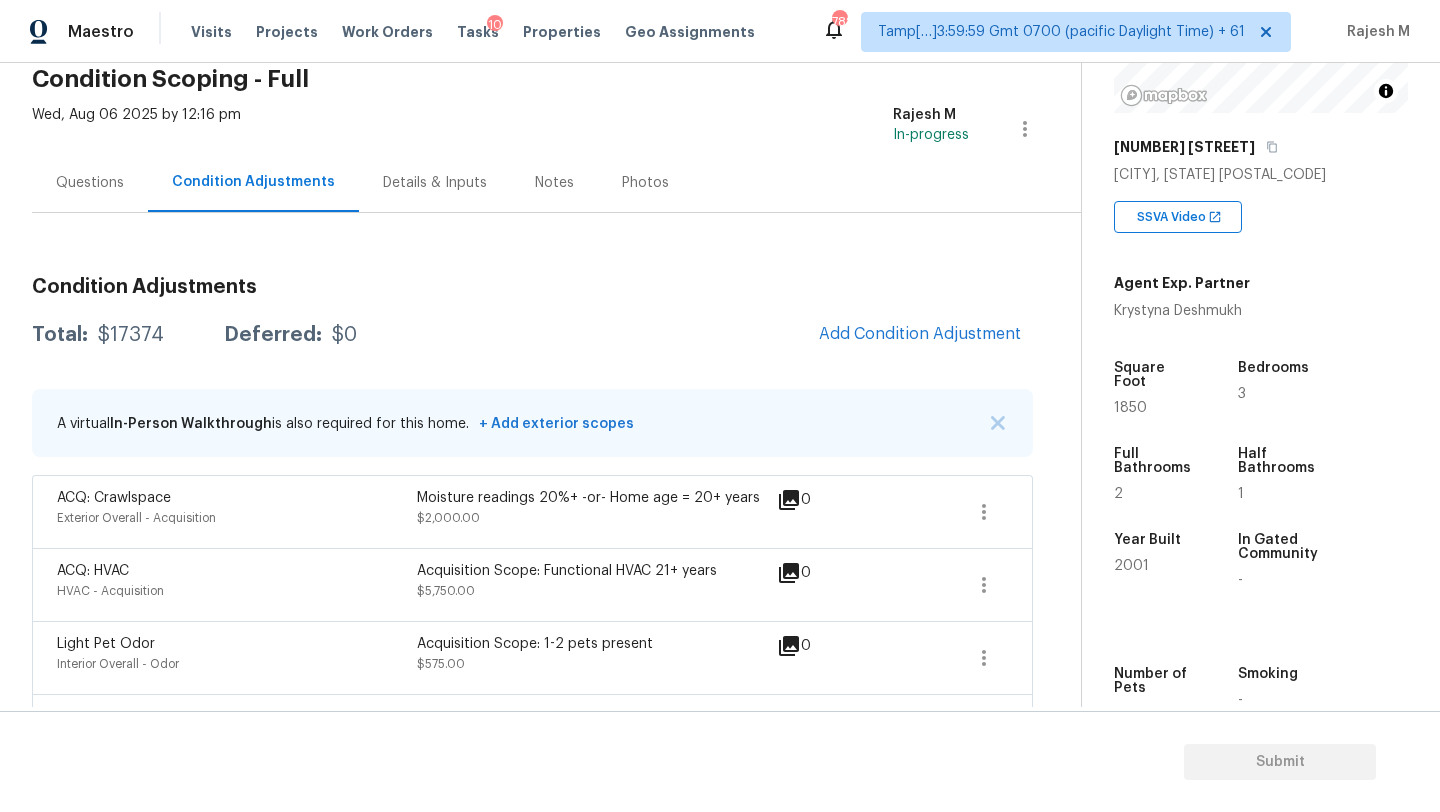 click on "Questions" at bounding box center [90, 183] 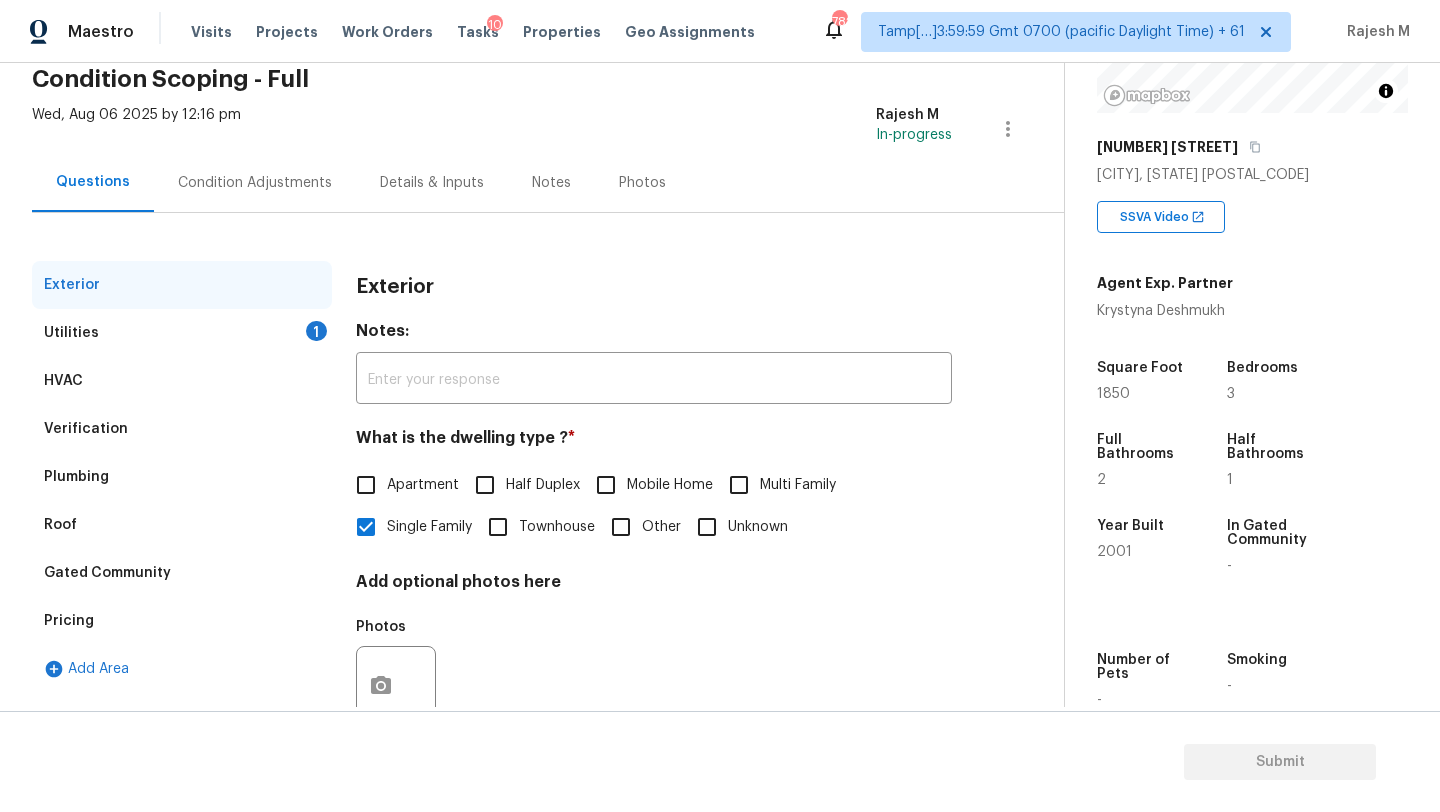 click on "Utilities 1" at bounding box center [182, 333] 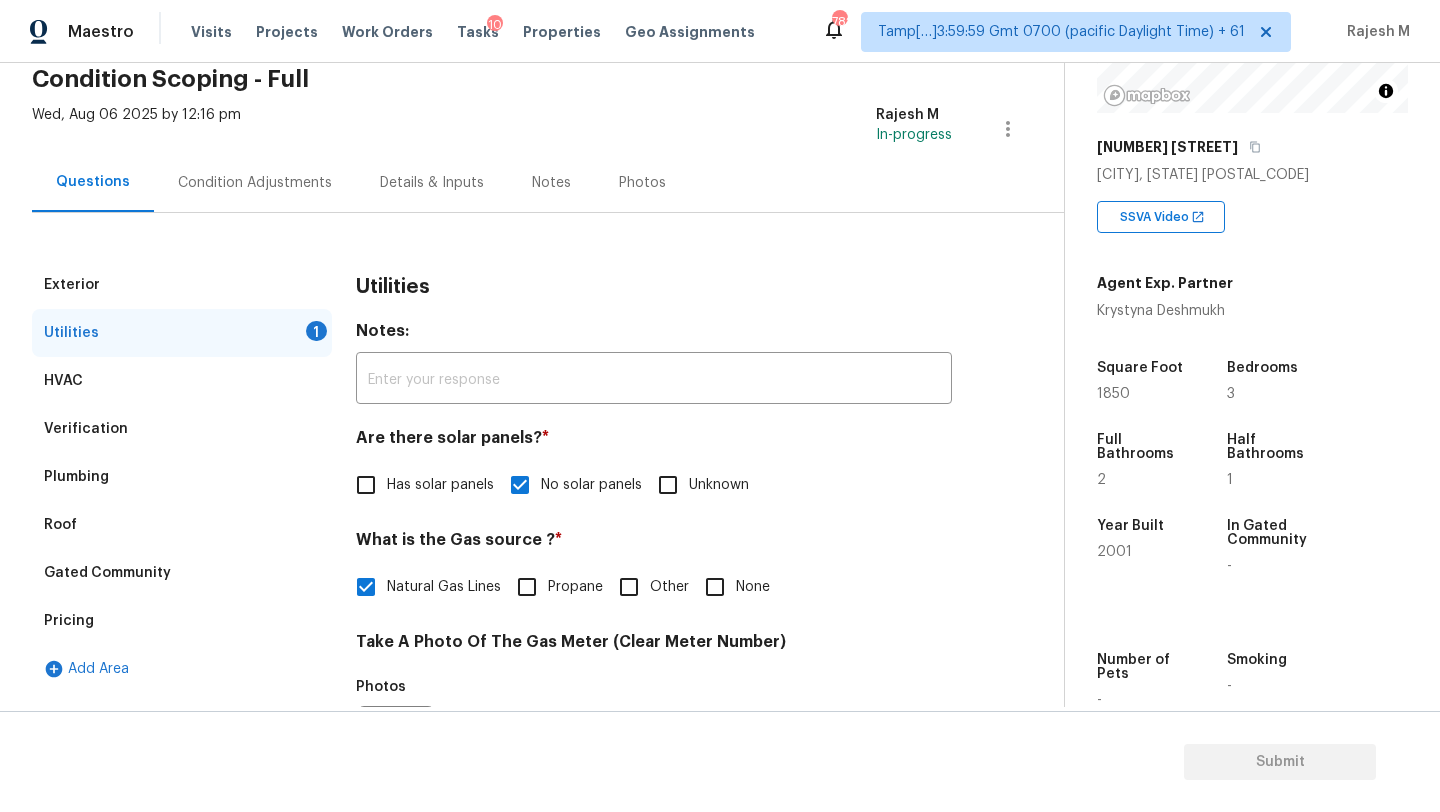 click on "None" at bounding box center (715, 587) 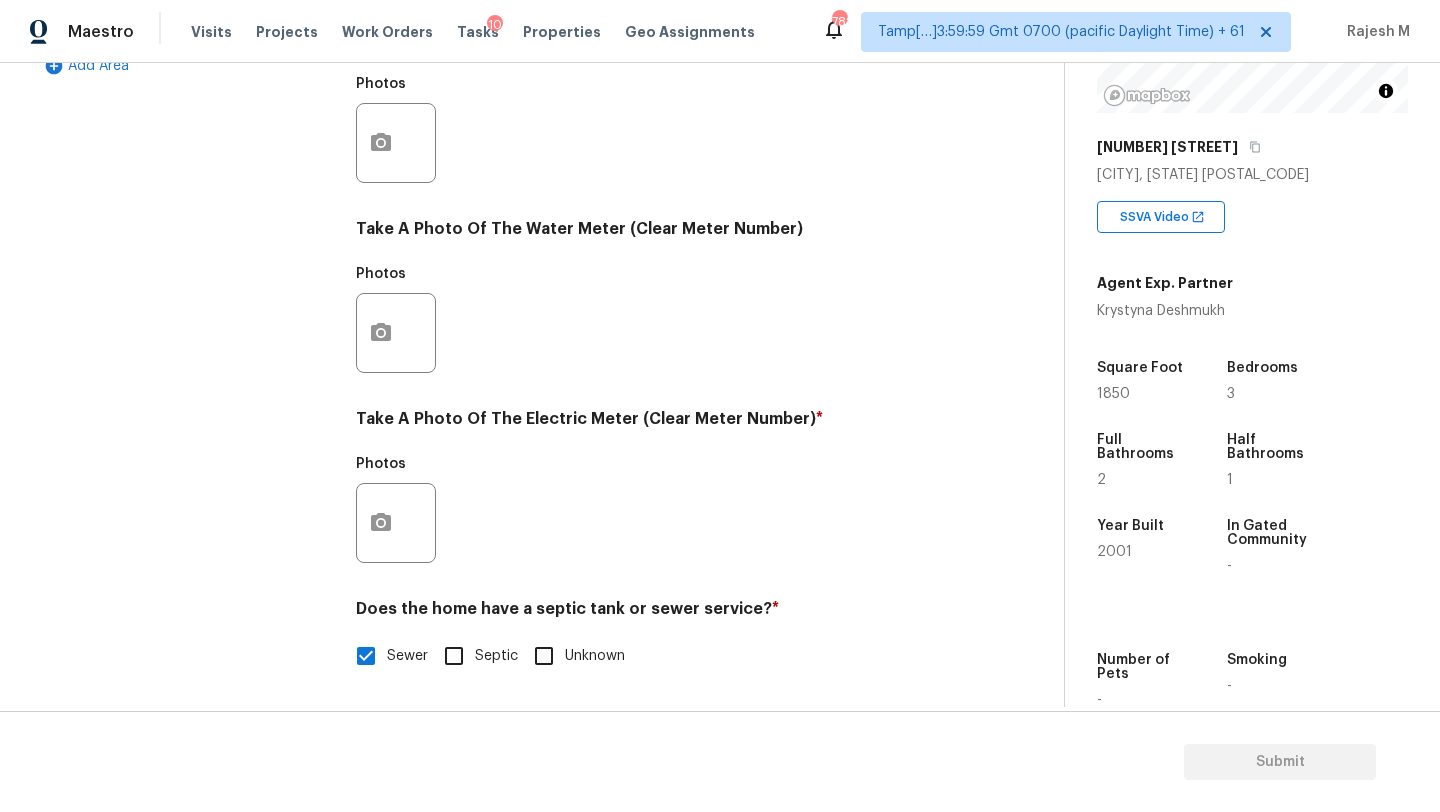 scroll, scrollTop: 693, scrollLeft: 0, axis: vertical 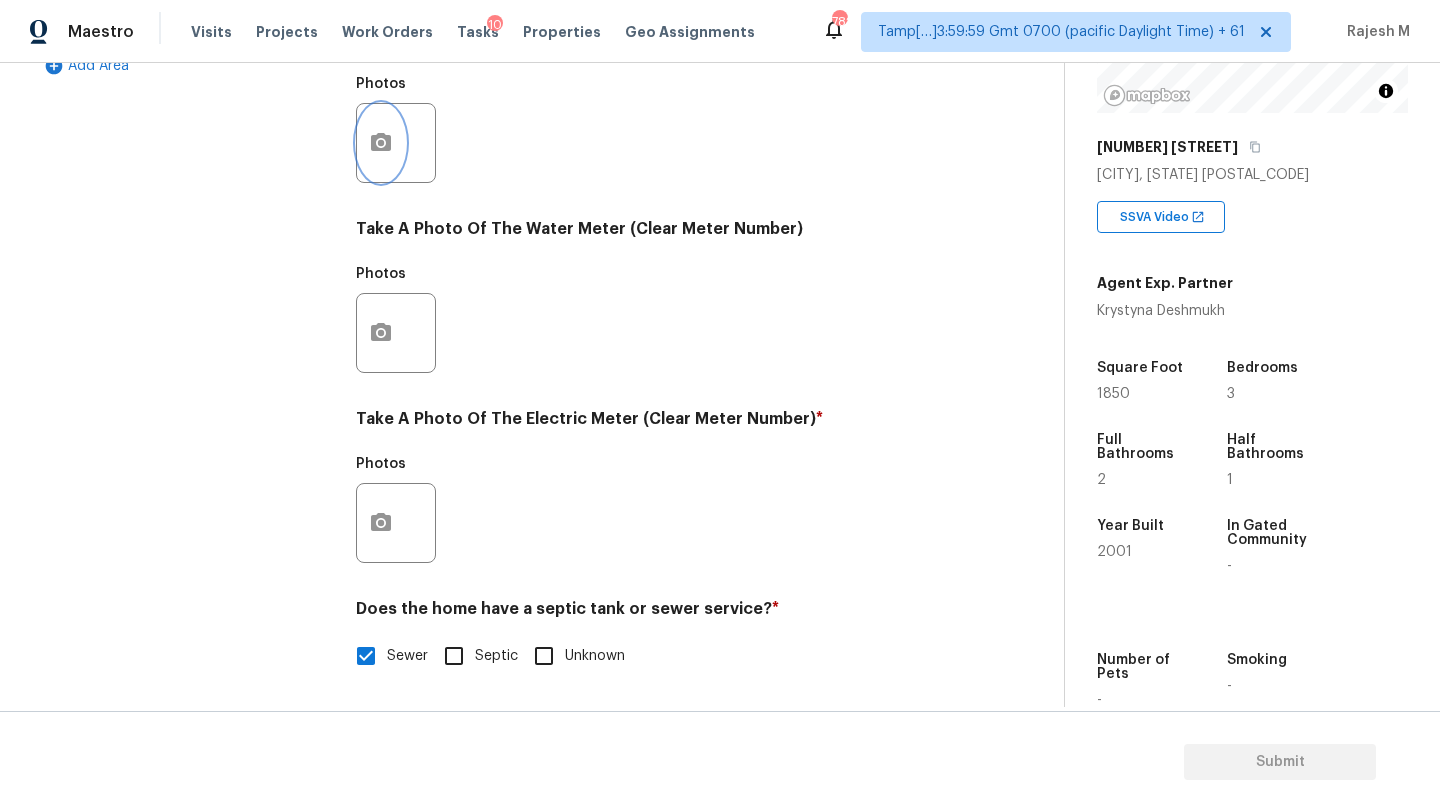 click 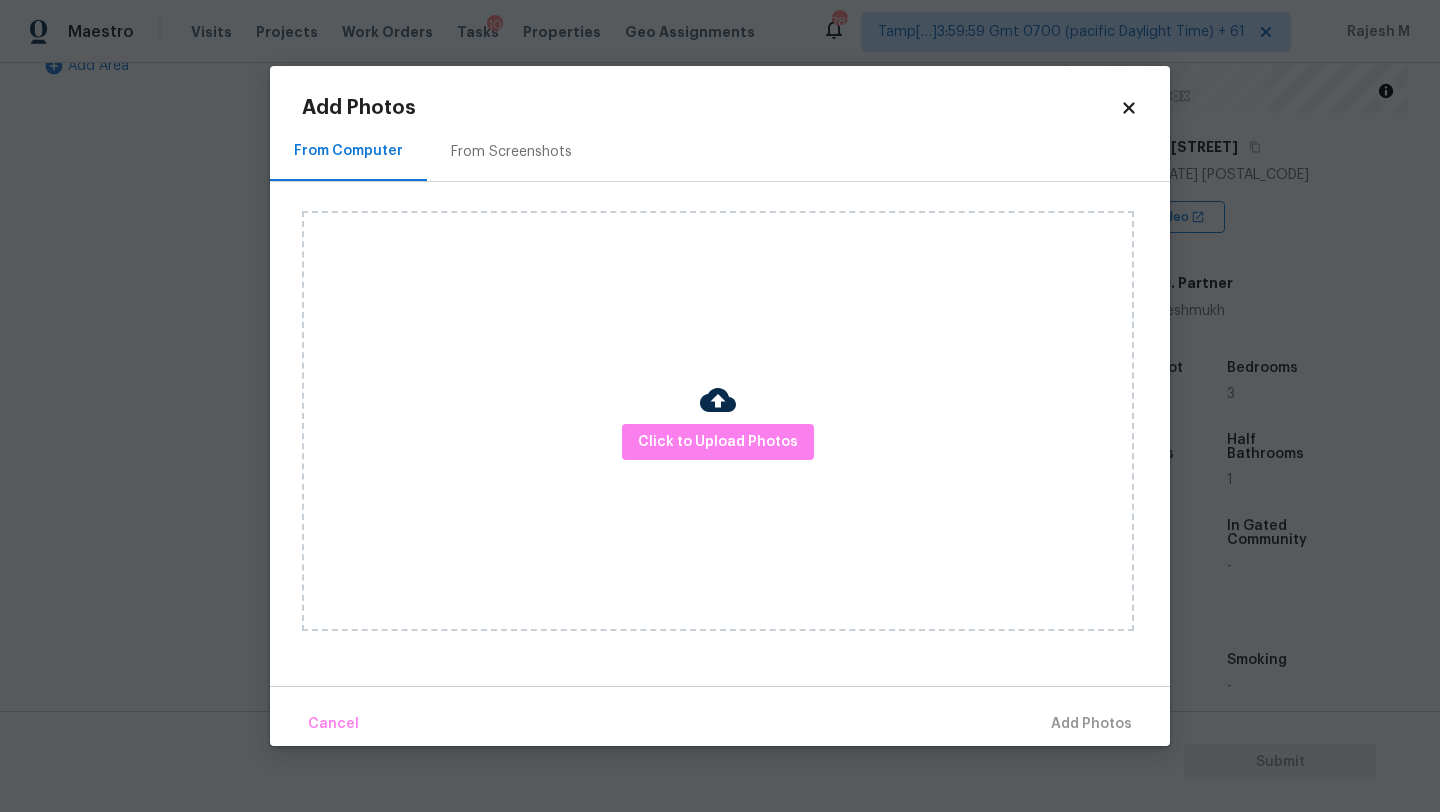 click on "Click to Upload Photos" at bounding box center (718, 421) 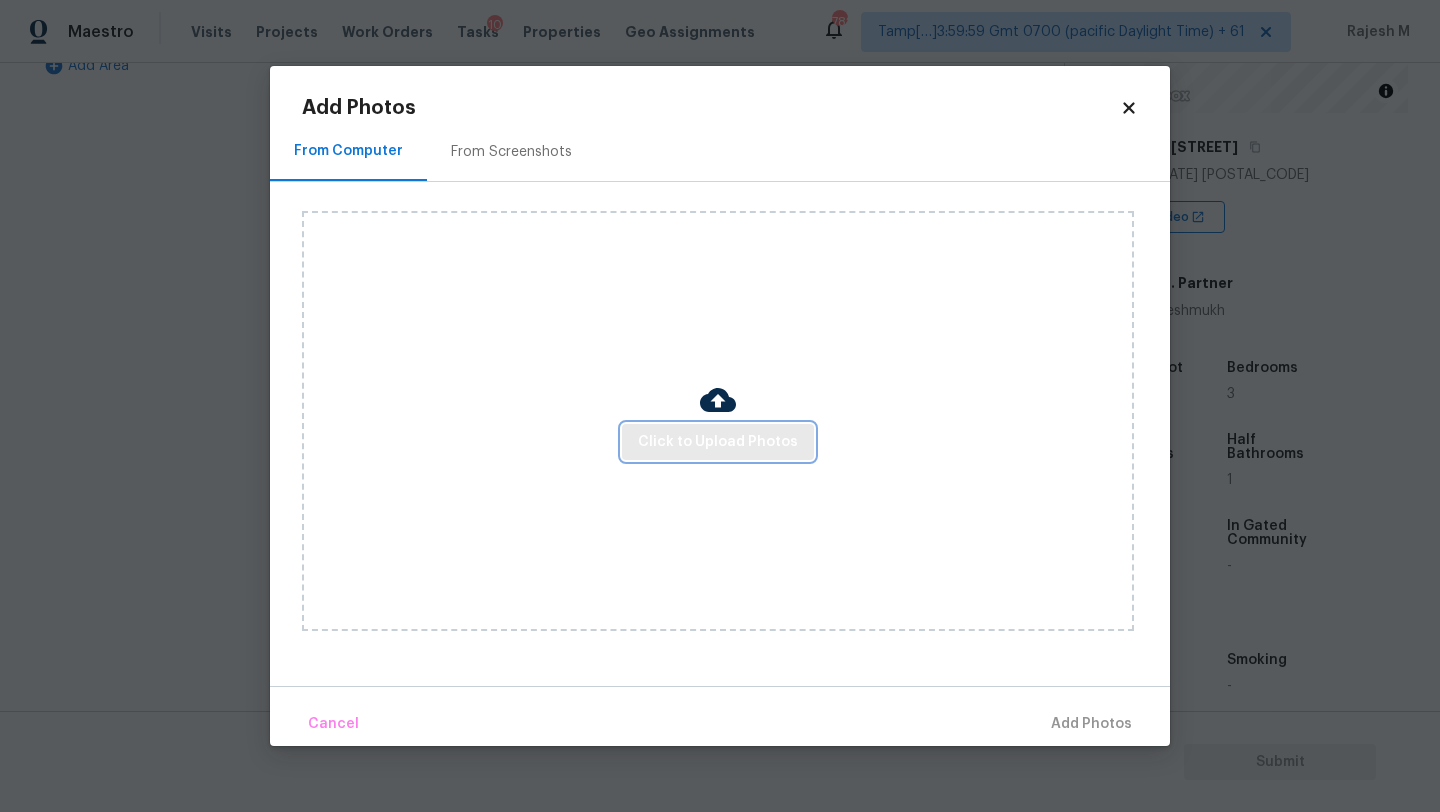 click on "Click to Upload Photos" at bounding box center (718, 442) 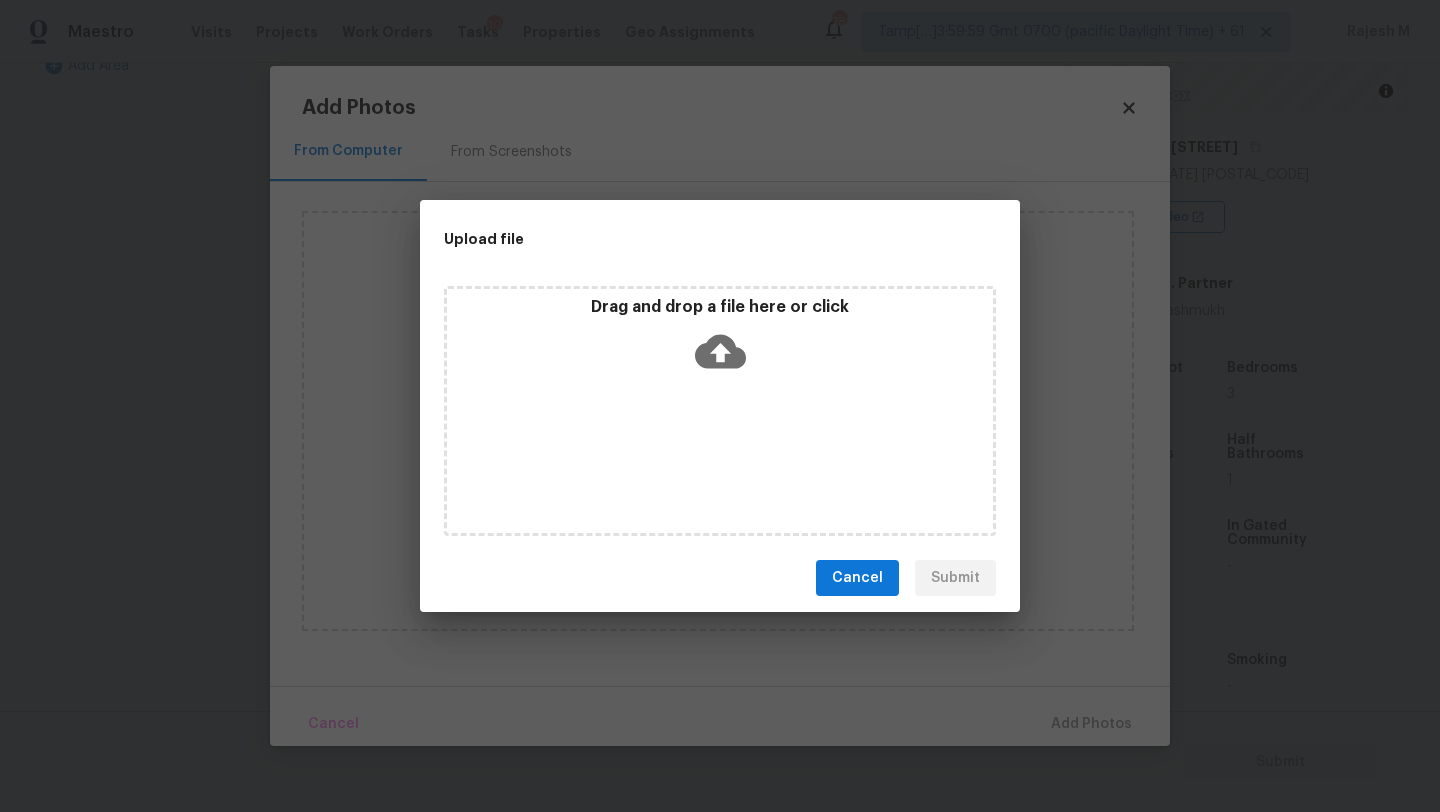 click 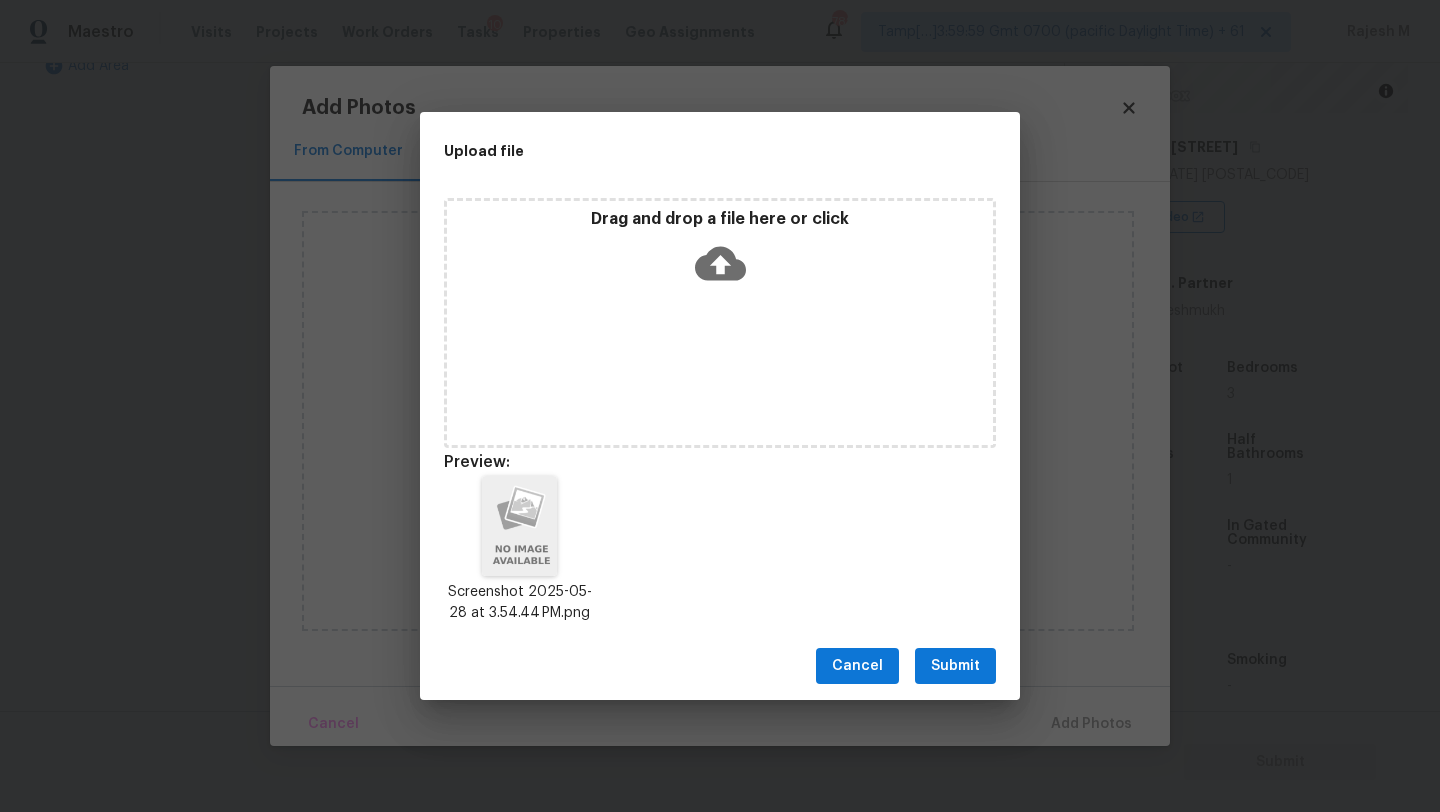 click on "Submit" at bounding box center [955, 666] 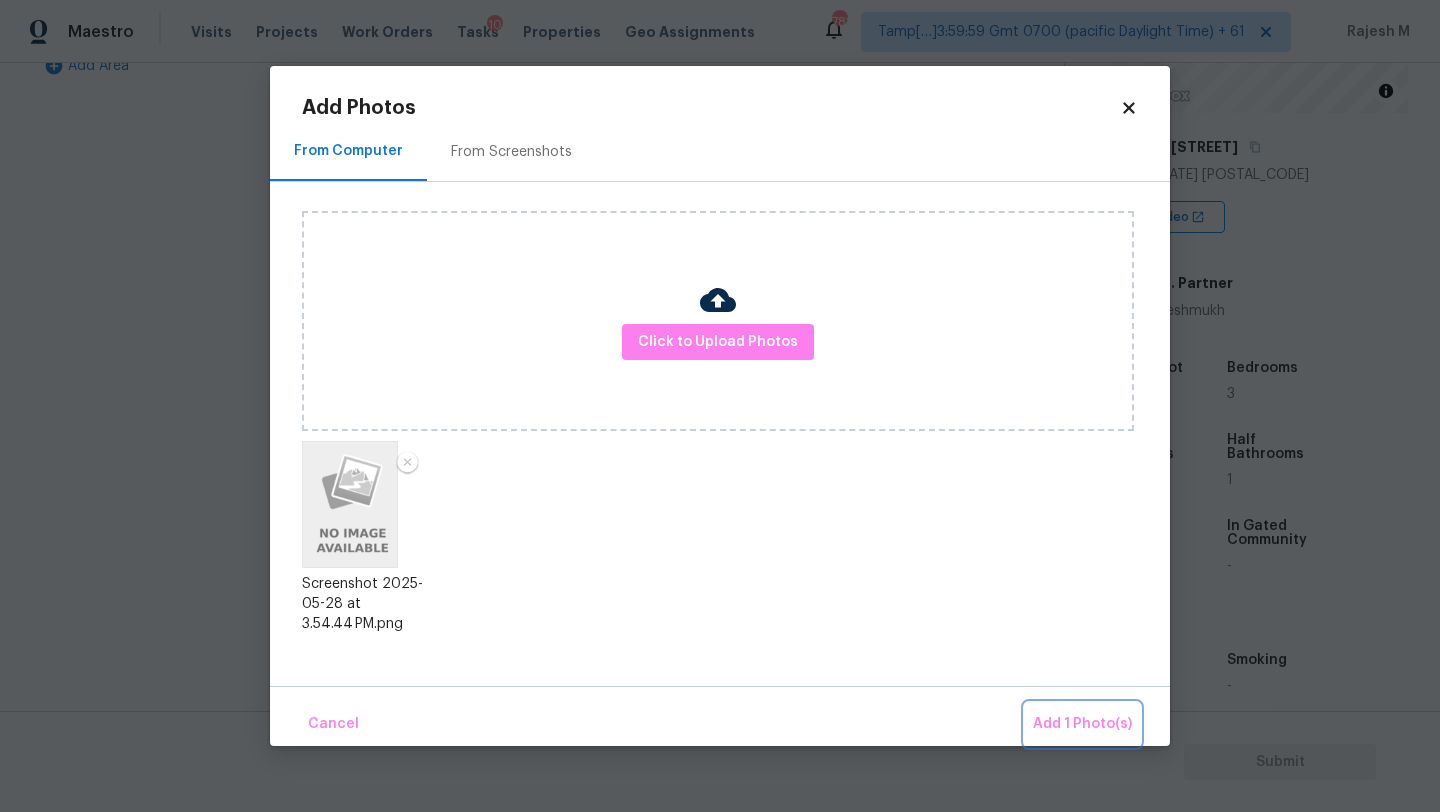 click on "Add 1 Photo(s)" at bounding box center [1082, 724] 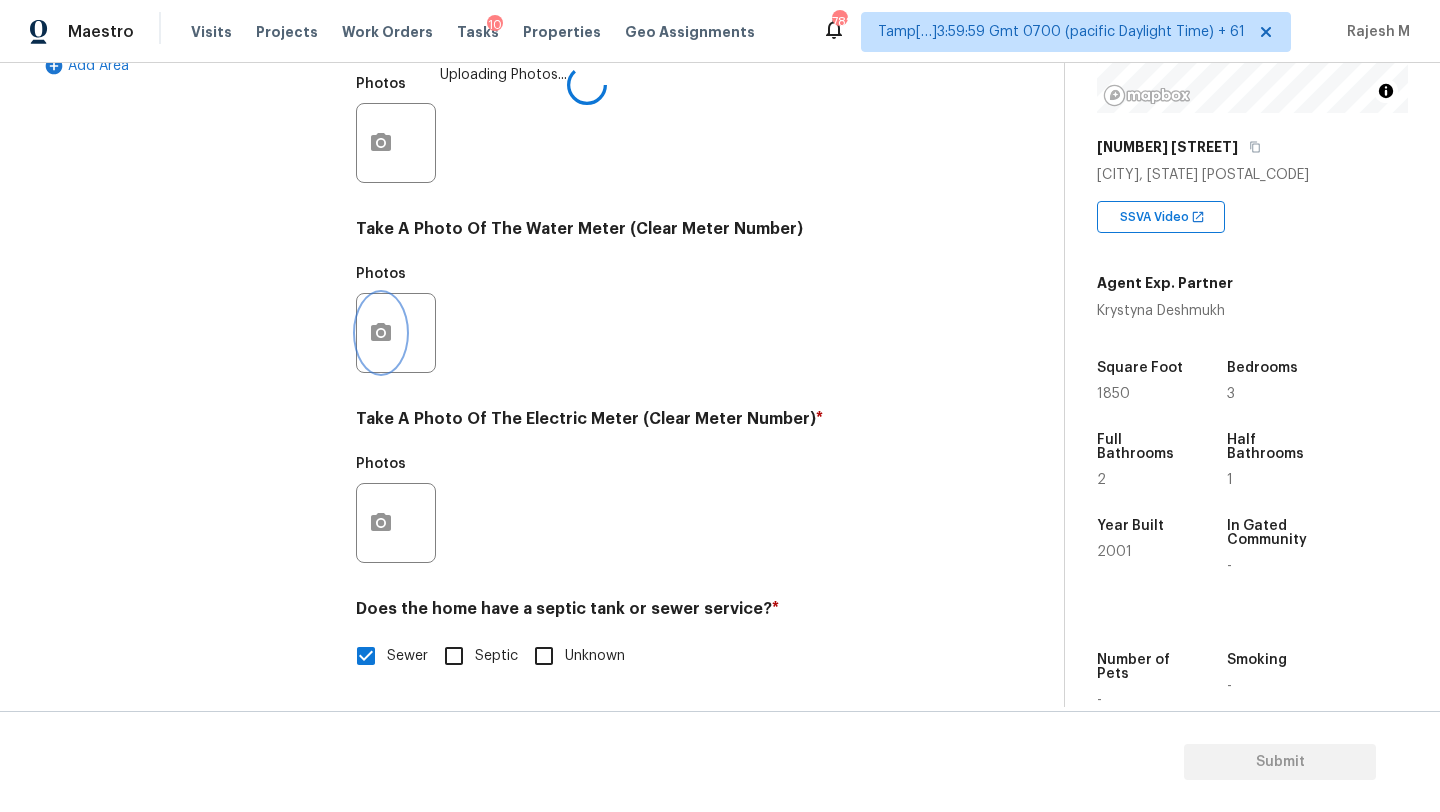 click at bounding box center [381, 333] 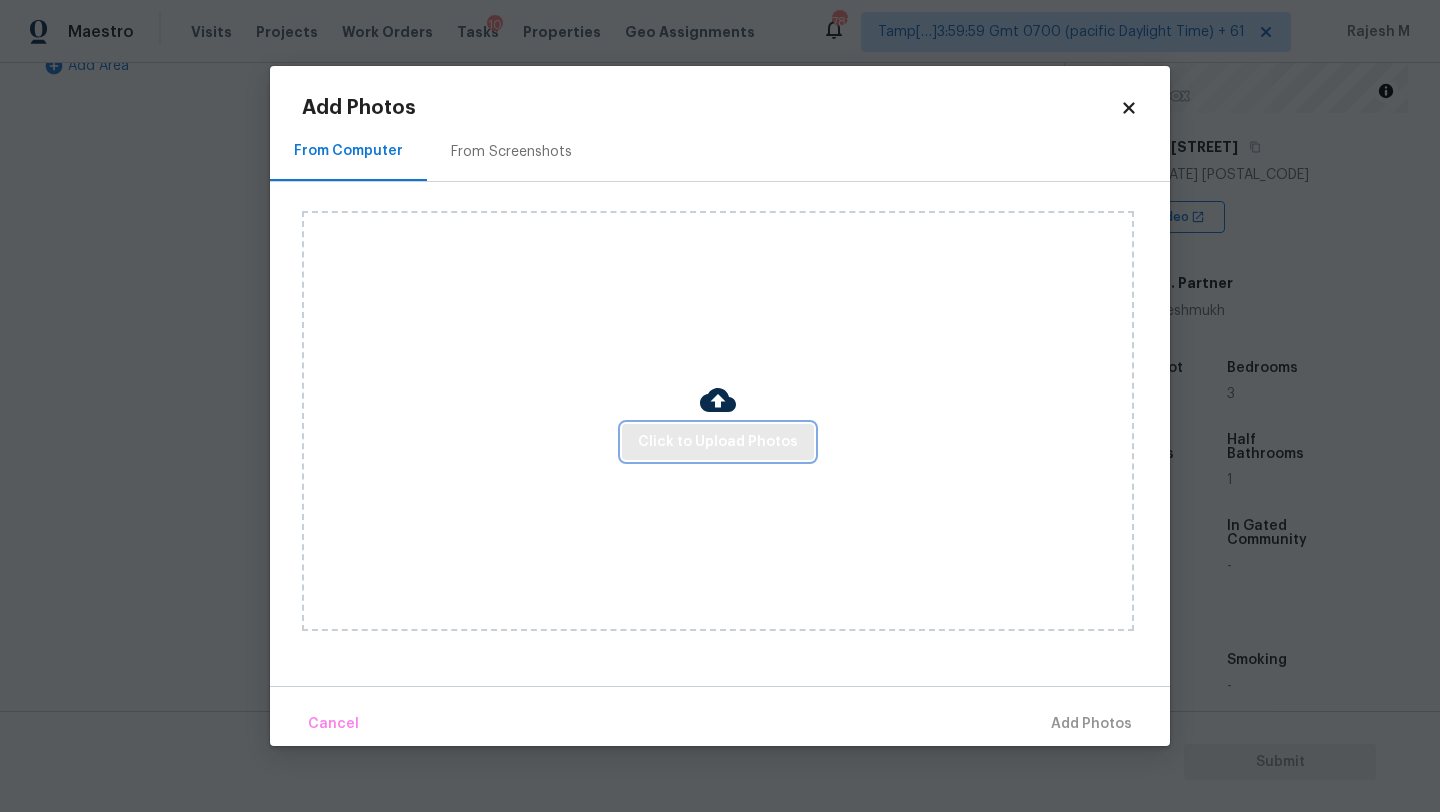 click on "Click to Upload Photos" at bounding box center [718, 442] 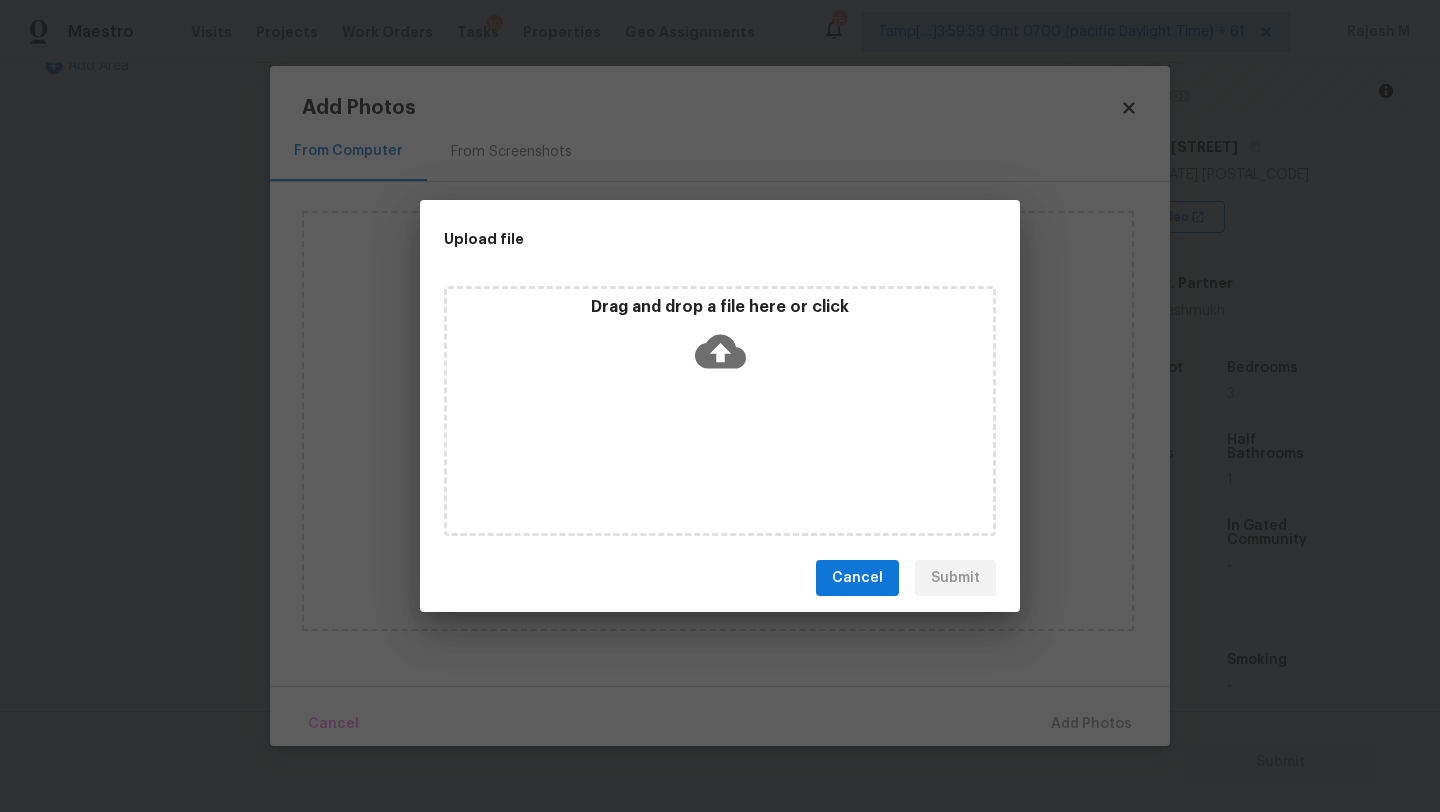 click on "Drag and drop a file here or click" at bounding box center (720, 411) 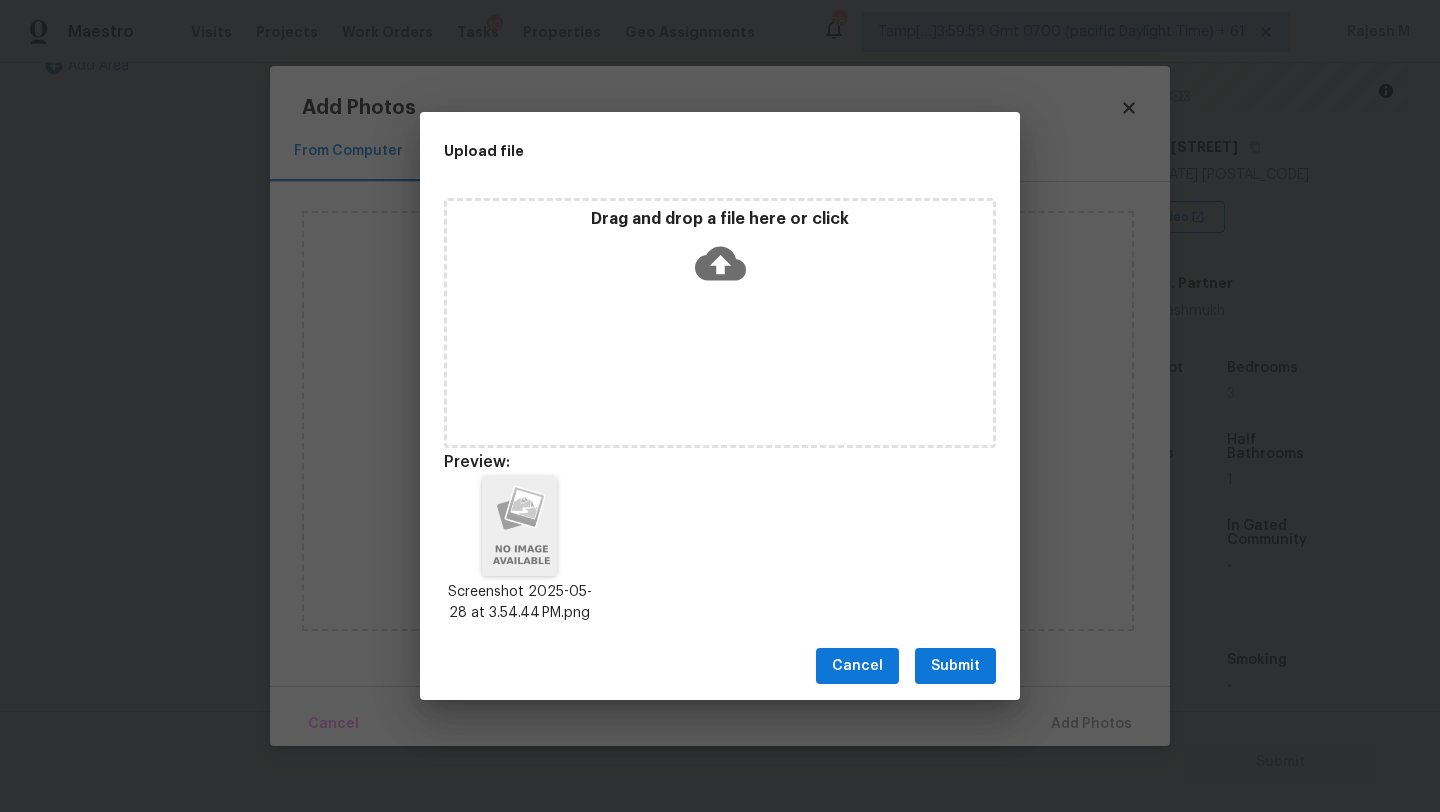 click on "Submit" at bounding box center (955, 666) 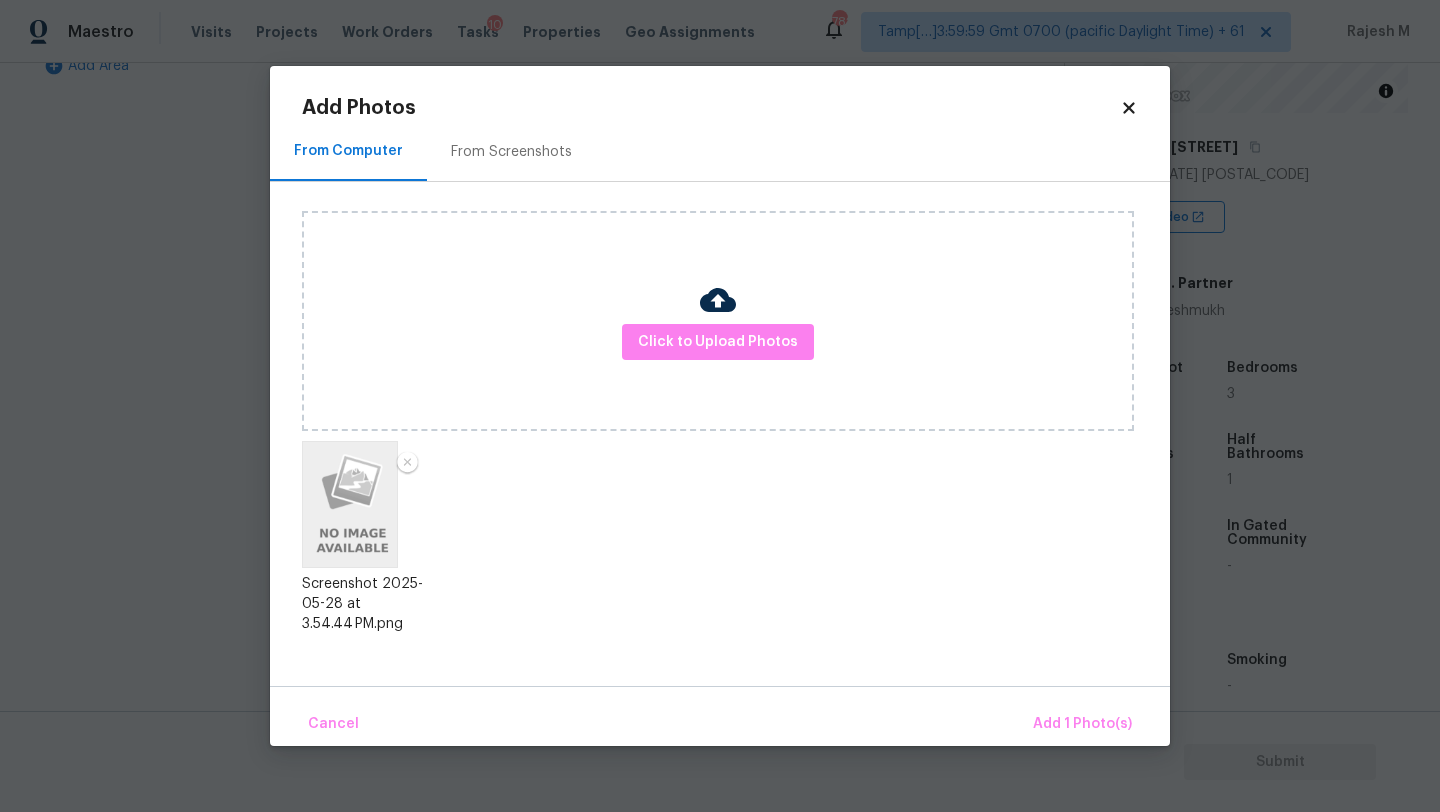 click on "Cancel Add 1 Photo(s)" at bounding box center [720, 716] 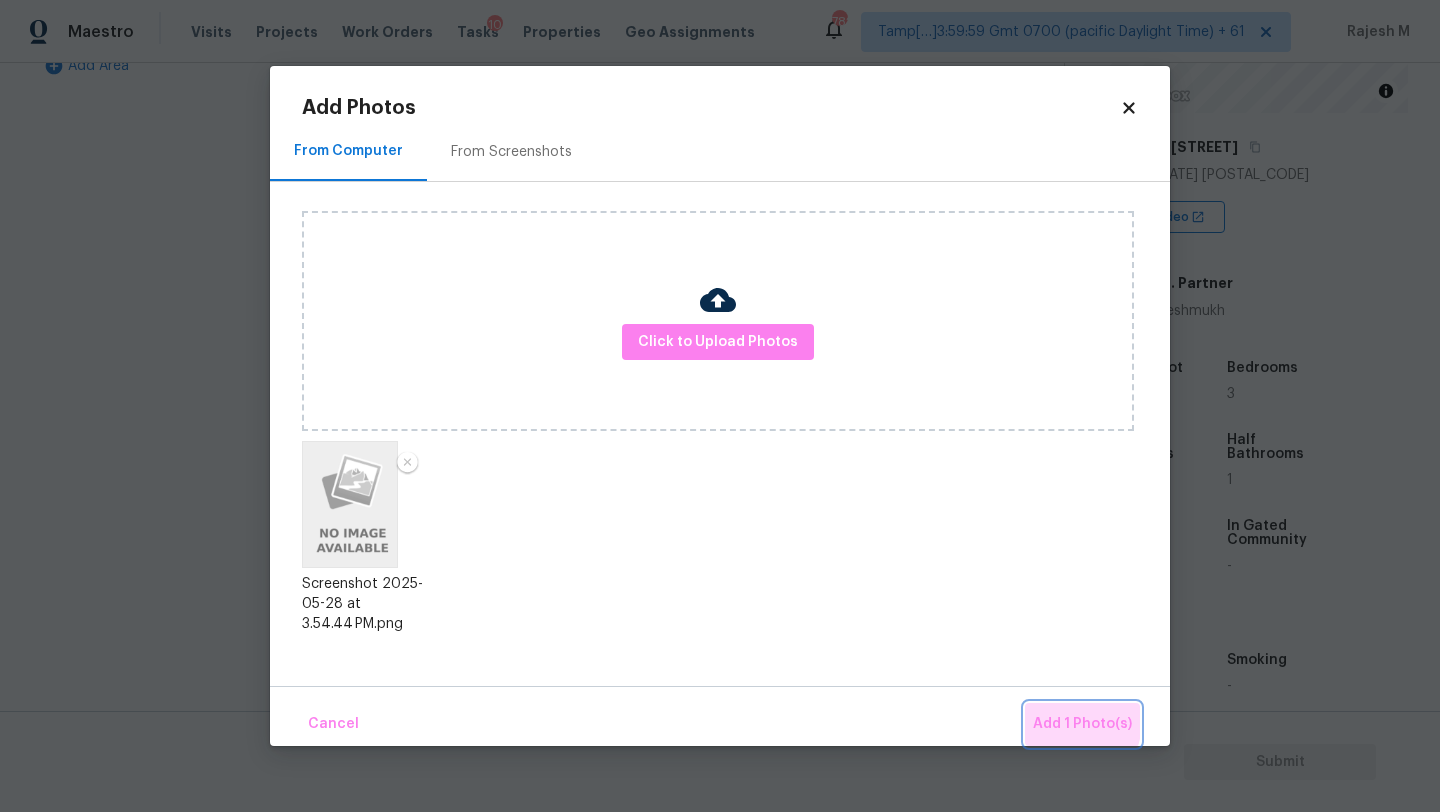click on "Add 1 Photo(s)" at bounding box center (1082, 724) 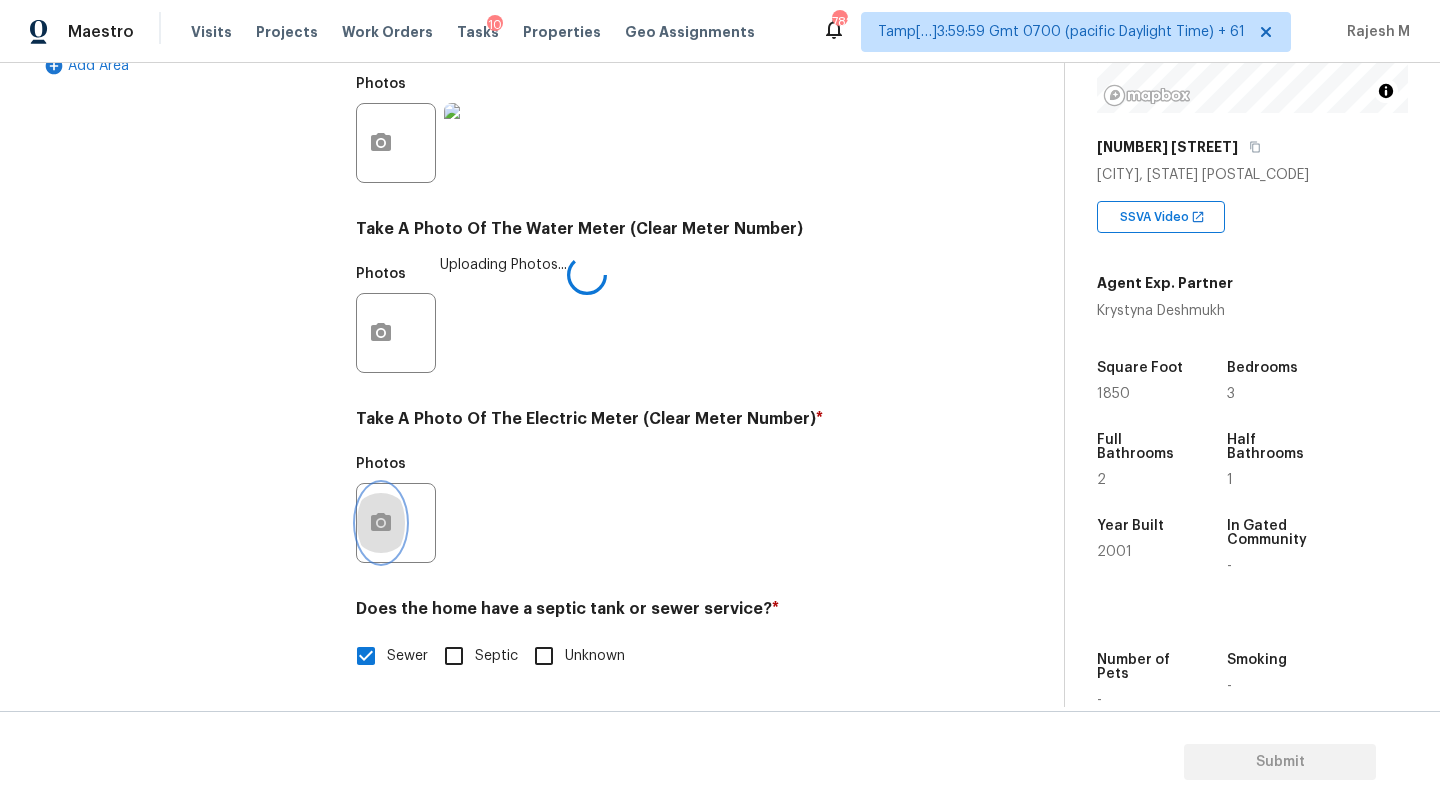 click at bounding box center [381, 523] 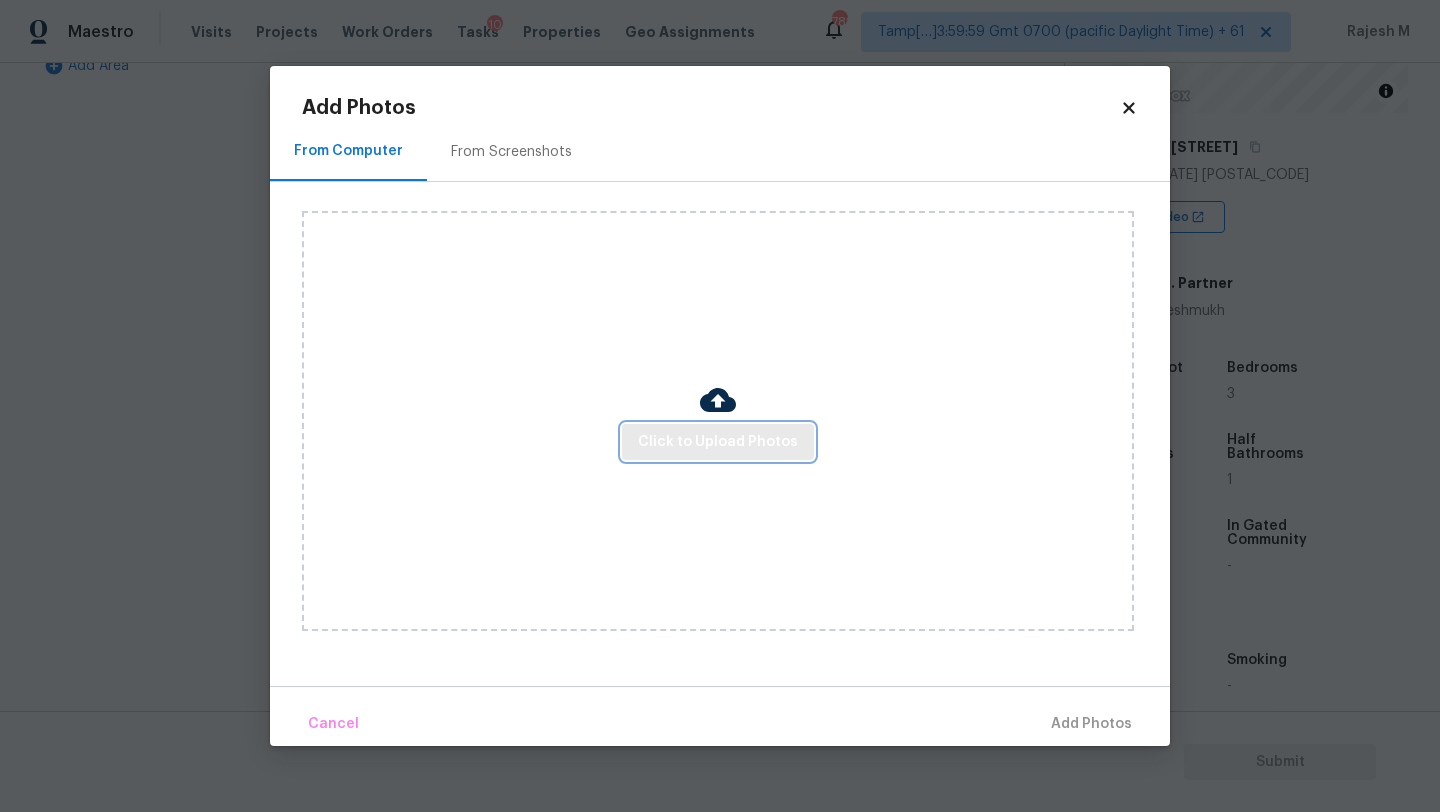 click on "Click to Upload Photos" at bounding box center [718, 442] 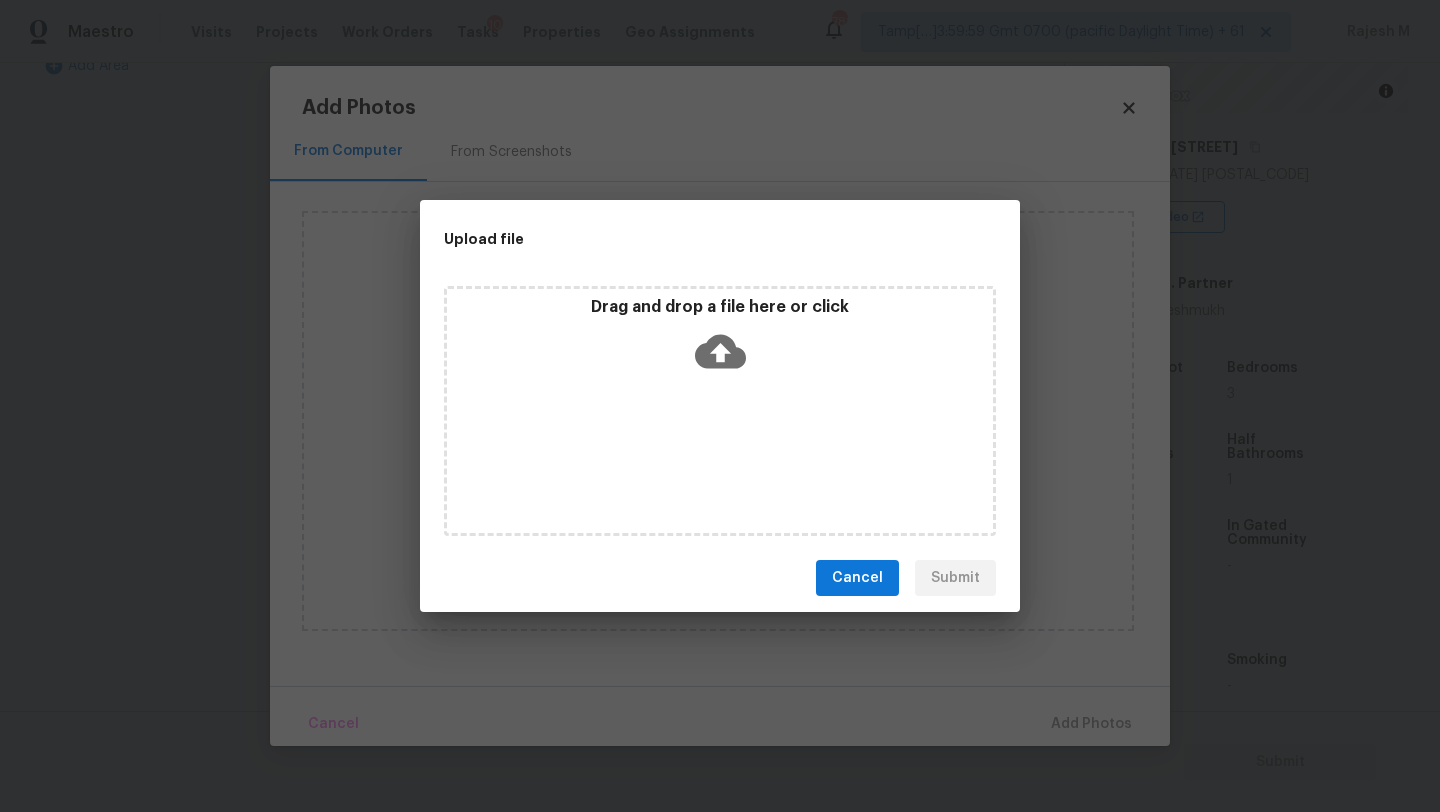 click on "Drag and drop a file here or click" at bounding box center (720, 340) 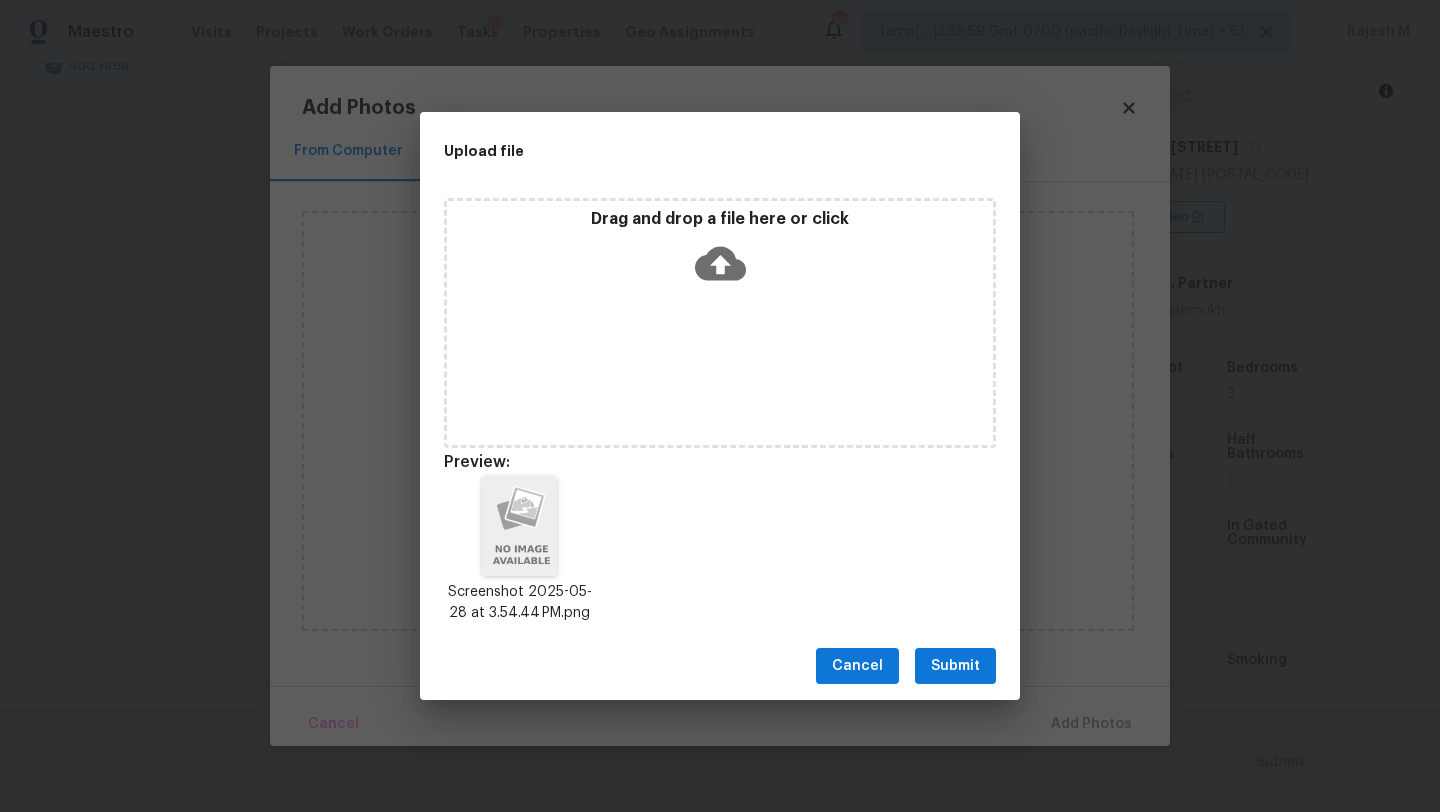 click on "Submit" at bounding box center (955, 666) 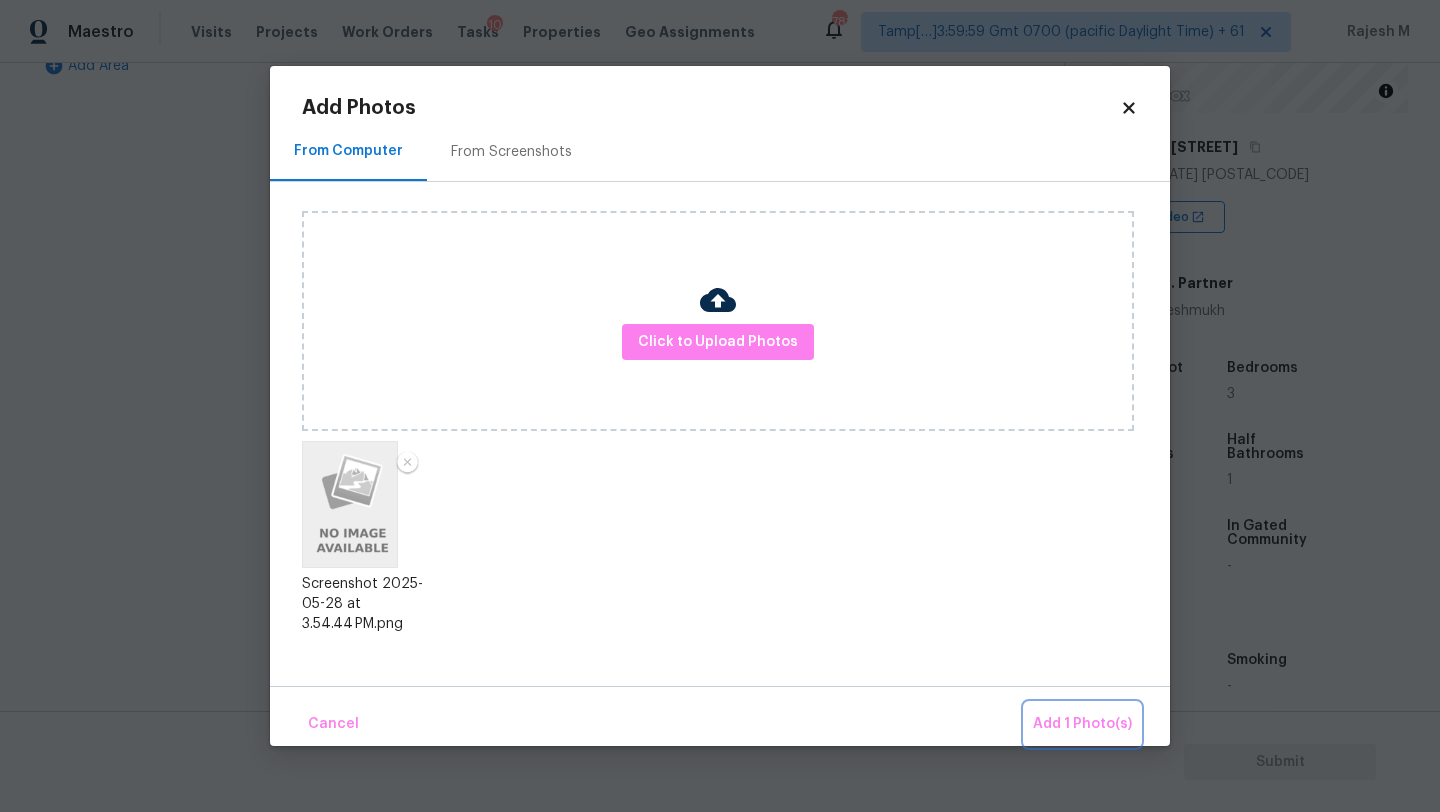 click on "Add 1 Photo(s)" at bounding box center [1082, 724] 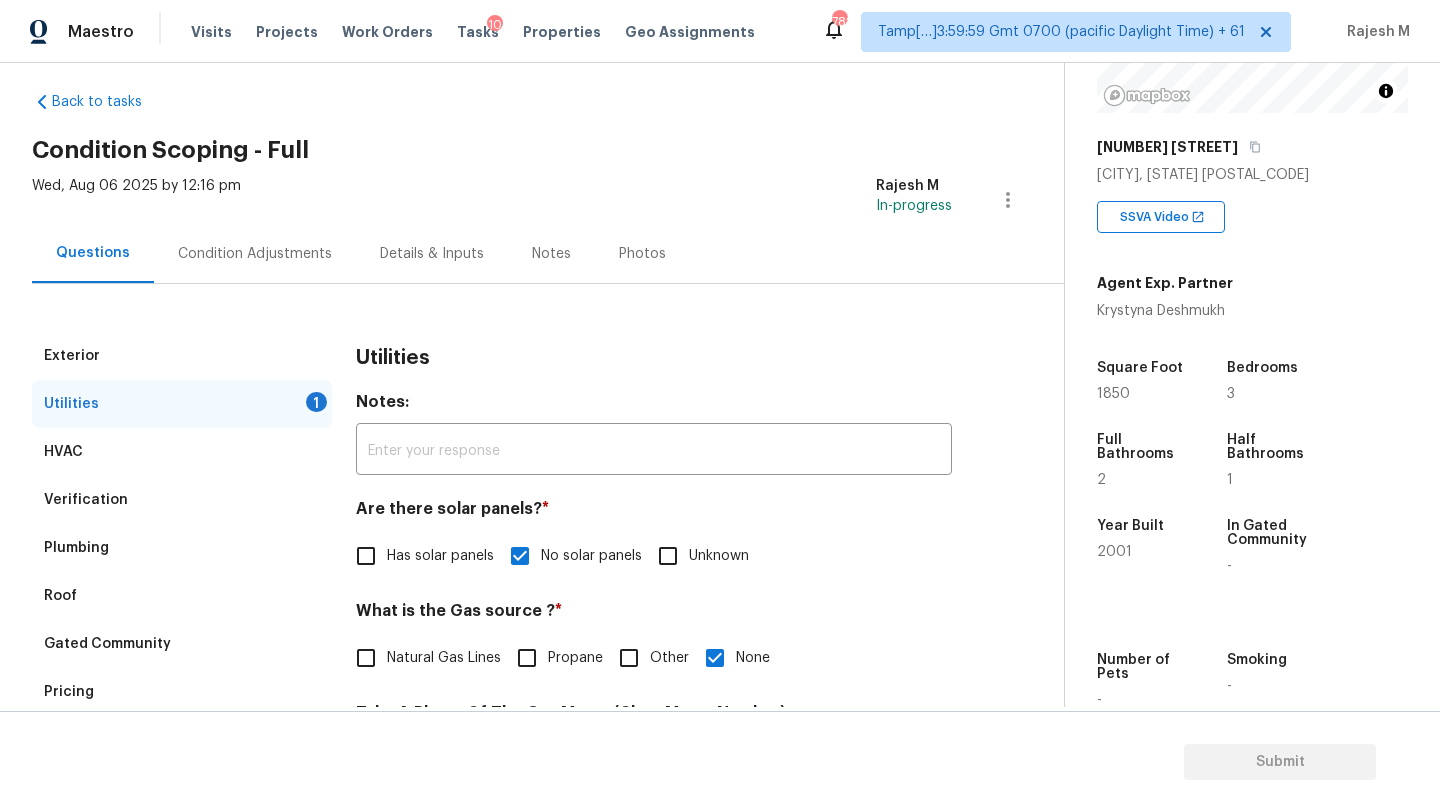scroll, scrollTop: 0, scrollLeft: 0, axis: both 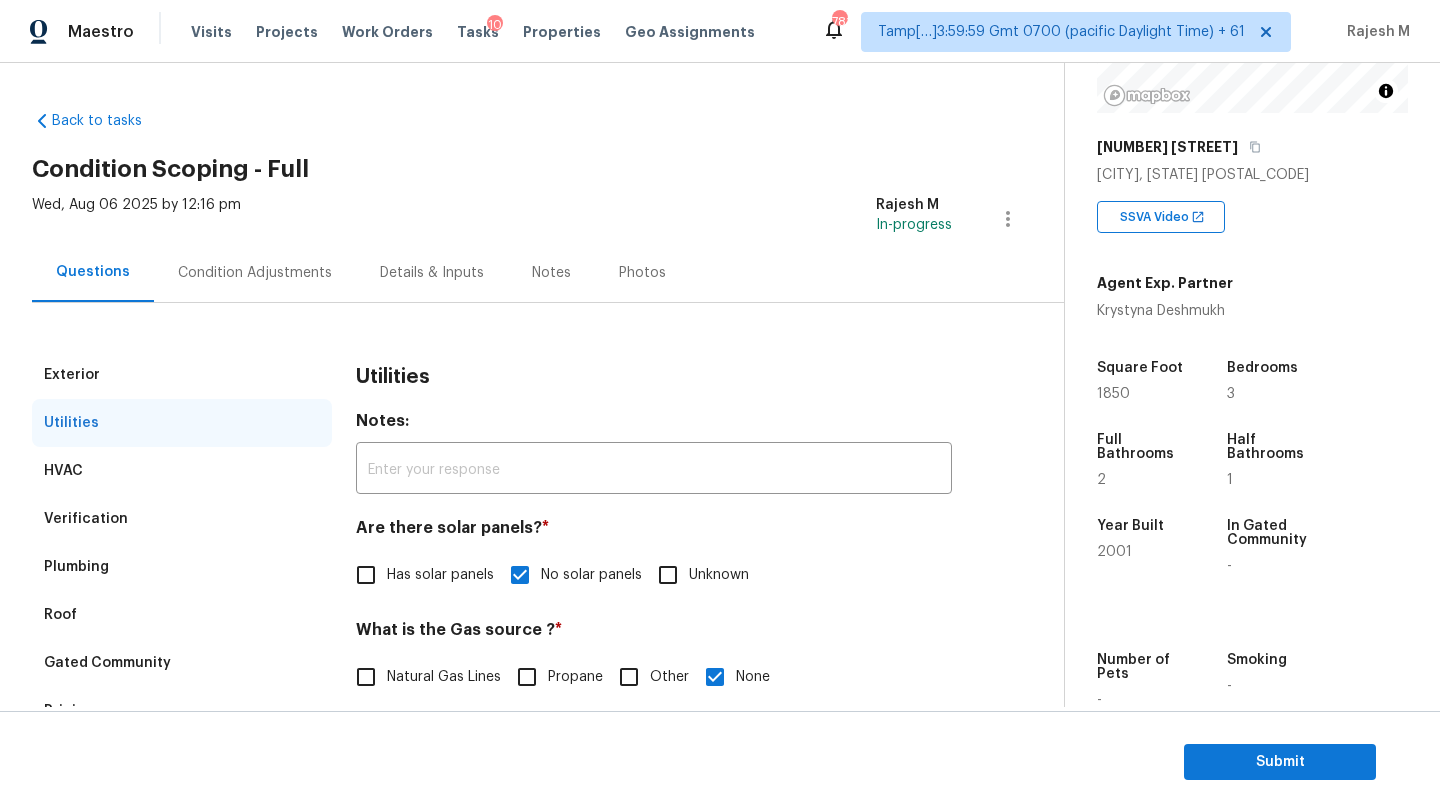 click on "Condition Adjustments" at bounding box center (255, 273) 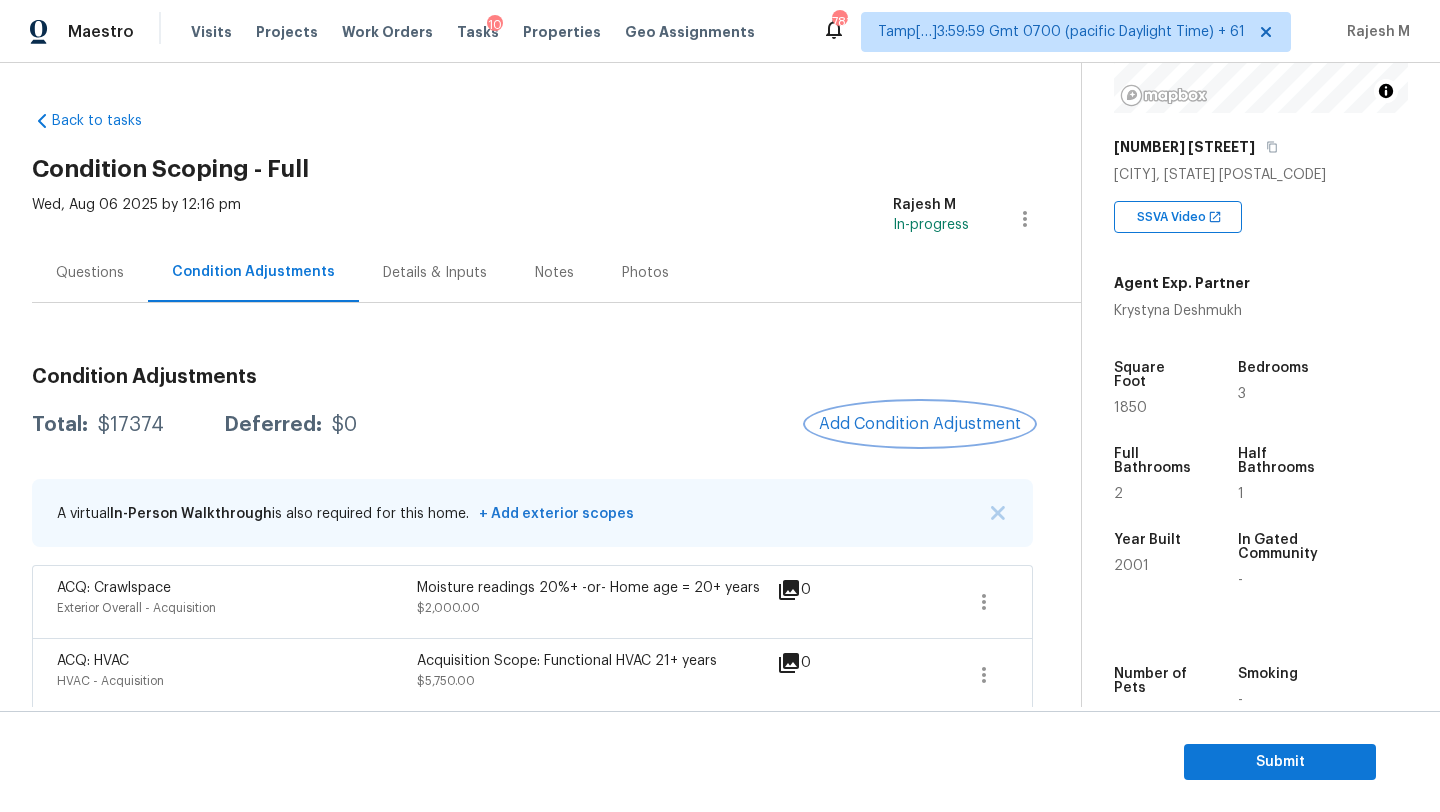 click on "Add Condition Adjustment" at bounding box center [920, 424] 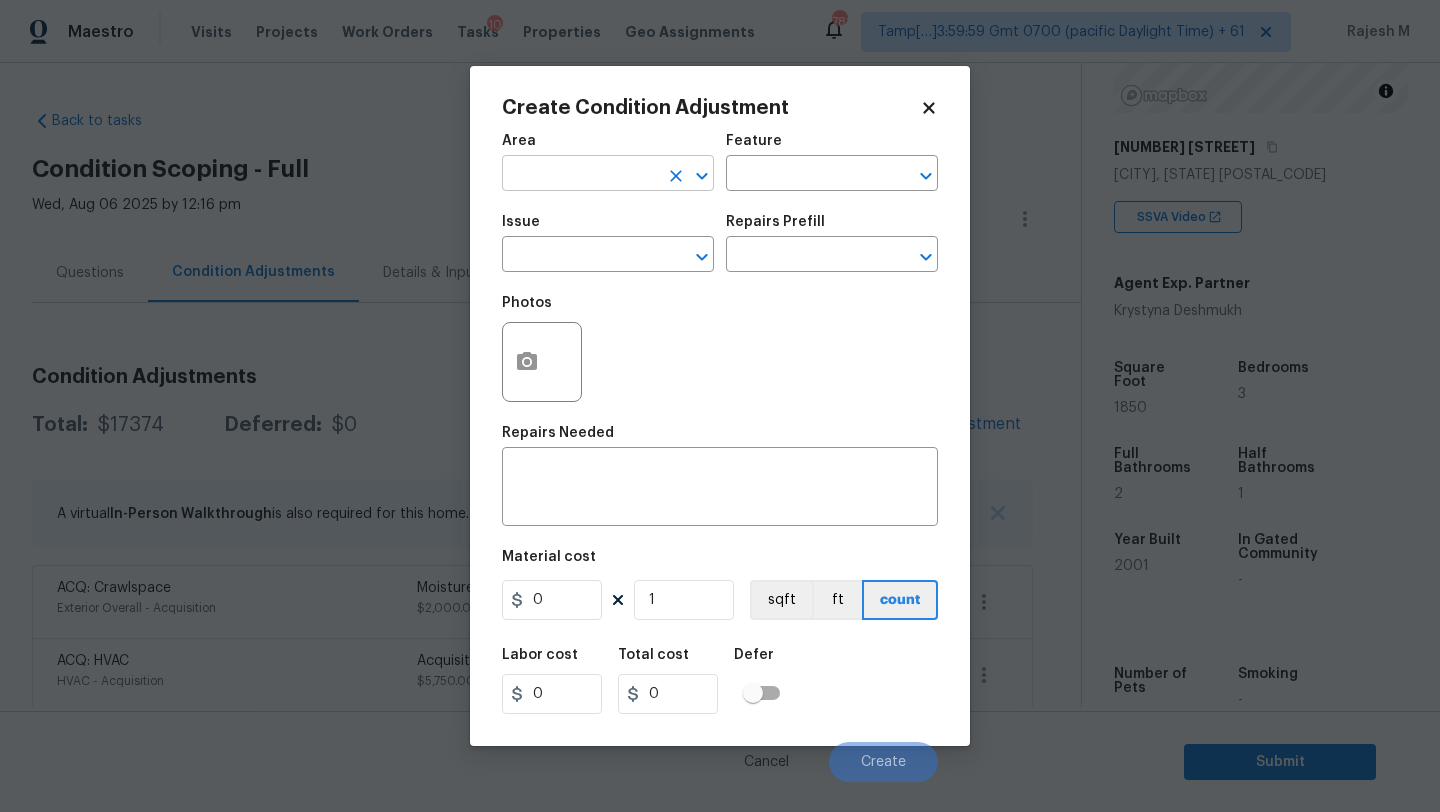 click at bounding box center (580, 175) 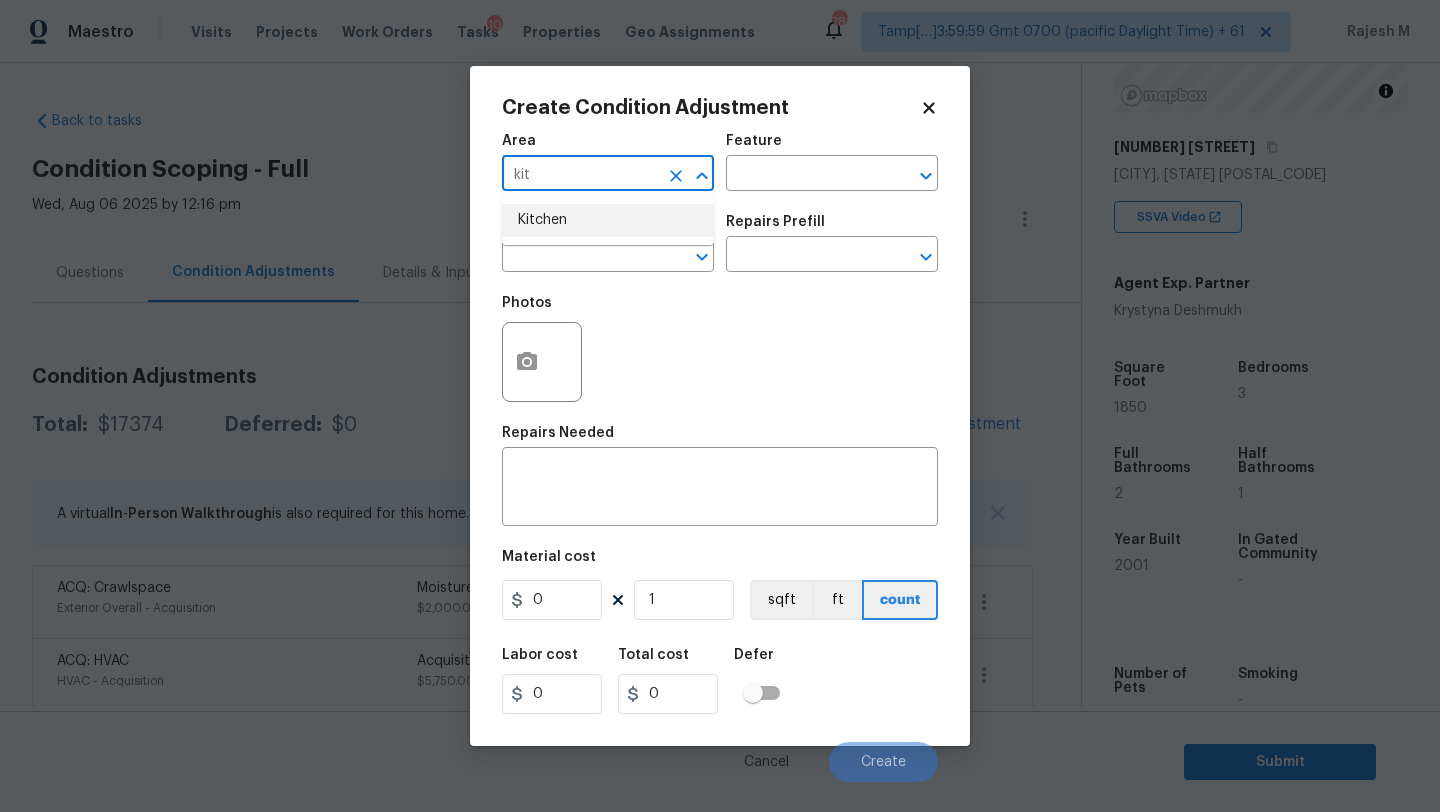 click on "Kitchen" at bounding box center [608, 220] 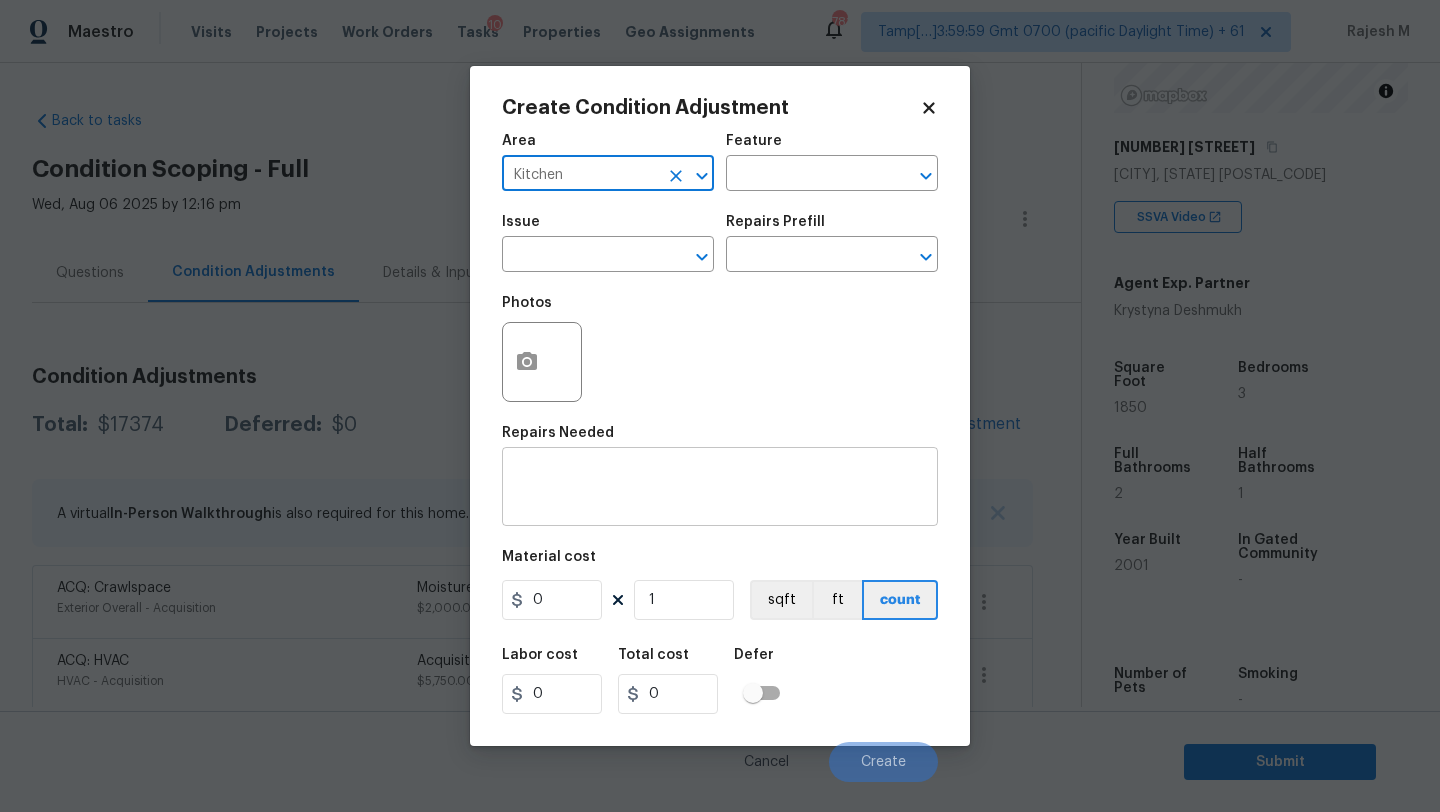 type on "Kitchen" 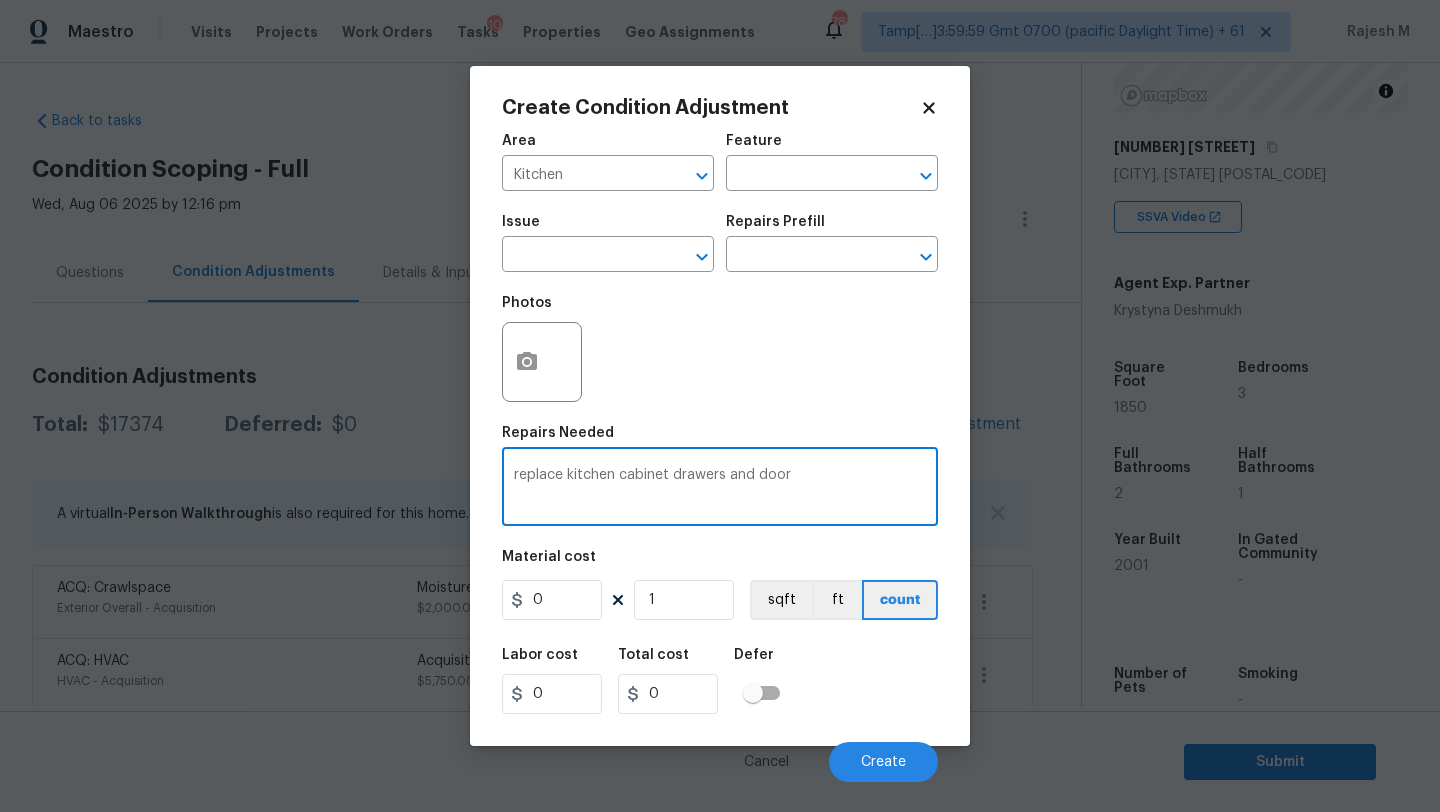 type on "replace kitchen cabinet drawers and door" 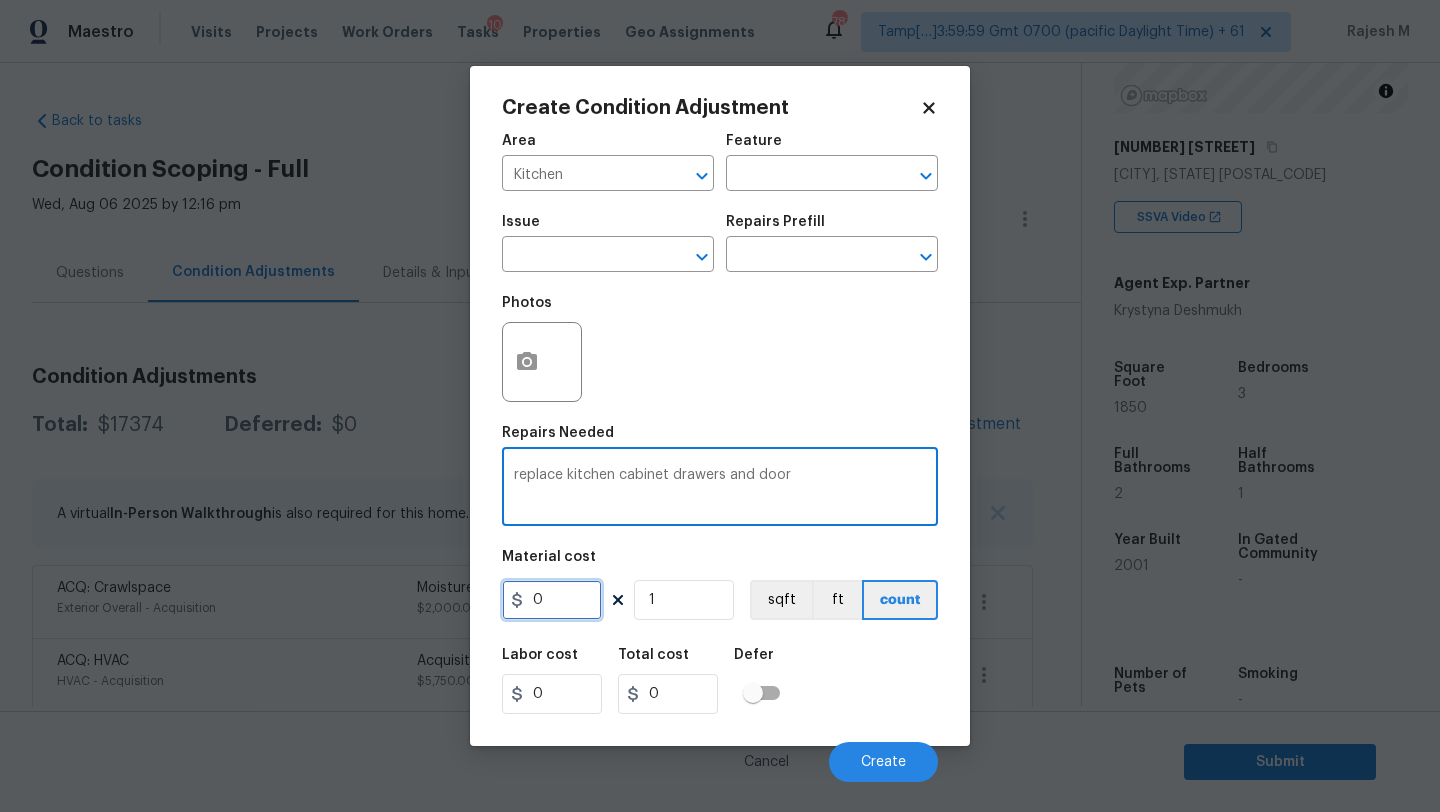 click on "0" at bounding box center [552, 600] 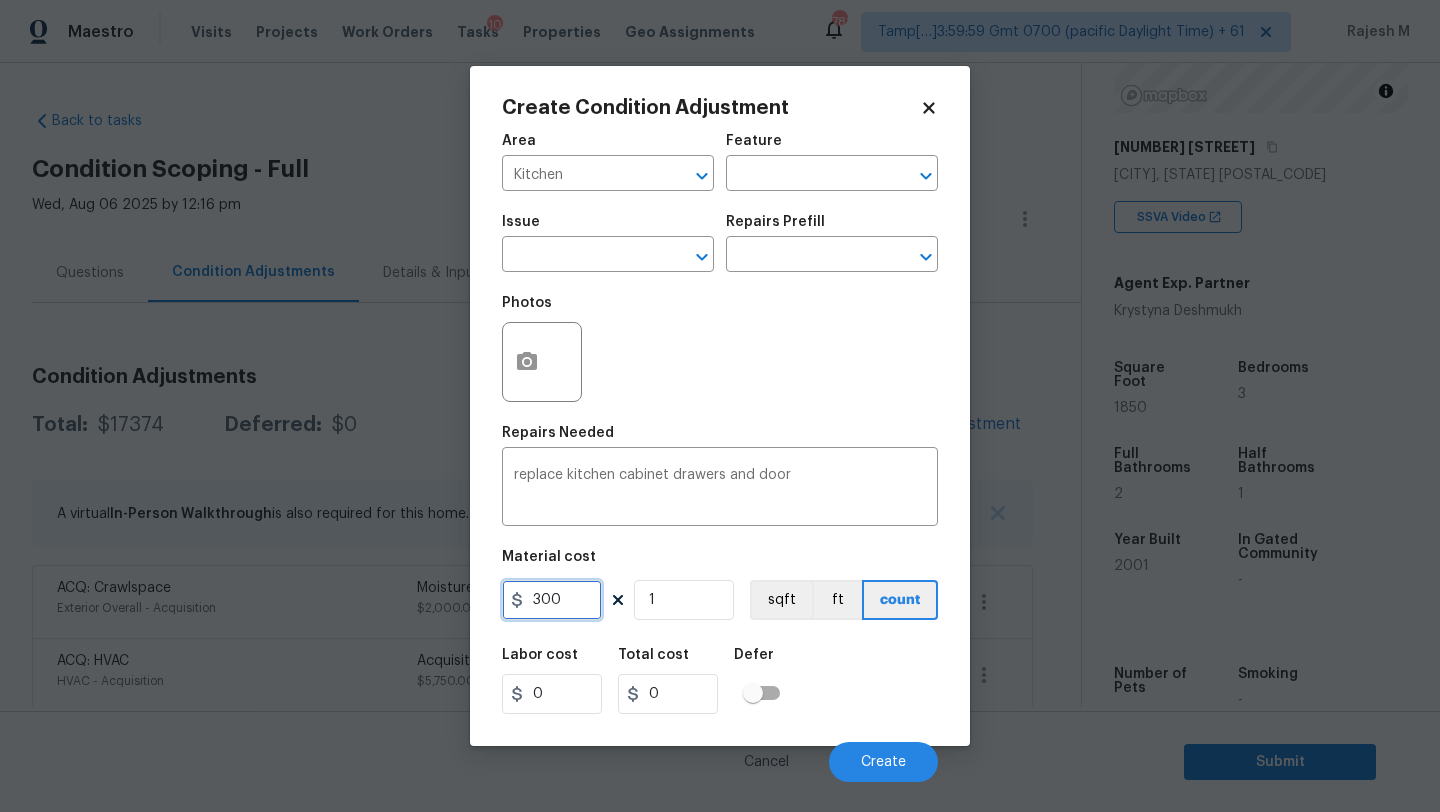 type on "300" 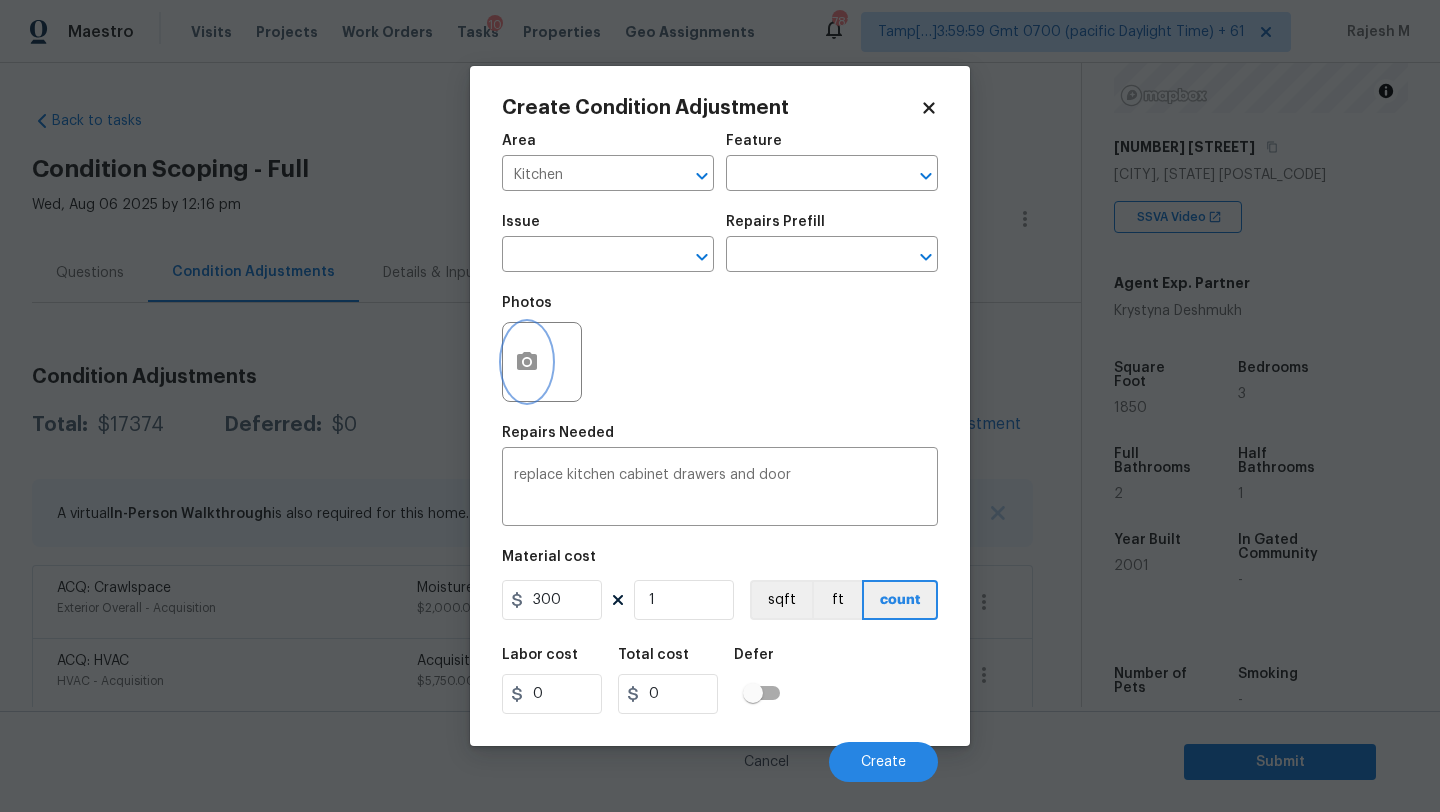 type on "300" 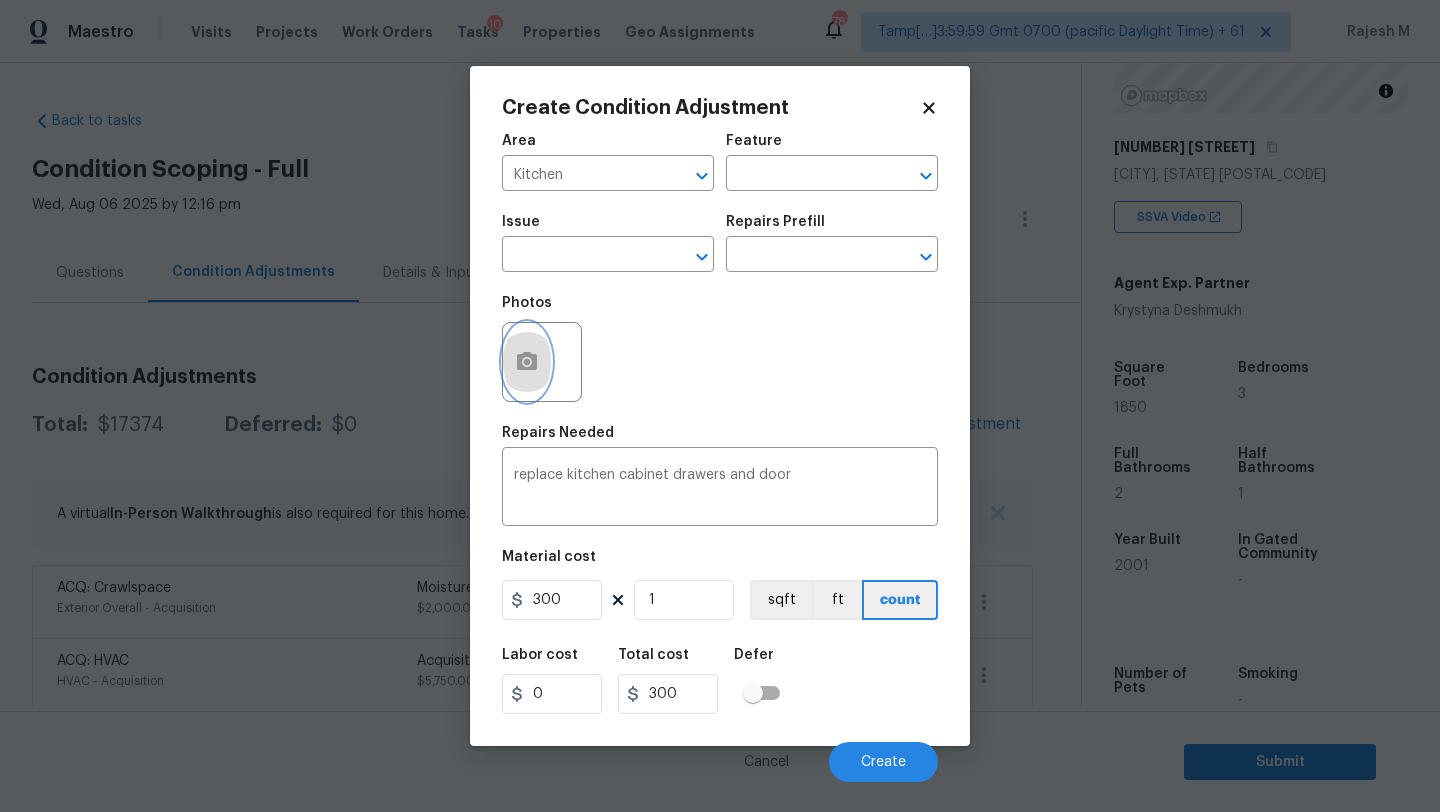click at bounding box center [527, 362] 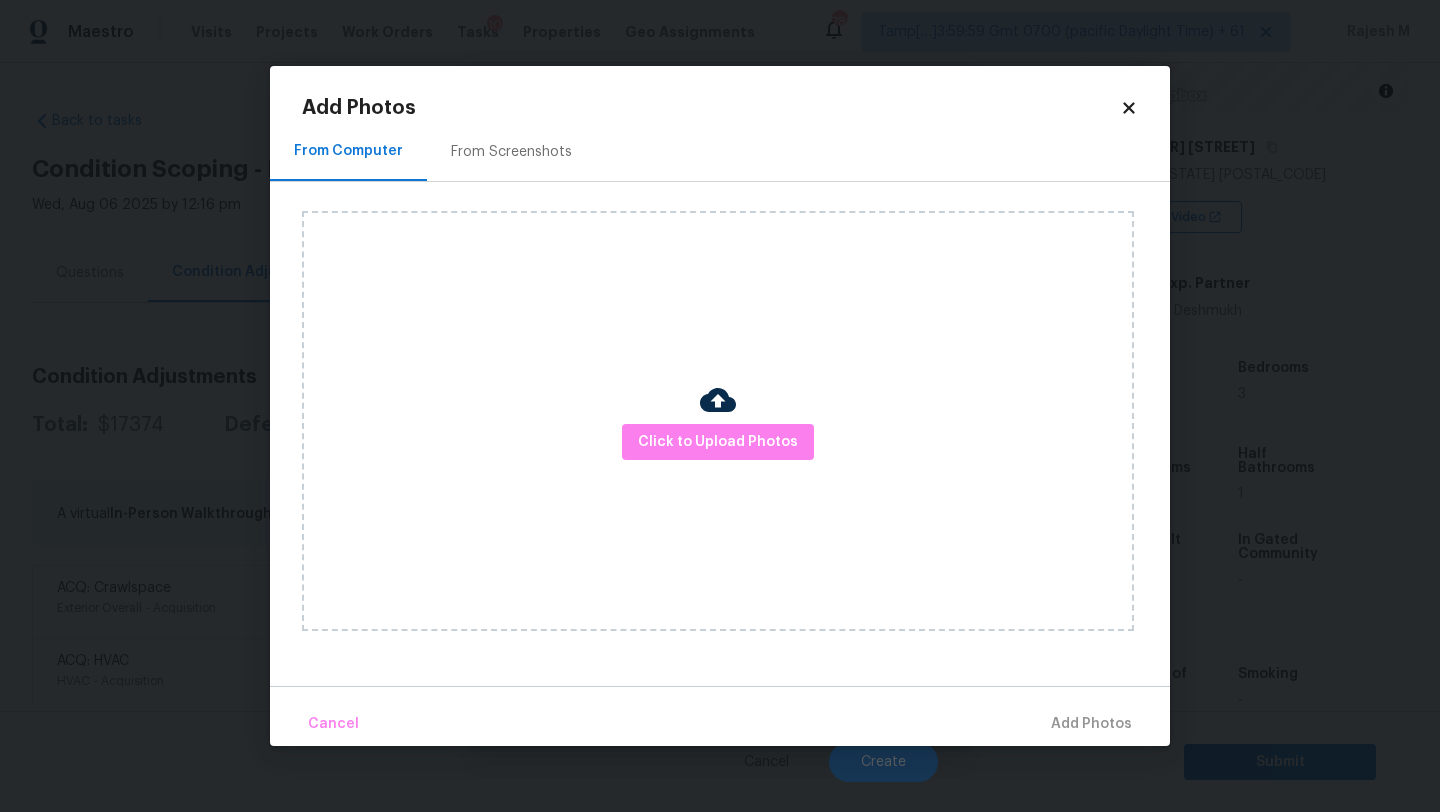 click on "From Screenshots" at bounding box center [511, 151] 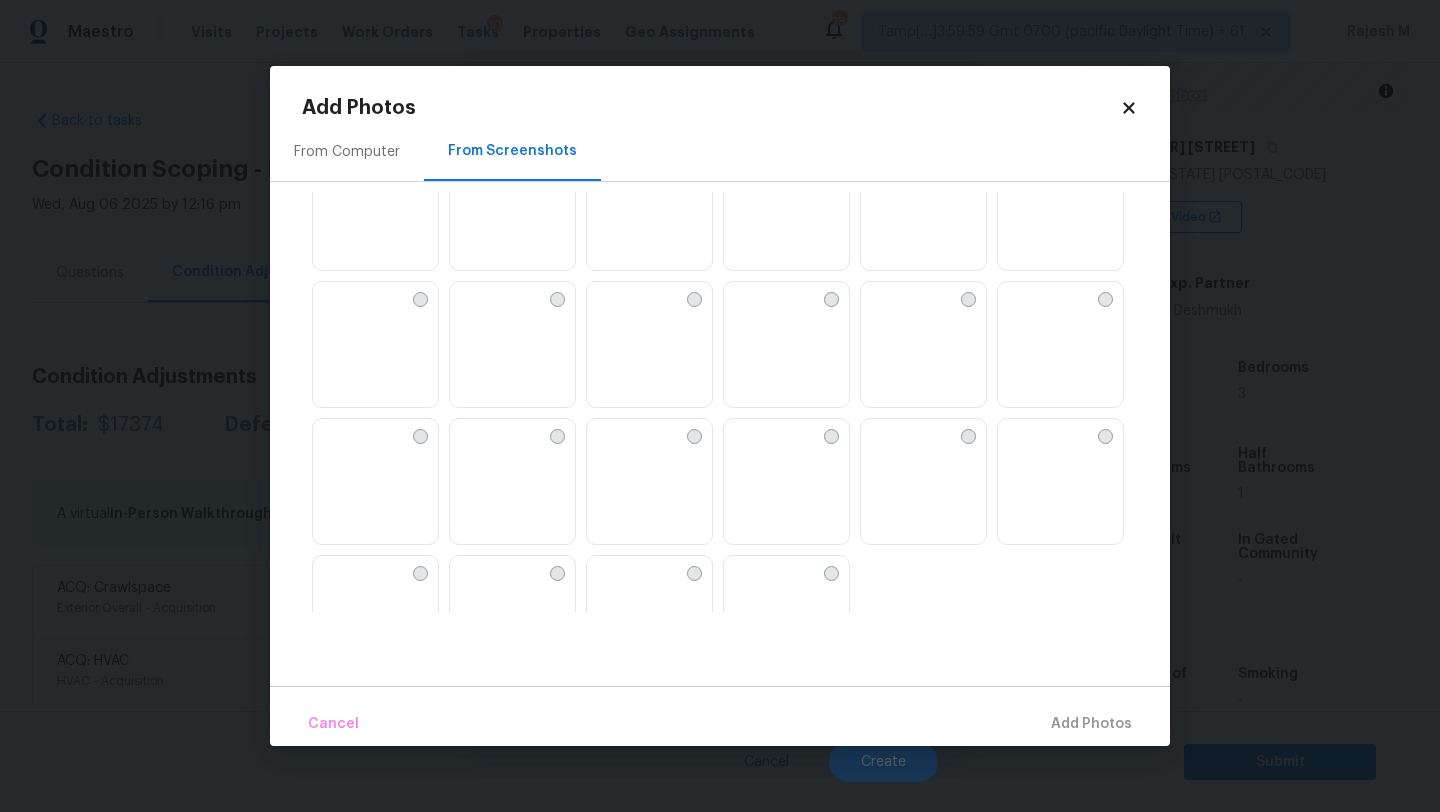 scroll, scrollTop: 1910, scrollLeft: 0, axis: vertical 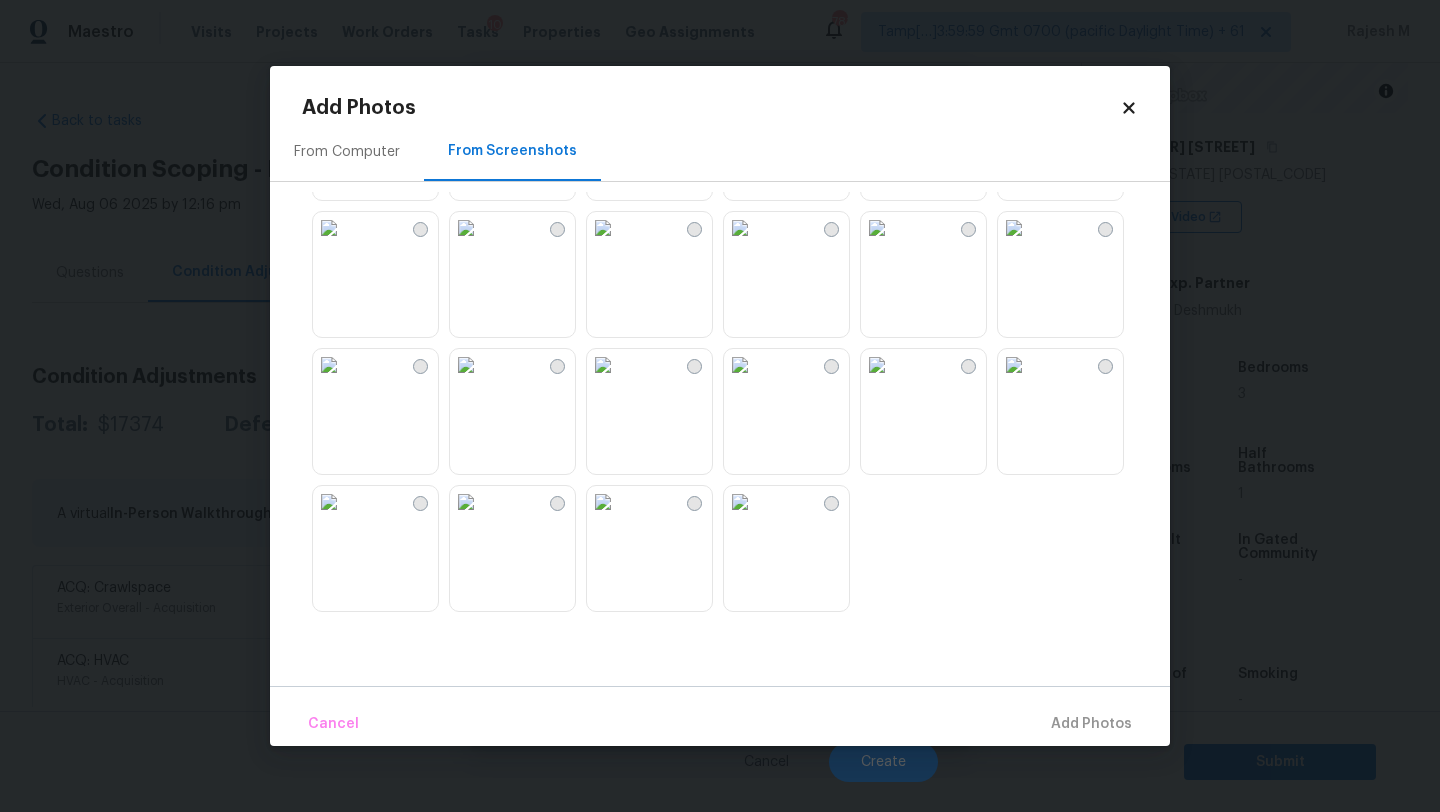 click at bounding box center [466, 365] 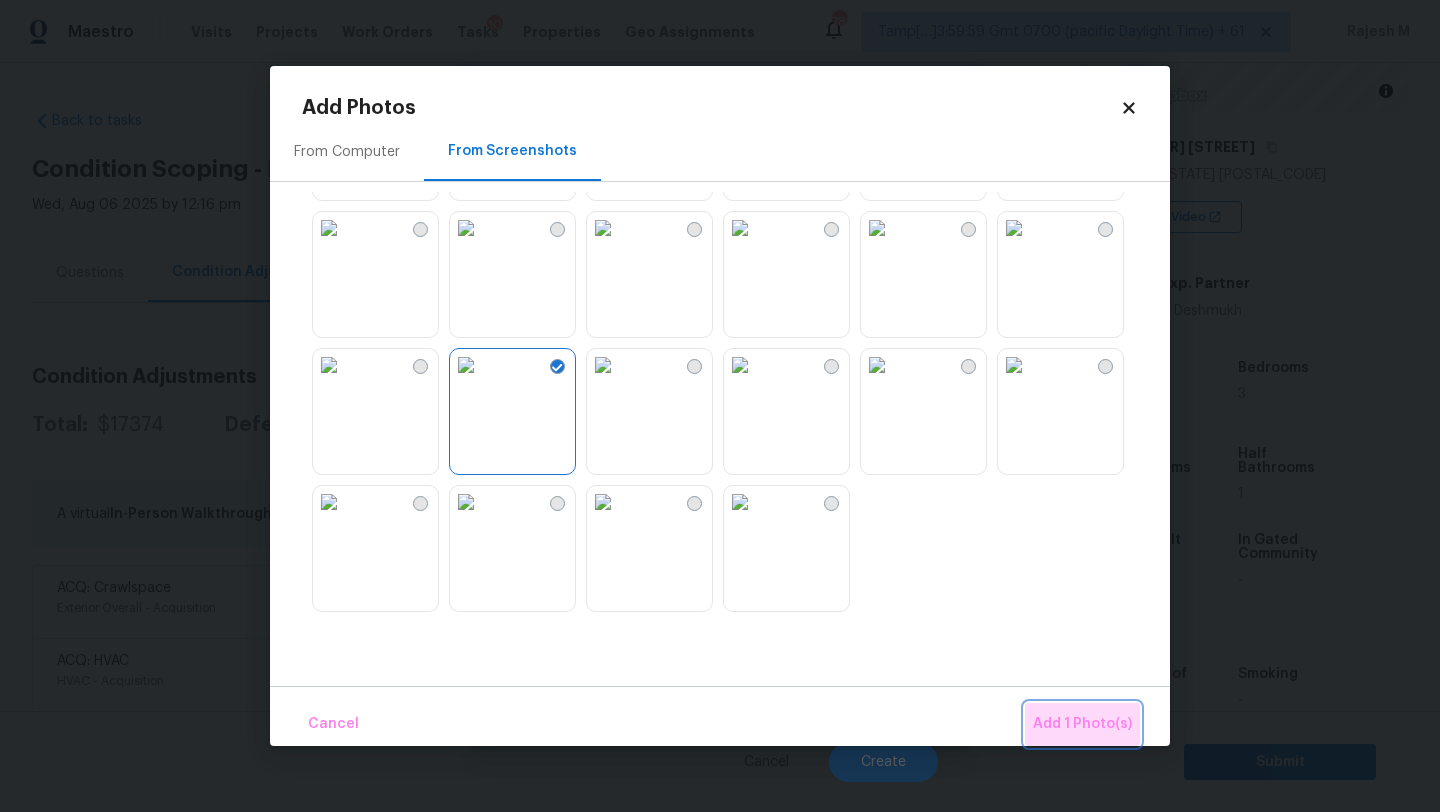 click on "Add 1 Photo(s)" at bounding box center [1082, 724] 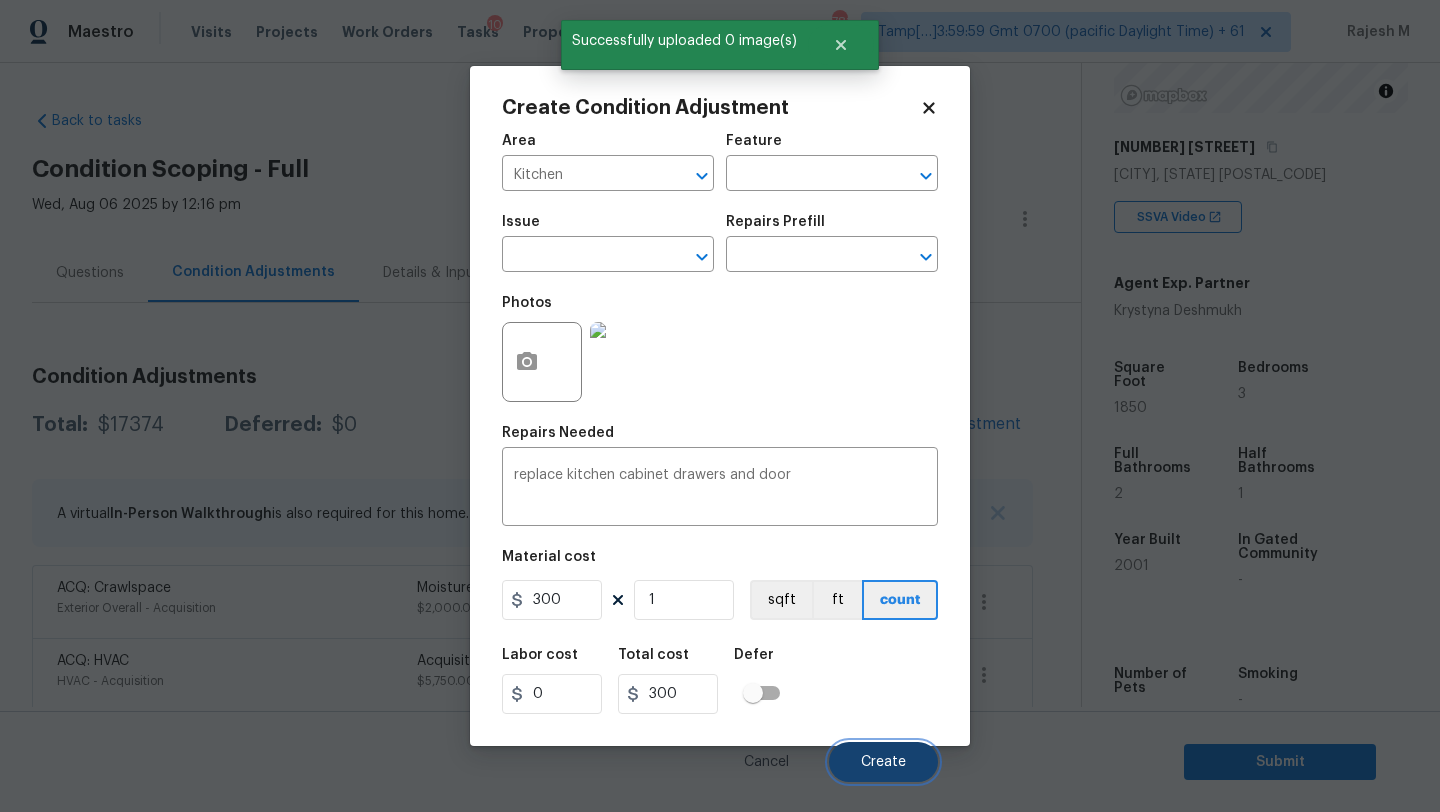 click on "Create" at bounding box center [883, 762] 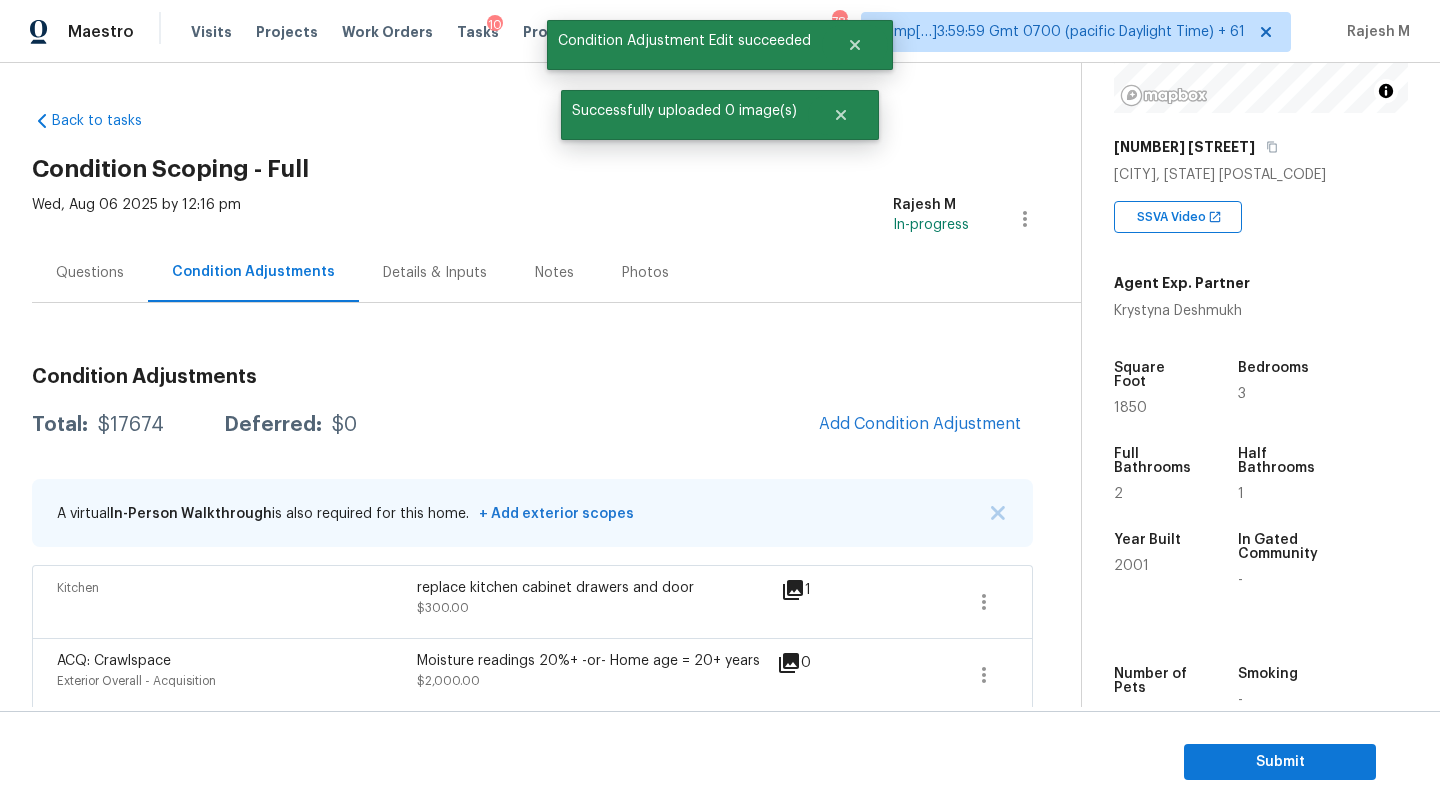 click on "Condition Adjustments Total:  $17674 Deferred:  $0 Add Condition Adjustment A virtual  In-Person Walkthrough  is also required for this home.   + Add exterior scopes Kitchen replace kitchen cabinet drawers and door $300.00   1 ACQ: Crawlspace Exterior Overall - Acquisition Moisture readings 20%+ -or- Home age = 20+ years $2,000.00   0 ACQ: HVAC HVAC - Acquisition Acquisition Scope: Functional HVAC 21+ years $5,750.00   0 Light Pet Odor Interior Overall - Odor Acquisition Scope: 1-2 pets present $575.00   0 ACQ: HVAC HVAC - Acquisition Acquisition Scope: Full System Replacement $4,743.00   0 ACQ: Shingle Roof Roof - Acquisition Acquisition Scope: Shingle Roof 11-15 years in age maintenance. $381.00   0 Exterior Overall - Overall Repairs to siding, stucco, or paint  $2,775.00   2 Pressure Washing Exterior Overall - Siding $200.00   0 Pressure Washing Exterior Overall - Siding $200.00   0 Landscape Package Exterior Overall - Home Readiness Packages $750.00   3" at bounding box center [532, 957] 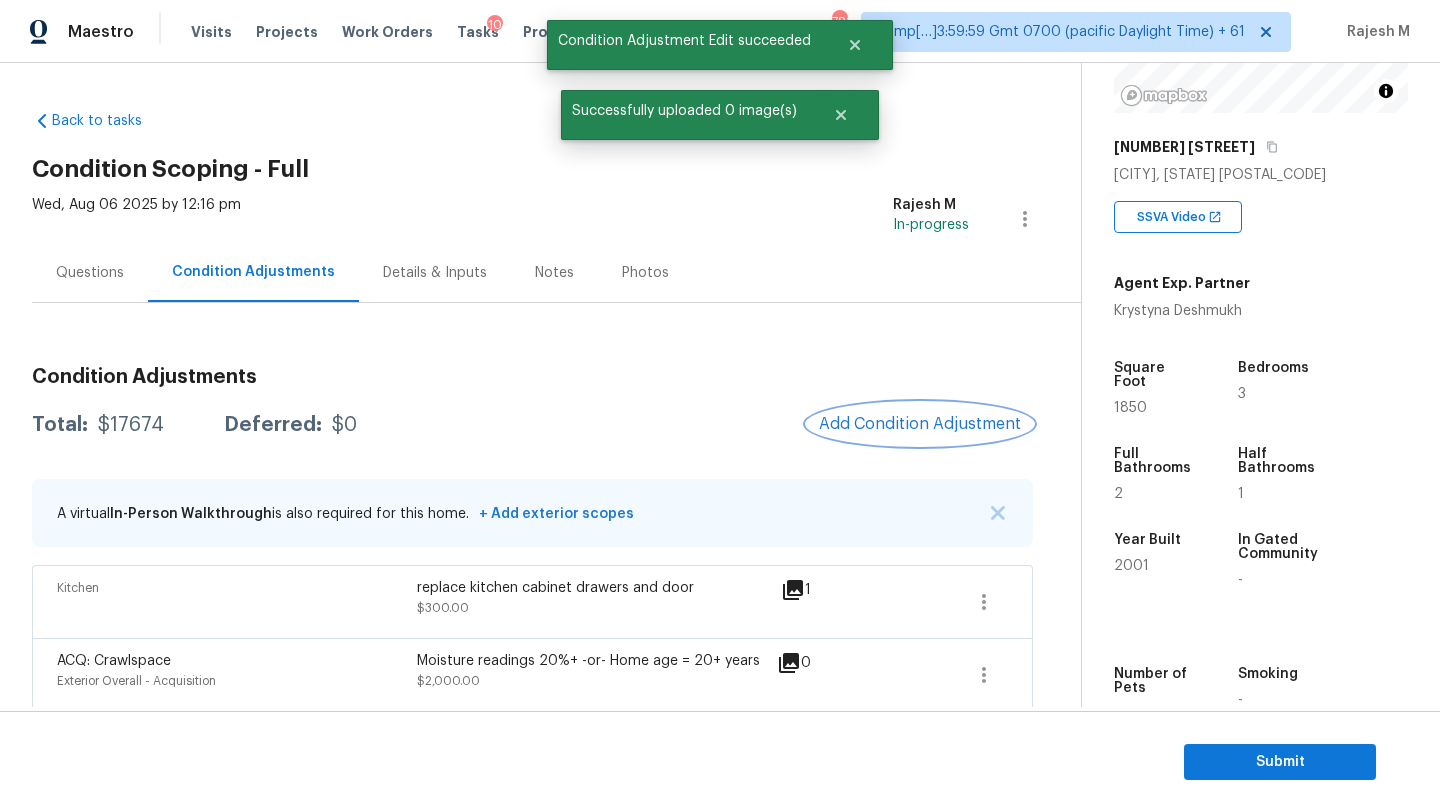 click on "Add Condition Adjustment" at bounding box center [920, 424] 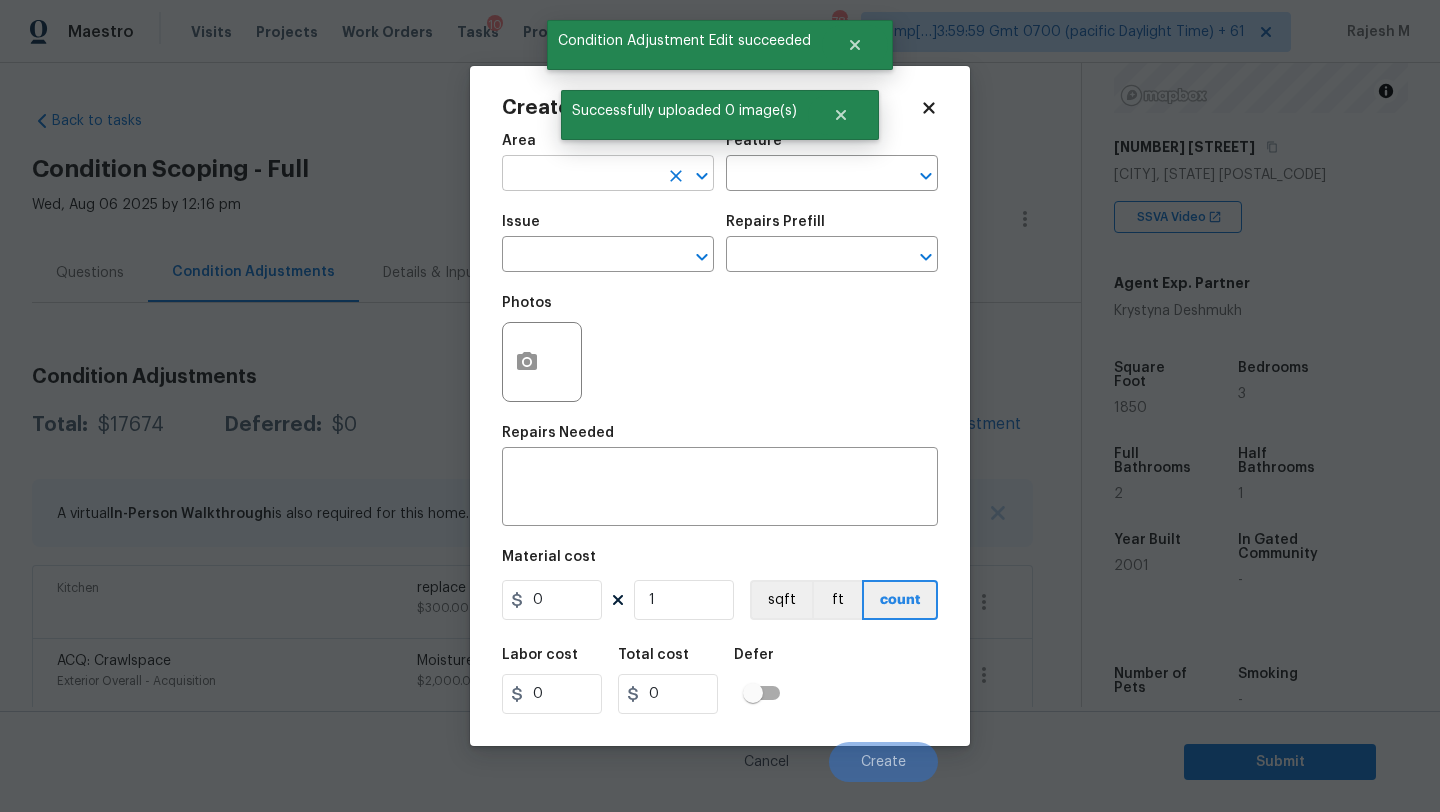 click at bounding box center [580, 175] 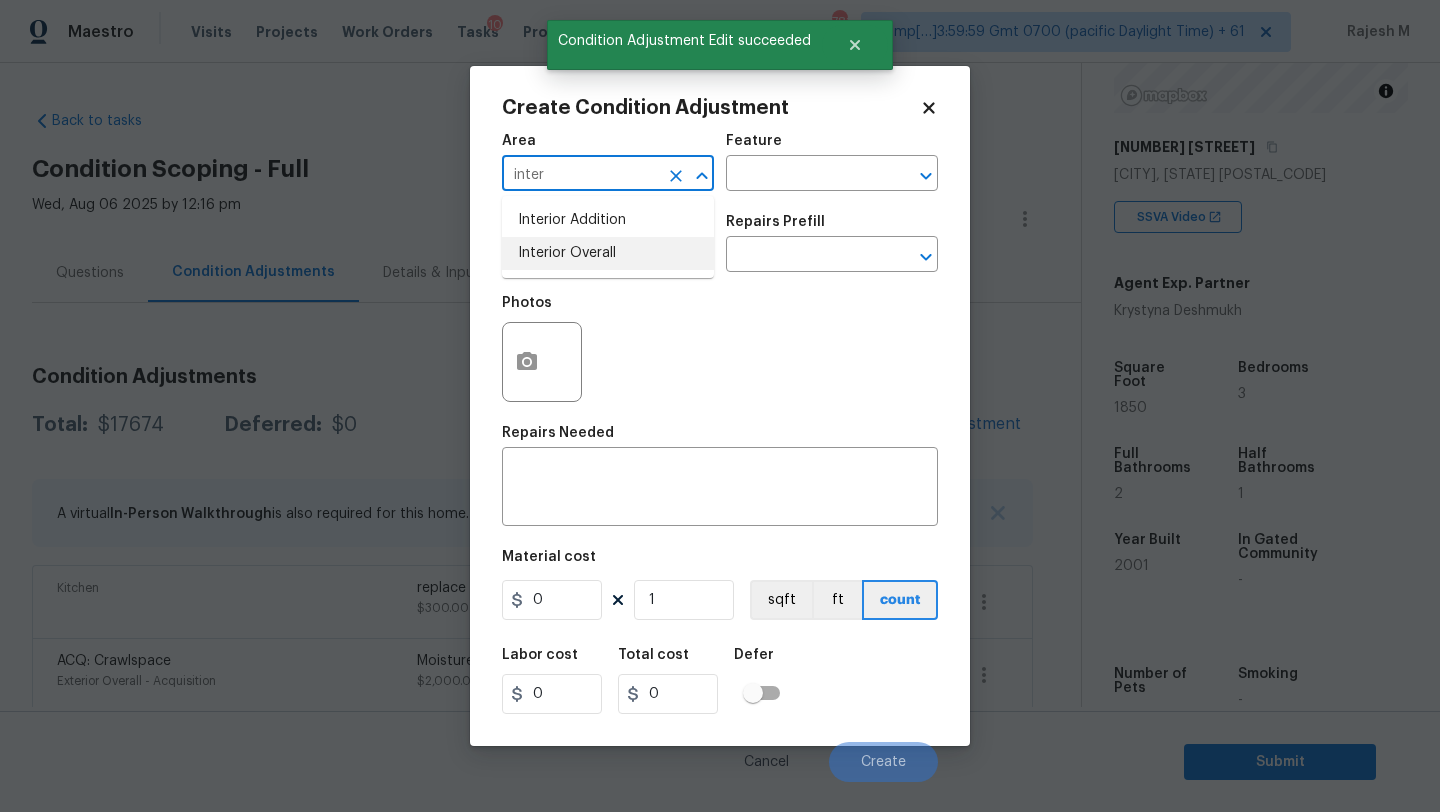 click on "Interior Overall" at bounding box center (608, 253) 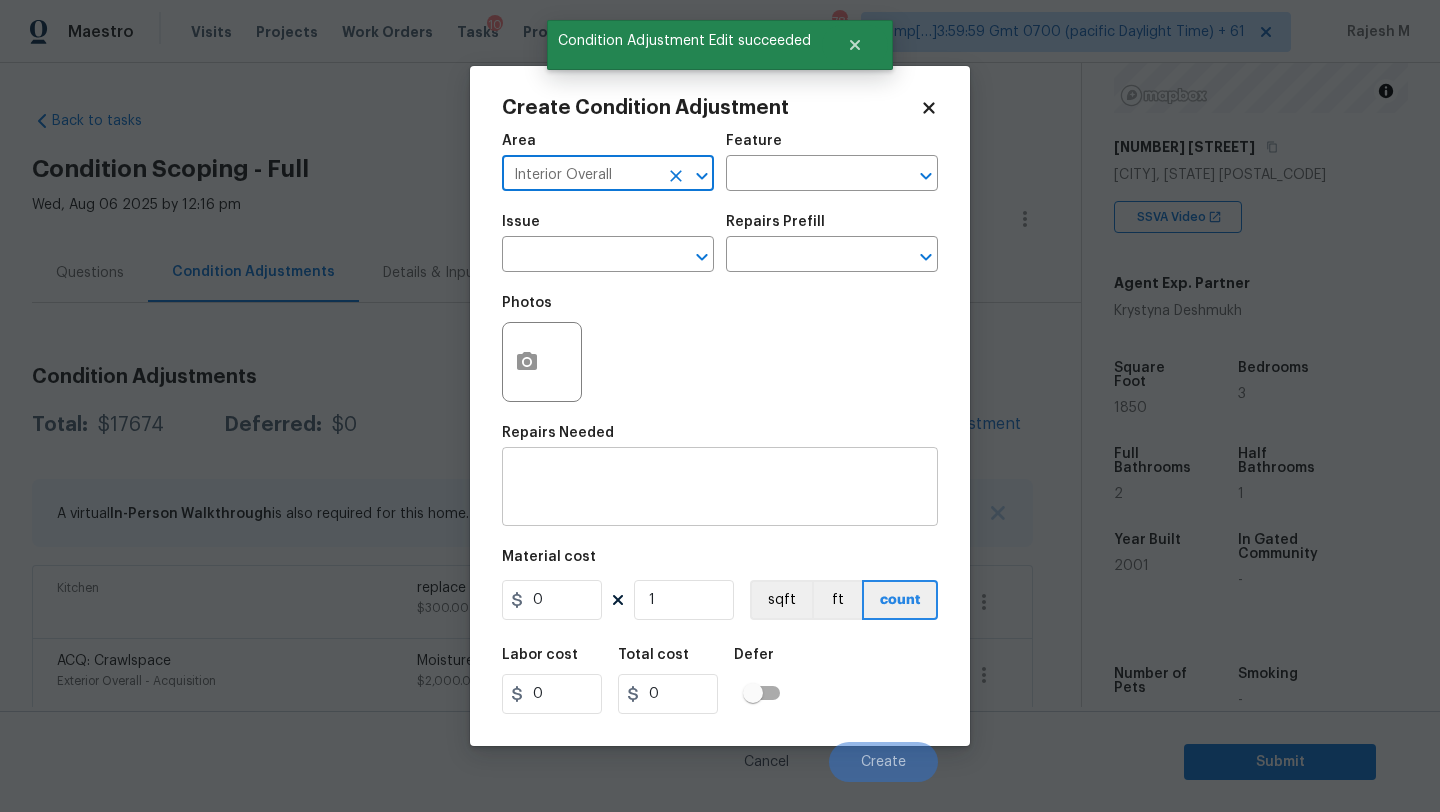 type on "Interior Overall" 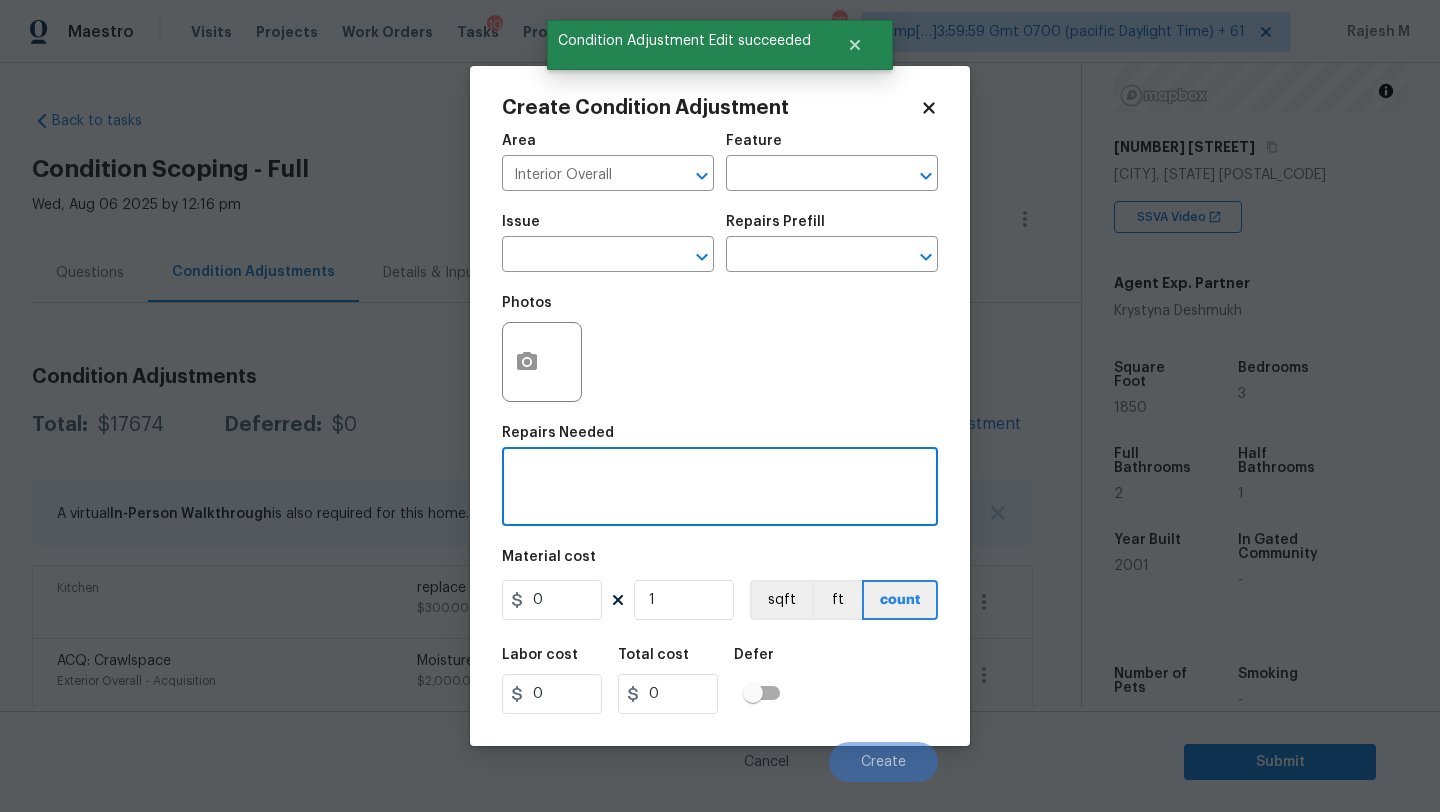 click at bounding box center (720, 489) 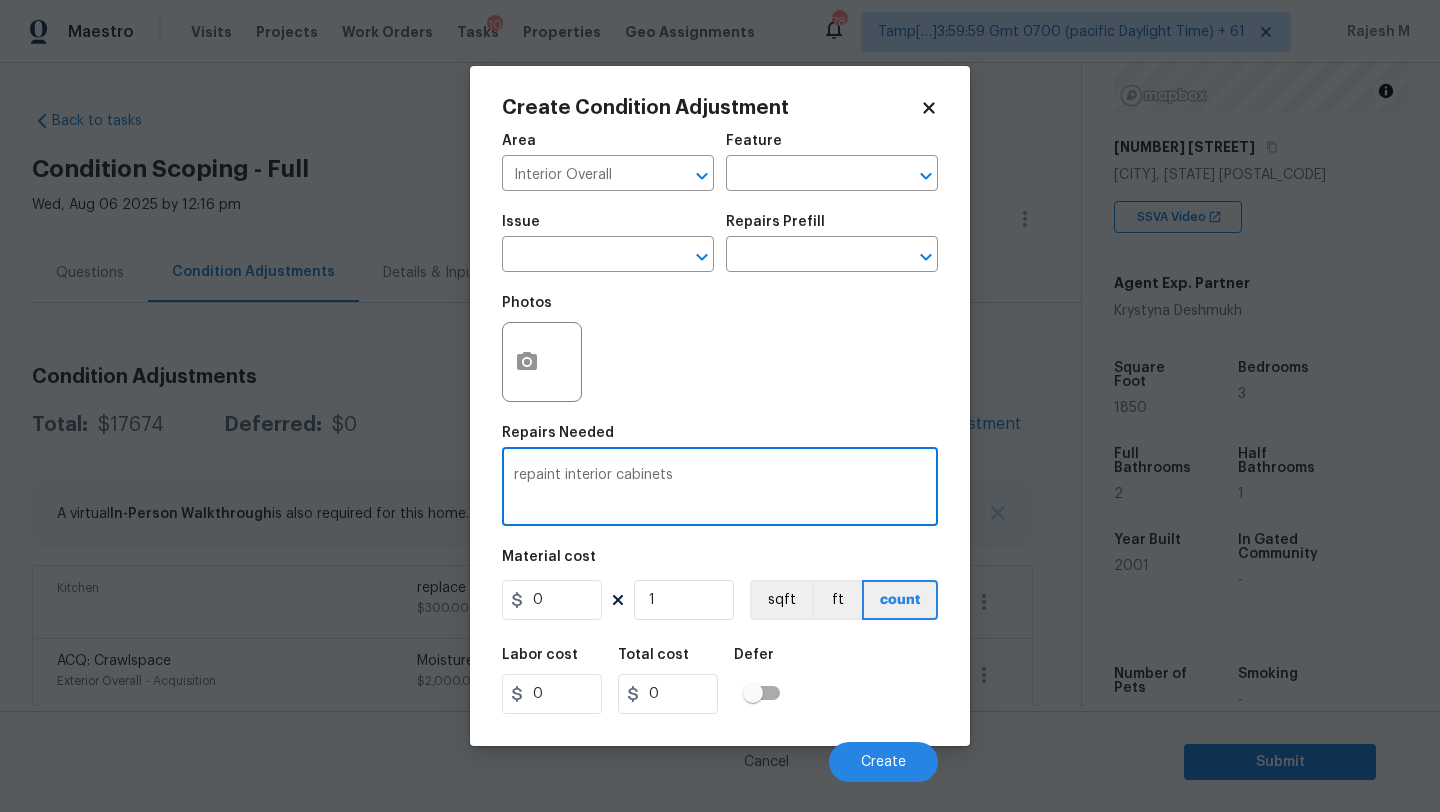 type on "repaint interior cabinets" 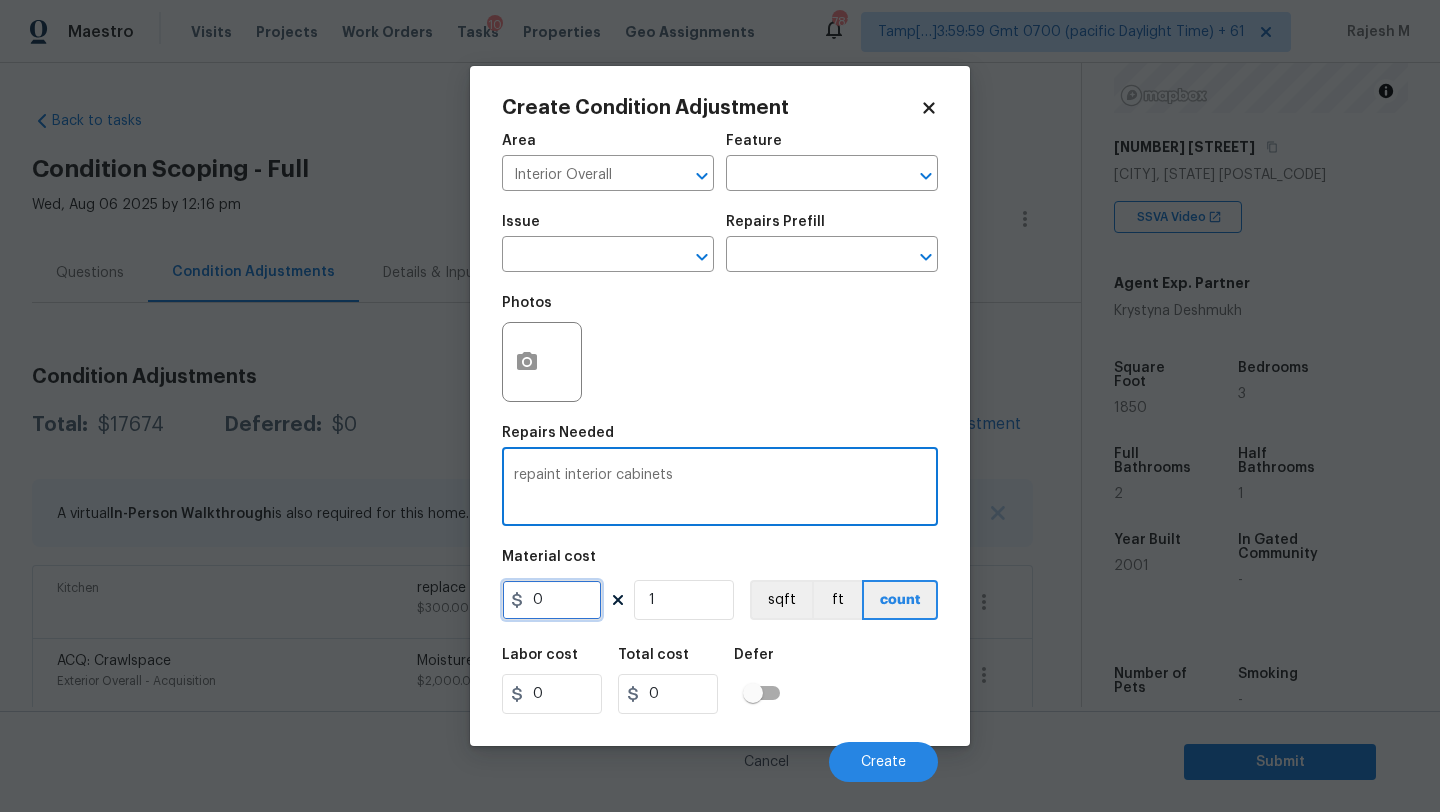 click on "0" at bounding box center (552, 600) 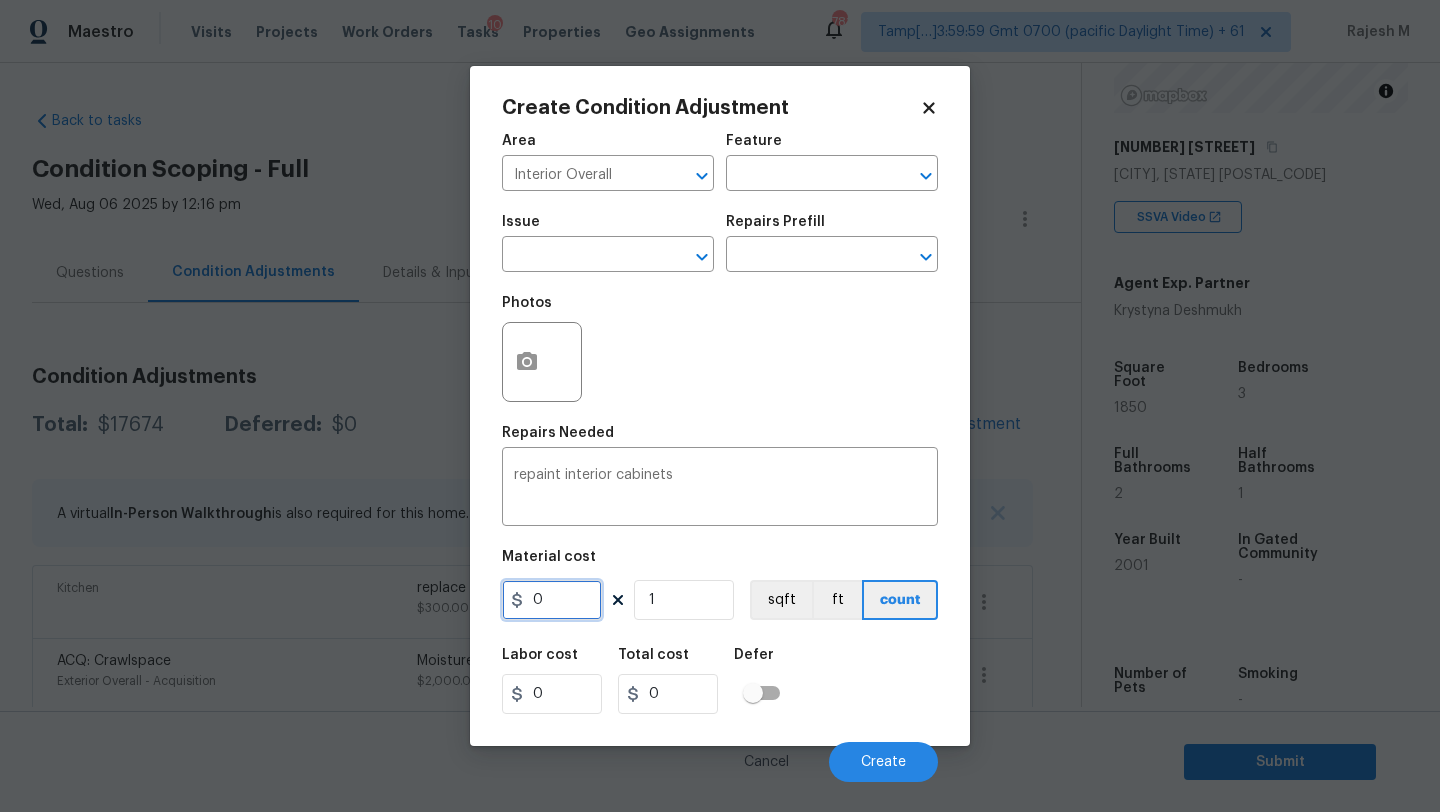 click on "0" at bounding box center (552, 600) 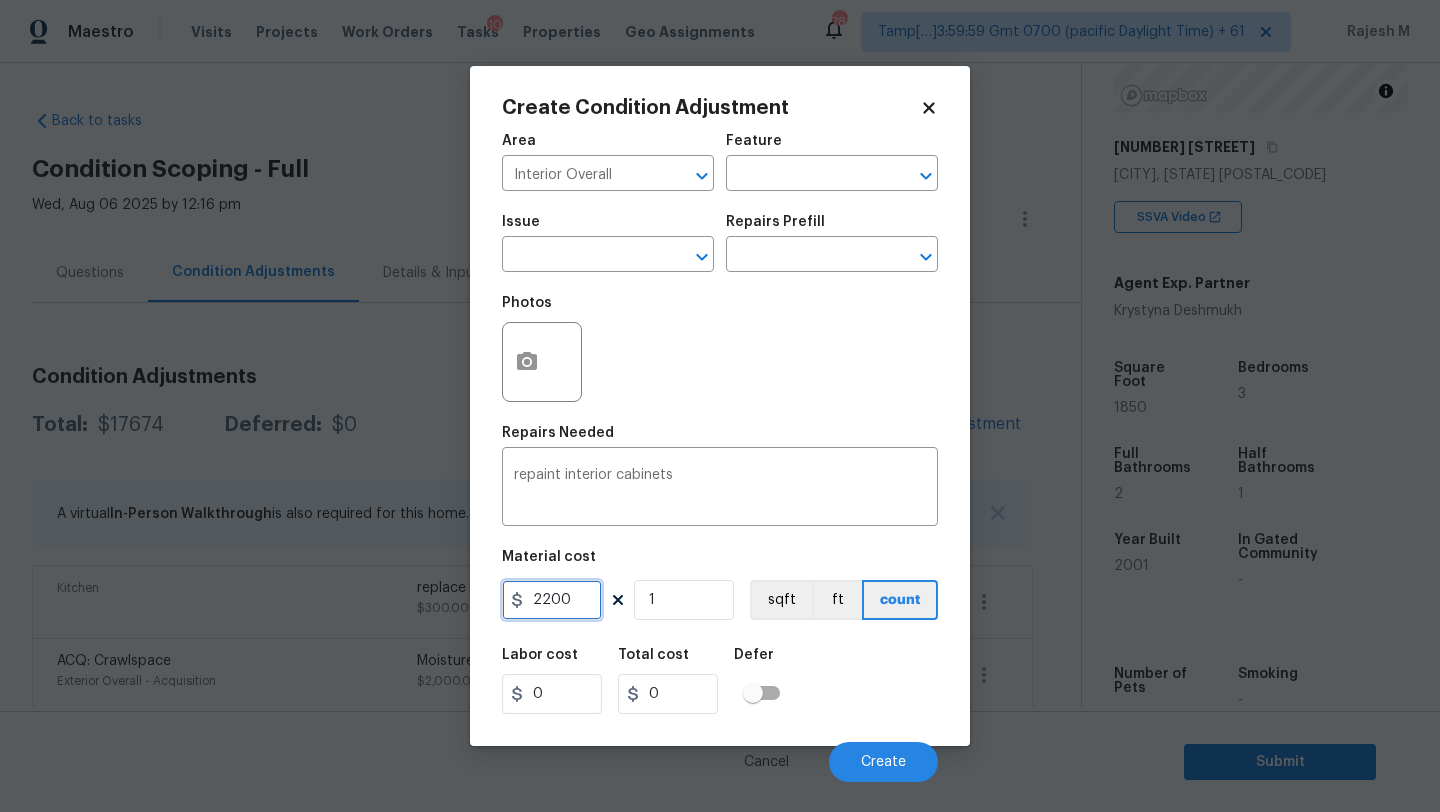 type on "2200" 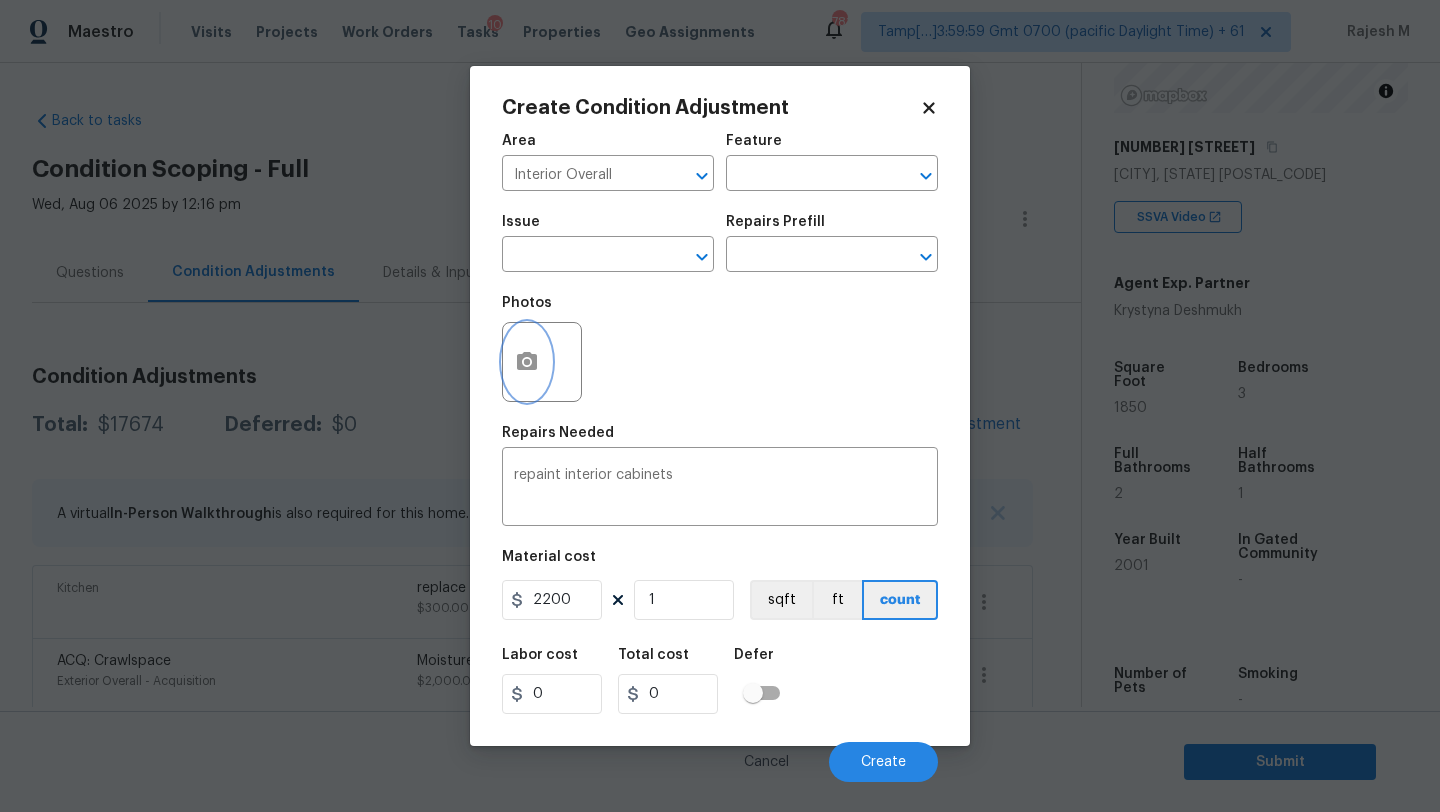 type on "2200" 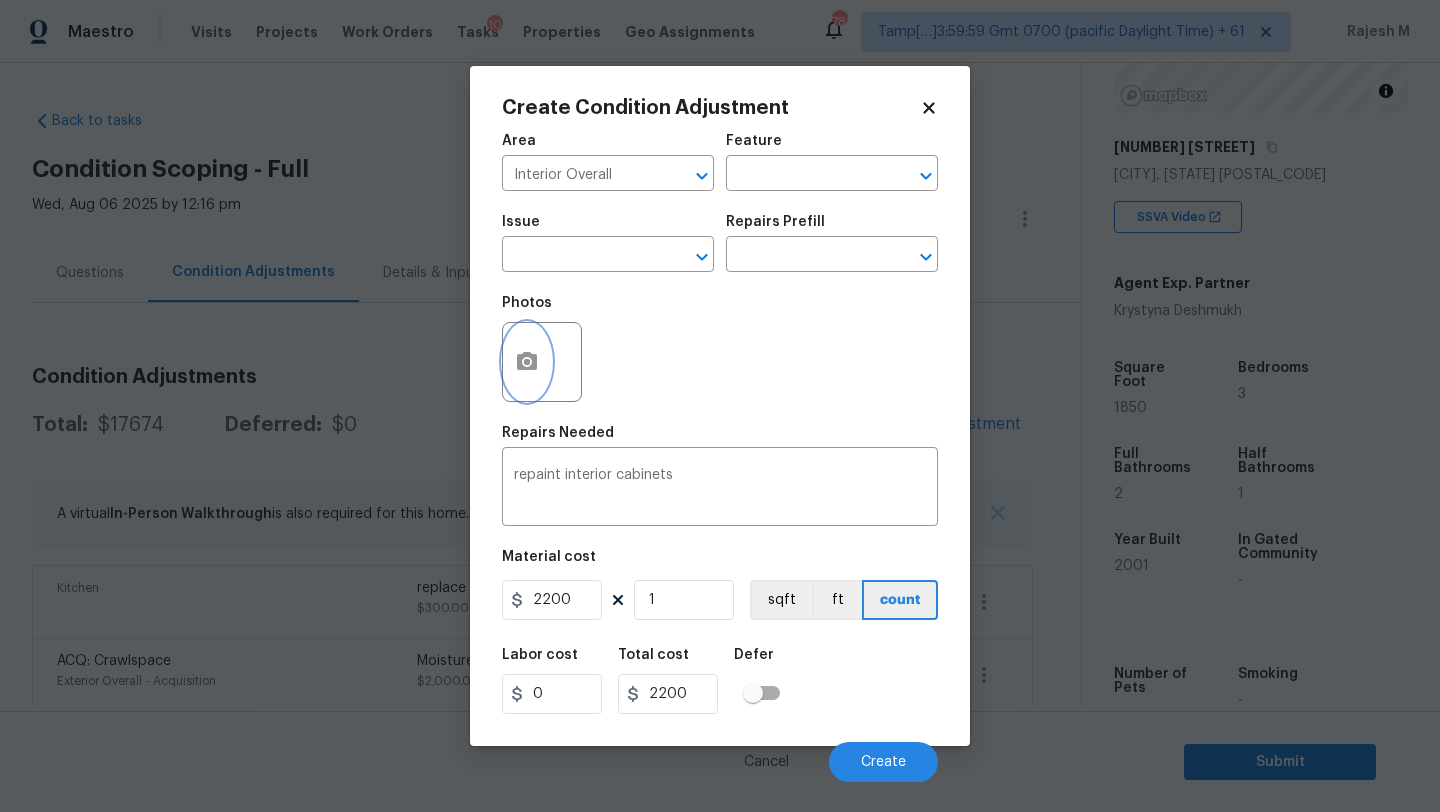 click 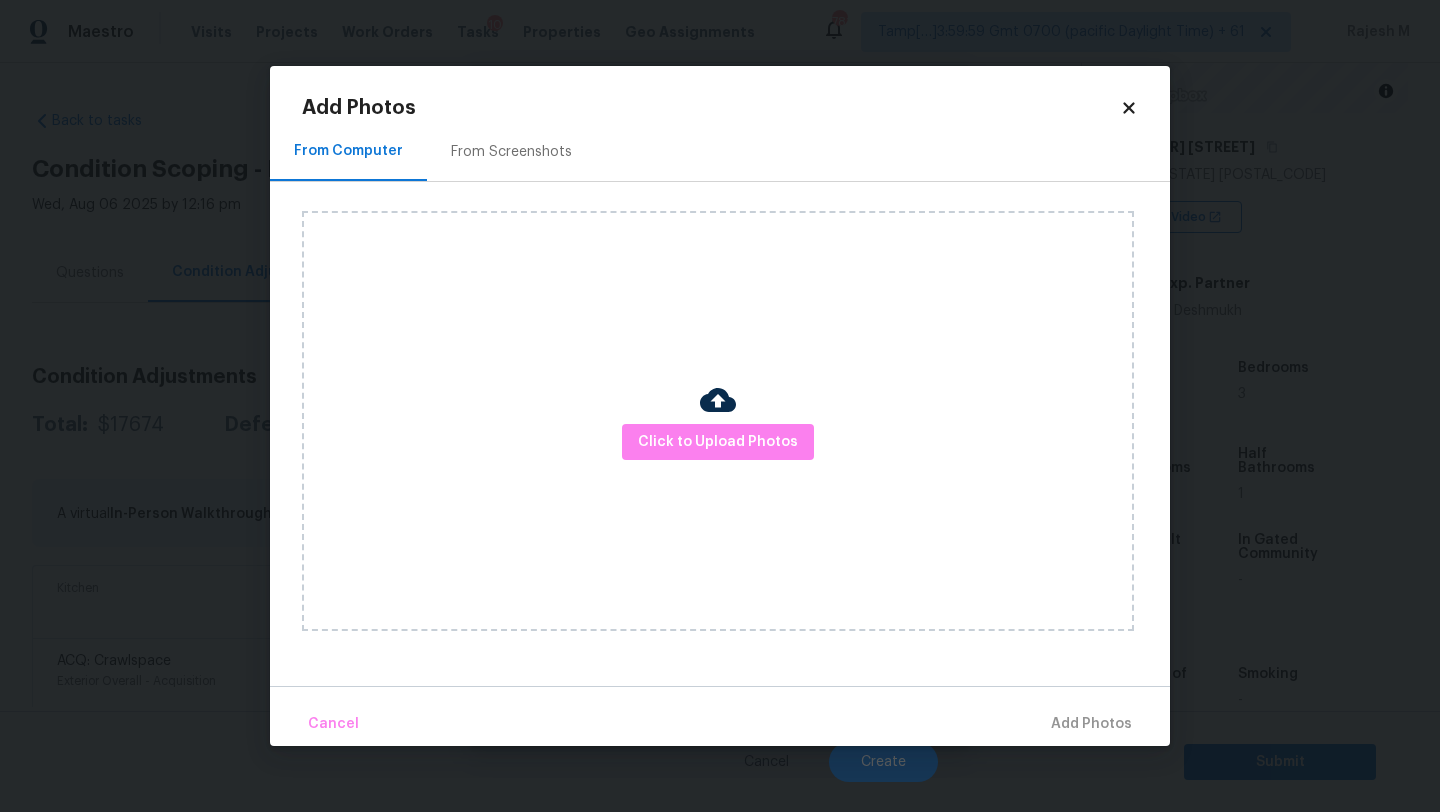 click on "From Screenshots" at bounding box center [511, 152] 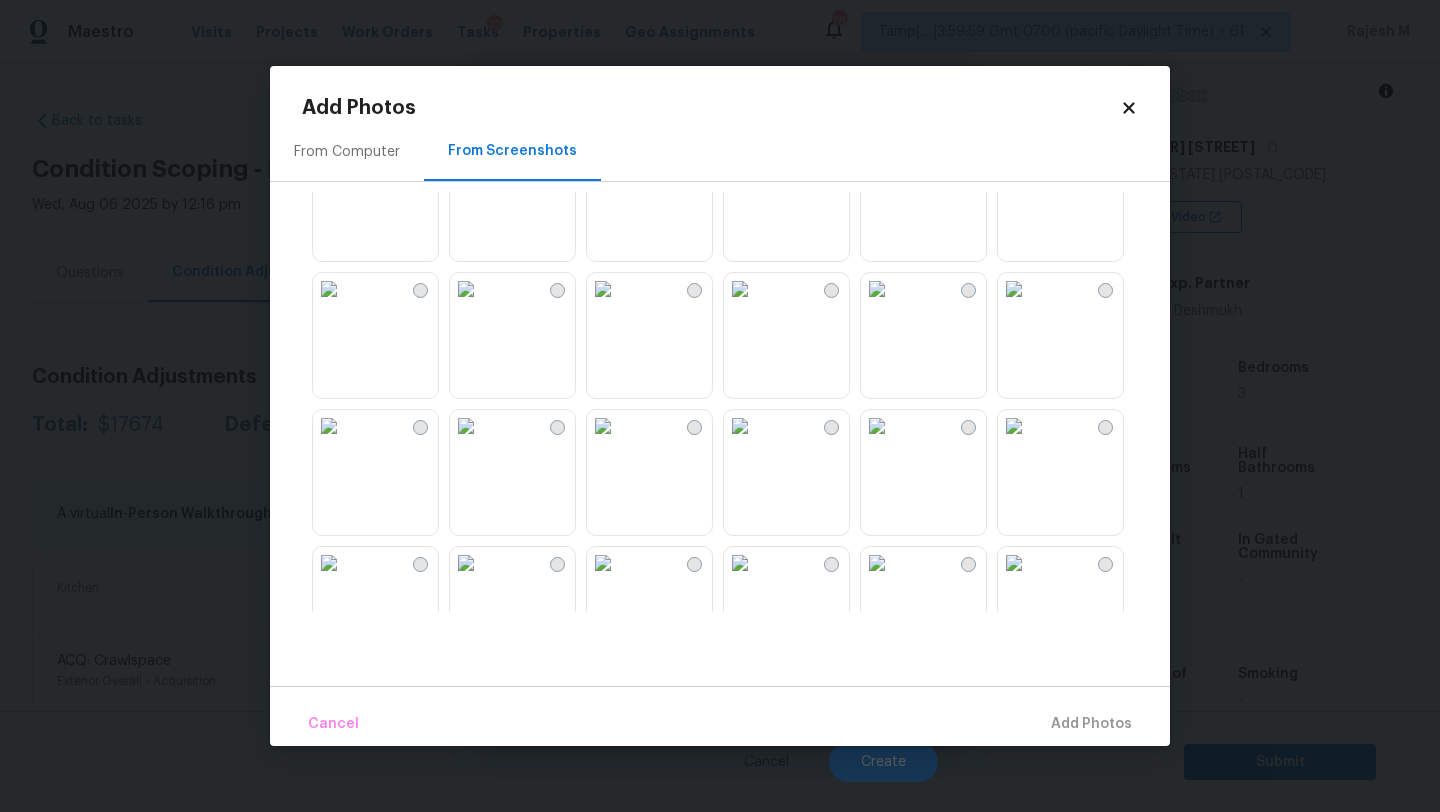 scroll, scrollTop: 443, scrollLeft: 0, axis: vertical 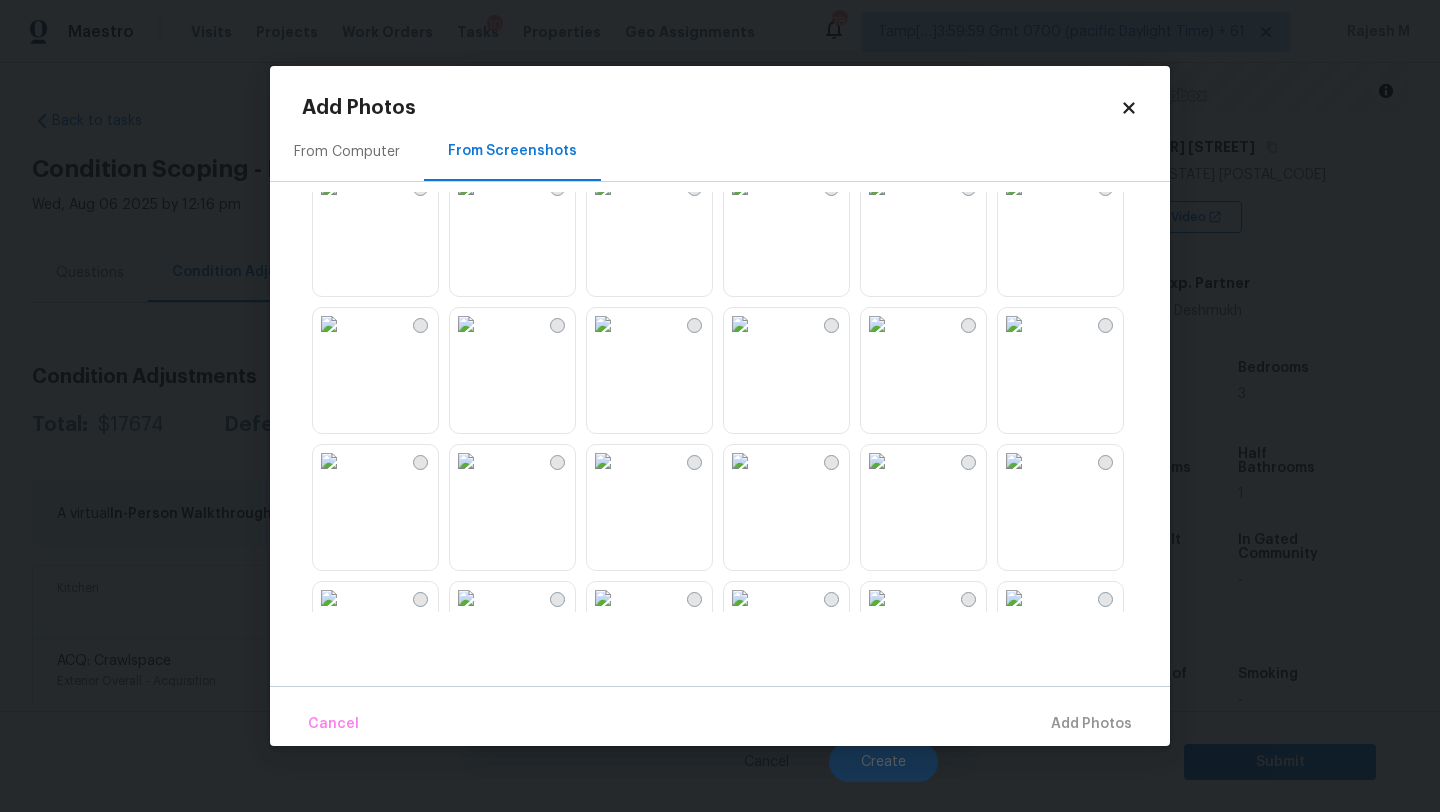 click at bounding box center [466, 187] 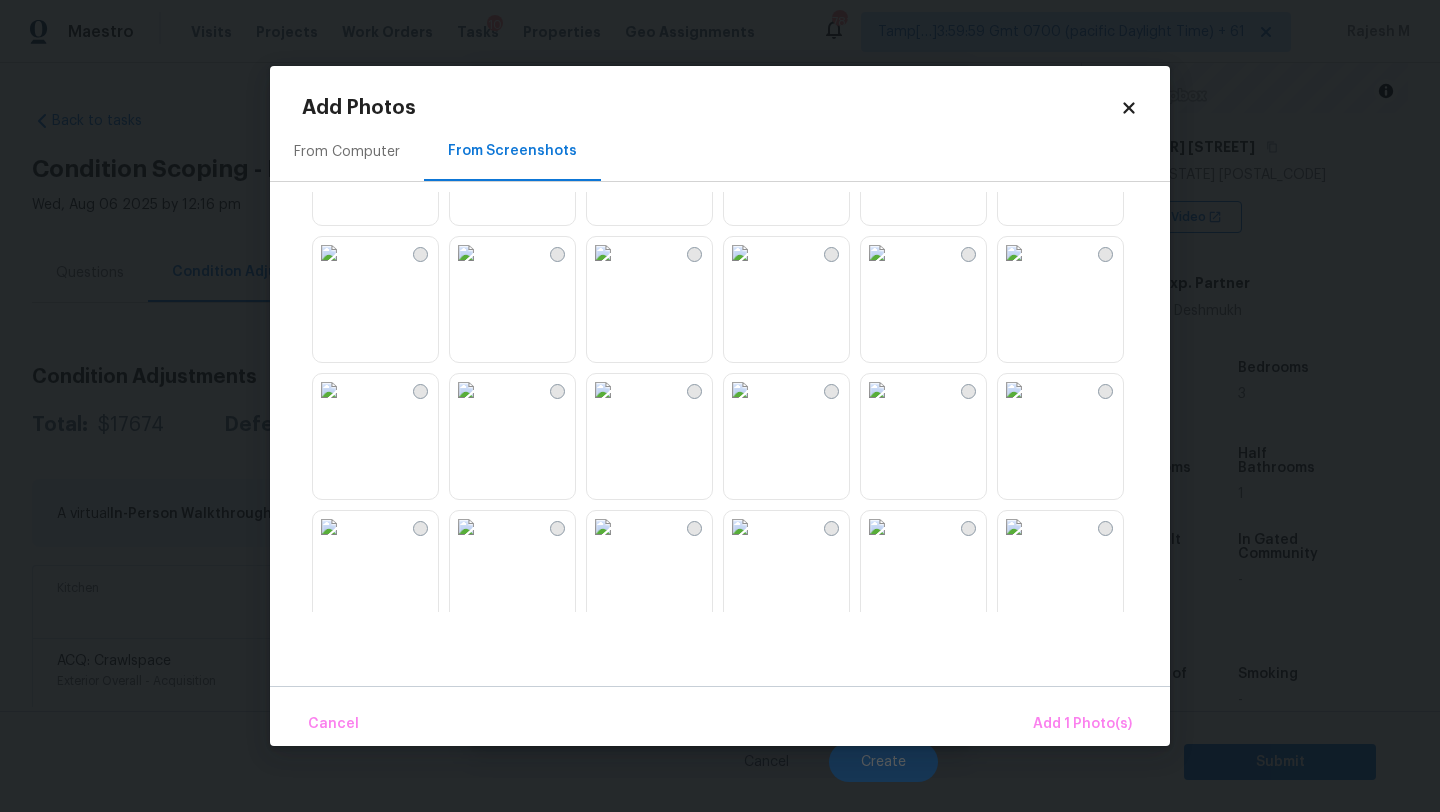 scroll, scrollTop: 1102, scrollLeft: 0, axis: vertical 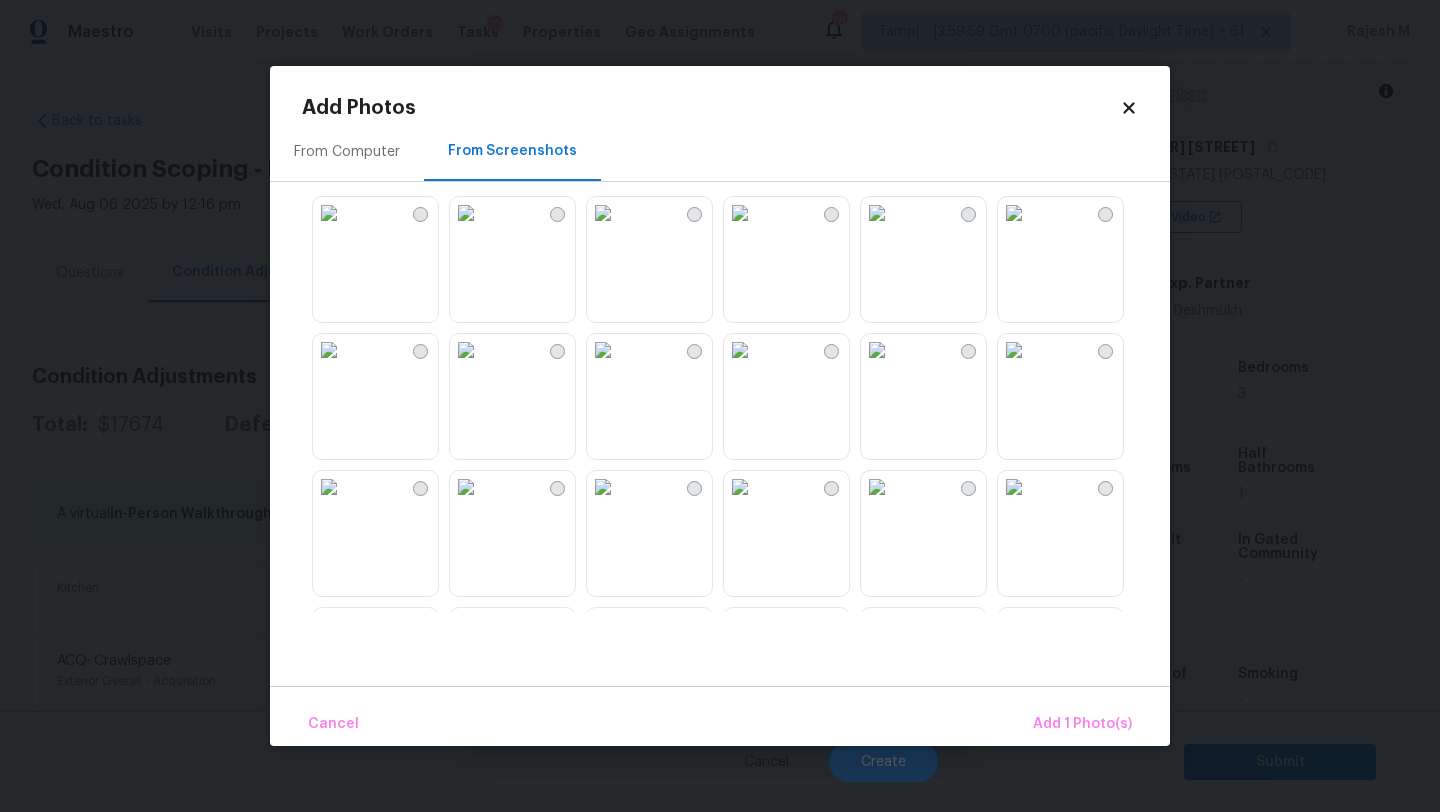 click at bounding box center [740, 350] 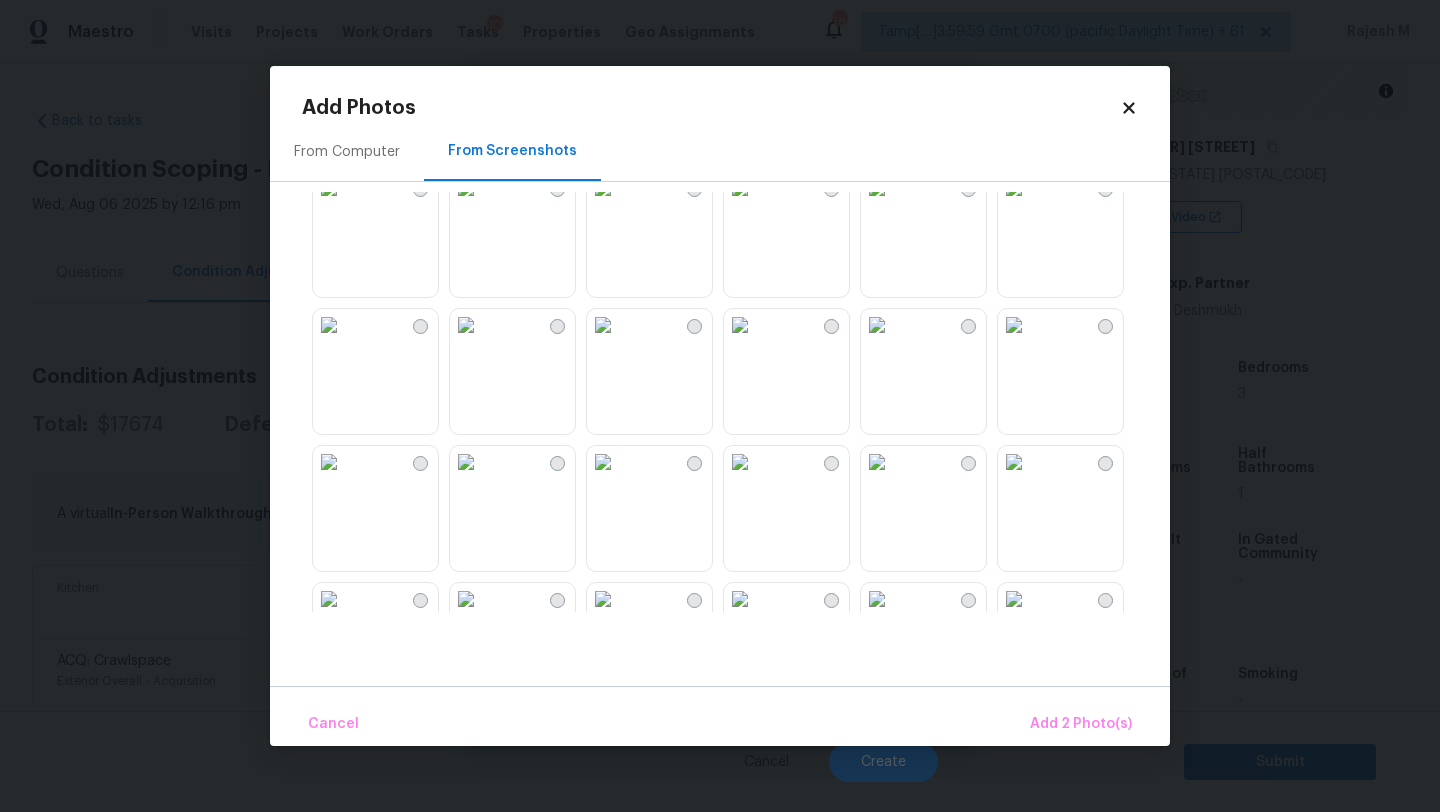 click at bounding box center (603, 325) 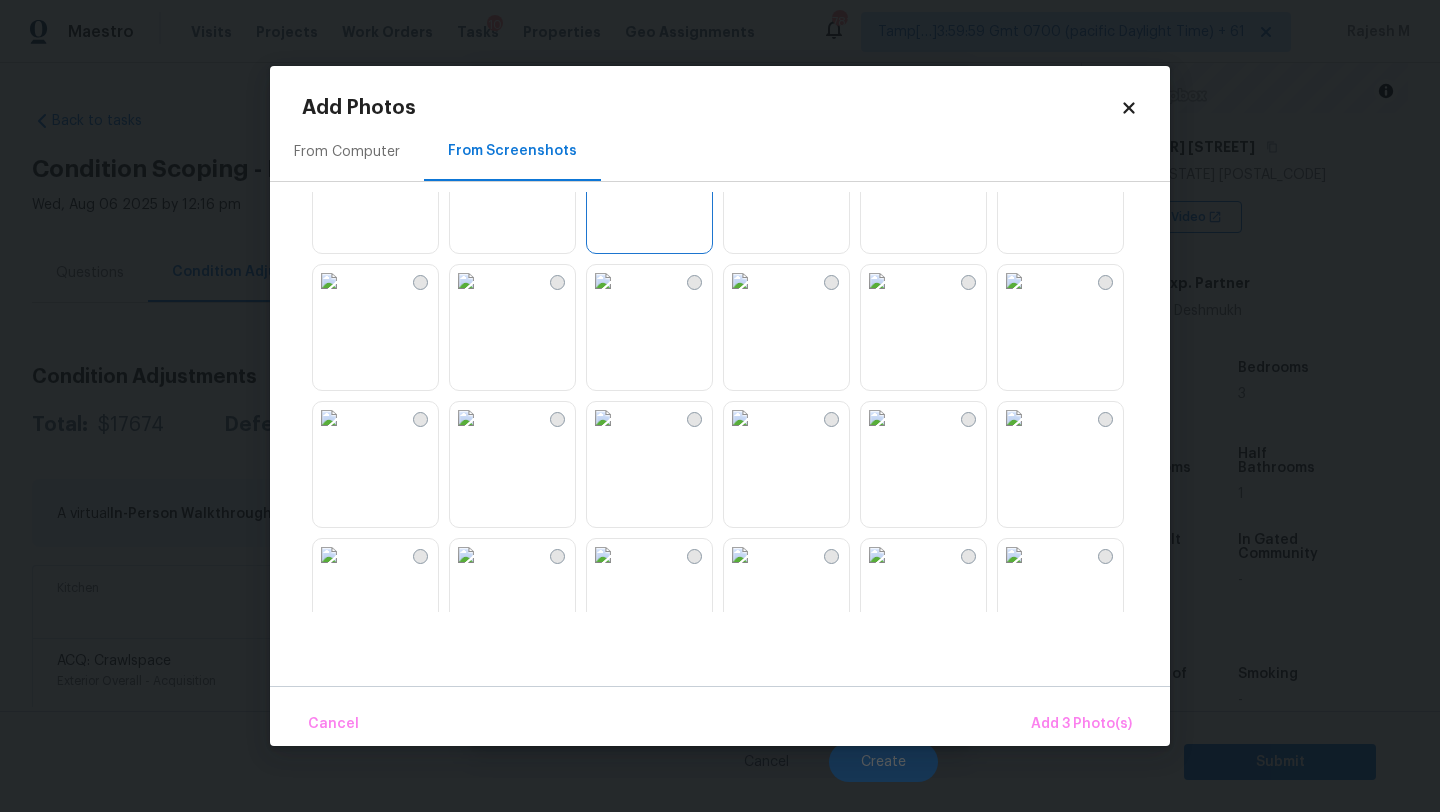 scroll, scrollTop: 1658, scrollLeft: 0, axis: vertical 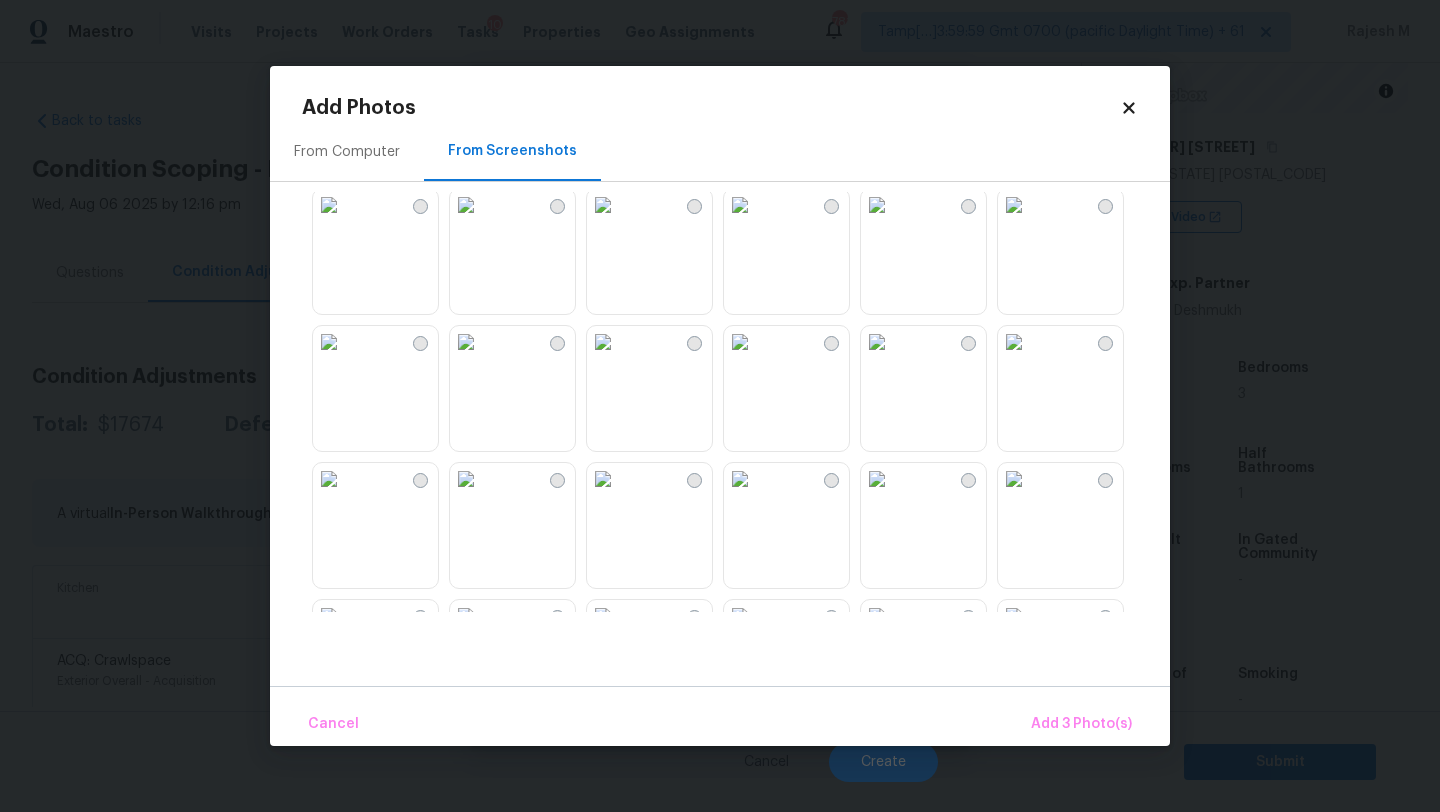 click at bounding box center [1014, 205] 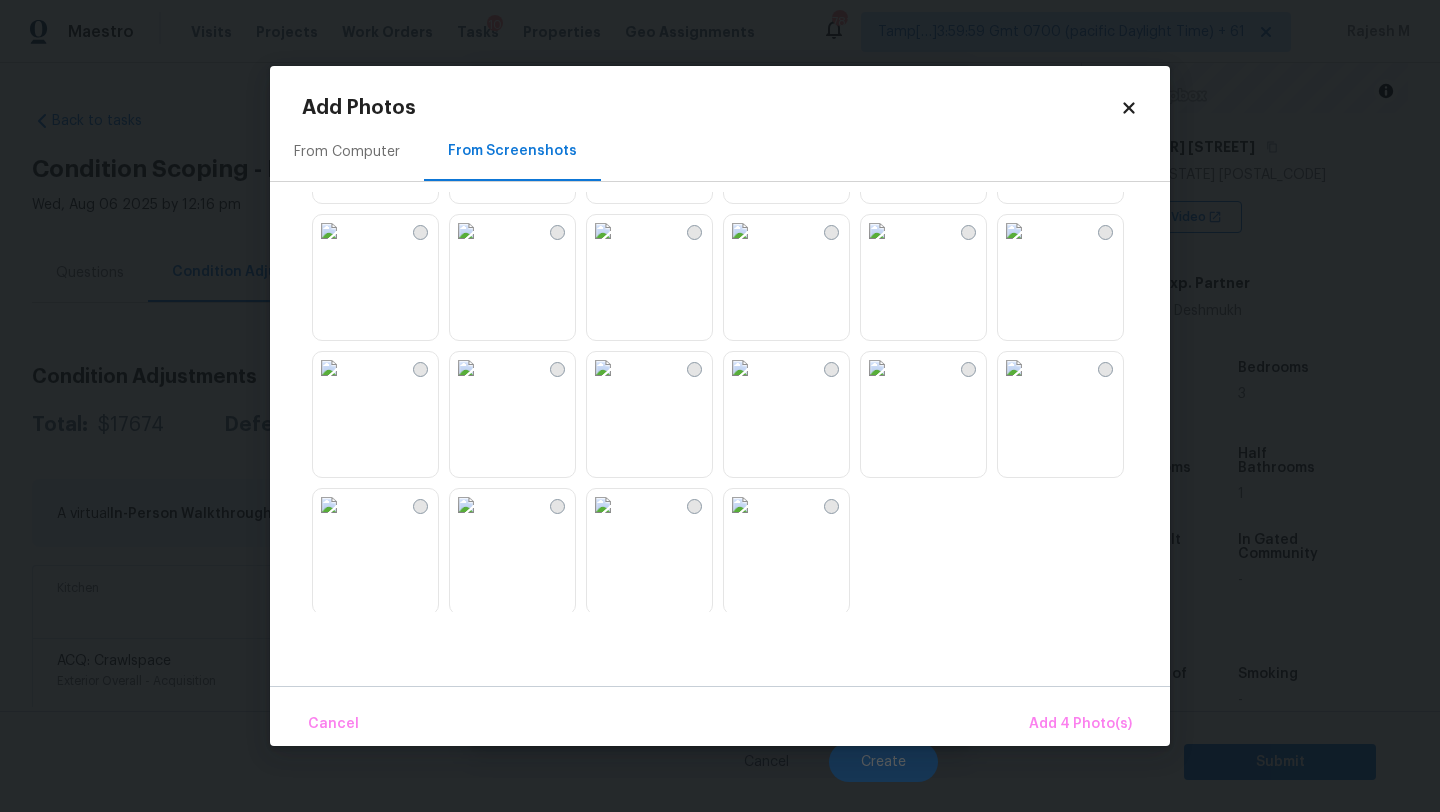 scroll, scrollTop: 1910, scrollLeft: 0, axis: vertical 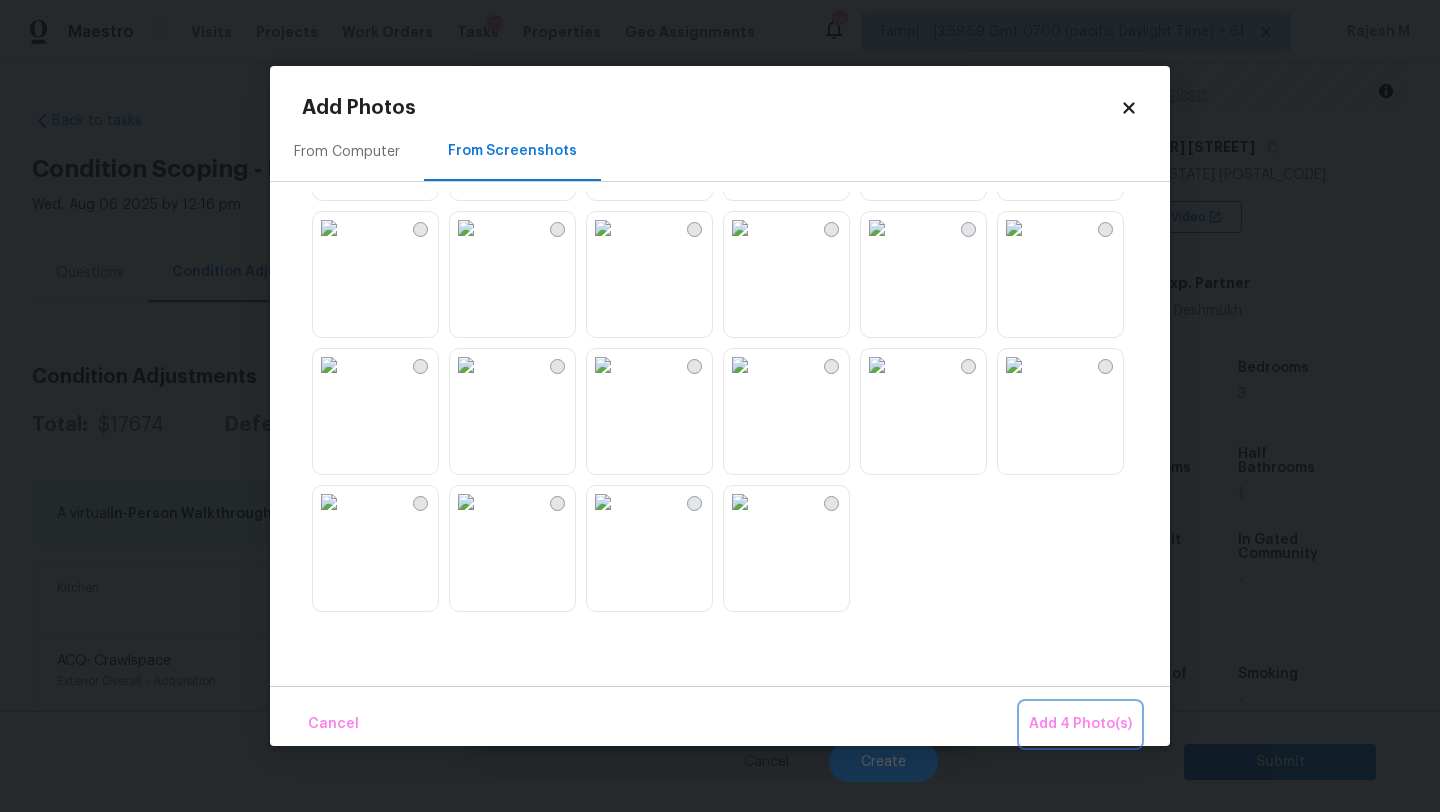 click on "Add 4 Photo(s)" at bounding box center (1080, 724) 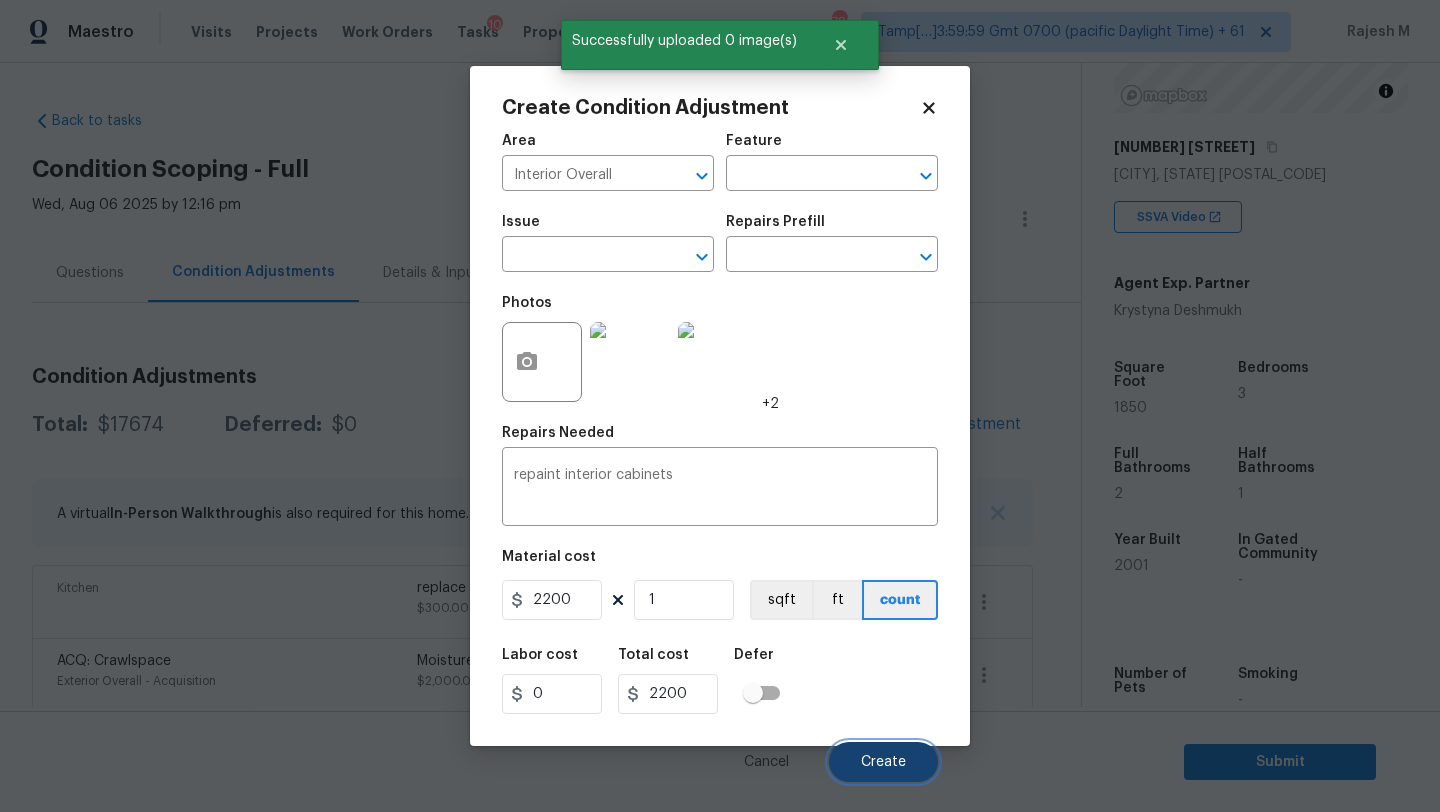 click on "Create" at bounding box center (883, 762) 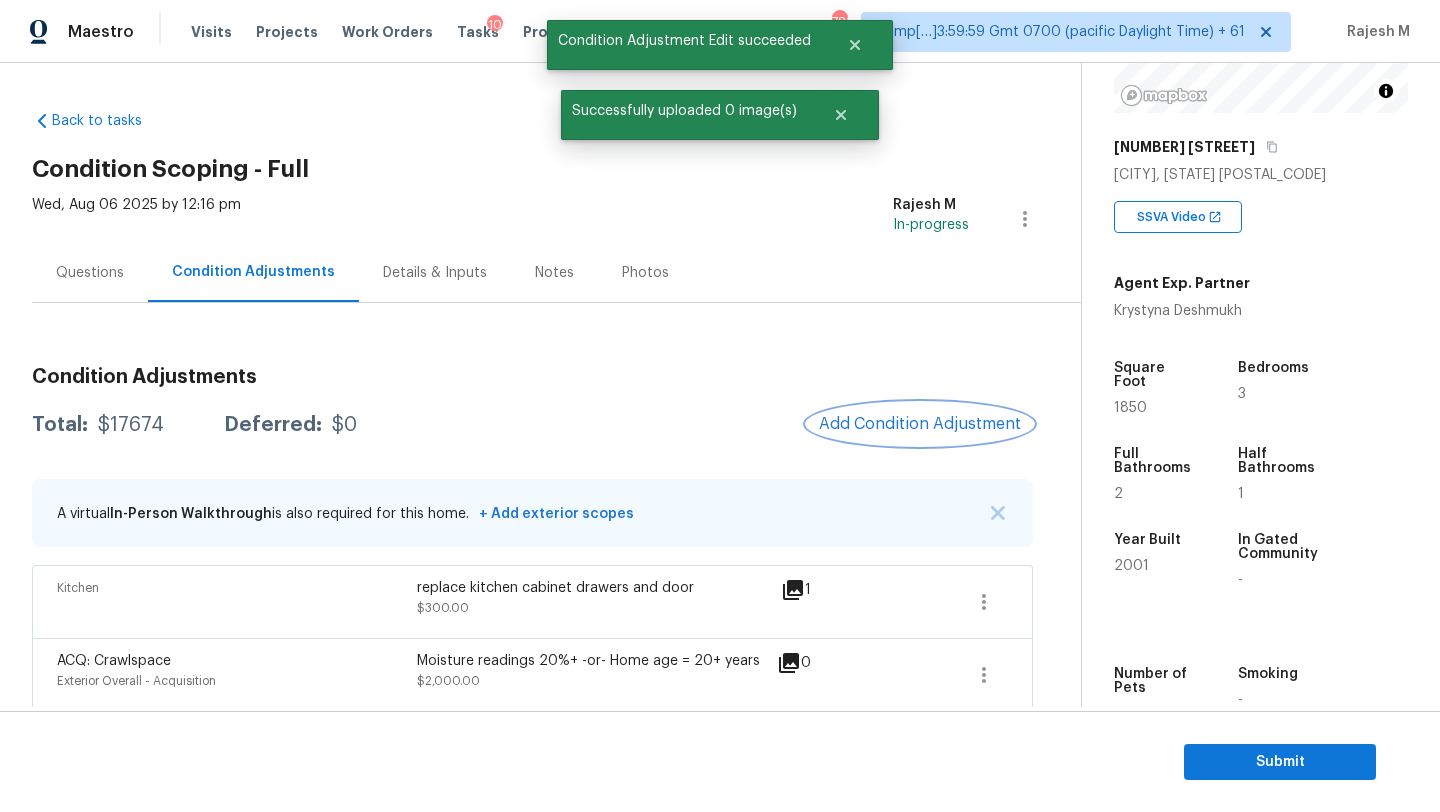 click on "Add Condition Adjustment" at bounding box center (920, 424) 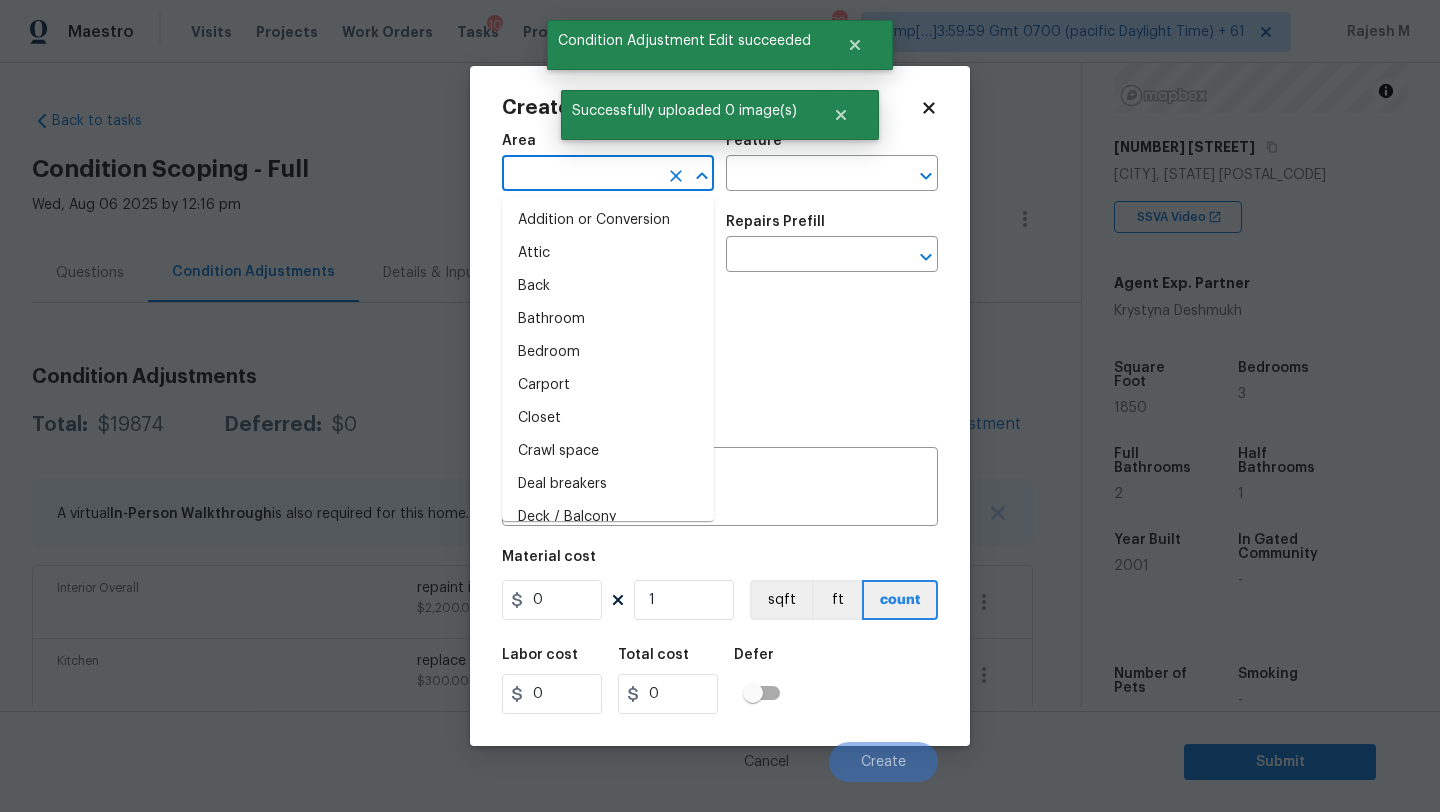 click at bounding box center (580, 175) 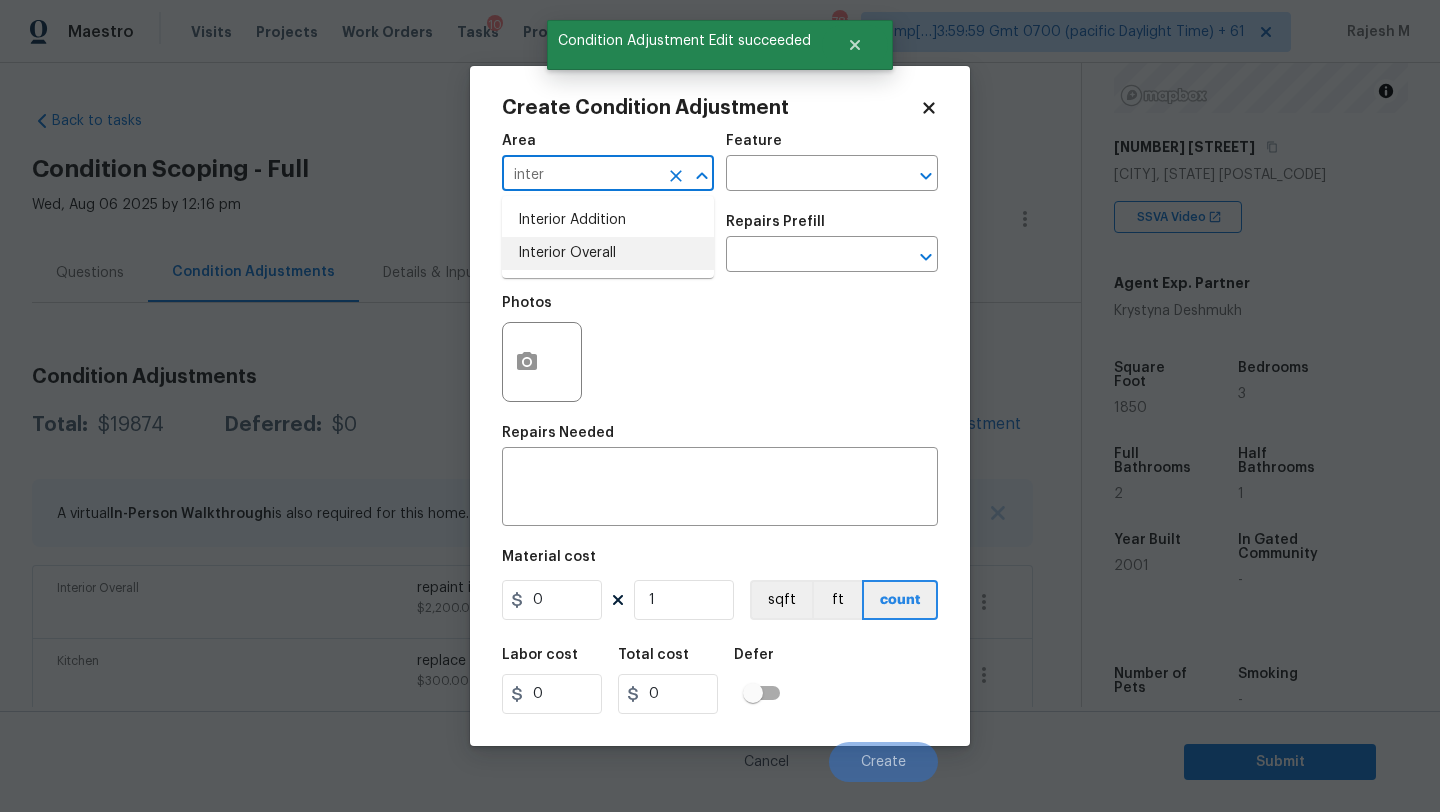 click on "Interior Overall" at bounding box center [608, 253] 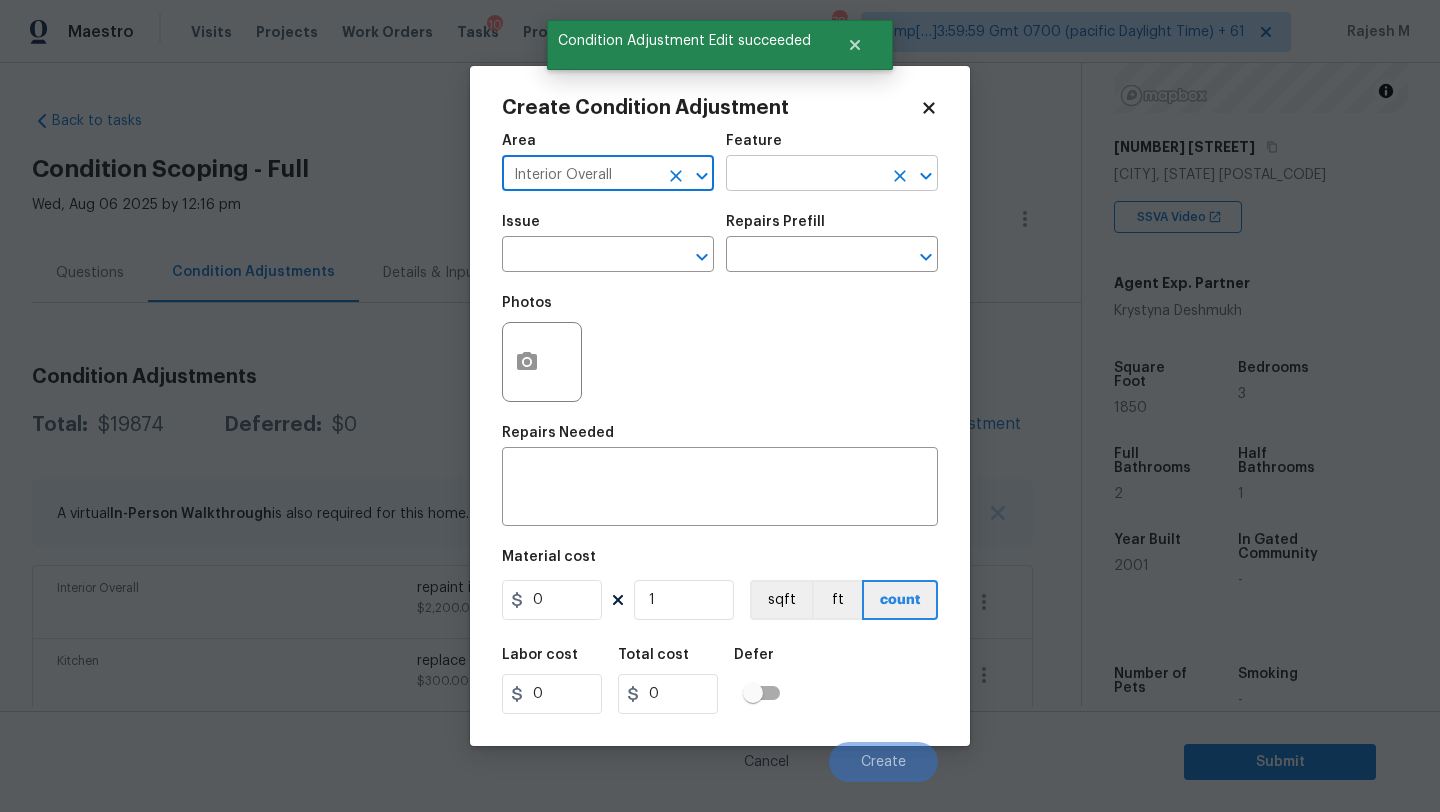 type on "Interior Overall" 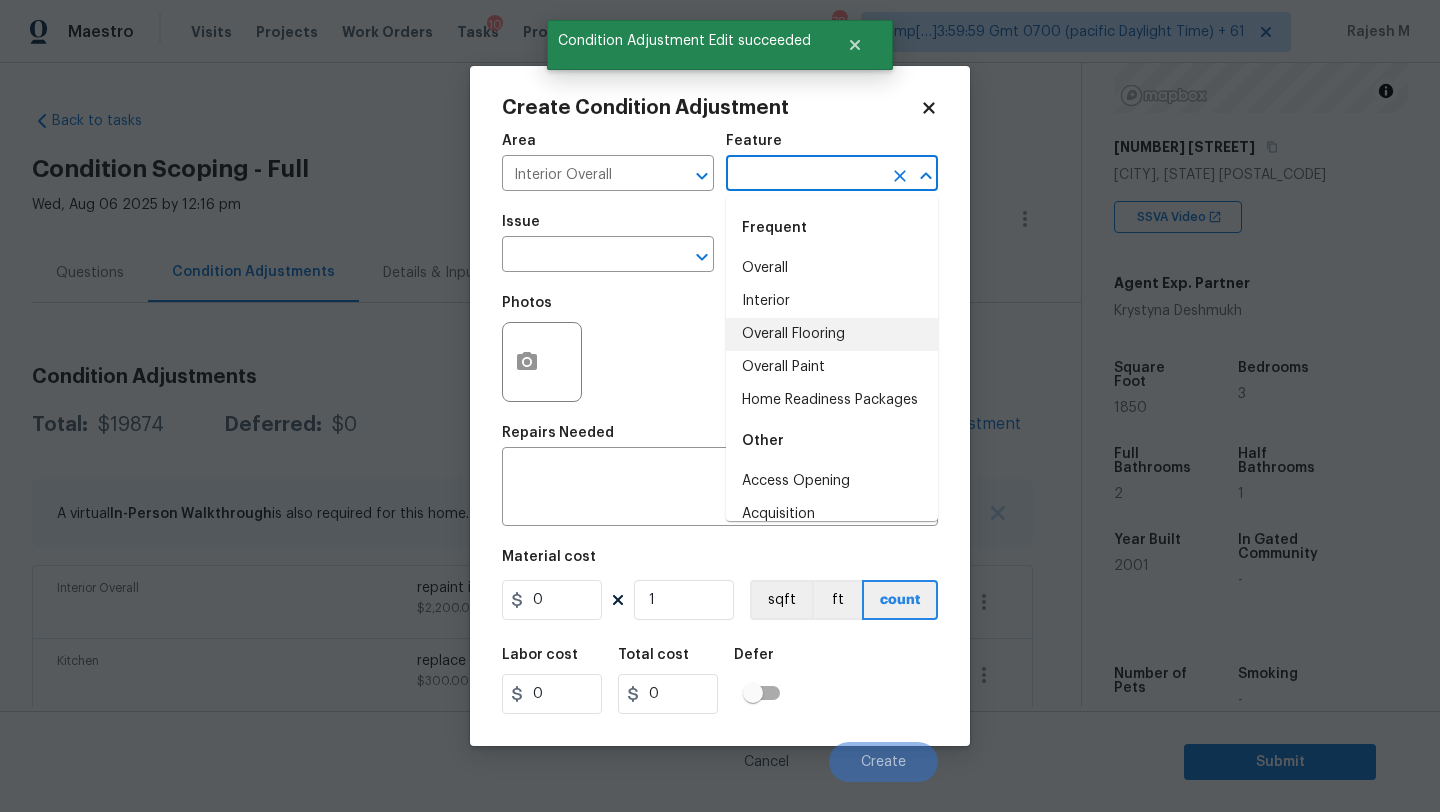 click on "Overall Flooring" at bounding box center (832, 334) 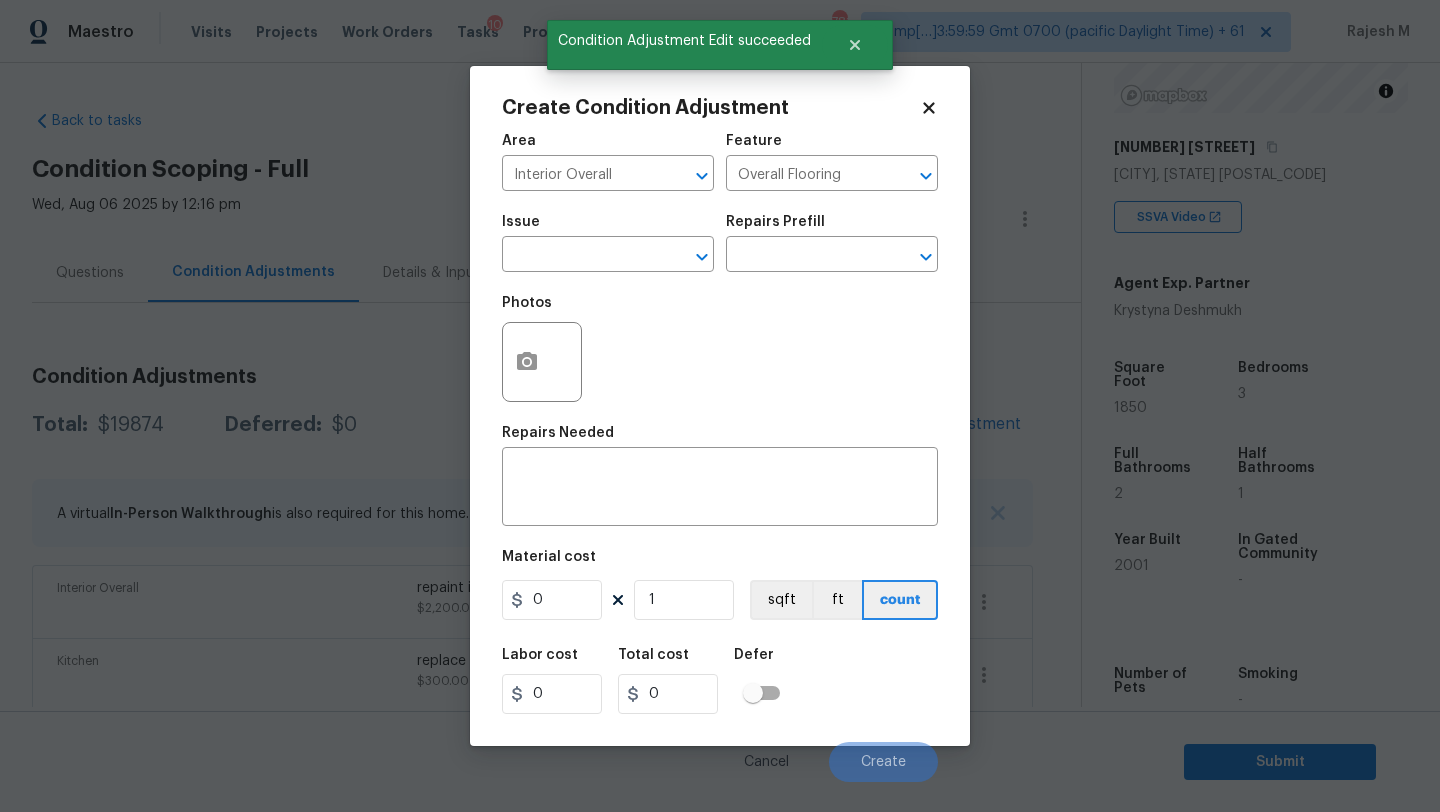 click on "Issue ​" at bounding box center [608, 243] 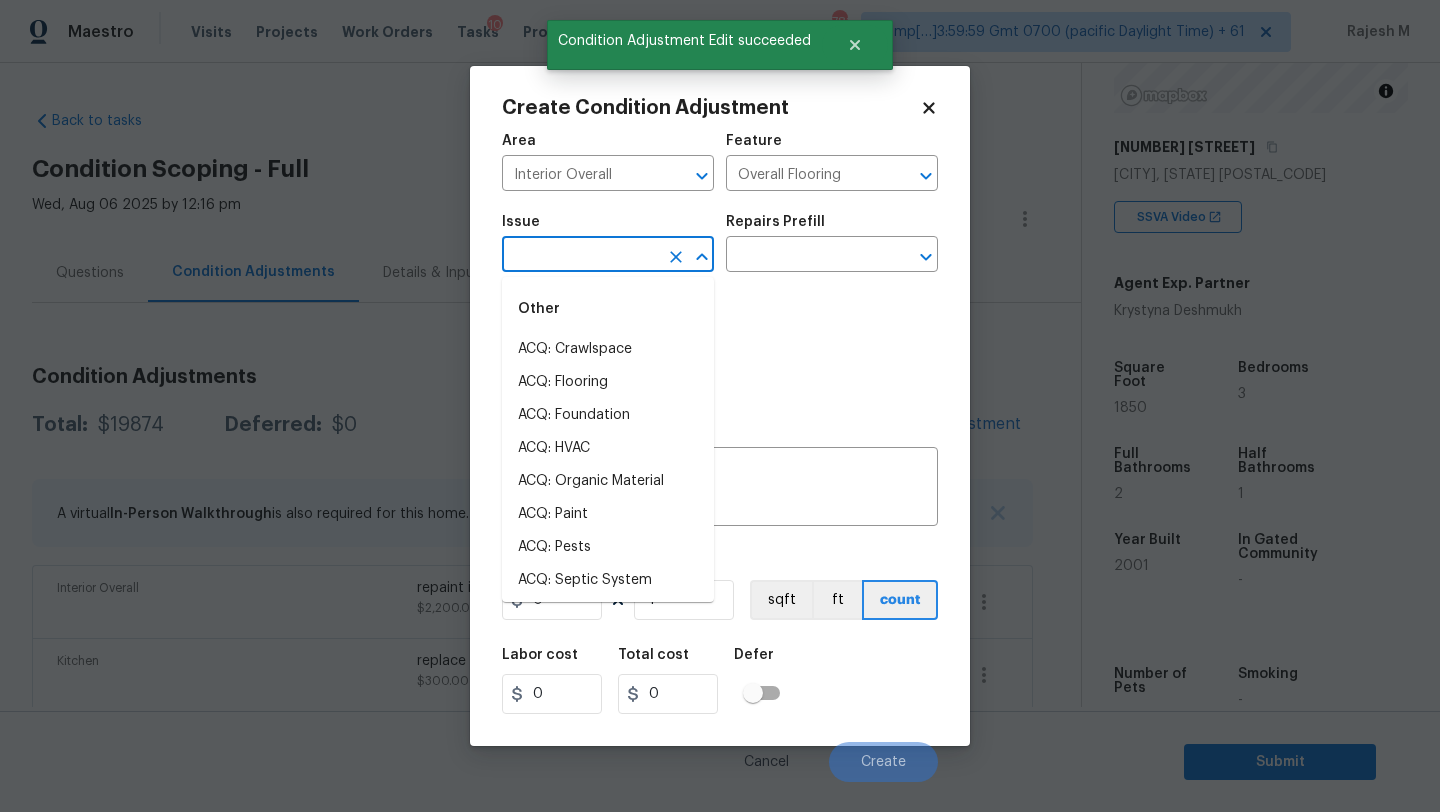 click at bounding box center (580, 256) 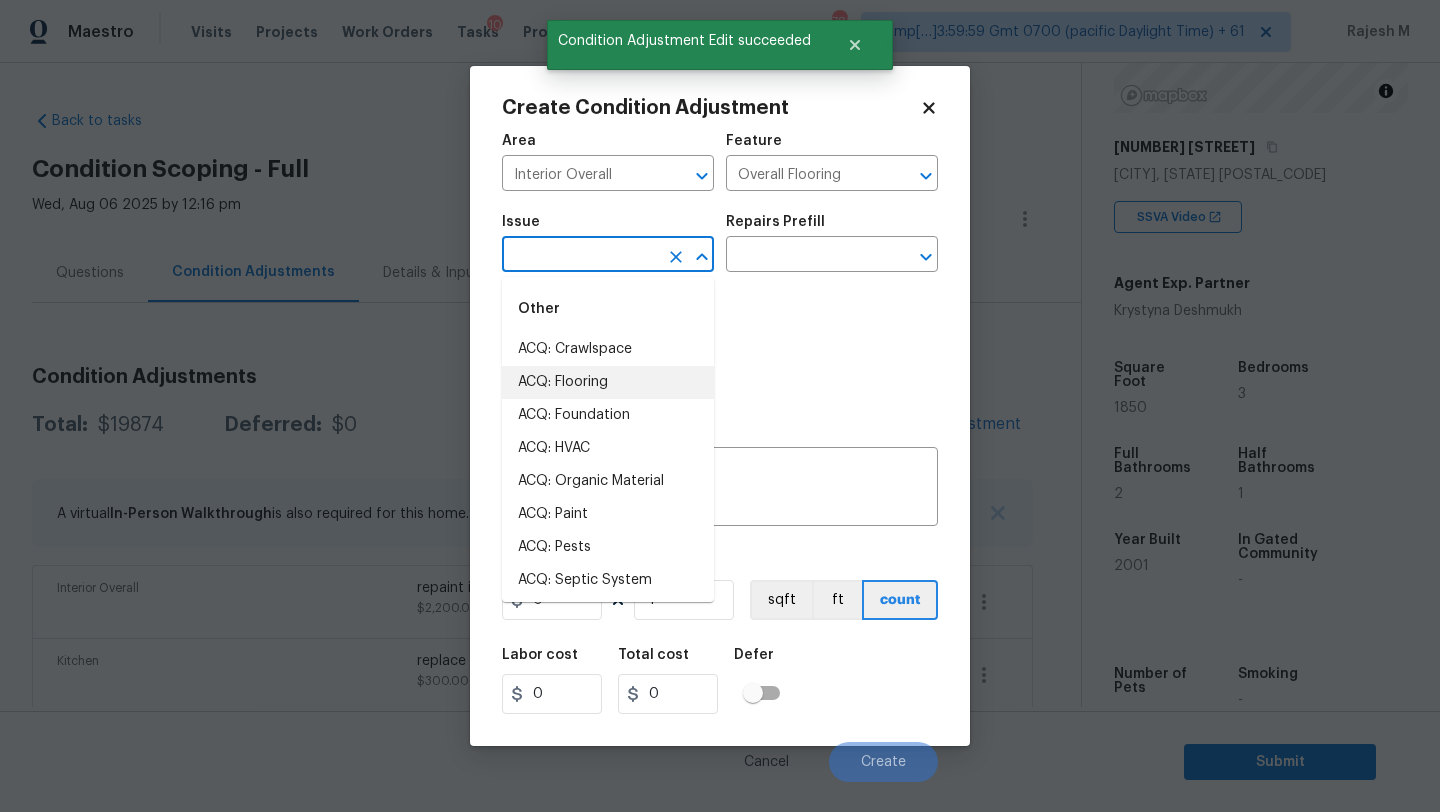 click on "ACQ: Flooring" at bounding box center [608, 382] 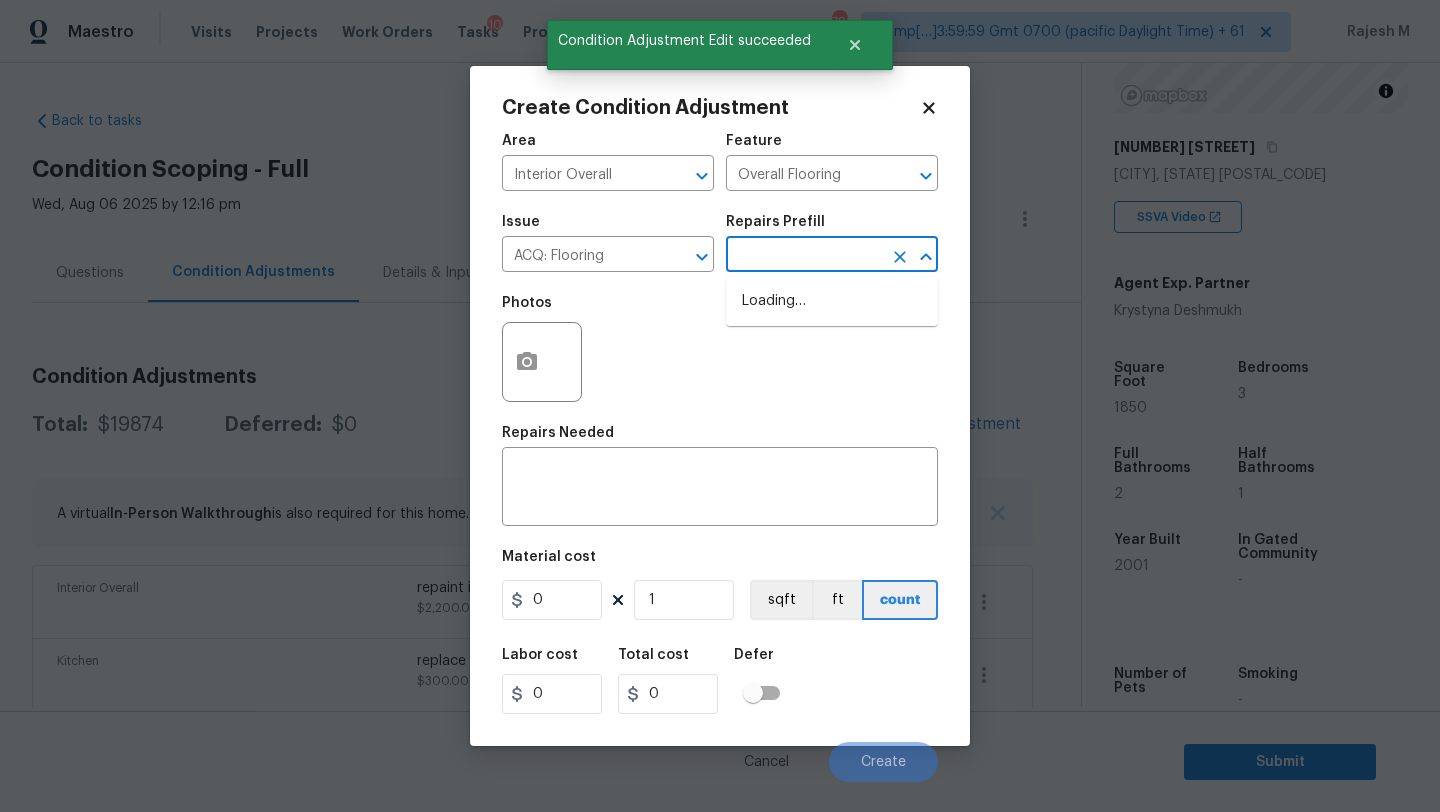 click at bounding box center (804, 256) 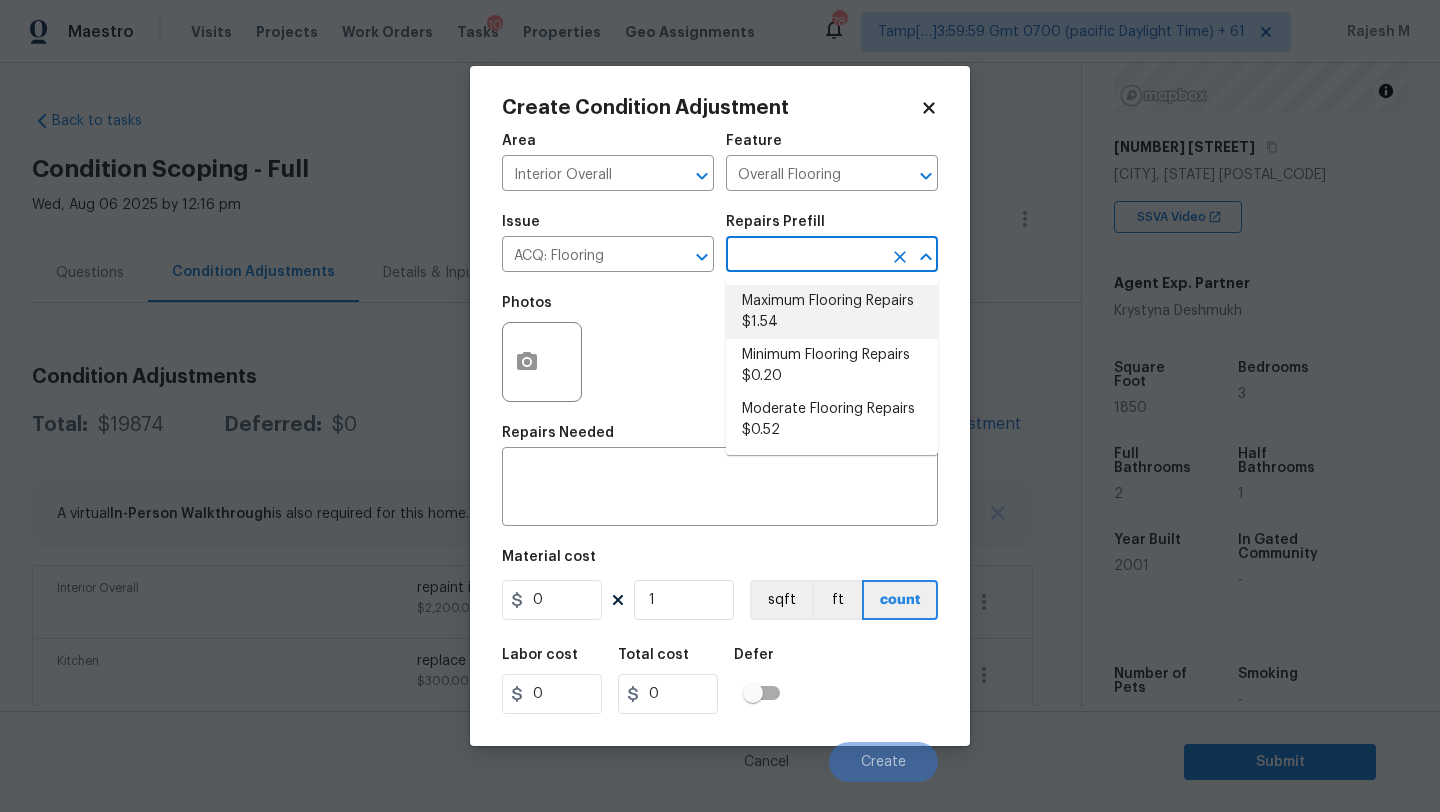 click on "Maximum Flooring Repairs $1.54" at bounding box center (832, 312) 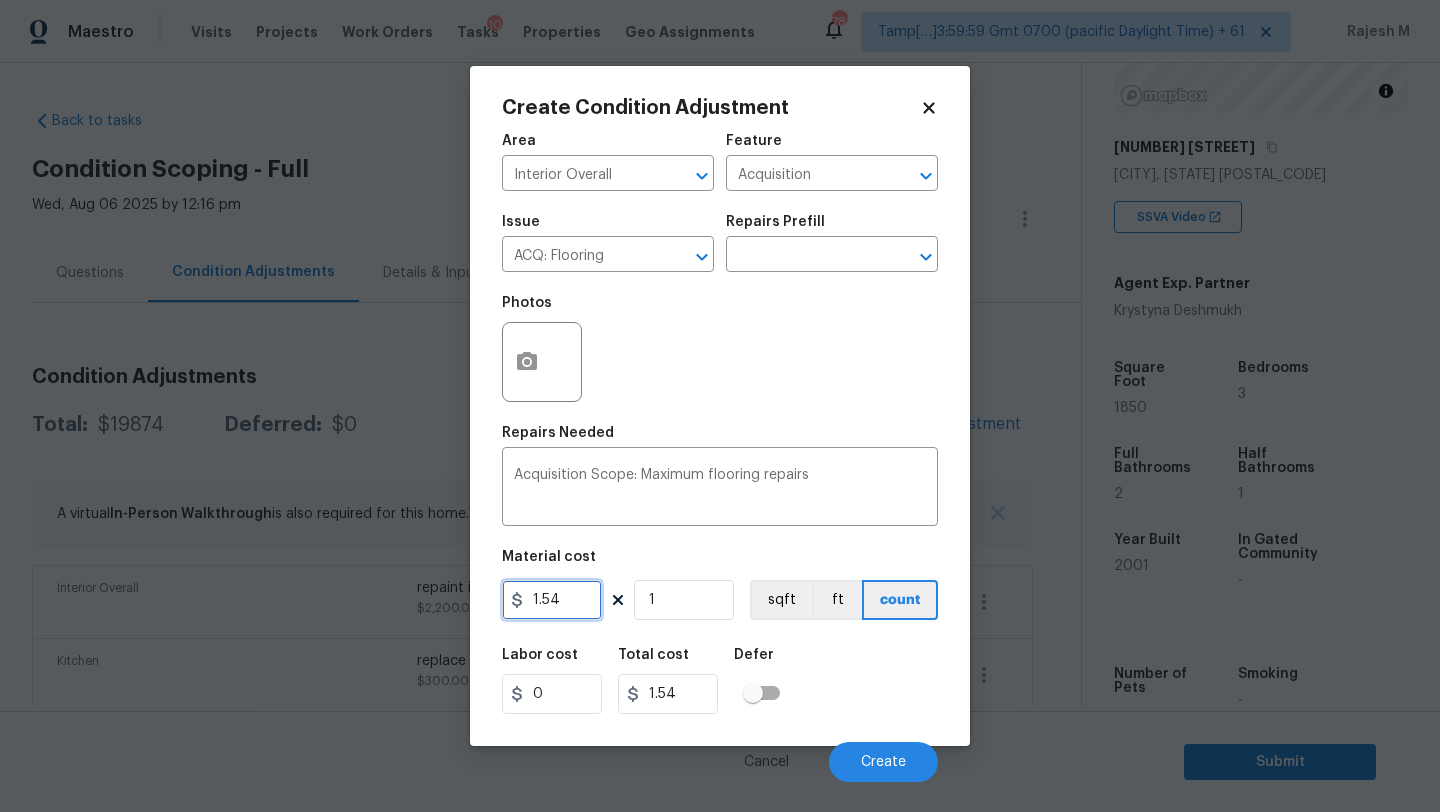 click on "1.54" at bounding box center [552, 600] 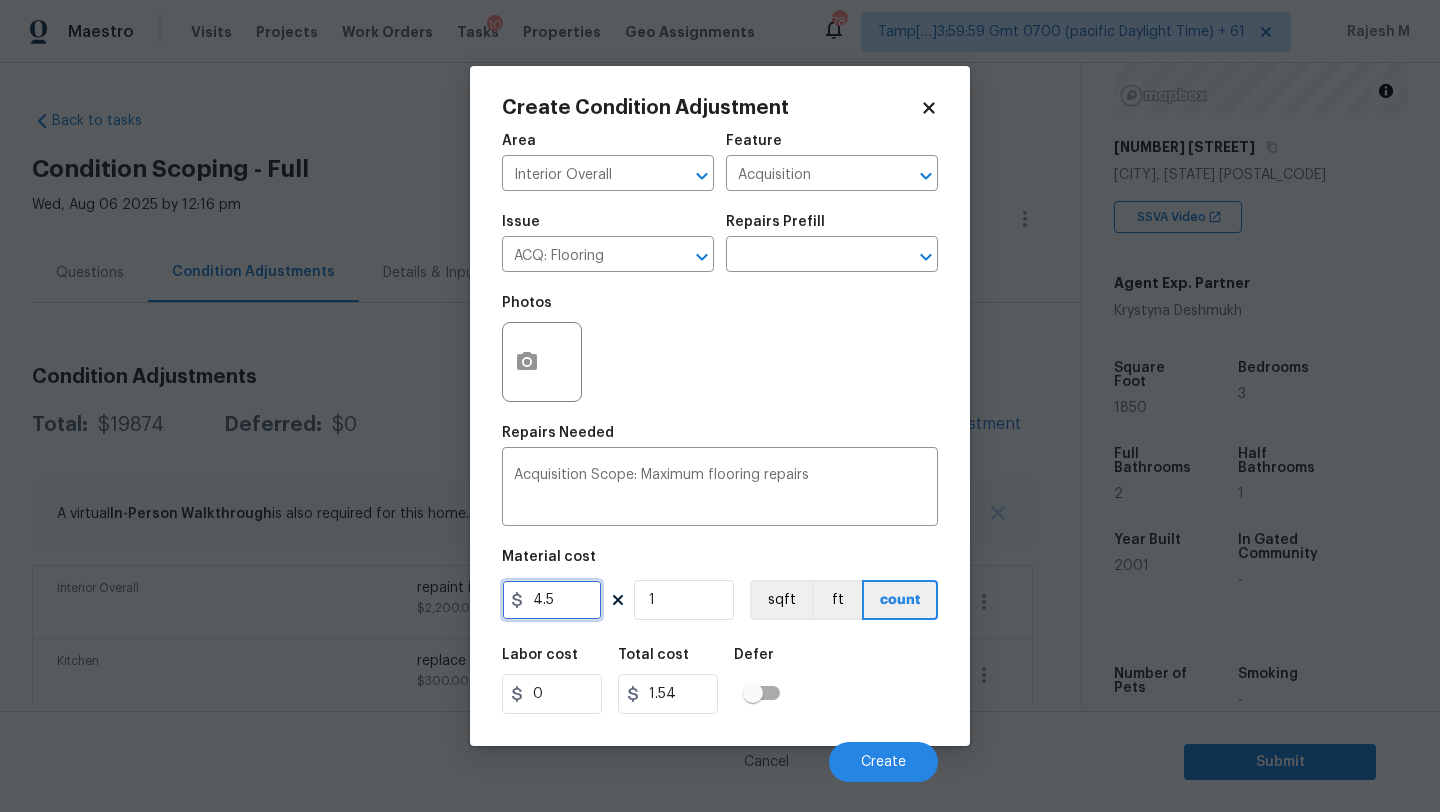 type on "4.5" 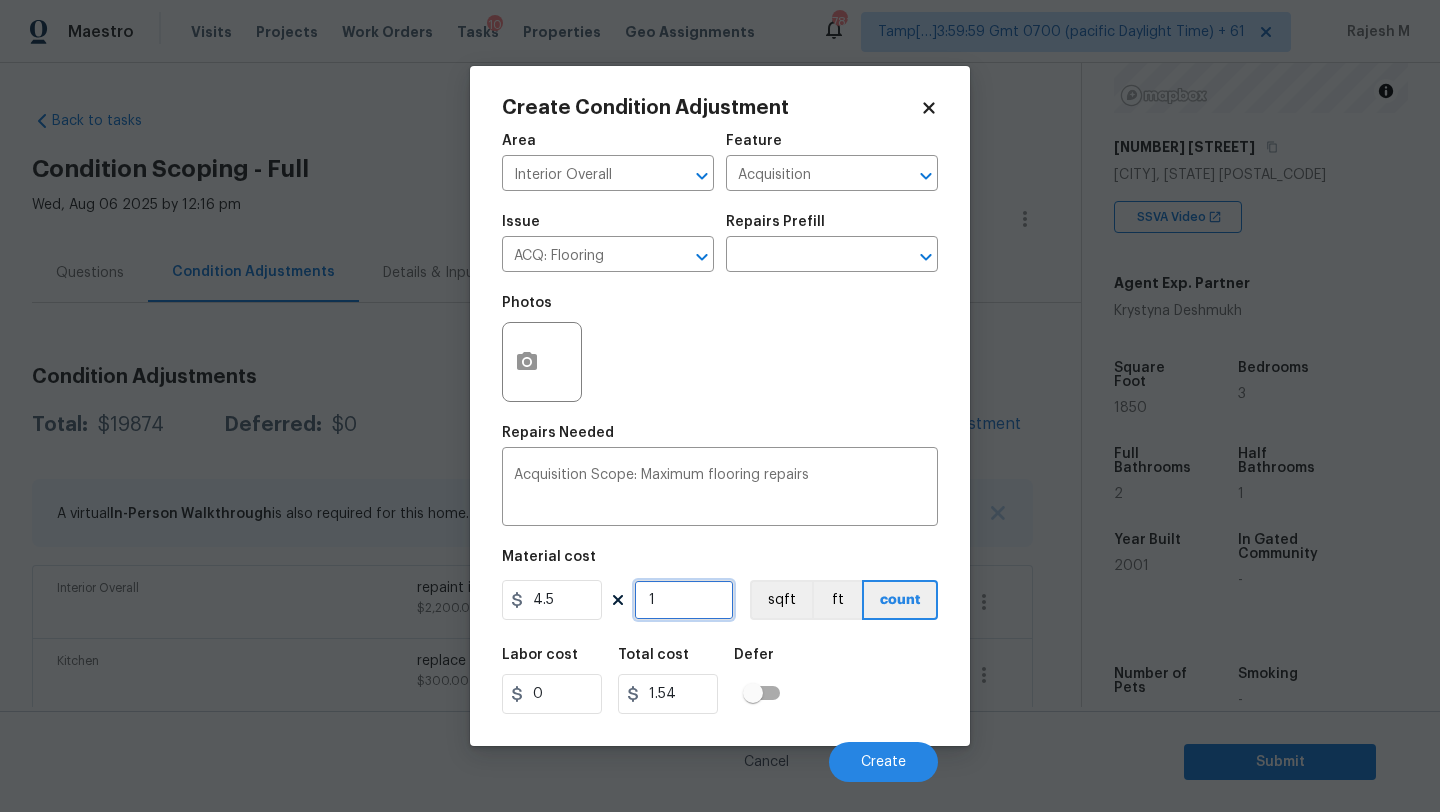 type on "4.5" 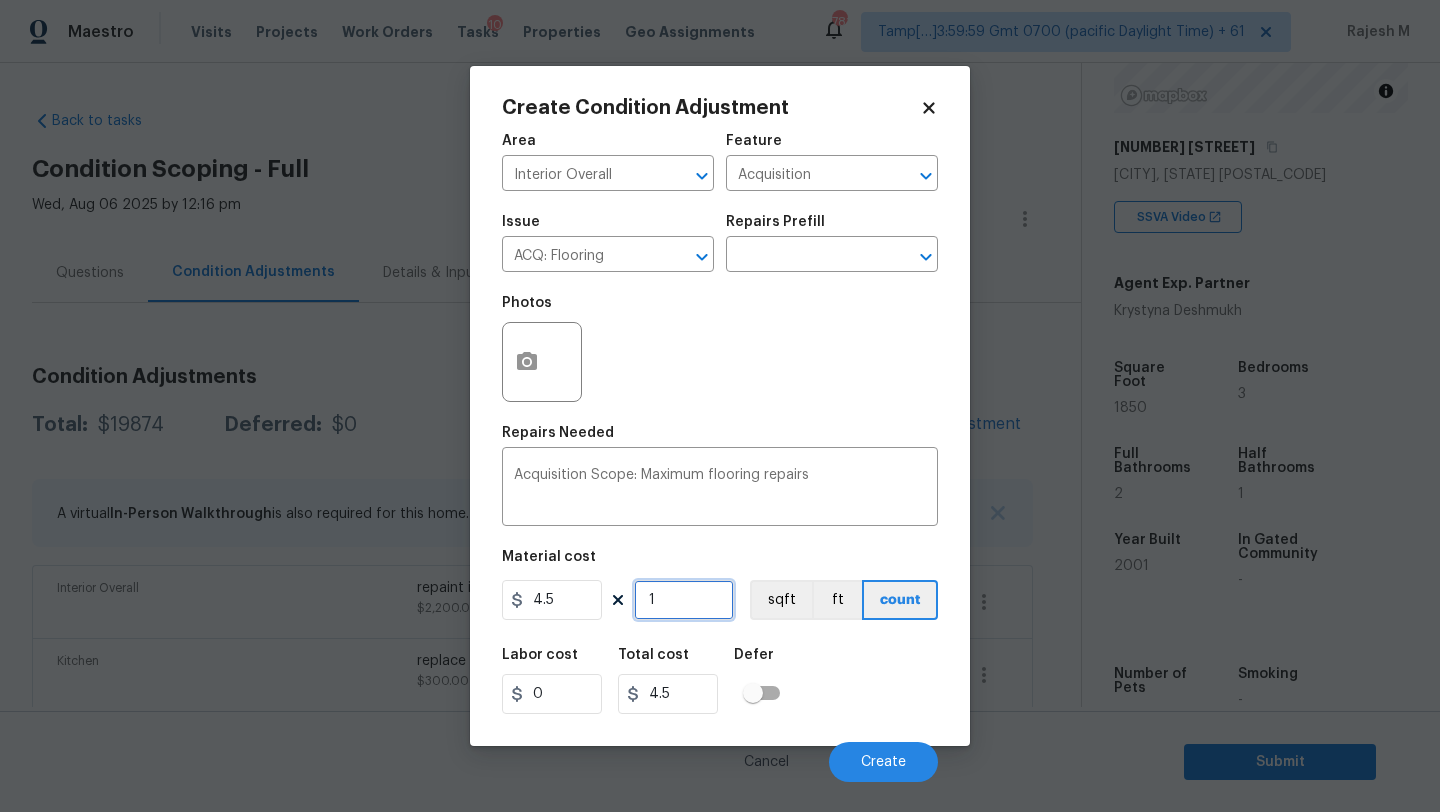 click on "1" at bounding box center [684, 600] 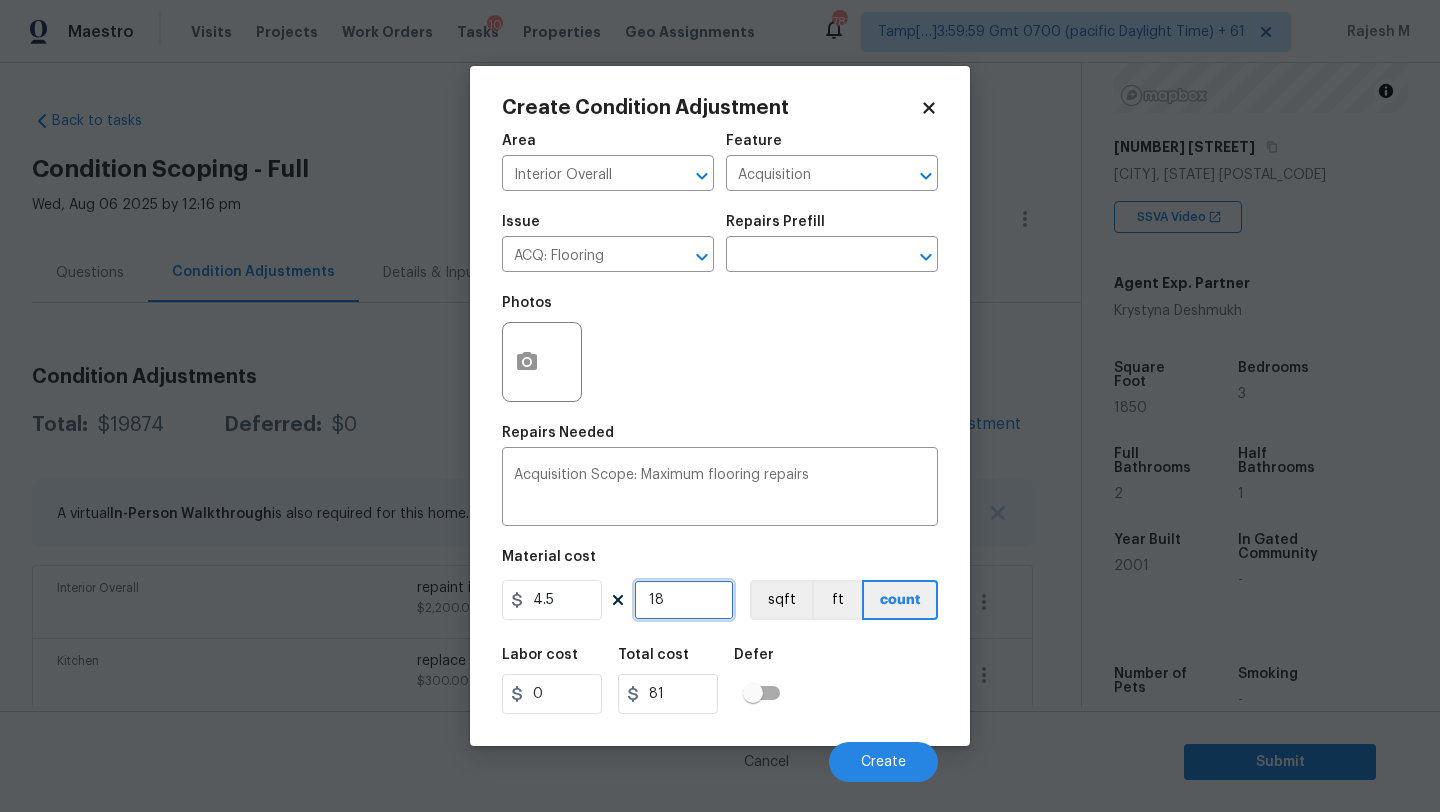 type on "185" 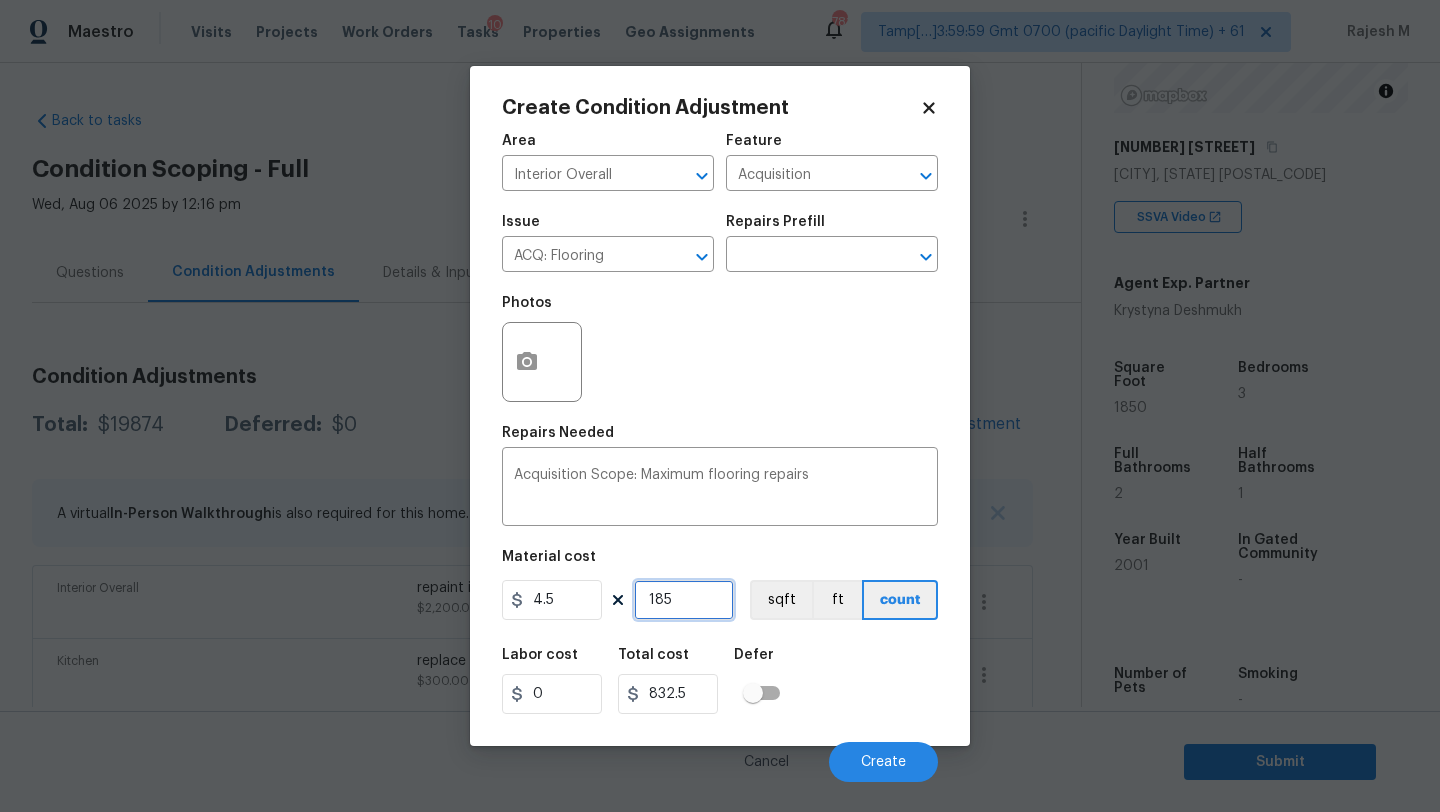 type on "1850" 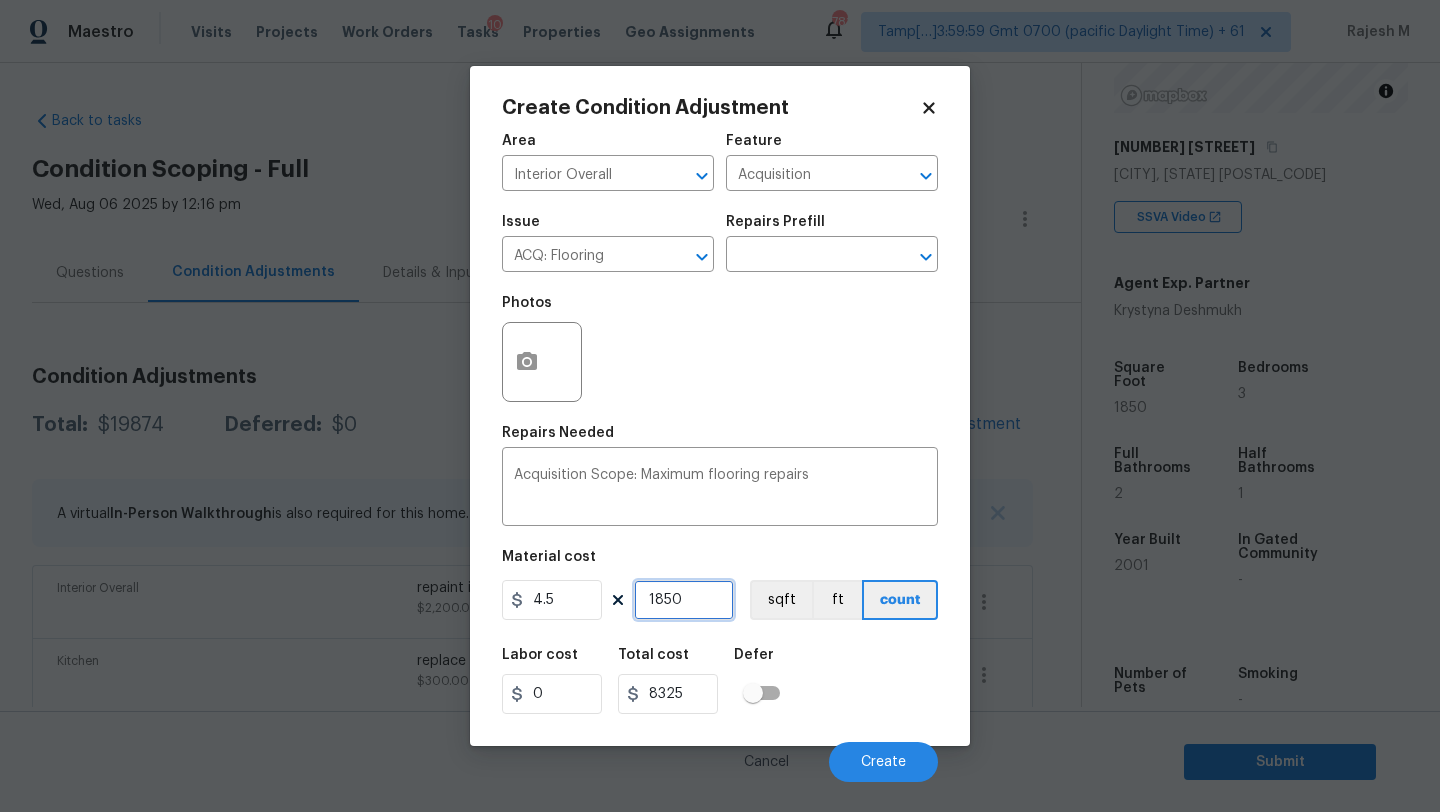 type on "1850" 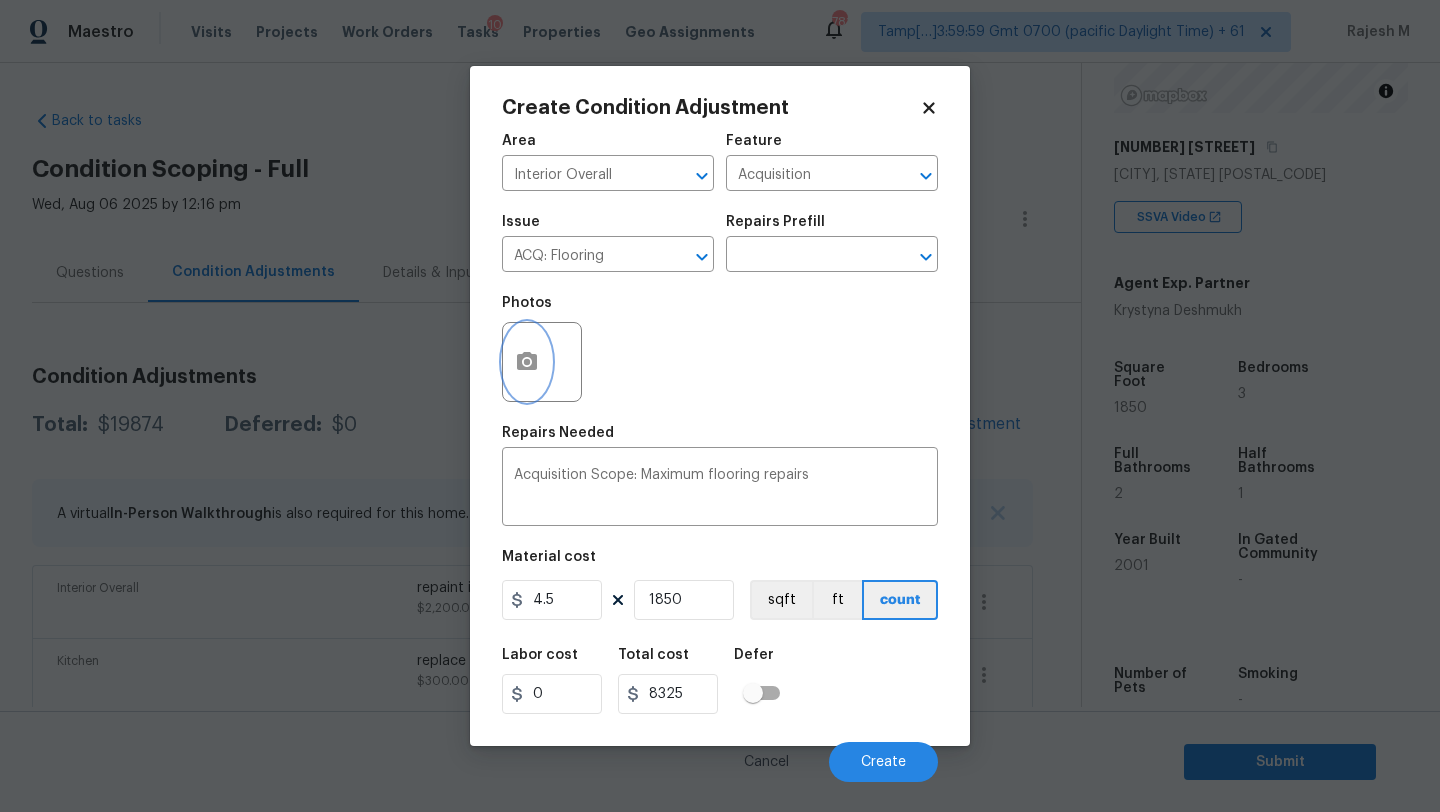 click at bounding box center [527, 362] 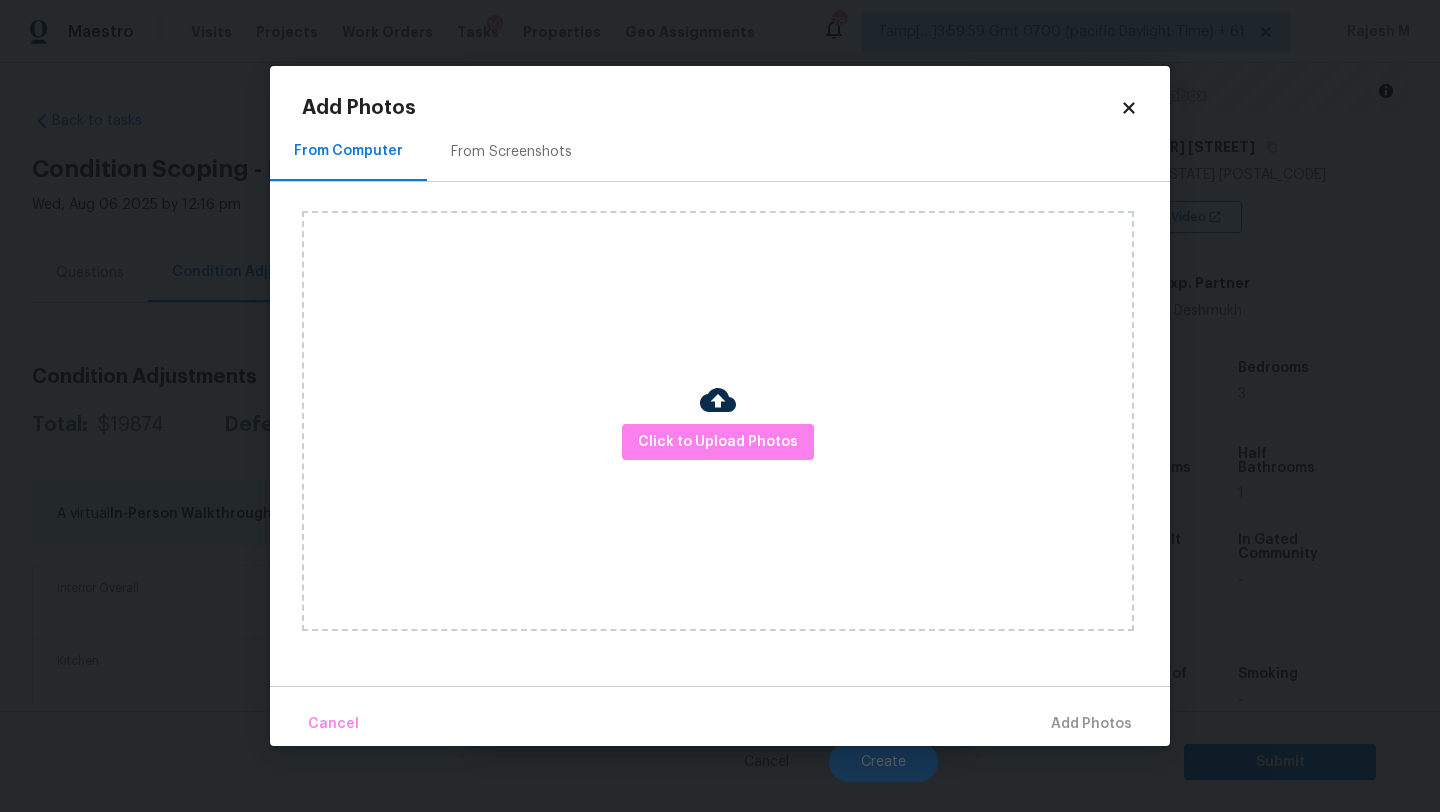 click on "Click to Upload Photos" at bounding box center (718, 421) 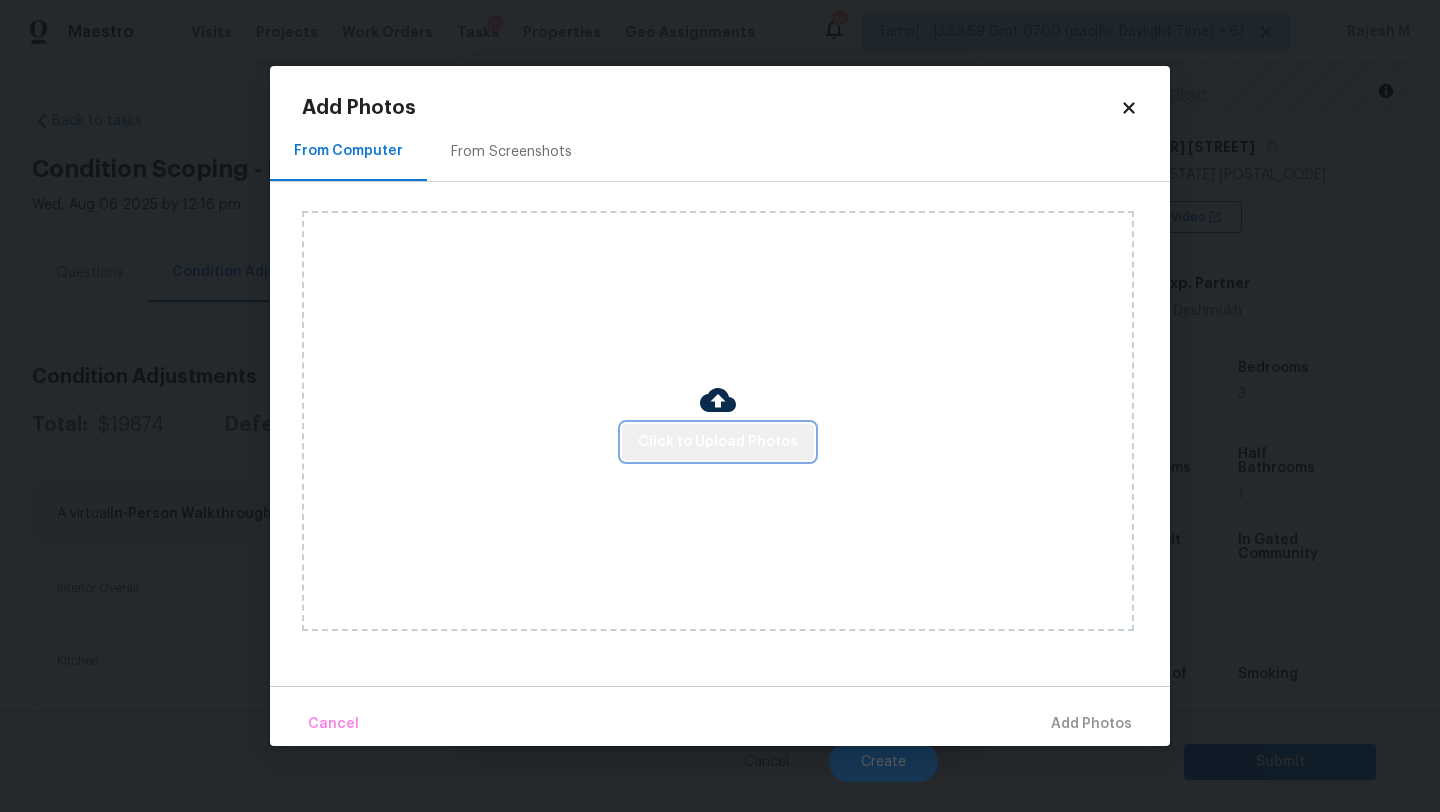 click on "Click to Upload Photos" at bounding box center [718, 442] 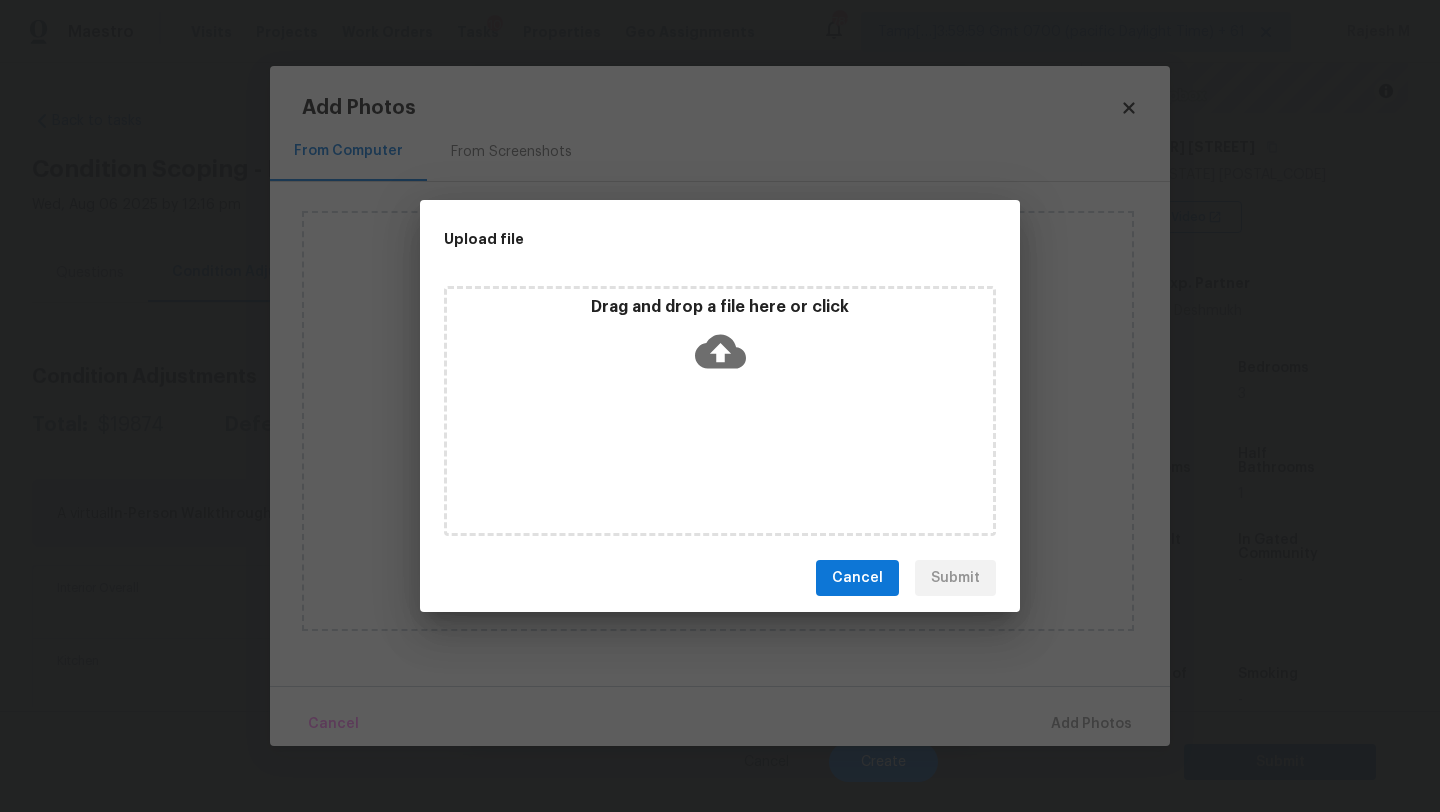 click 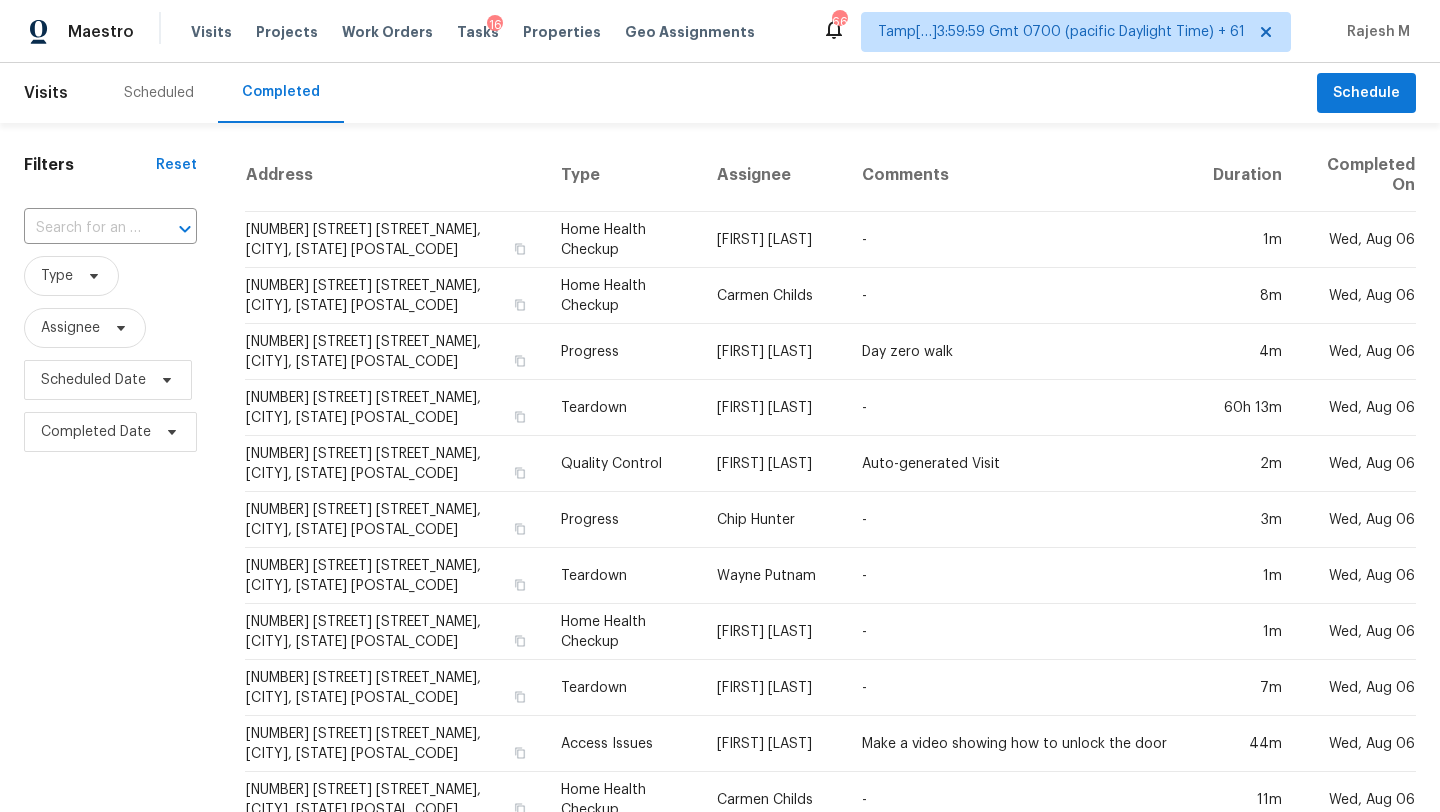 scroll, scrollTop: 0, scrollLeft: 0, axis: both 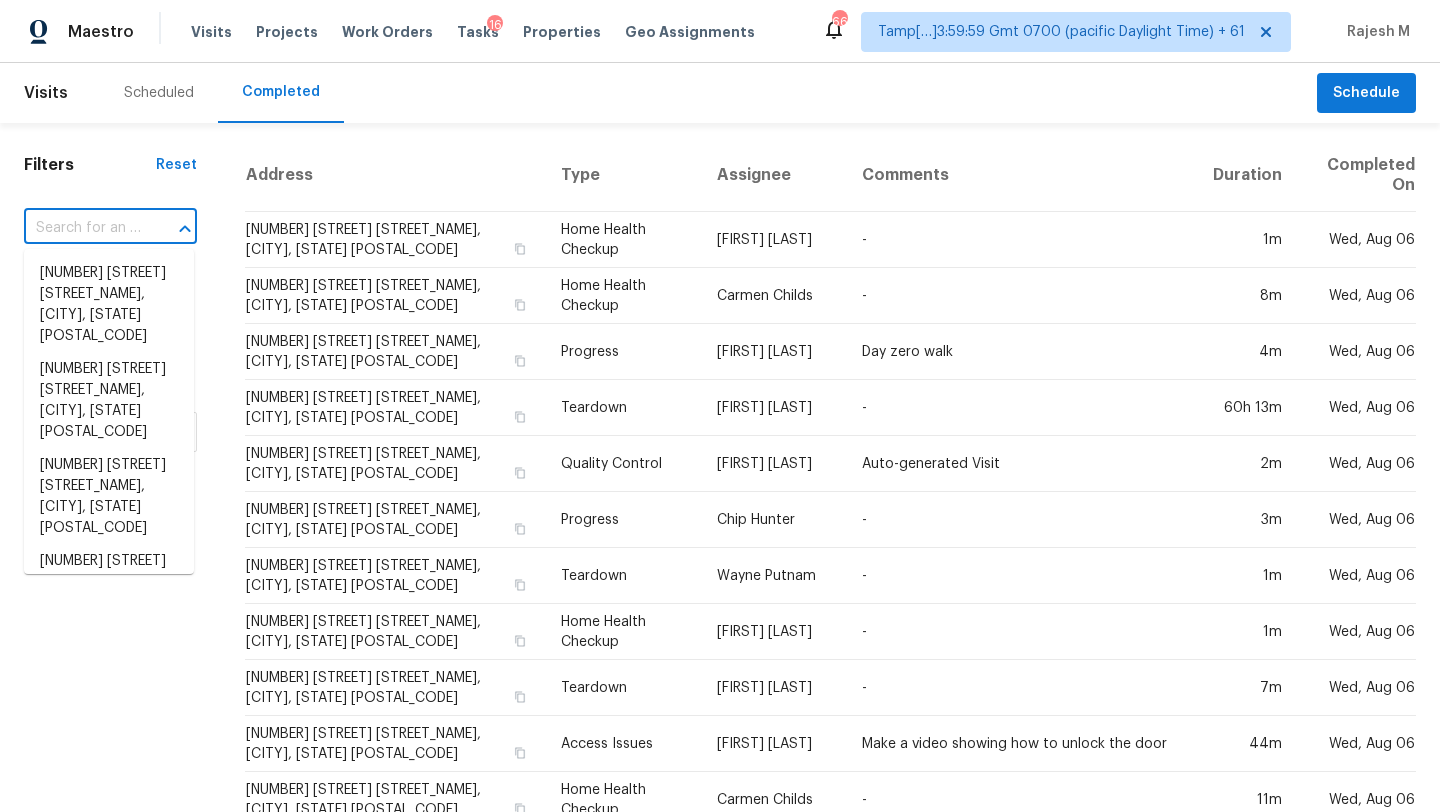 click at bounding box center [82, 228] 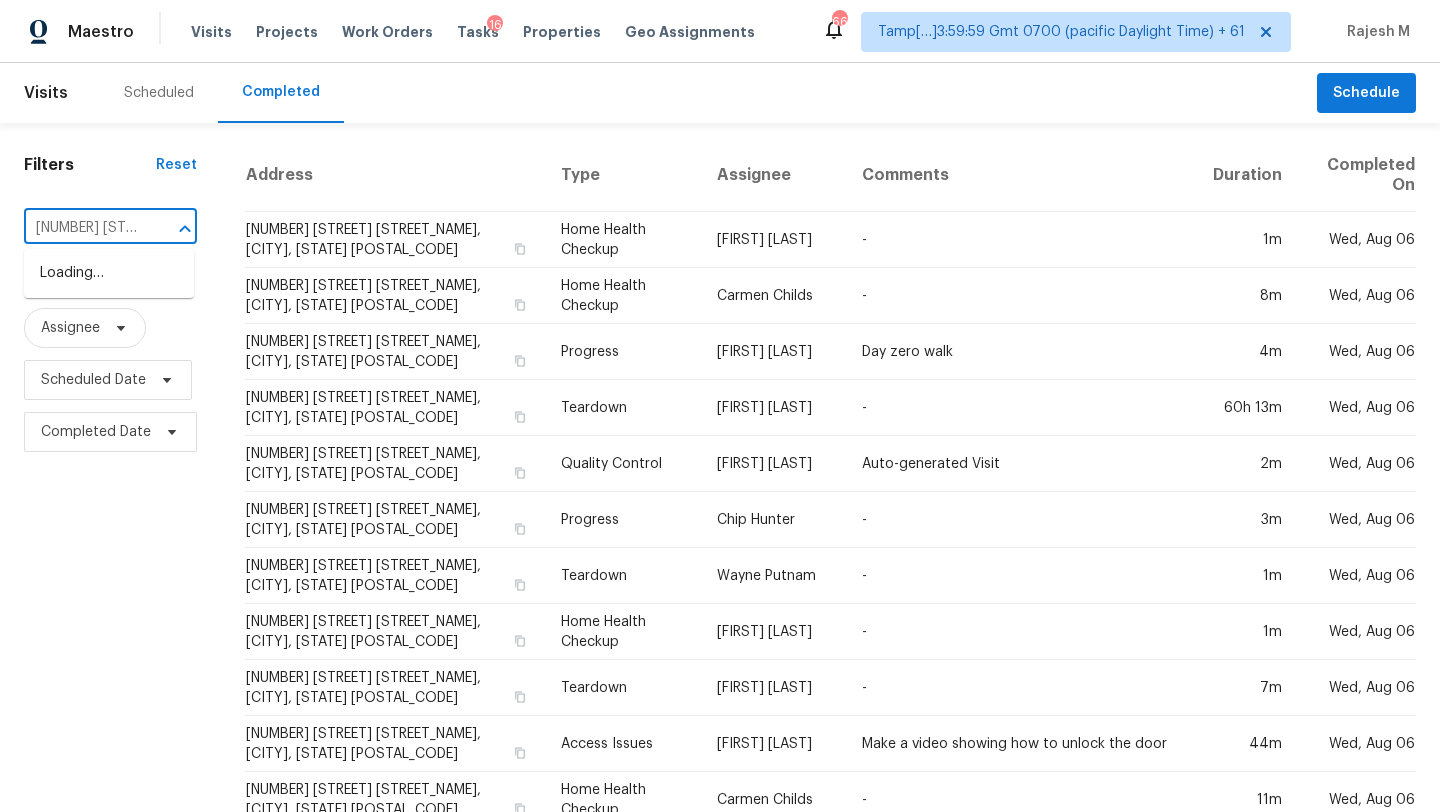 scroll, scrollTop: 0, scrollLeft: 169, axis: horizontal 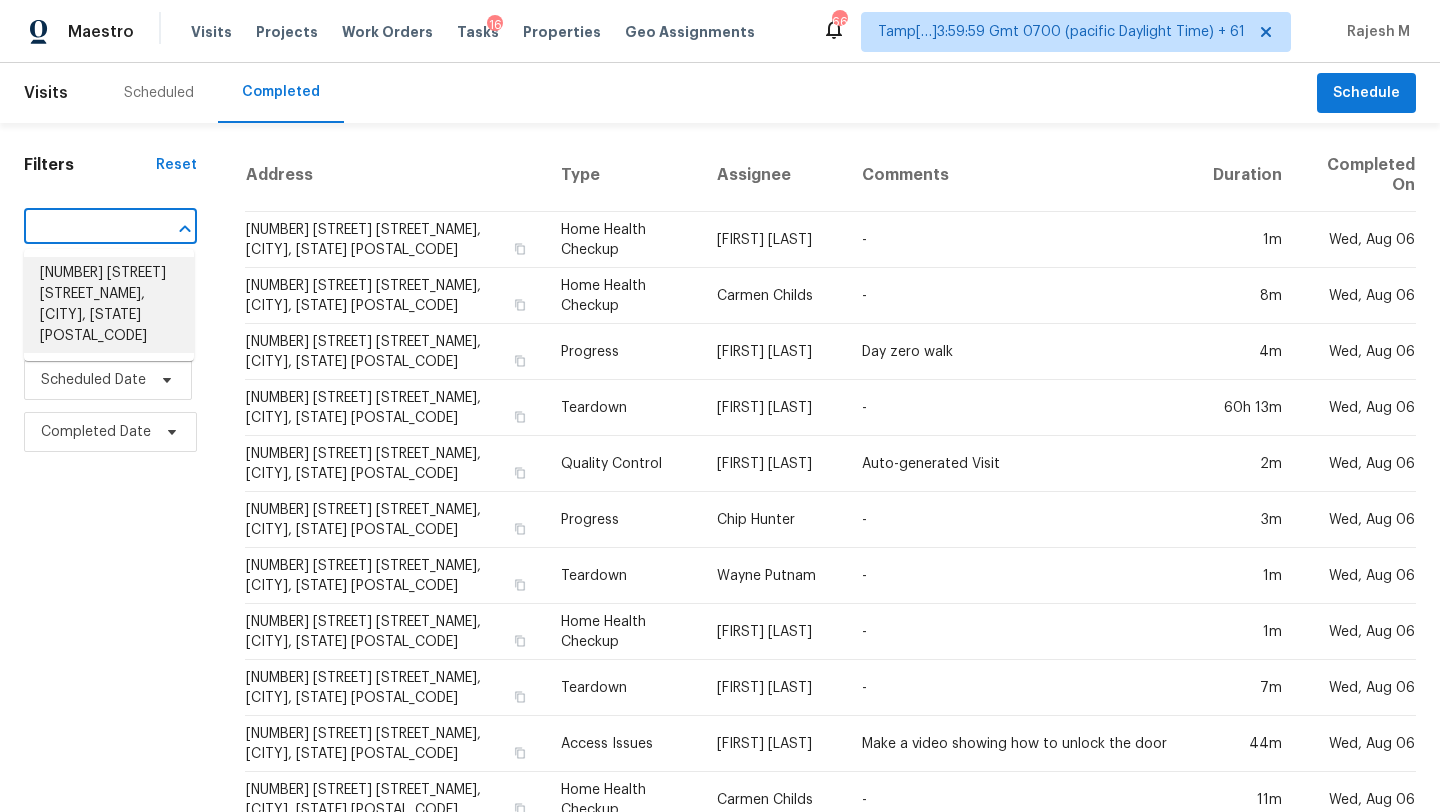 click on "[NUMBER] [STREET] [STREET_NAME], [CITY], [STATE] [POSTAL_CODE]" at bounding box center [109, 305] 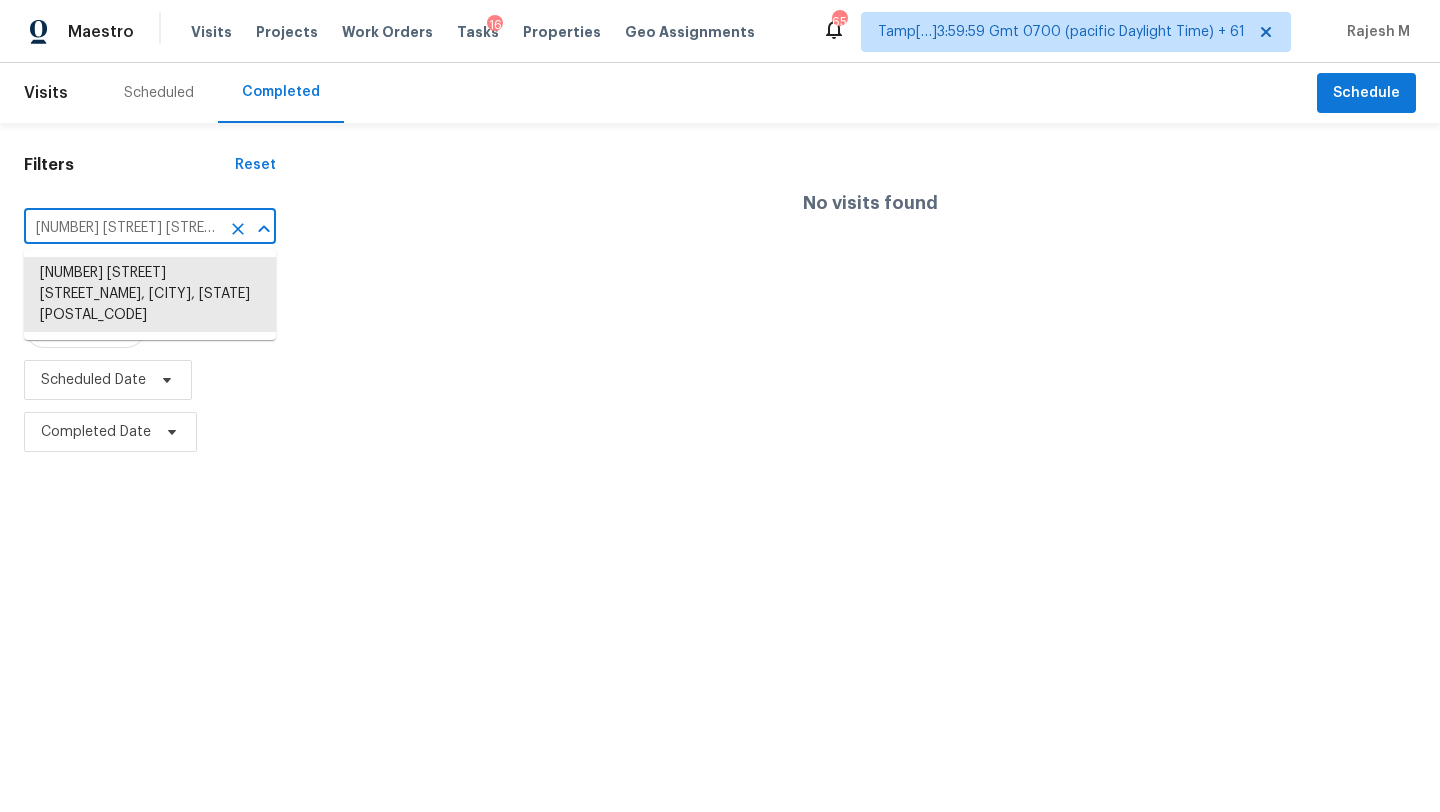 click on "[NUMBER] [STREET] [STREET_NAME], [CITY], [STATE] [POSTAL_CODE]" at bounding box center [122, 228] 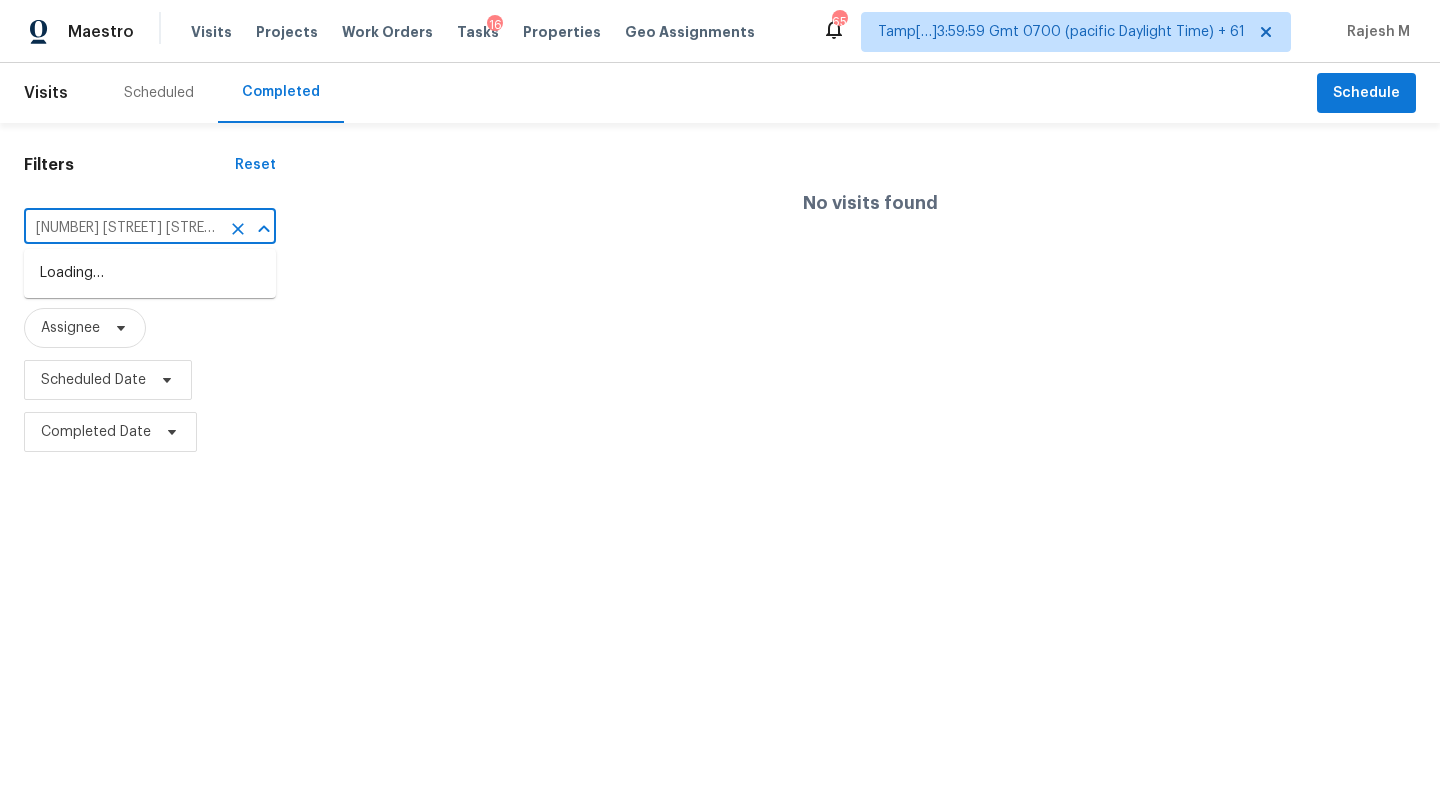scroll, scrollTop: 0, scrollLeft: 46, axis: horizontal 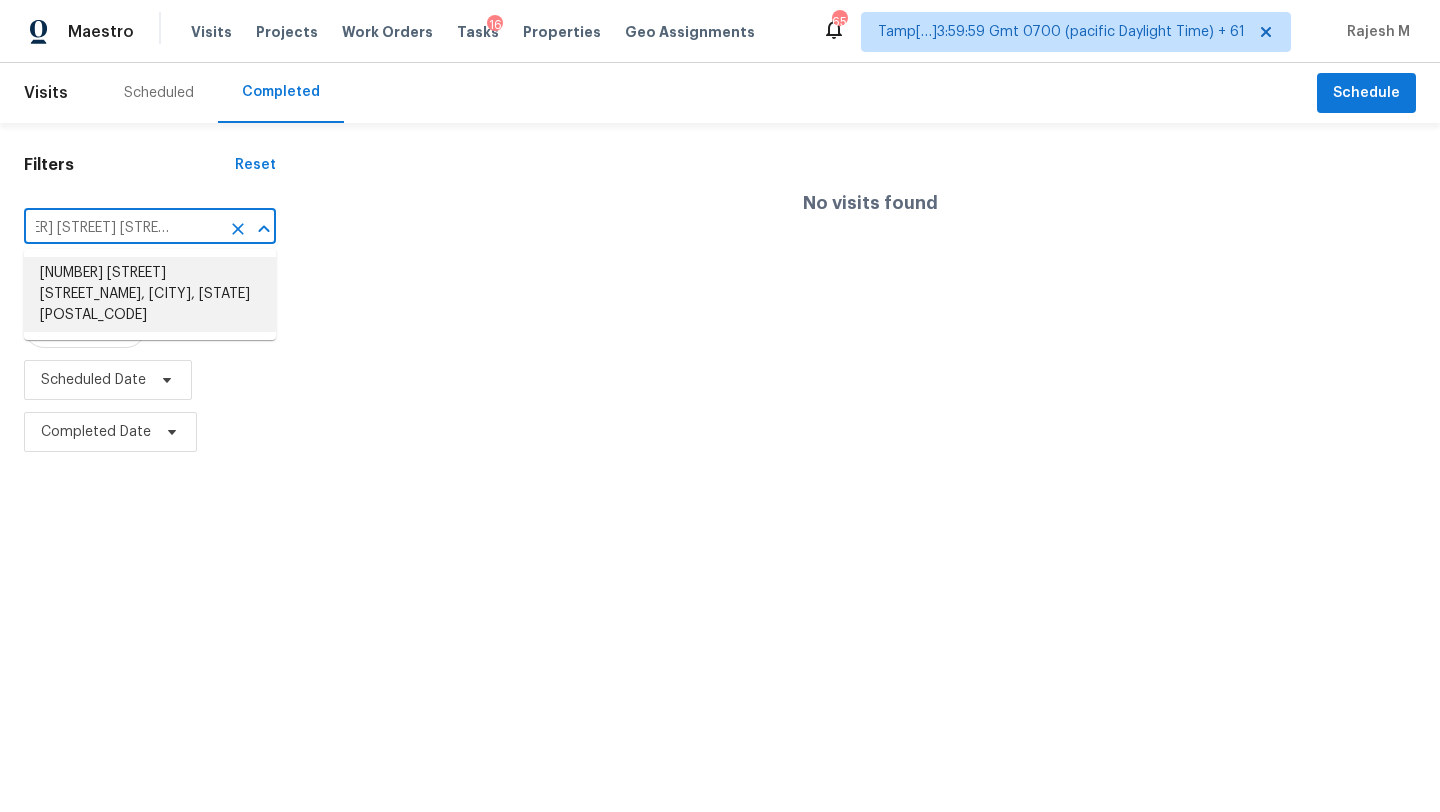 click on "[NUMBER] [STREET] [STREET_NAME], [CITY], [STATE] [POSTAL_CODE]" at bounding box center (150, 294) 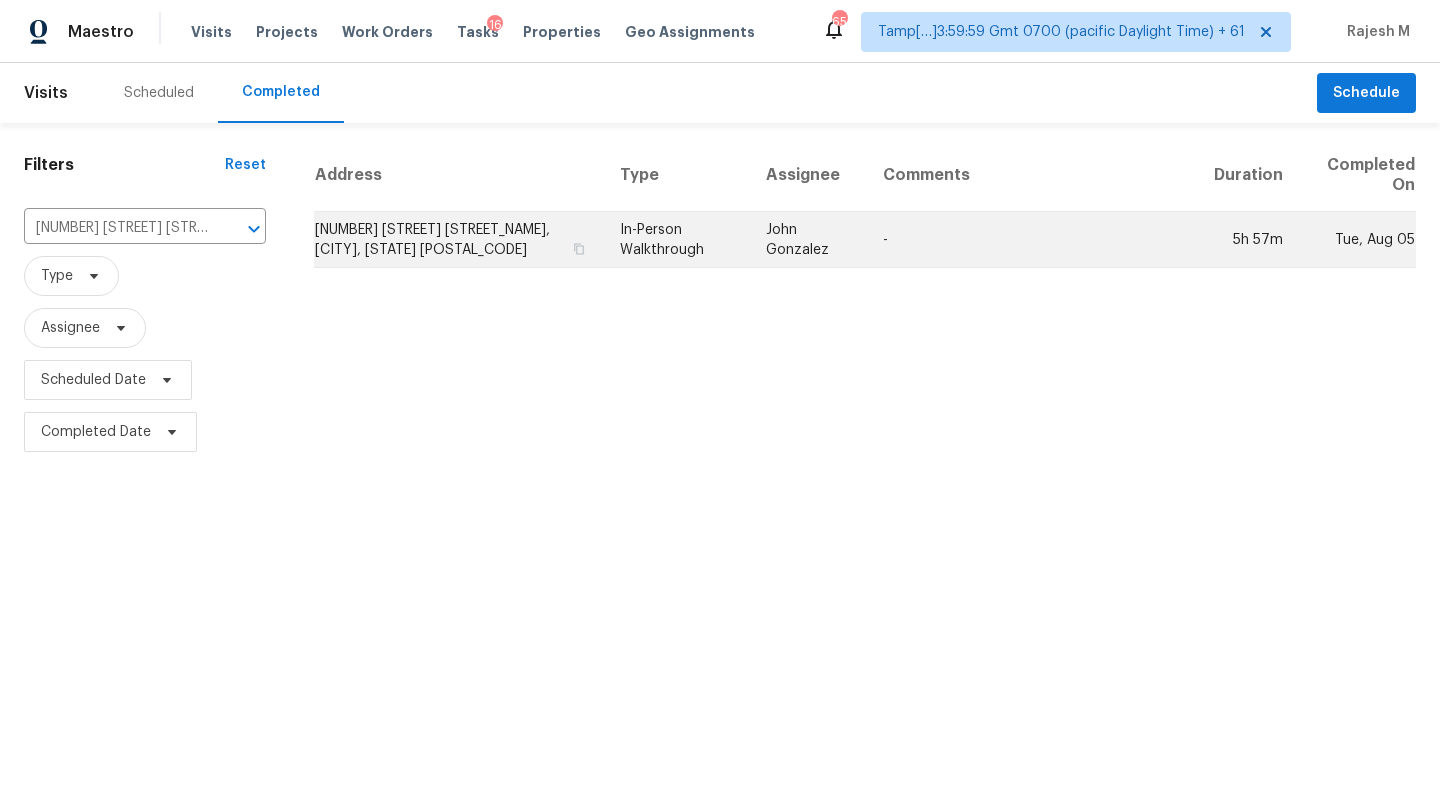 click on "-" at bounding box center (1032, 240) 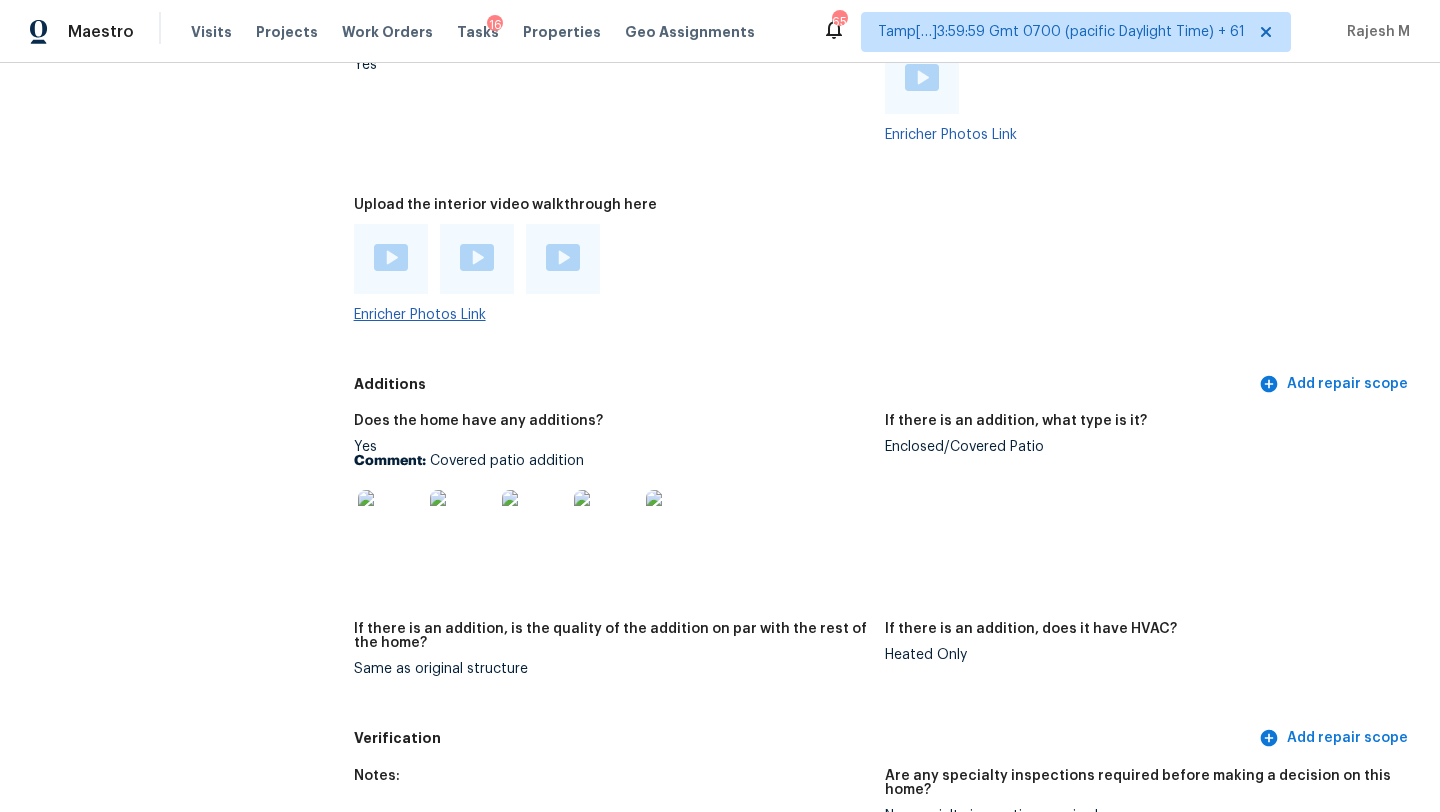 scroll, scrollTop: 3567, scrollLeft: 0, axis: vertical 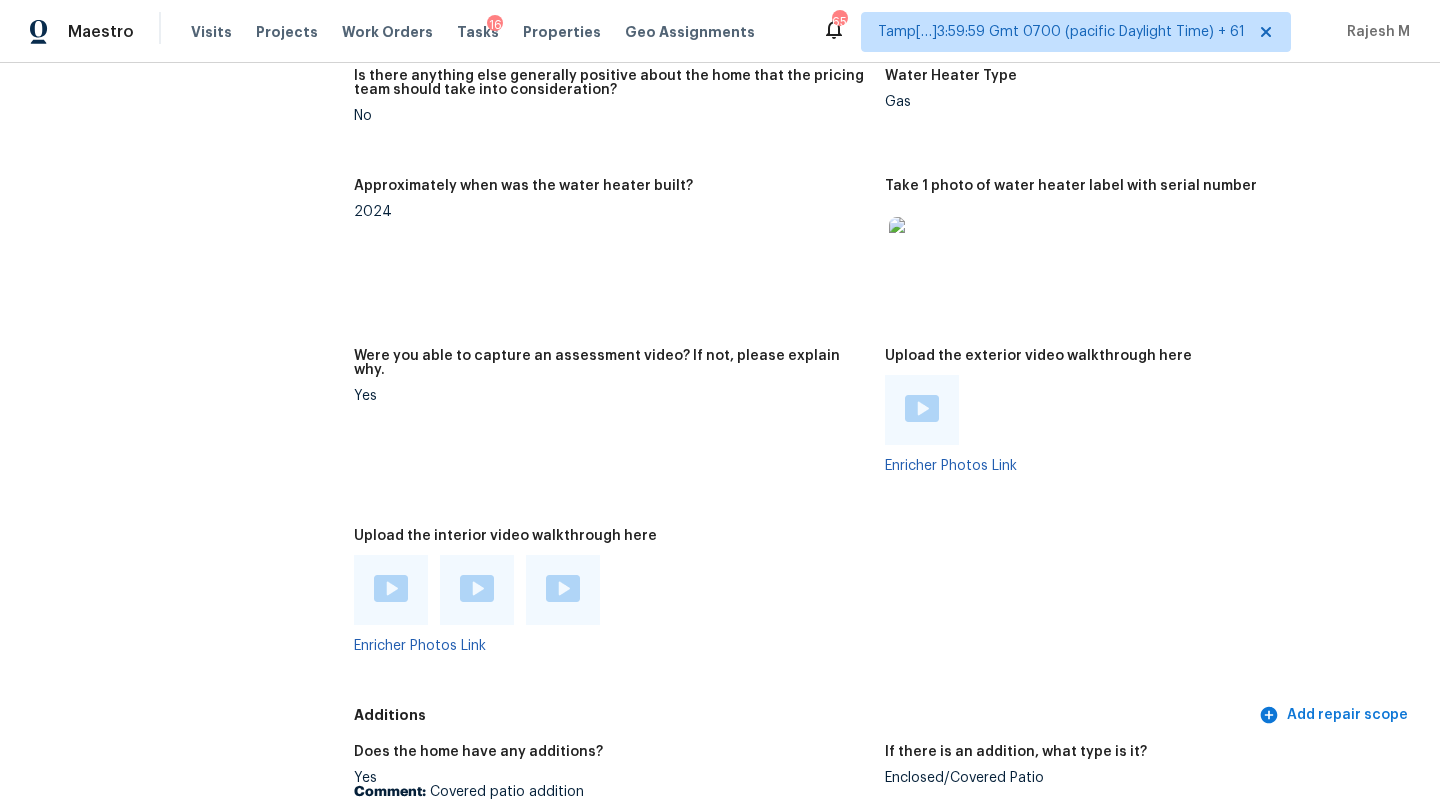 click at bounding box center [391, 588] 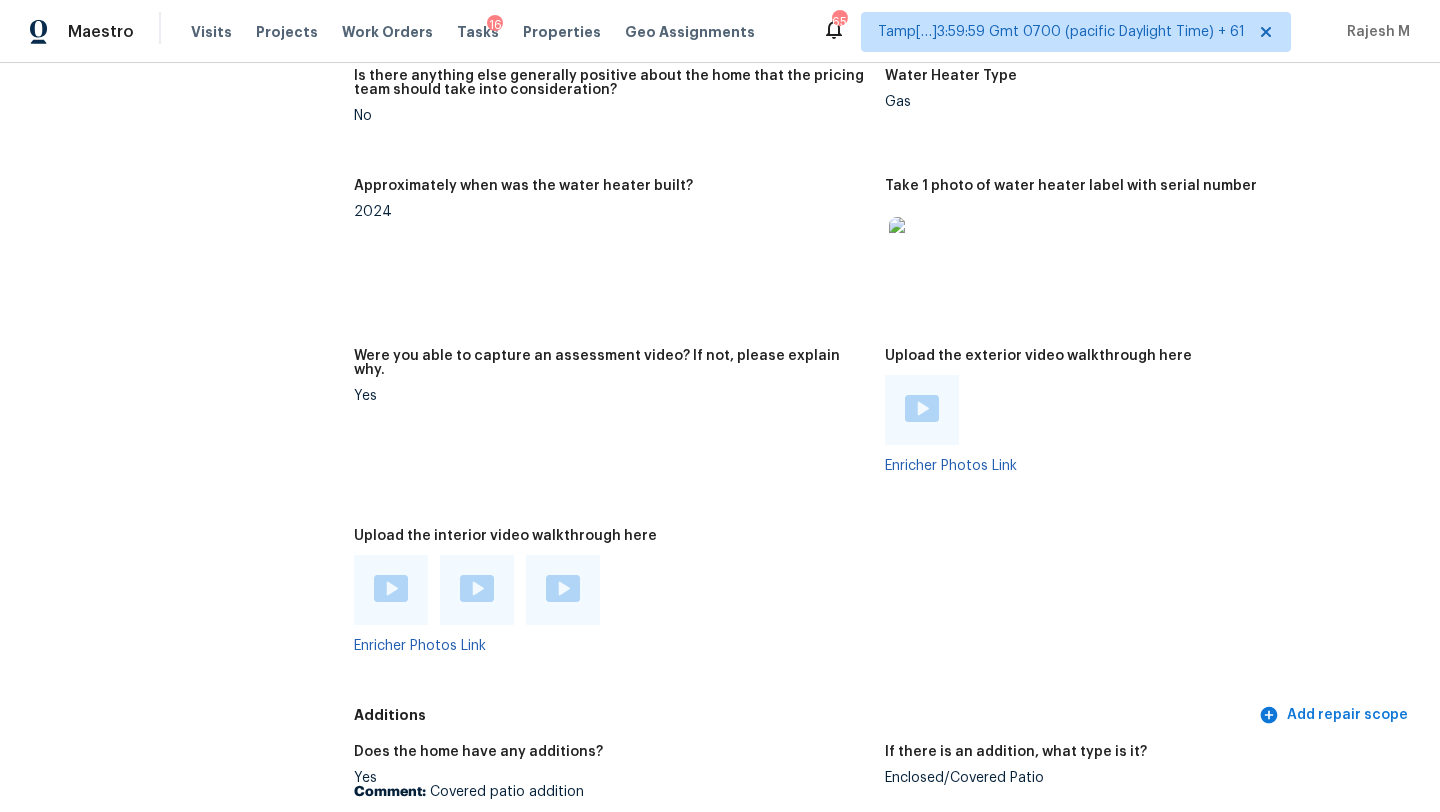 click at bounding box center (563, 588) 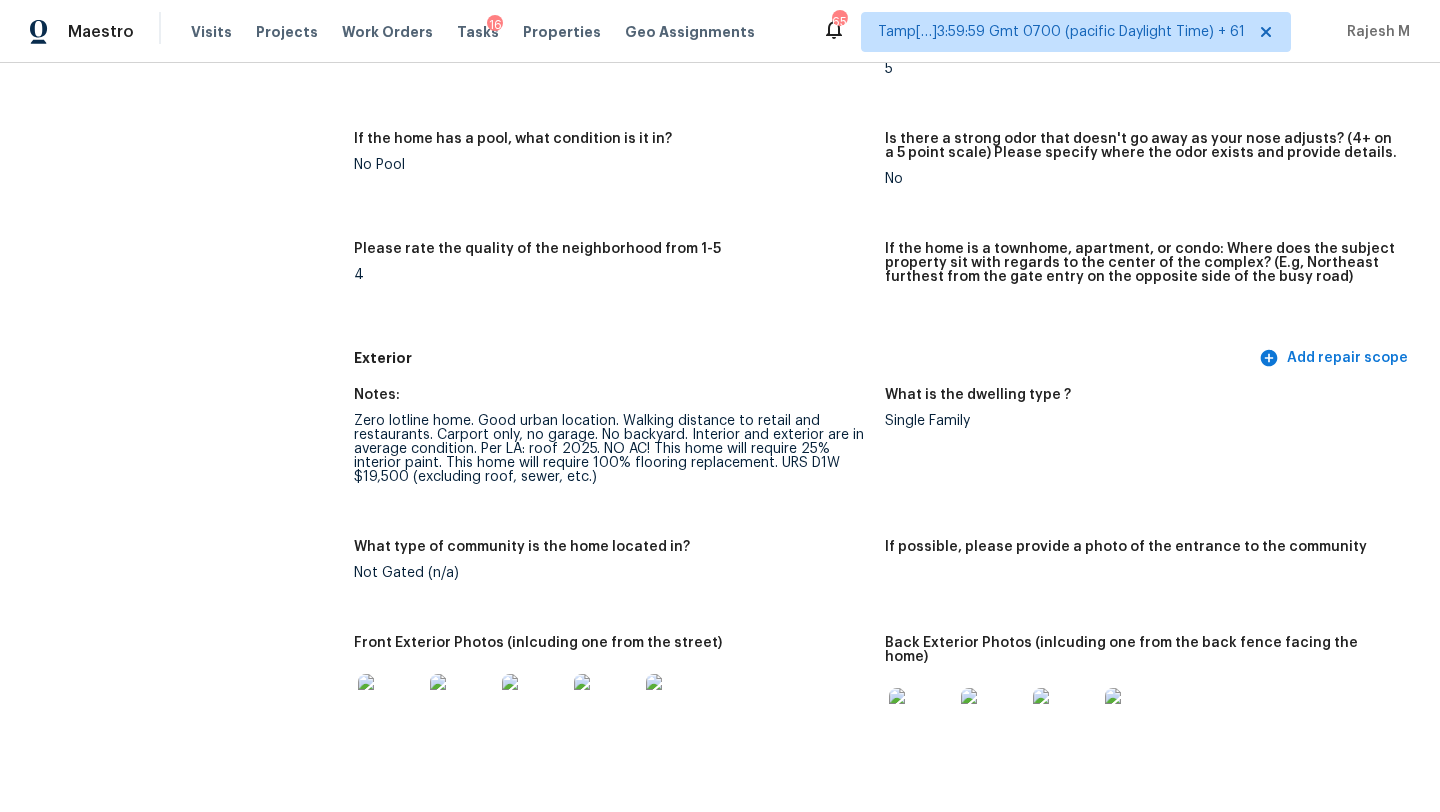 scroll, scrollTop: 477, scrollLeft: 0, axis: vertical 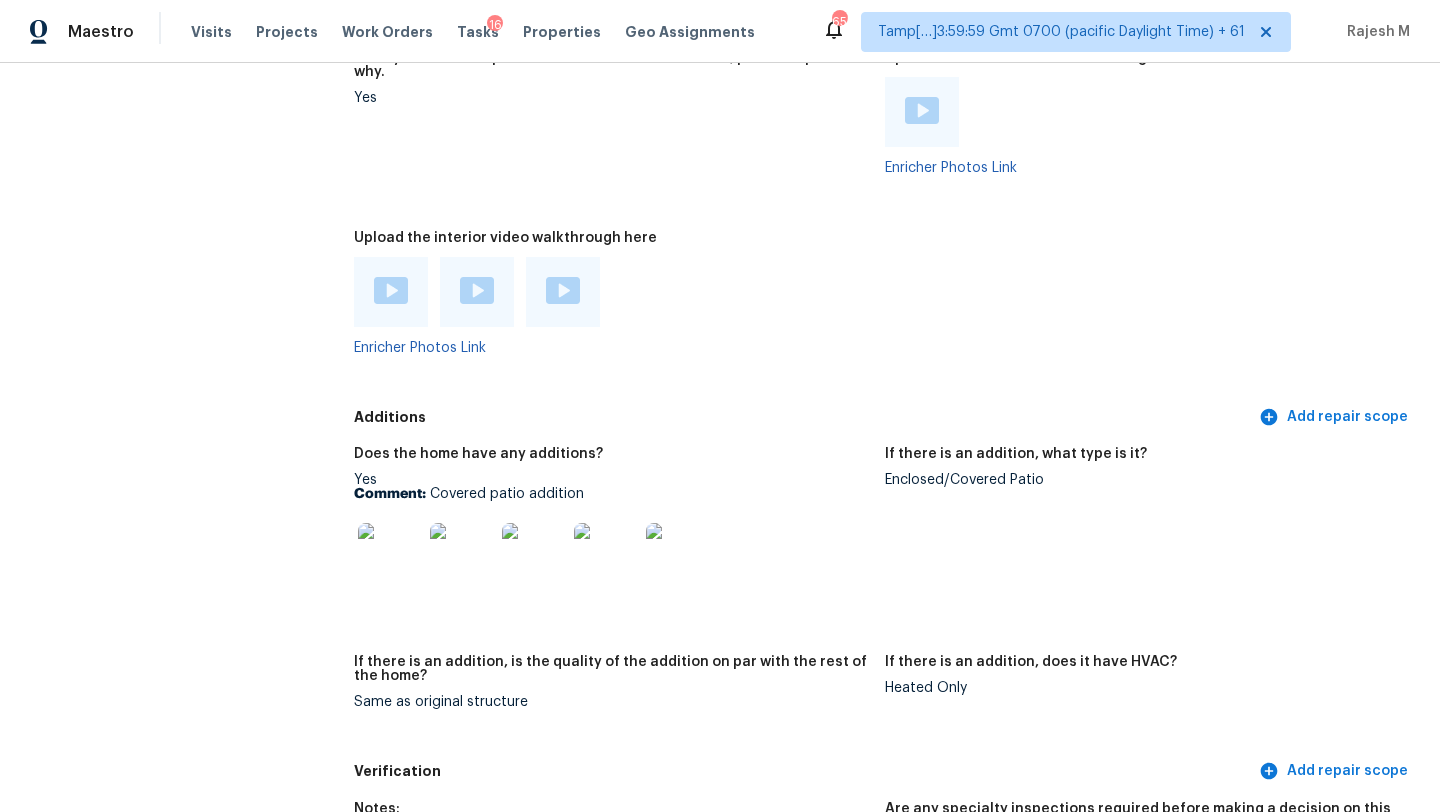 click at bounding box center [390, 555] 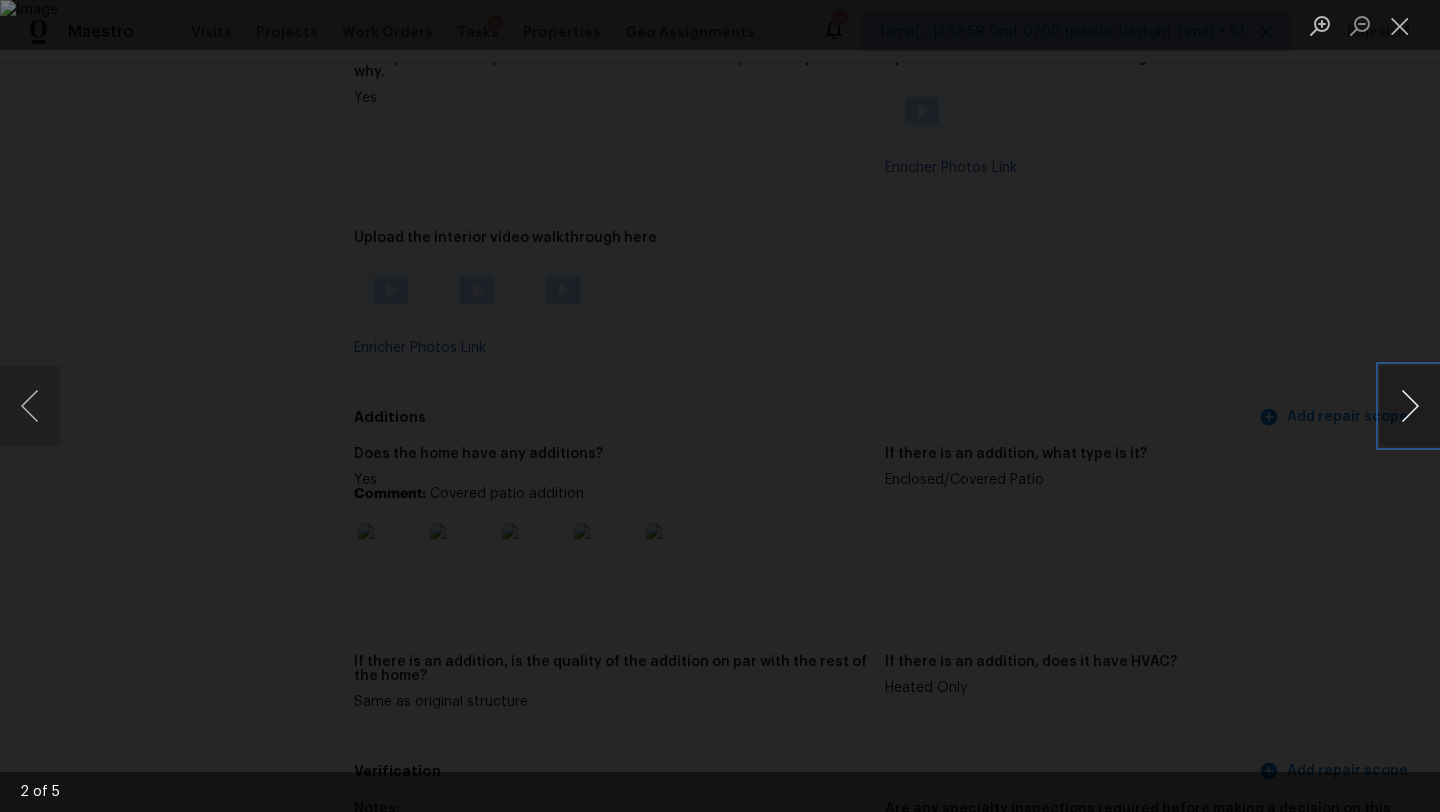 click at bounding box center (1410, 406) 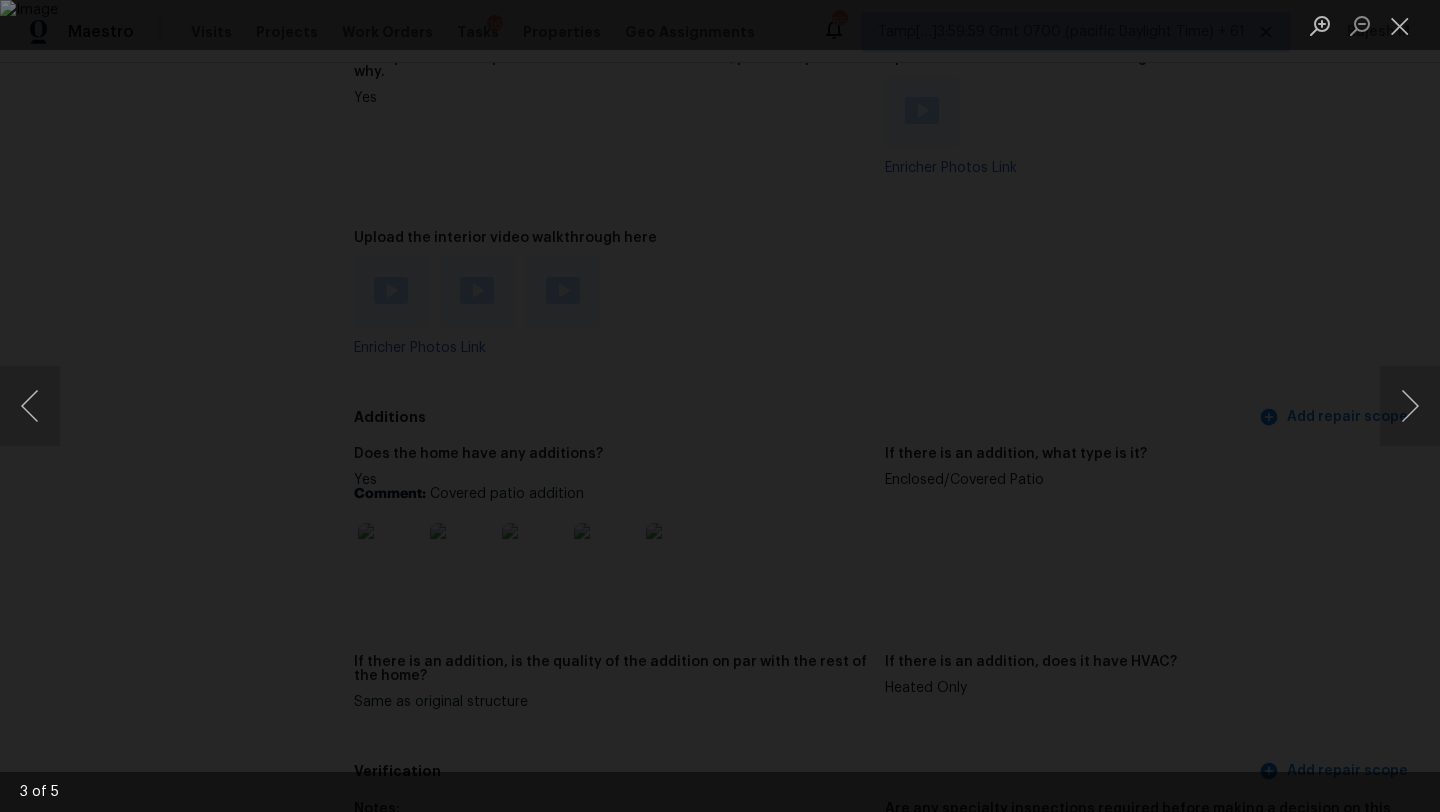 click at bounding box center [720, 406] 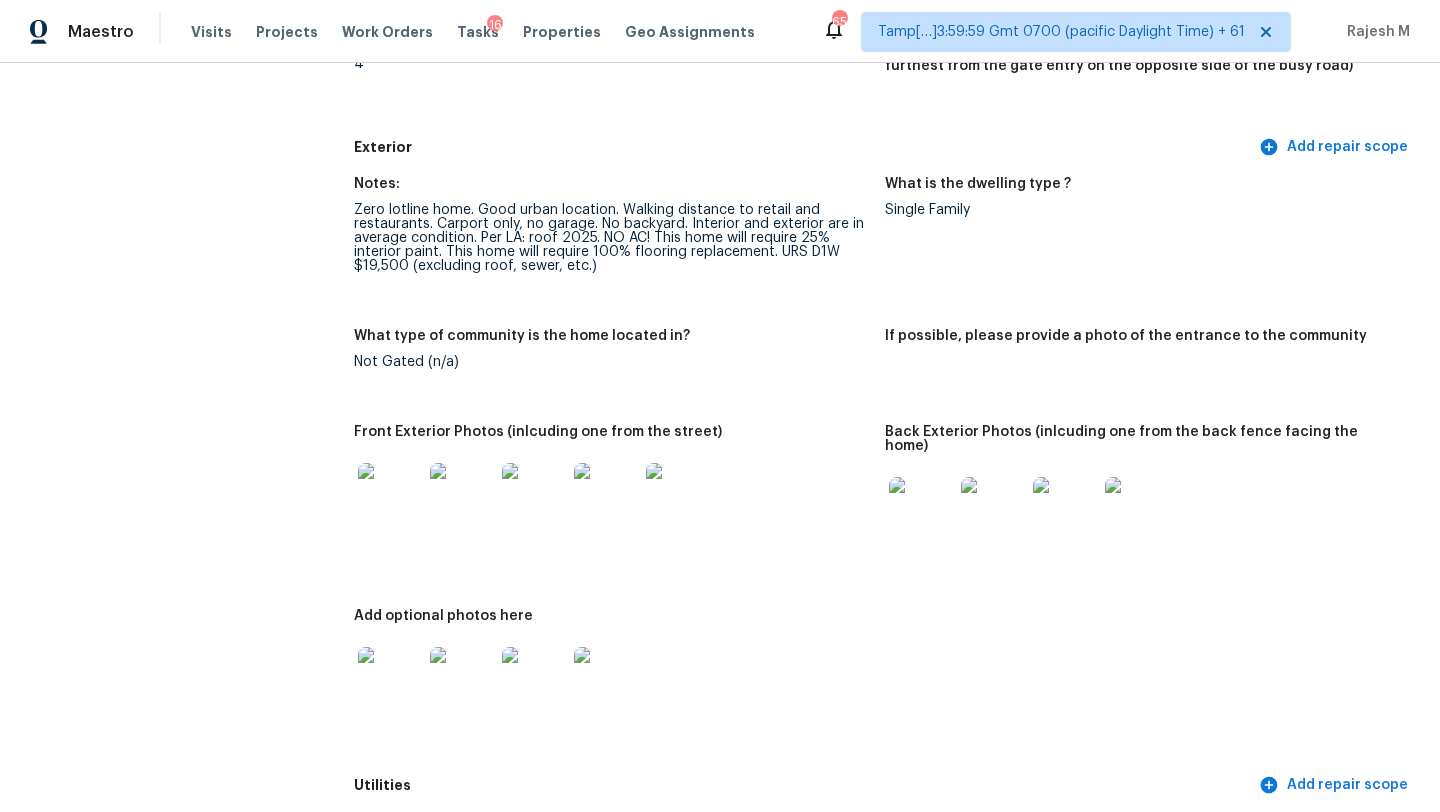 scroll, scrollTop: 0, scrollLeft: 0, axis: both 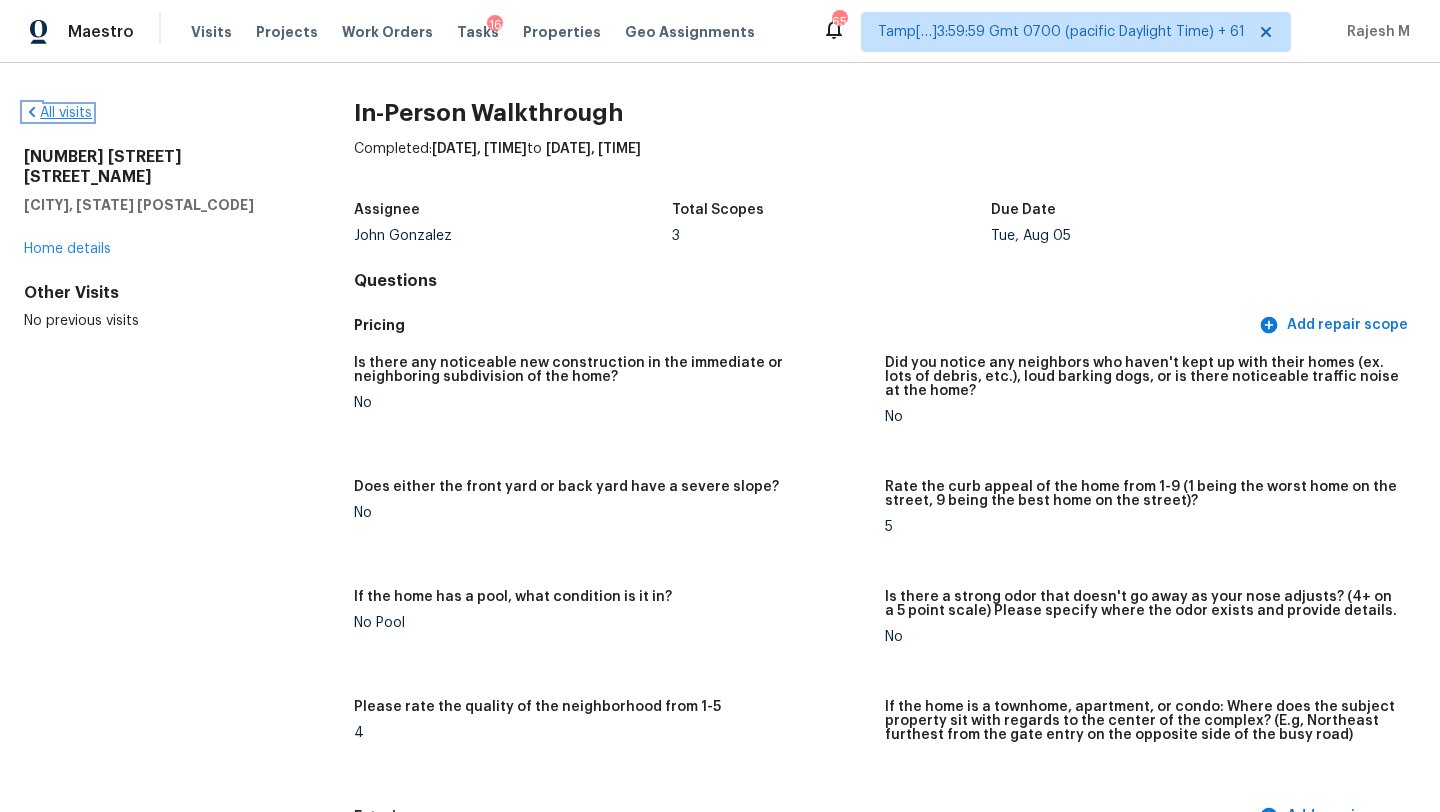 click 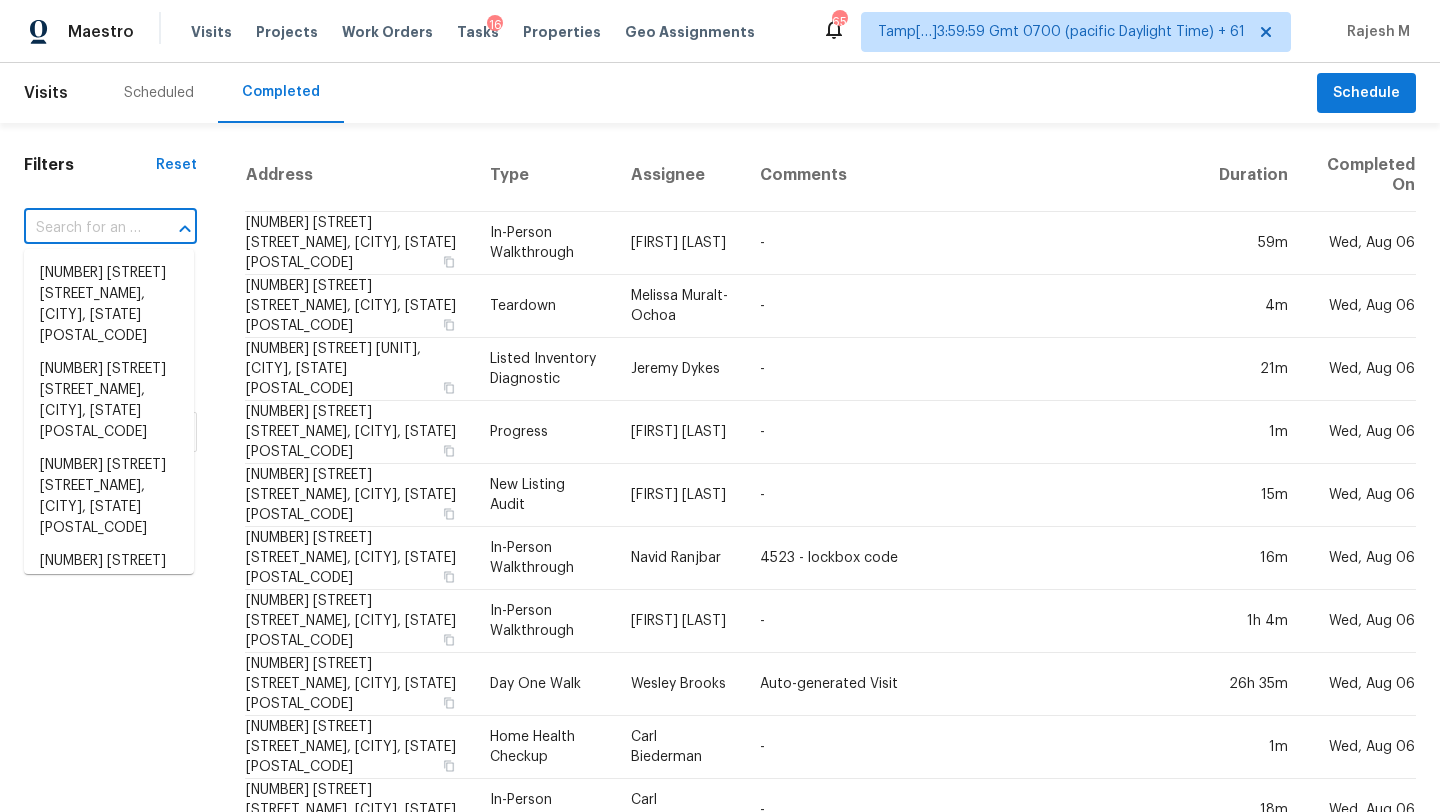 click at bounding box center [82, 228] 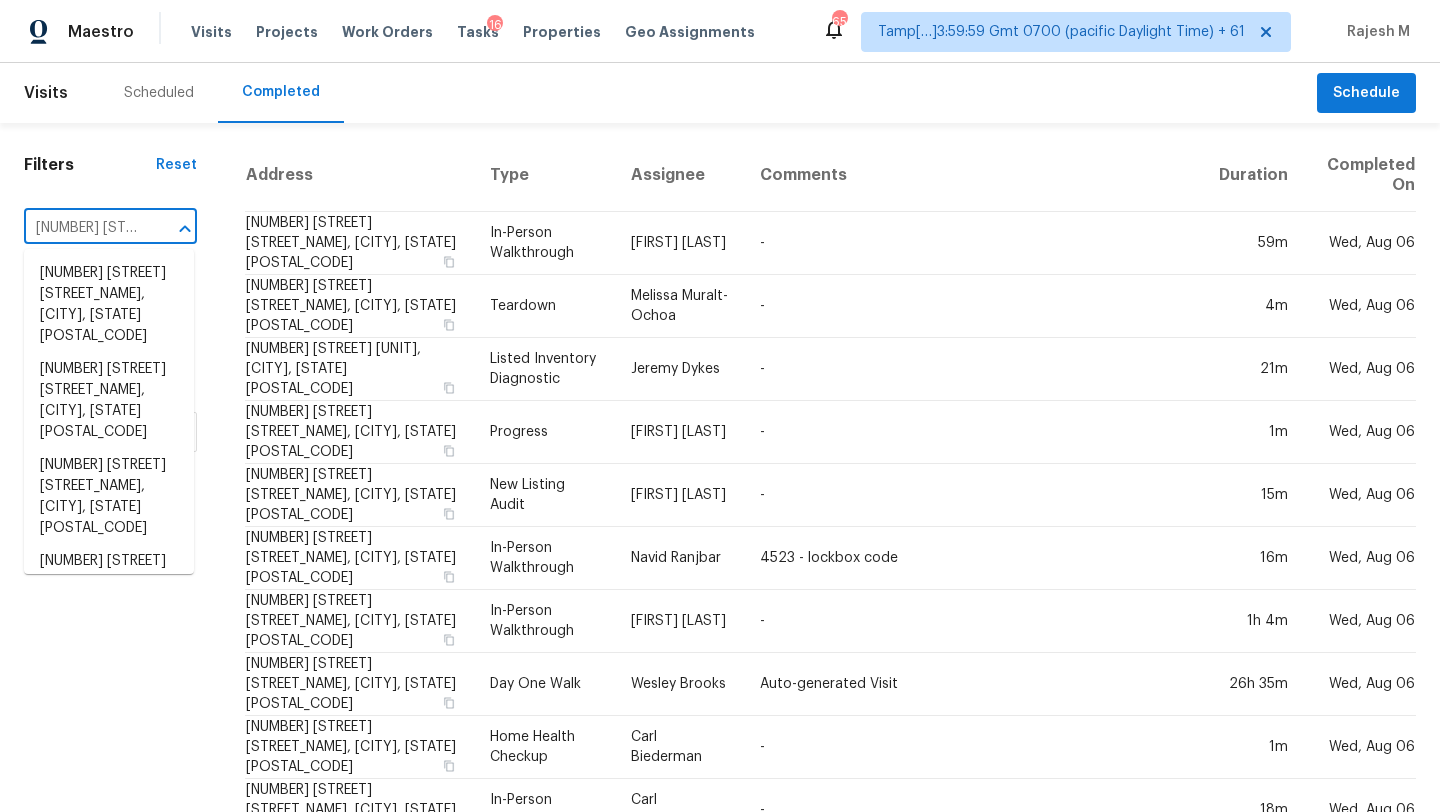 scroll, scrollTop: 0, scrollLeft: 129, axis: horizontal 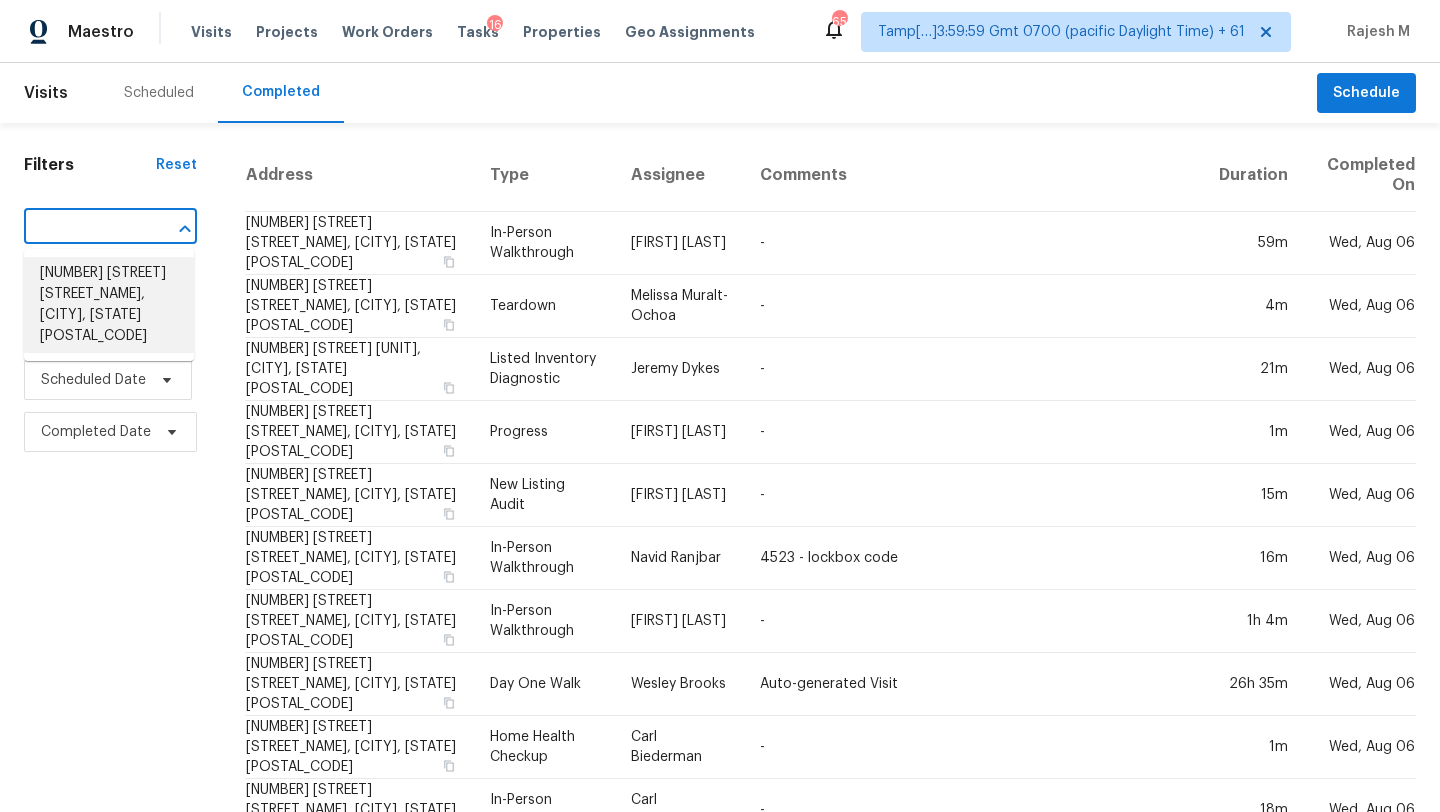 click on "[NUMBER] [STREET] [STREET_NAME], [CITY], [STATE] [POSTAL_CODE]" at bounding box center (109, 305) 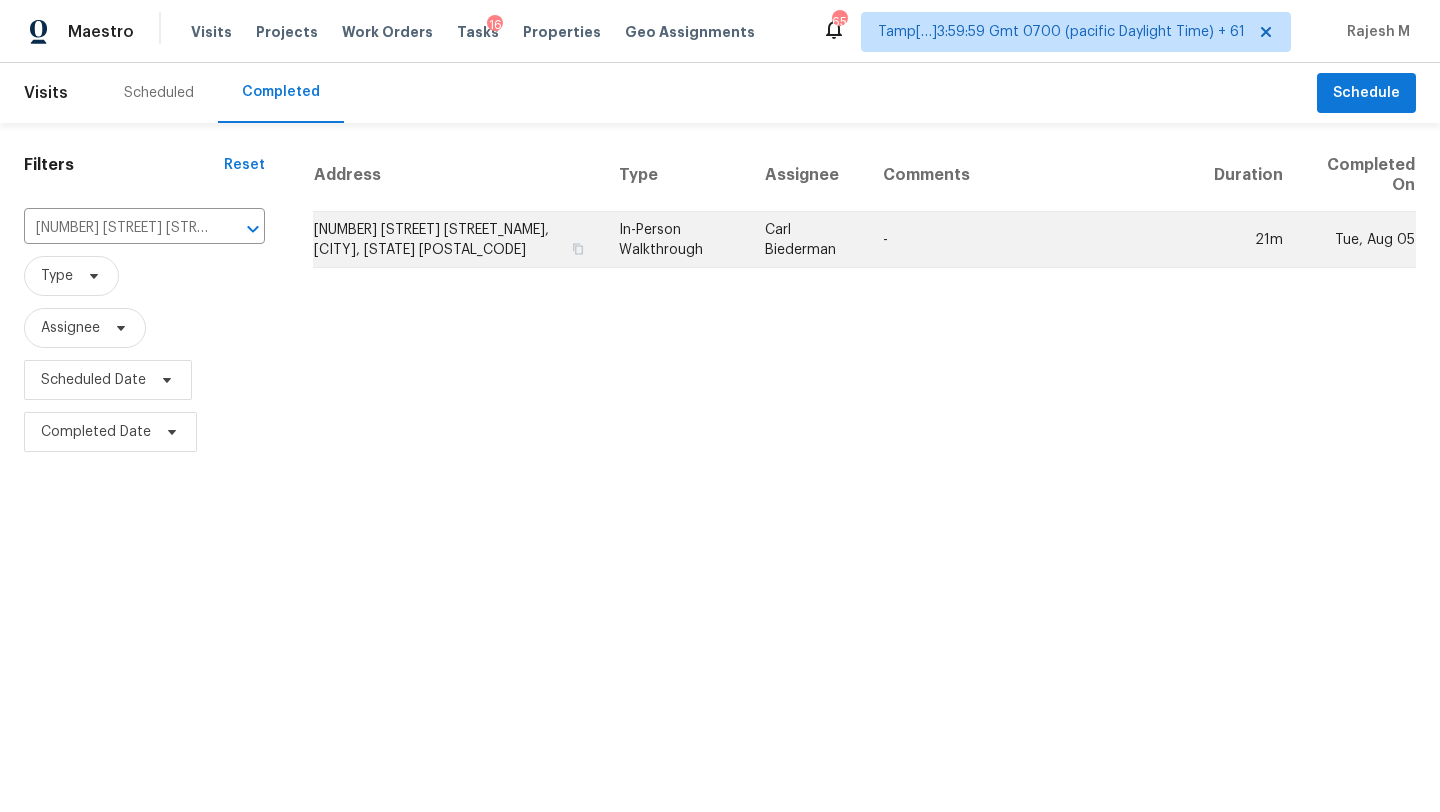 click on "-" at bounding box center [1032, 240] 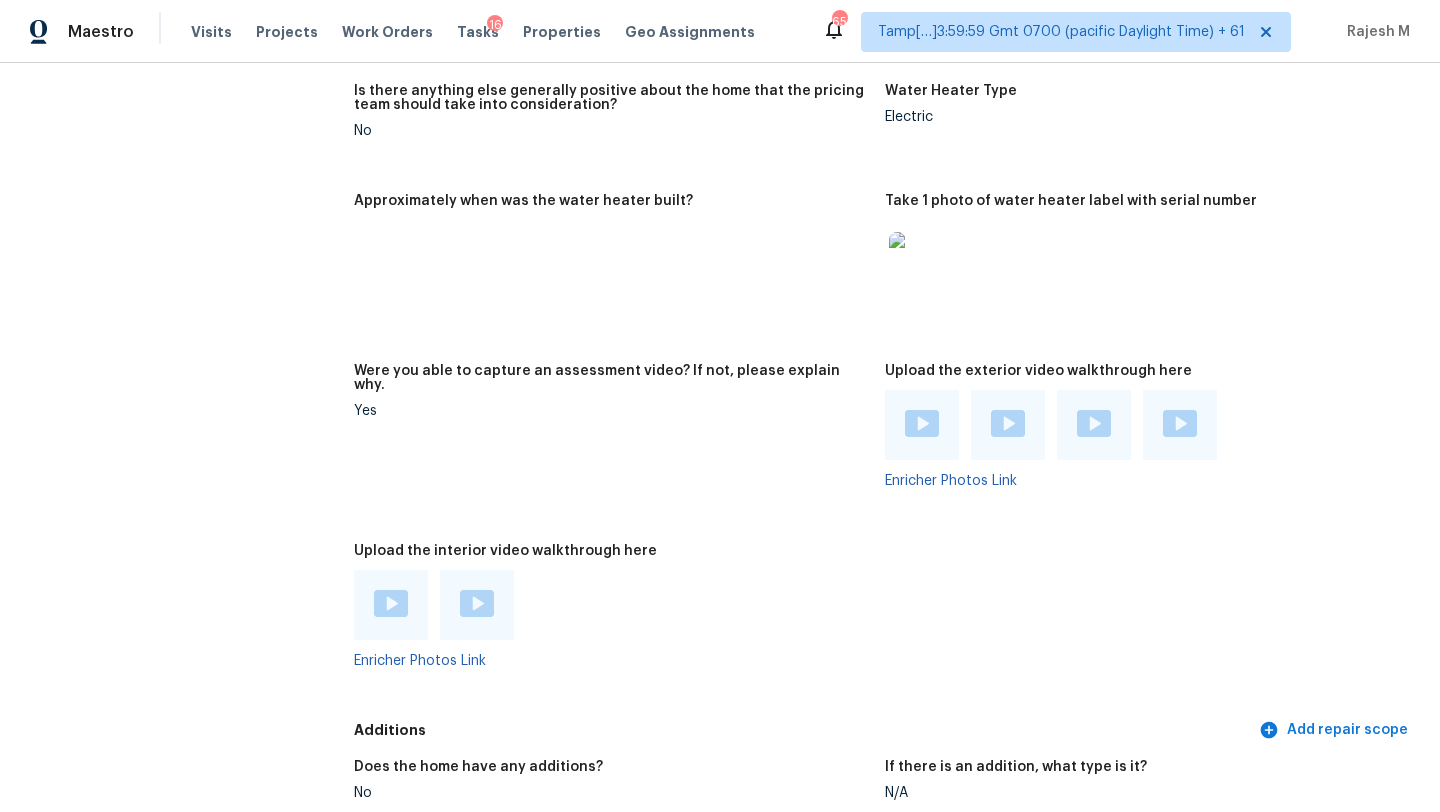 scroll, scrollTop: 3623, scrollLeft: 0, axis: vertical 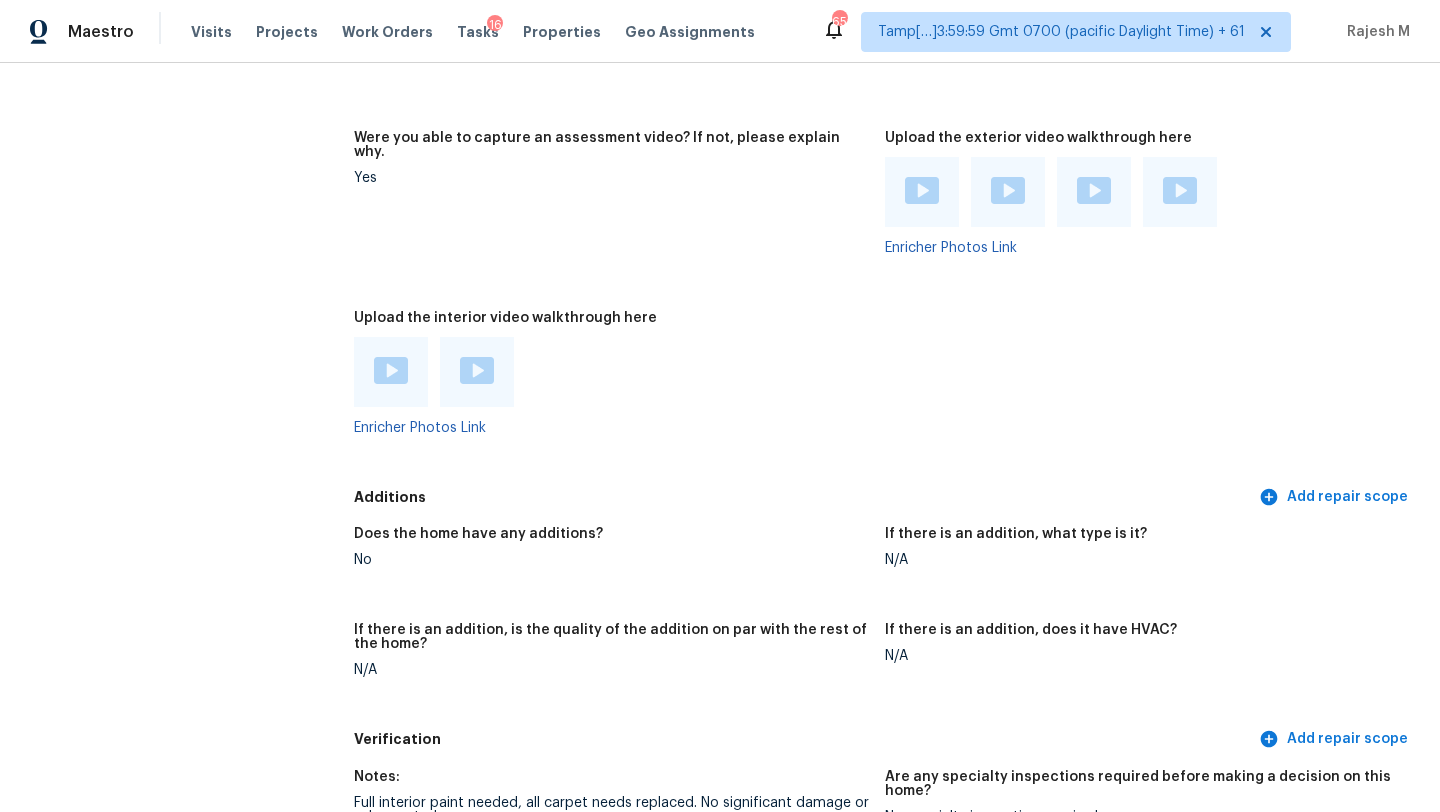 click at bounding box center (391, 370) 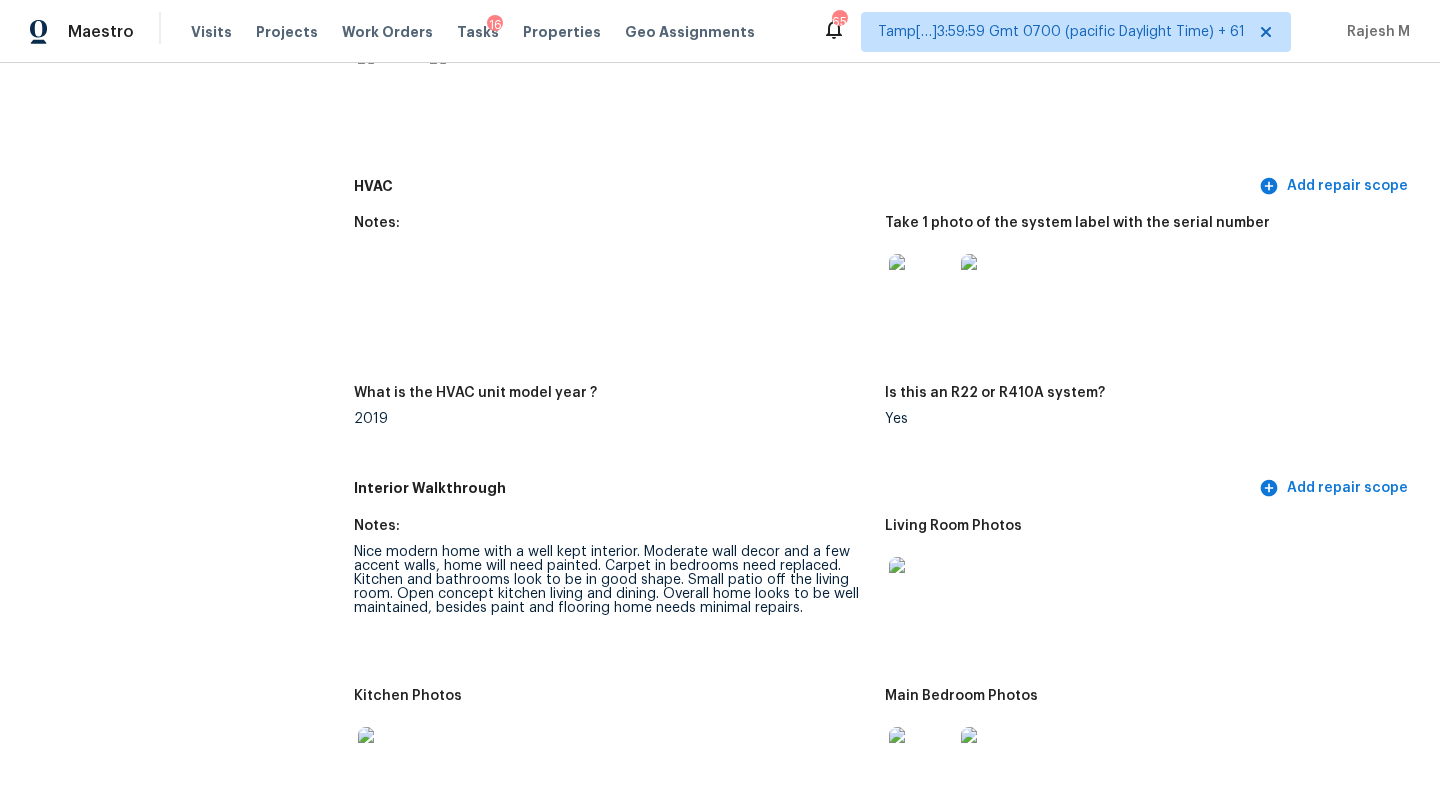 scroll, scrollTop: 1578, scrollLeft: 0, axis: vertical 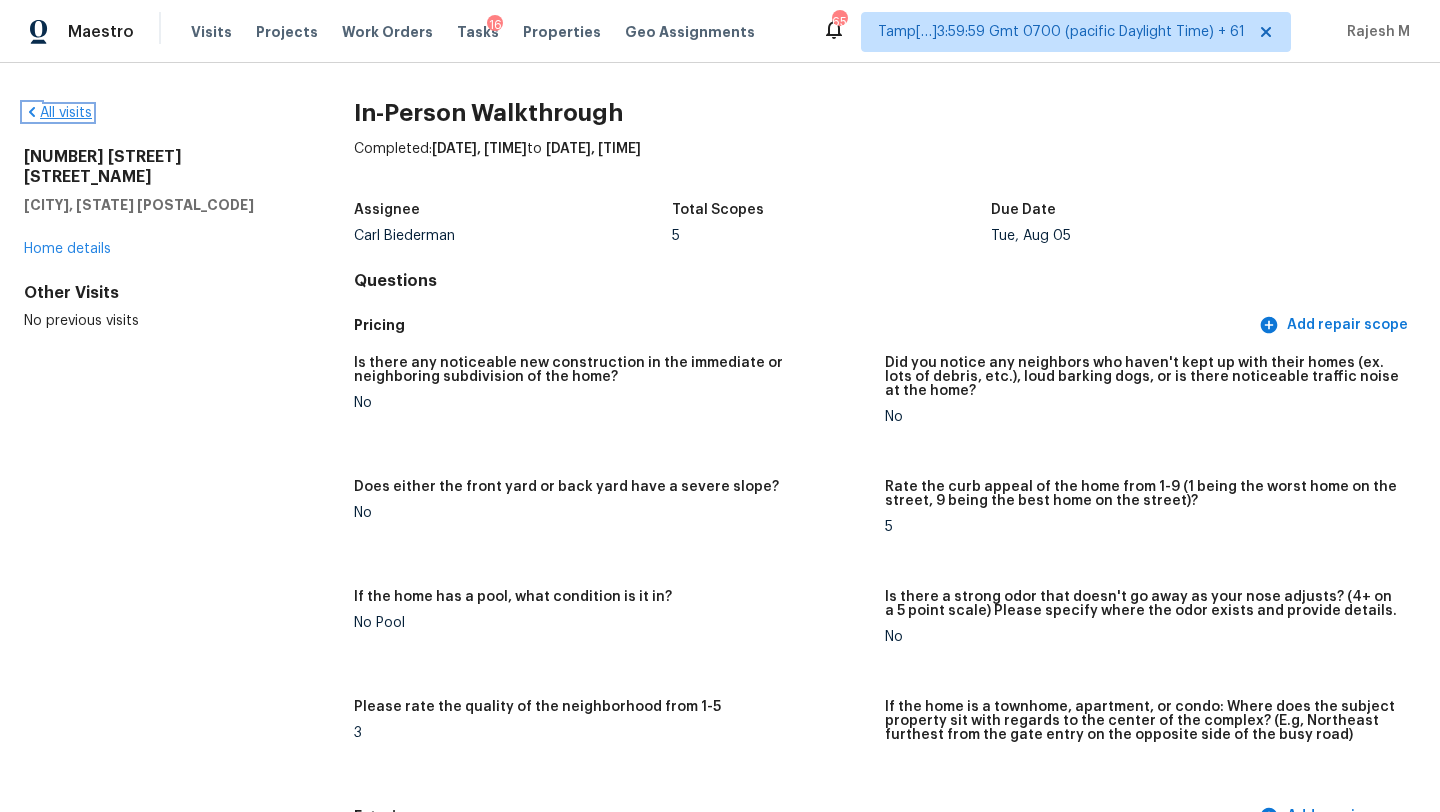 click on "All visits" at bounding box center (58, 113) 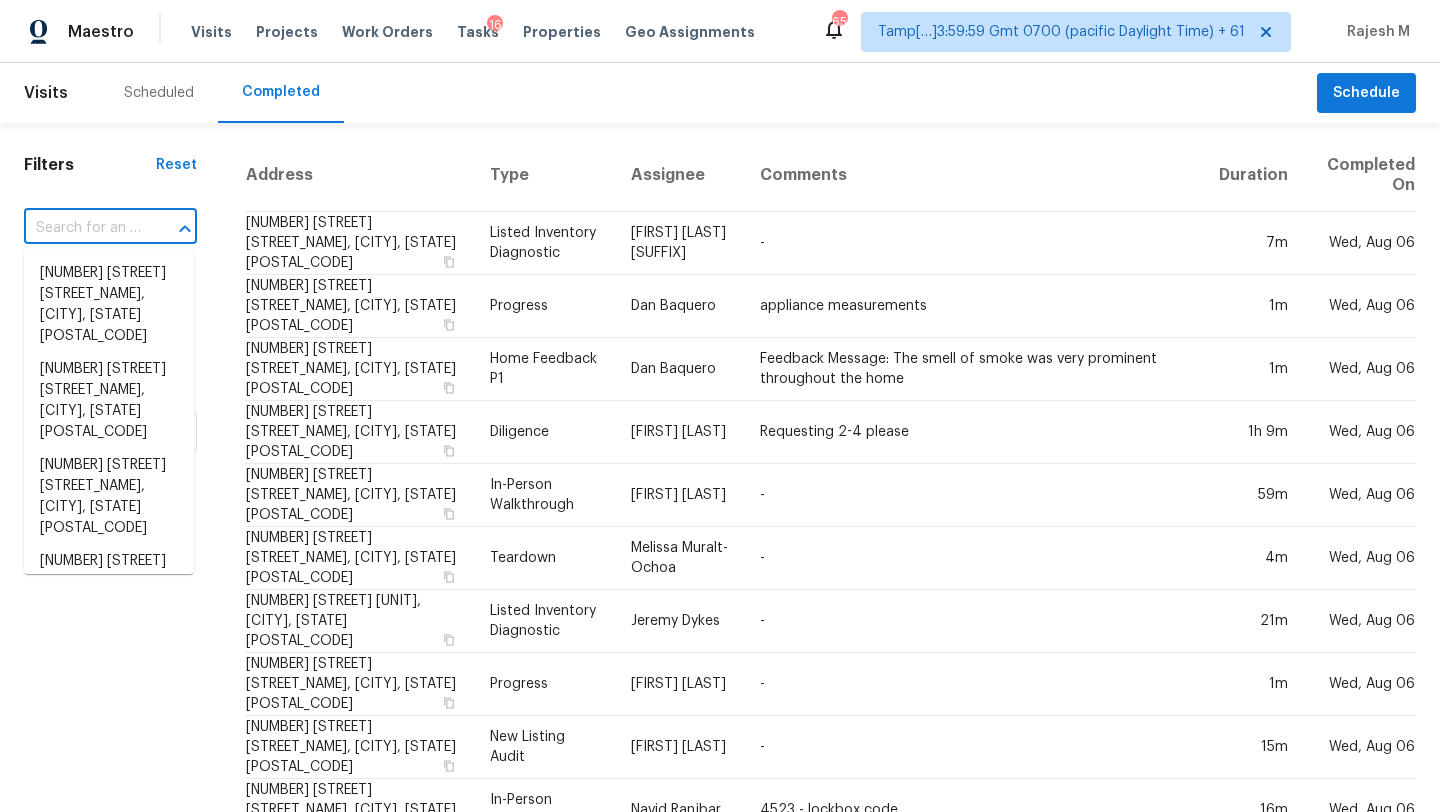 click at bounding box center (82, 228) 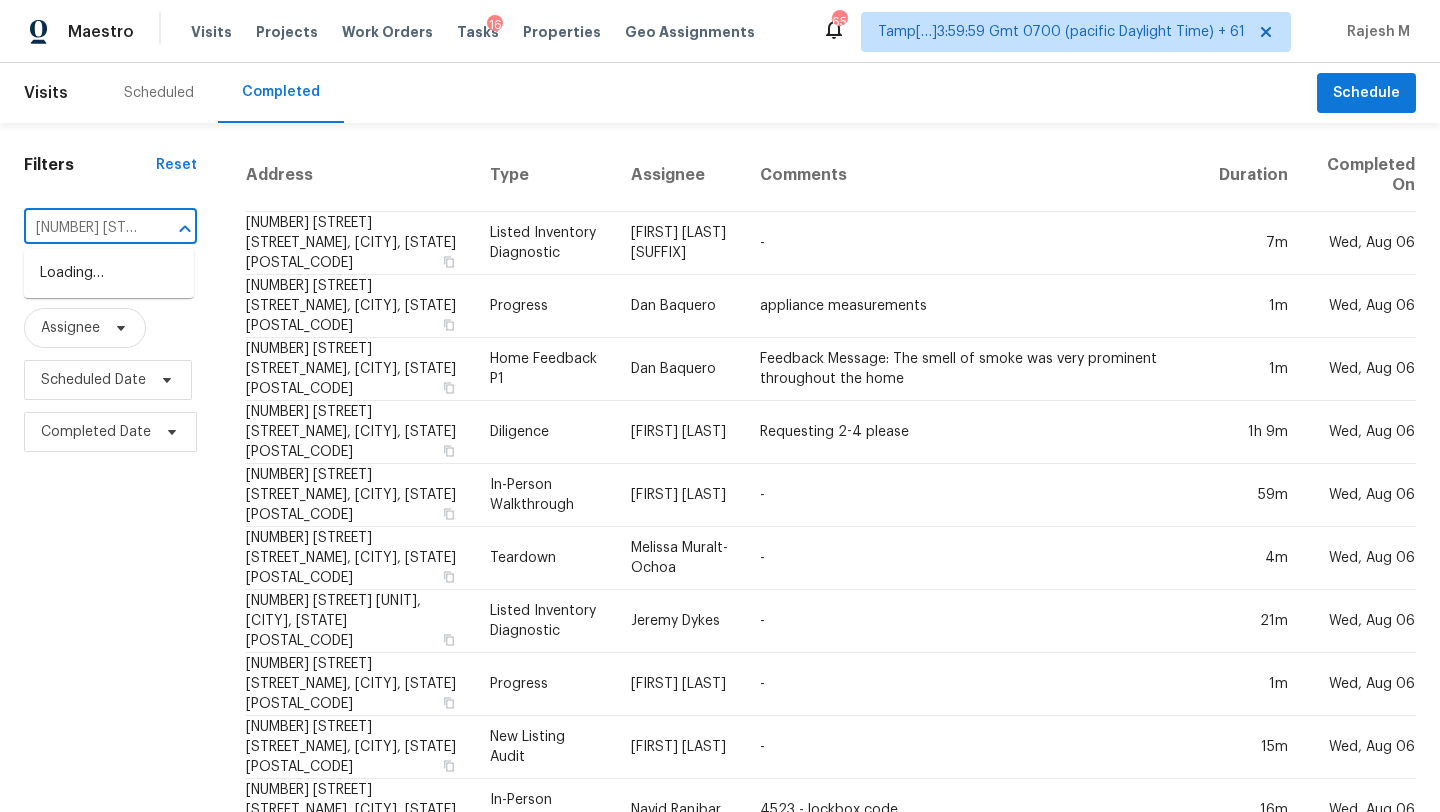 scroll, scrollTop: 0, scrollLeft: 179, axis: horizontal 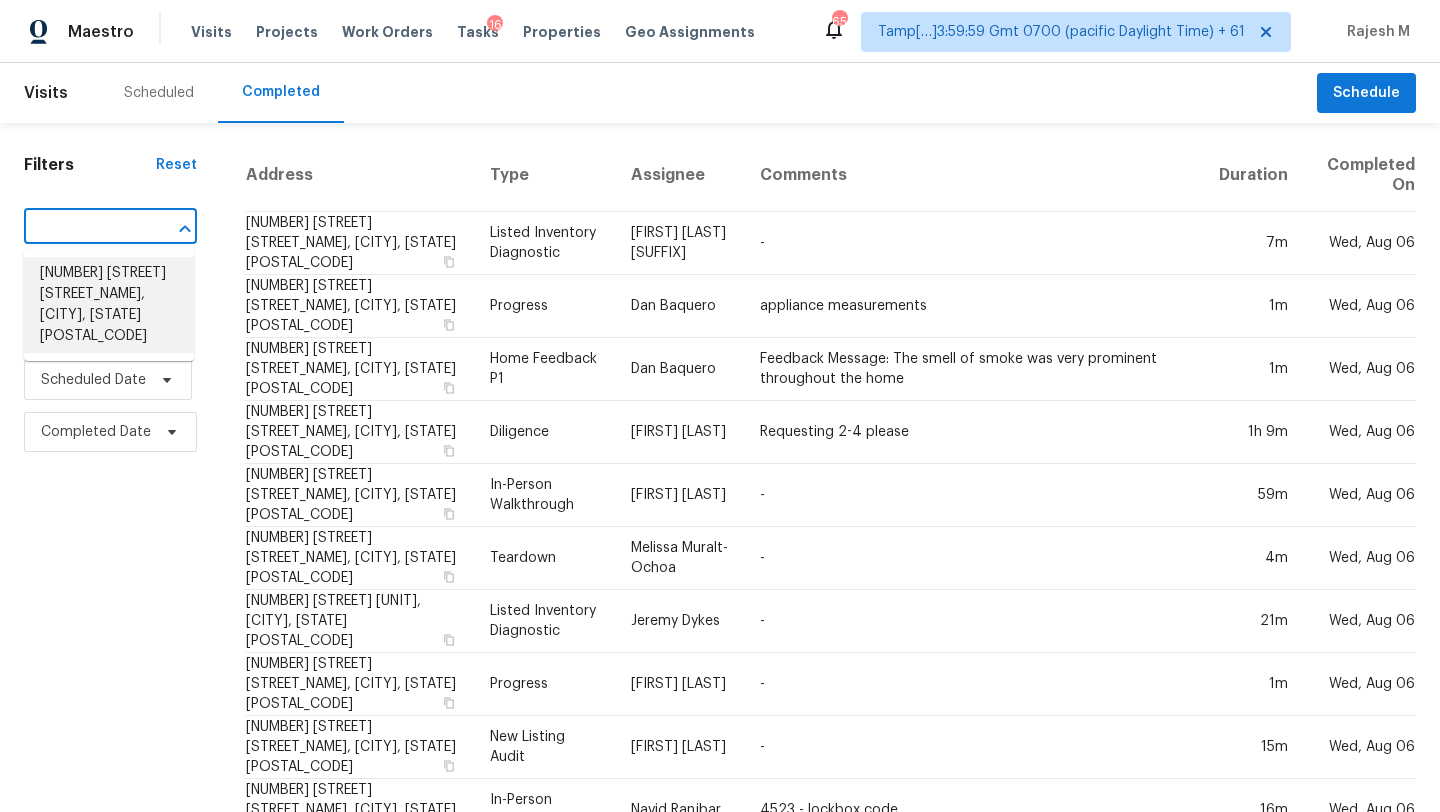 click on "[NUMBER] [STREET] [STREET_NAME], [CITY], [STATE] [POSTAL_CODE]" at bounding box center (109, 305) 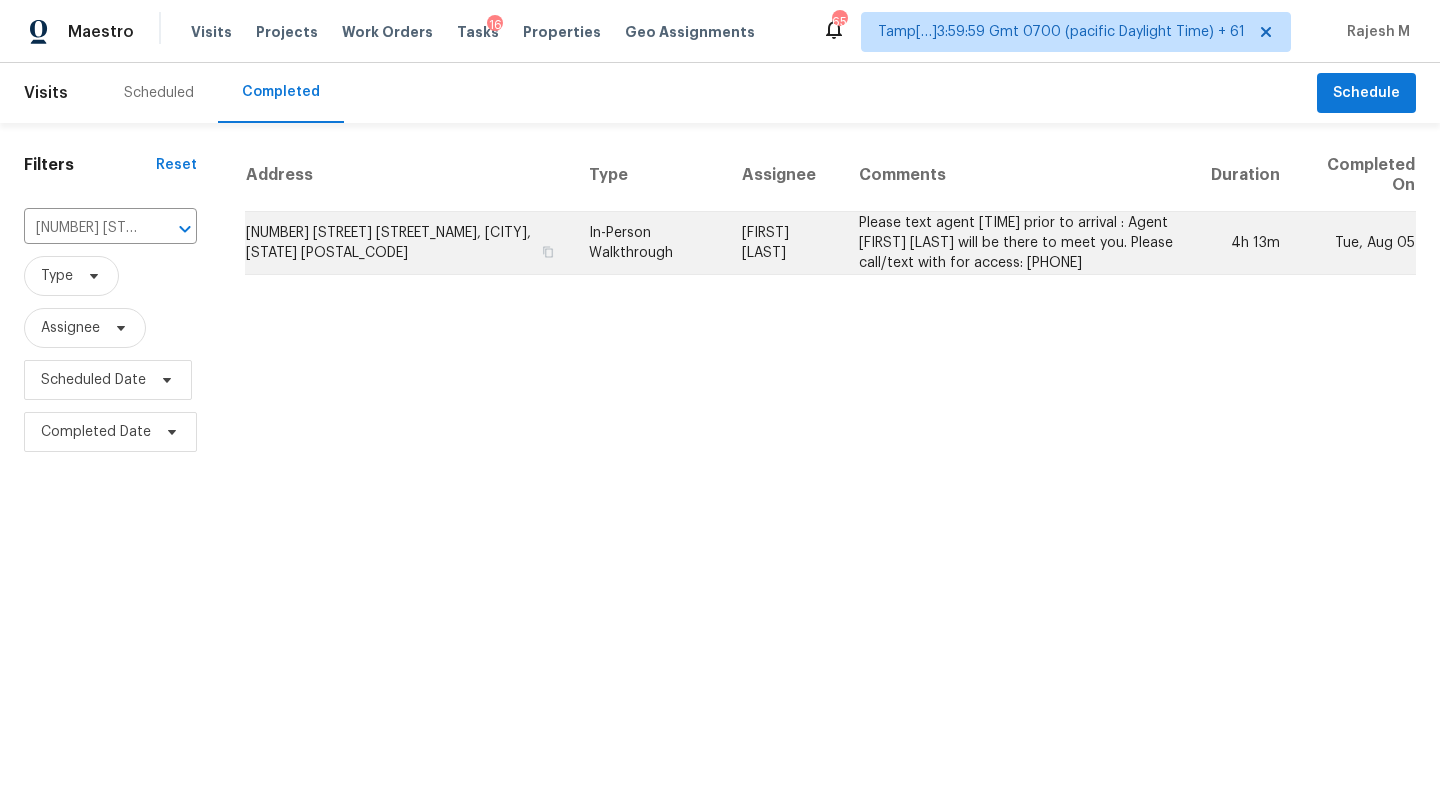 click on "Please text agent [TIME] prior to arrival : Agent [FIRST] [LAST] will be there to meet you. Please call/text with for access: [PHONE]" at bounding box center (1018, 243) 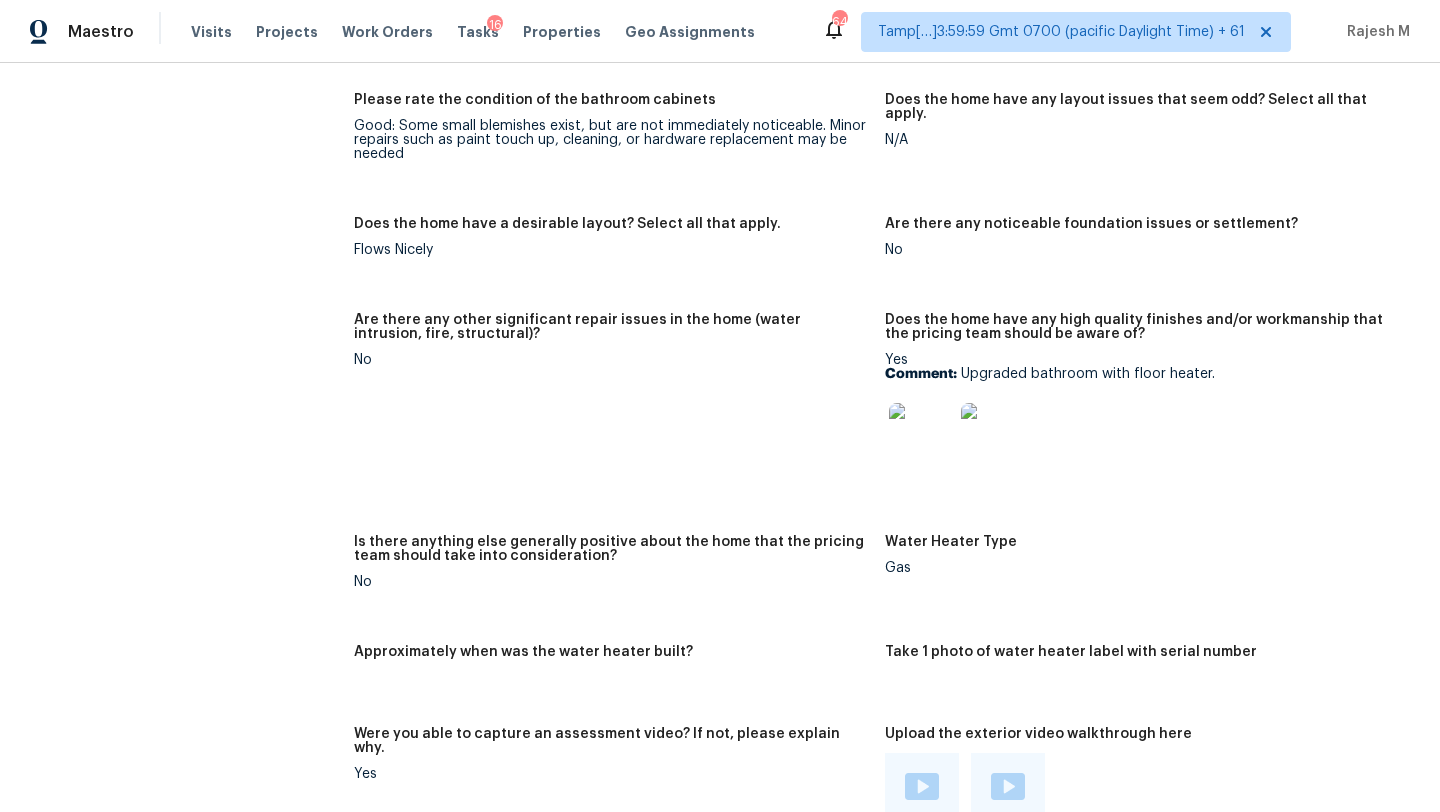 scroll, scrollTop: 4048, scrollLeft: 0, axis: vertical 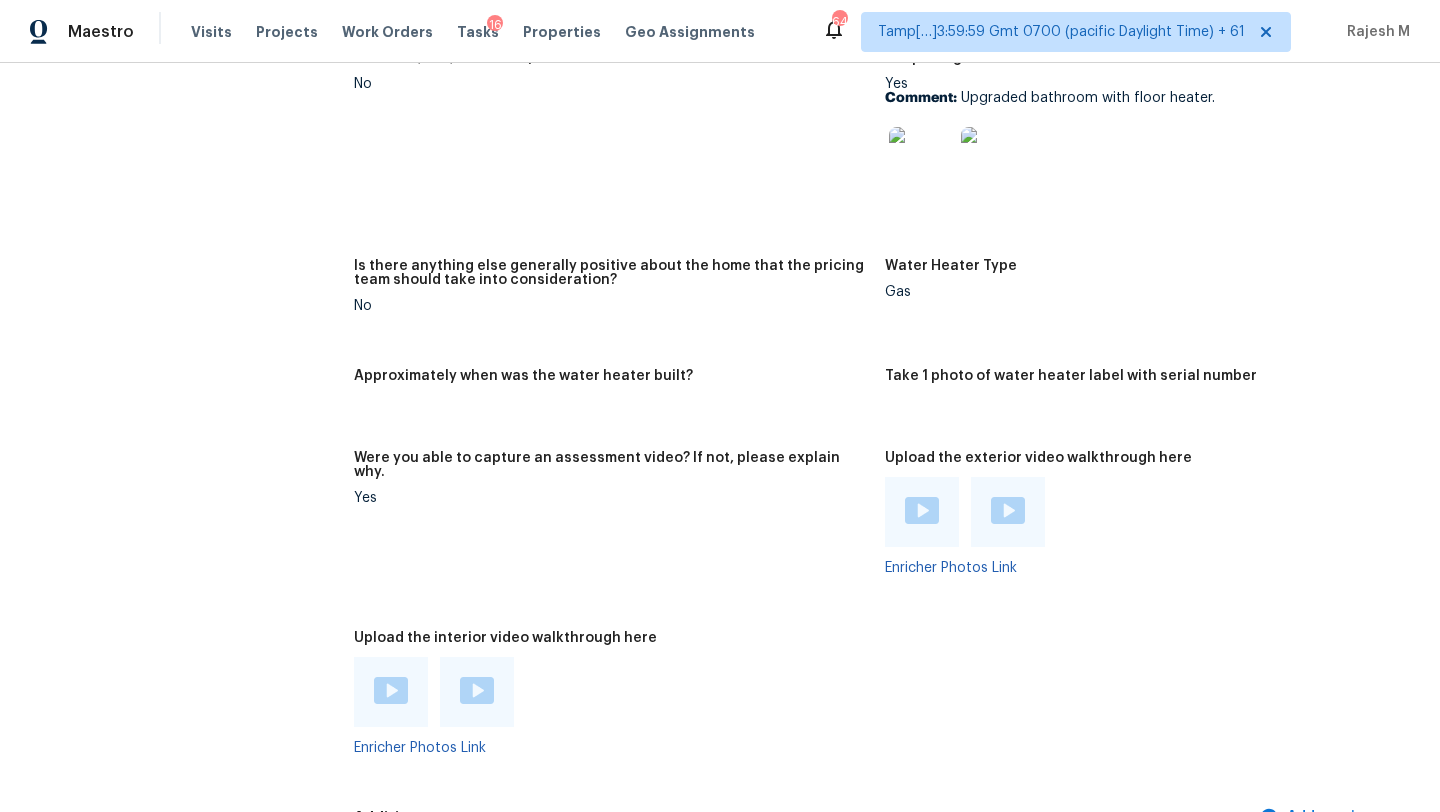 click at bounding box center [391, 690] 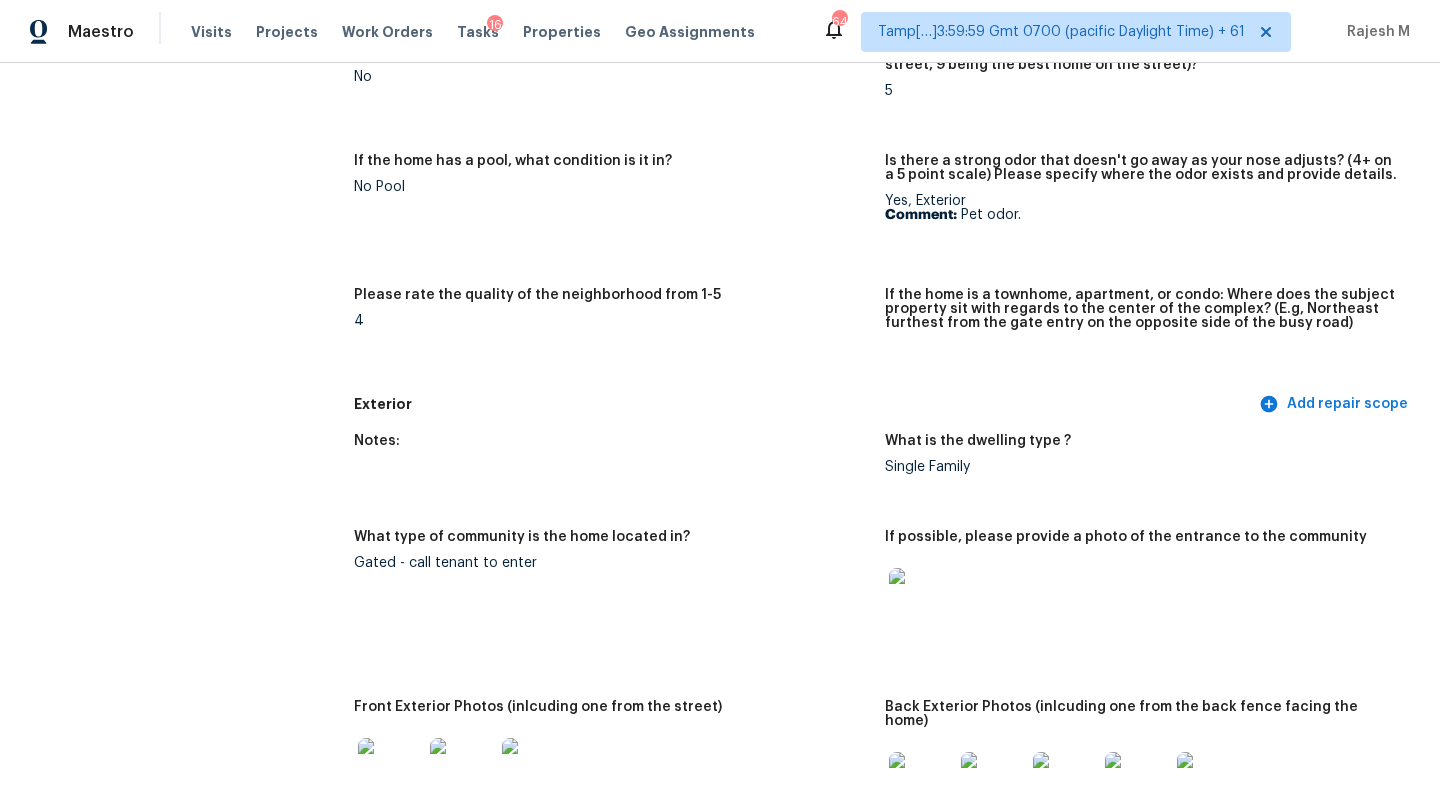 scroll, scrollTop: 429, scrollLeft: 0, axis: vertical 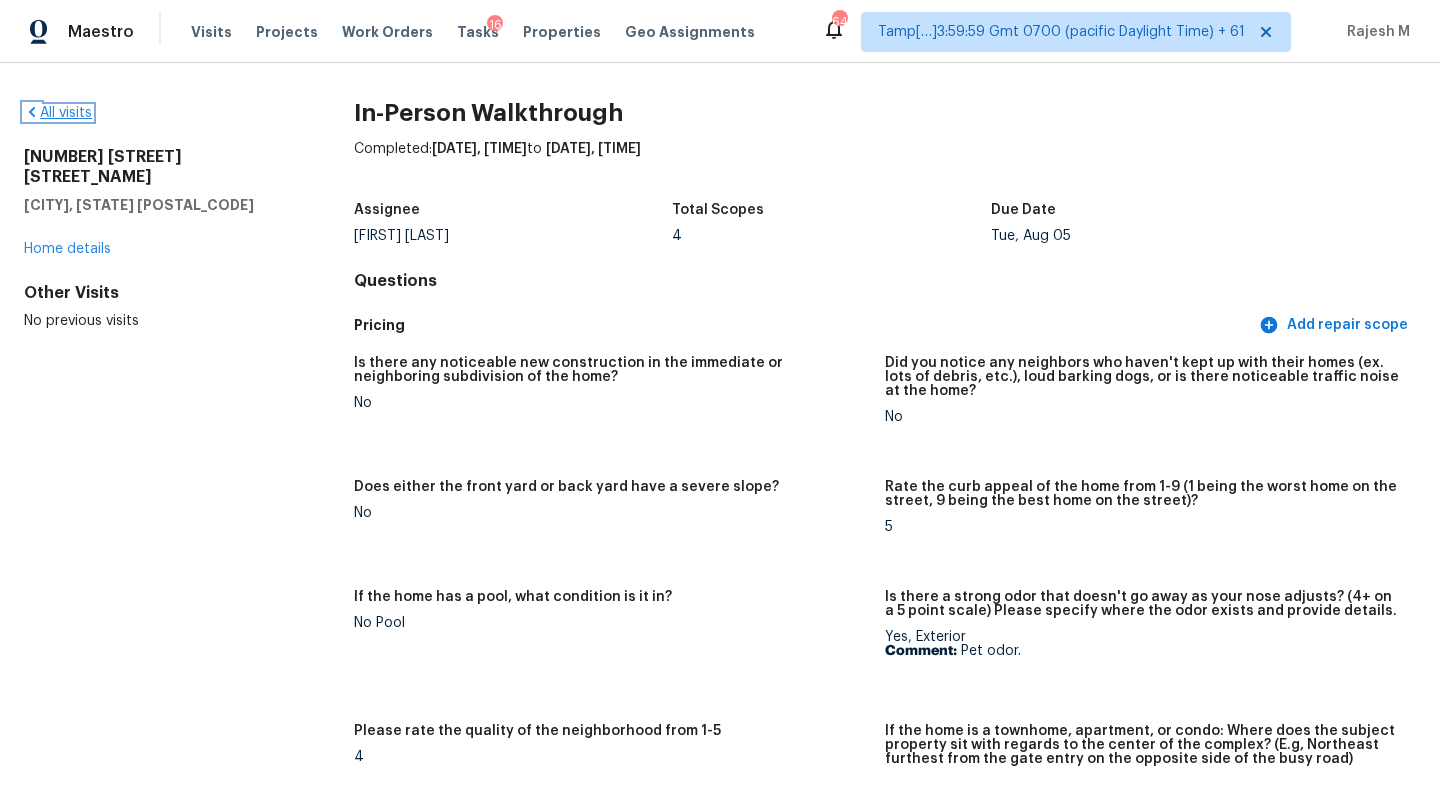 click on "All visits" at bounding box center [58, 113] 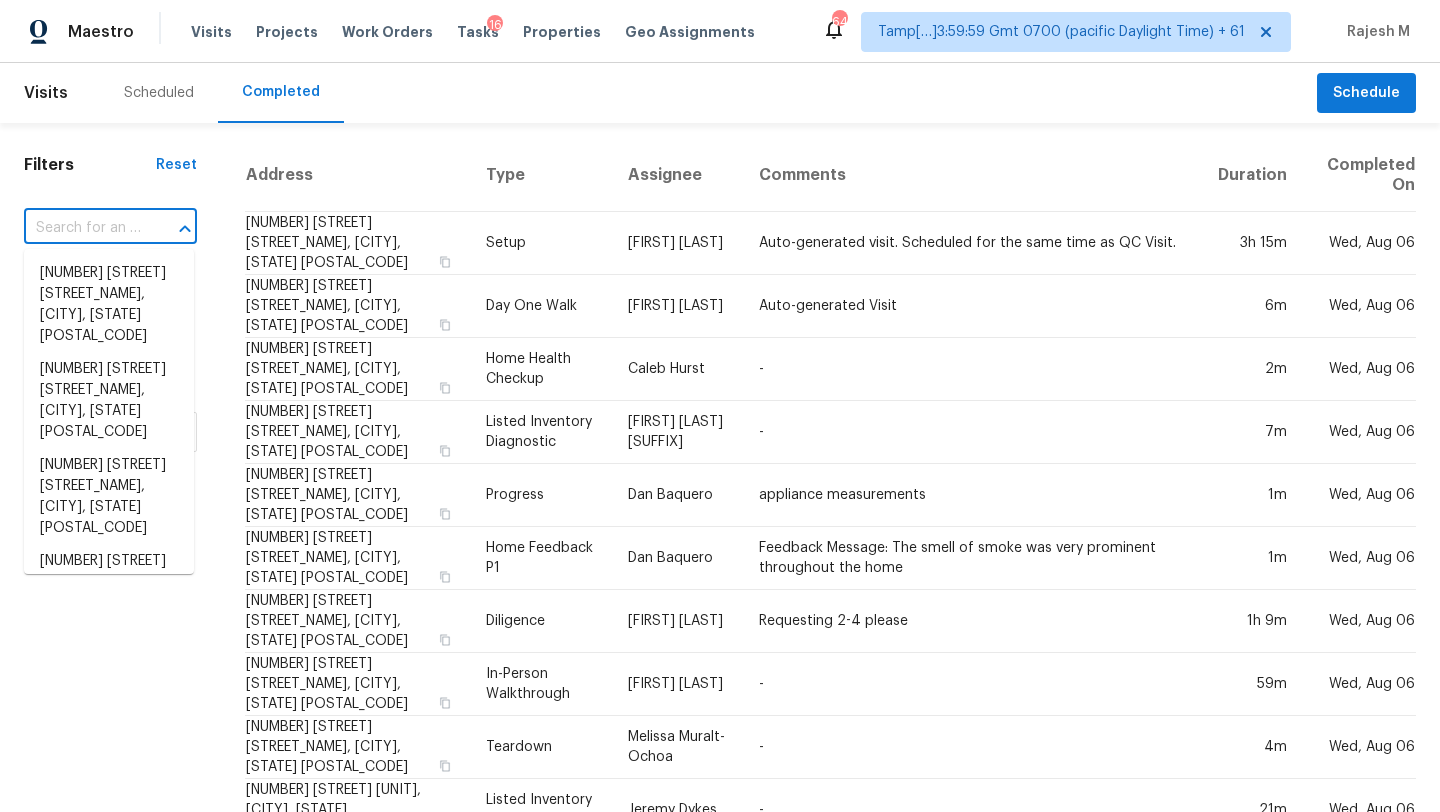 click at bounding box center [82, 228] 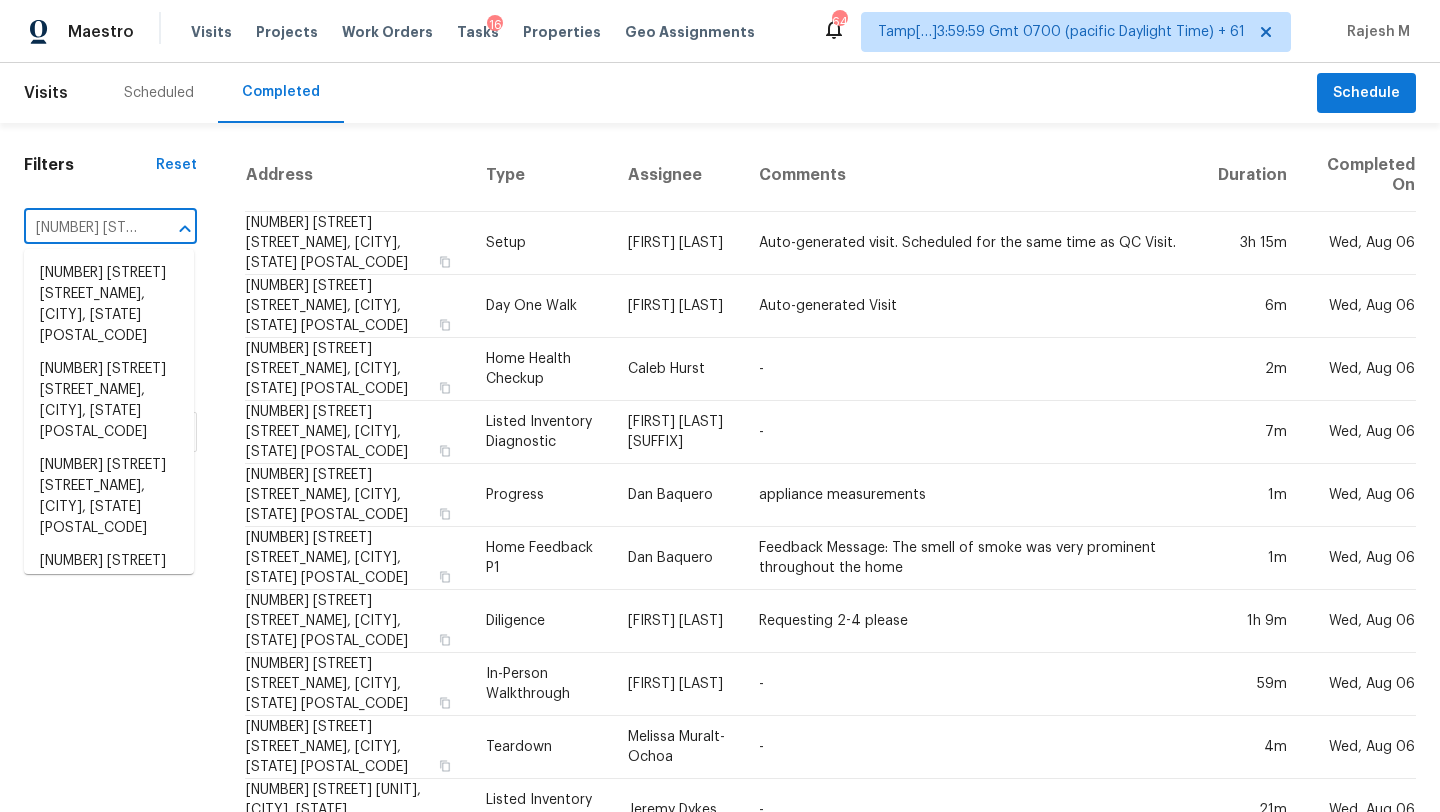scroll, scrollTop: 0, scrollLeft: 185, axis: horizontal 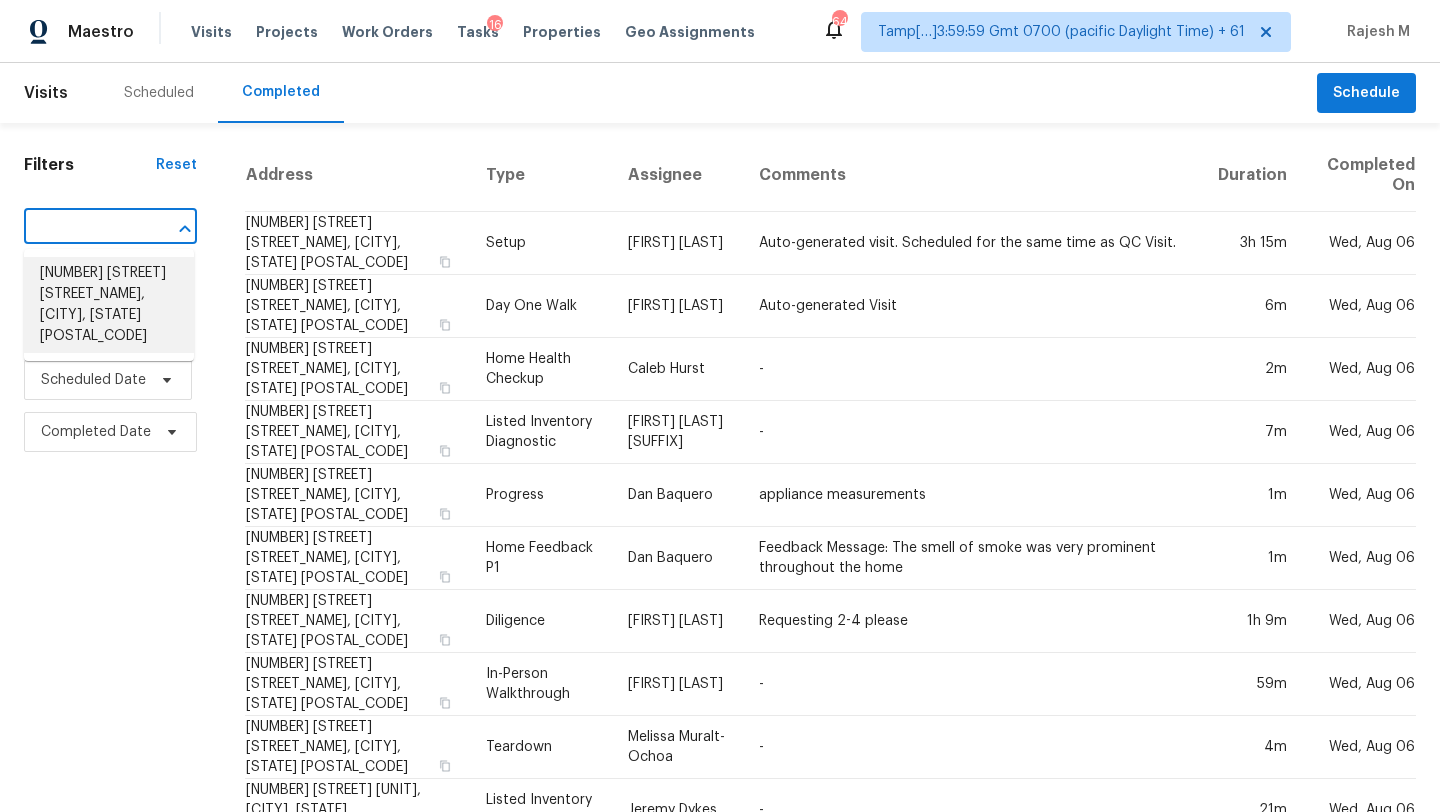 click on "[NUMBER] [STREET] [STREET_NAME], [CITY], [STATE] [POSTAL_CODE]" at bounding box center (109, 305) 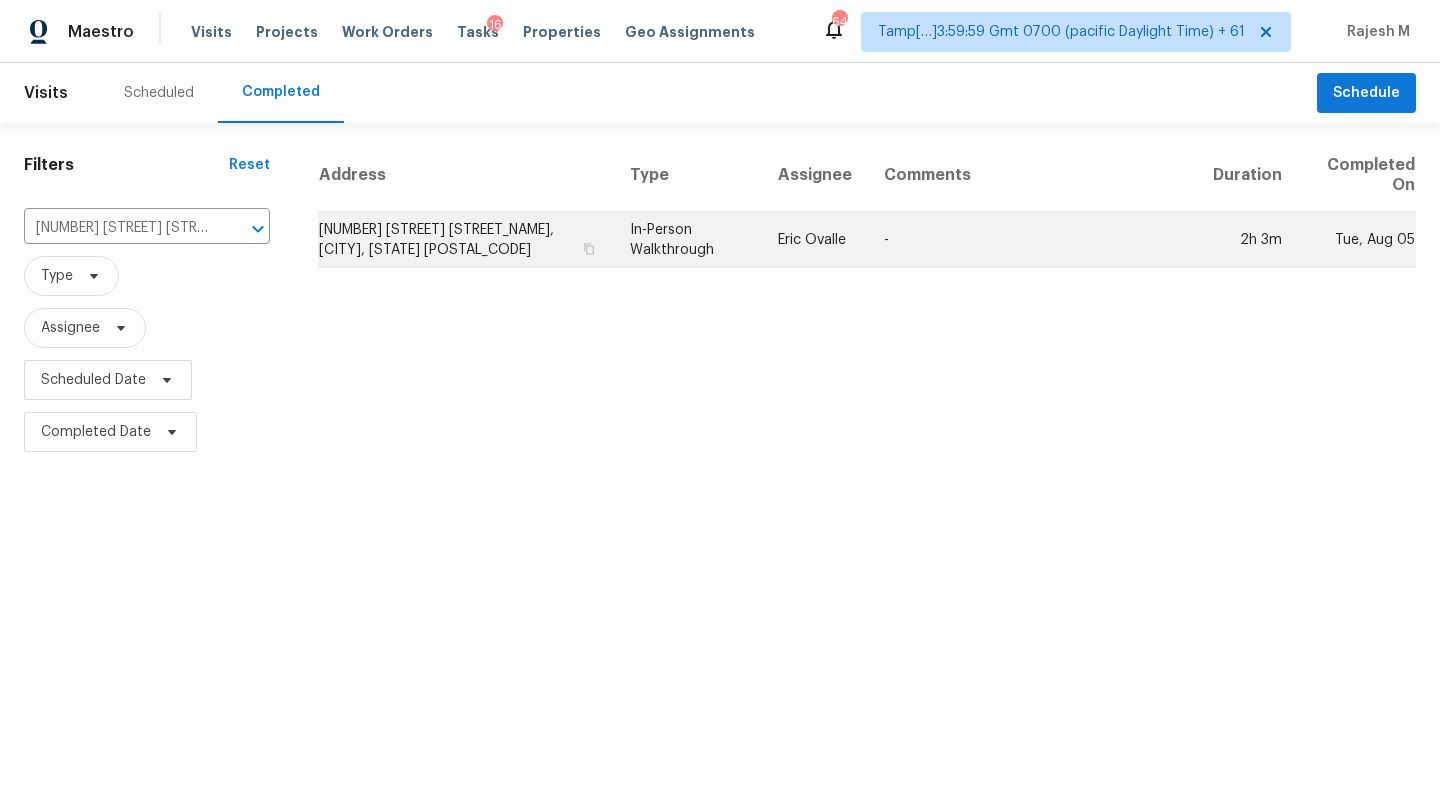 click on "-" at bounding box center [1032, 240] 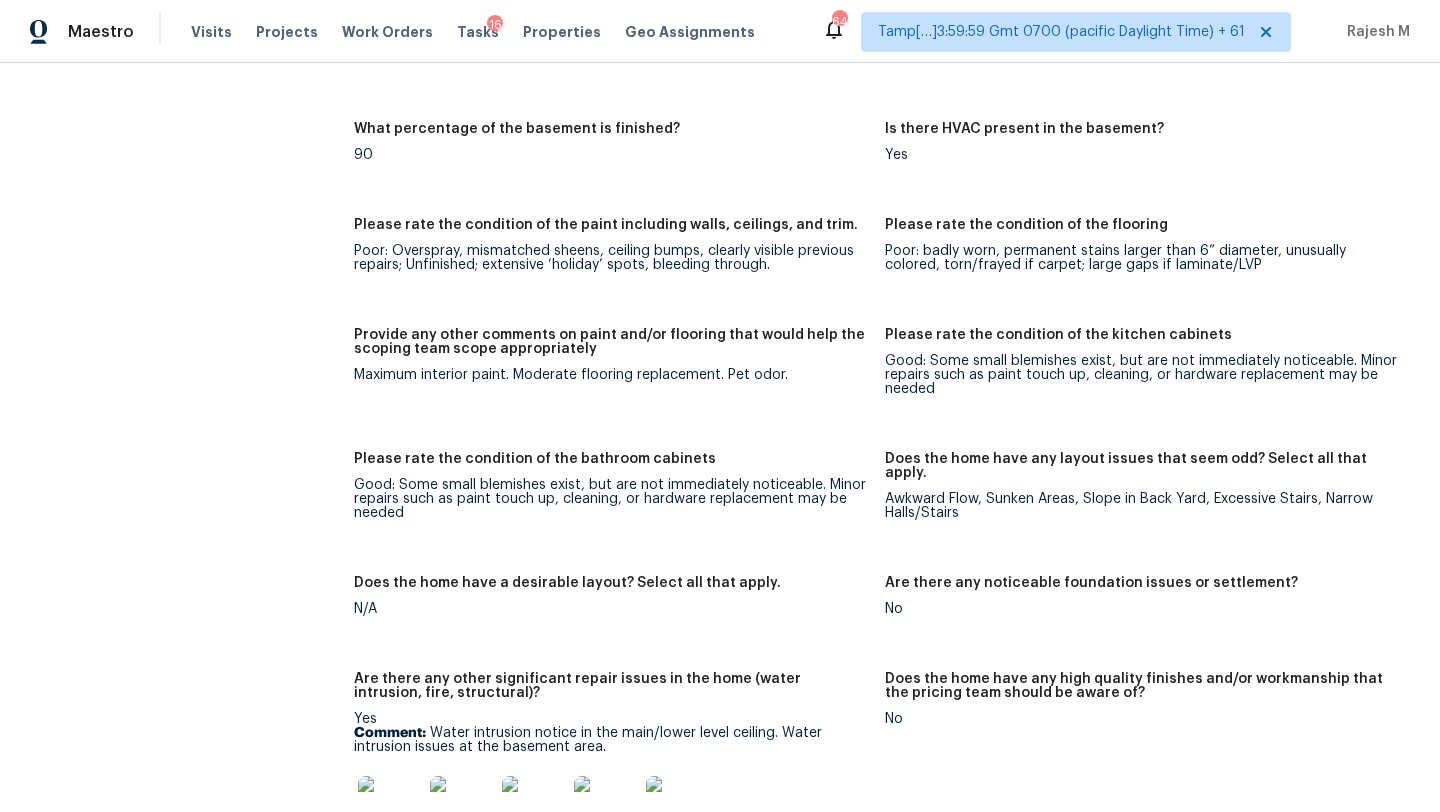 scroll, scrollTop: 4653, scrollLeft: 0, axis: vertical 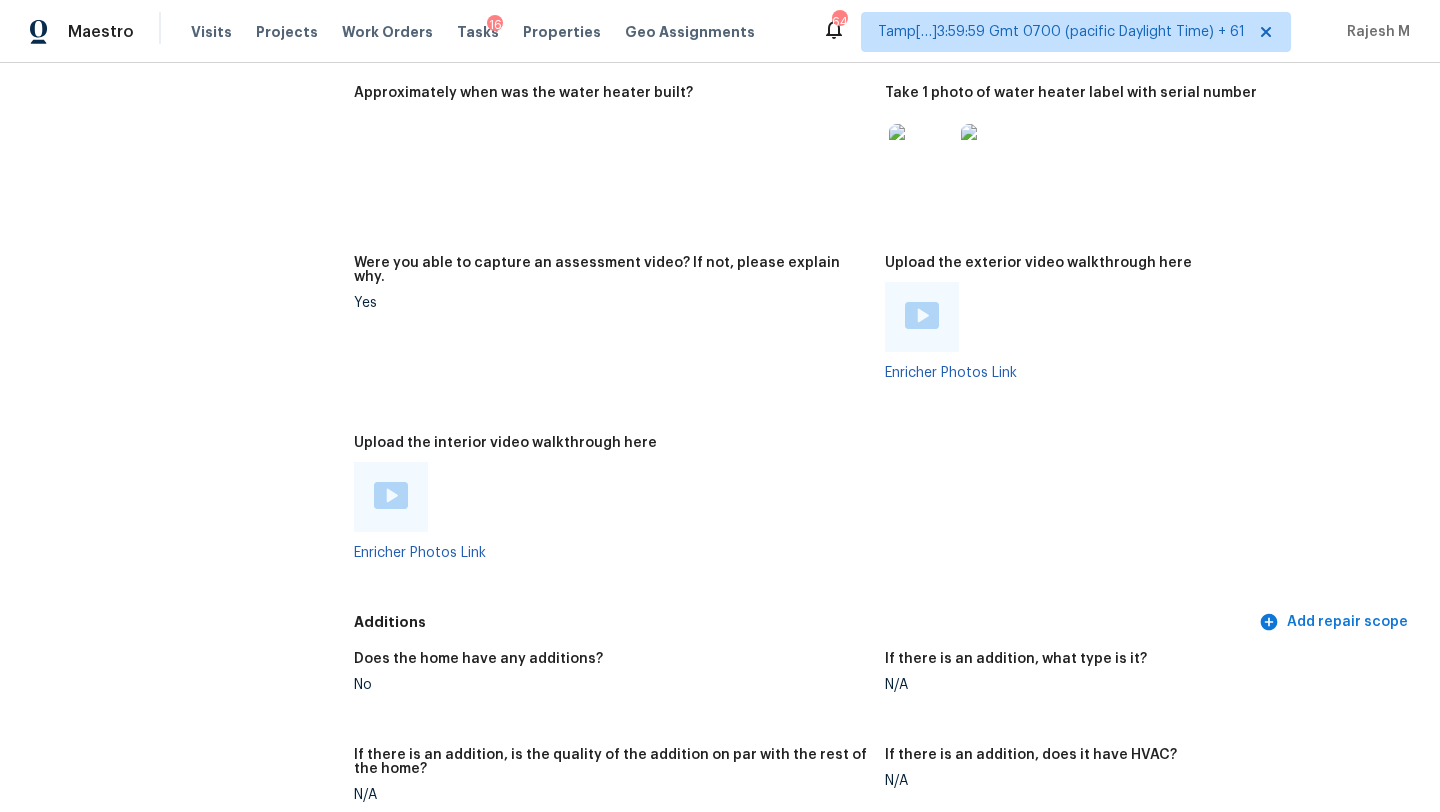click at bounding box center (391, 495) 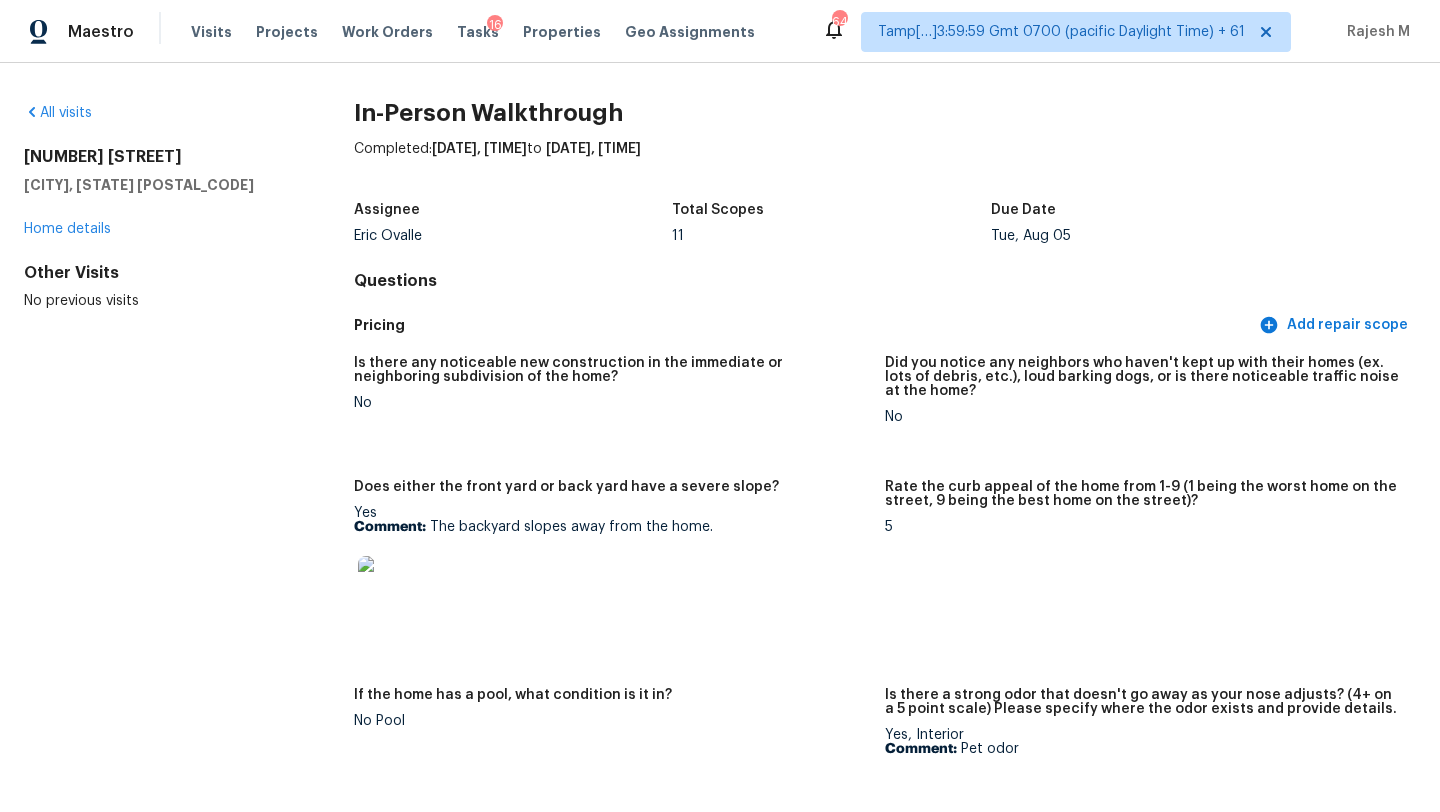 scroll, scrollTop: 267, scrollLeft: 0, axis: vertical 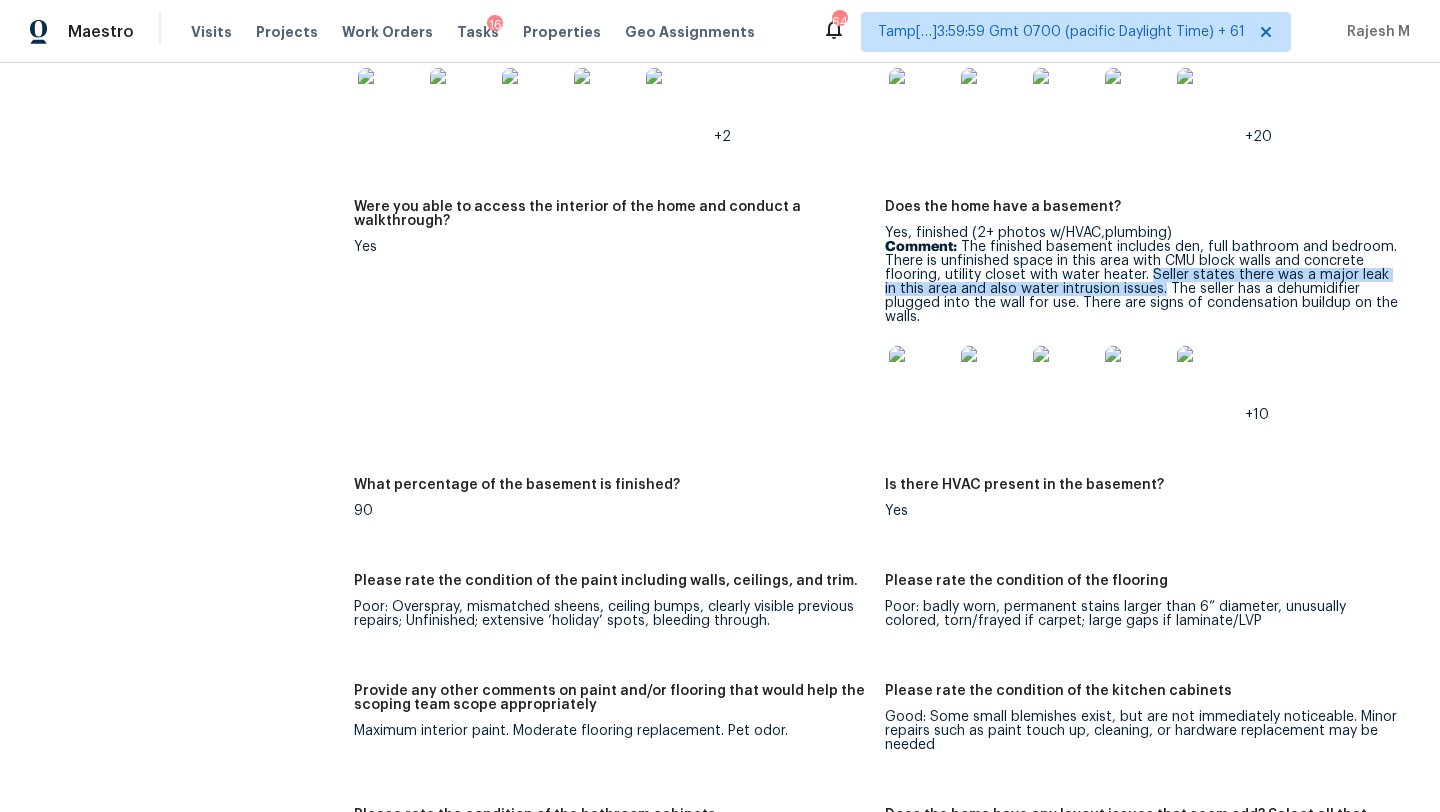 click on "Comment:   The finished basement includes den, full bathroom and bedroom. There is unfinished space in this area with CMU block walls and concrete flooring, utility closet with water heater. Seller states there was a major leak in this area and also water intrusion issues. The seller has a dehumidifier plugged into the wall for use. There are signs of condensation buildup on the walls." at bounding box center (1142, 282) 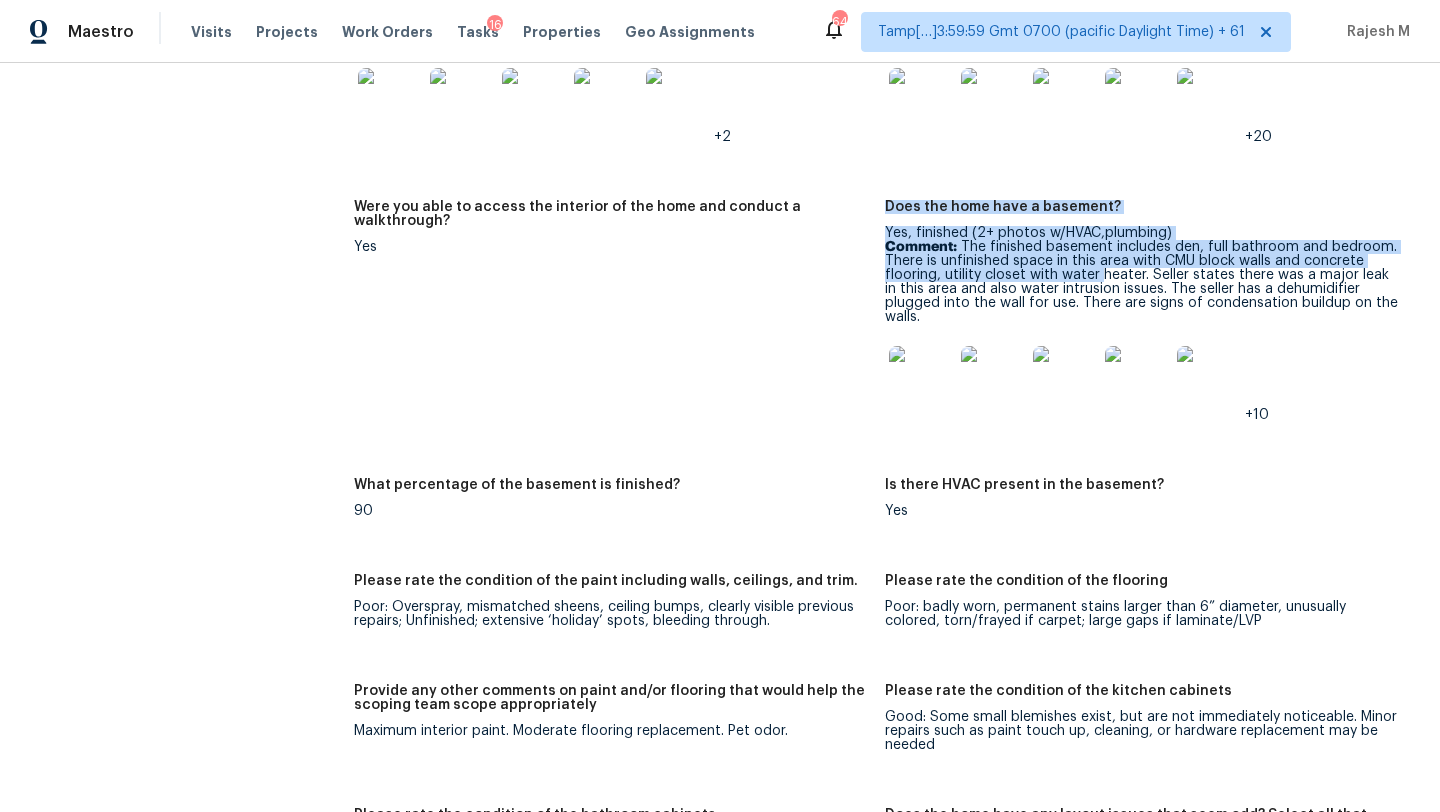 drag, startPoint x: 883, startPoint y: 244, endPoint x: 1099, endPoint y: 254, distance: 216.23135 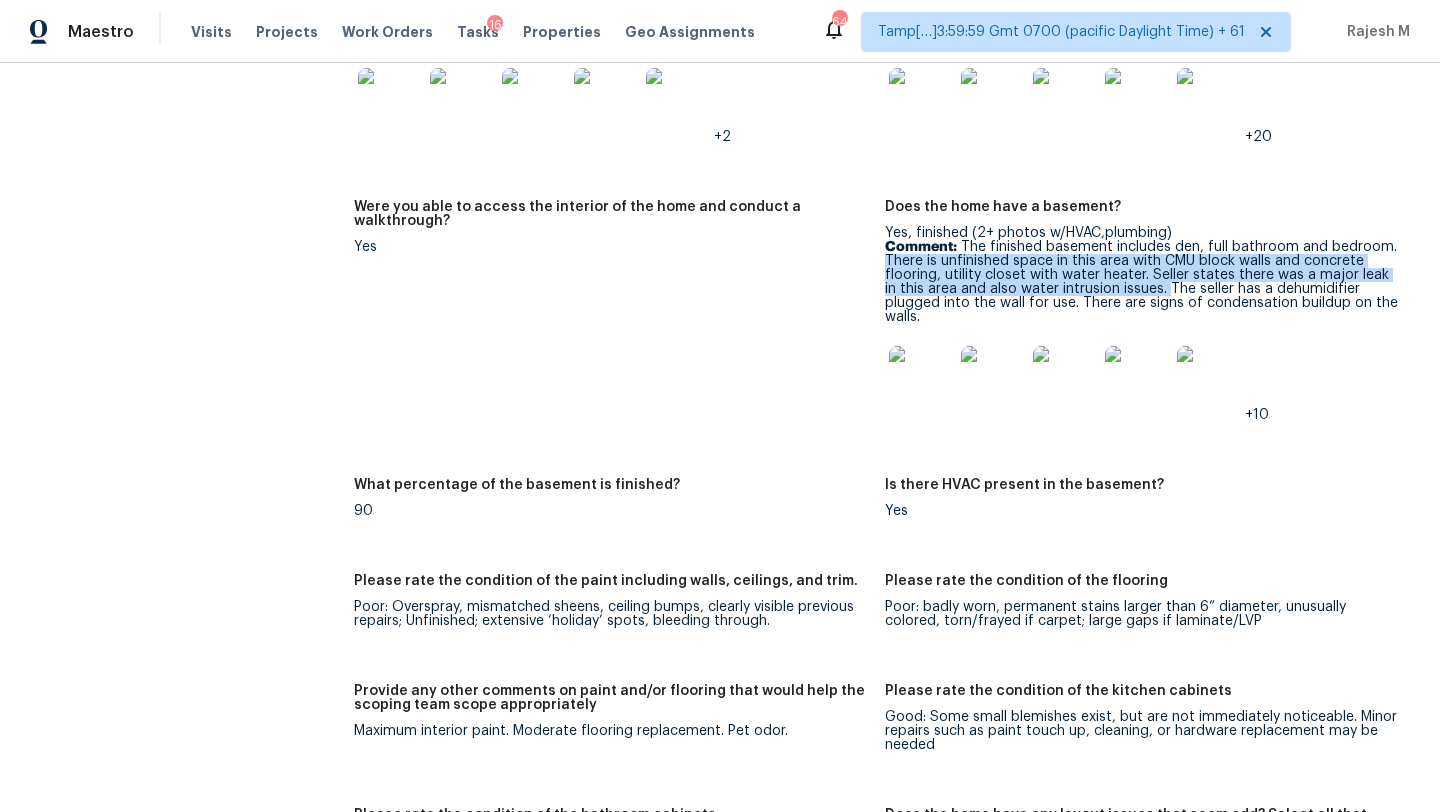 drag, startPoint x: 884, startPoint y: 249, endPoint x: 1151, endPoint y: 279, distance: 268.6801 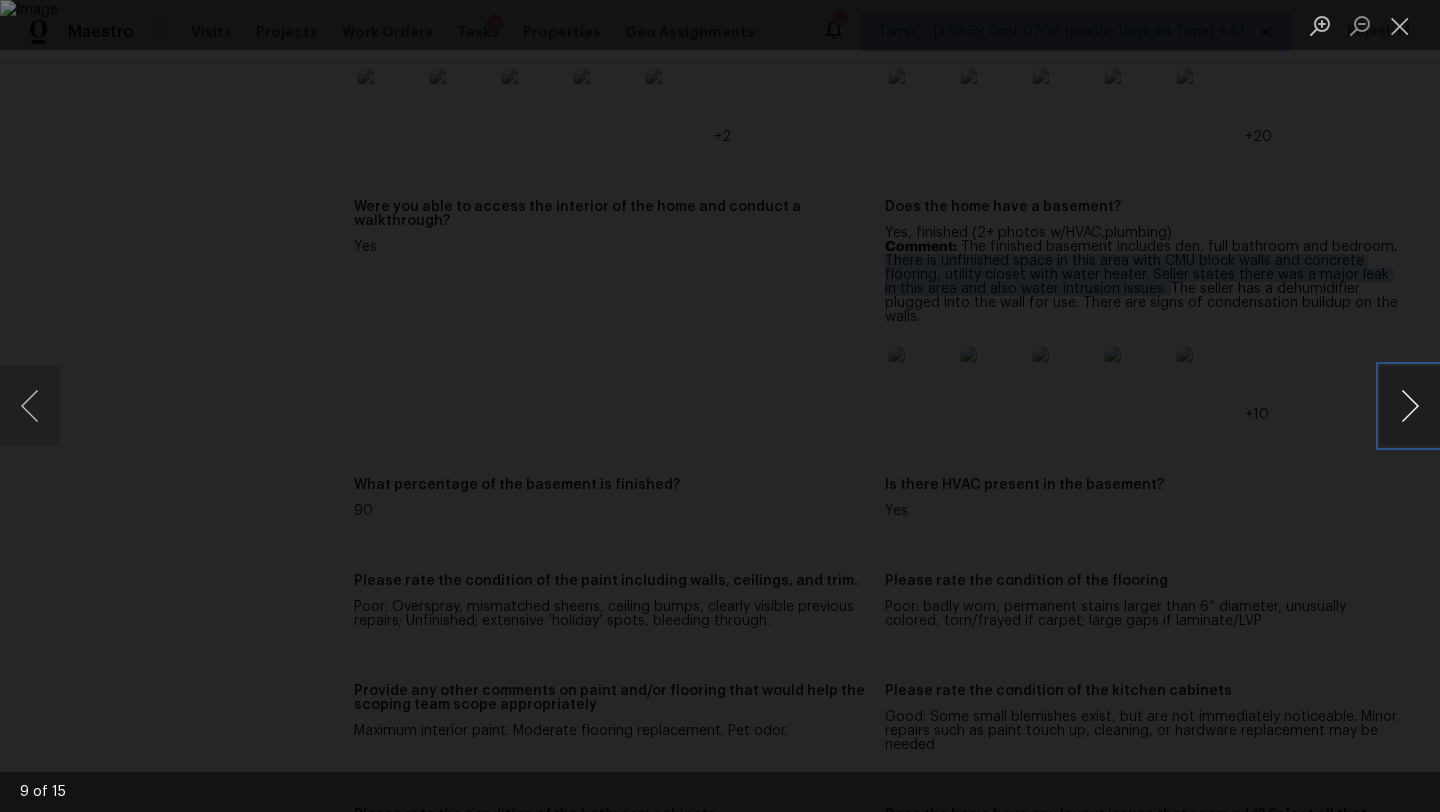 click at bounding box center (1410, 406) 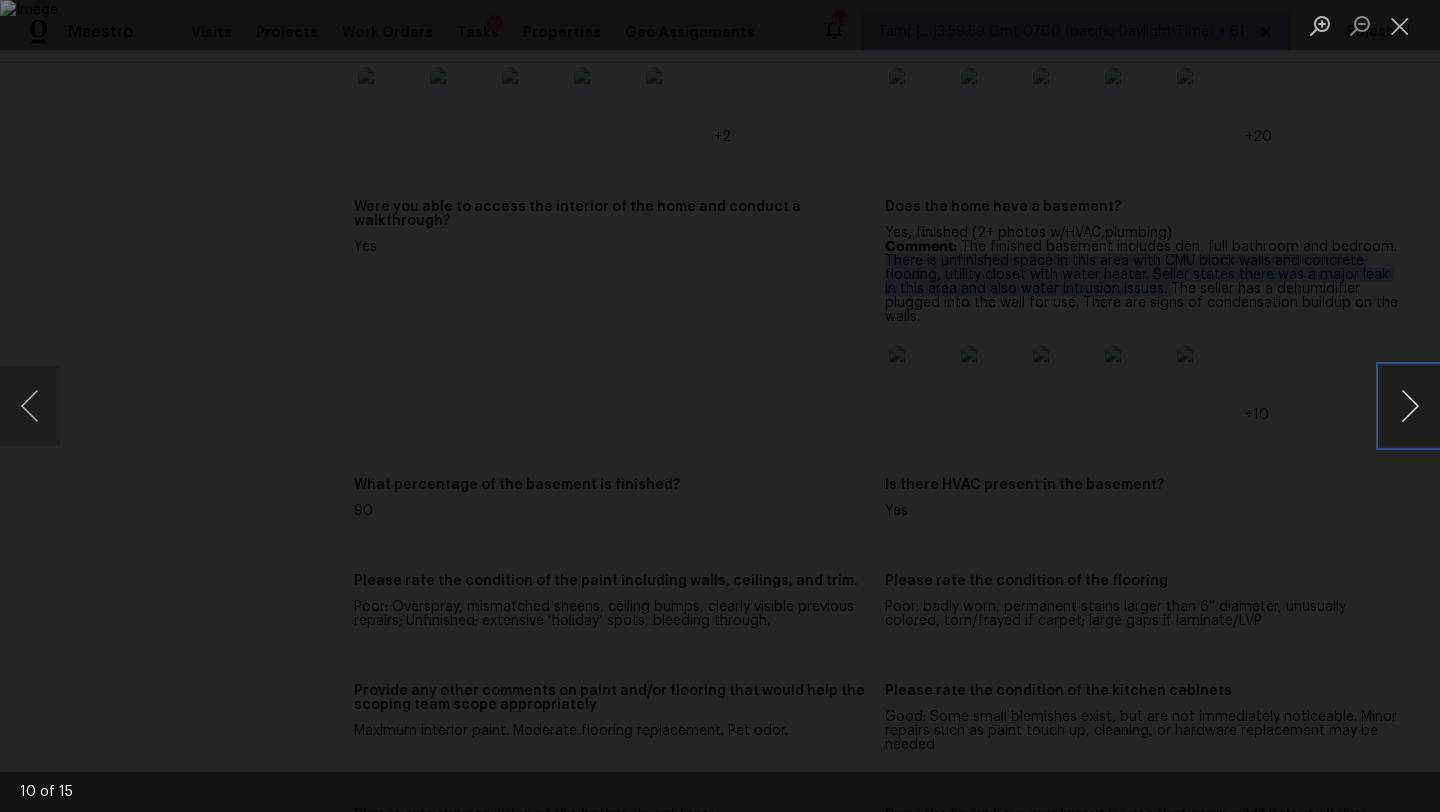 click at bounding box center [1410, 406] 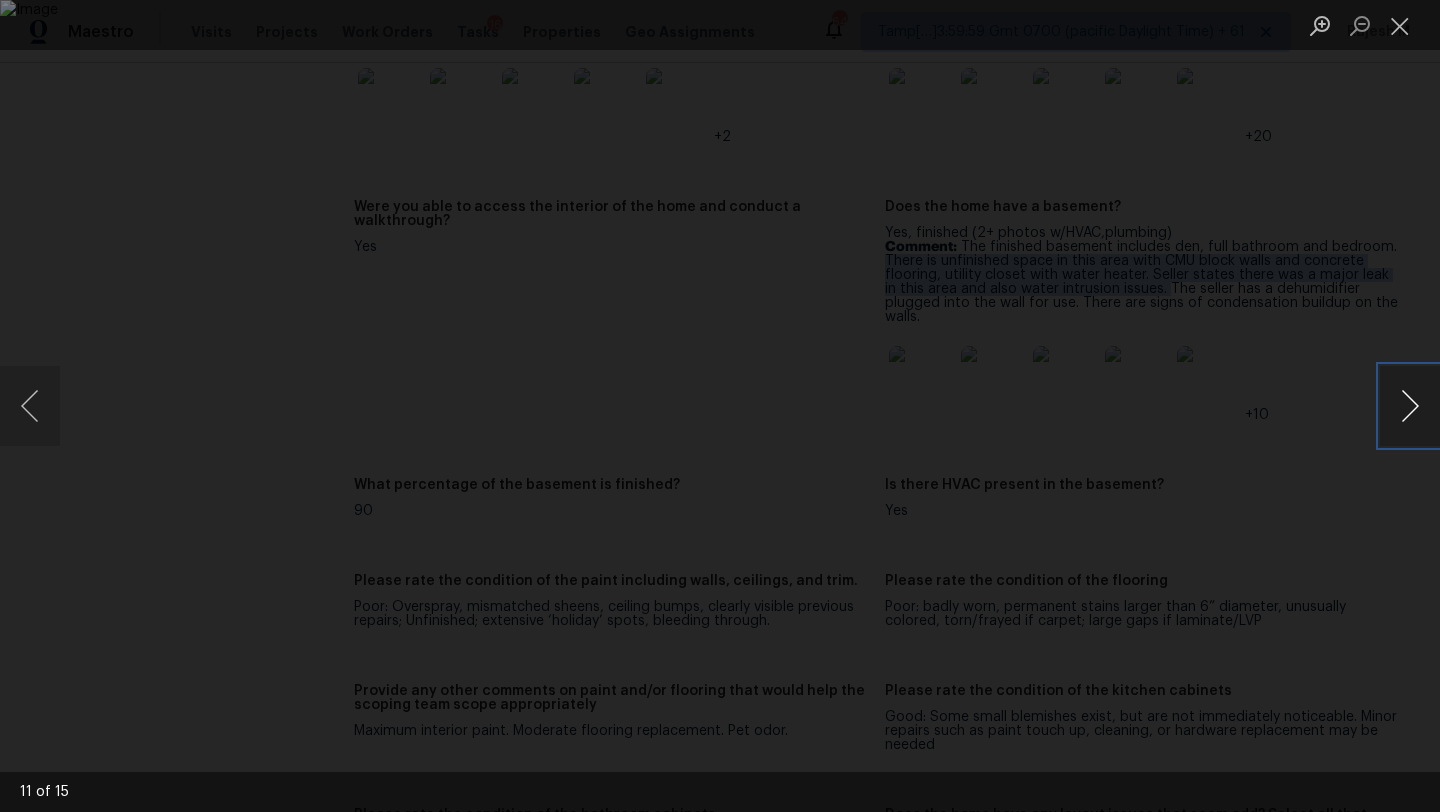 click at bounding box center [1410, 406] 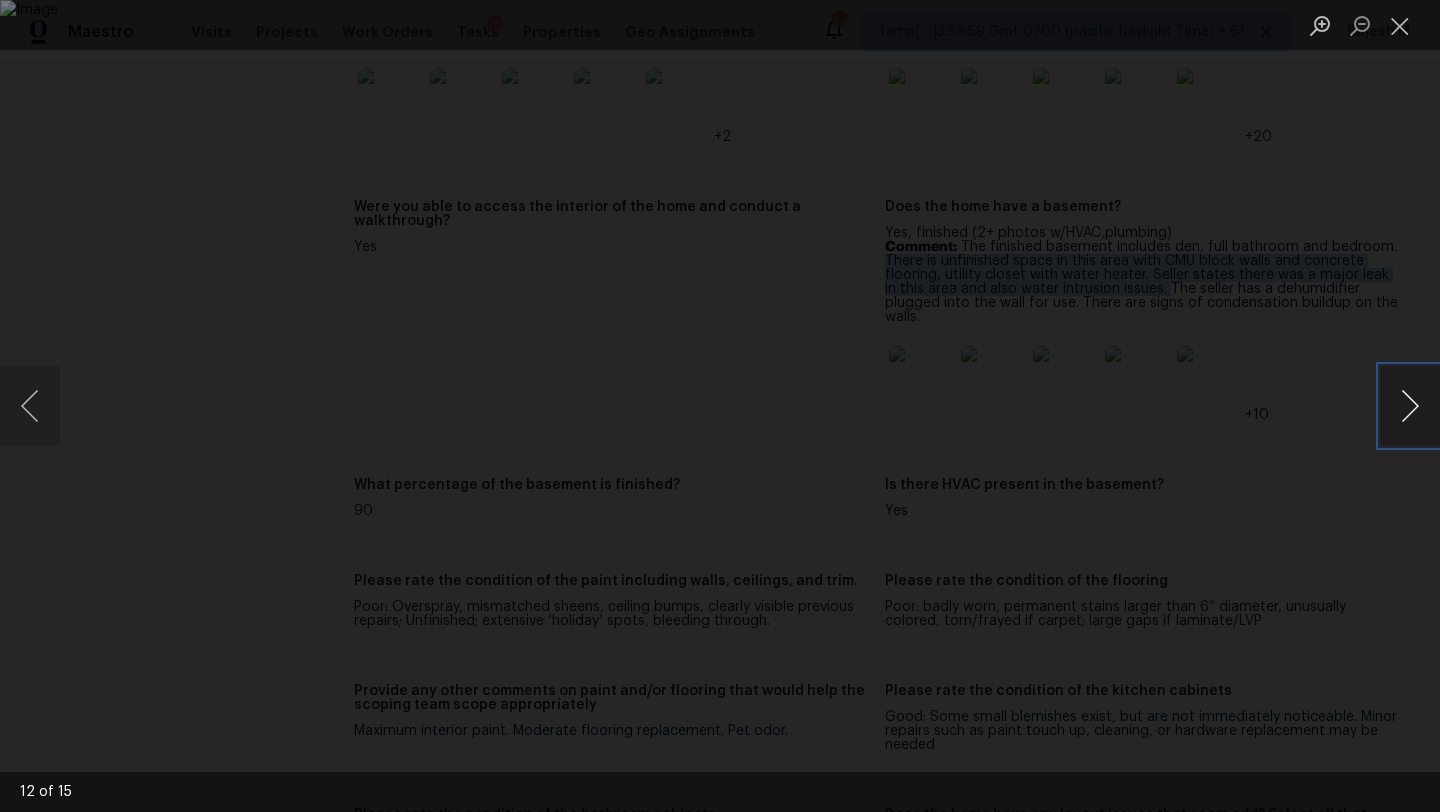 click at bounding box center [1410, 406] 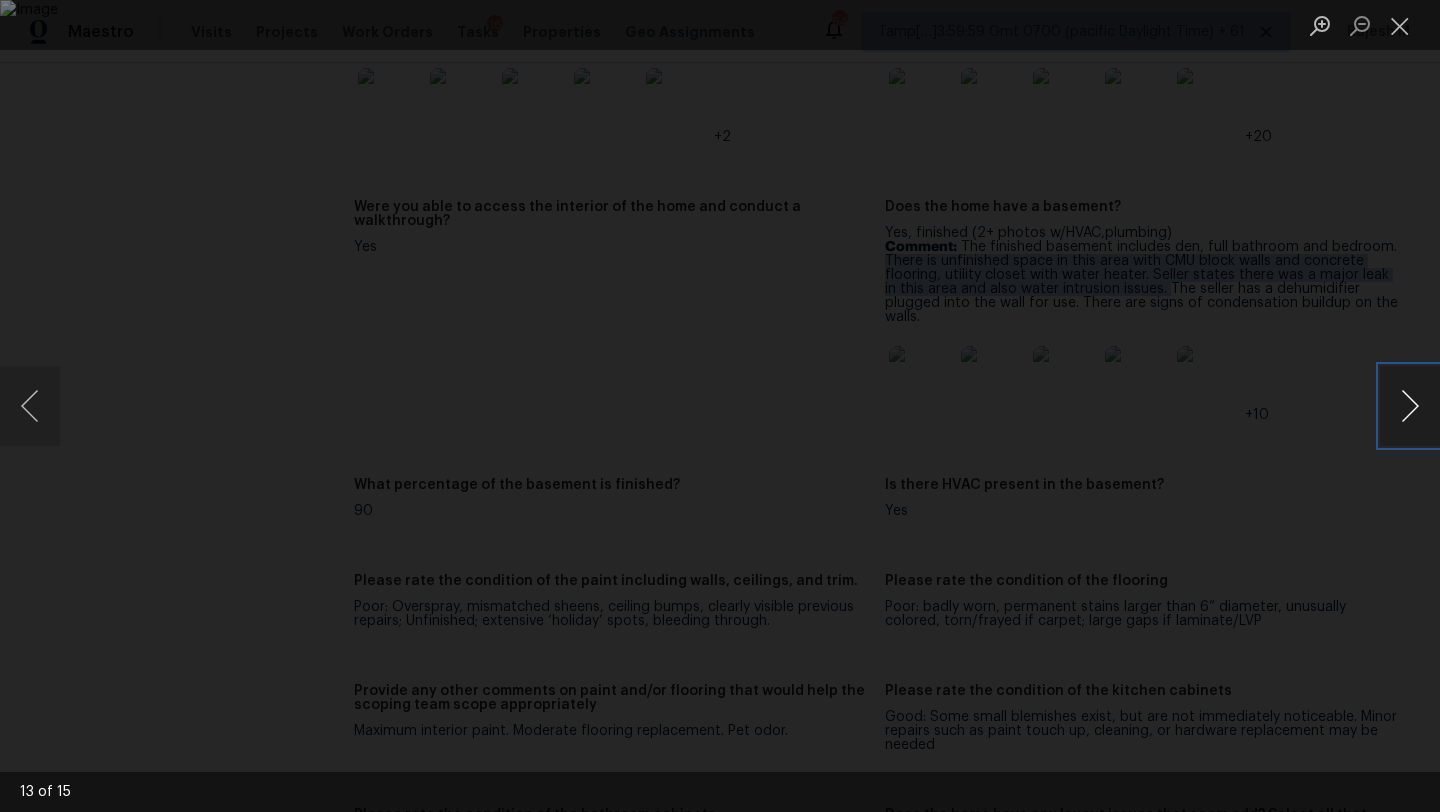 click at bounding box center [1410, 406] 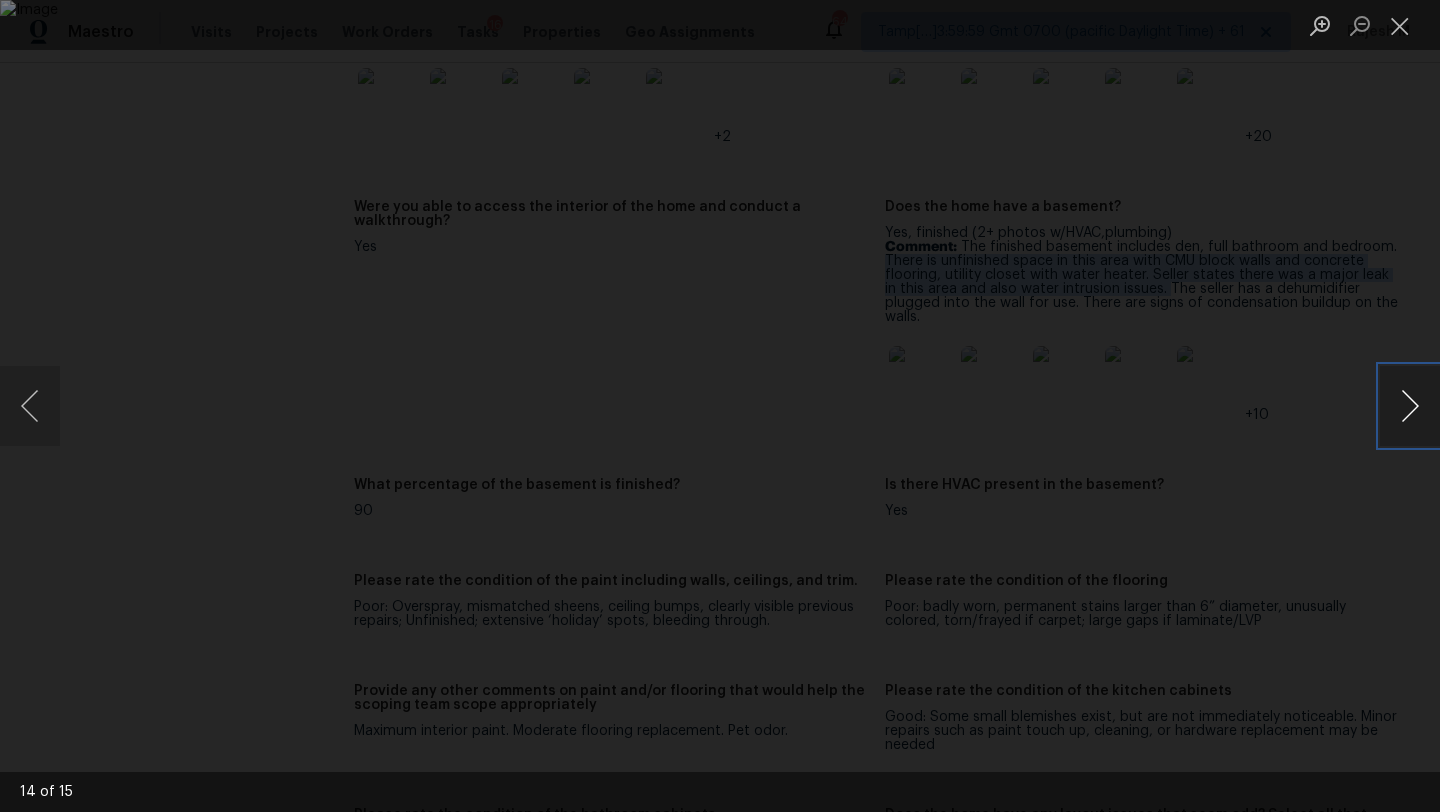 click at bounding box center [1410, 406] 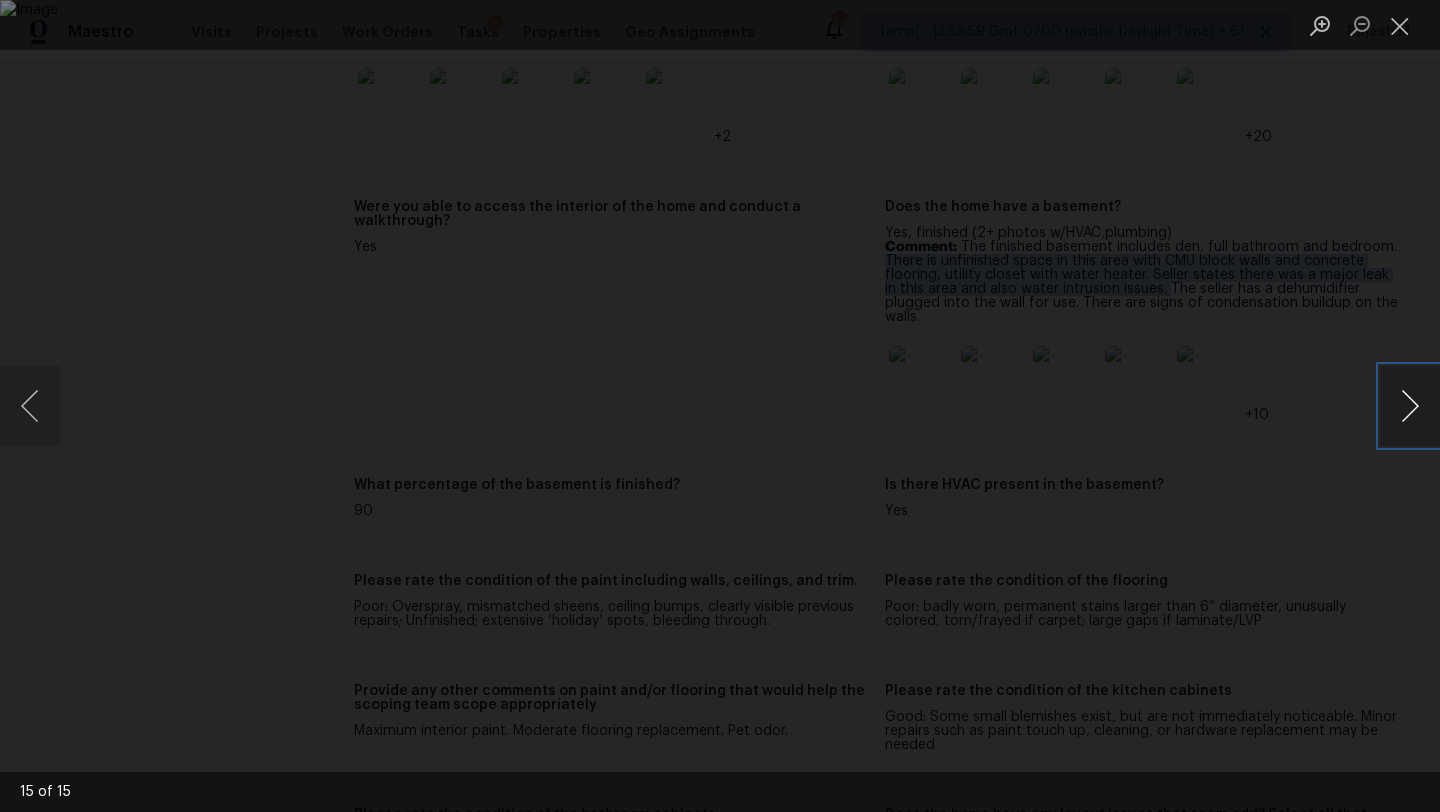 type 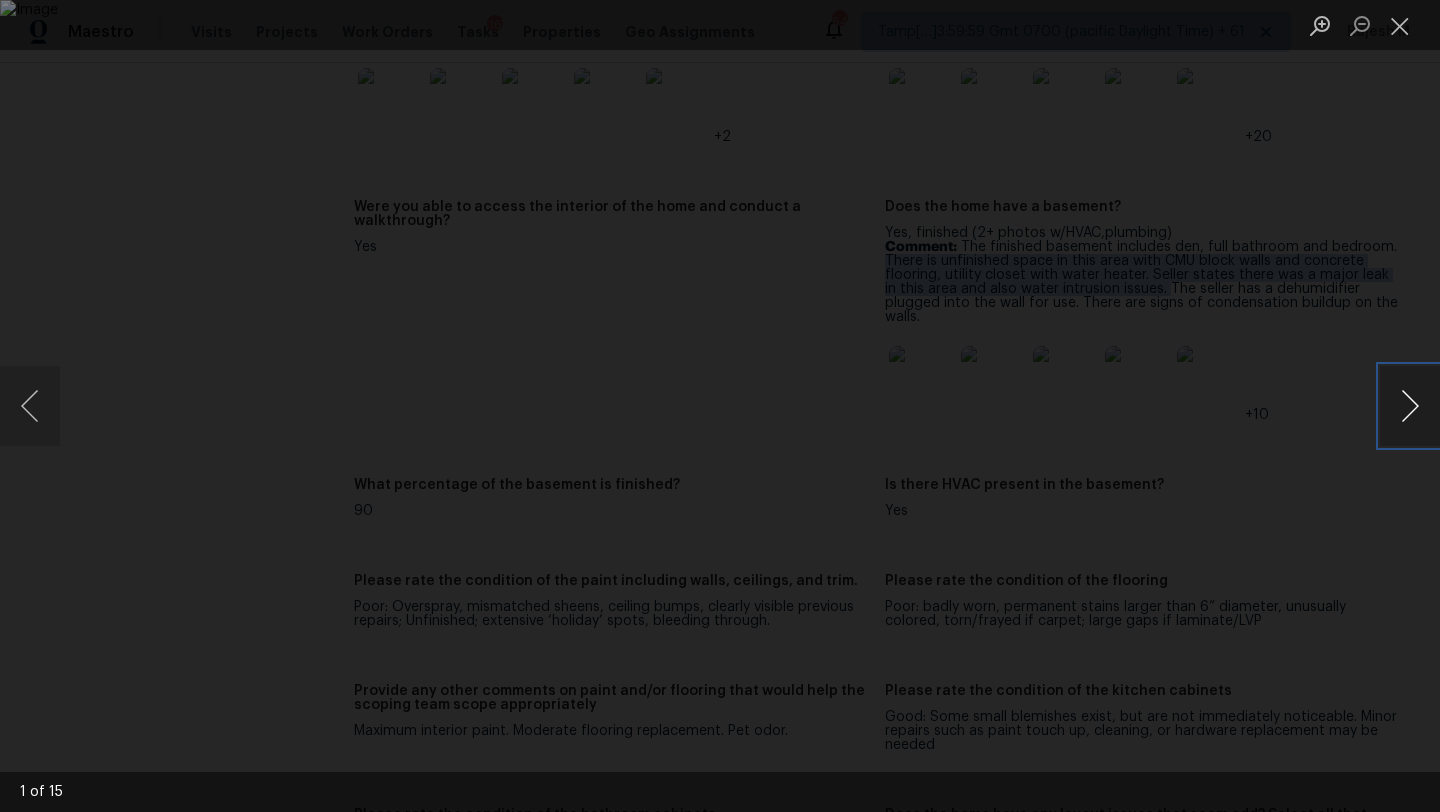 click at bounding box center (1410, 406) 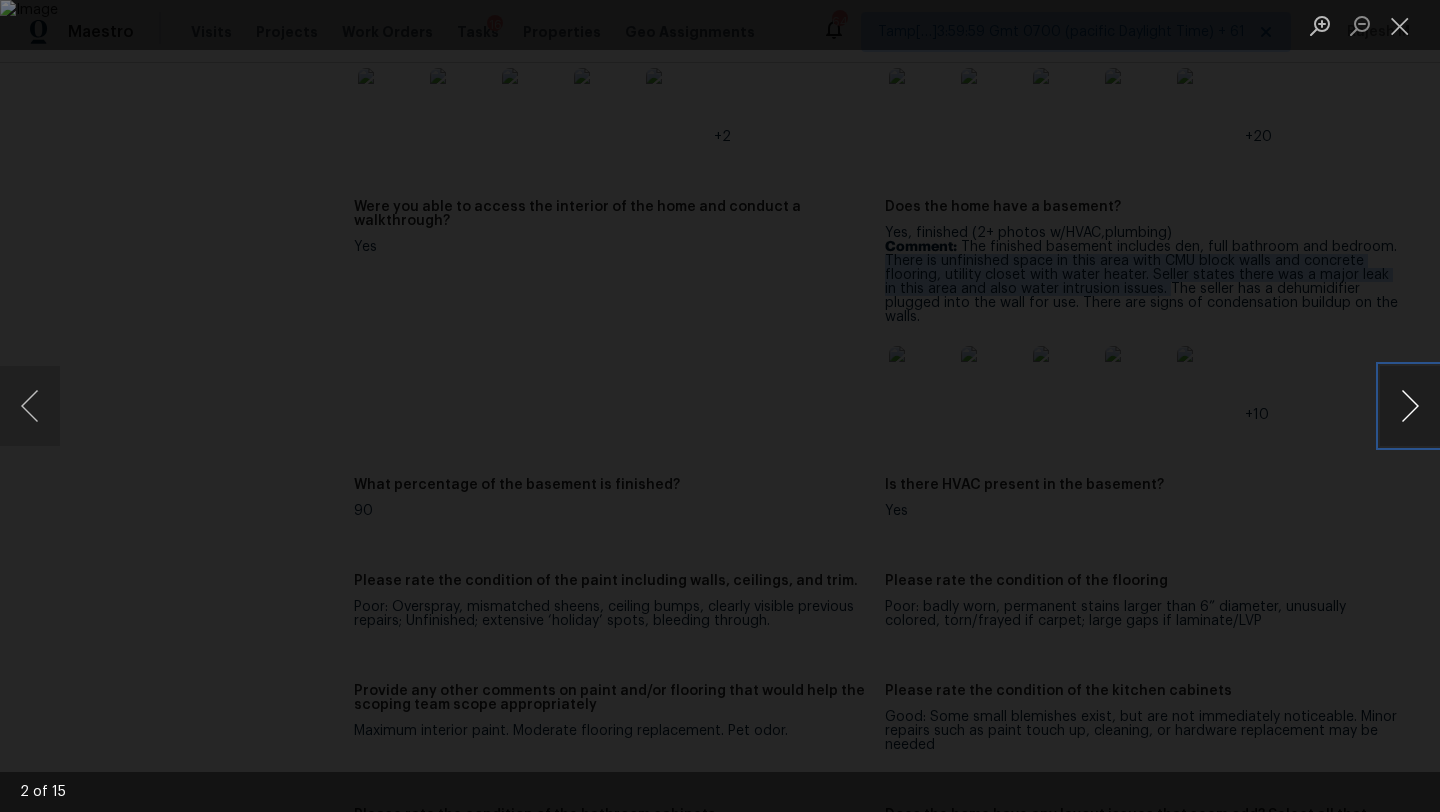 click at bounding box center (1410, 406) 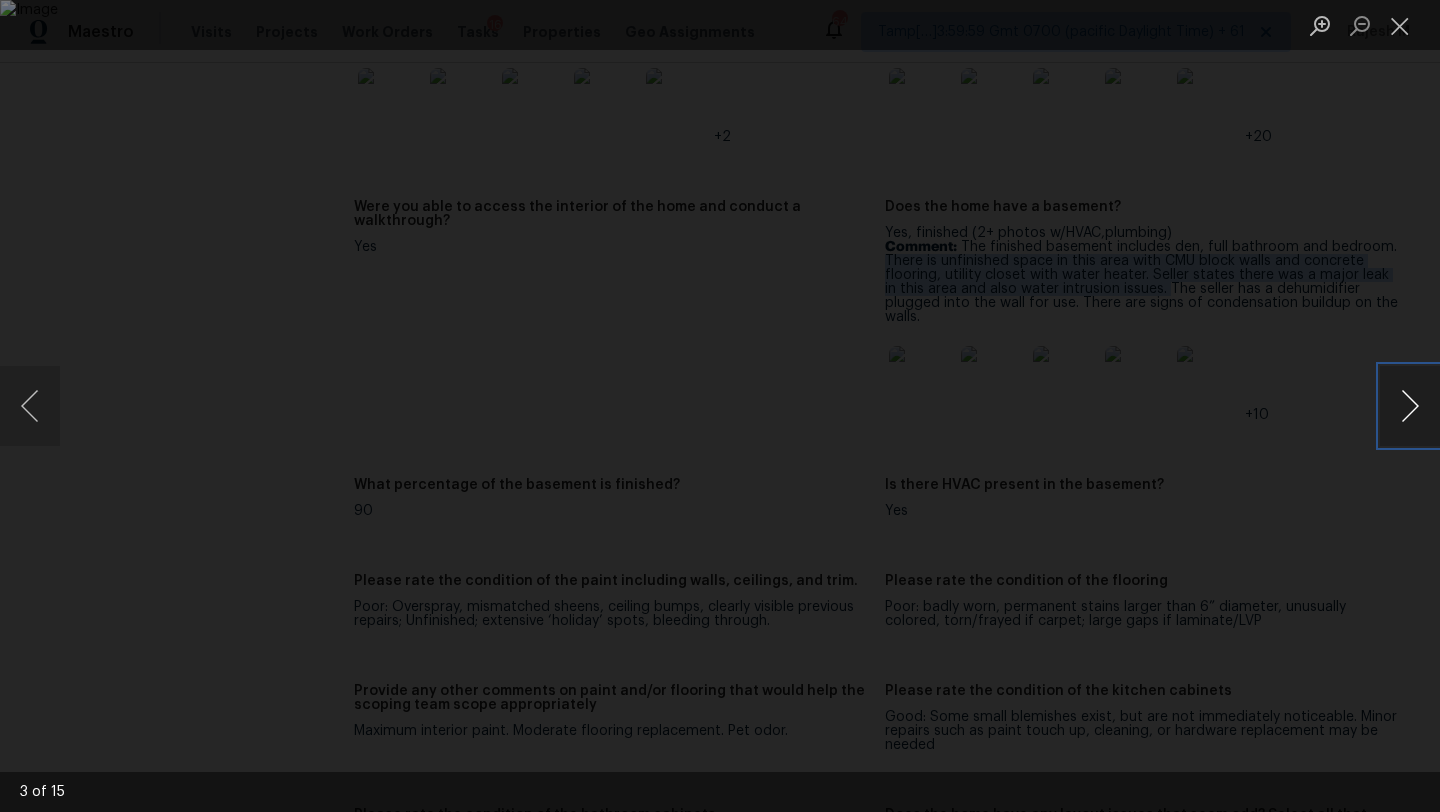 click at bounding box center [1410, 406] 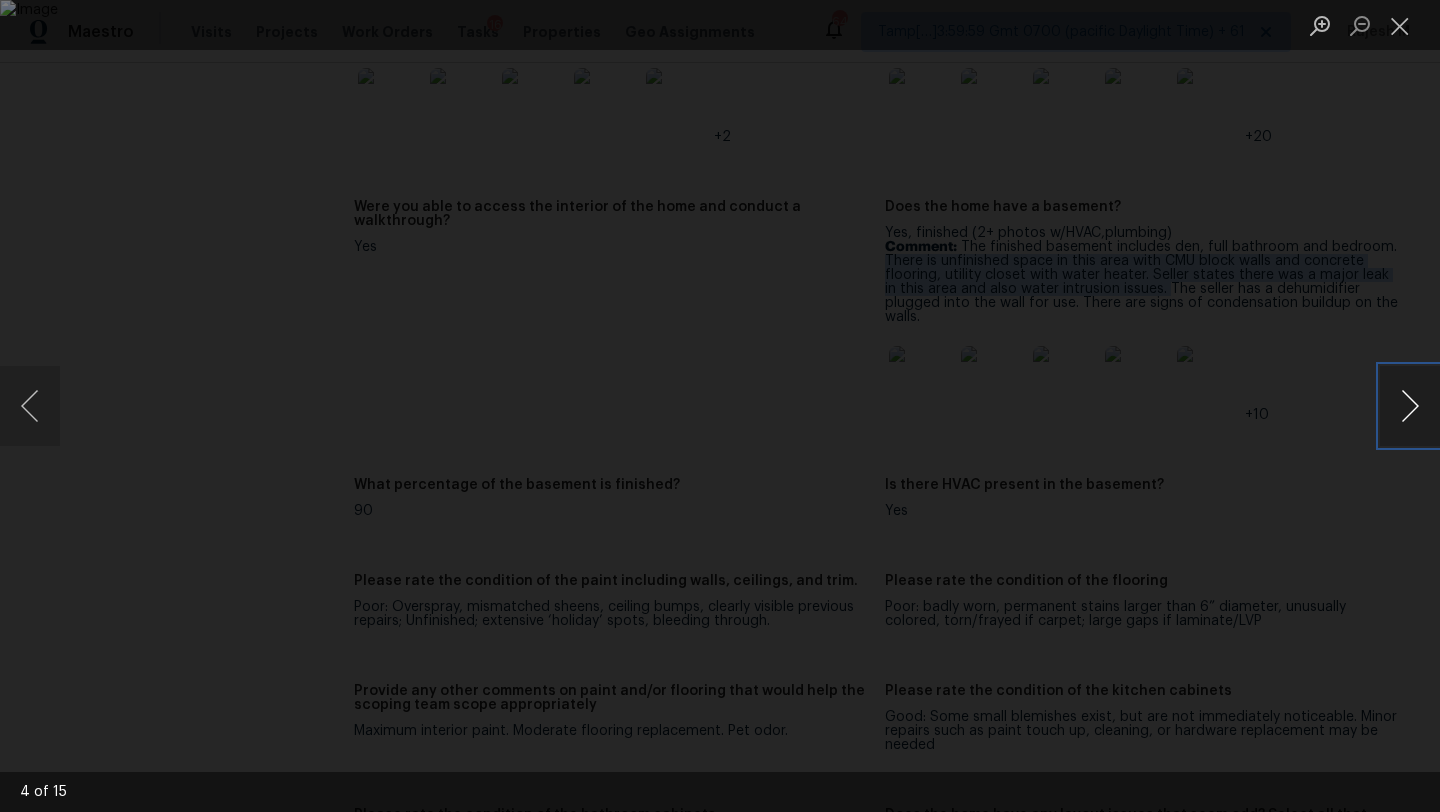 click at bounding box center [1410, 406] 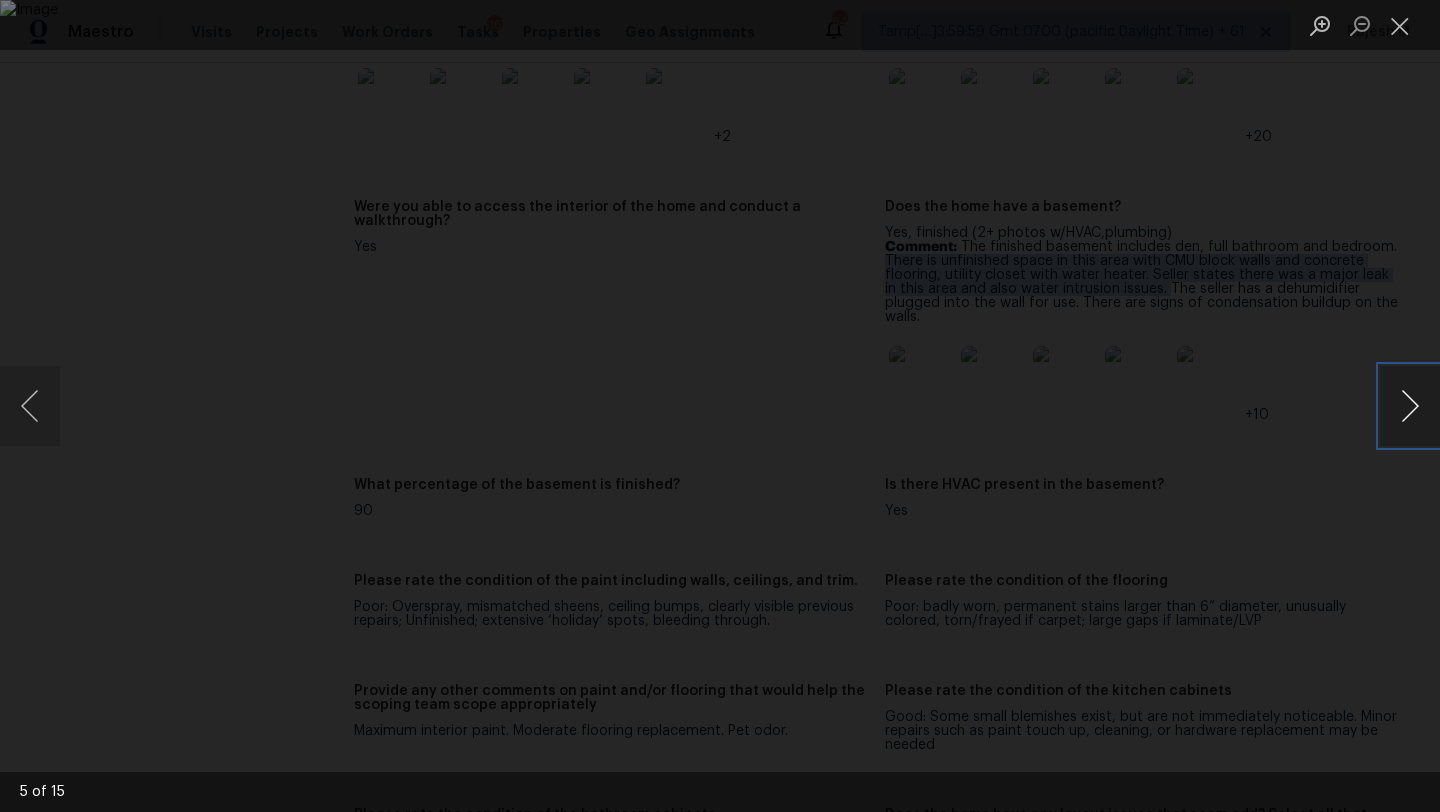 click at bounding box center [1410, 406] 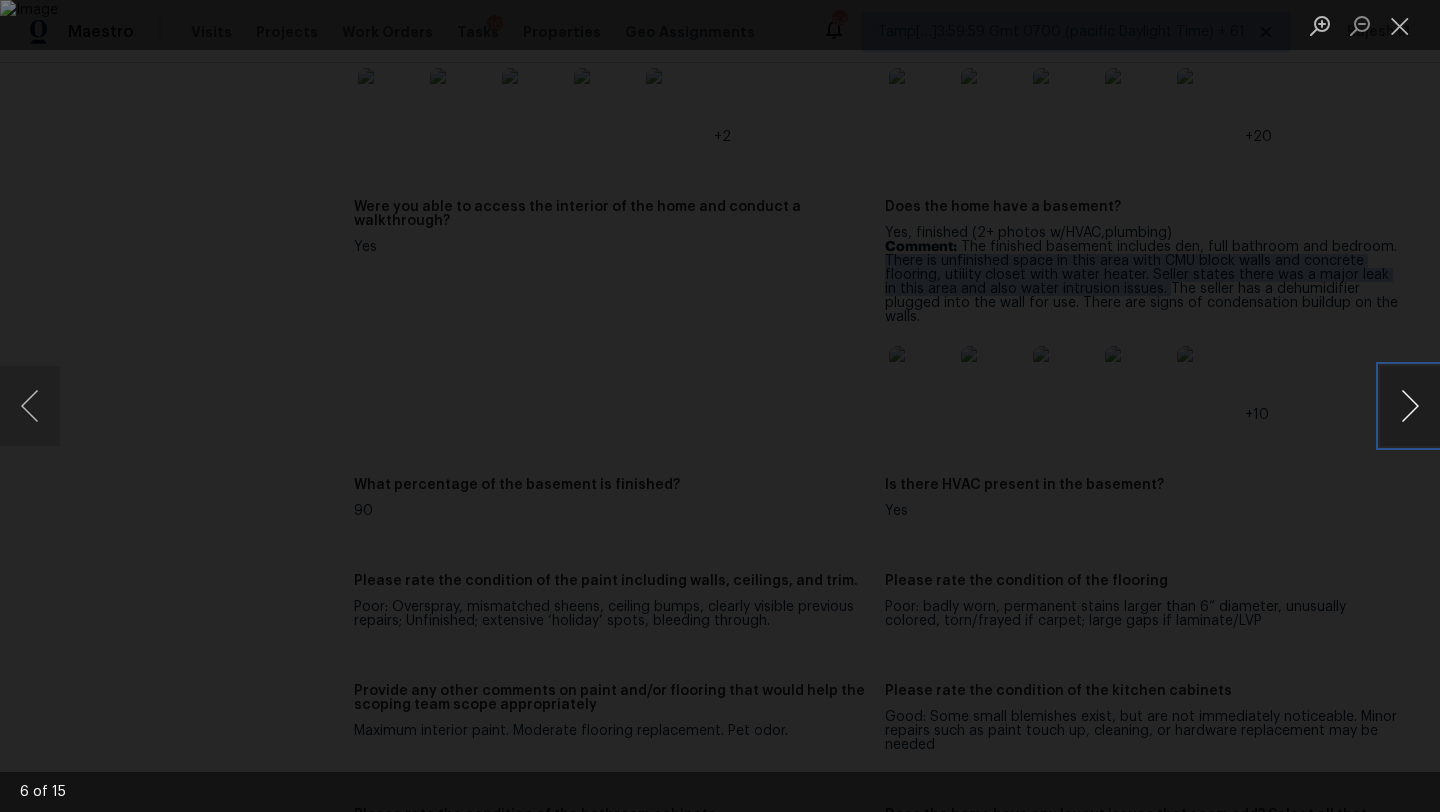 click at bounding box center (1410, 406) 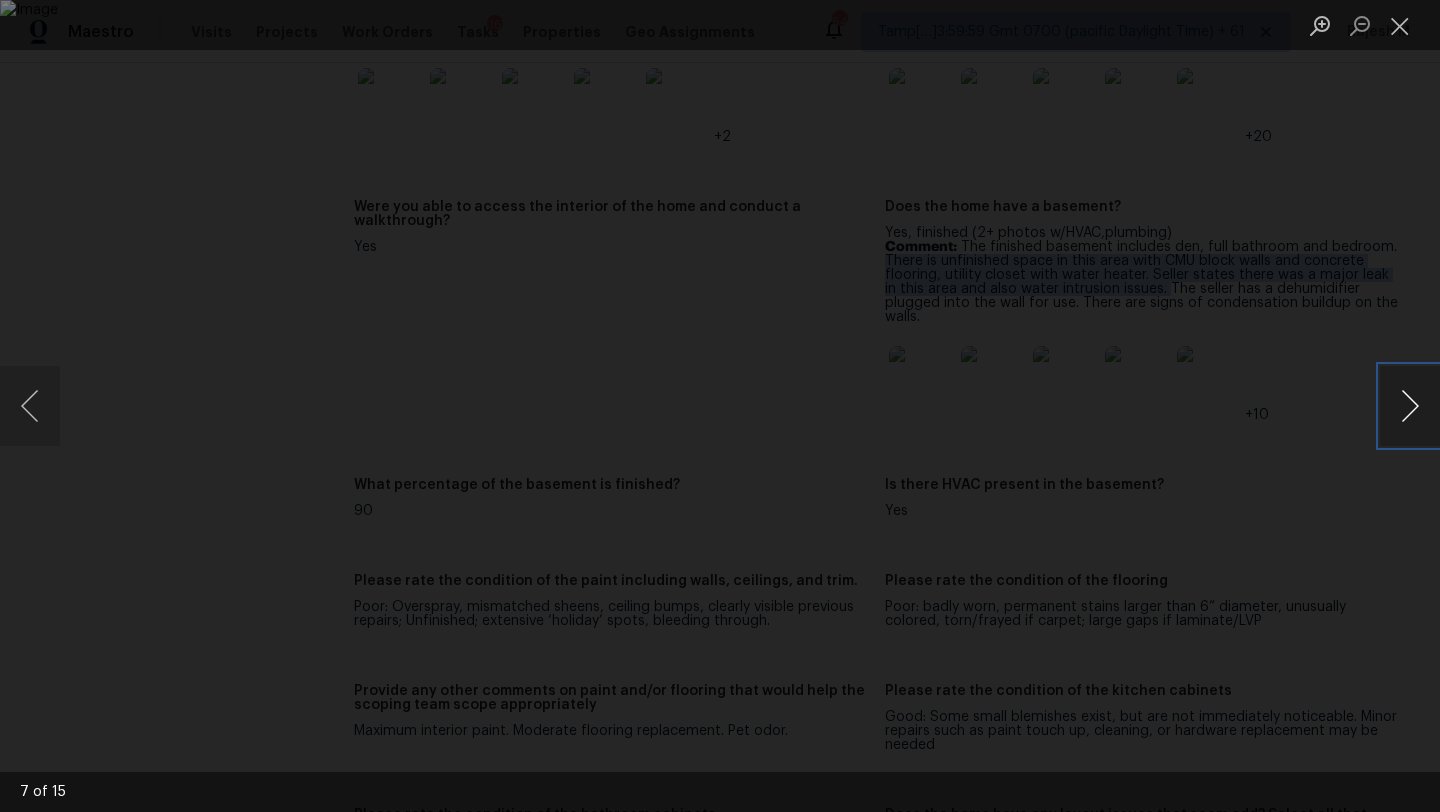 click at bounding box center [1410, 406] 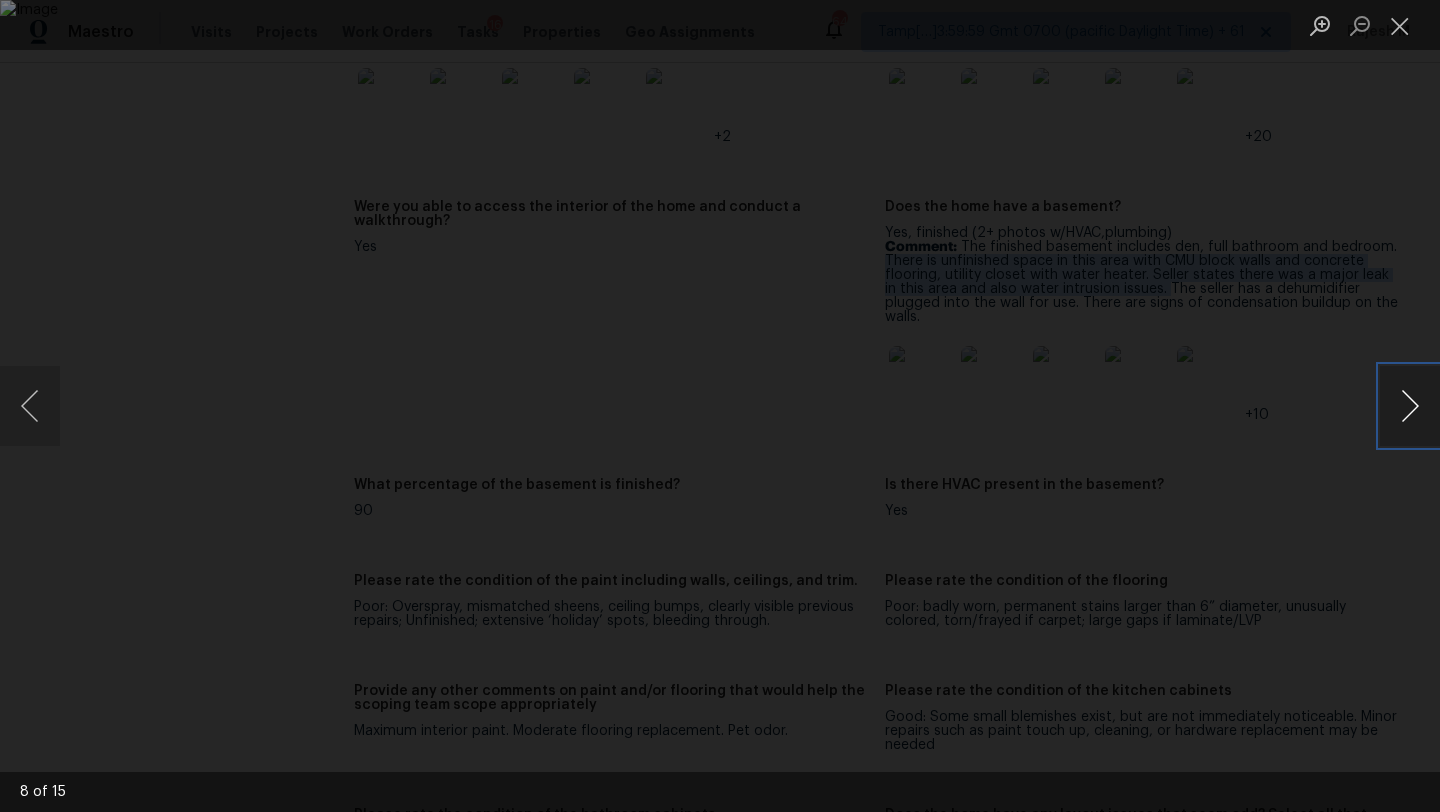 click at bounding box center (1410, 406) 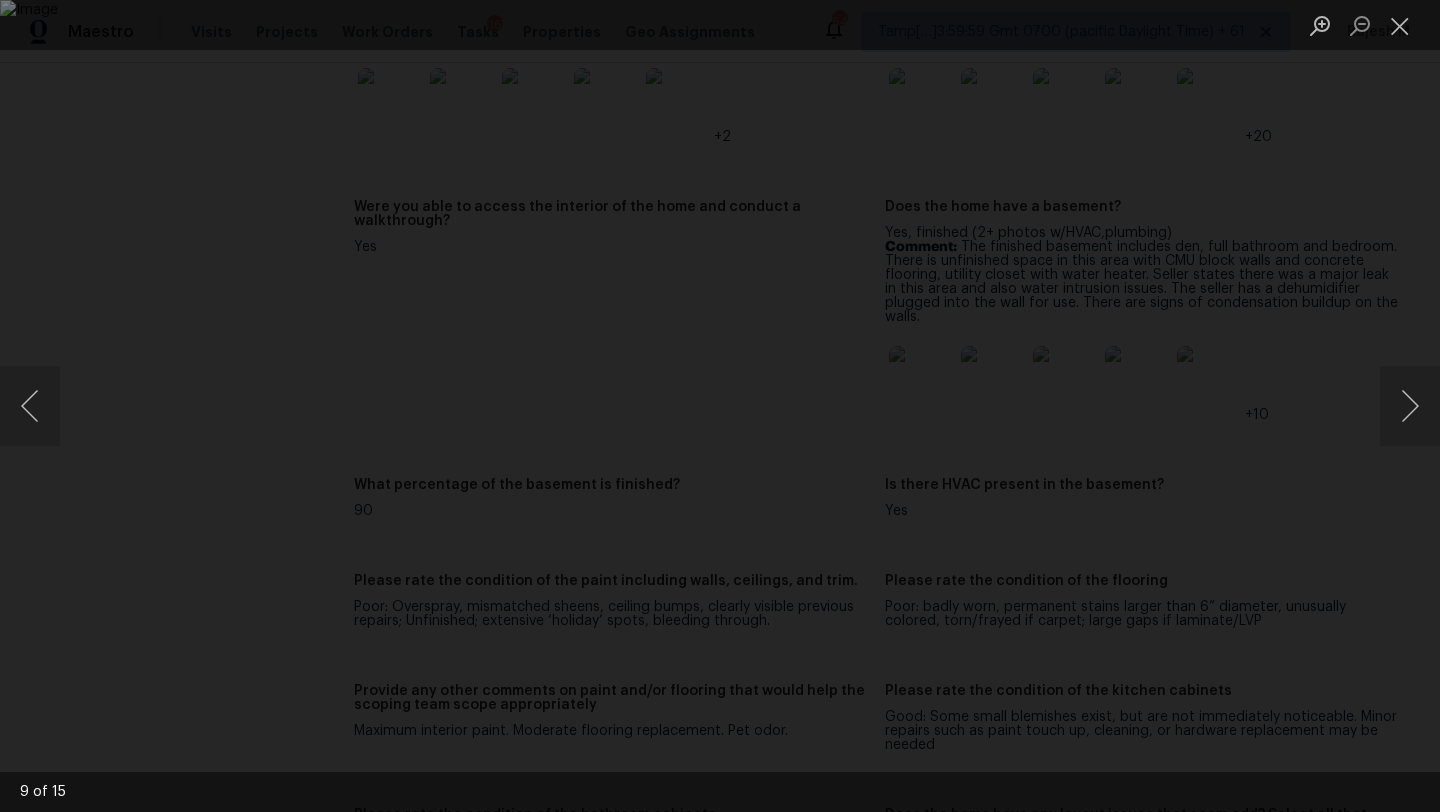 click at bounding box center (720, 406) 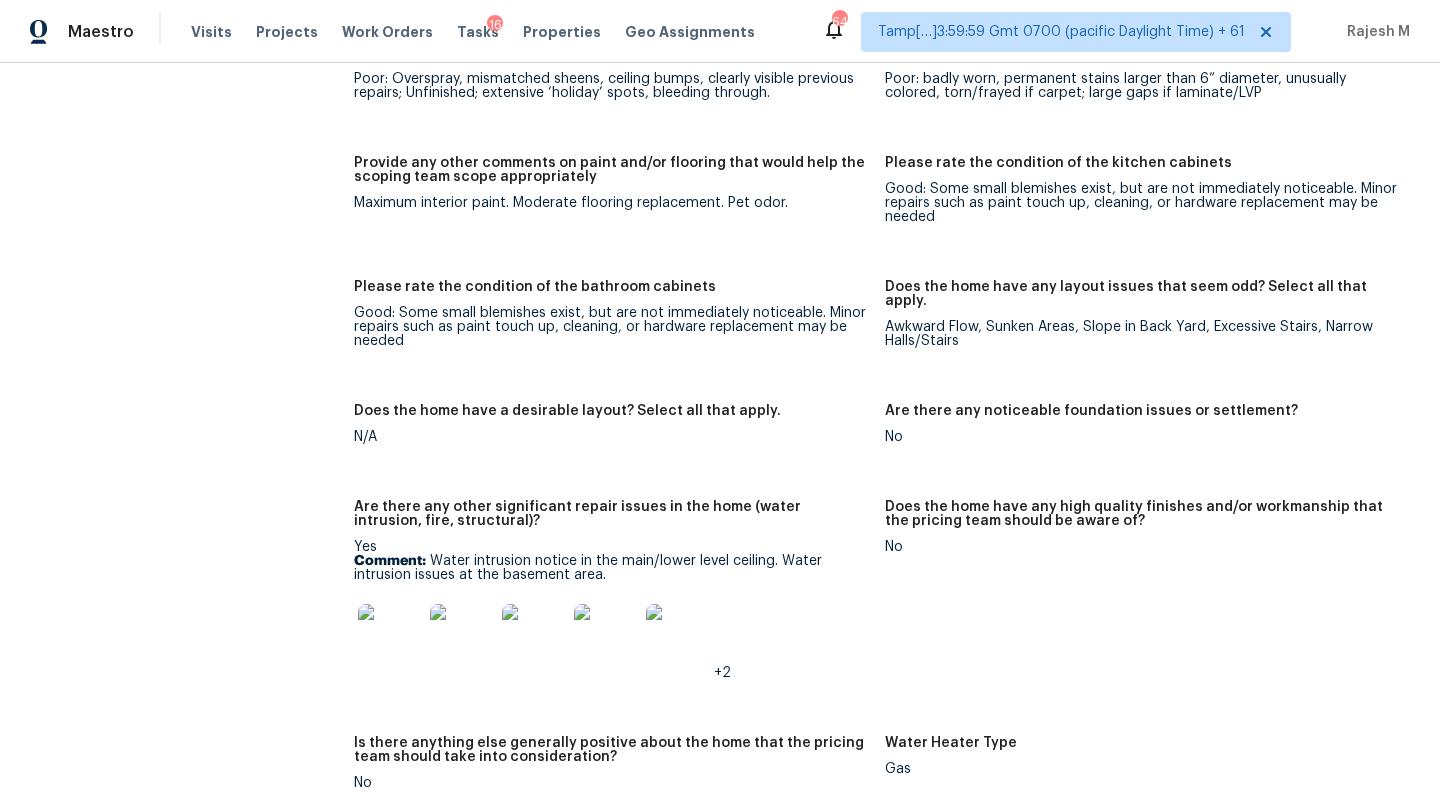 scroll, scrollTop: 3994, scrollLeft: 0, axis: vertical 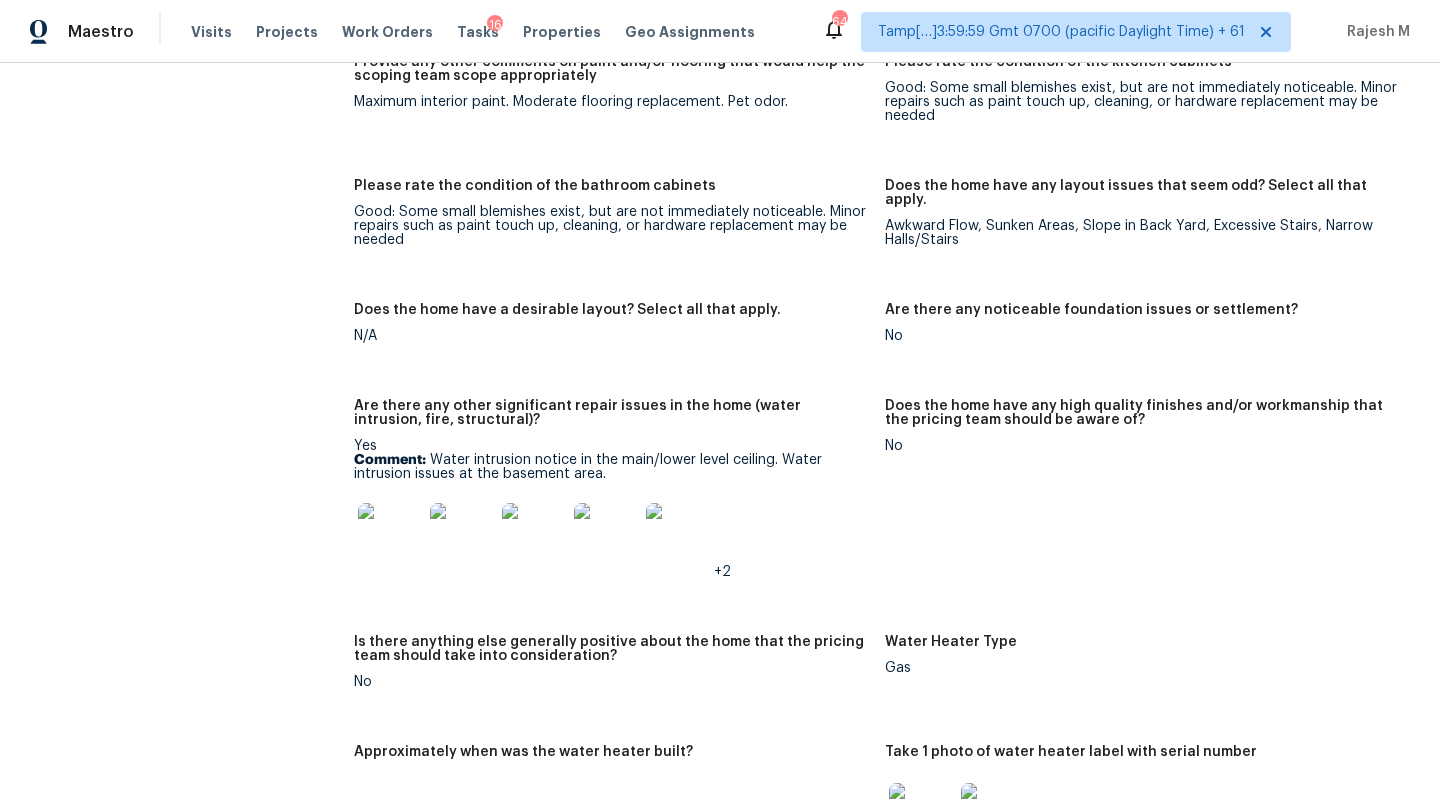 click at bounding box center [390, 535] 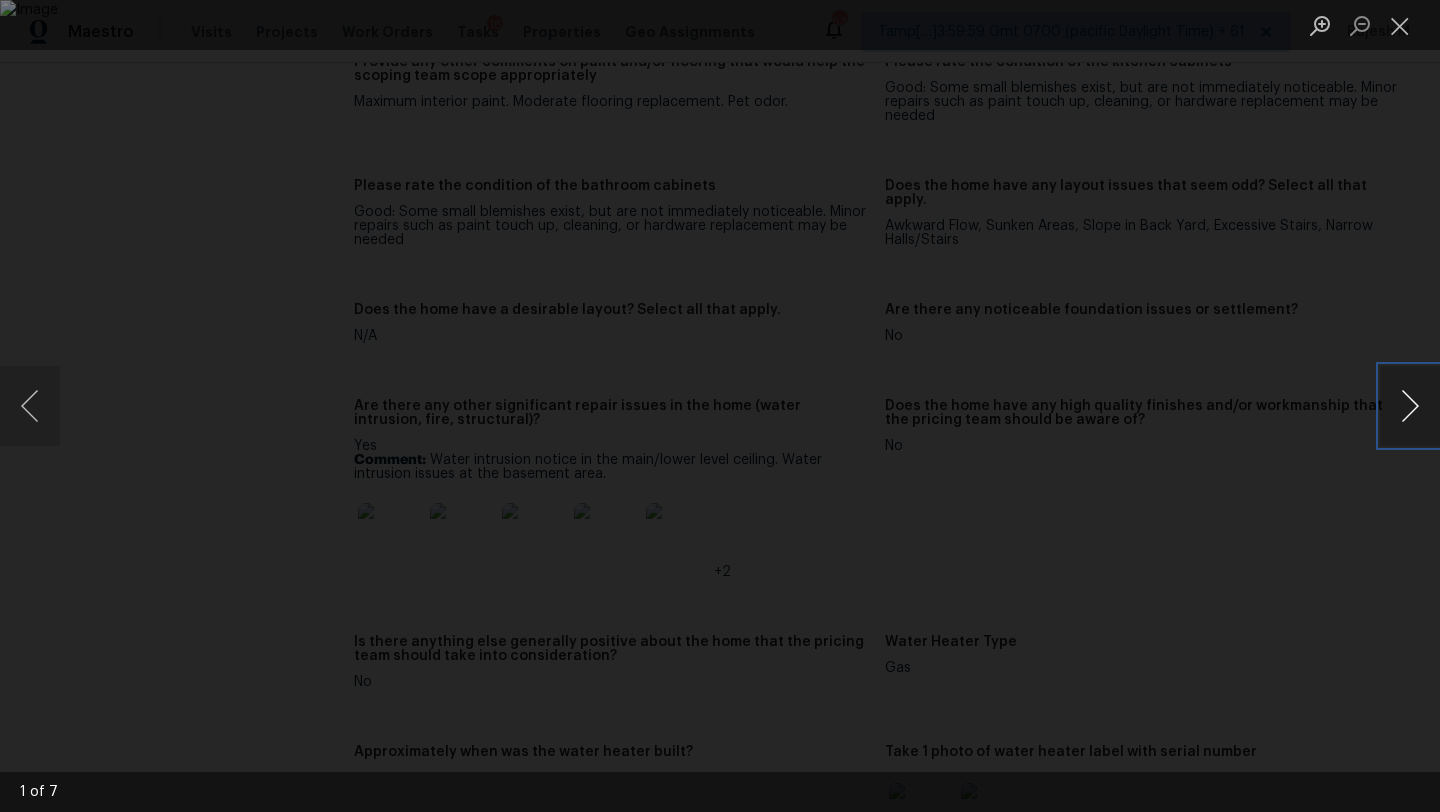 click at bounding box center [1410, 406] 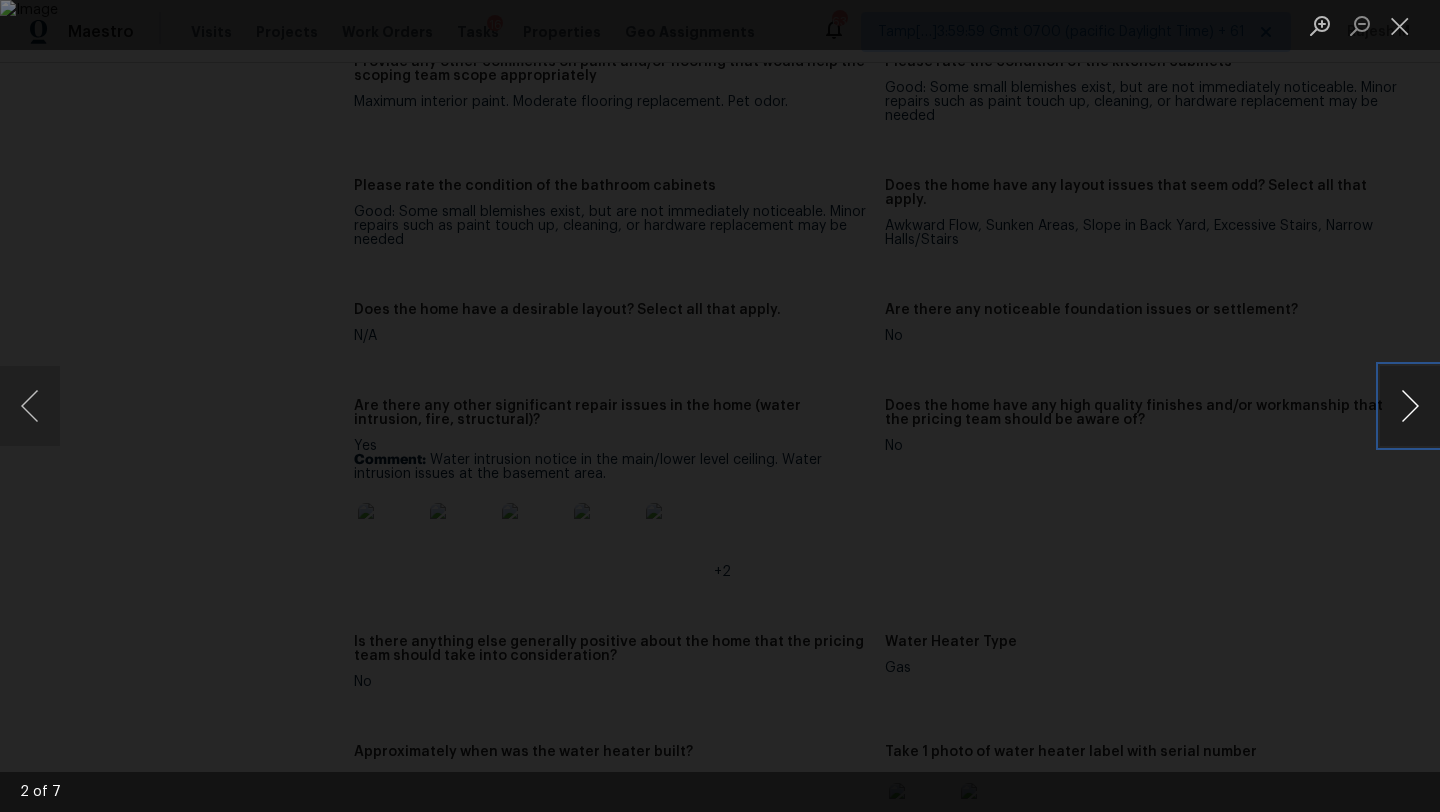 type 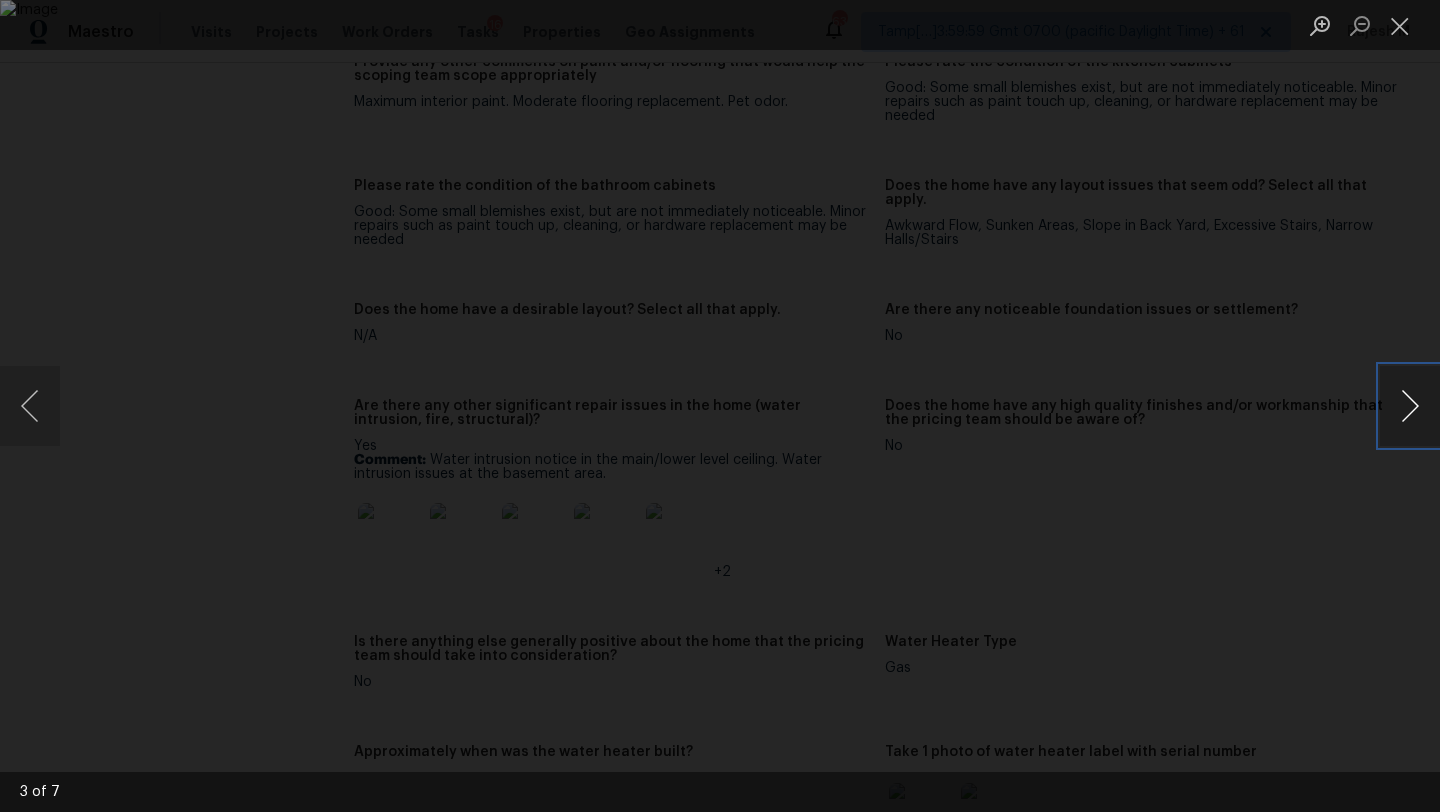 click at bounding box center [1410, 406] 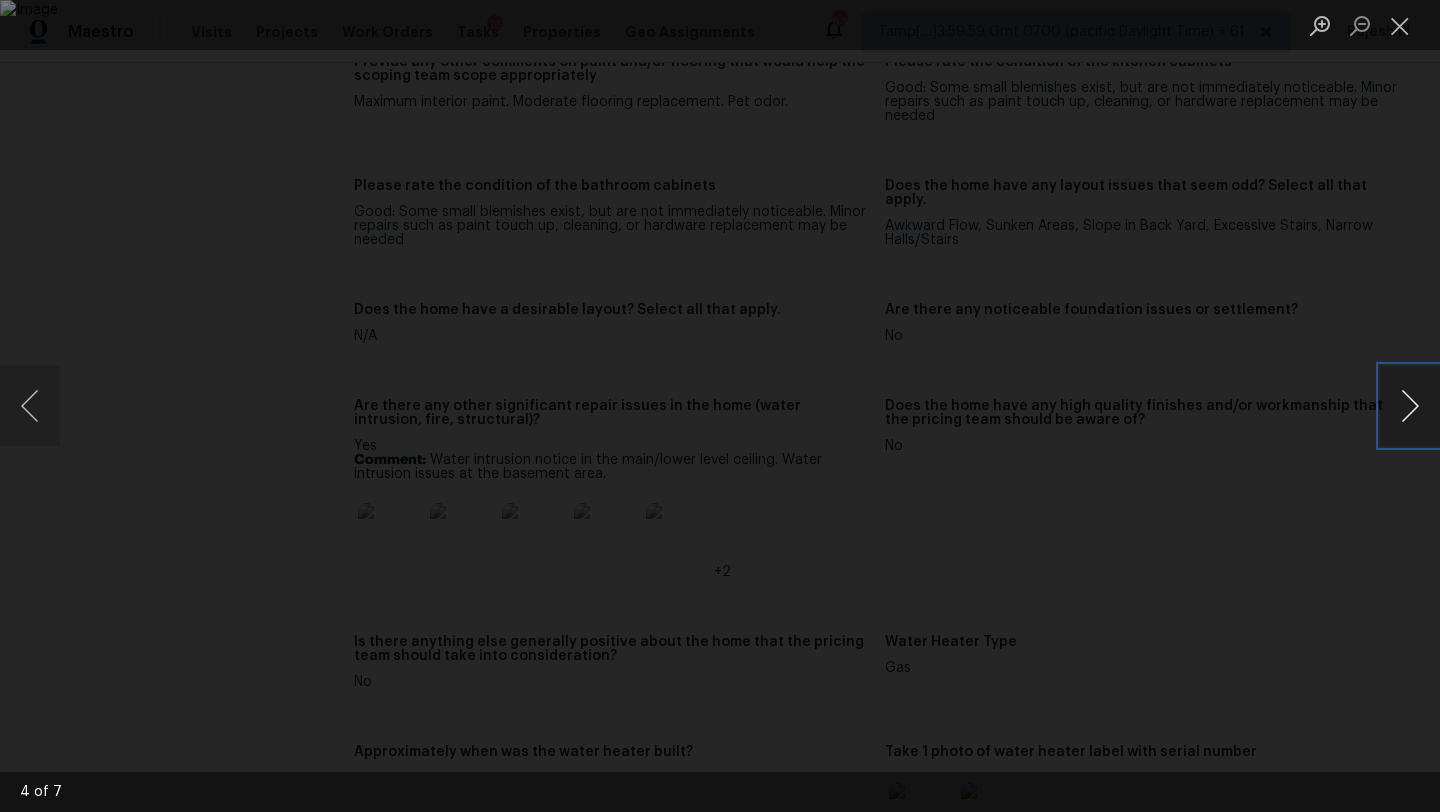 click at bounding box center (1410, 406) 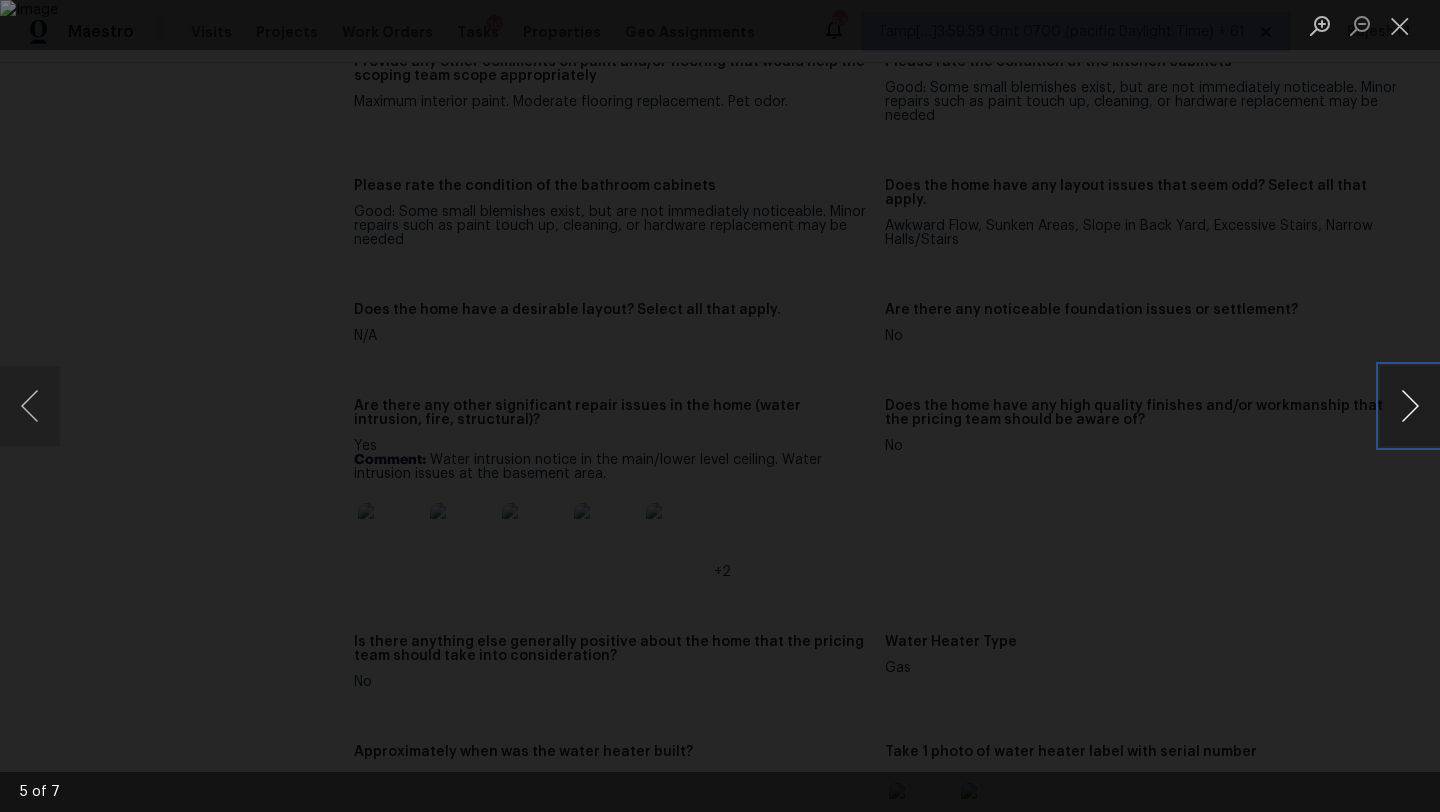 click at bounding box center [1410, 406] 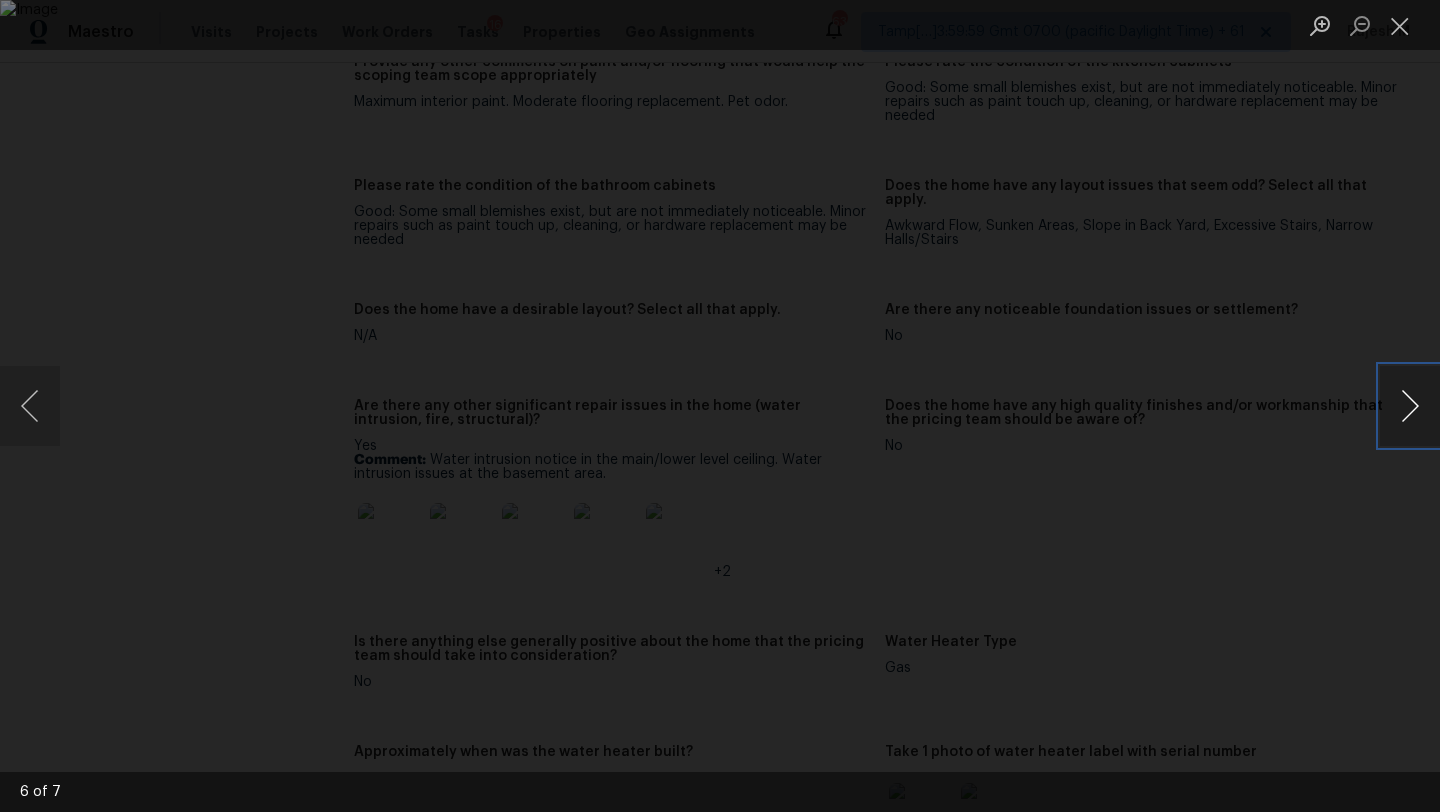 click at bounding box center (1410, 406) 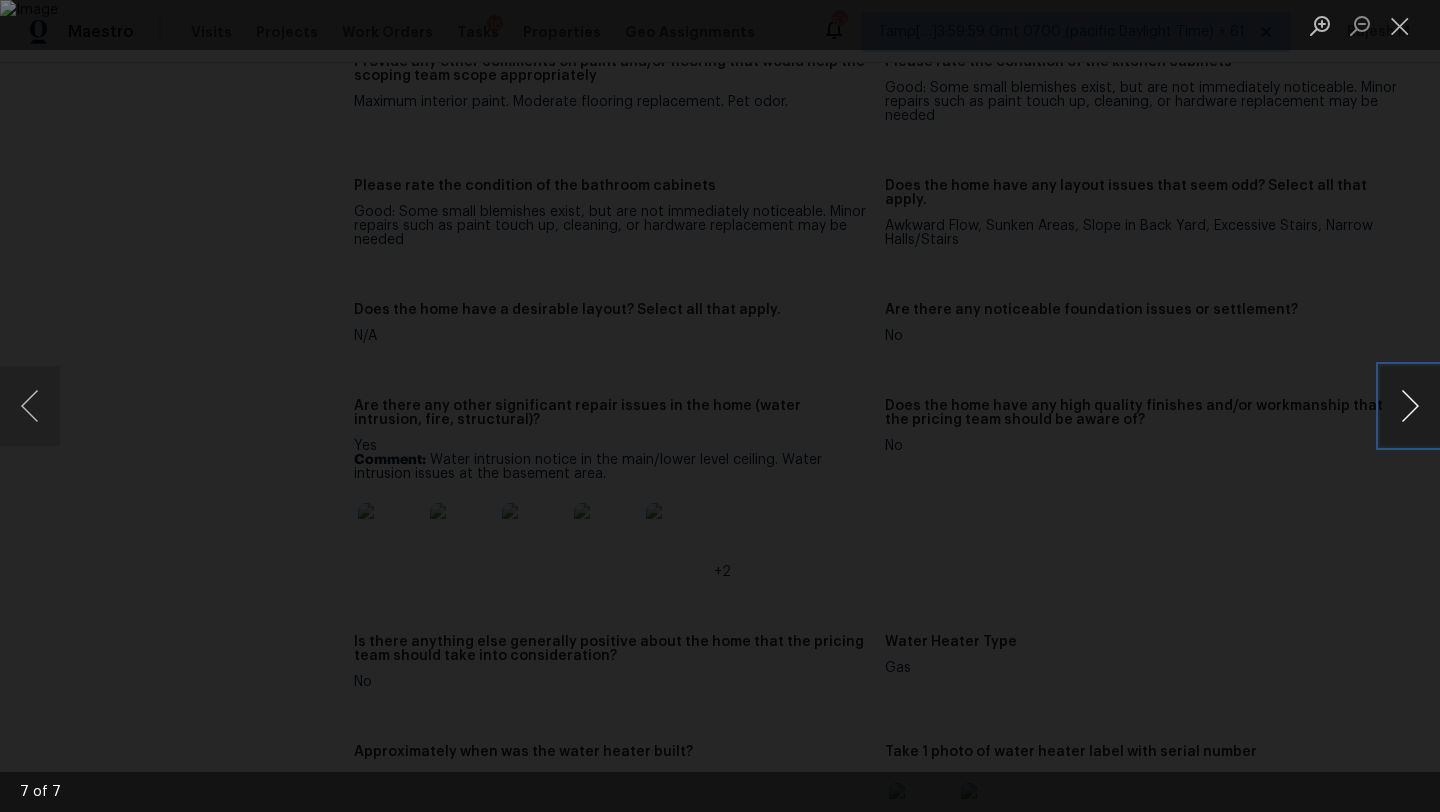 click at bounding box center [1410, 406] 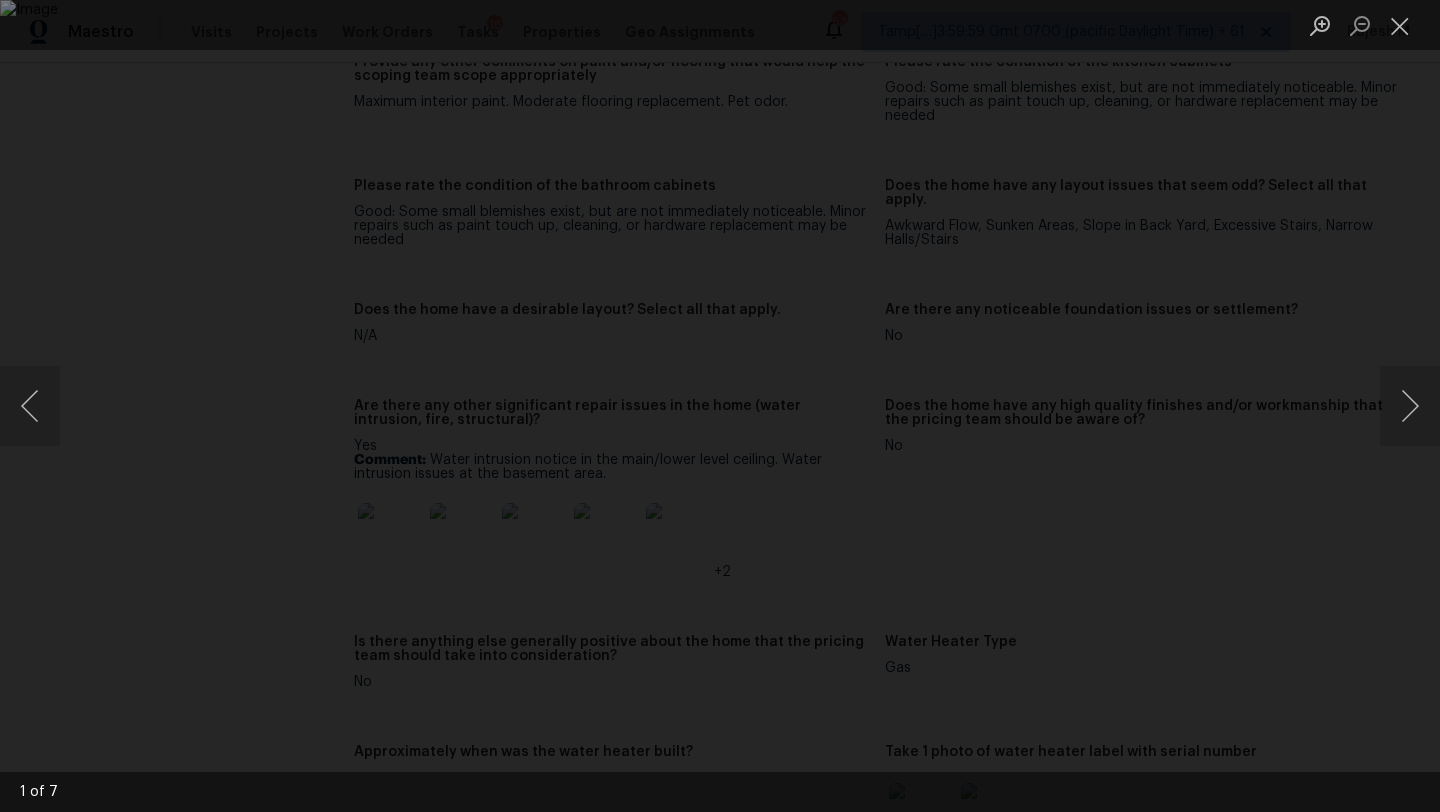 click at bounding box center (720, 406) 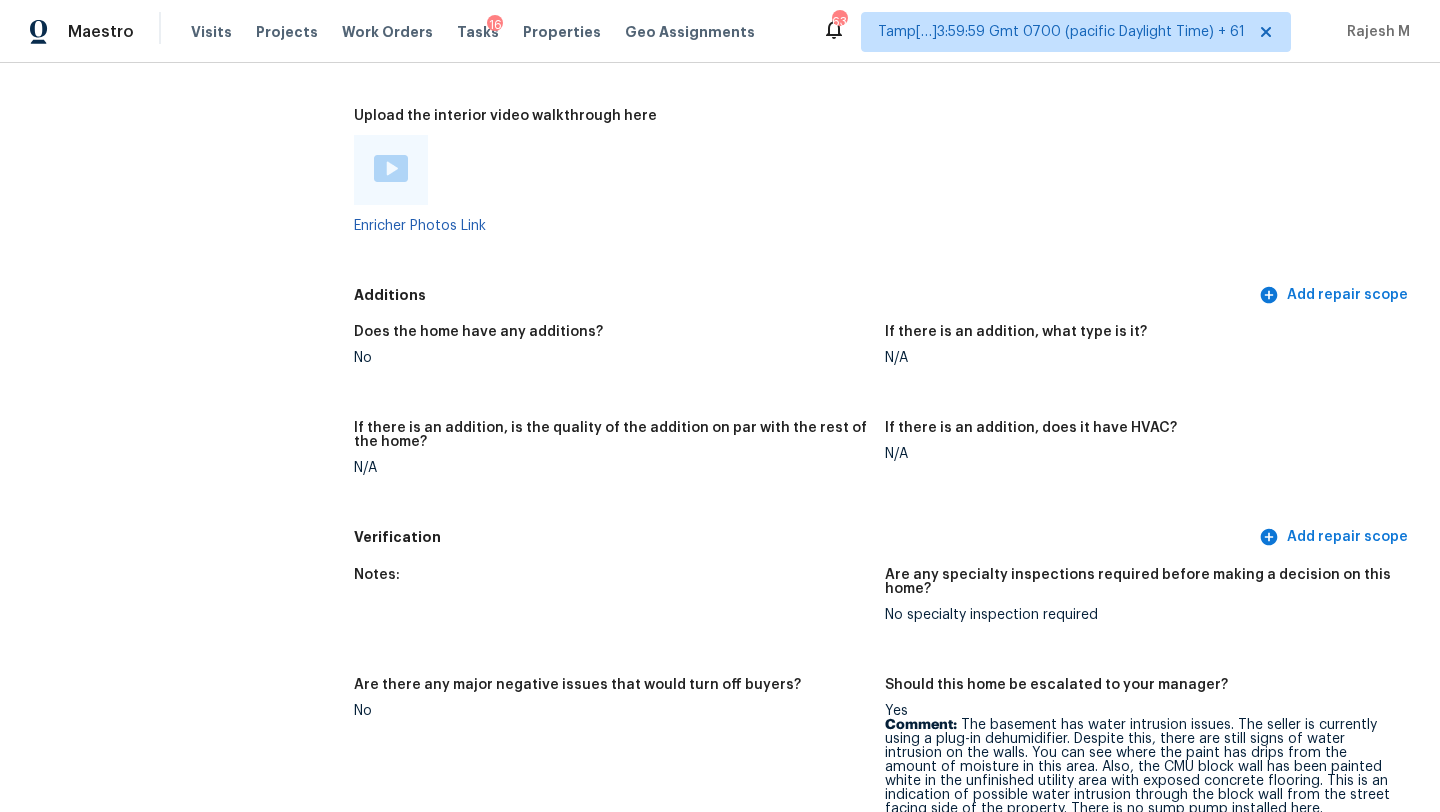 scroll, scrollTop: 5013, scrollLeft: 0, axis: vertical 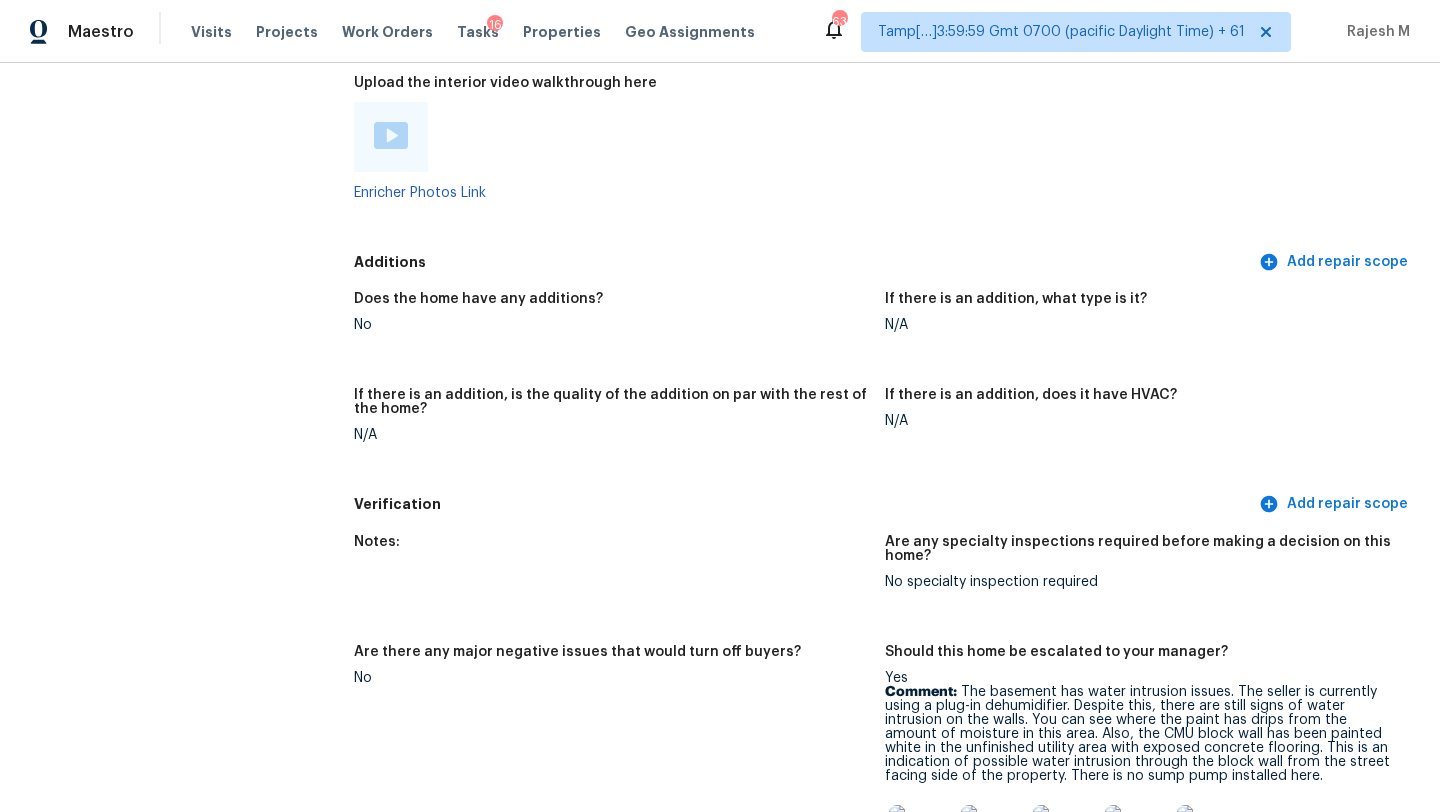 click on "Notes:" at bounding box center [619, 578] 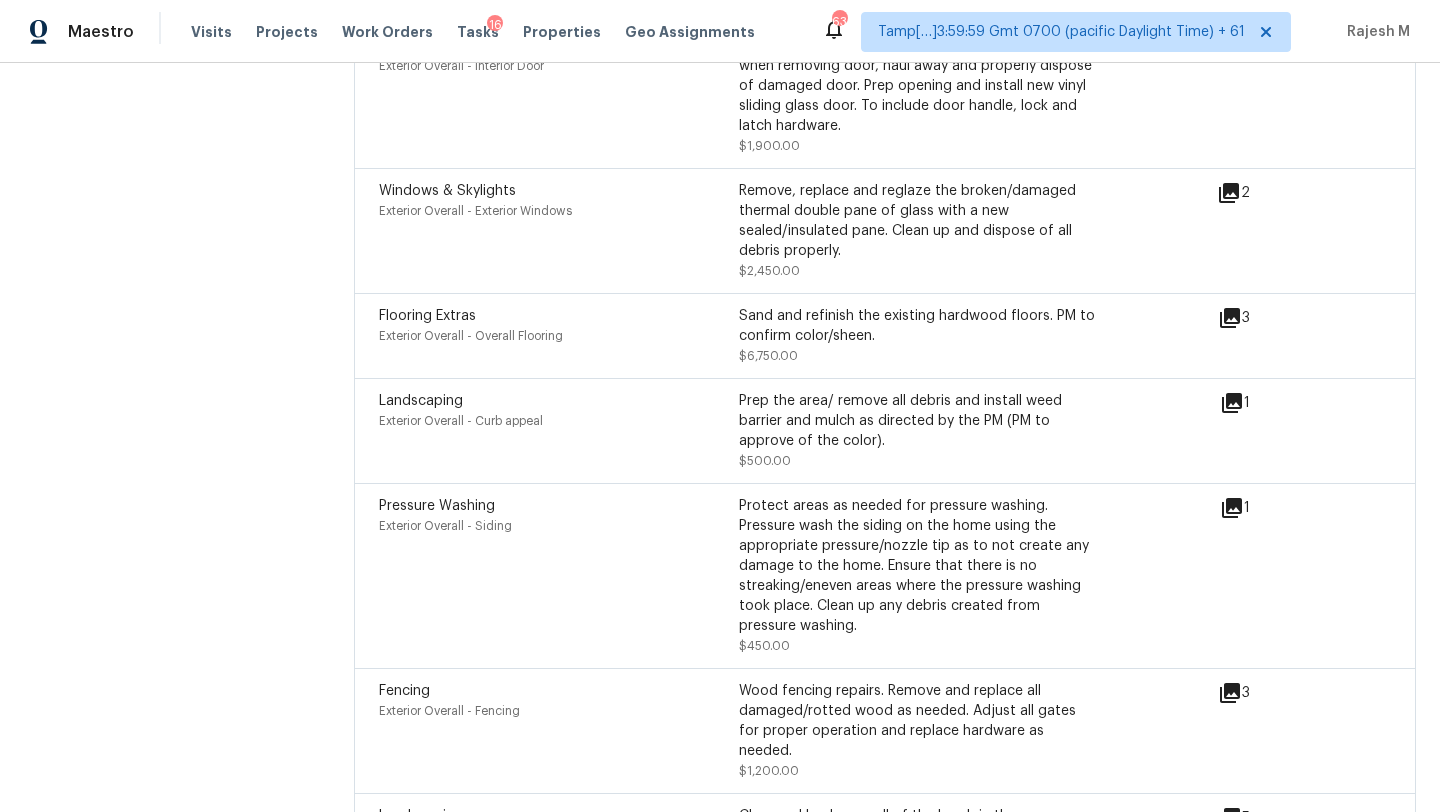 scroll, scrollTop: 6409, scrollLeft: 0, axis: vertical 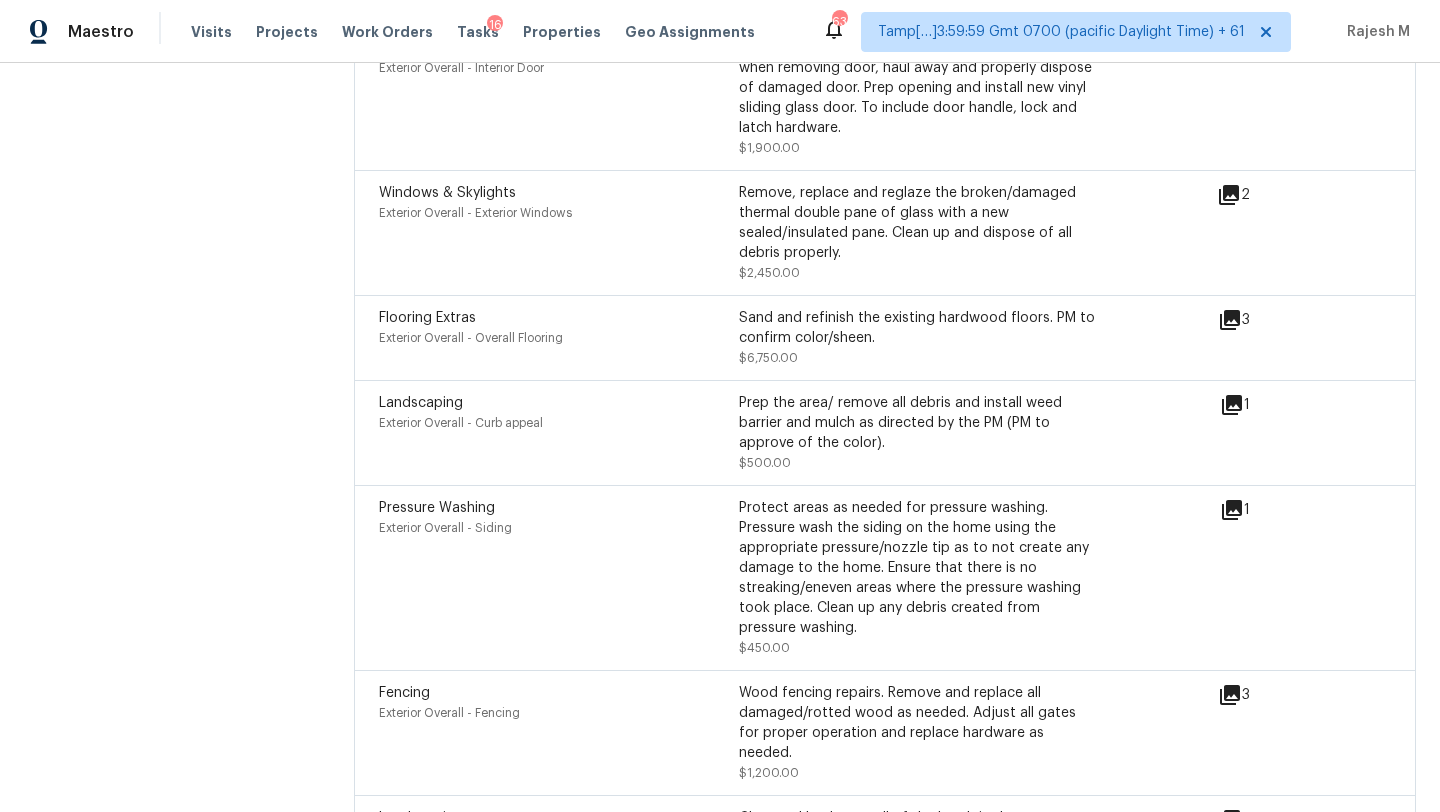 click 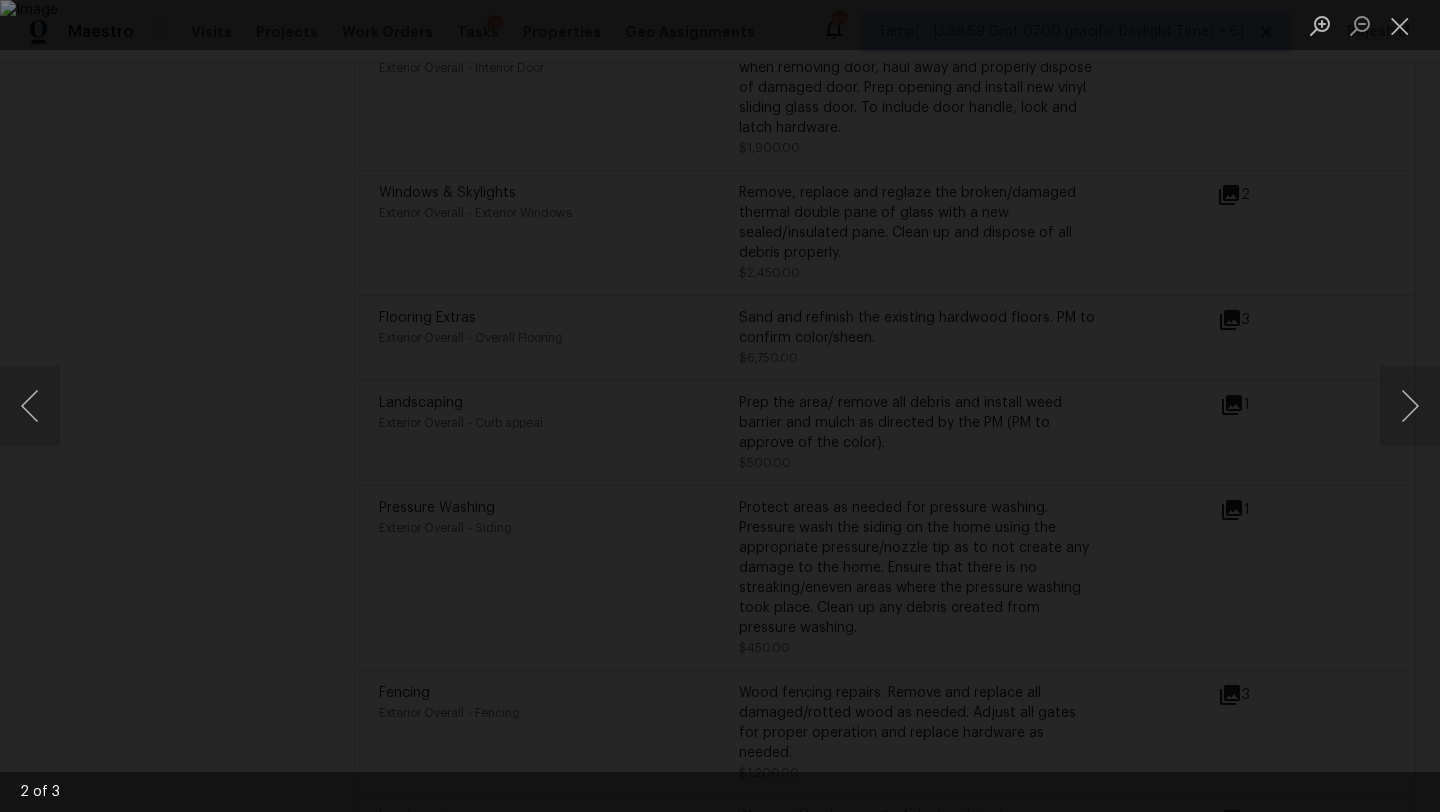 click at bounding box center [720, 406] 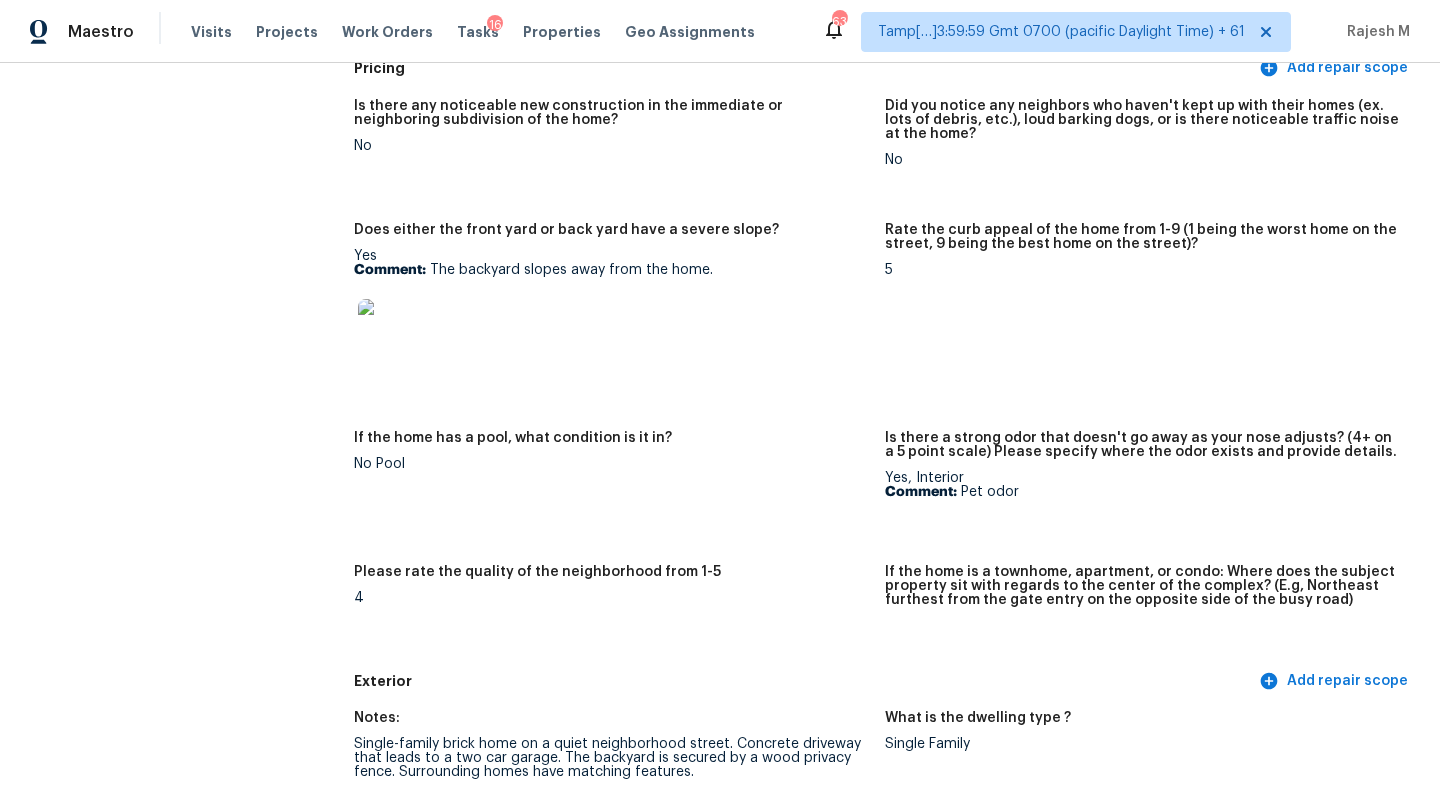 scroll, scrollTop: 0, scrollLeft: 0, axis: both 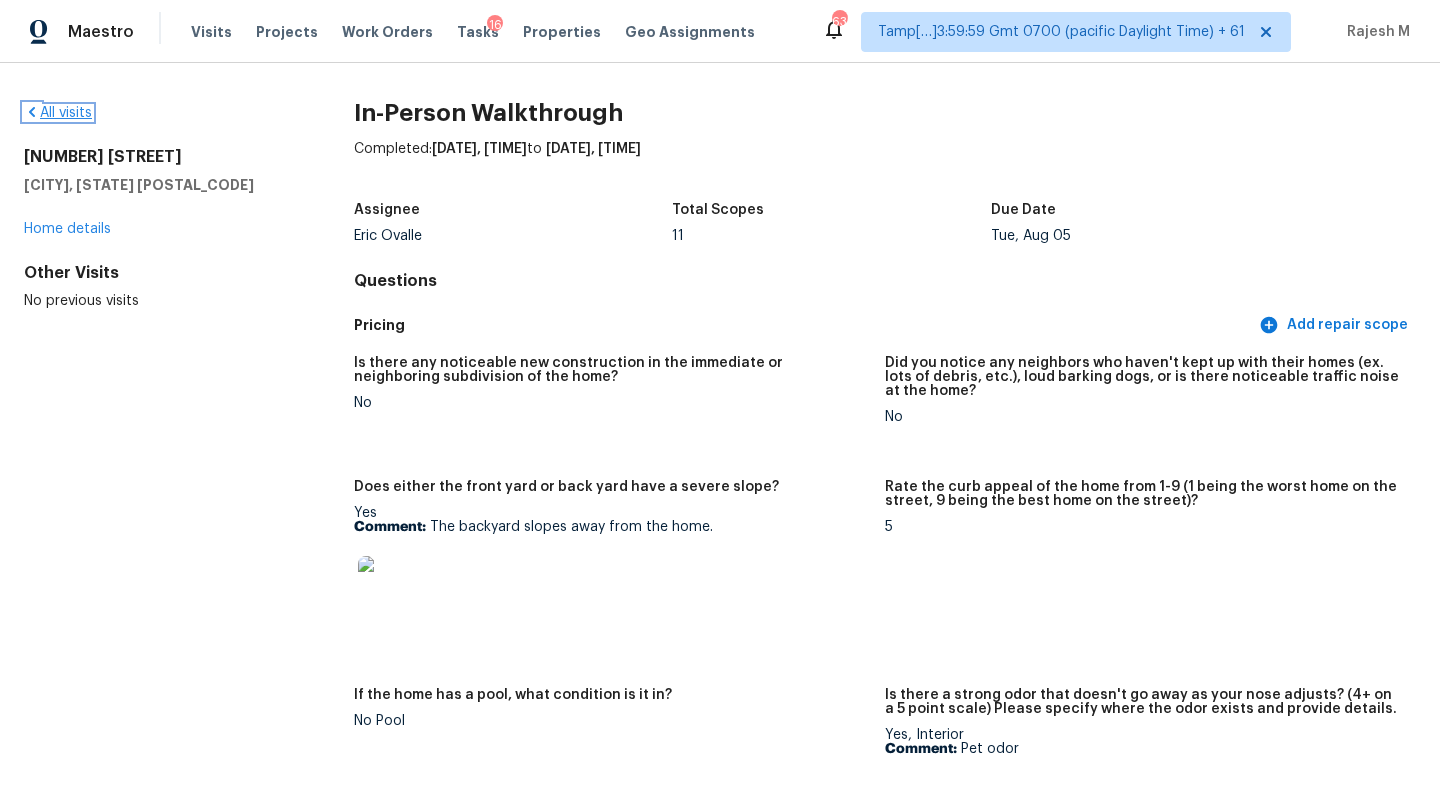 click on "All visits" at bounding box center (58, 113) 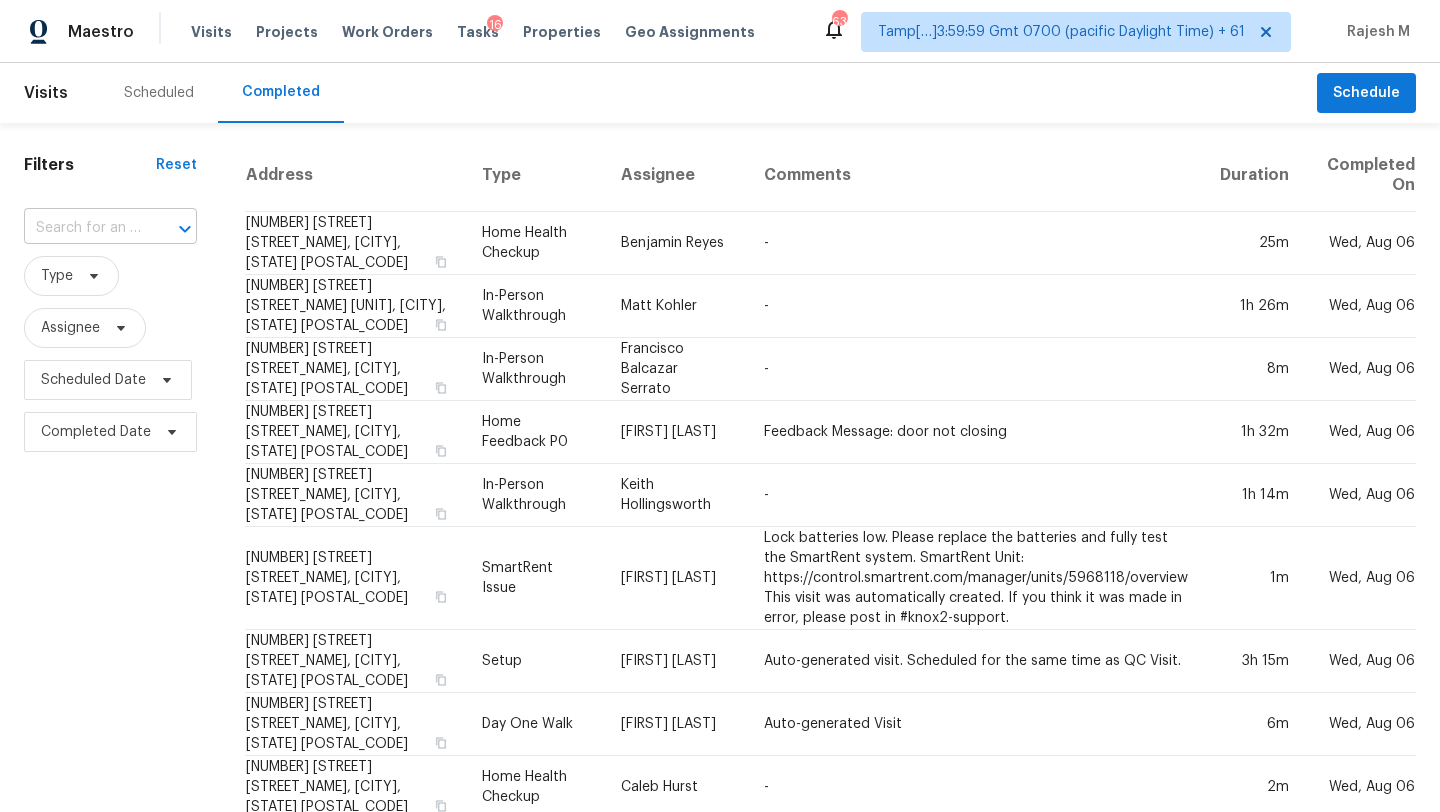 click at bounding box center [171, 229] 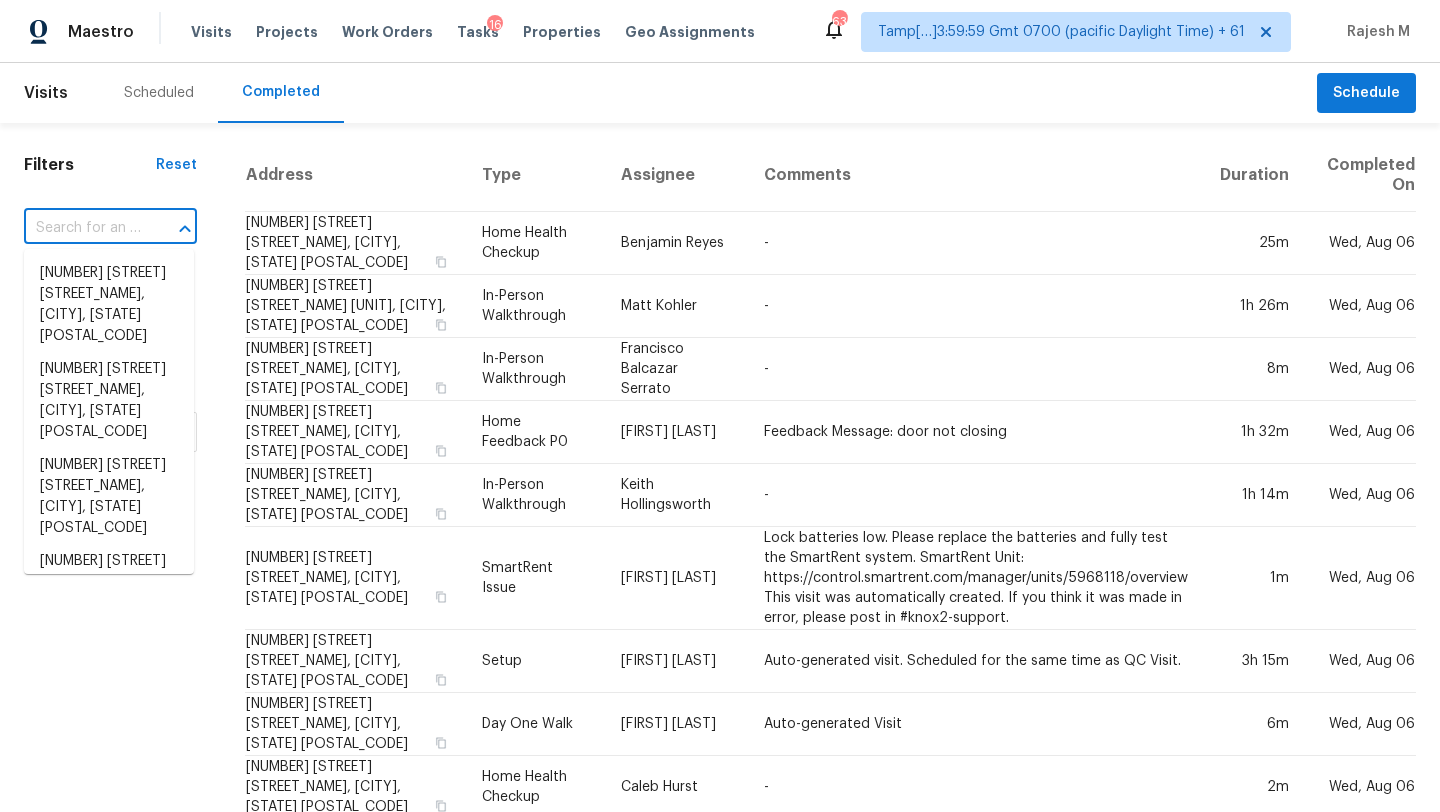 paste on "652 Filmore St, Canton, MI 48188" 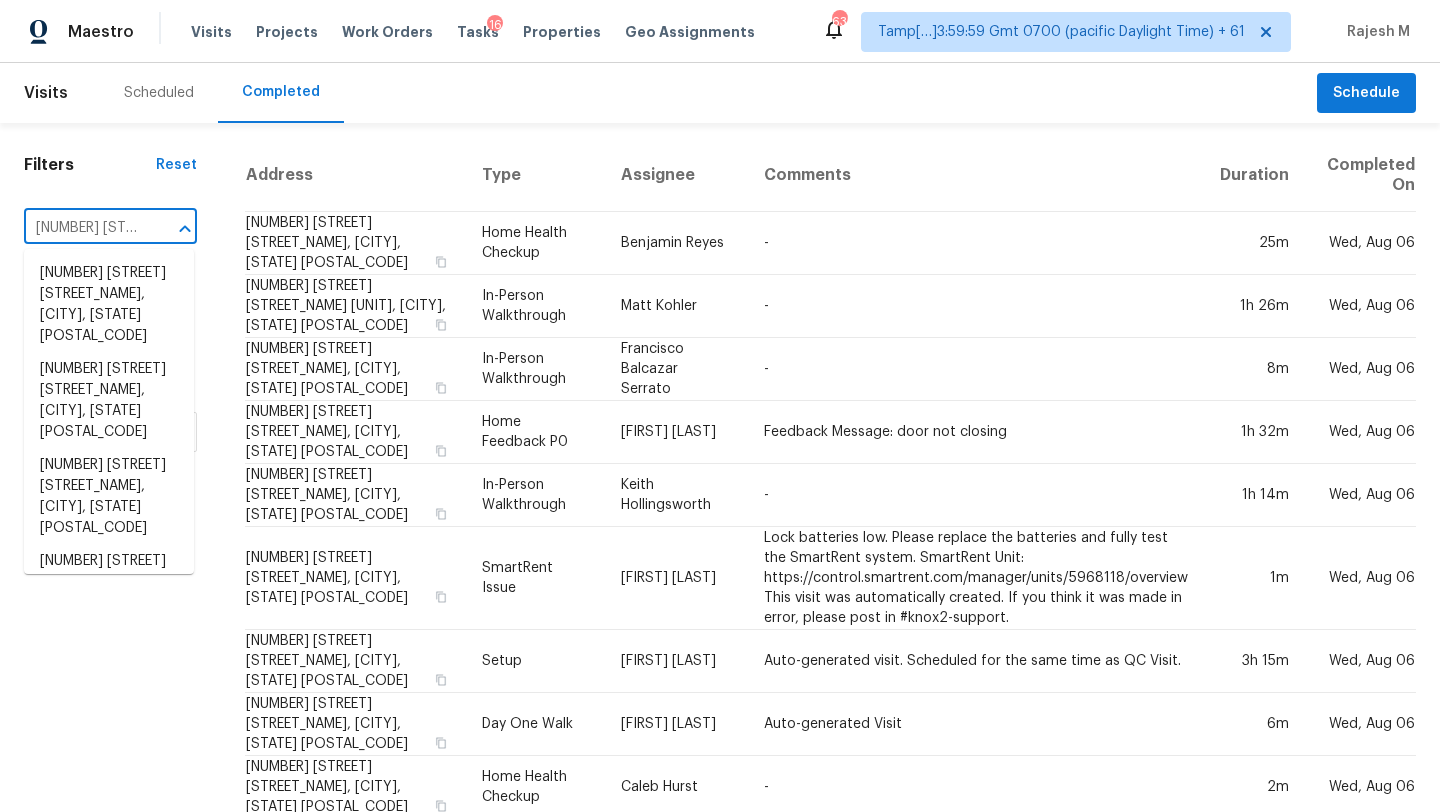 scroll, scrollTop: 0, scrollLeft: 114, axis: horizontal 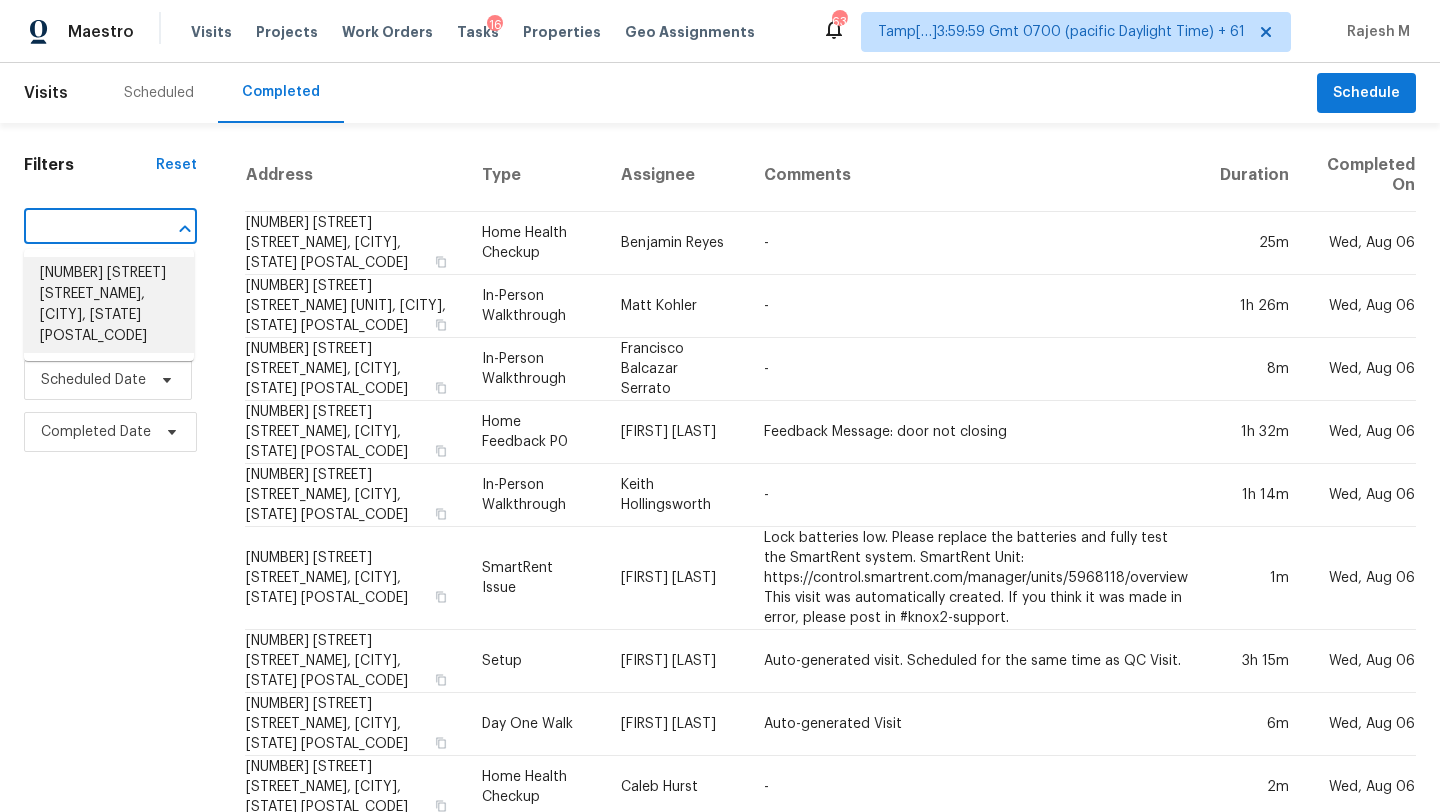 click on "652 Filmore St, Canton, MI 48188" at bounding box center [109, 305] 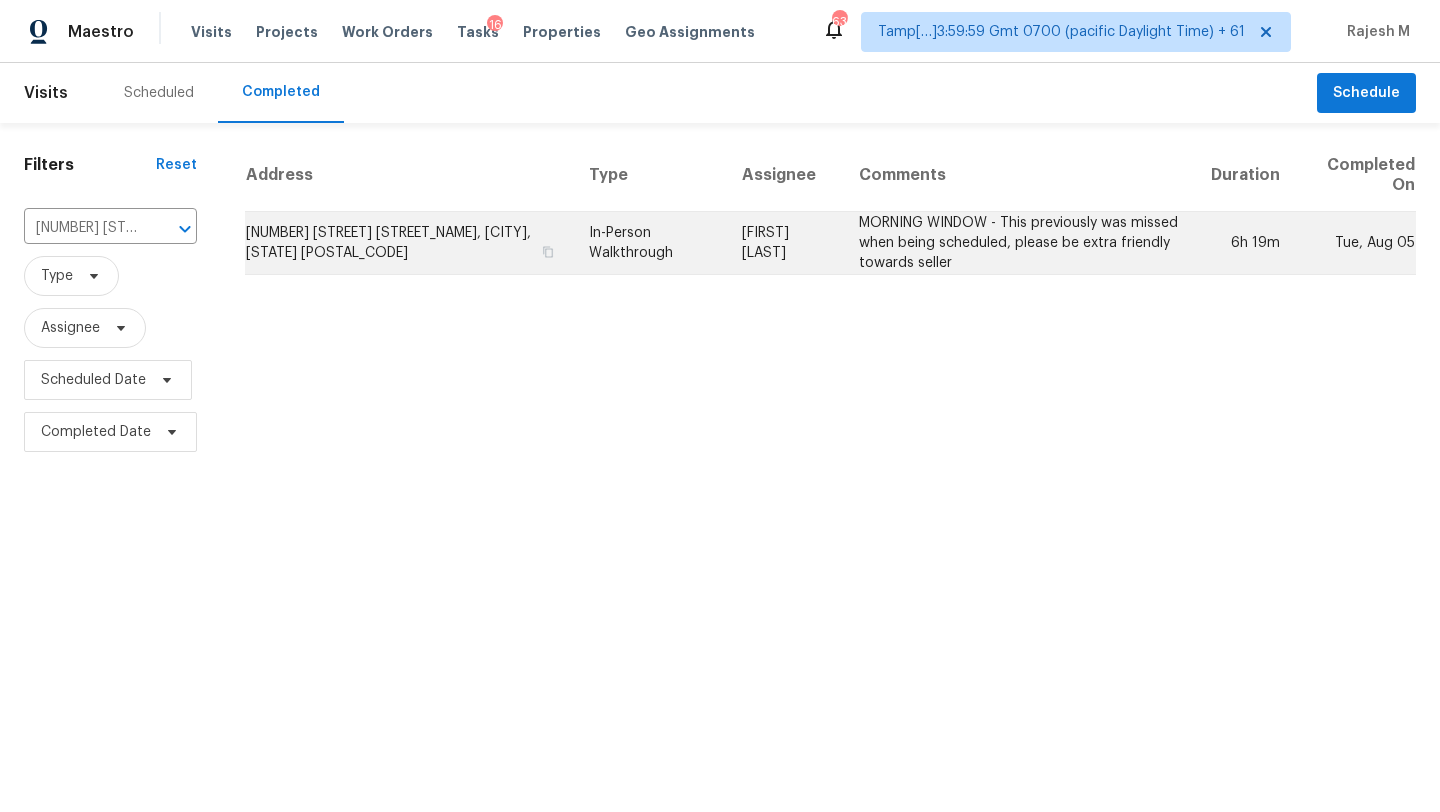click on "MORNING WINDOW - This previously was missed when being scheduled, please be extra friendly towards seller" at bounding box center [1018, 243] 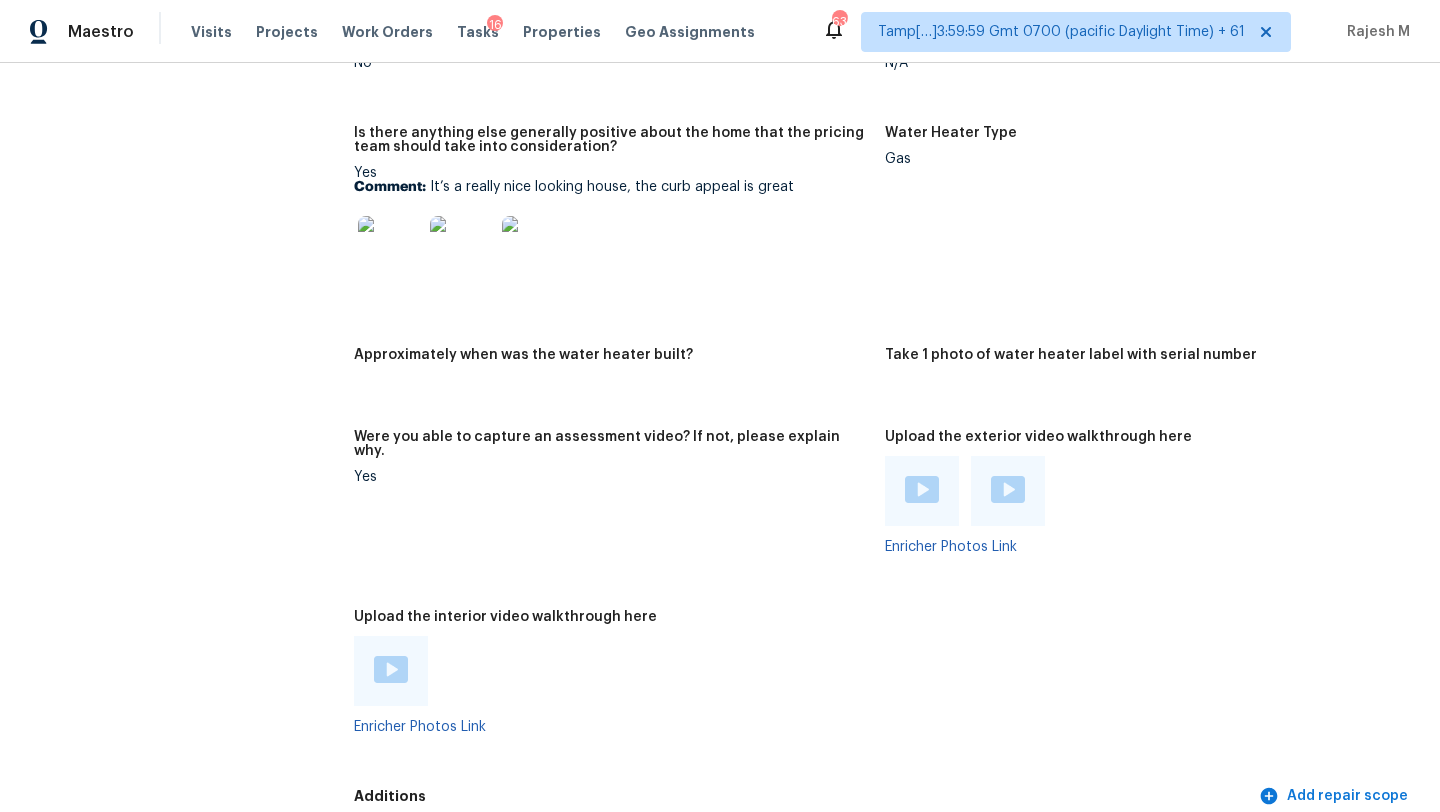 scroll, scrollTop: 3814, scrollLeft: 0, axis: vertical 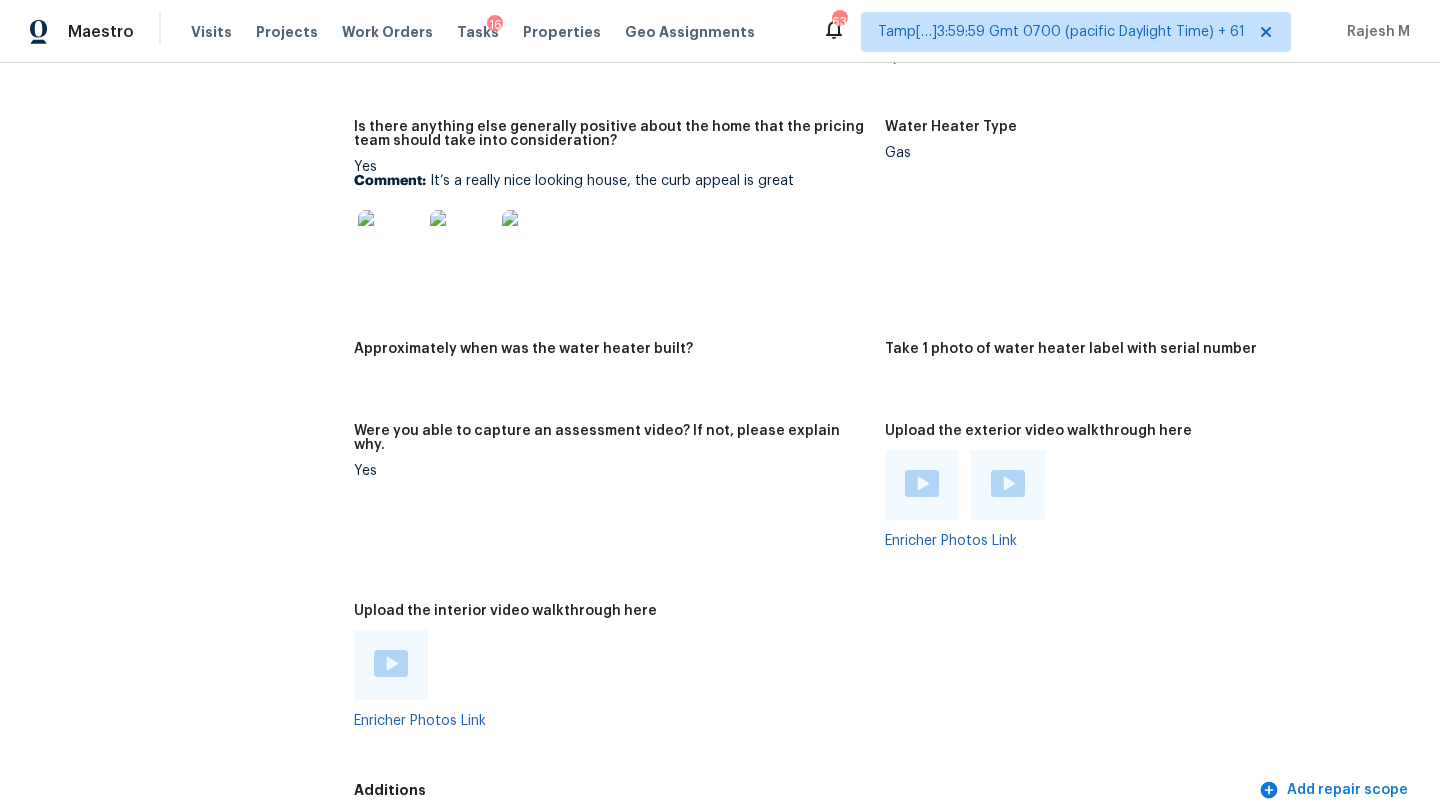click at bounding box center [391, 663] 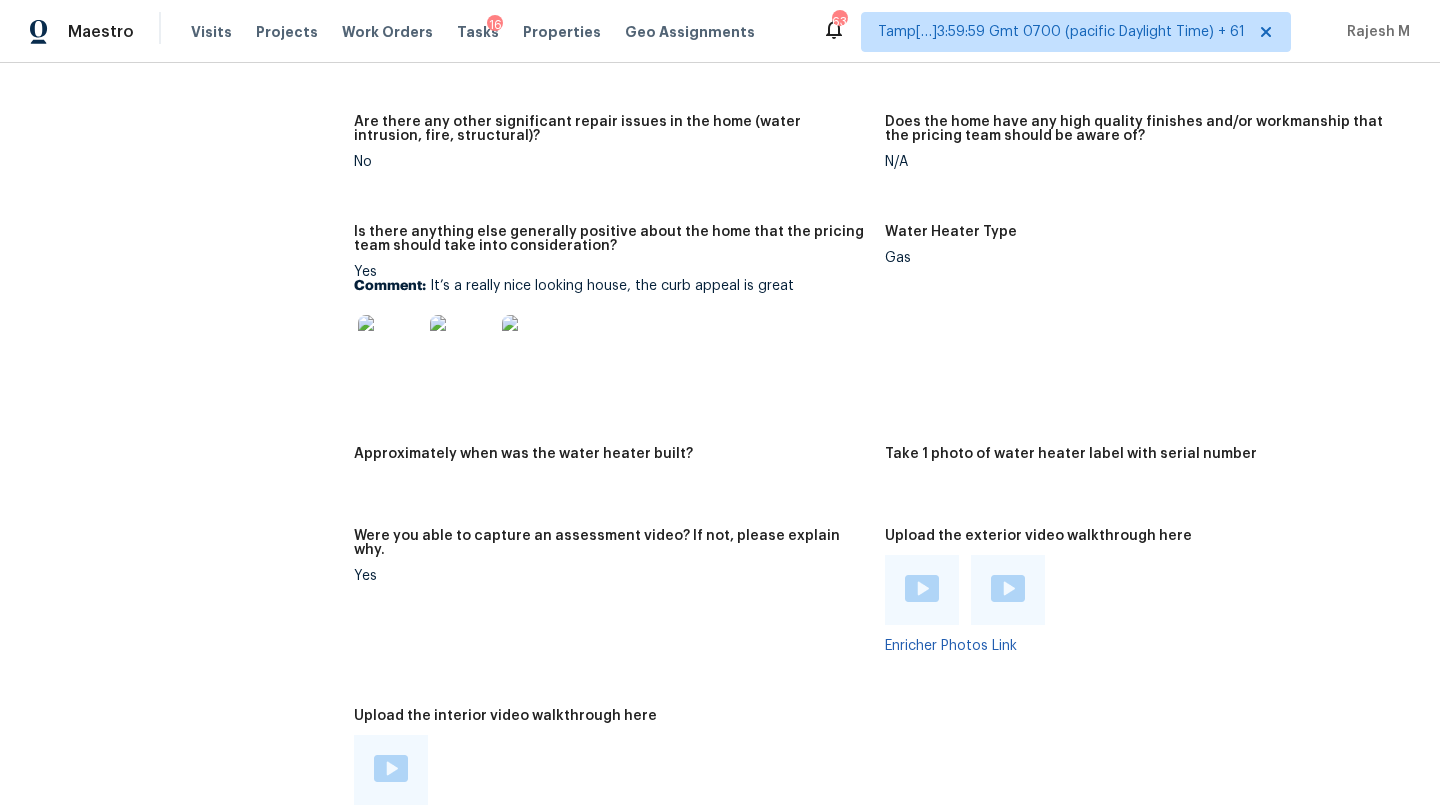 scroll, scrollTop: 3725, scrollLeft: 0, axis: vertical 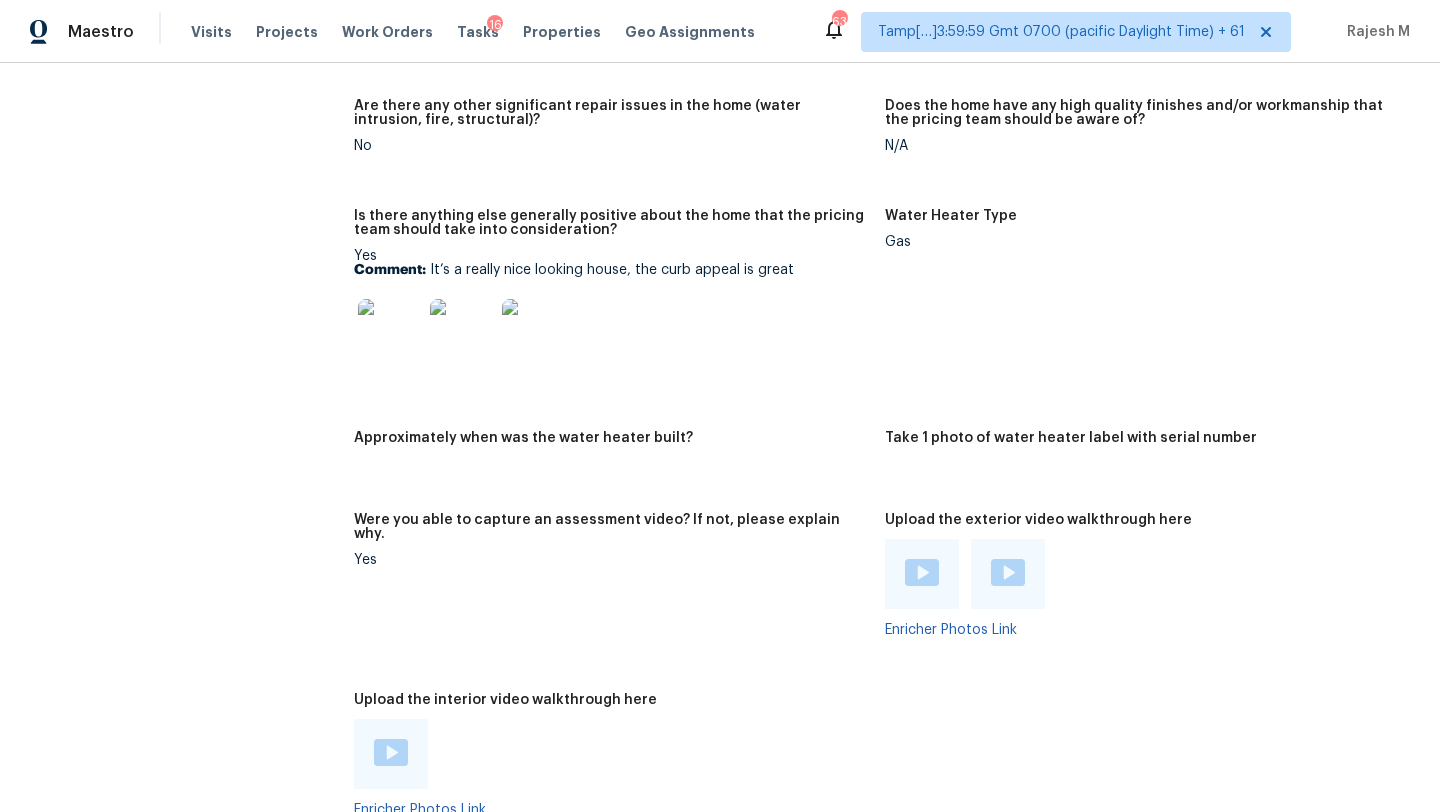 click at bounding box center [390, 331] 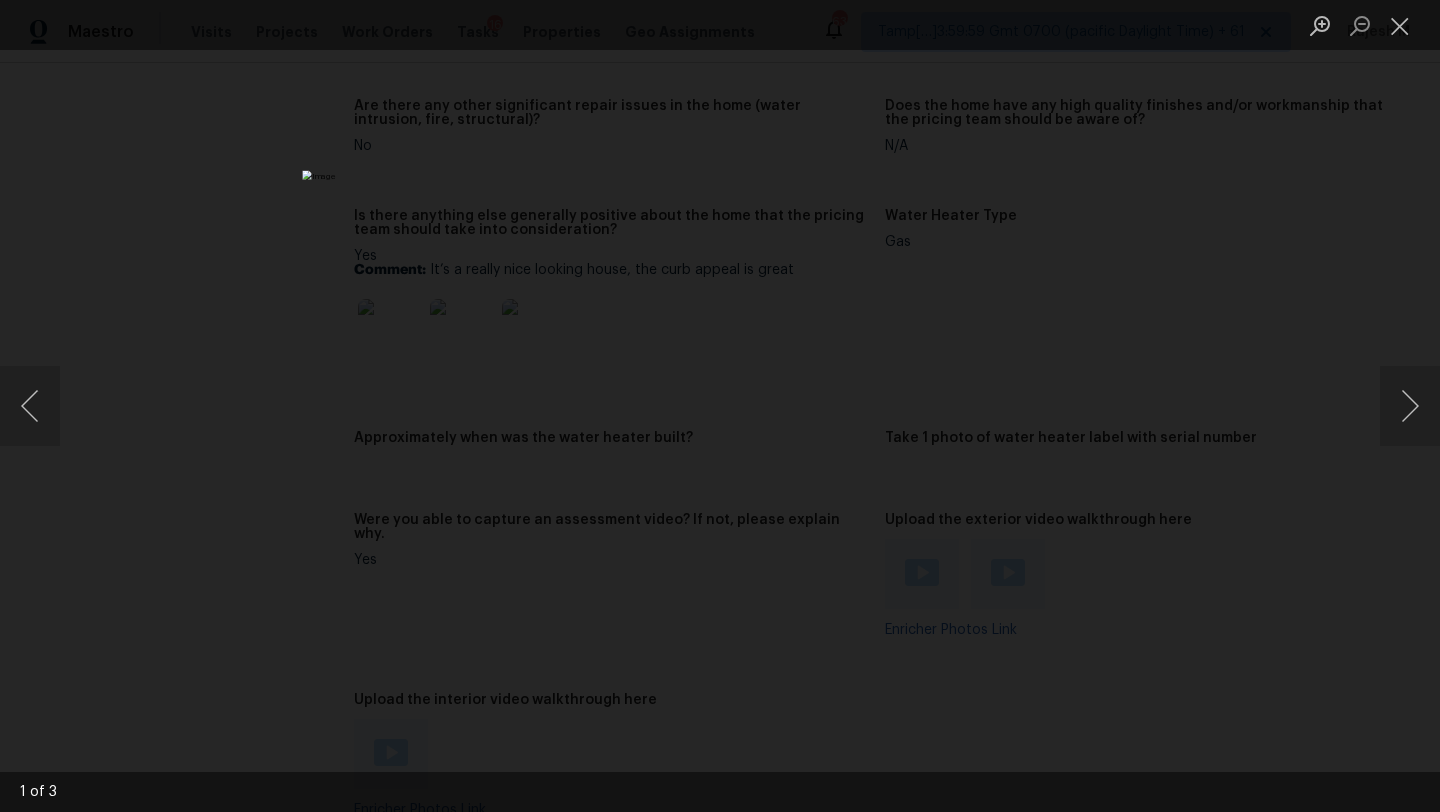 click at bounding box center [720, 406] 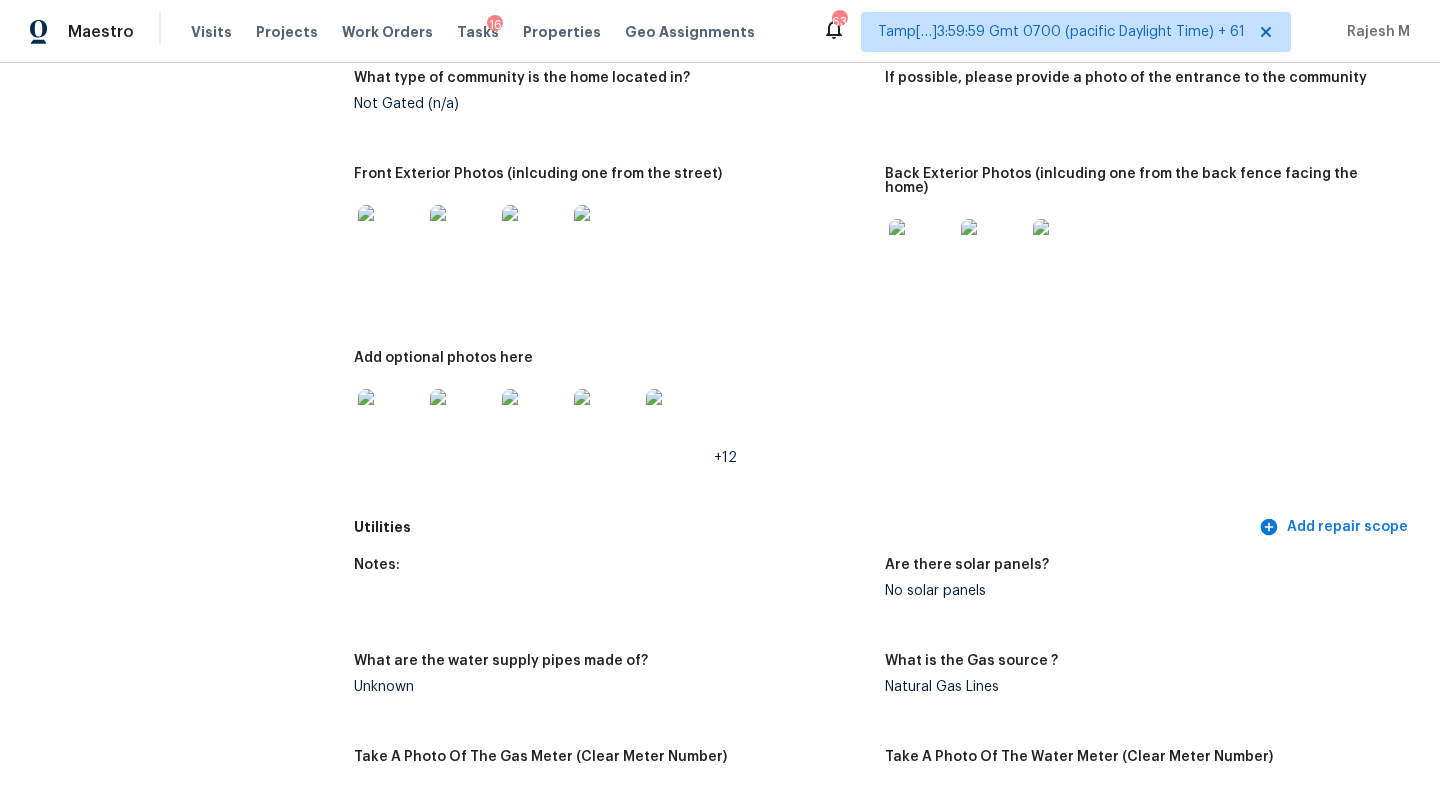 scroll, scrollTop: 0, scrollLeft: 0, axis: both 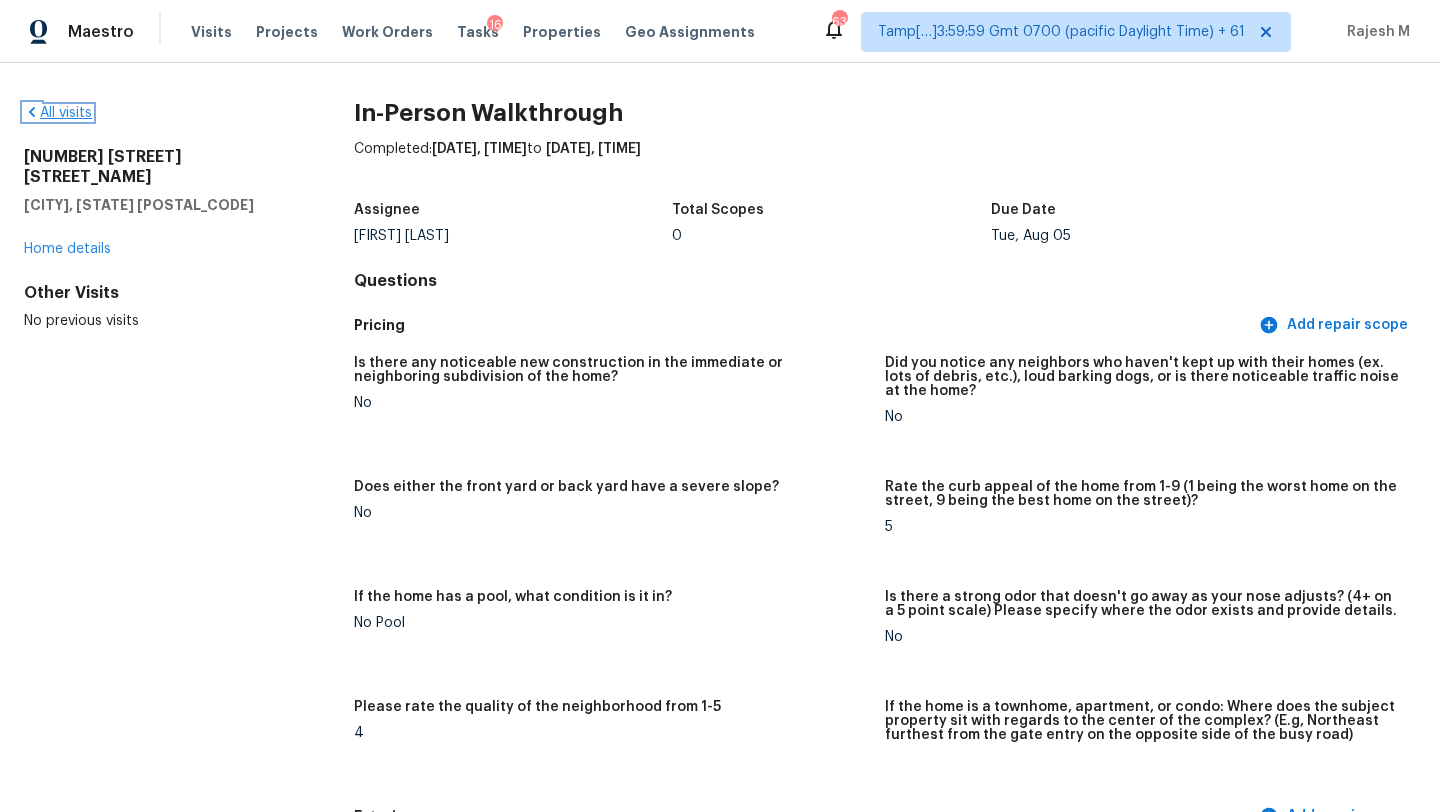 click on "All visits" at bounding box center (58, 113) 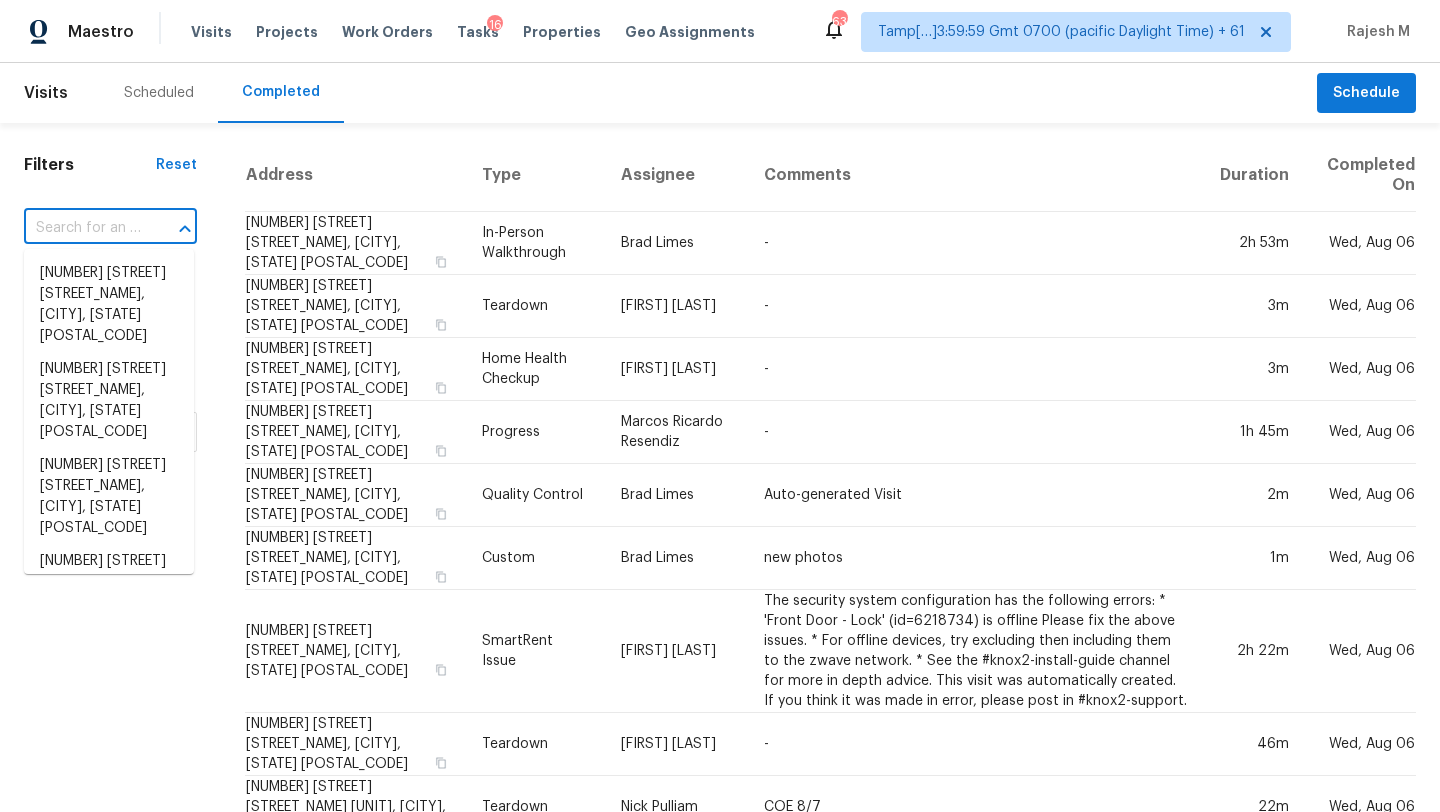 click at bounding box center (82, 228) 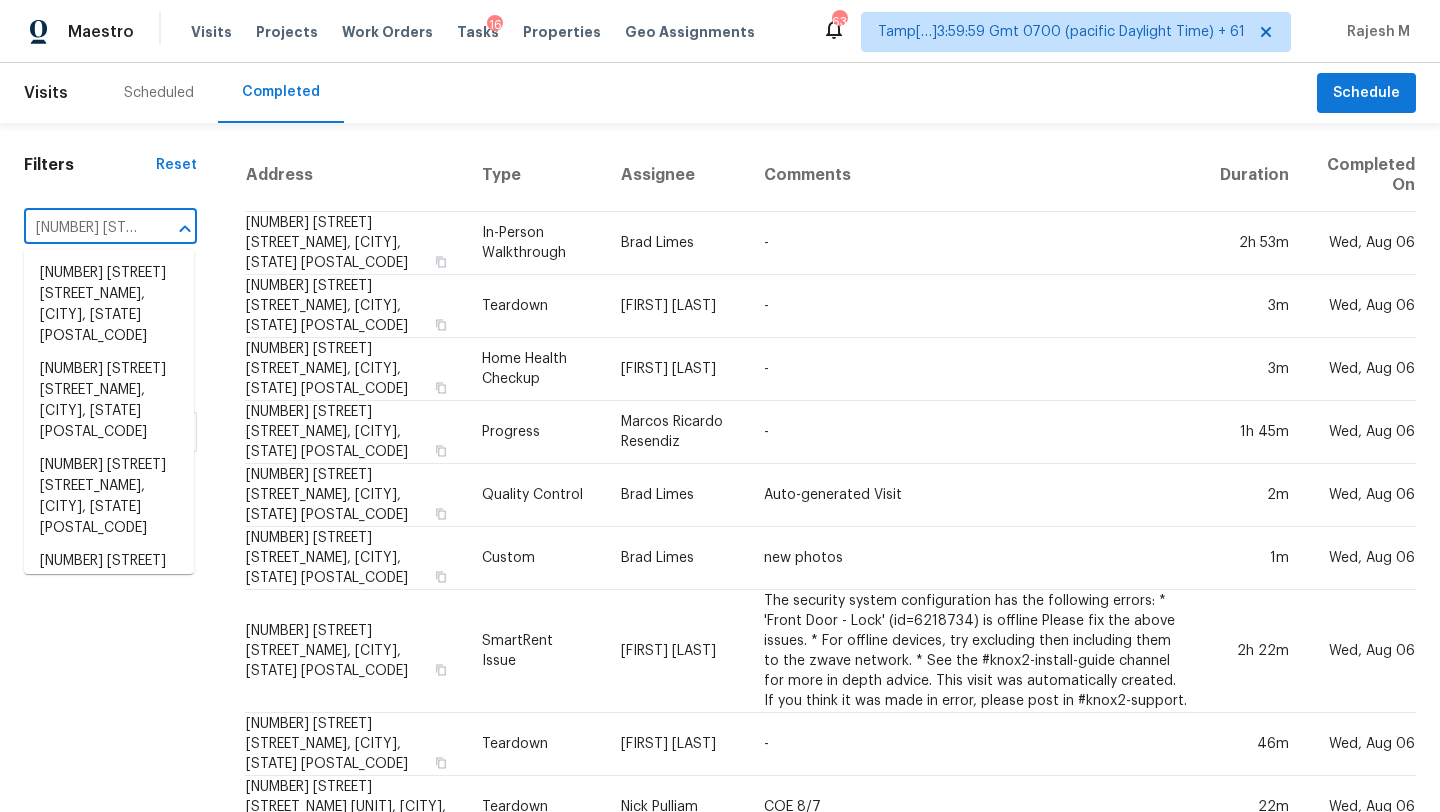 scroll, scrollTop: 0, scrollLeft: 171, axis: horizontal 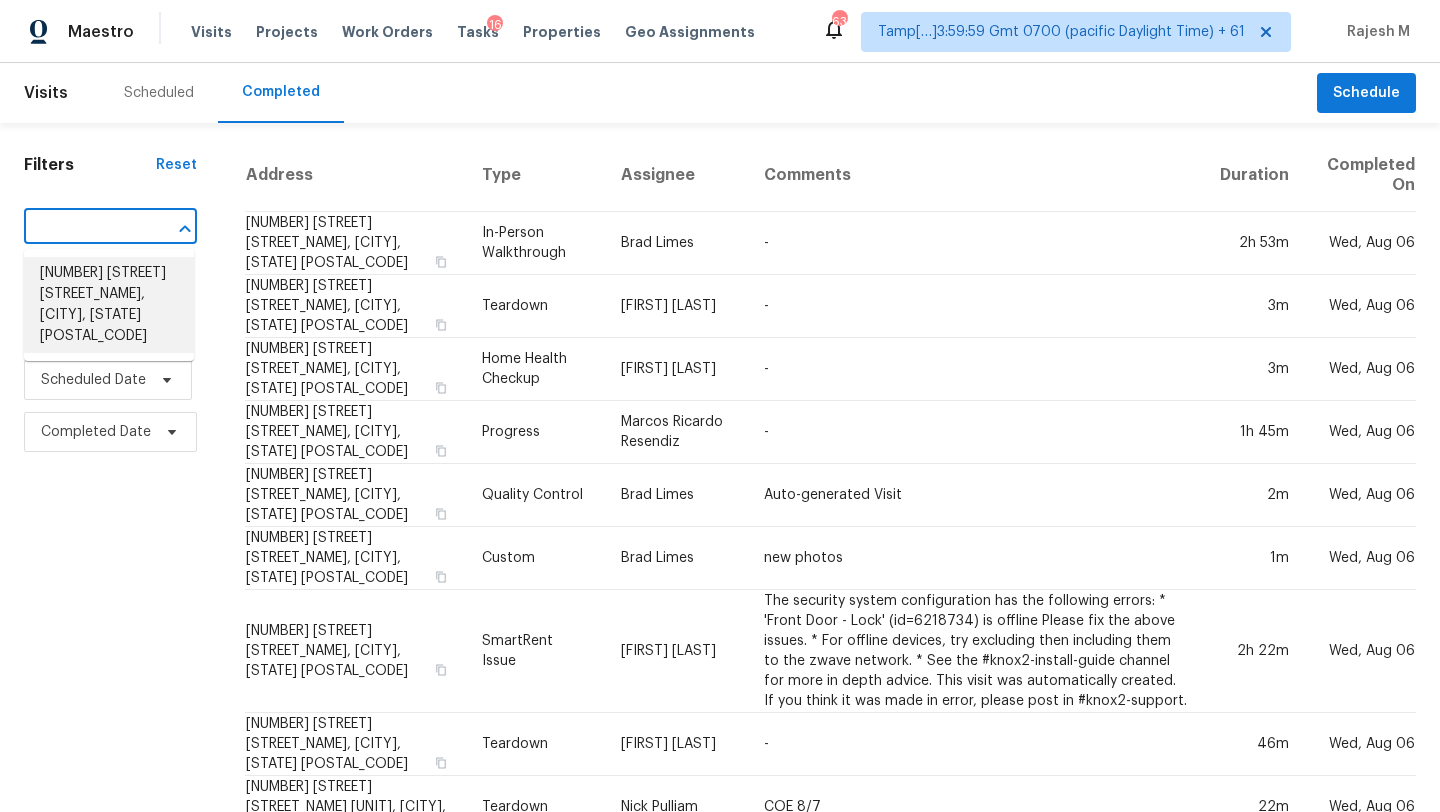 click on "550 Wayside Dr, Lawrenceville, GA 30046" at bounding box center [109, 305] 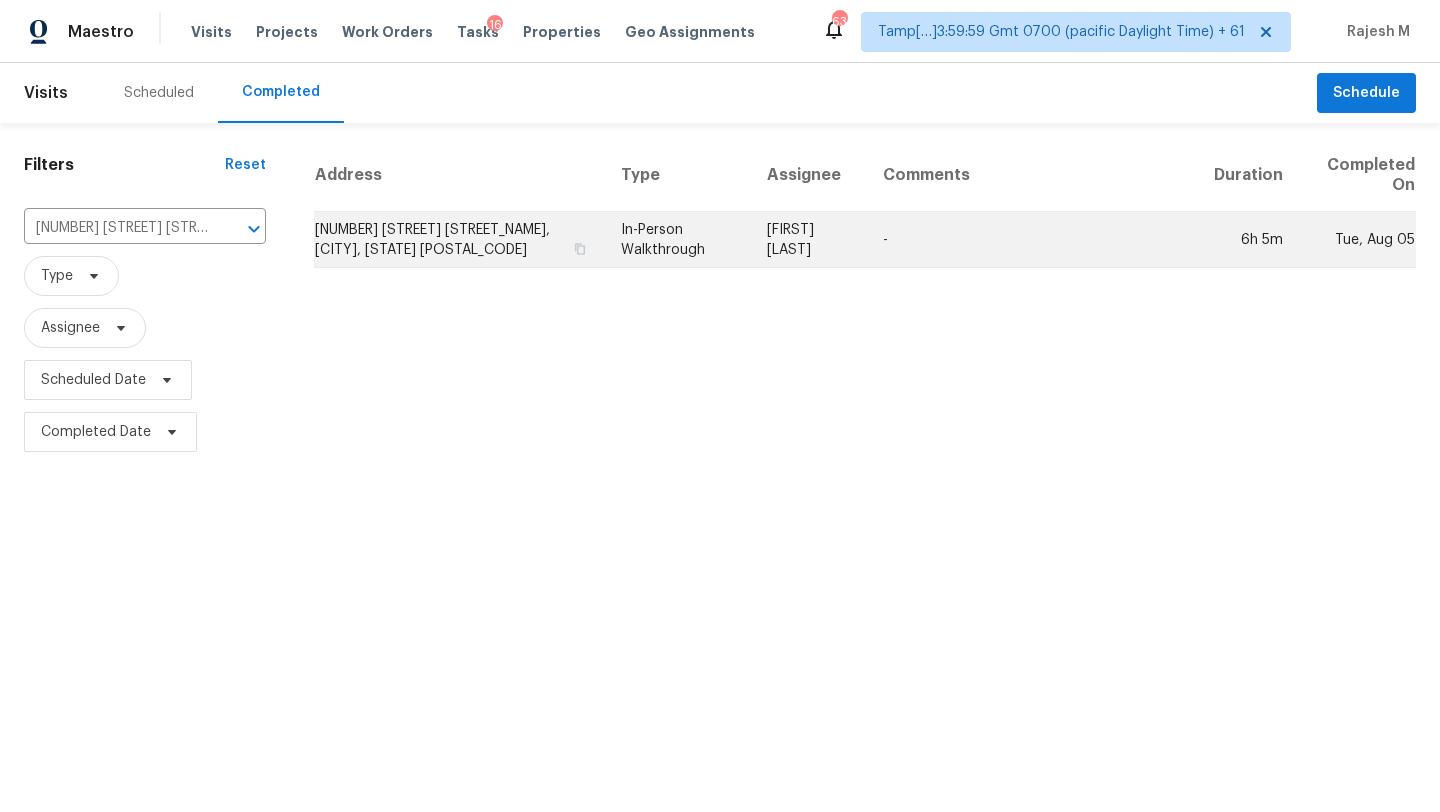 click on "-" at bounding box center [1032, 240] 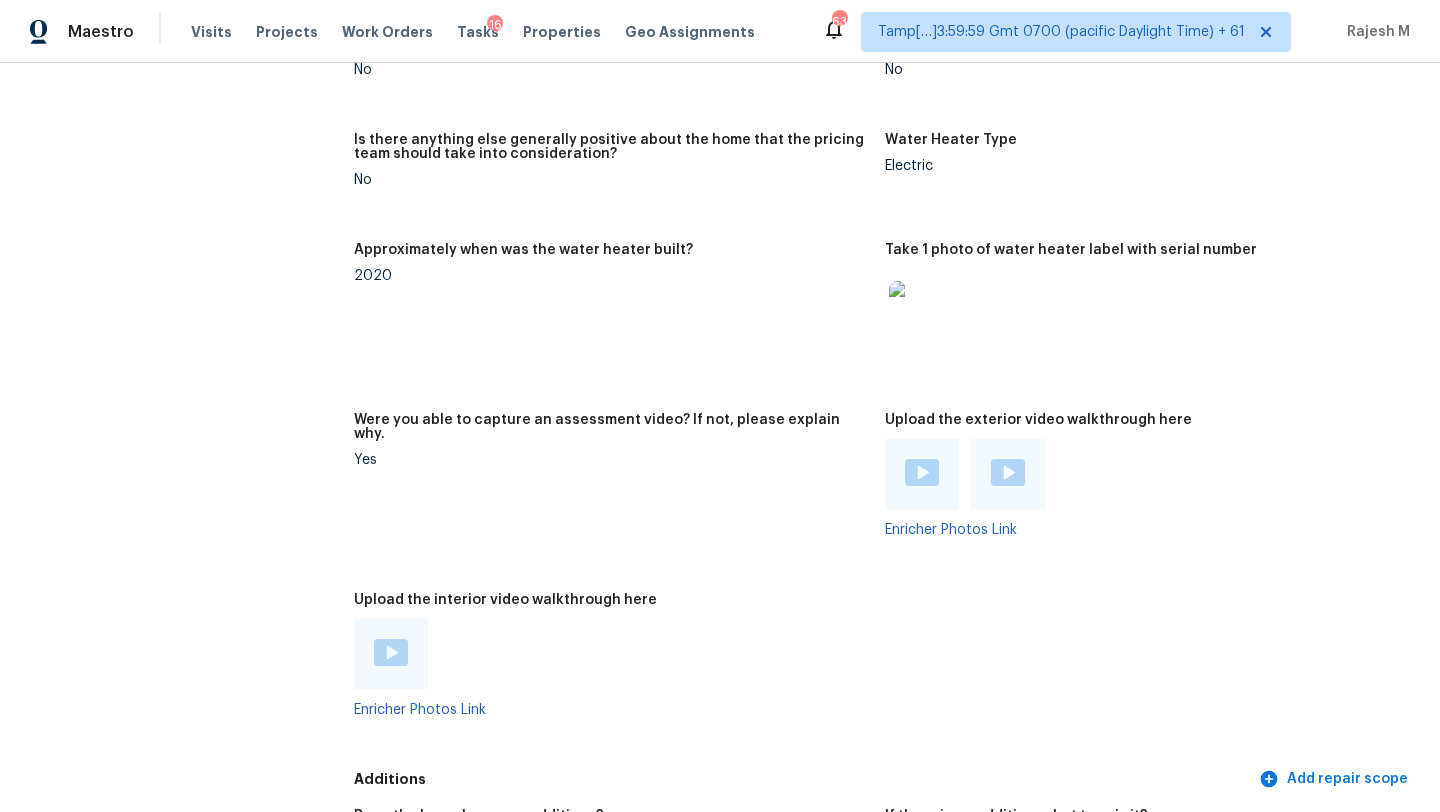 scroll, scrollTop: 4219, scrollLeft: 0, axis: vertical 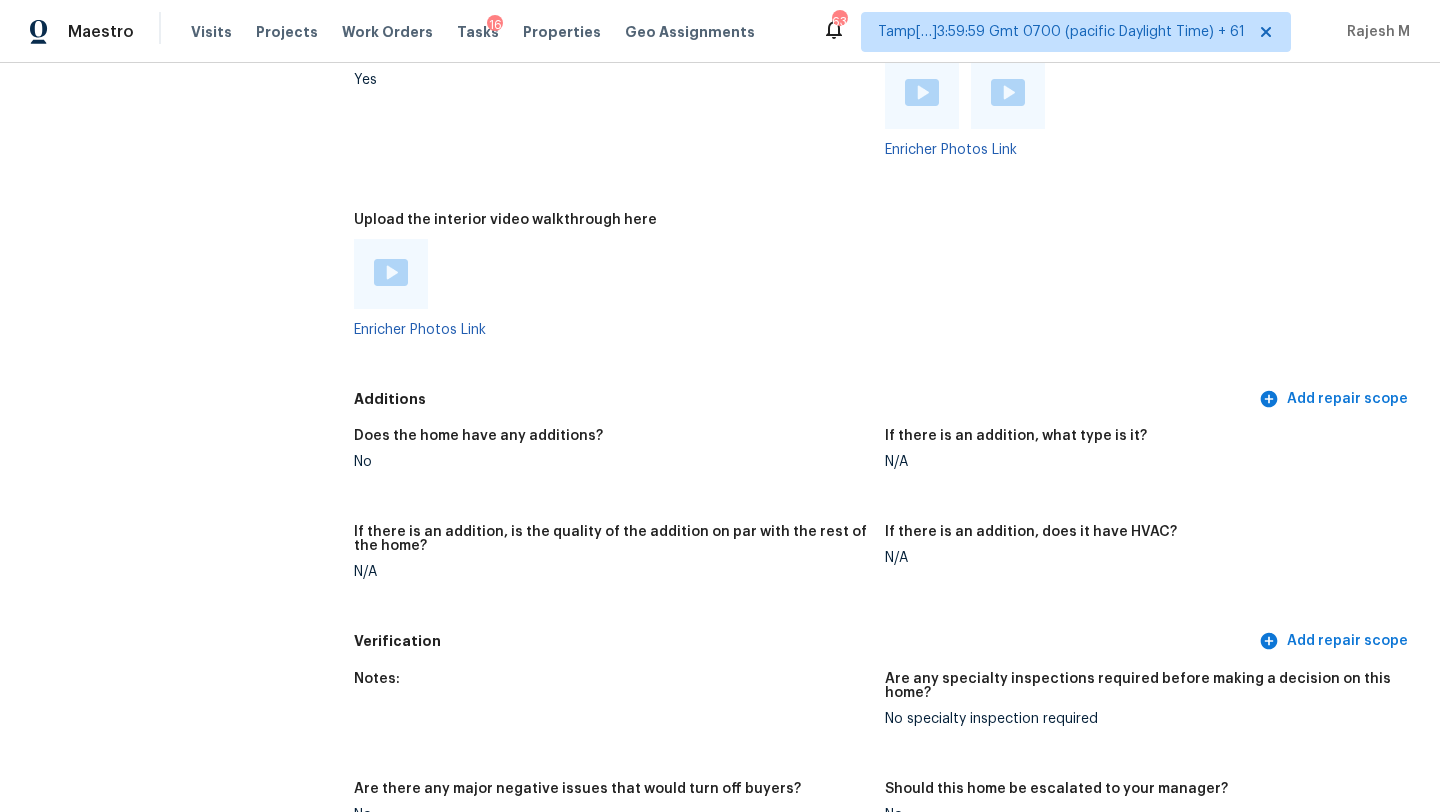 click at bounding box center [391, 272] 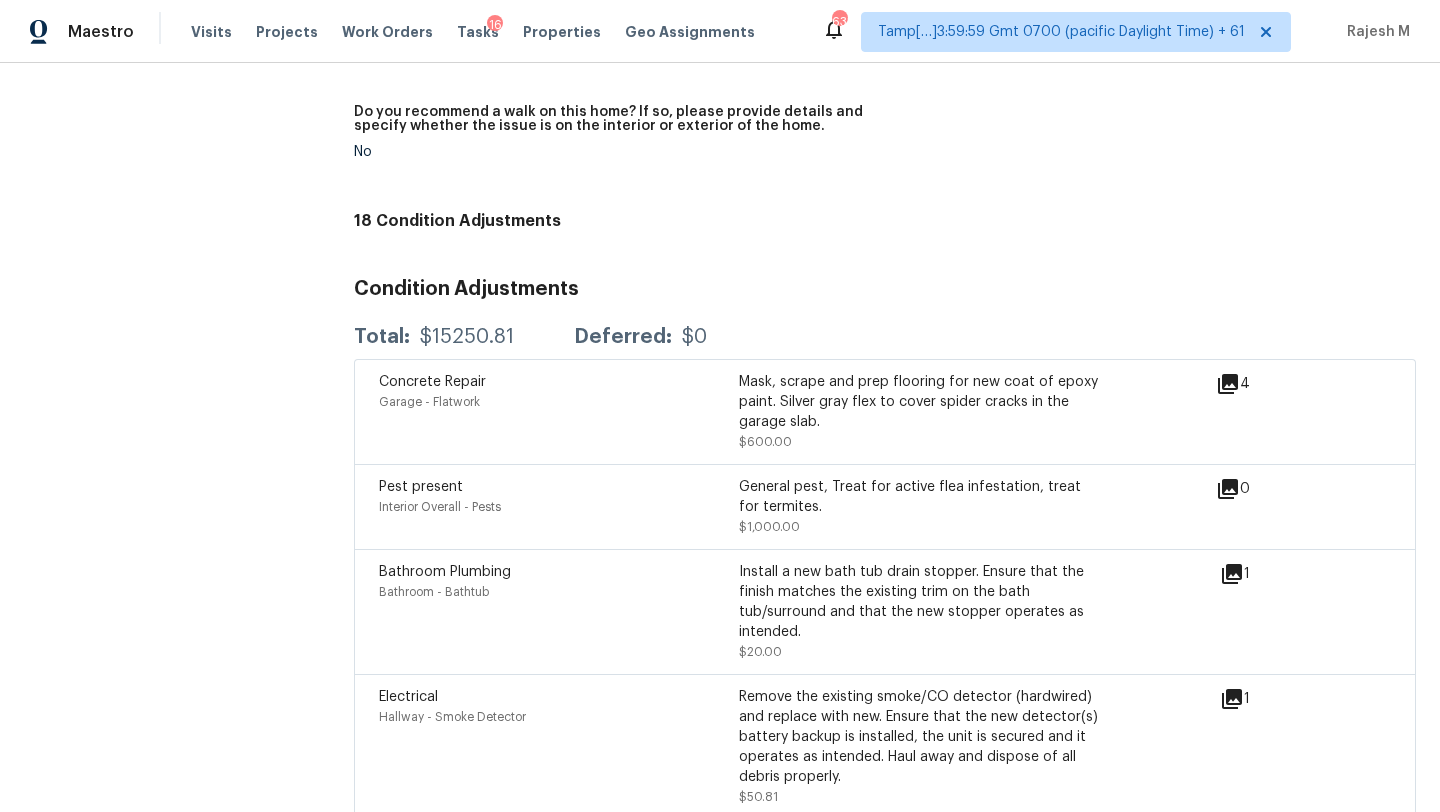 scroll, scrollTop: 4972, scrollLeft: 0, axis: vertical 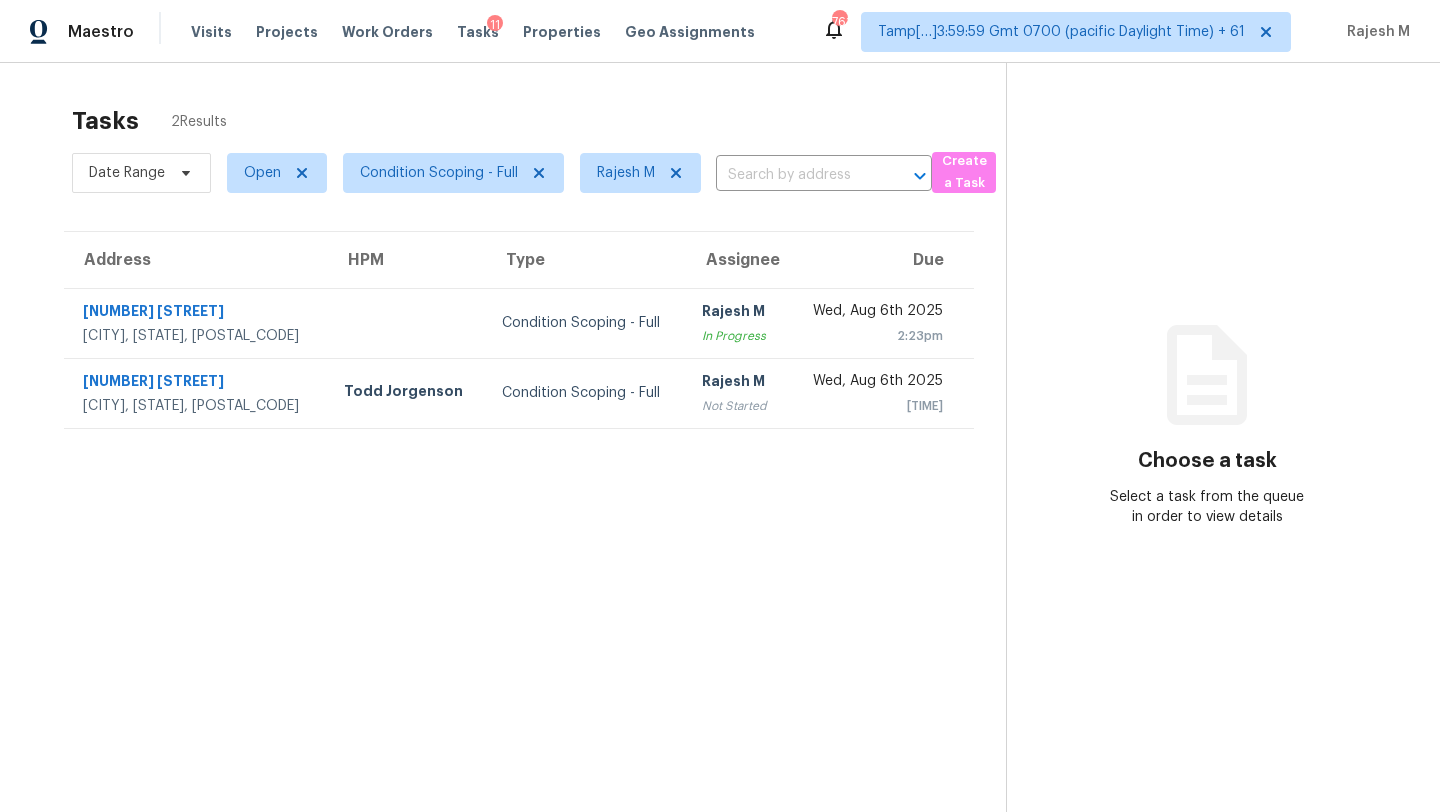 click on "[DAY_OF_WEEK], [MONTH] [DAY] [YEAR] [TIME]" at bounding box center (881, 323) 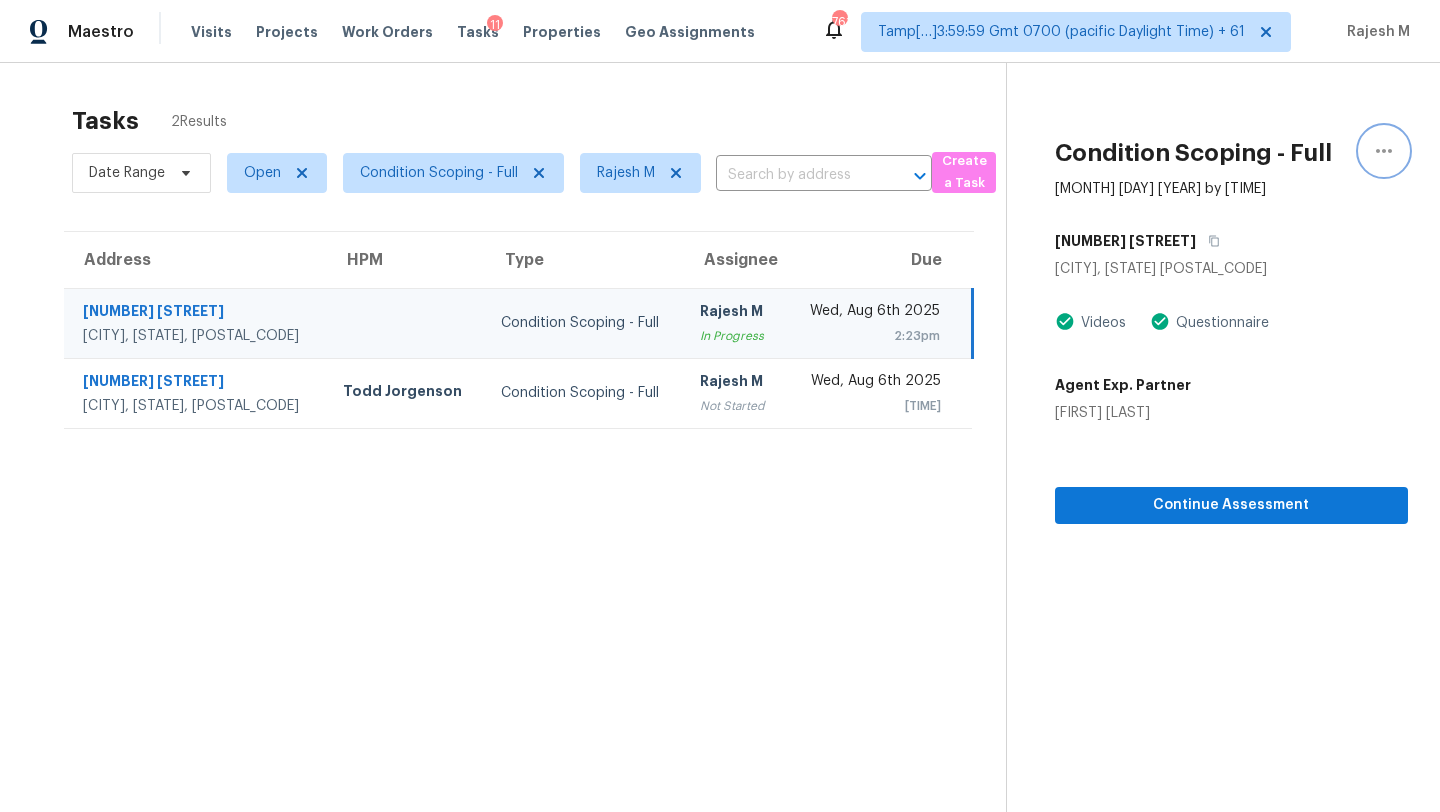 click at bounding box center (1384, 151) 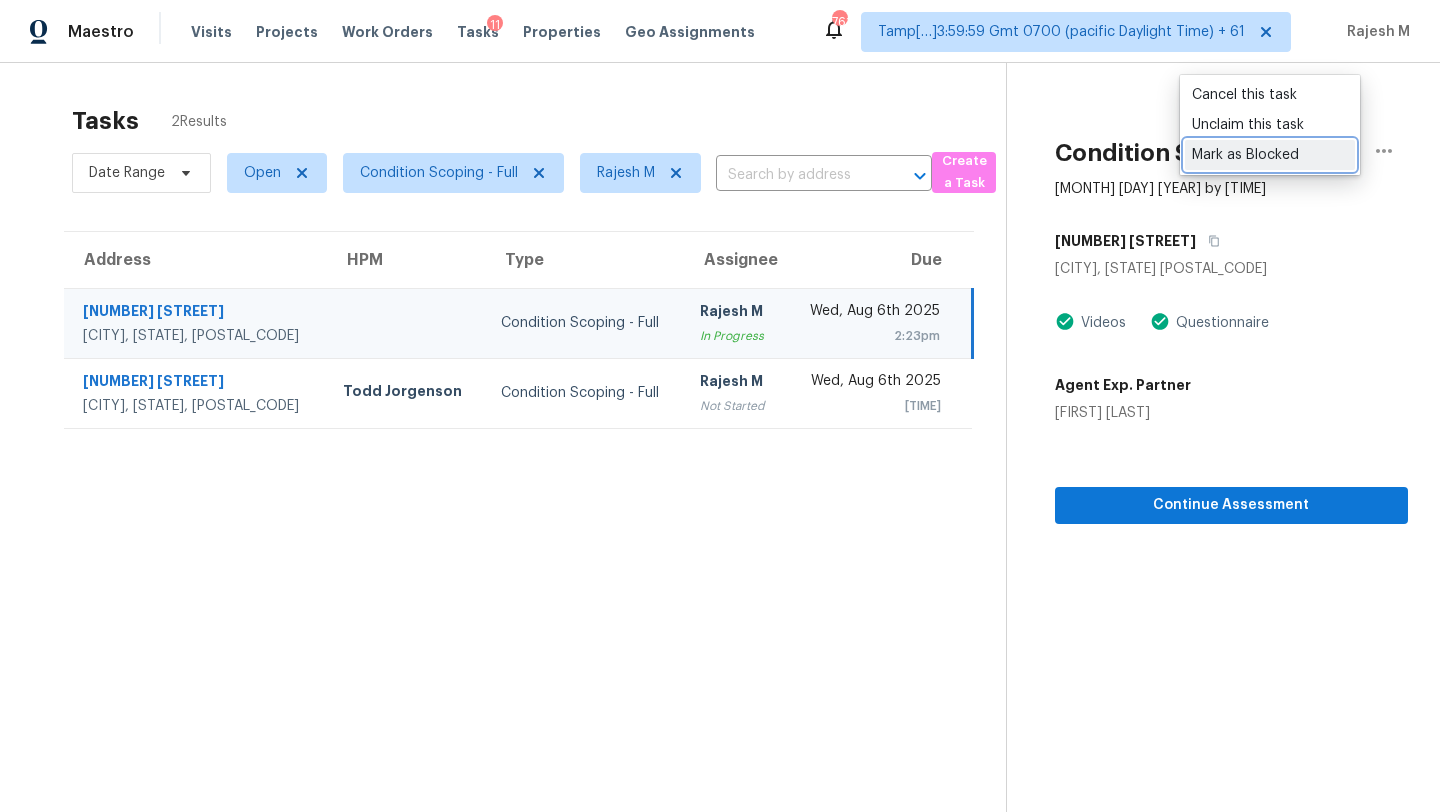 click on "Mark as Blocked" at bounding box center (1270, 155) 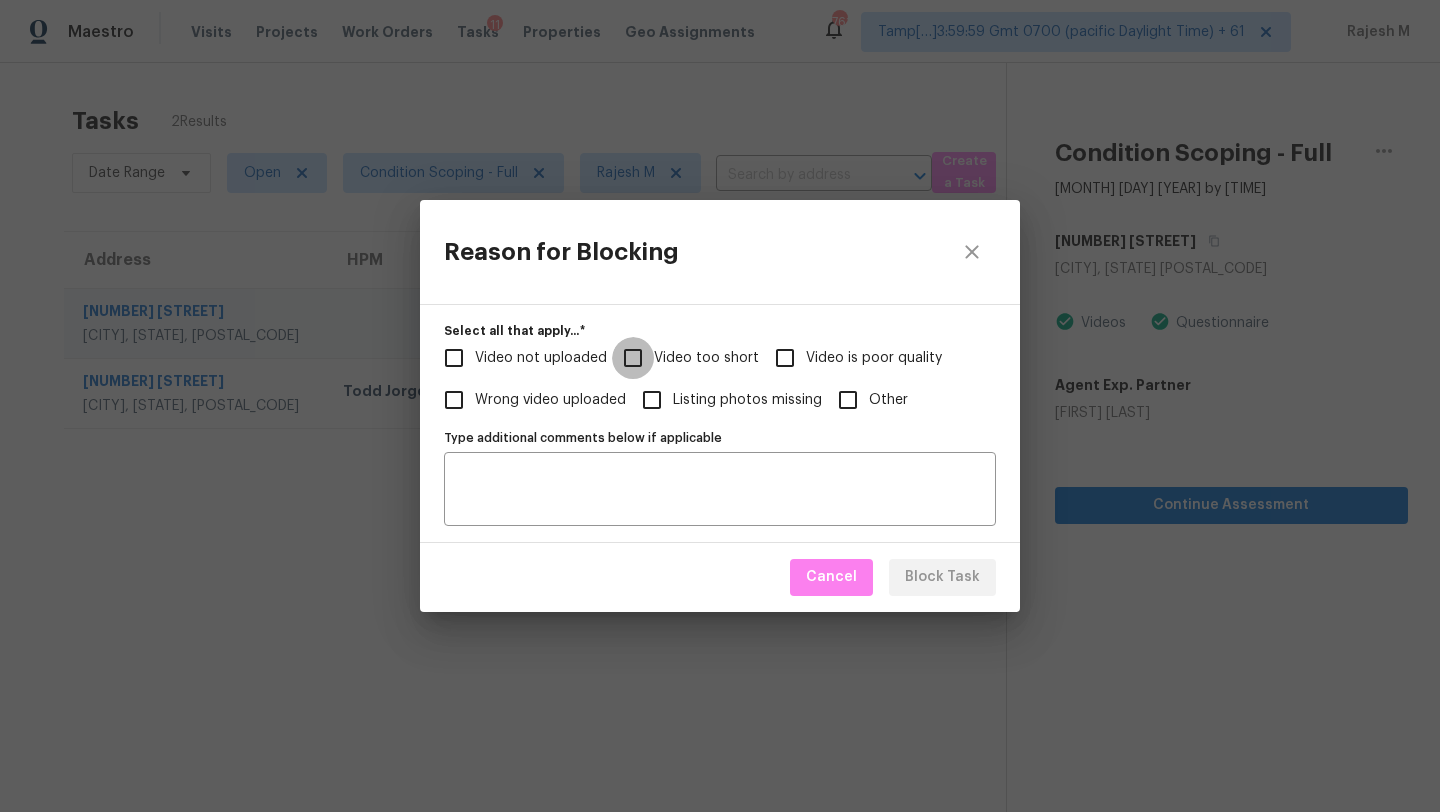 click on "Video too short" at bounding box center [633, 358] 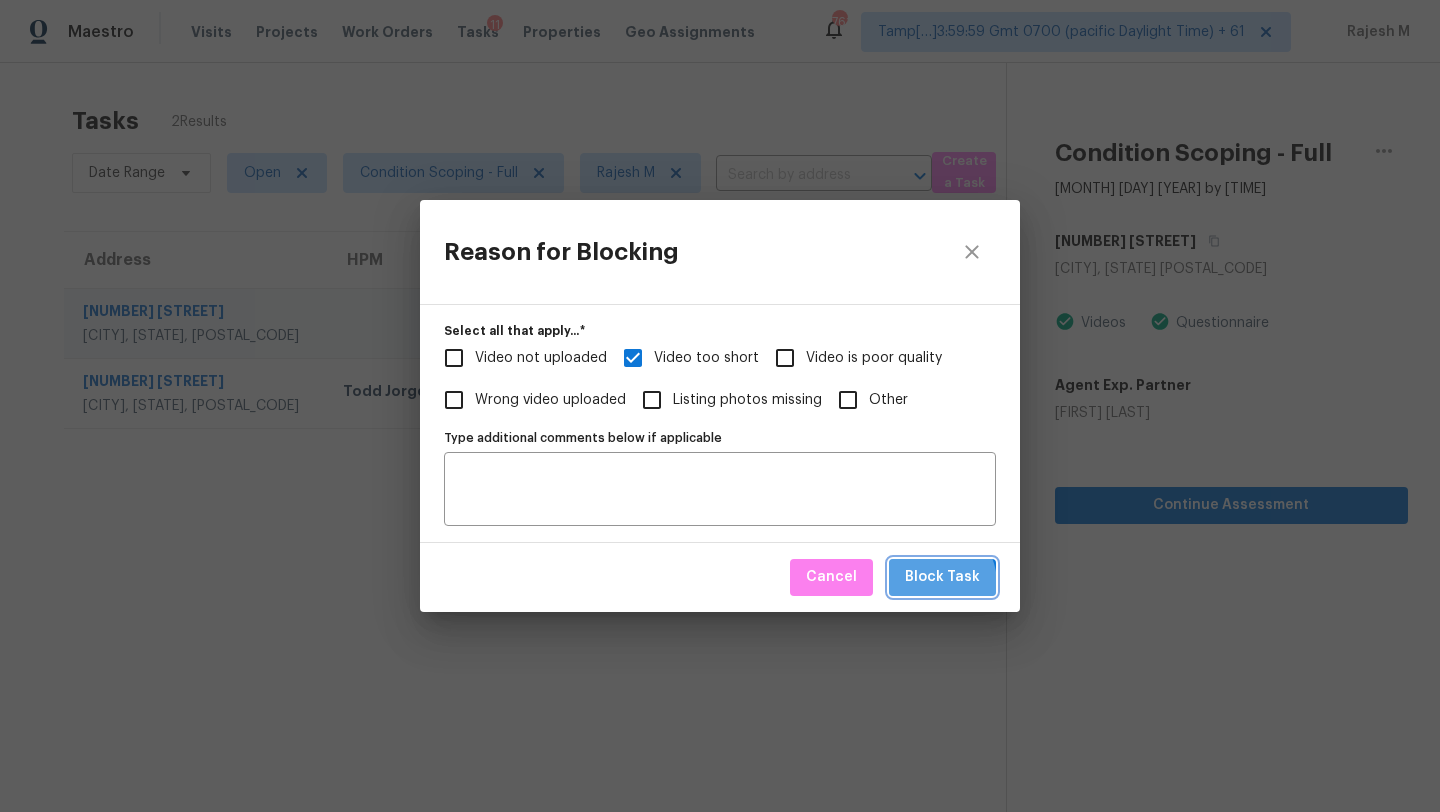 click on "Block Task" at bounding box center [942, 577] 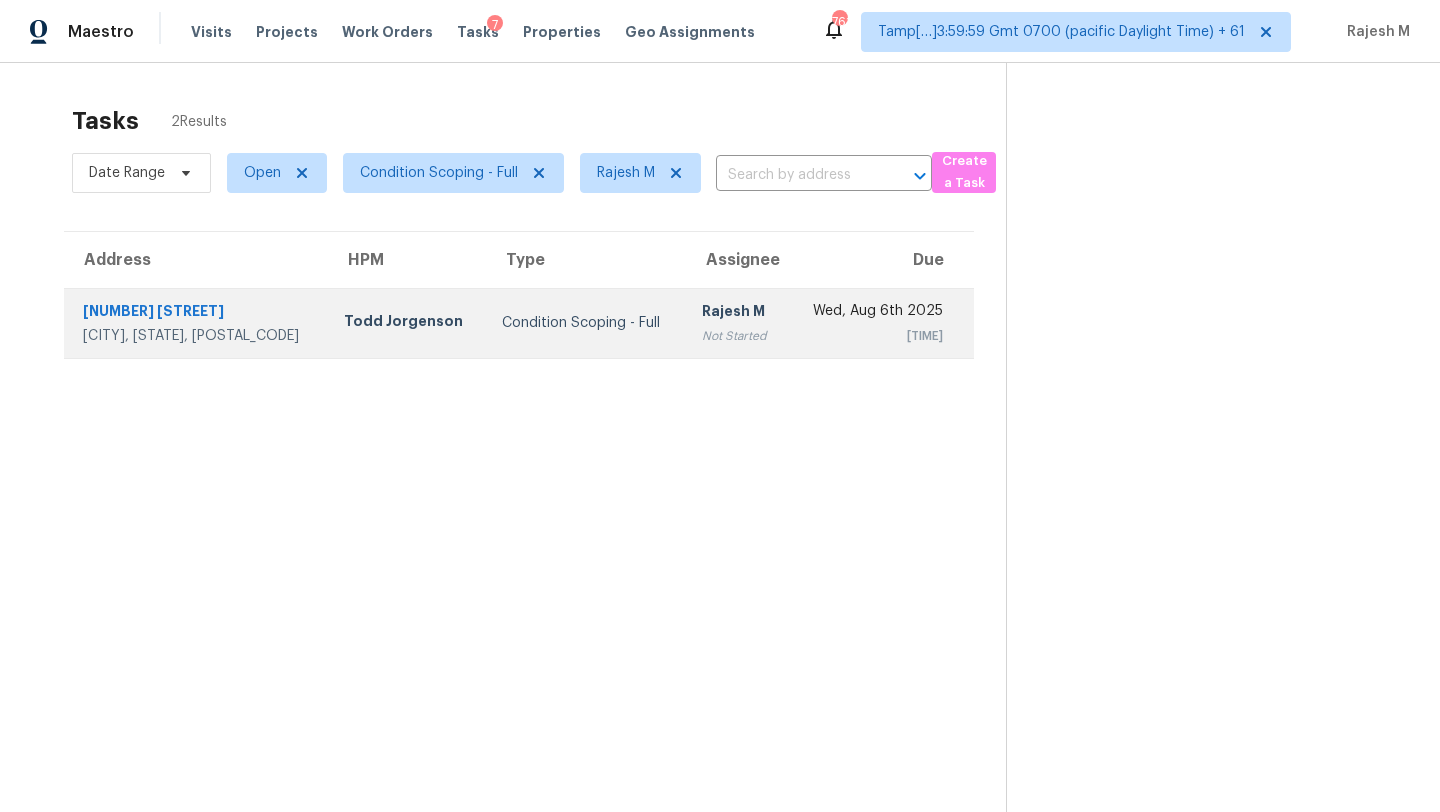 click on "[LAST] [FIRST]" at bounding box center [737, 323] 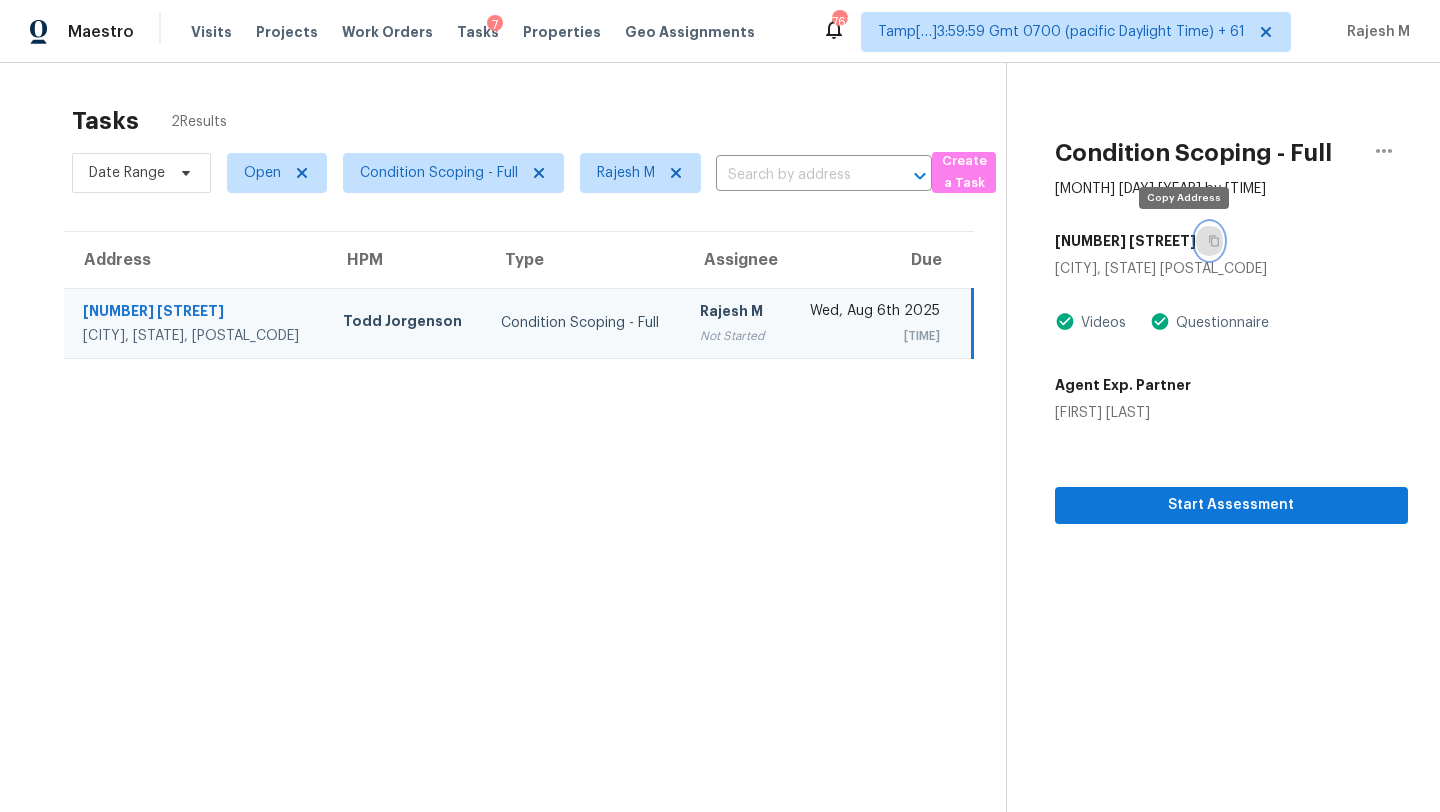 click 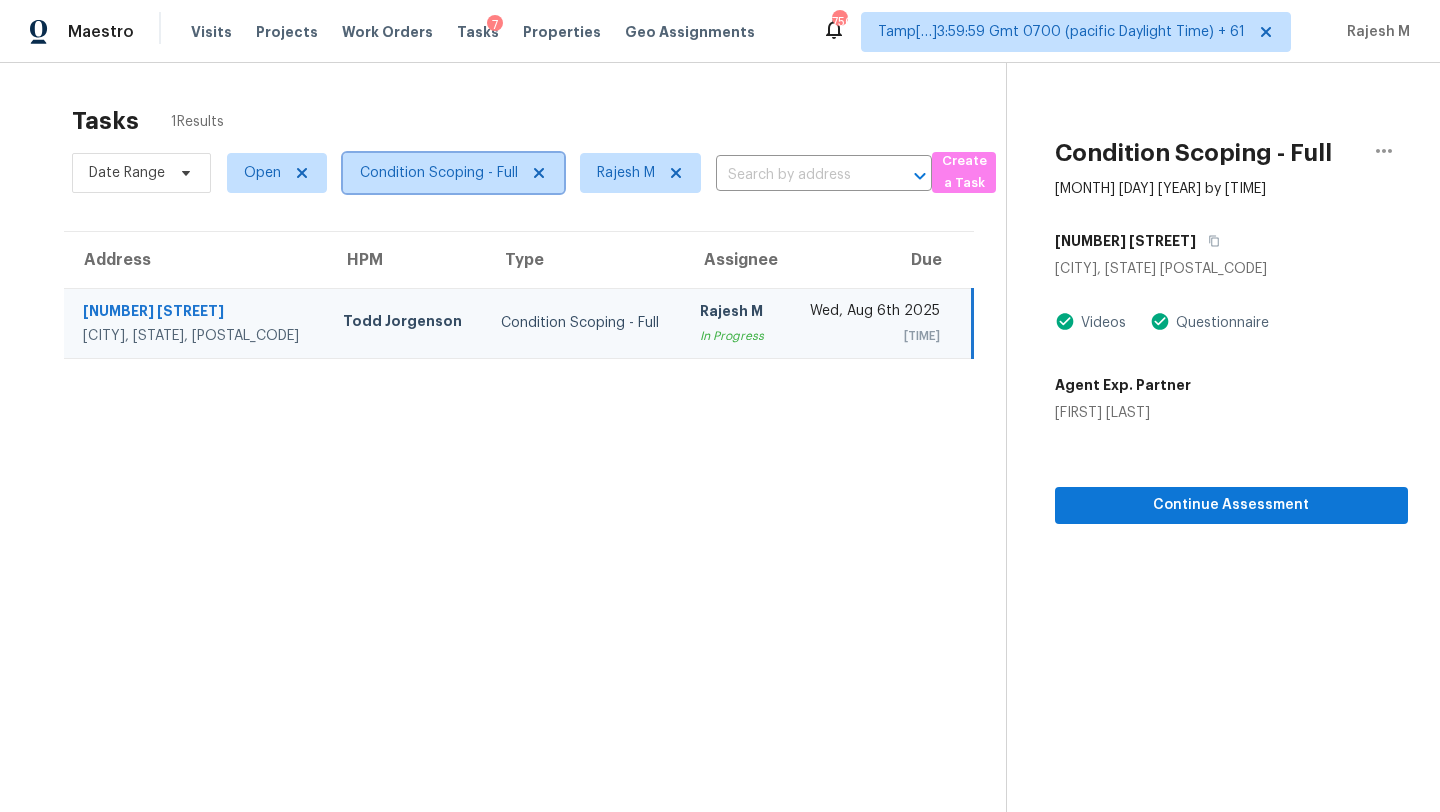 click on "Condition Scoping - Full" at bounding box center (439, 173) 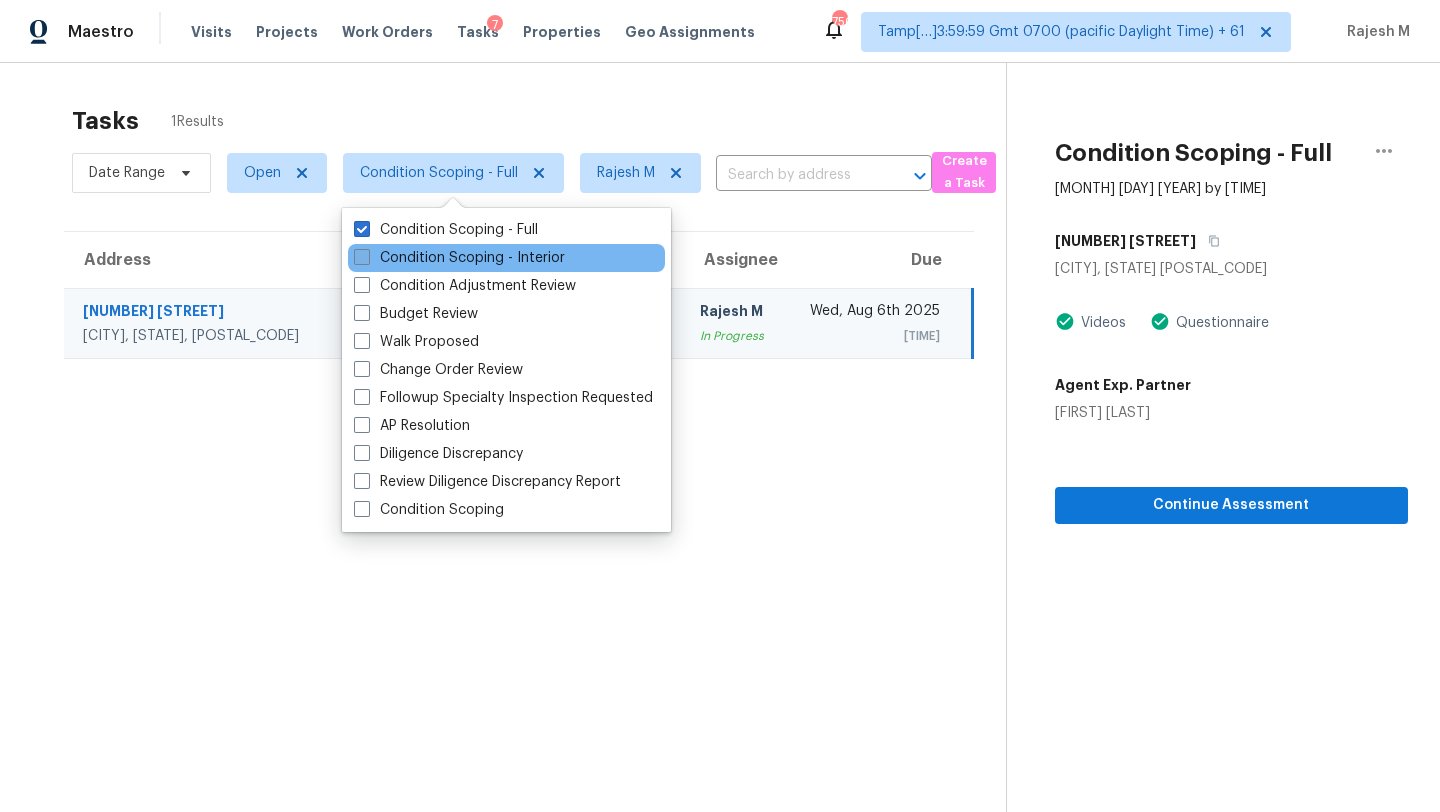 click on "Condition Scoping - Interior" at bounding box center (459, 258) 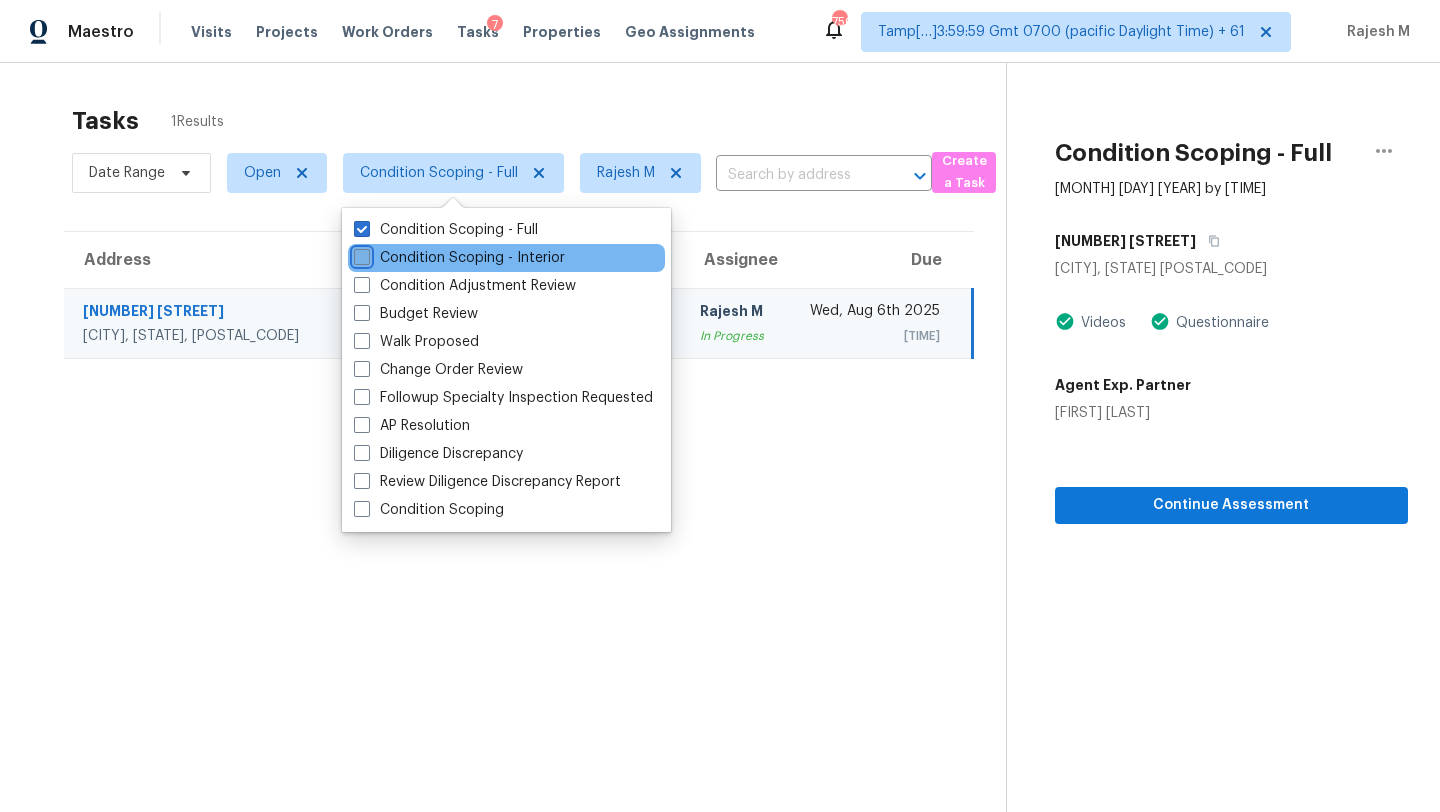 click on "Condition Scoping - Interior" at bounding box center (360, 254) 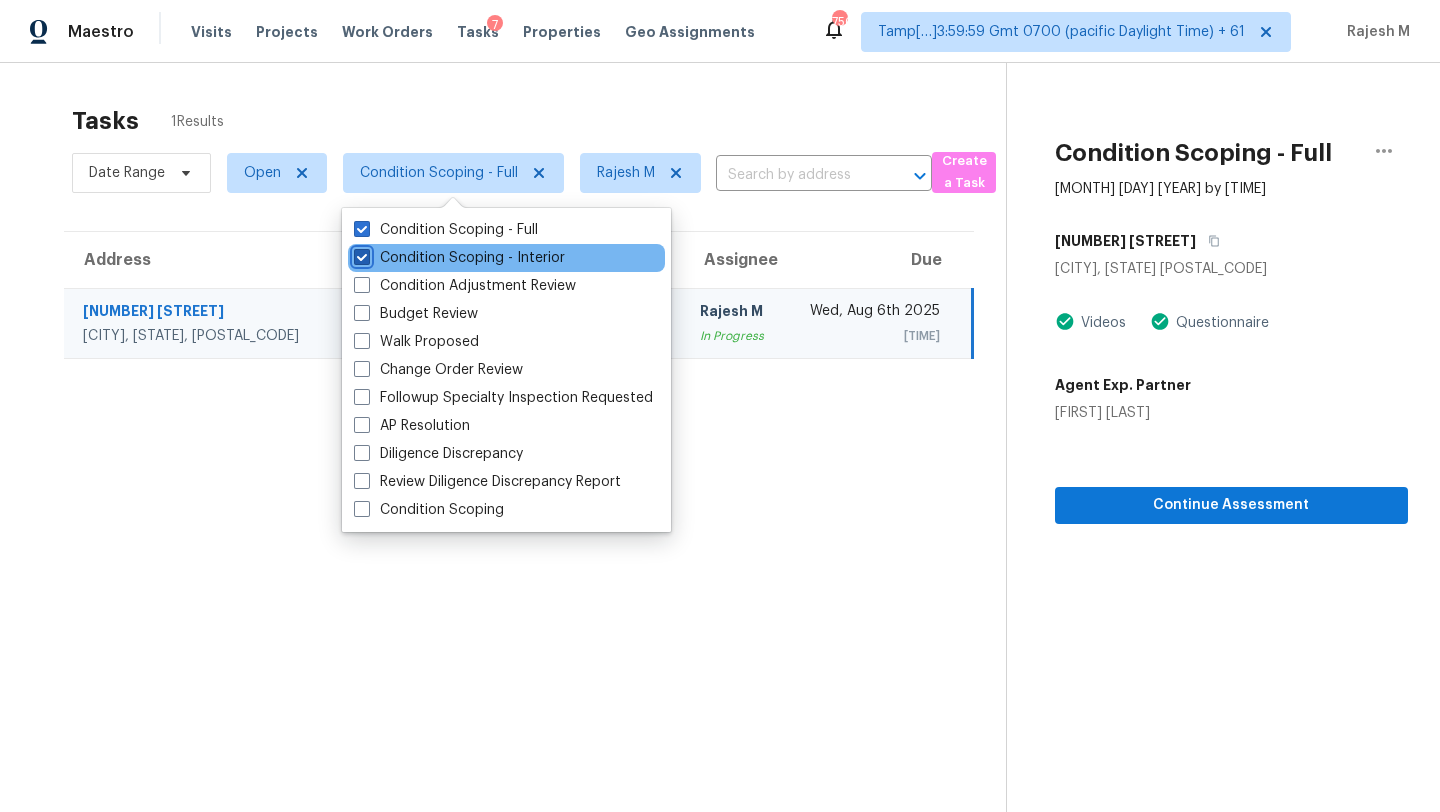 checkbox on "true" 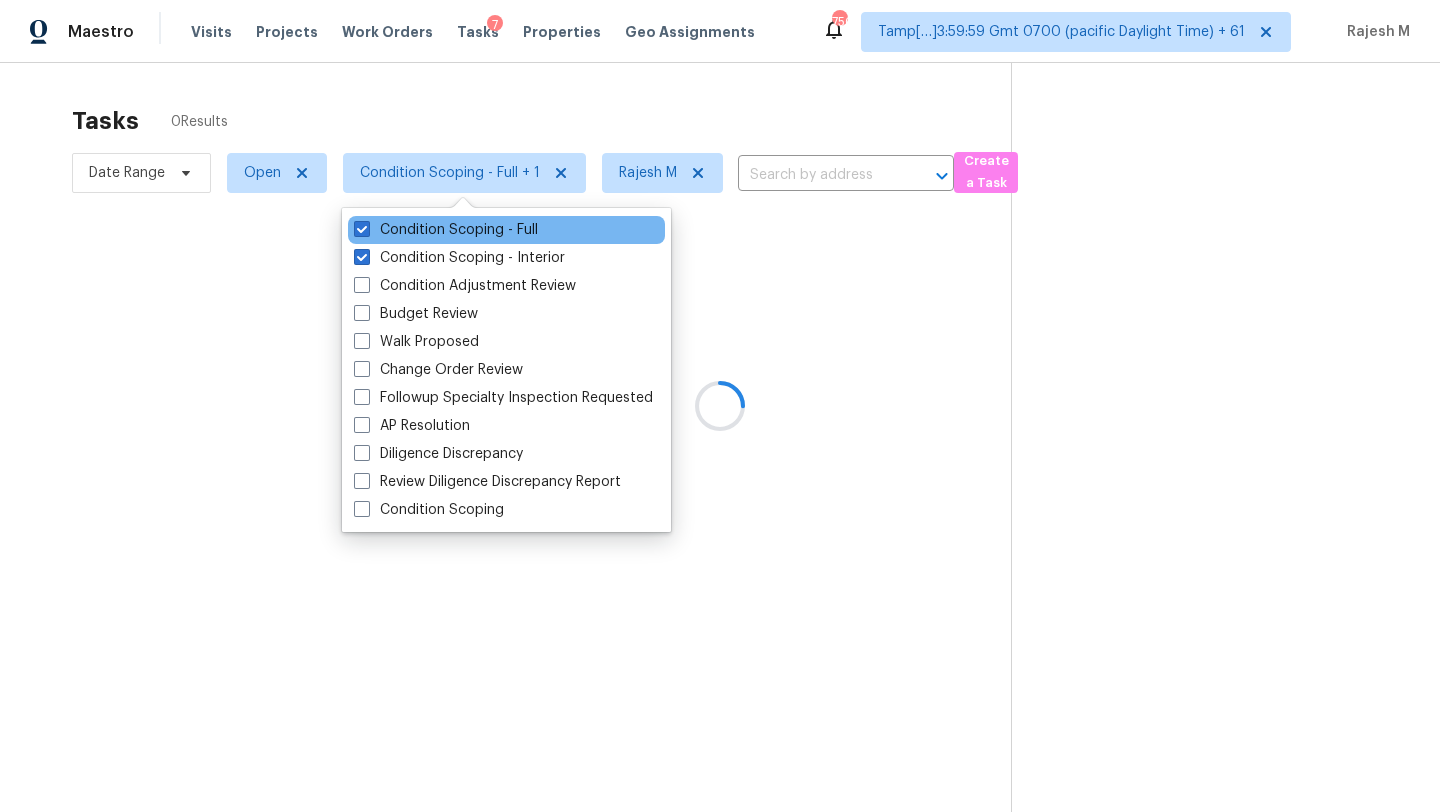 click on "Condition Scoping - Full" at bounding box center [506, 230] 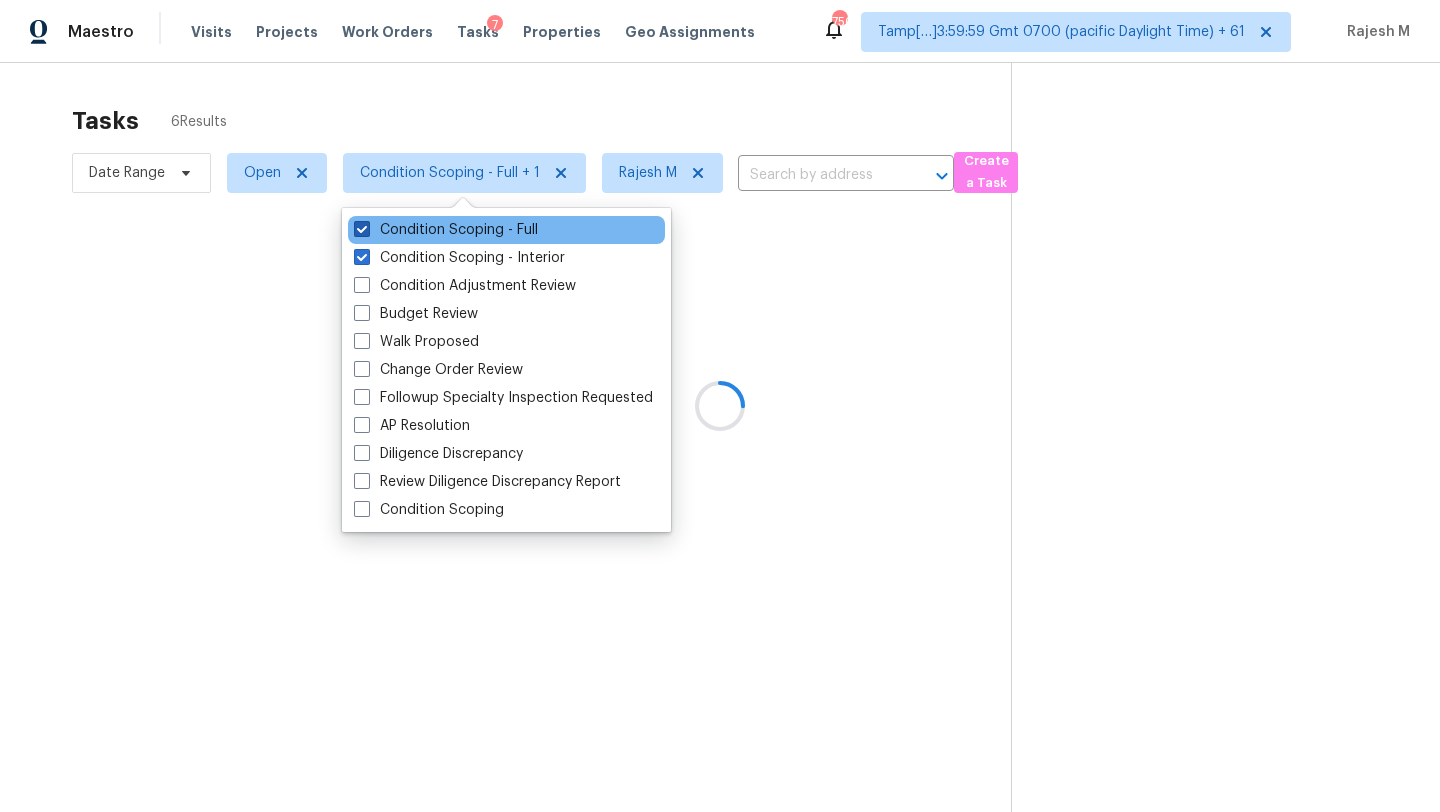 click on "Condition Scoping - Full" at bounding box center (446, 230) 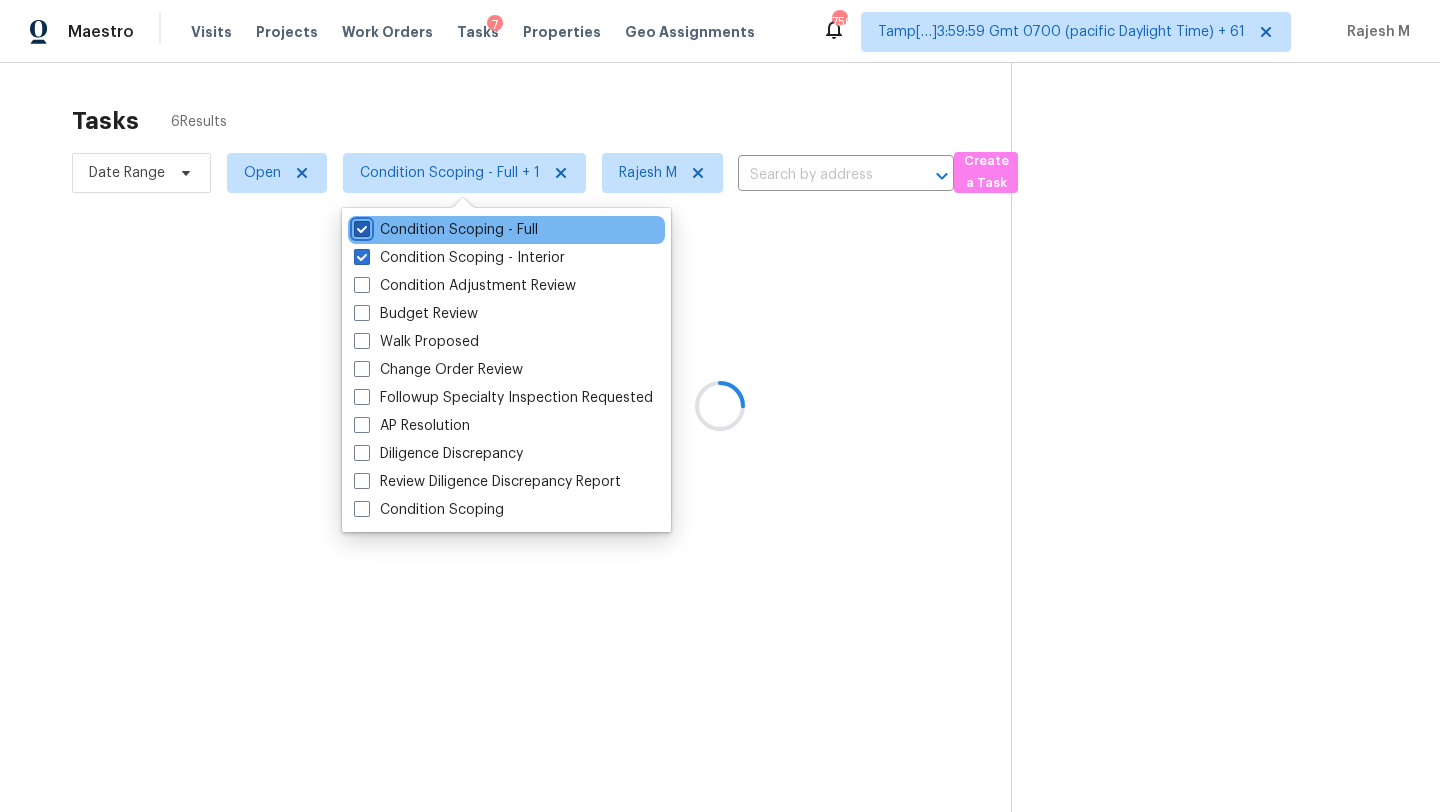 click on "Condition Scoping - Full" at bounding box center (360, 226) 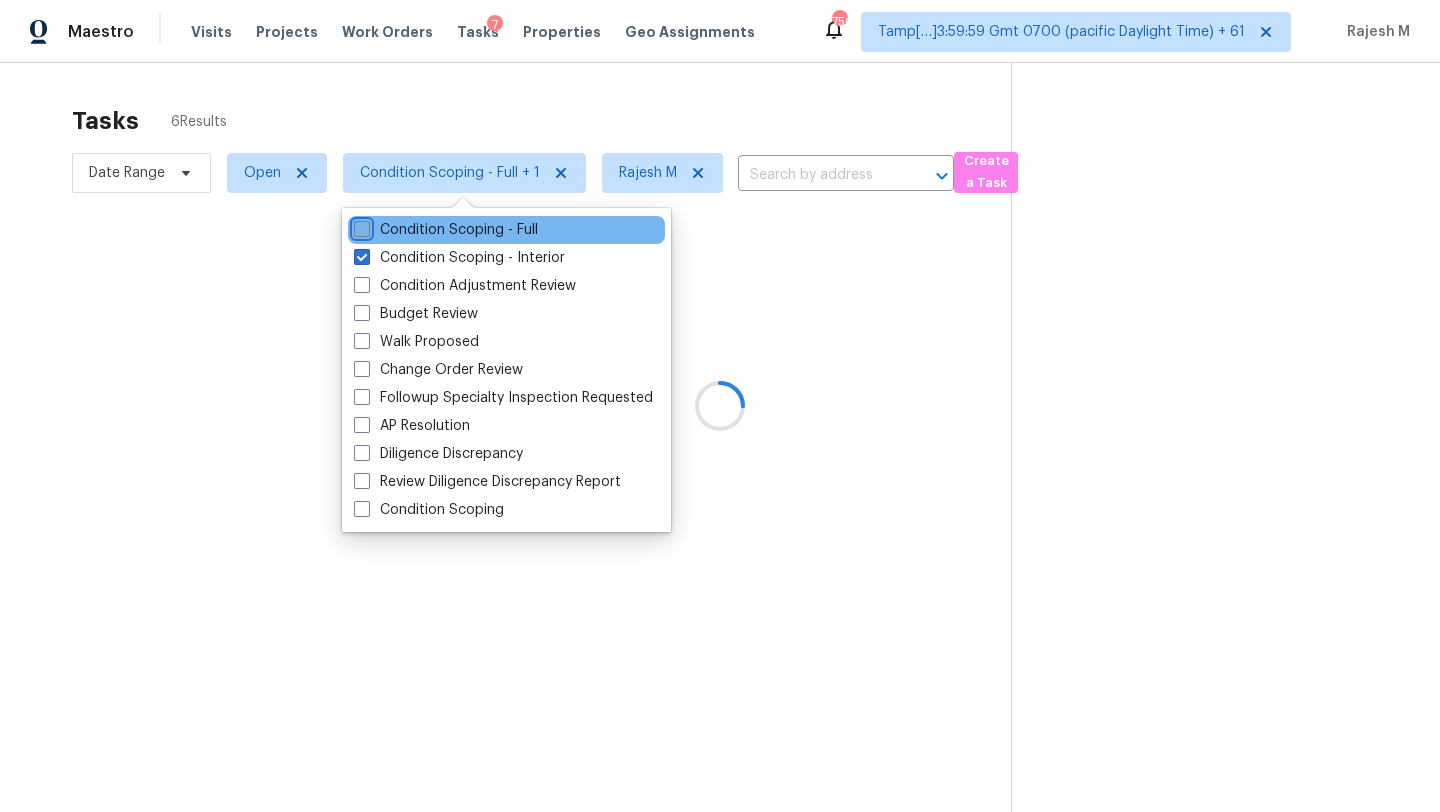 checkbox on "false" 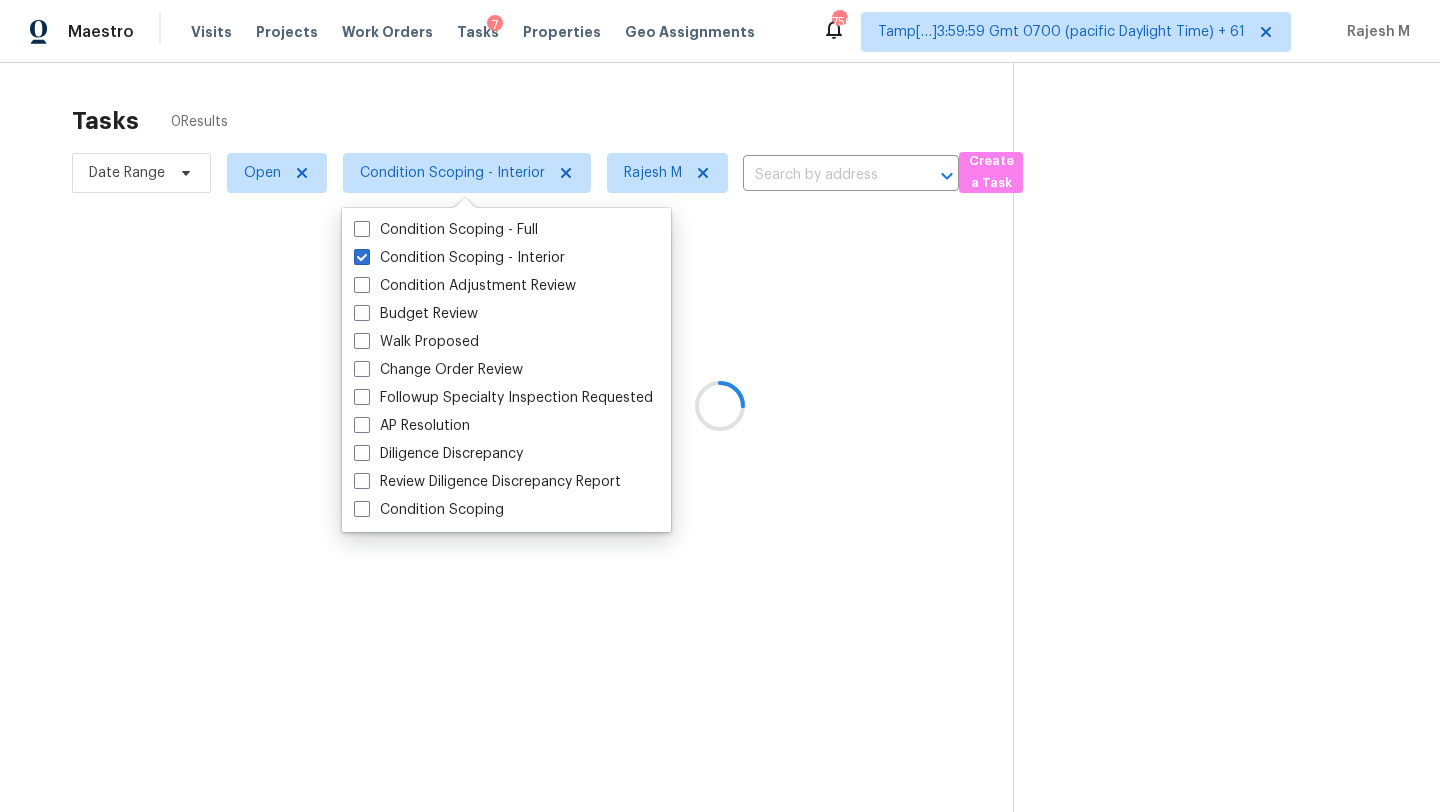 click at bounding box center [720, 406] 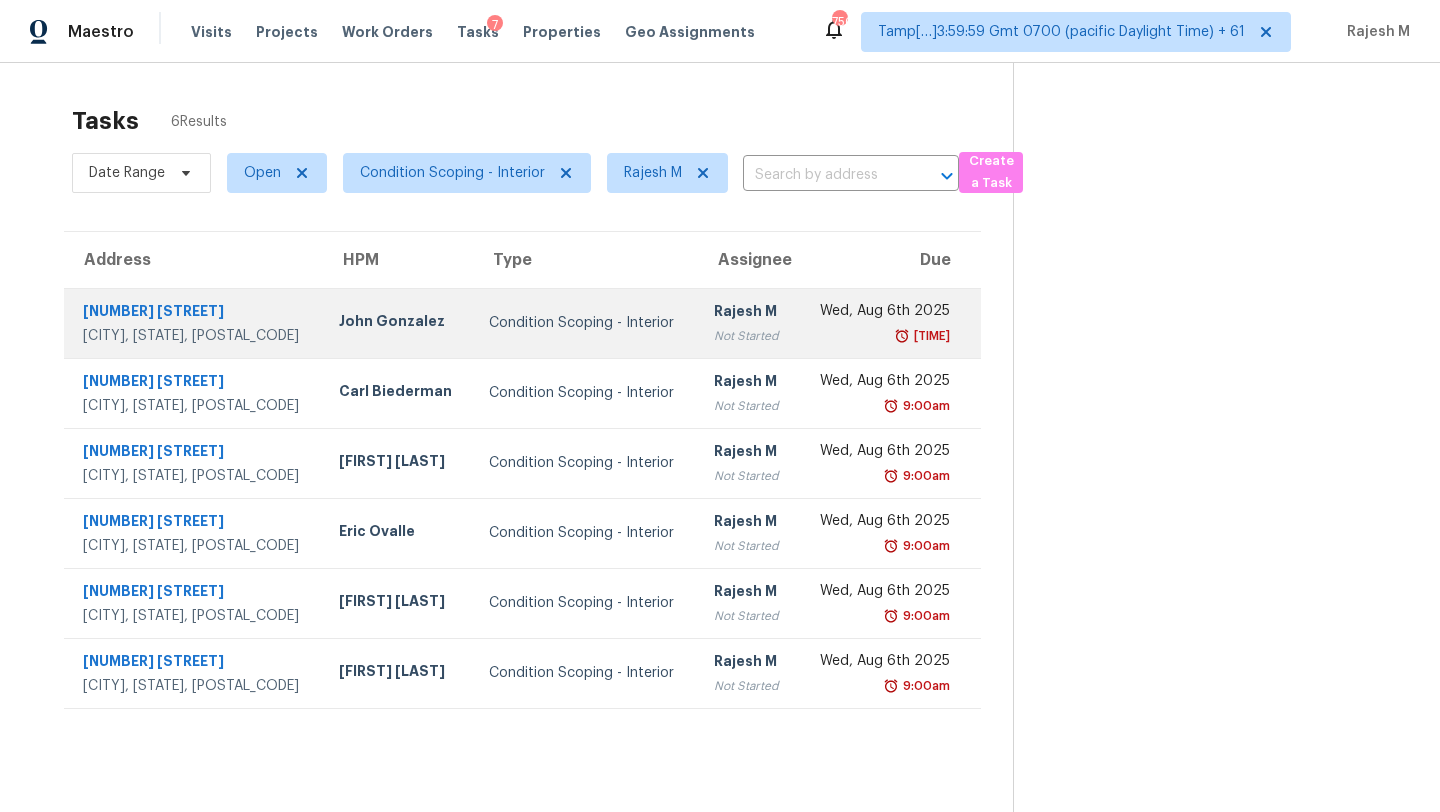 click on "Condition Scoping - Interior" at bounding box center (585, 323) 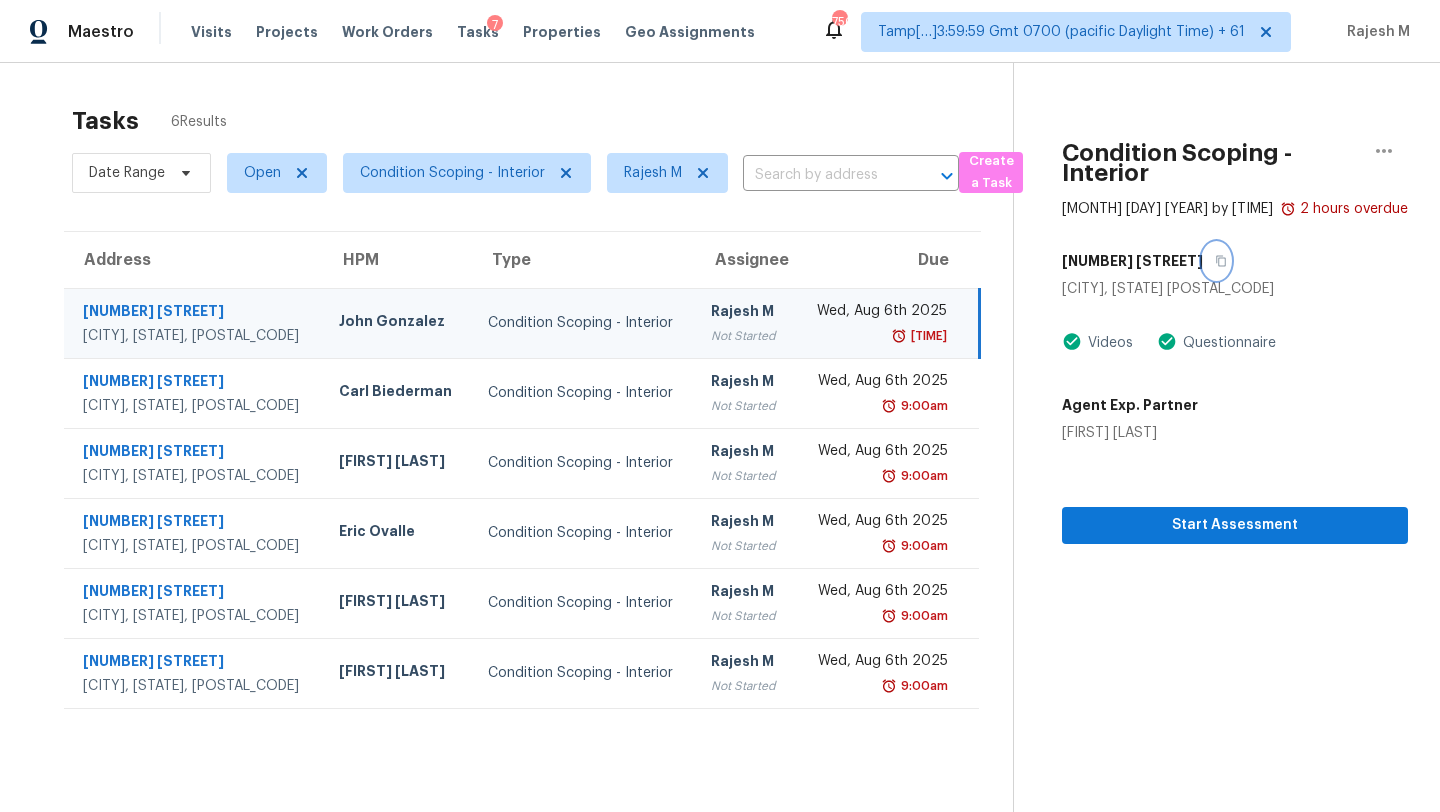click 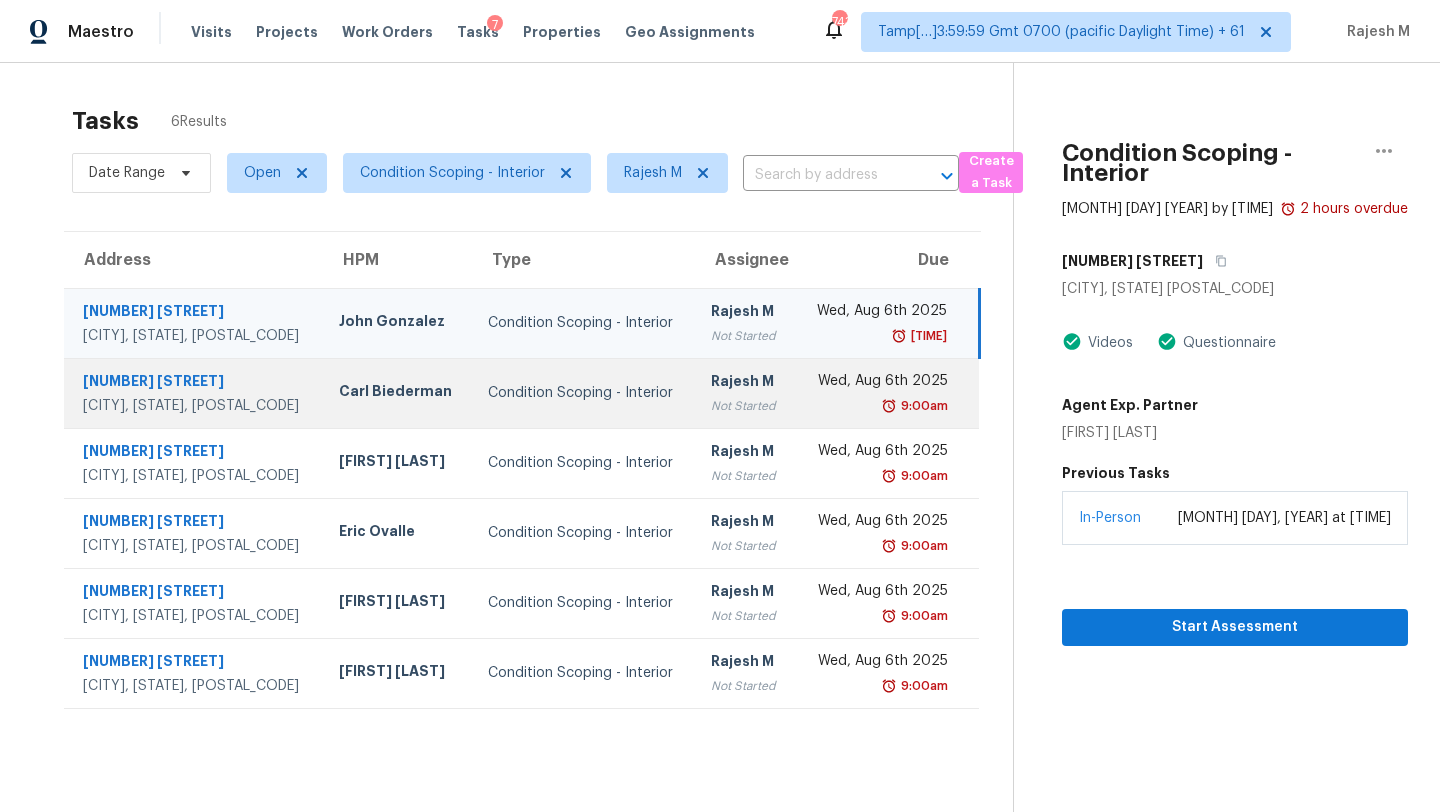 click on "Not Started" at bounding box center [745, 406] 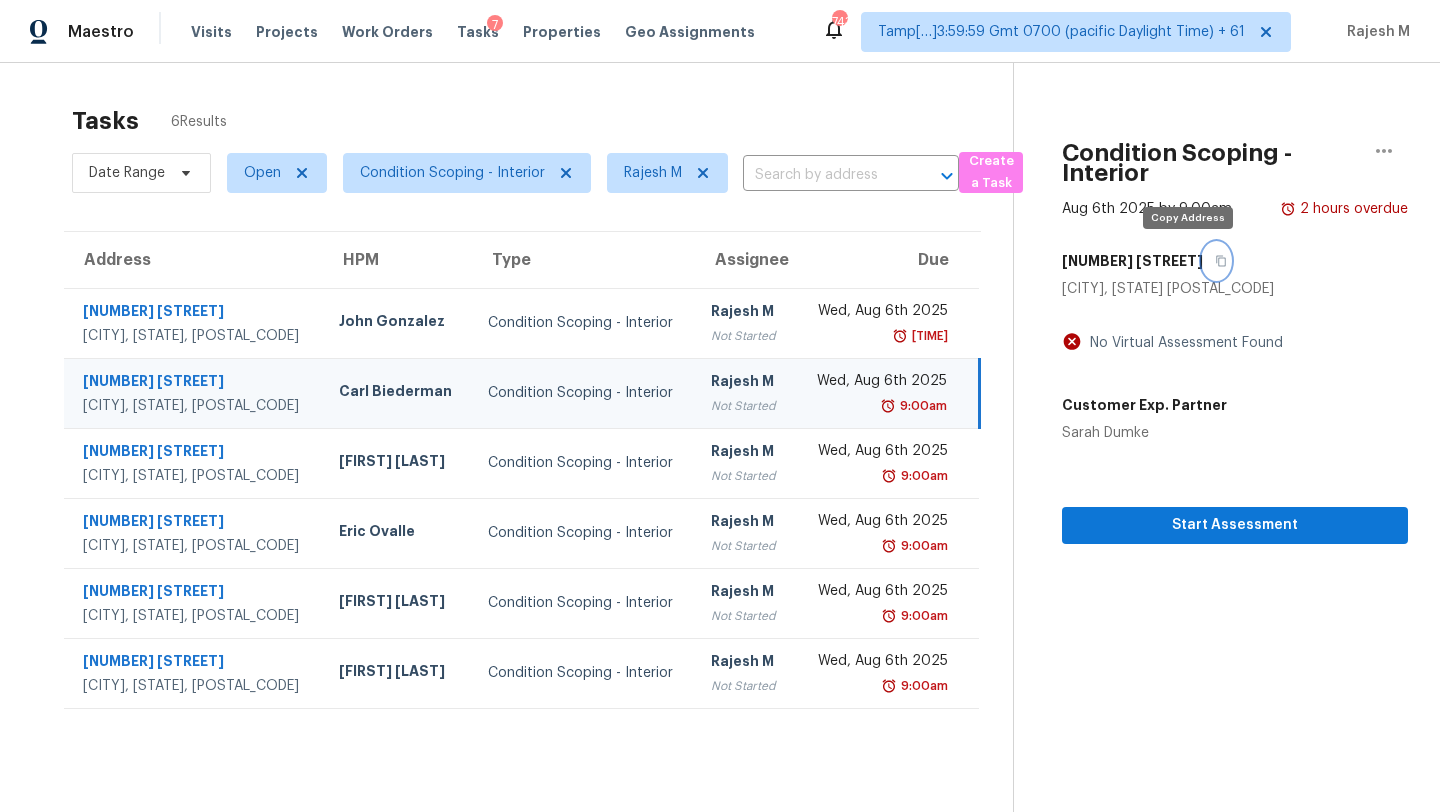 click 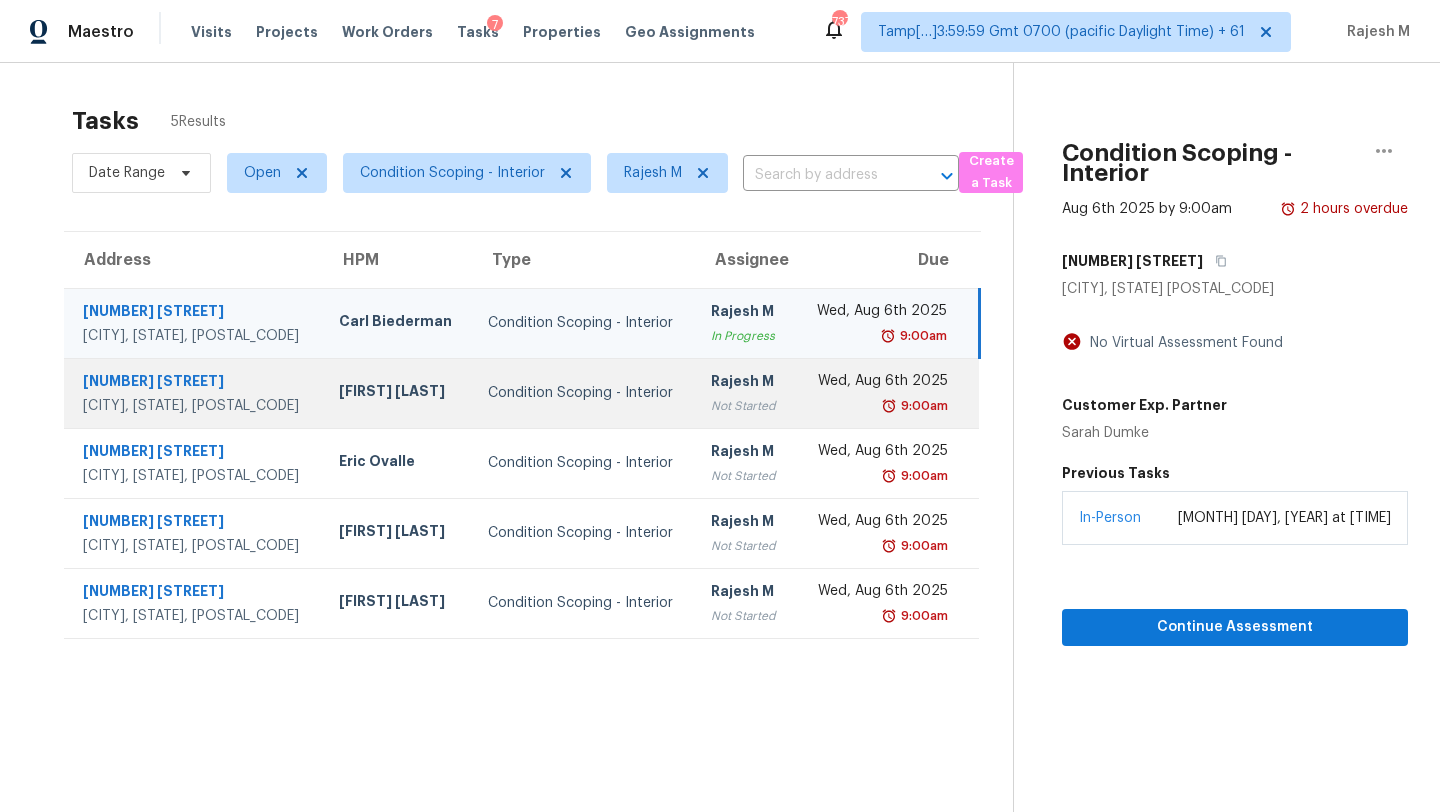 click on "Not Started" at bounding box center (745, 406) 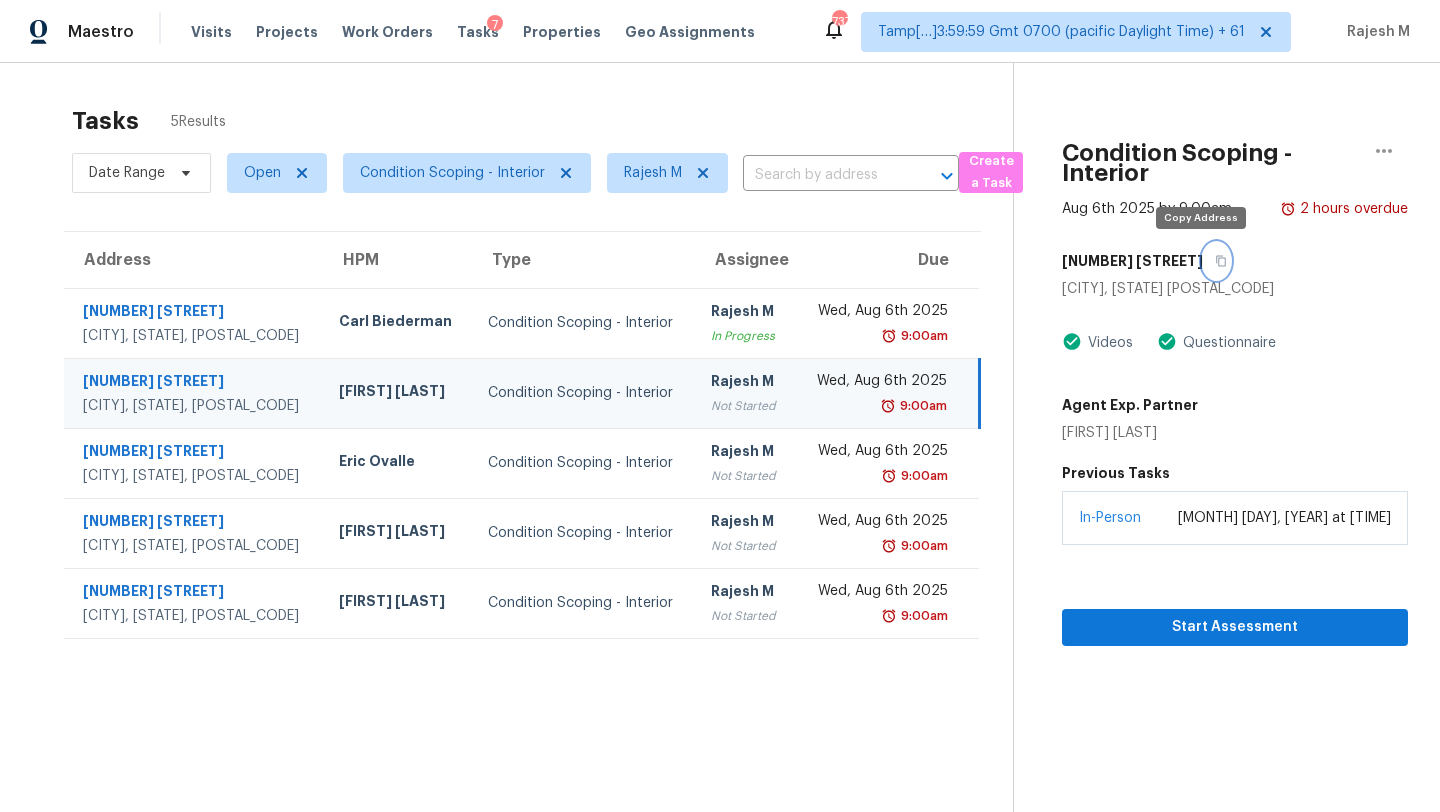 click 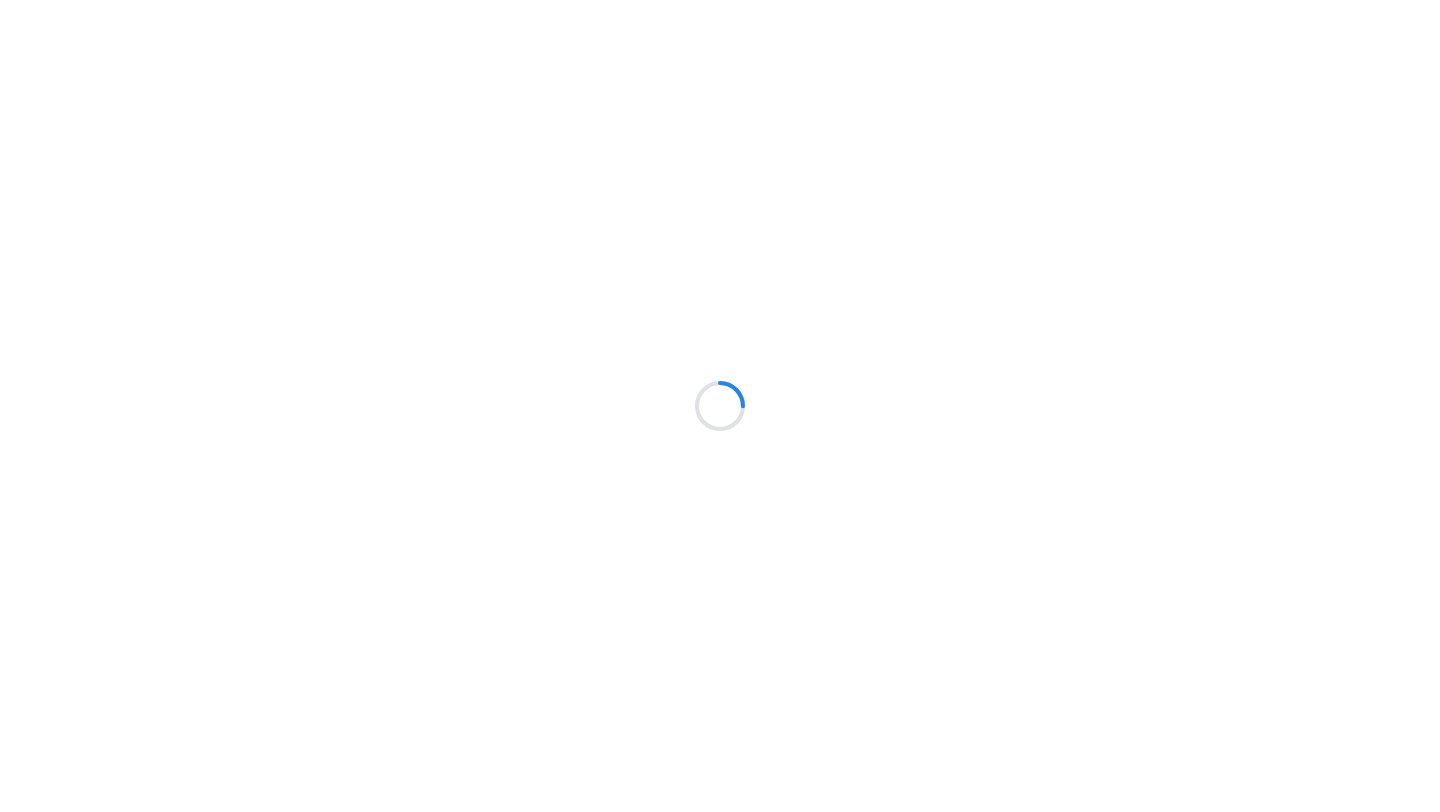 scroll, scrollTop: 0, scrollLeft: 0, axis: both 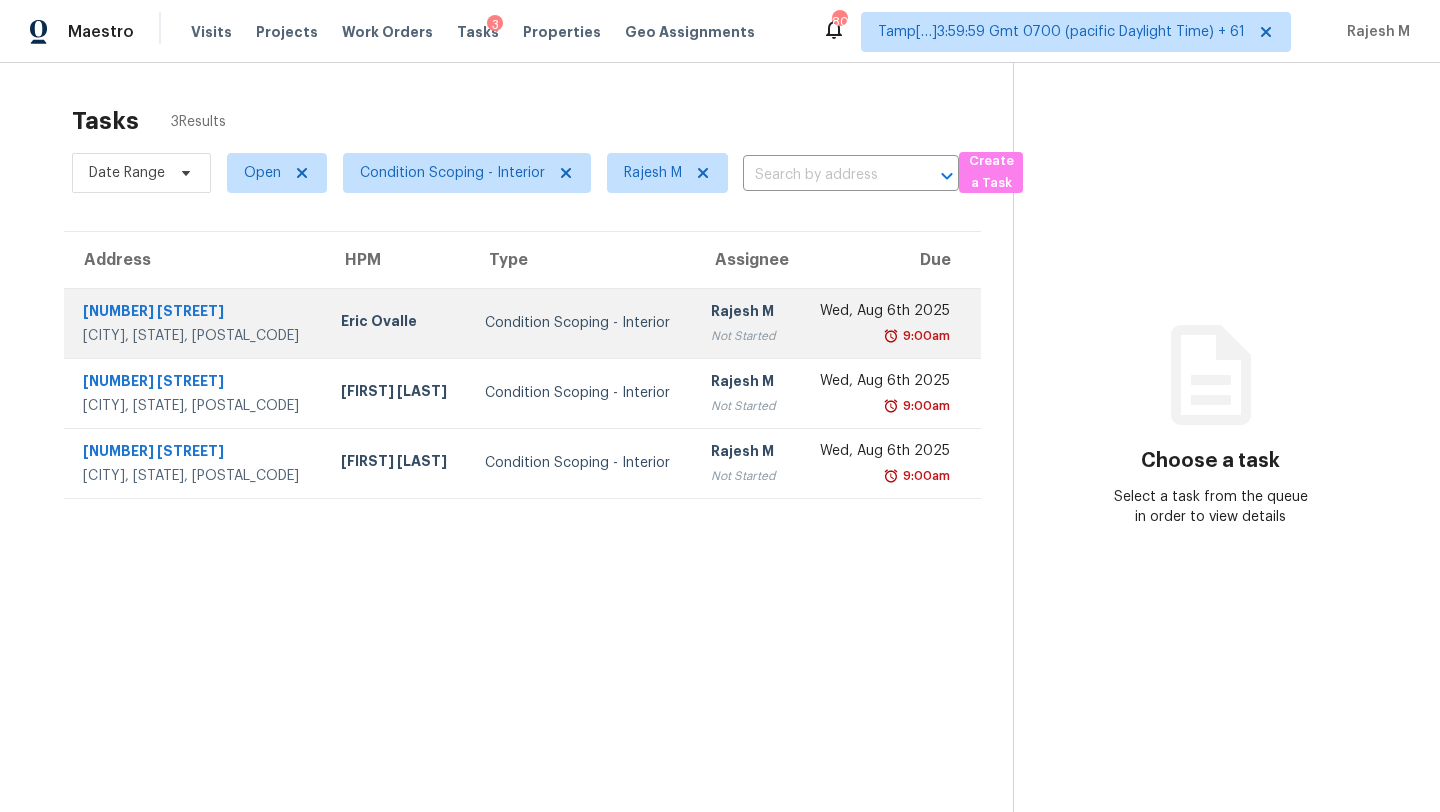click on "[FIRST] [LAST] Not Started" at bounding box center [745, 323] 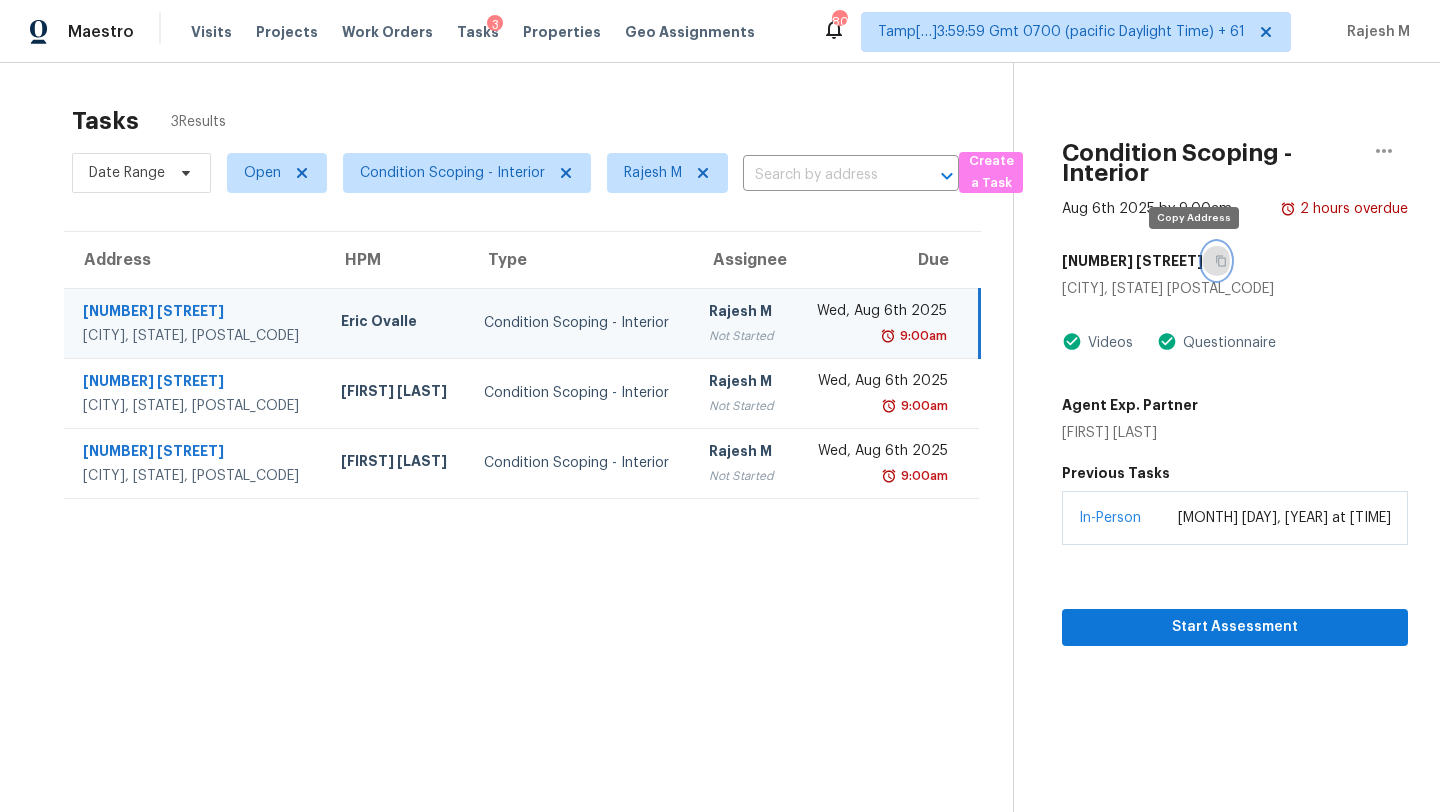 click at bounding box center [1216, 261] 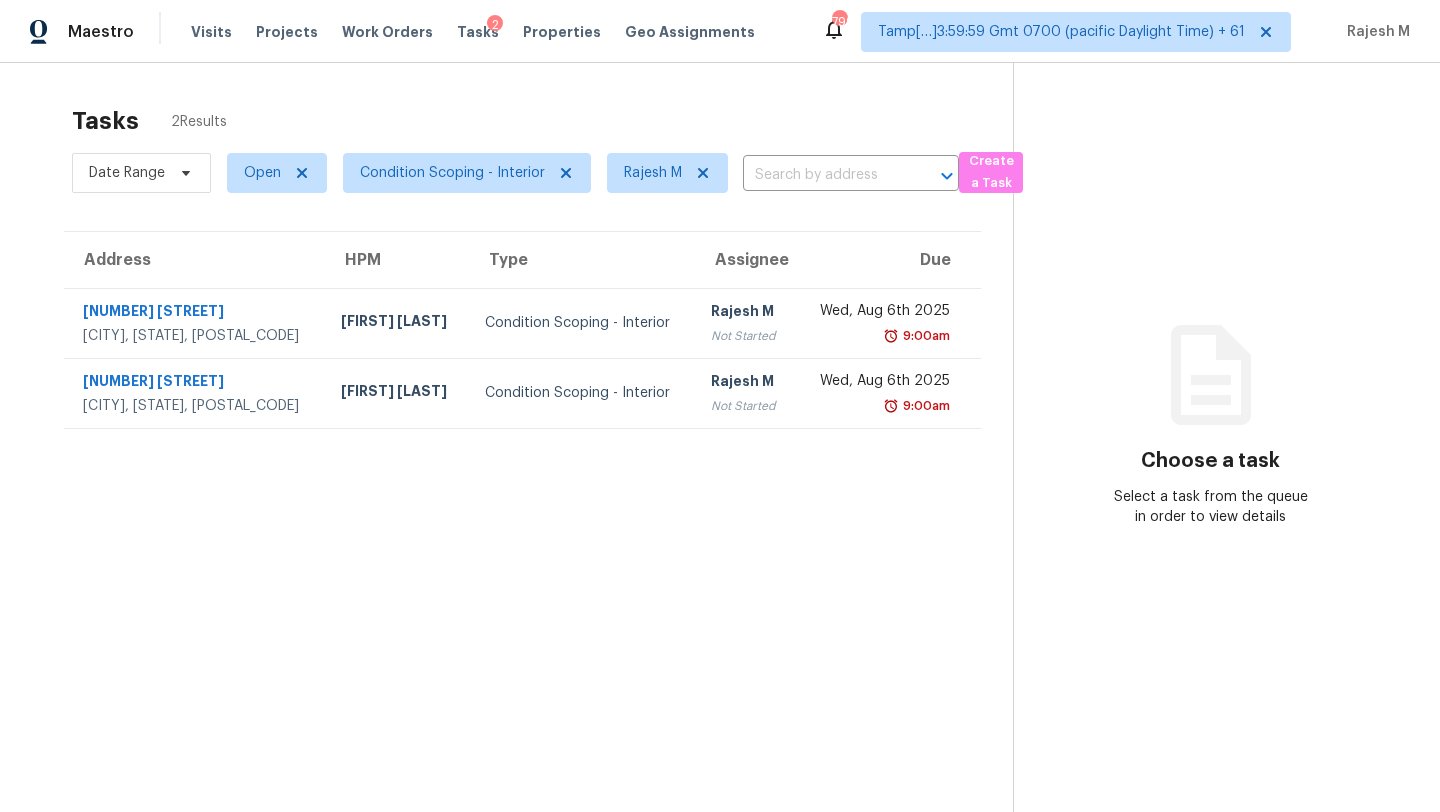 scroll, scrollTop: 0, scrollLeft: 0, axis: both 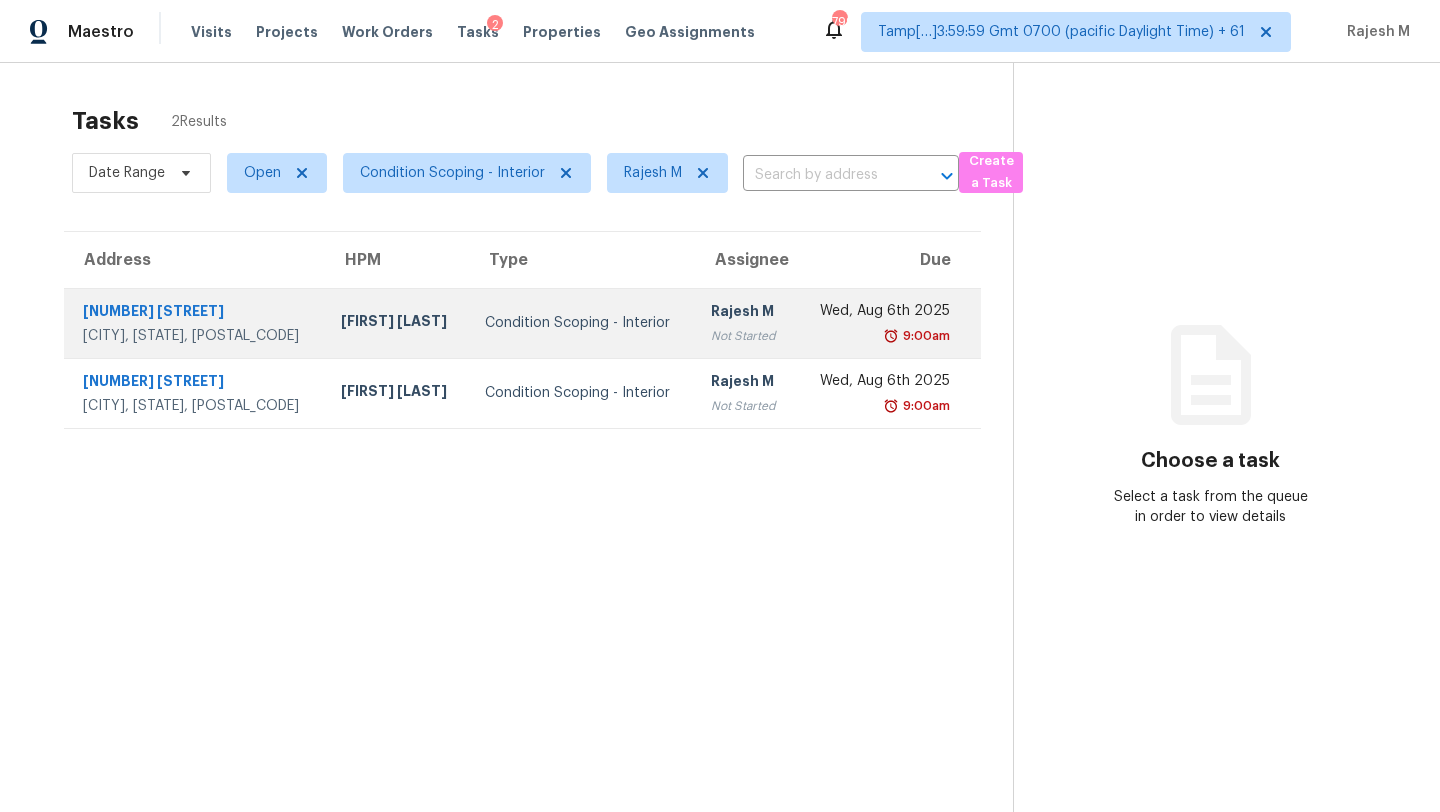 click on "Condition Scoping - Interior" at bounding box center (582, 323) 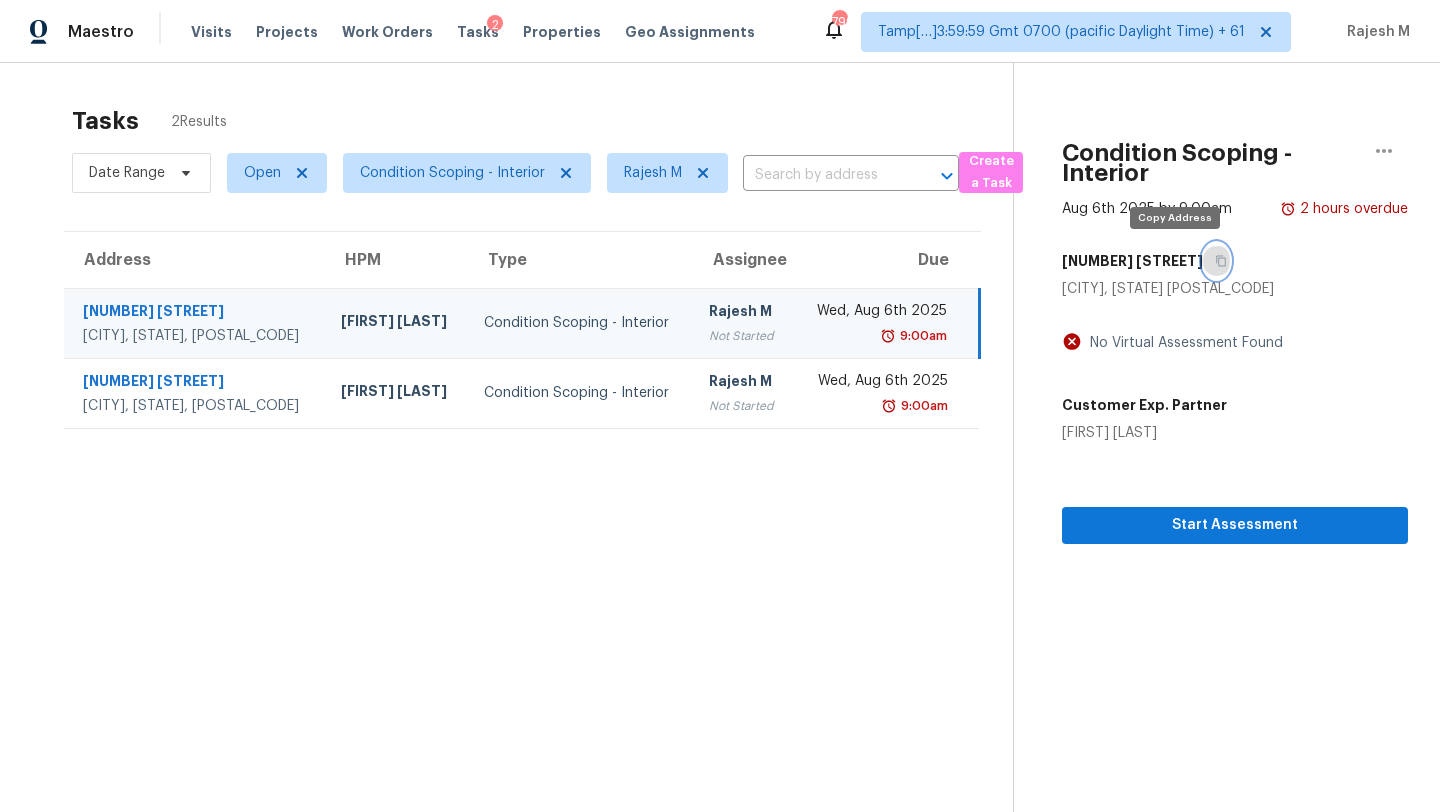click at bounding box center [1216, 261] 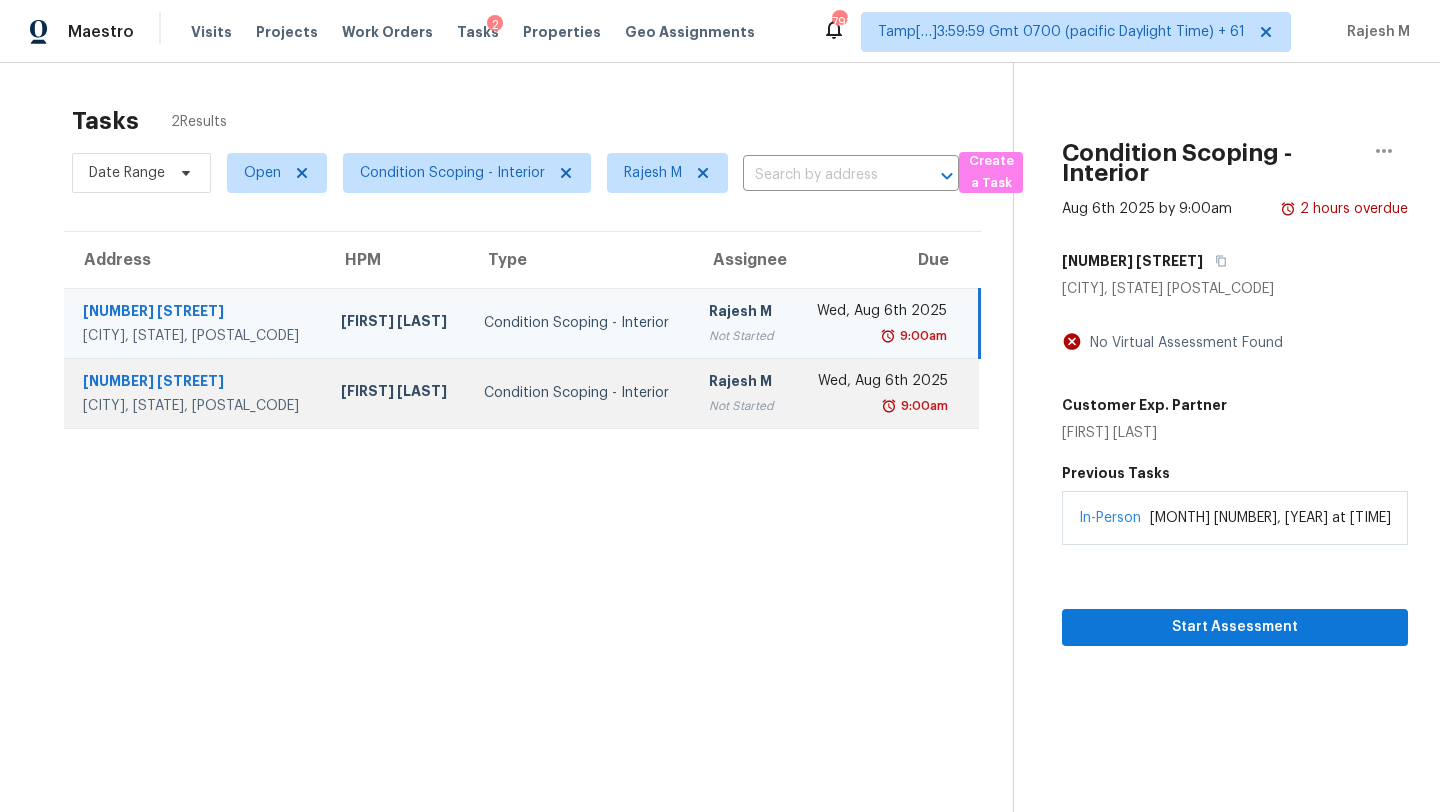 click on "9:00am" at bounding box center [879, 406] 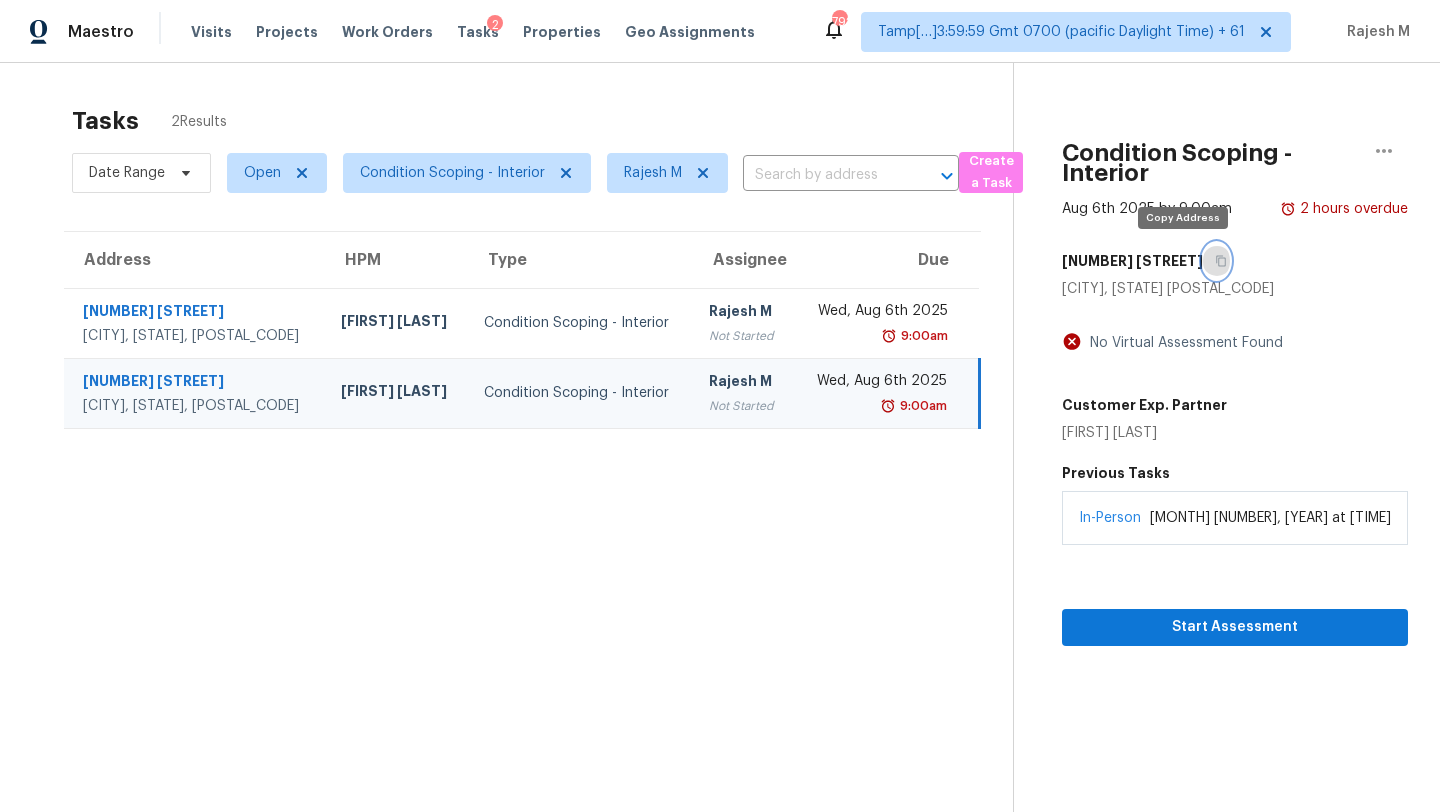 click at bounding box center (1216, 261) 